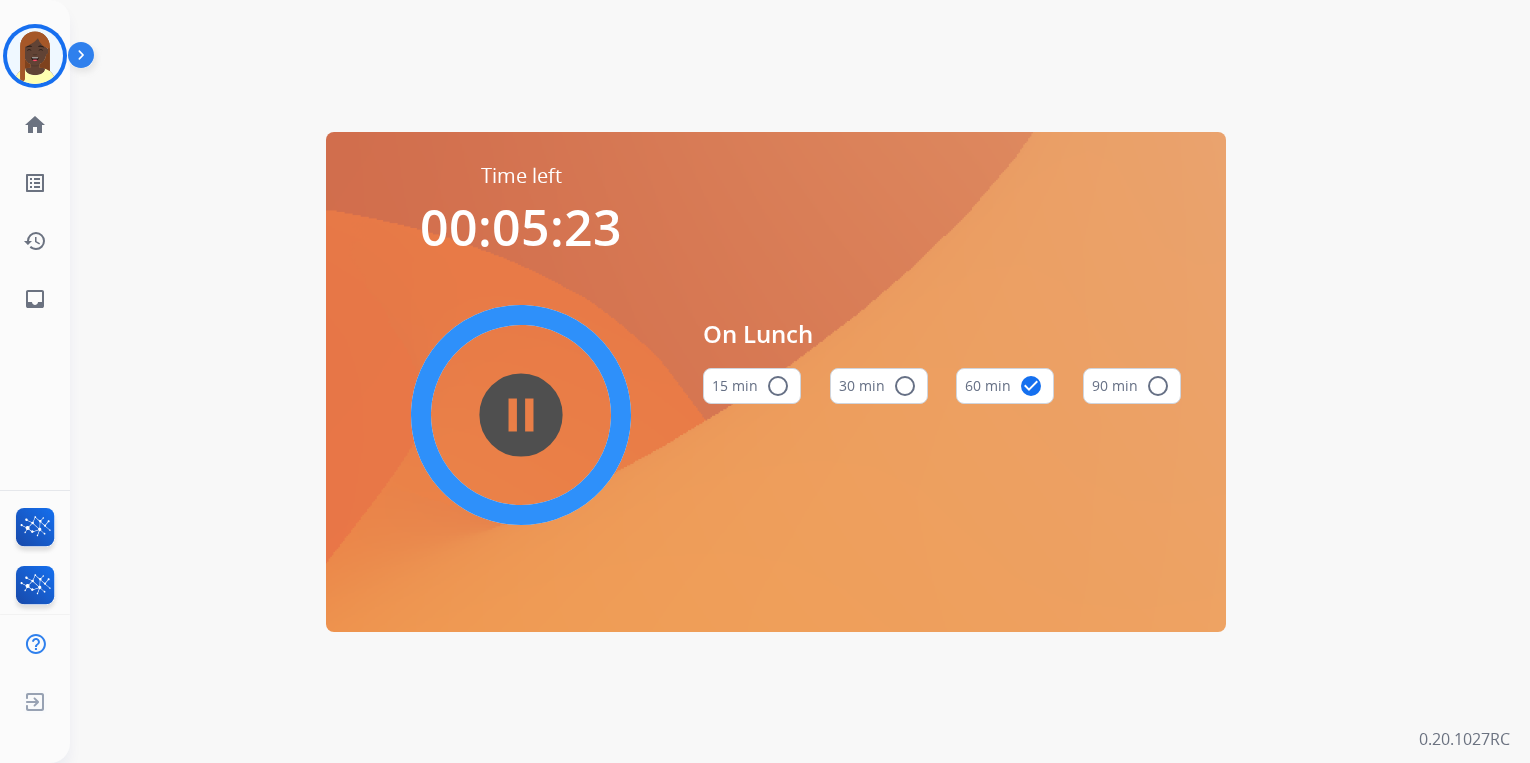 scroll, scrollTop: 0, scrollLeft: 0, axis: both 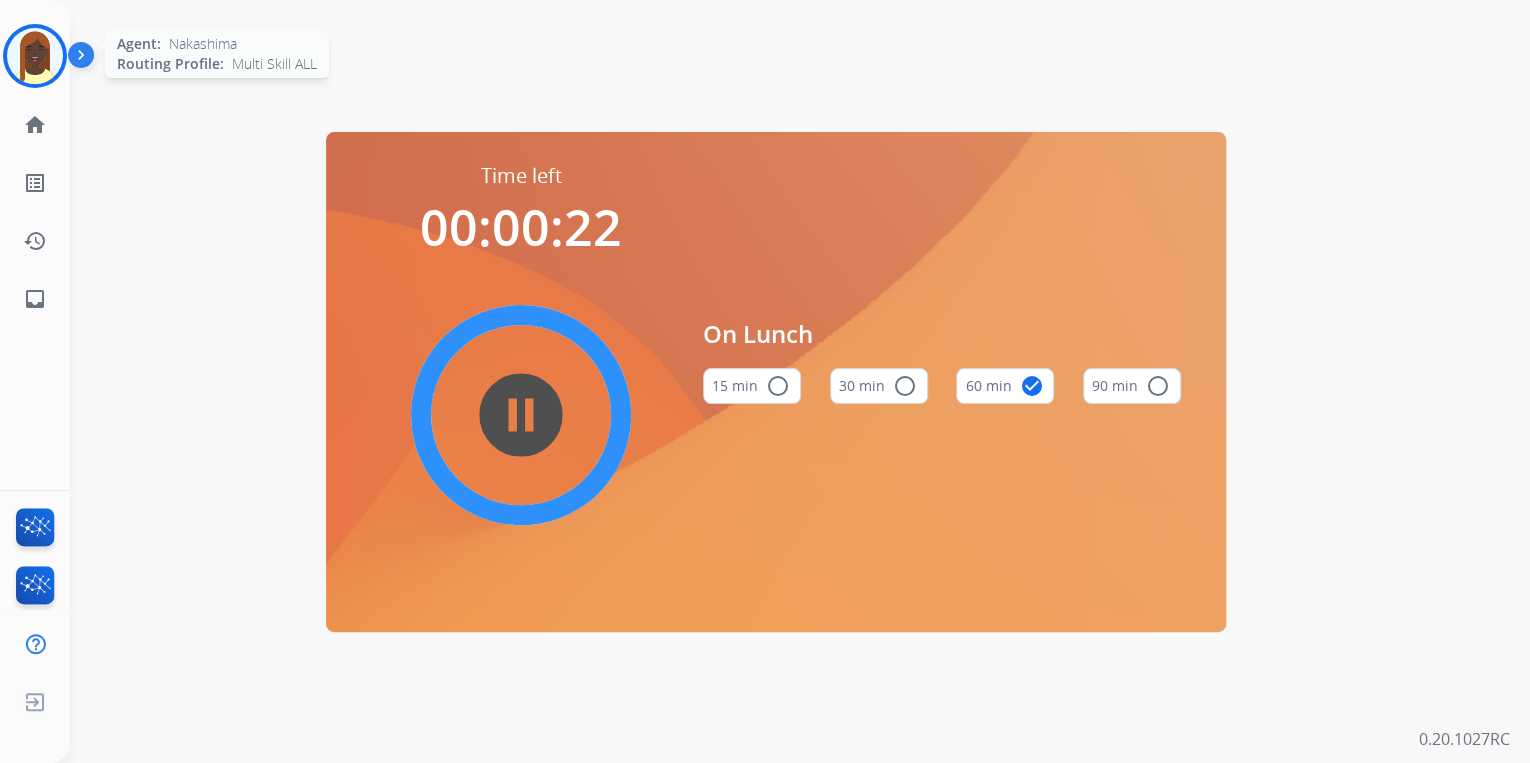 click at bounding box center (35, 56) 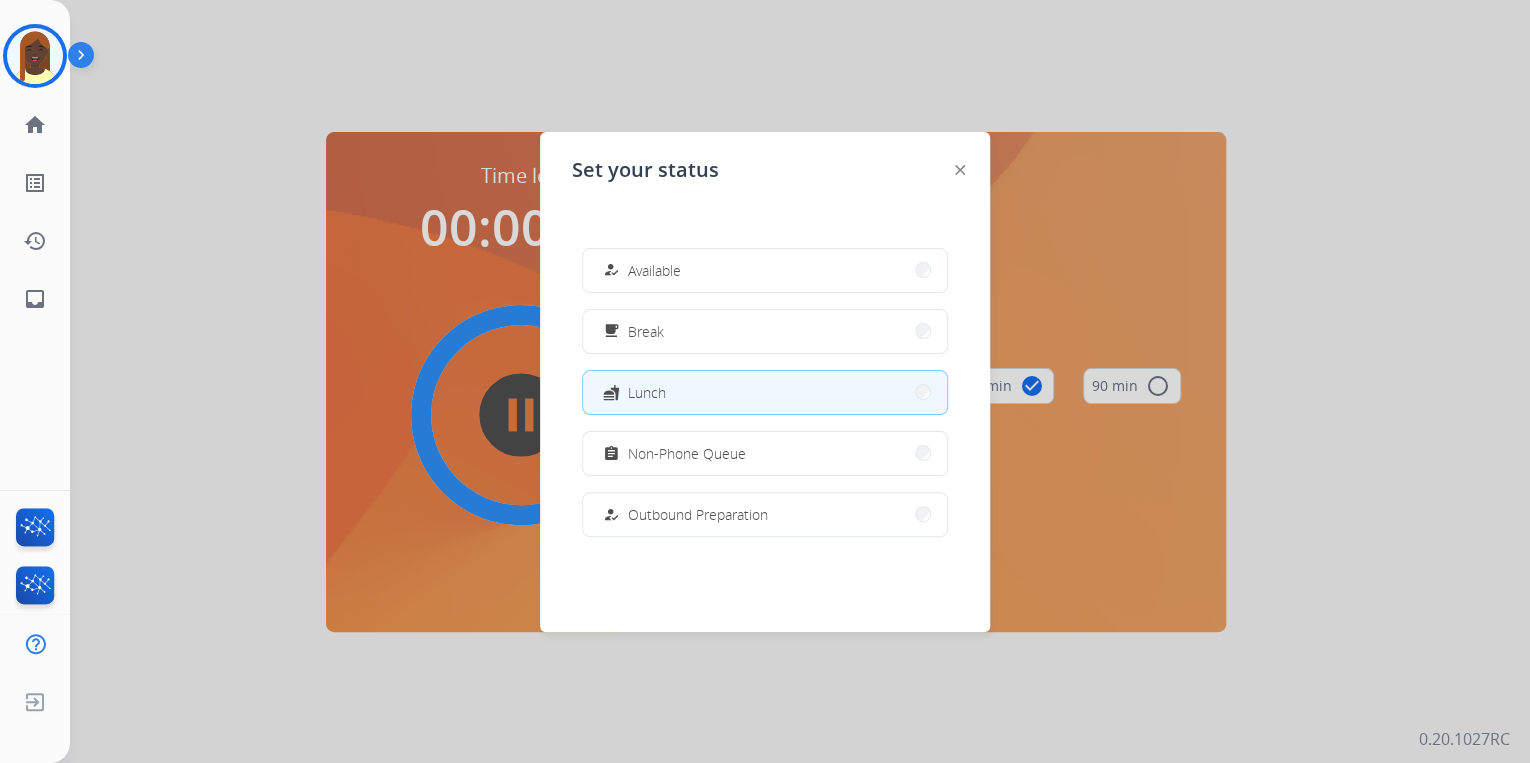 click at bounding box center (765, 381) 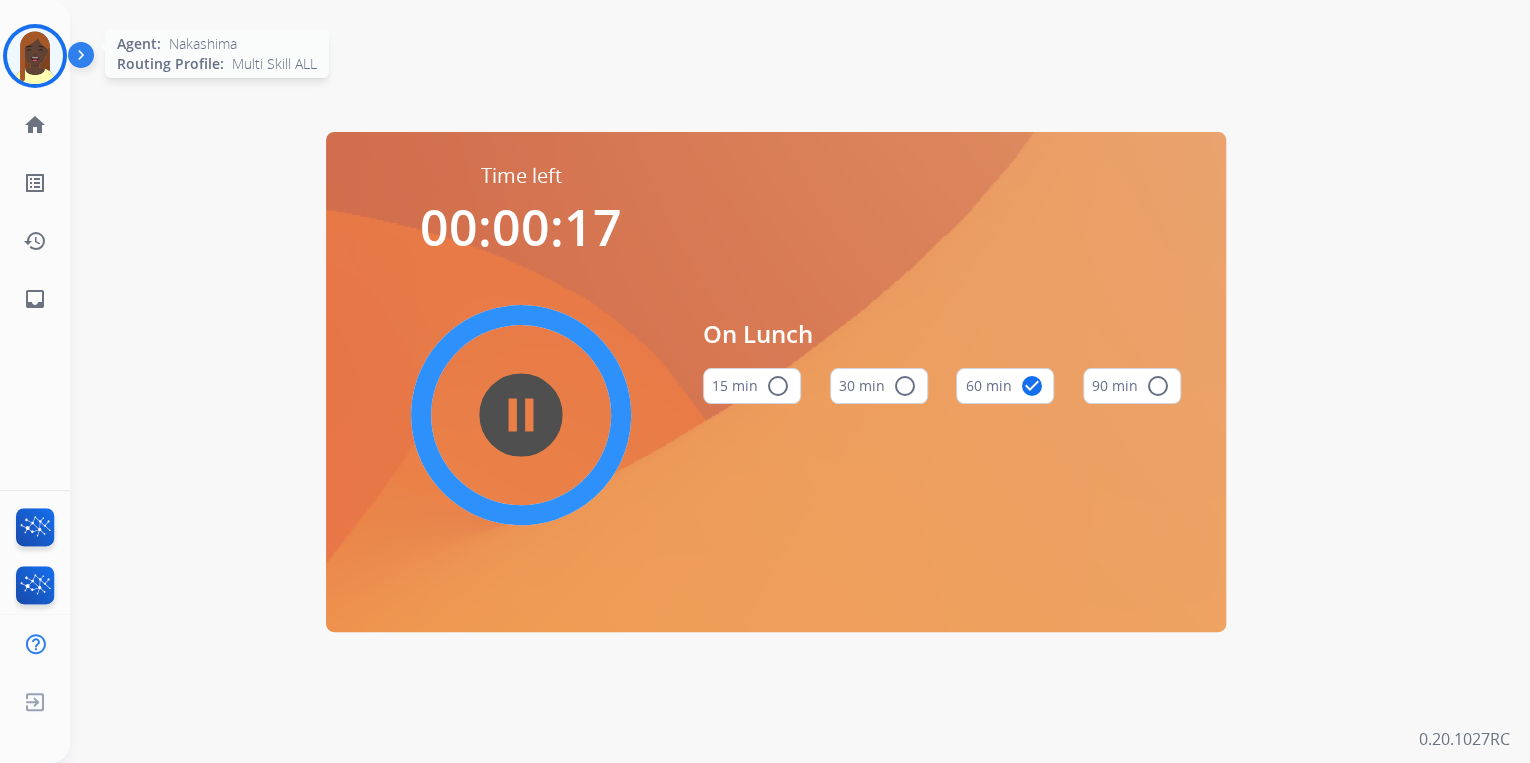 click at bounding box center (35, 56) 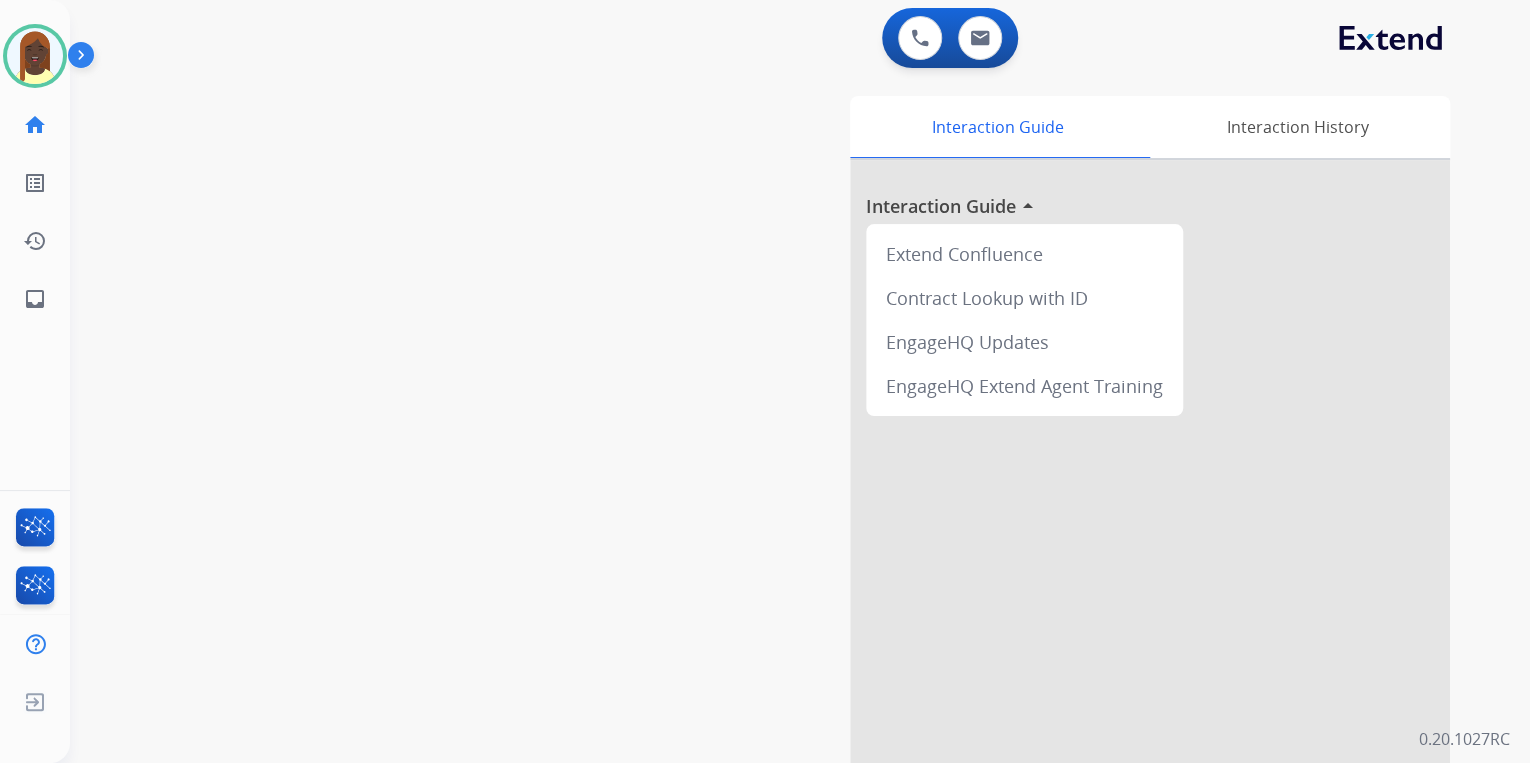 click on "swap_horiz Break voice bridge close_fullscreen Connect 3-Way Call merge_type Separate 3-Way Call  Interaction Guide   Interaction History  Interaction Guide arrow_drop_up  Extend Confluence   Contract Lookup with ID   EngageHQ Updates   EngageHQ Extend Agent Training" at bounding box center (776, 489) 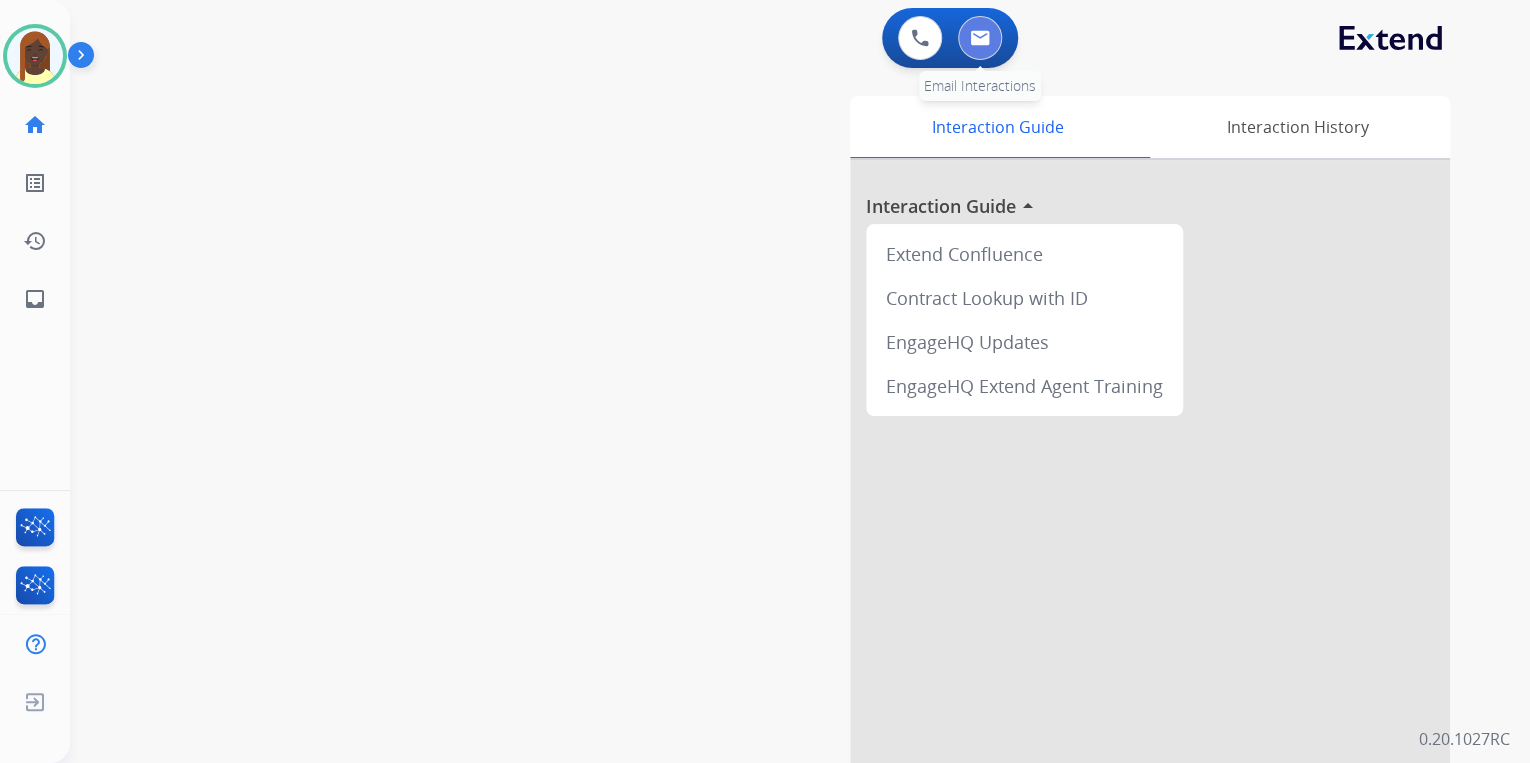 click at bounding box center [980, 38] 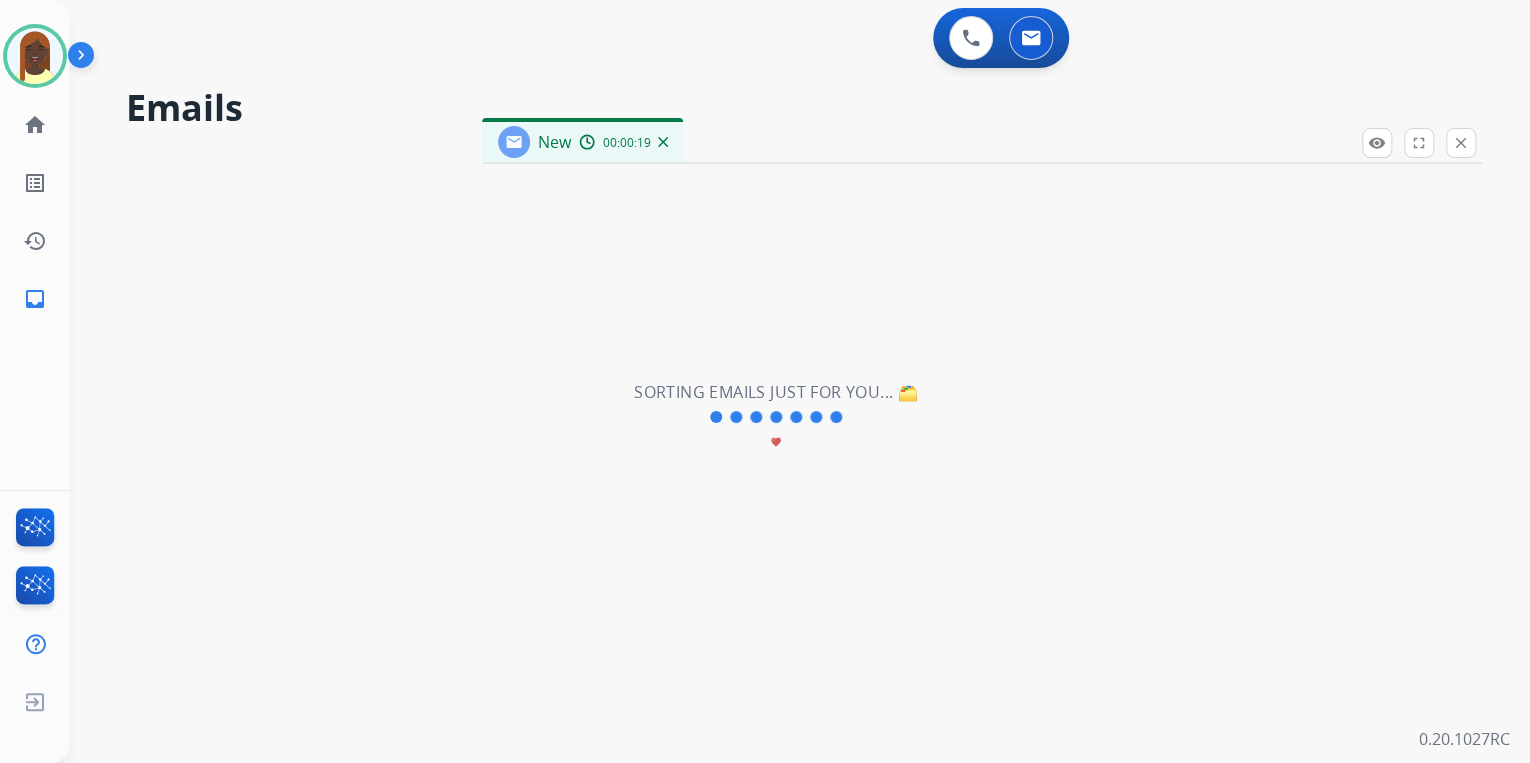 select on "**********" 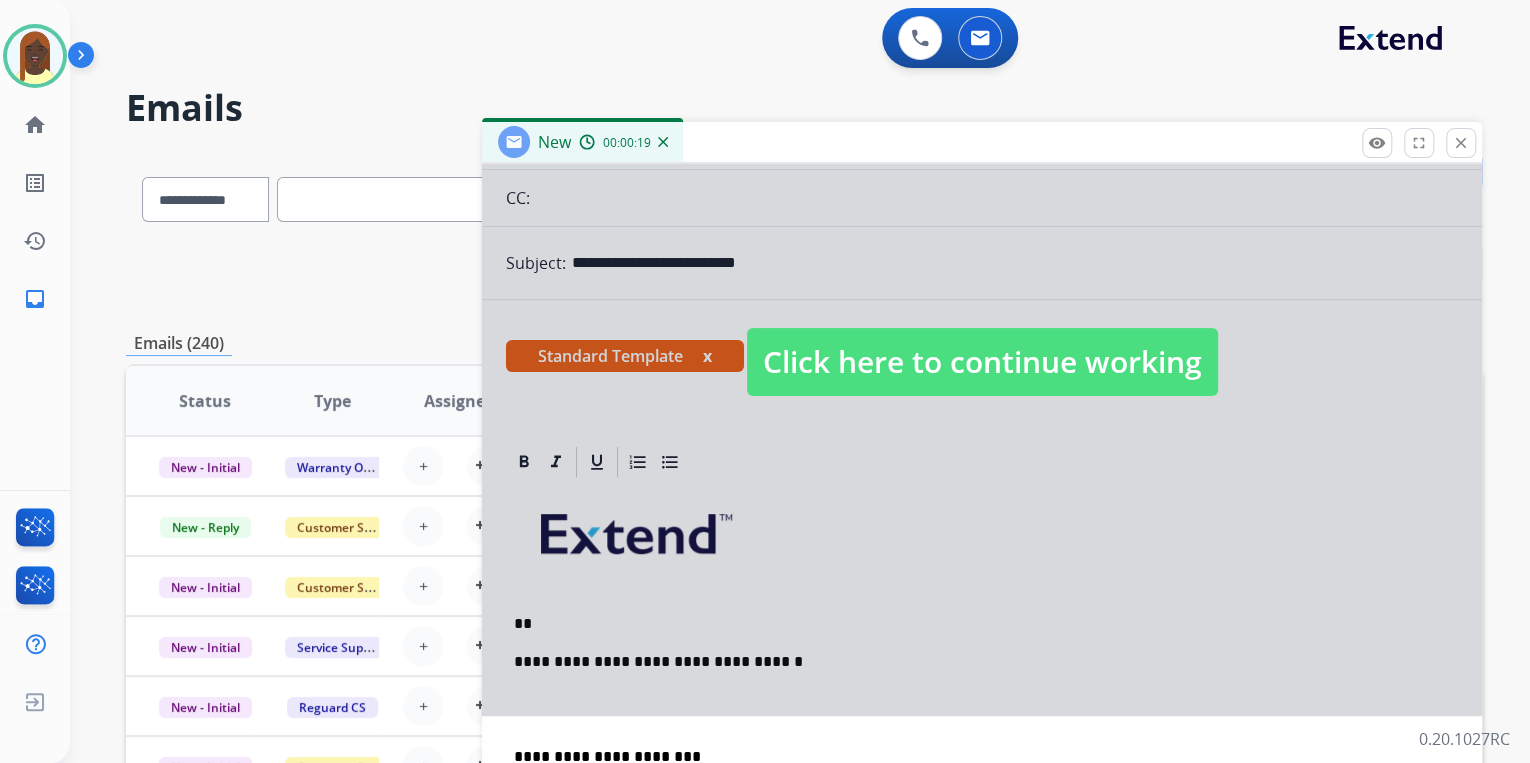 scroll, scrollTop: 240, scrollLeft: 0, axis: vertical 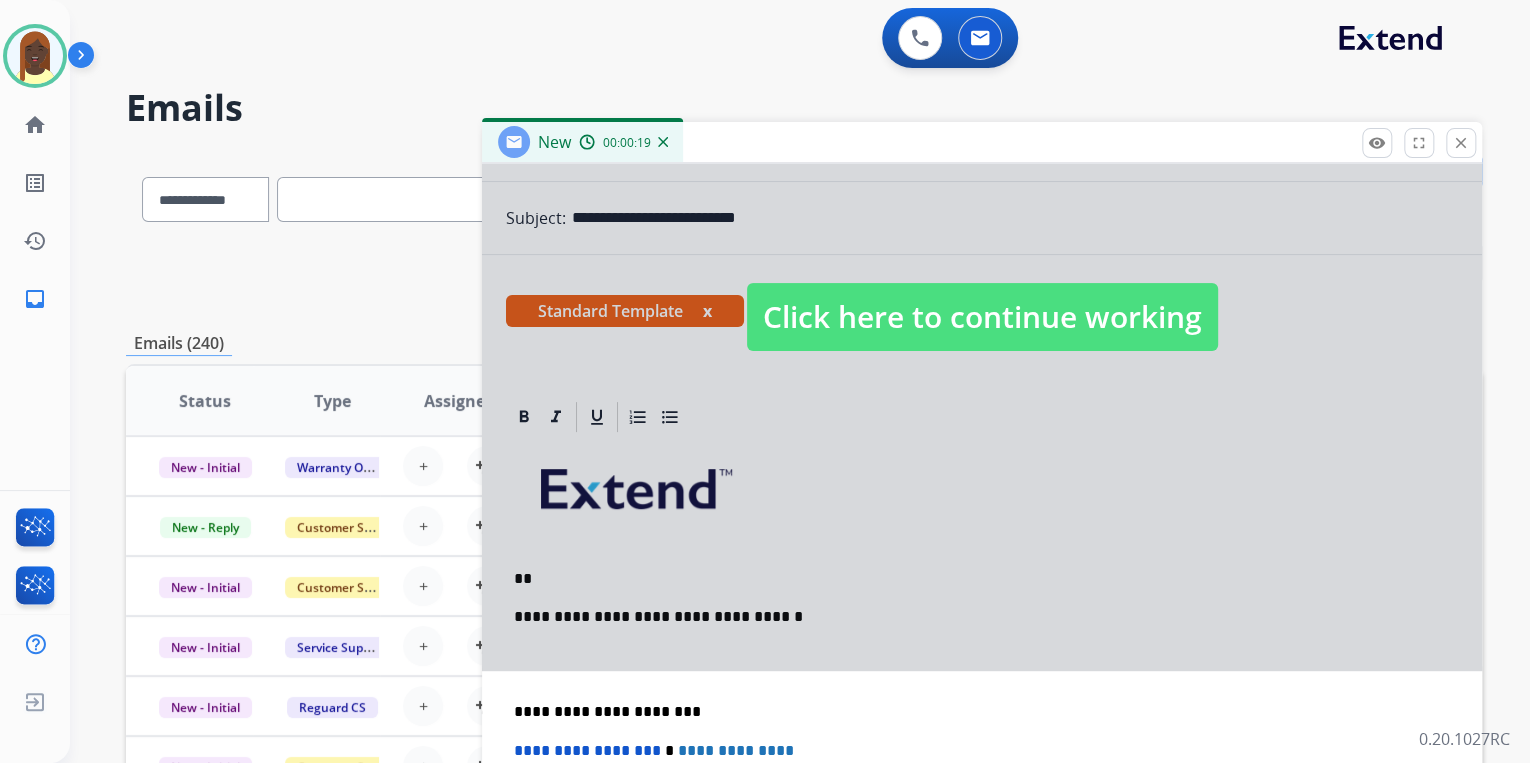 click on "Click here to continue working" at bounding box center (982, 317) 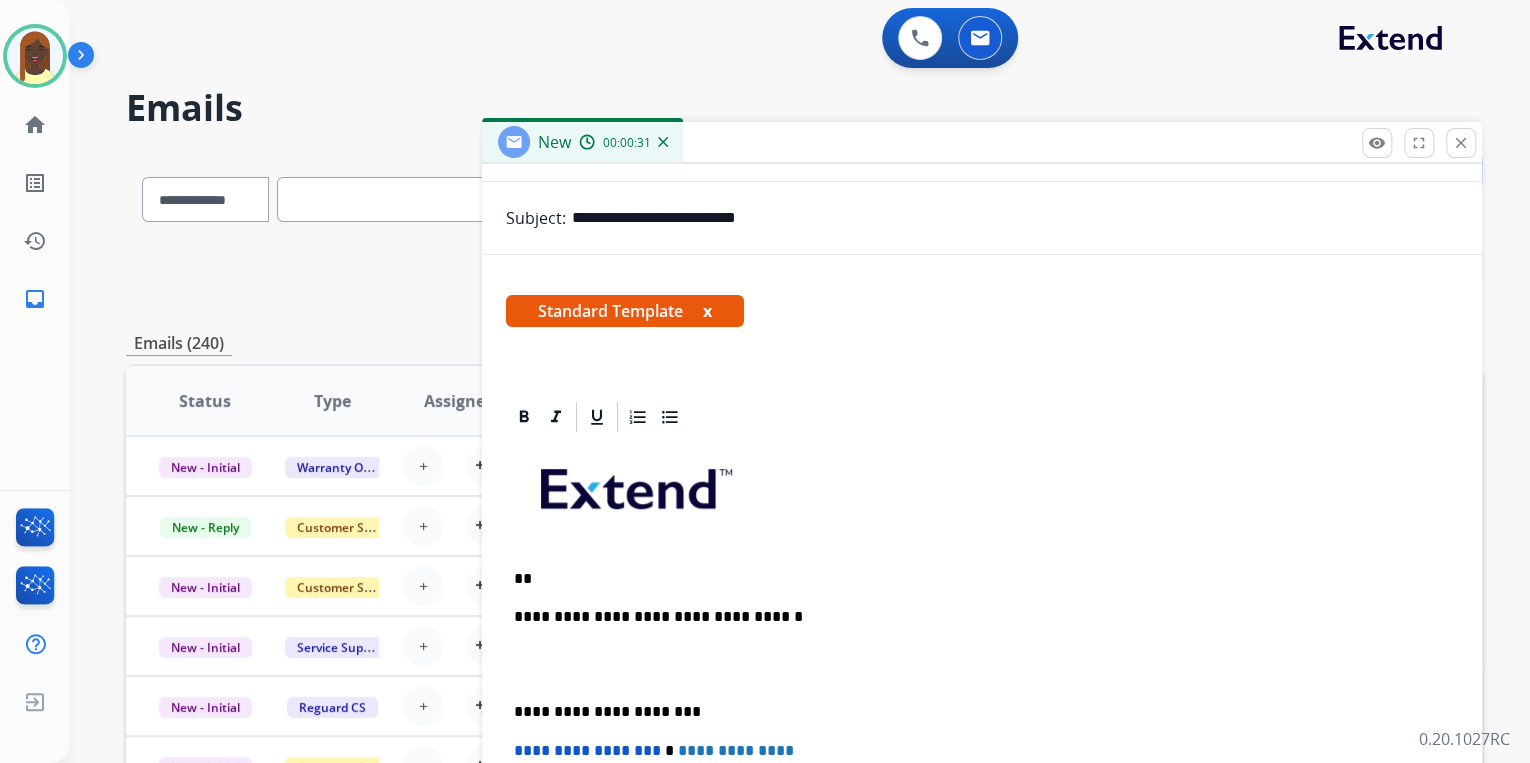click on "**" at bounding box center (974, 579) 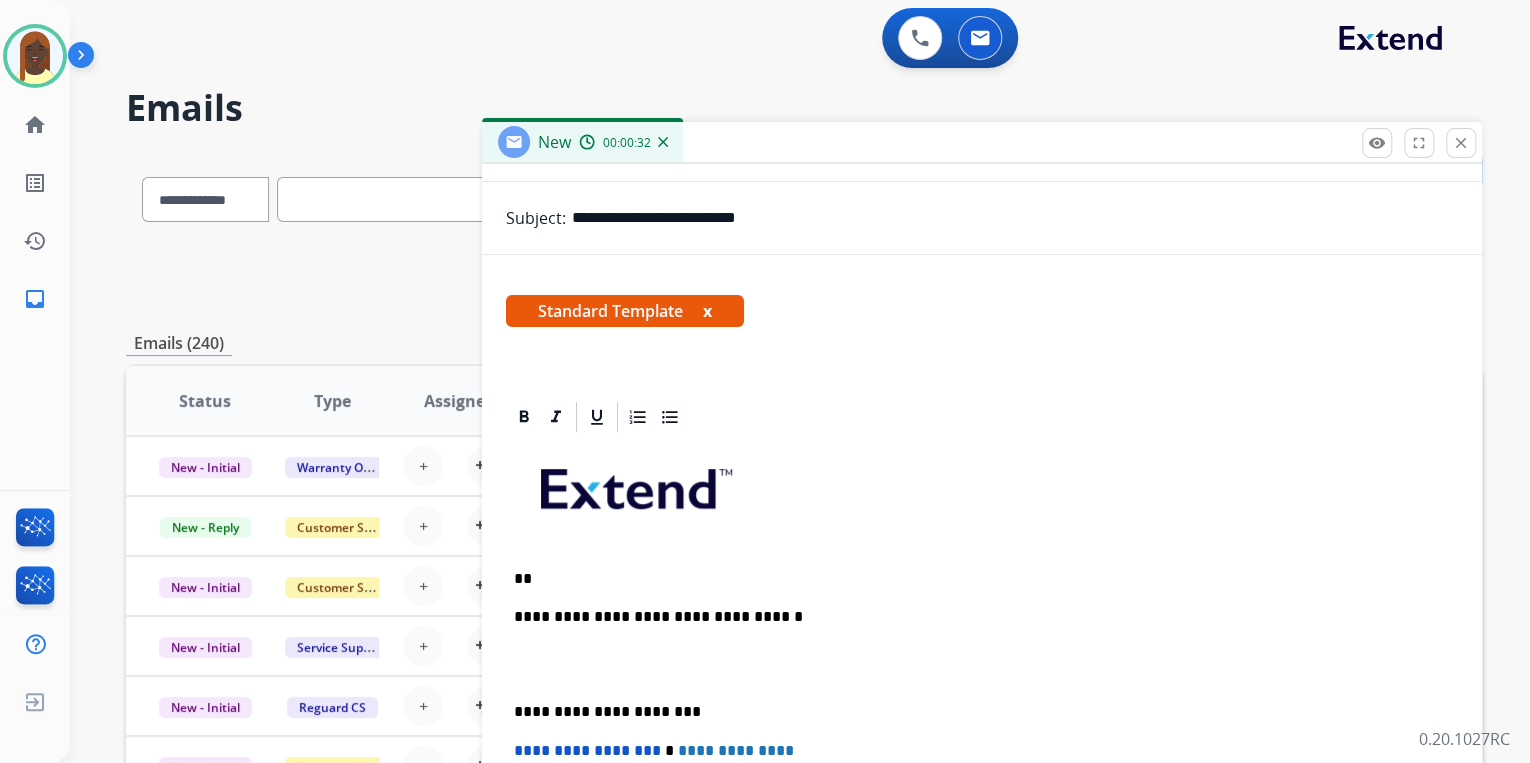 type 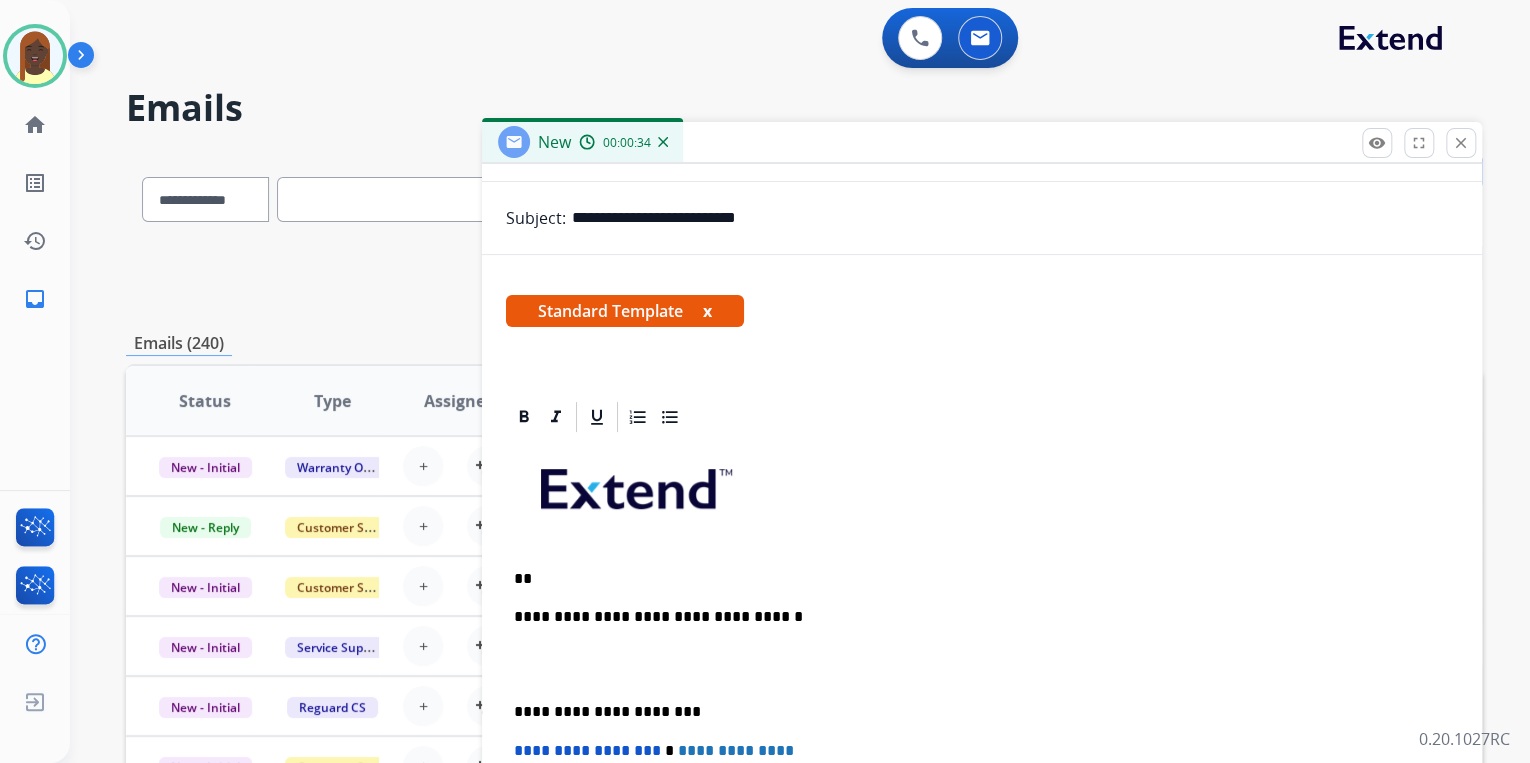 click on "**" at bounding box center [974, 579] 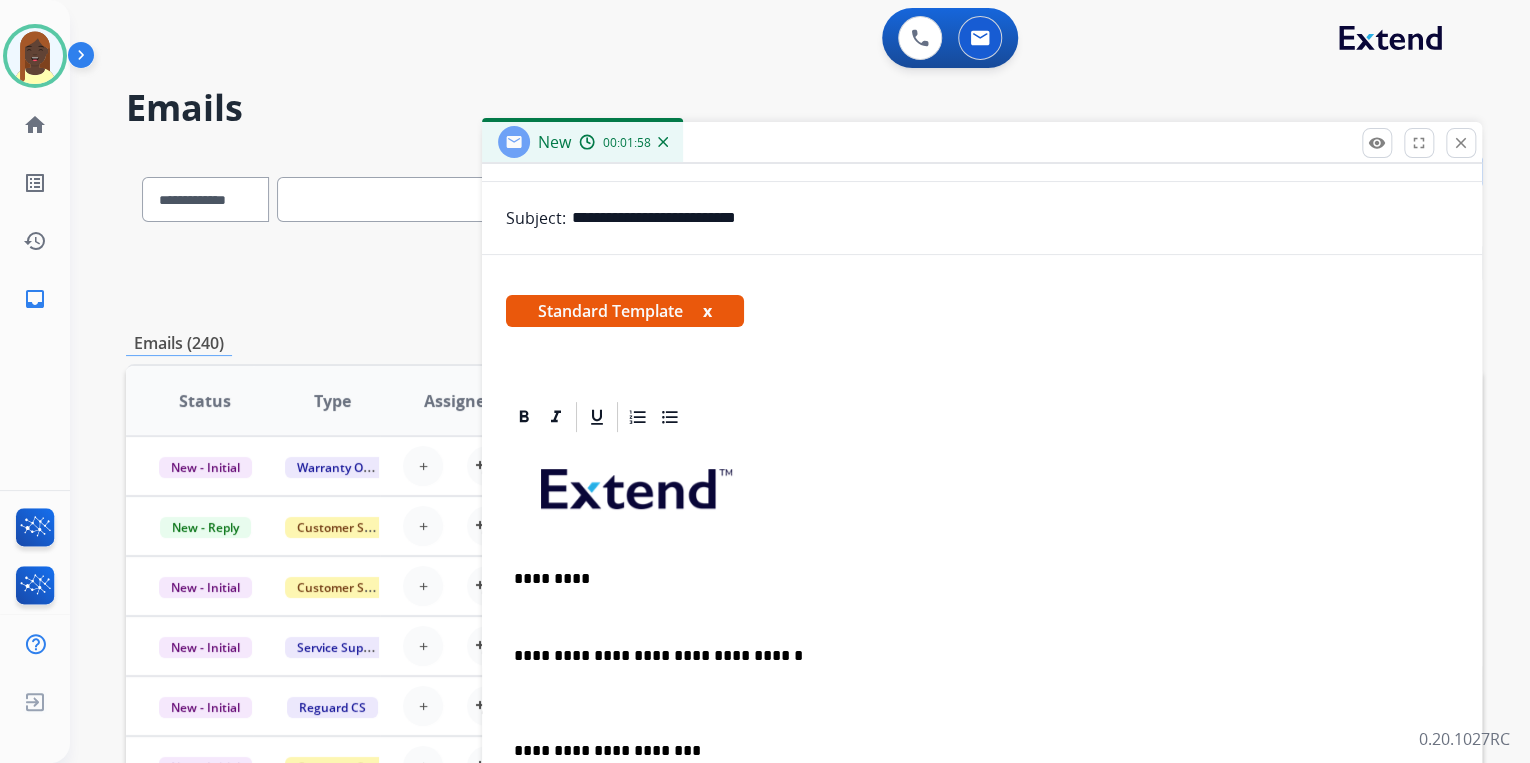 click at bounding box center [982, 617] 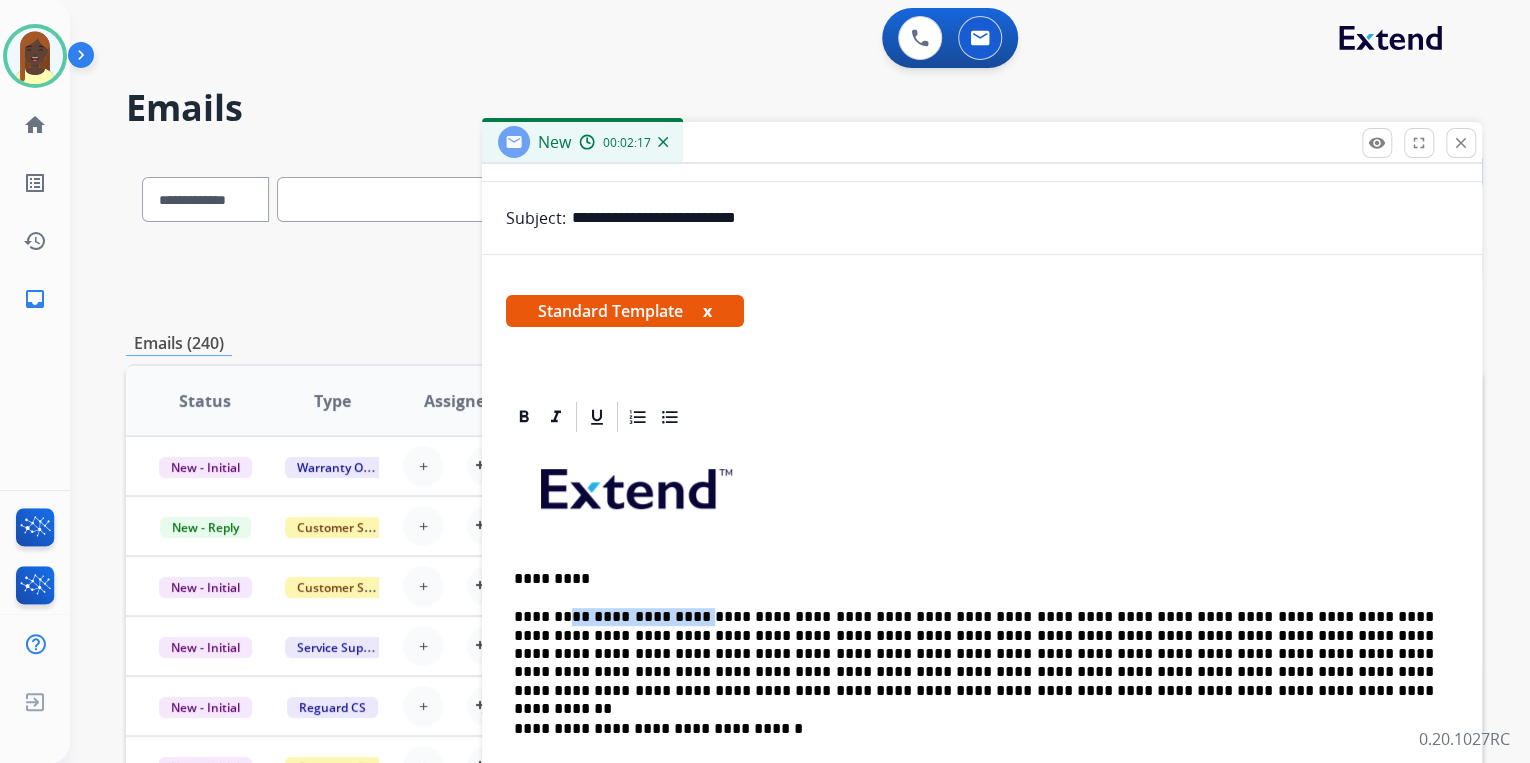 drag, startPoint x: 681, startPoint y: 616, endPoint x: 561, endPoint y: 621, distance: 120.10412 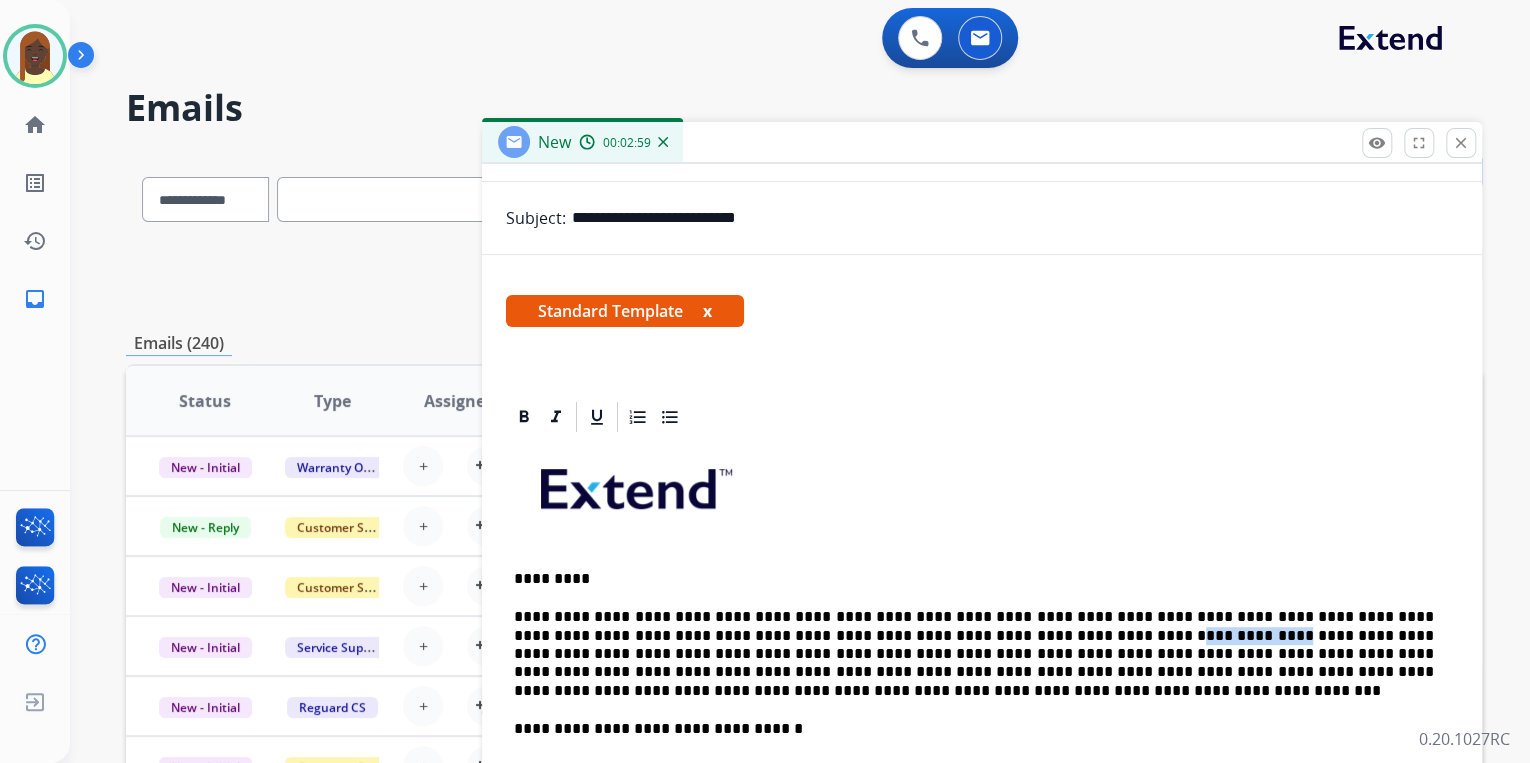 drag, startPoint x: 1023, startPoint y: 634, endPoint x: 934, endPoint y: 639, distance: 89.140335 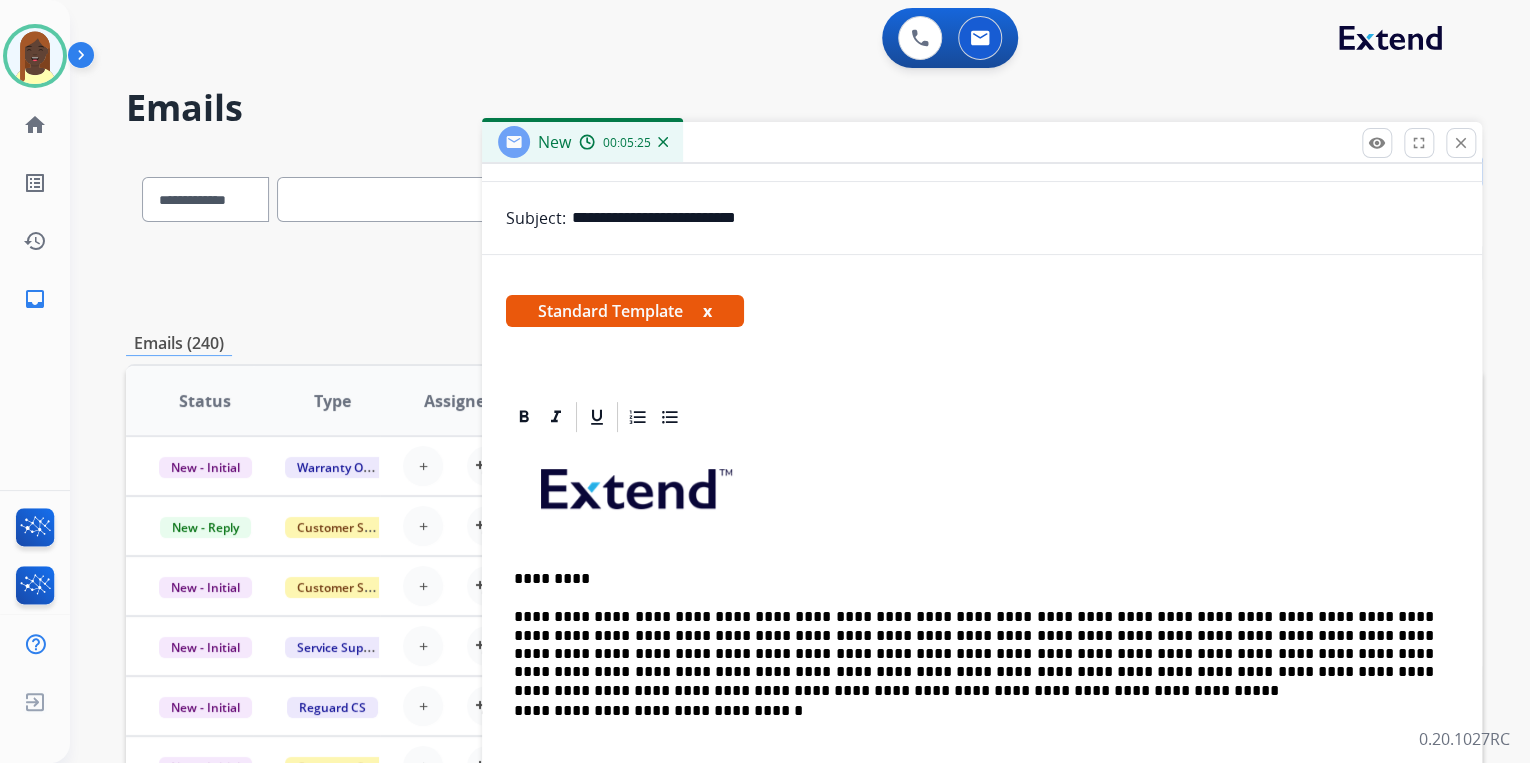 click on "**********" at bounding box center [974, 645] 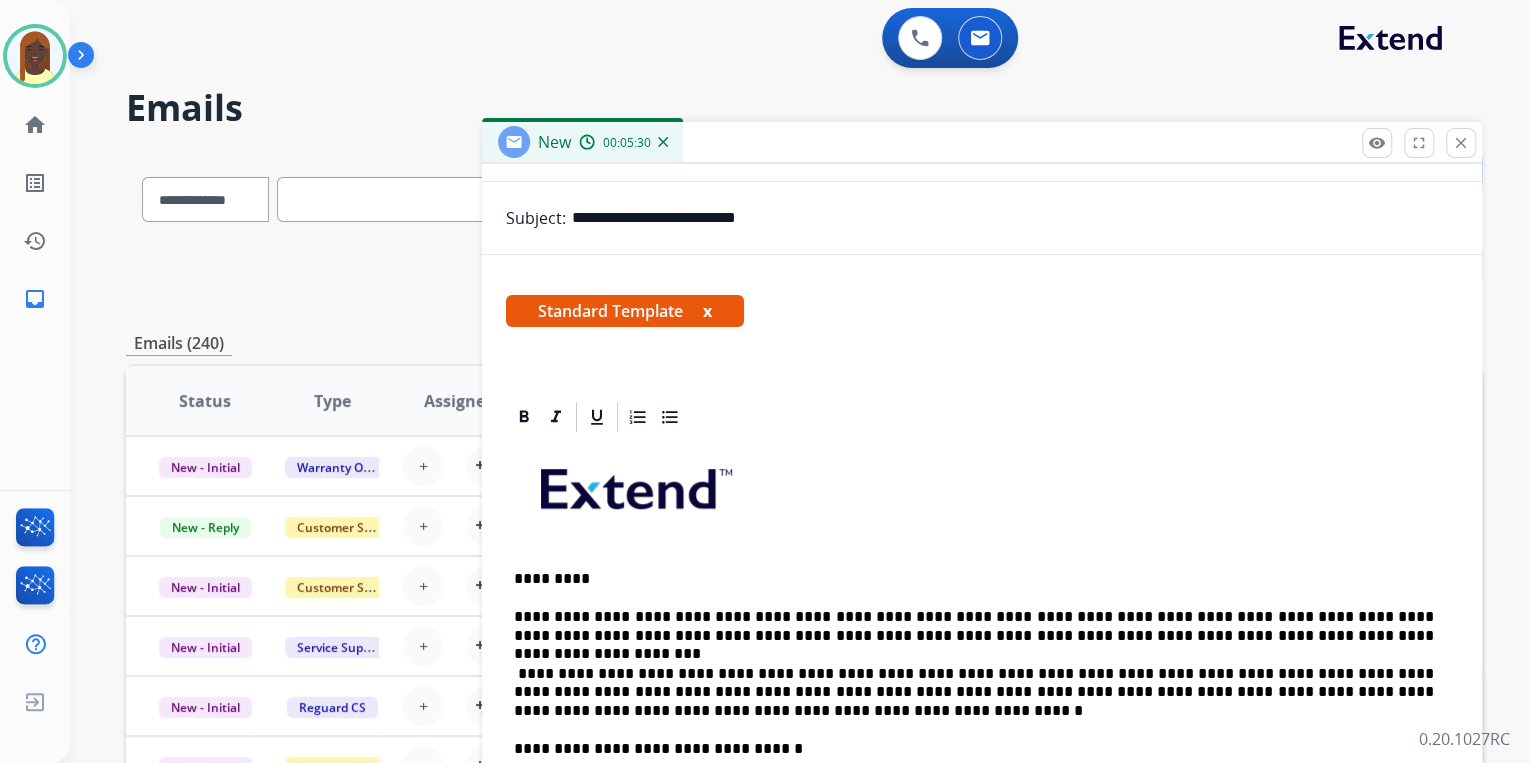 click on "**********" at bounding box center (974, 692) 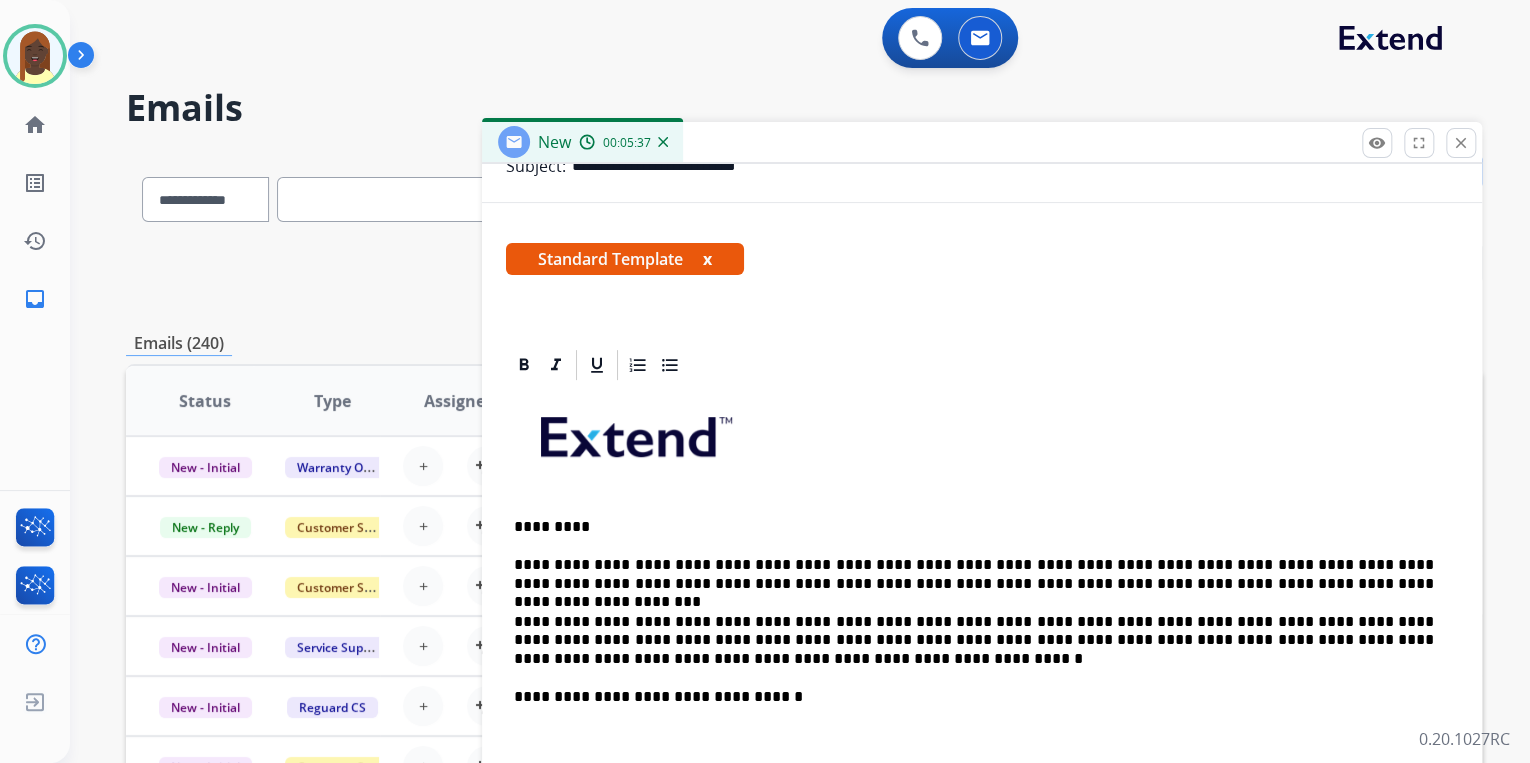 scroll, scrollTop: 320, scrollLeft: 0, axis: vertical 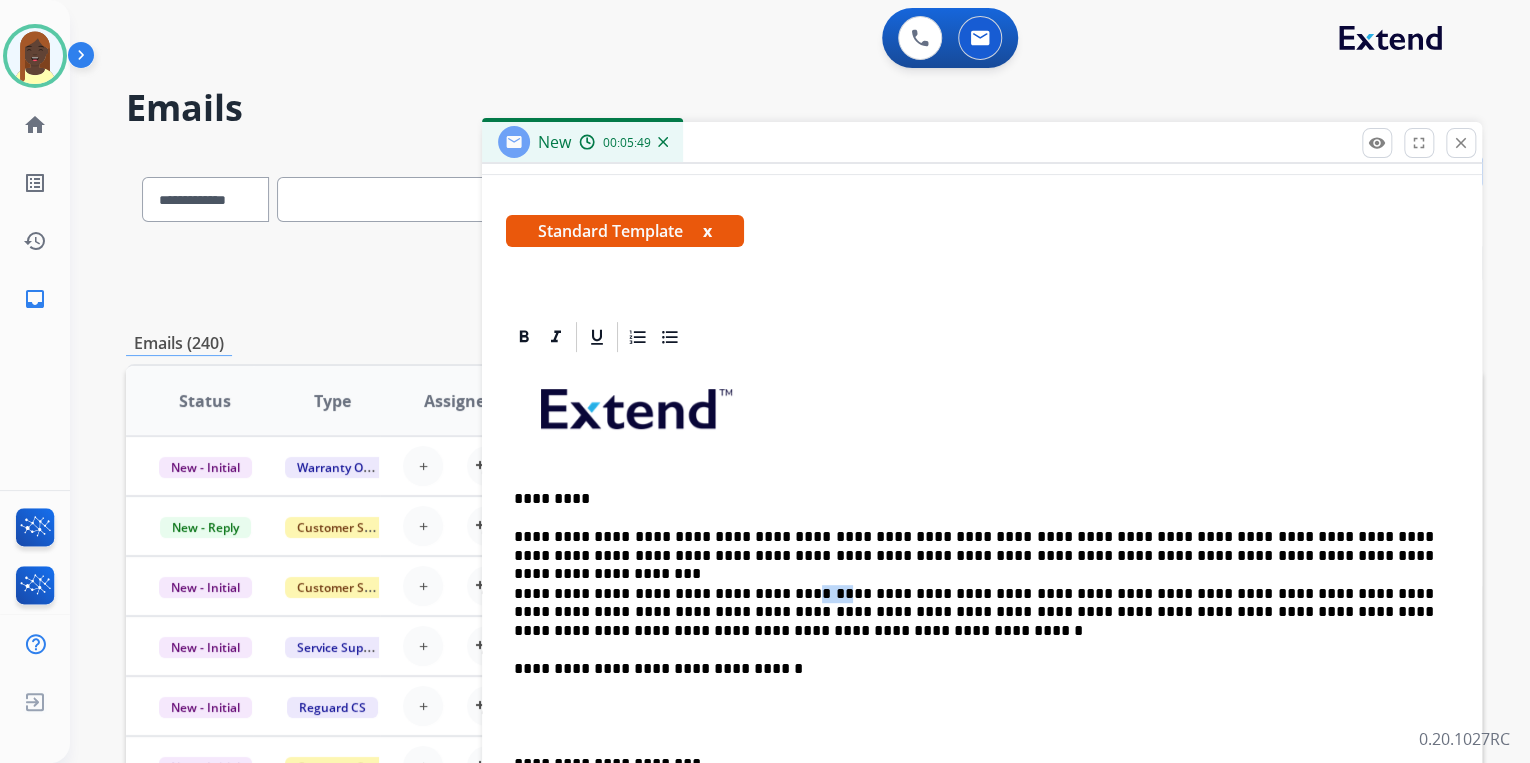 drag, startPoint x: 797, startPoint y: 592, endPoint x: 768, endPoint y: 597, distance: 29.427877 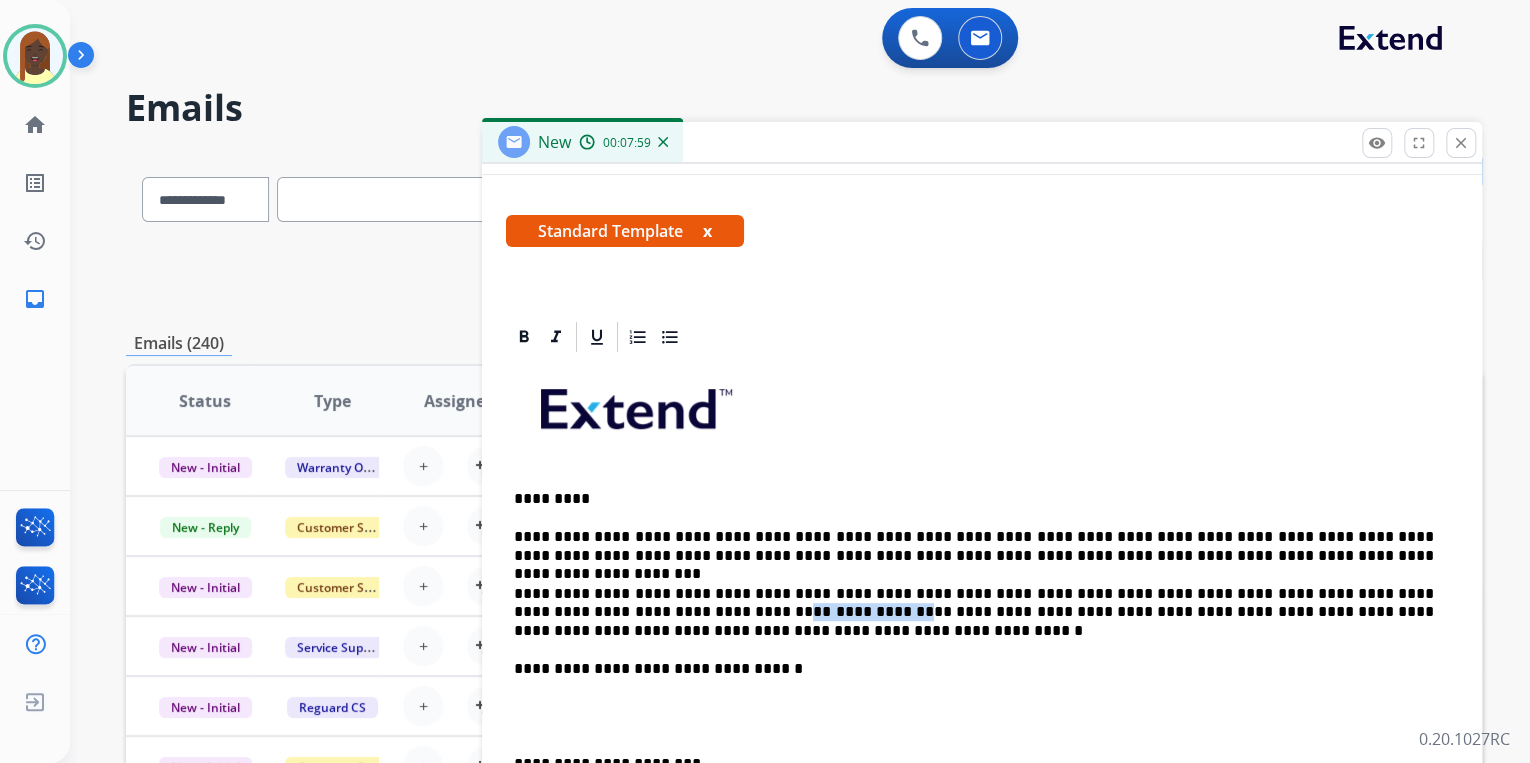 drag, startPoint x: 673, startPoint y: 612, endPoint x: 563, endPoint y: 630, distance: 111.463 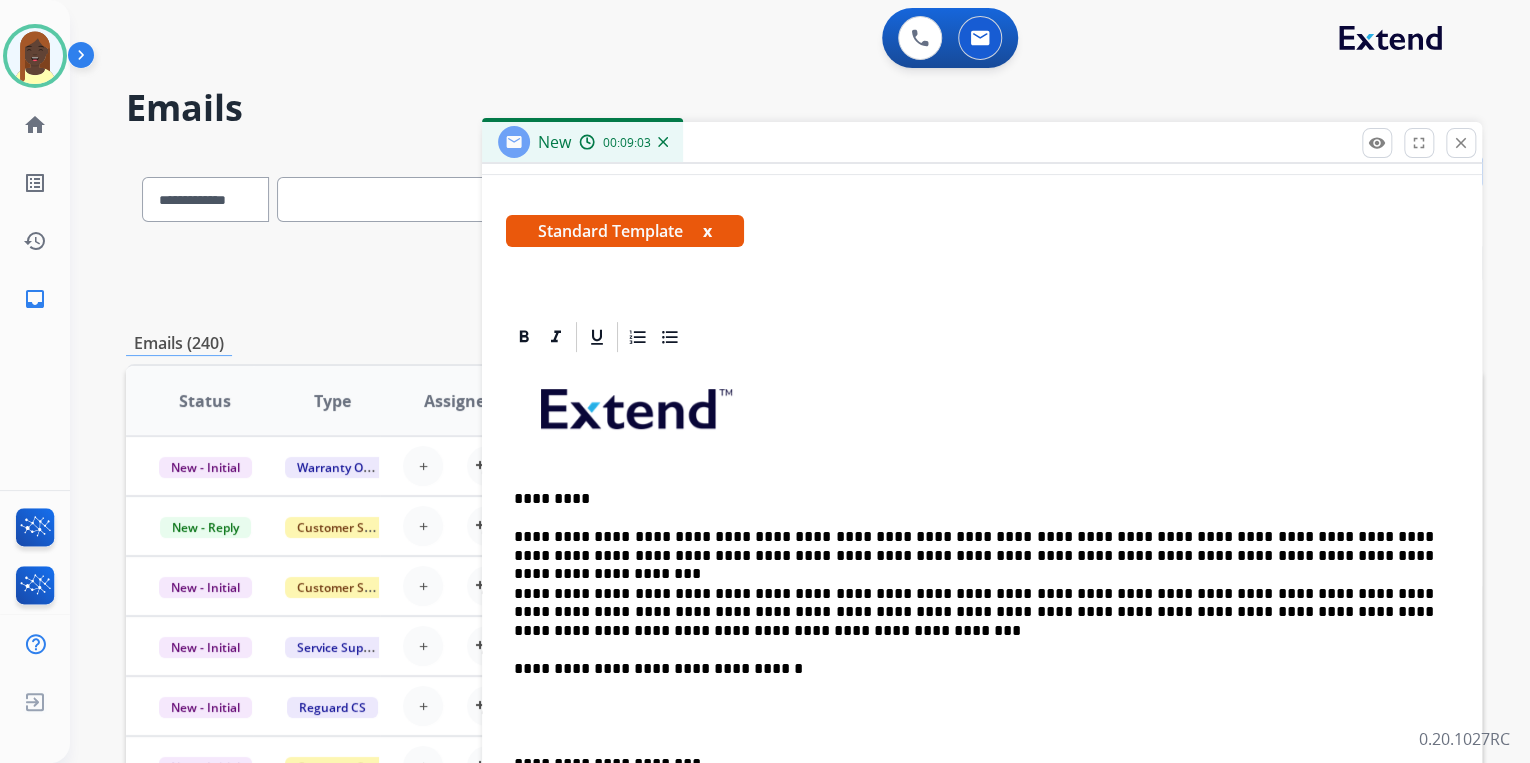 click on "**********" at bounding box center [974, 612] 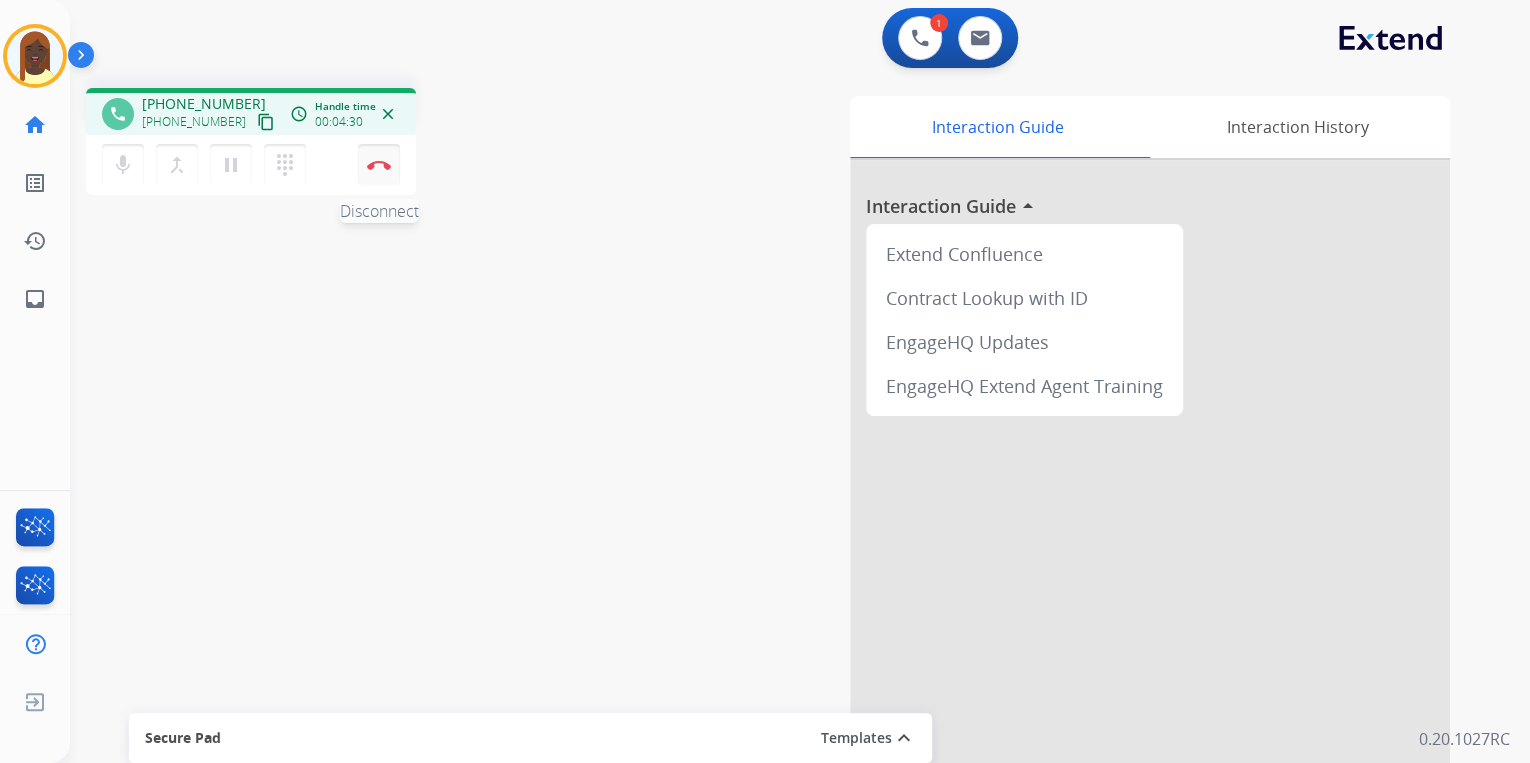click on "Disconnect" at bounding box center [379, 165] 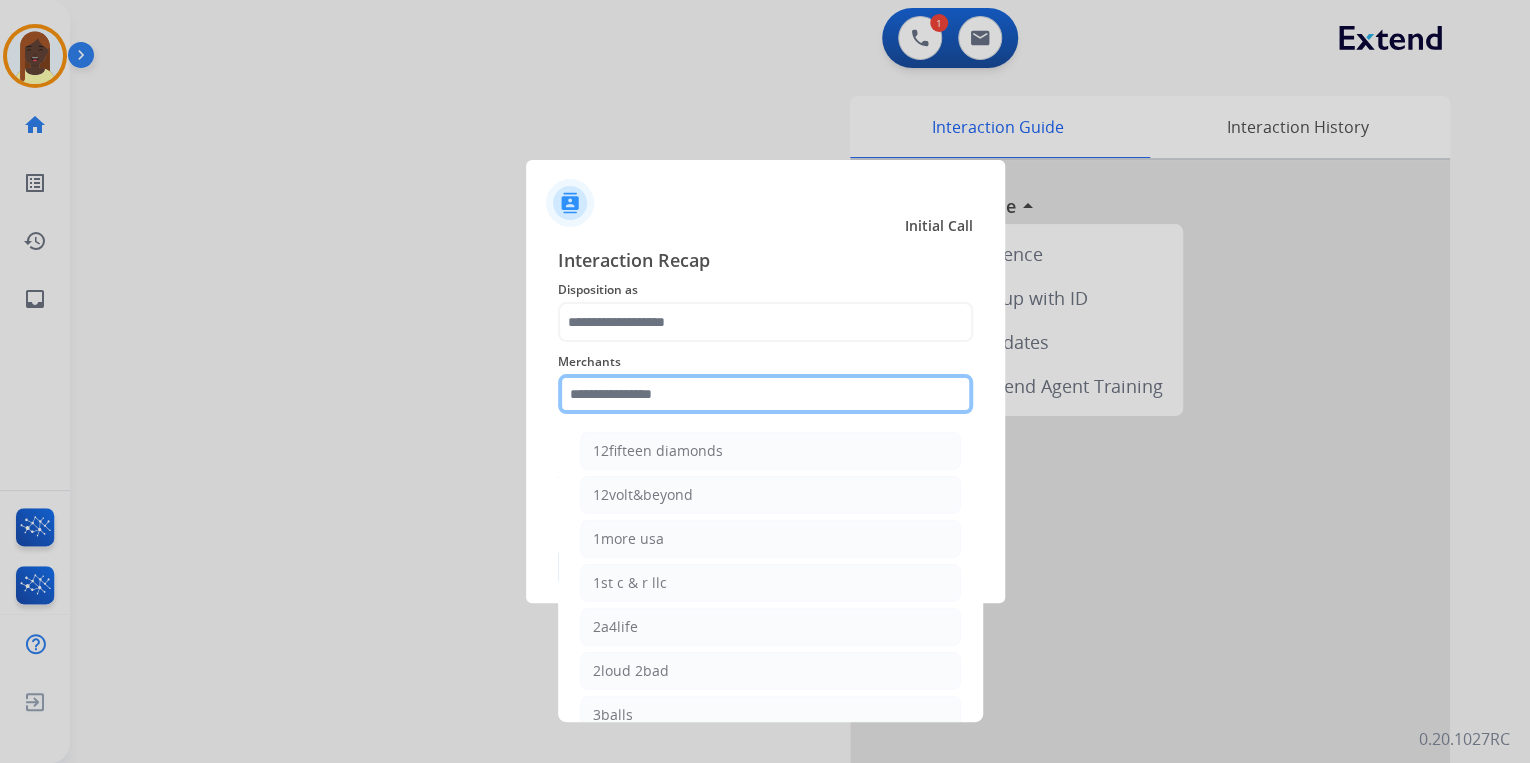 click 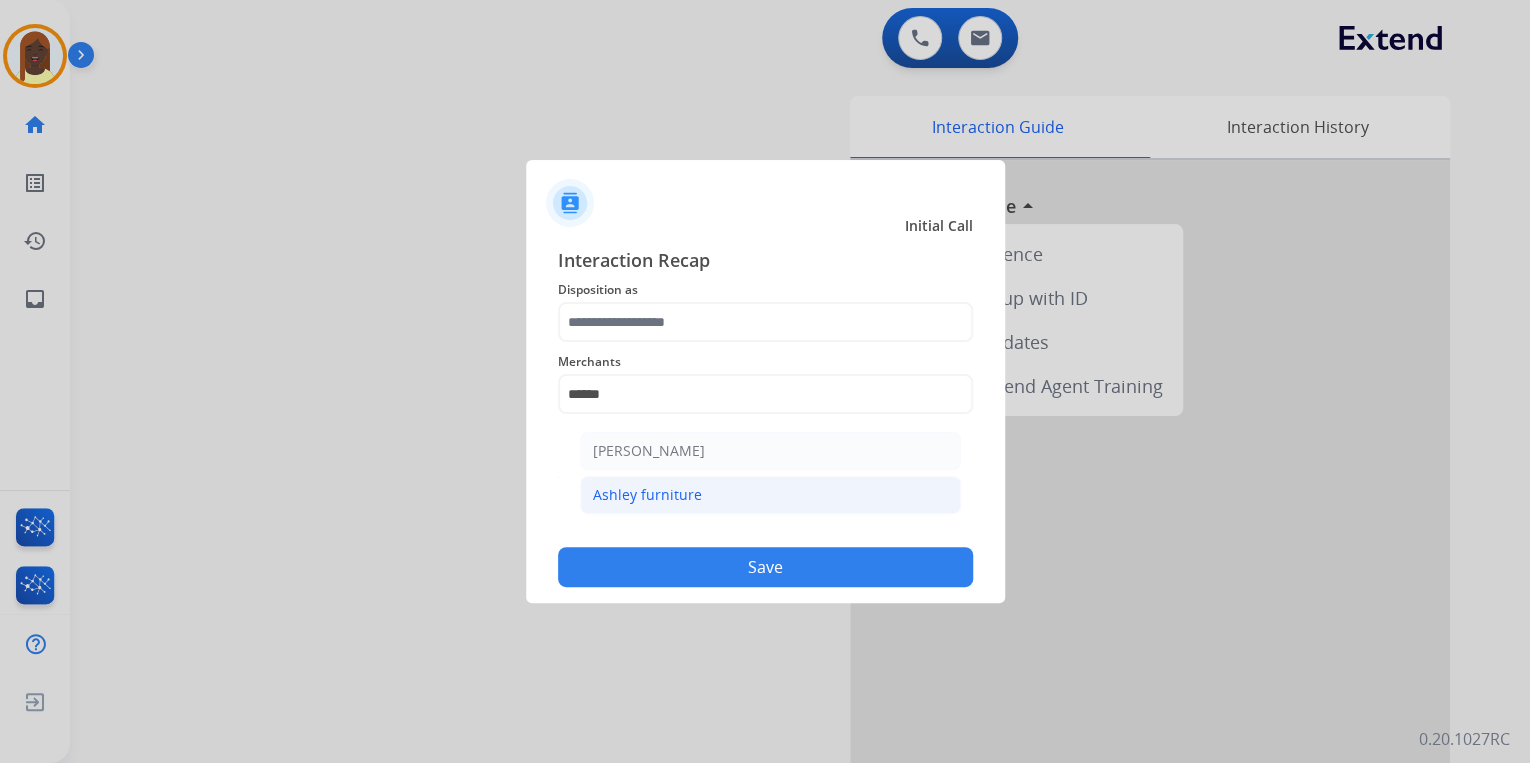 click on "Ashley furniture" 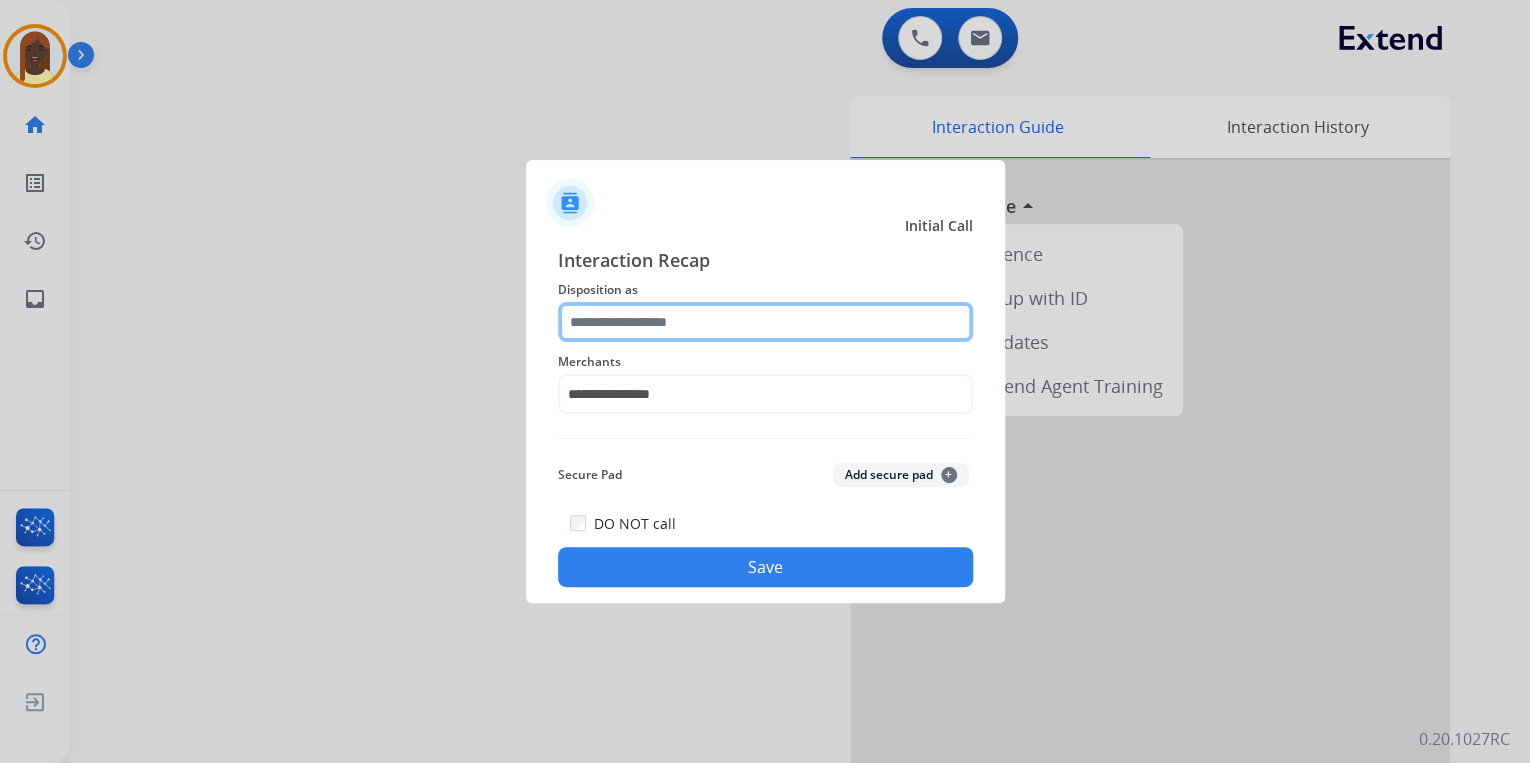 click 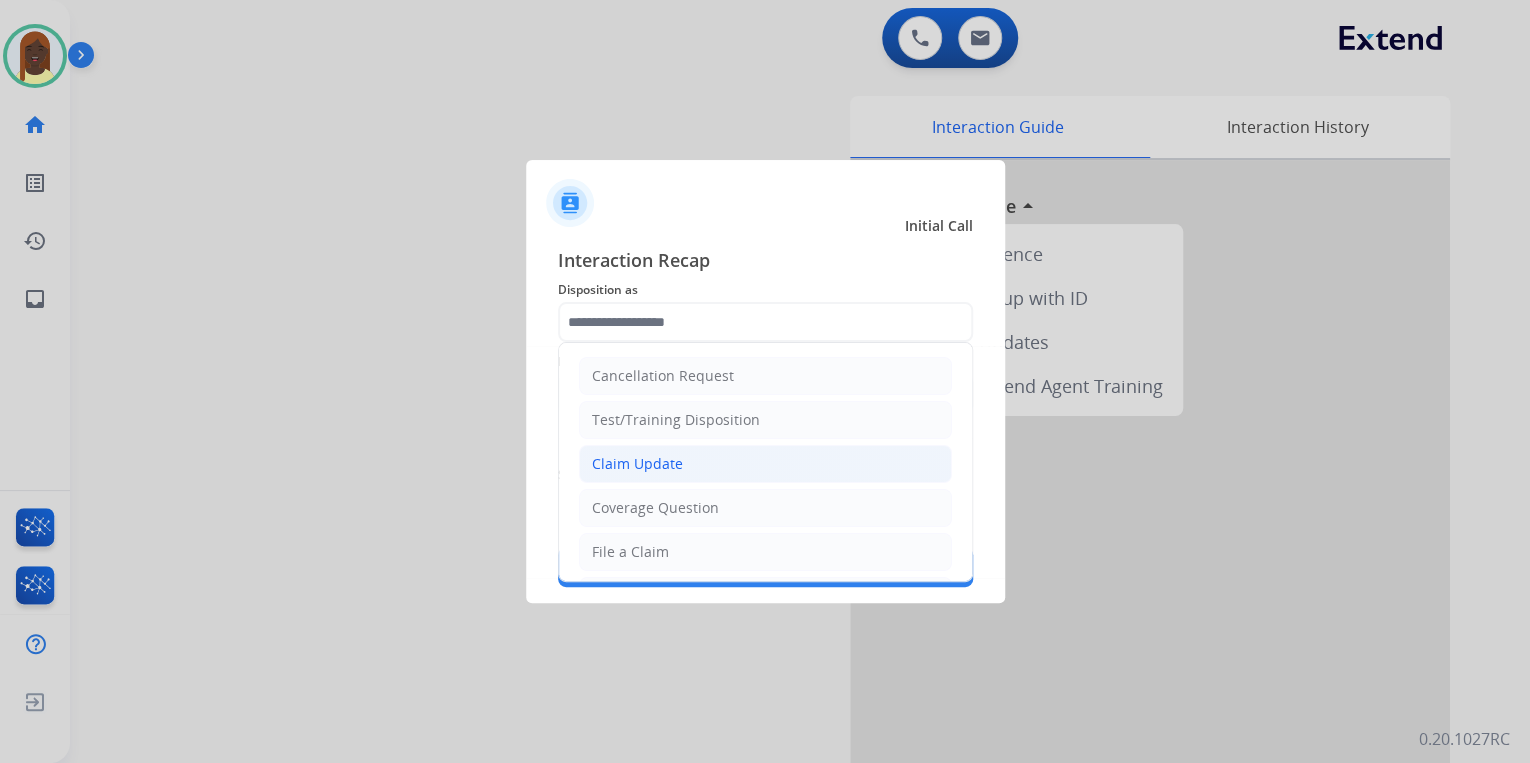 click on "Claim Update" 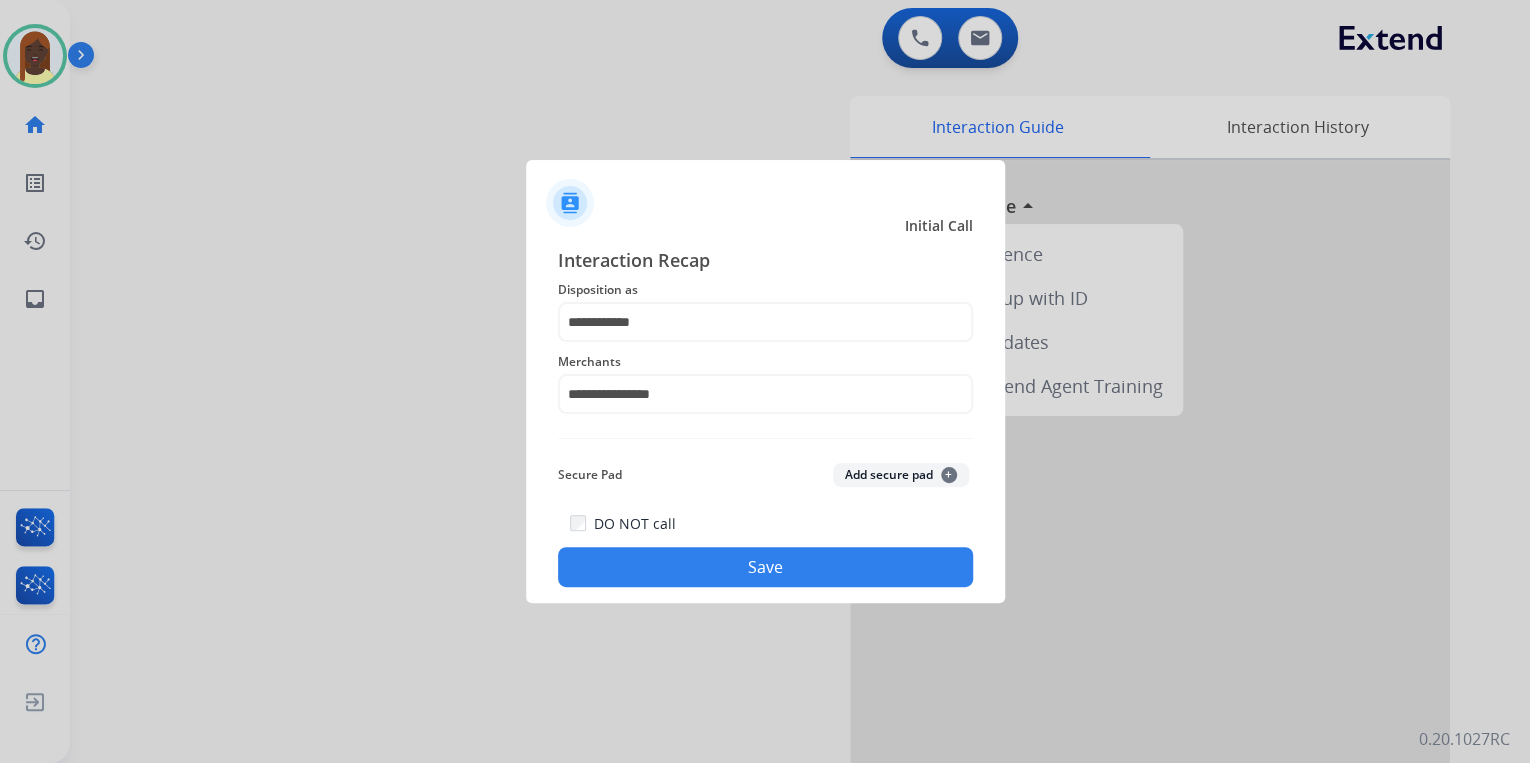 click on "Save" 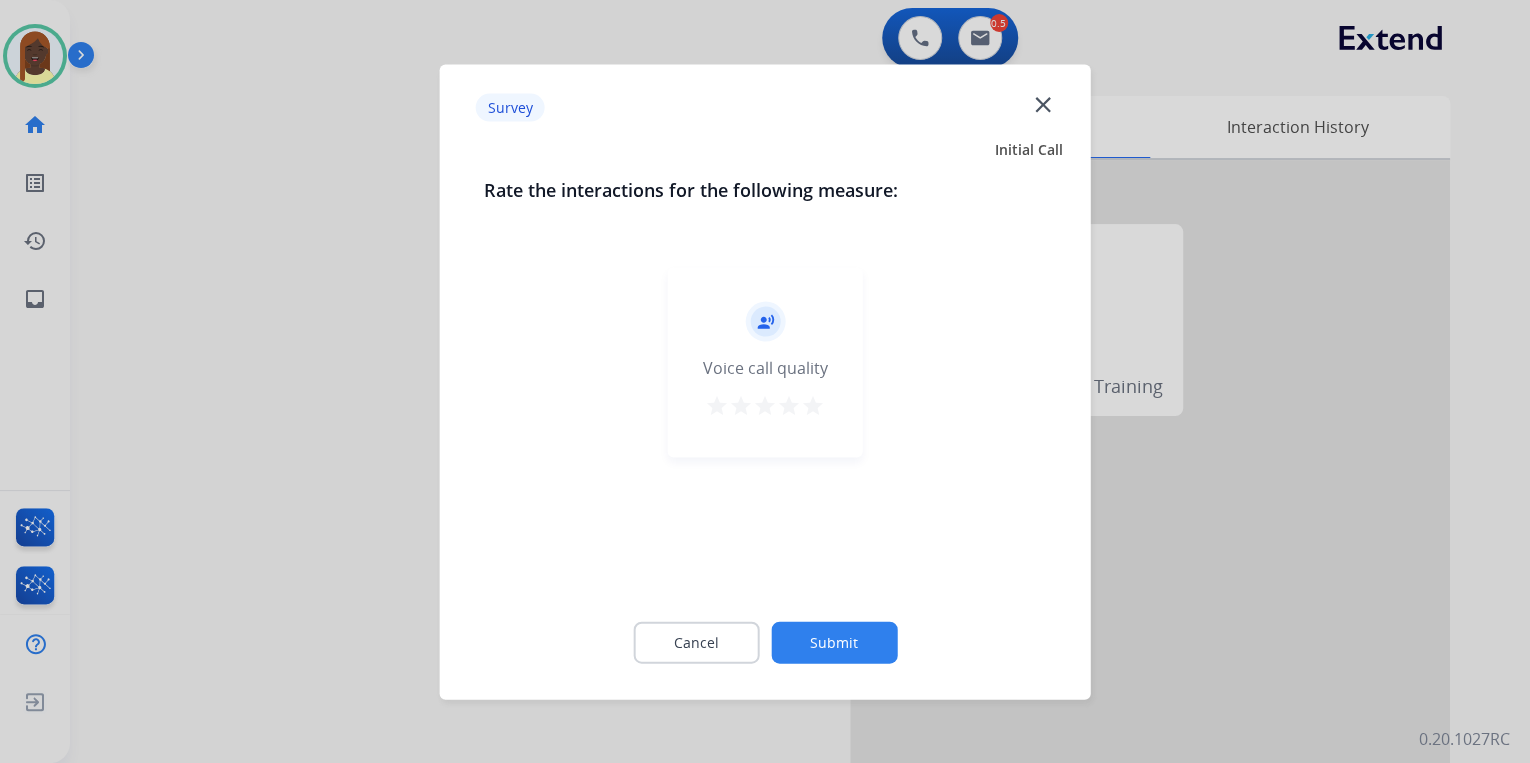 click on "star" at bounding box center [813, 405] 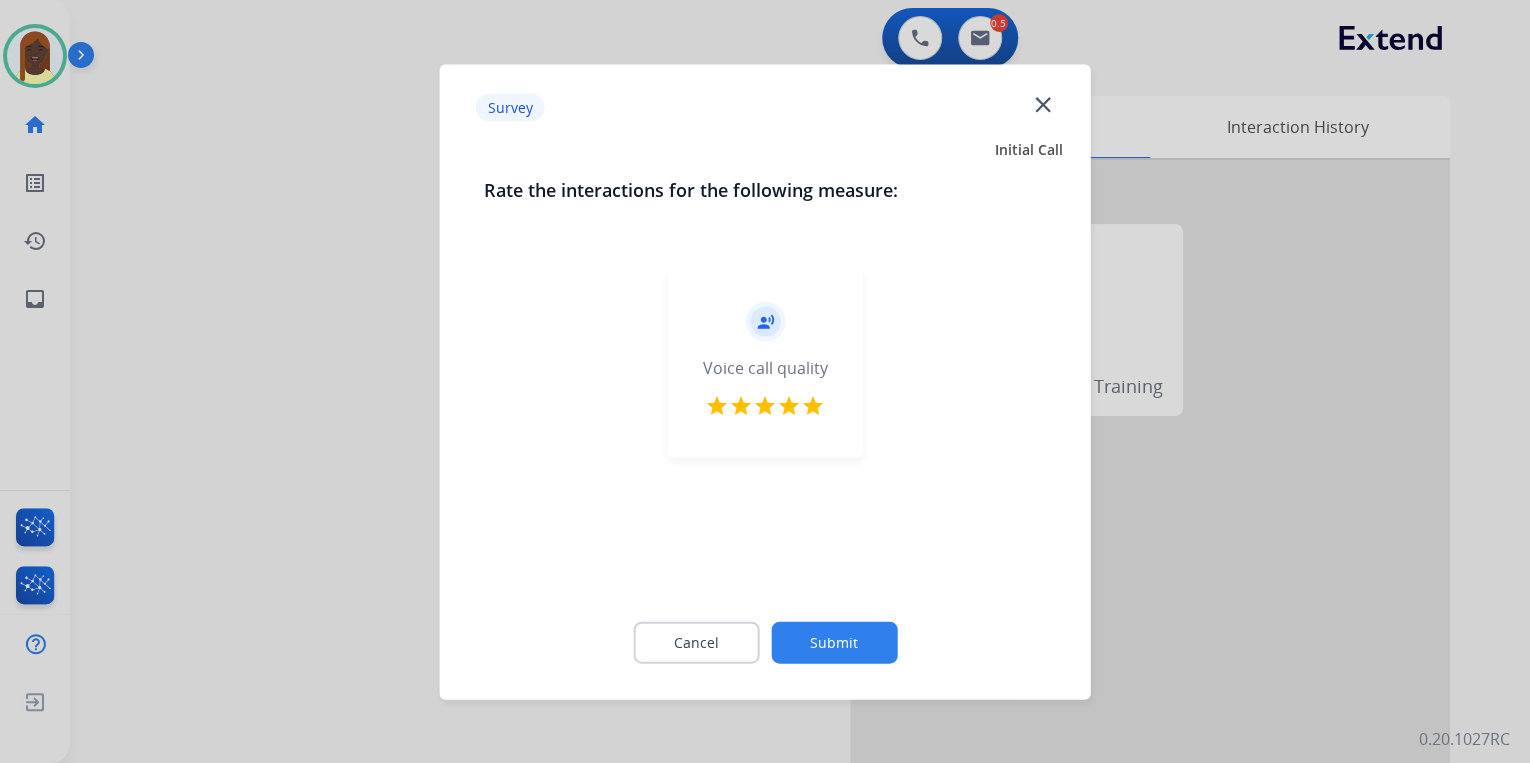 click on "Submit" 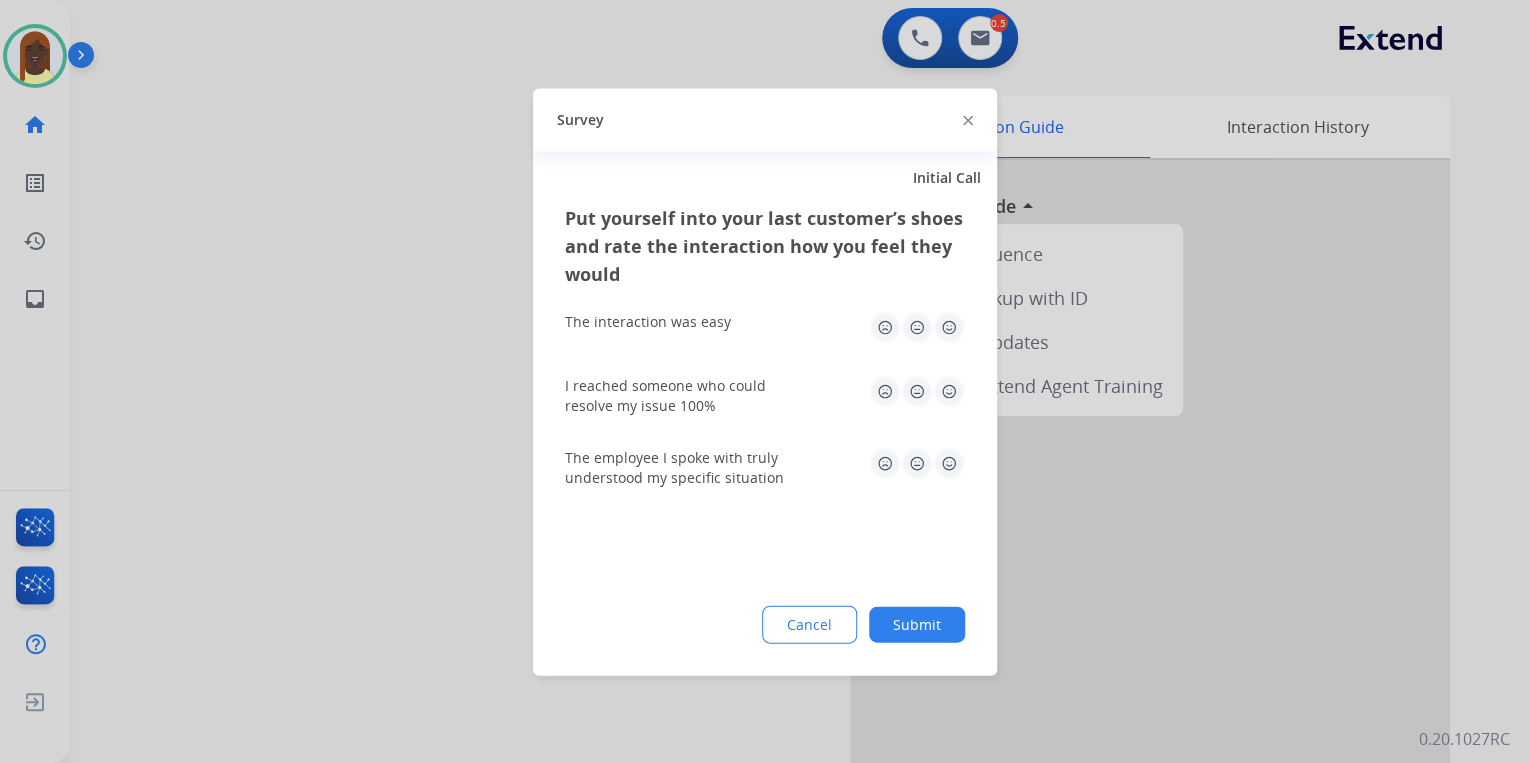 click on "Survey" 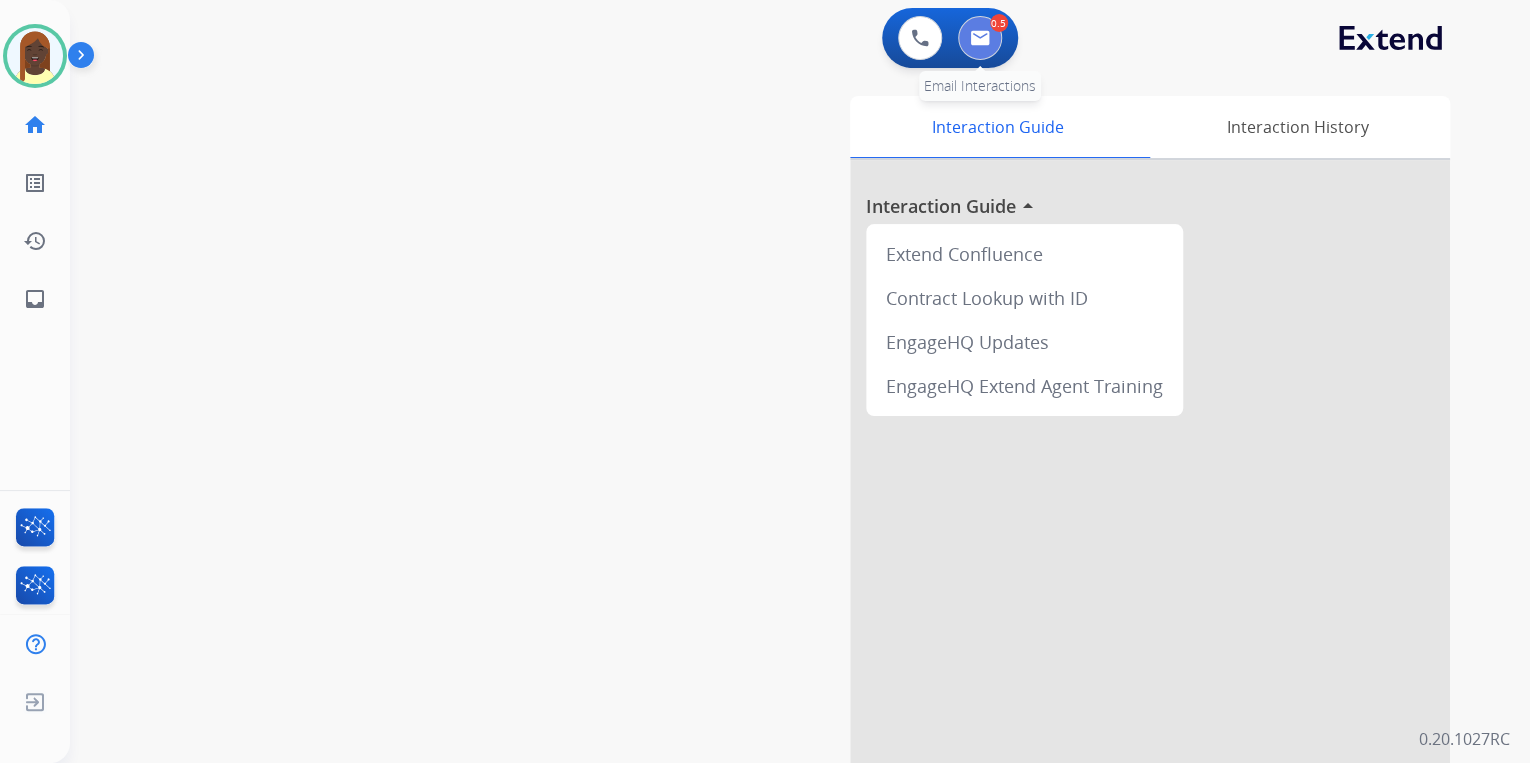 click at bounding box center (980, 38) 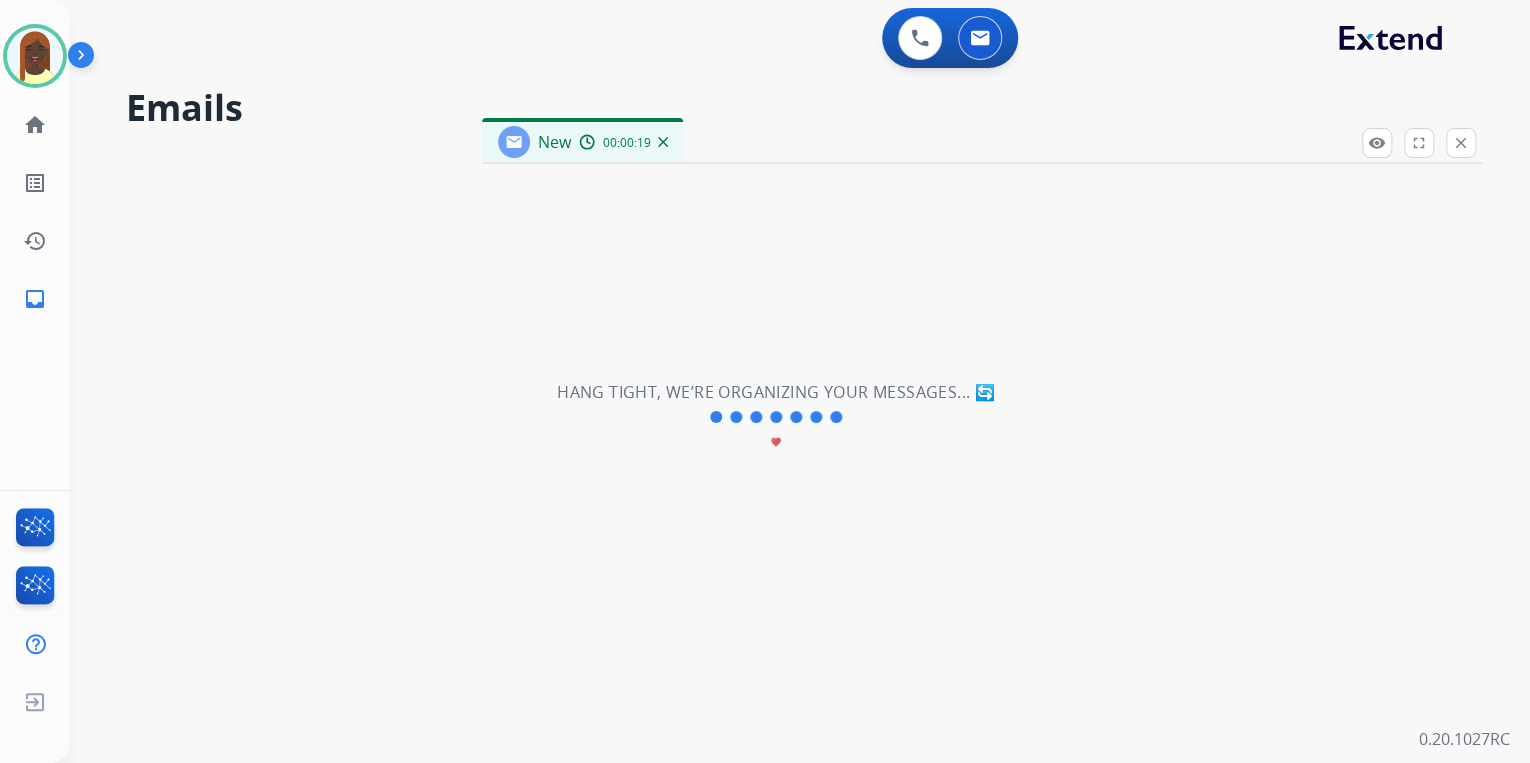 select on "**********" 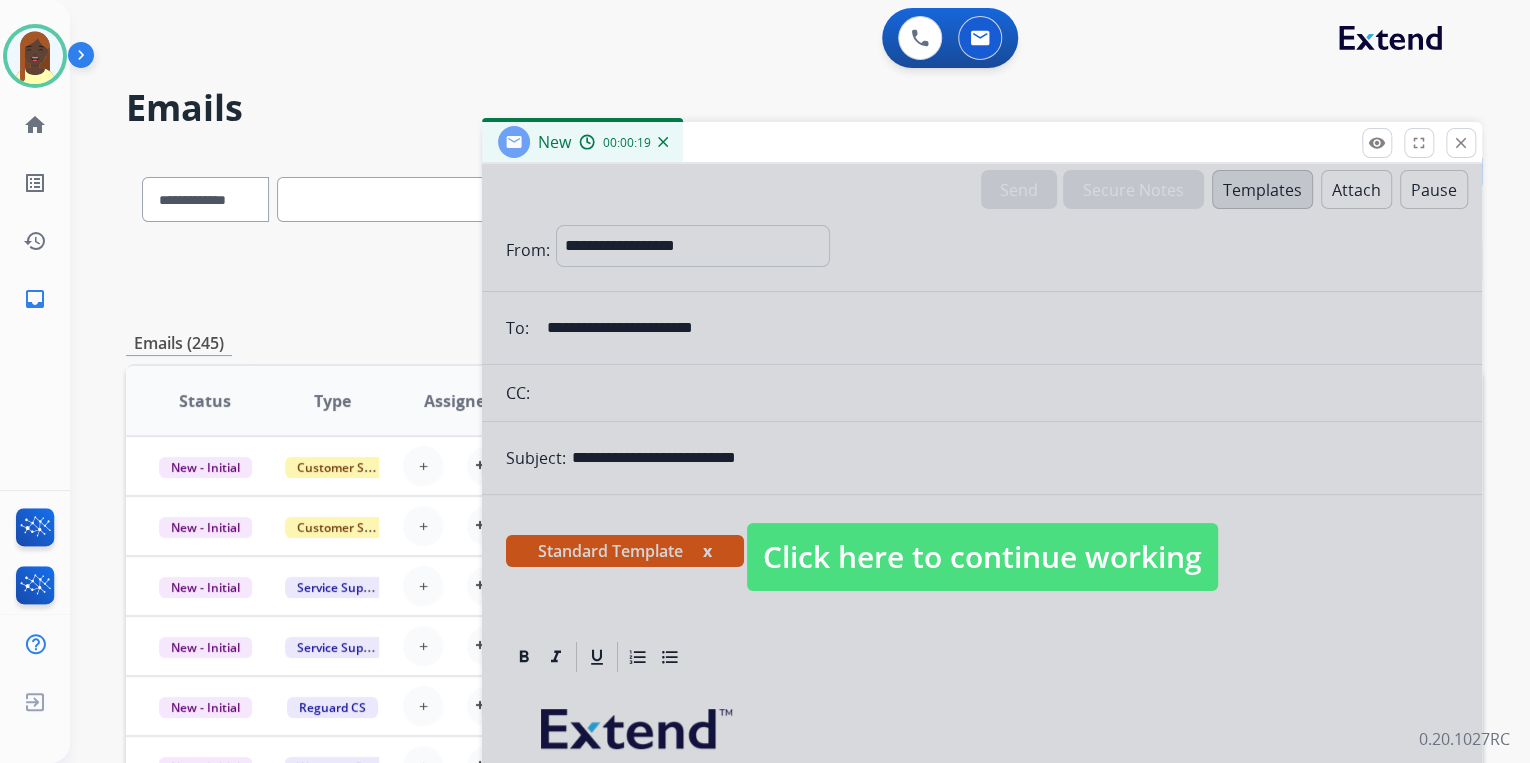 click on "Click here to continue working" at bounding box center (982, 557) 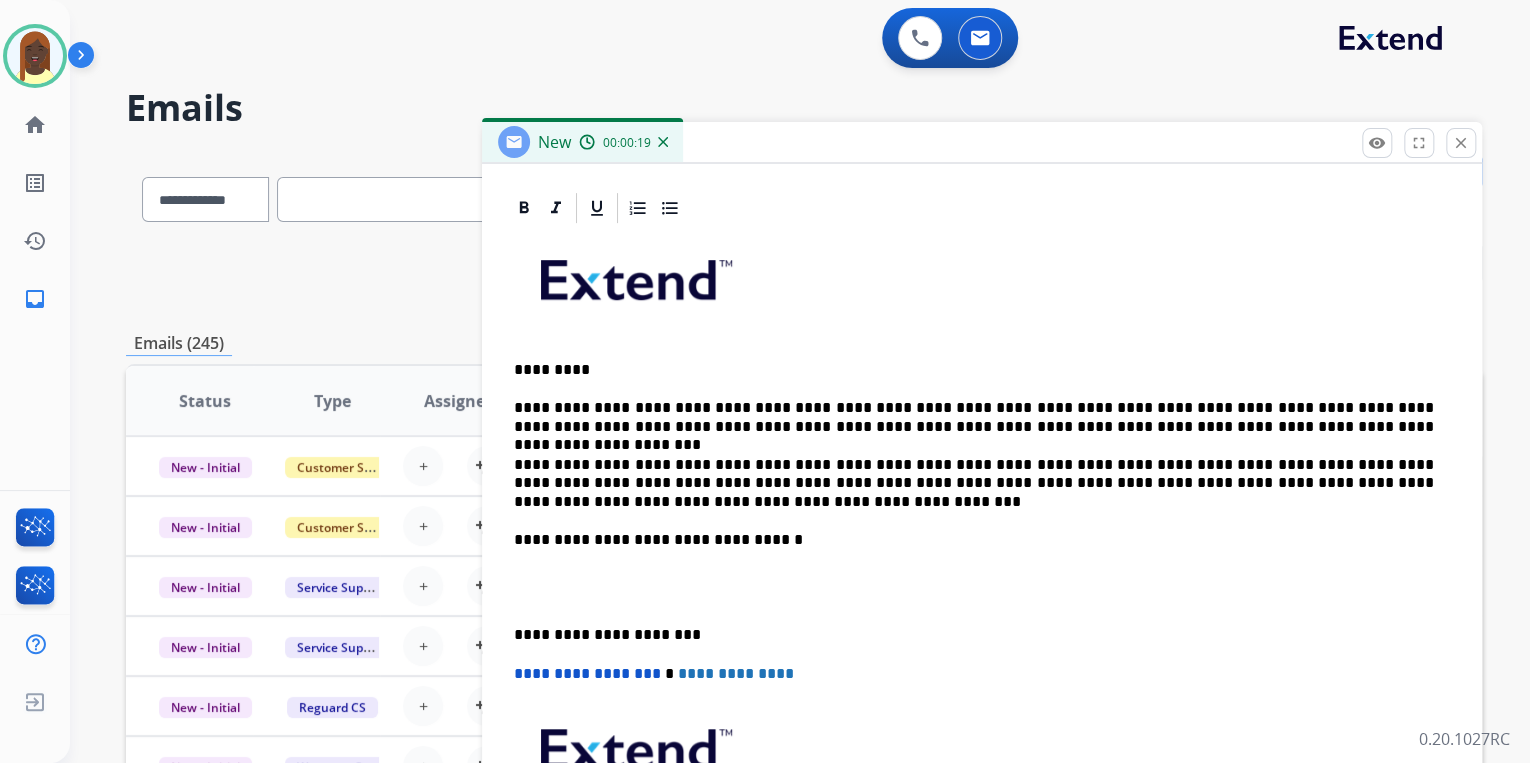 scroll, scrollTop: 476, scrollLeft: 0, axis: vertical 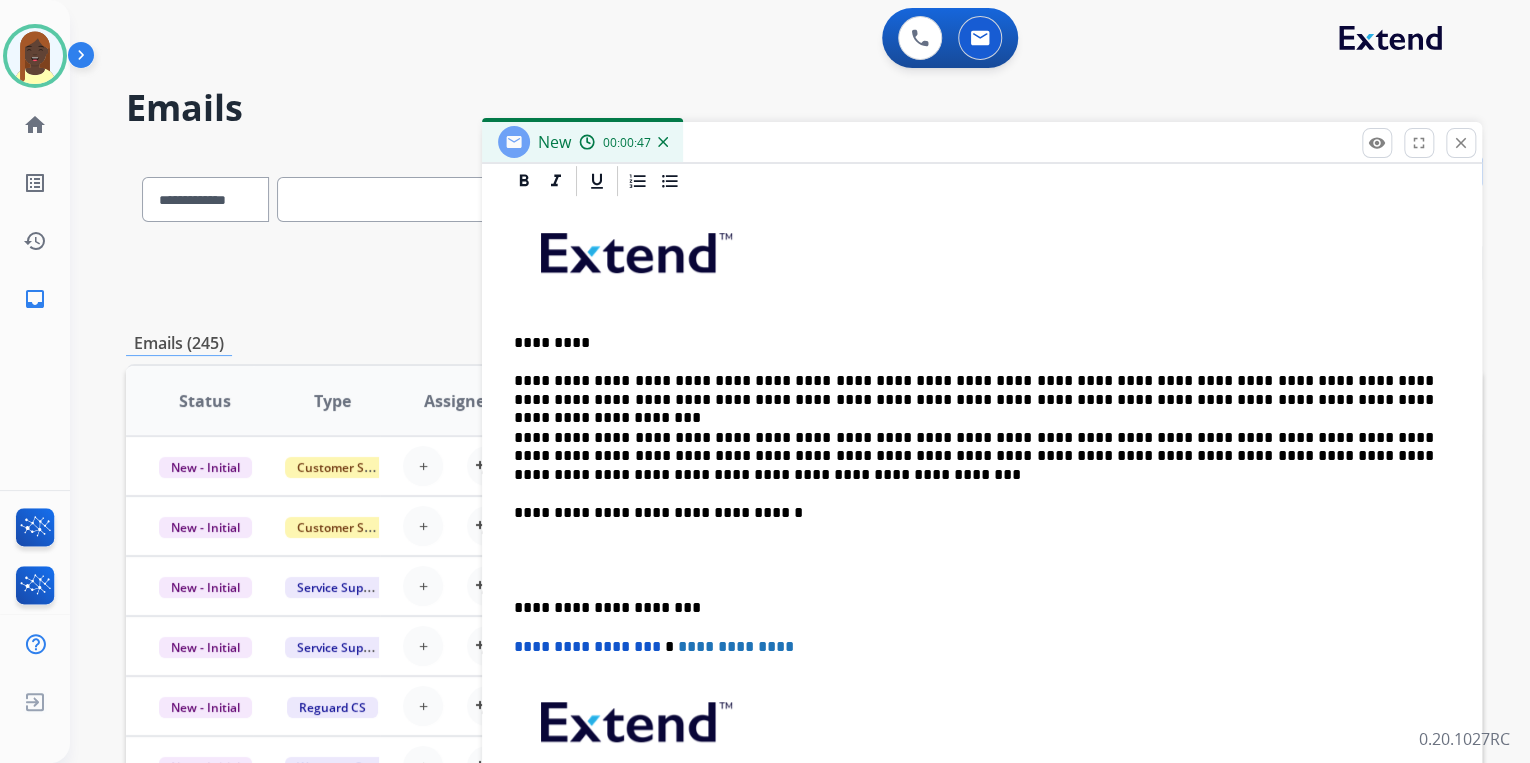 click on "**********" at bounding box center (974, 456) 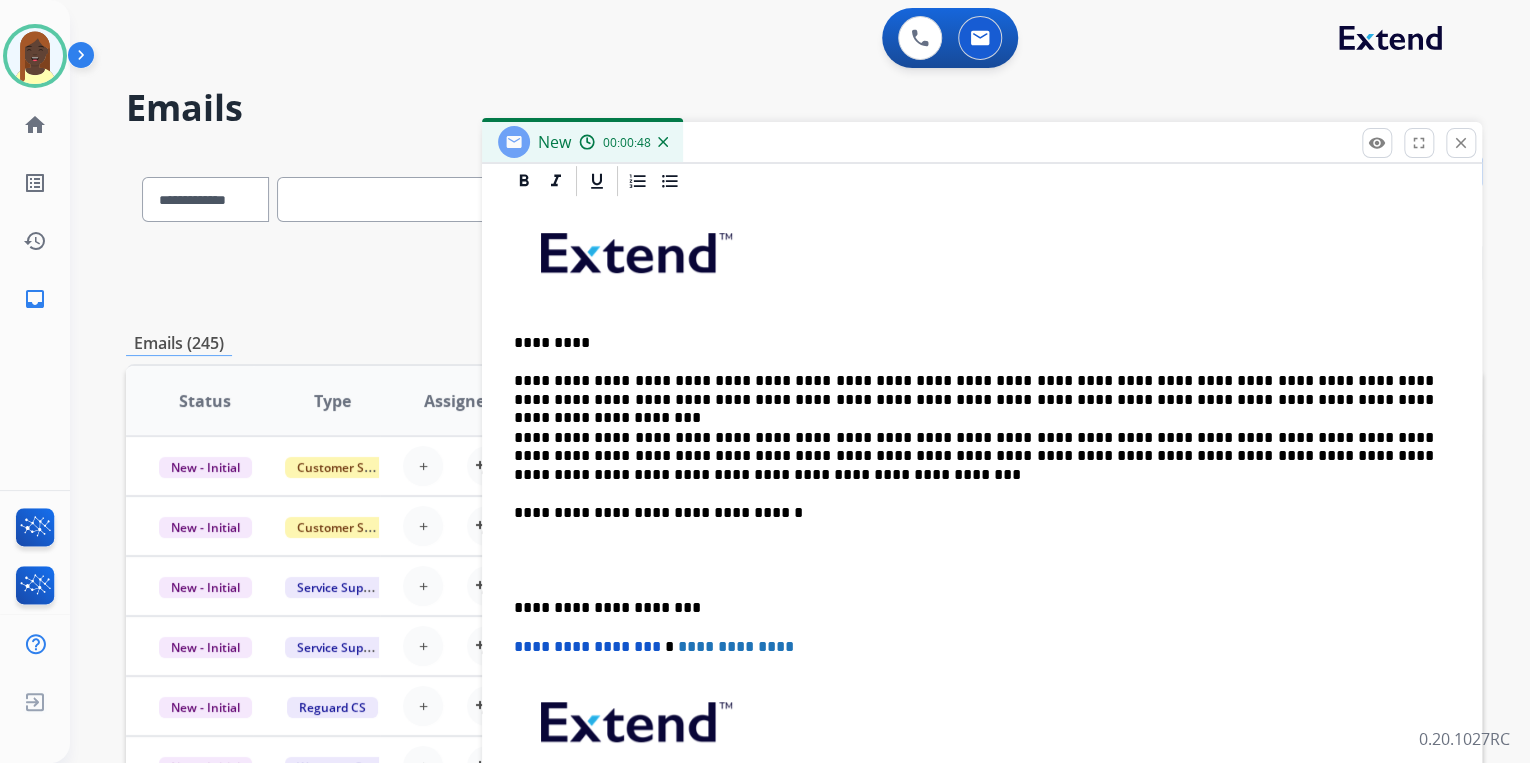 type 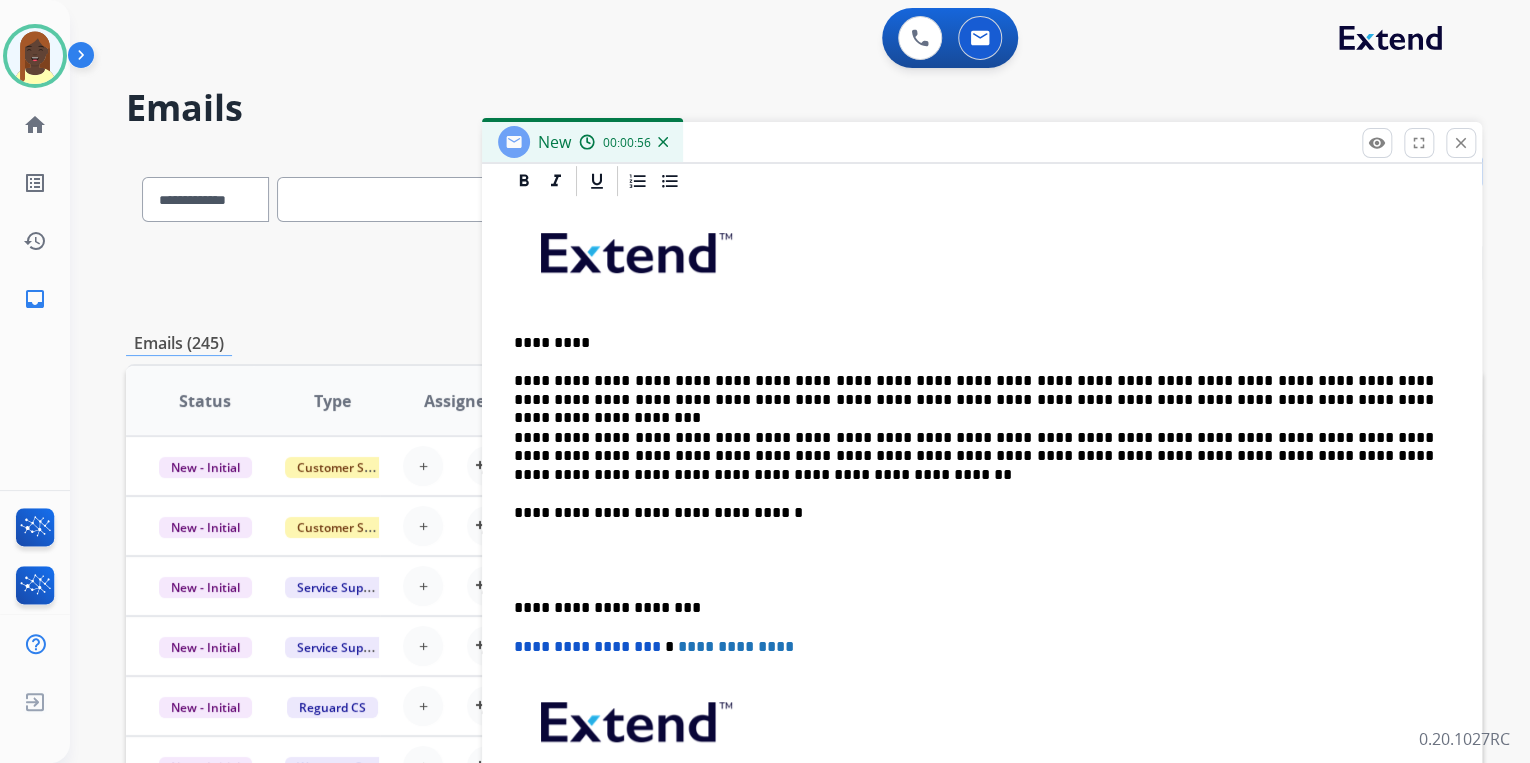 click on "**********" at bounding box center [974, 456] 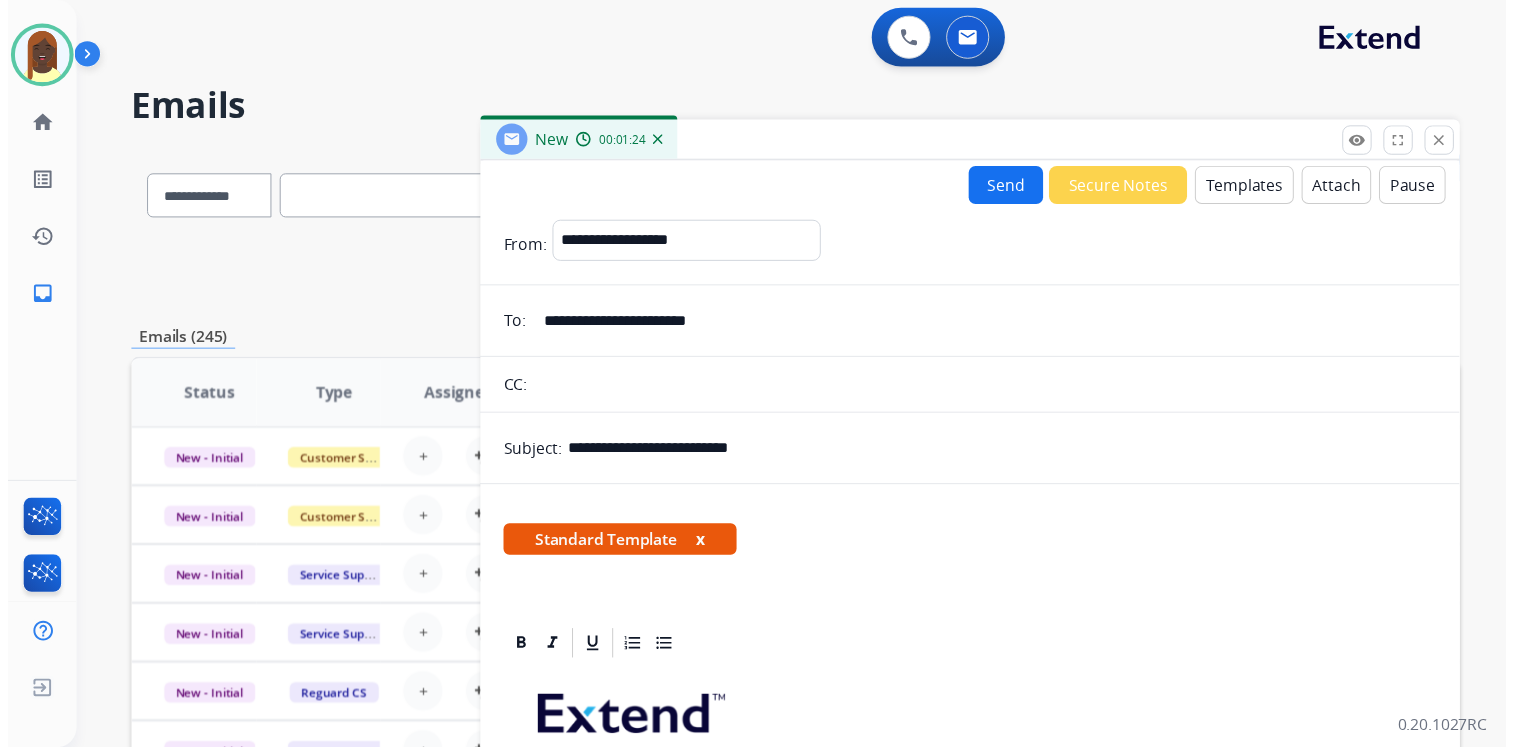 scroll, scrollTop: 0, scrollLeft: 0, axis: both 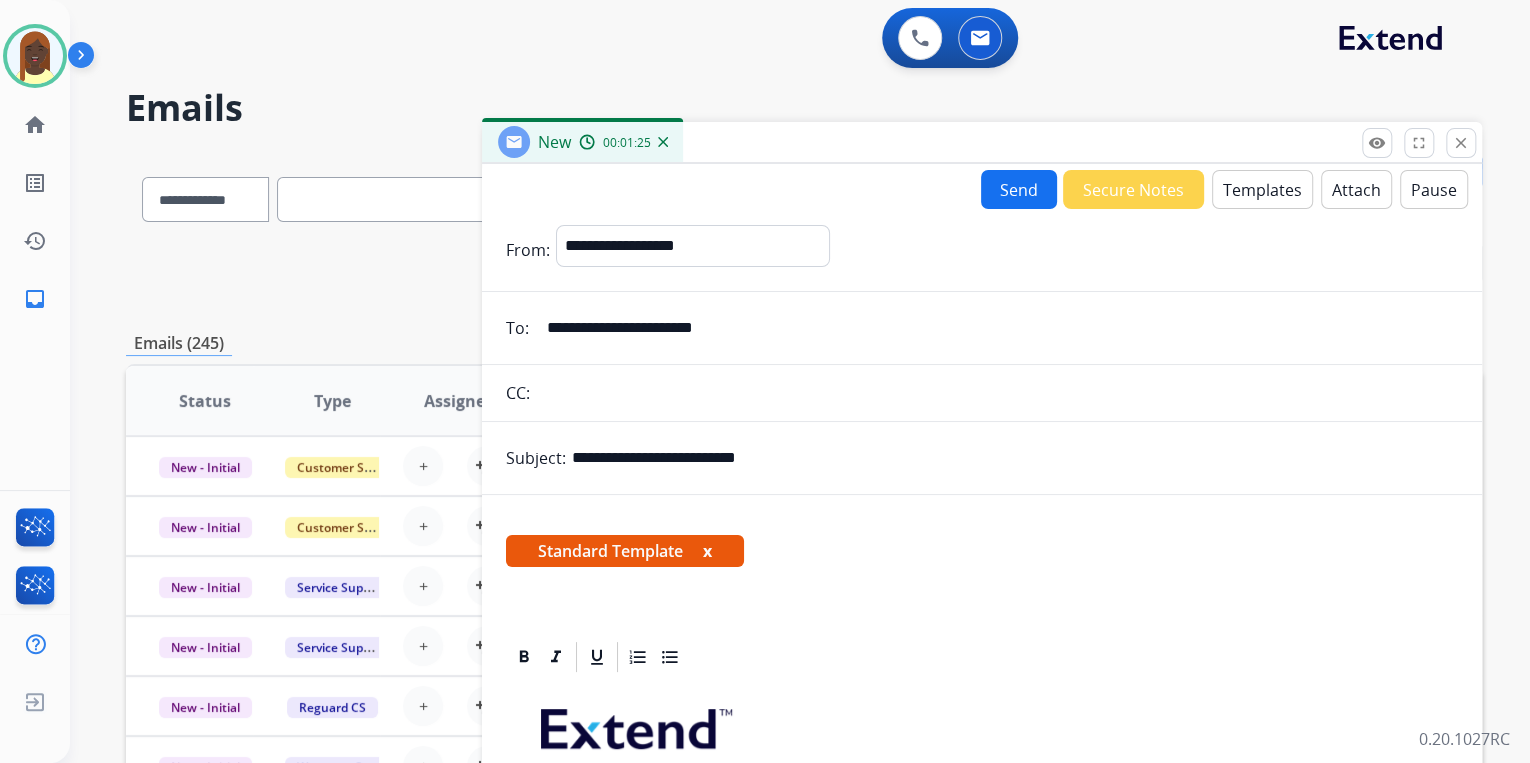 click on "Send" at bounding box center (1019, 189) 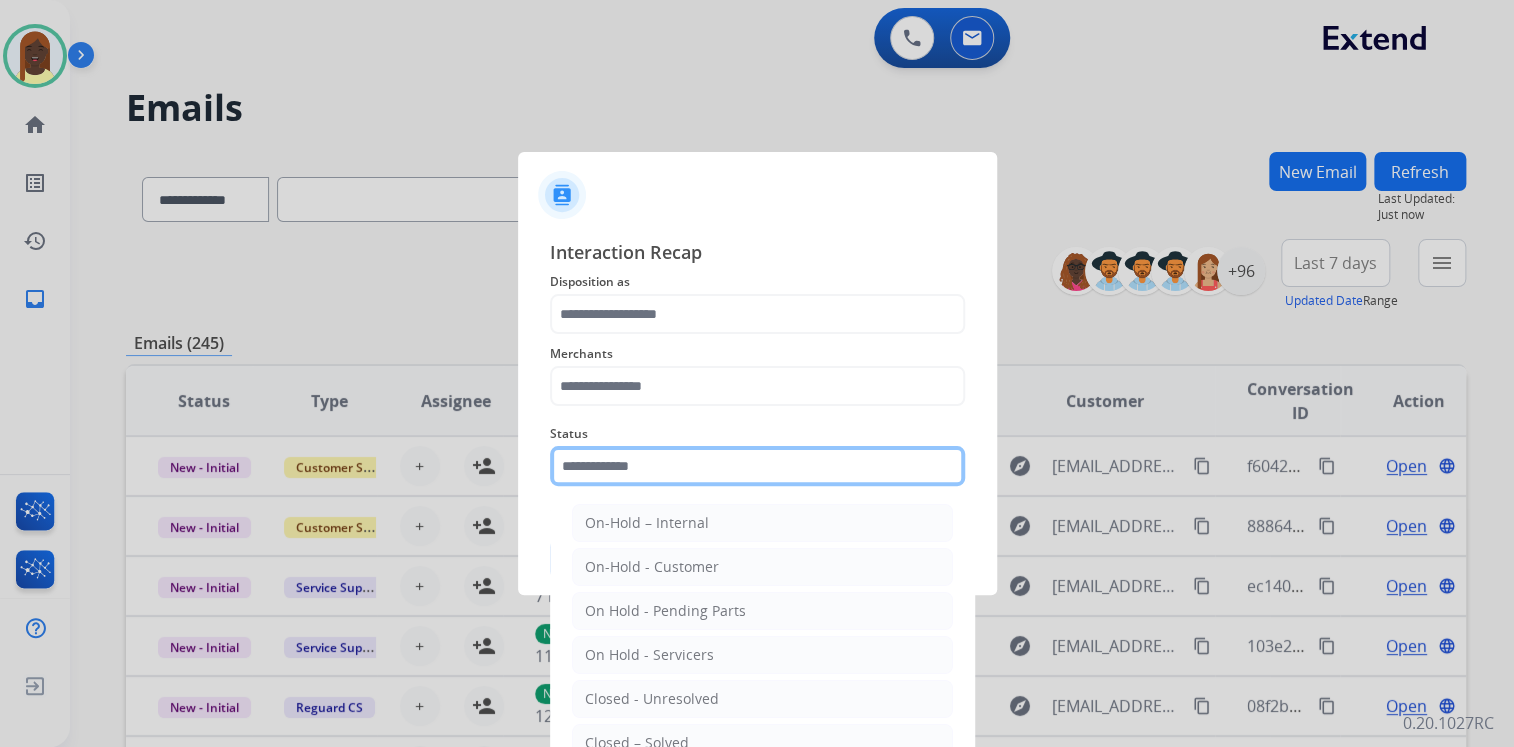 click 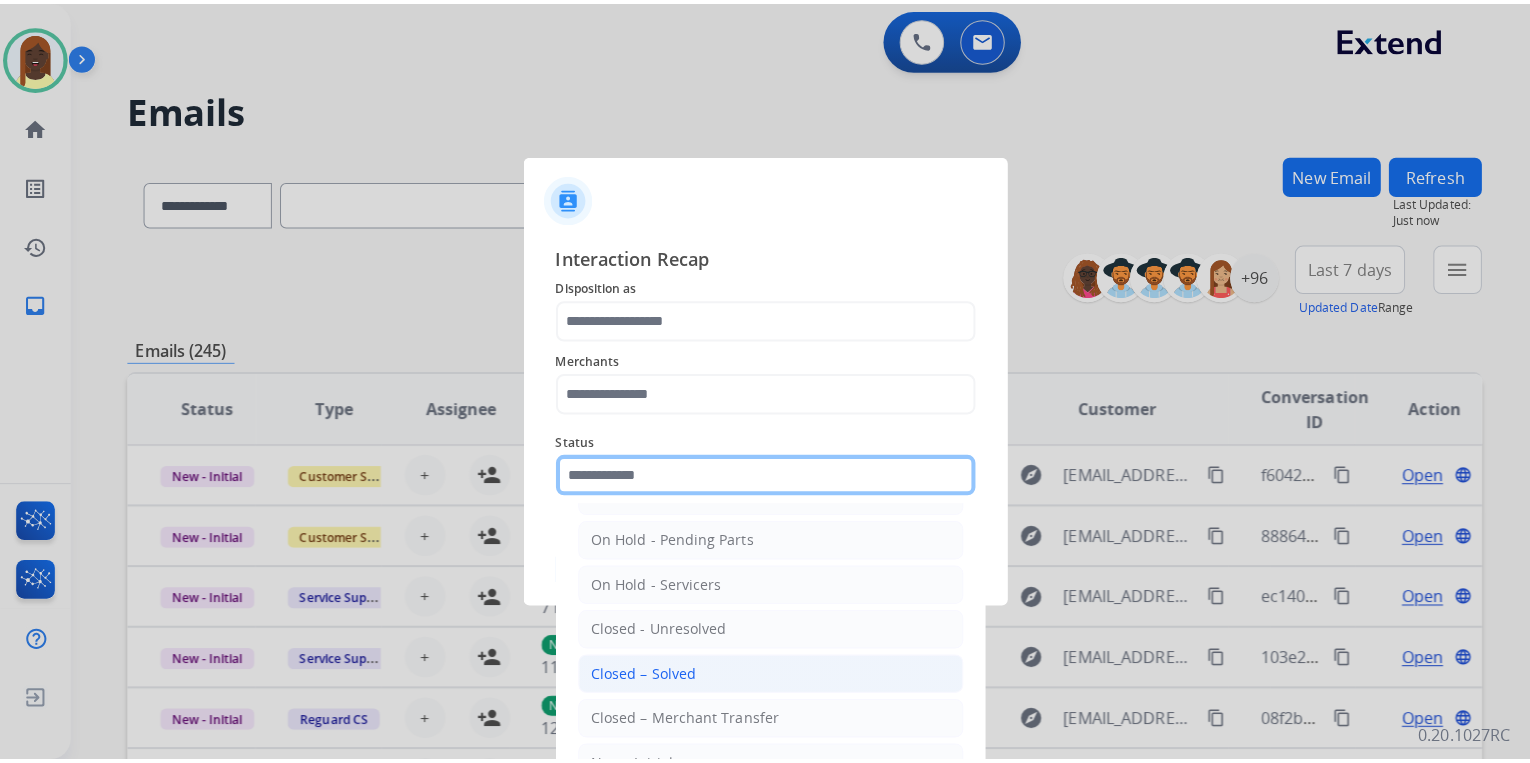scroll, scrollTop: 116, scrollLeft: 0, axis: vertical 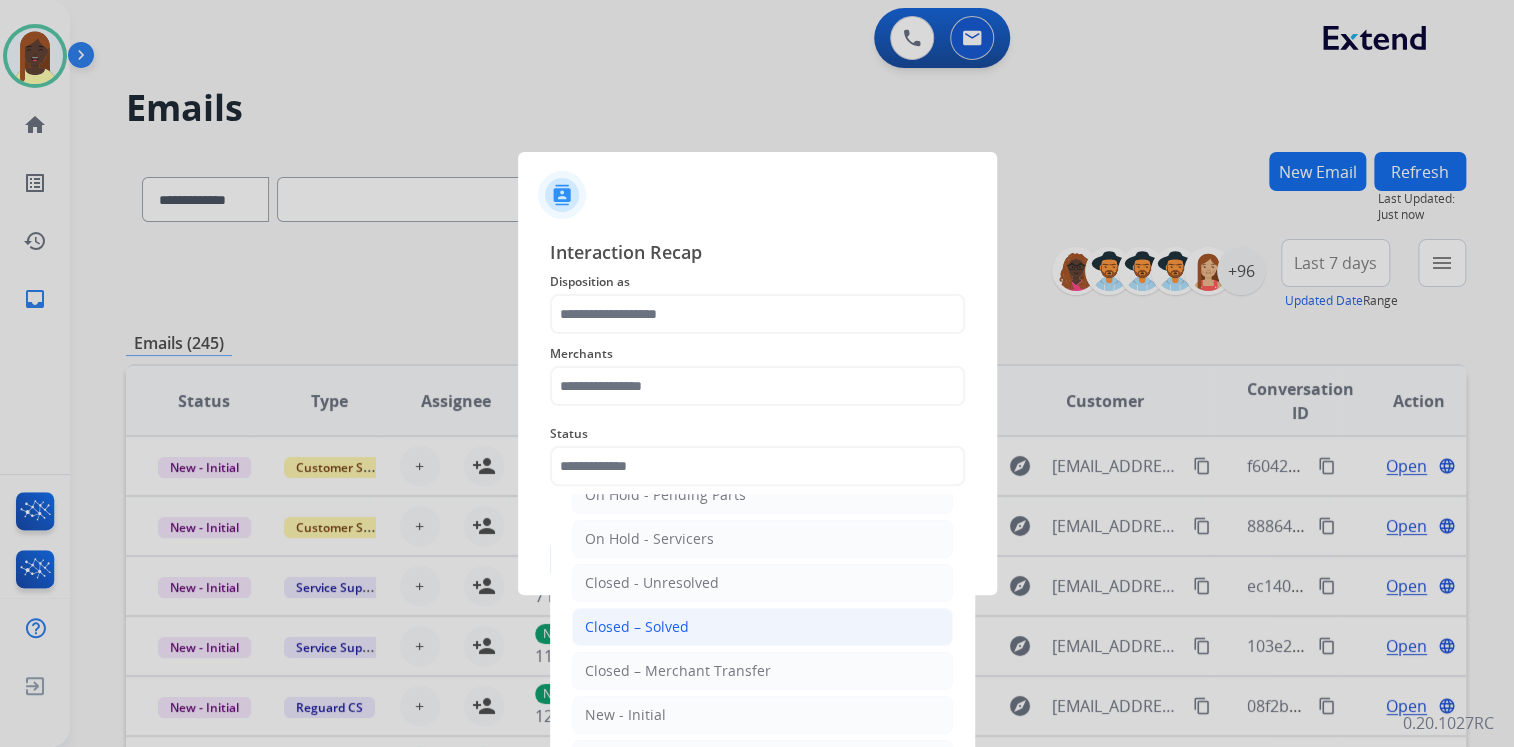 drag, startPoint x: 664, startPoint y: 627, endPoint x: 619, endPoint y: 520, distance: 116.07756 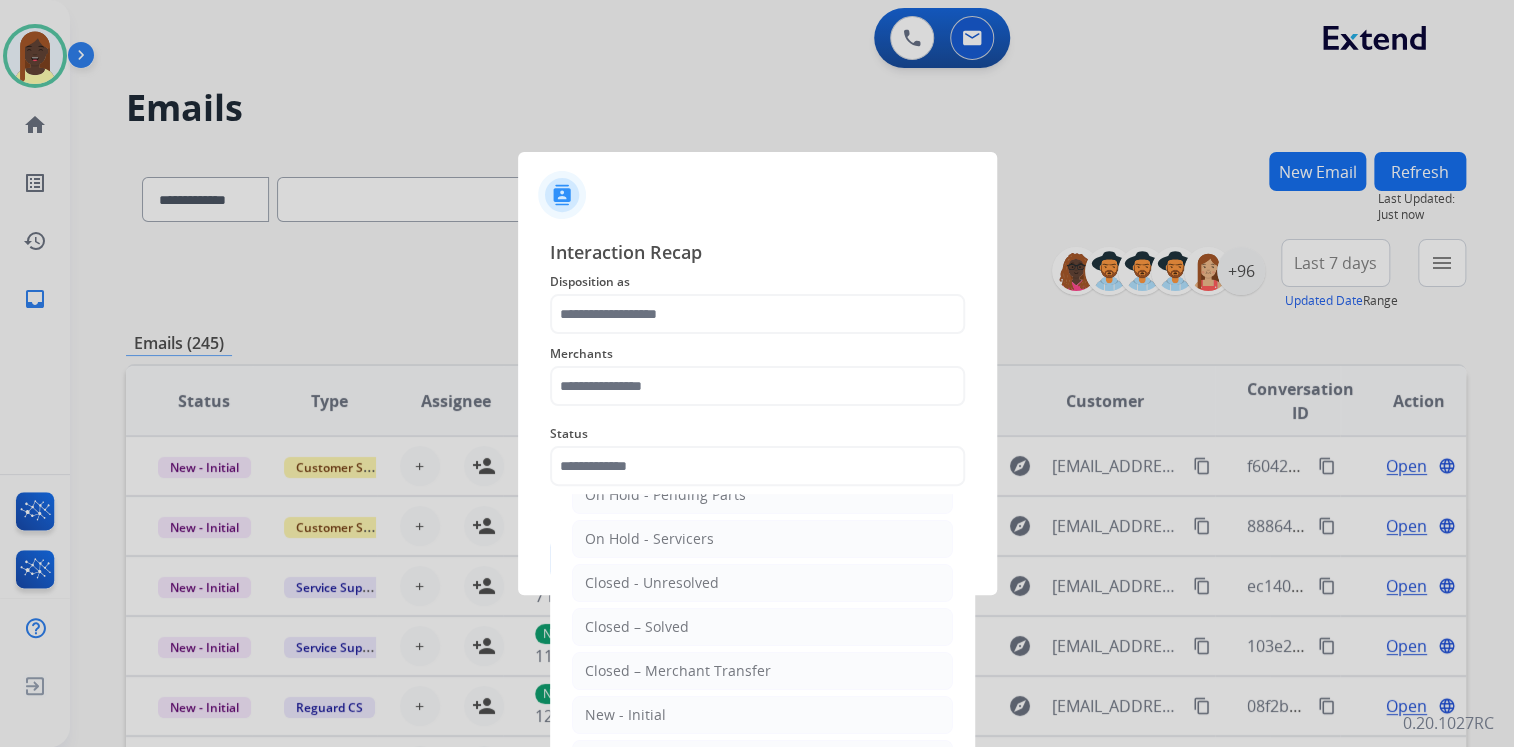 click on "Closed – Solved" 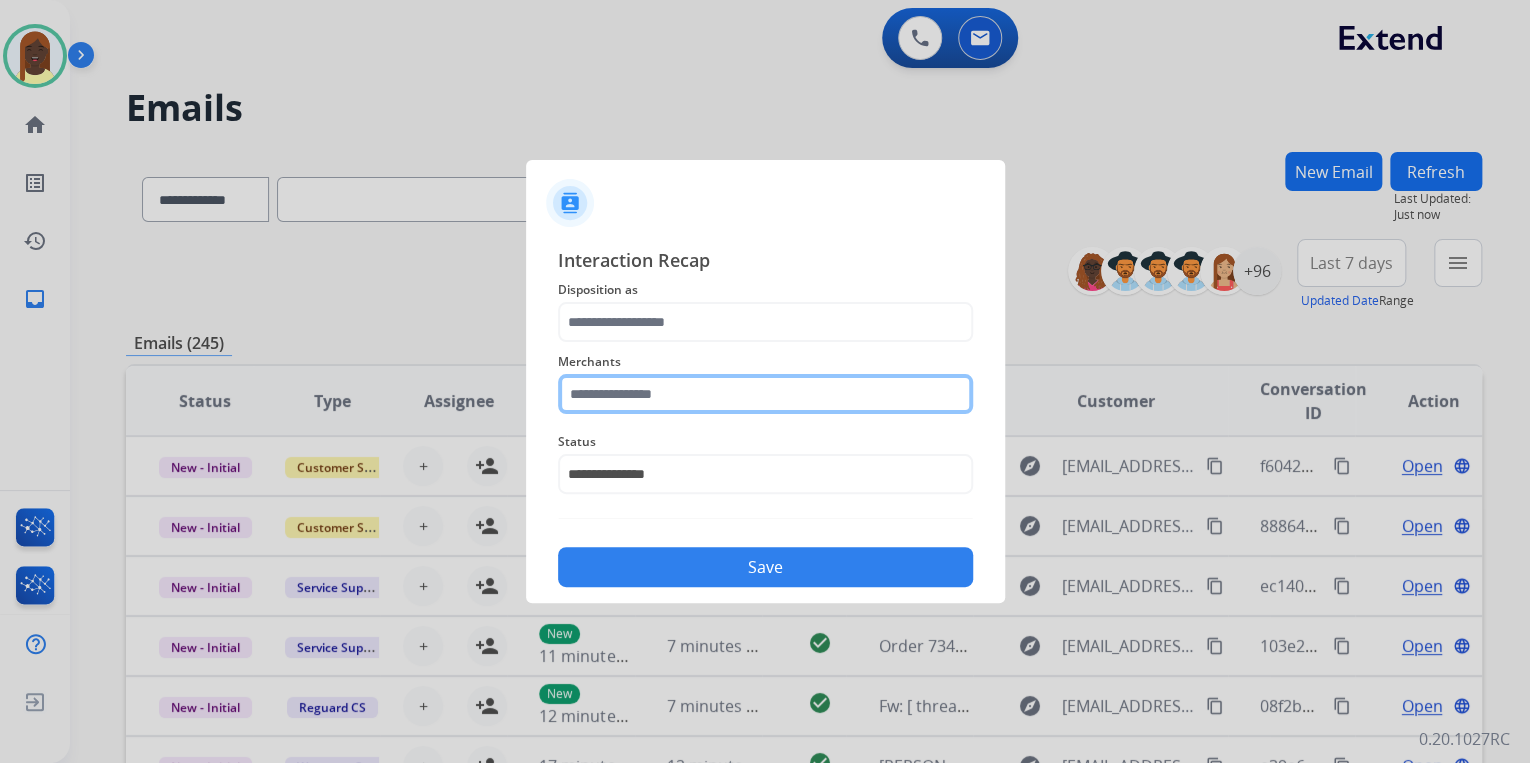 click 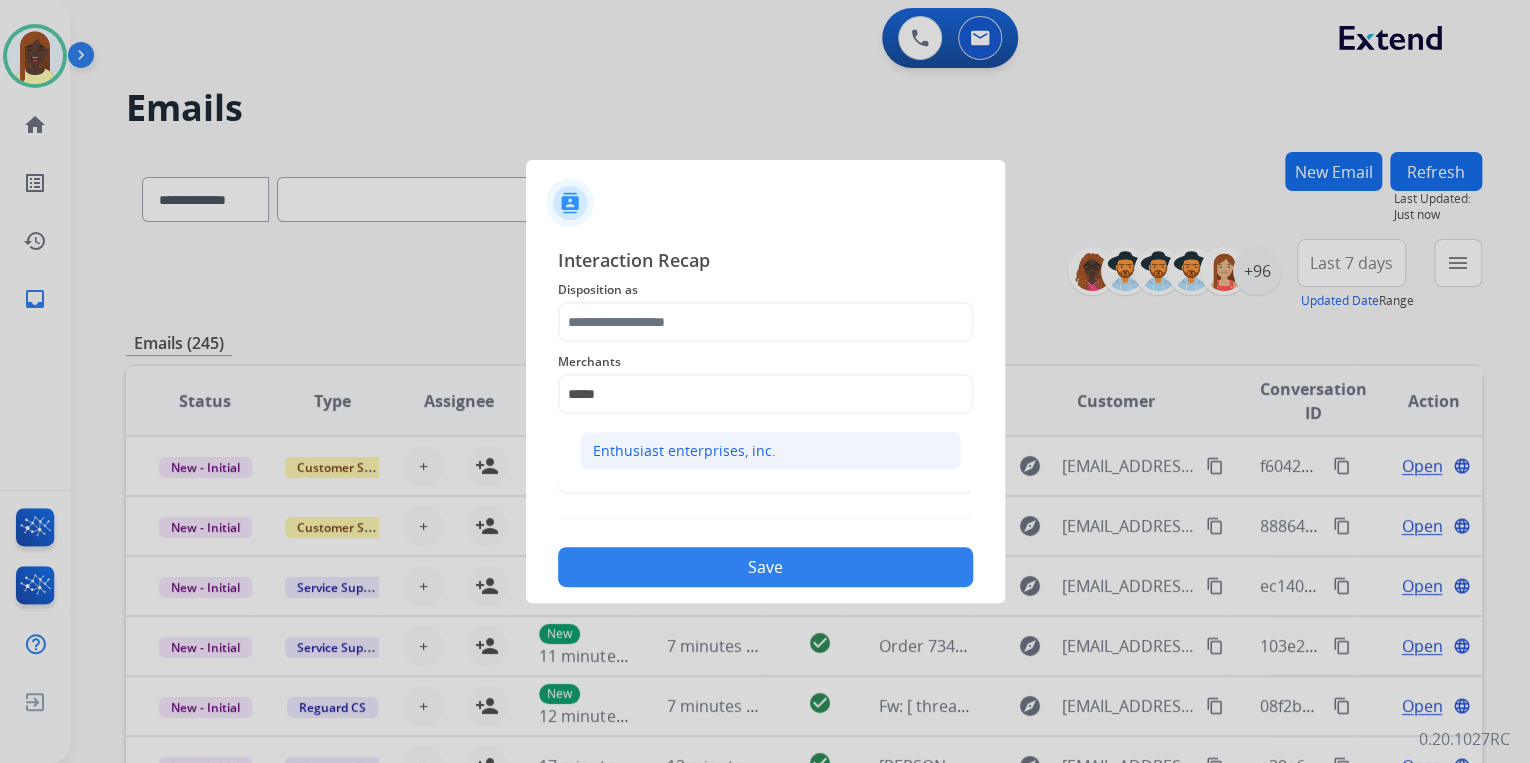 click on "Enthusiast enterprises, inc." 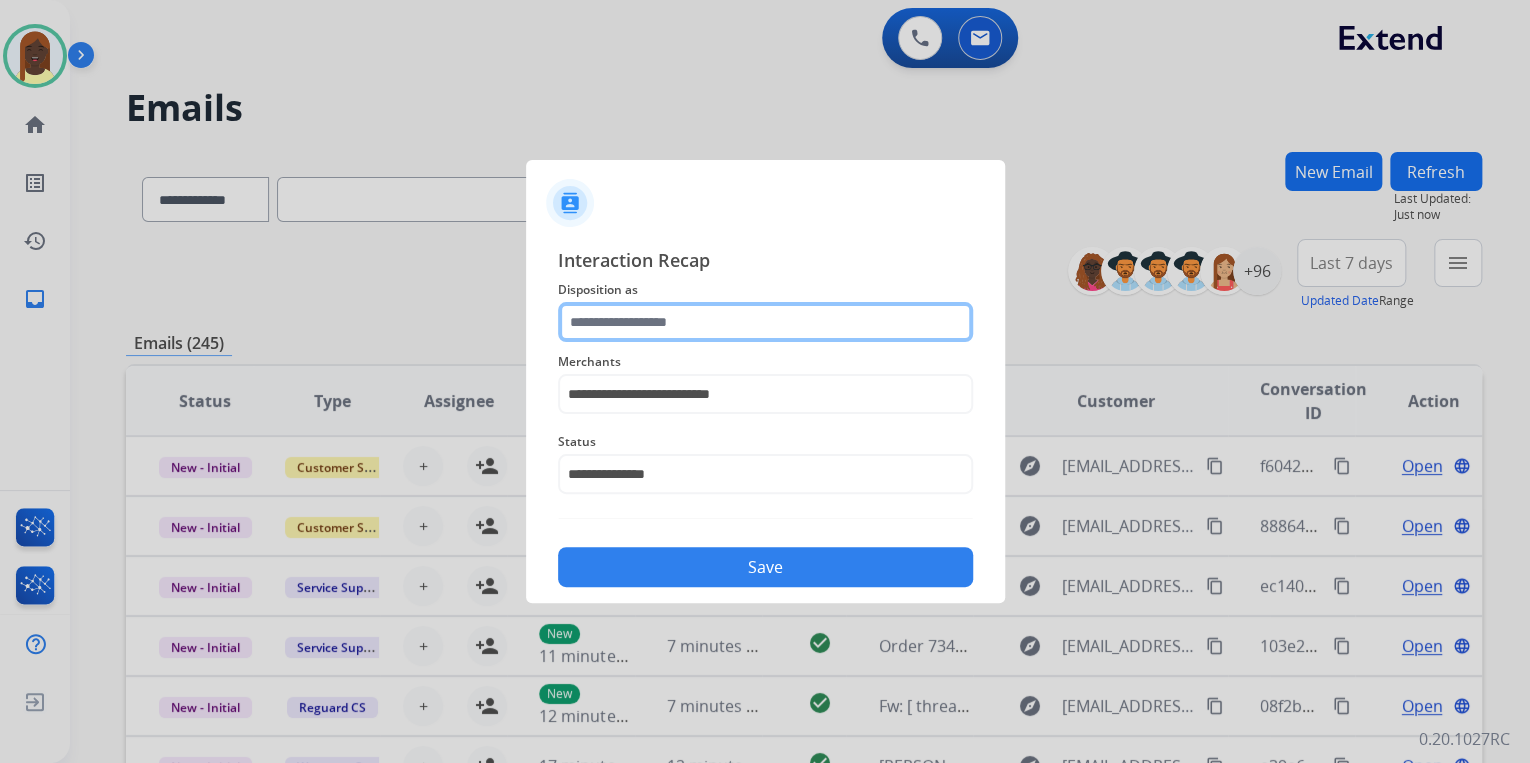 click 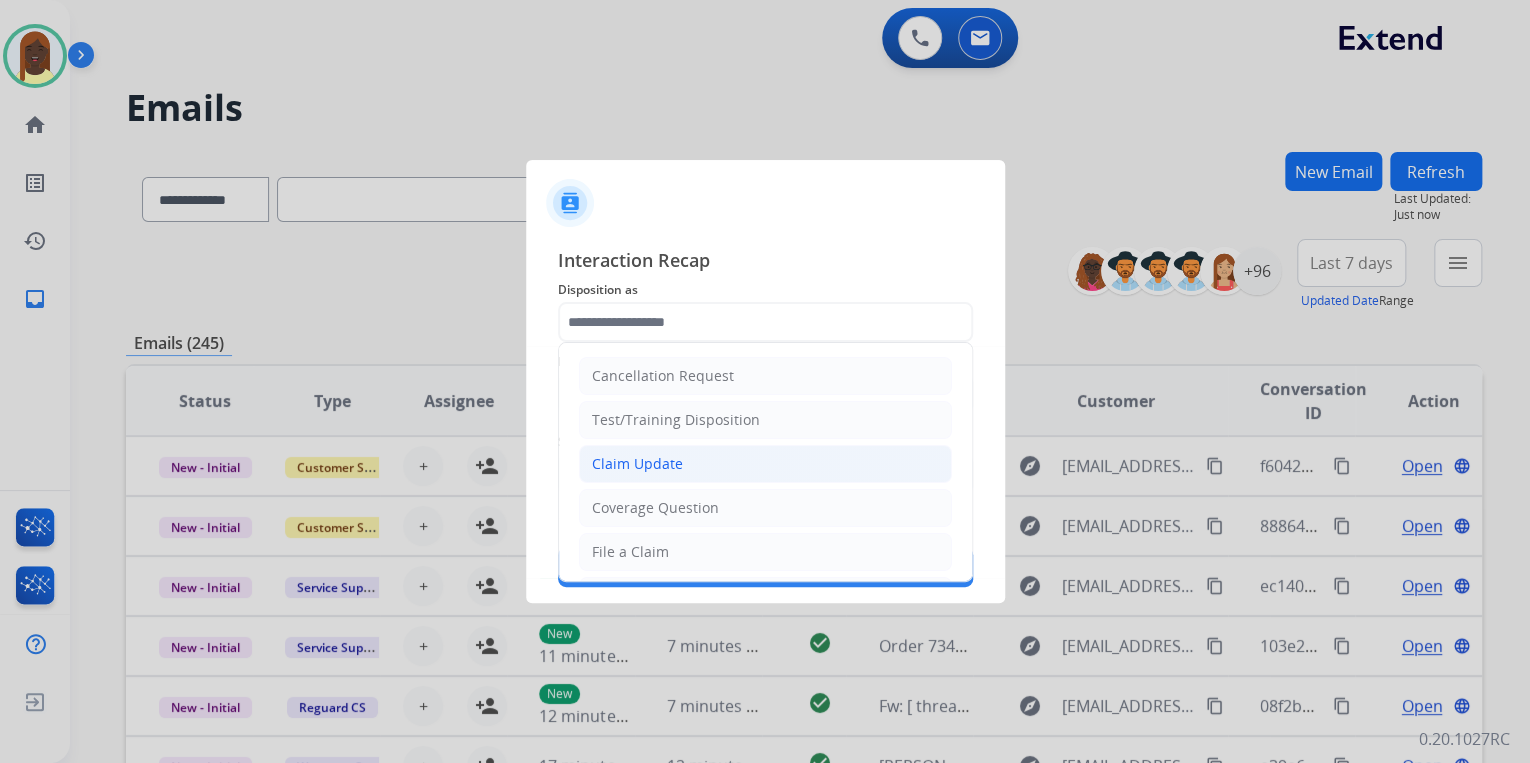 click on "Claim Update" 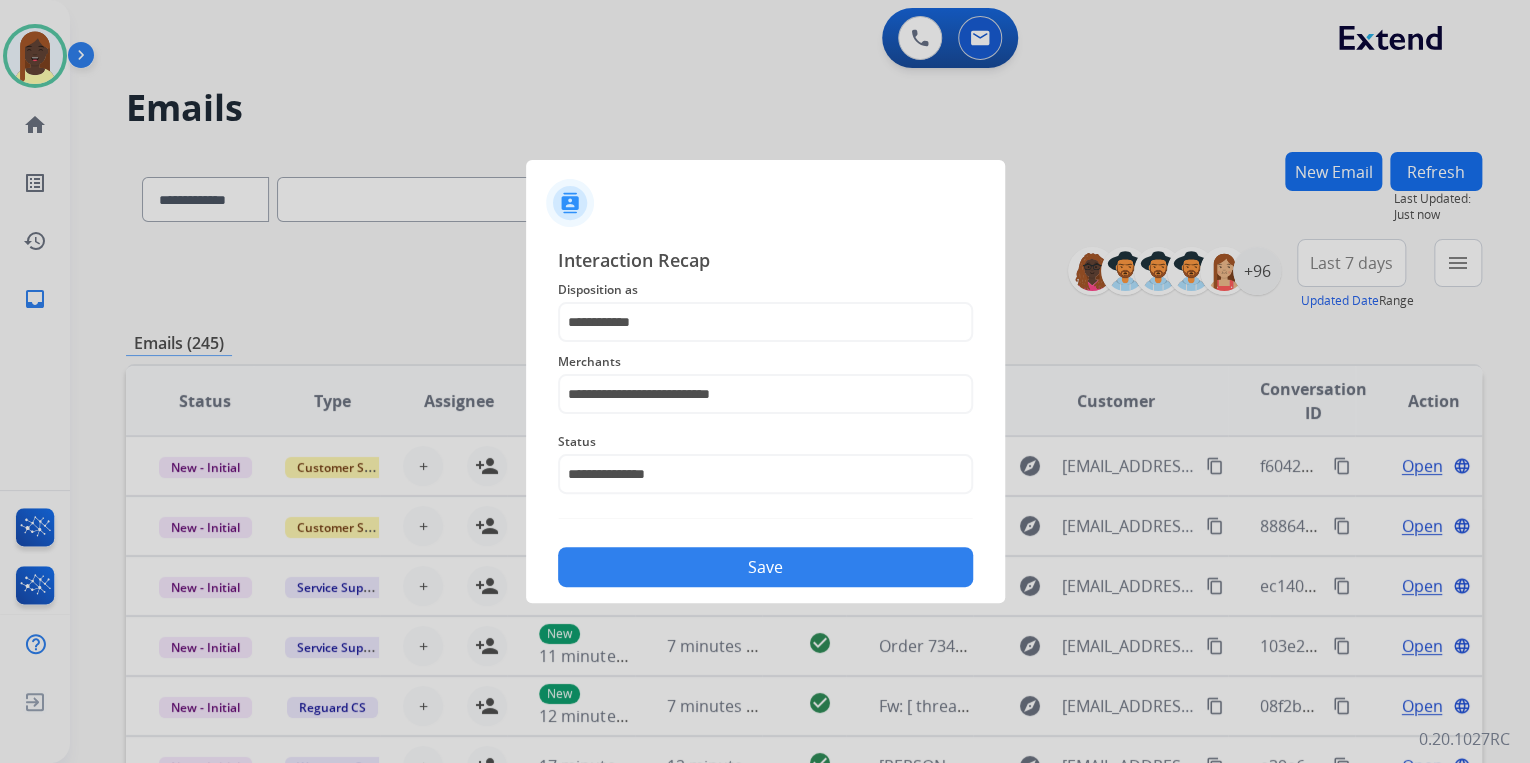 click on "Save" 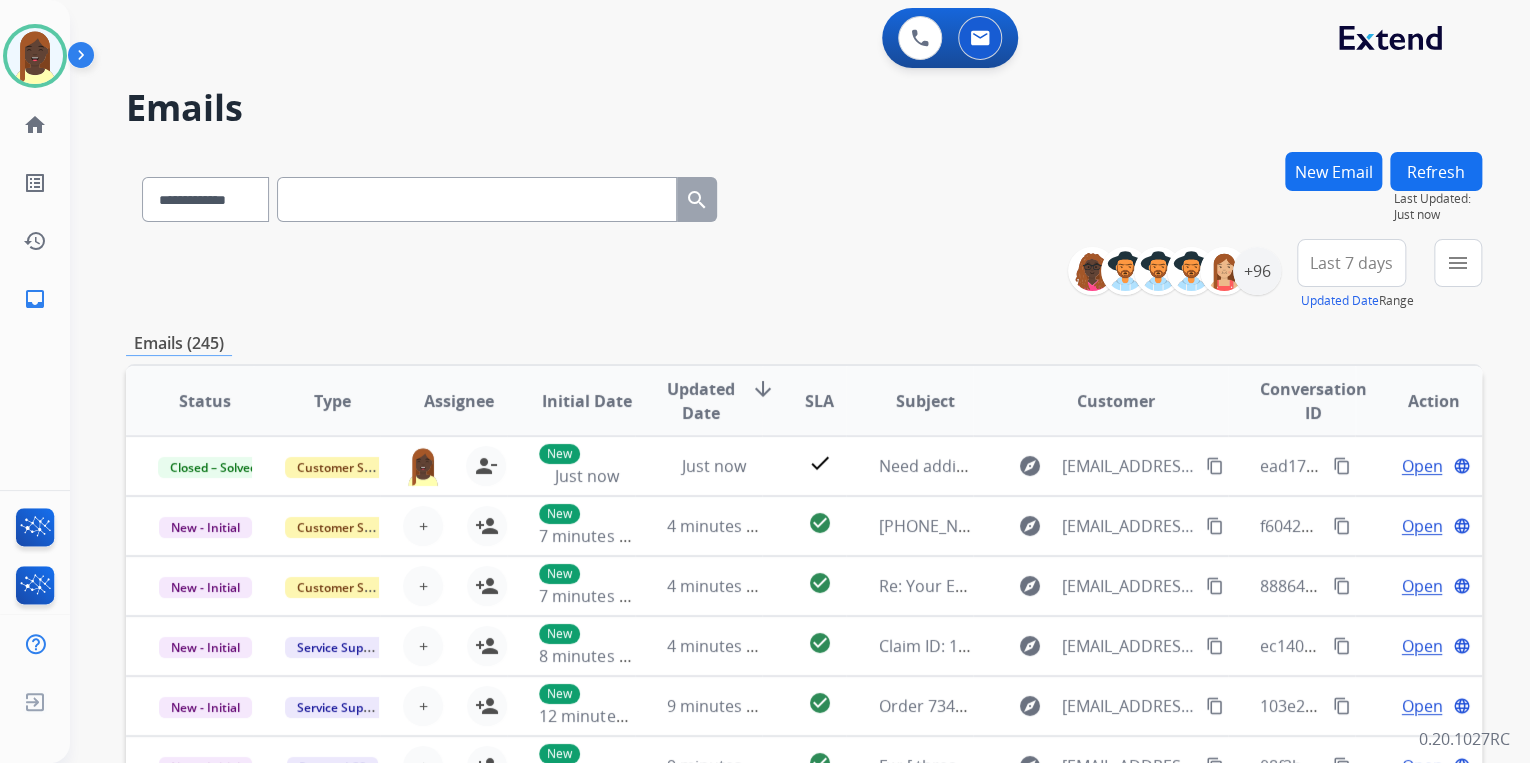 click on "**********" at bounding box center (804, 645) 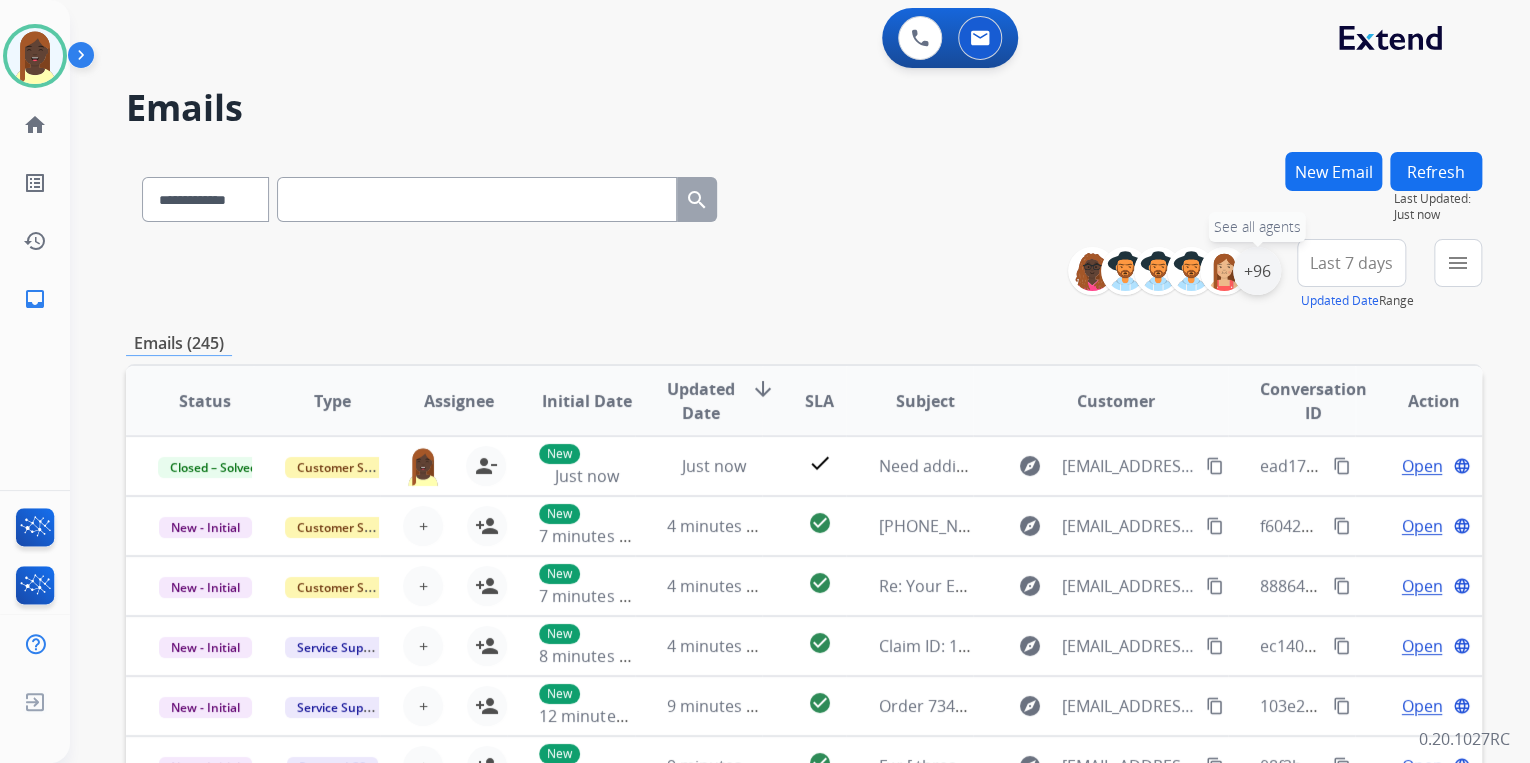 click on "+96" at bounding box center [1257, 271] 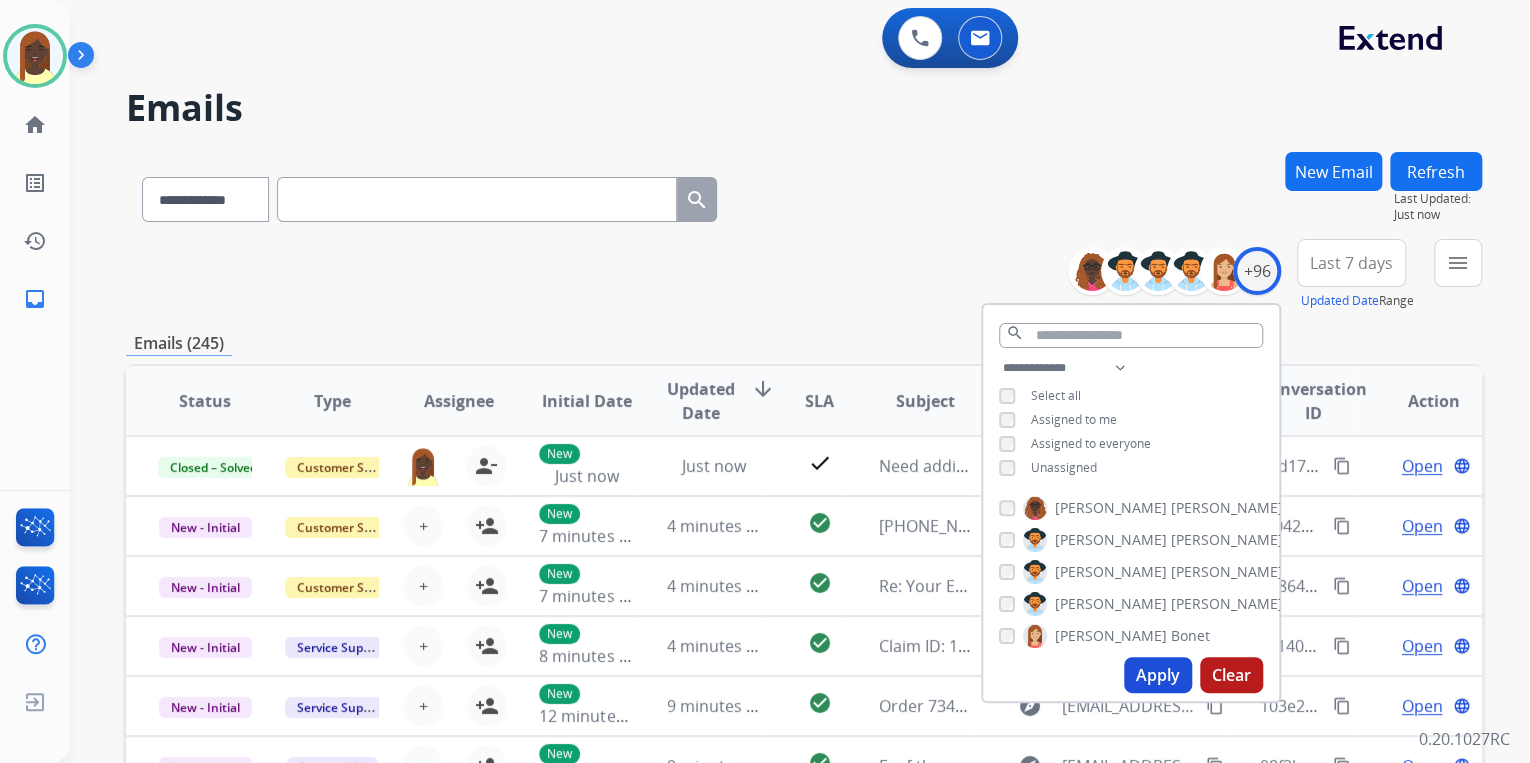click on "Apply" at bounding box center (1158, 675) 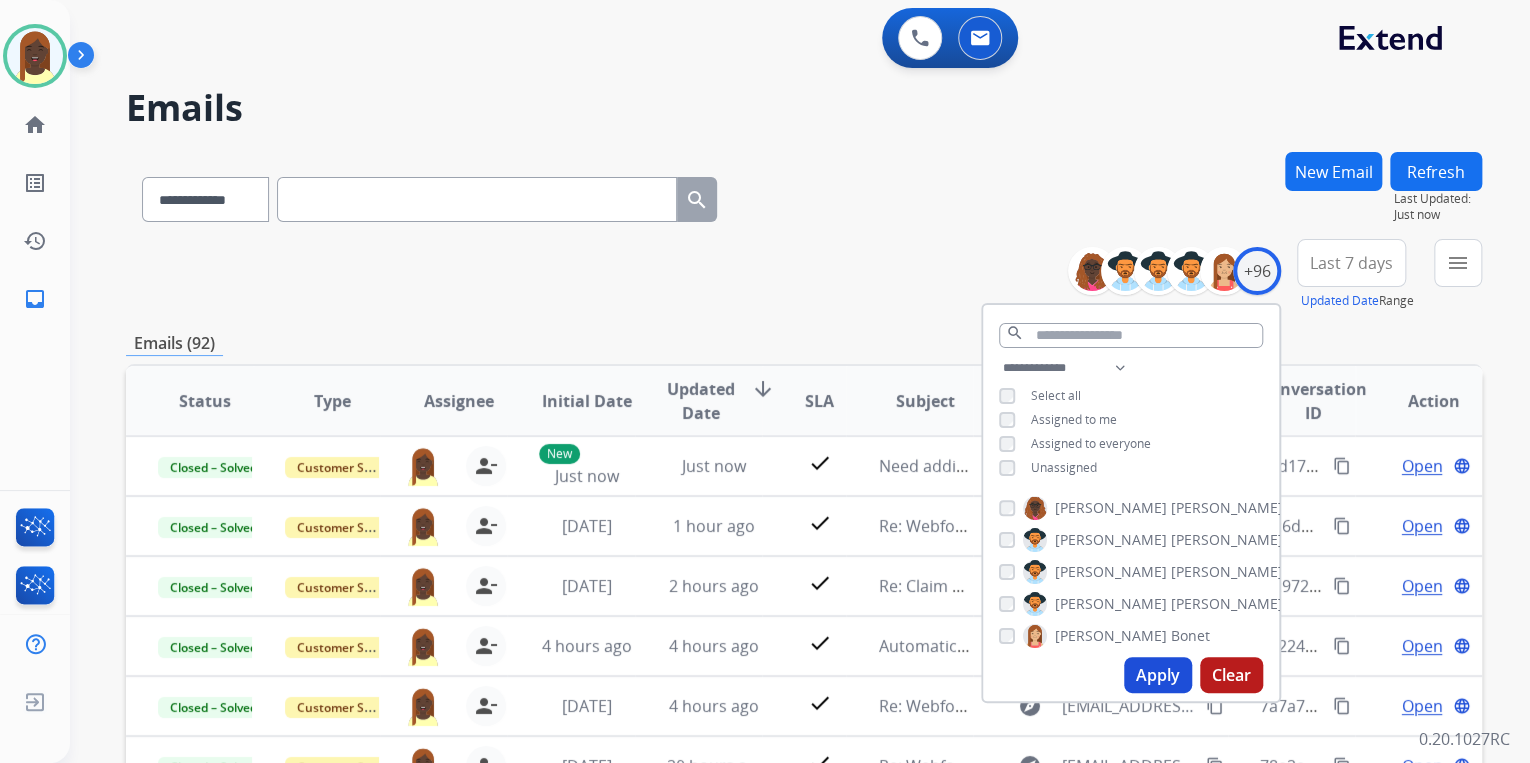 click on "**********" at bounding box center (804, 275) 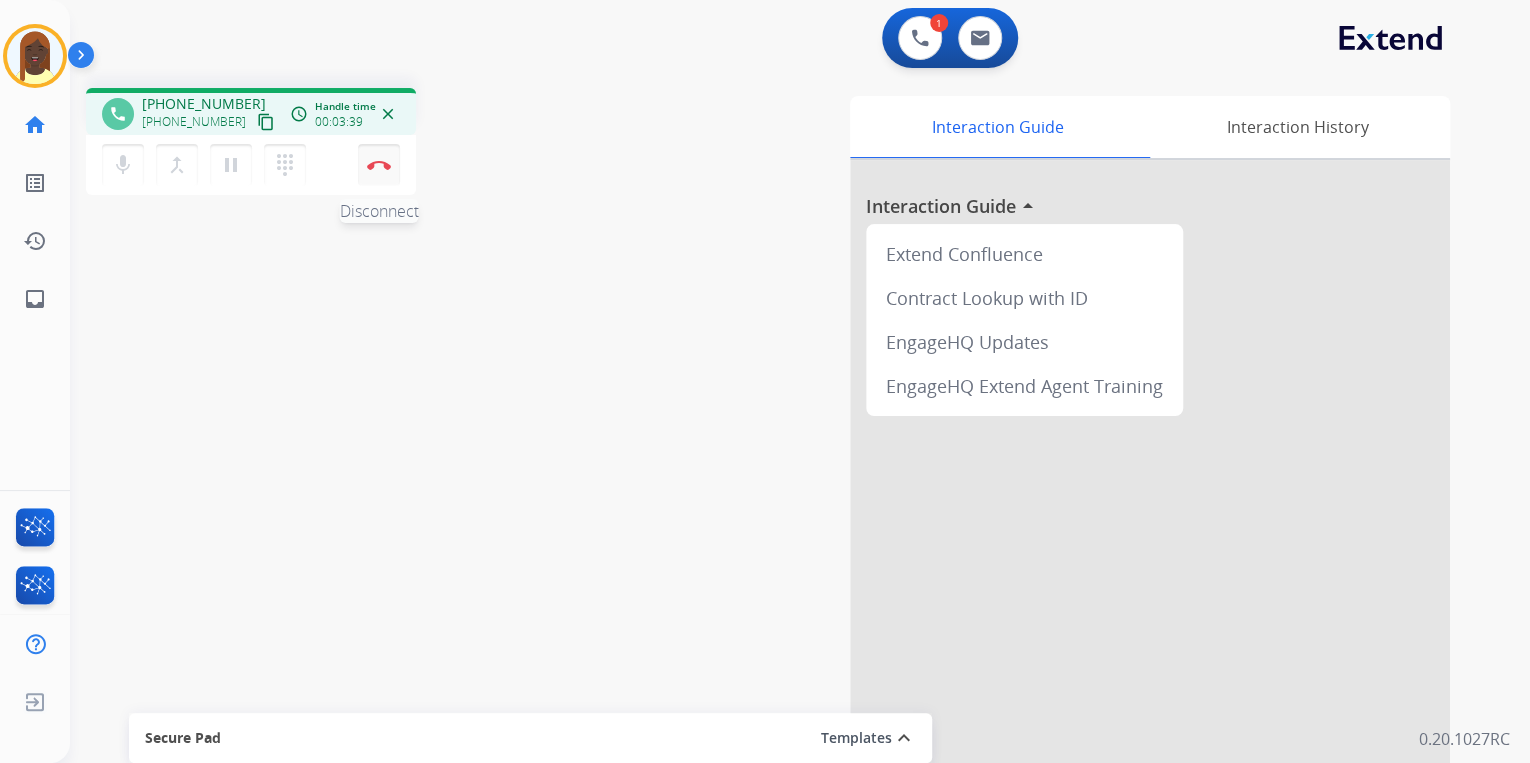 click at bounding box center [379, 165] 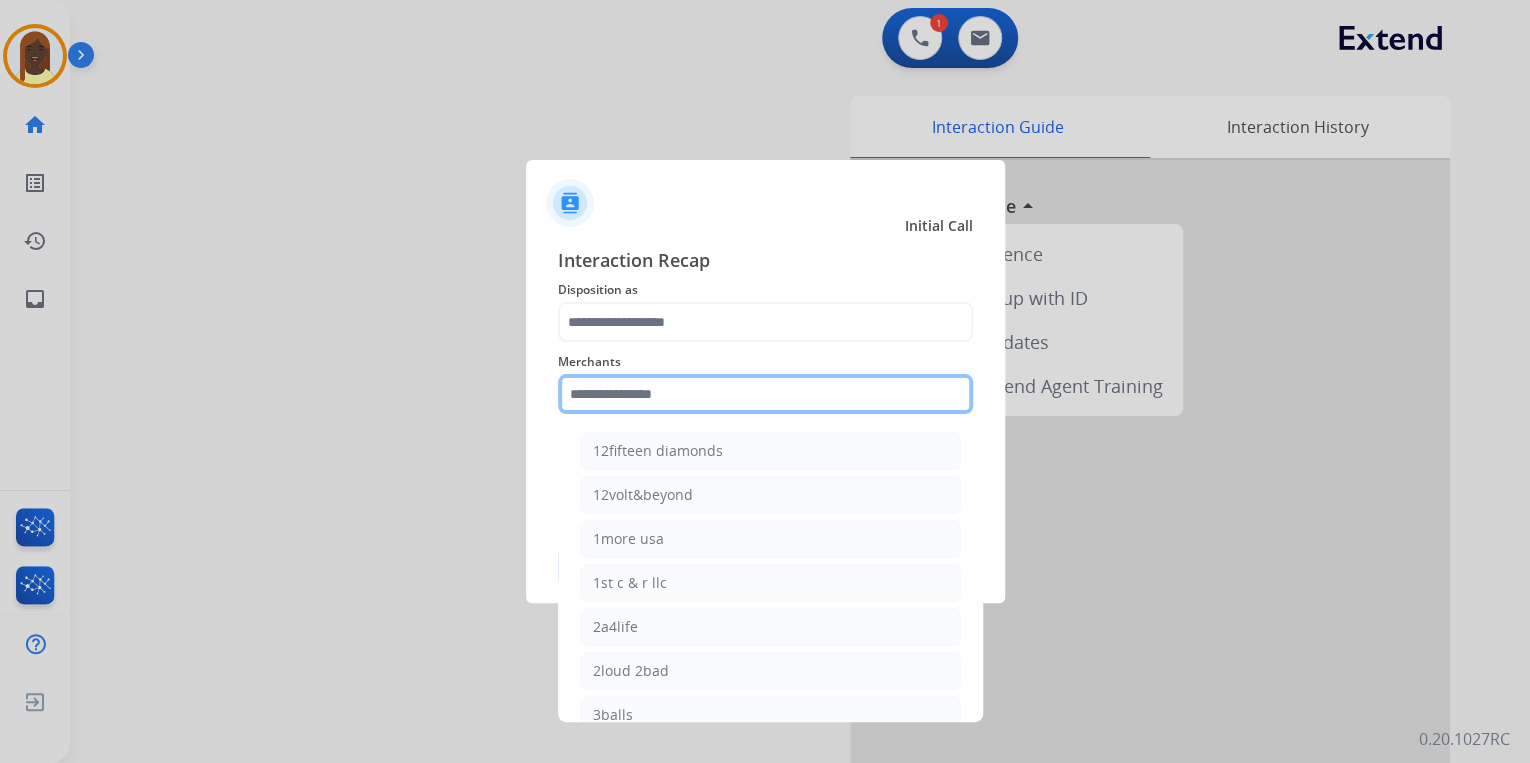 click 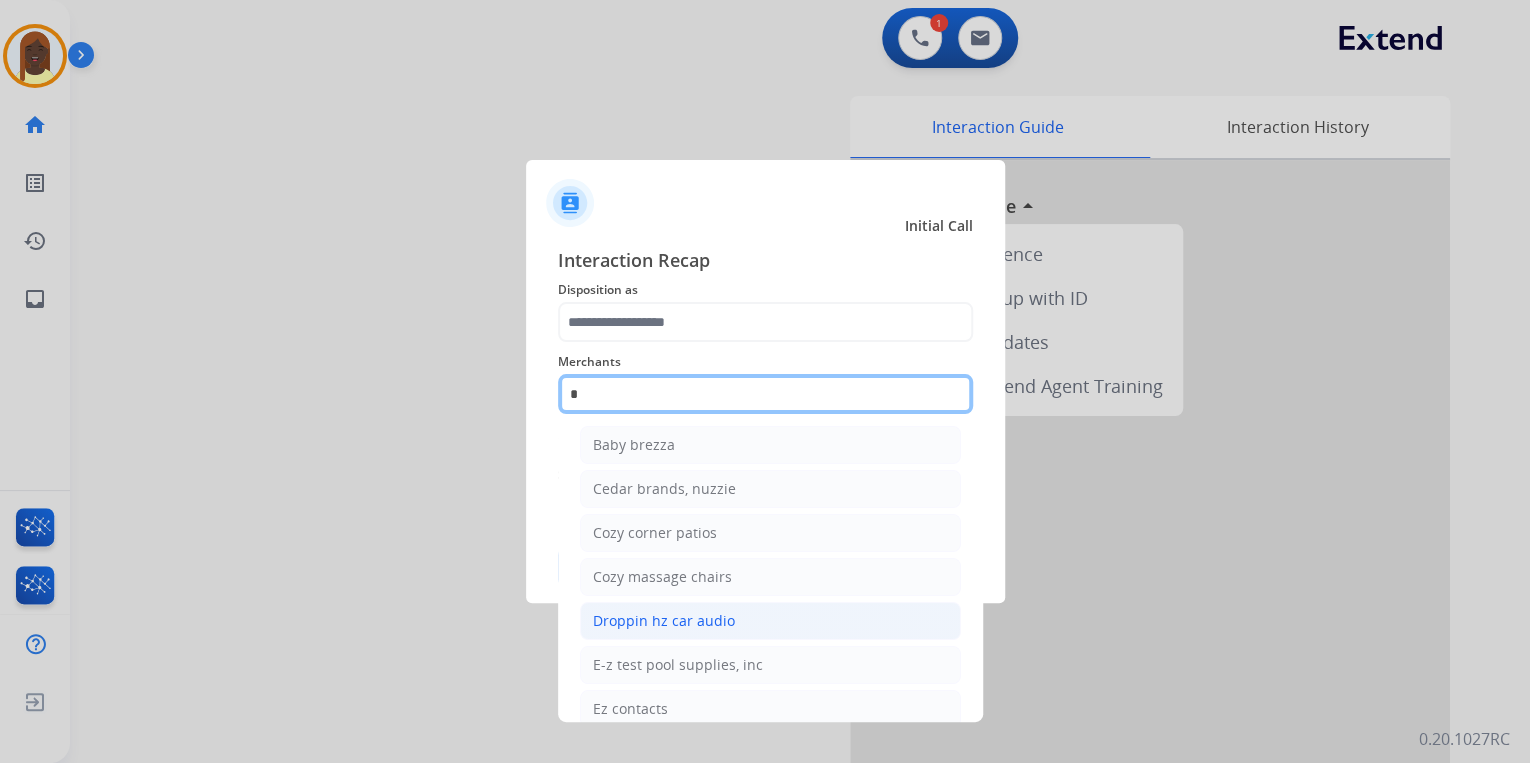 scroll, scrollTop: 160, scrollLeft: 0, axis: vertical 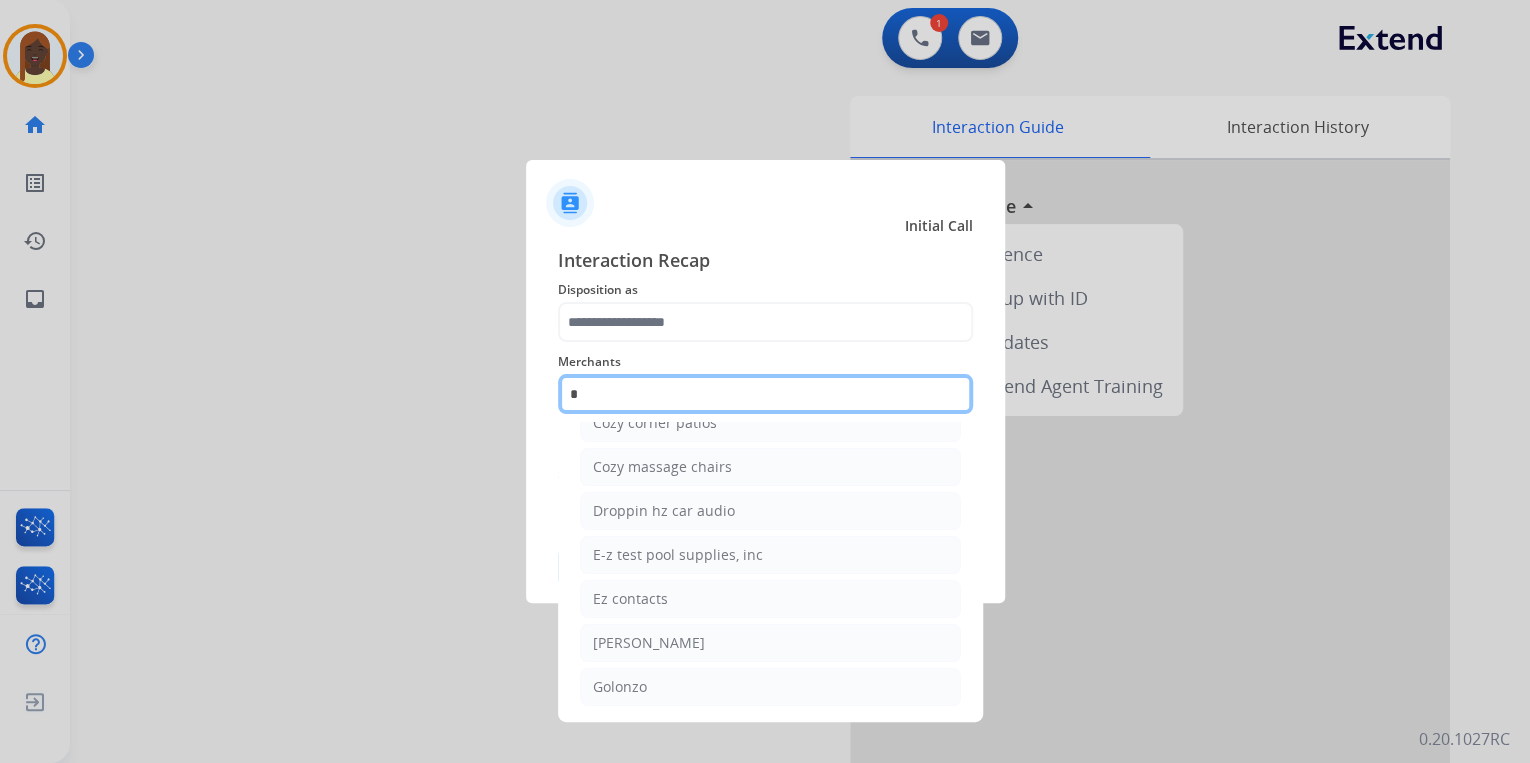 click on "*" 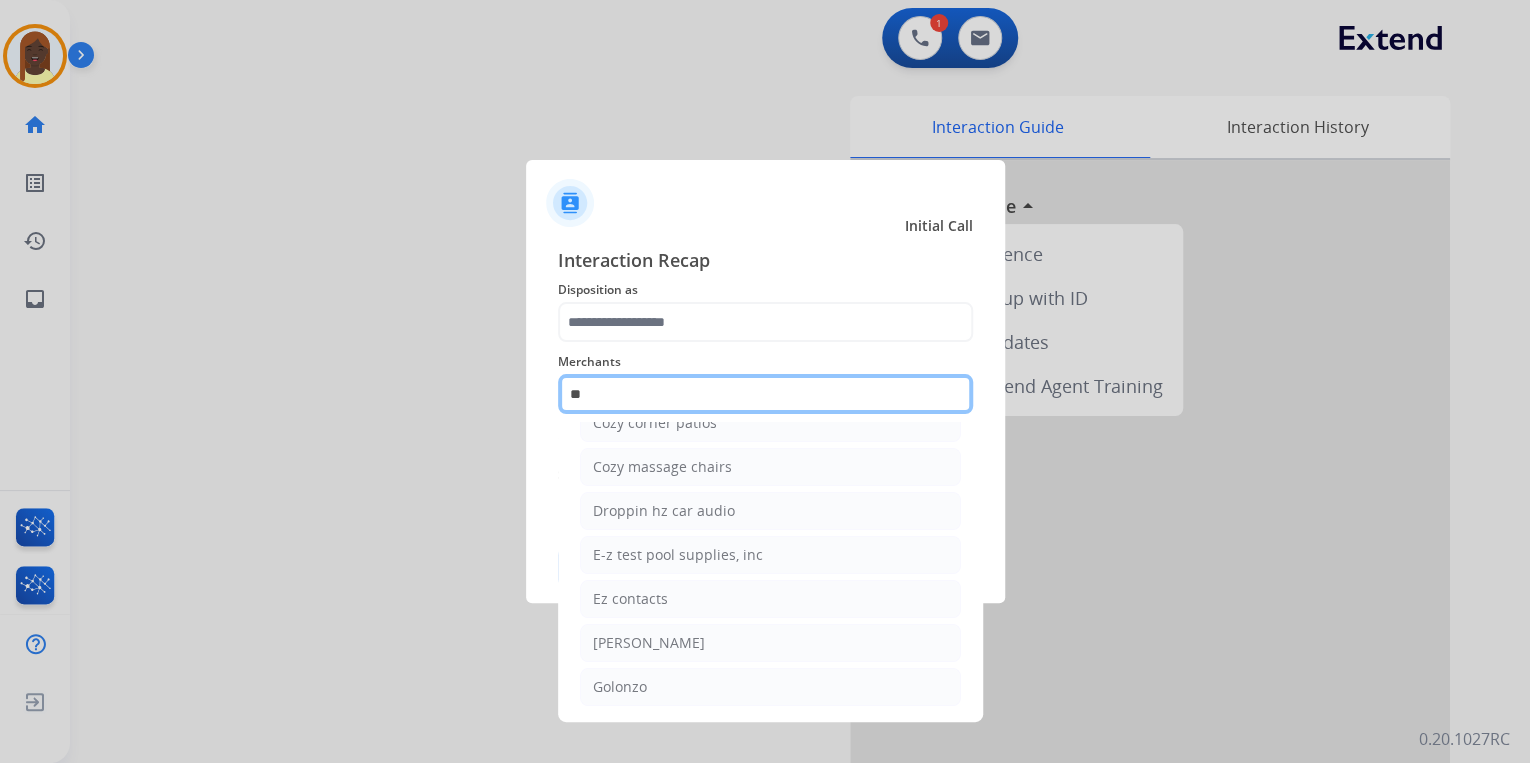 scroll, scrollTop: 0, scrollLeft: 0, axis: both 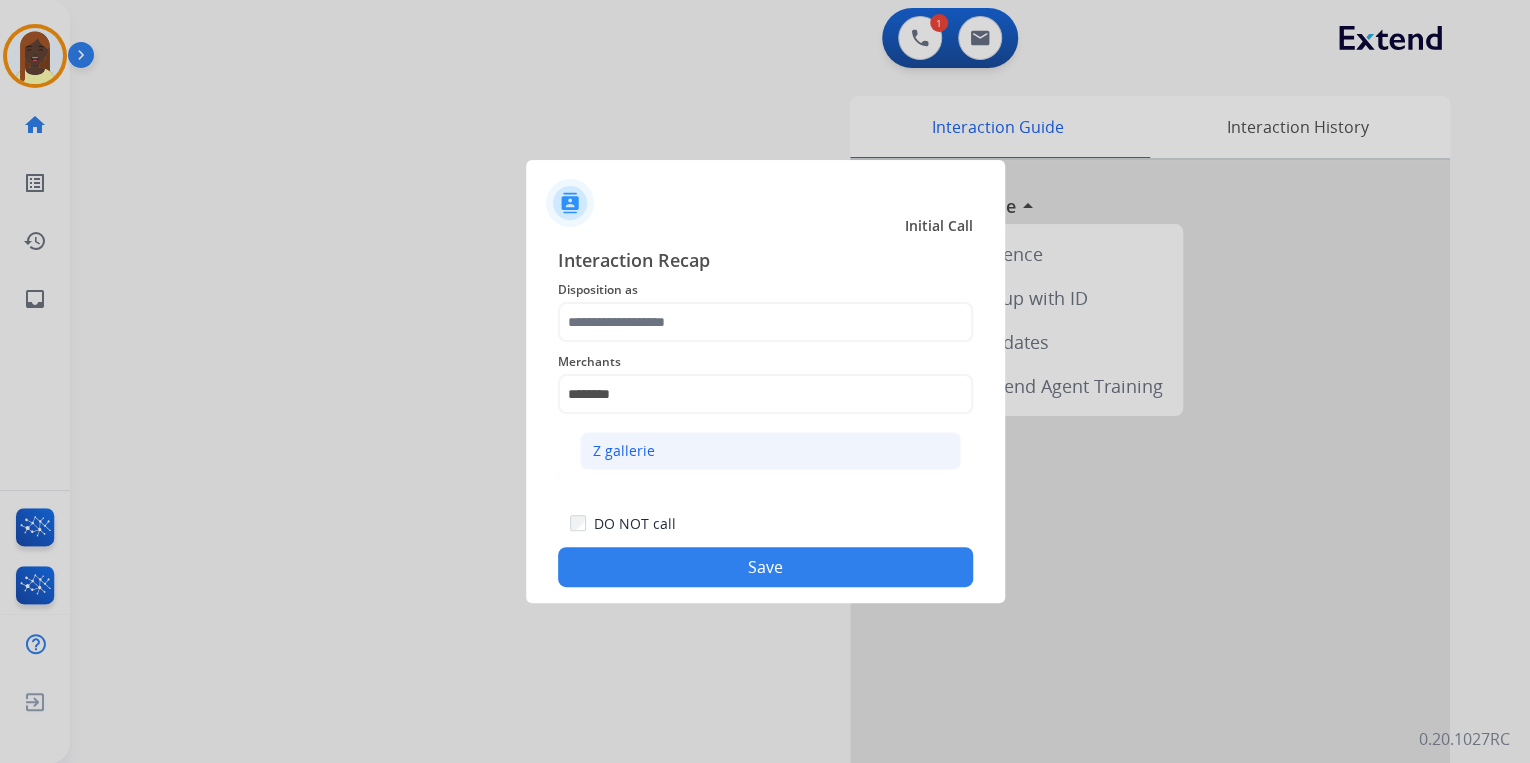 click on "Z gallerie" 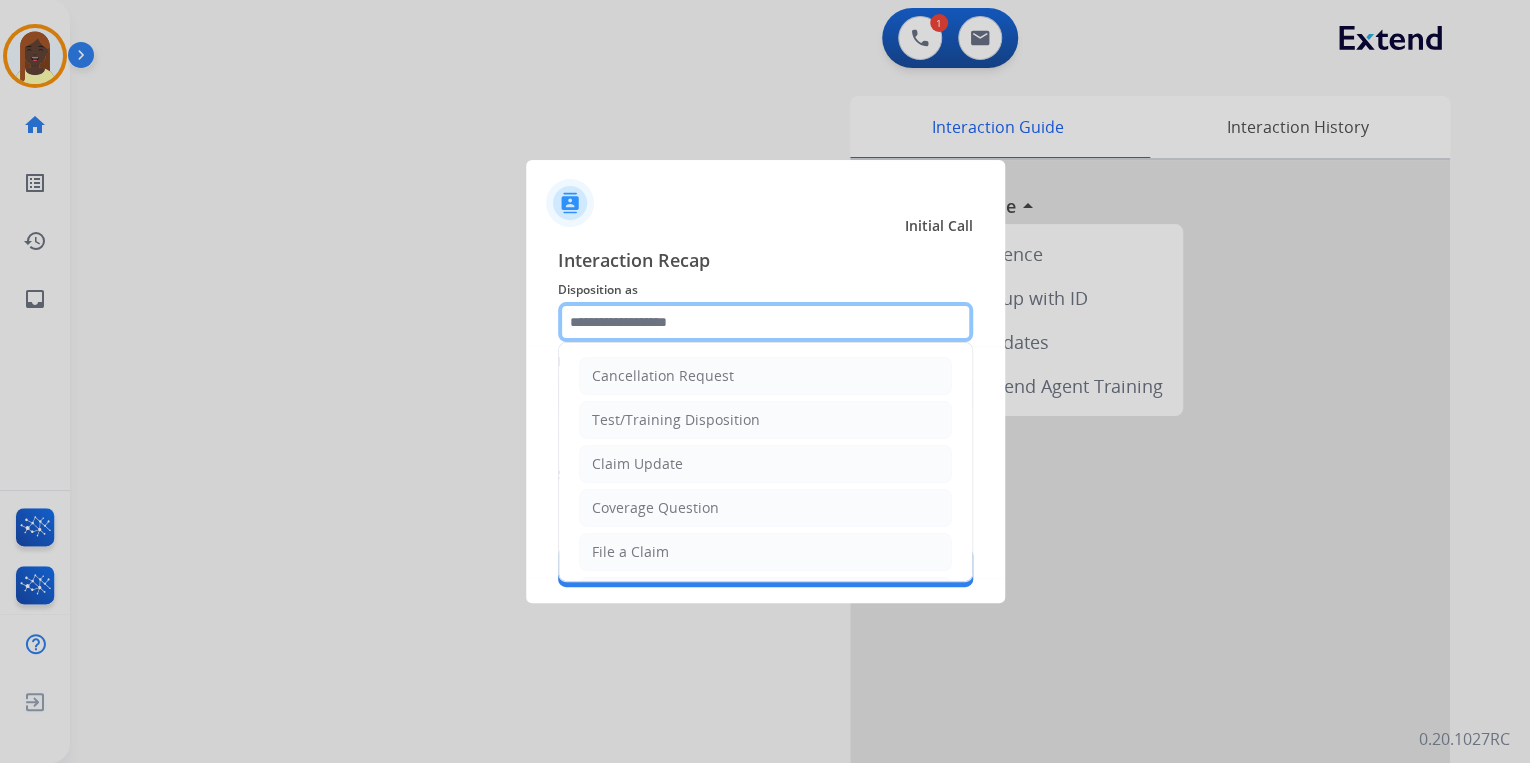 click 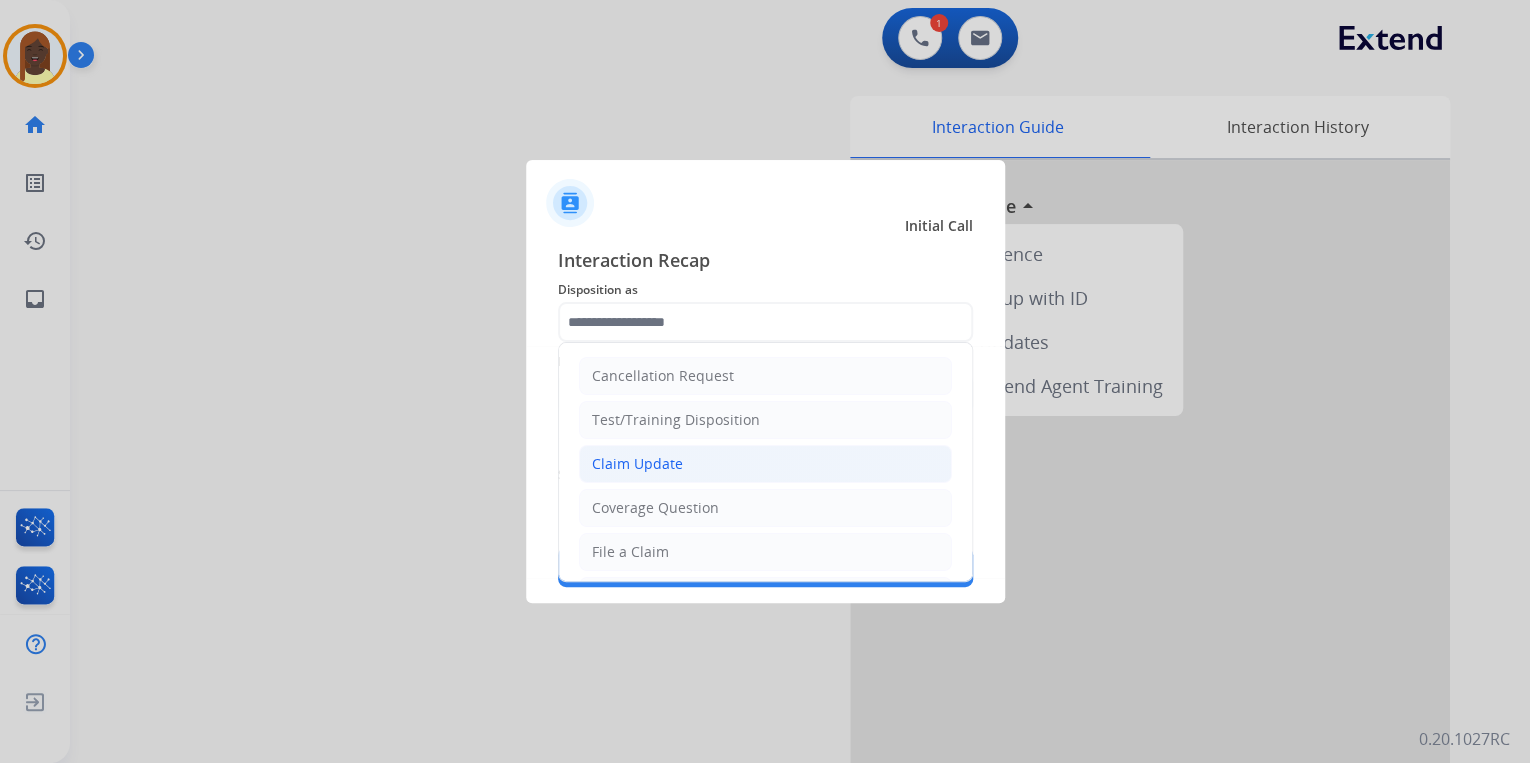 click on "Claim Update" 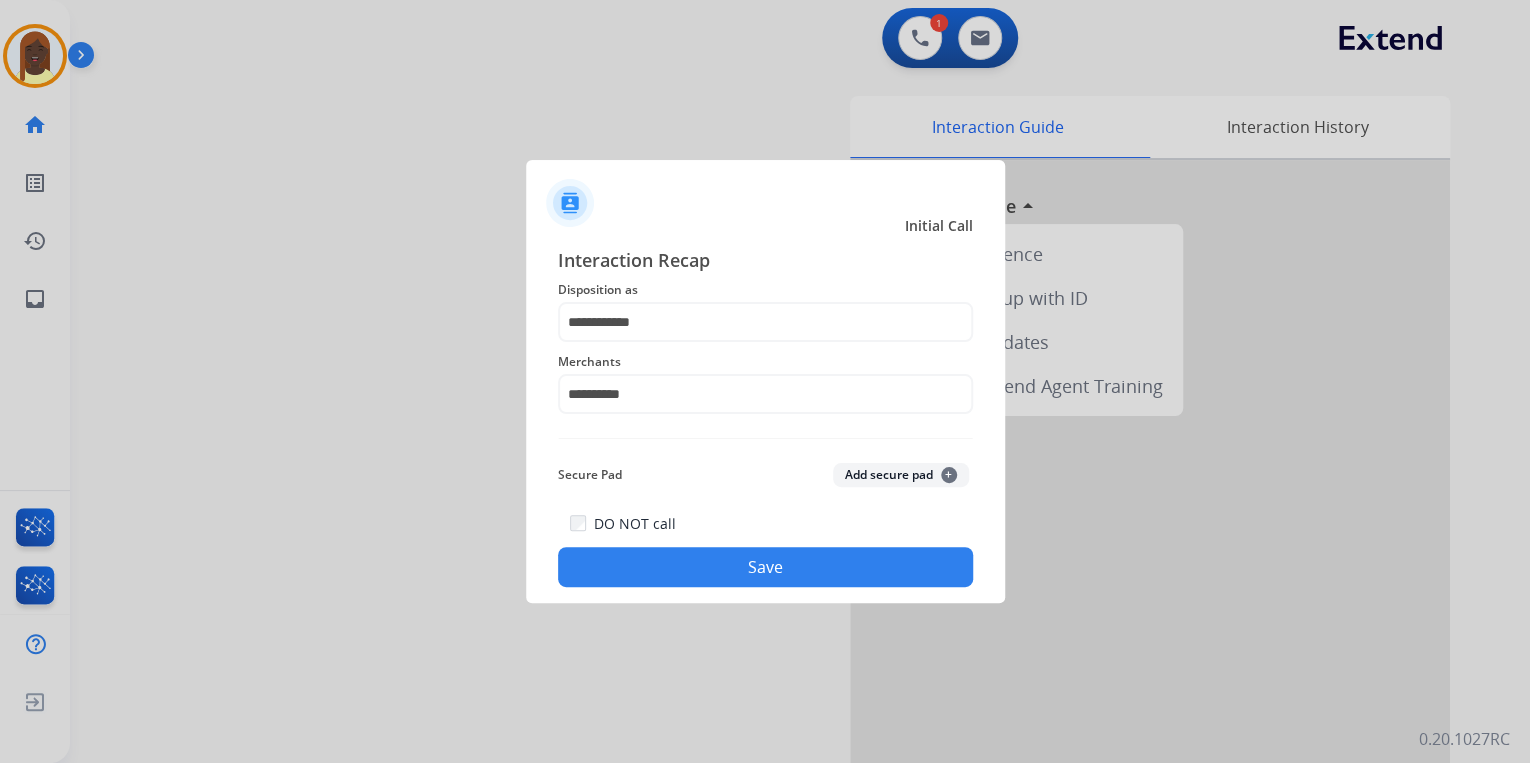 click on "Save" 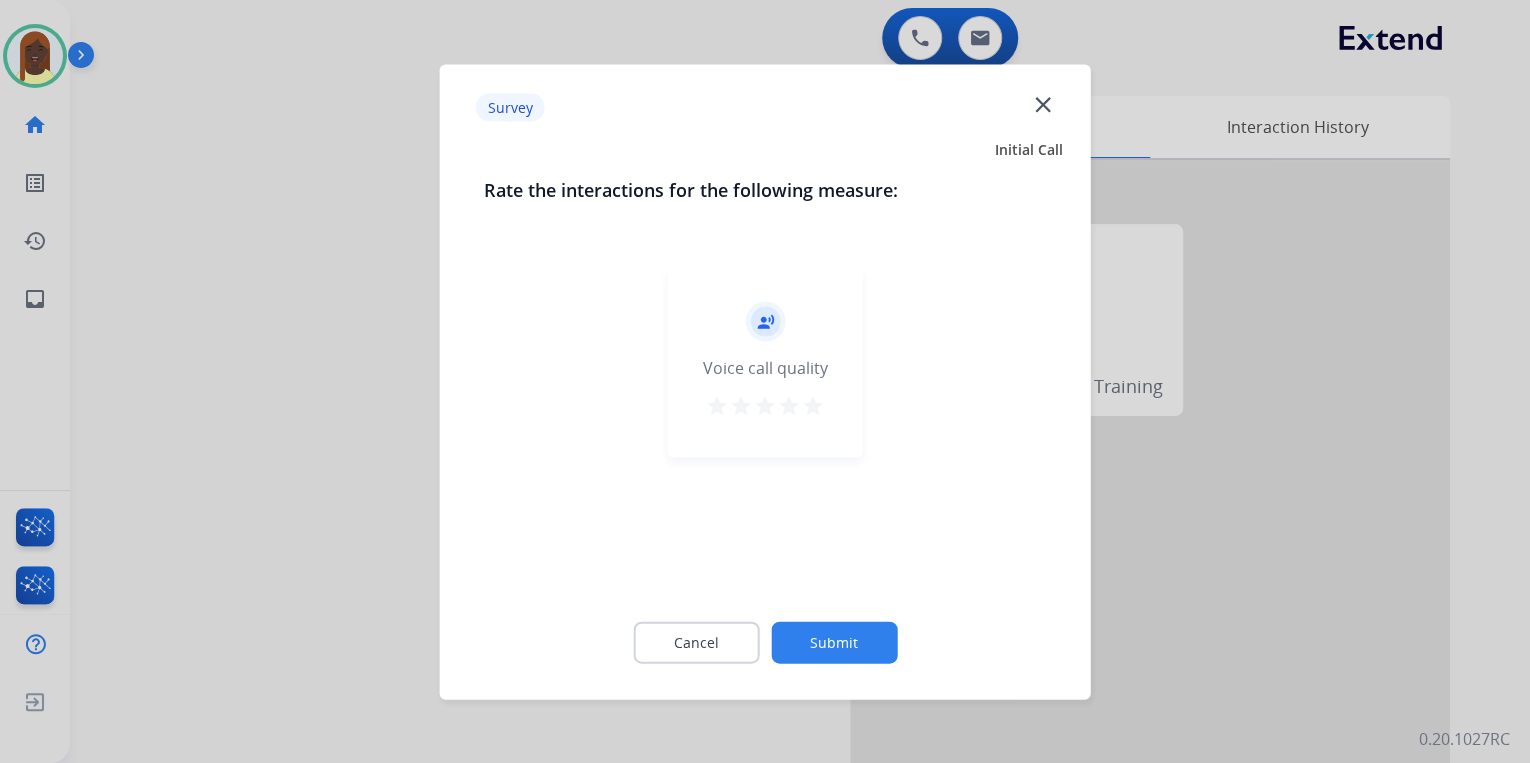 click on "star" at bounding box center (813, 405) 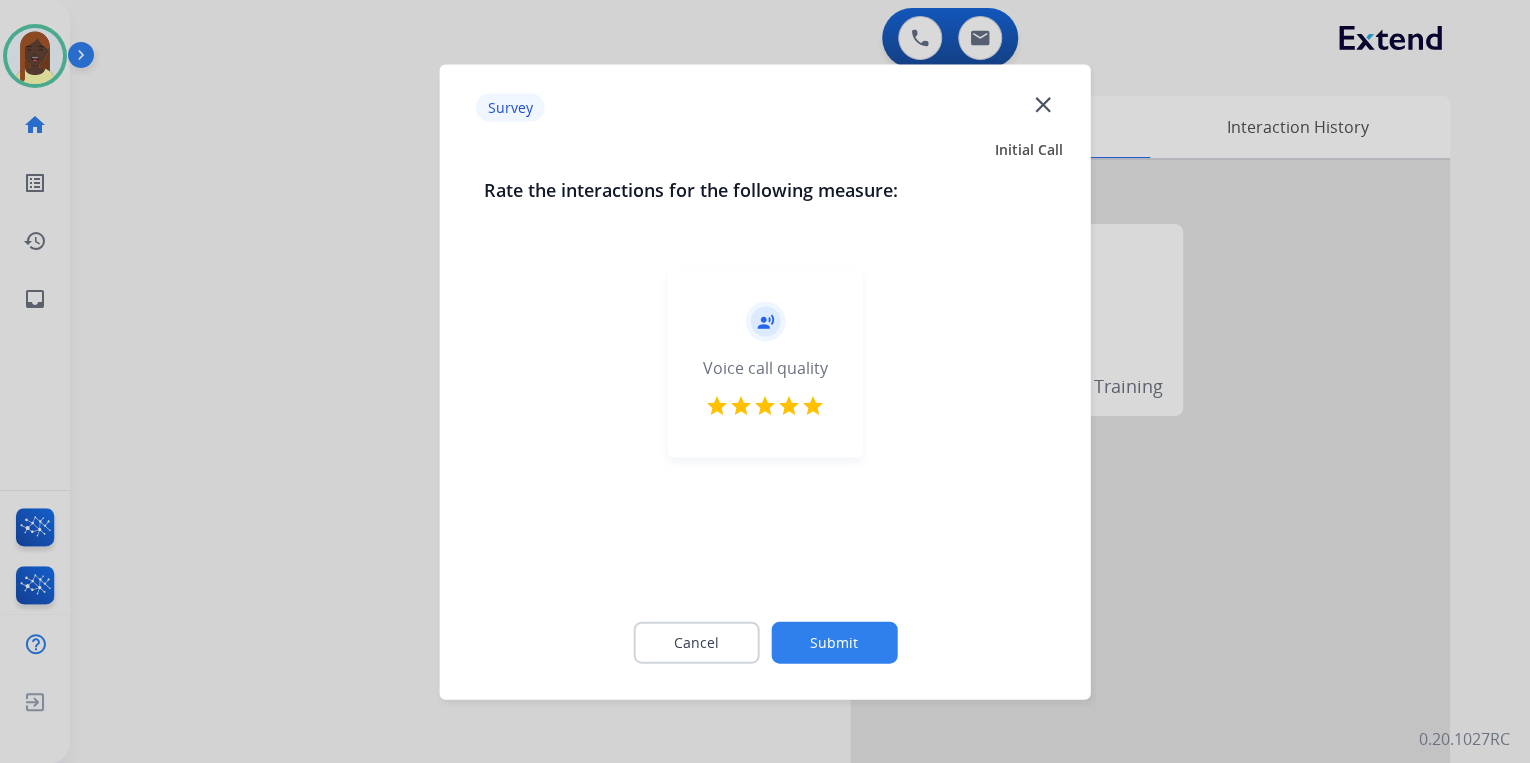 click on "Submit" 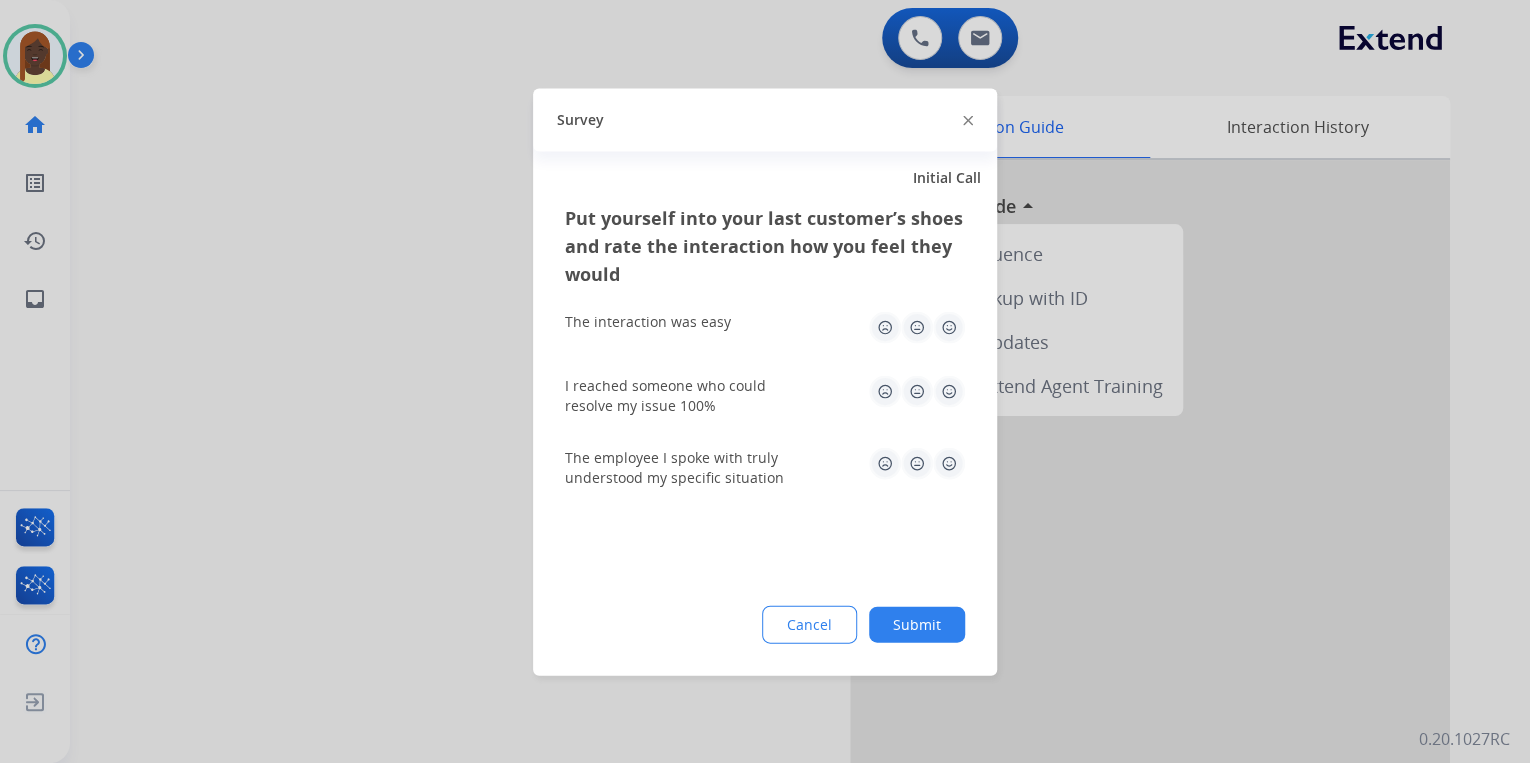 drag, startPoint x: 957, startPoint y: 116, endPoint x: 935, endPoint y: 118, distance: 22.090721 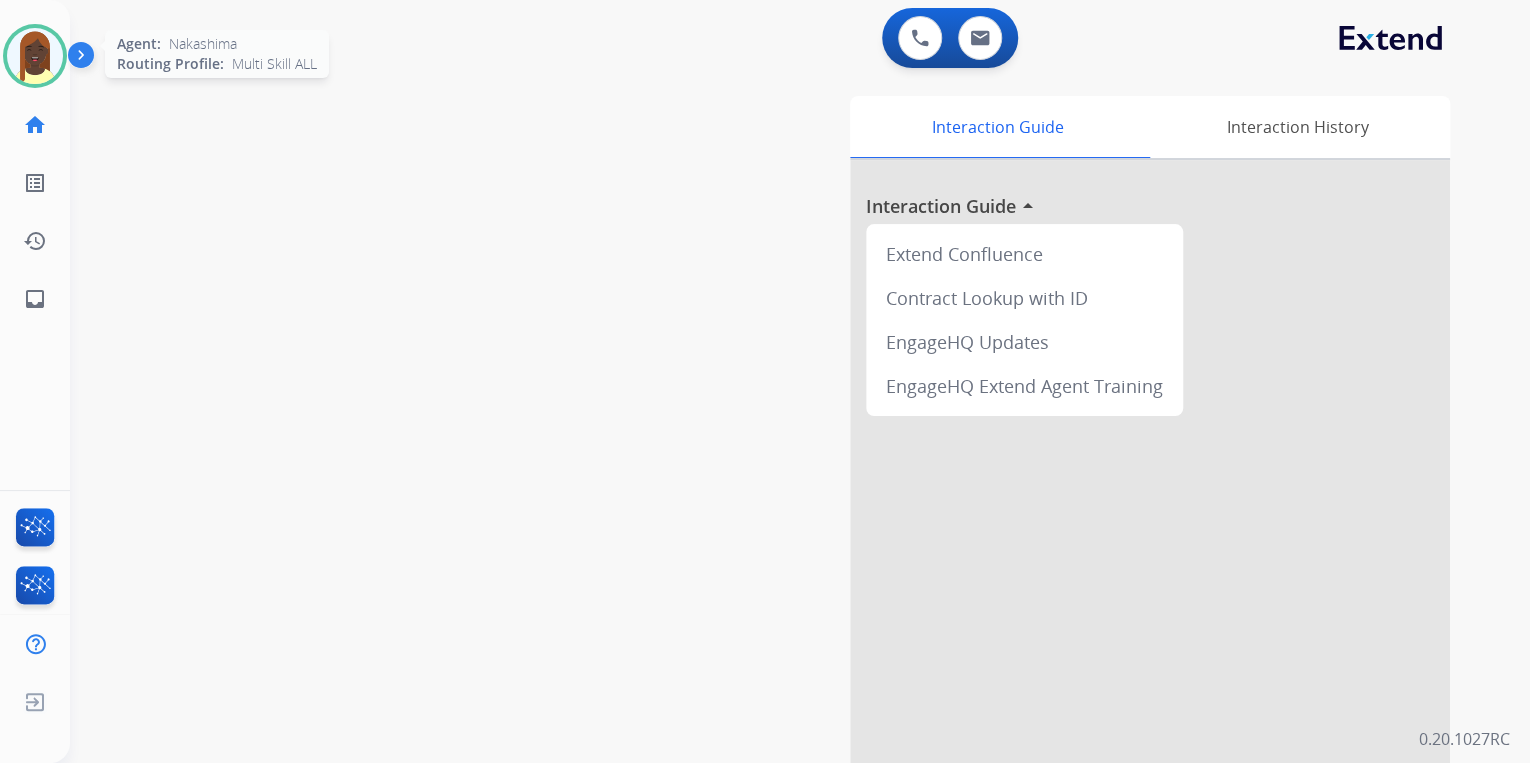 click at bounding box center [35, 56] 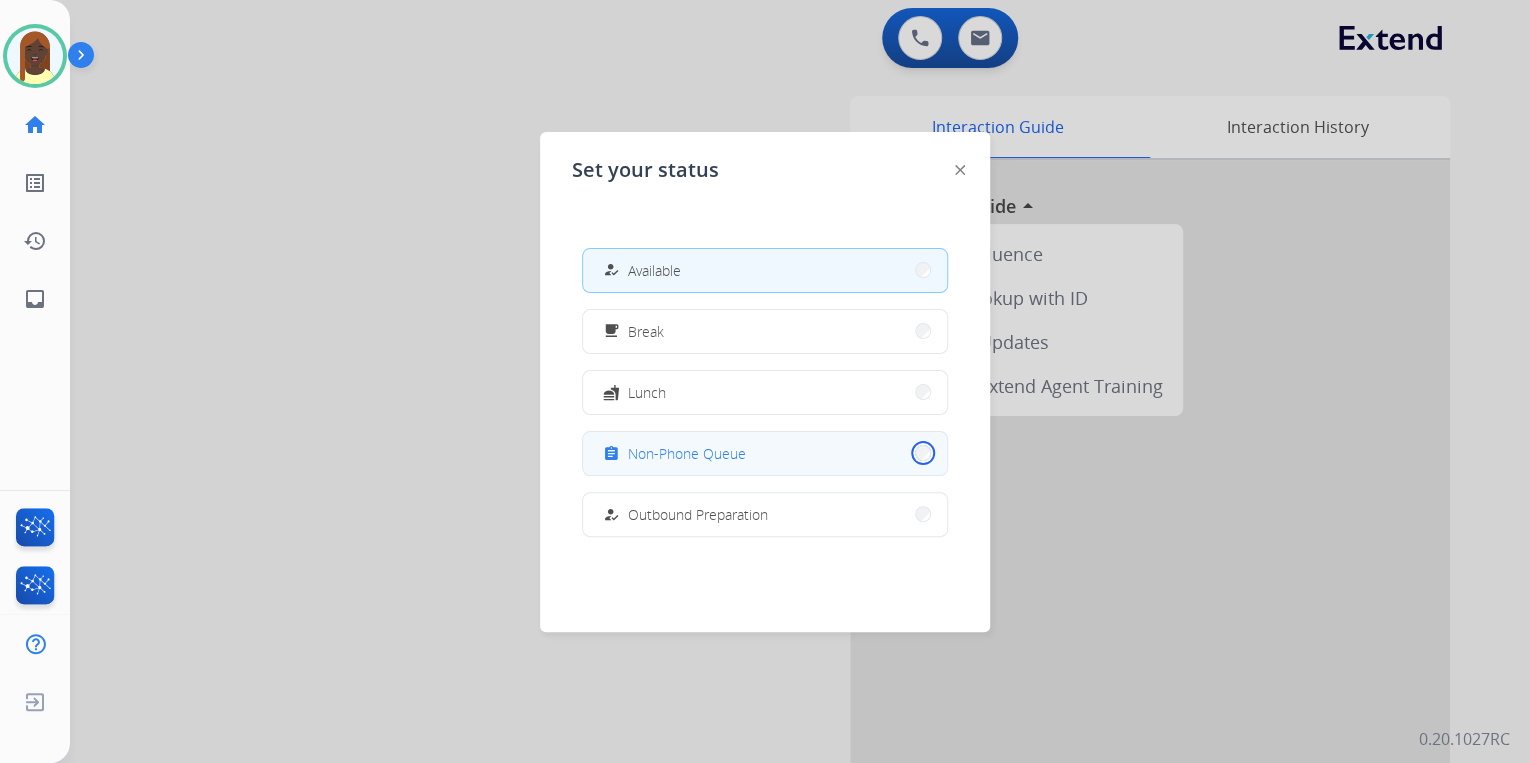 click on "assignment Non-Phone Queue" at bounding box center [765, 453] 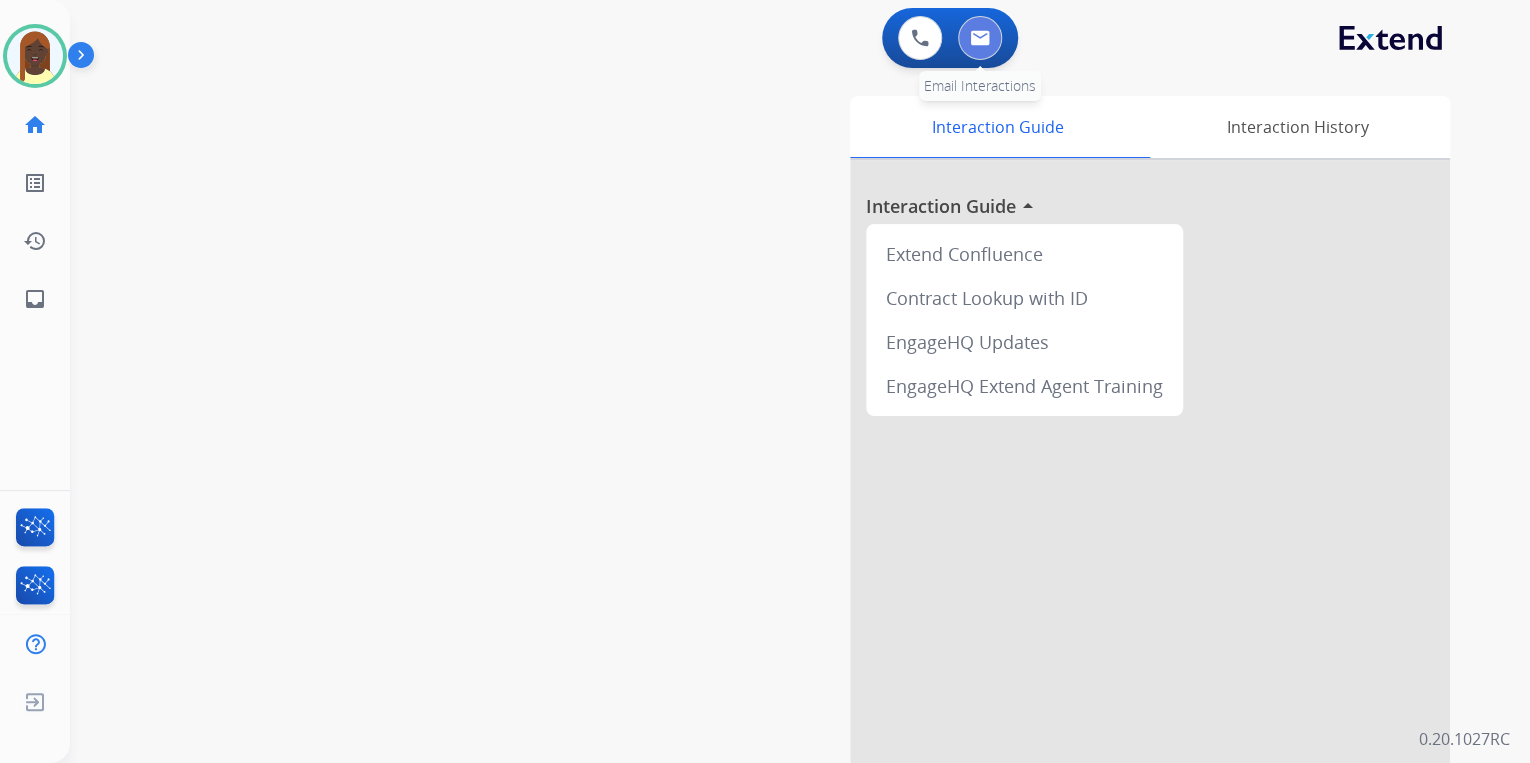 click at bounding box center (980, 38) 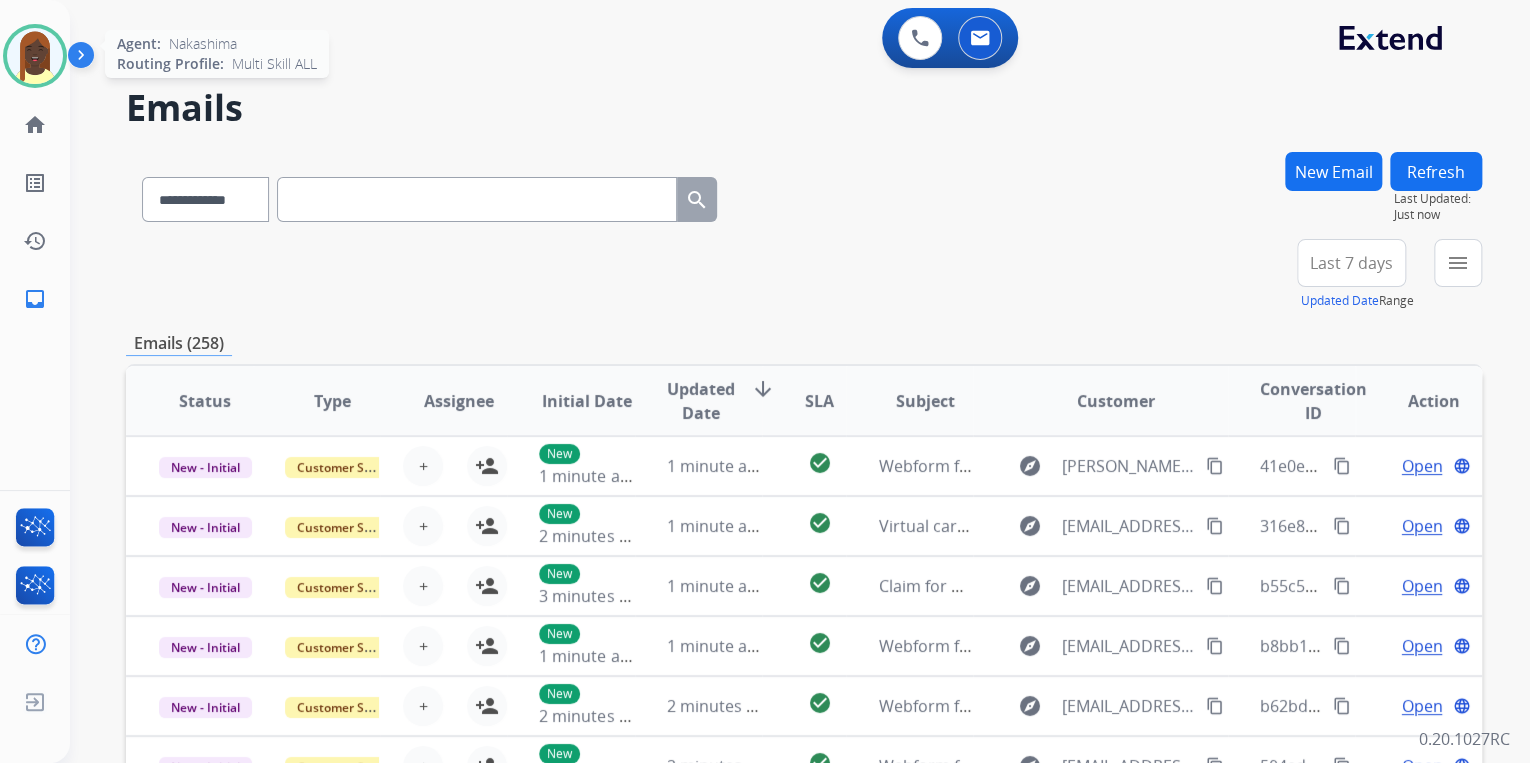 click at bounding box center (35, 56) 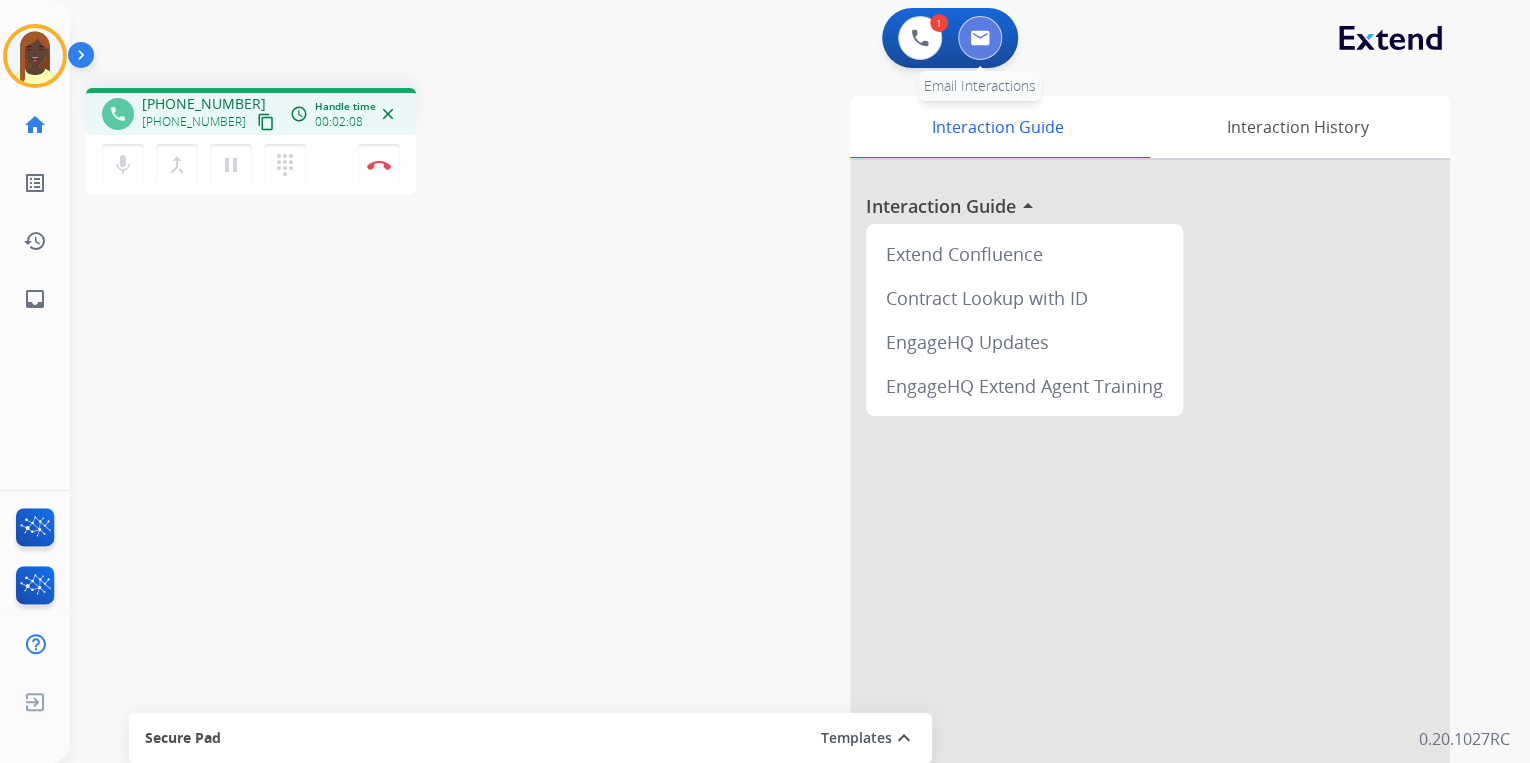 click at bounding box center [980, 38] 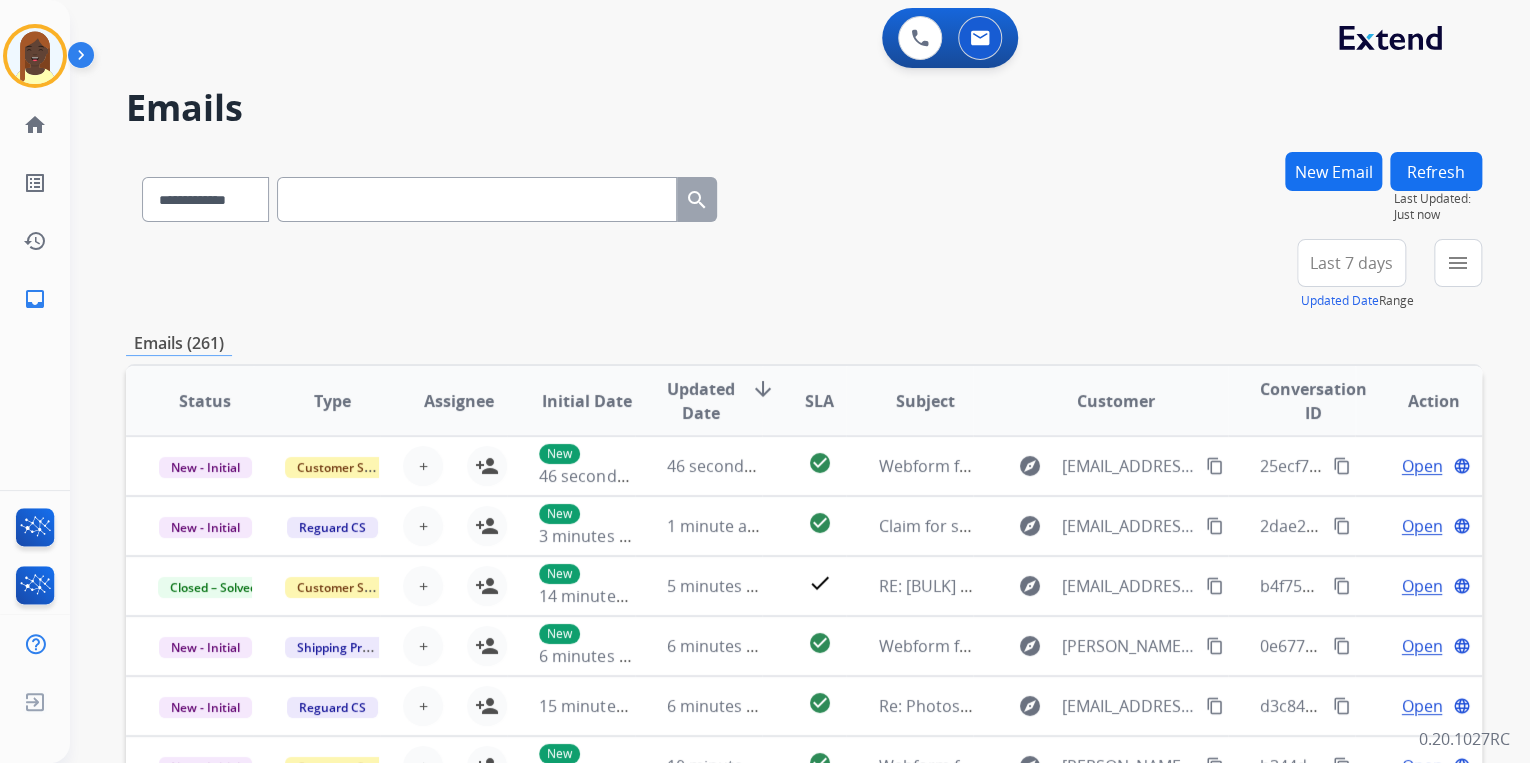 click on "New Email" at bounding box center [1333, 171] 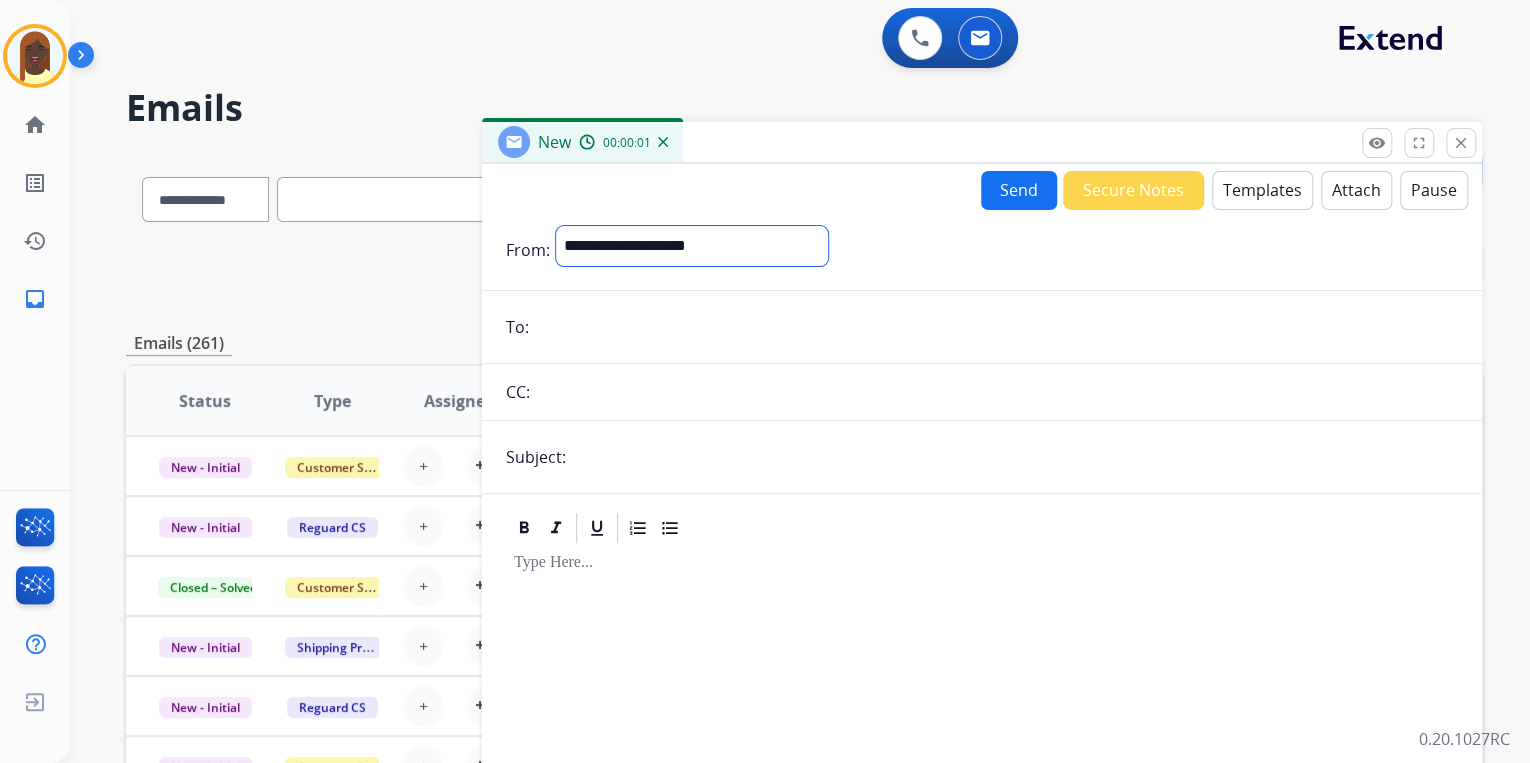 click on "**********" at bounding box center [692, 246] 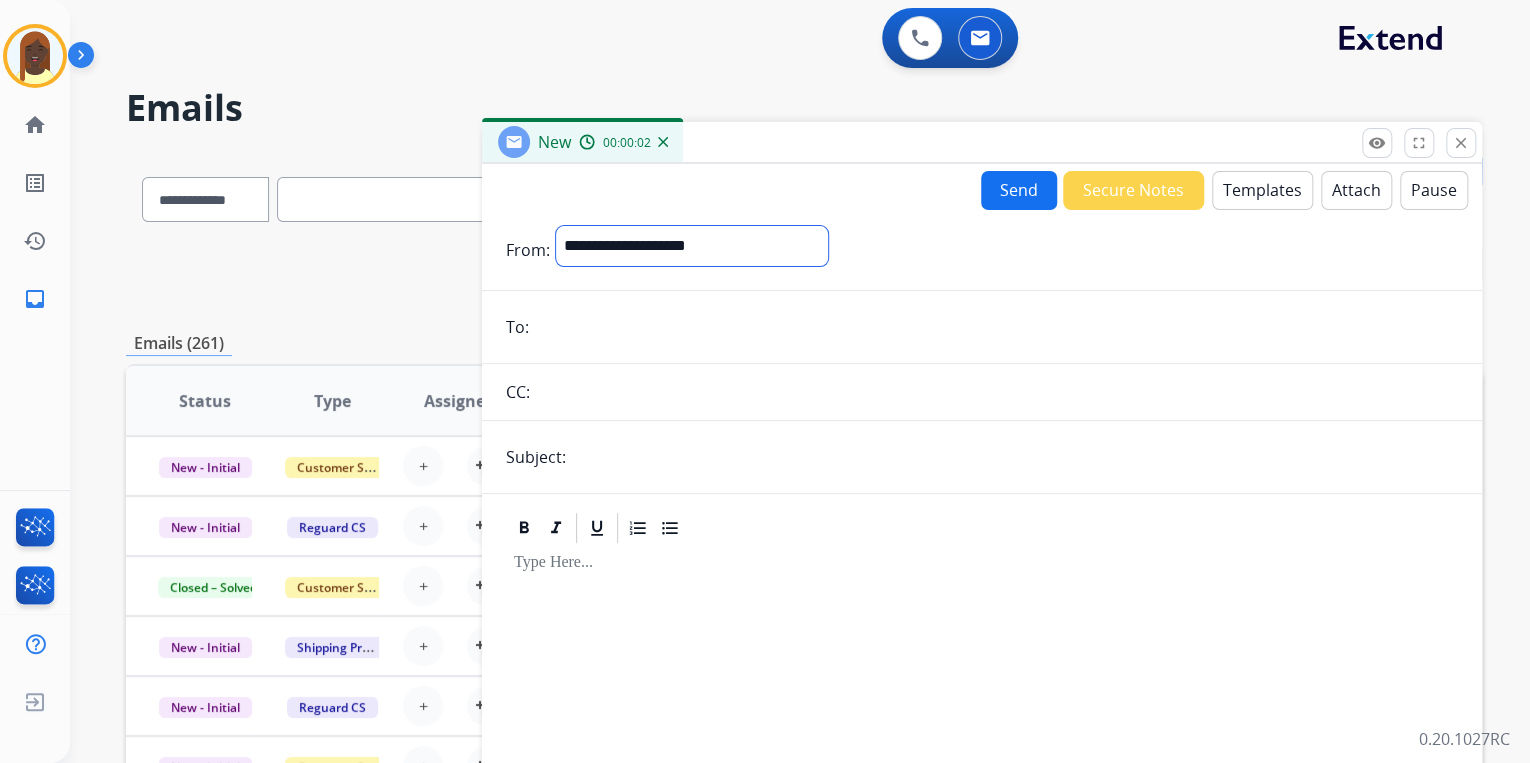 select on "**********" 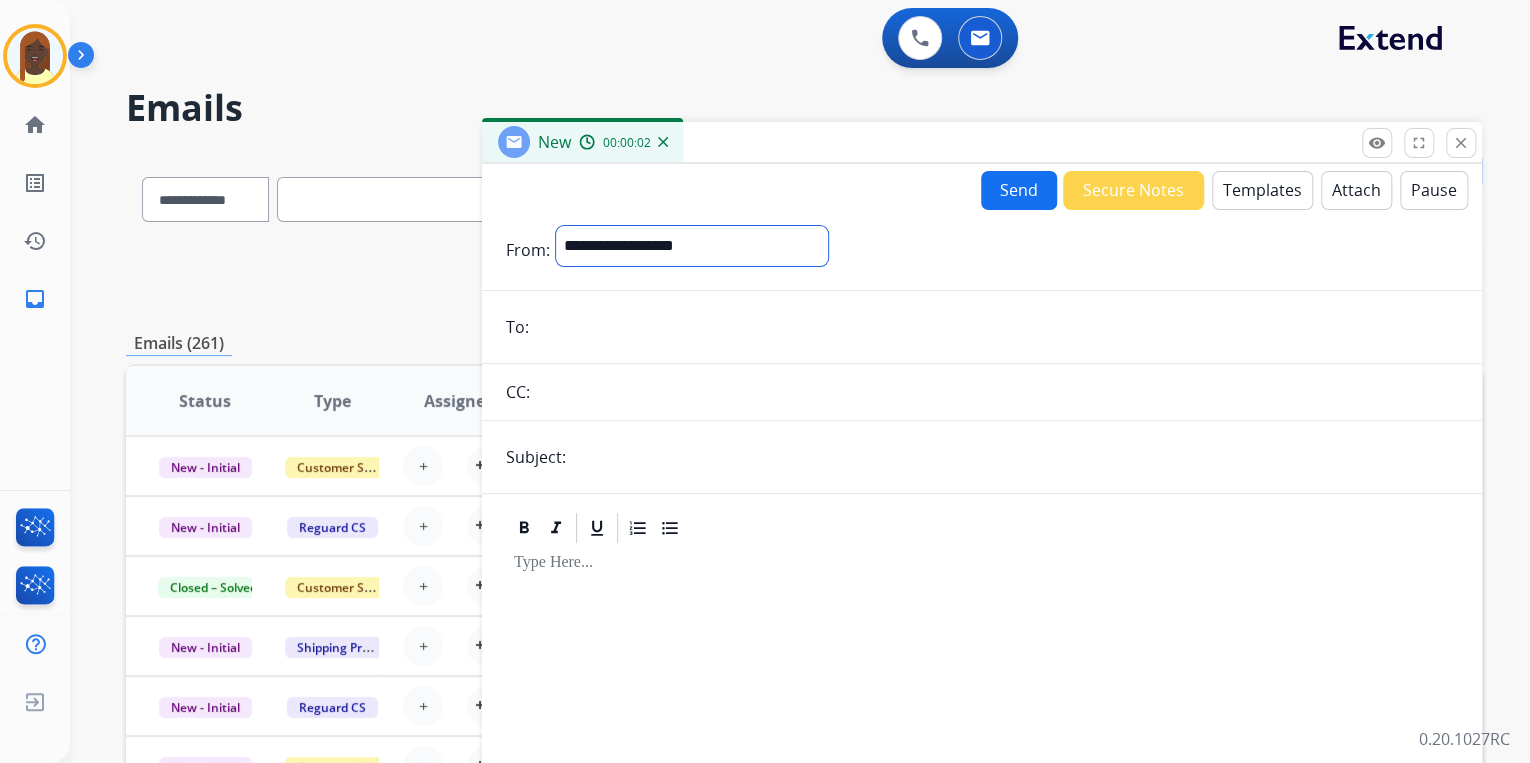 click on "**********" at bounding box center [692, 246] 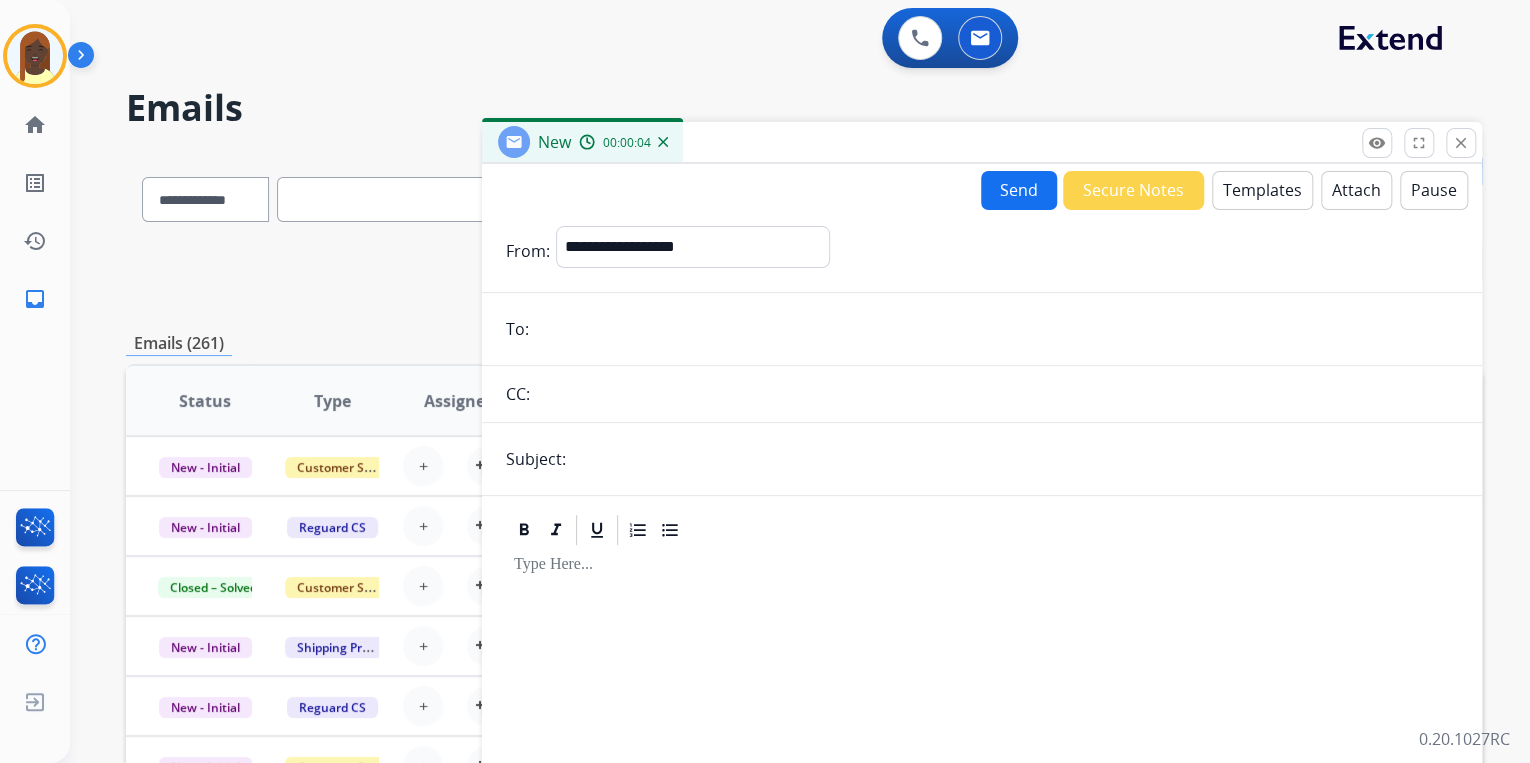 paste on "**********" 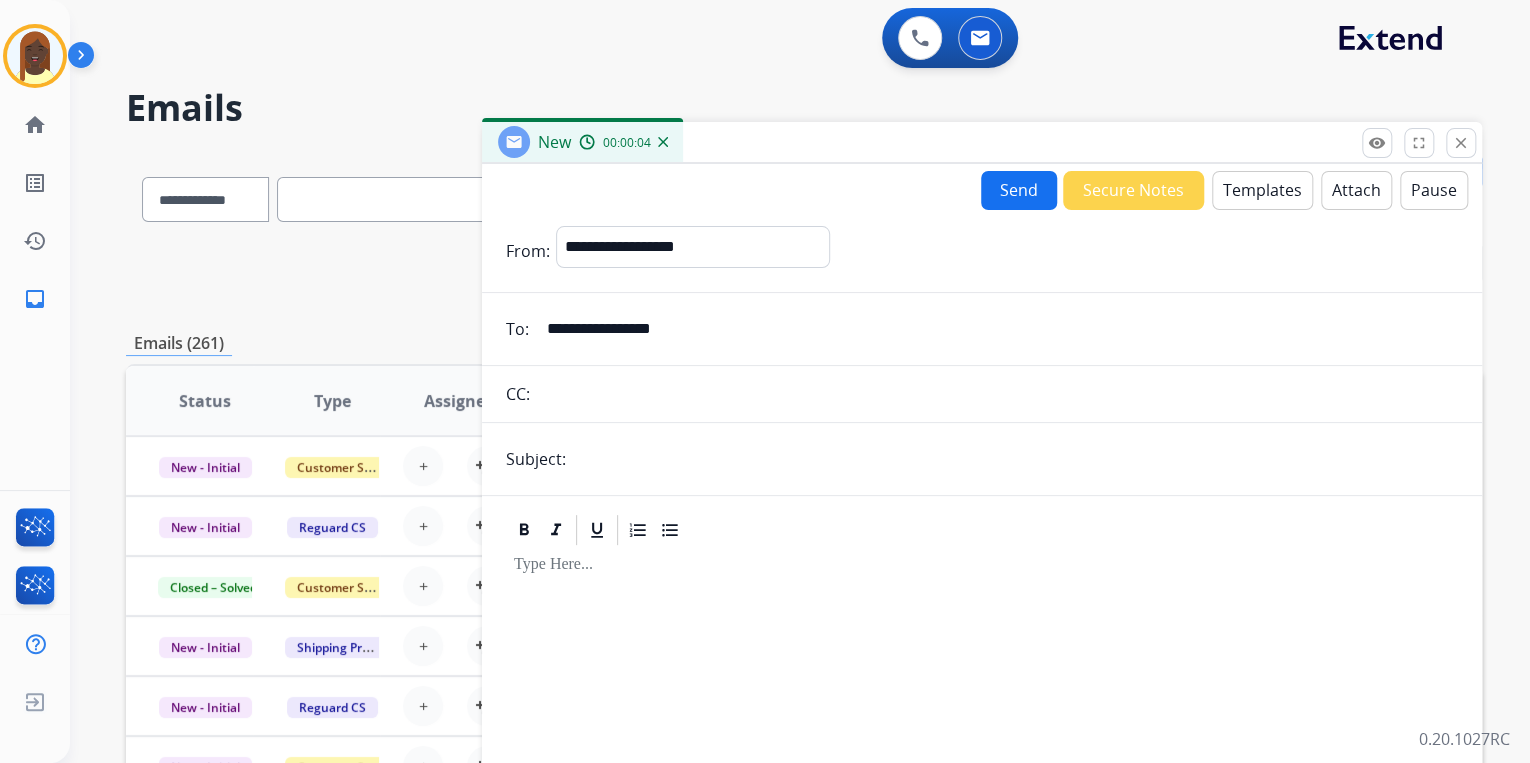 type on "**********" 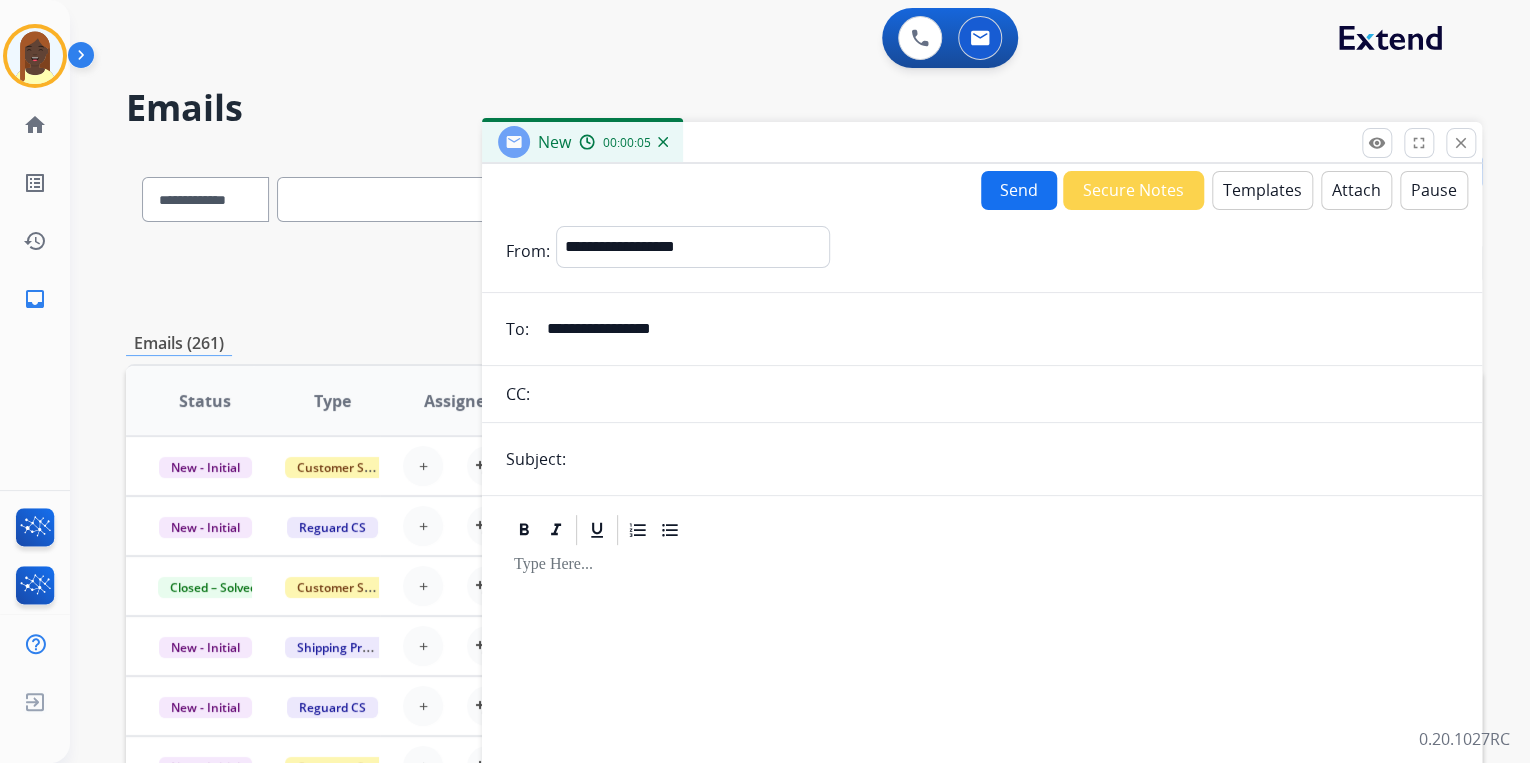 type on "**********" 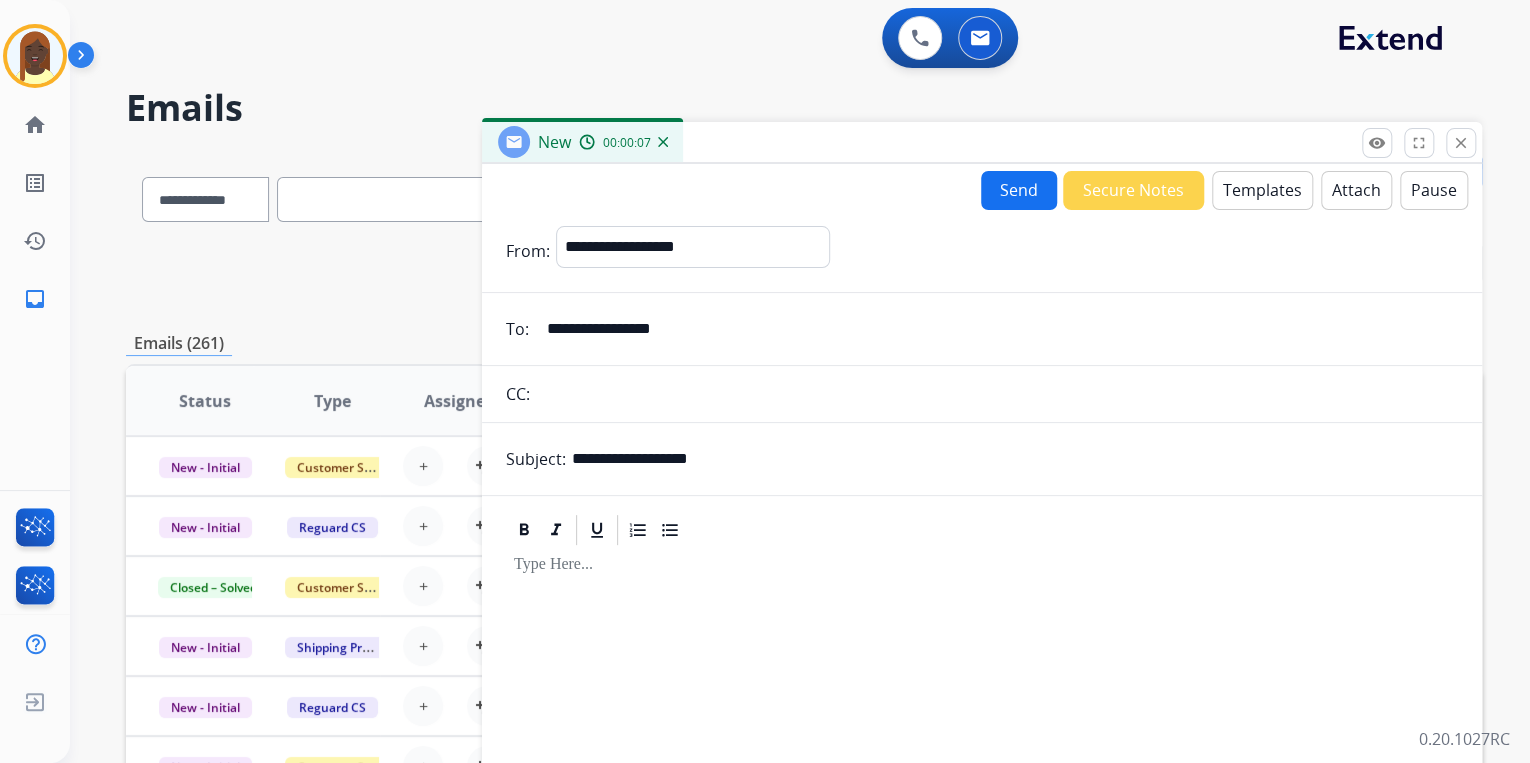 click on "Templates" at bounding box center (1262, 190) 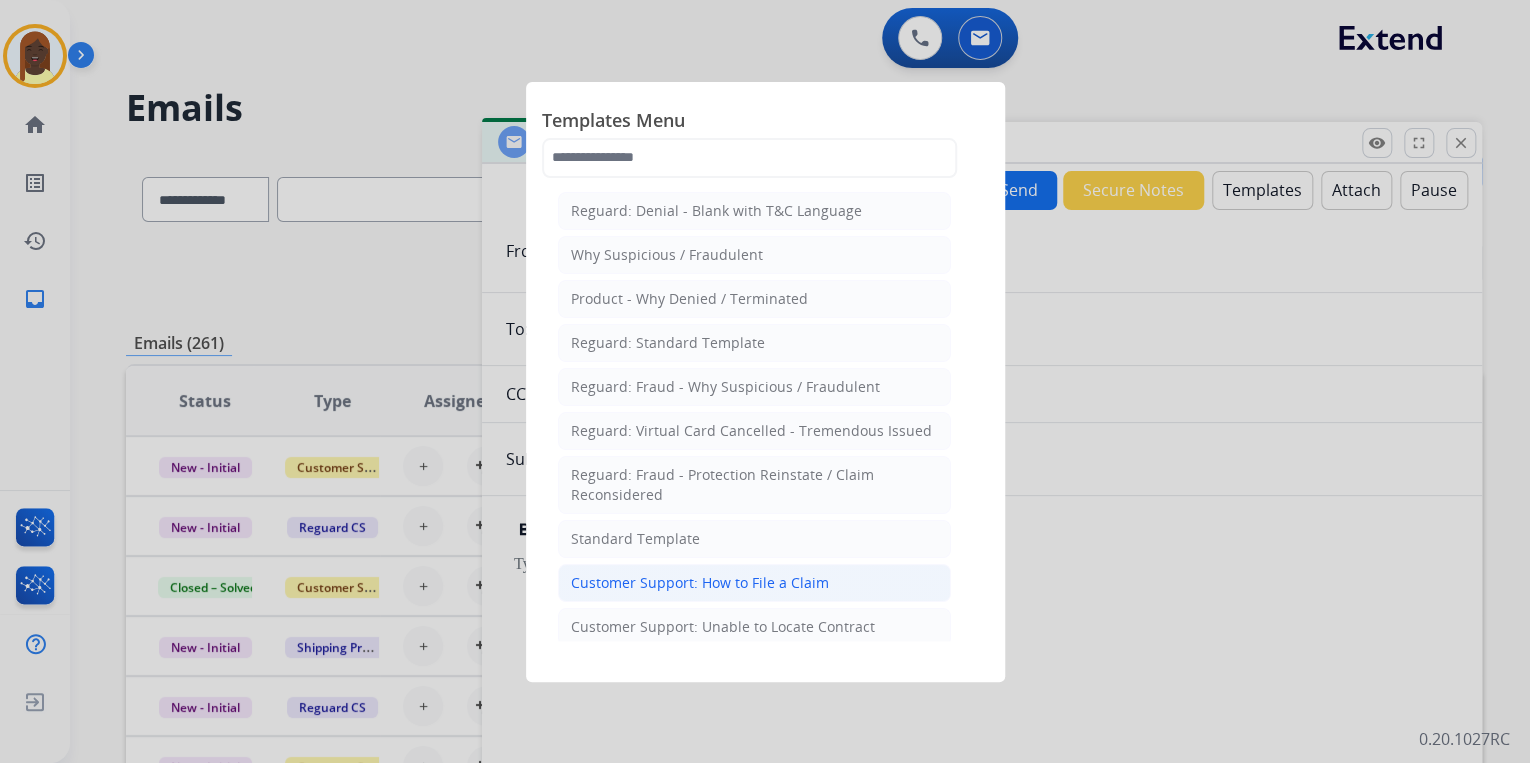 click on "Customer Support: How to File a Claim" 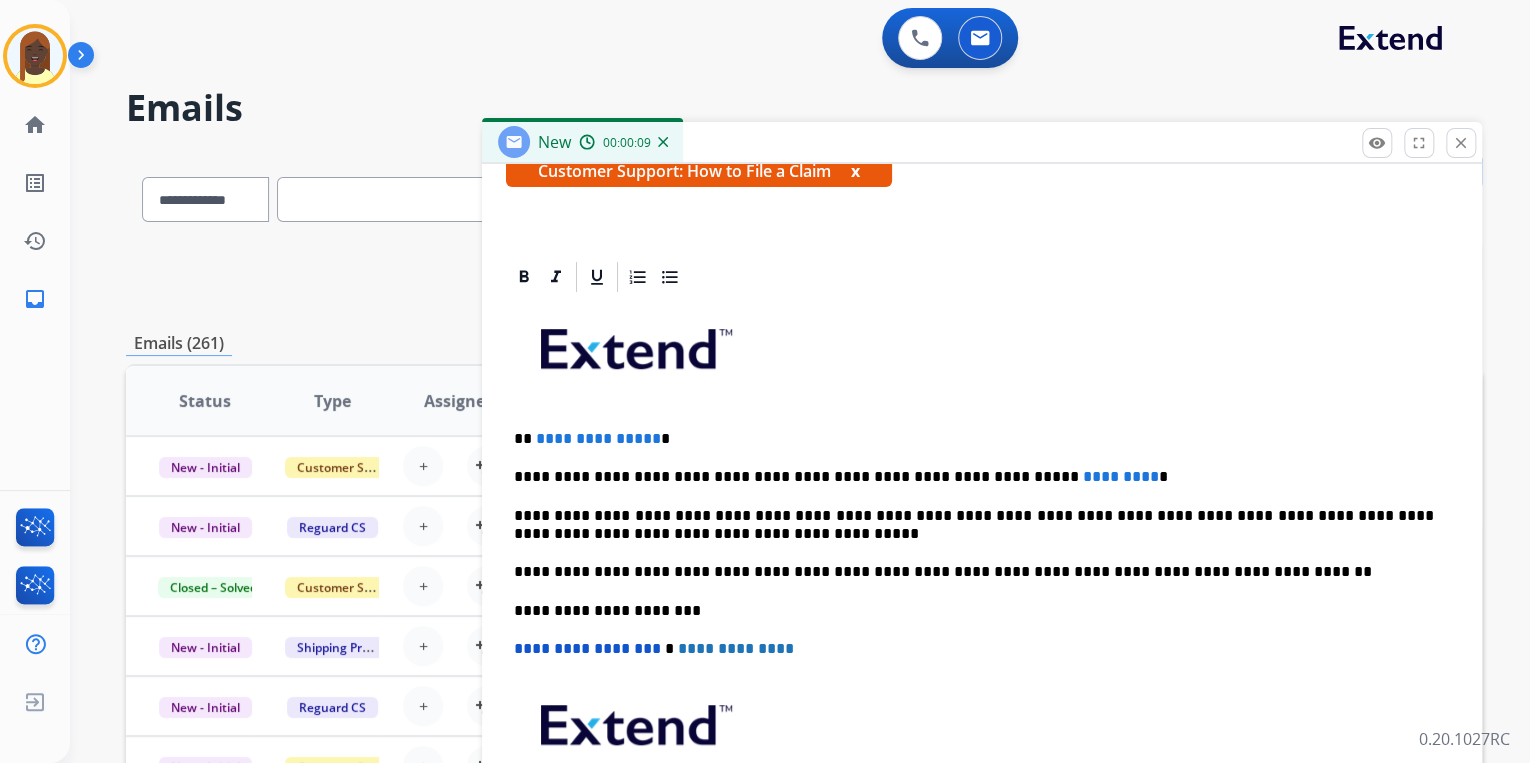 scroll, scrollTop: 383, scrollLeft: 0, axis: vertical 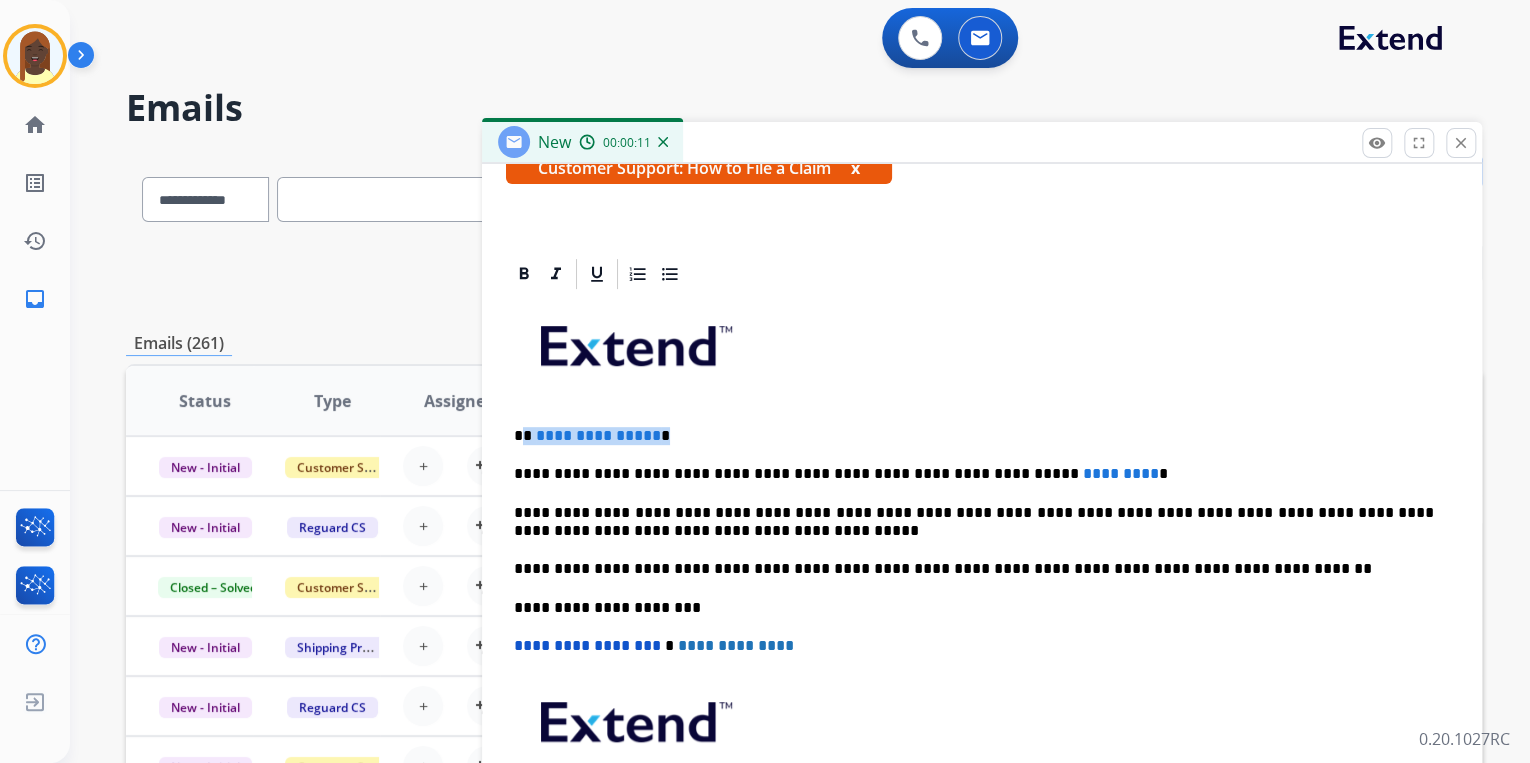 drag, startPoint x: 524, startPoint y: 434, endPoint x: 691, endPoint y: 432, distance: 167.01198 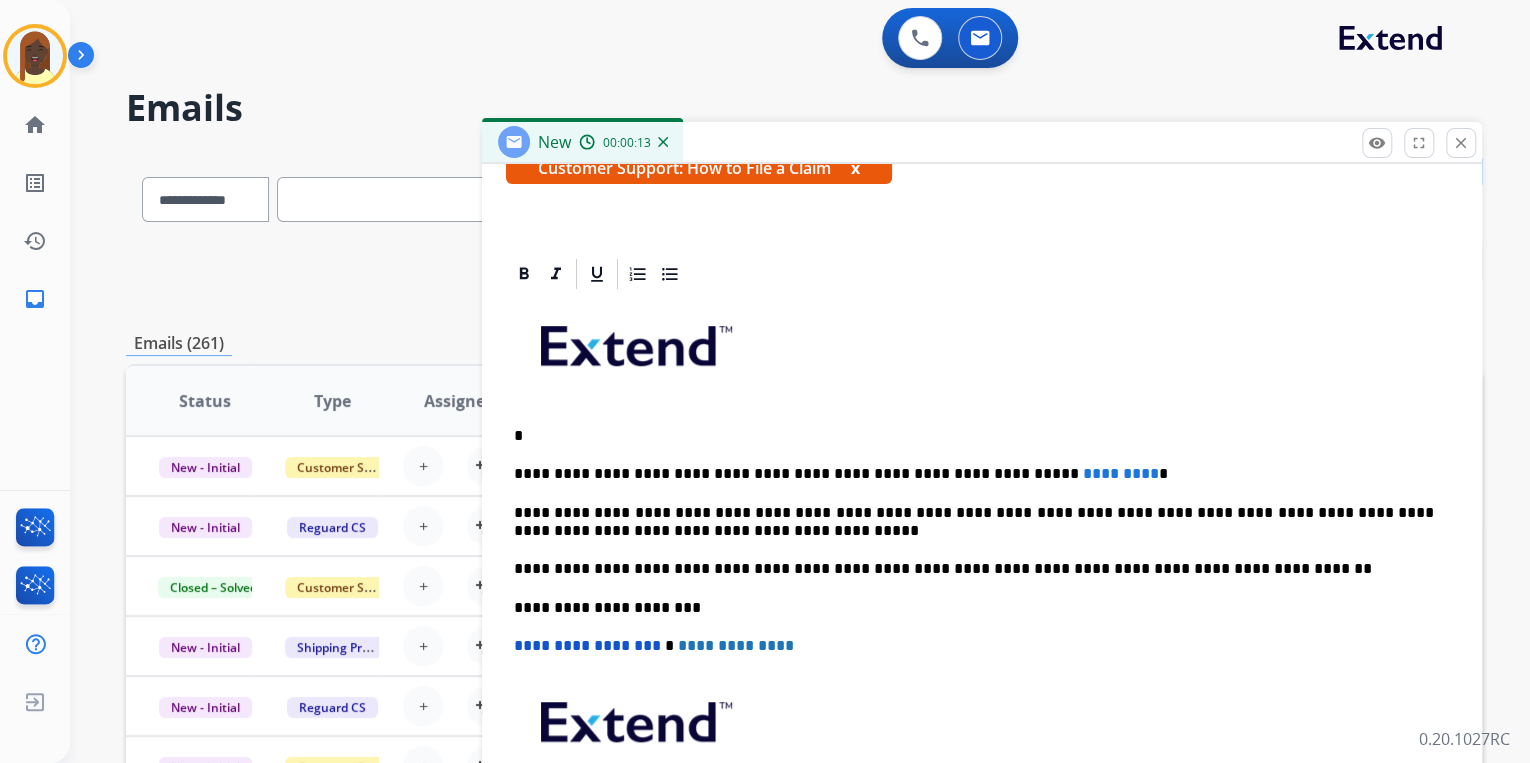 type 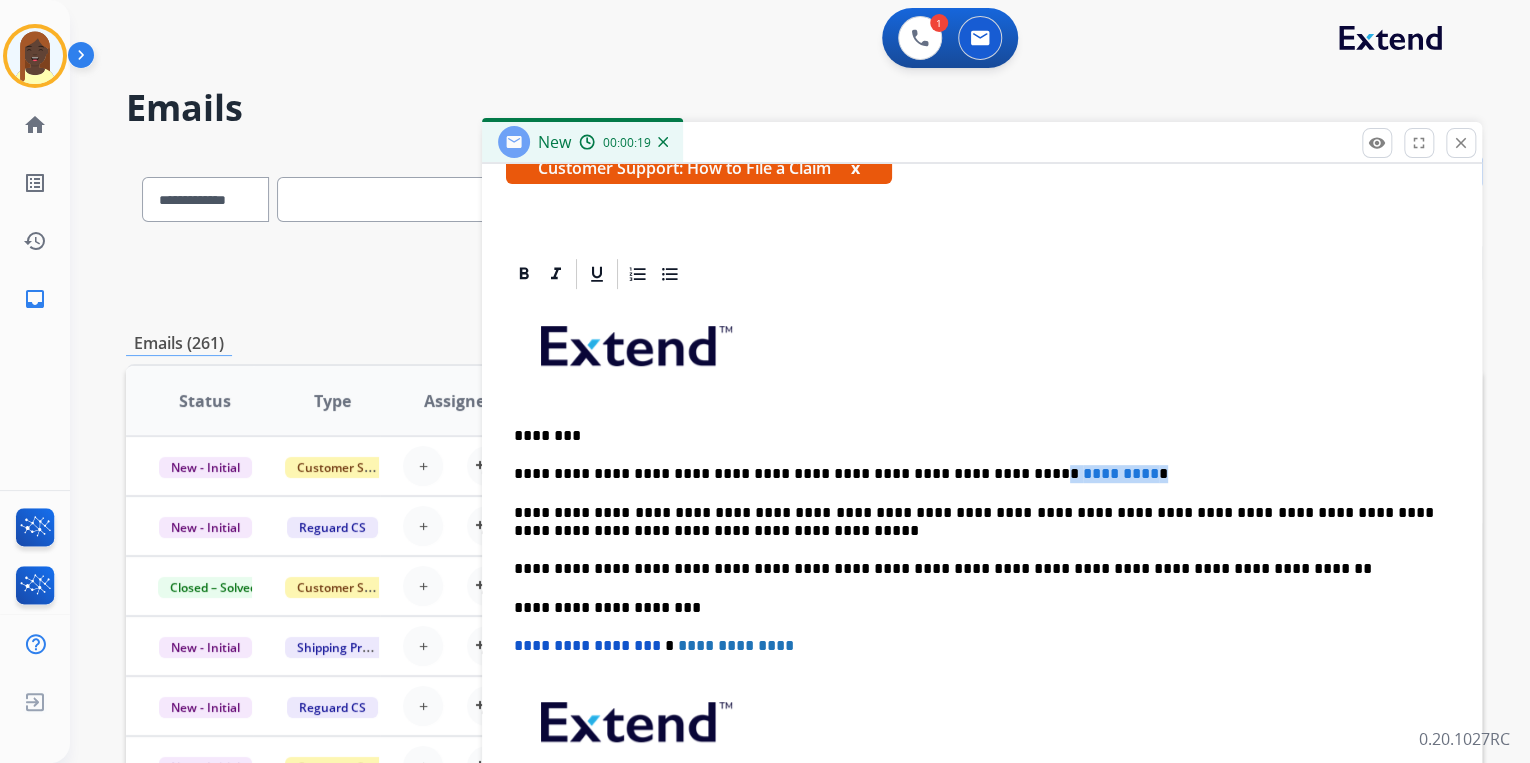 drag, startPoint x: 965, startPoint y: 472, endPoint x: 1080, endPoint y: 465, distance: 115.212845 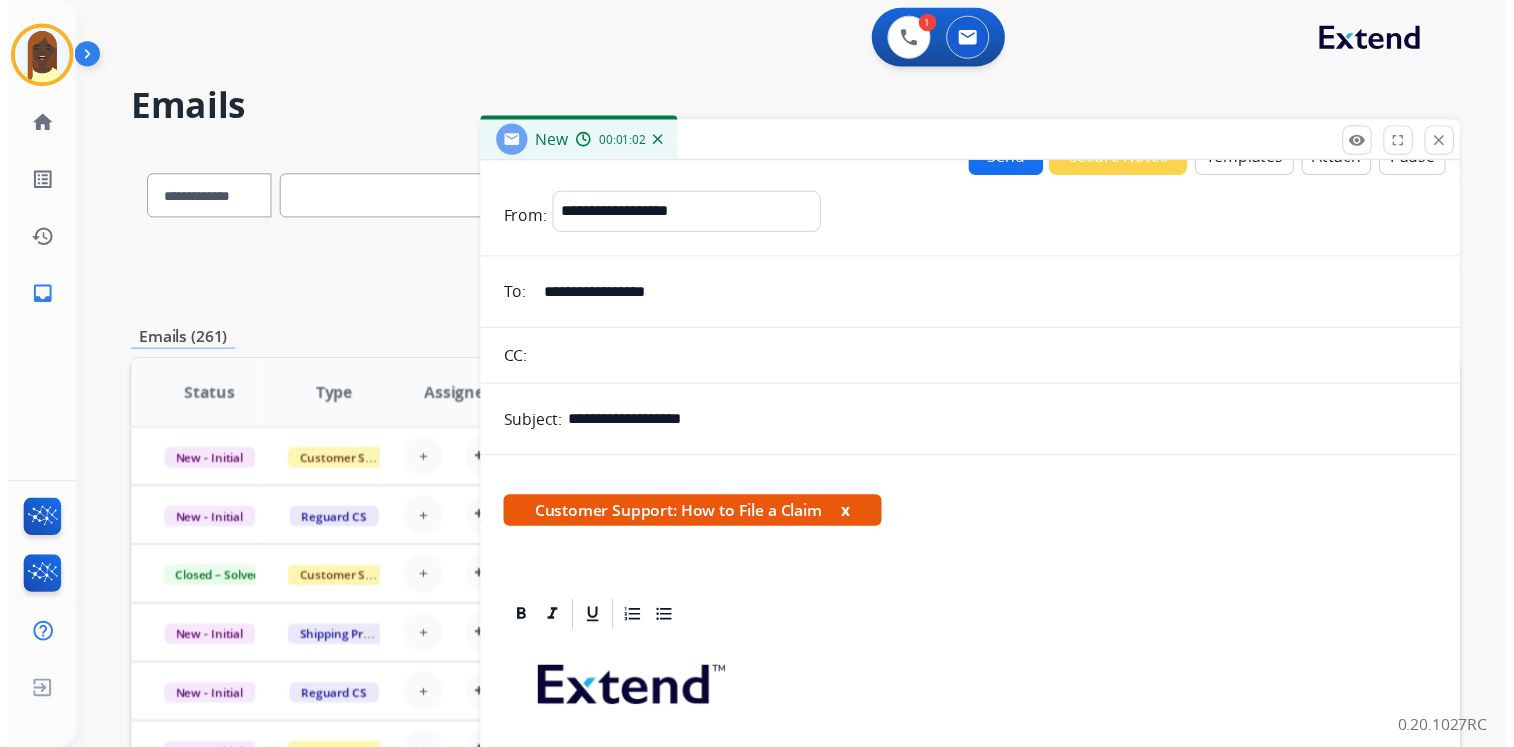 scroll, scrollTop: 0, scrollLeft: 0, axis: both 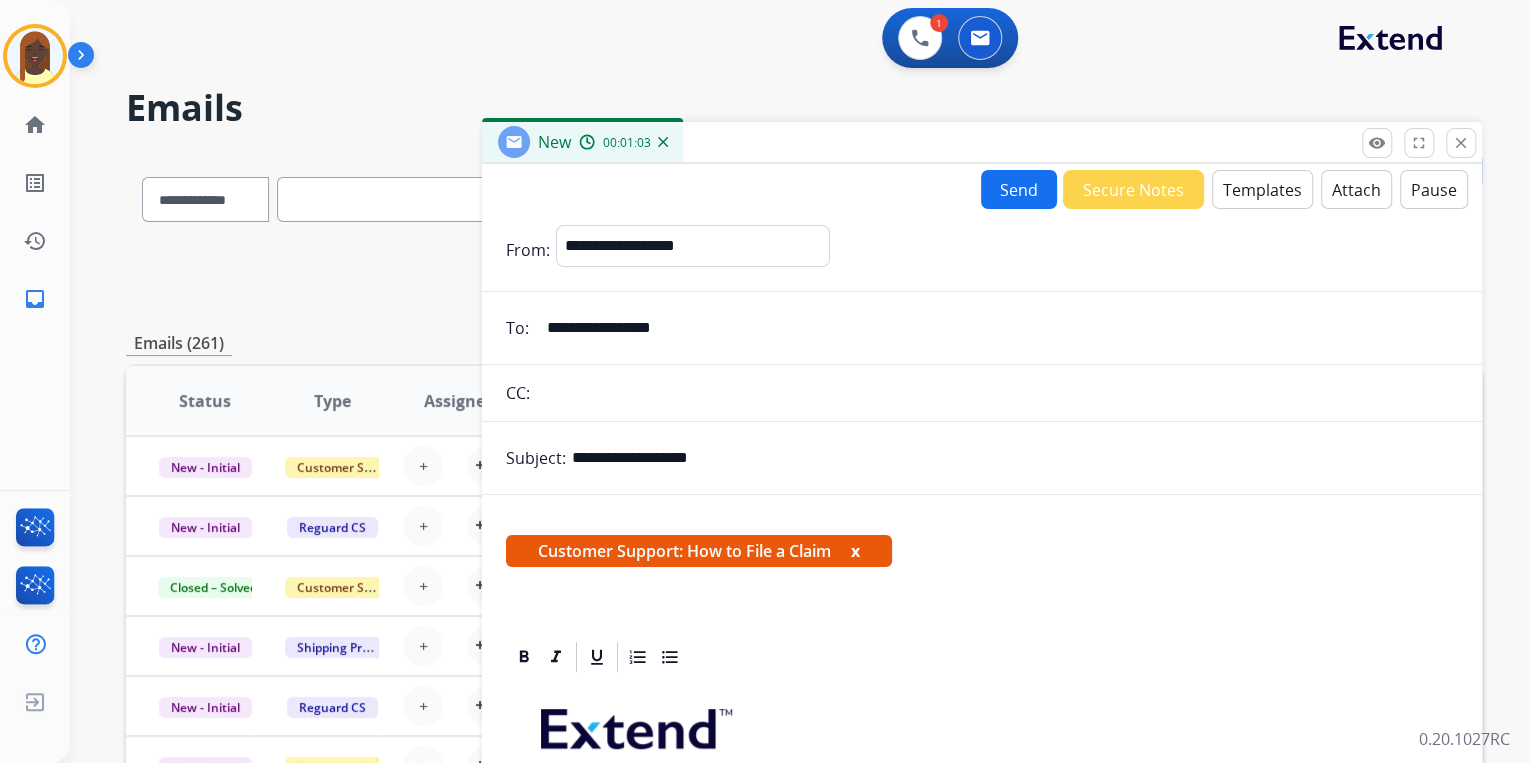 click on "Send" at bounding box center (1019, 189) 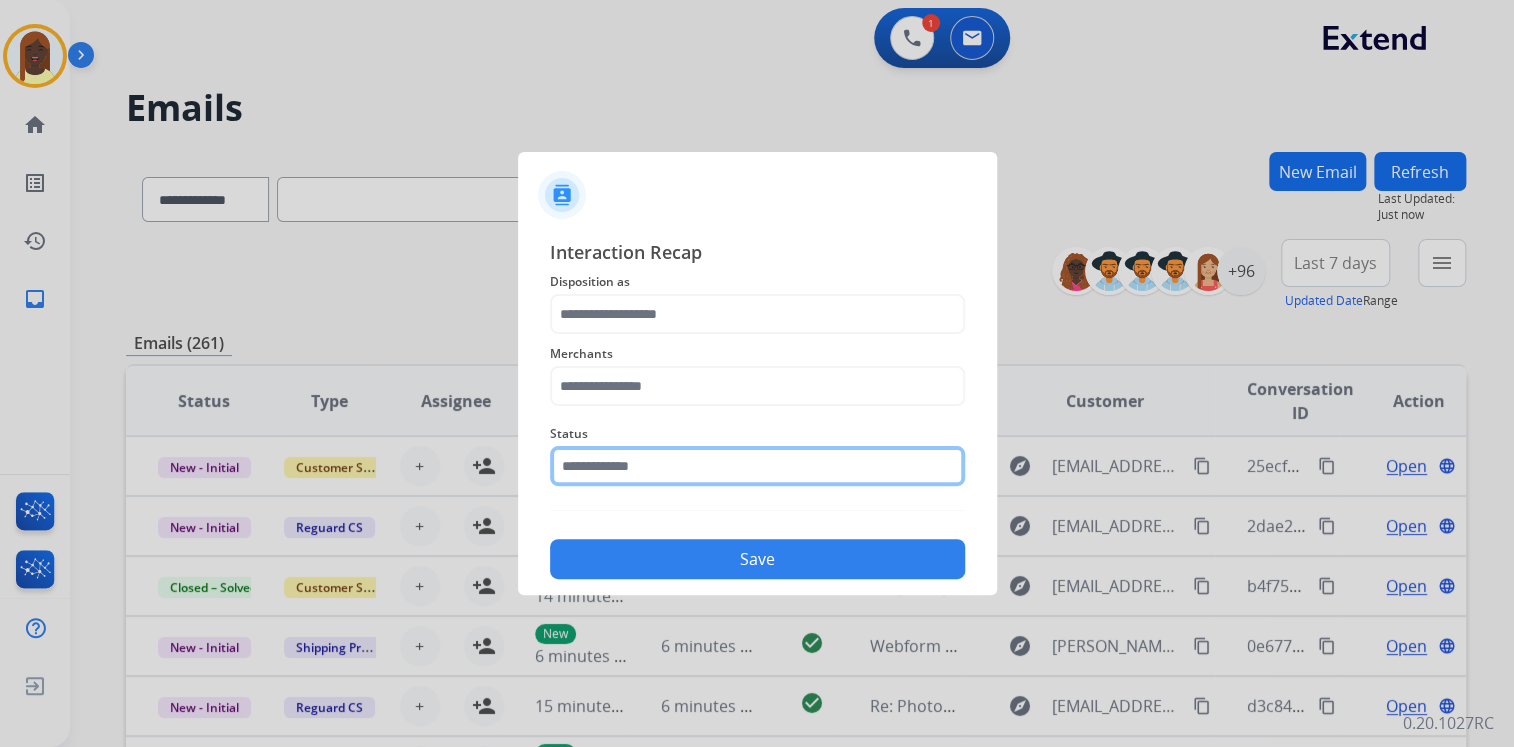 click 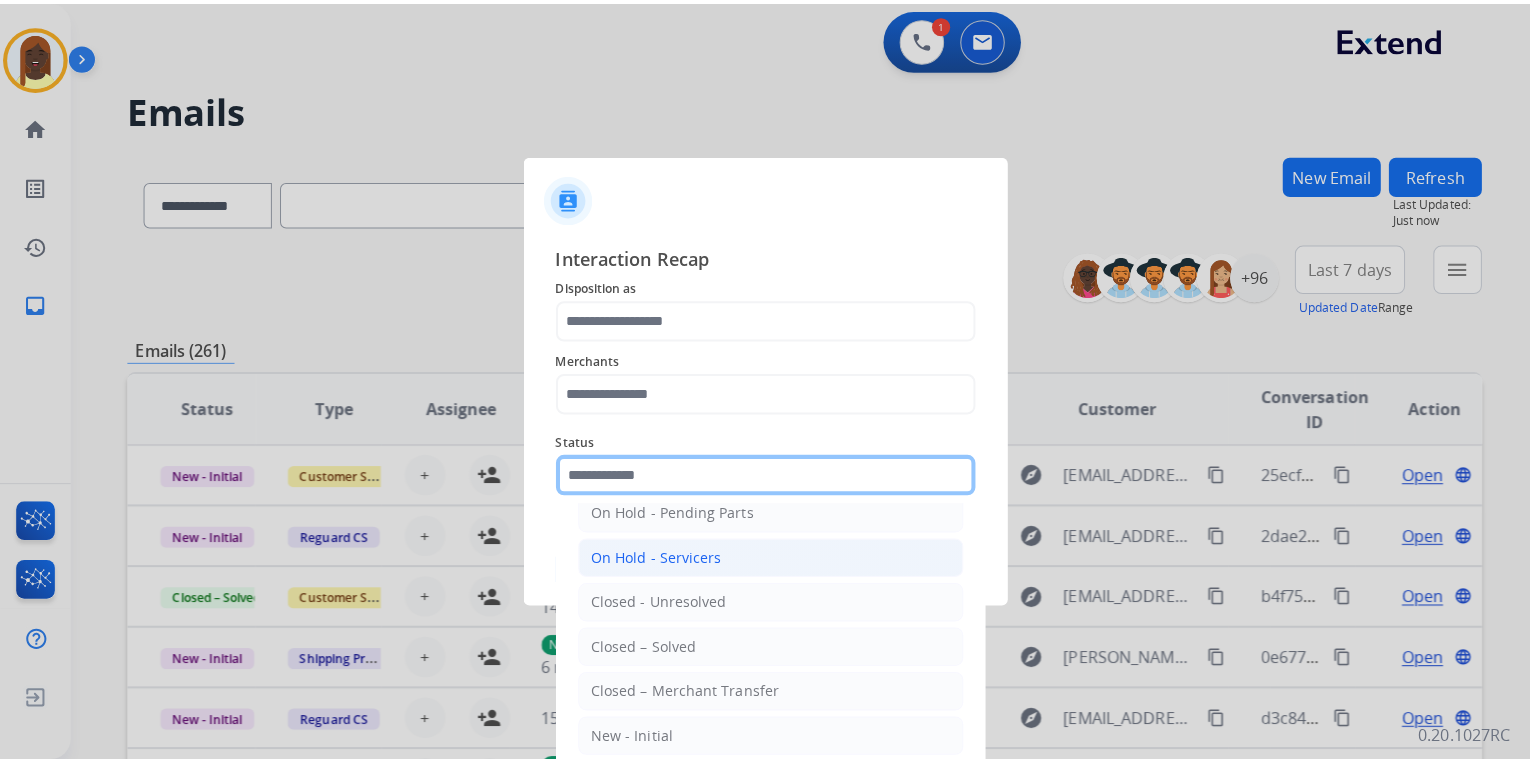 scroll, scrollTop: 116, scrollLeft: 0, axis: vertical 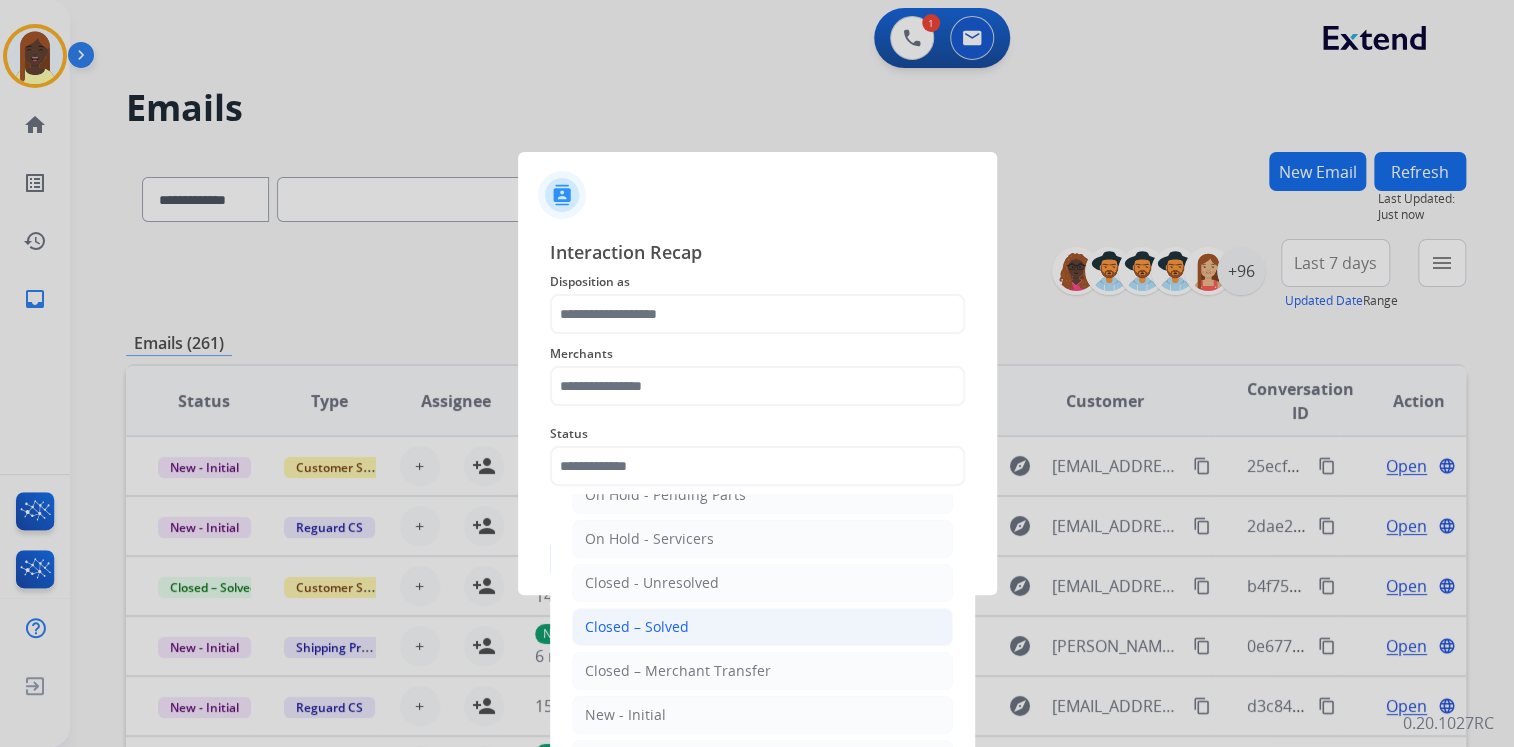 click on "Closed – Solved" 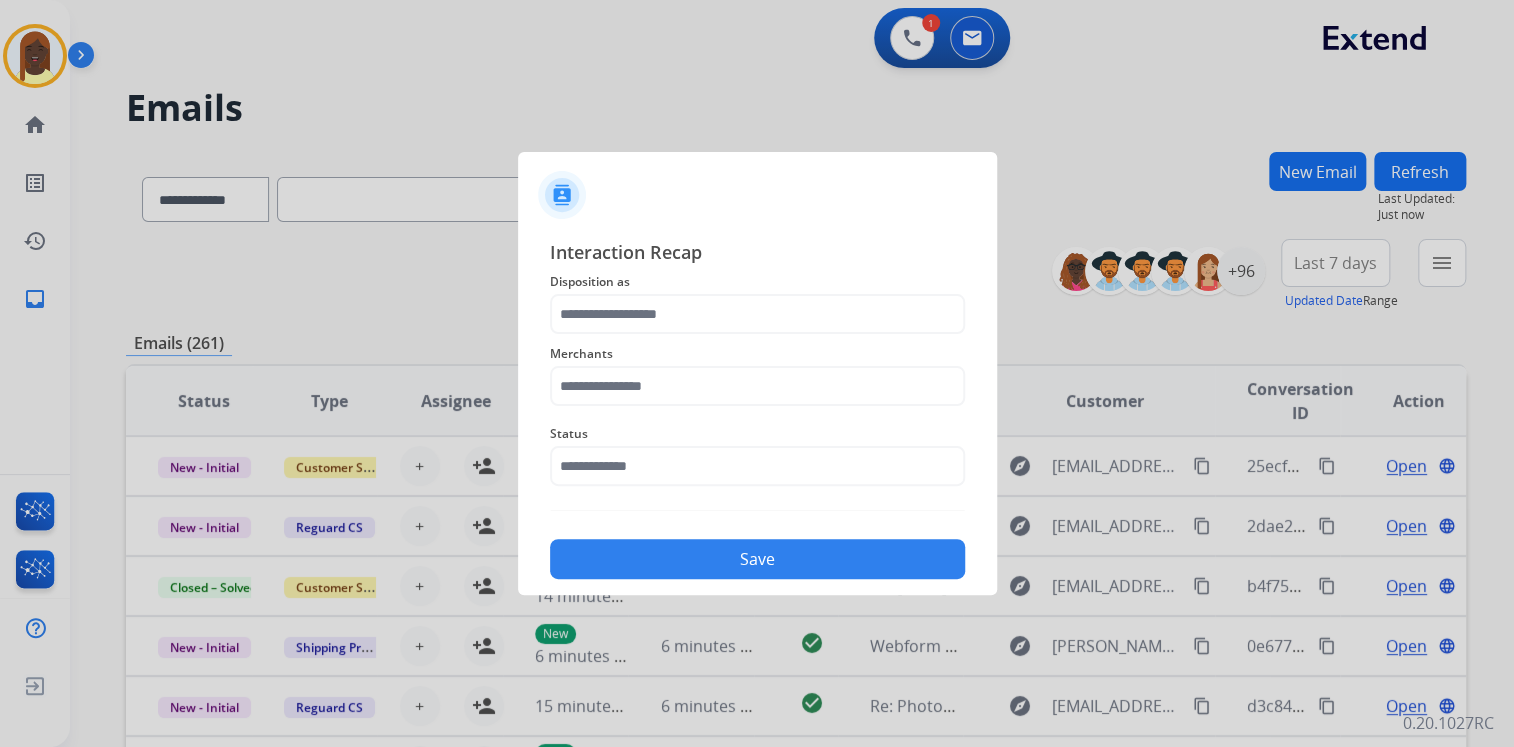 type on "**********" 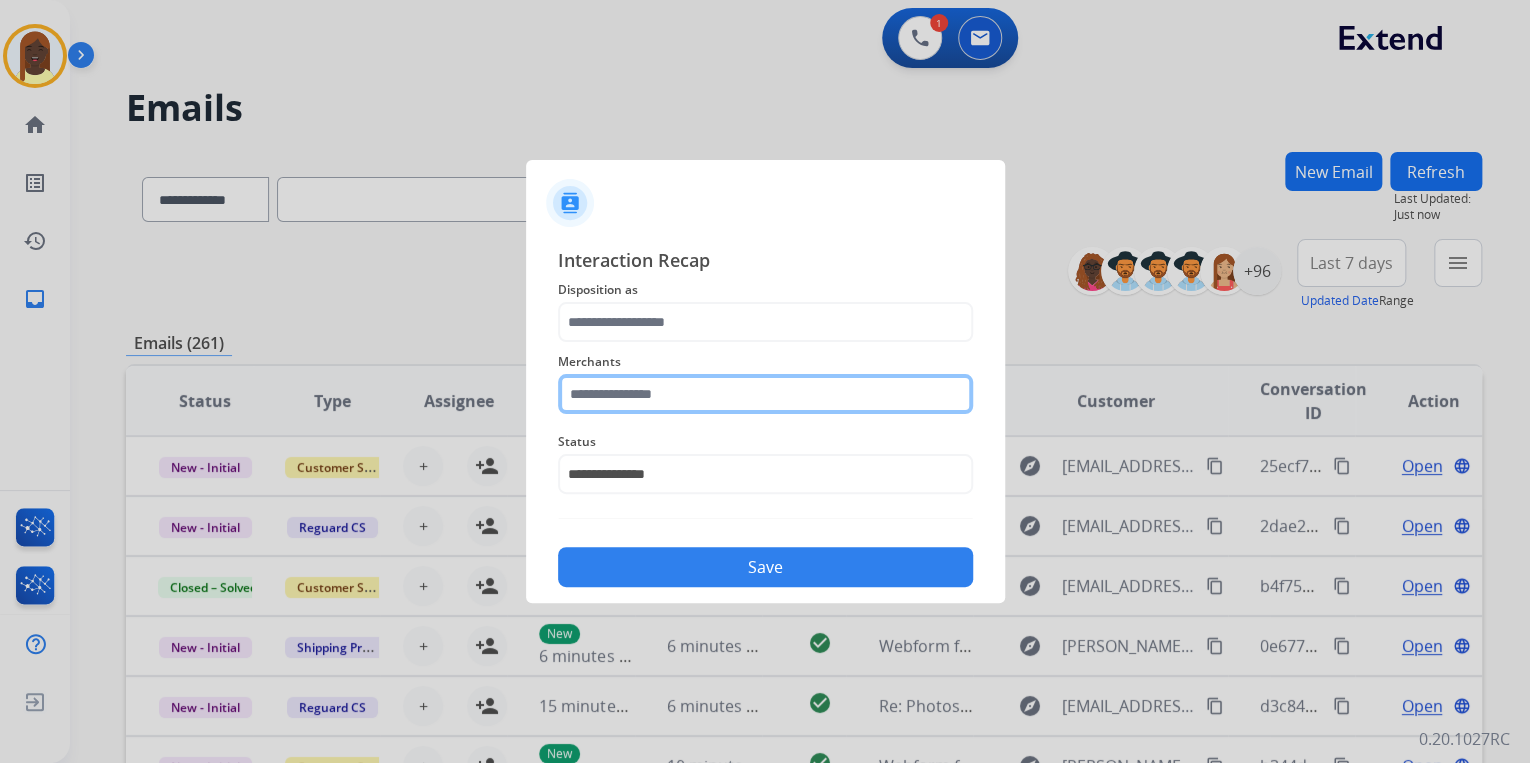 click 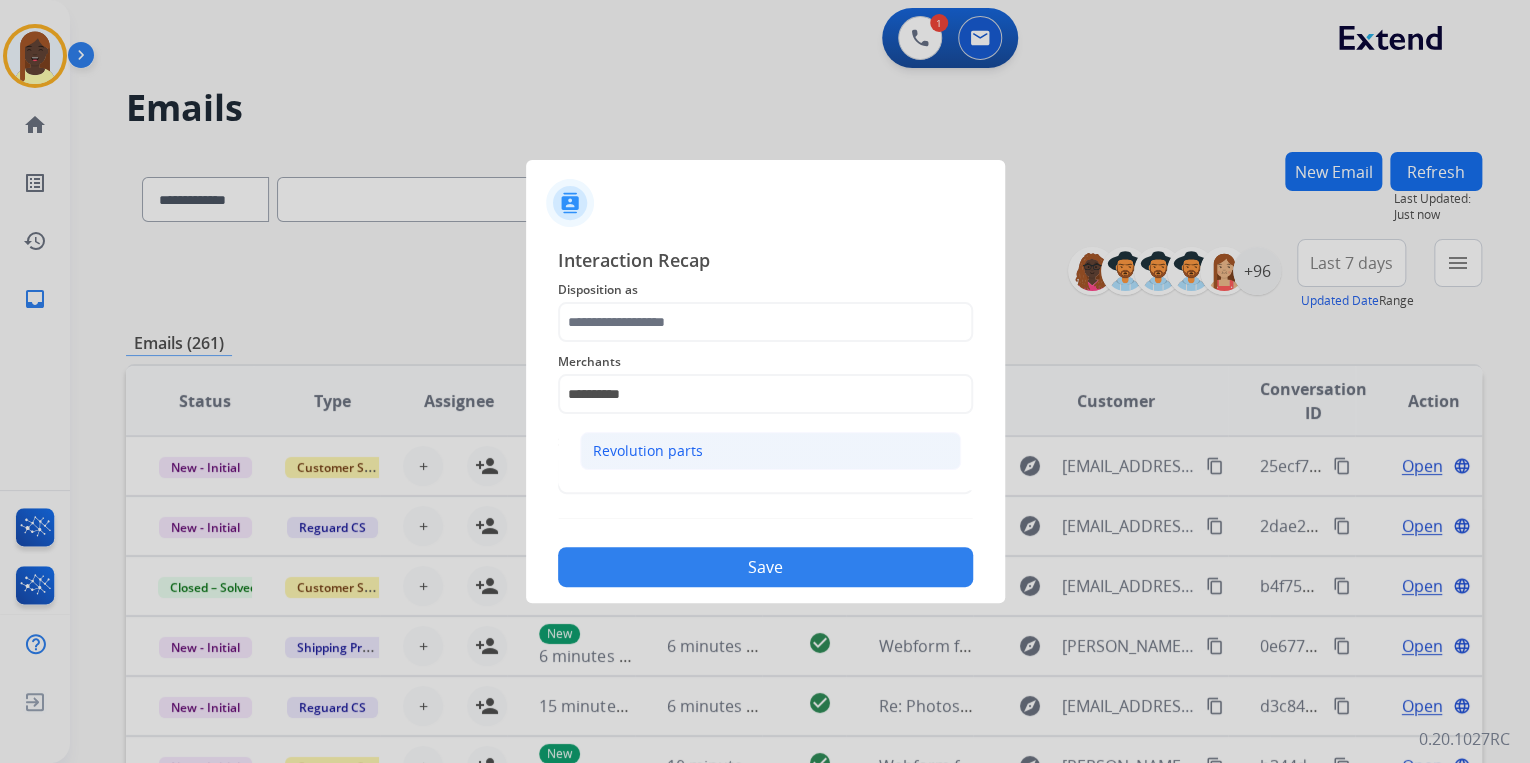 click on "Revolution parts" 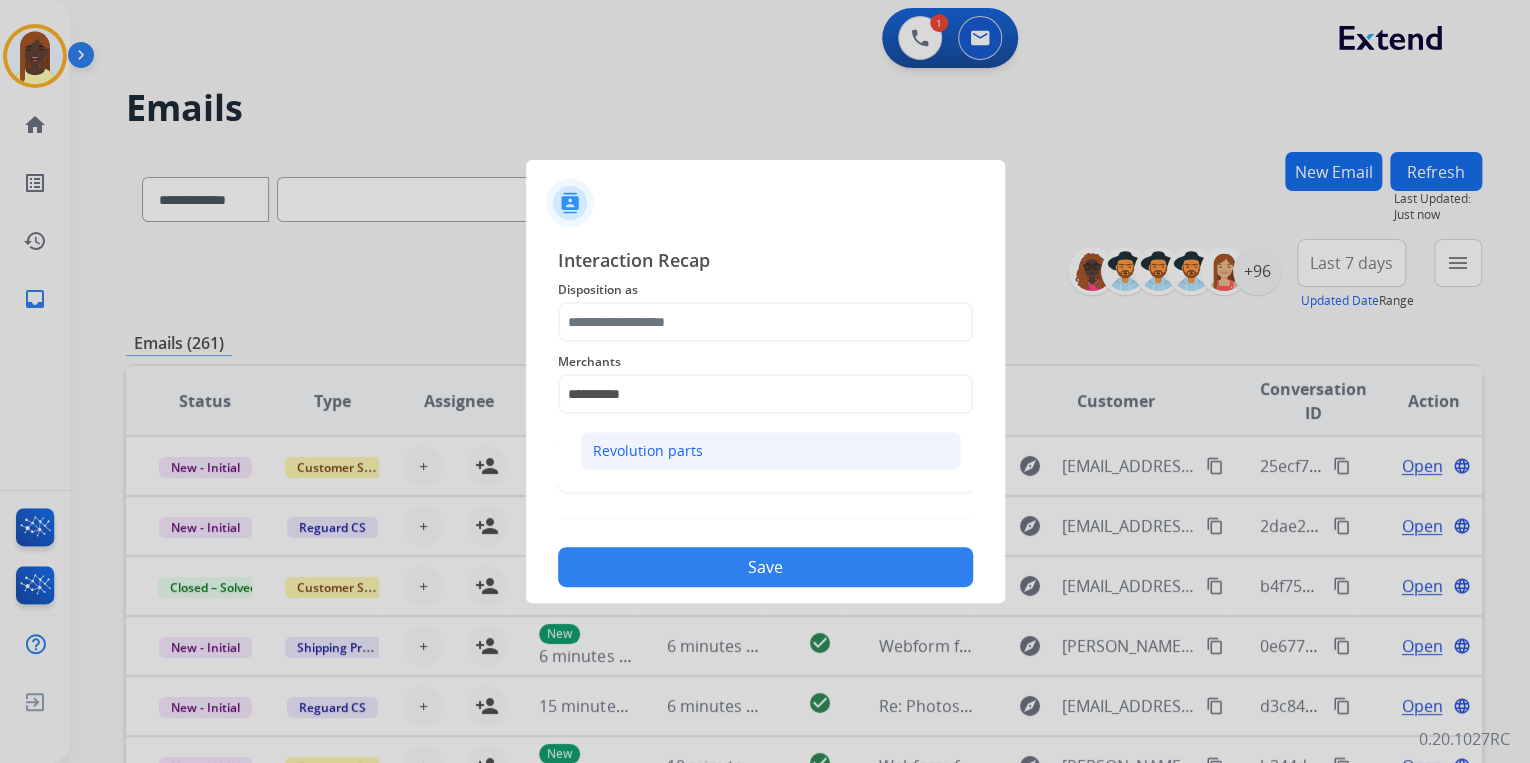 type on "**********" 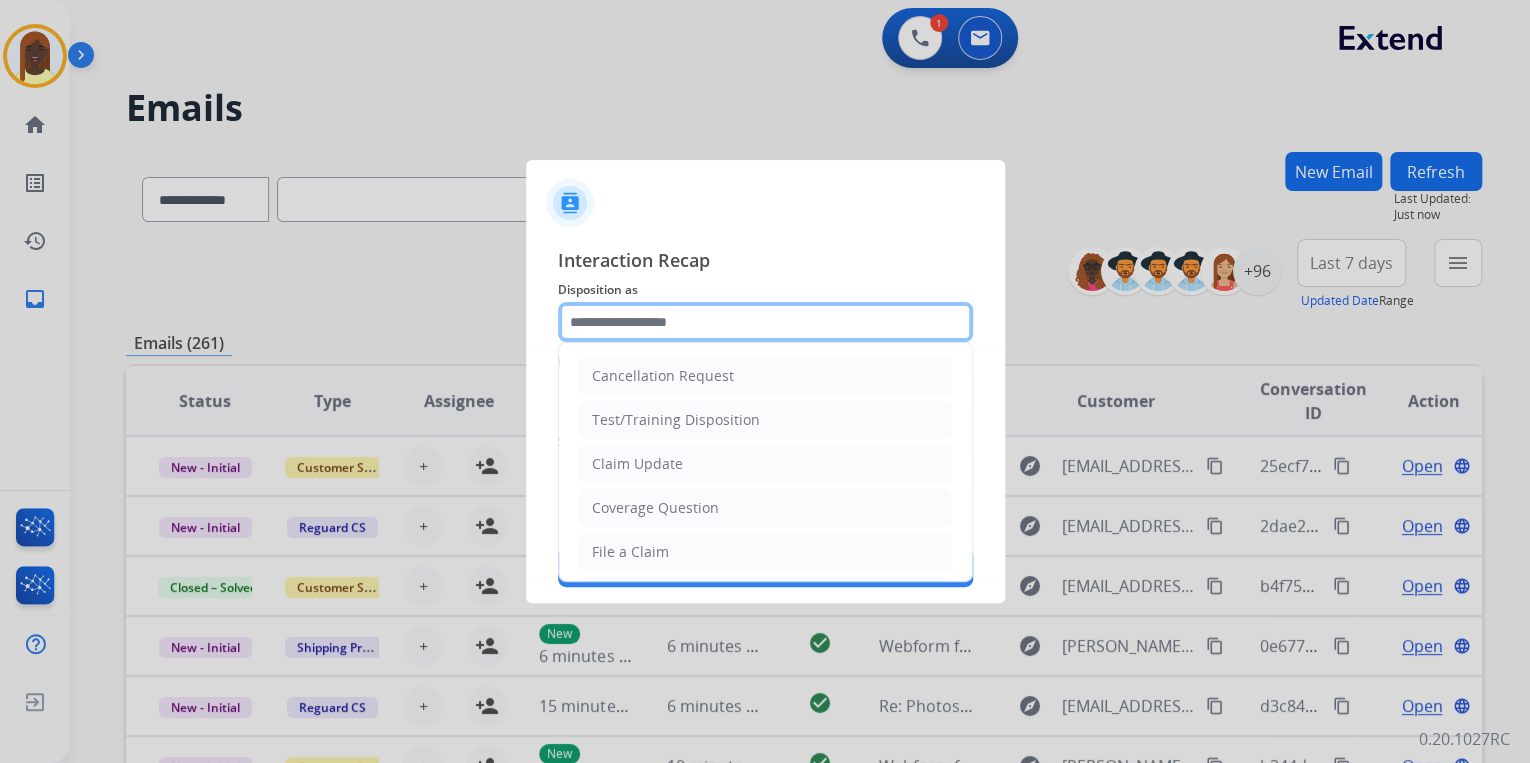 click 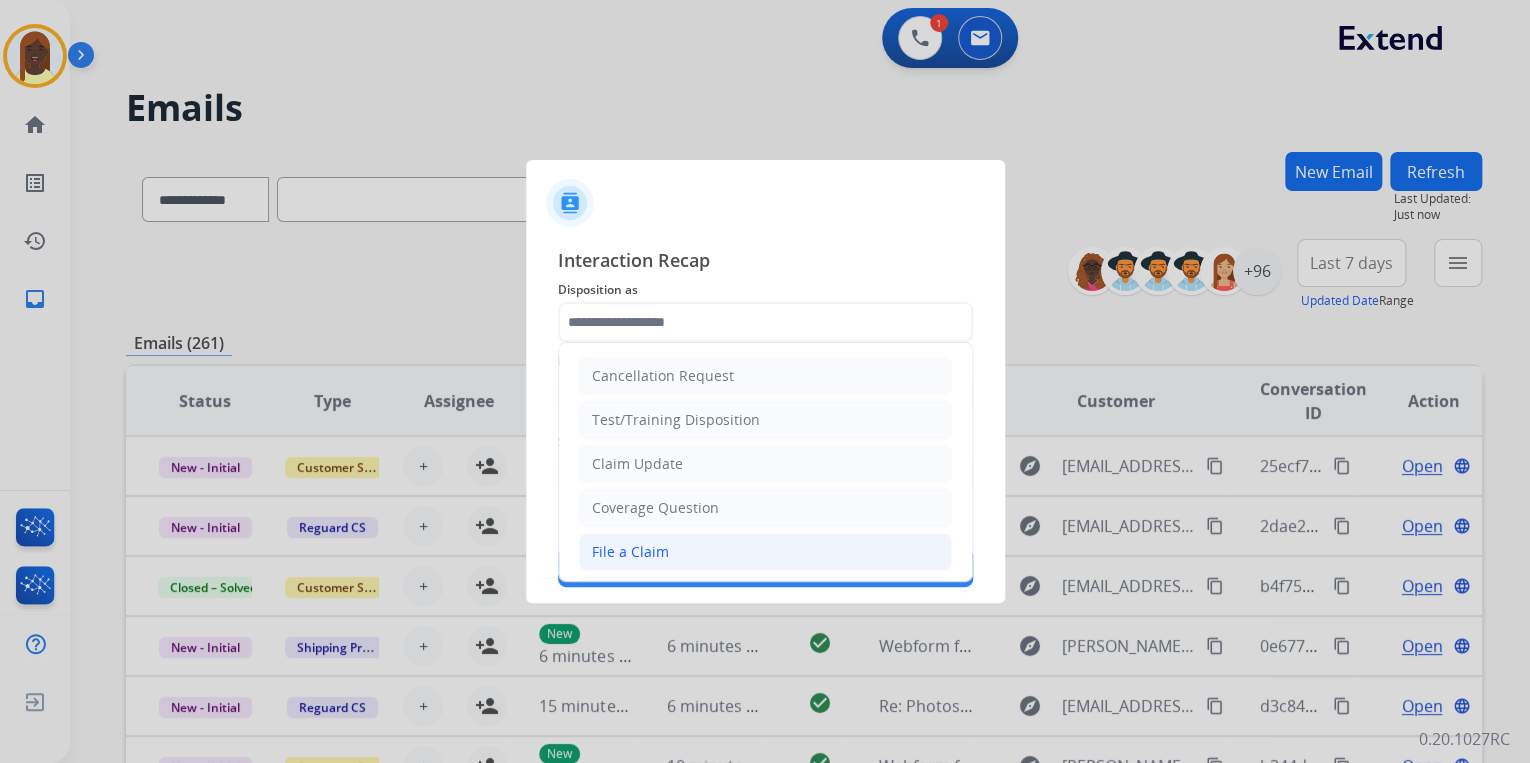 click on "File a Claim" 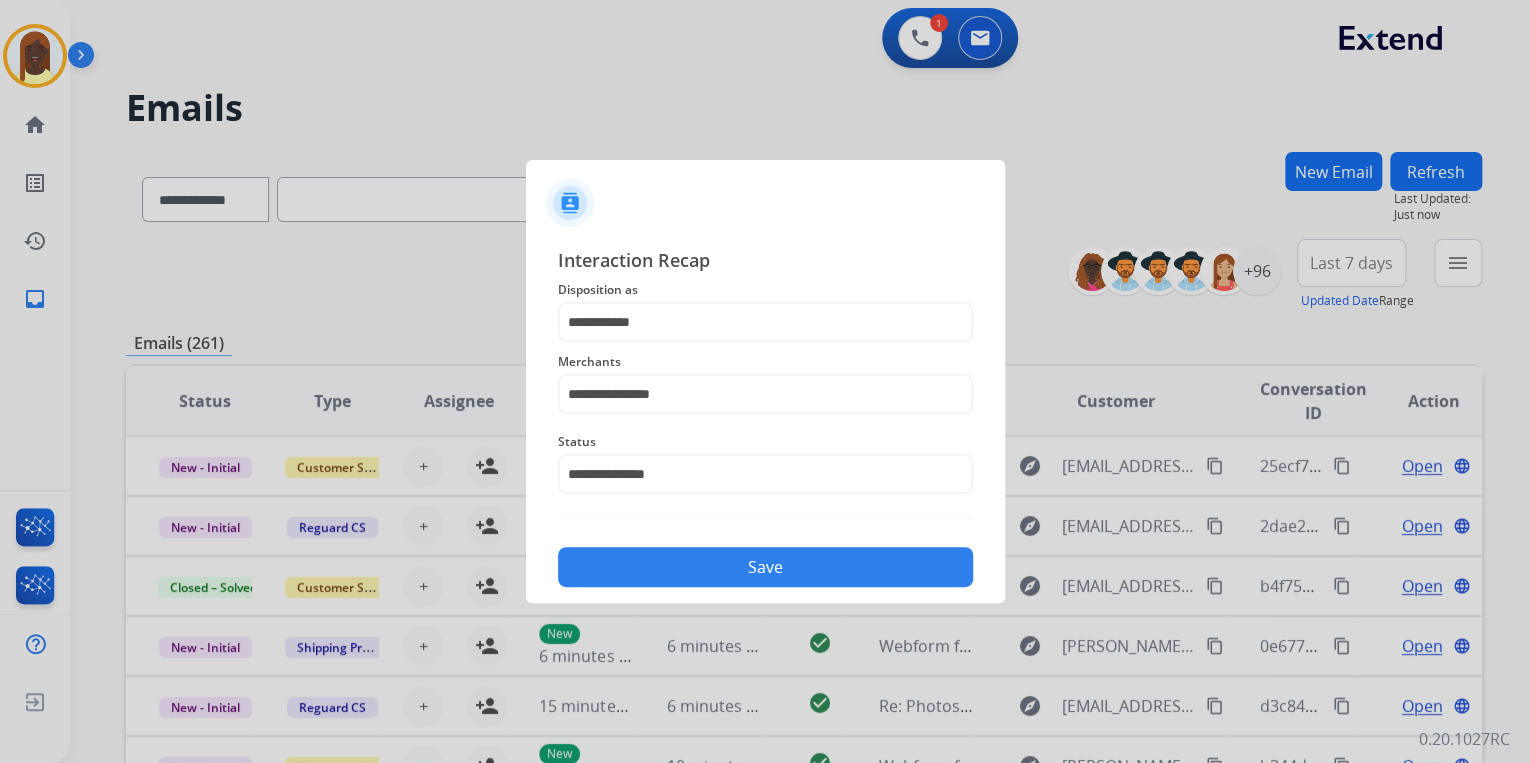 click on "Save" 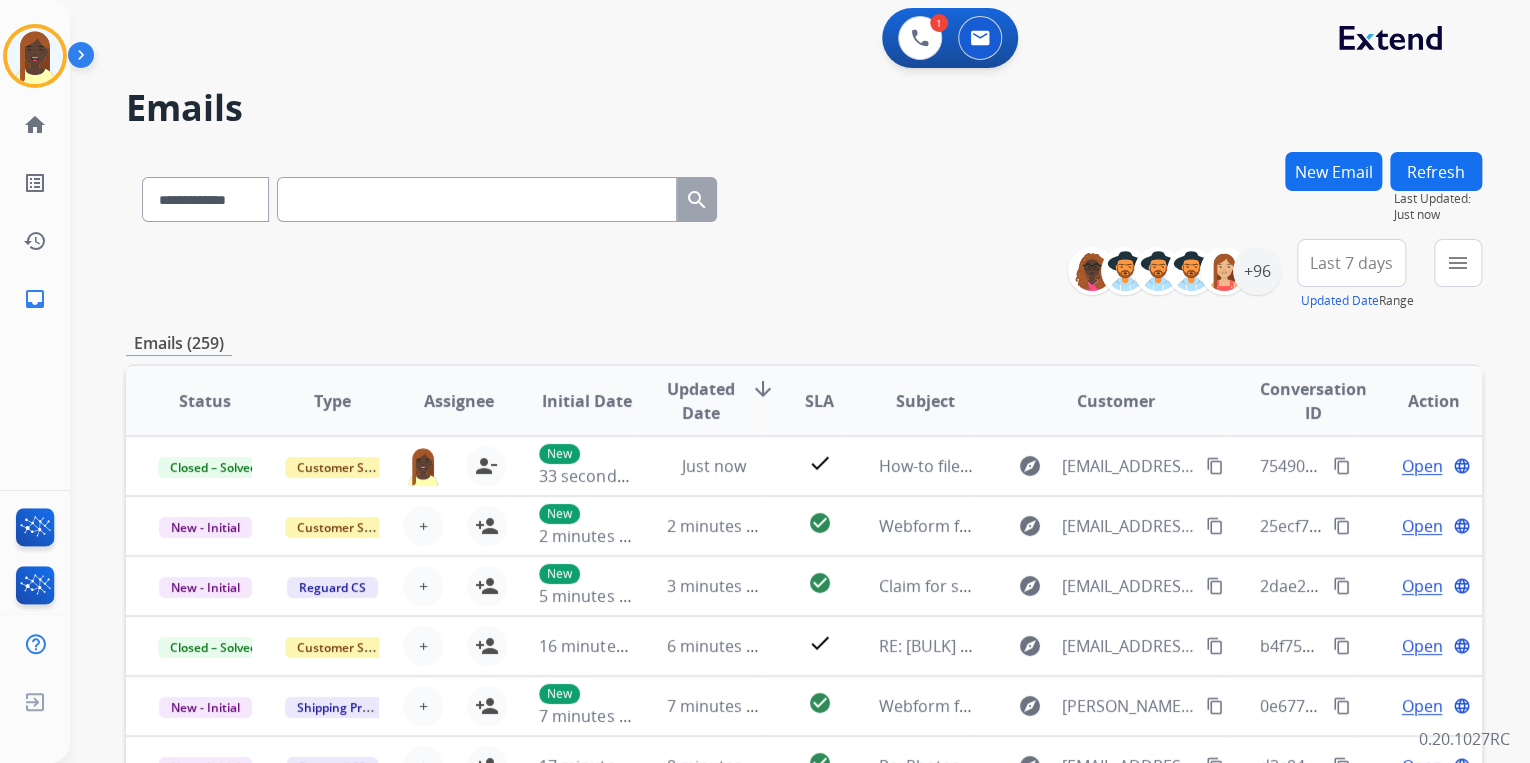 click on "Emails (259)" at bounding box center [804, 343] 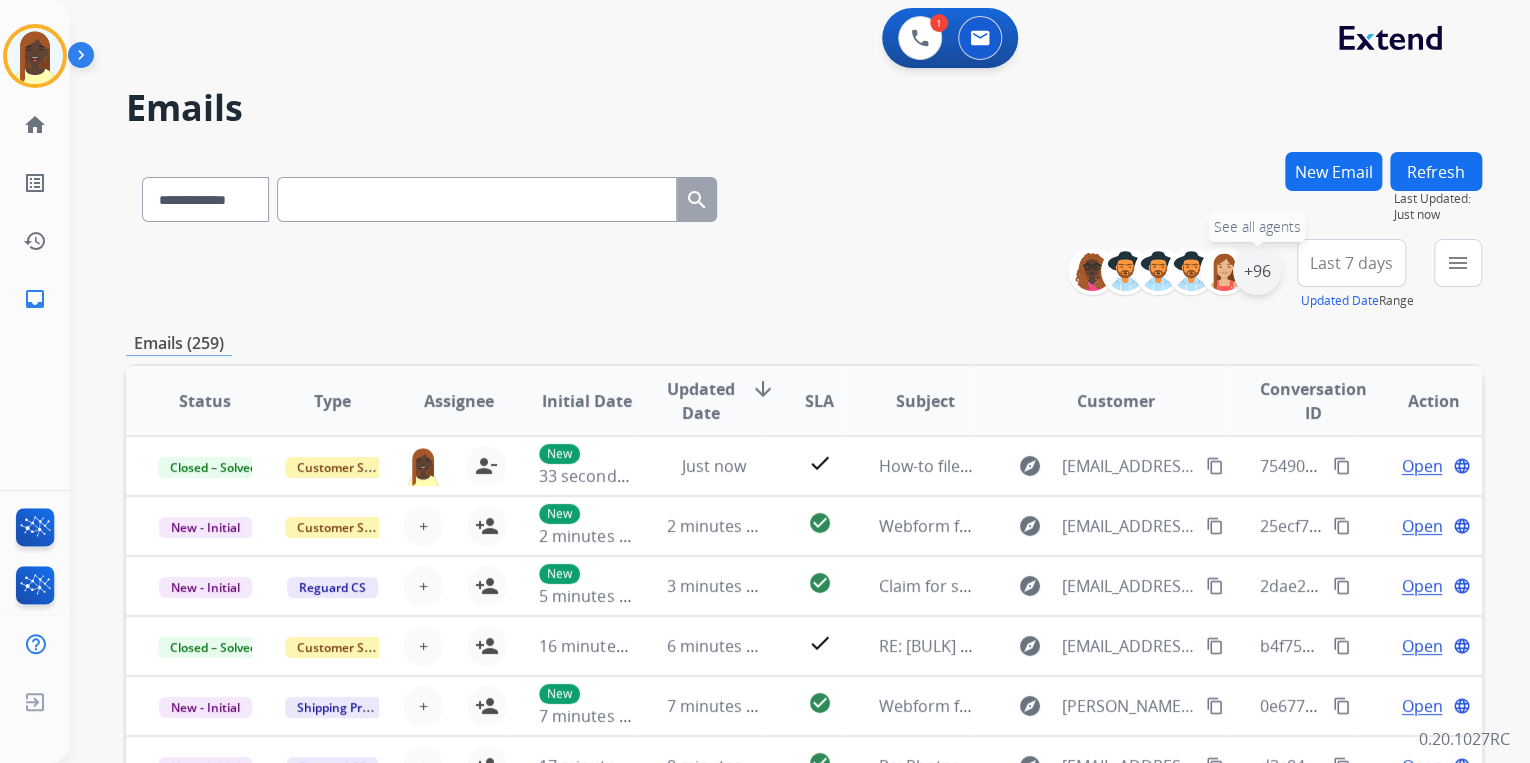 click on "+96" at bounding box center [1257, 271] 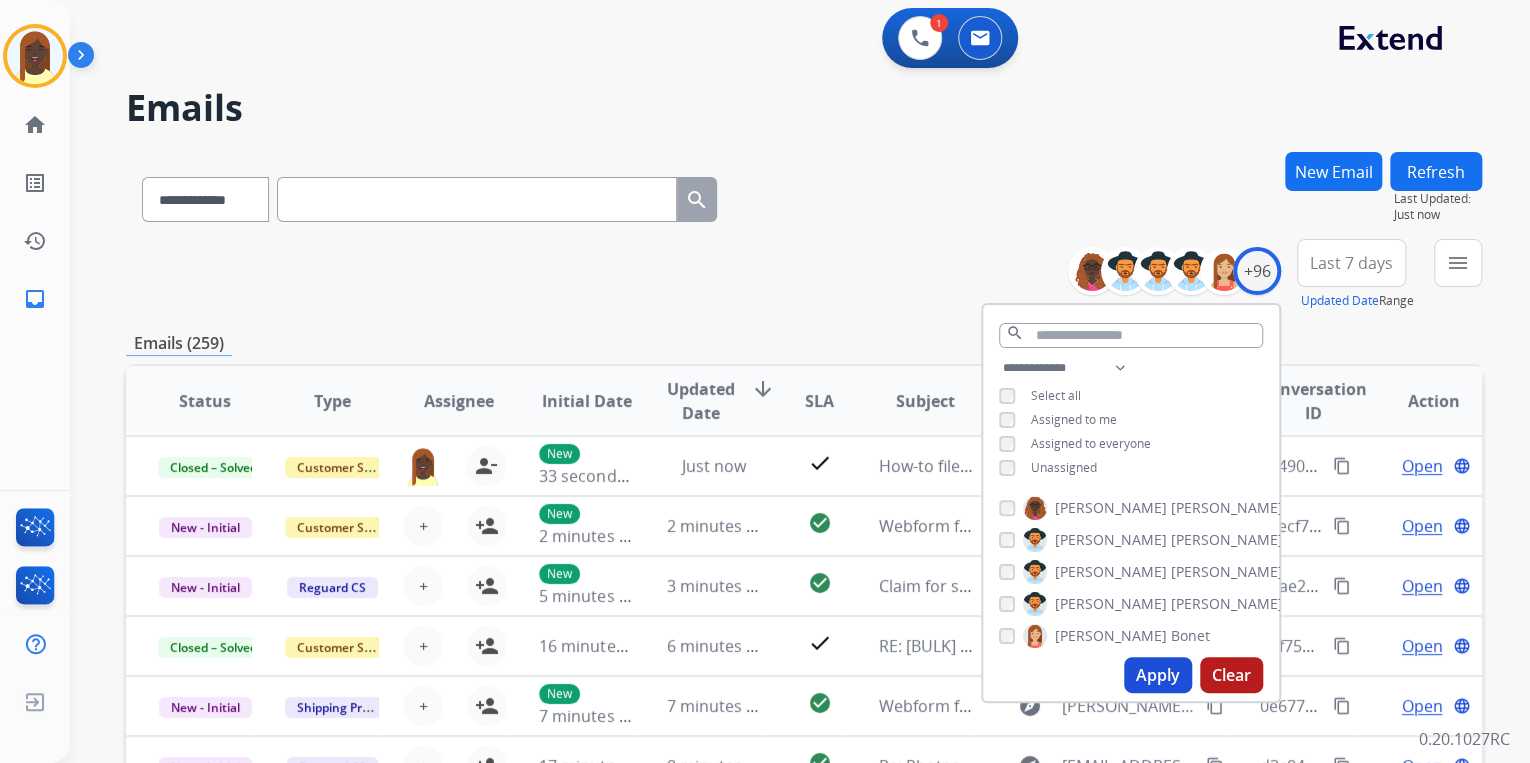 drag, startPoint x: 1137, startPoint y: 666, endPoint x: 1055, endPoint y: 563, distance: 131.65485 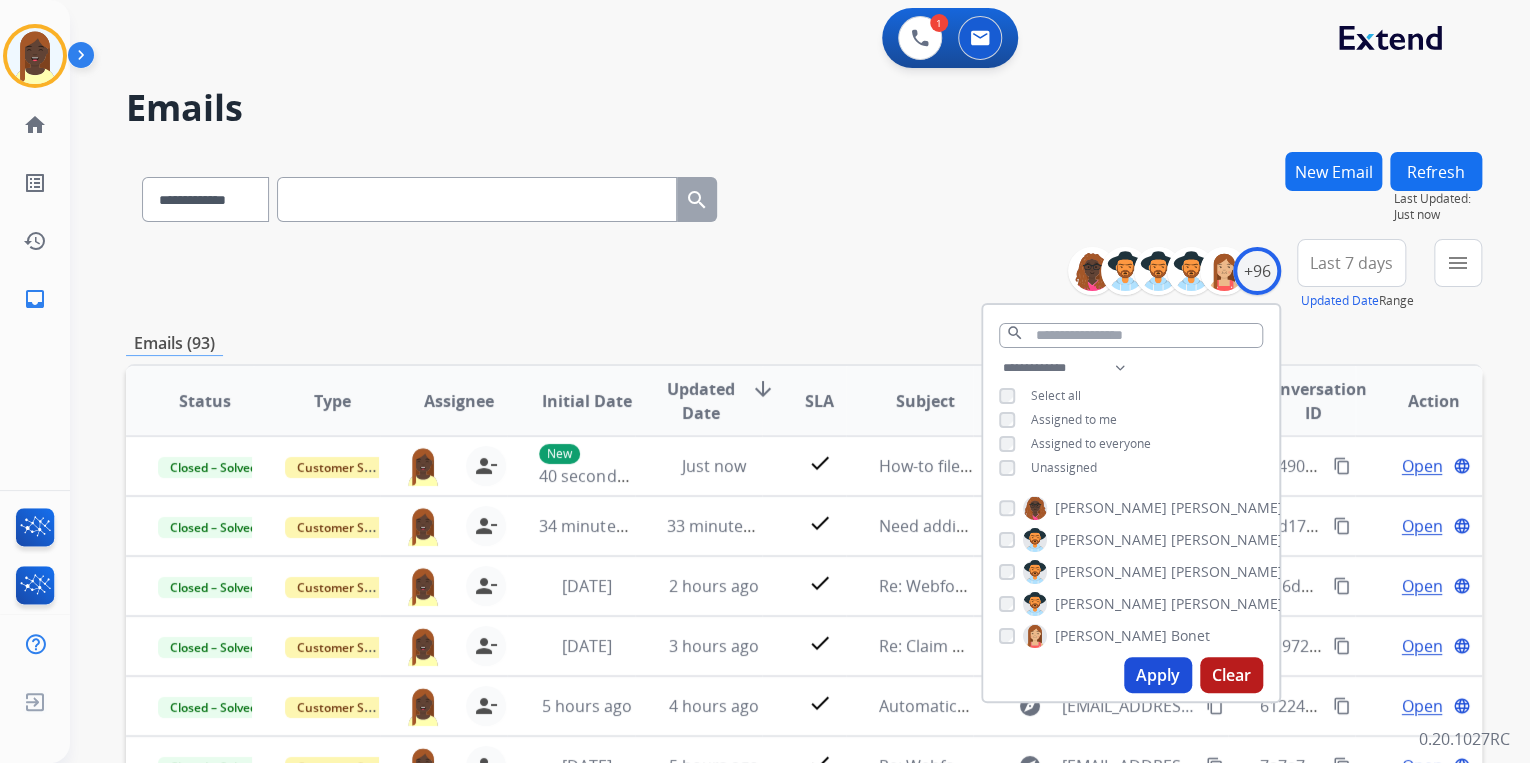 click on "**********" at bounding box center (804, 275) 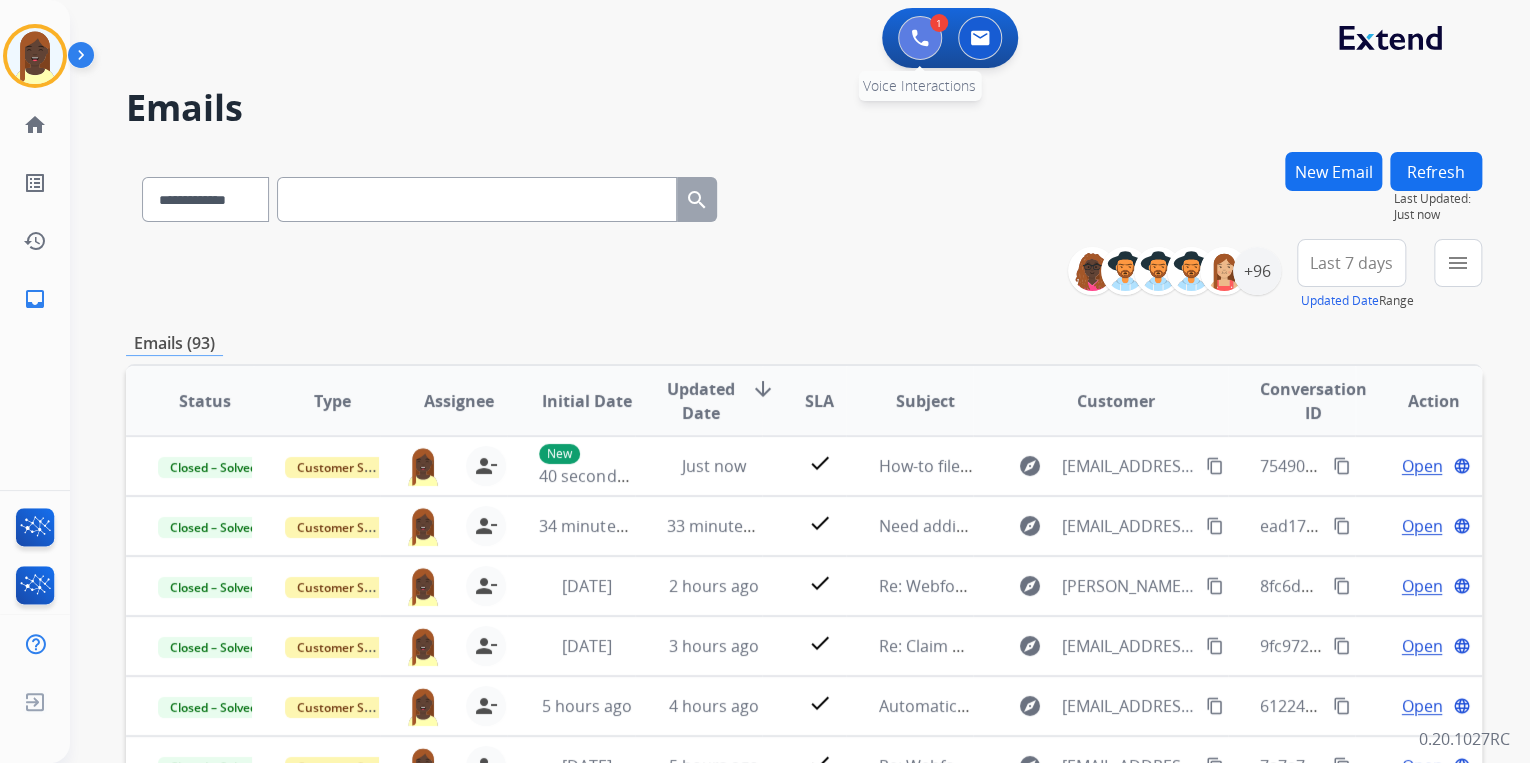 click at bounding box center (920, 38) 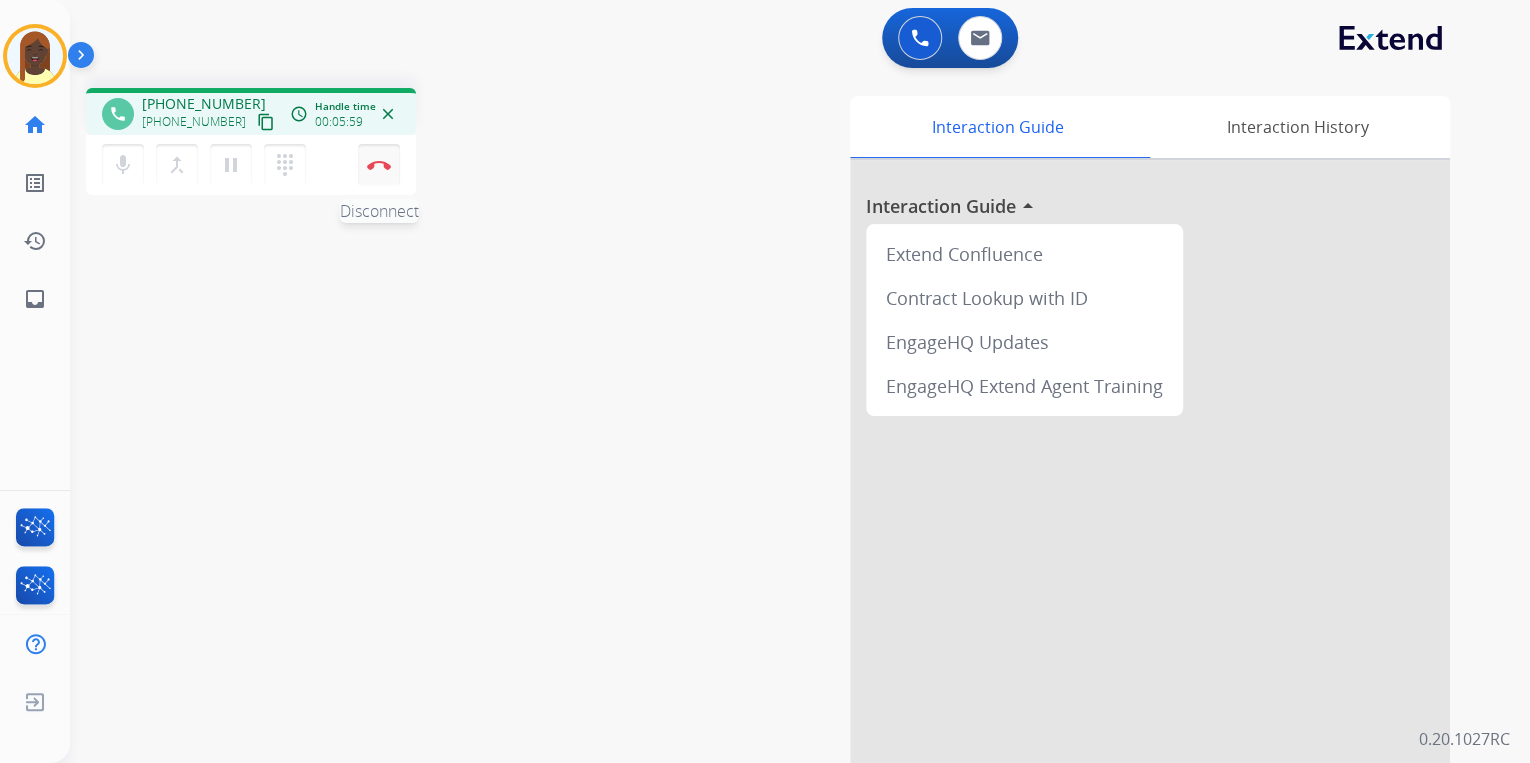 click at bounding box center [379, 165] 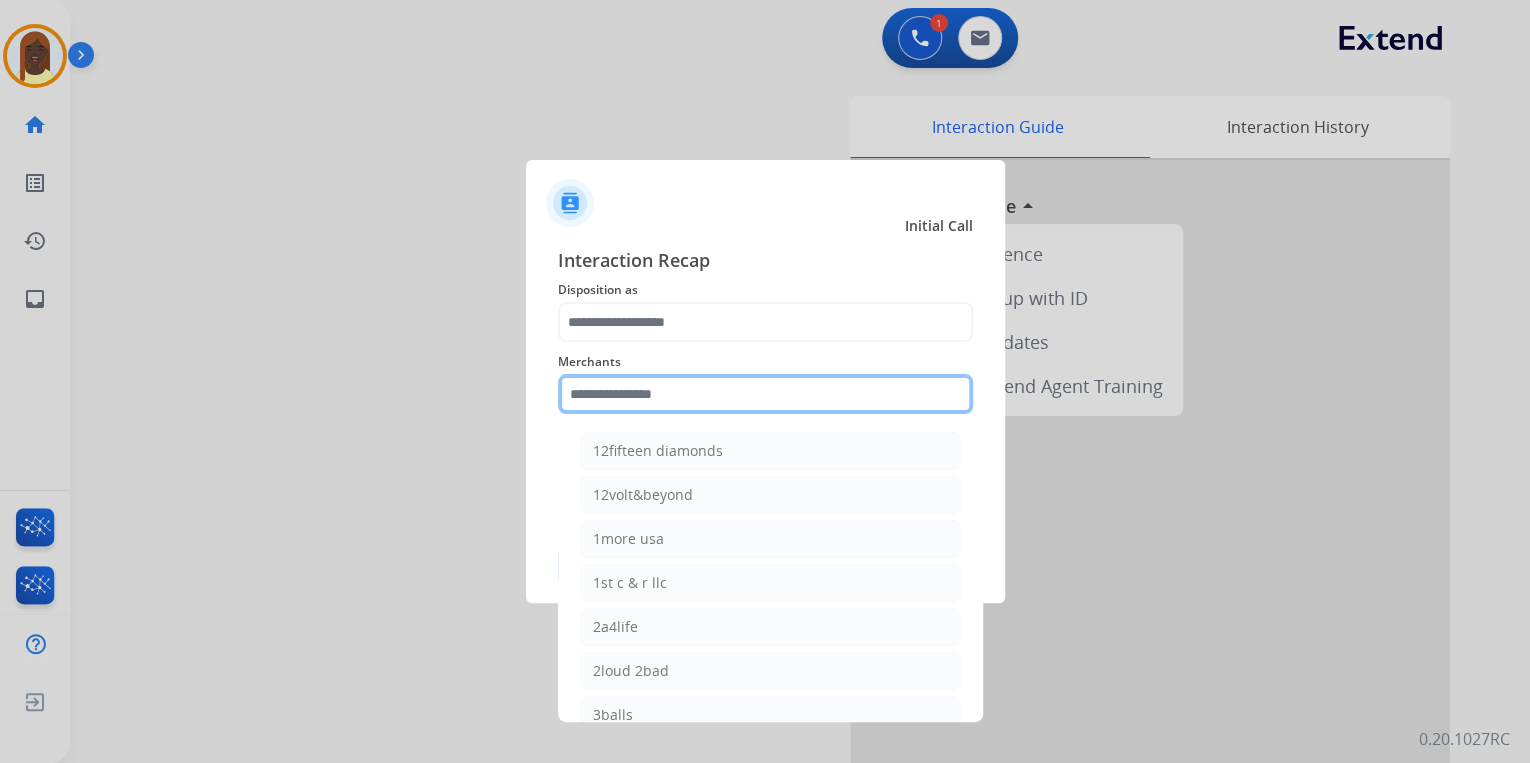 click 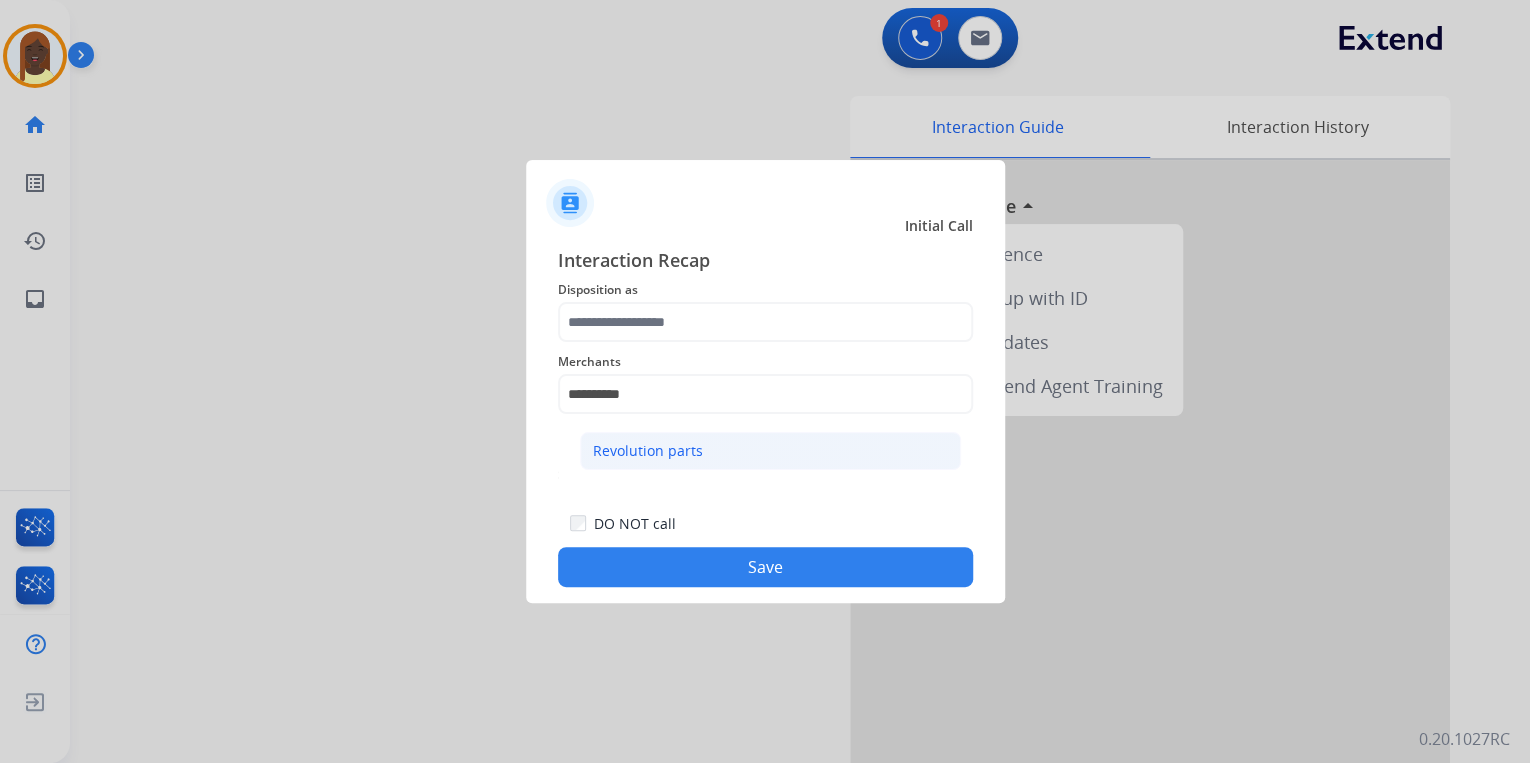 click on "Revolution parts" 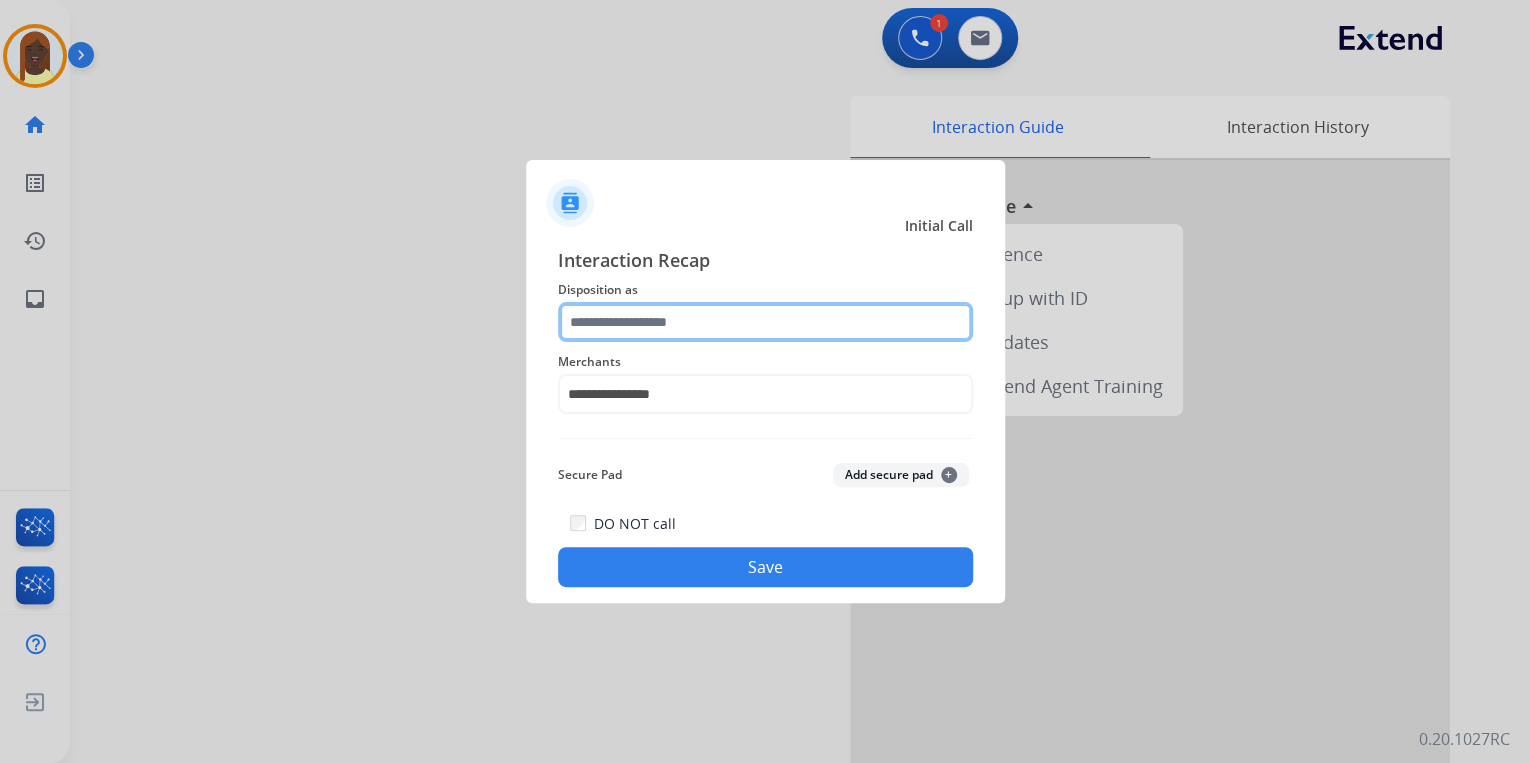 click 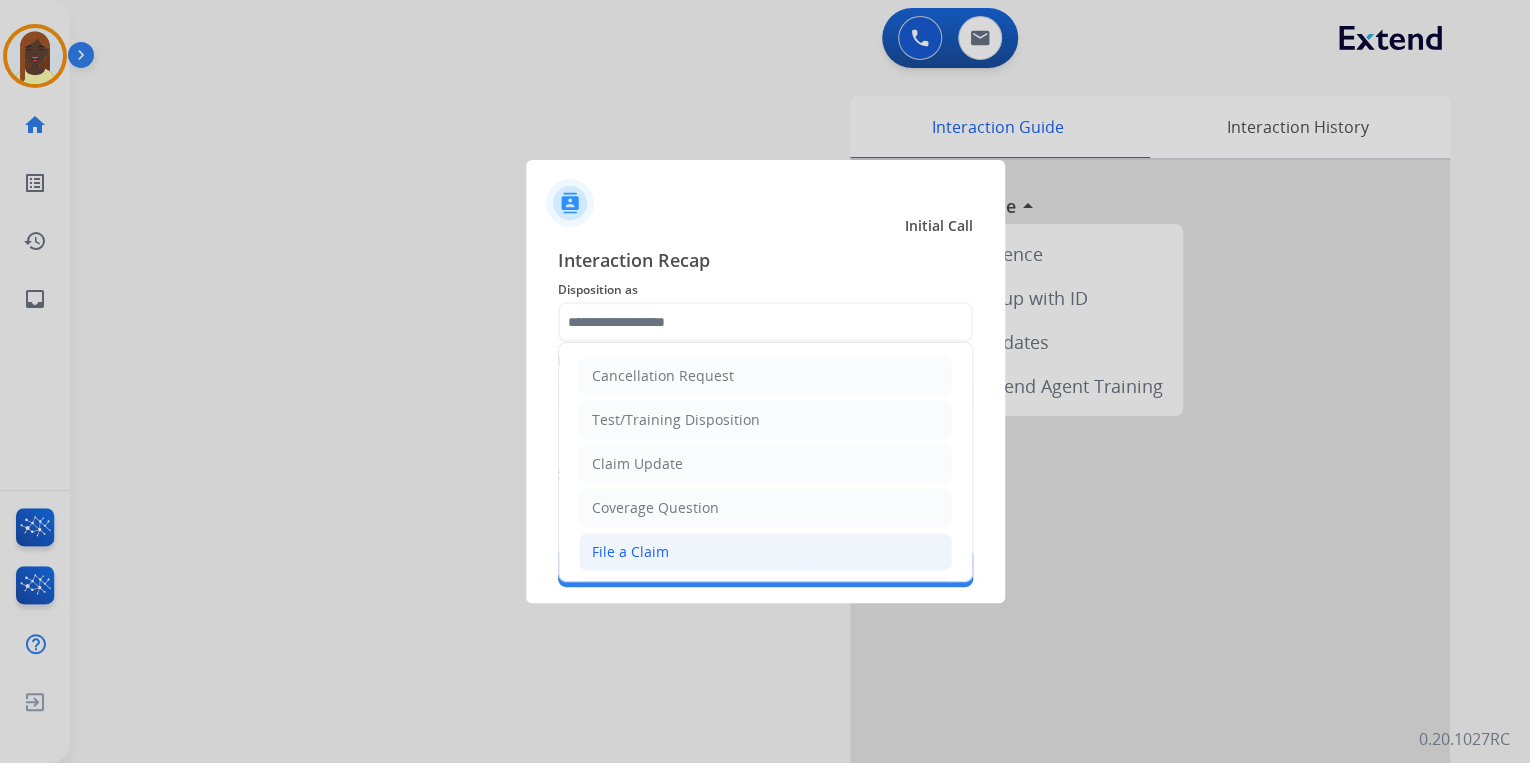 click on "File a Claim" 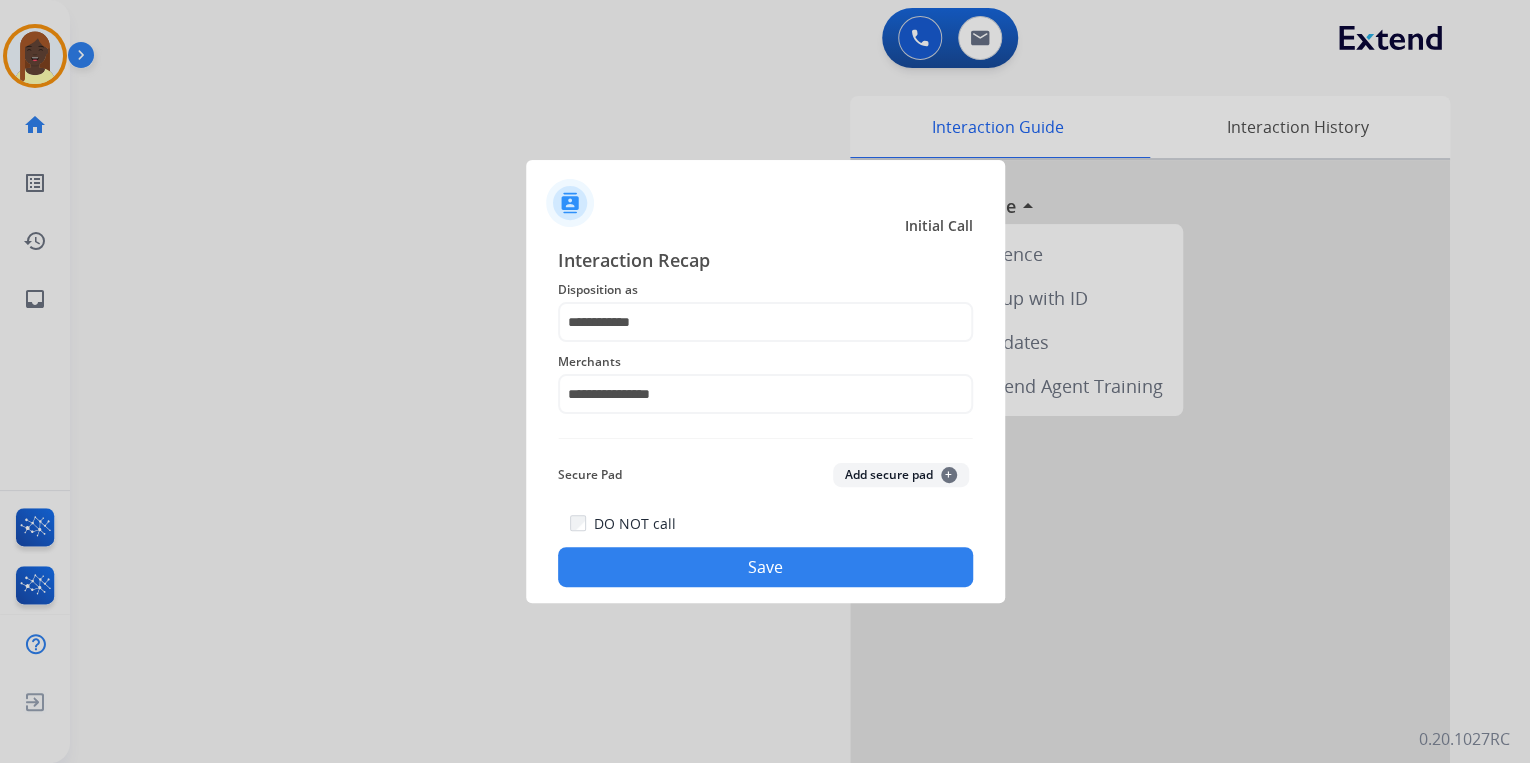 click on "Save" 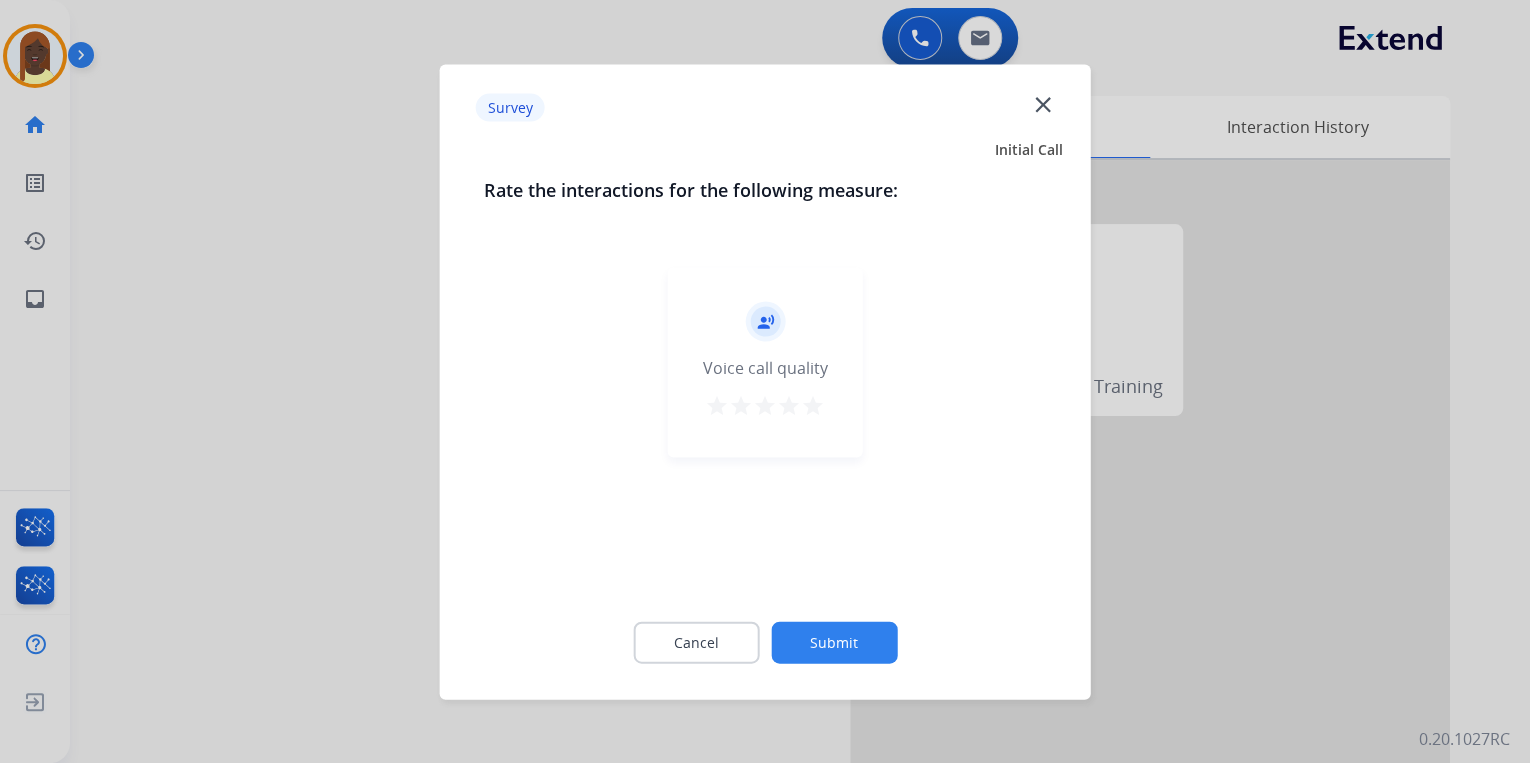 click on "star" at bounding box center [813, 405] 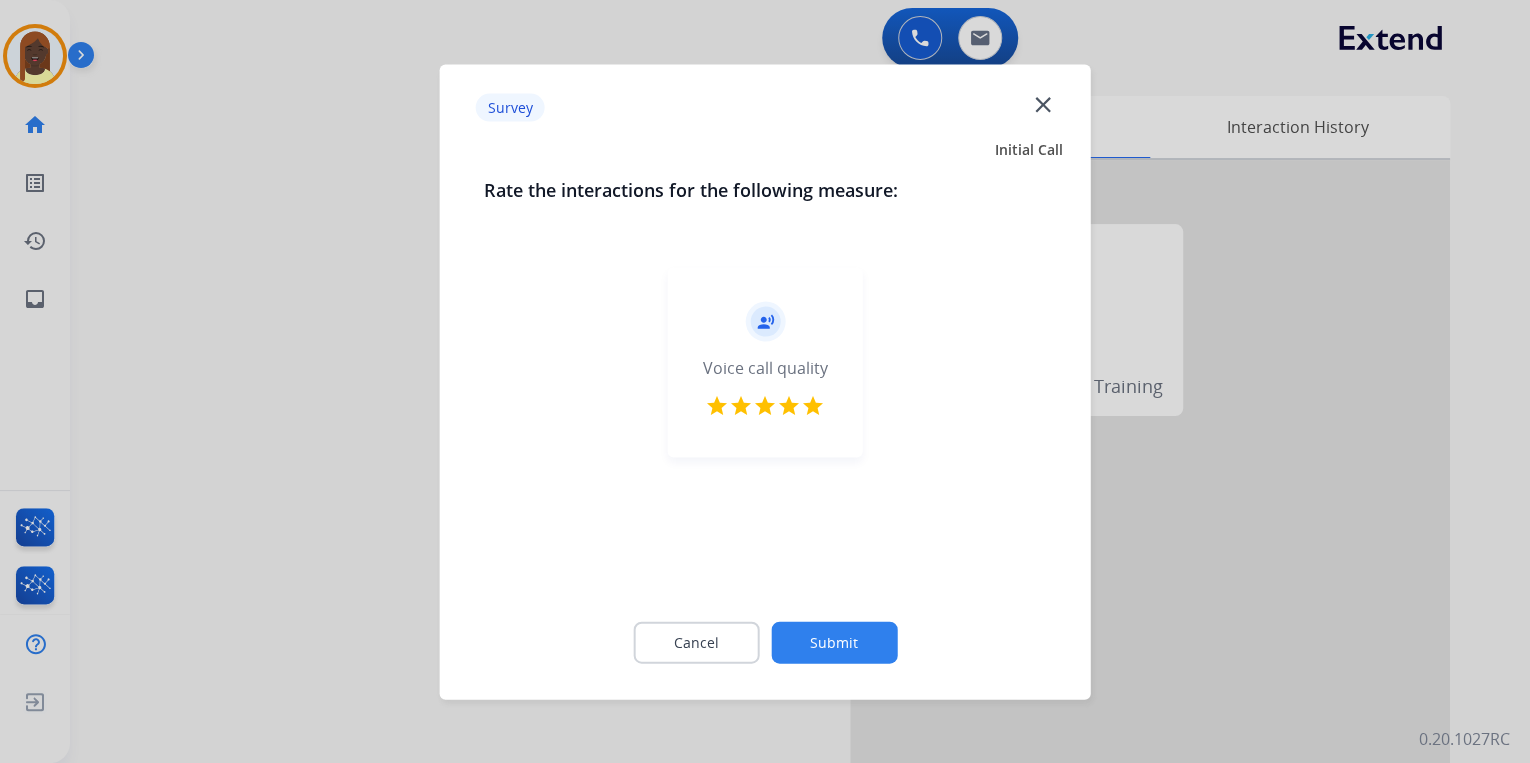 click on "Submit" 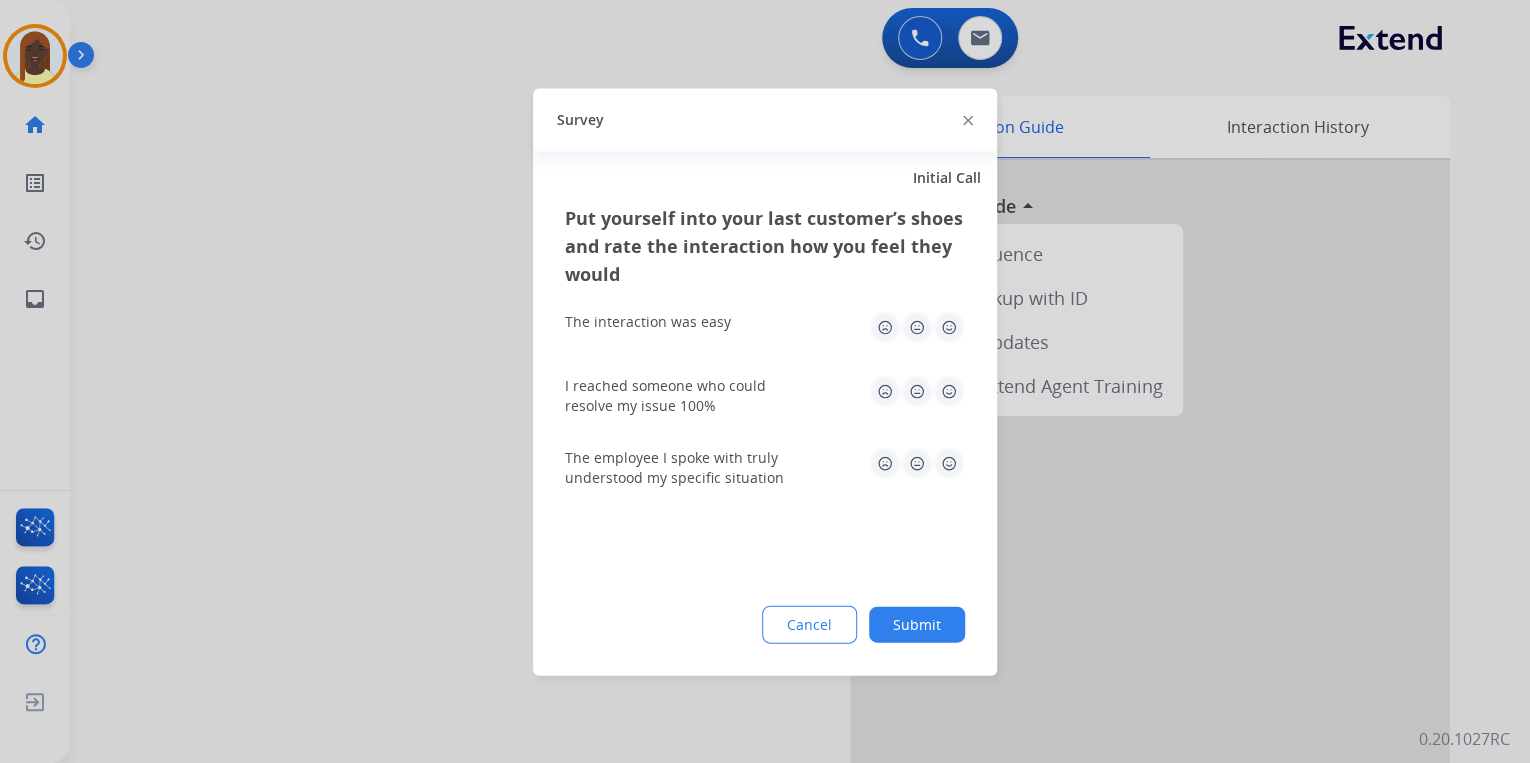 click 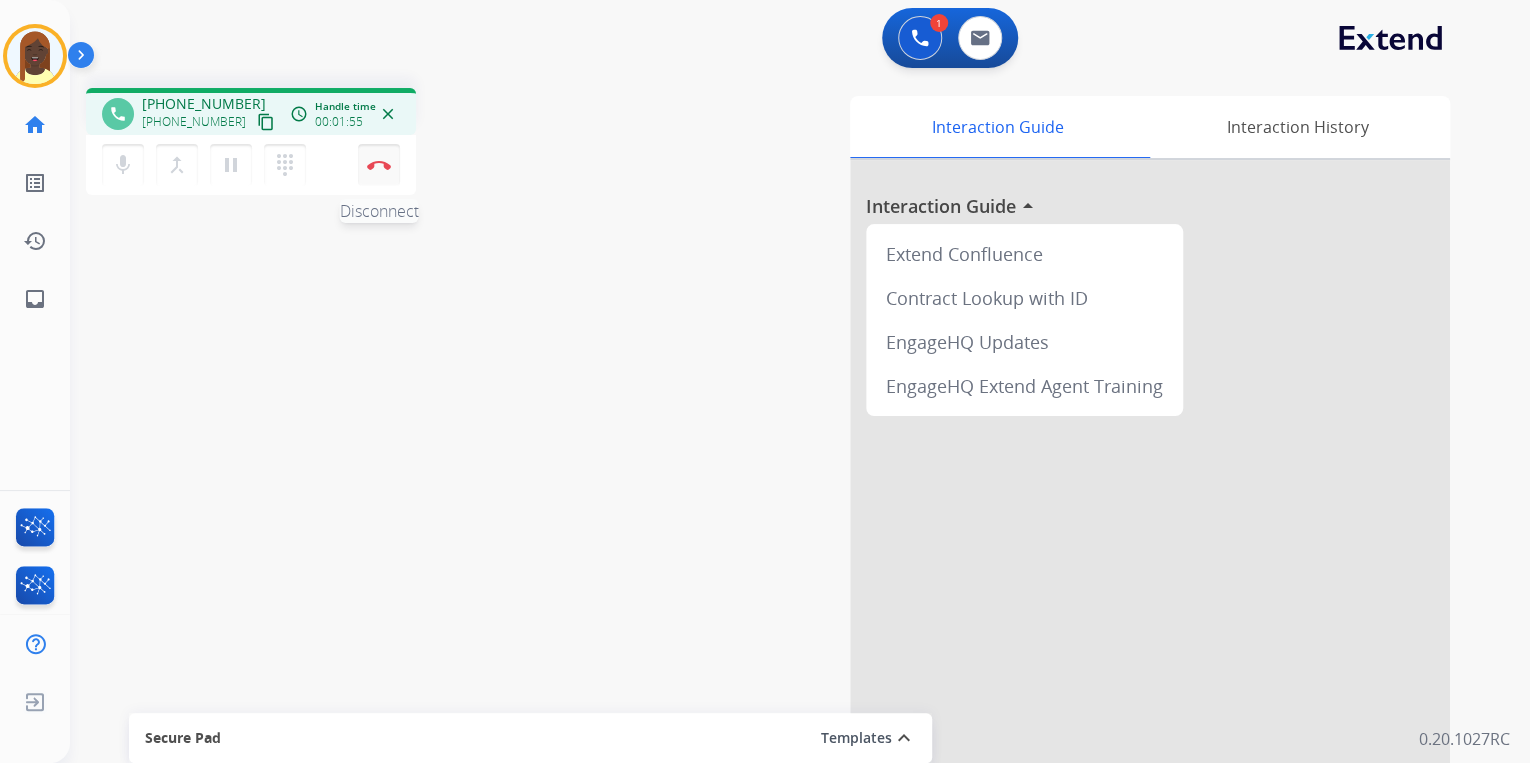 click at bounding box center [379, 165] 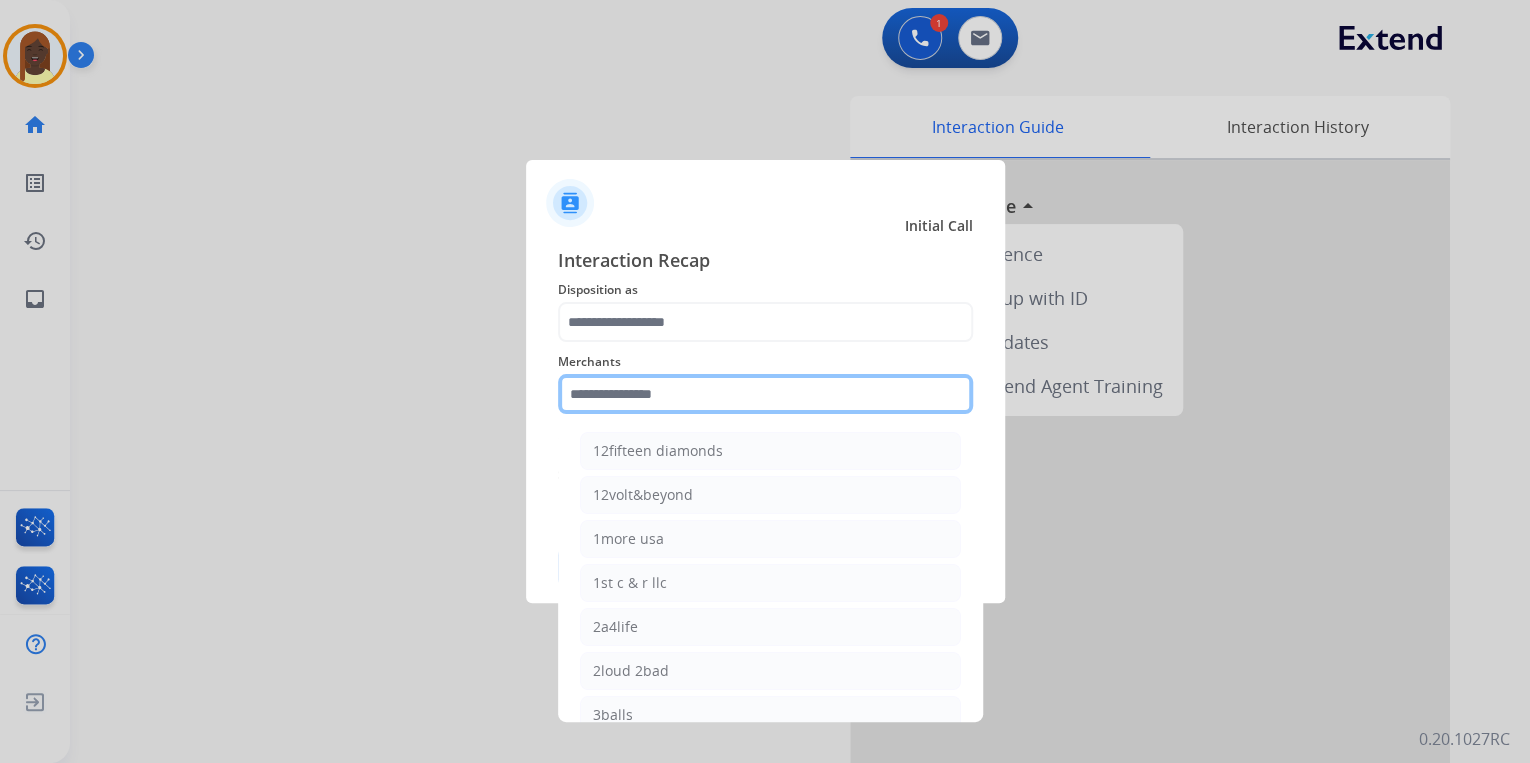 click 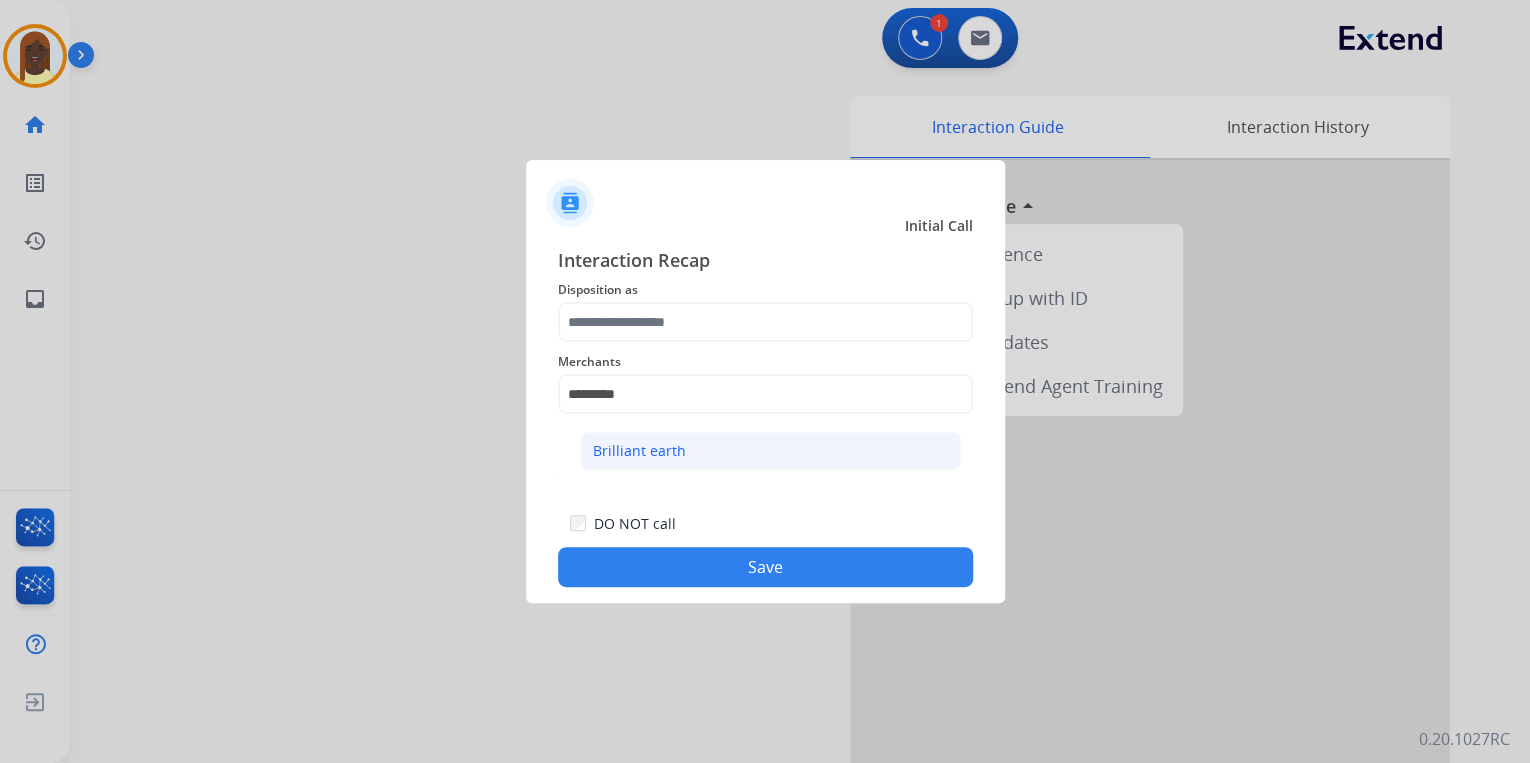click on "Brilliant earth" 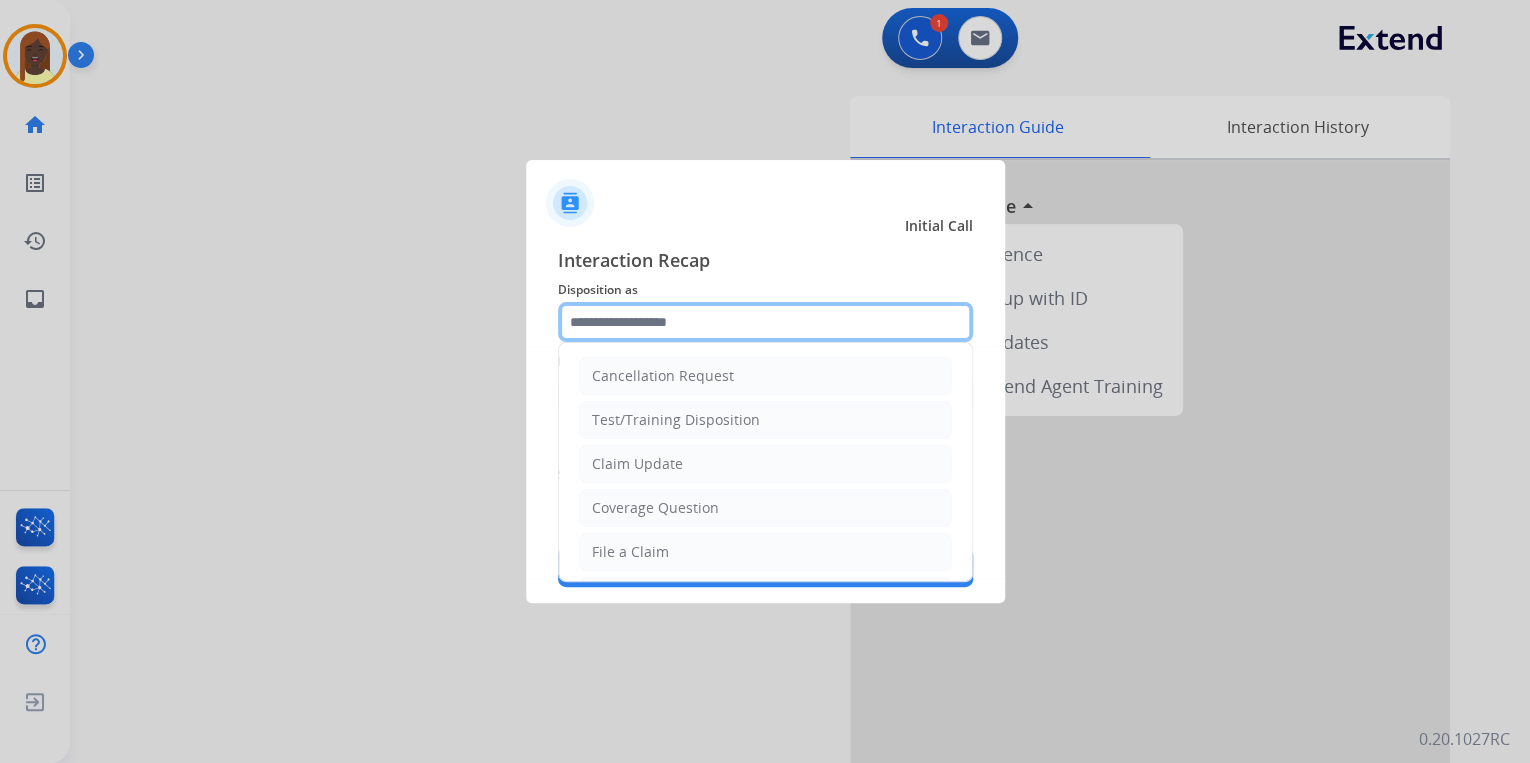 click 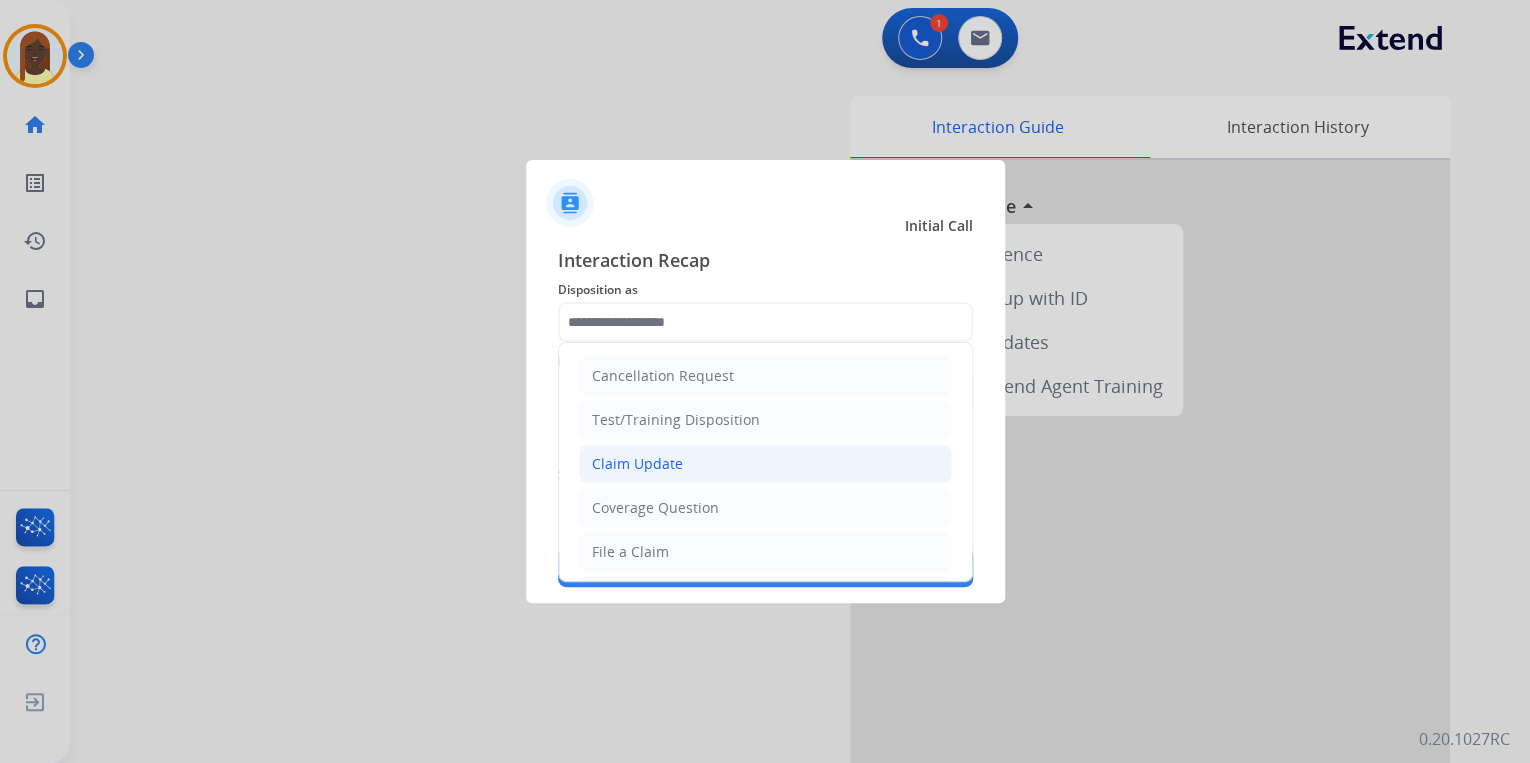 click on "Claim Update" 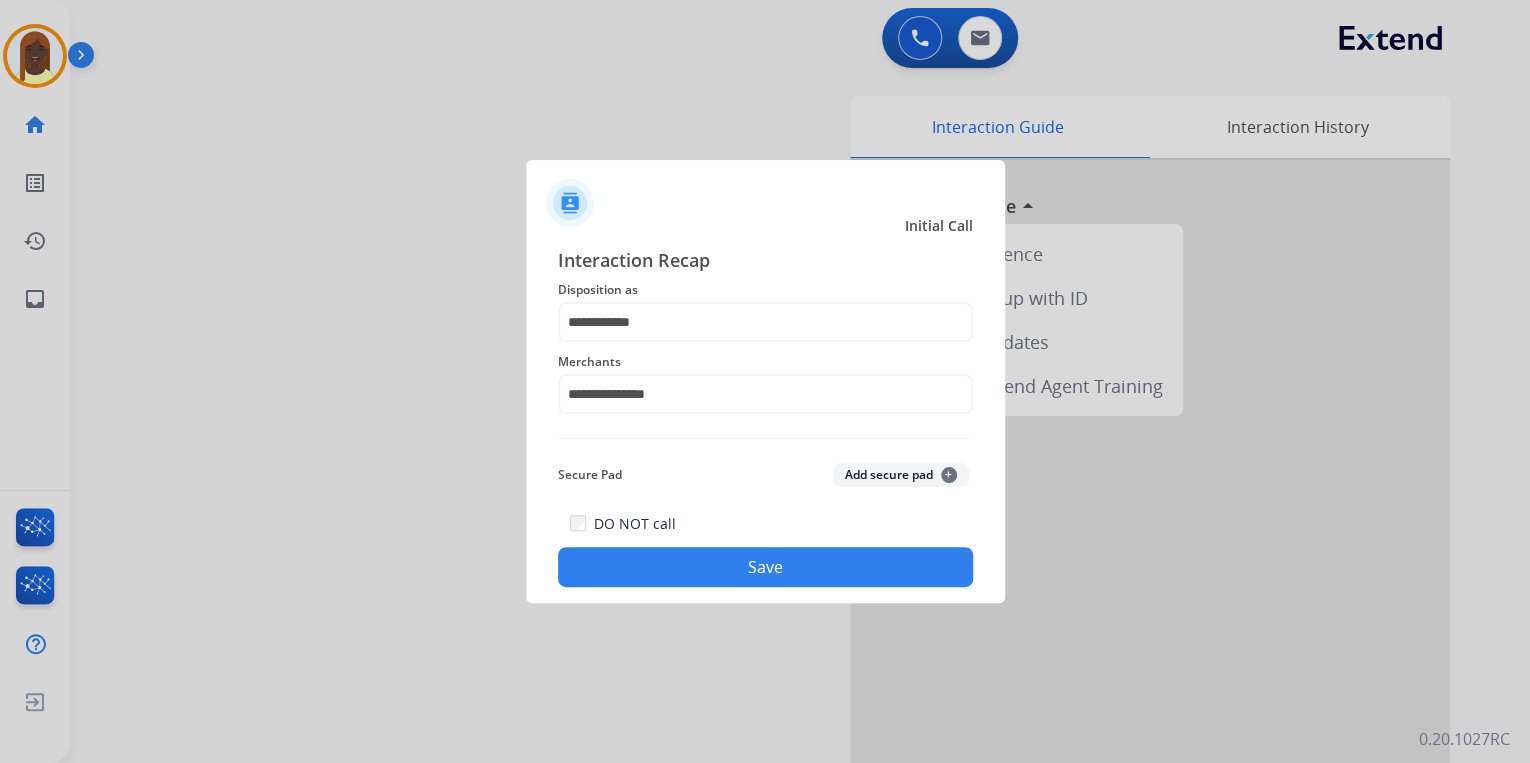click on "Save" 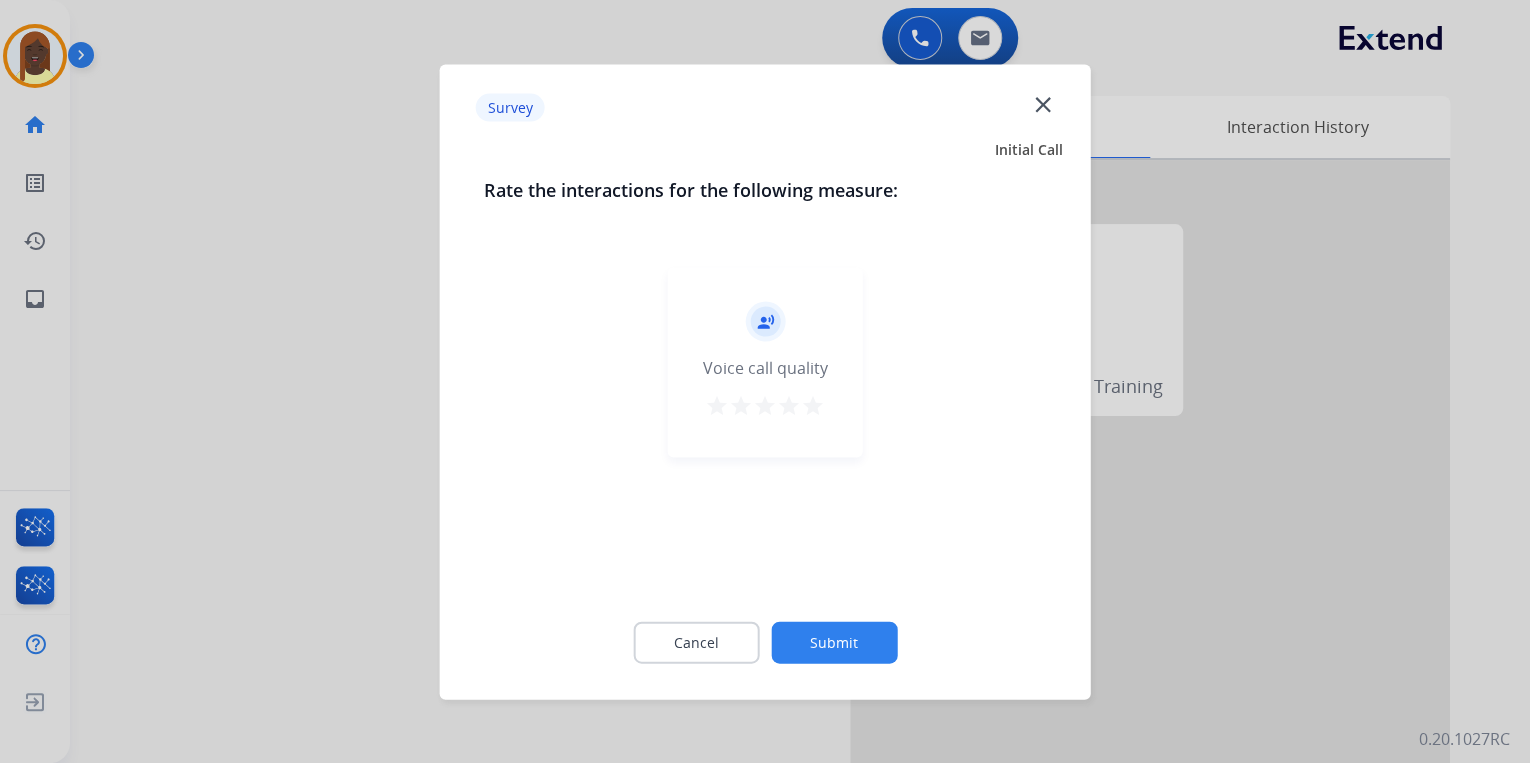 click on "star" at bounding box center (813, 405) 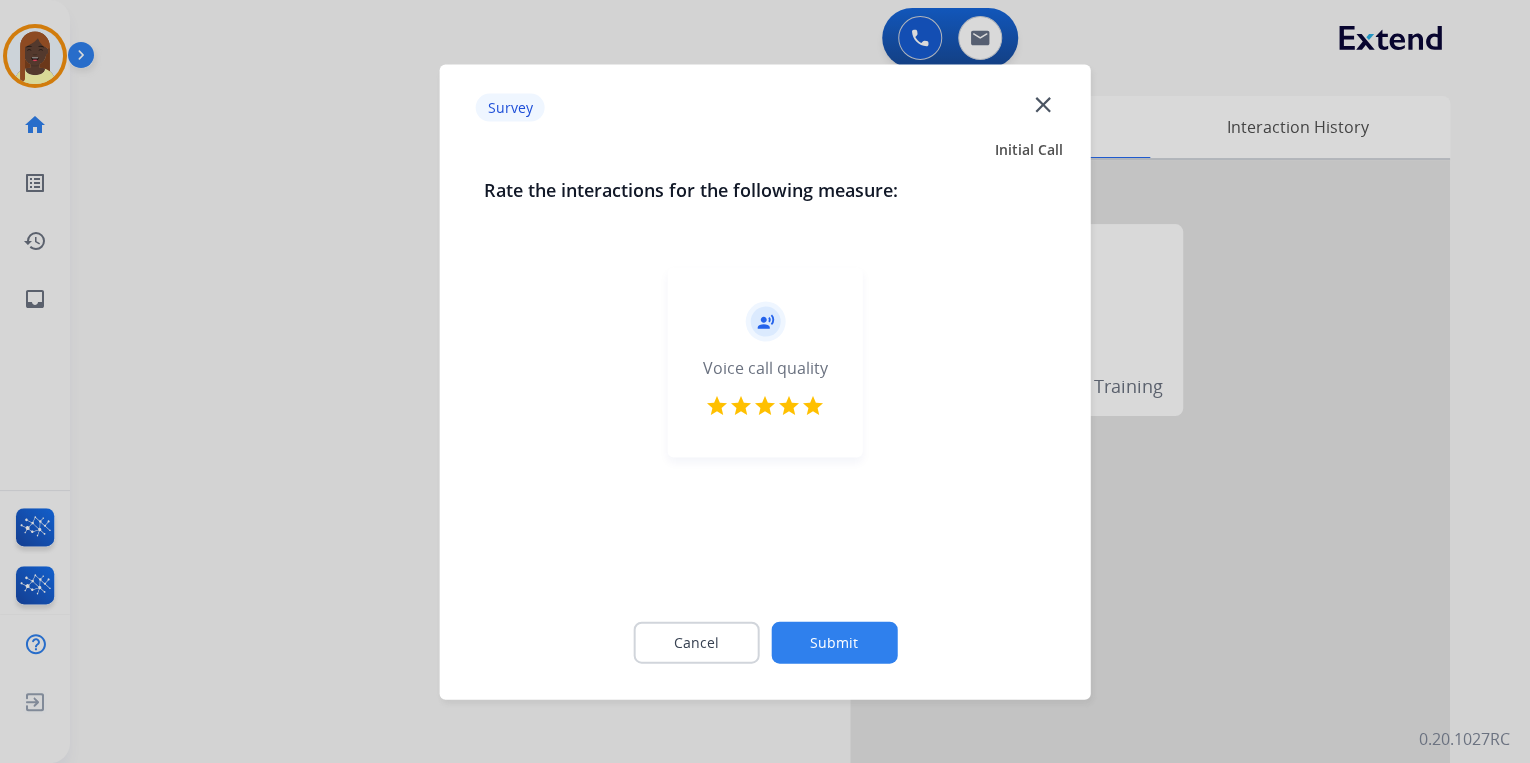 click on "Submit" 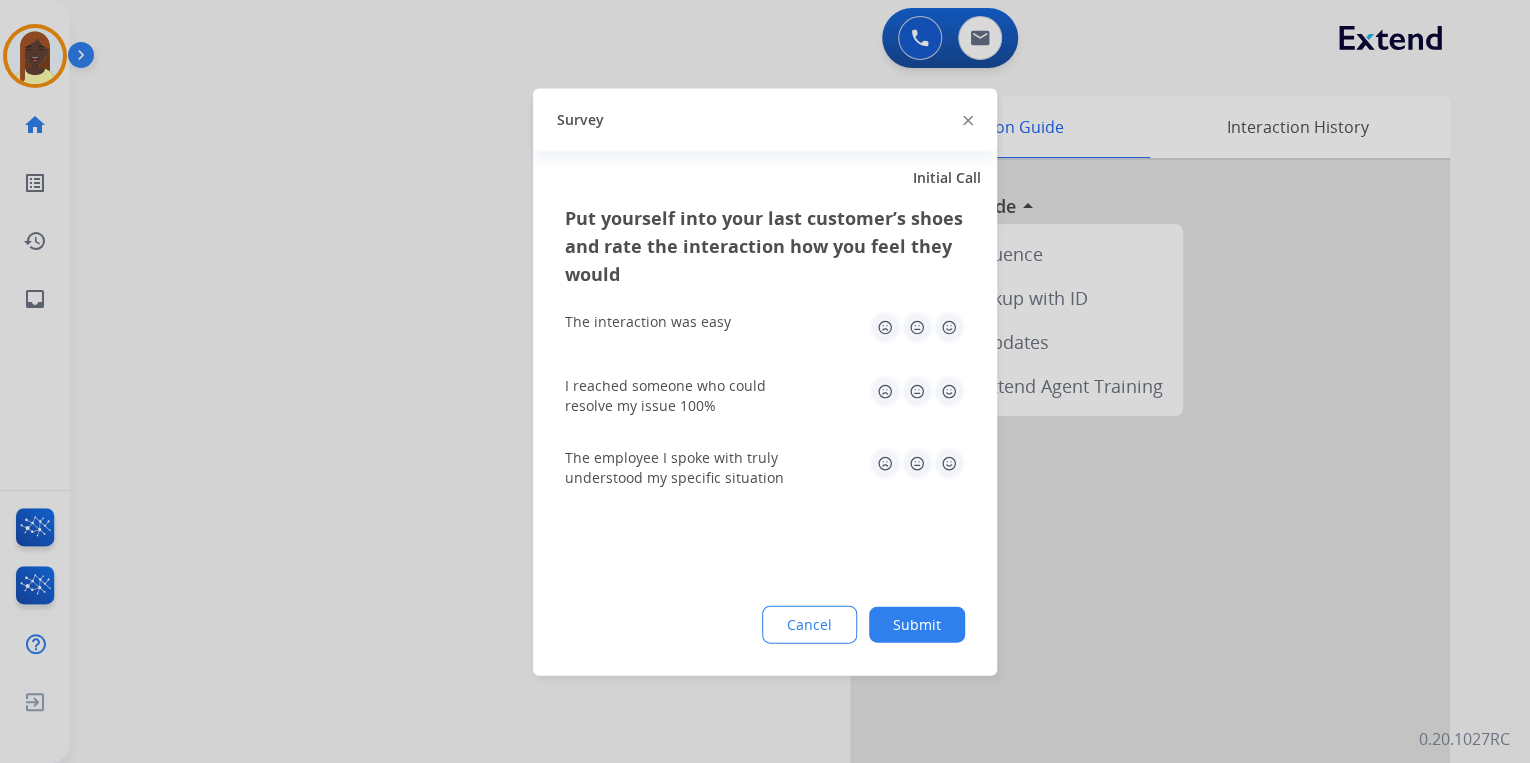 click 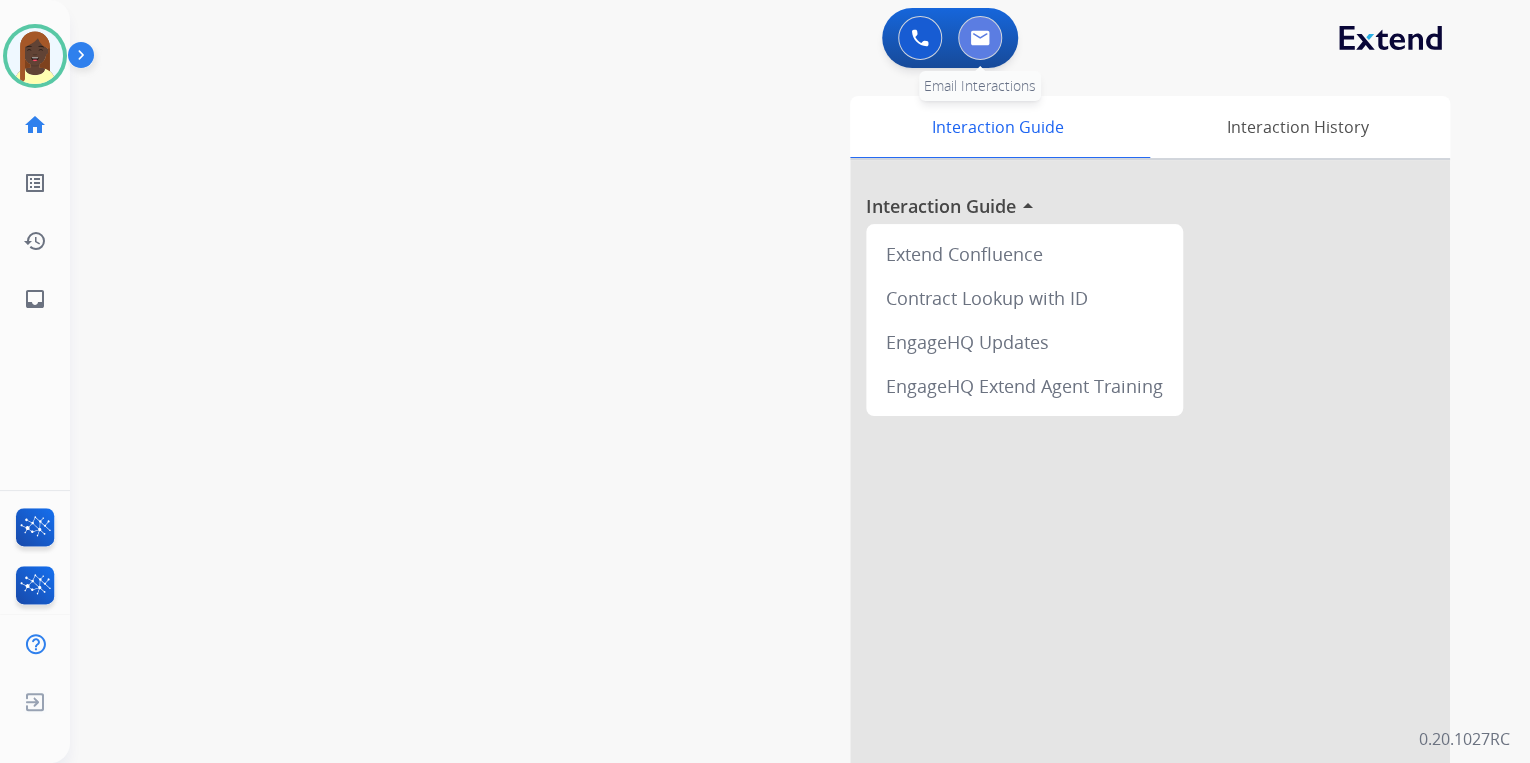 click at bounding box center [980, 38] 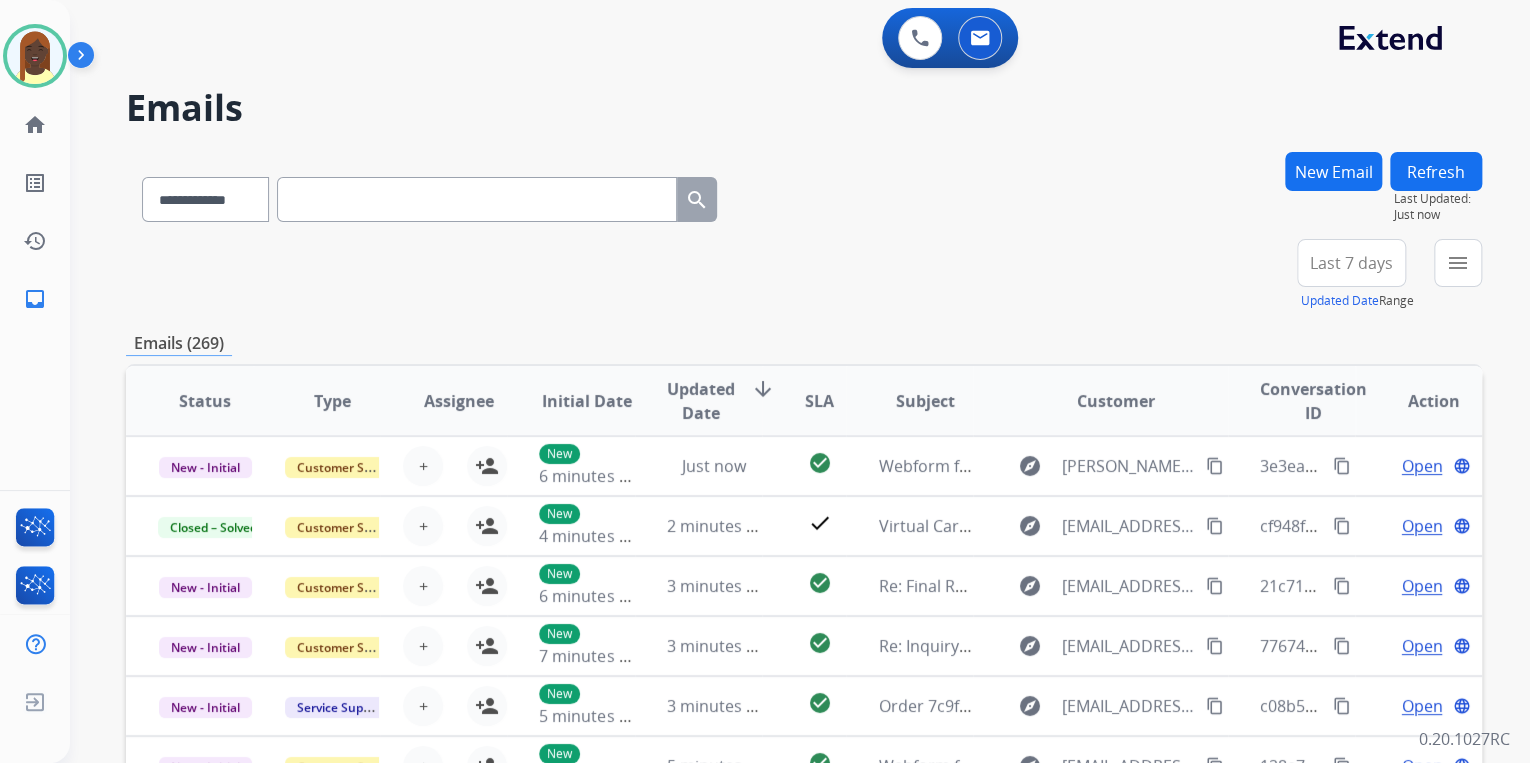 click at bounding box center (477, 199) 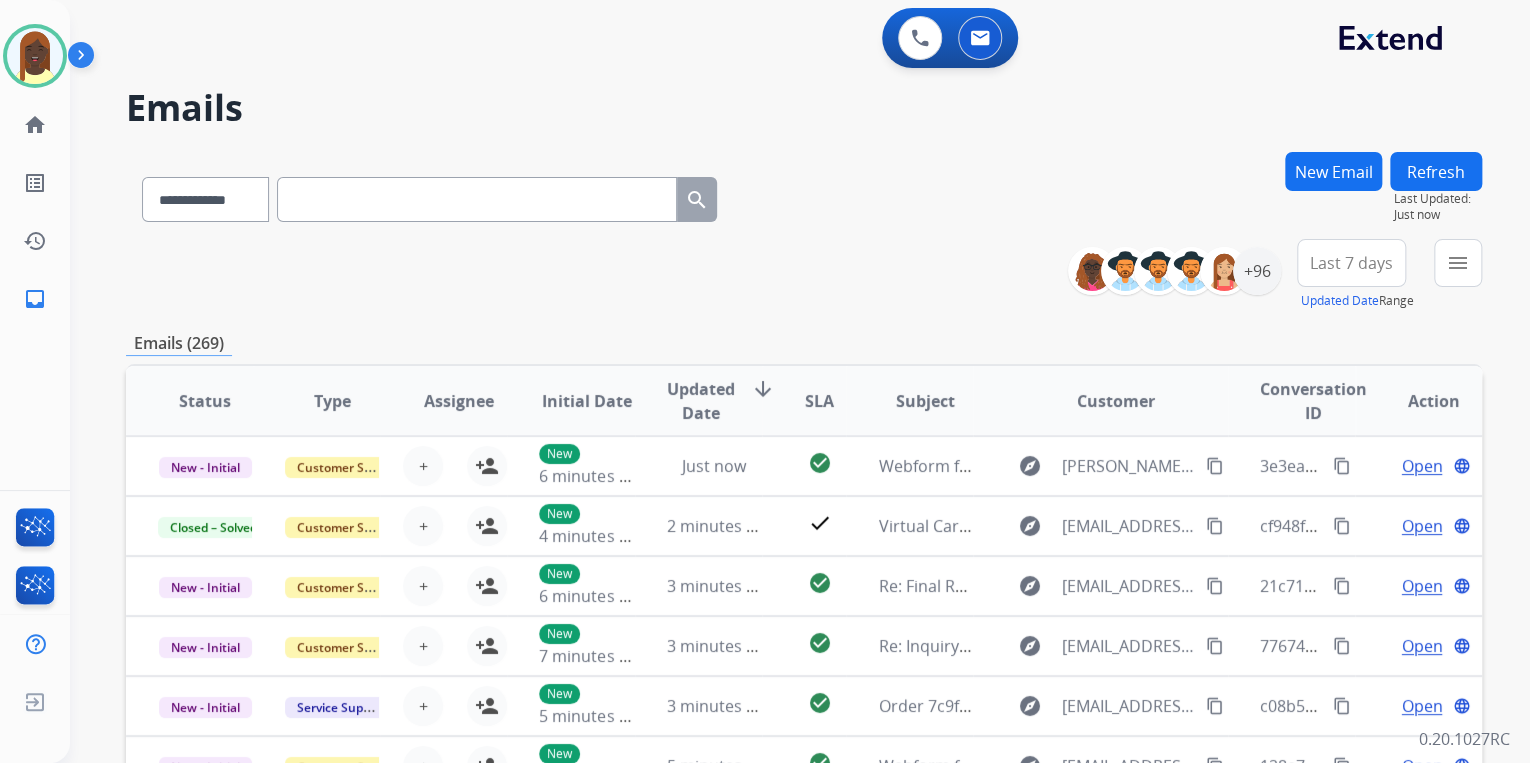 paste on "**********" 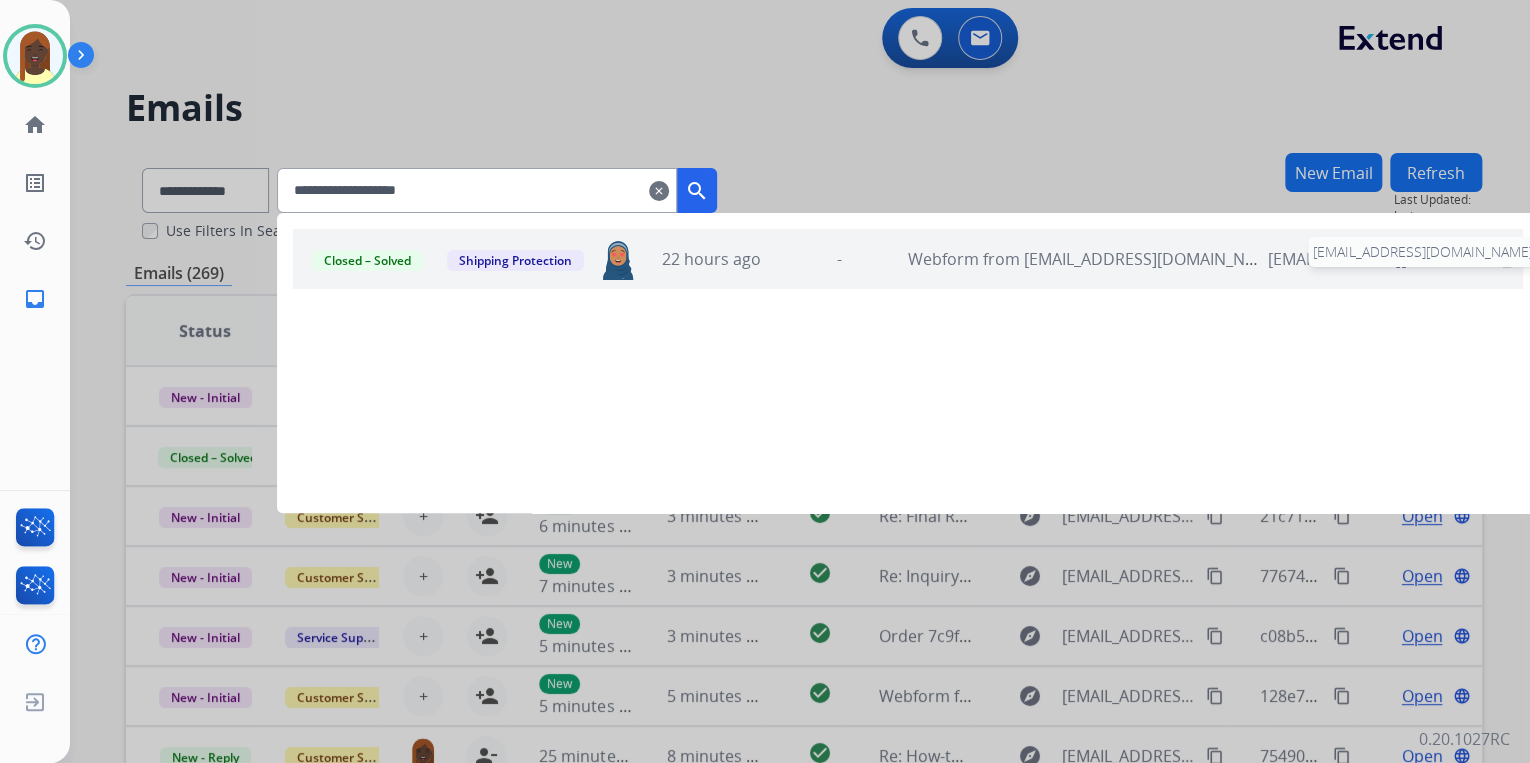 type on "**********" 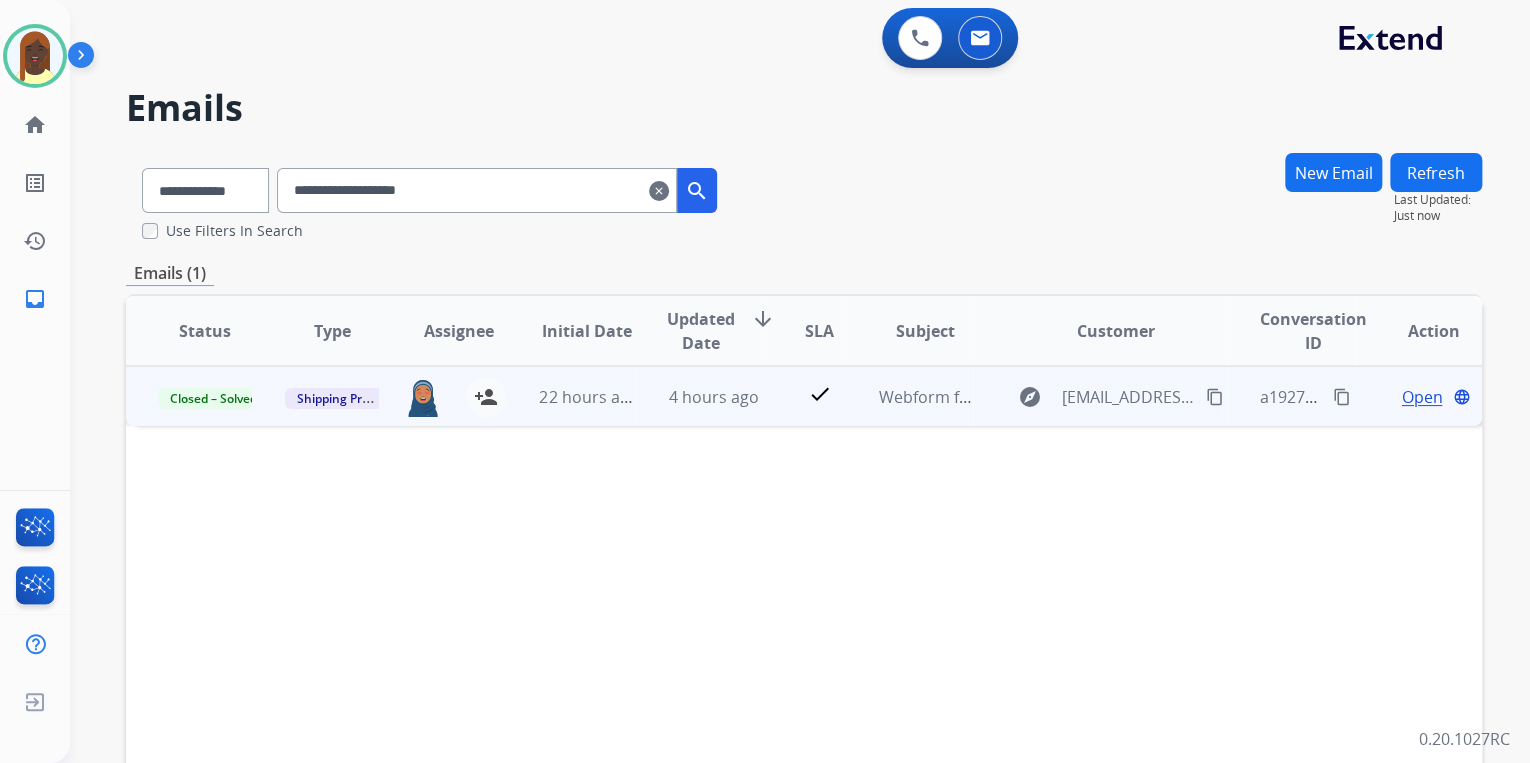 click on "Open" at bounding box center (1421, 397) 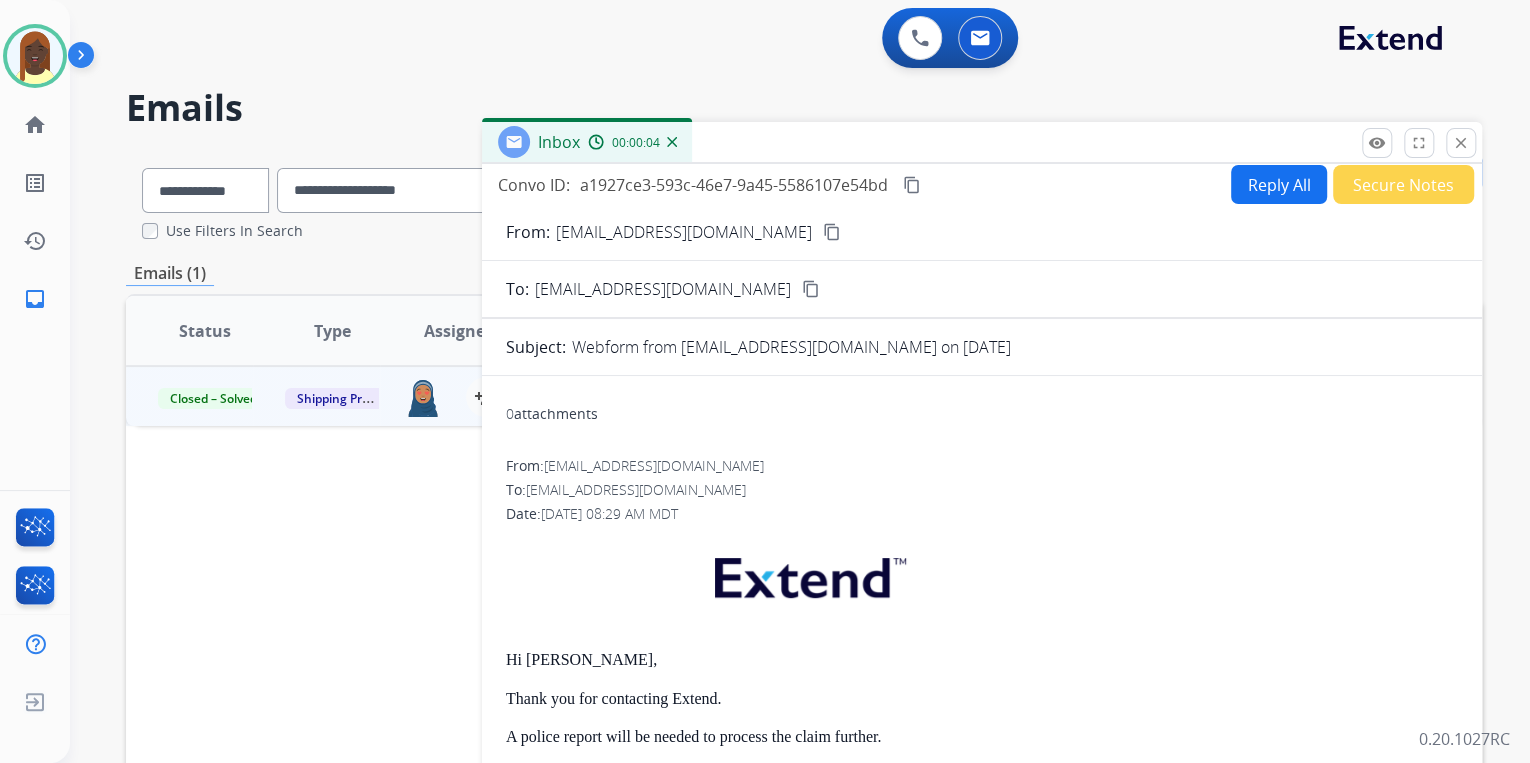 scroll, scrollTop: 0, scrollLeft: 0, axis: both 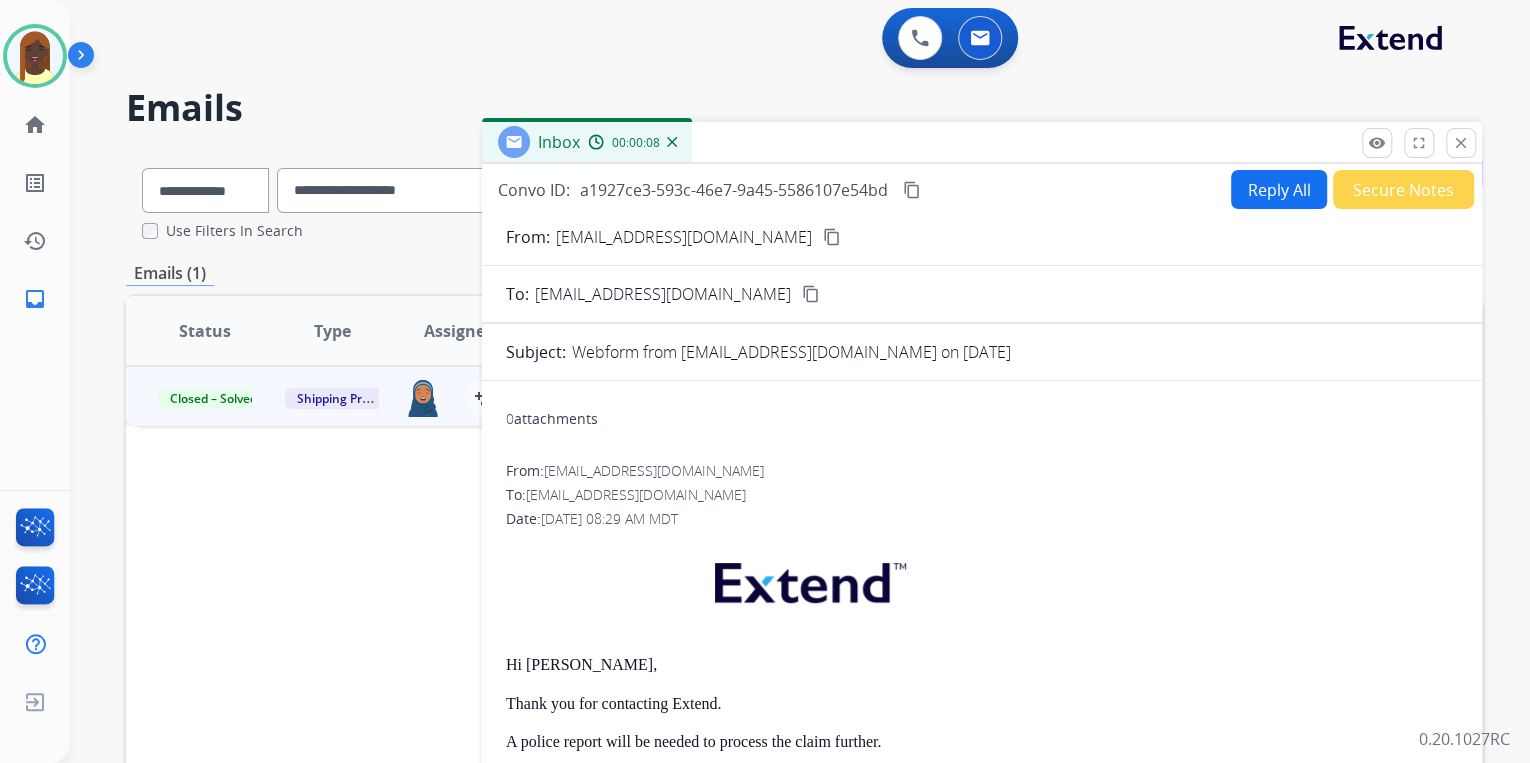click on "Reply All" at bounding box center [1279, 189] 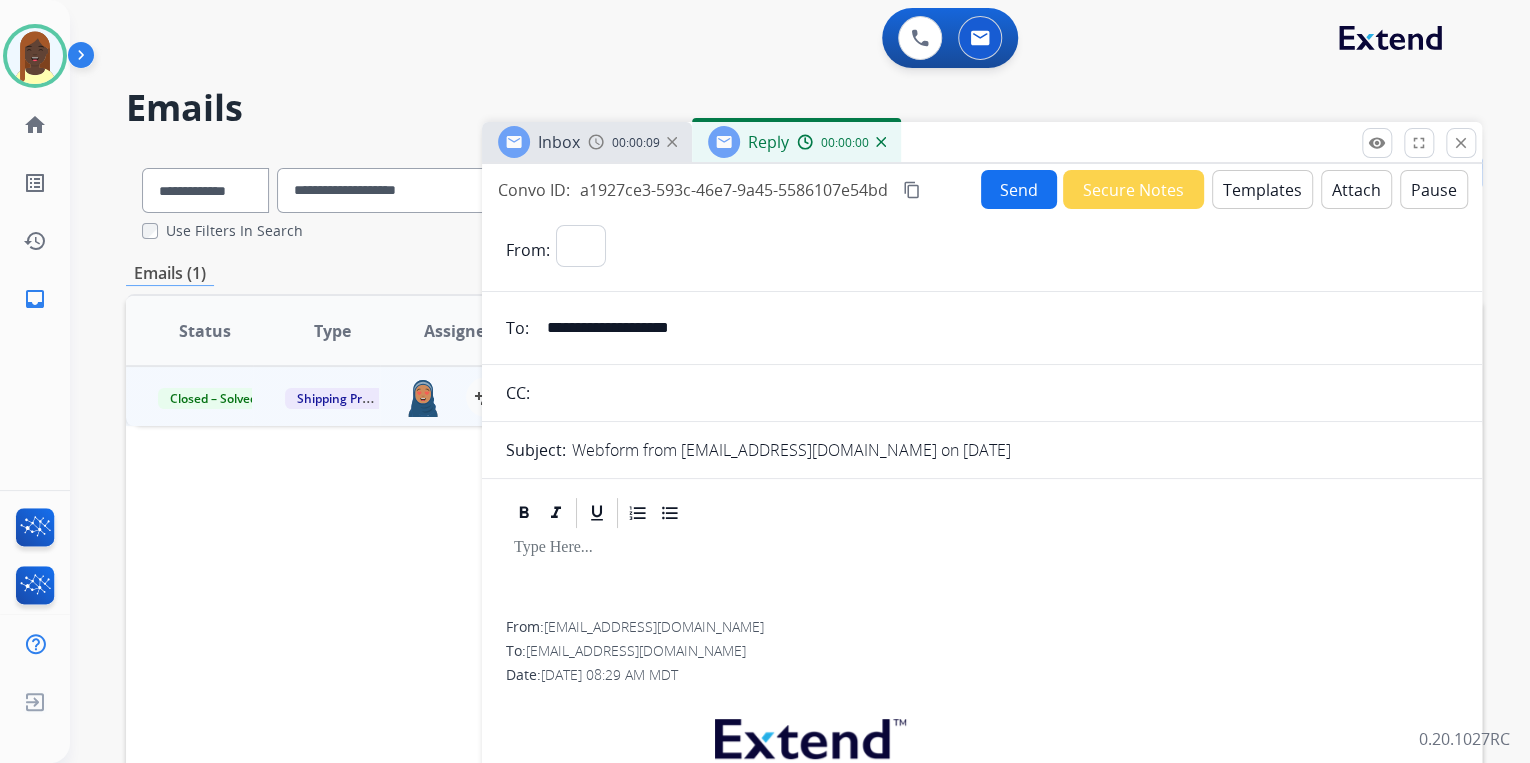 select on "**********" 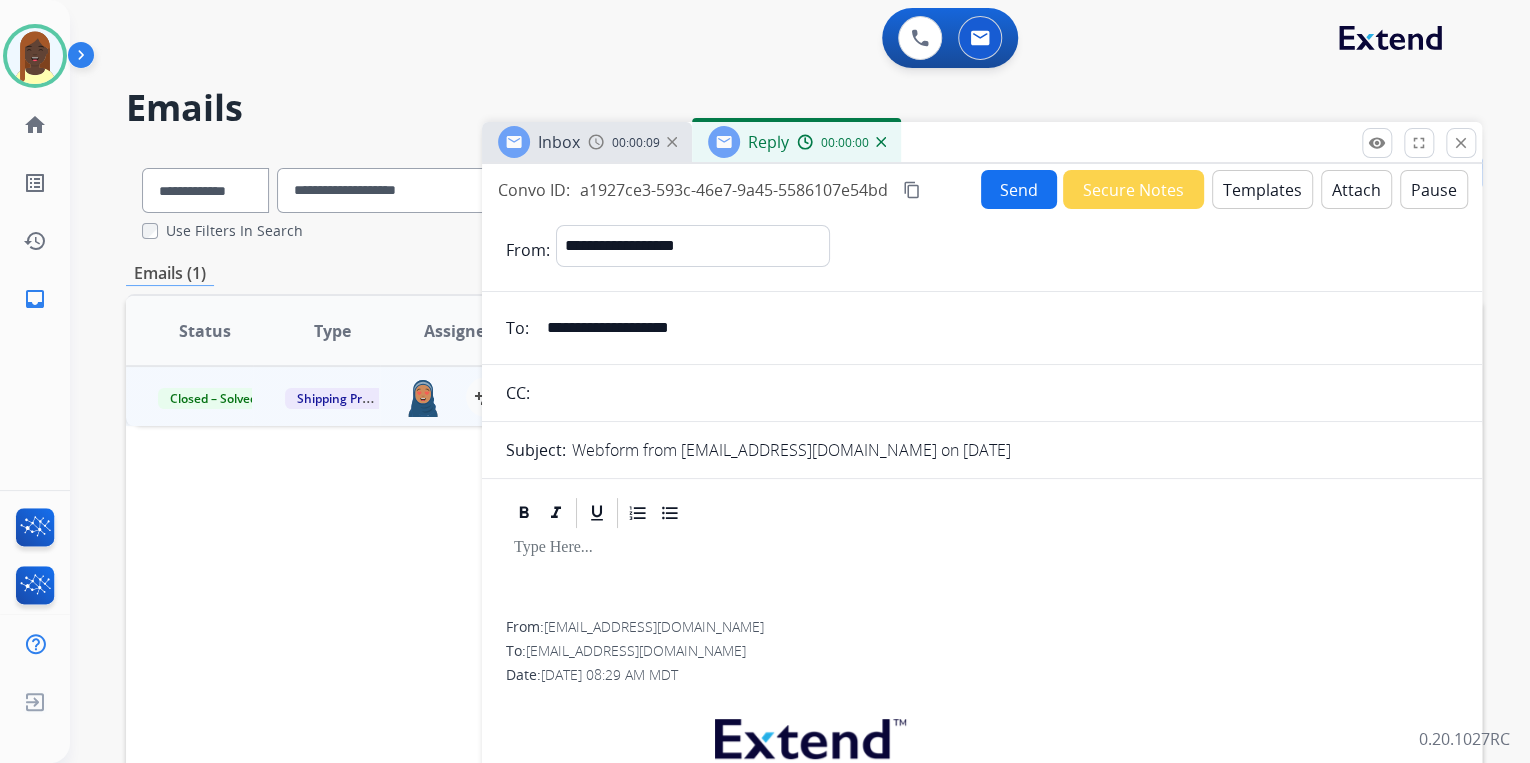 click on "Templates" at bounding box center [1262, 189] 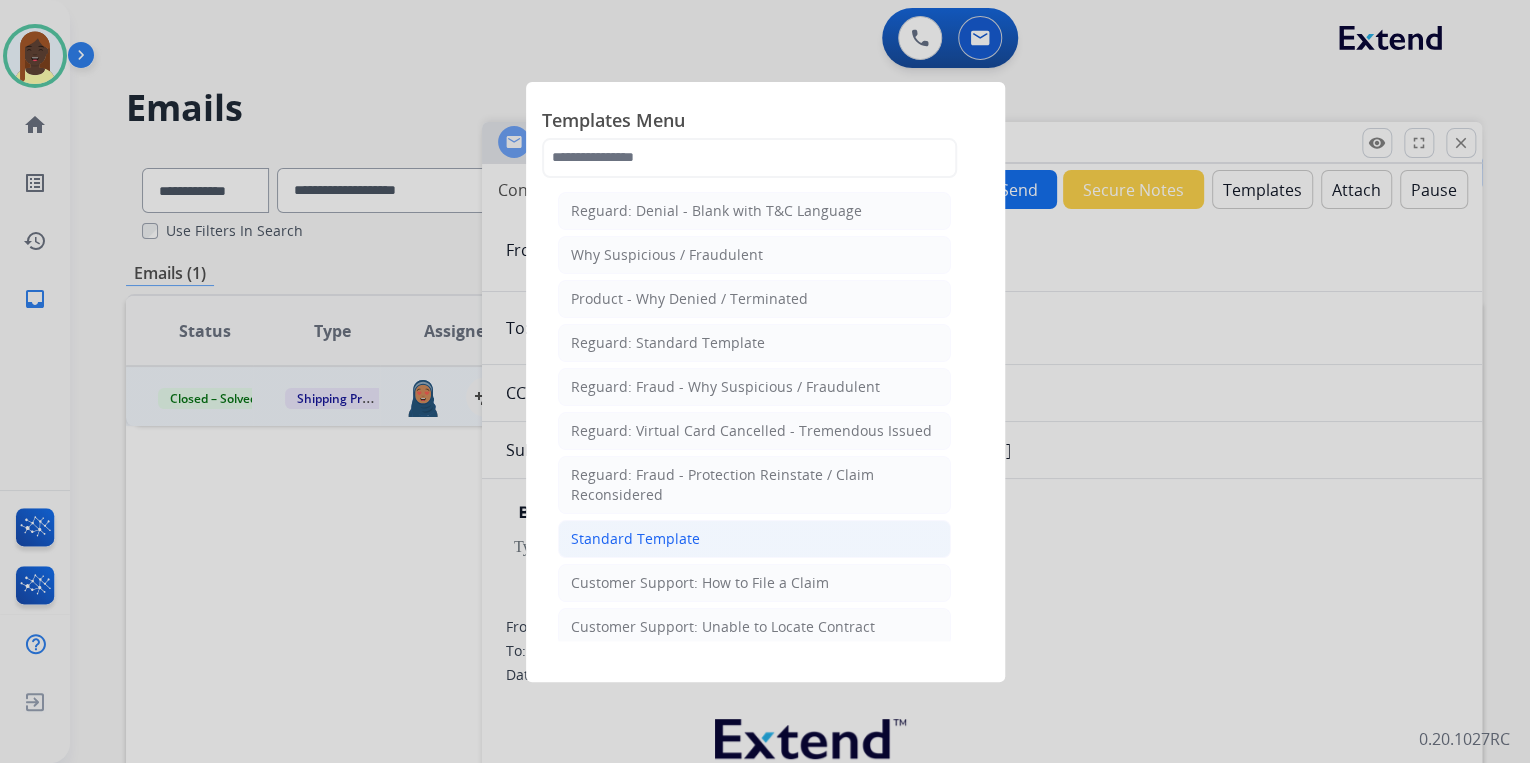 click on "Standard Template" 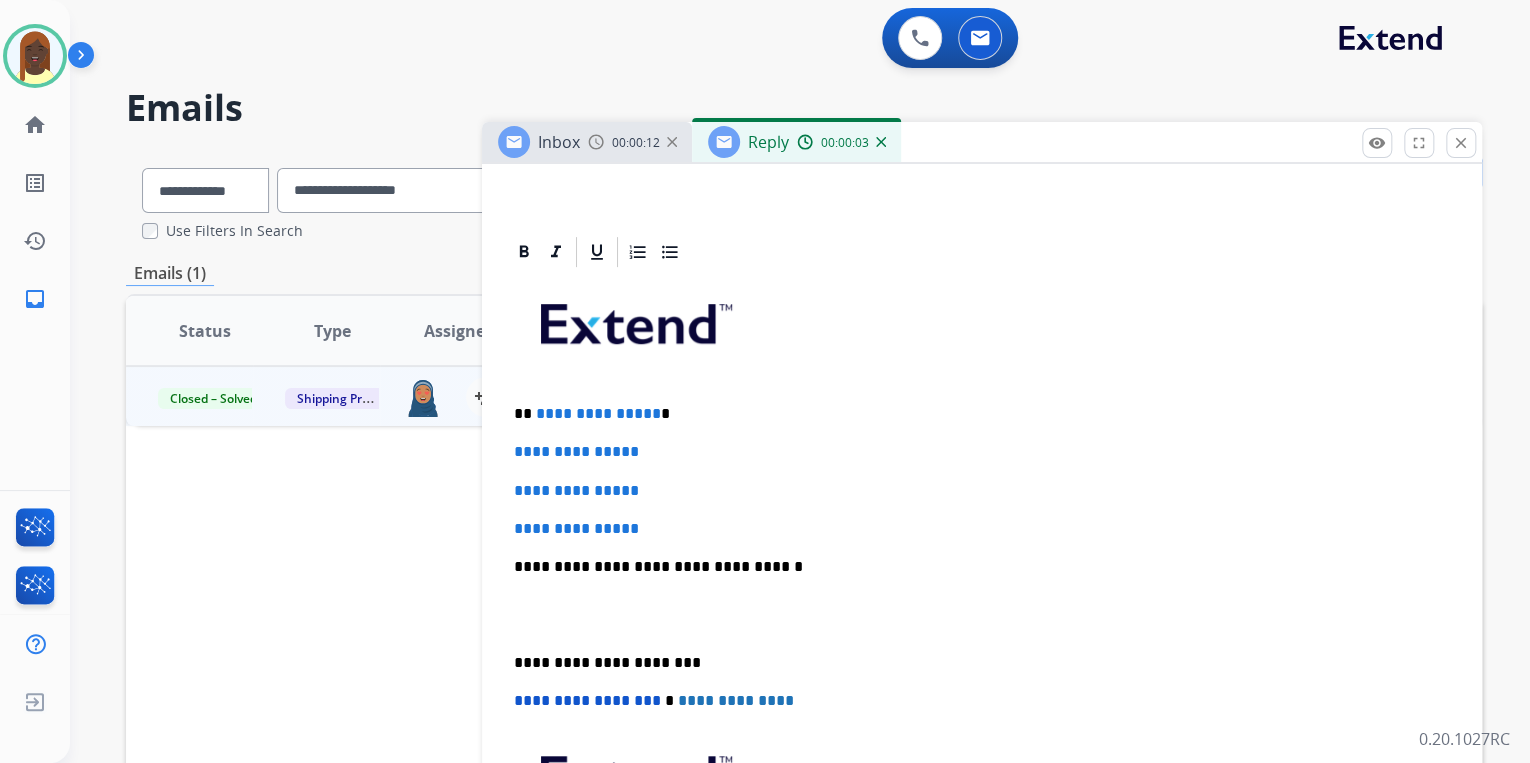 scroll, scrollTop: 400, scrollLeft: 0, axis: vertical 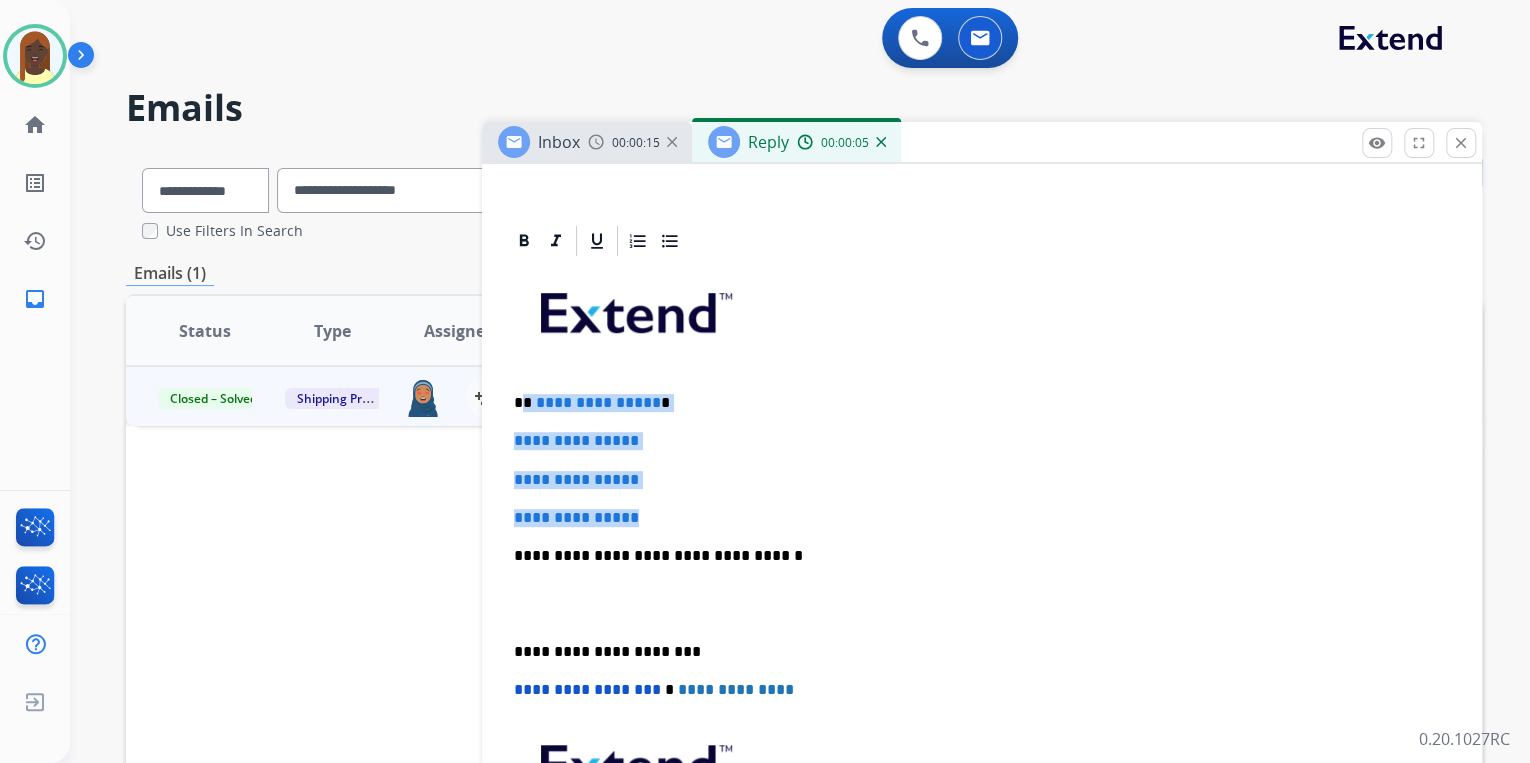 drag, startPoint x: 524, startPoint y: 398, endPoint x: 654, endPoint y: 510, distance: 171.59254 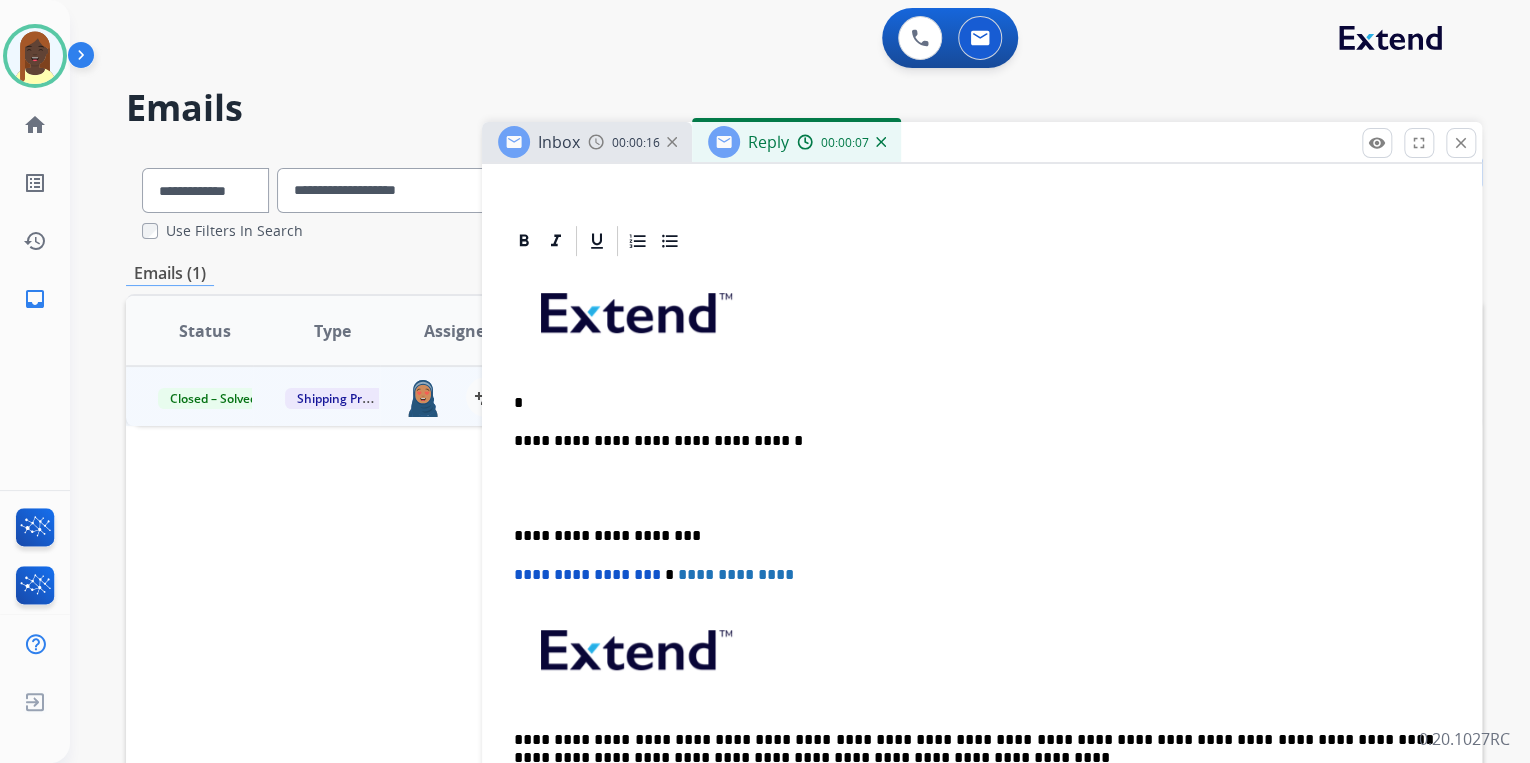 type 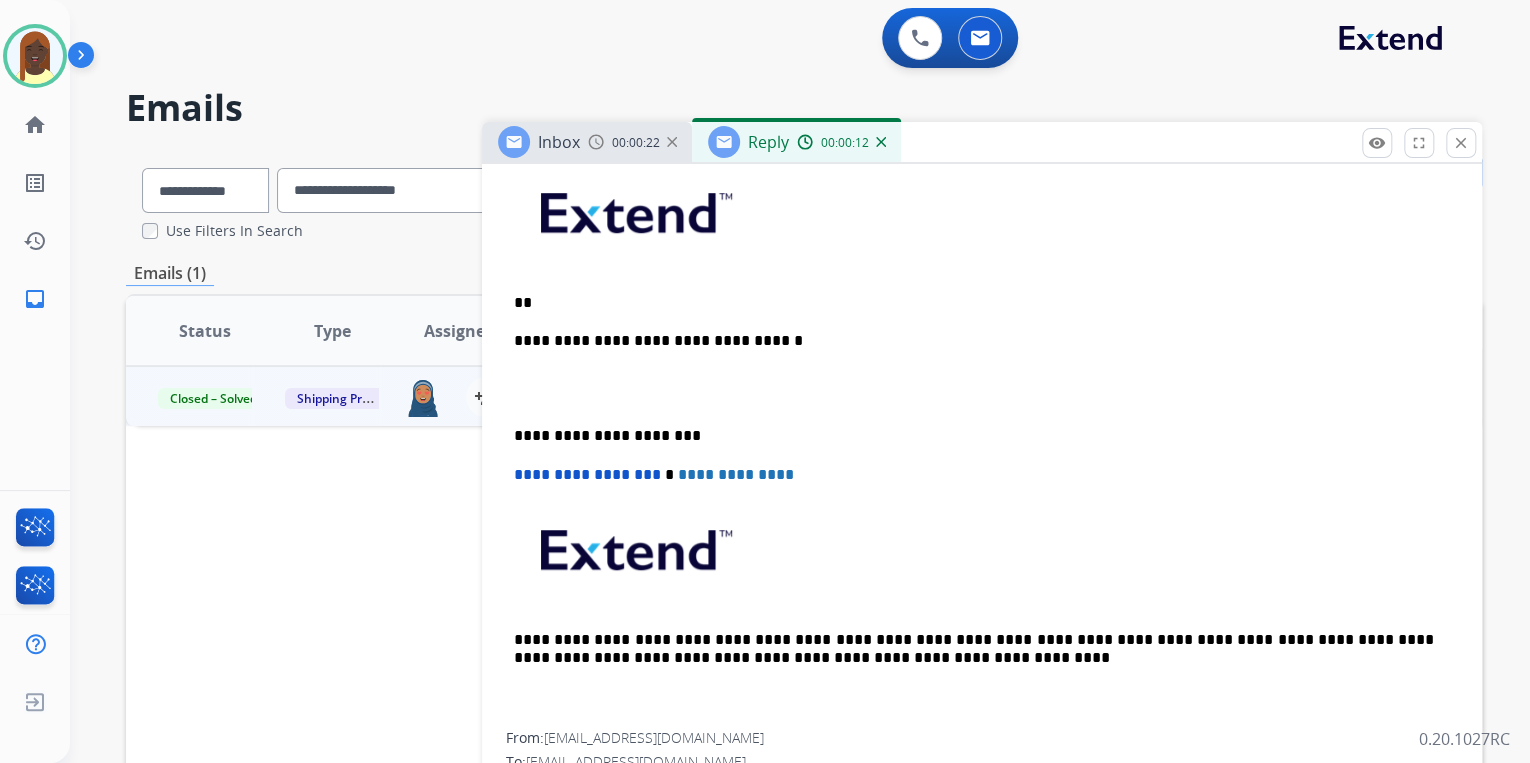 scroll, scrollTop: 480, scrollLeft: 0, axis: vertical 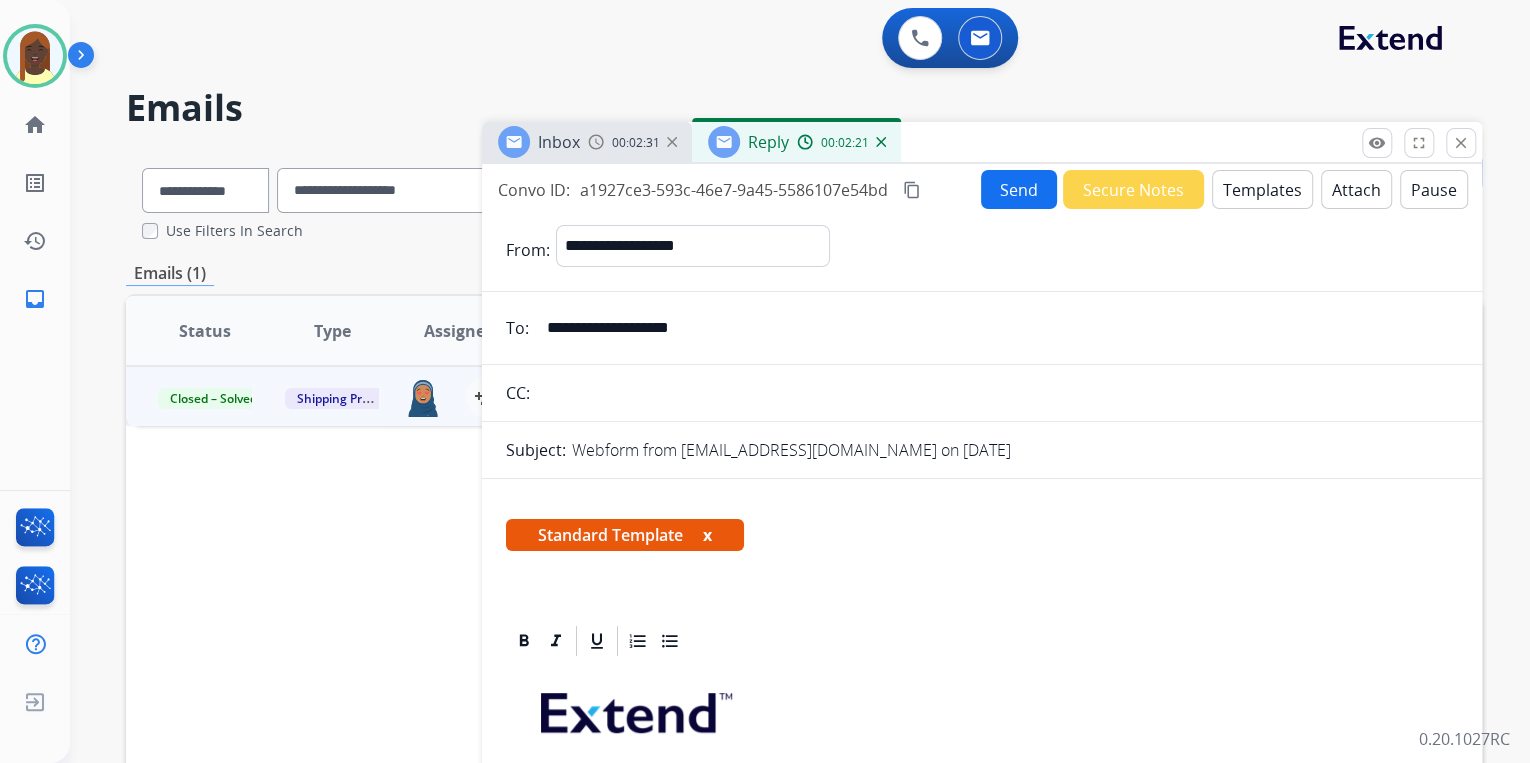 click on "Send" at bounding box center (1019, 189) 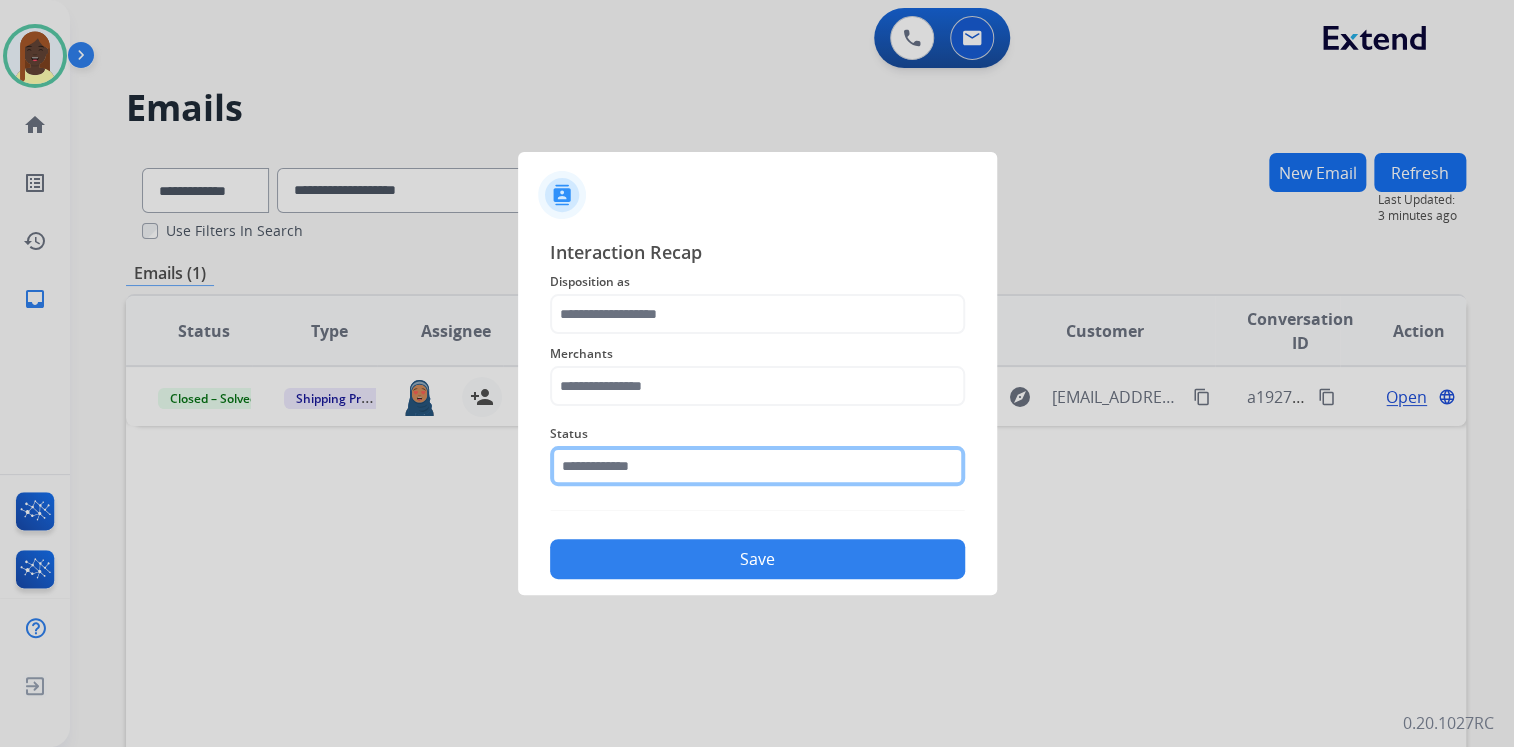 click 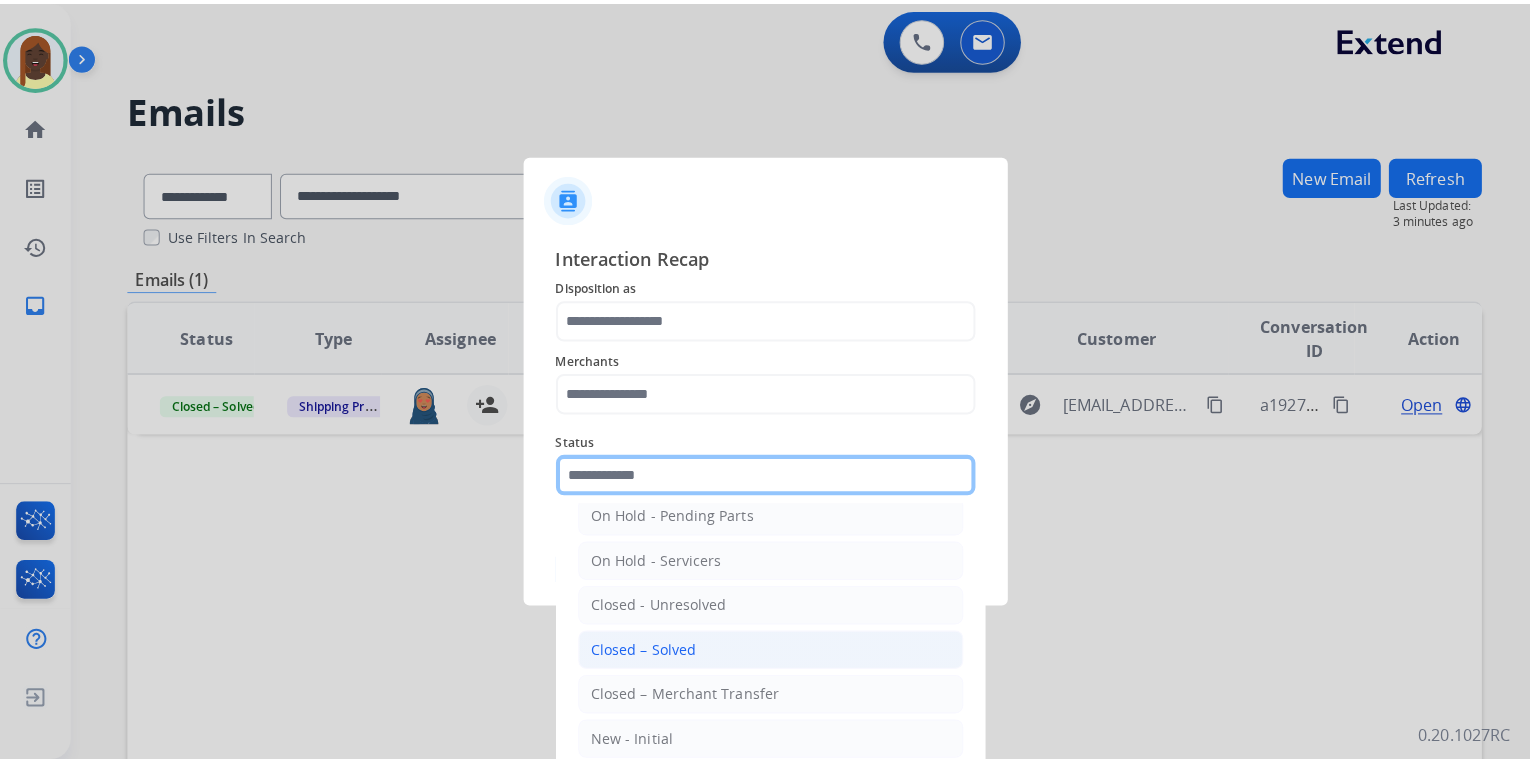 scroll, scrollTop: 116, scrollLeft: 0, axis: vertical 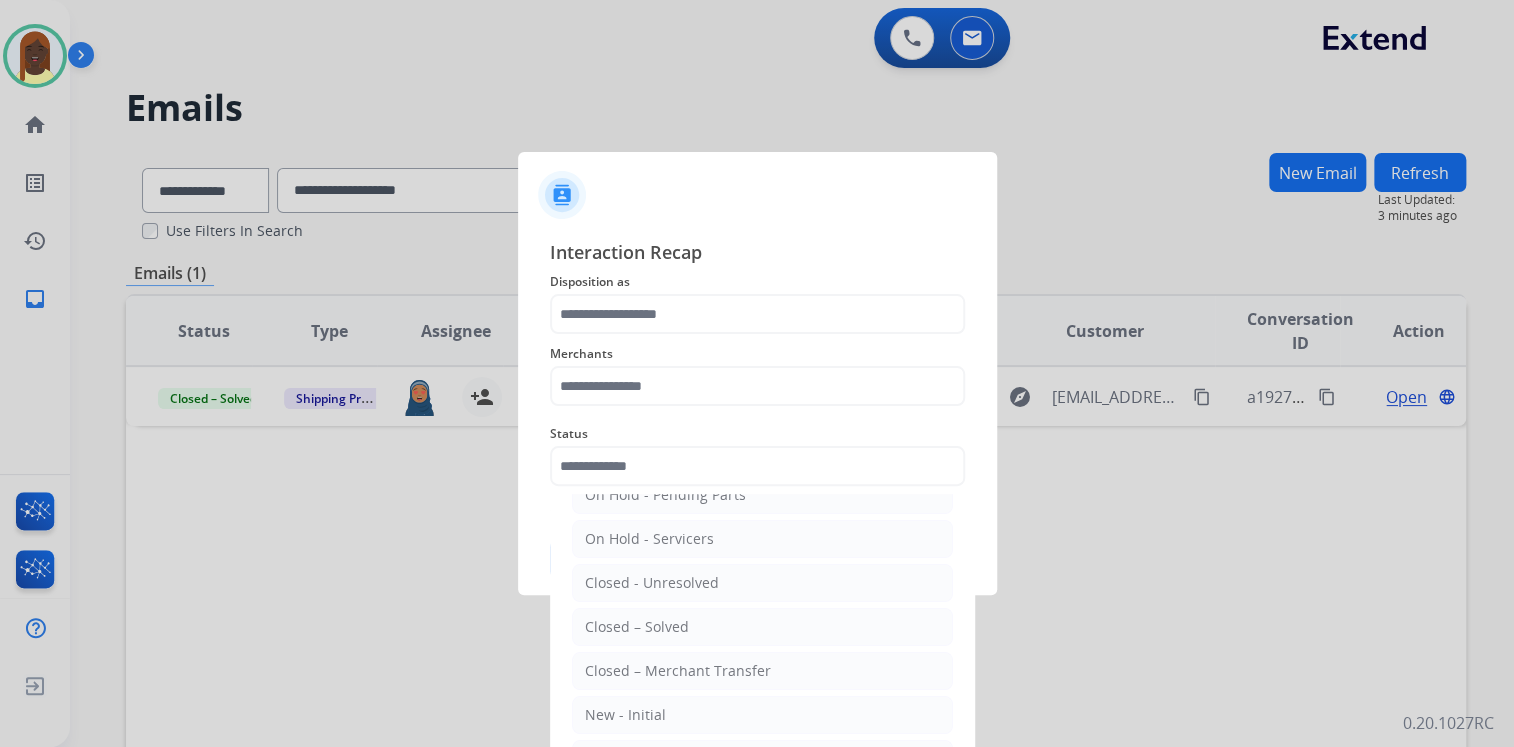 drag, startPoint x: 704, startPoint y: 625, endPoint x: 677, endPoint y: 517, distance: 111.32385 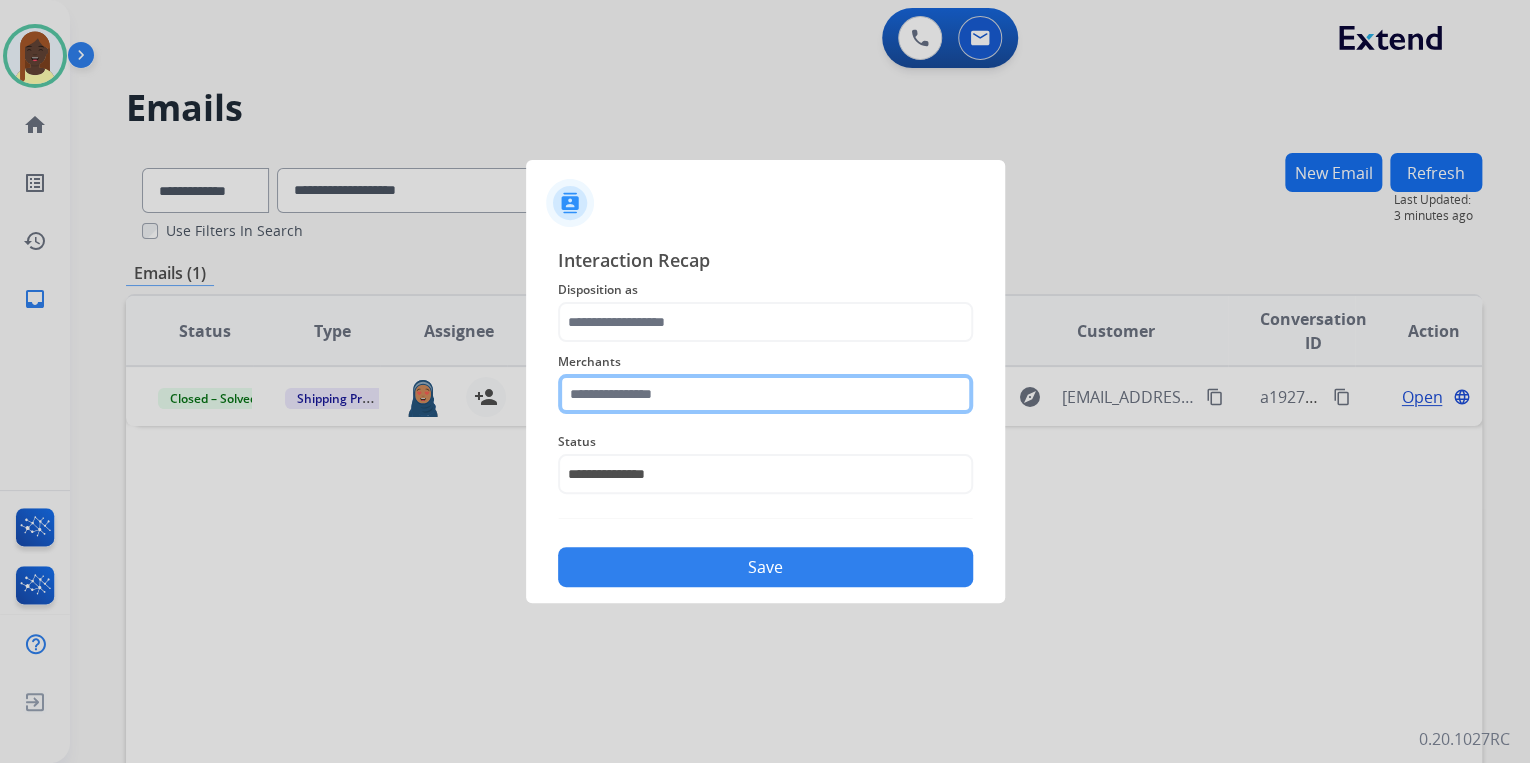 click 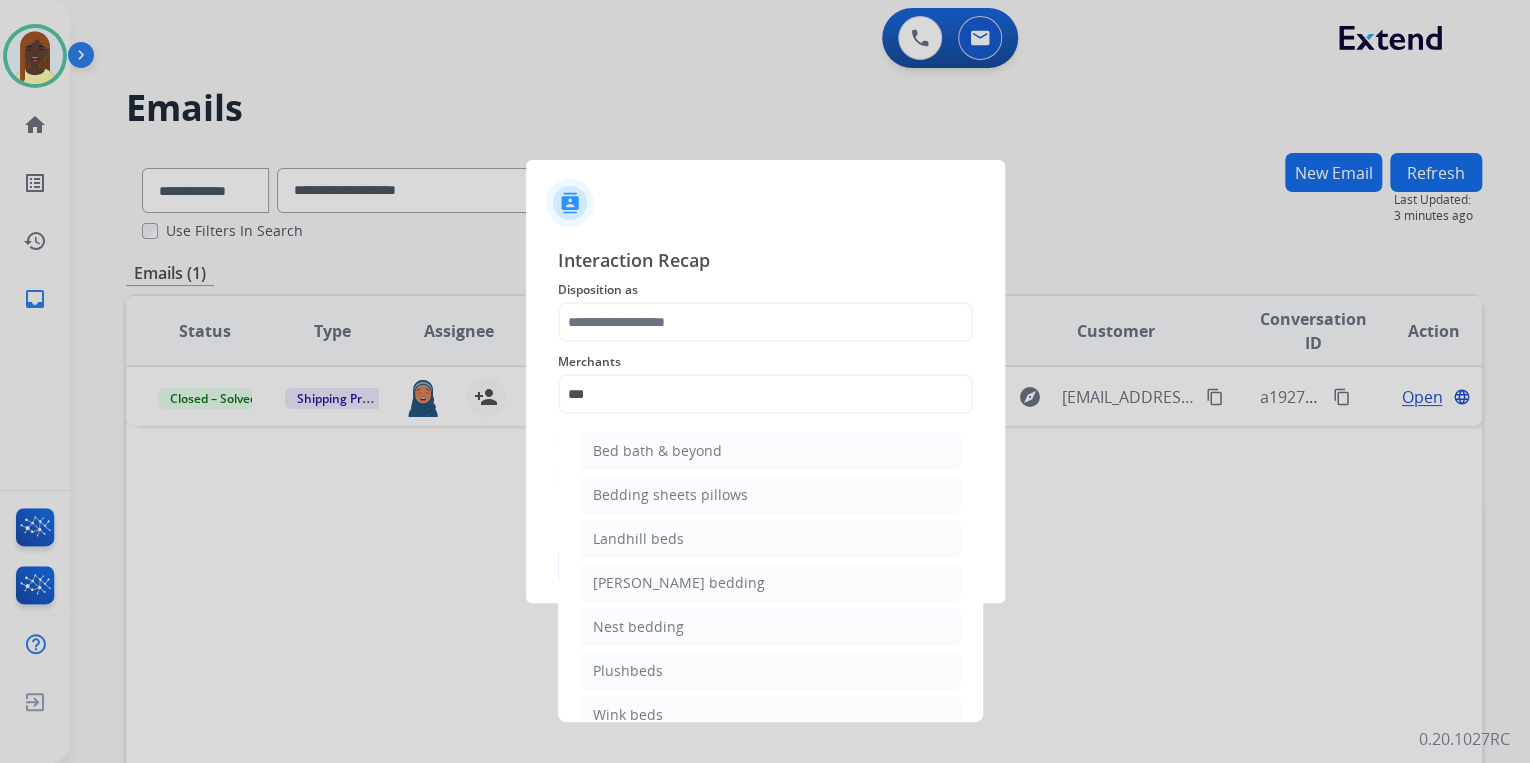 drag, startPoint x: 660, startPoint y: 455, endPoint x: 642, endPoint y: 409, distance: 49.396355 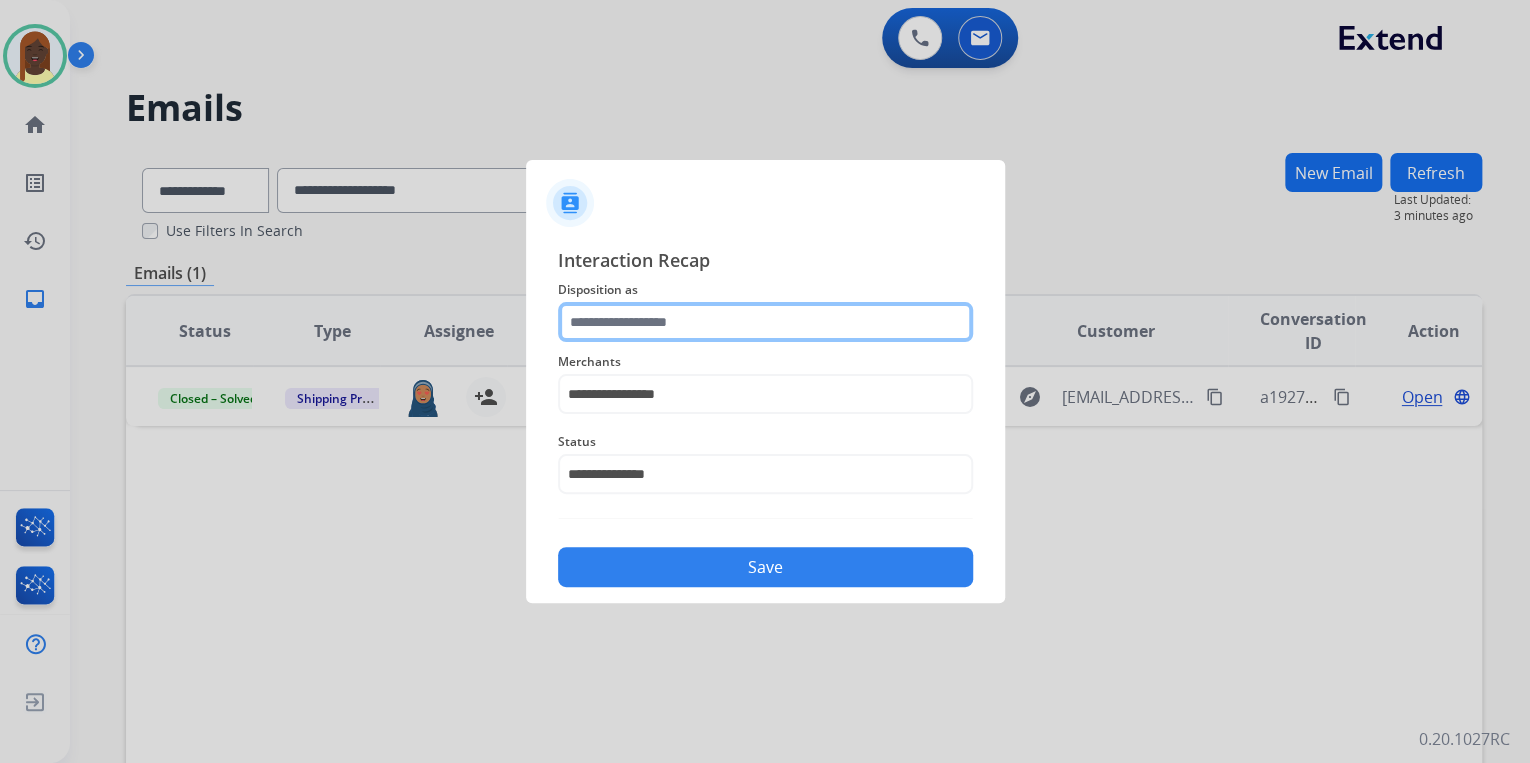 click 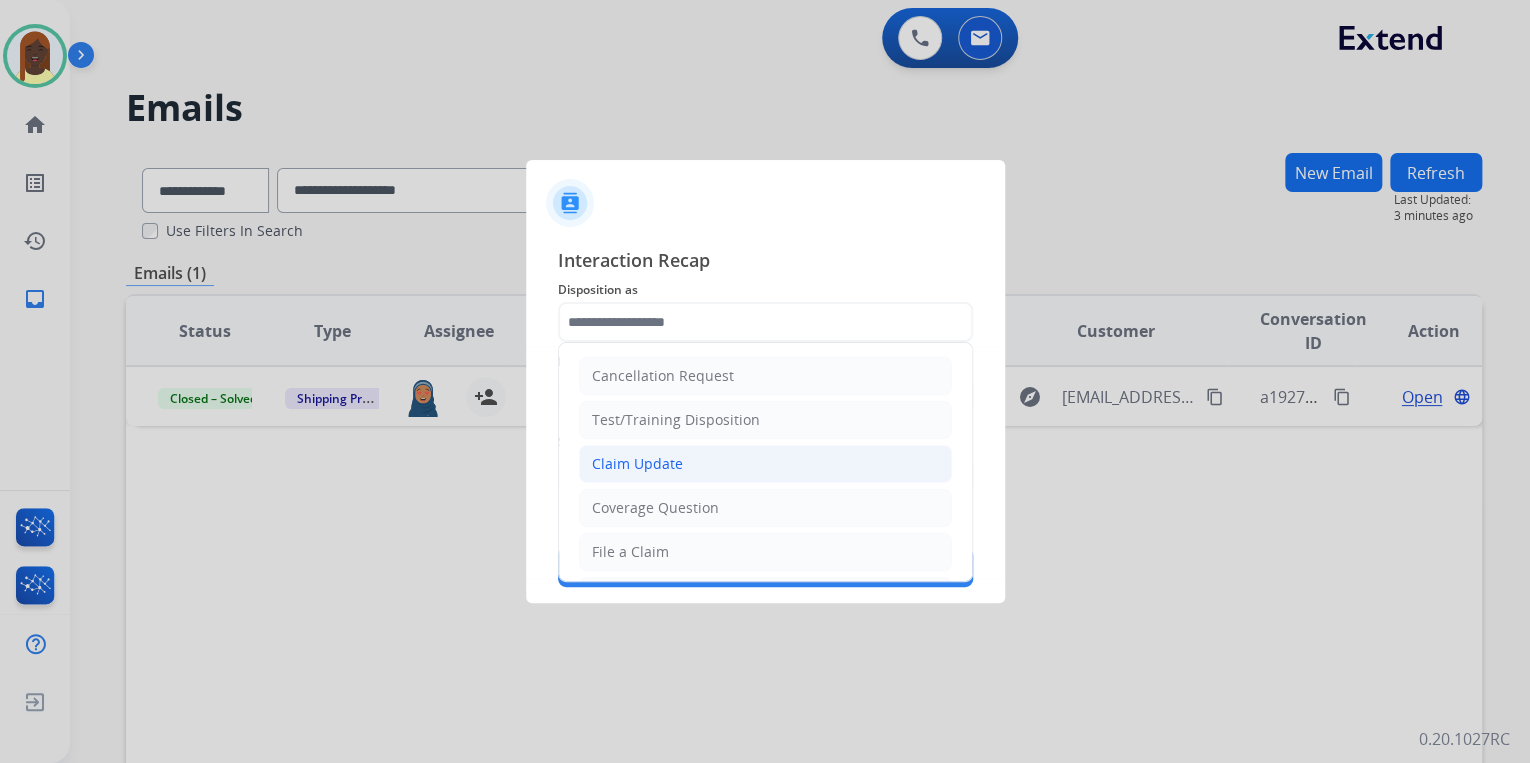click on "Claim Update" 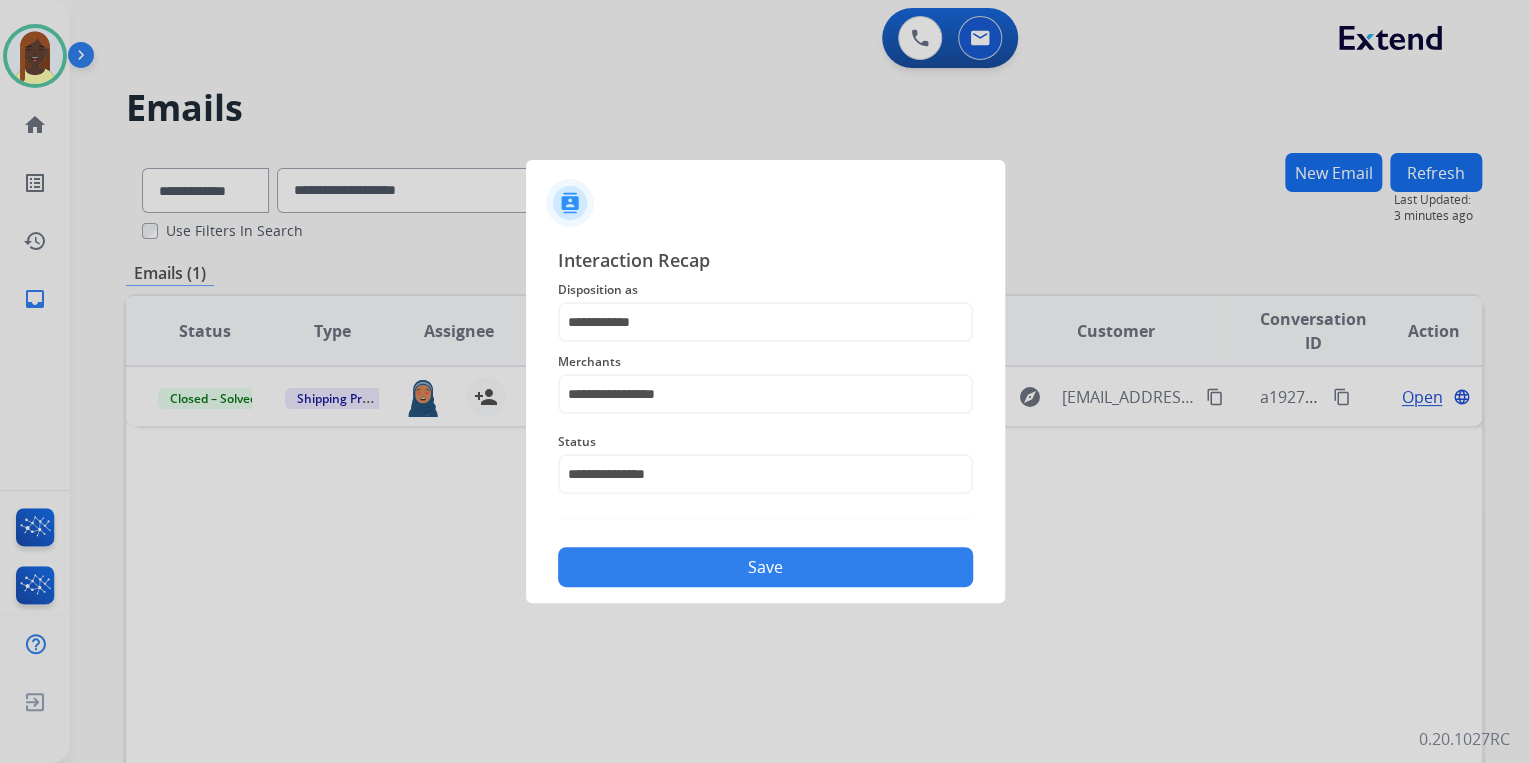 click on "Save" 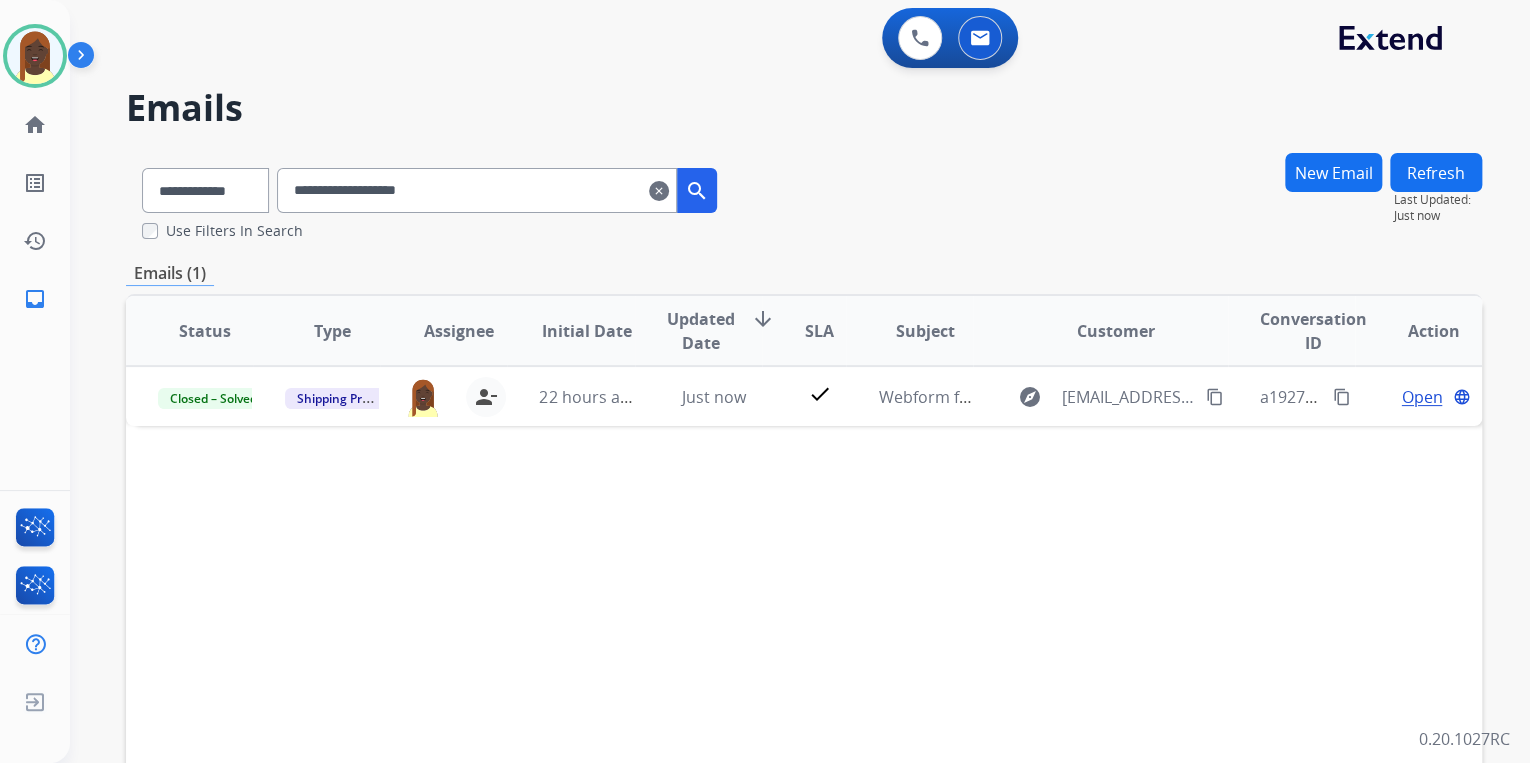 click on "**********" at bounding box center (804, 196) 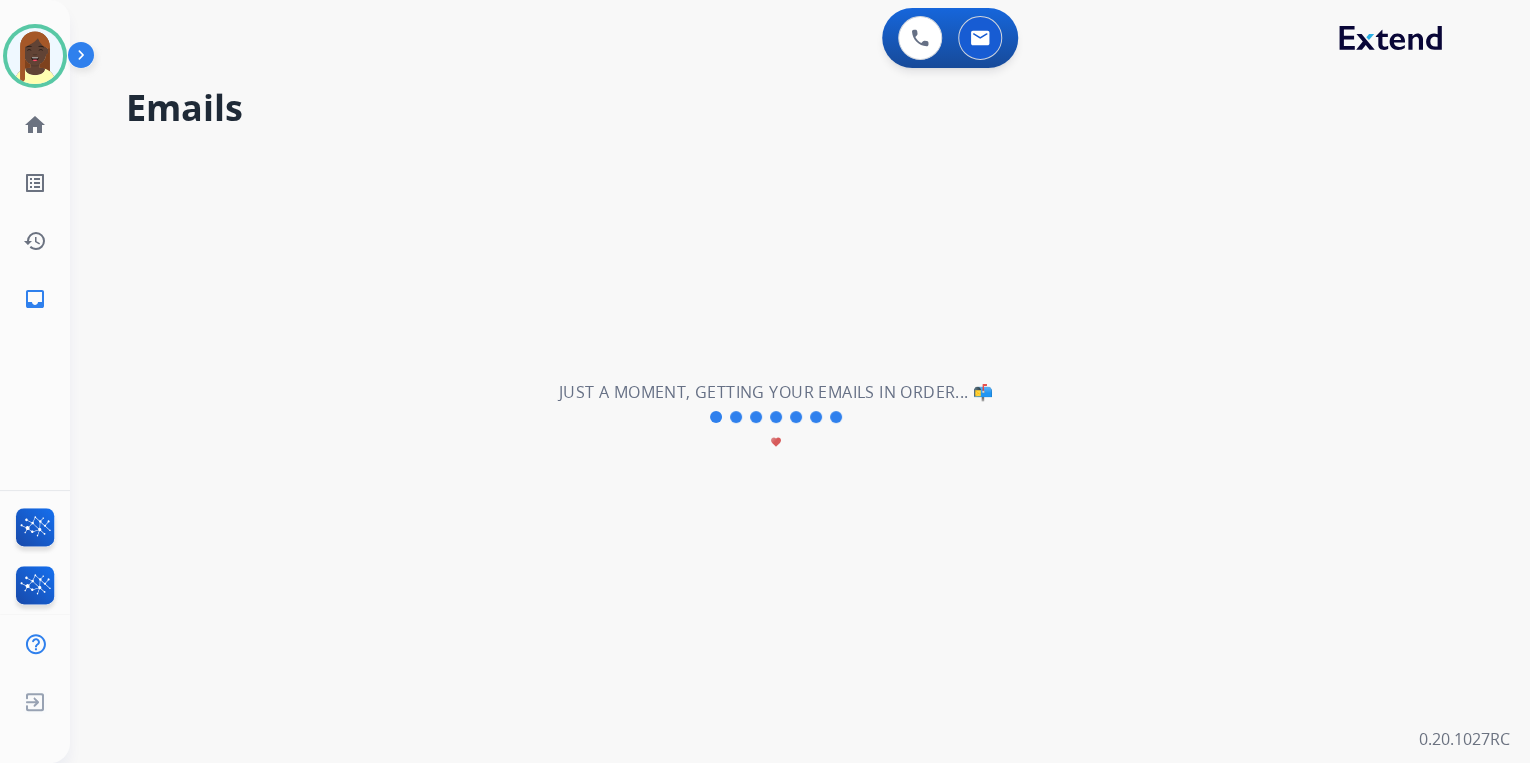 type 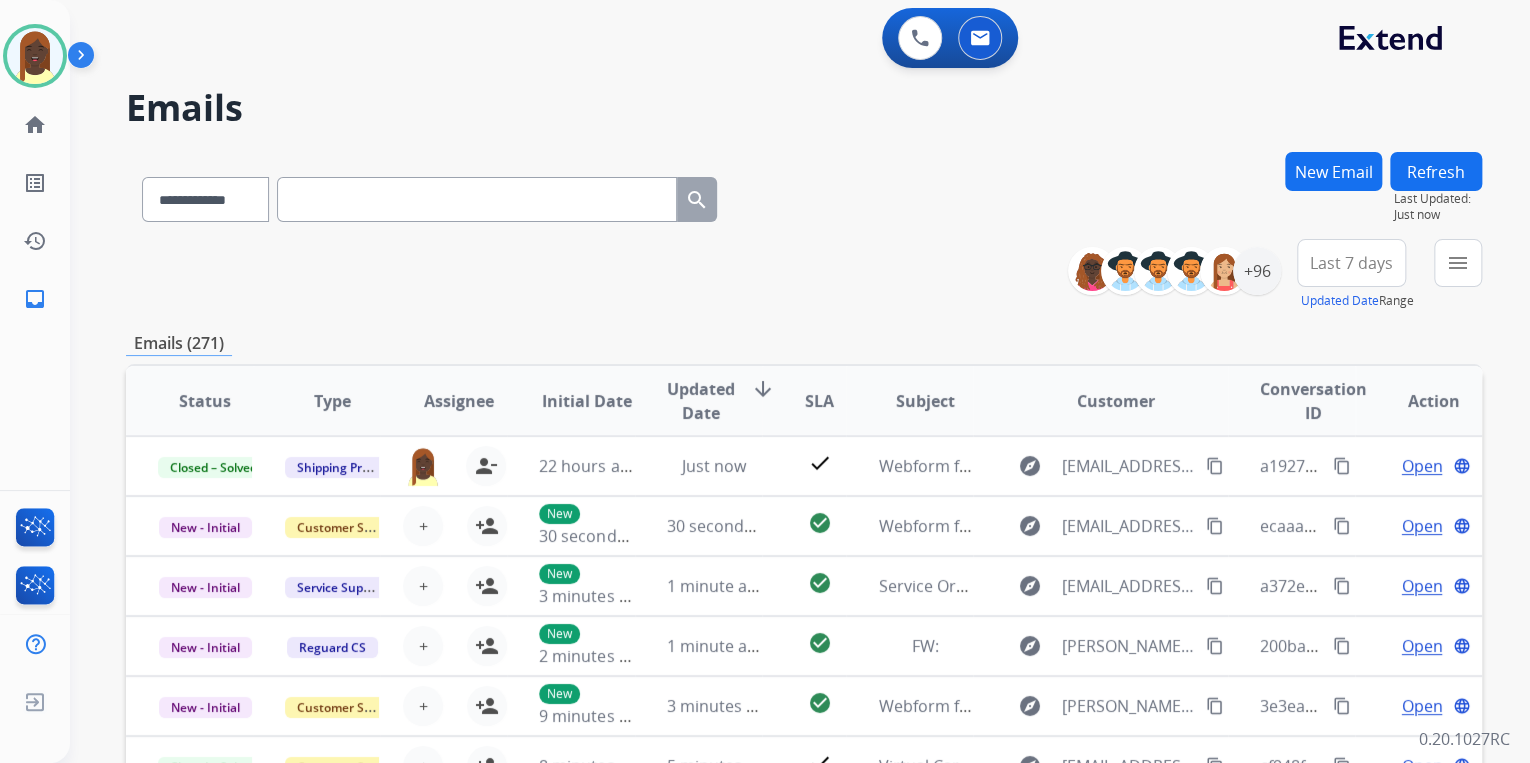 click on "**********" at bounding box center (804, 275) 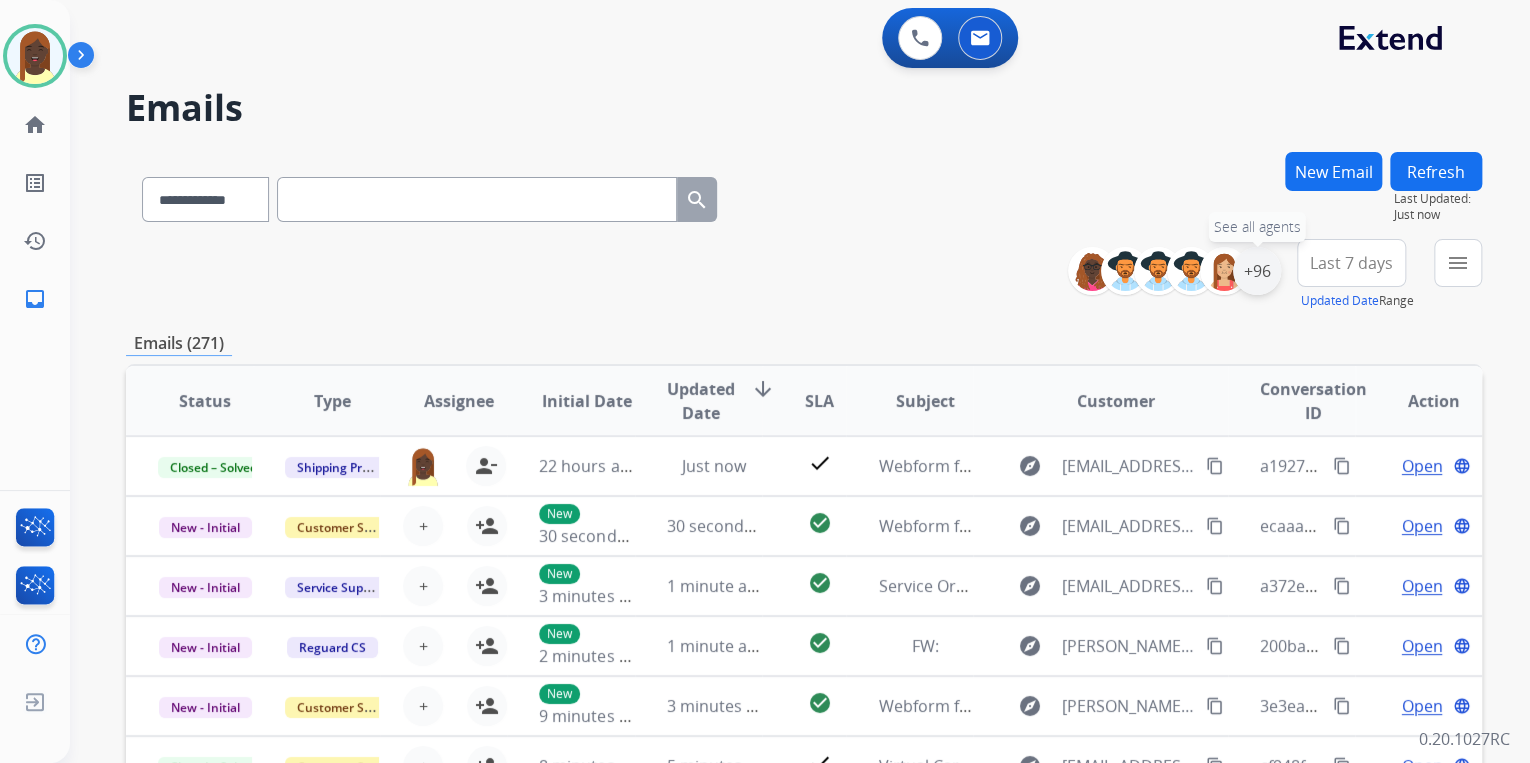 click on "+96" at bounding box center [1257, 271] 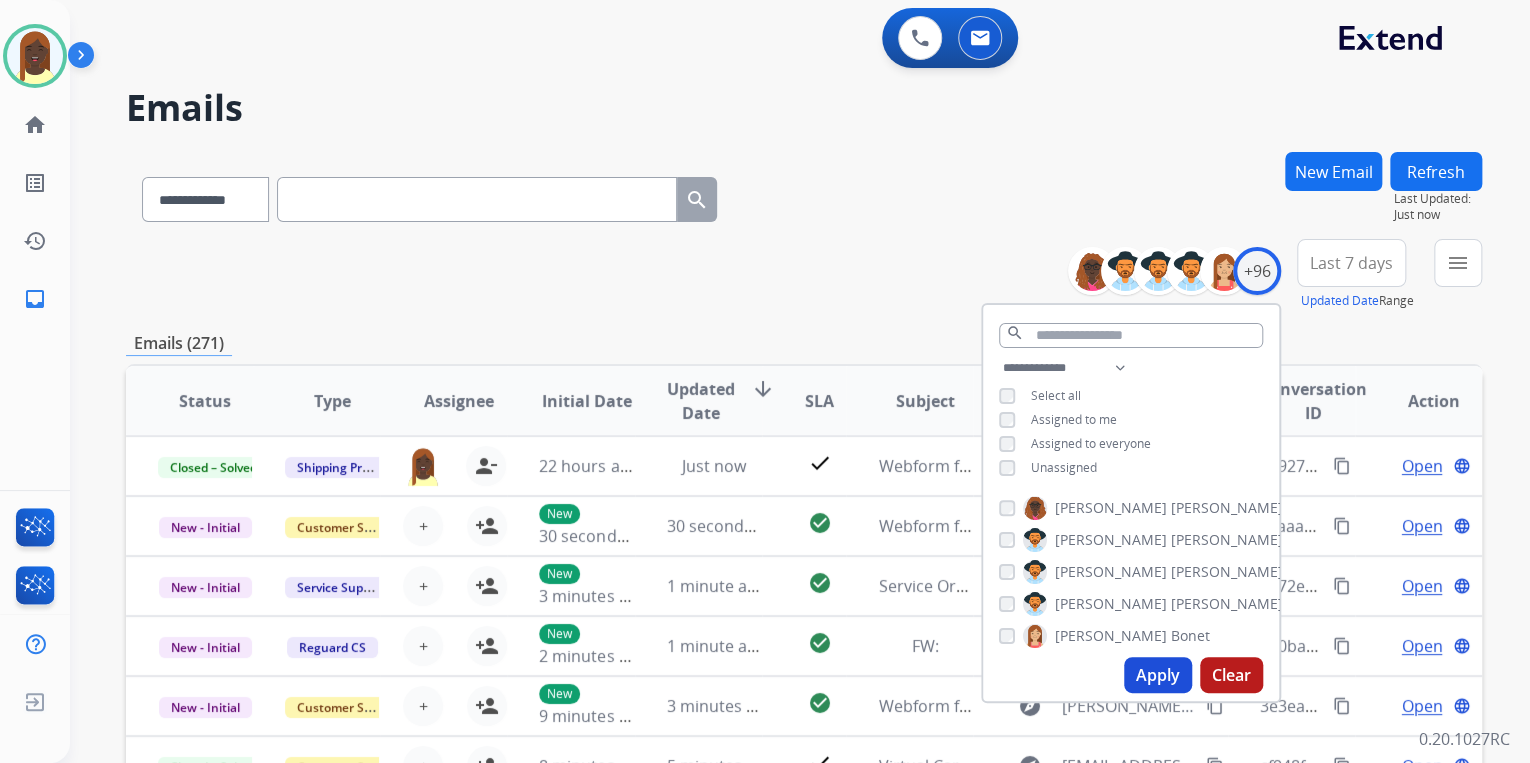 drag, startPoint x: 1152, startPoint y: 680, endPoint x: 956, endPoint y: 456, distance: 297.64407 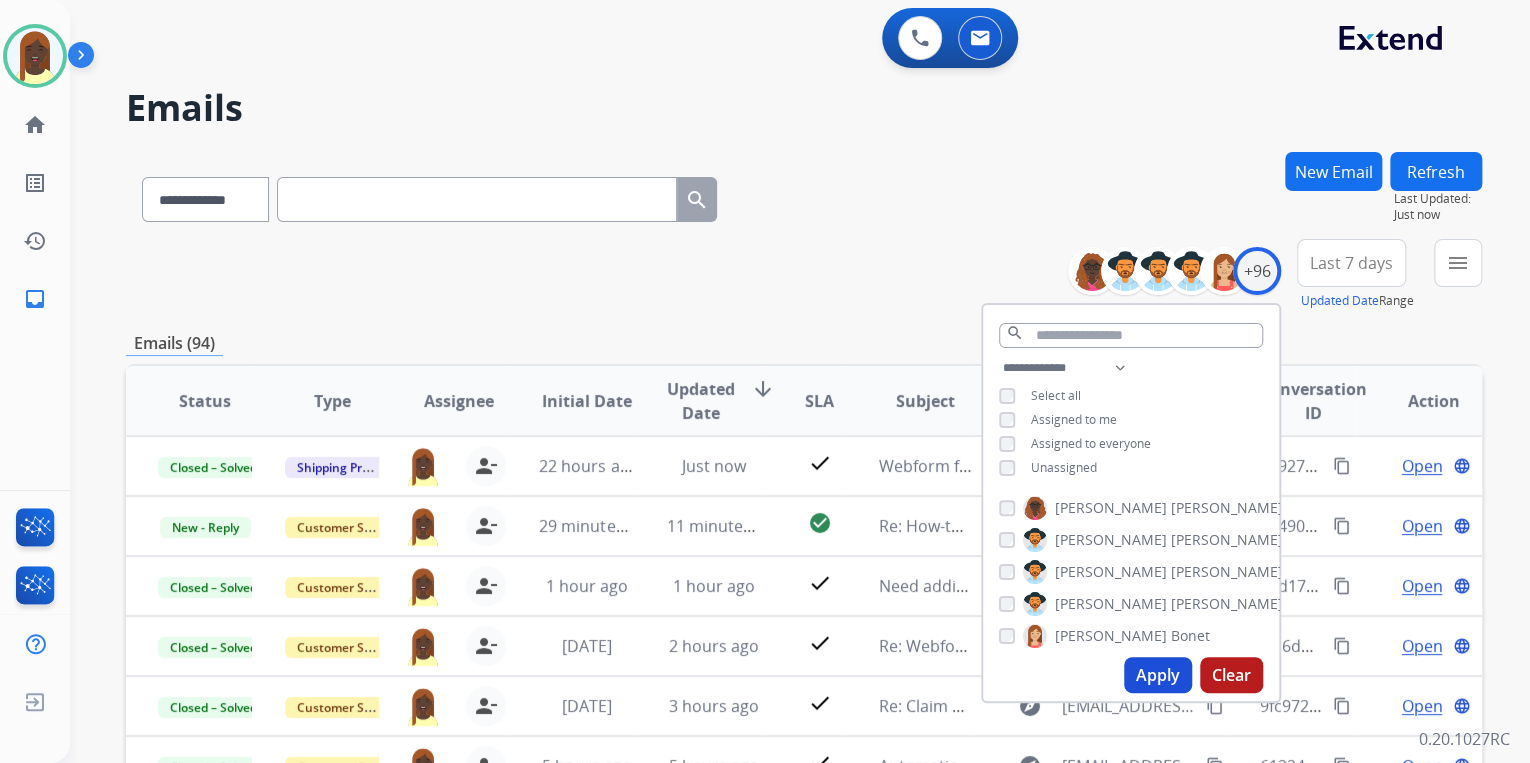 click on "**********" at bounding box center [804, 275] 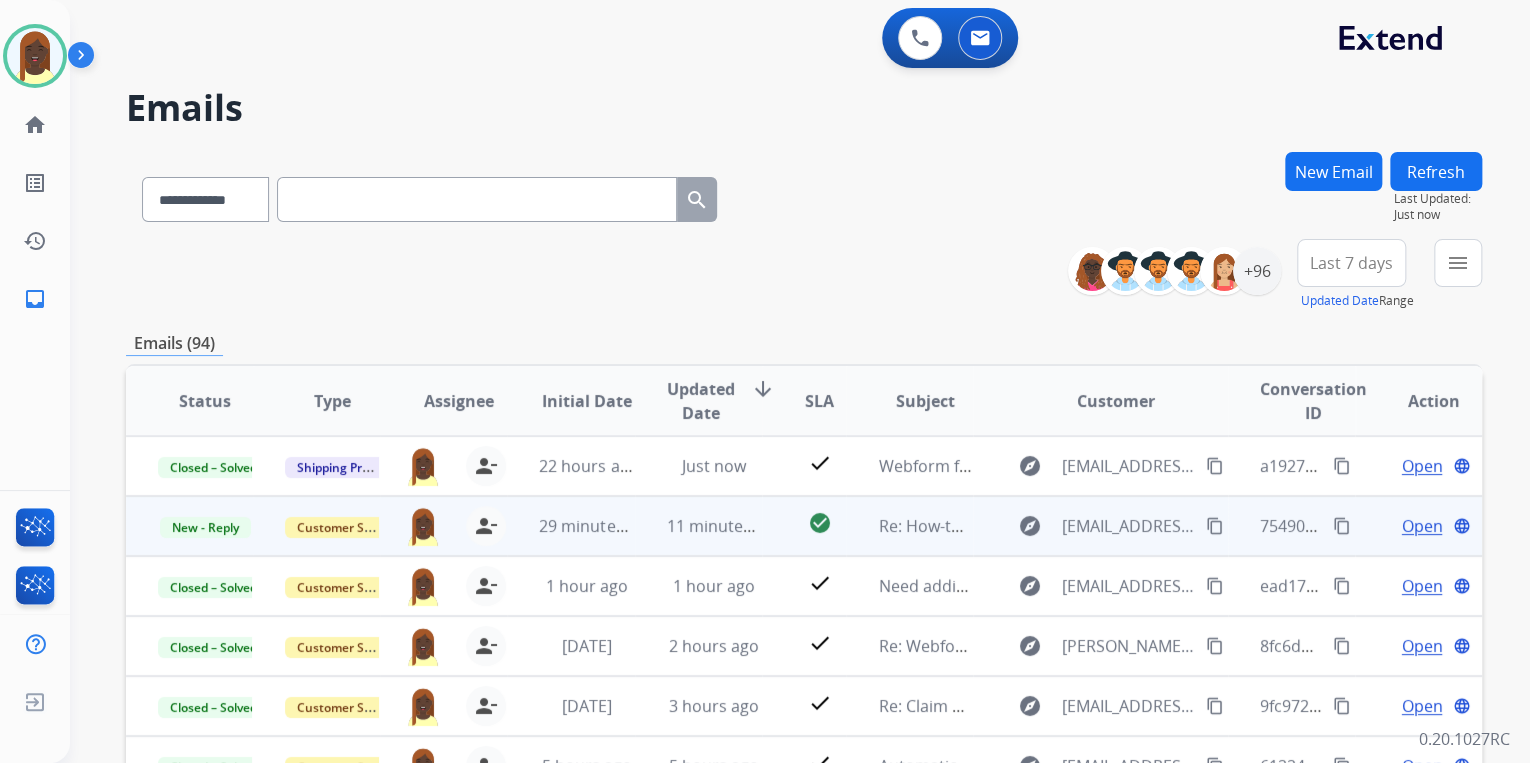 click on "Open" at bounding box center (1421, 526) 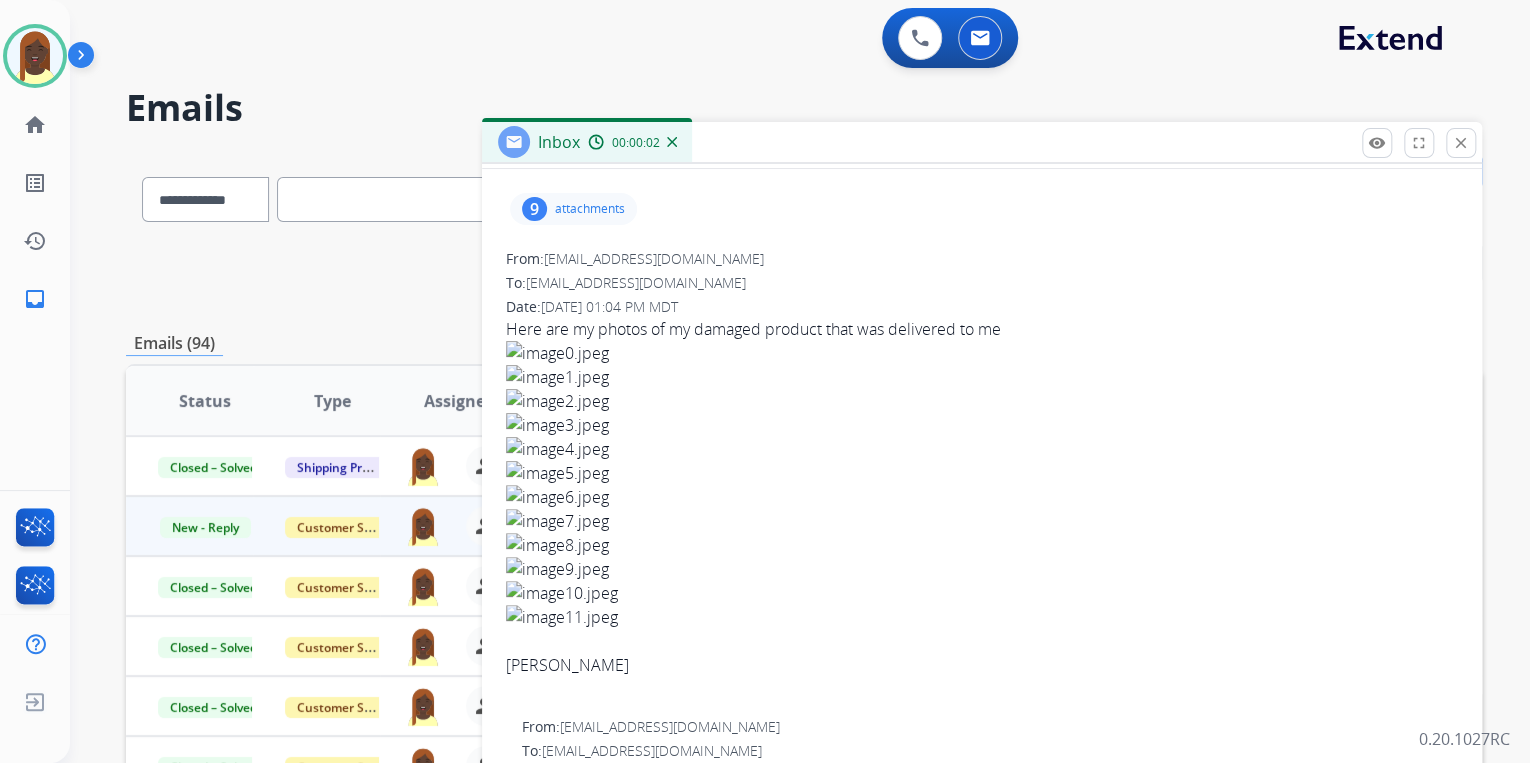 scroll, scrollTop: 240, scrollLeft: 0, axis: vertical 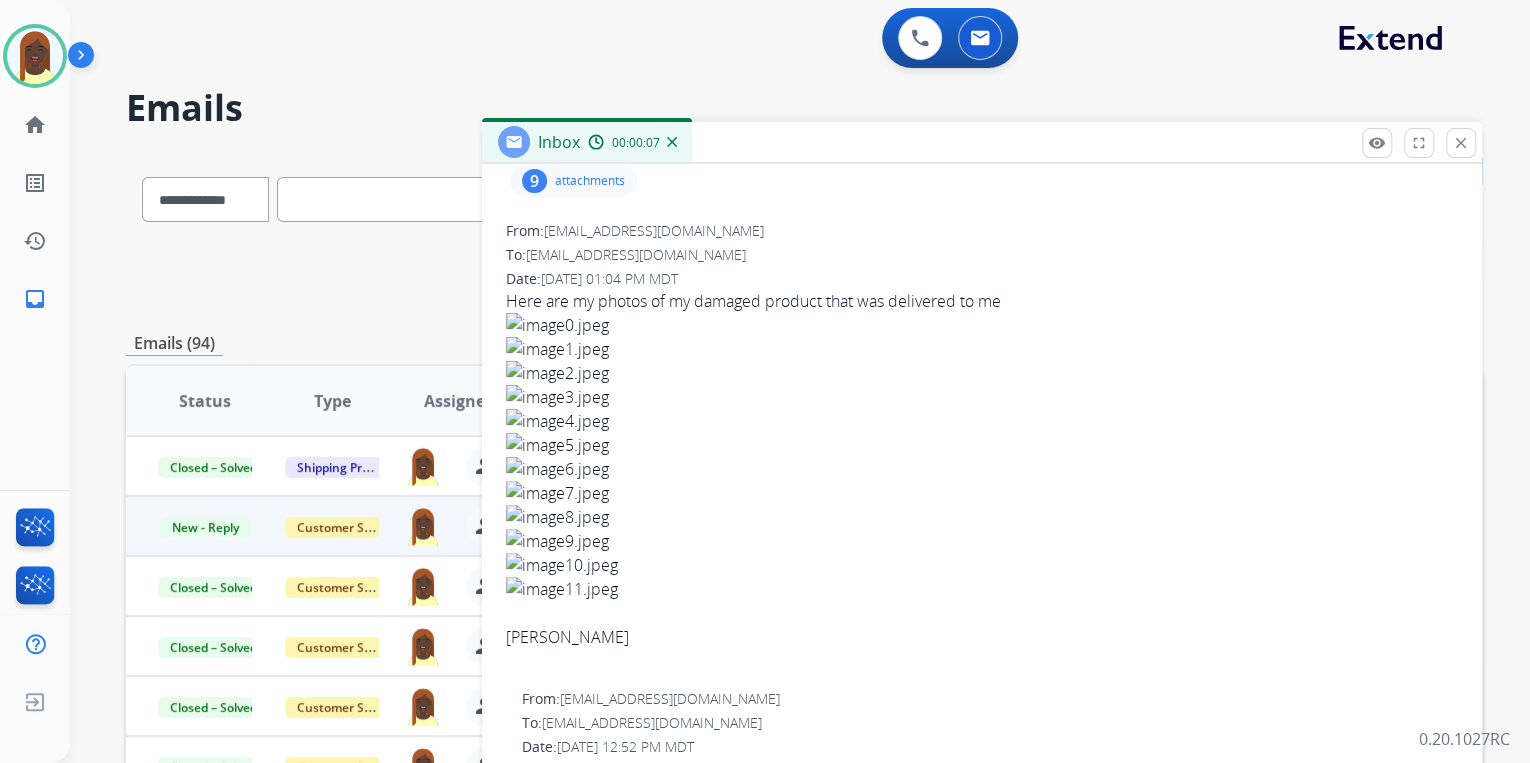 click on "attachments" at bounding box center (590, 181) 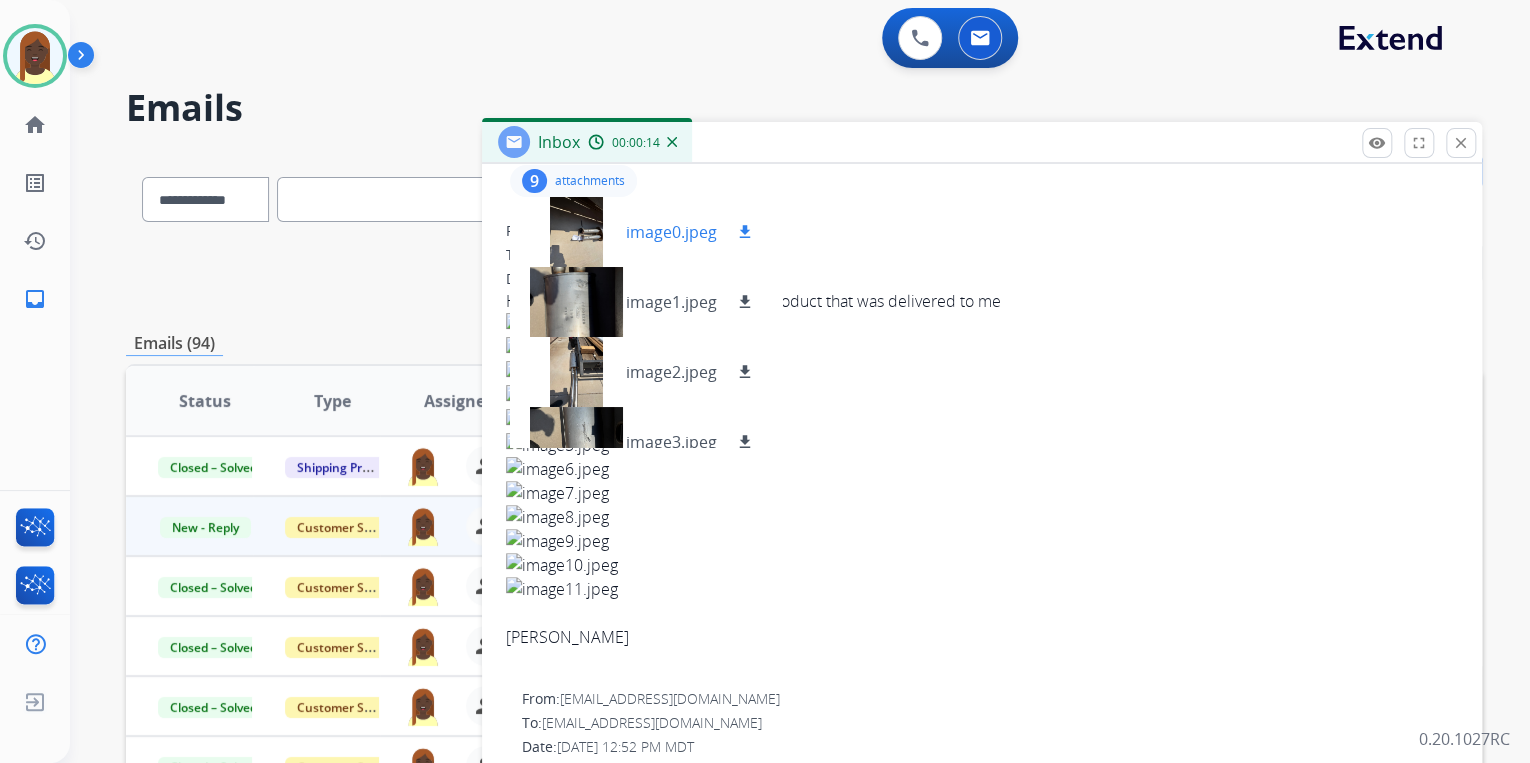 click on "download" at bounding box center (745, 232) 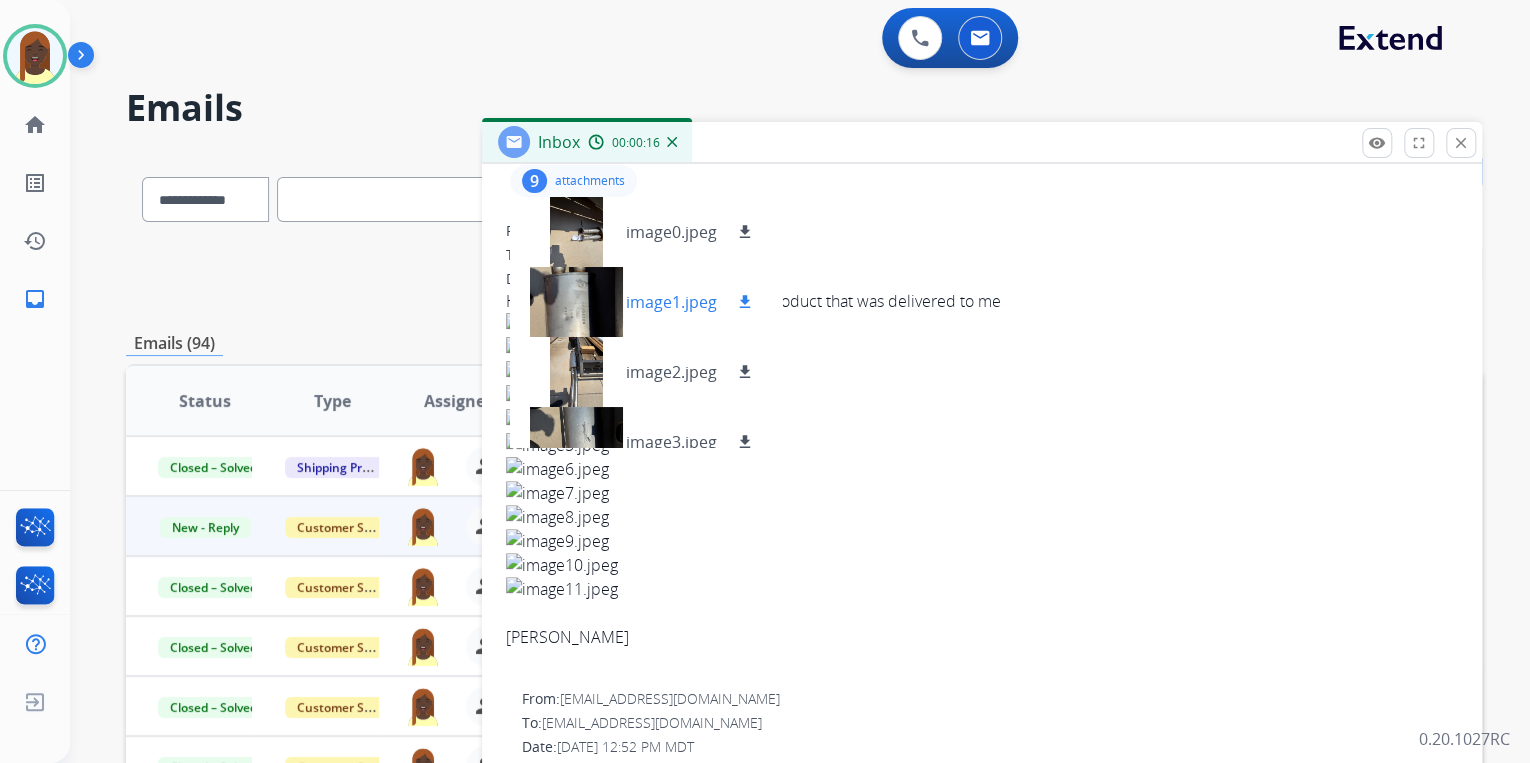 click on "download" at bounding box center [745, 302] 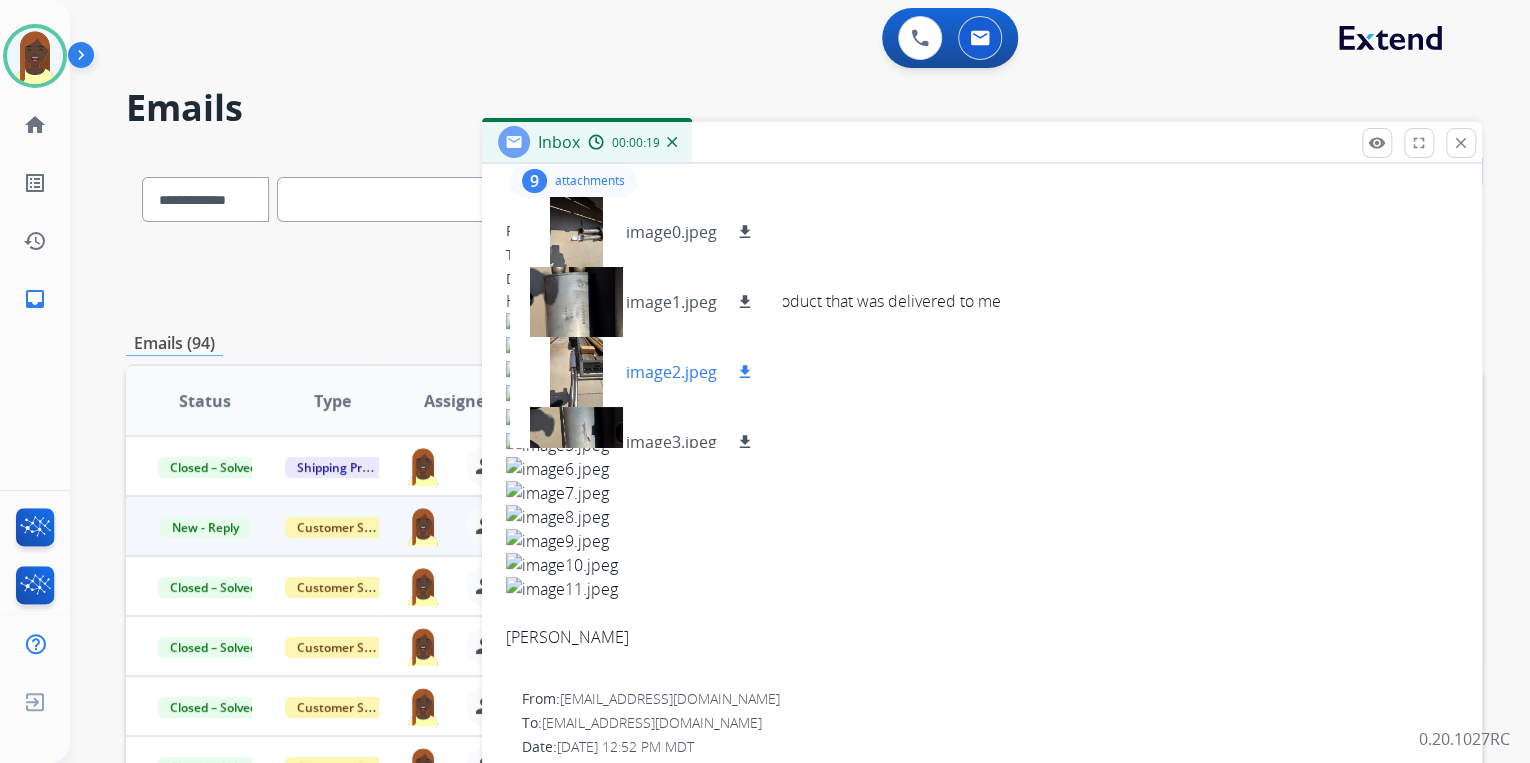 click on "download" at bounding box center [745, 372] 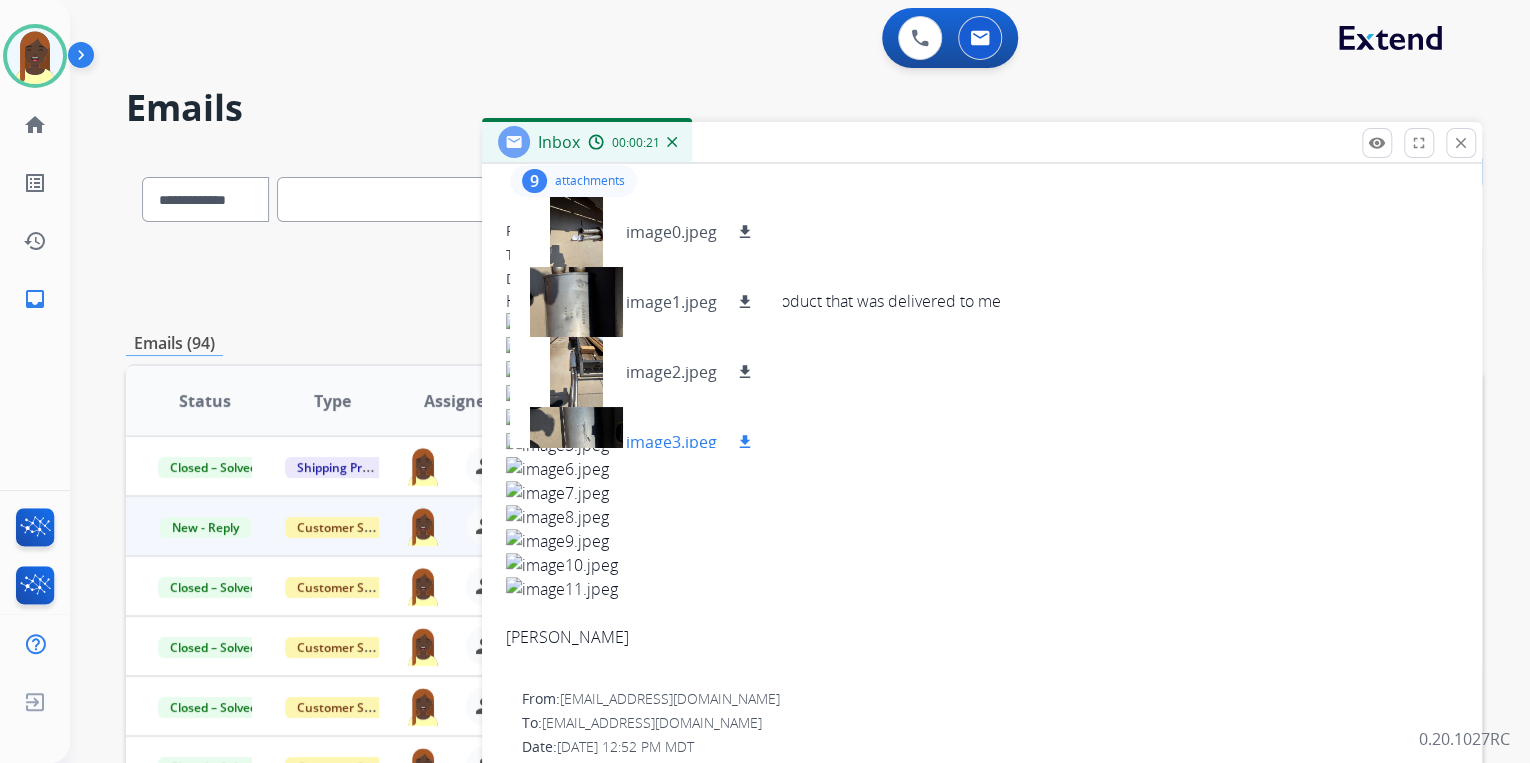 click on "download" at bounding box center (745, 442) 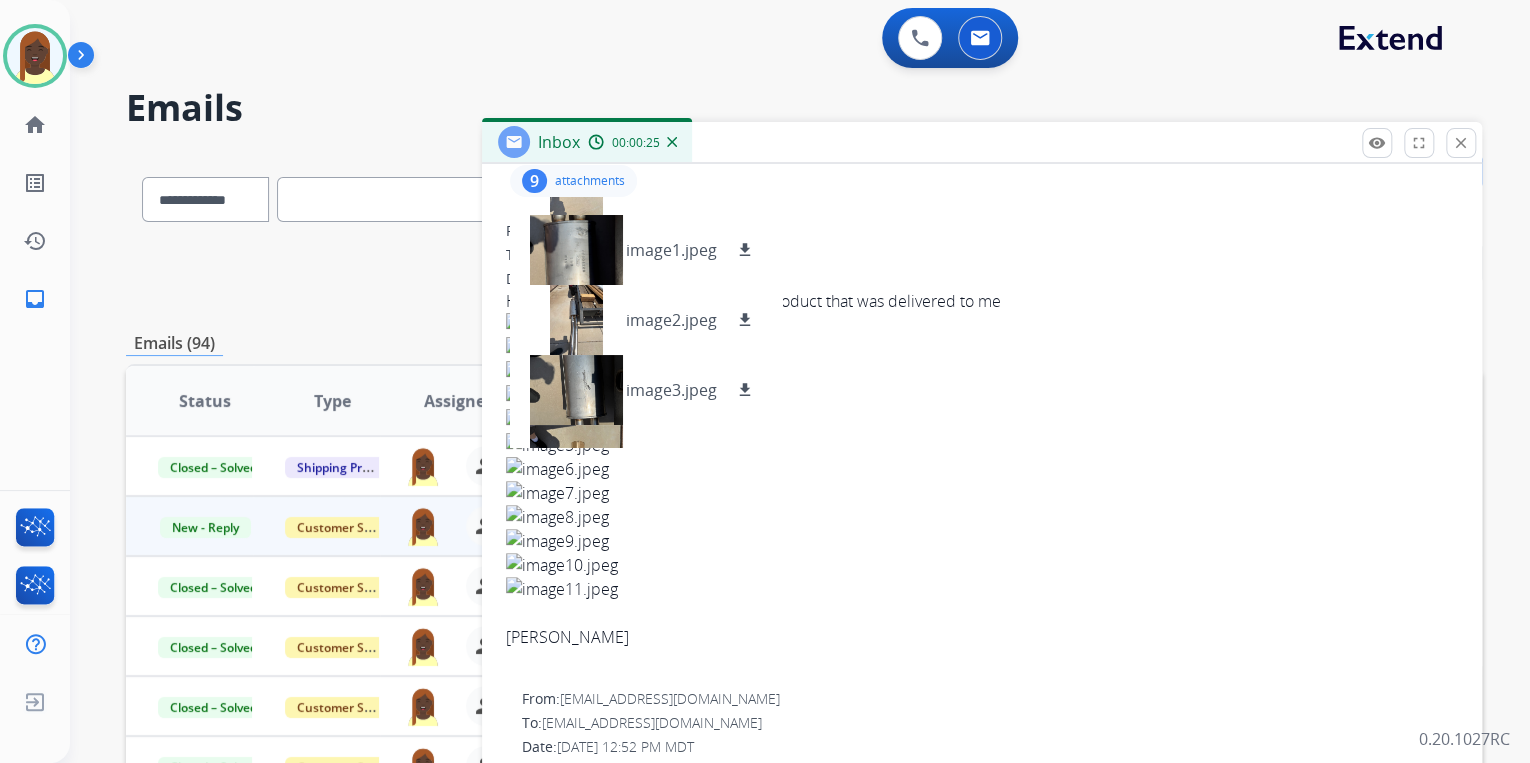 scroll, scrollTop: 160, scrollLeft: 0, axis: vertical 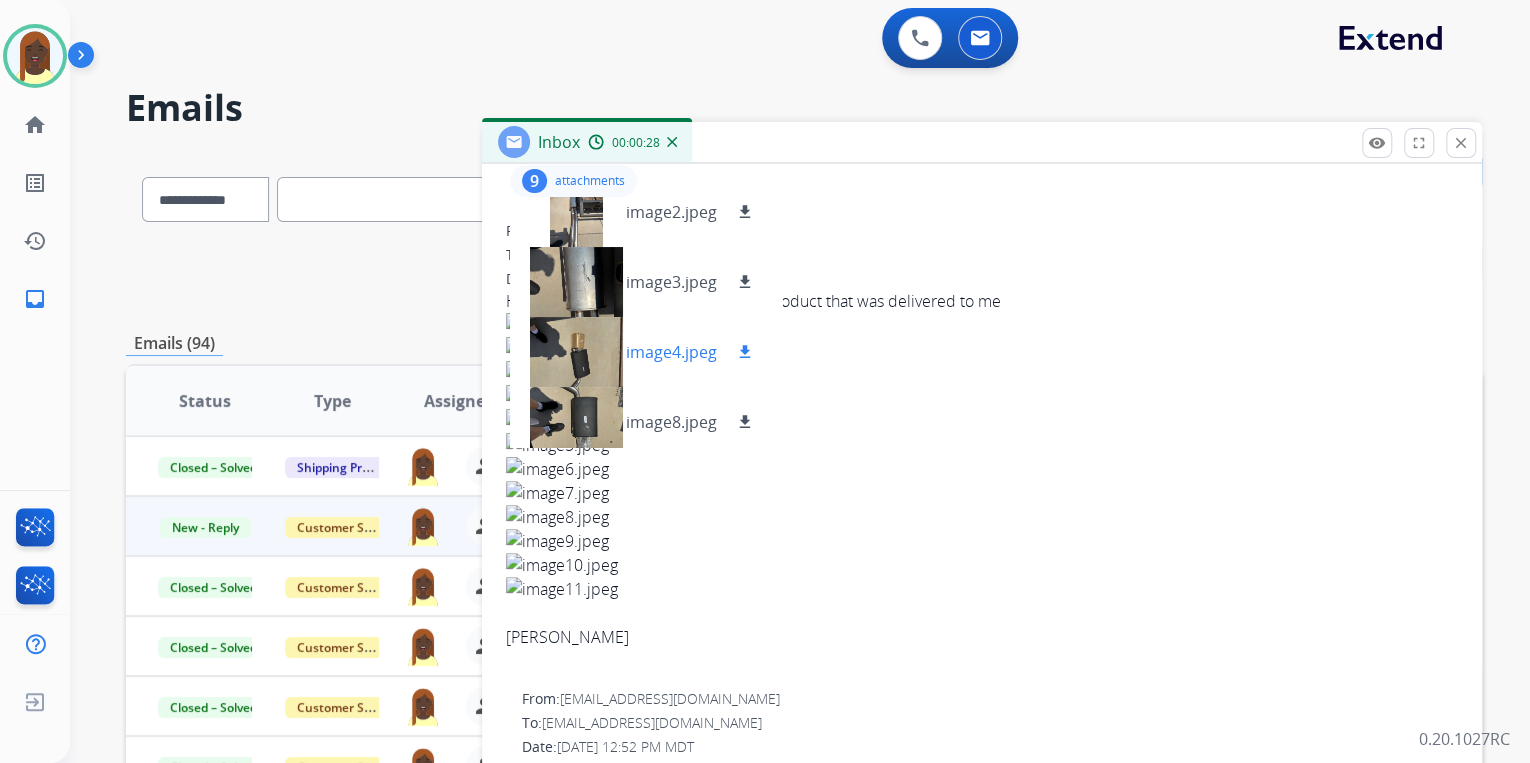 click on "download" at bounding box center [745, 352] 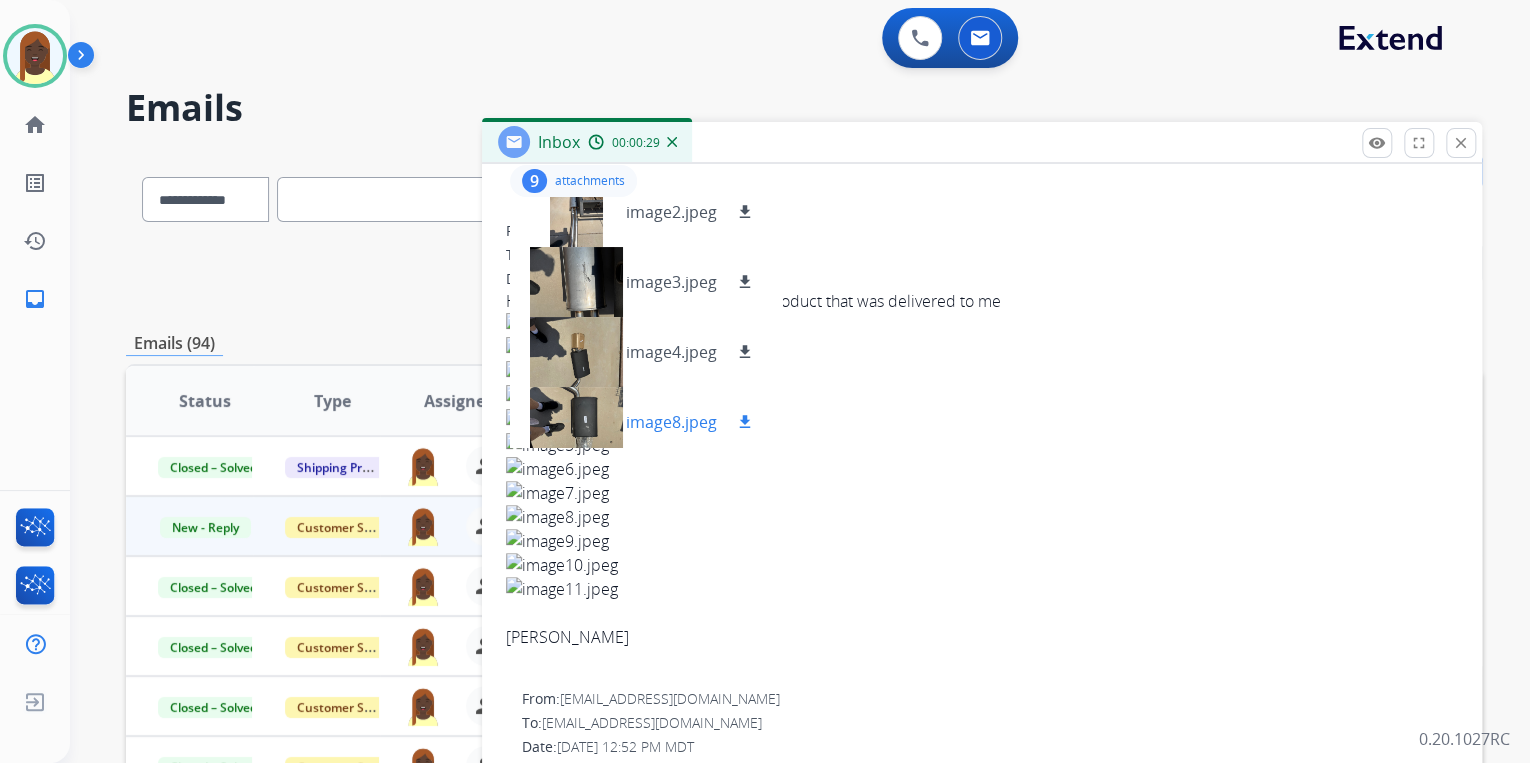 click on "download" at bounding box center (745, 422) 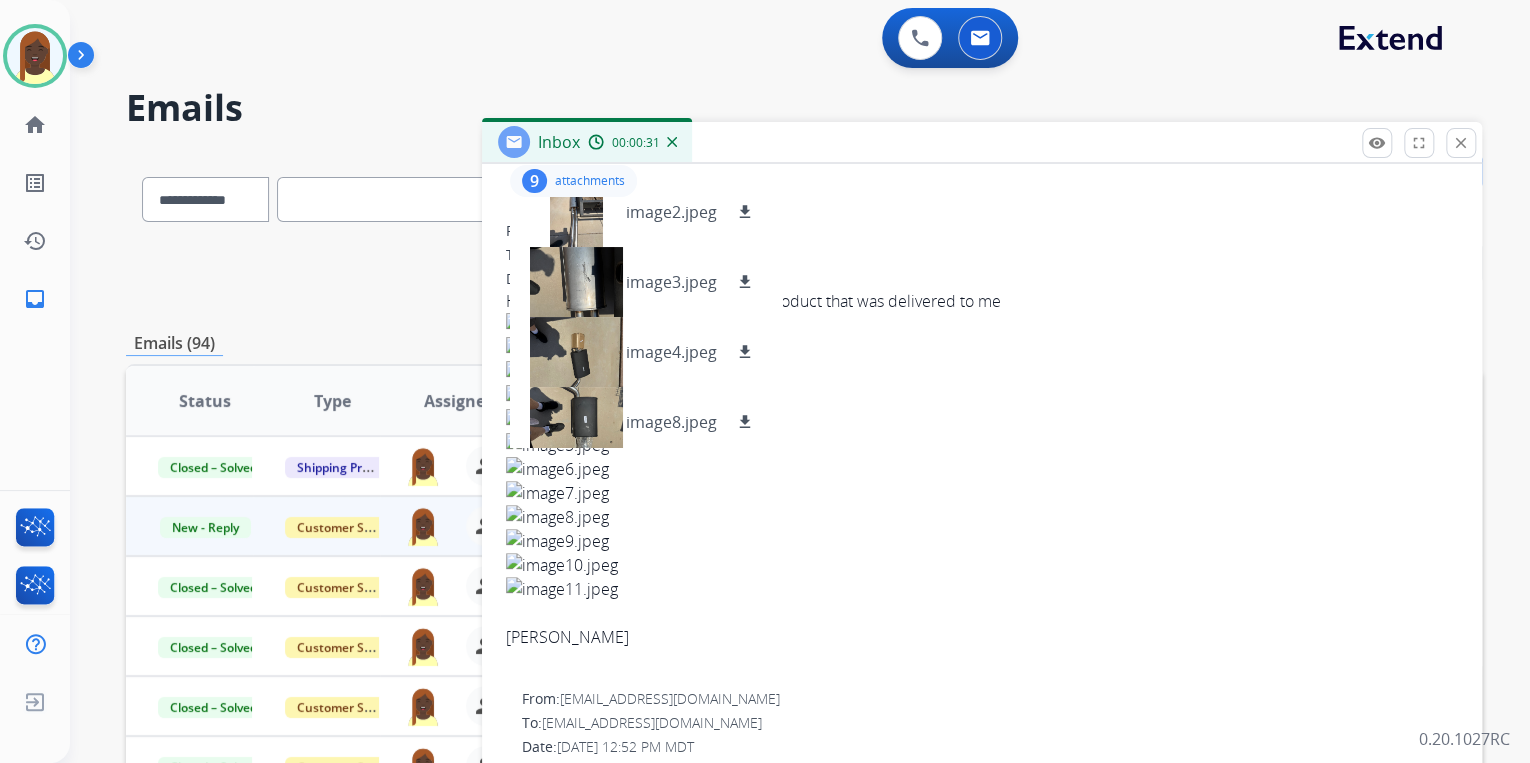 scroll, scrollTop: 240, scrollLeft: 0, axis: vertical 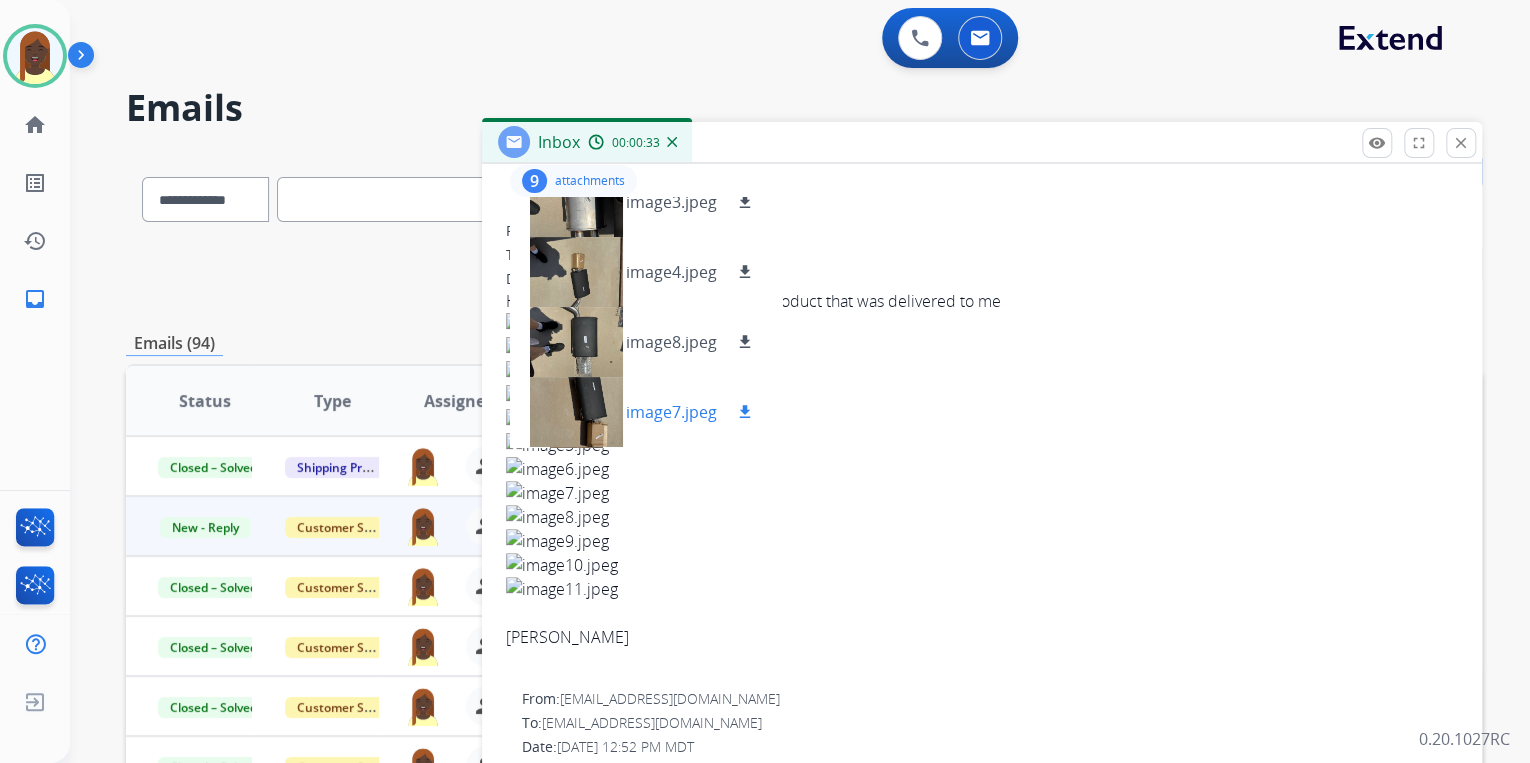 click on "download" at bounding box center [745, 412] 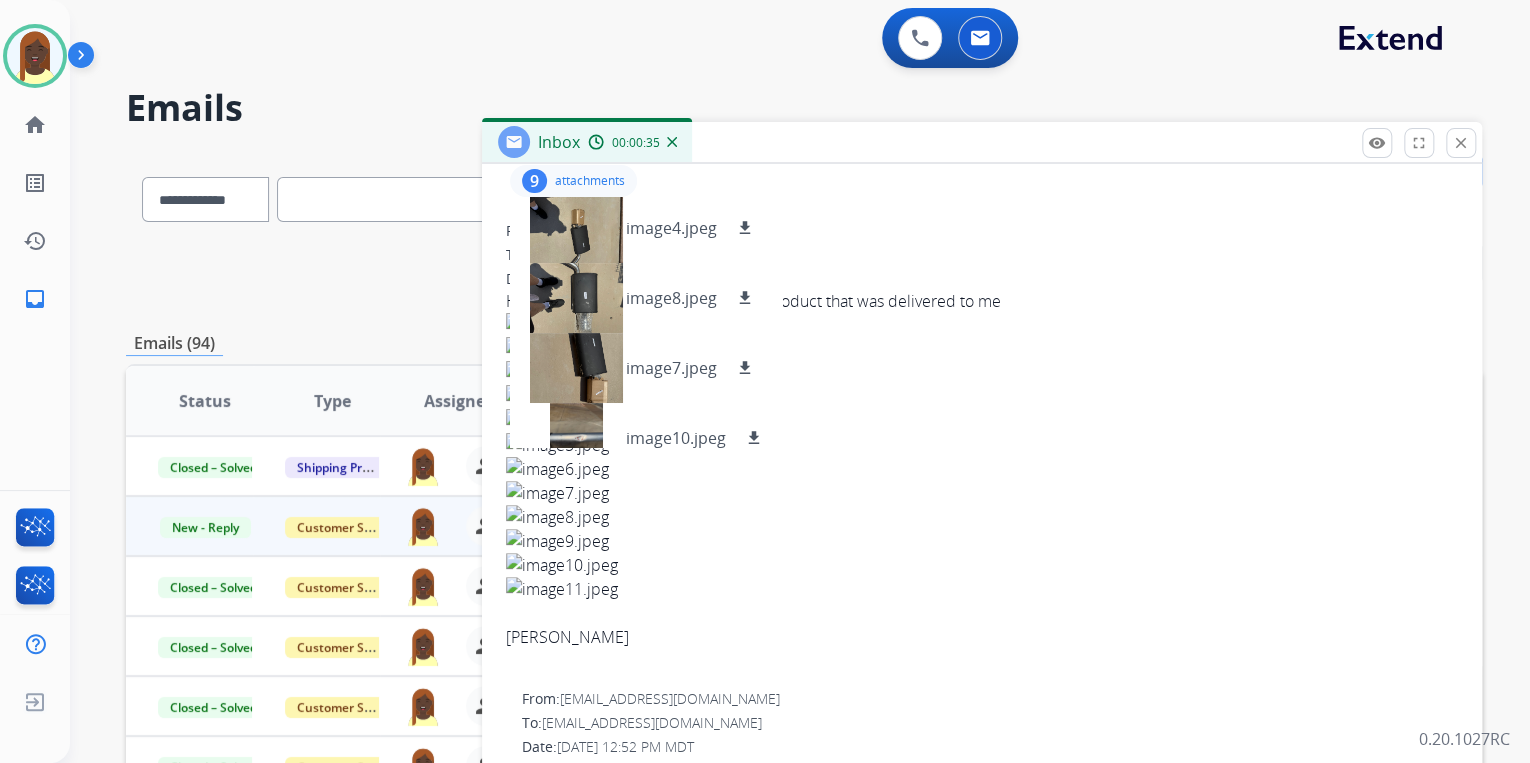 scroll, scrollTop: 320, scrollLeft: 0, axis: vertical 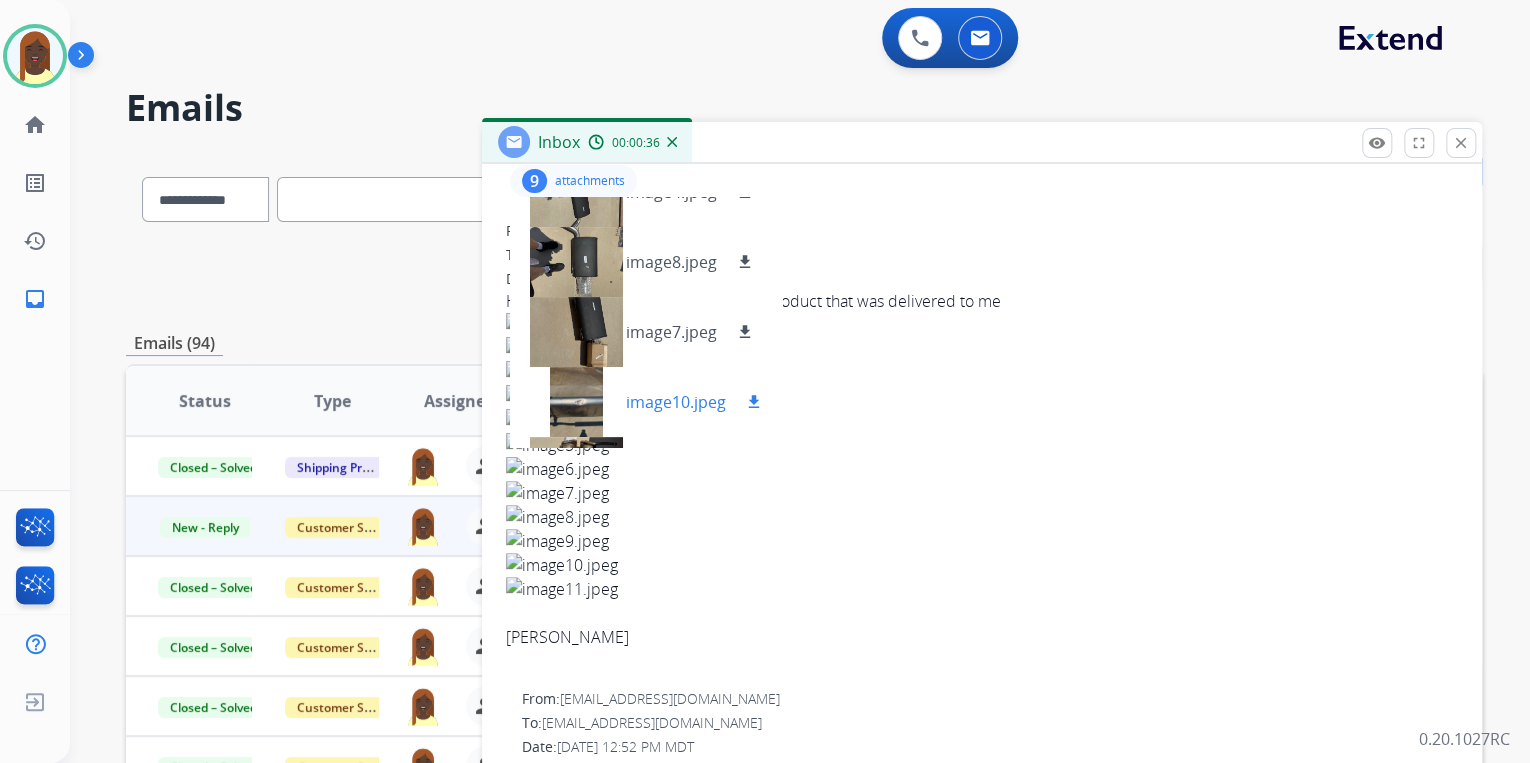 click on "download" at bounding box center (754, 402) 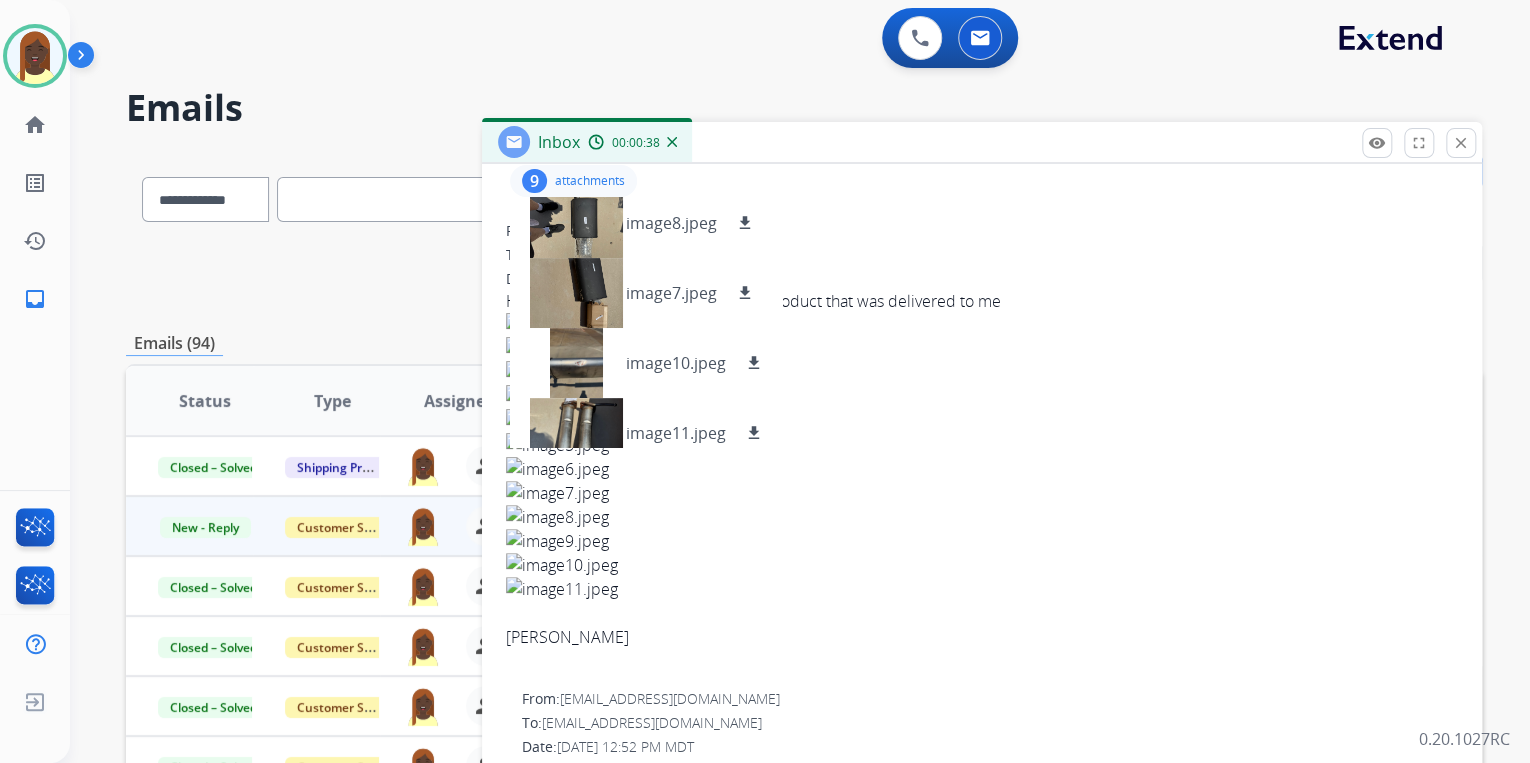 scroll, scrollTop: 380, scrollLeft: 0, axis: vertical 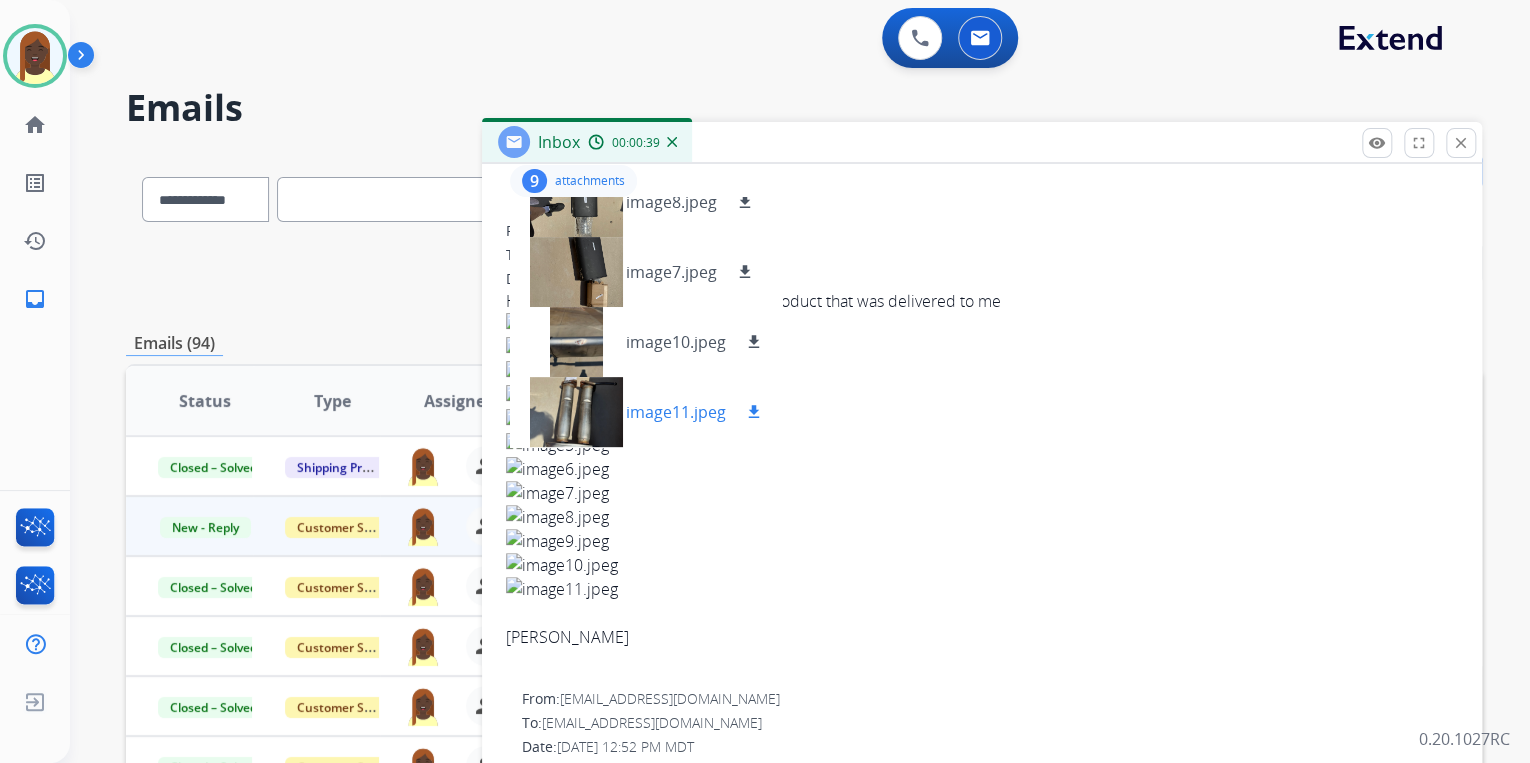 click on "download" at bounding box center (754, 412) 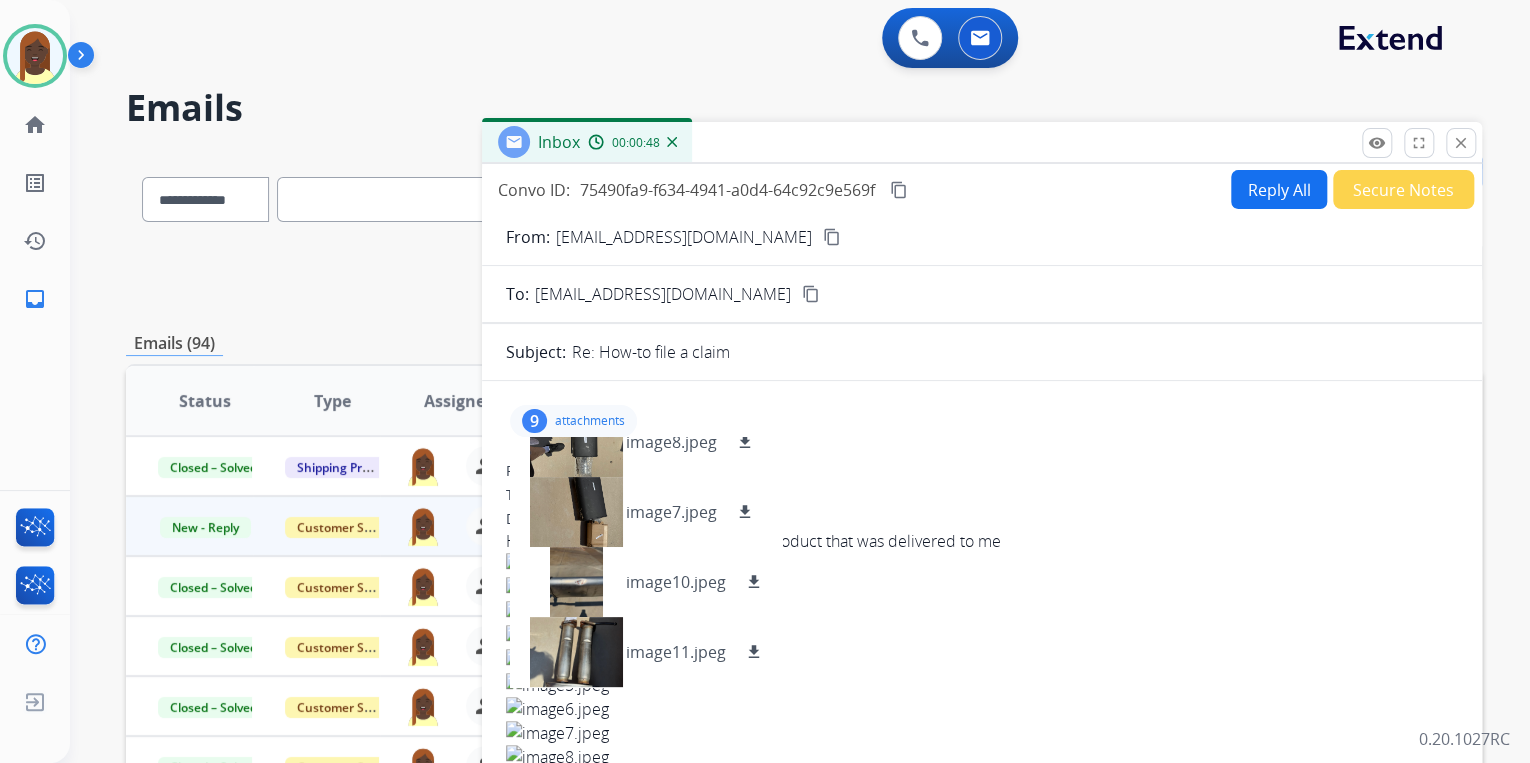 scroll, scrollTop: 0, scrollLeft: 0, axis: both 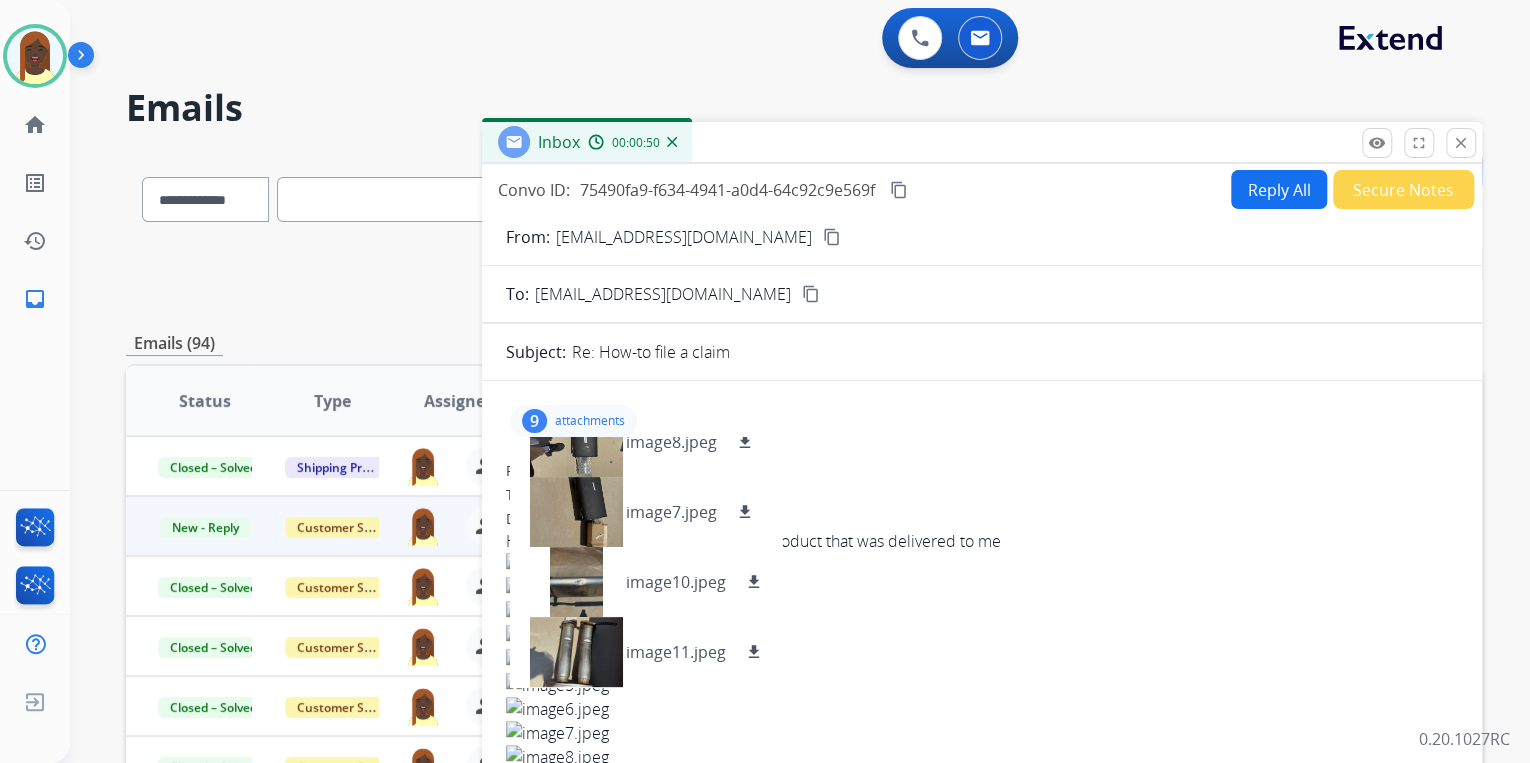 click on "content_copy" at bounding box center [832, 237] 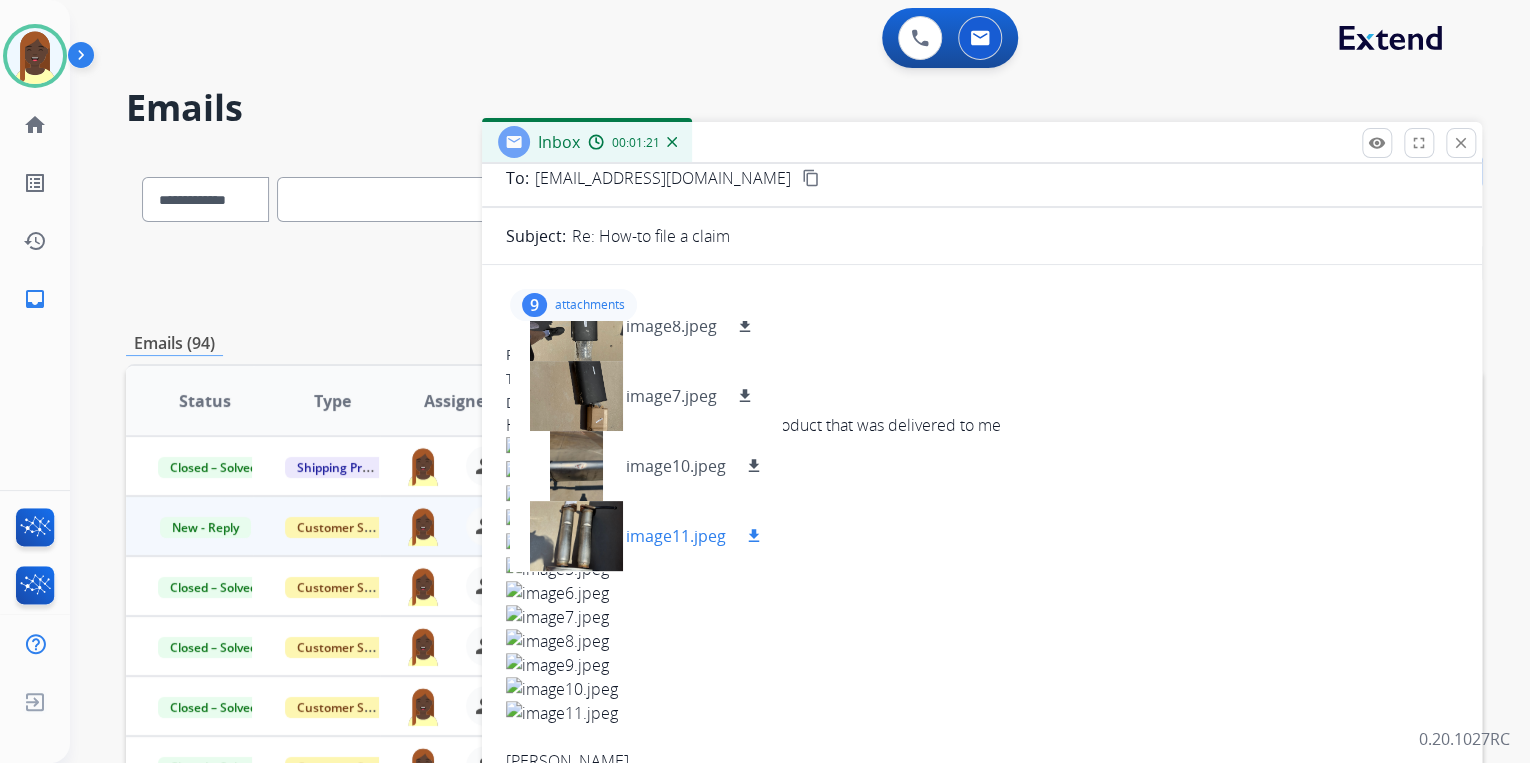 scroll, scrollTop: 160, scrollLeft: 0, axis: vertical 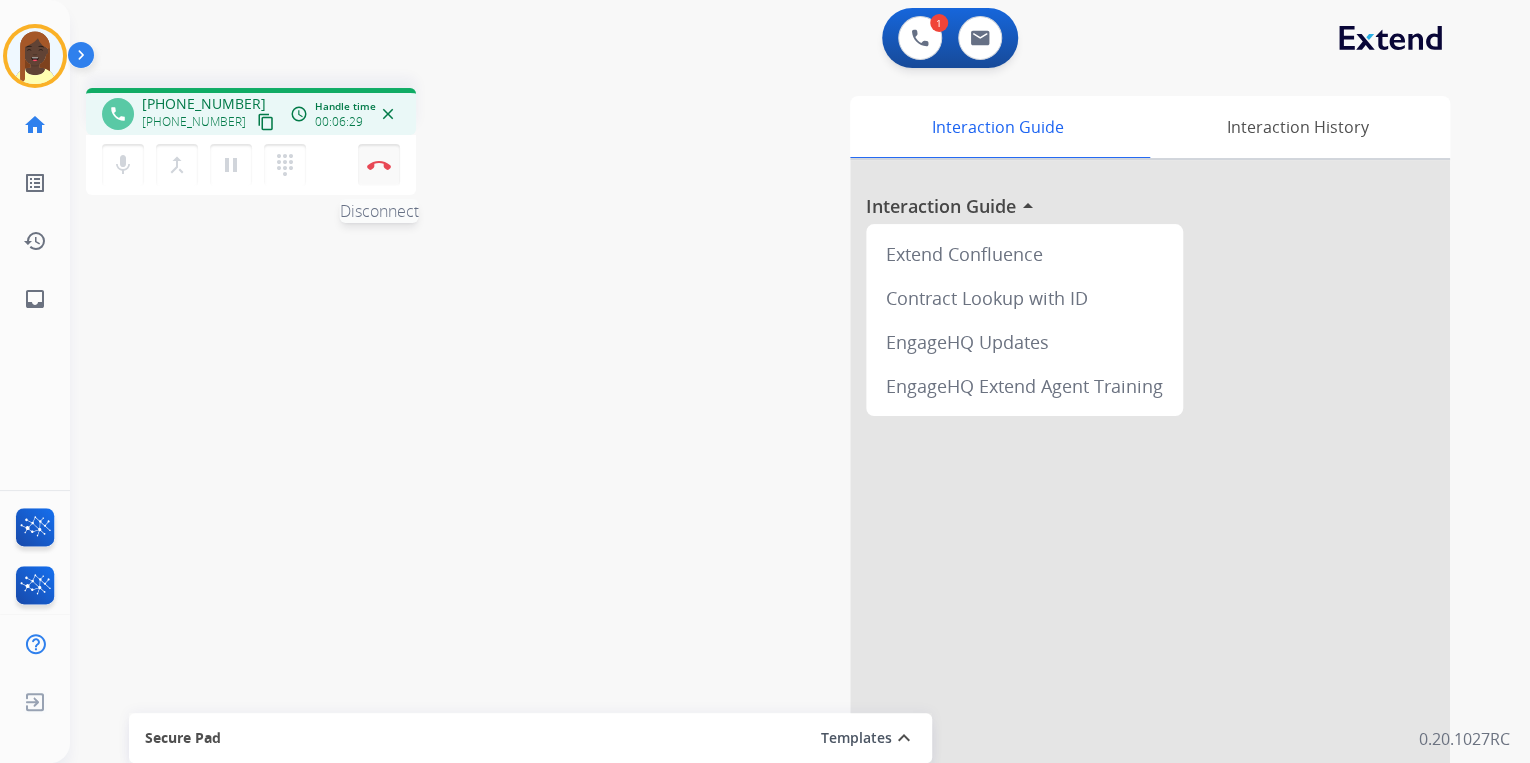 click at bounding box center [379, 165] 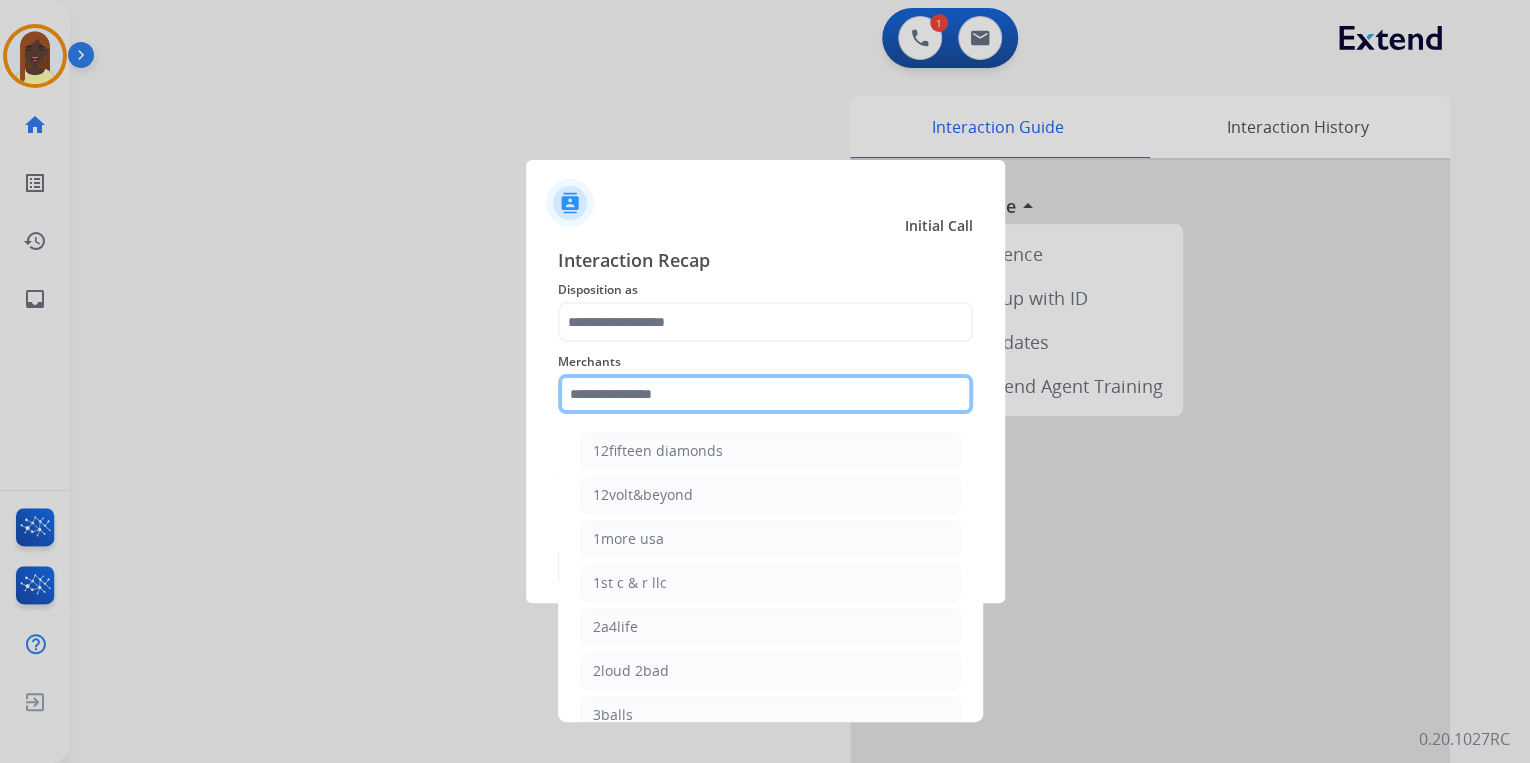 click 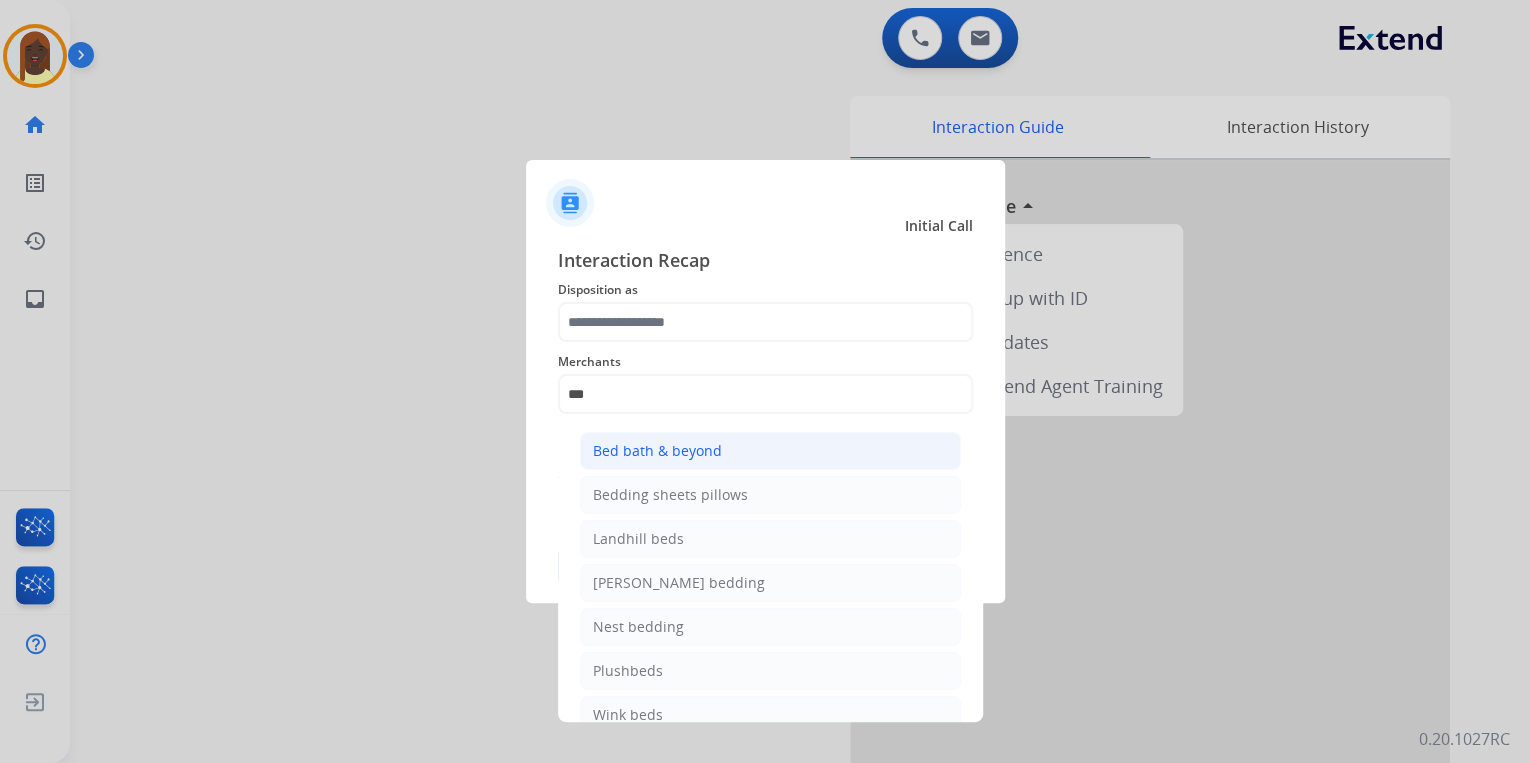 click on "Bed bath & beyond" 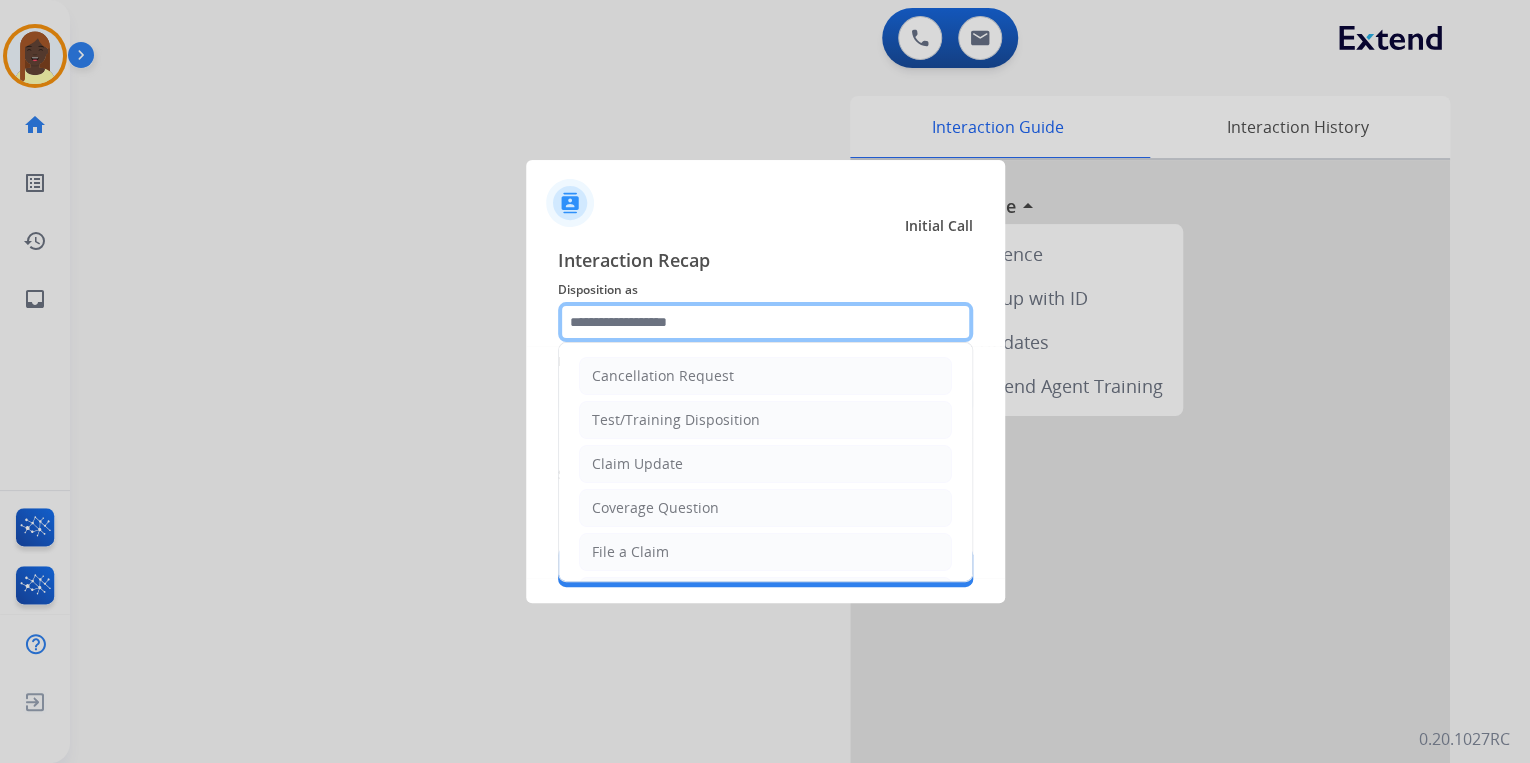 click 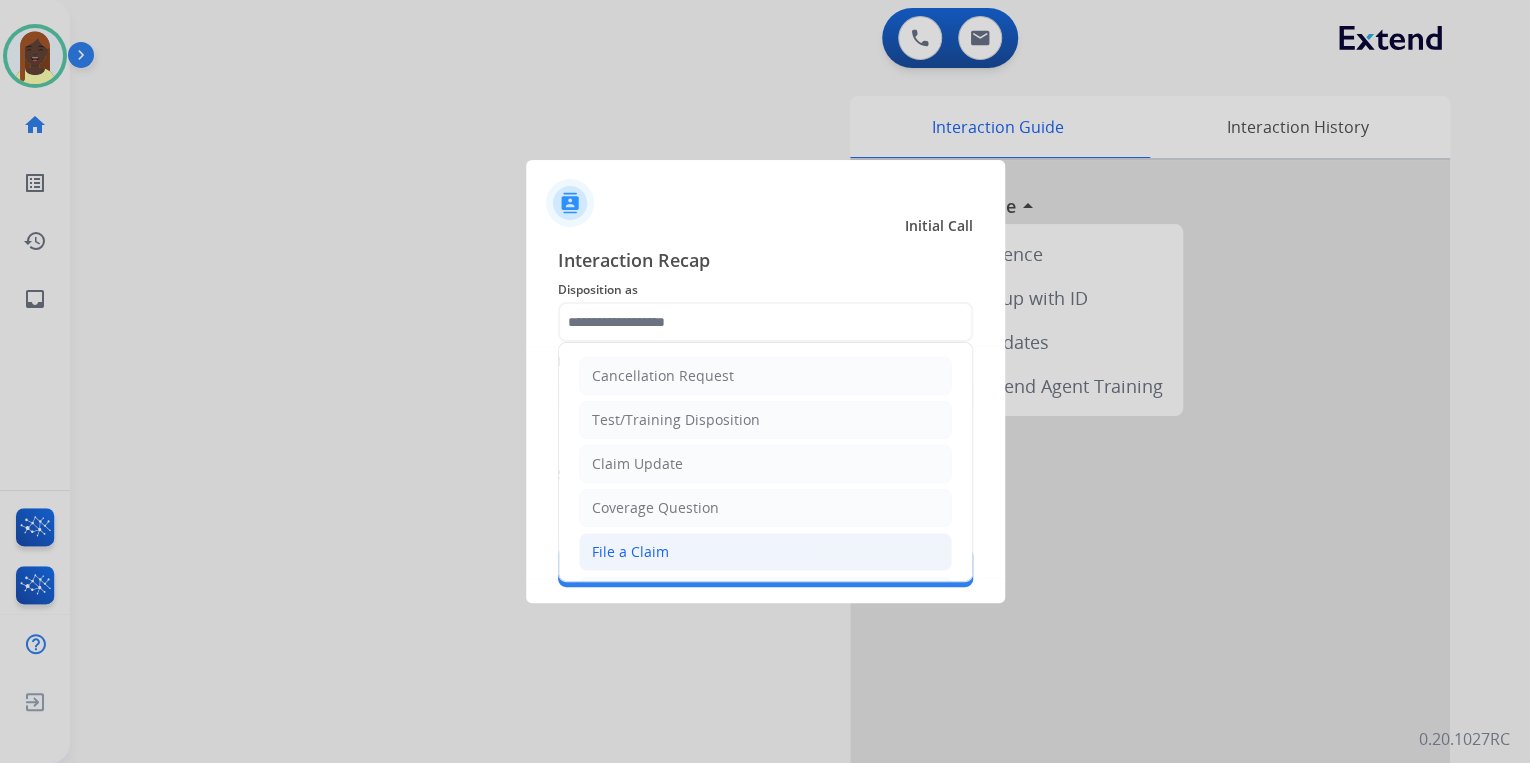 click on "File a Claim" 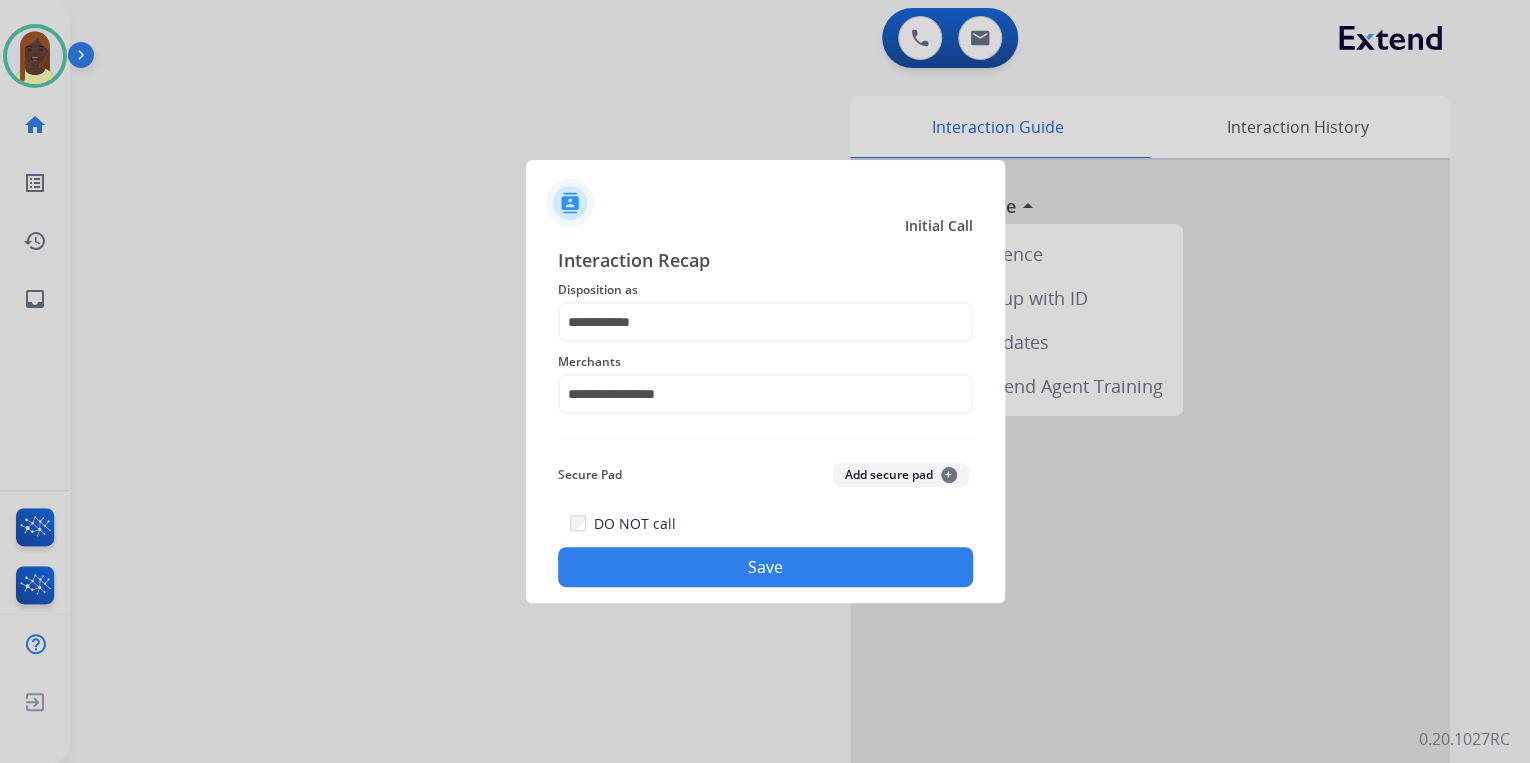 click at bounding box center [765, 381] 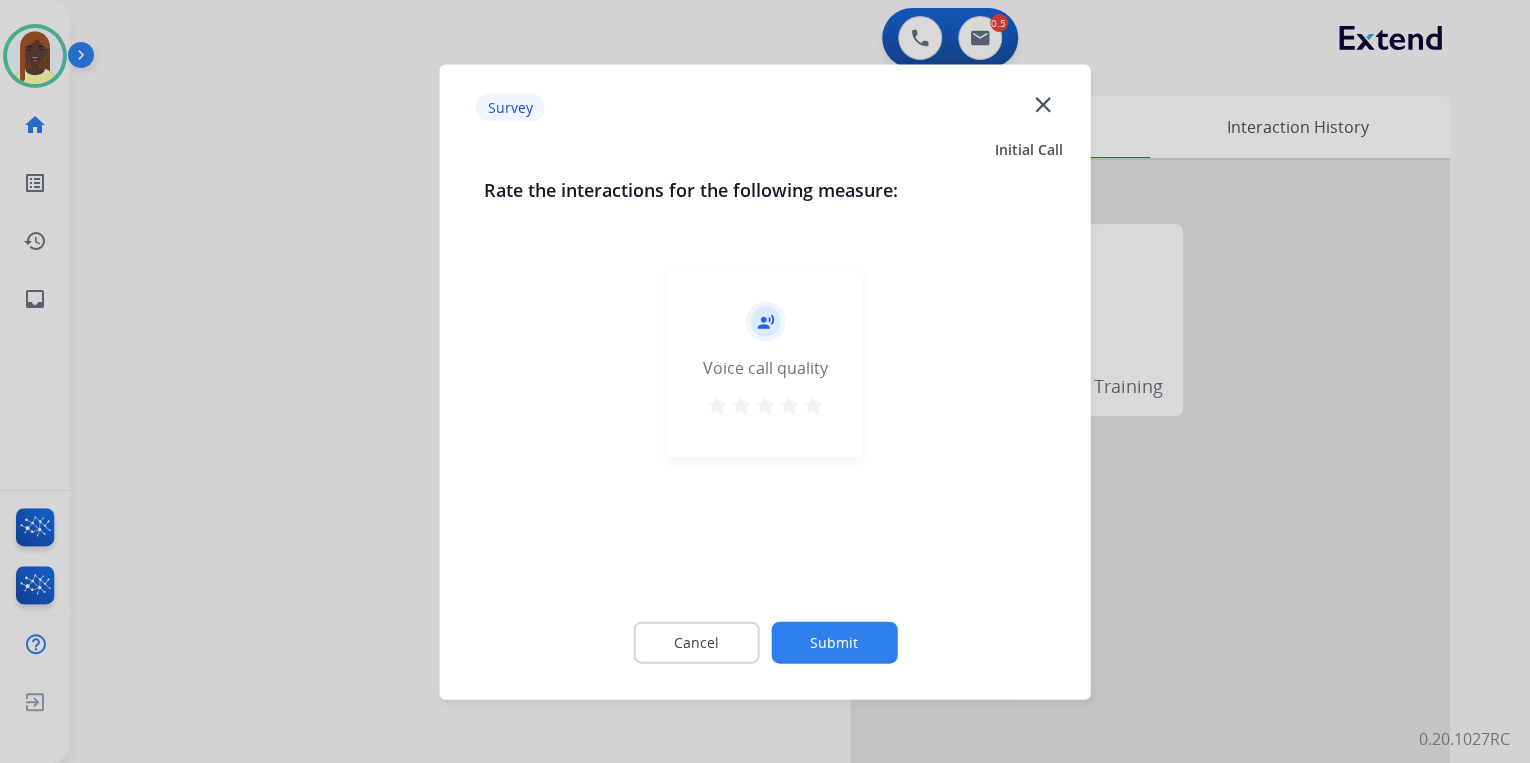click 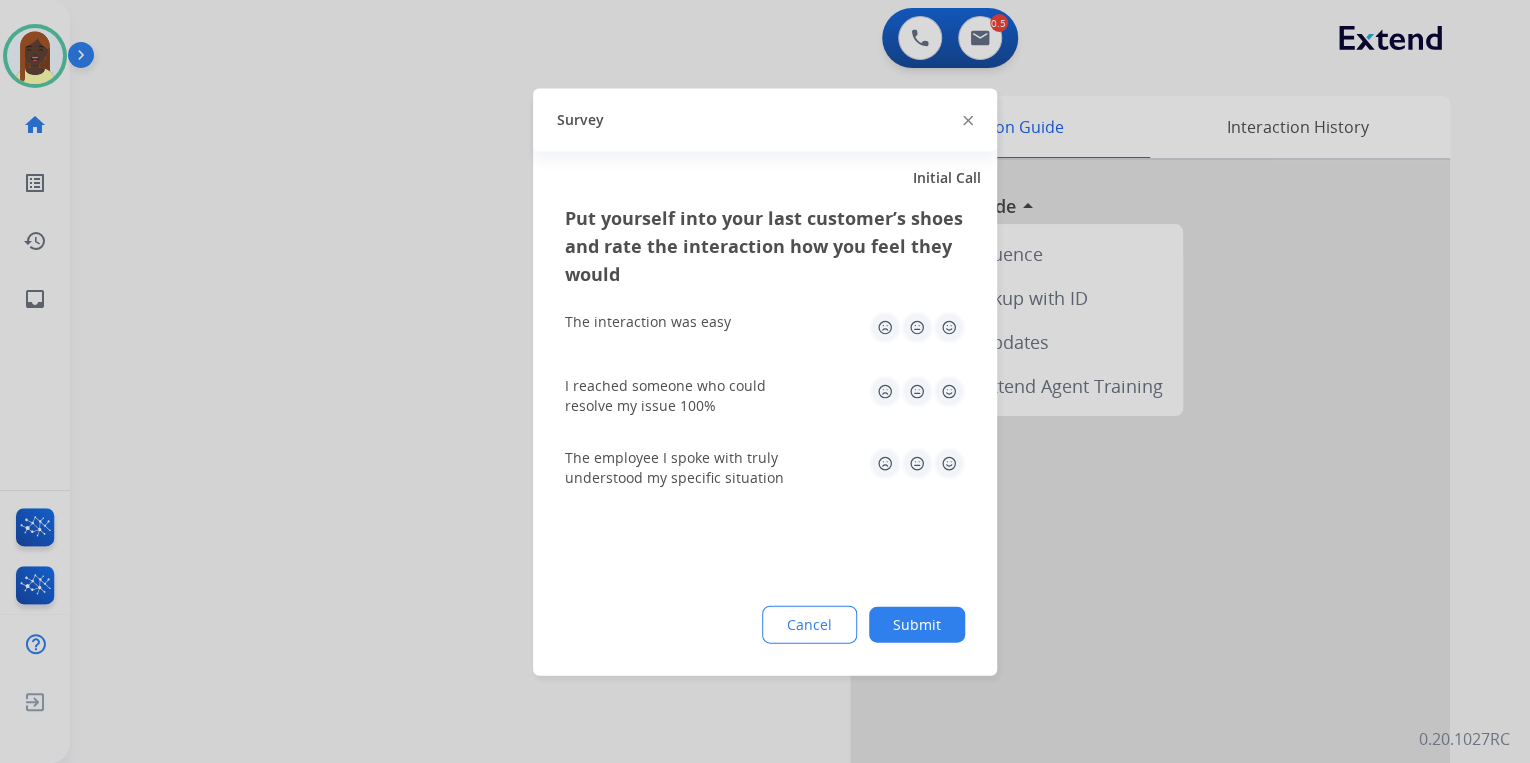 click 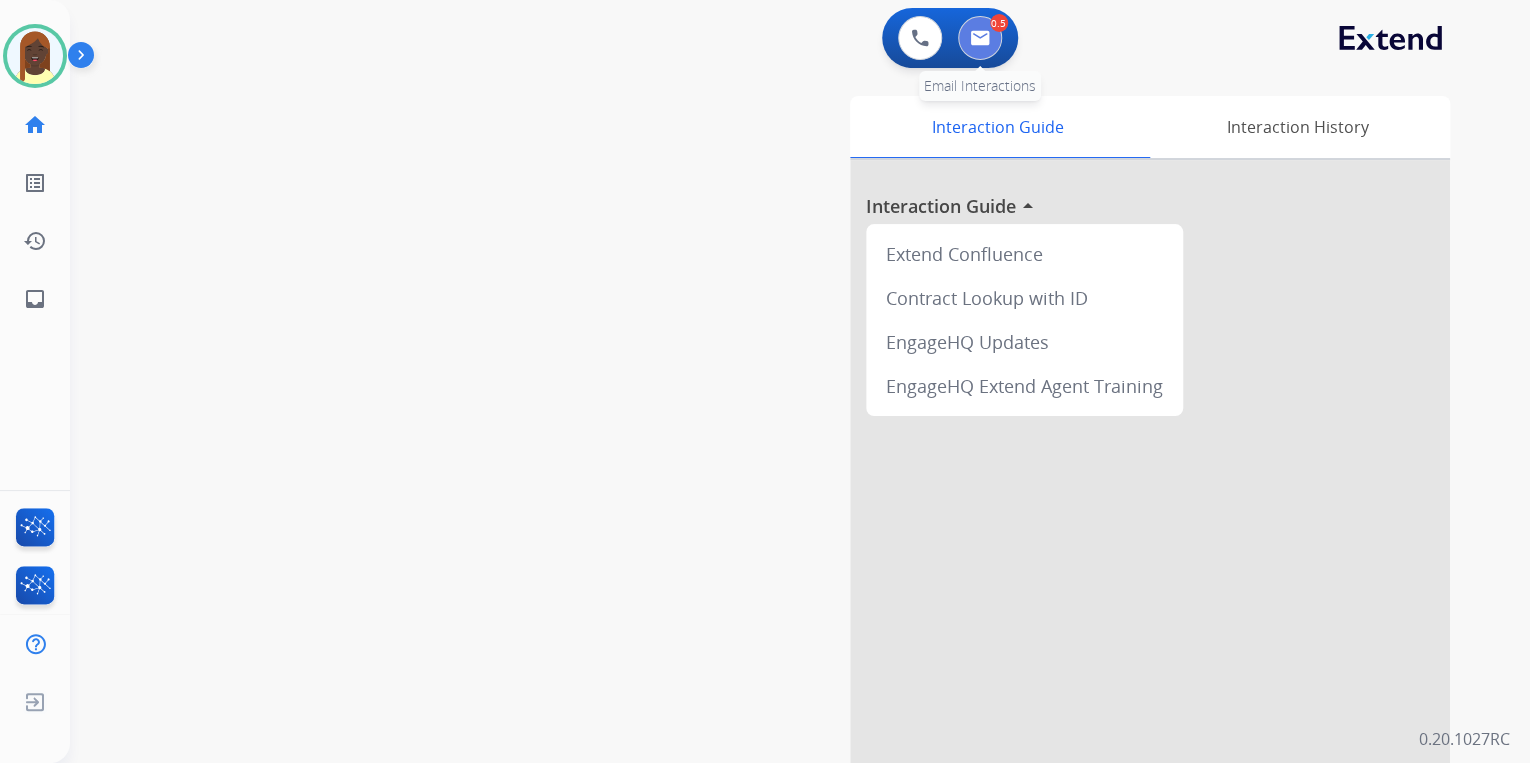 click at bounding box center [980, 38] 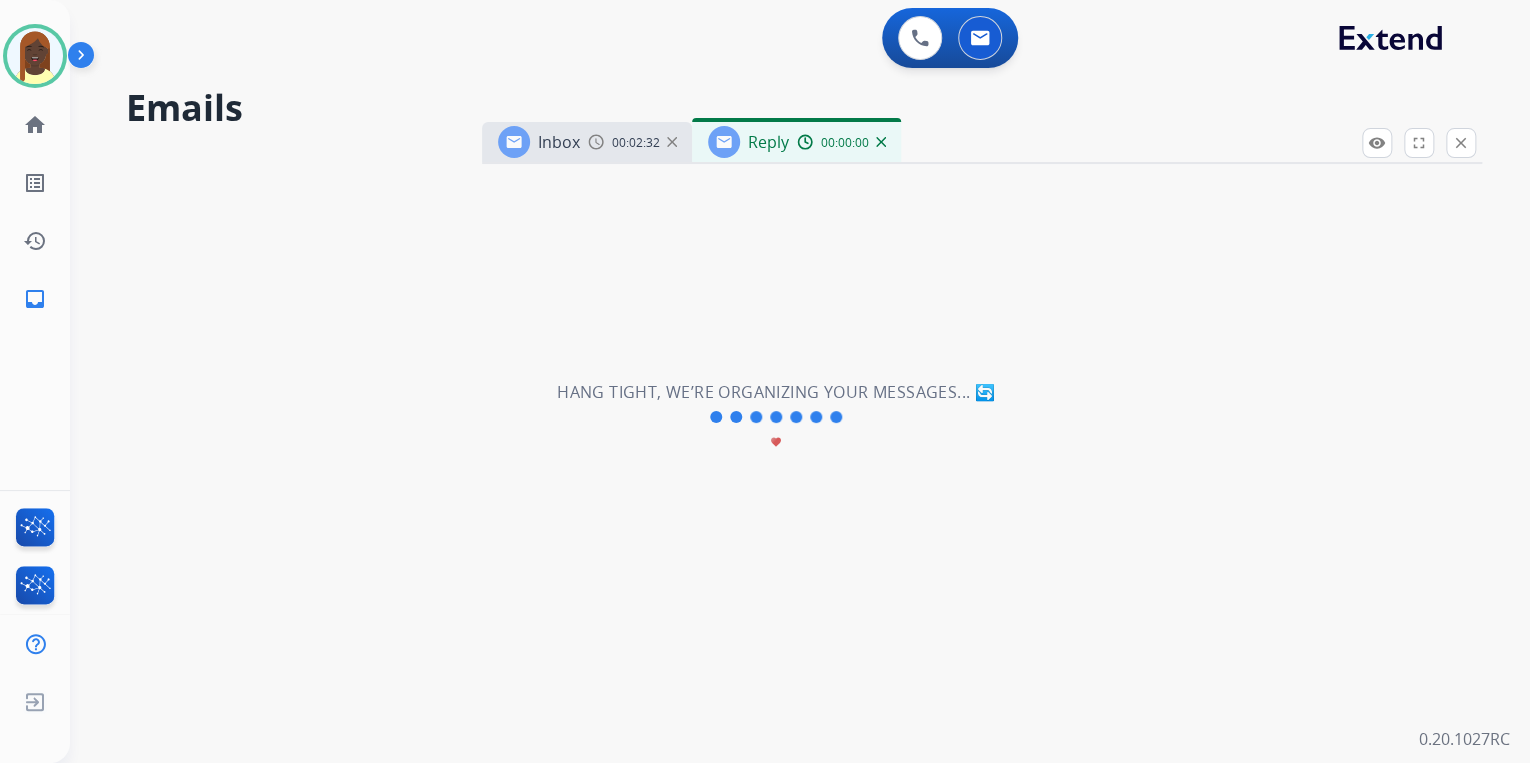 select on "**********" 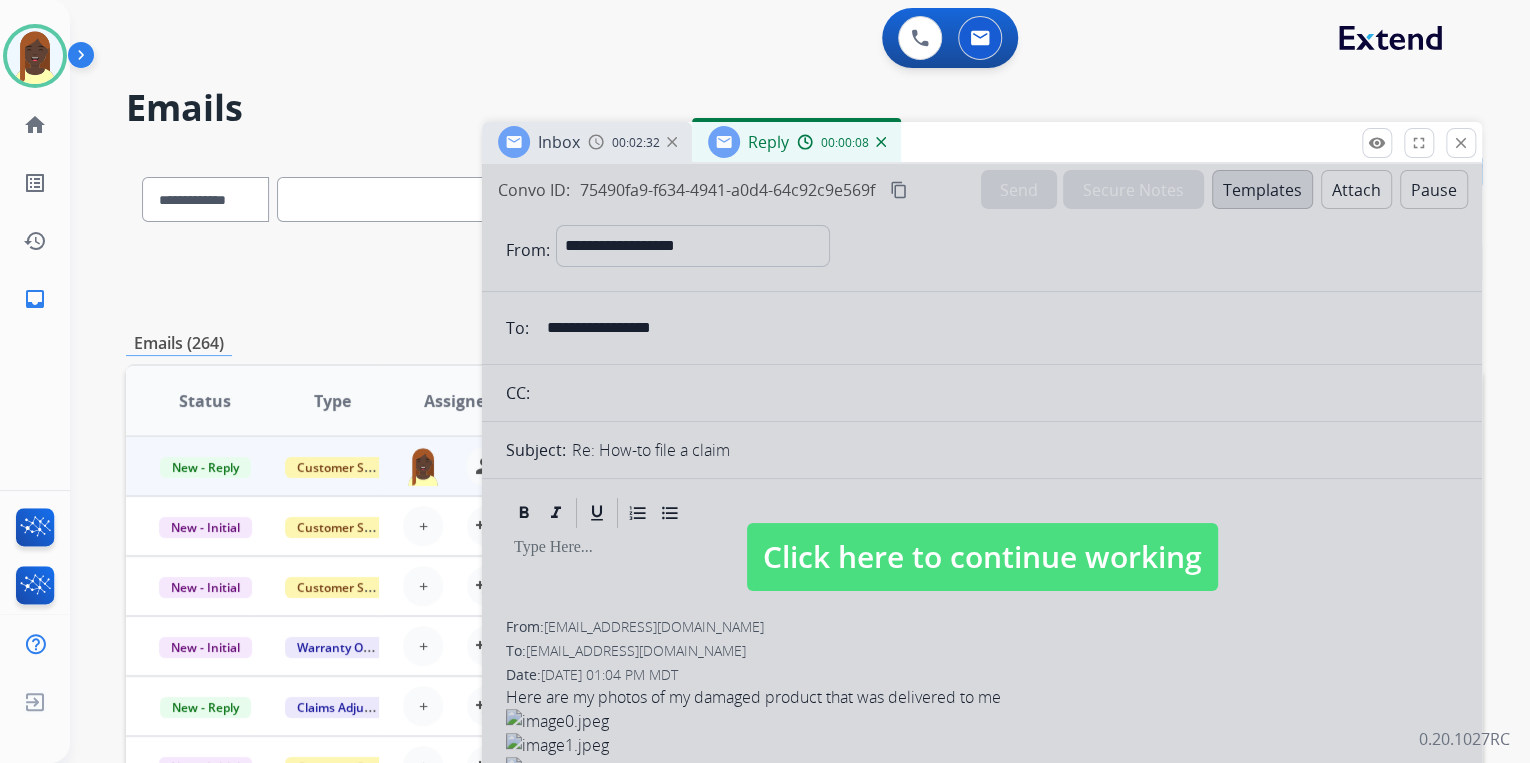 click on "Click here to continue working" at bounding box center (982, 557) 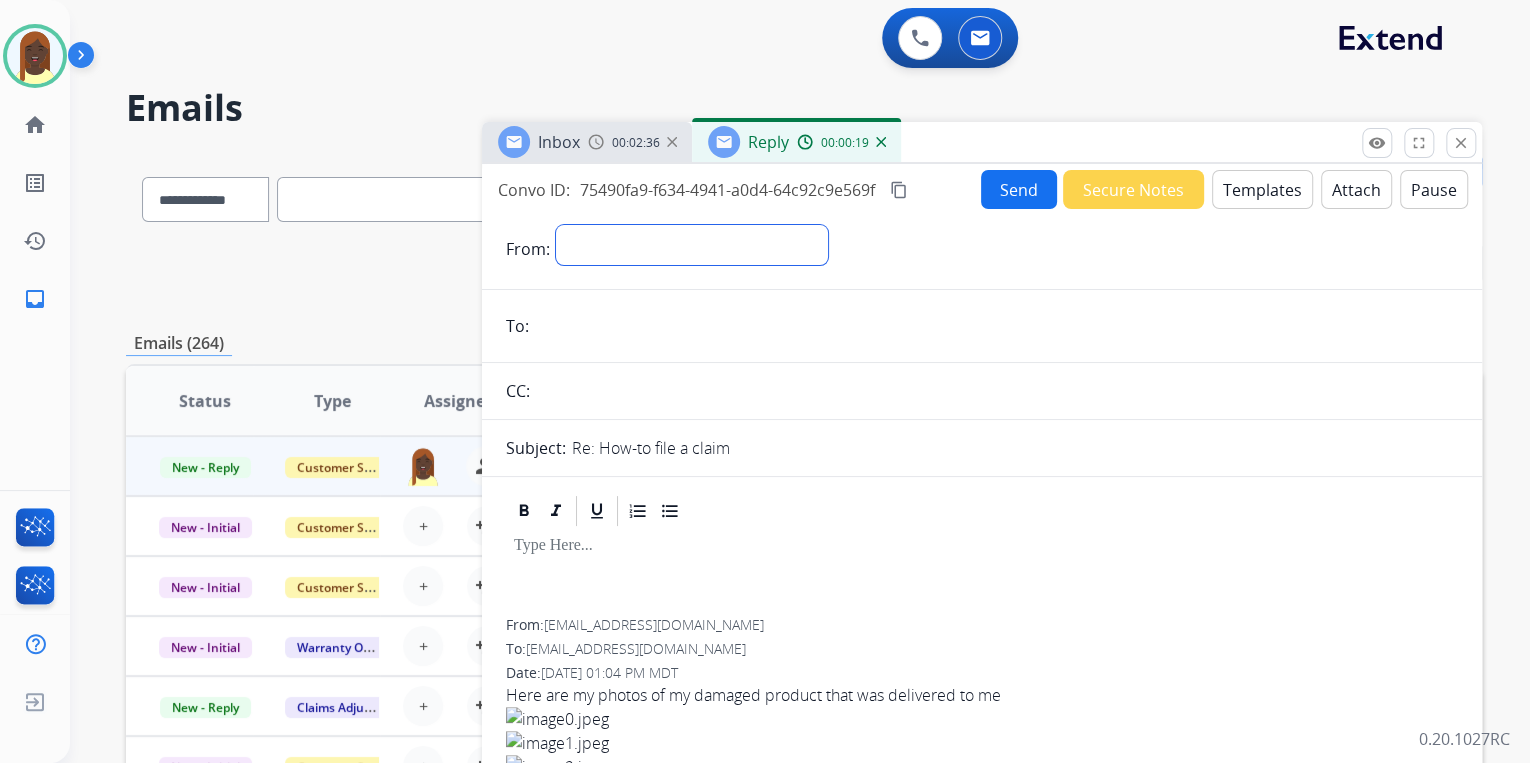 click on "**********" at bounding box center (692, 245) 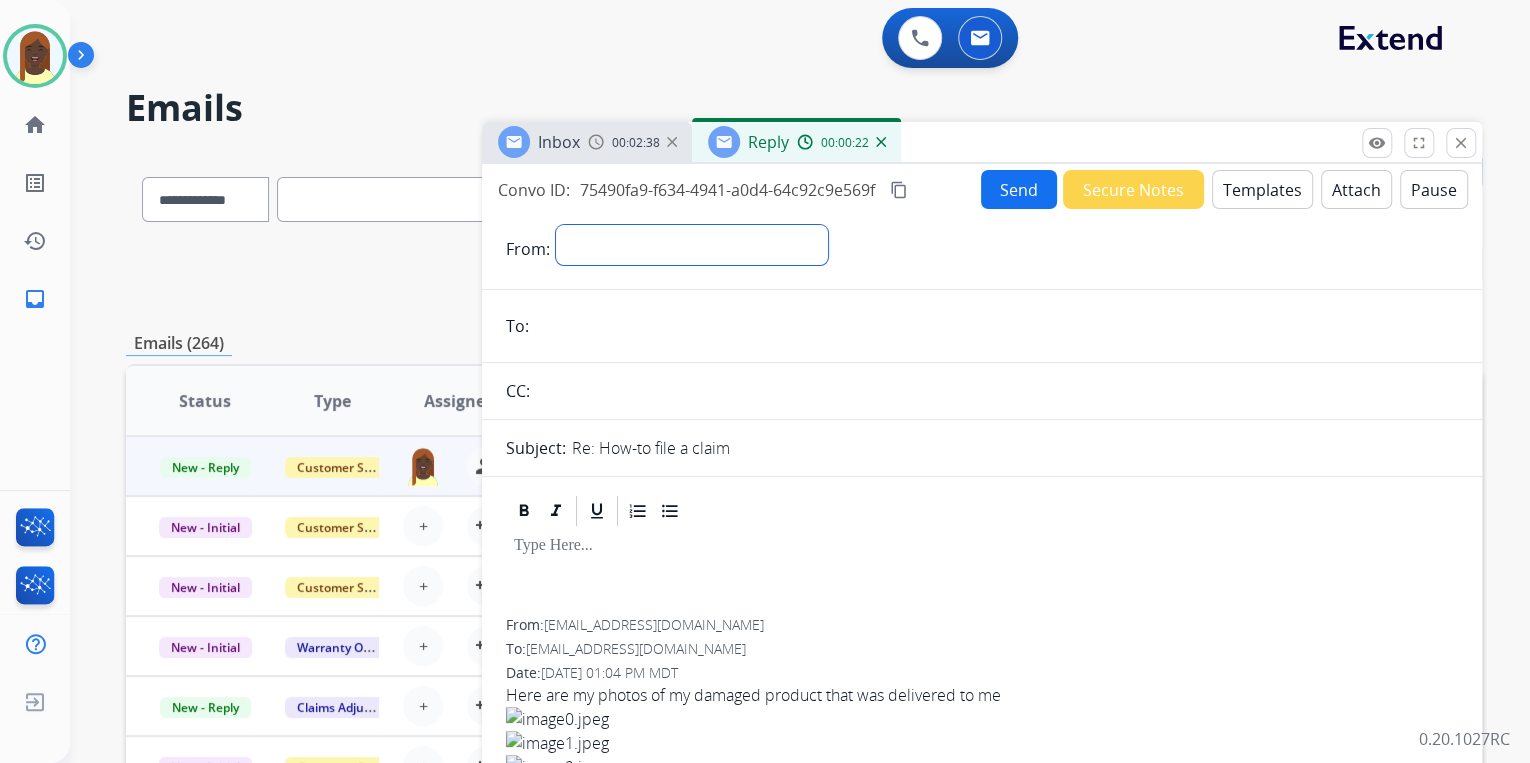 select on "**********" 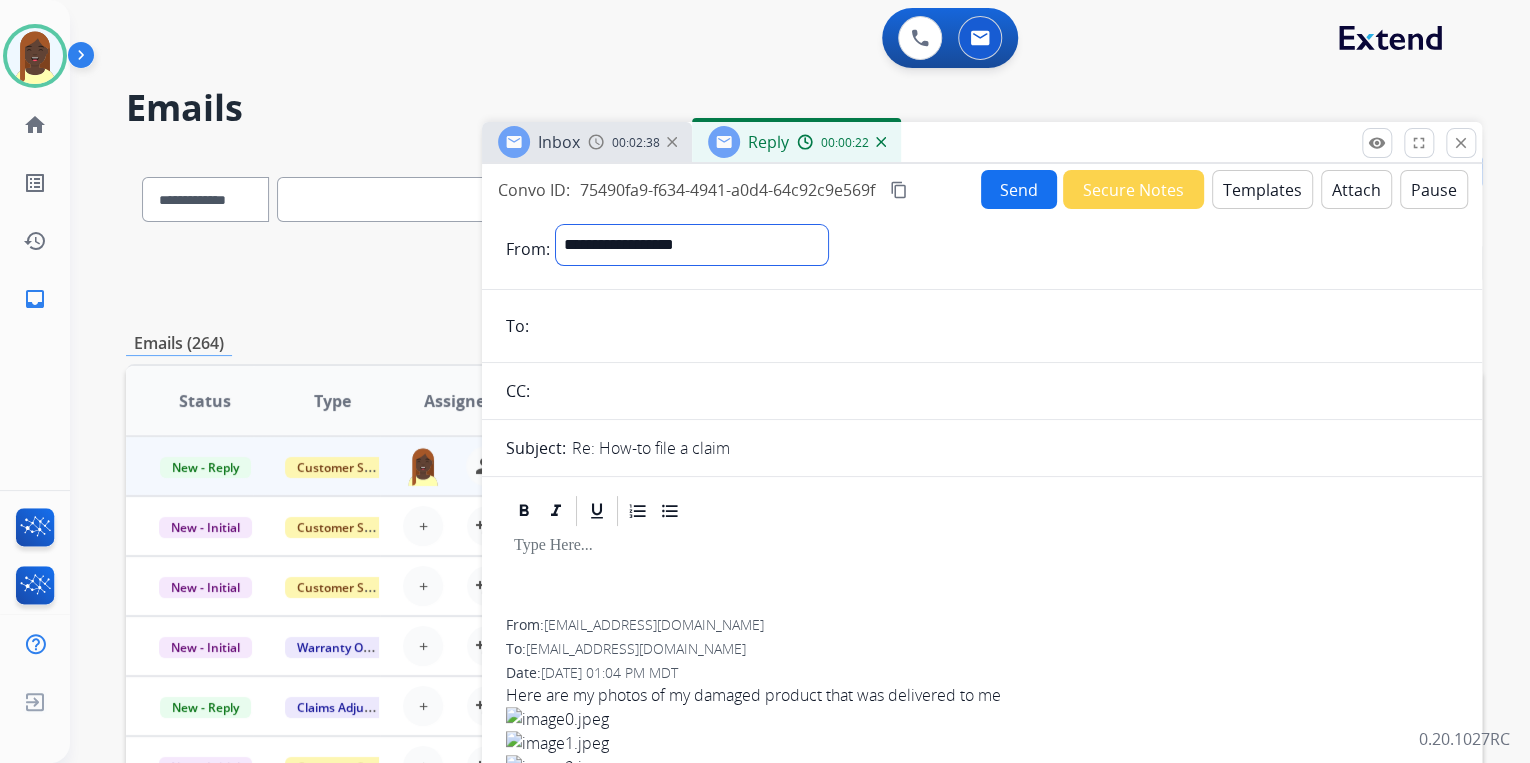 click on "**********" at bounding box center (692, 245) 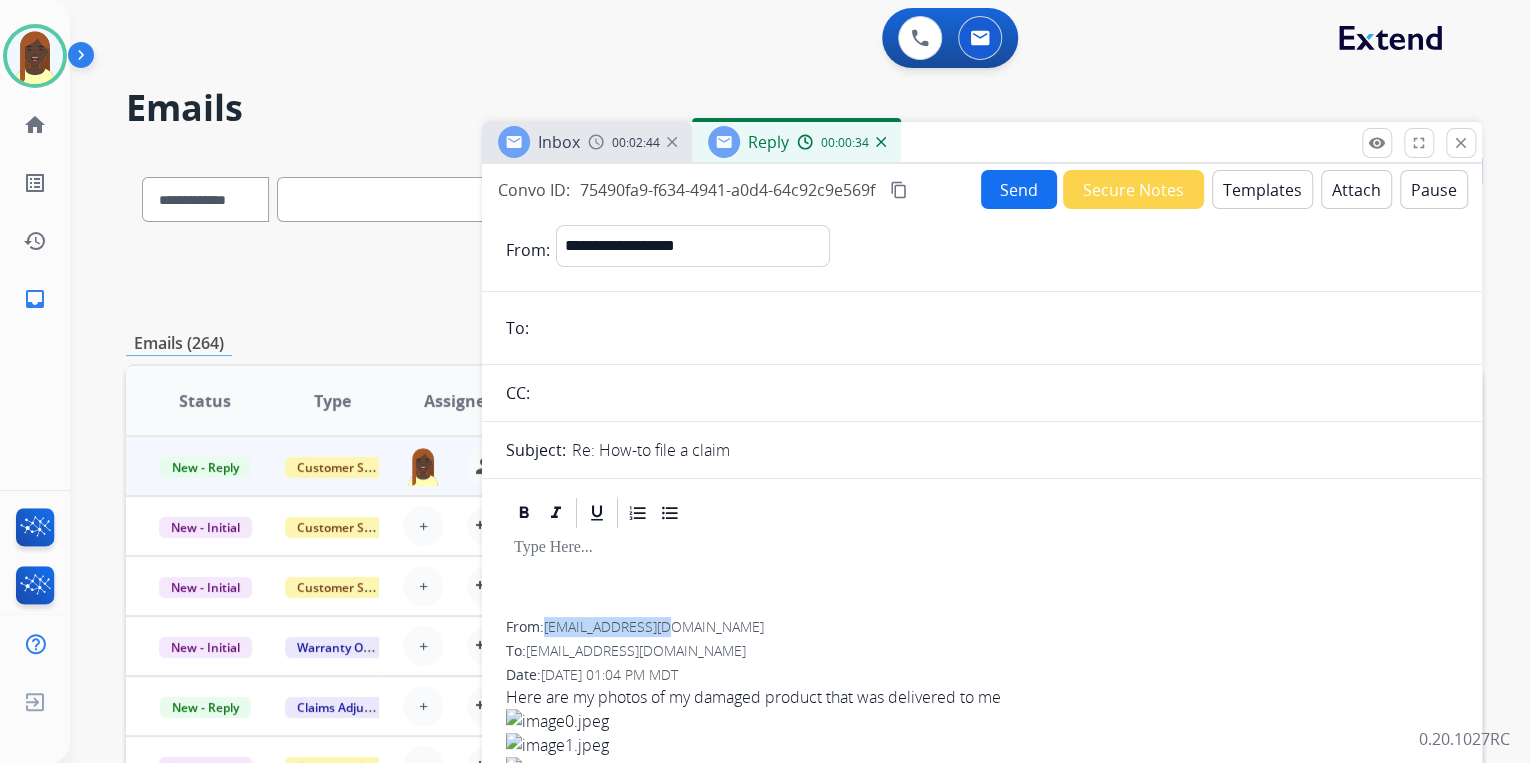 drag, startPoint x: 680, startPoint y: 623, endPoint x: 548, endPoint y: 632, distance: 132.30646 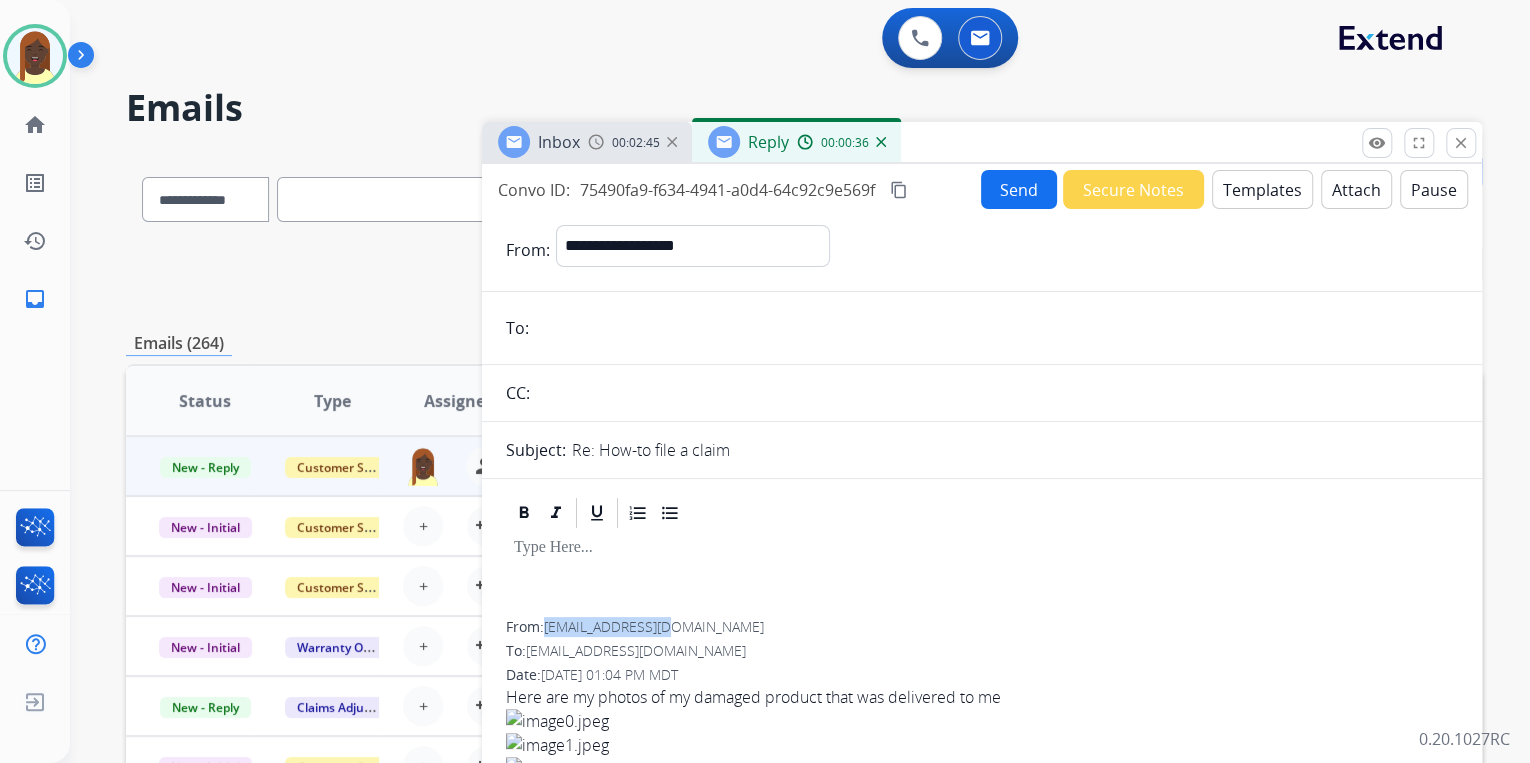 drag, startPoint x: 548, startPoint y: 632, endPoint x: 589, endPoint y: 624, distance: 41.773197 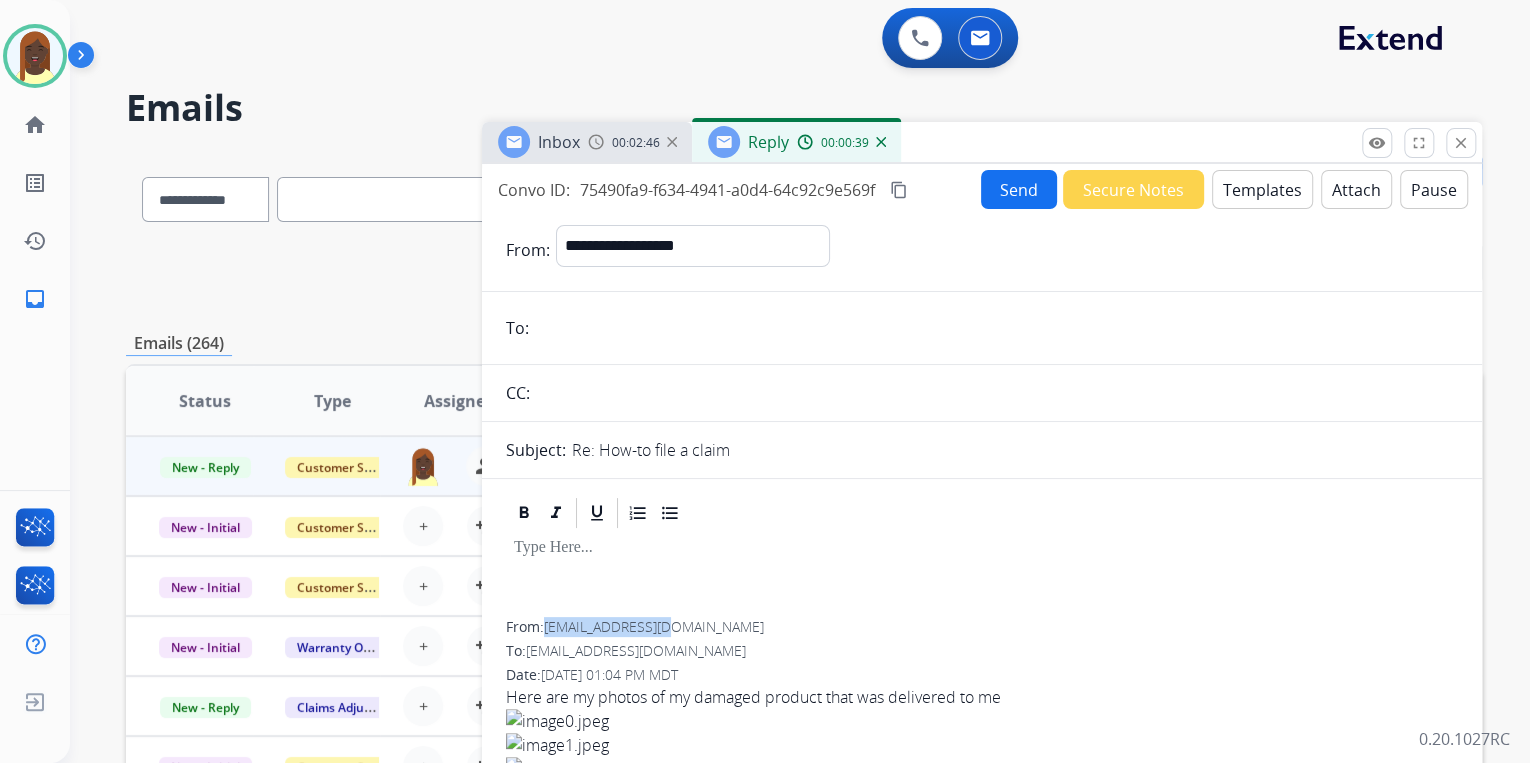 copy on "[EMAIL_ADDRESS][DOMAIN_NAME]" 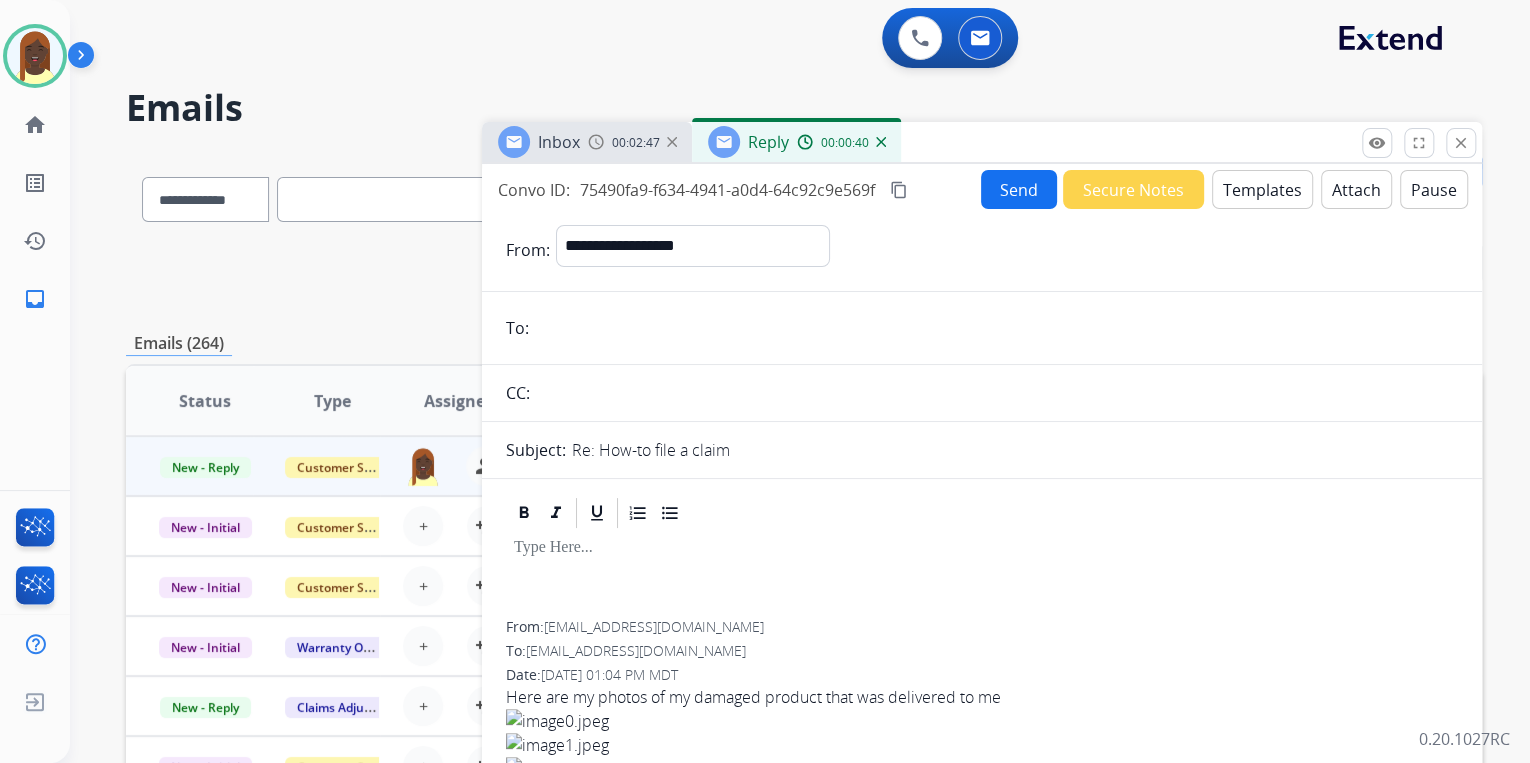 click at bounding box center [996, 328] 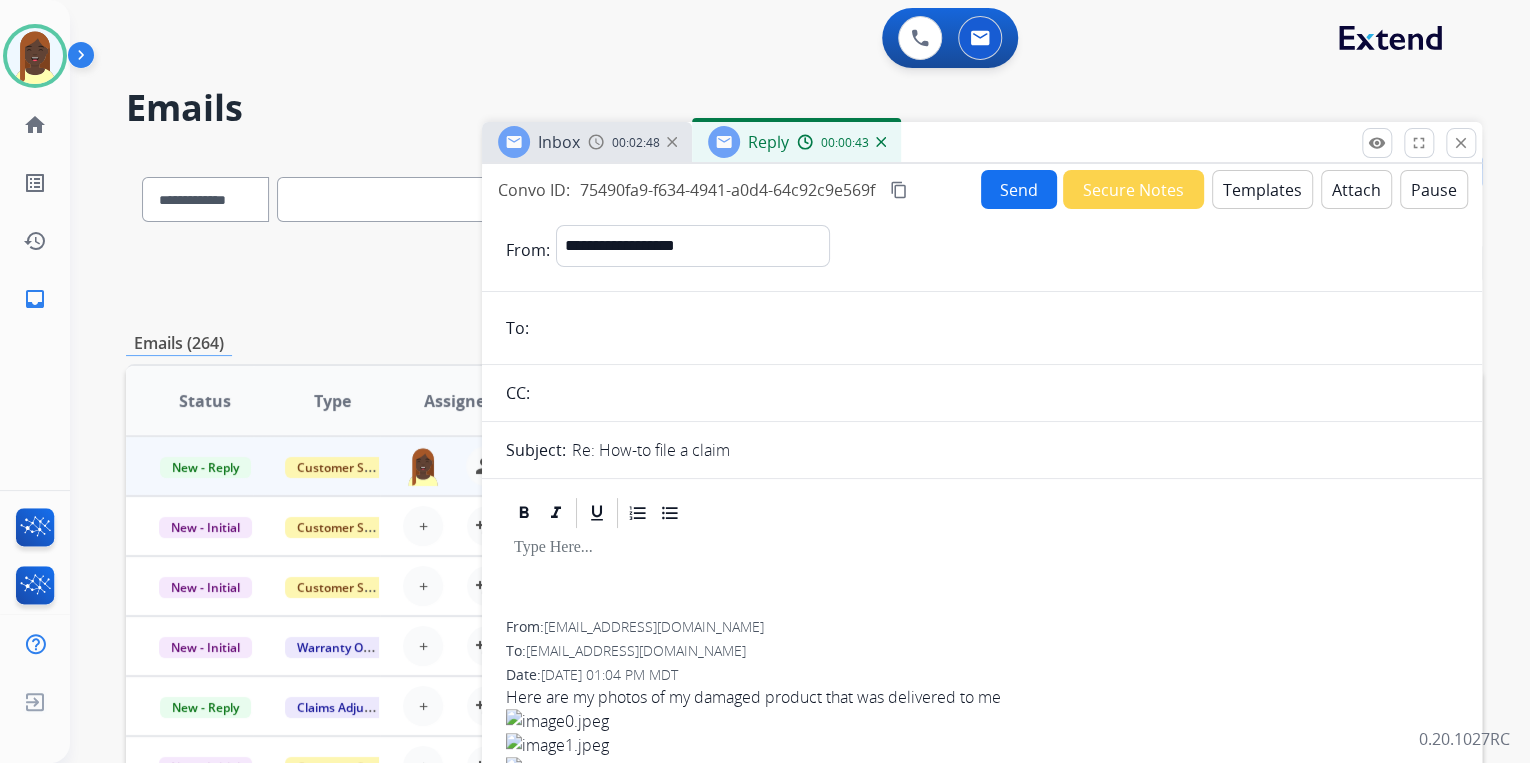 paste on "**********" 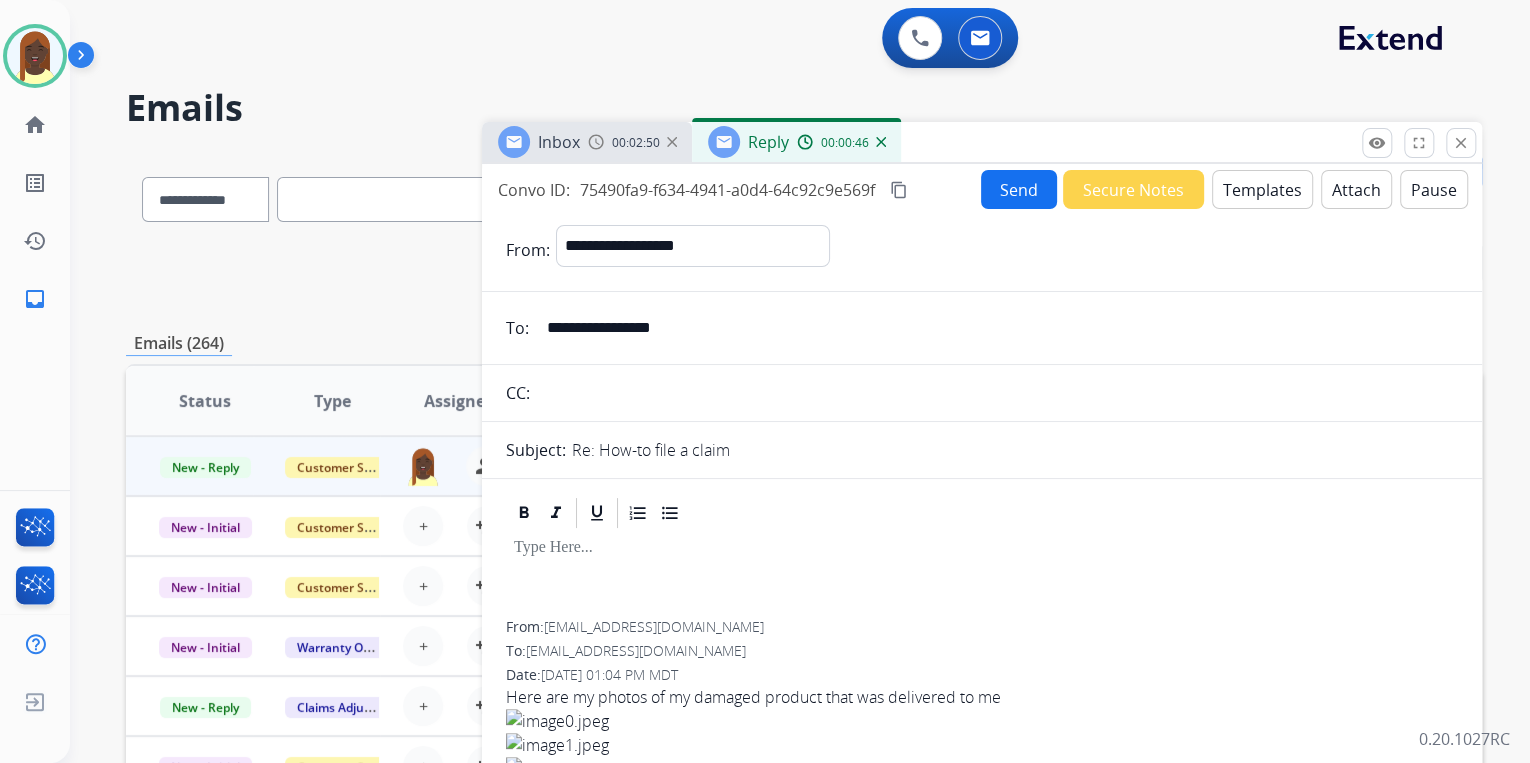 type on "**********" 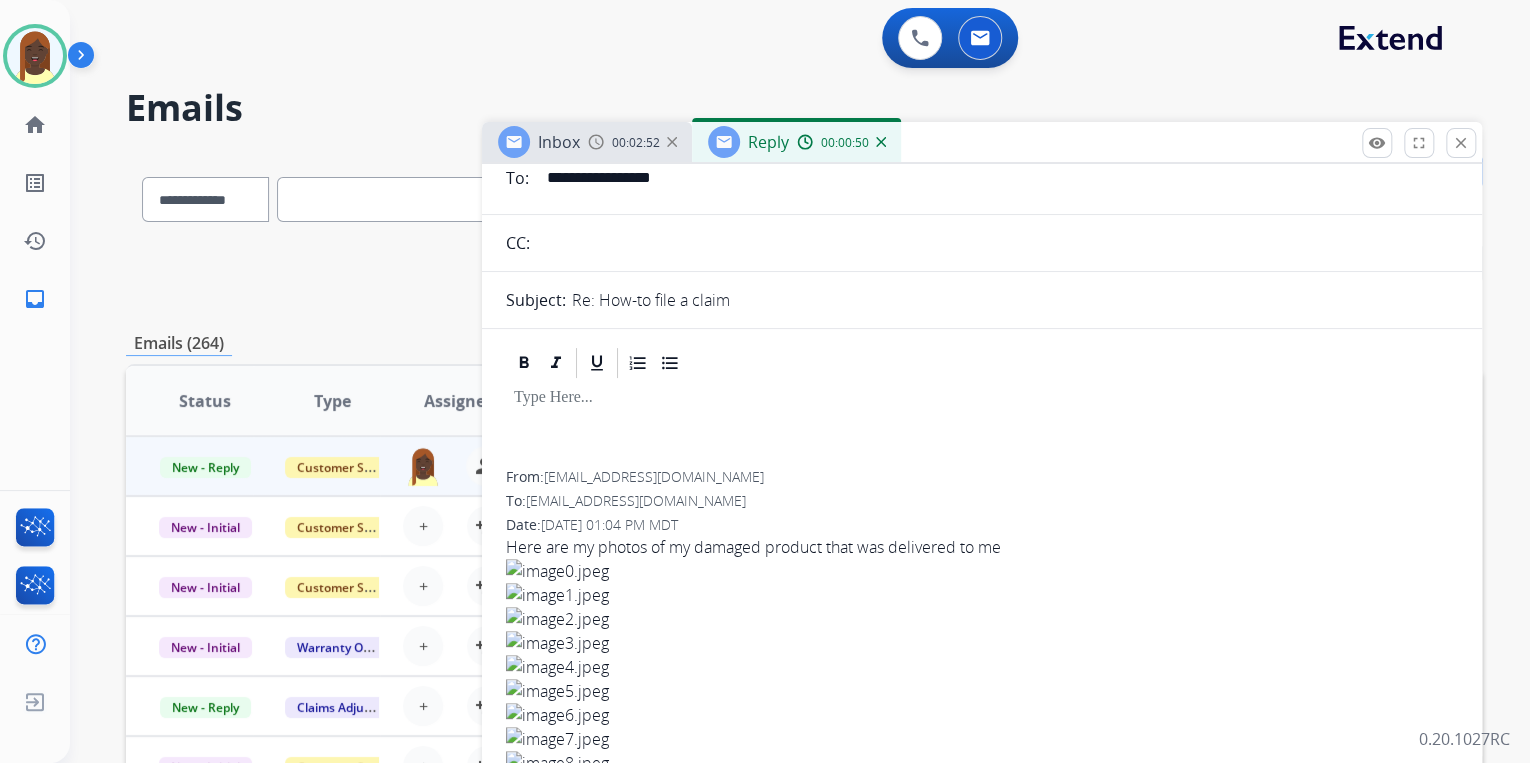 scroll, scrollTop: 0, scrollLeft: 0, axis: both 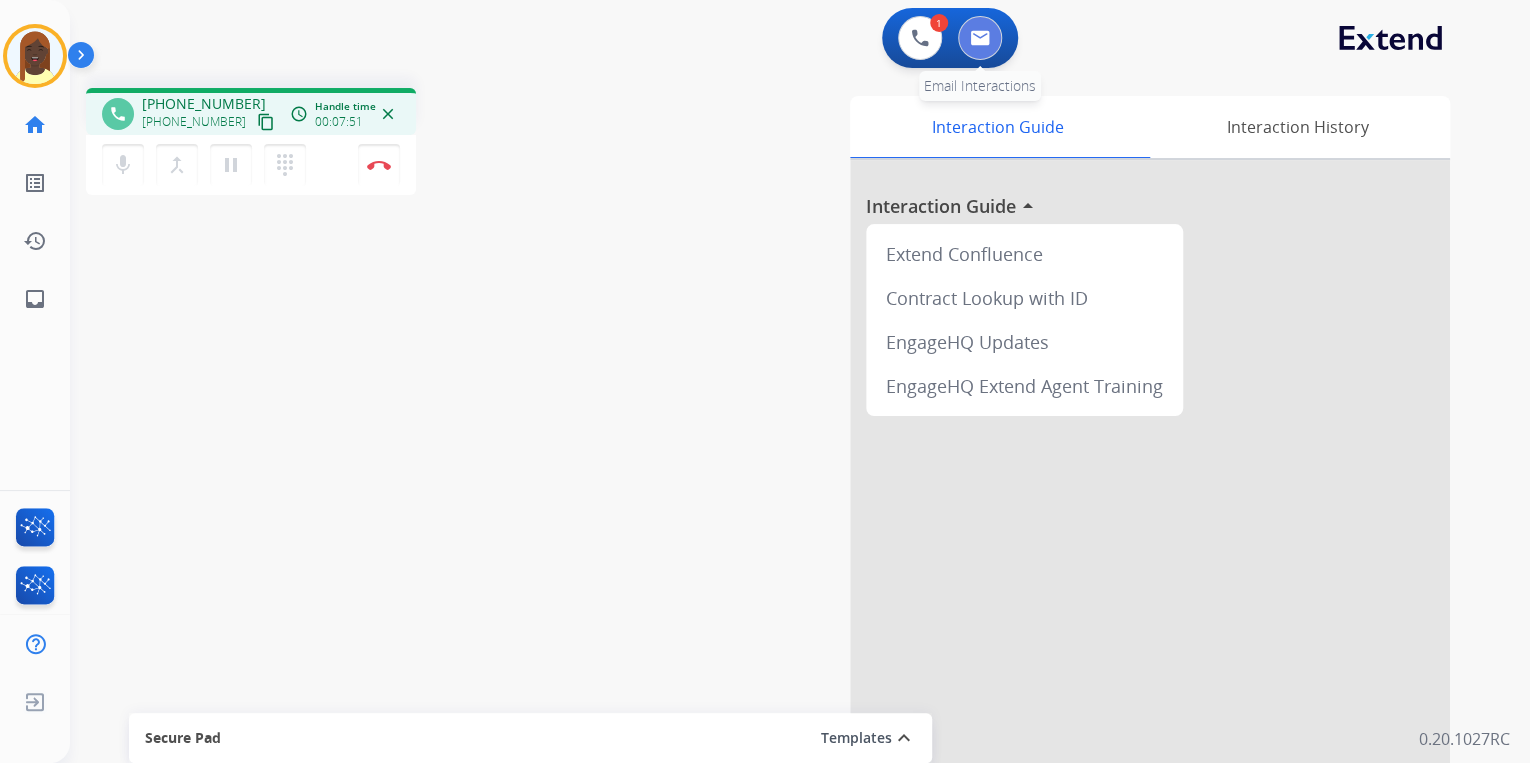 click at bounding box center [980, 38] 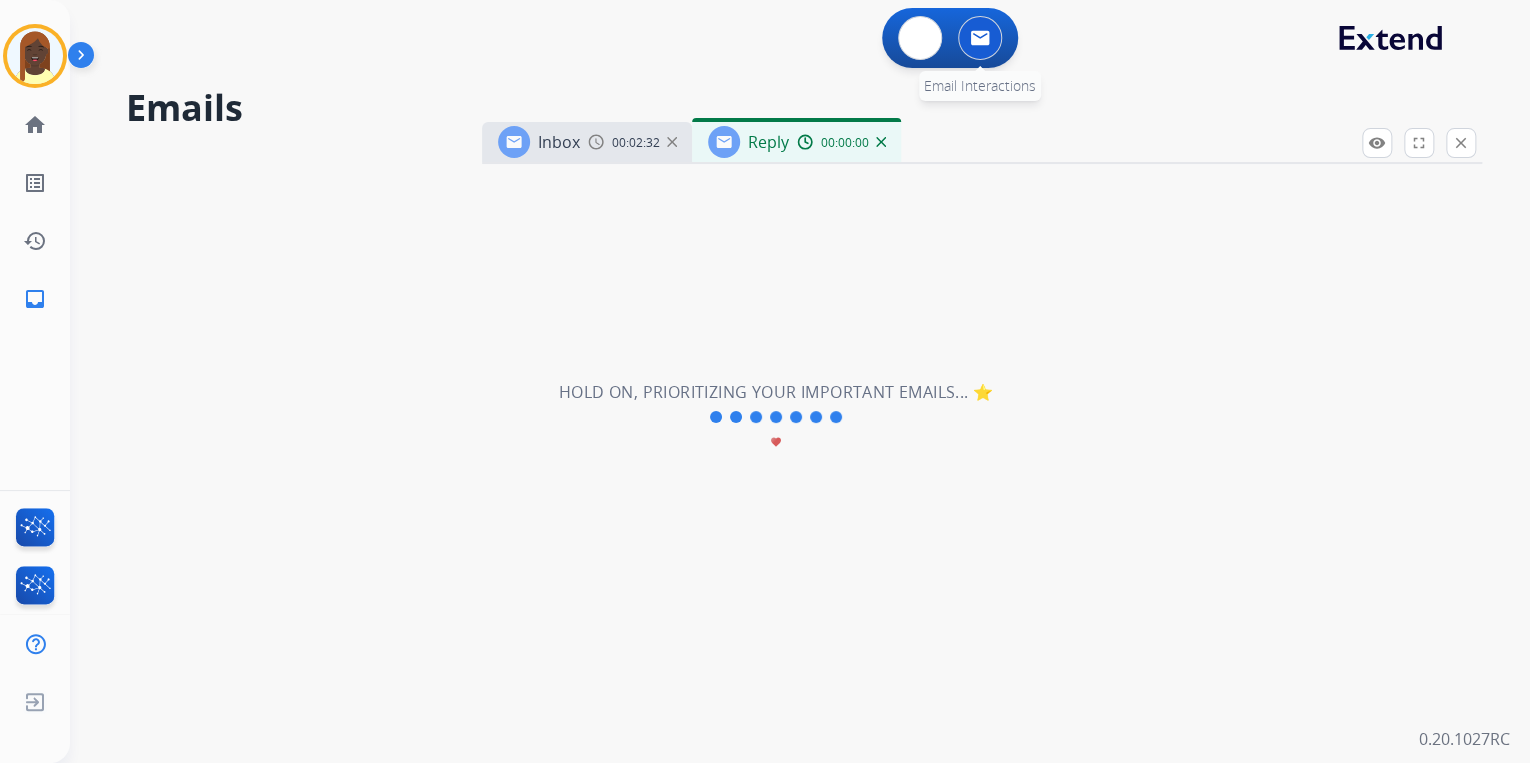 select on "**********" 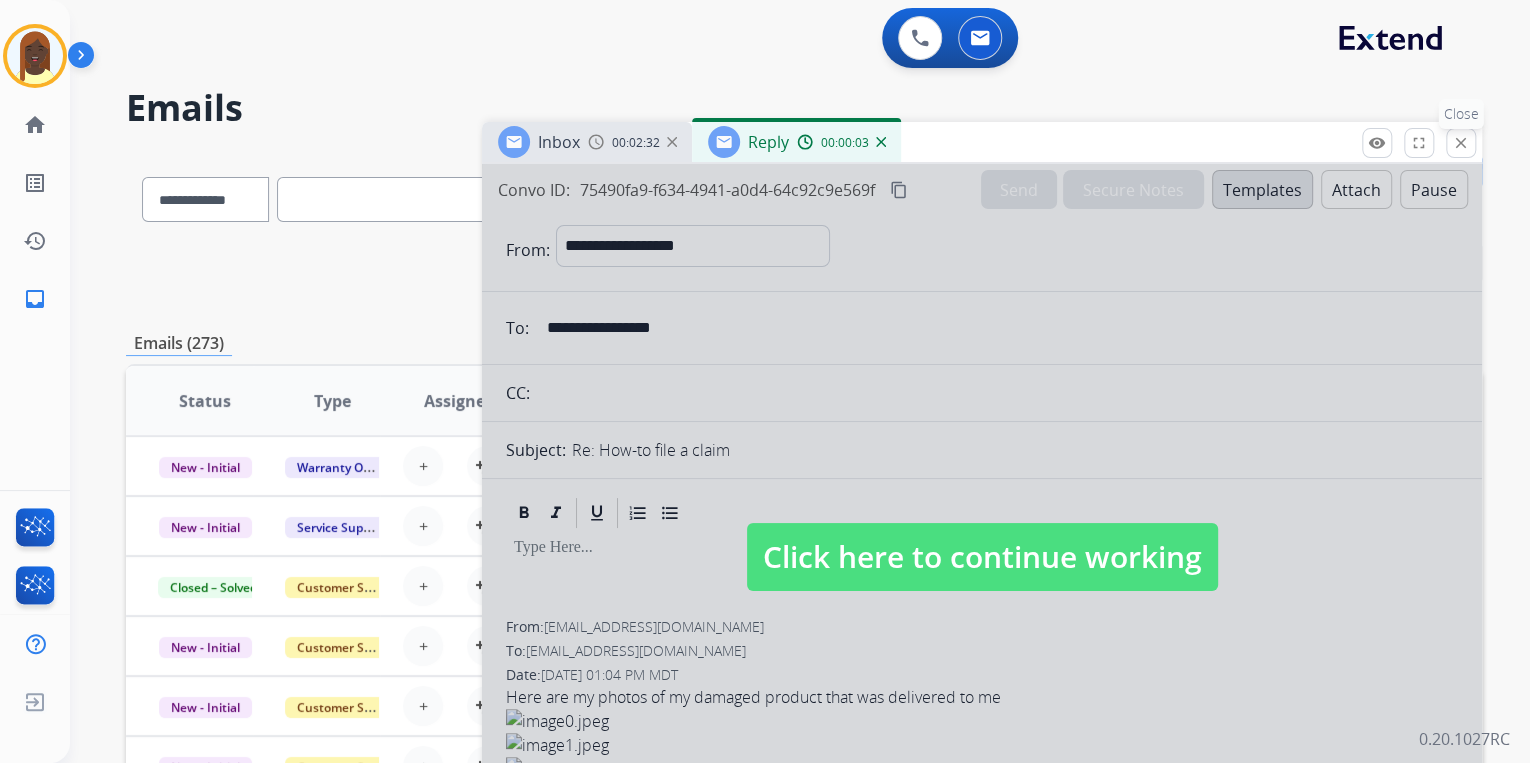 click on "close" at bounding box center (1461, 143) 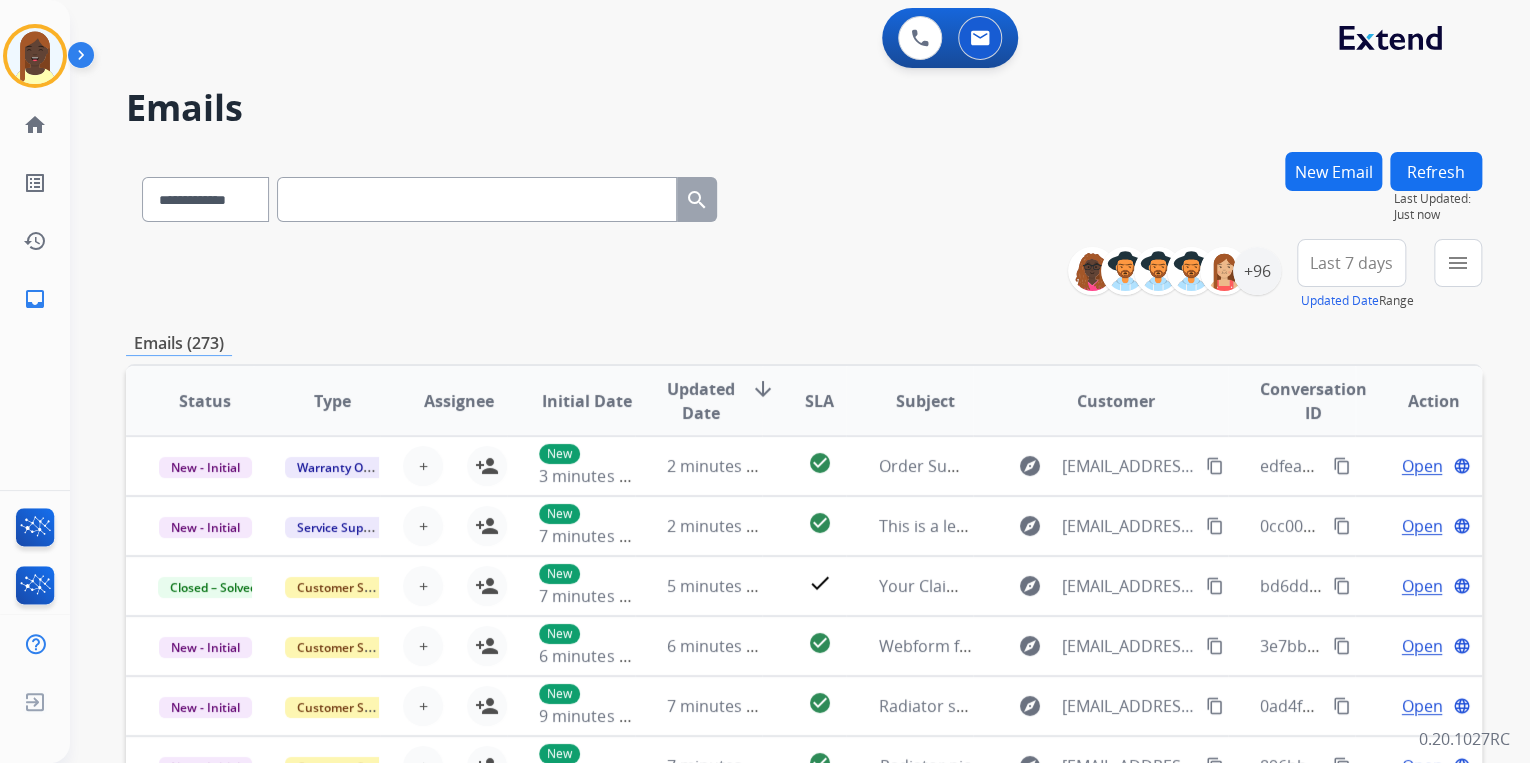 drag, startPoint x: 390, startPoint y: 207, endPoint x: 402, endPoint y: 206, distance: 12.0415945 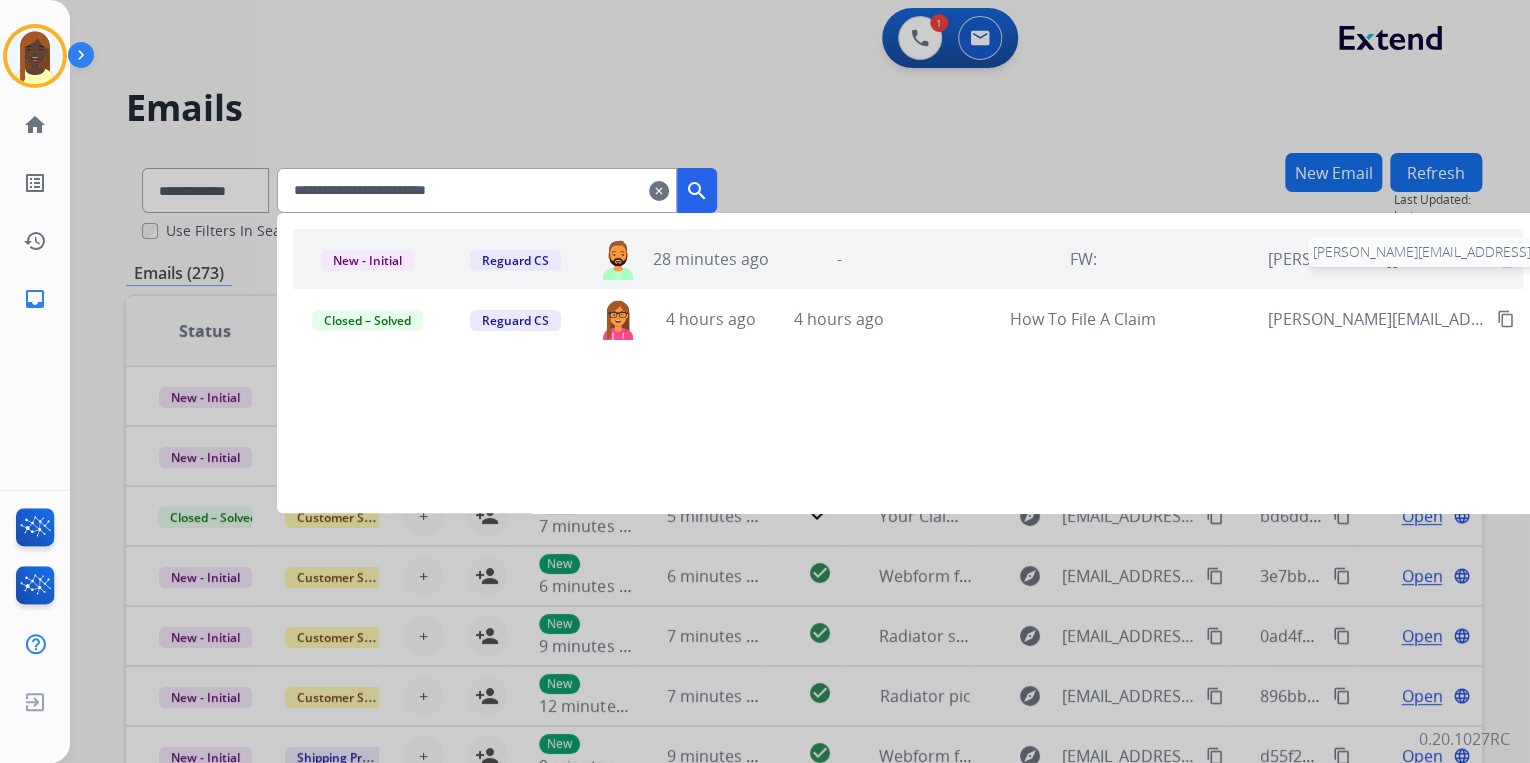 type on "**********" 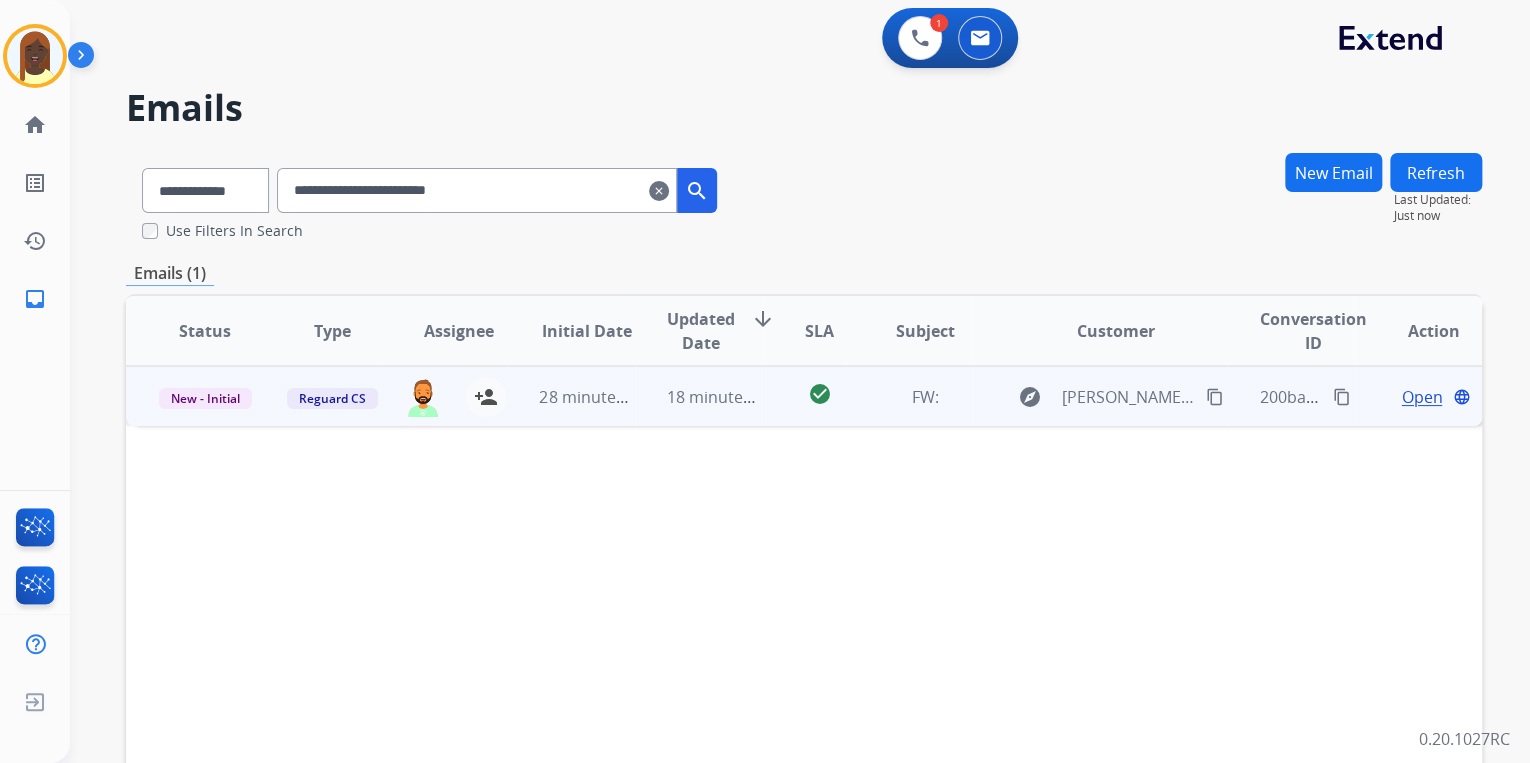 click on "Open" at bounding box center [1421, 397] 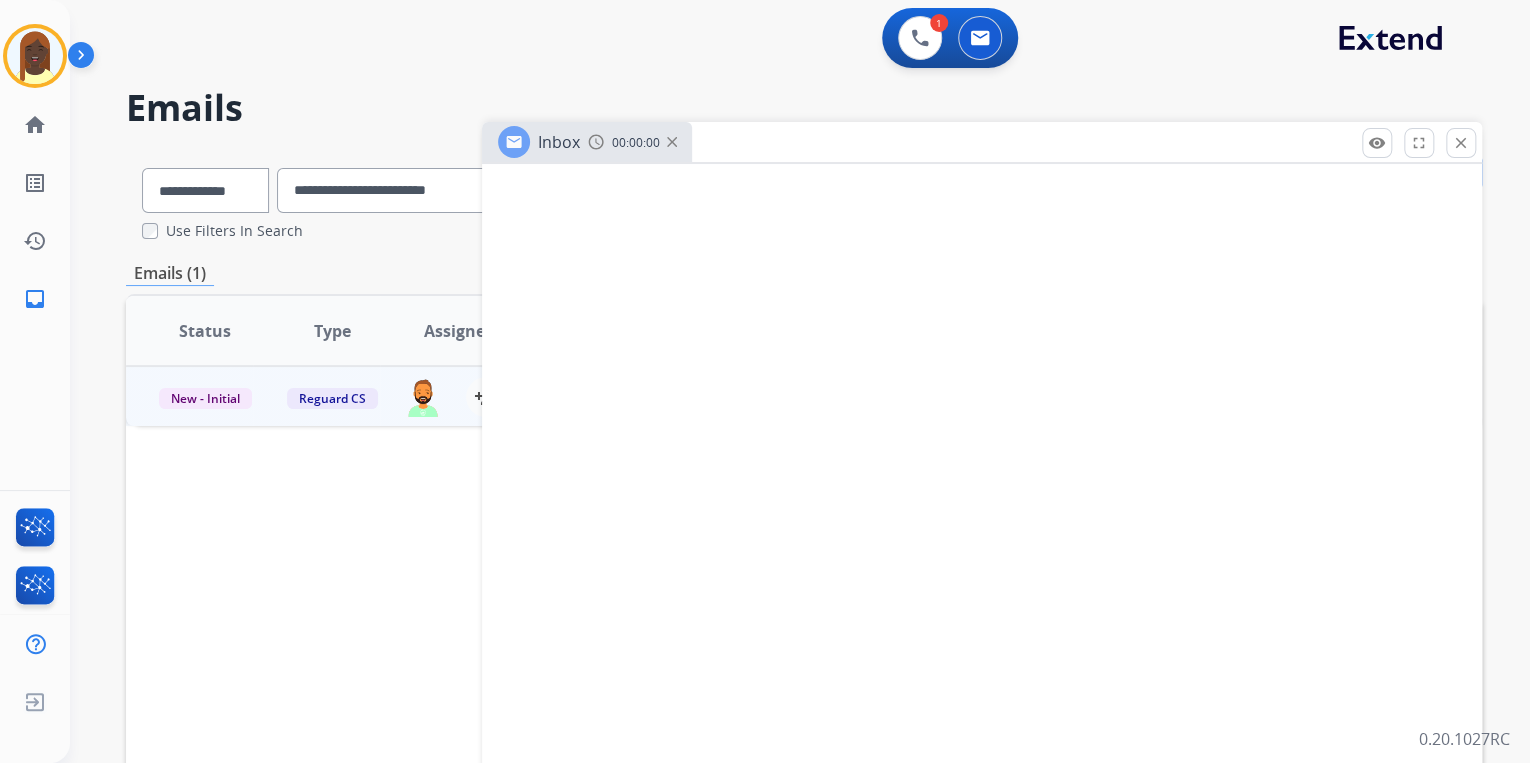 select on "**********" 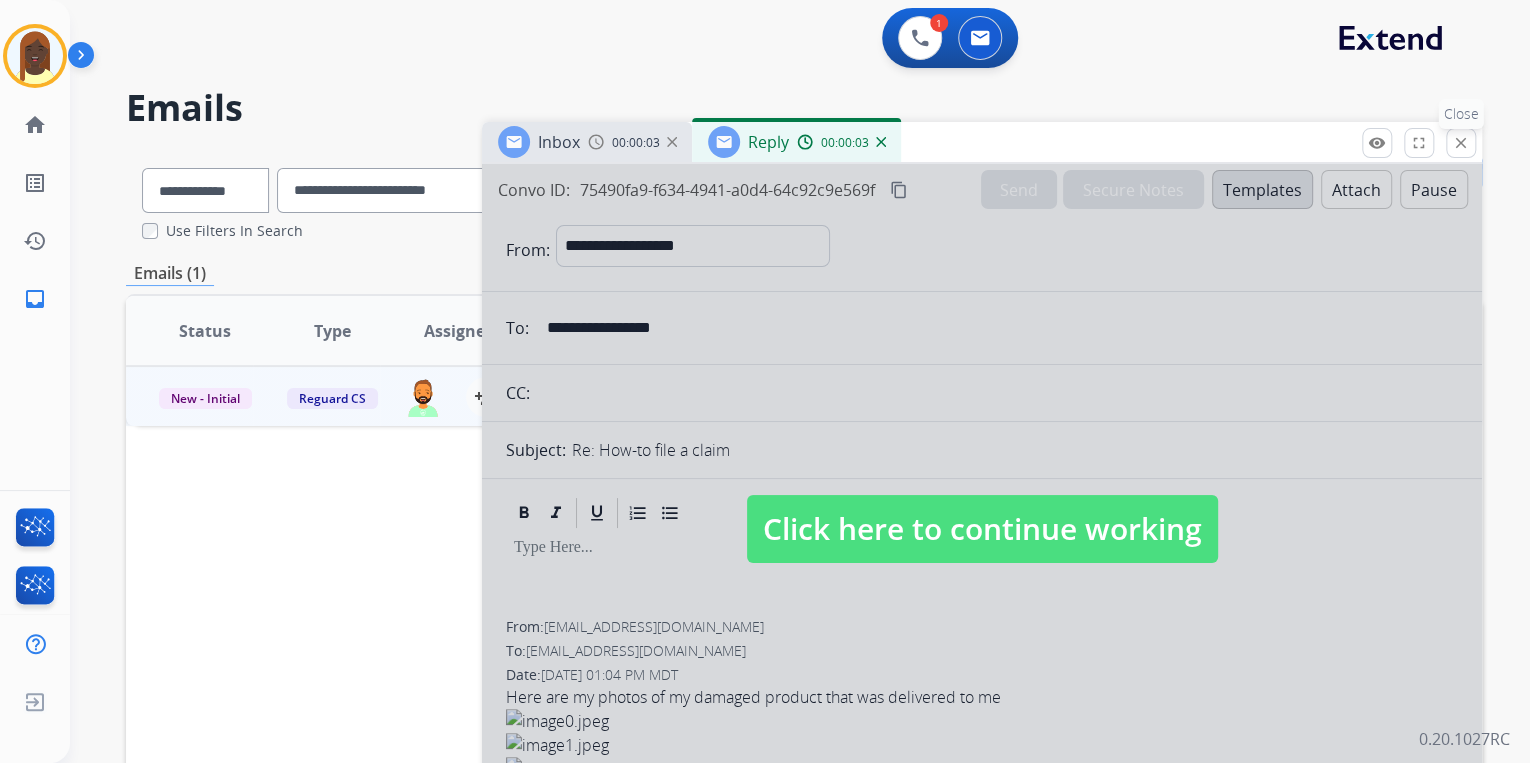 click on "close" at bounding box center [1461, 143] 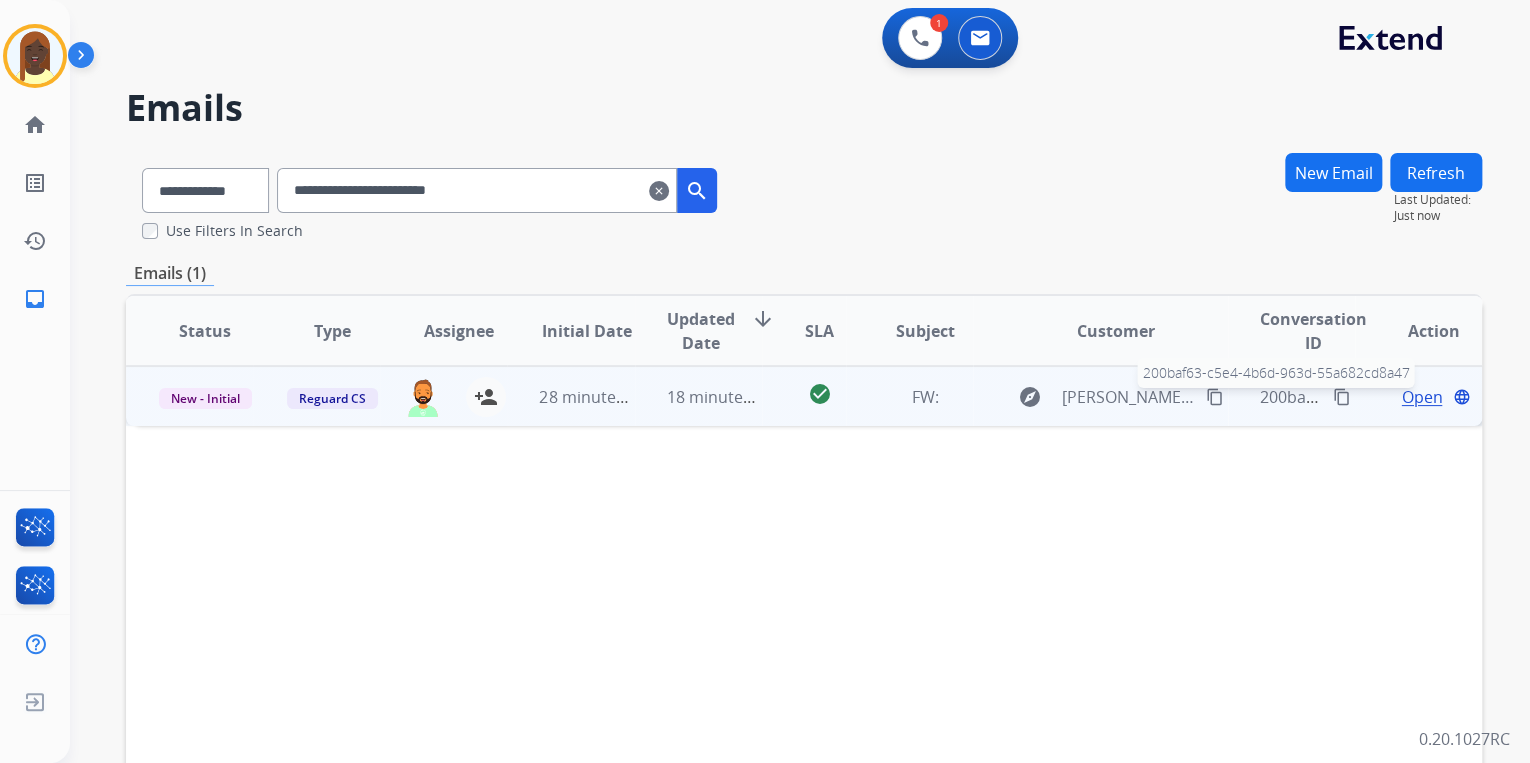 click on "200baf63-c5e4-4b6d-963d-55a682cd8a47" at bounding box center [1413, 397] 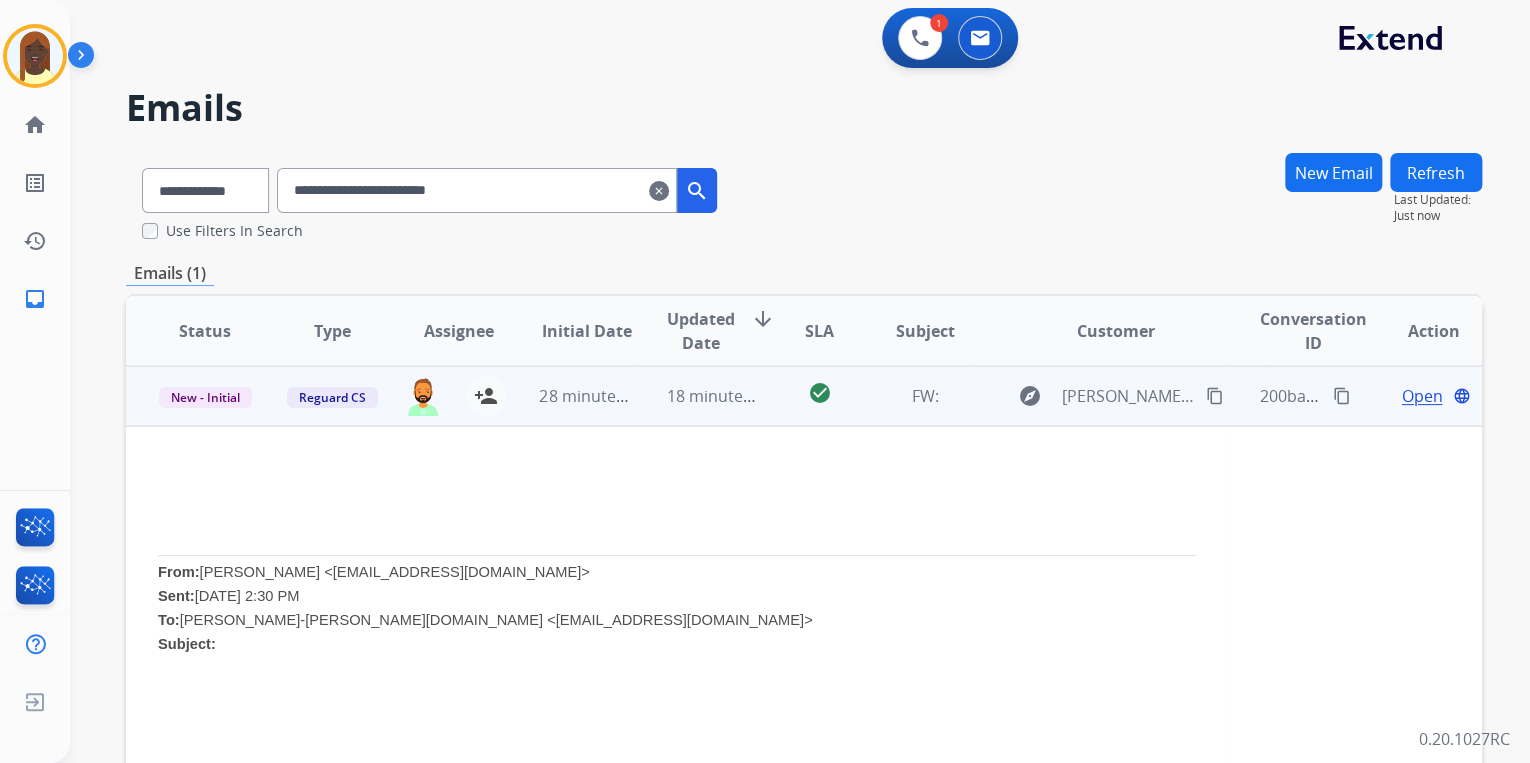 click on "Open" at bounding box center (1421, 396) 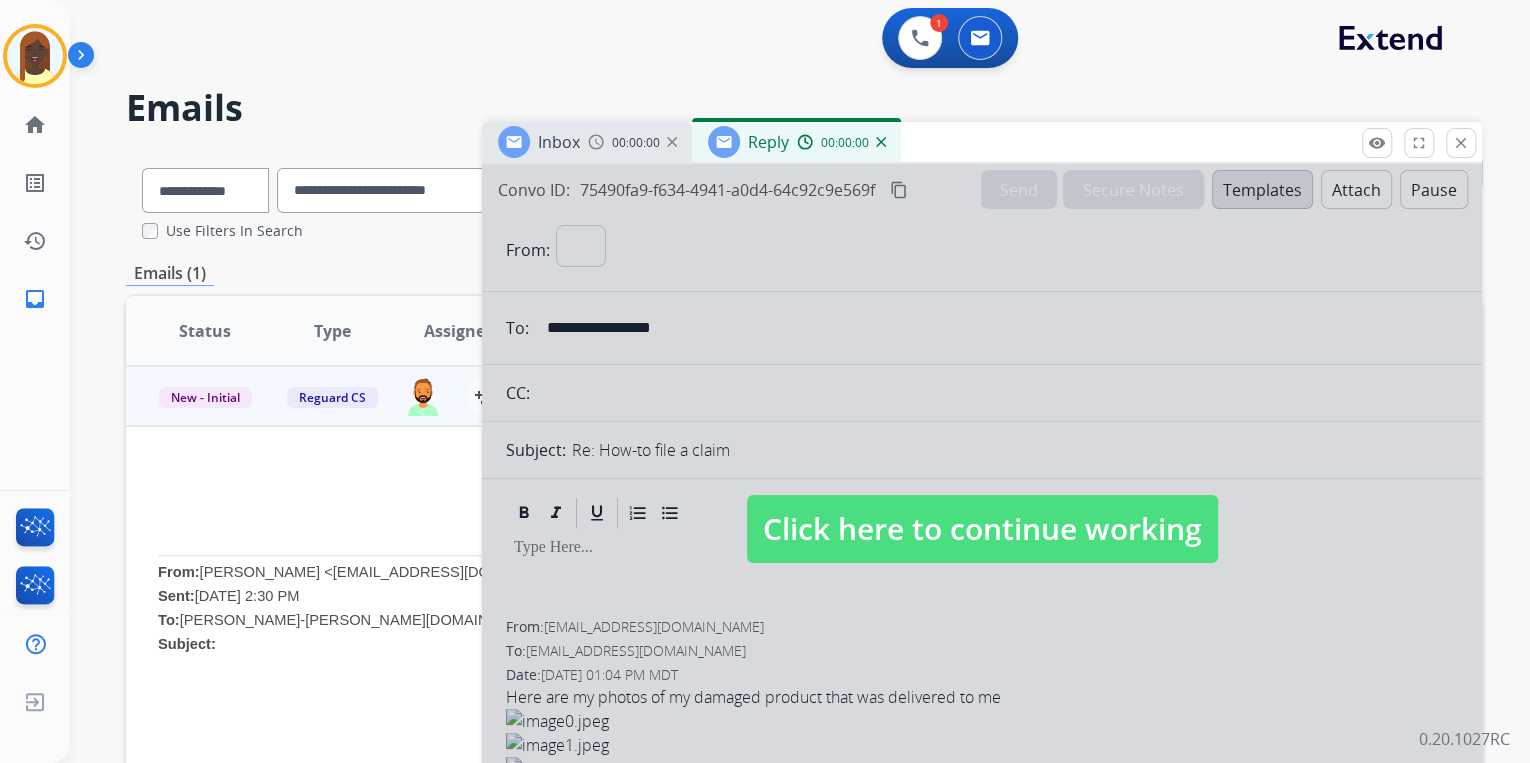 select on "**********" 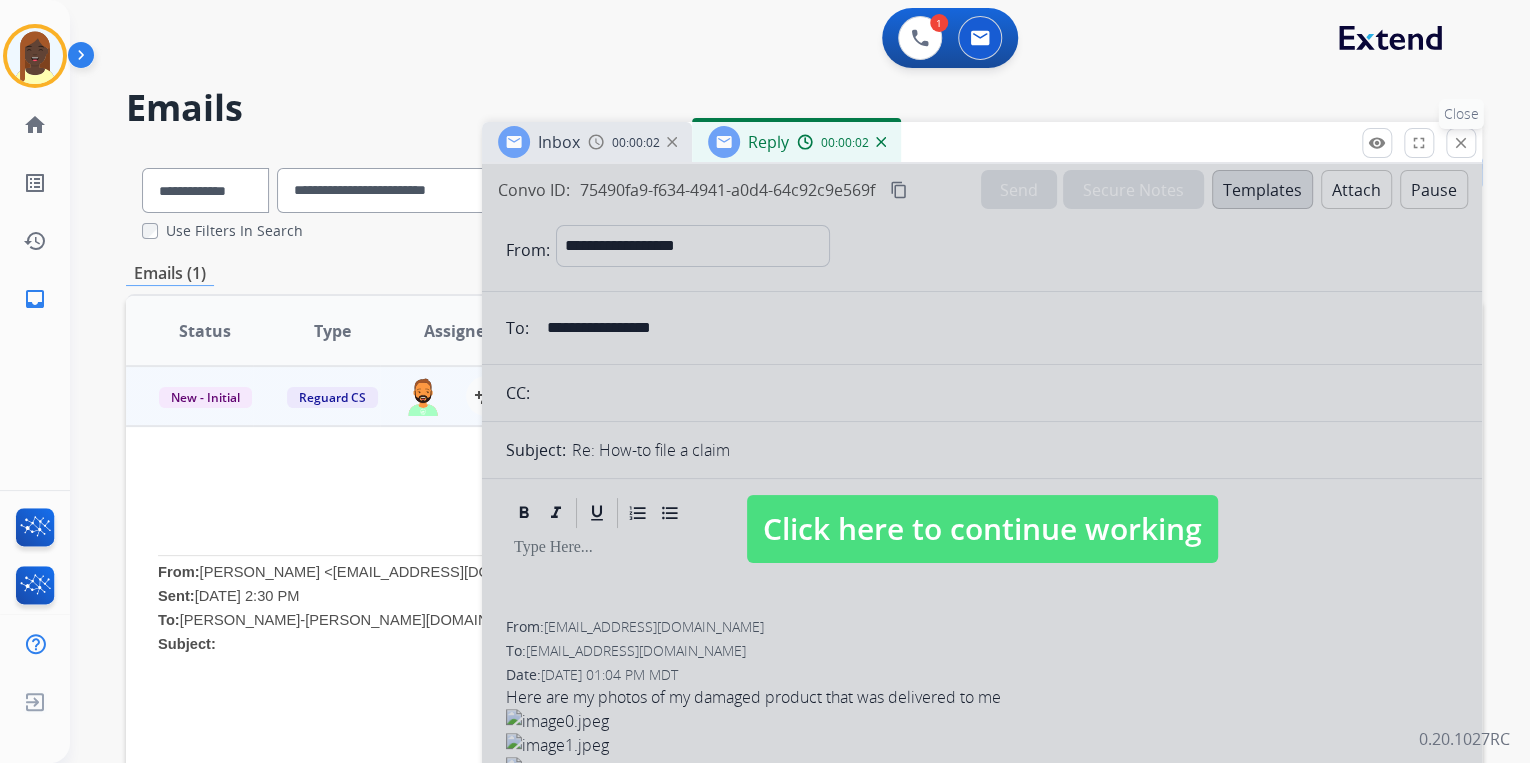click on "close" at bounding box center [1461, 143] 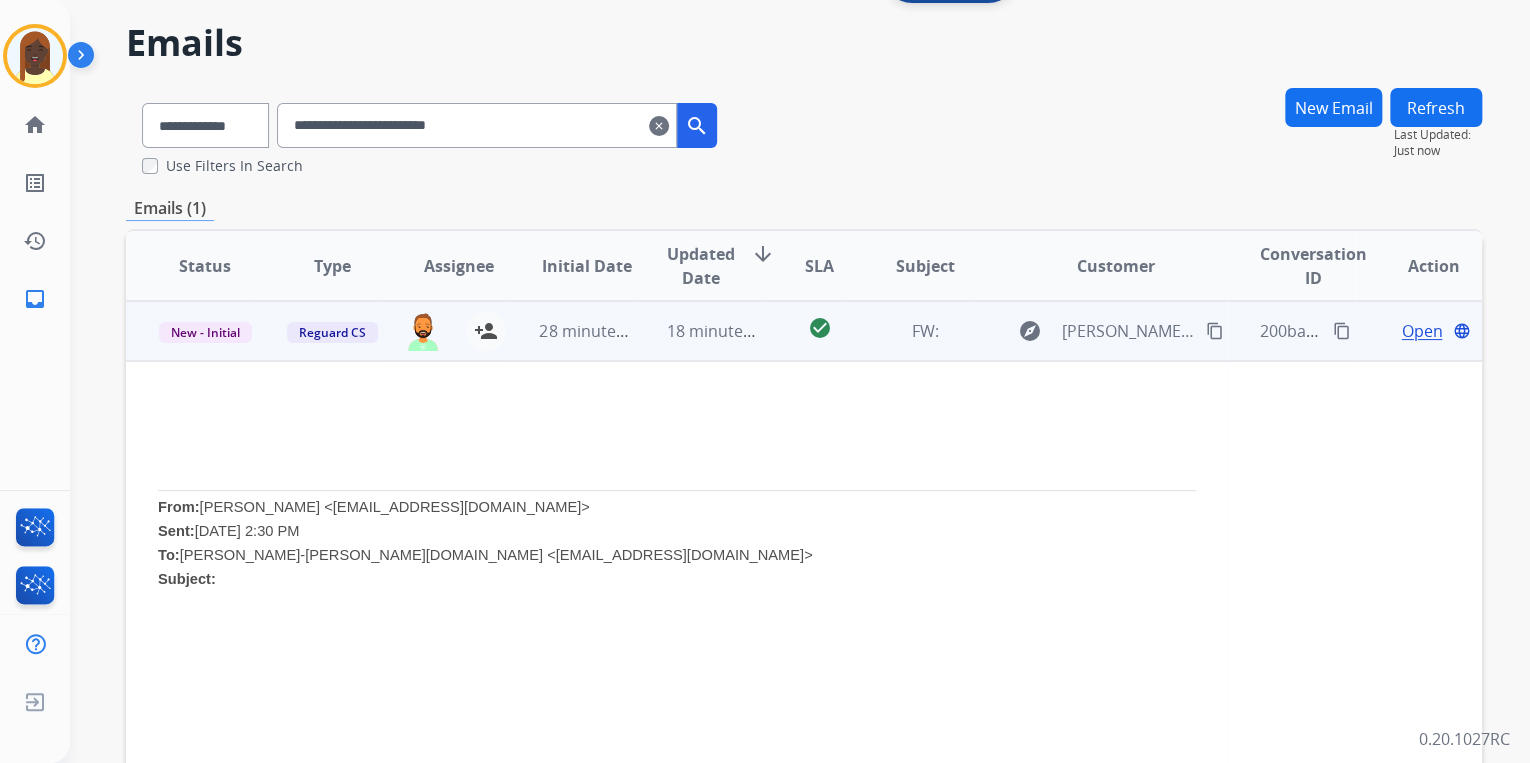 scroll, scrollTop: 64, scrollLeft: 0, axis: vertical 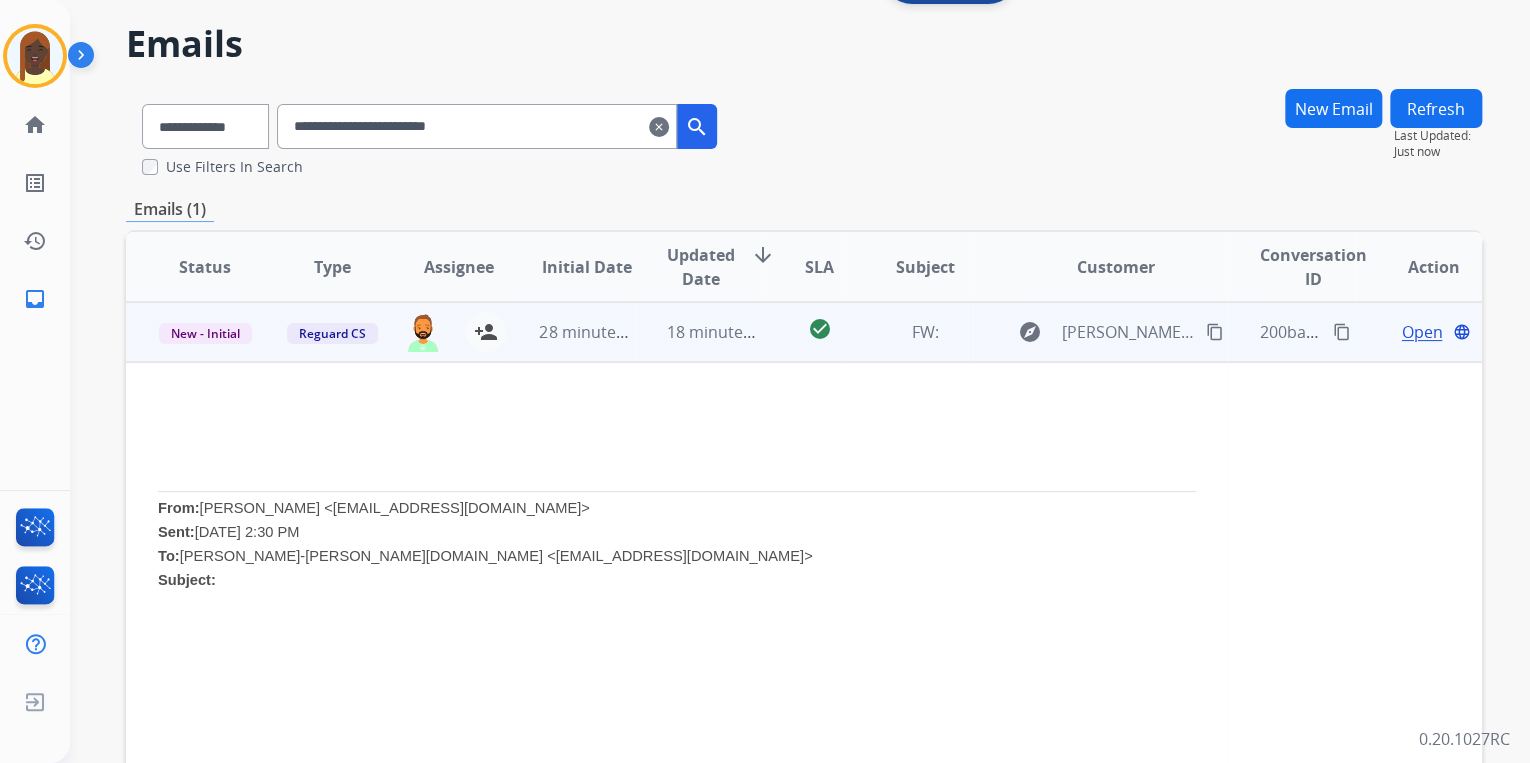 click on "Open" at bounding box center [1421, 332] 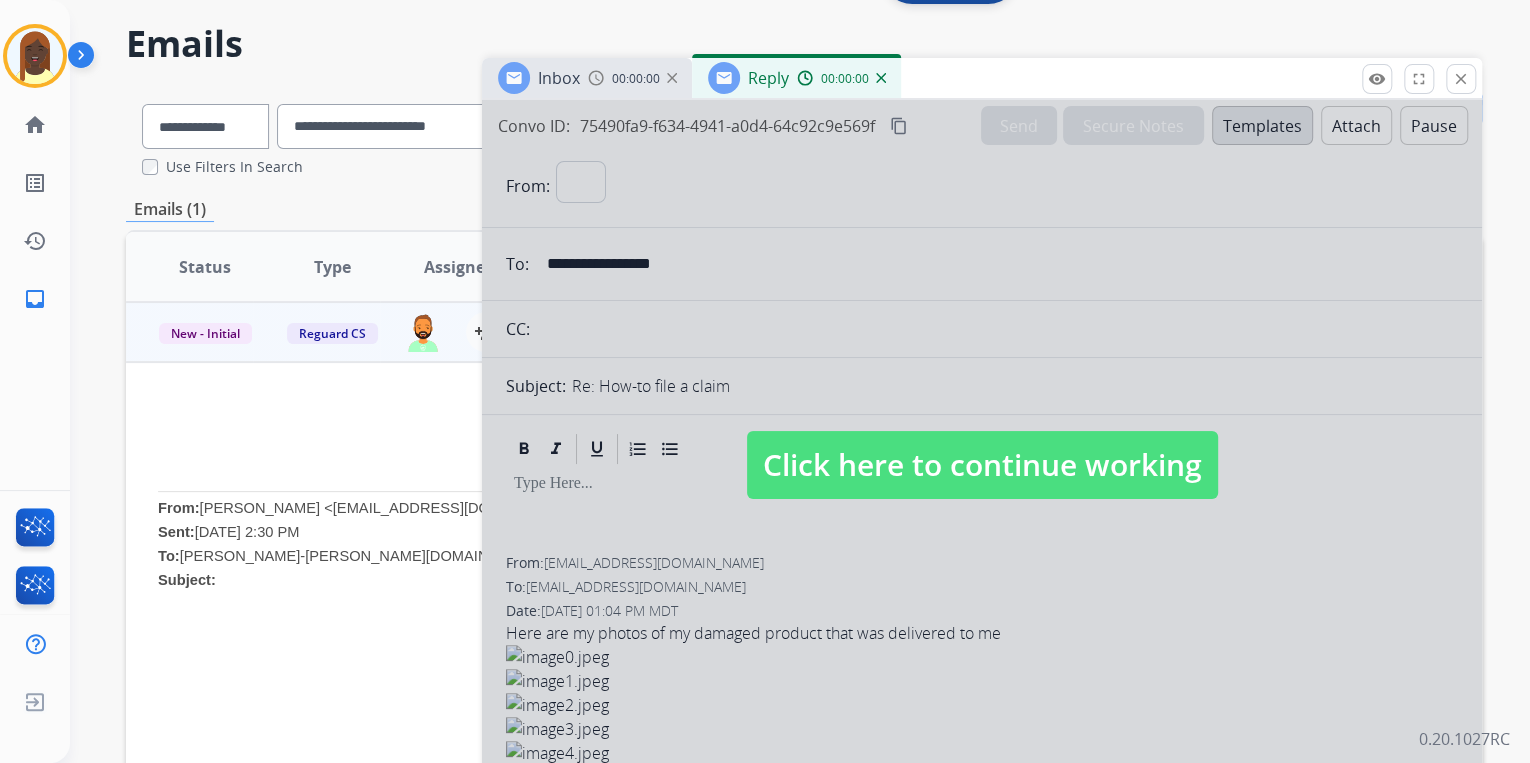 select on "**********" 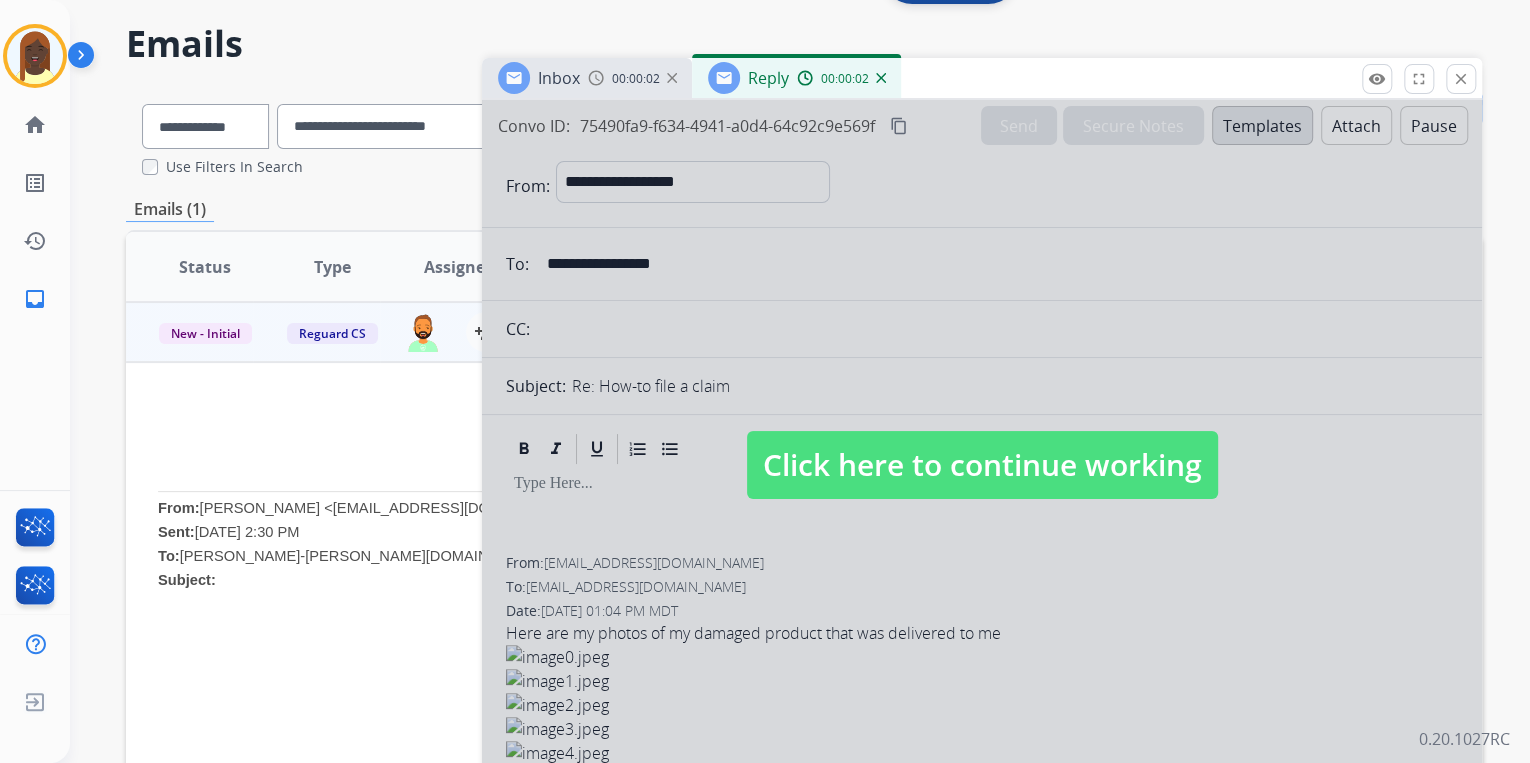 click on "Click here to continue working" at bounding box center [982, 465] 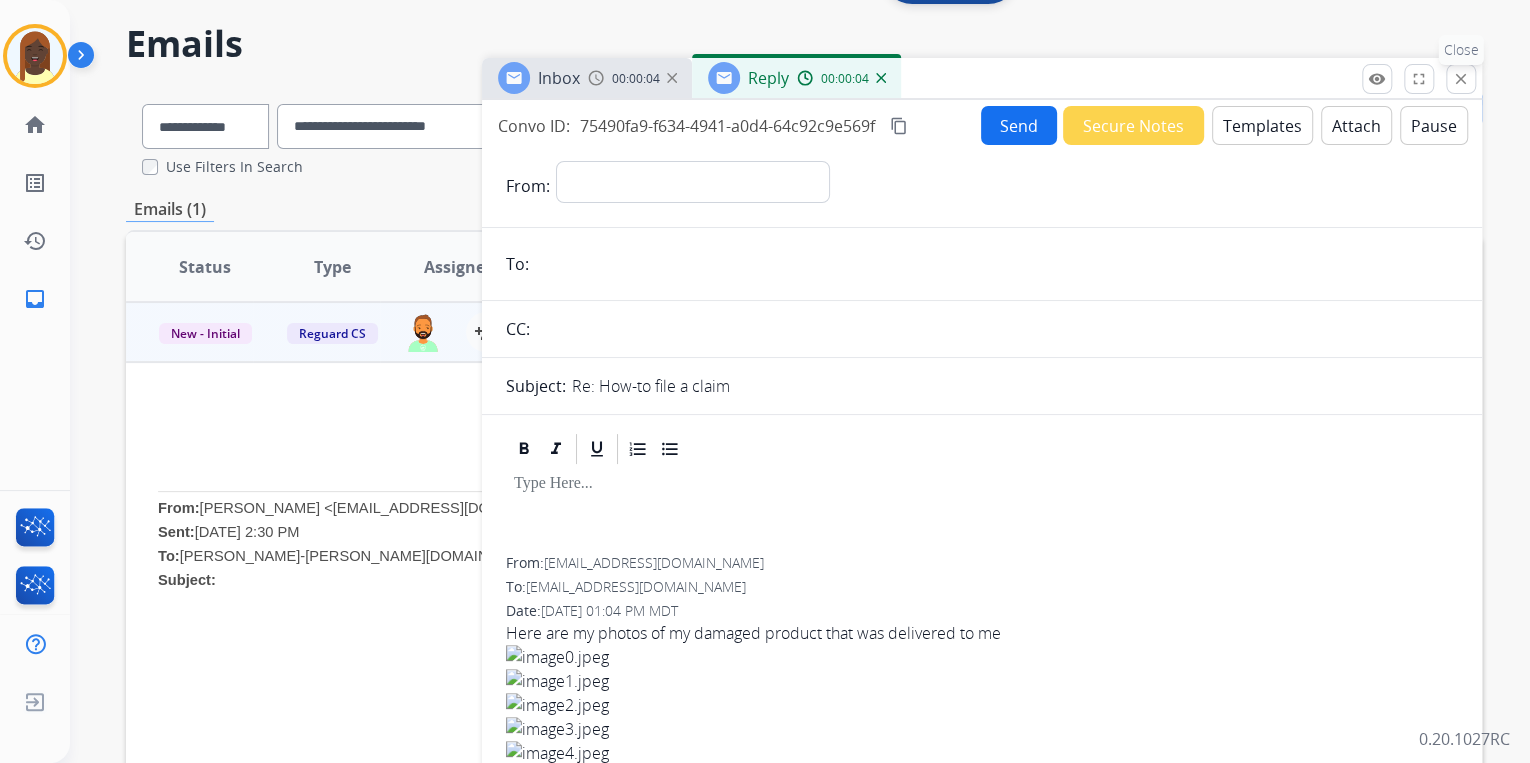 click on "close" at bounding box center [1461, 79] 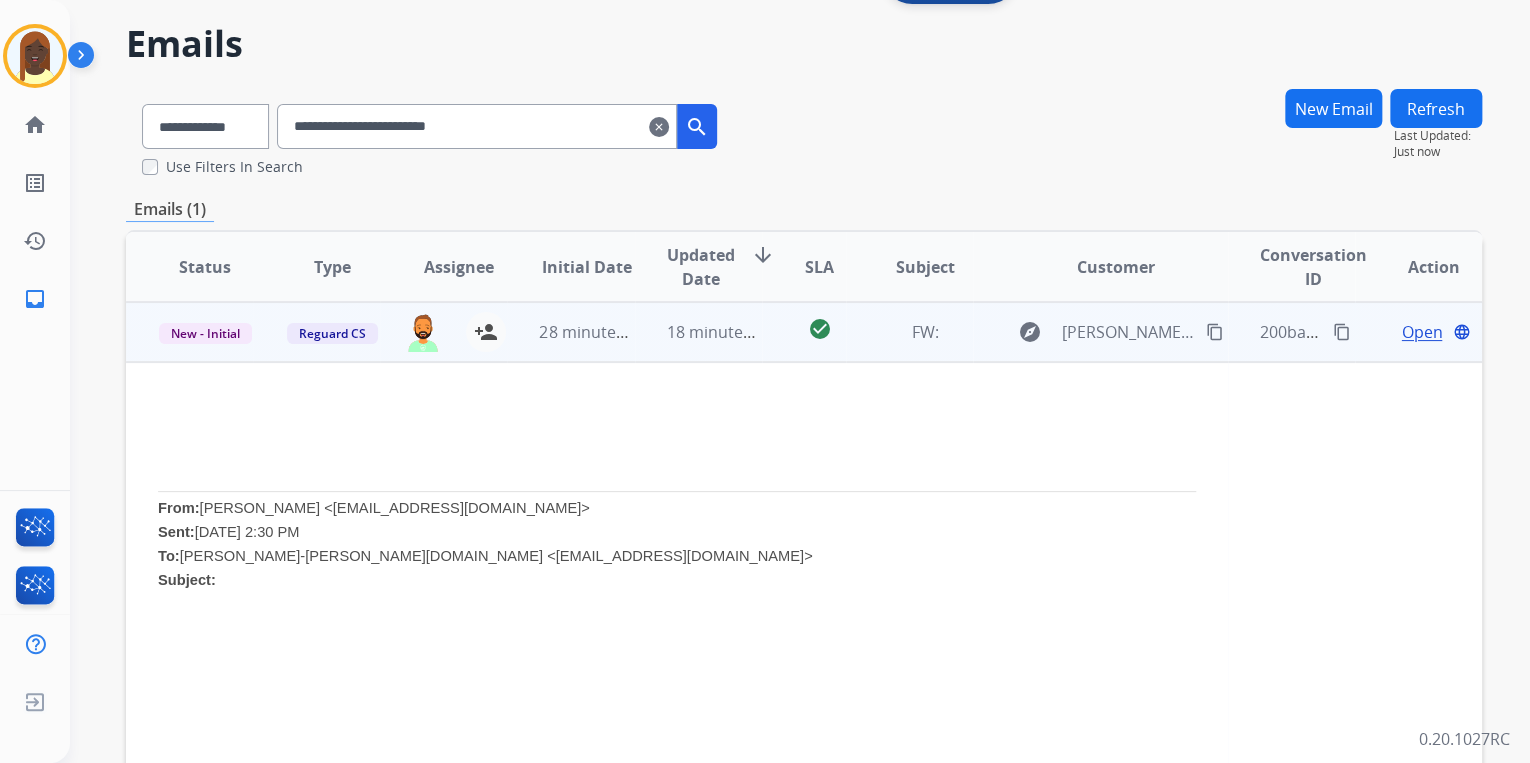 click on "Open" at bounding box center [1421, 332] 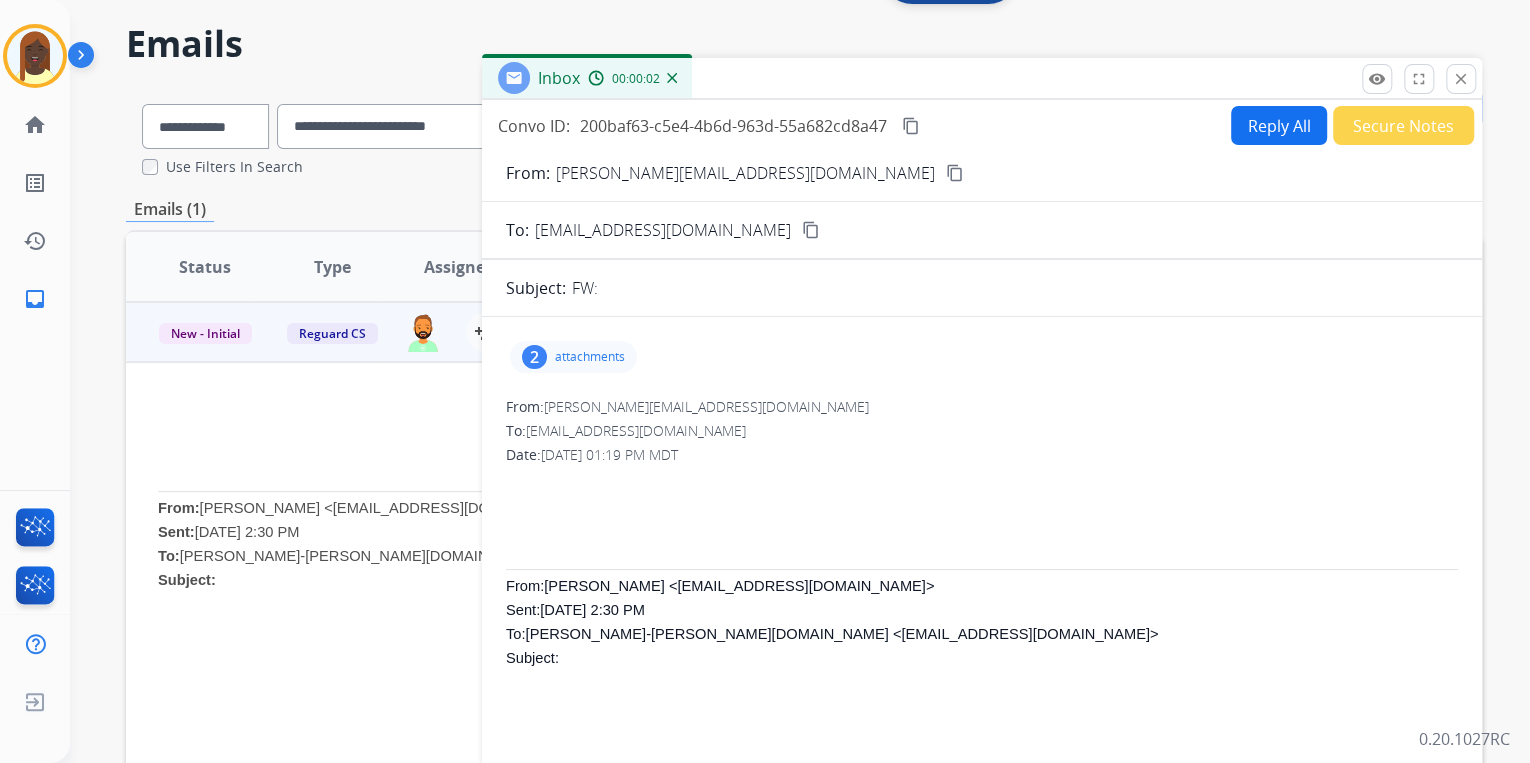 click on "attachments" at bounding box center (590, 357) 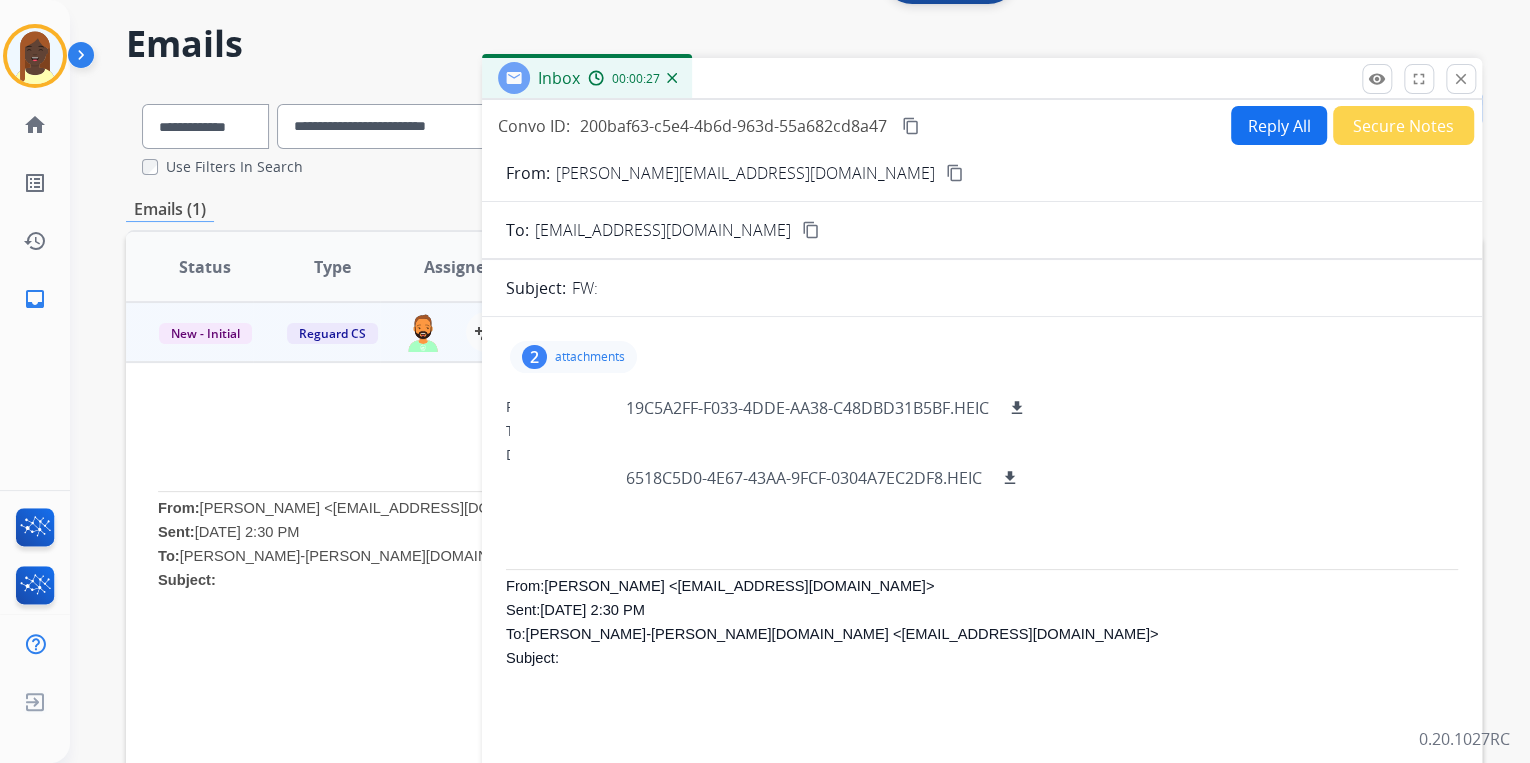 click on "Reply All" at bounding box center [1279, 125] 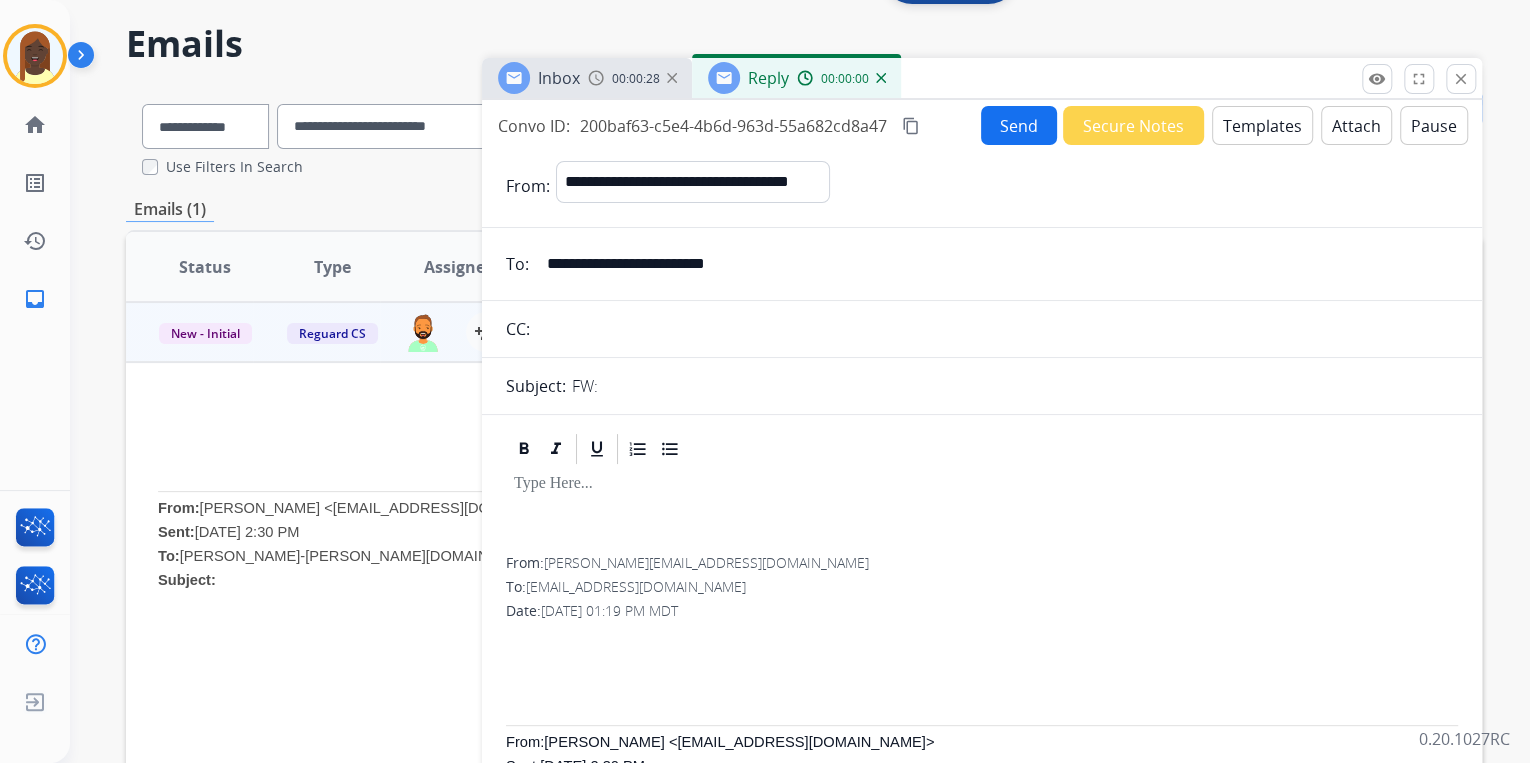 click on "Templates" at bounding box center (1262, 125) 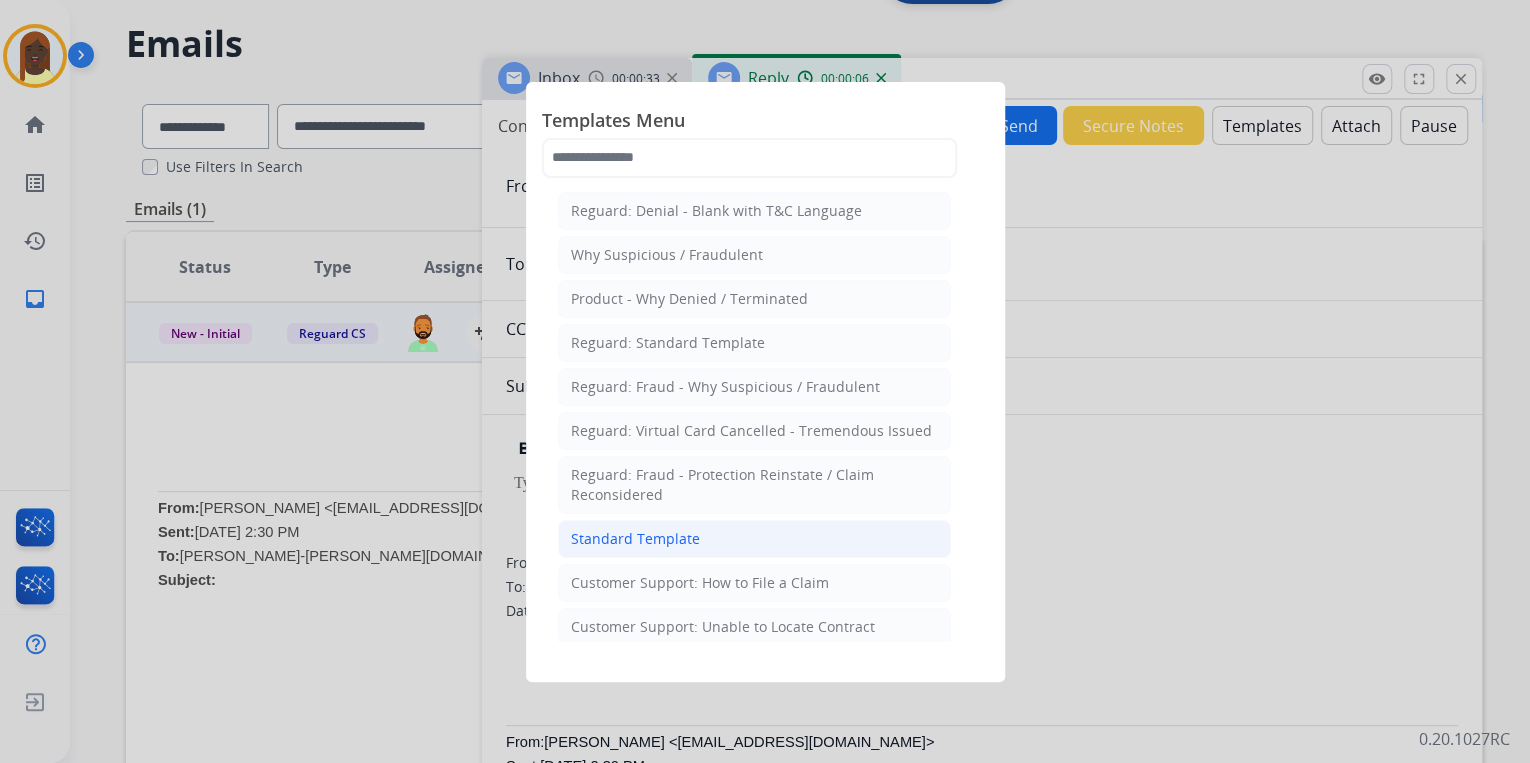 scroll, scrollTop: 80, scrollLeft: 0, axis: vertical 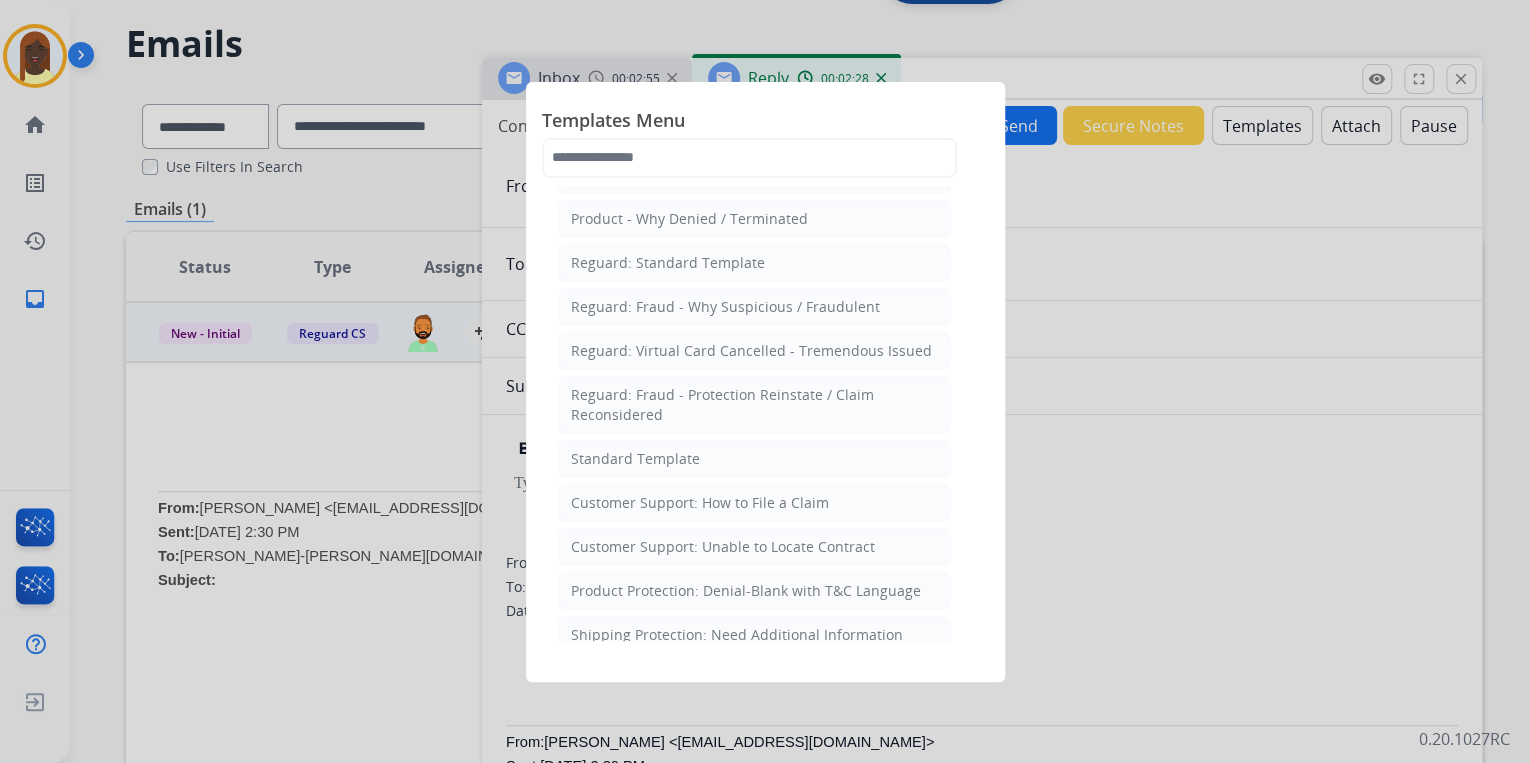 click 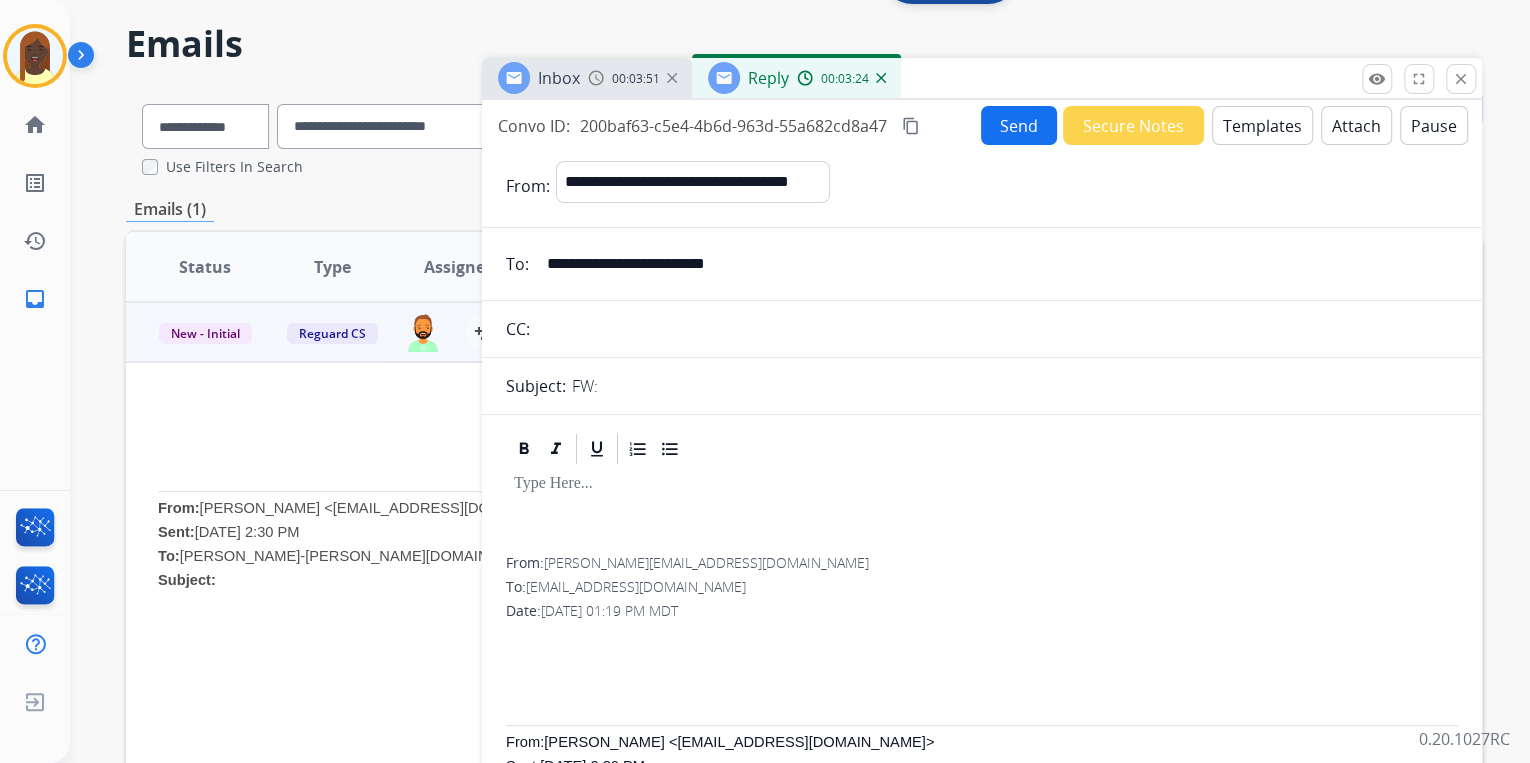 click on "Templates" at bounding box center [1262, 125] 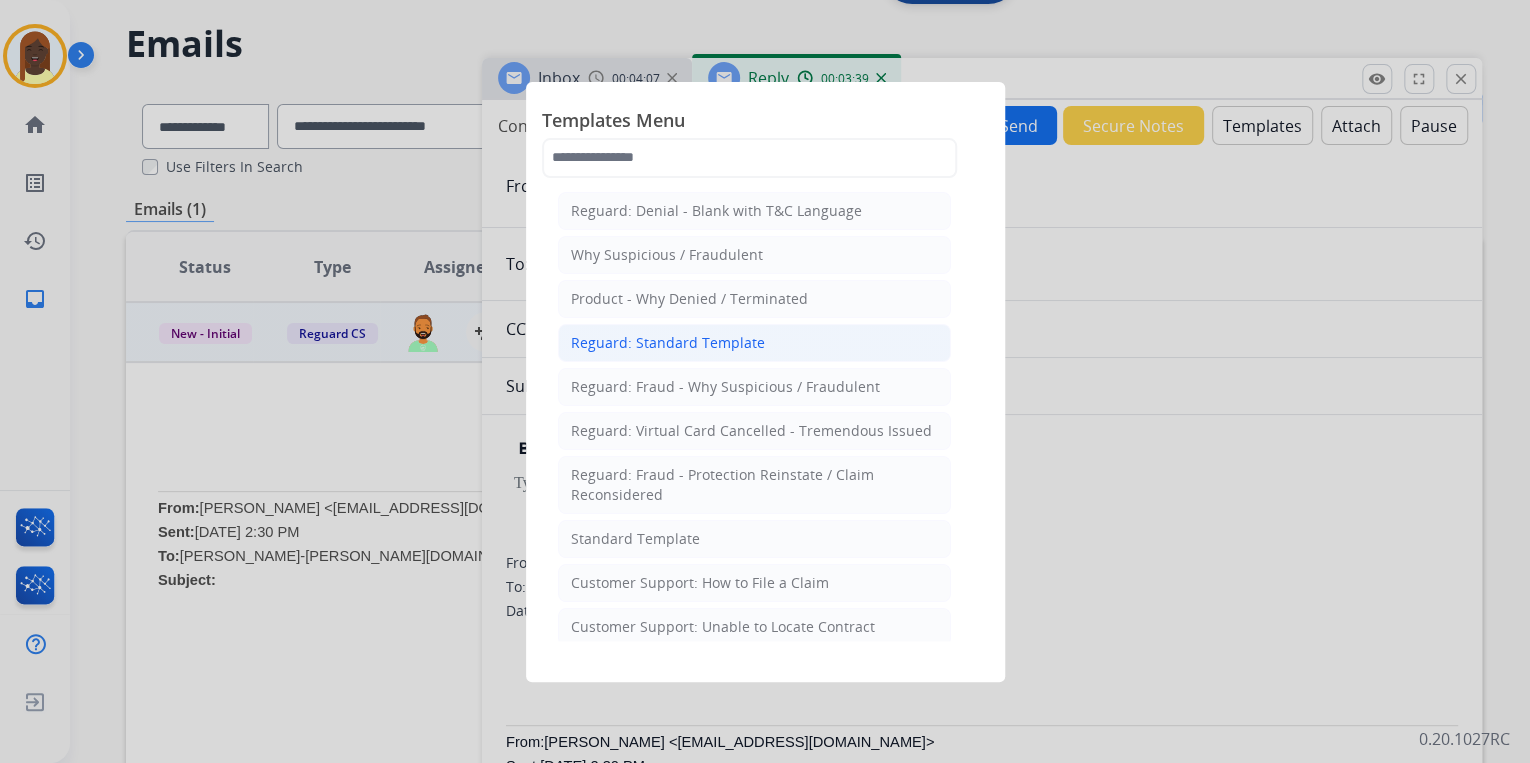click on "Reguard: Standard Template" 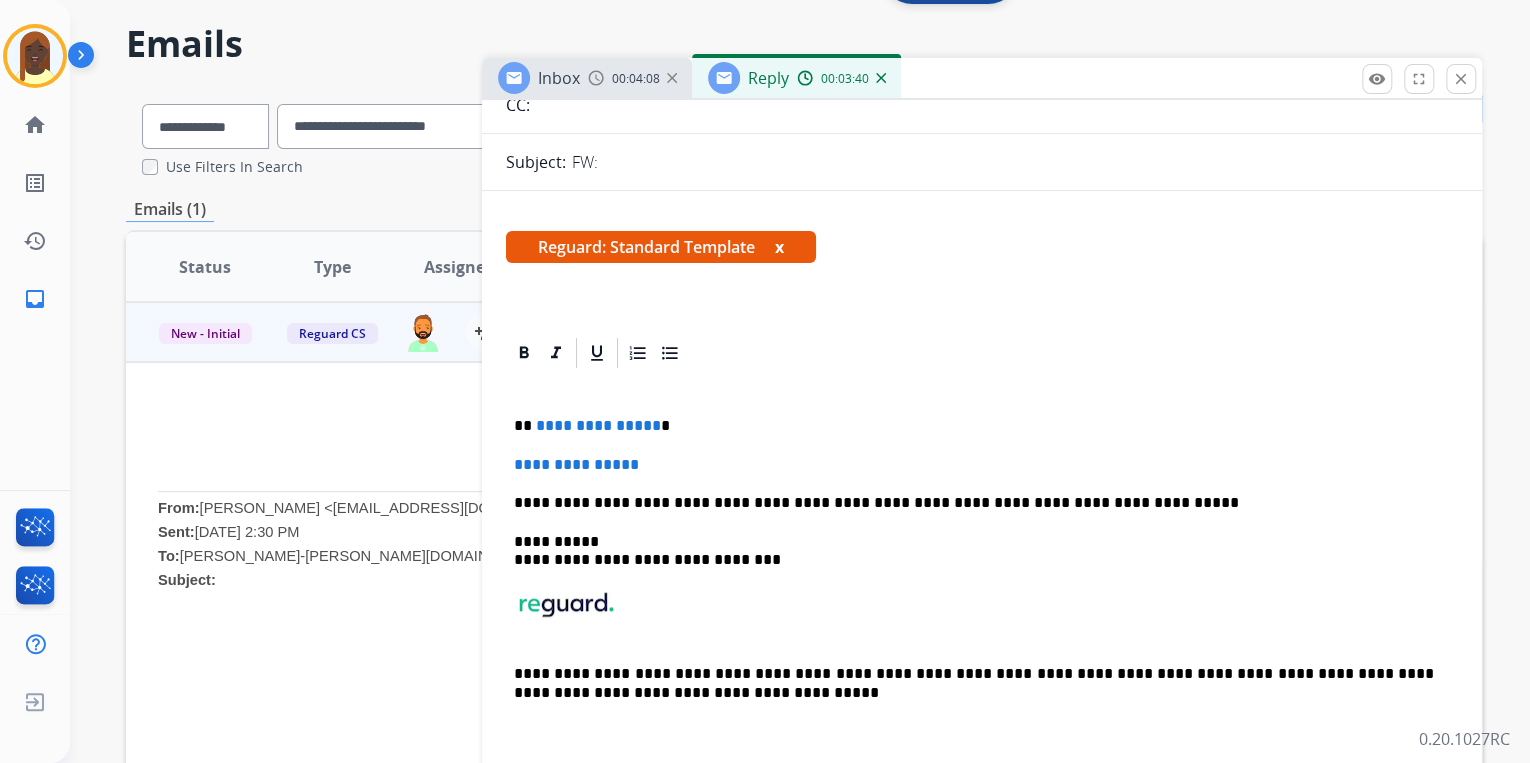 scroll, scrollTop: 240, scrollLeft: 0, axis: vertical 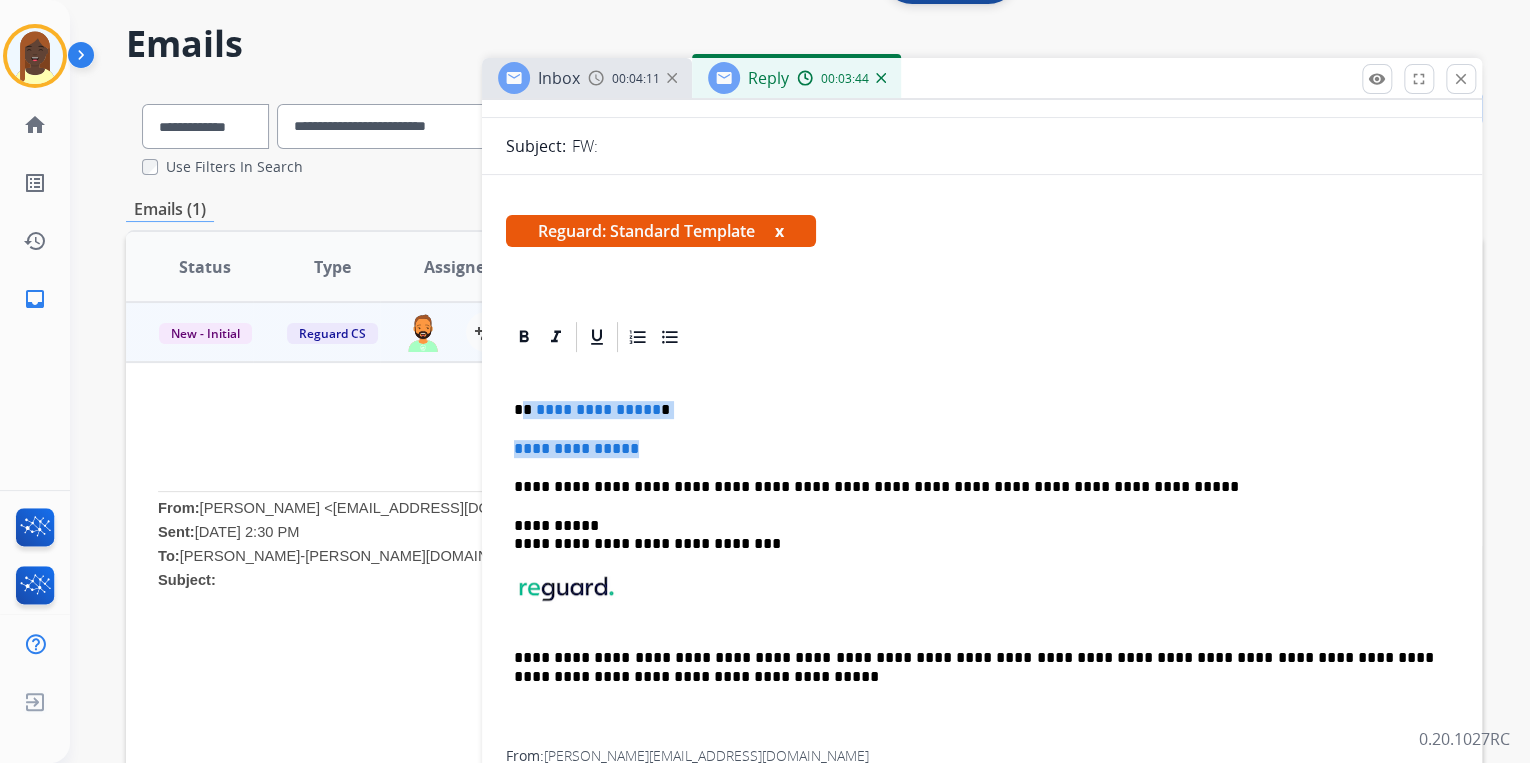 drag, startPoint x: 524, startPoint y: 407, endPoint x: 675, endPoint y: 441, distance: 154.78049 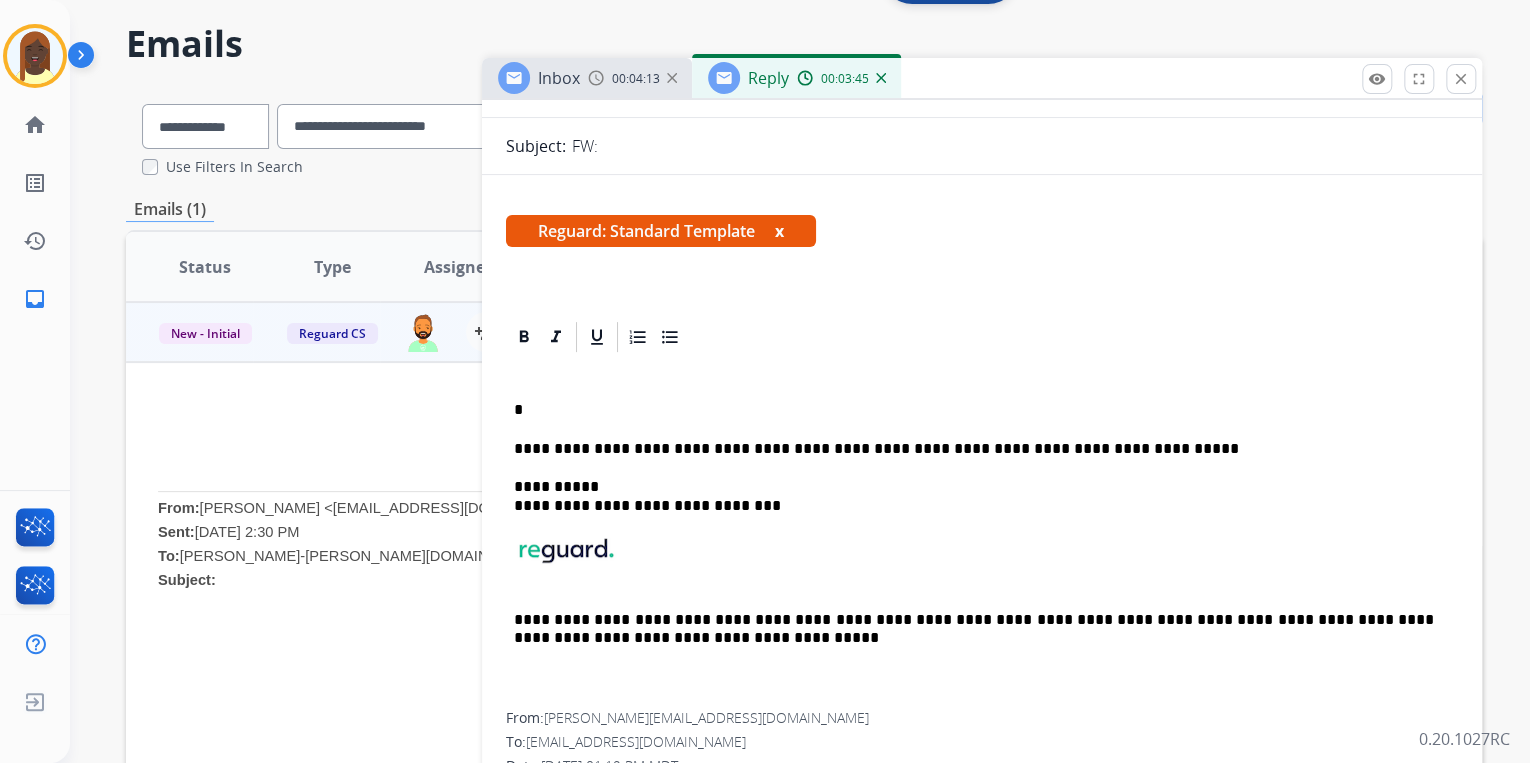 type 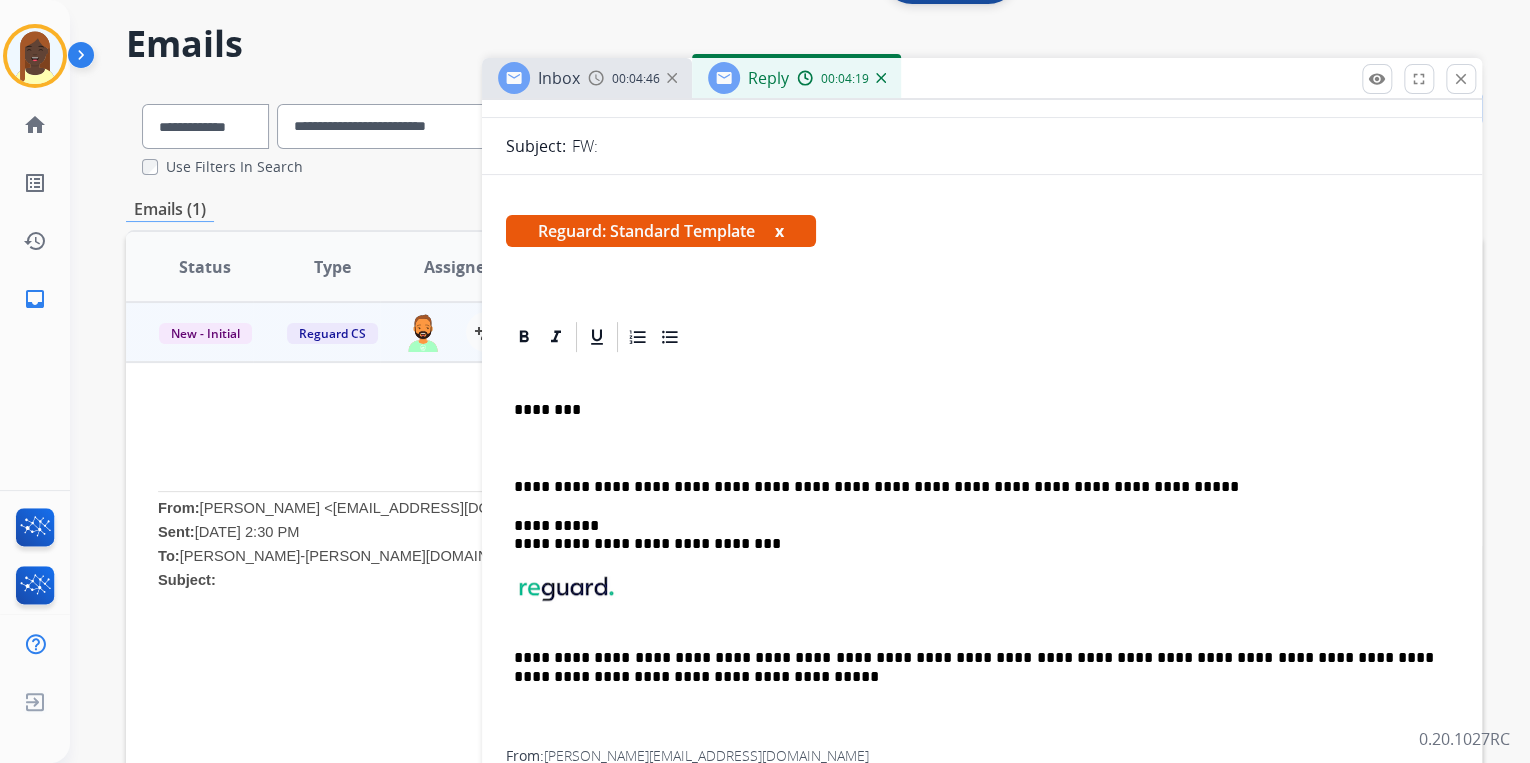 click at bounding box center (982, 449) 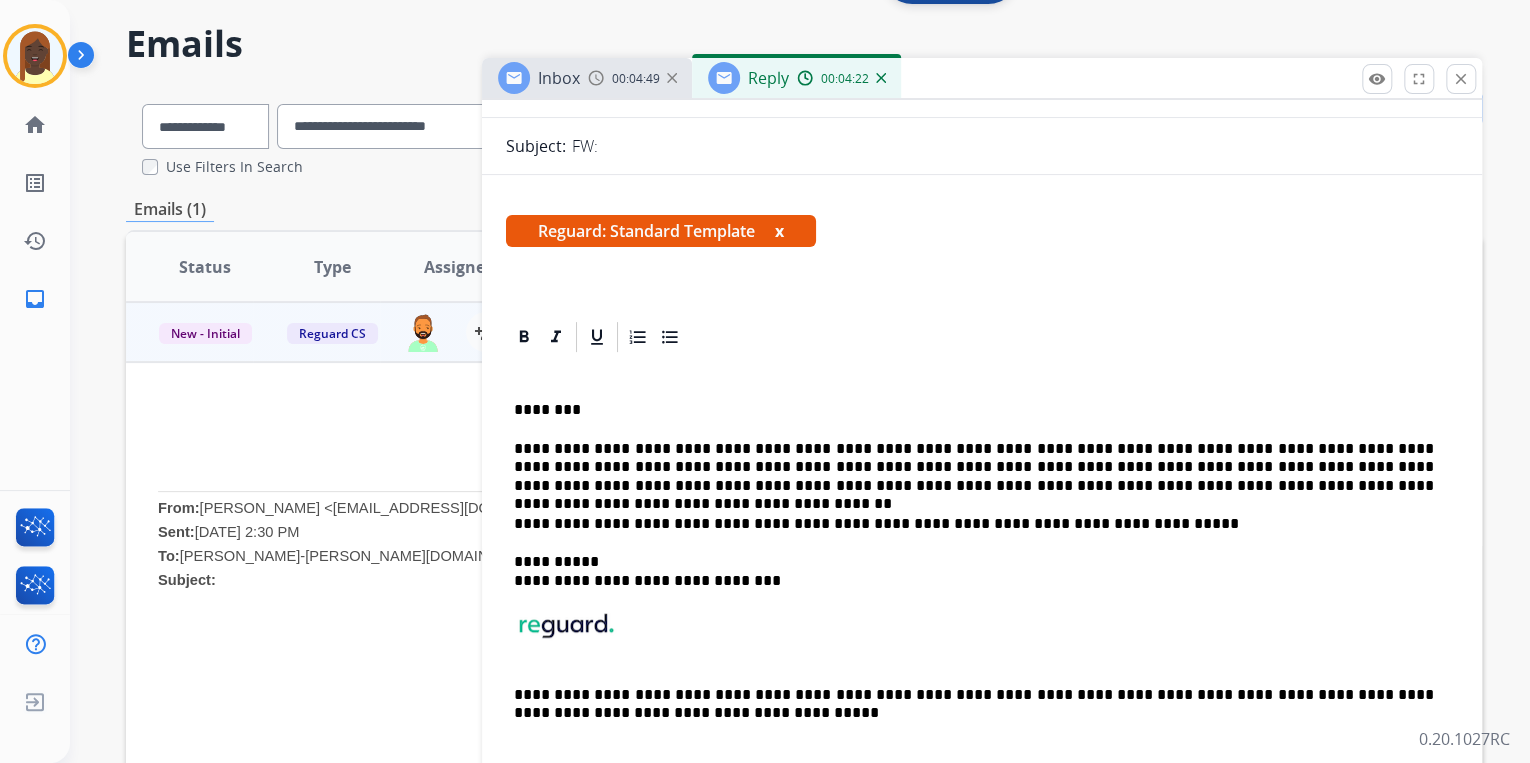 click on "**********" at bounding box center (982, 571) 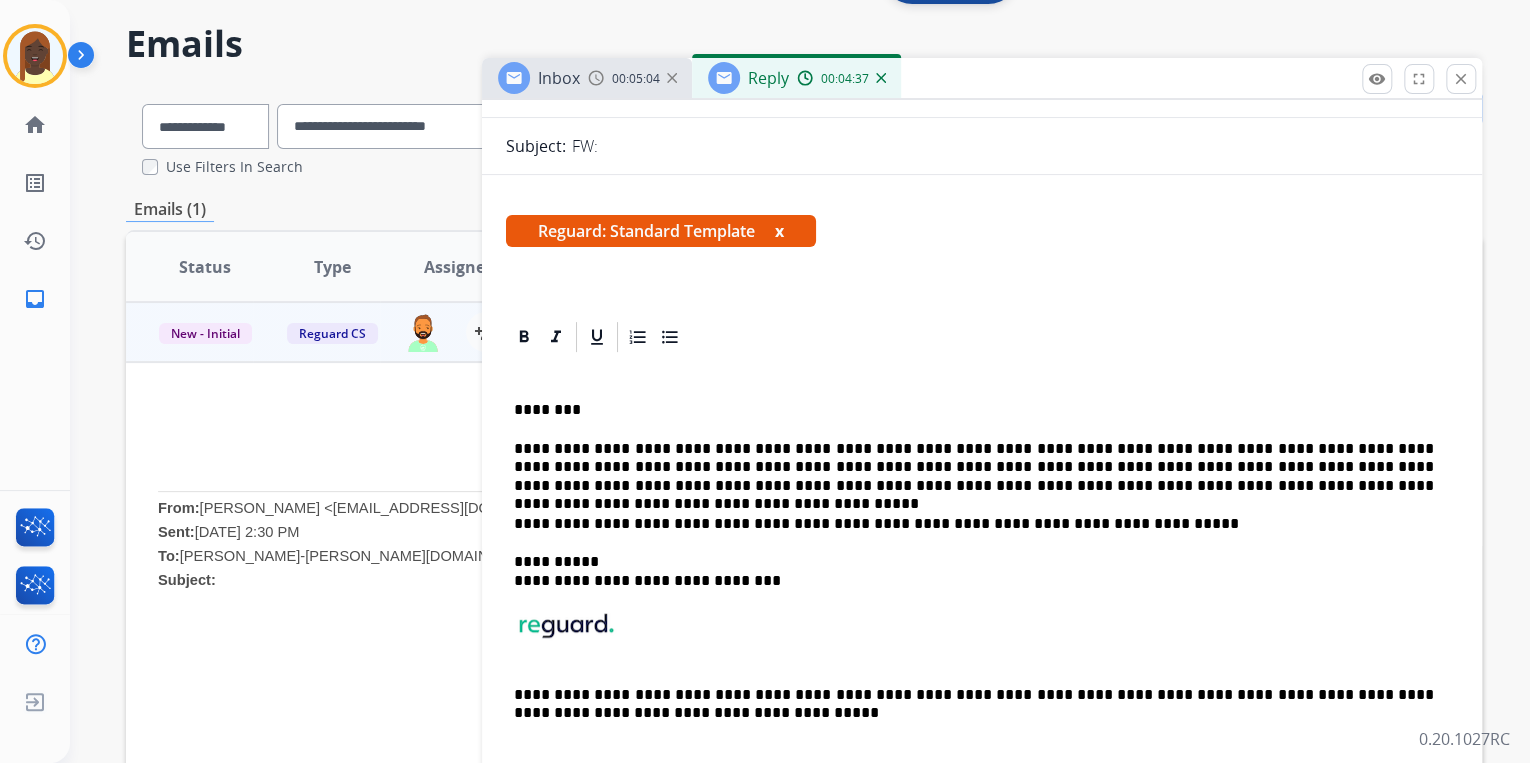 click on "**********" at bounding box center [974, 467] 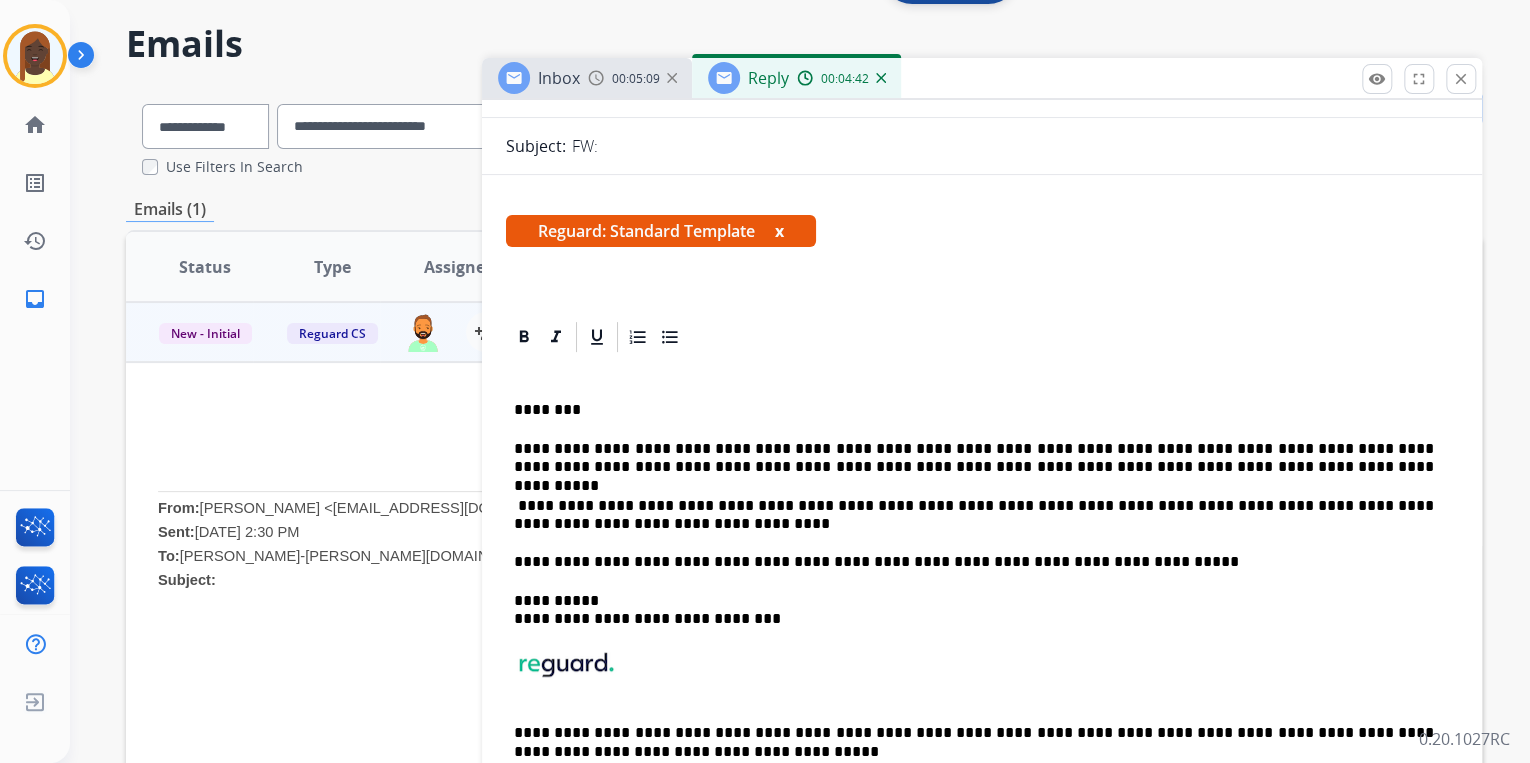 click on "**********" at bounding box center (974, 515) 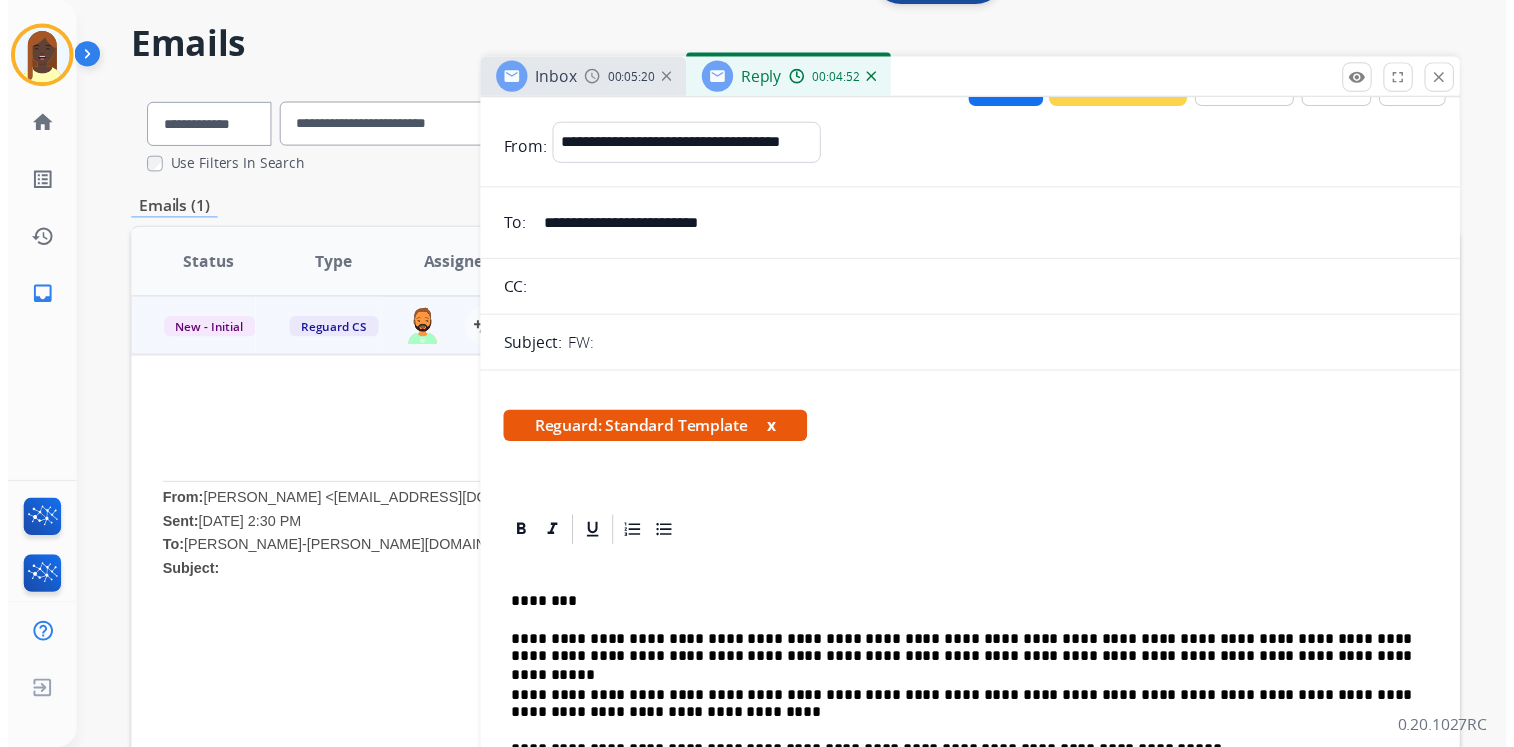 scroll, scrollTop: 0, scrollLeft: 0, axis: both 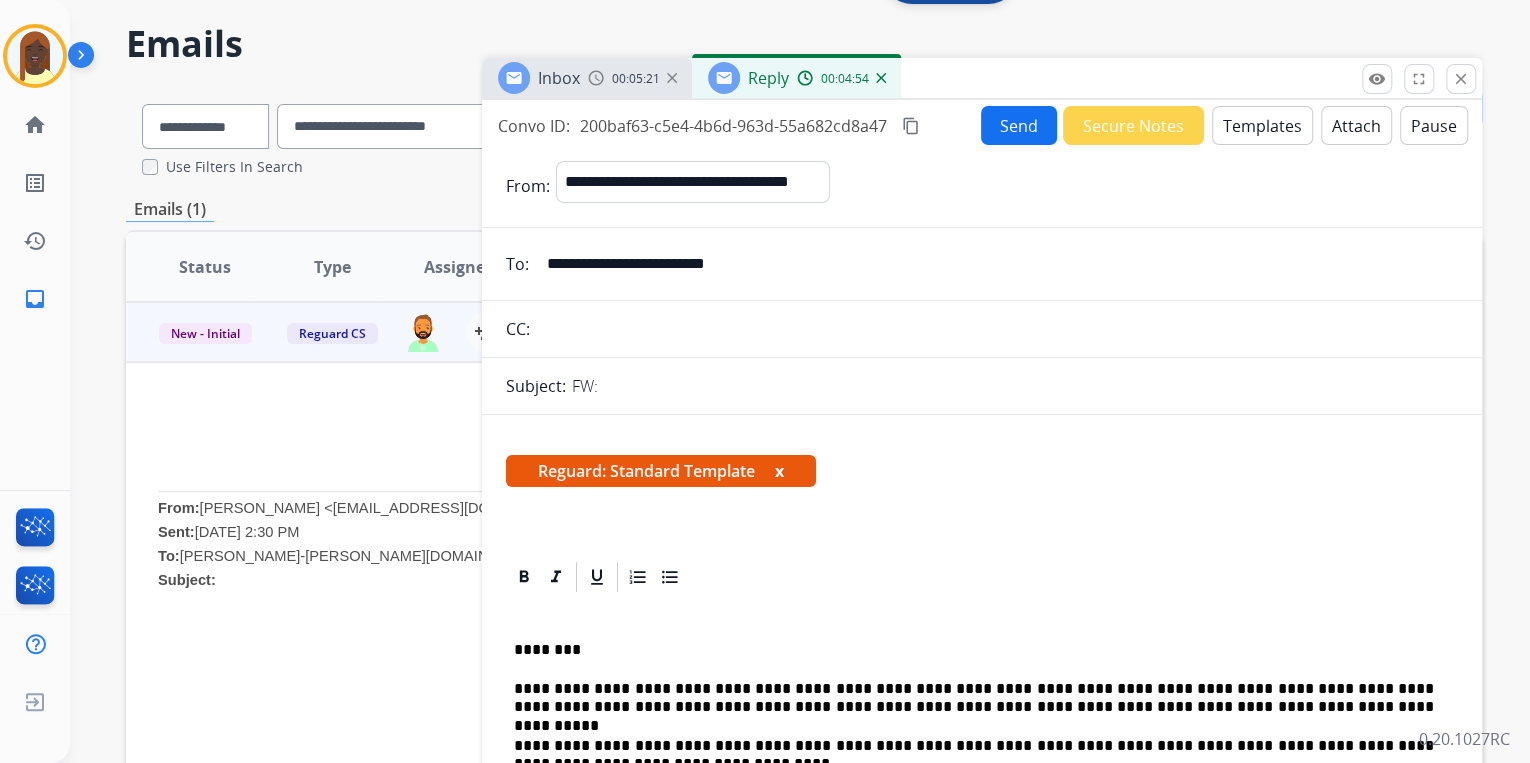 click on "Send" at bounding box center [1019, 125] 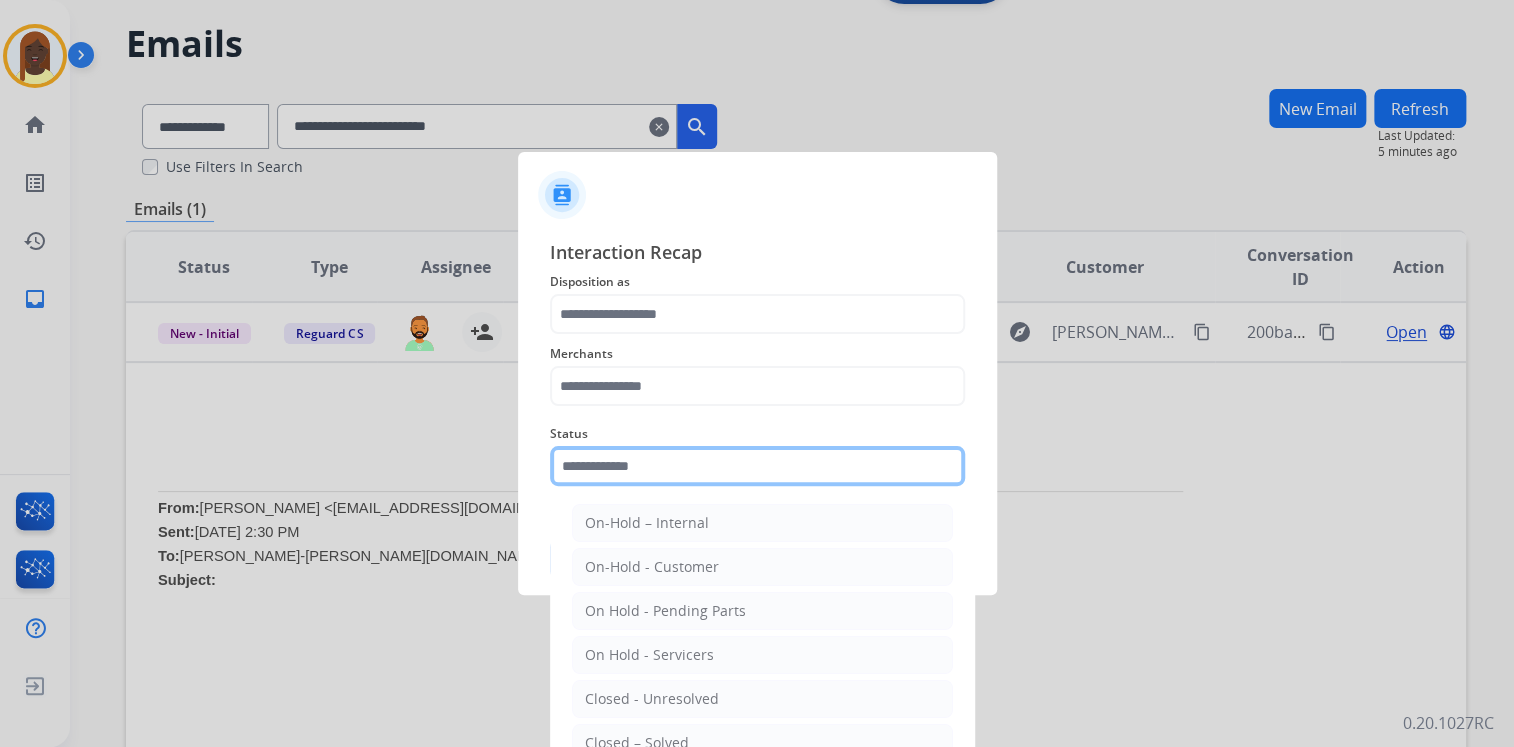 click 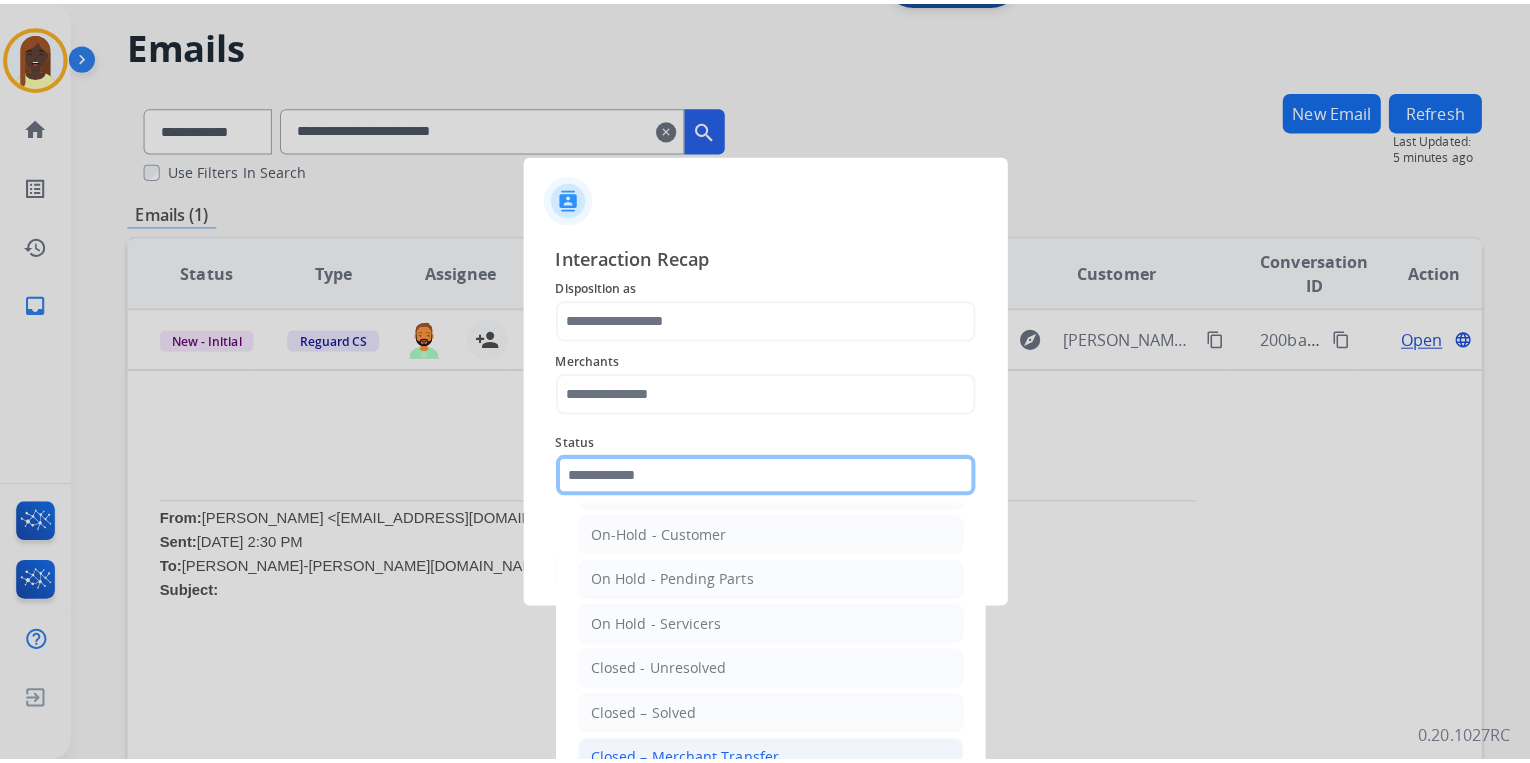 scroll, scrollTop: 80, scrollLeft: 0, axis: vertical 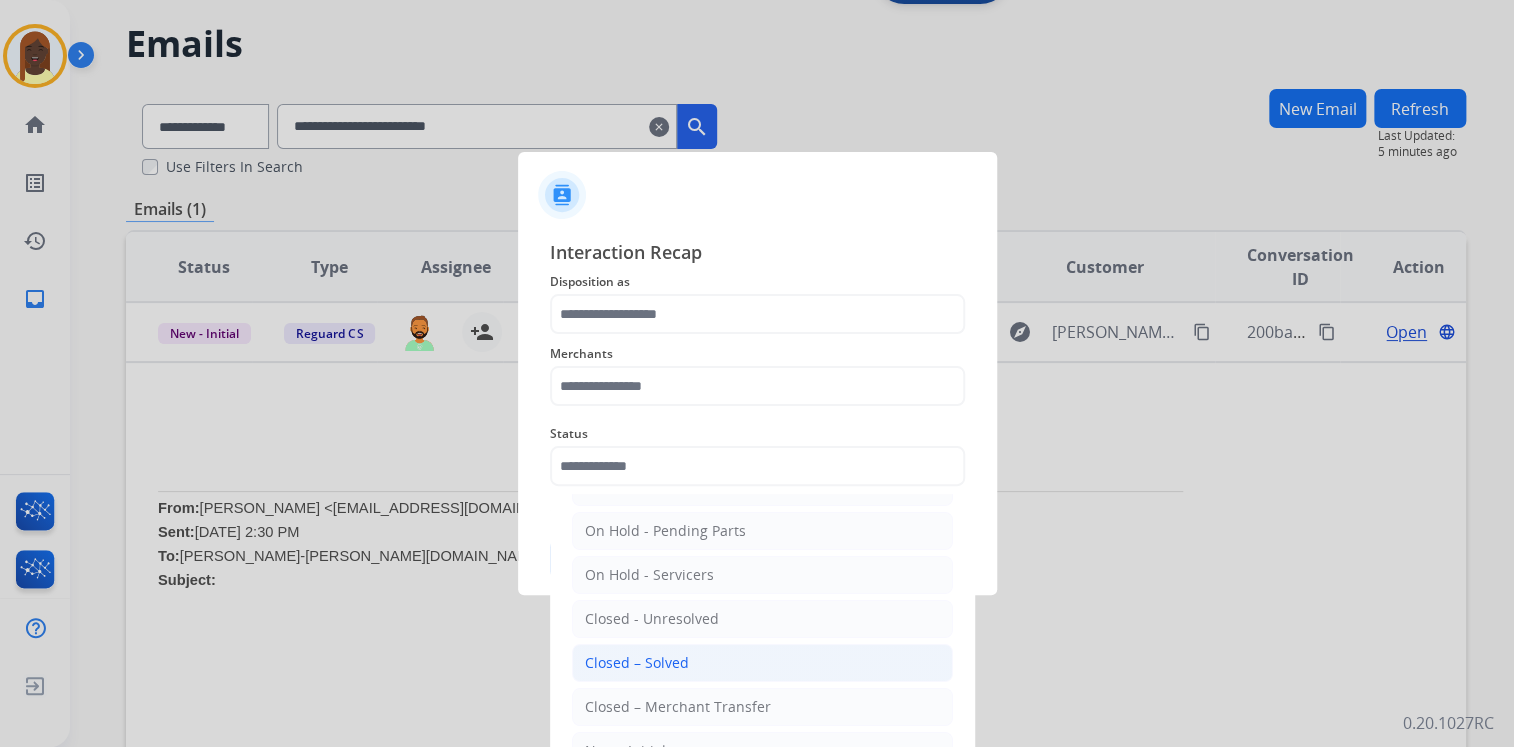 drag, startPoint x: 659, startPoint y: 660, endPoint x: 580, endPoint y: 508, distance: 171.30382 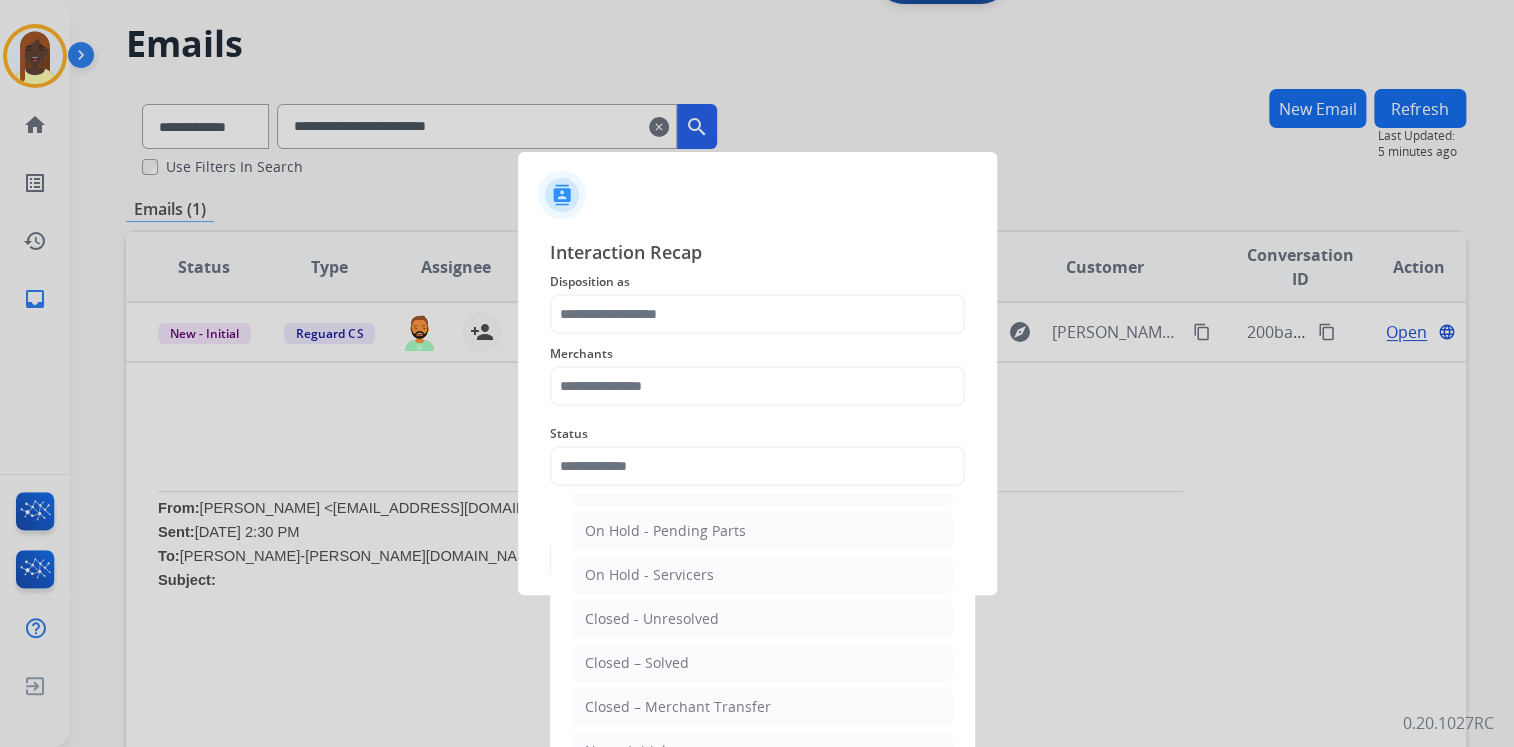 type on "**********" 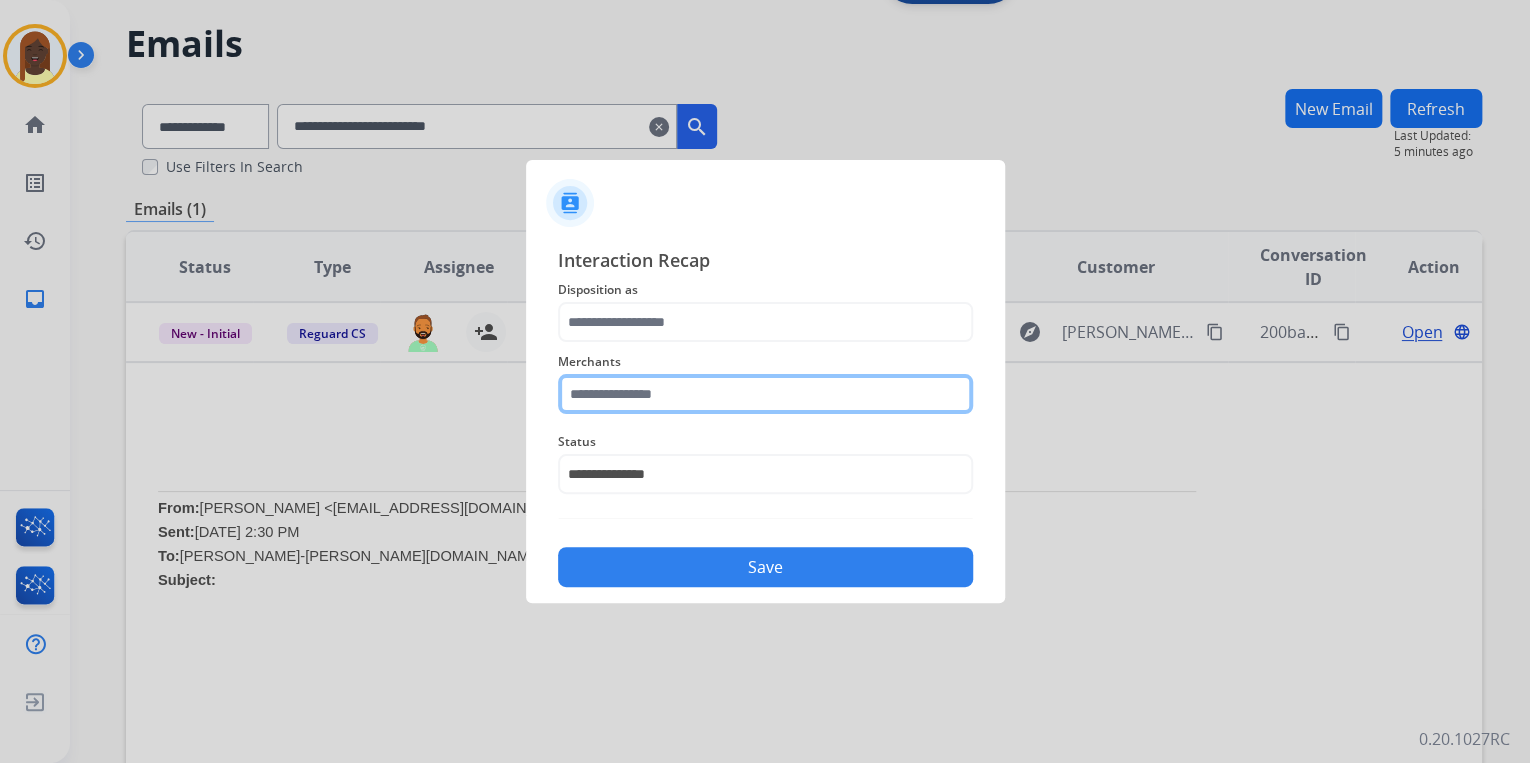 click 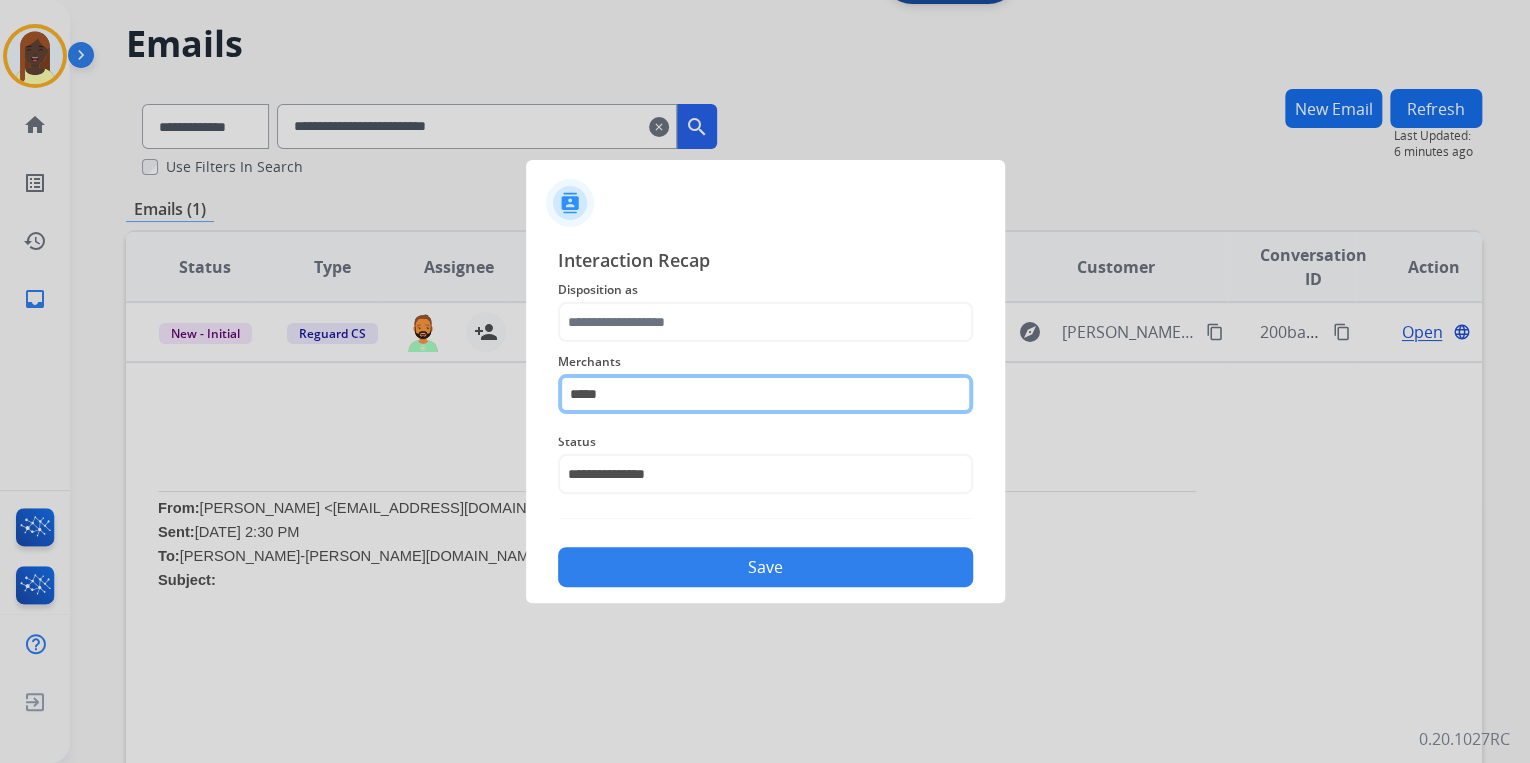 click on "*****" 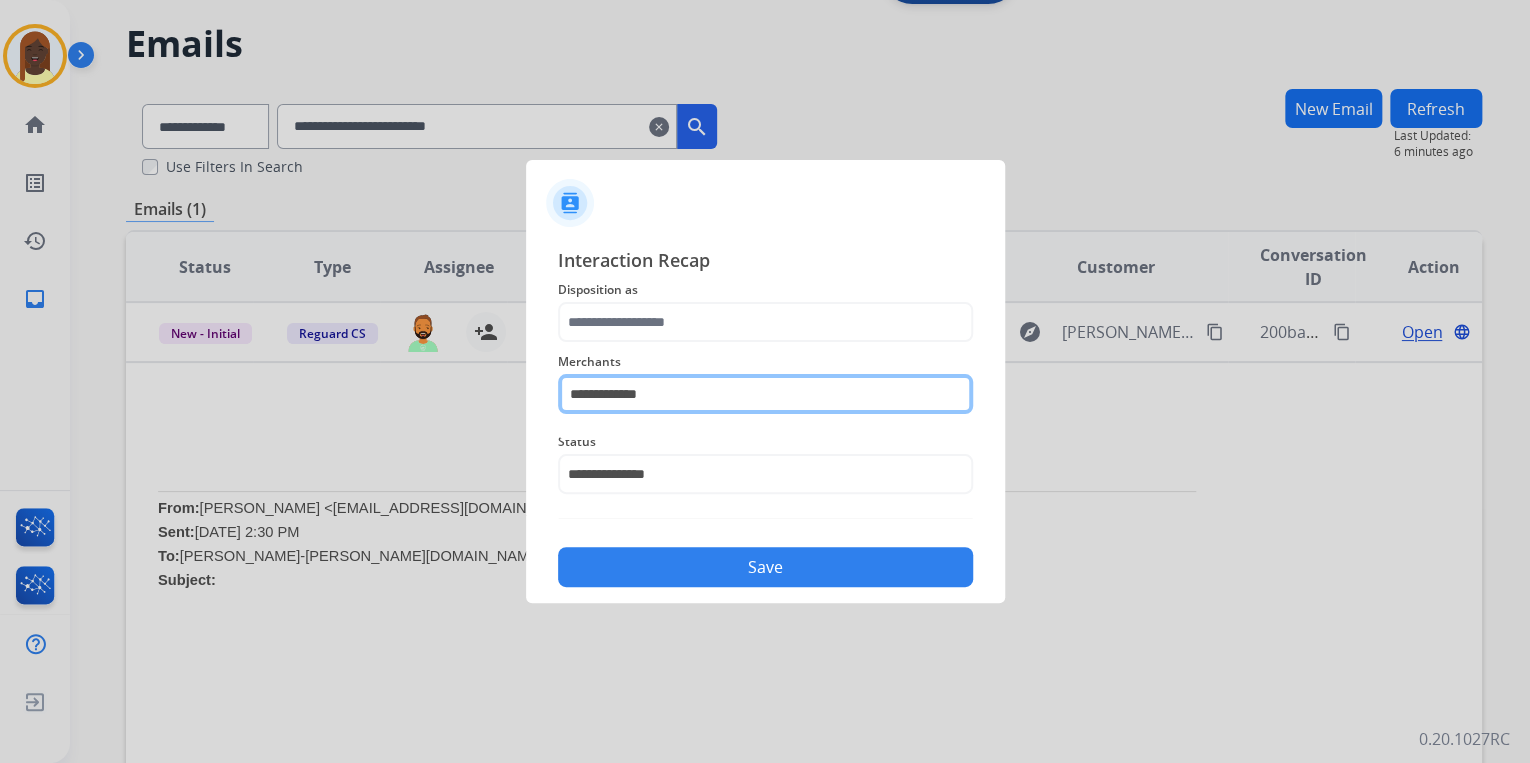 type on "**********" 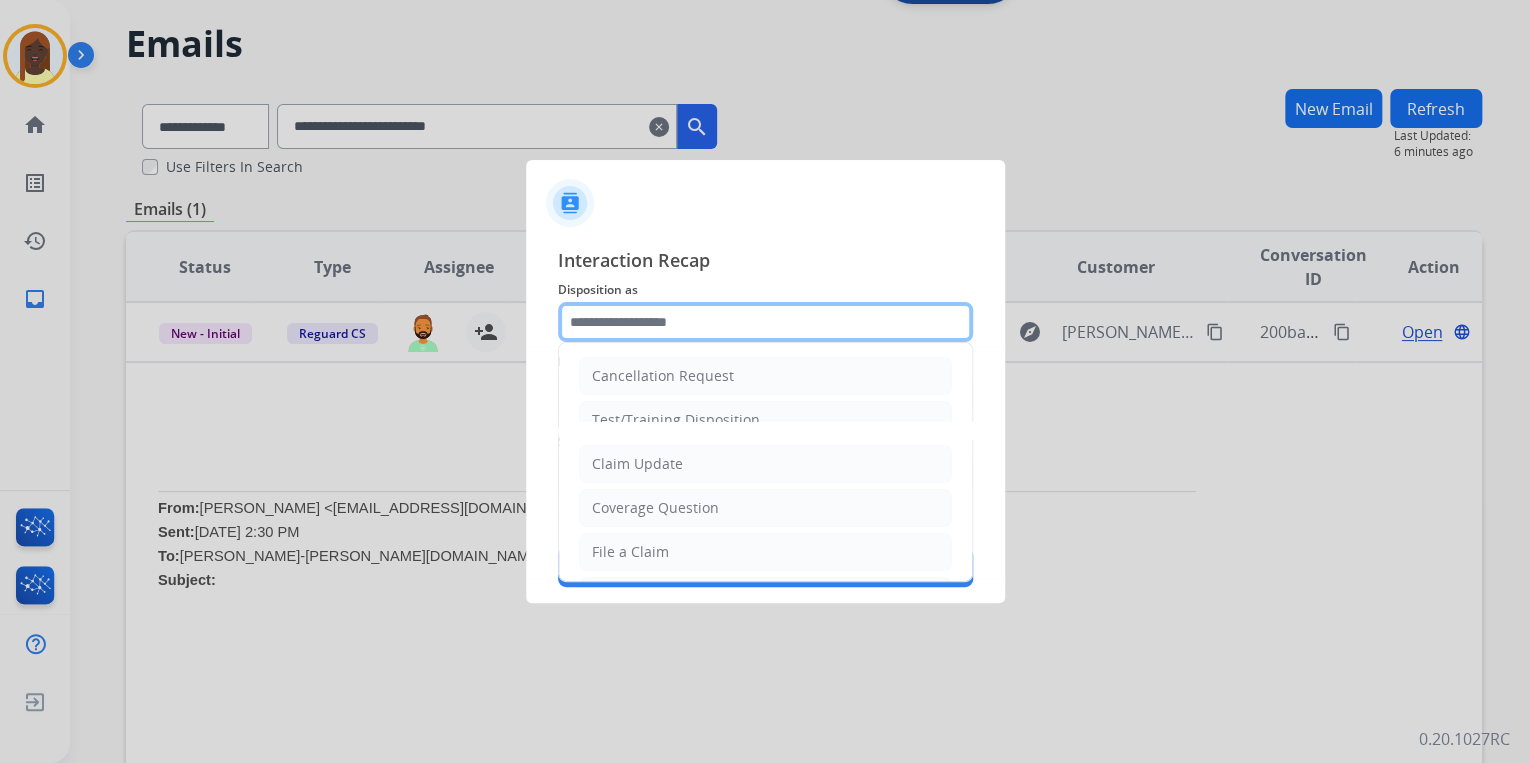 click 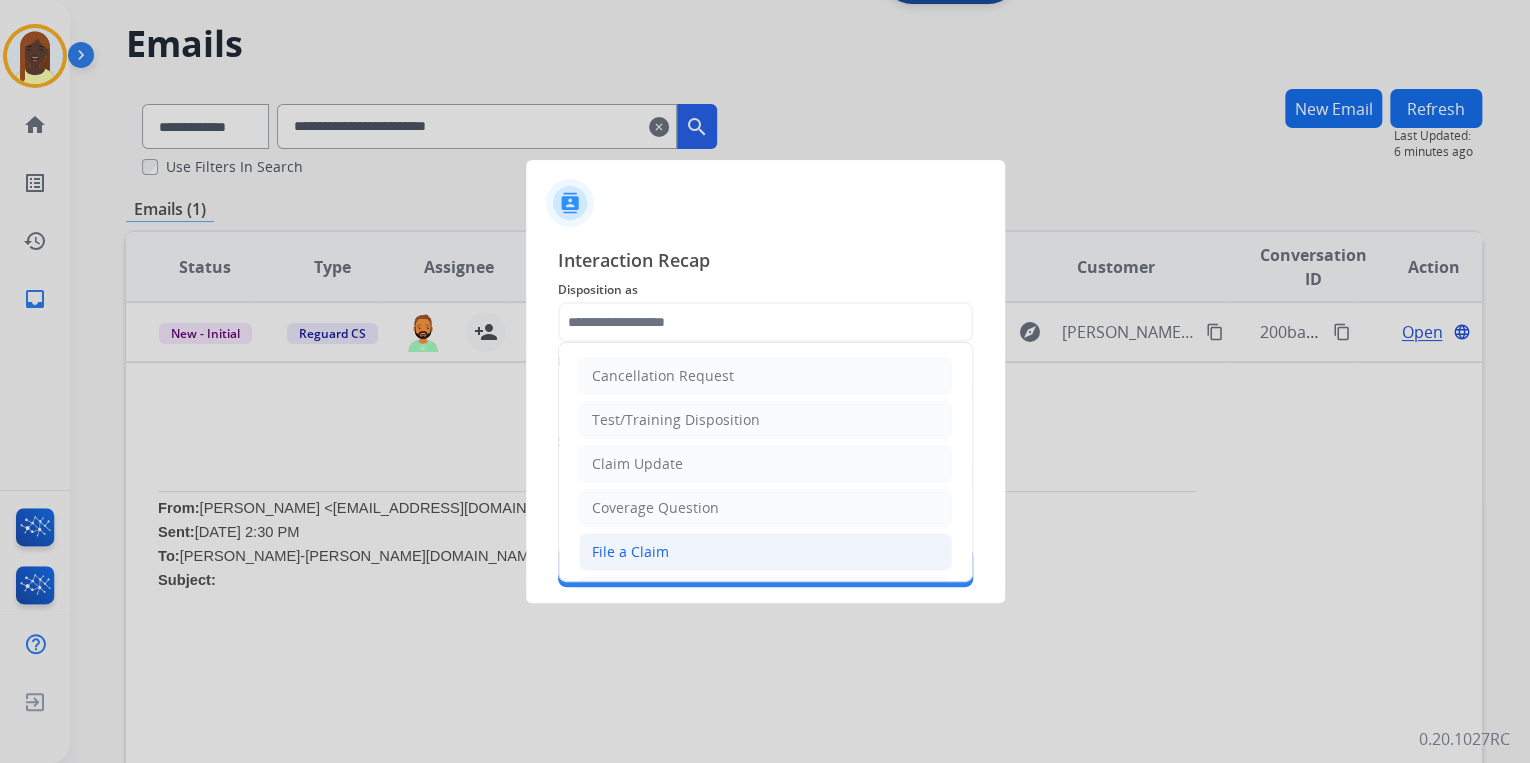 click on "File a Claim" 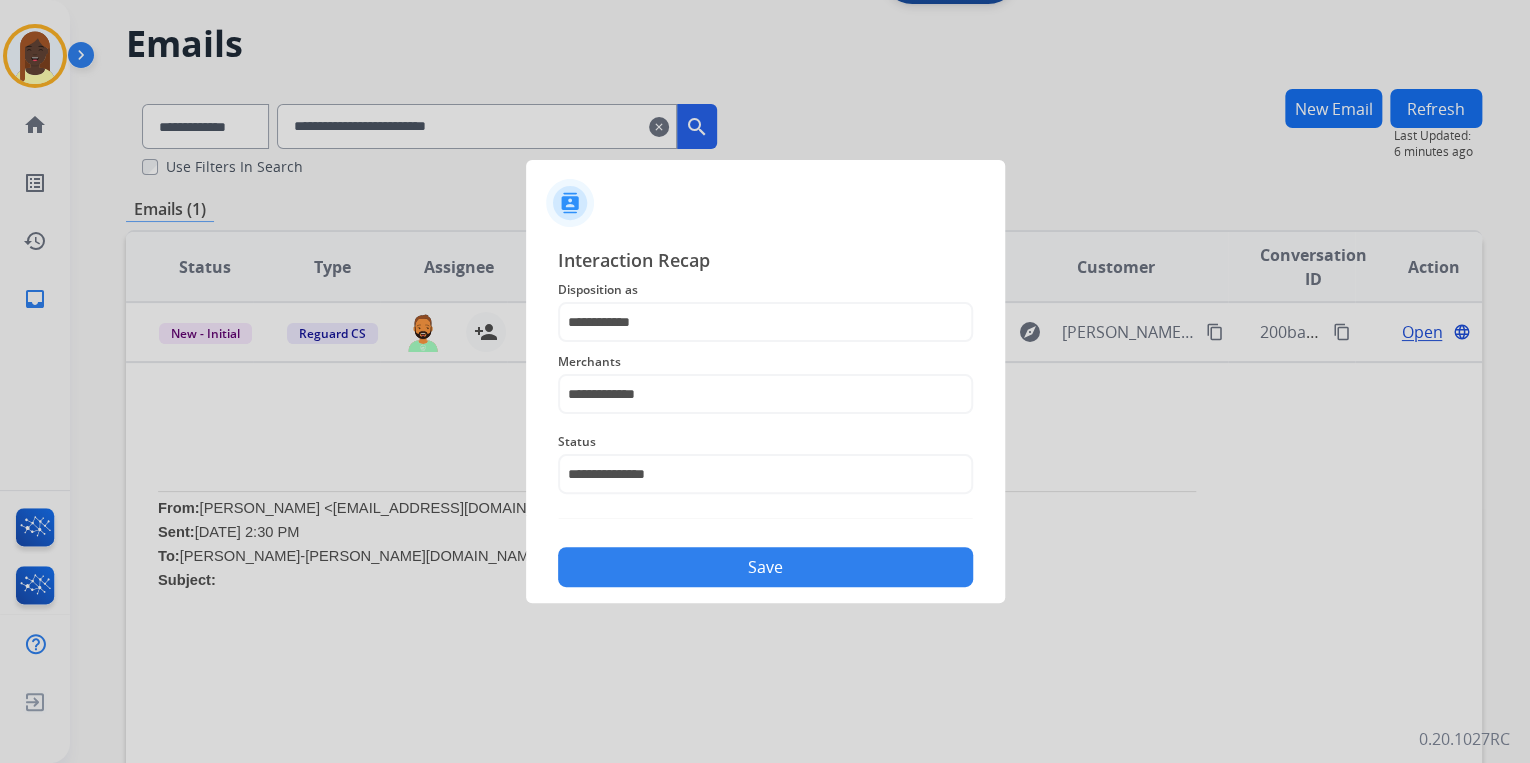 click on "Save" 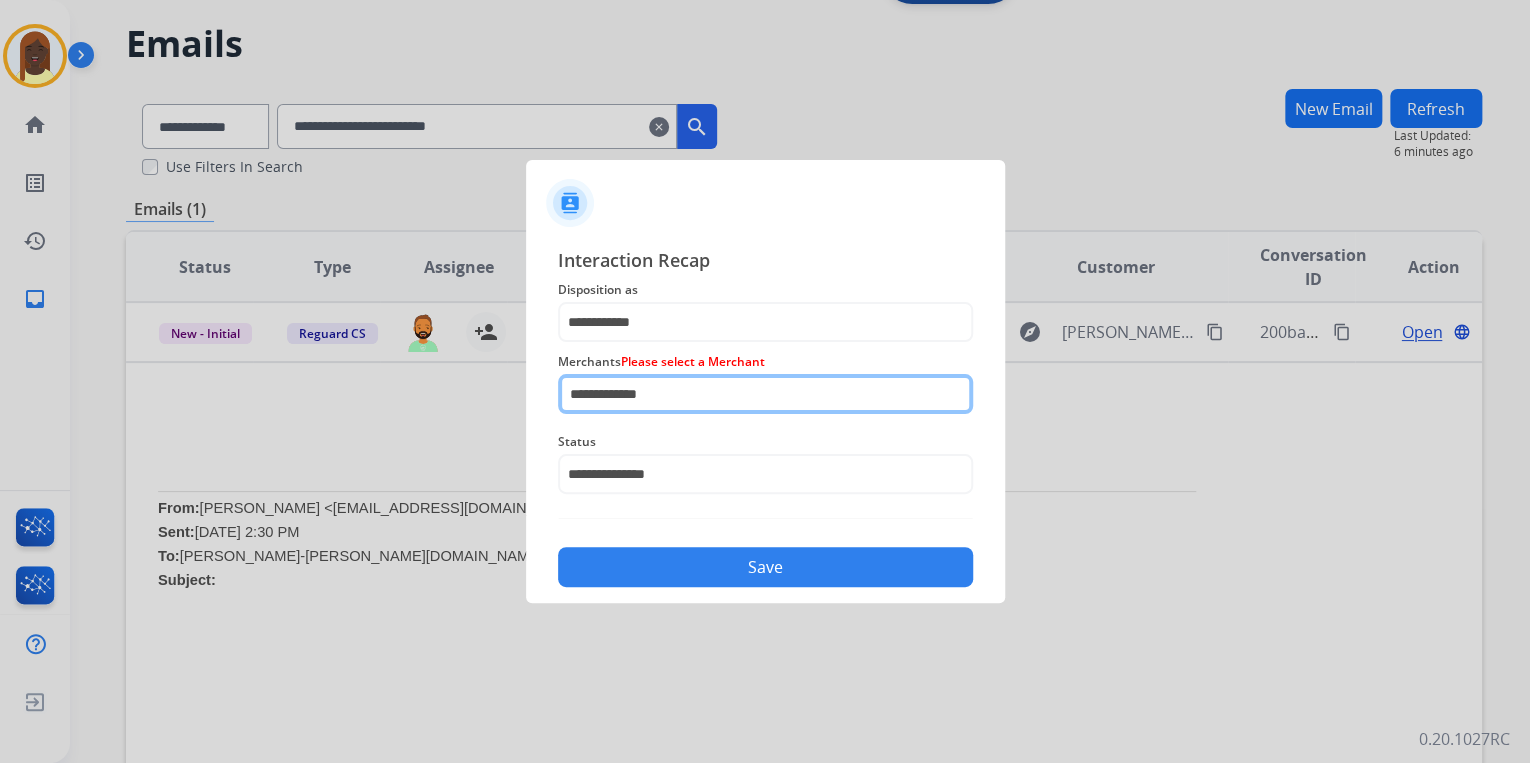 click on "**********" 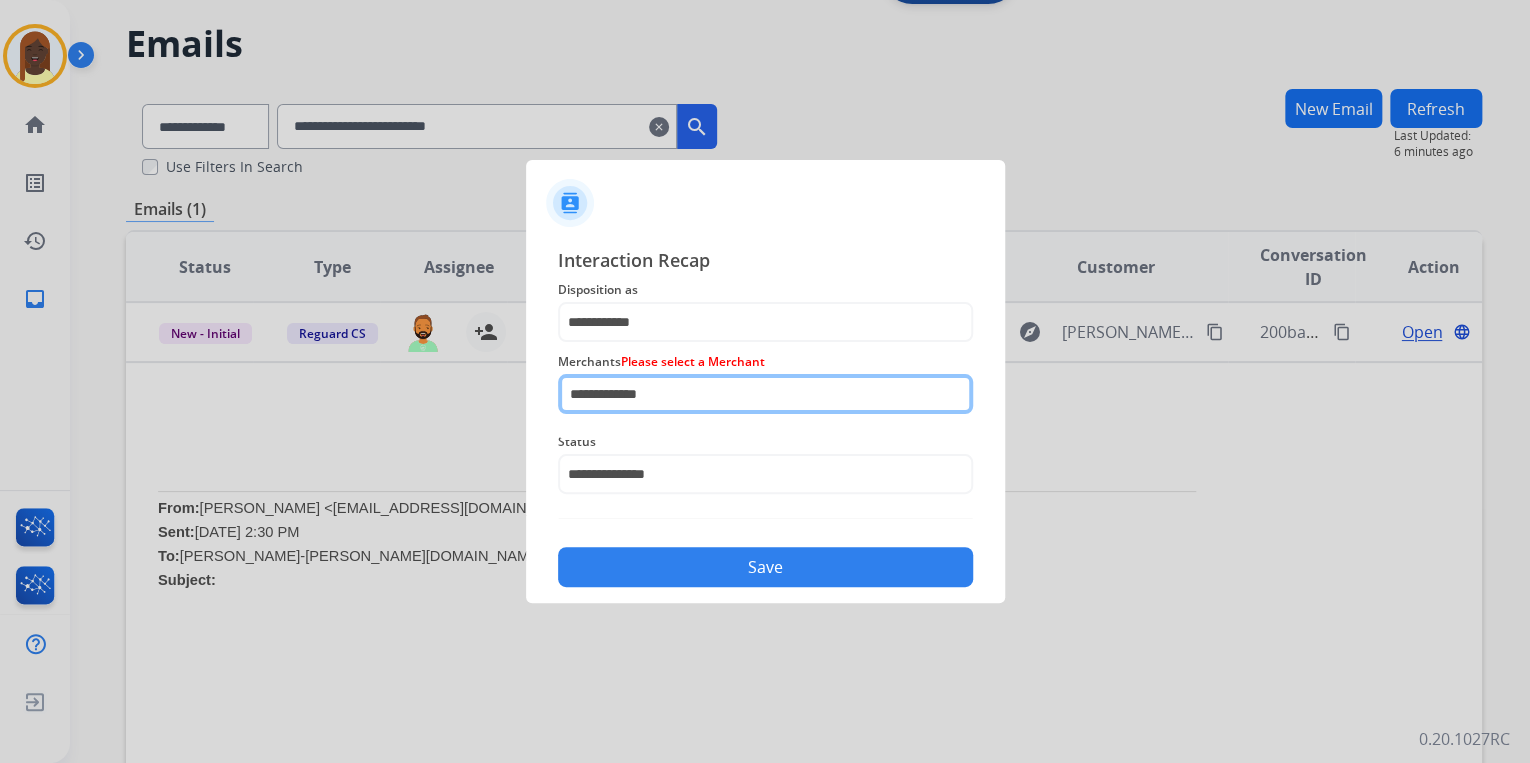 click on "**********" 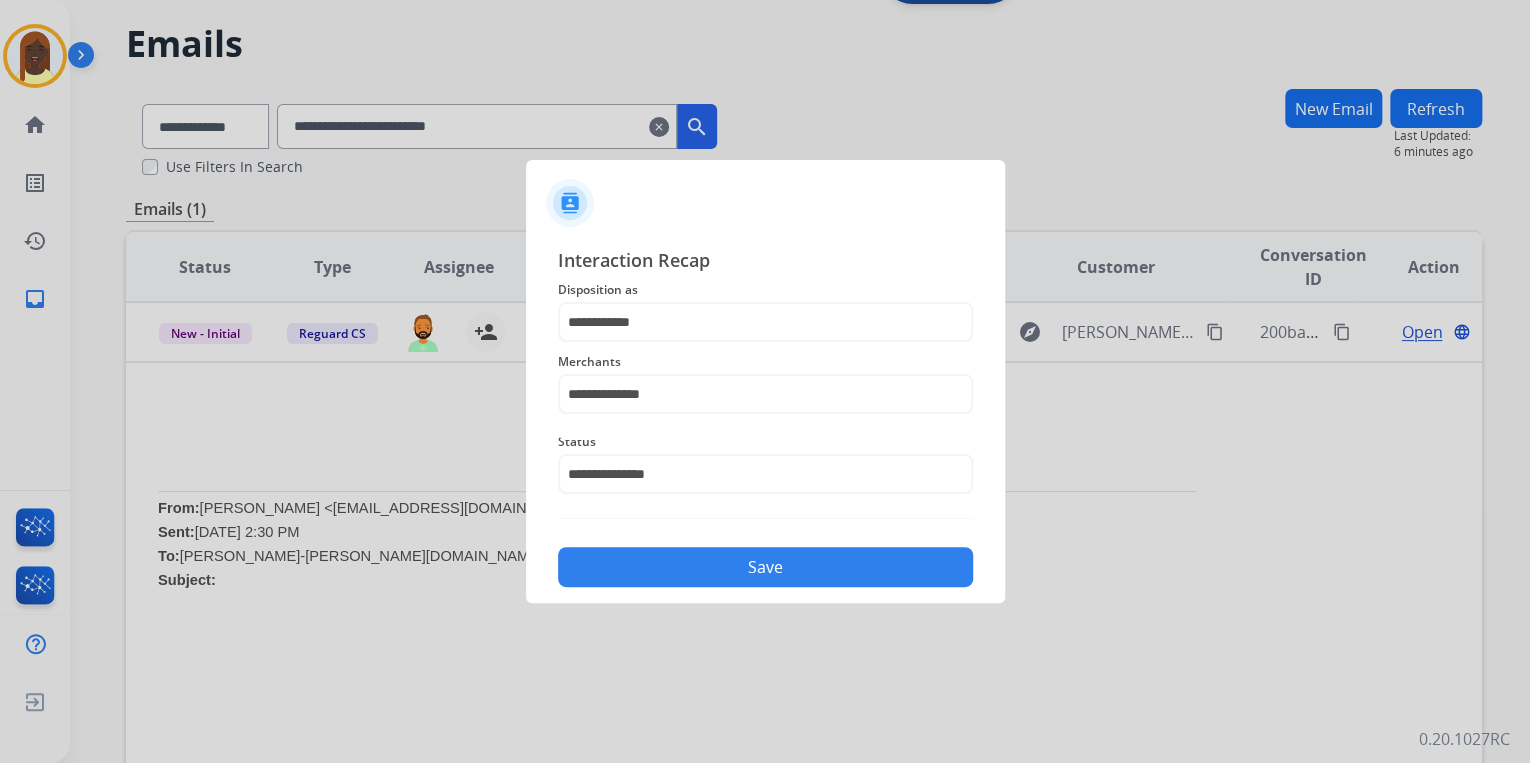 click on "Save" 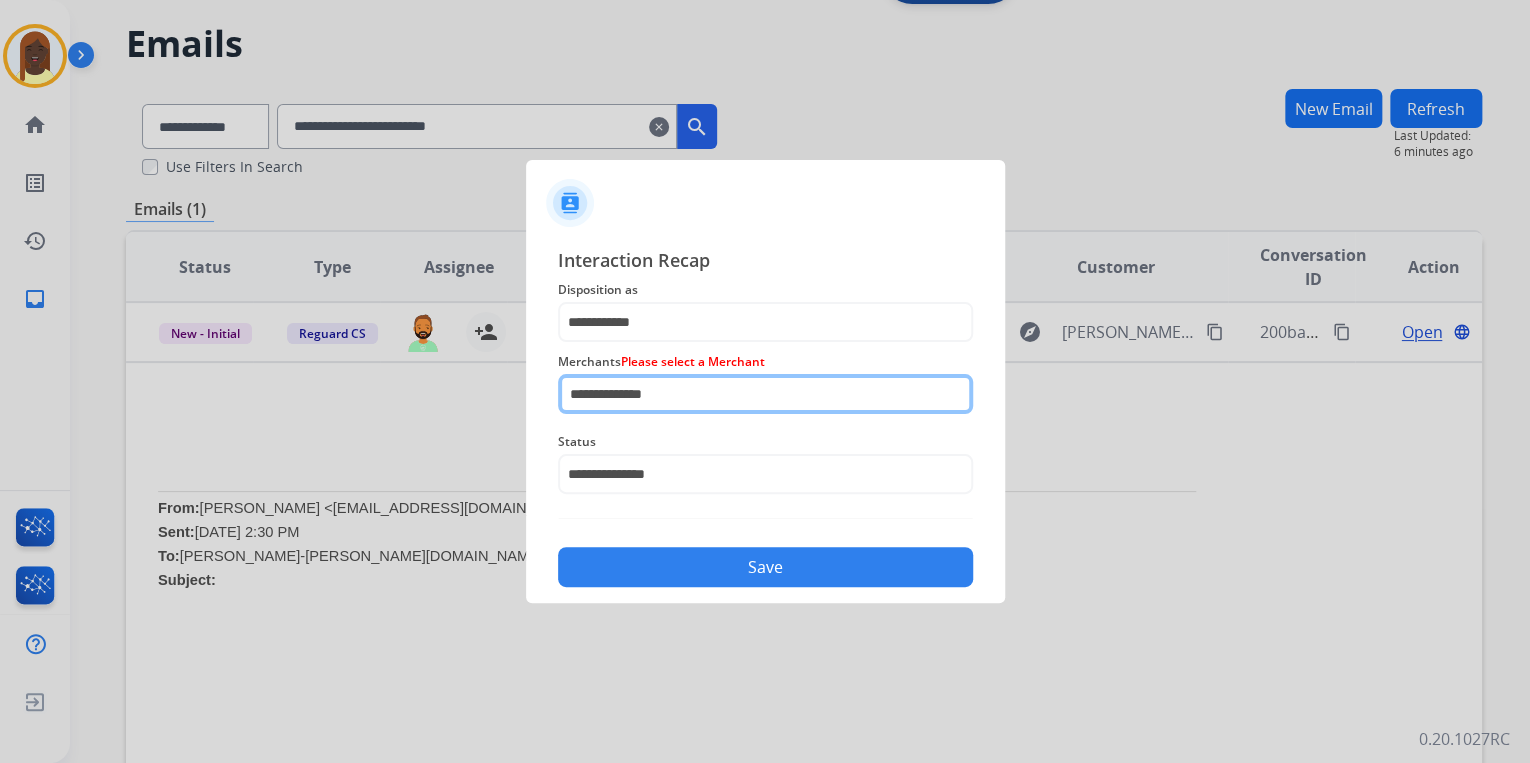 click on "**********" 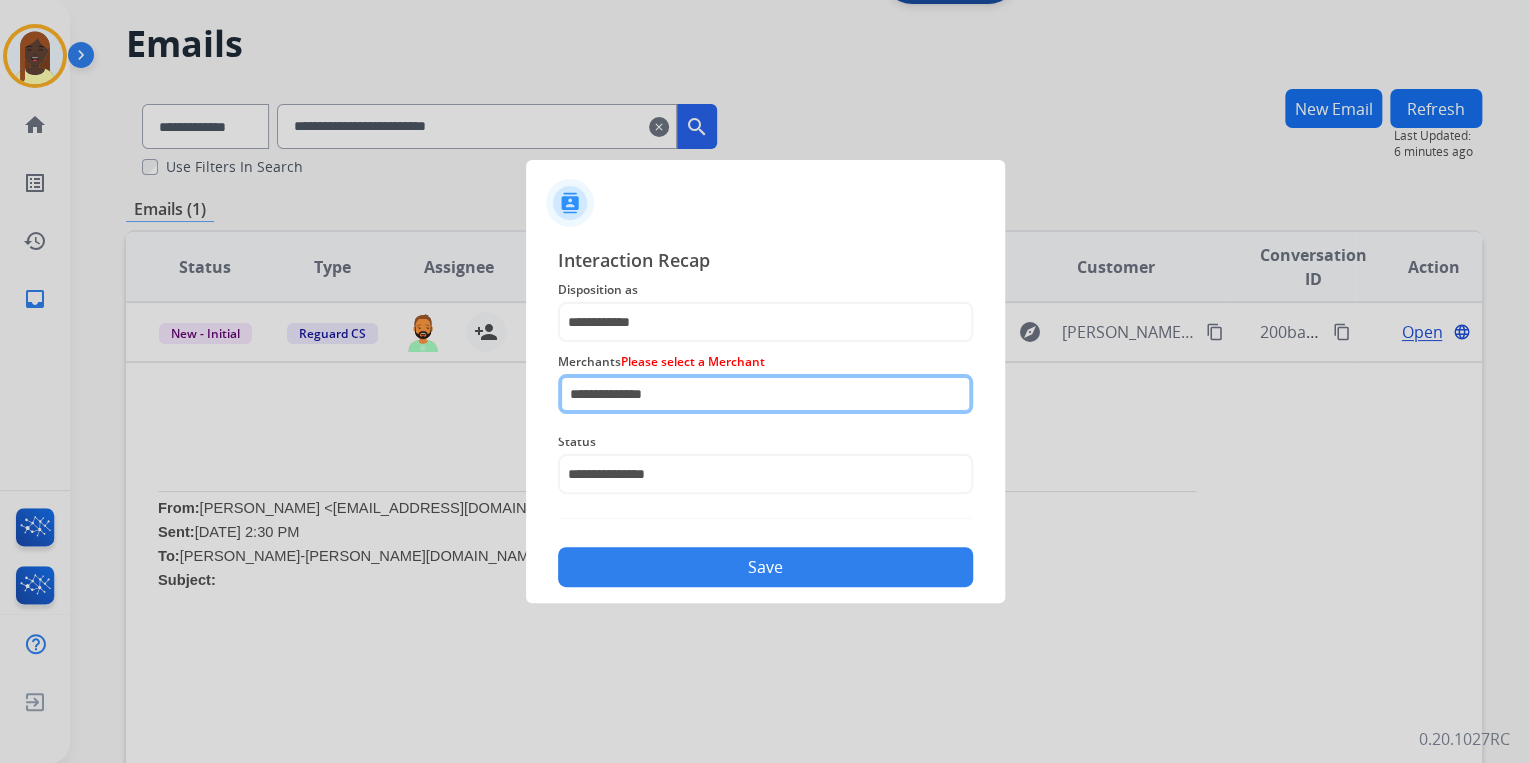 click on "**********" 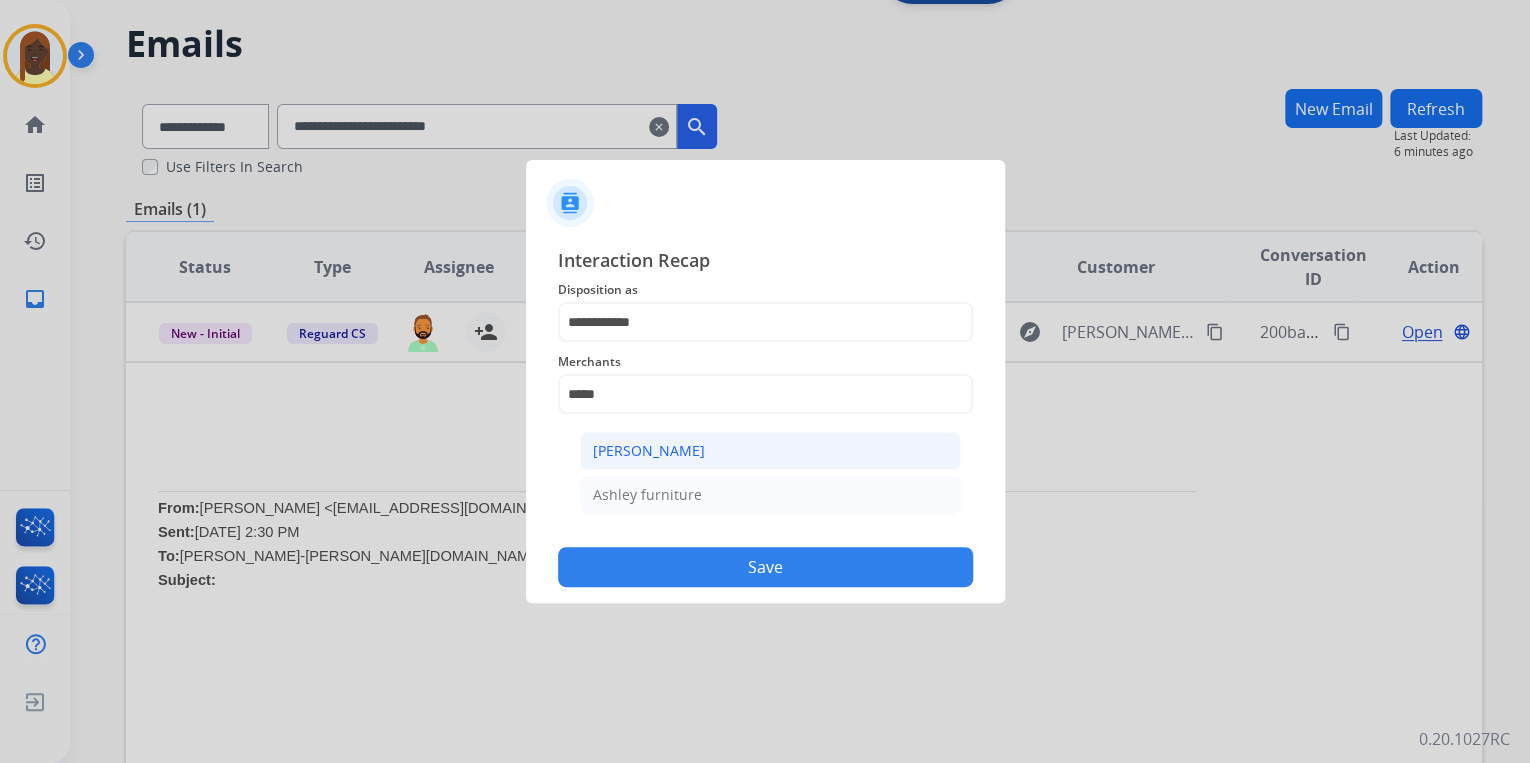 click on "[PERSON_NAME]" 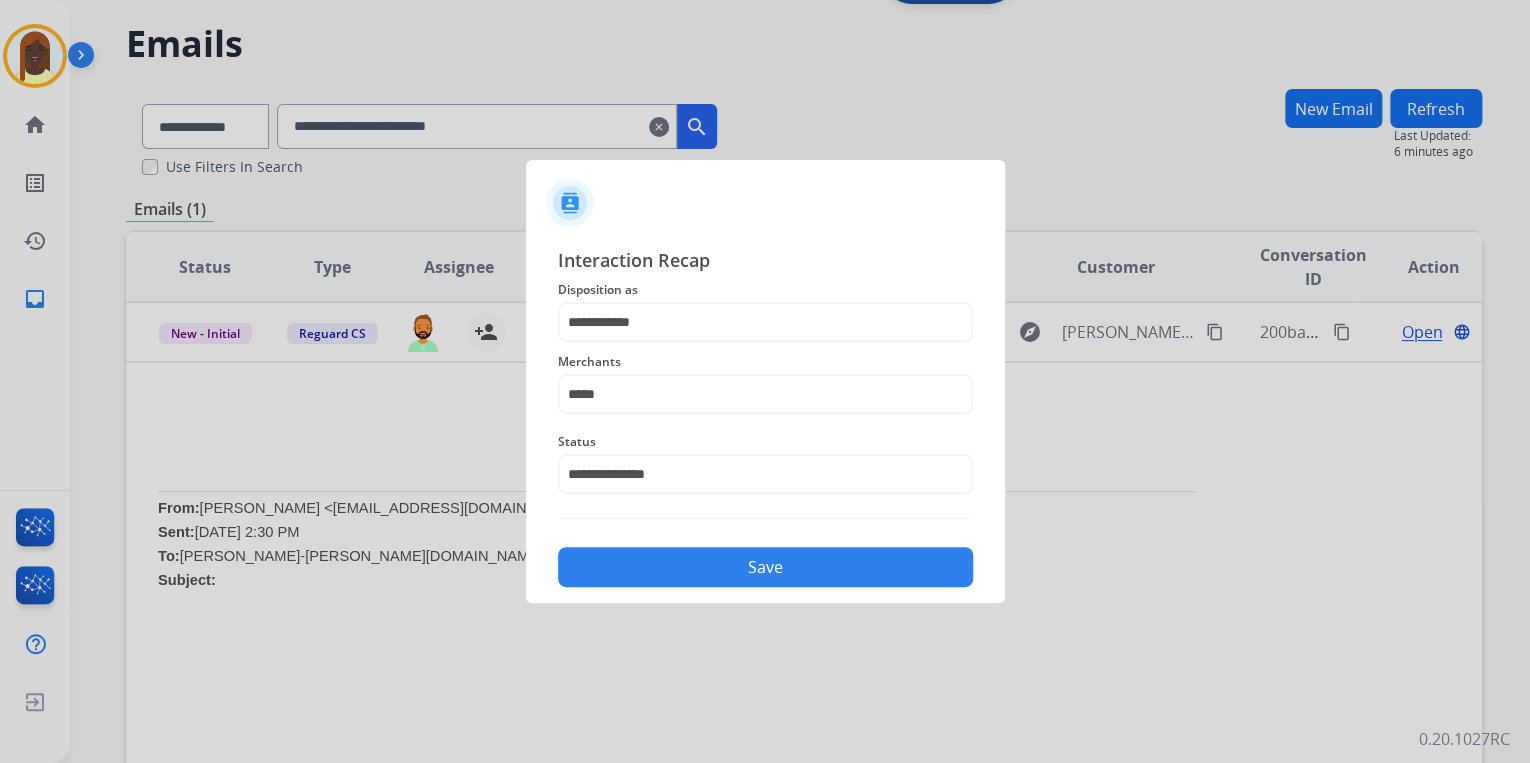 type on "**********" 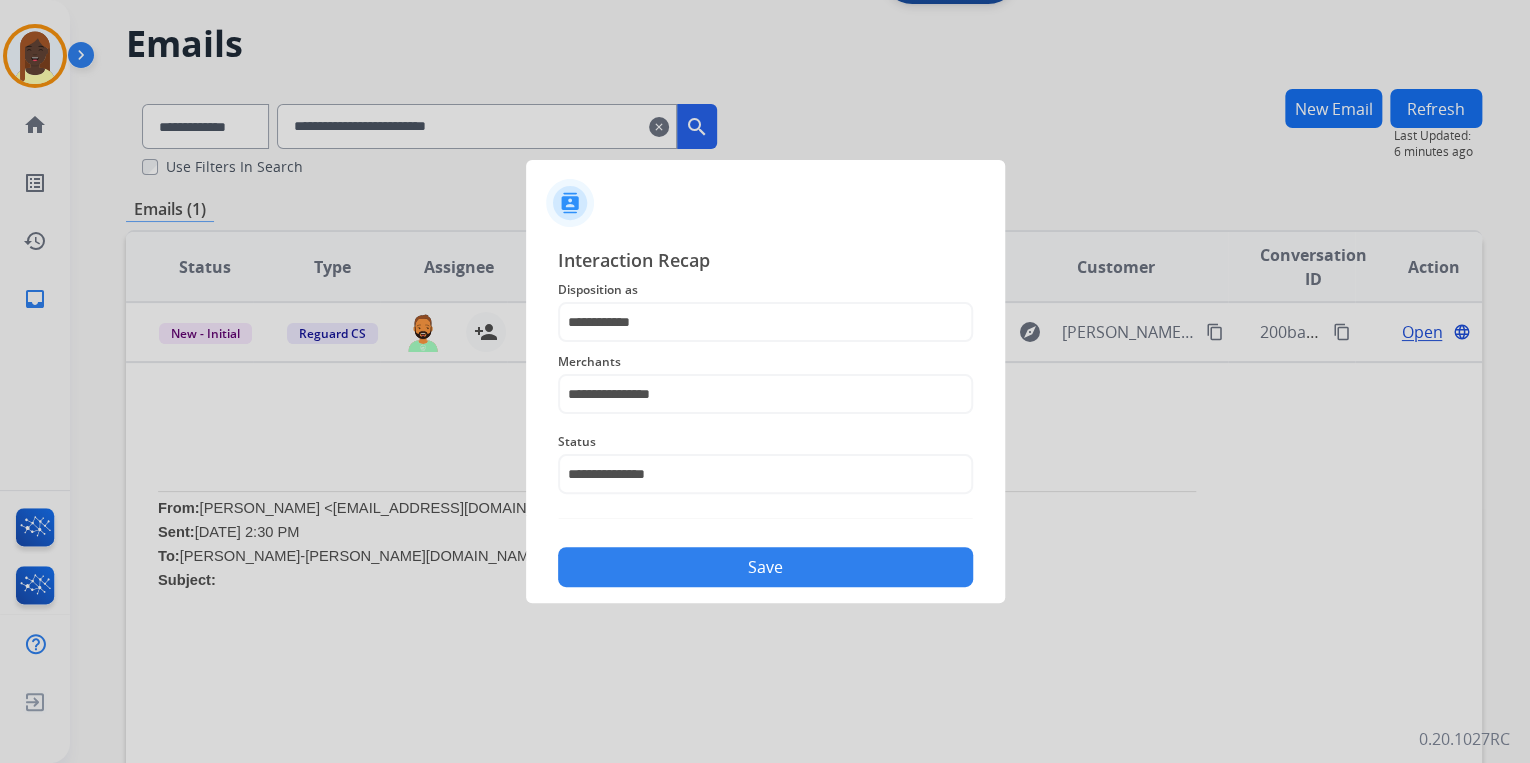 click on "Save" 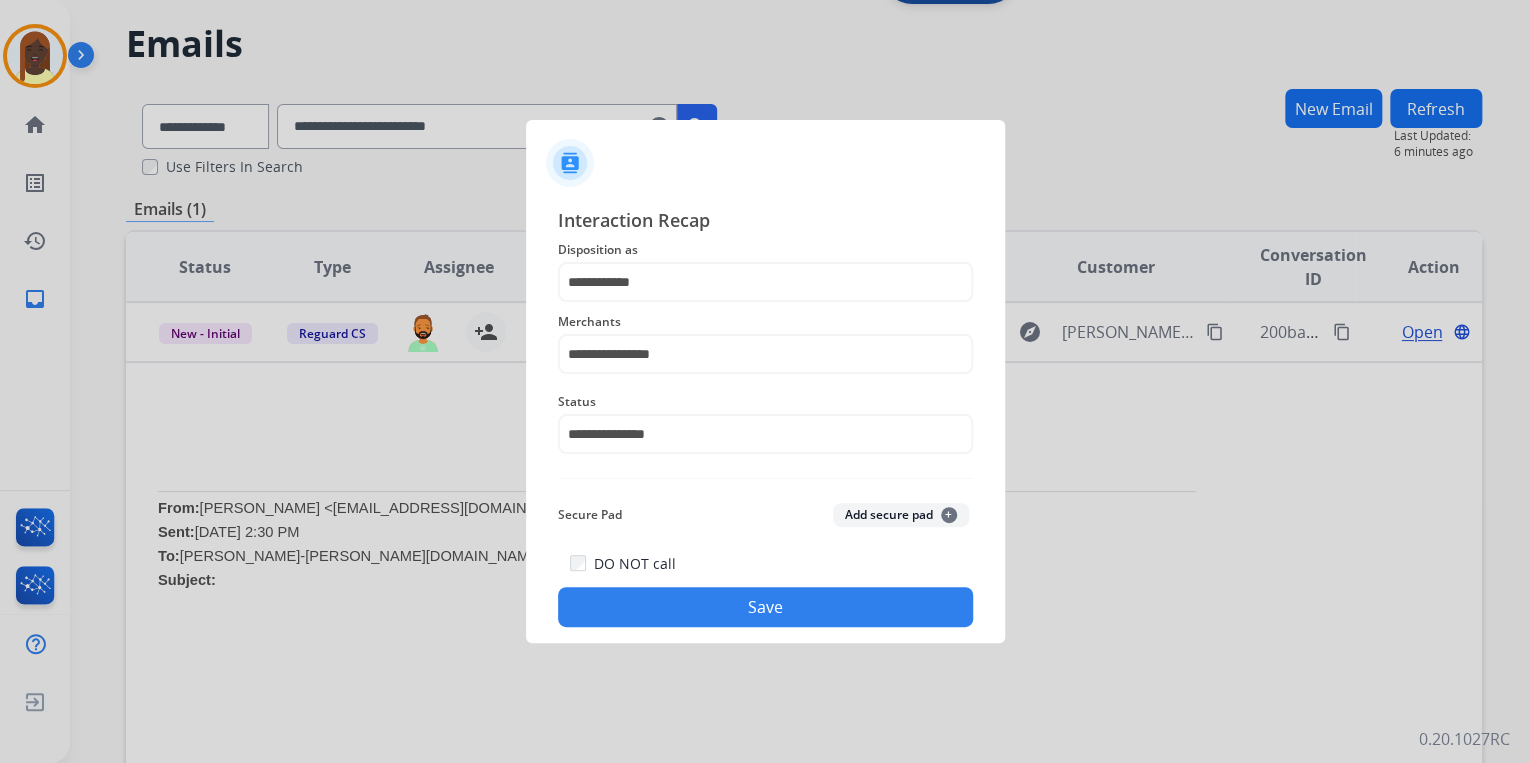 click on "Save" 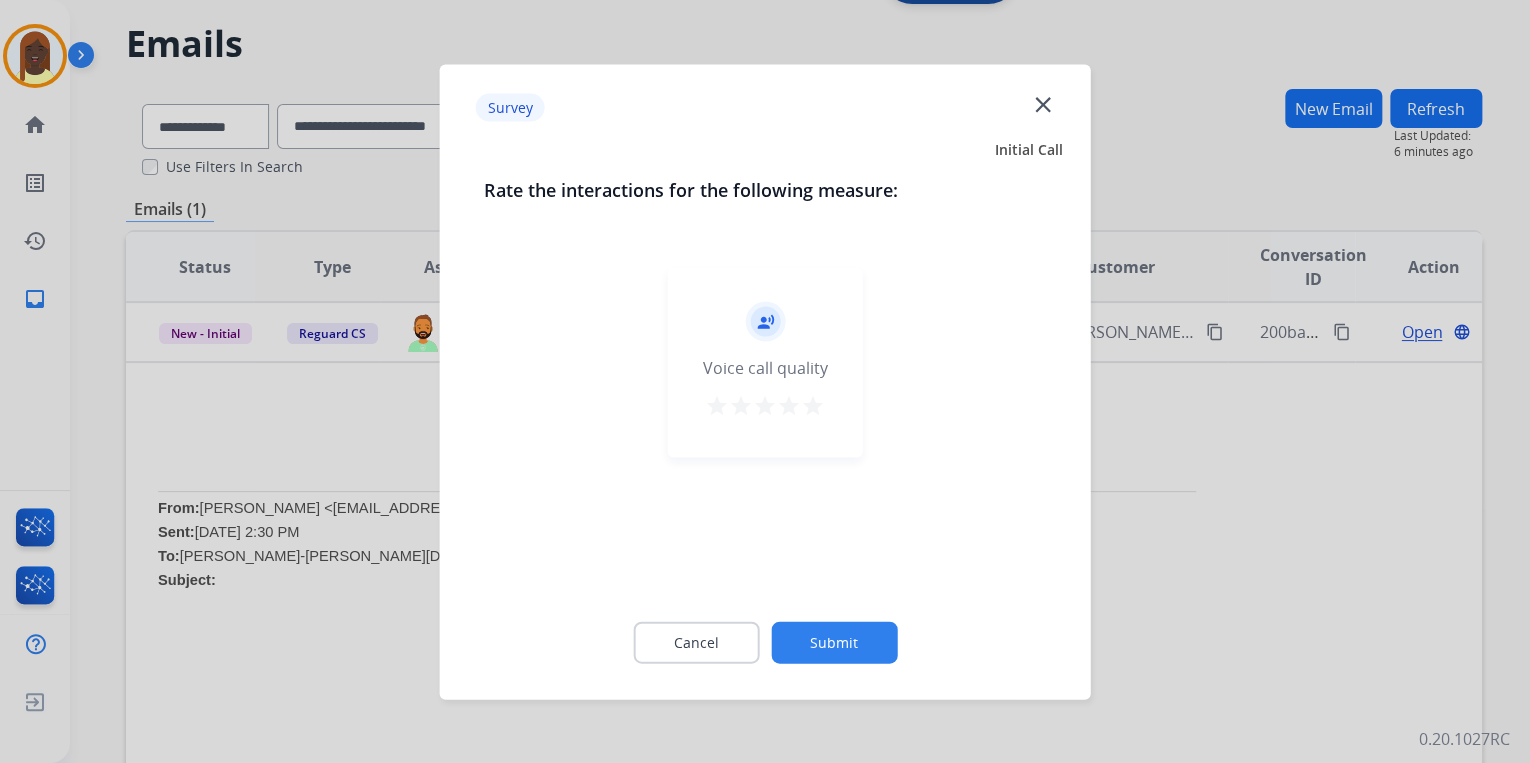 click on "Submit" 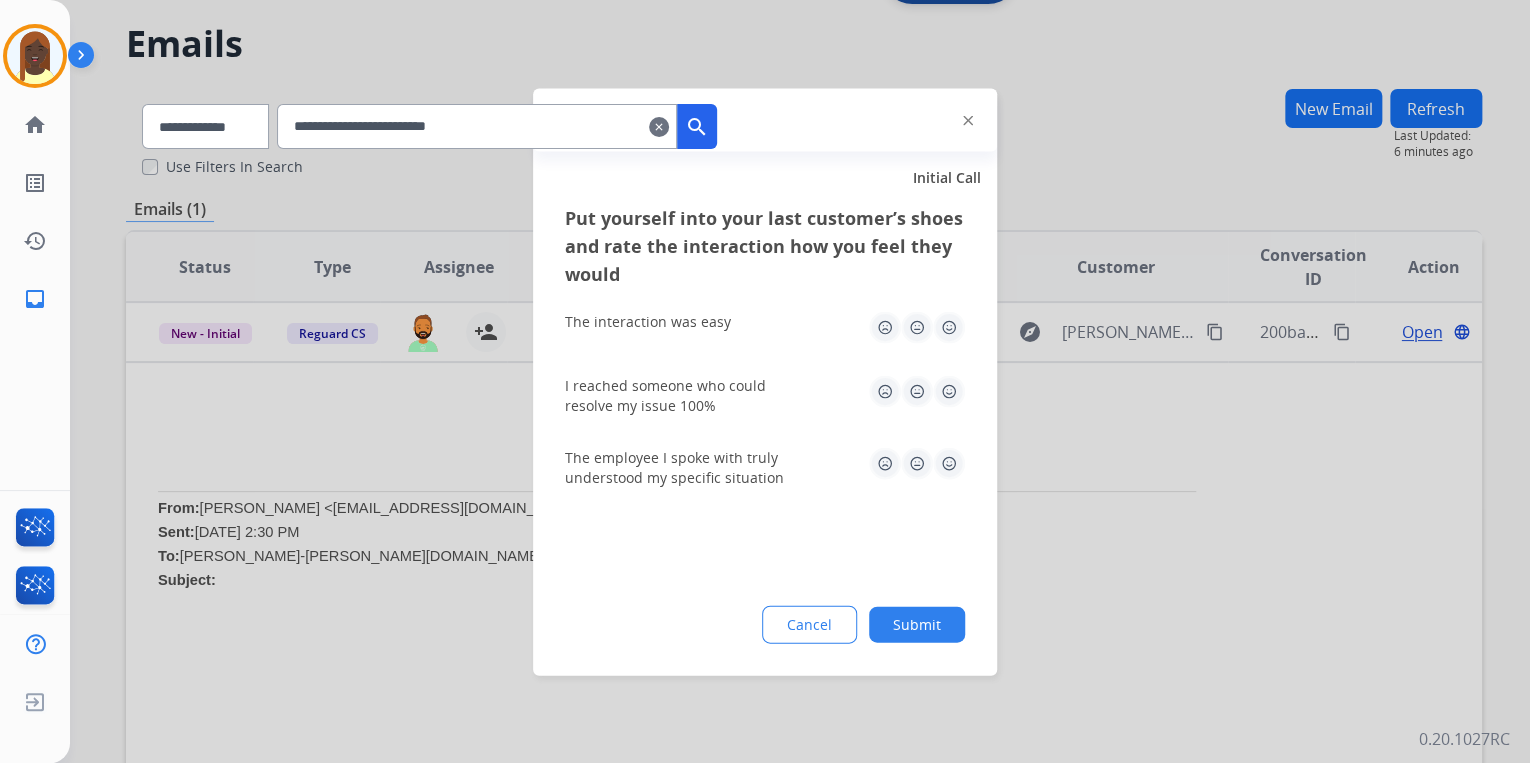 click on "Survey" 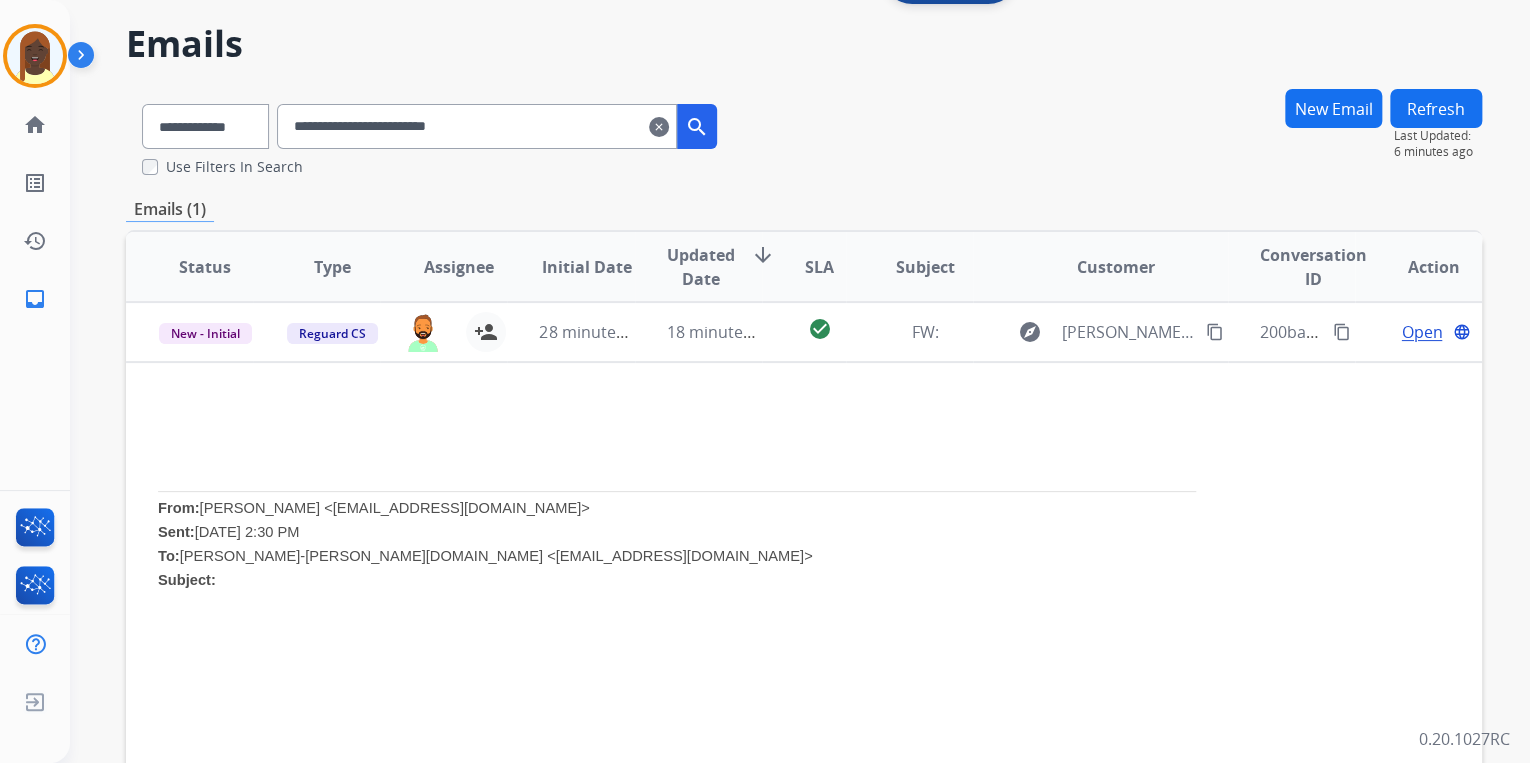 click on "clear" at bounding box center (659, 127) 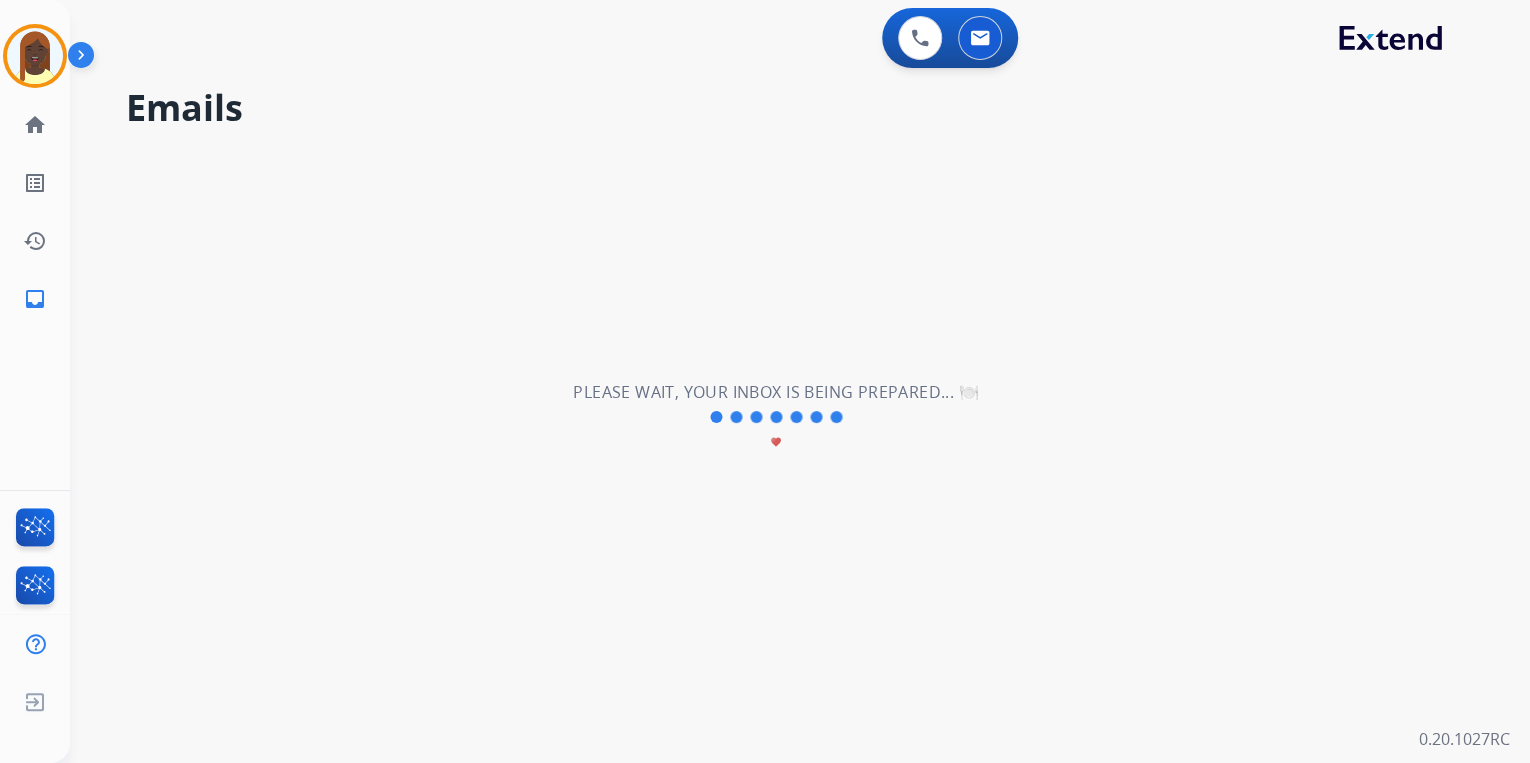 type 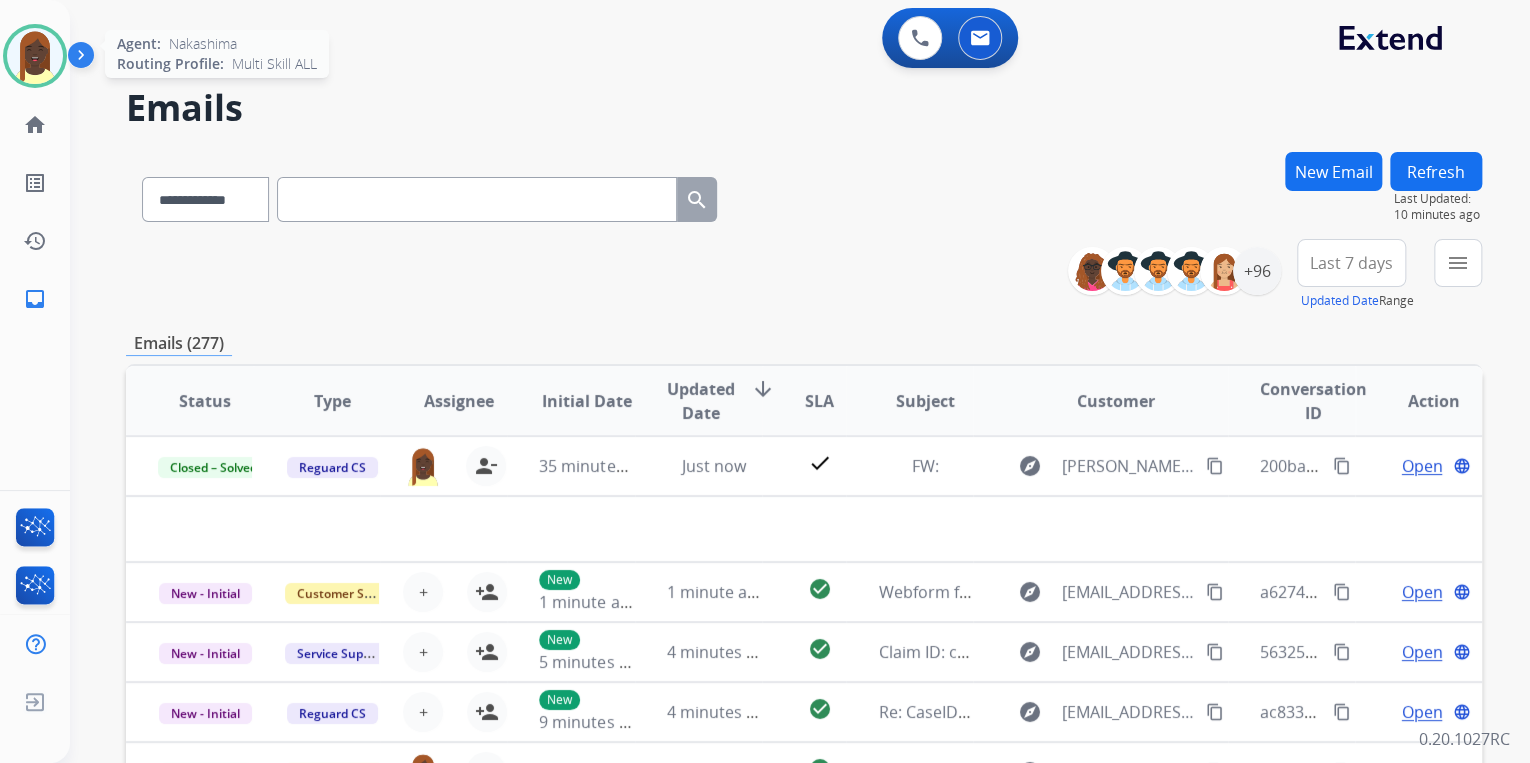 click at bounding box center [35, 56] 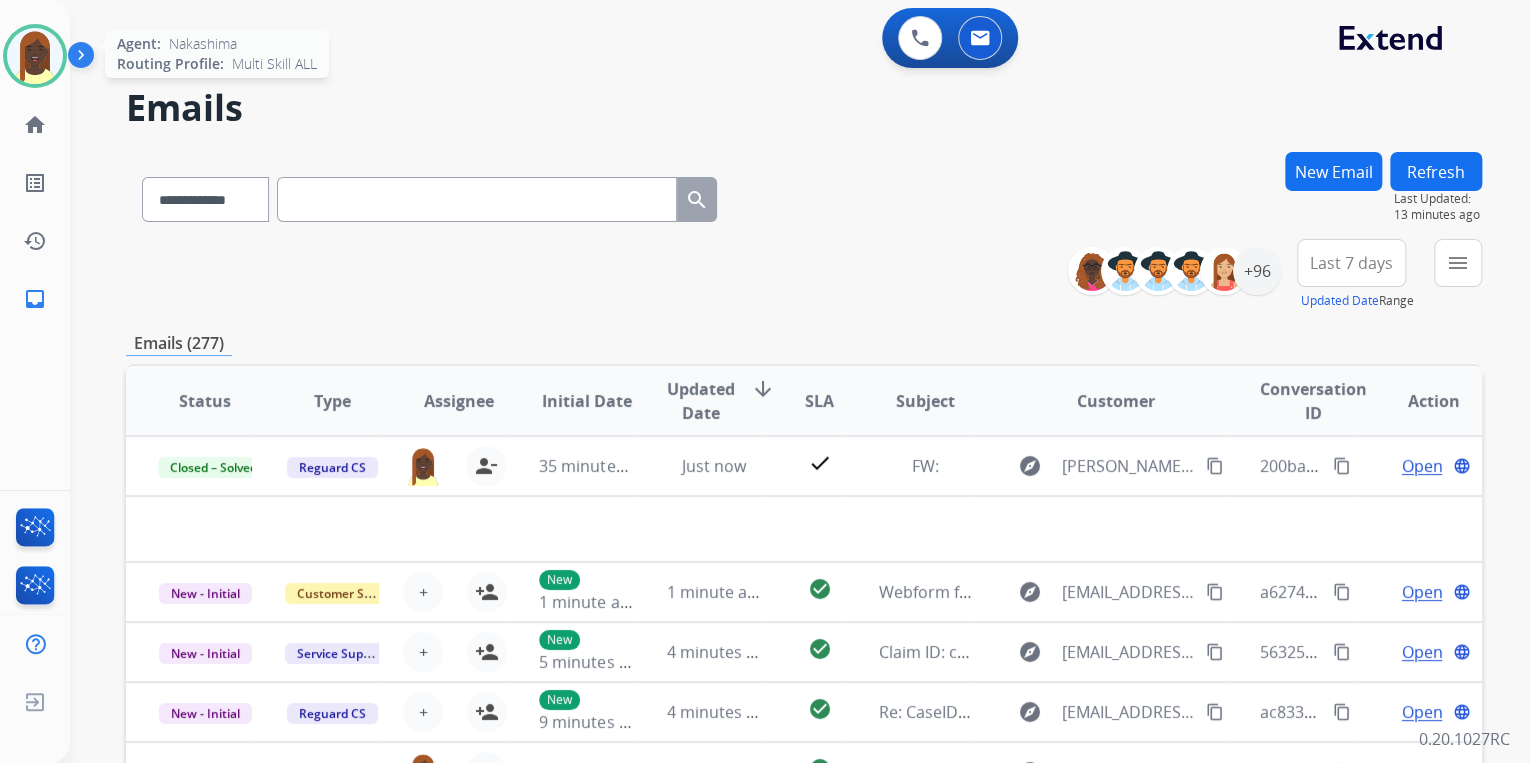 click at bounding box center [35, 56] 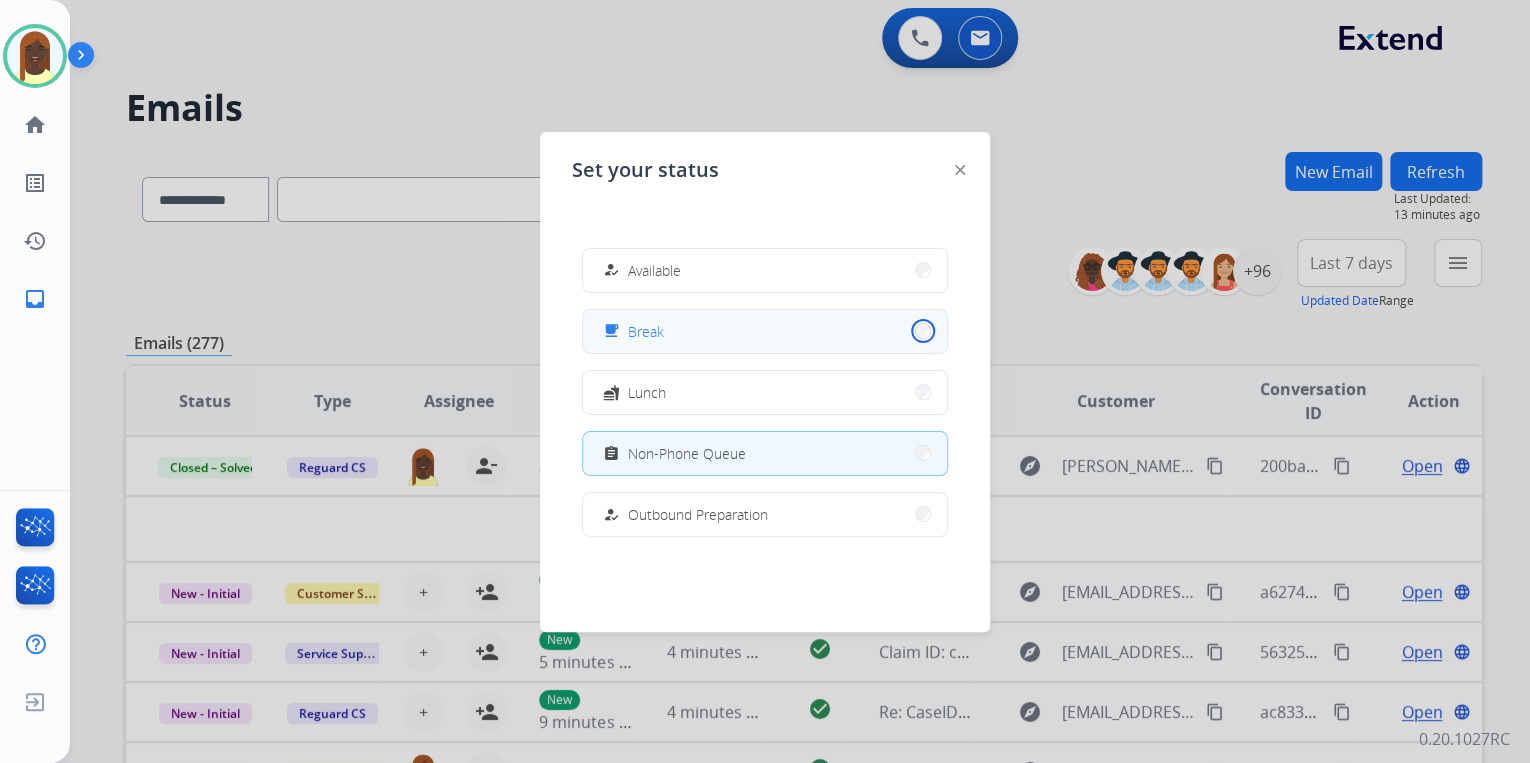 click on "free_breakfast Break" at bounding box center (765, 331) 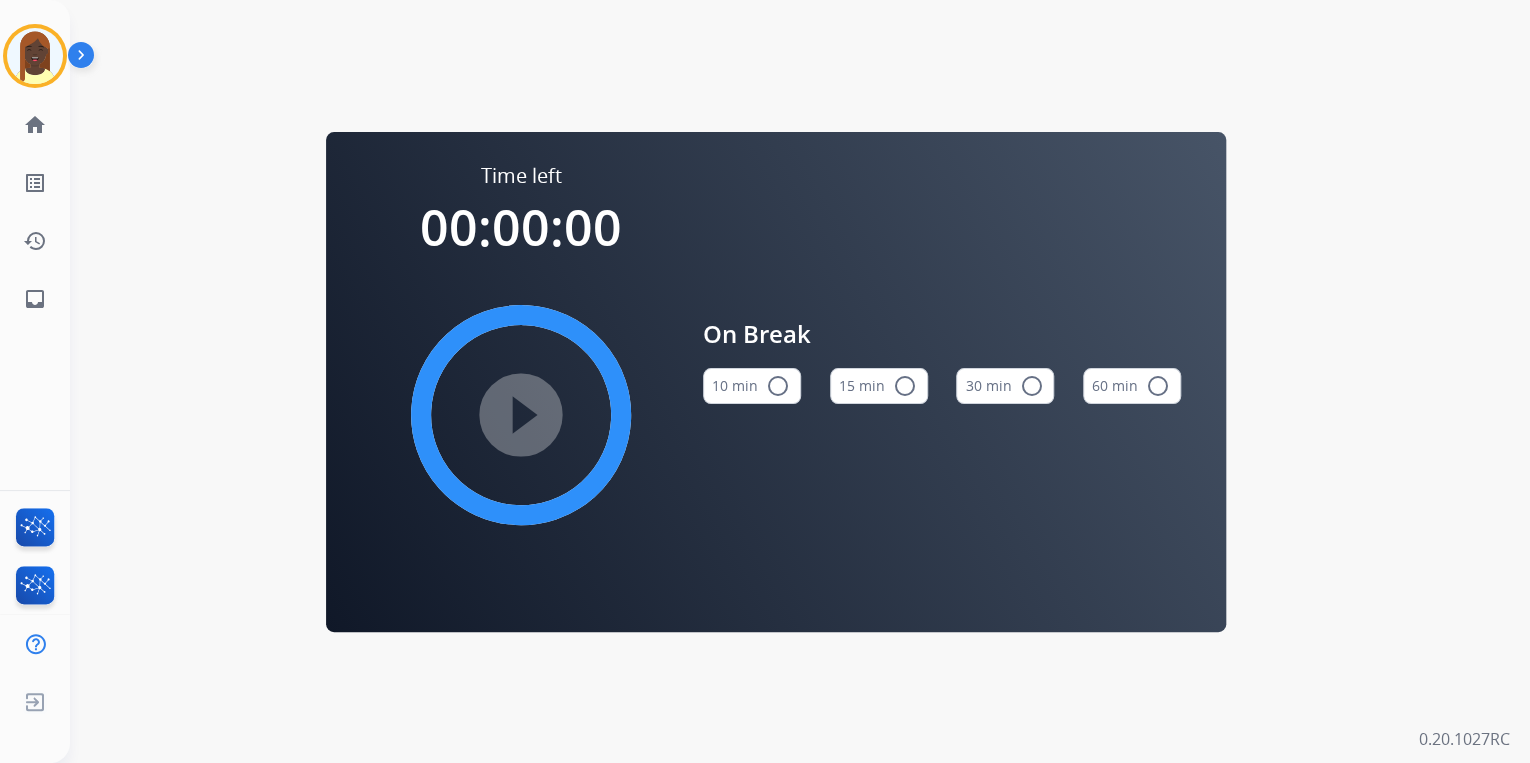 click on "radio_button_unchecked" at bounding box center (905, 386) 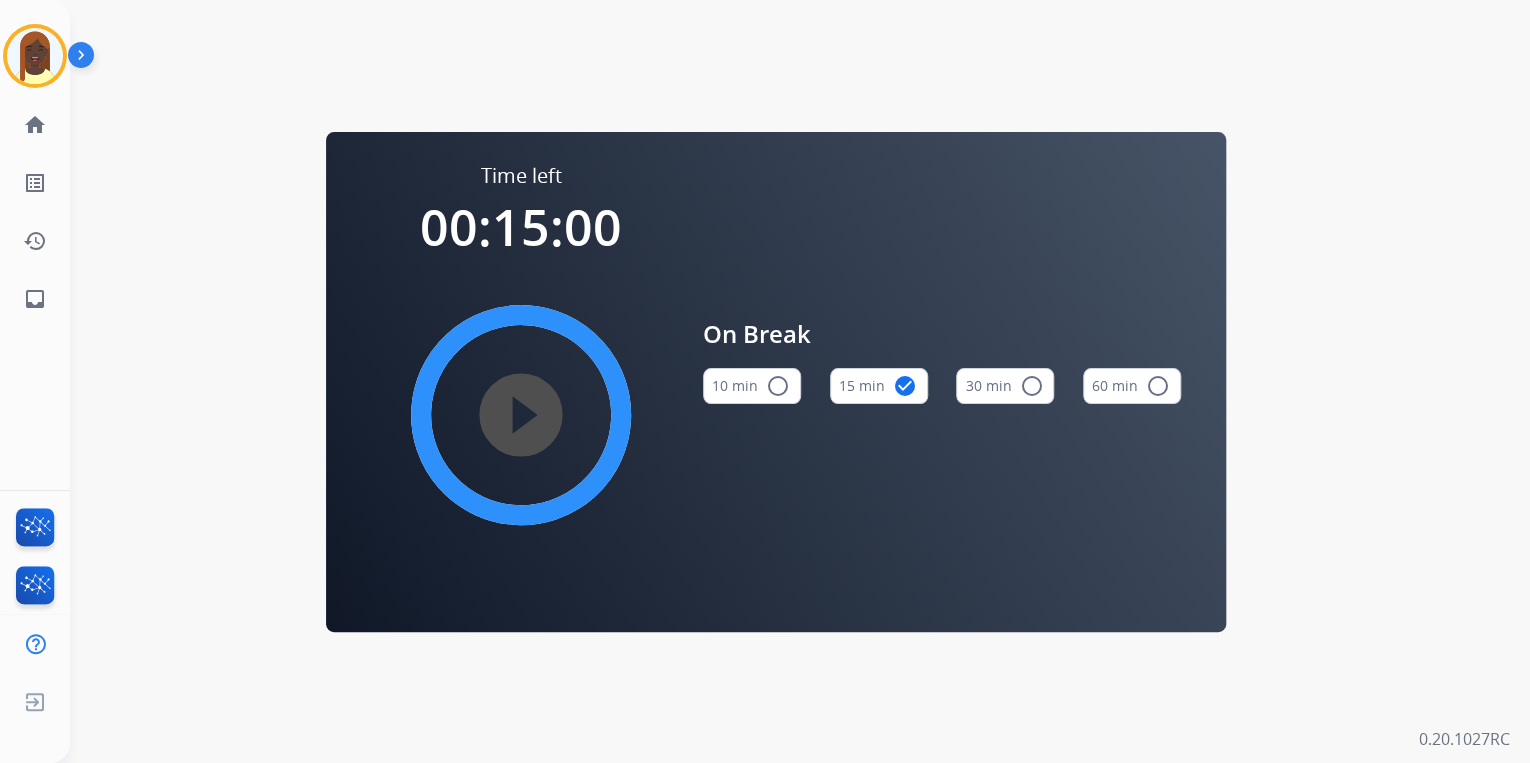 drag, startPoint x: 524, startPoint y: 420, endPoint x: 805, endPoint y: 496, distance: 291.0962 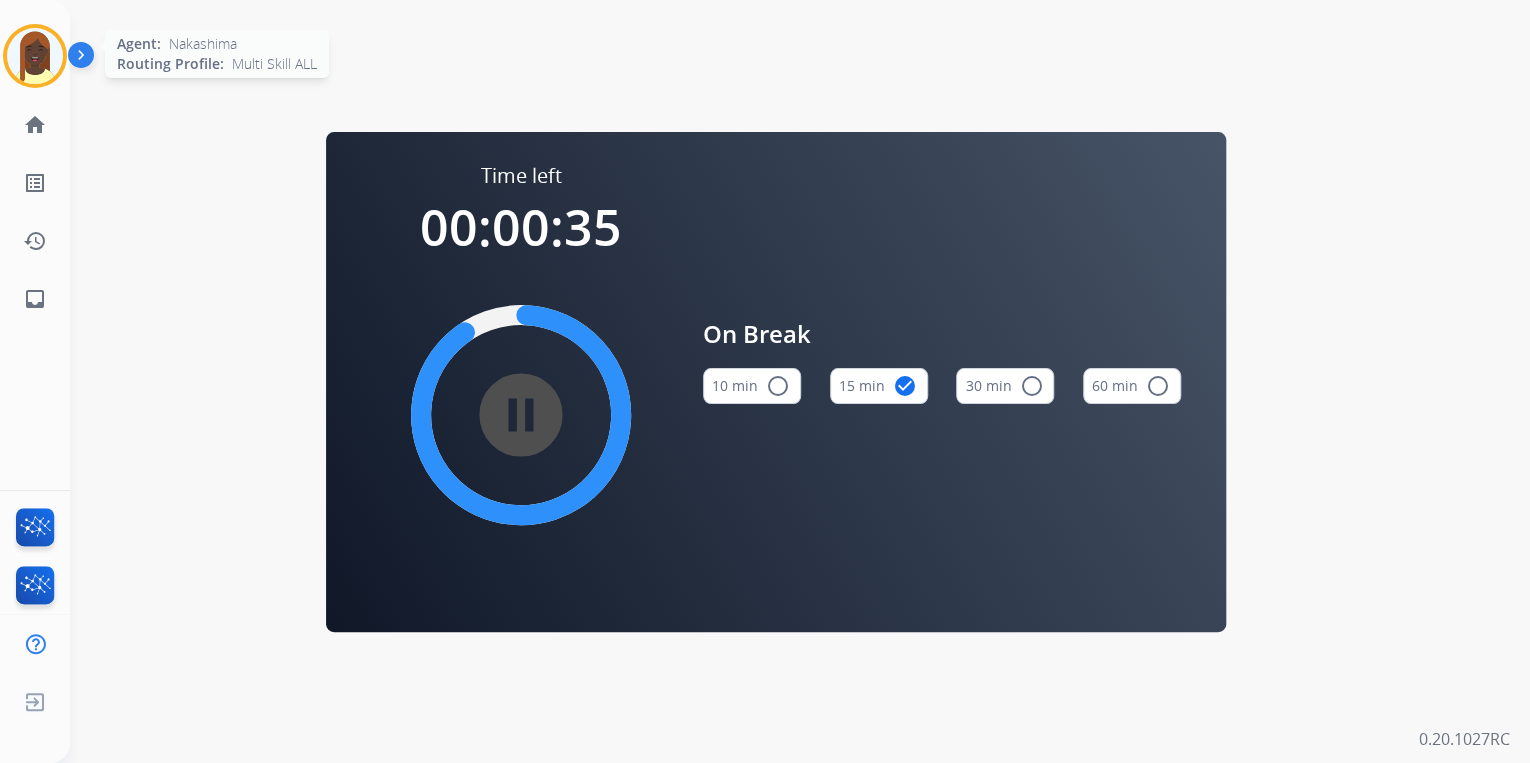 click at bounding box center [35, 56] 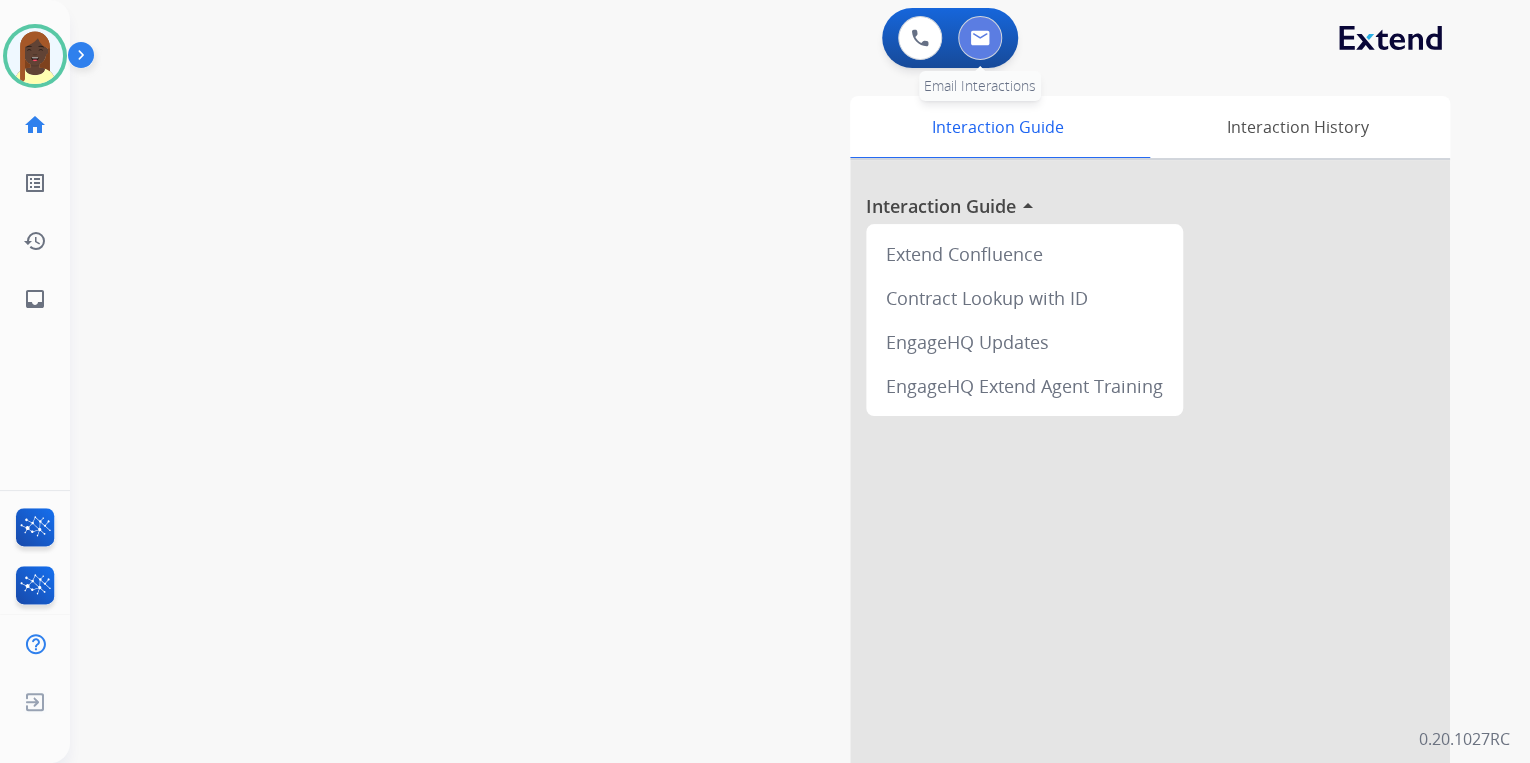 click at bounding box center [980, 38] 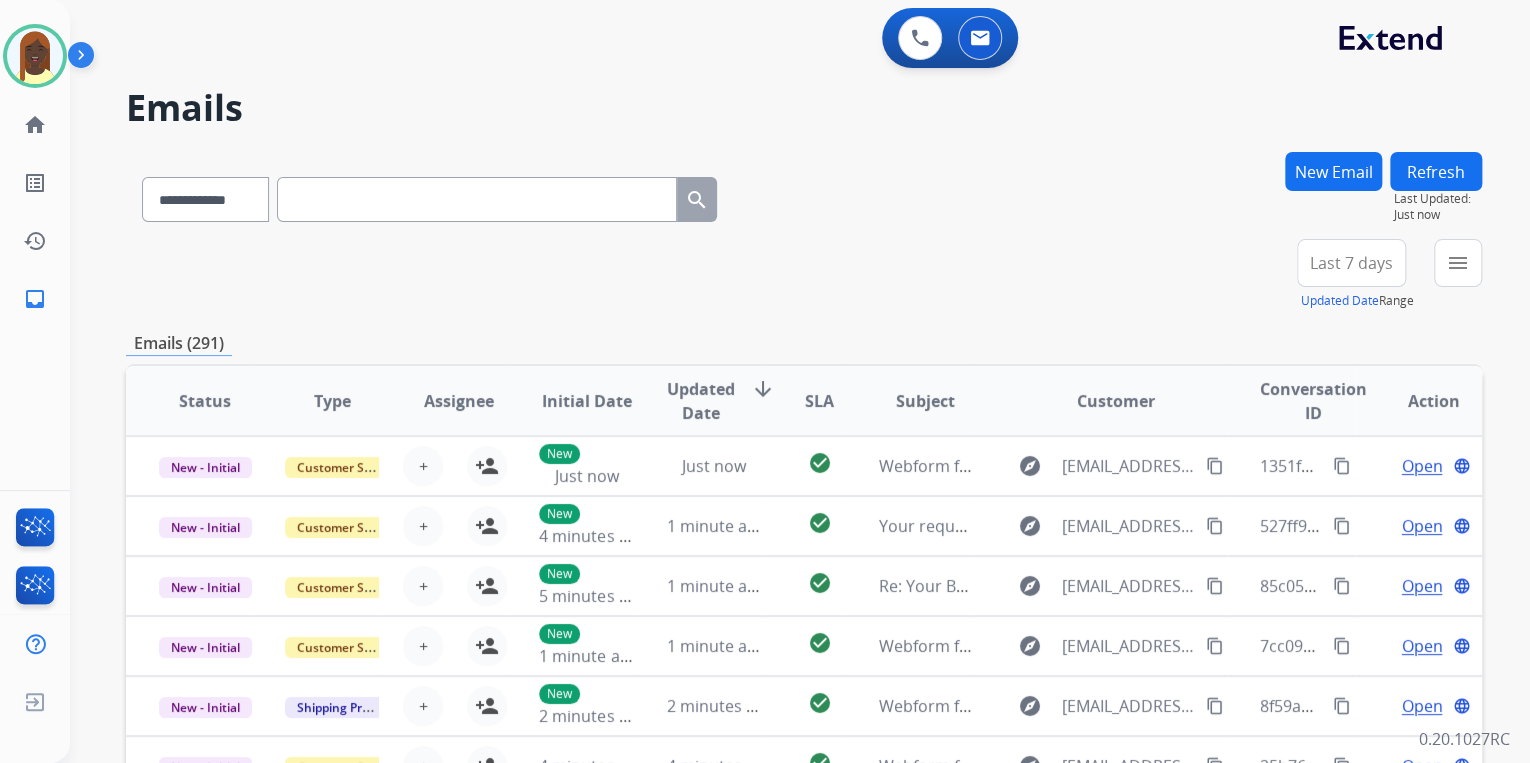 click on "**********" at bounding box center (804, 275) 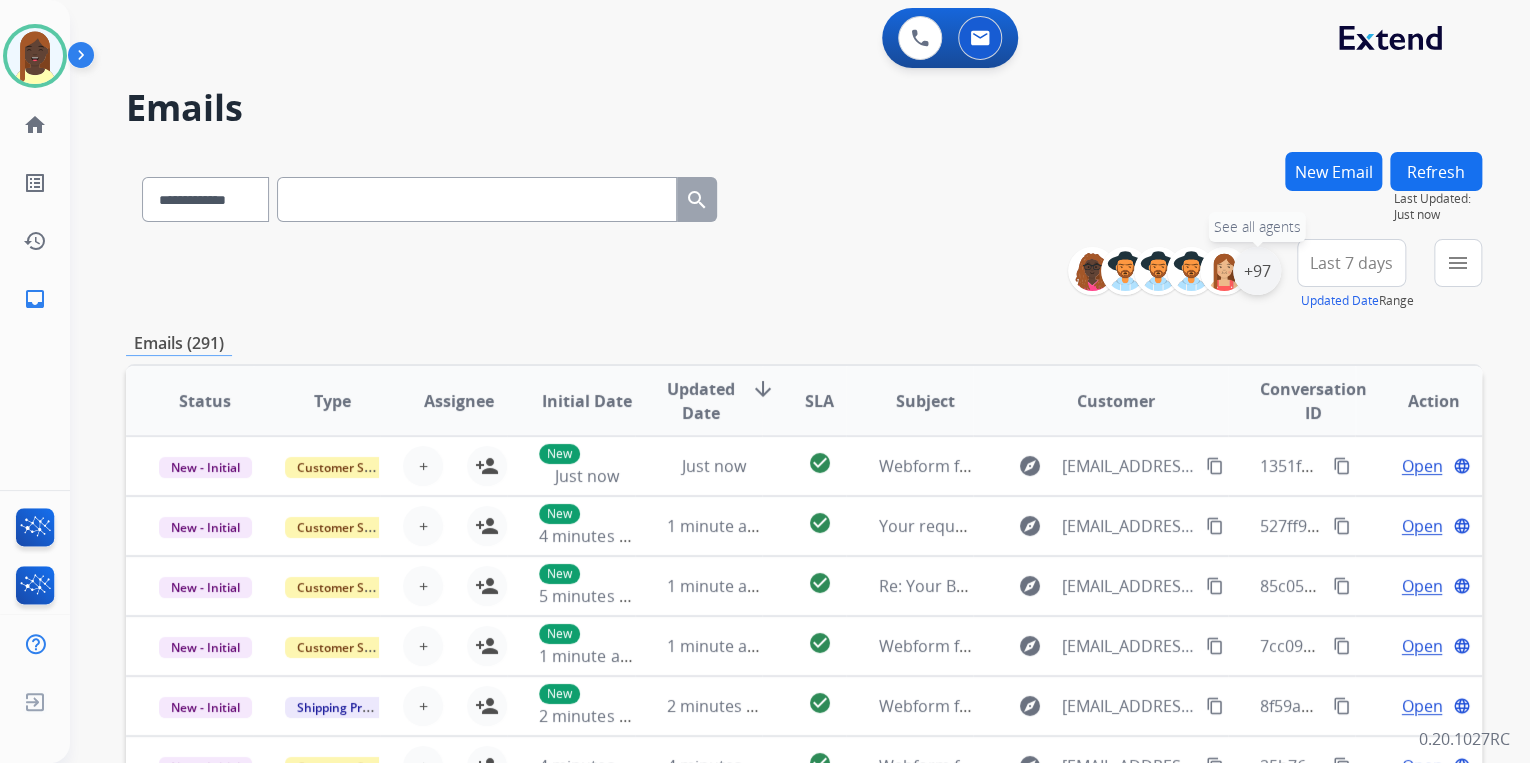 click on "+97" at bounding box center (1257, 271) 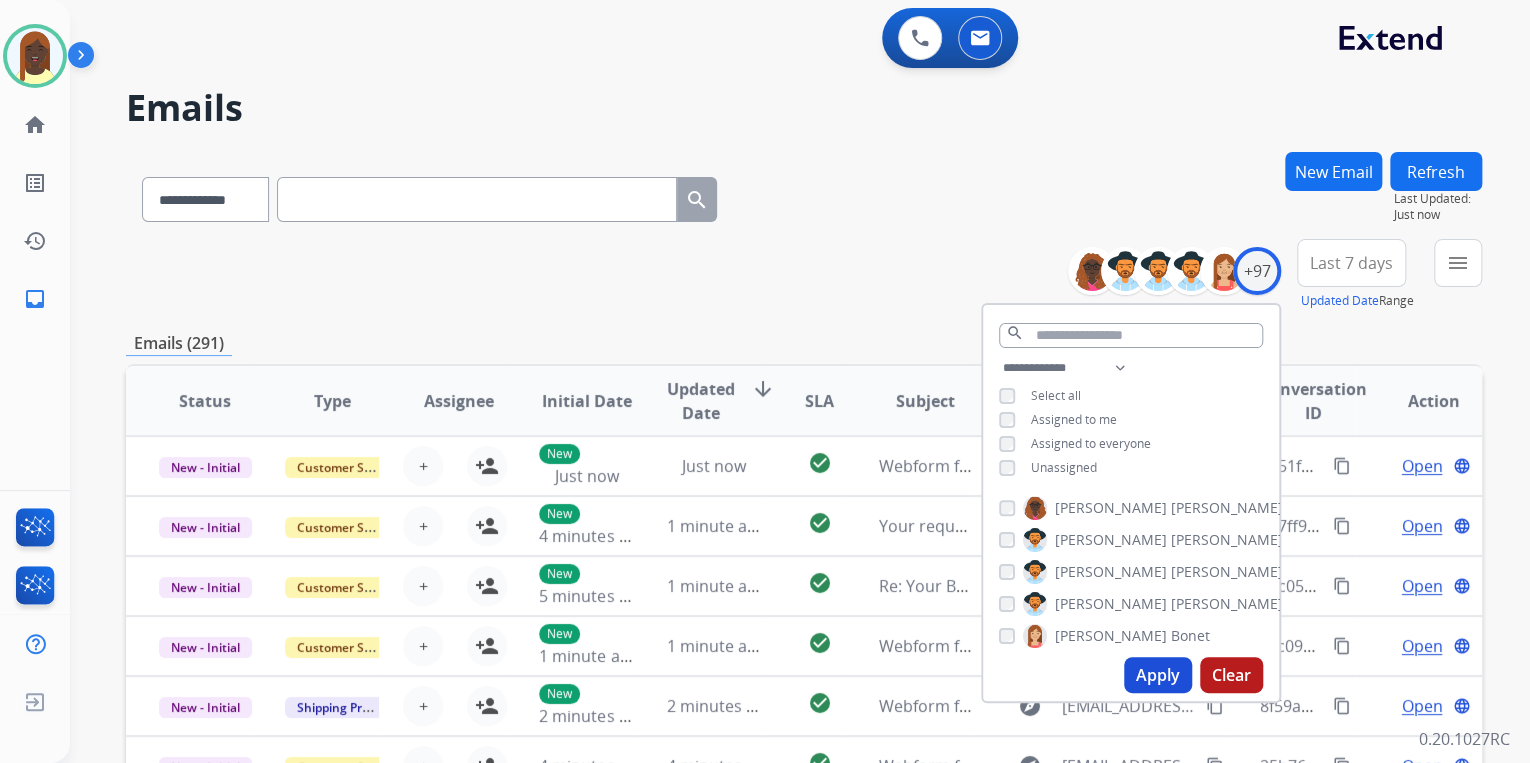 click on "Apply" at bounding box center [1158, 675] 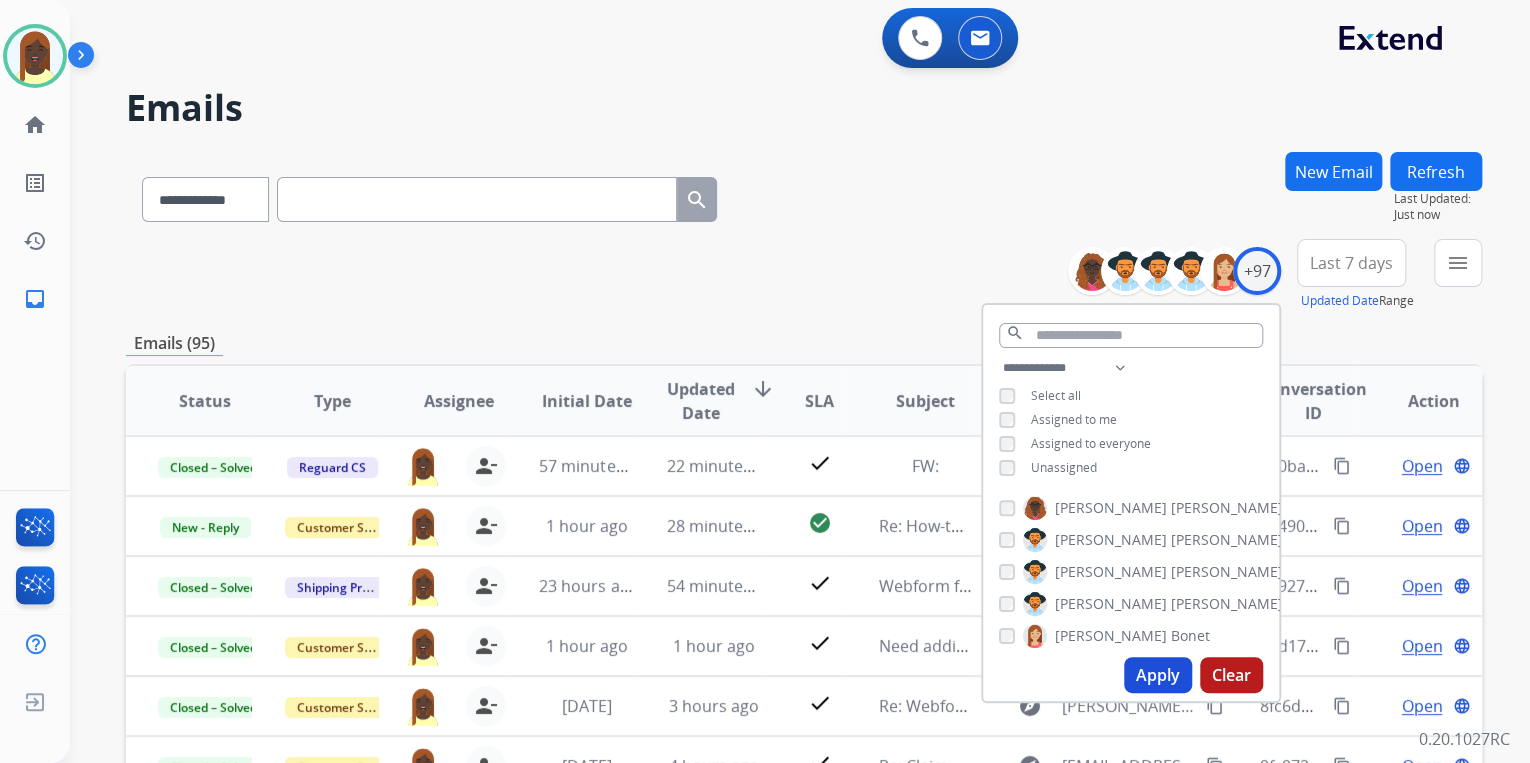 click on "**********" at bounding box center (804, 275) 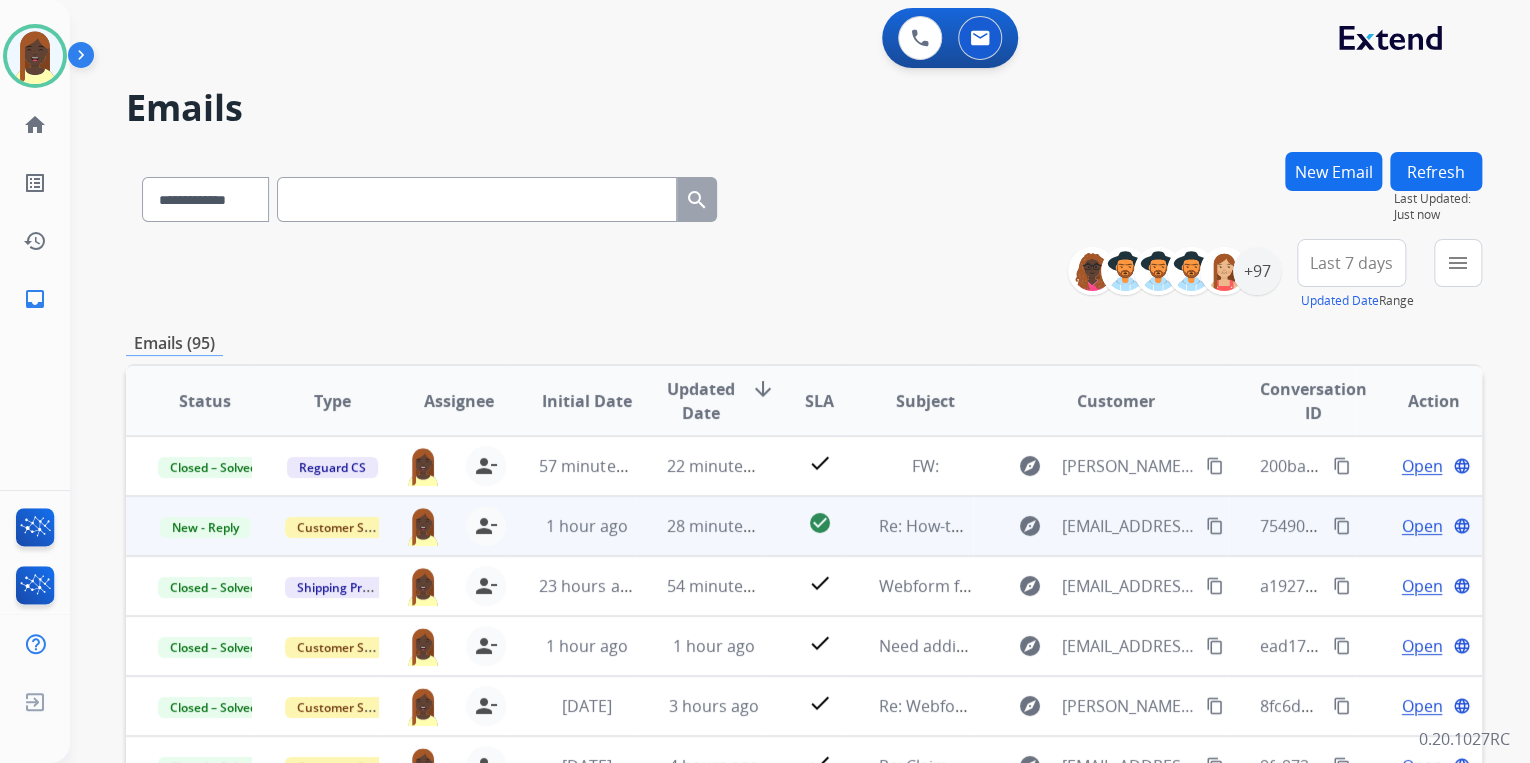 click on "Open" at bounding box center [1421, 526] 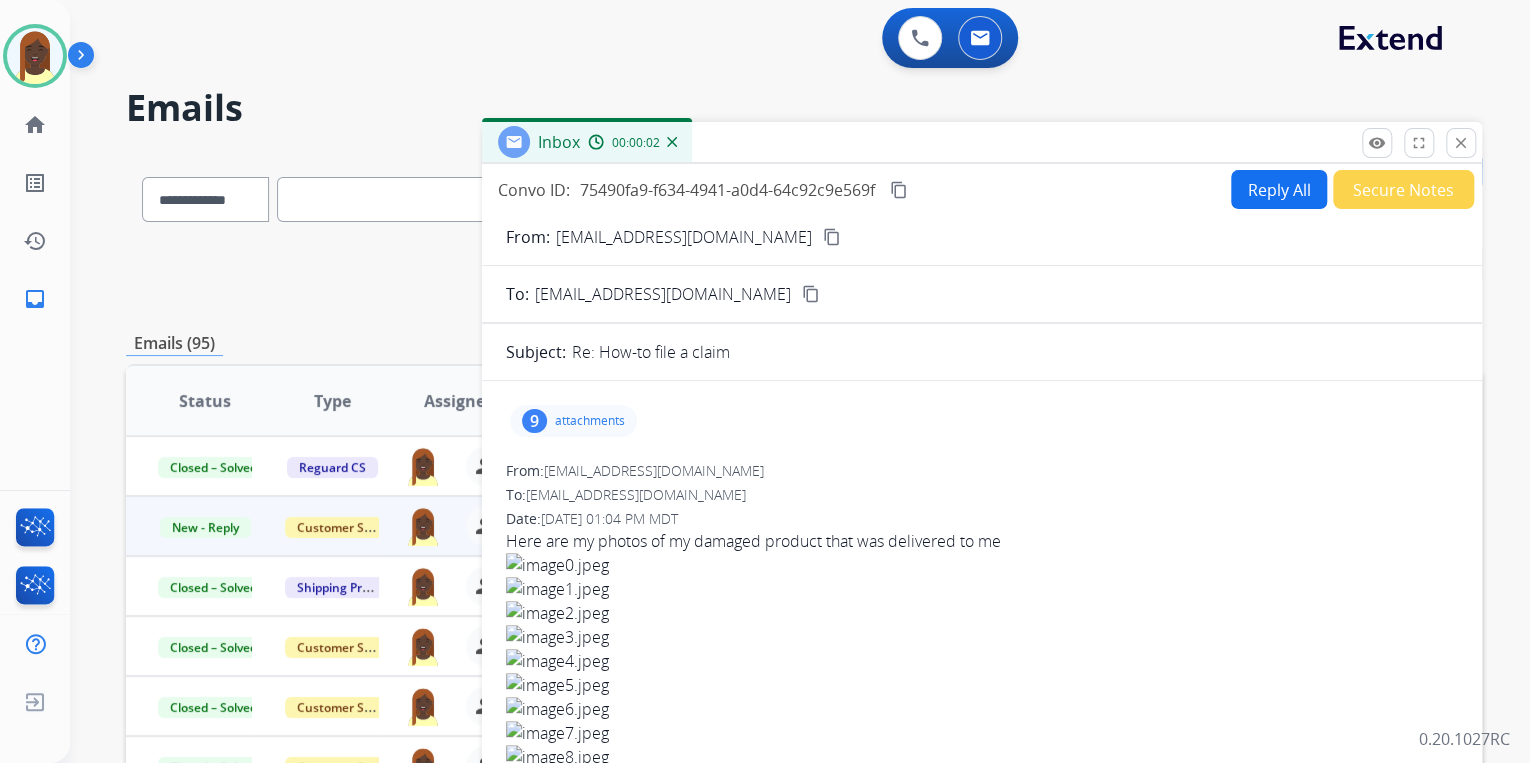 click on "Reply All" at bounding box center (1279, 189) 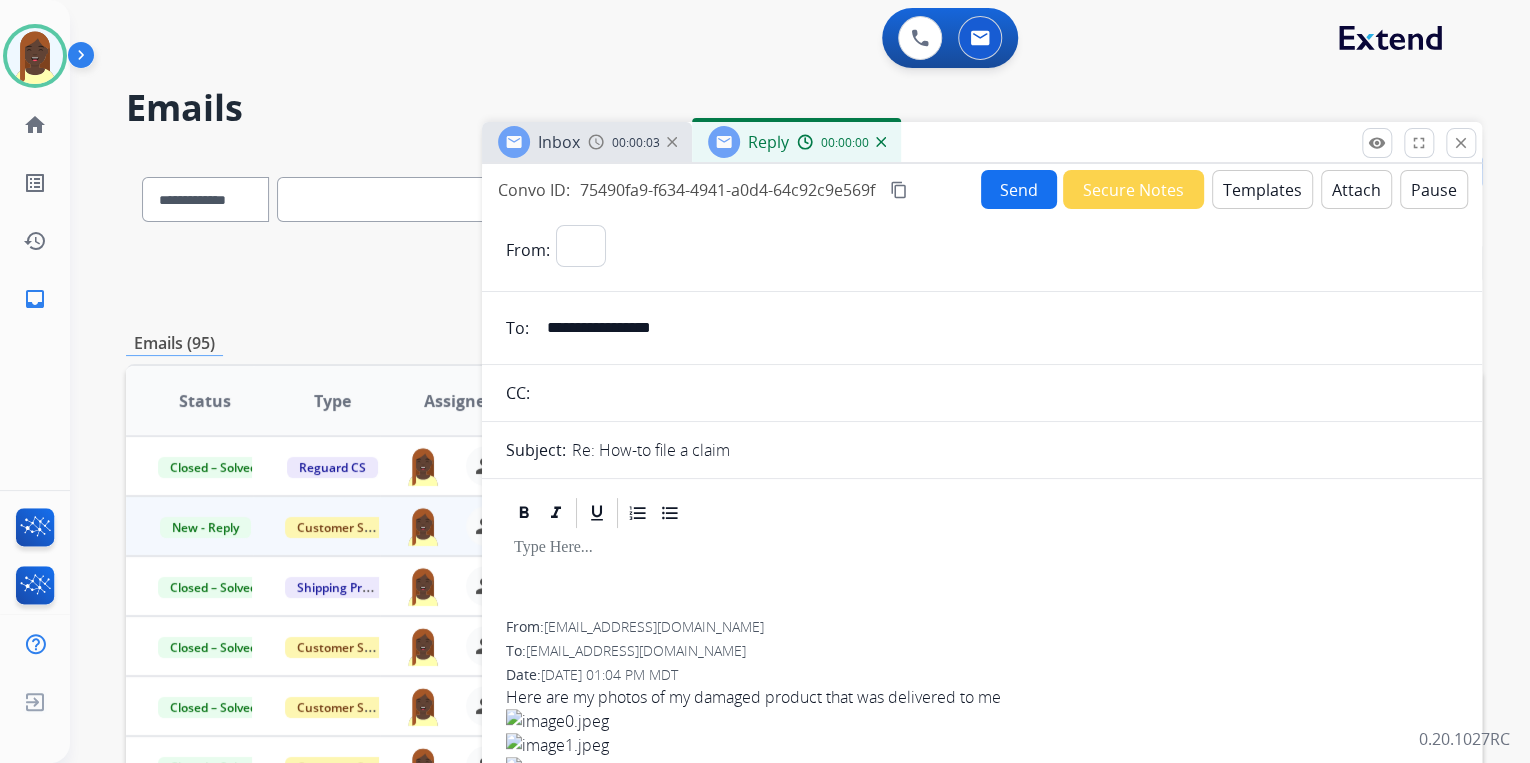 select on "**********" 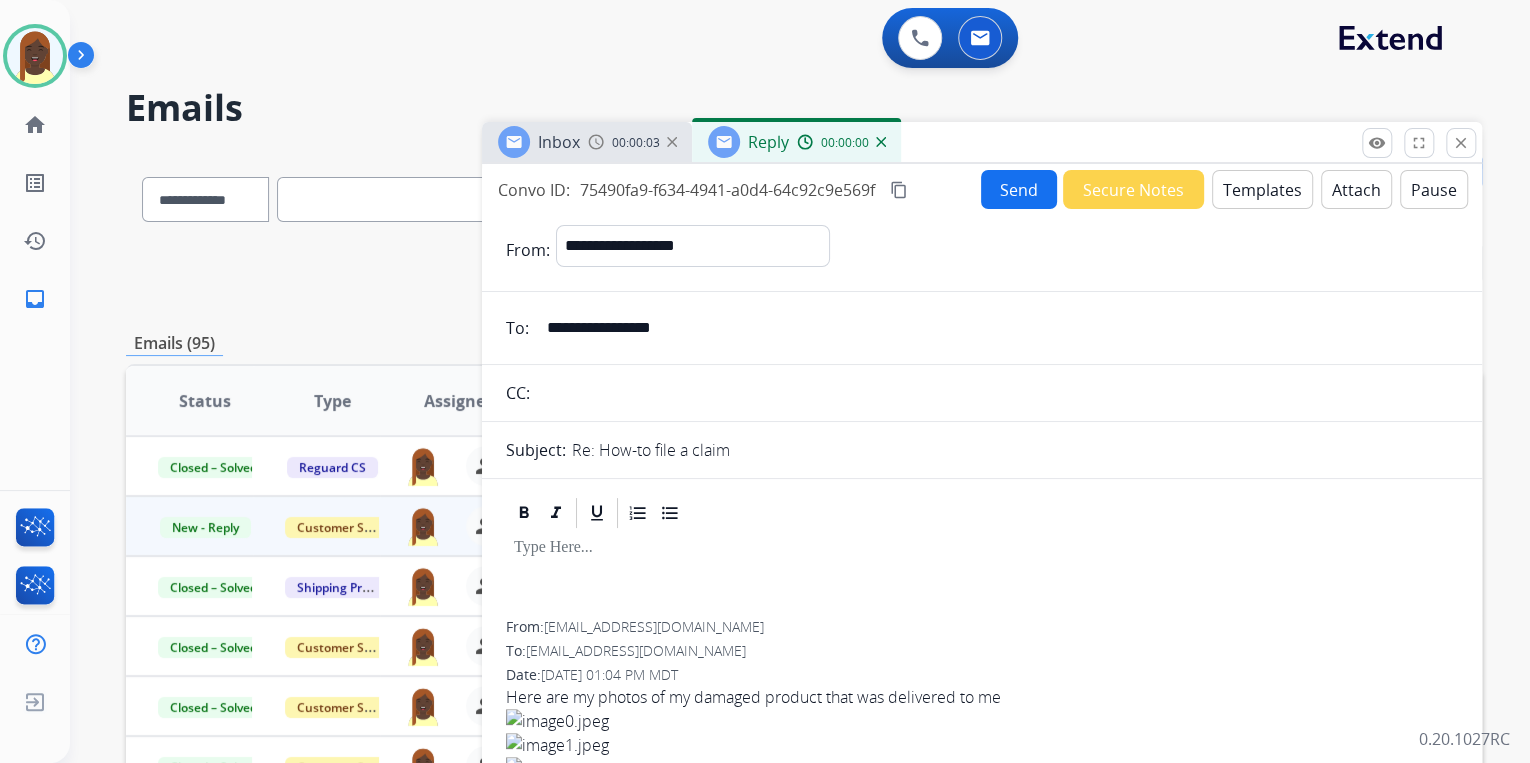 click on "Templates" at bounding box center (1262, 189) 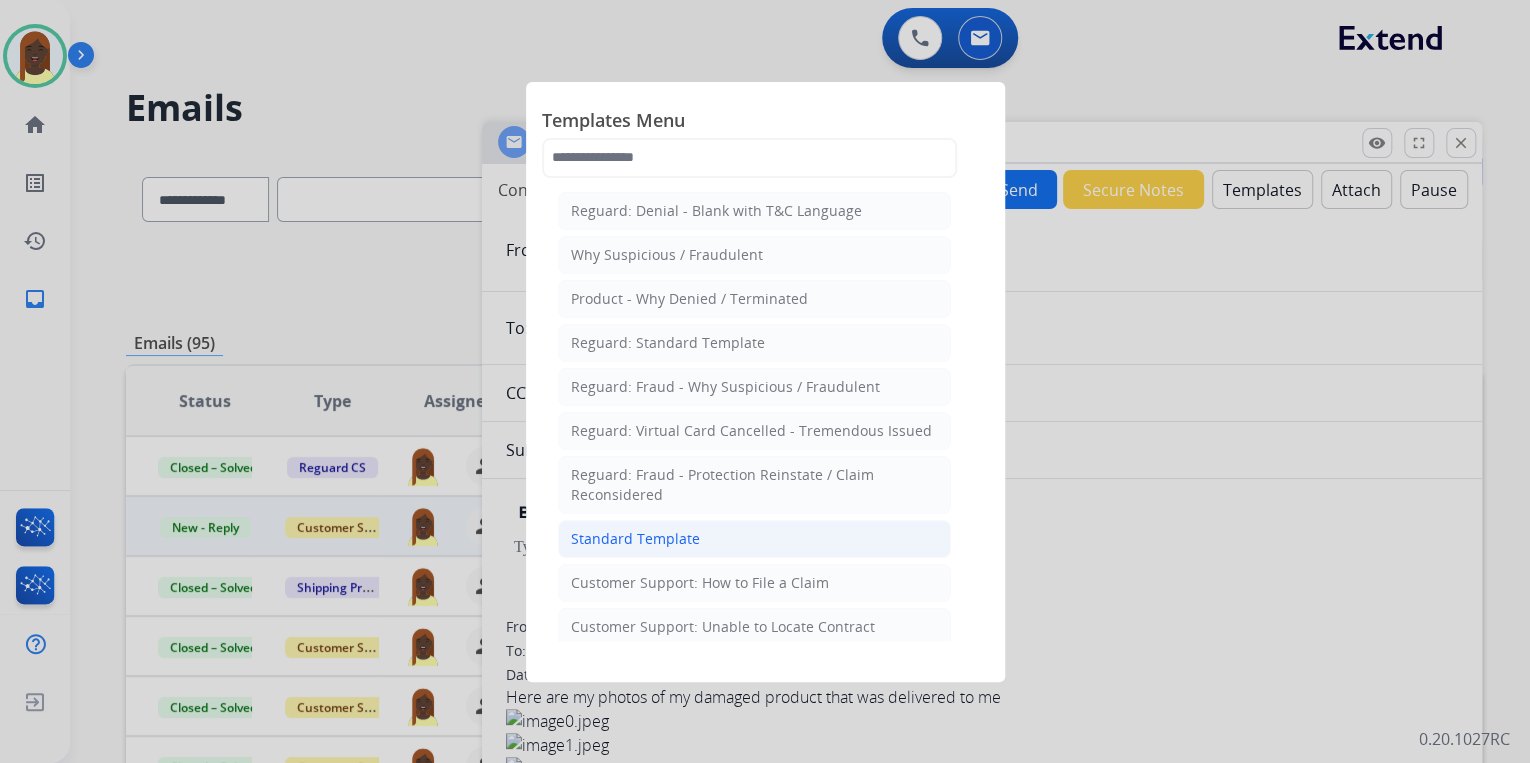 click on "Standard Template" 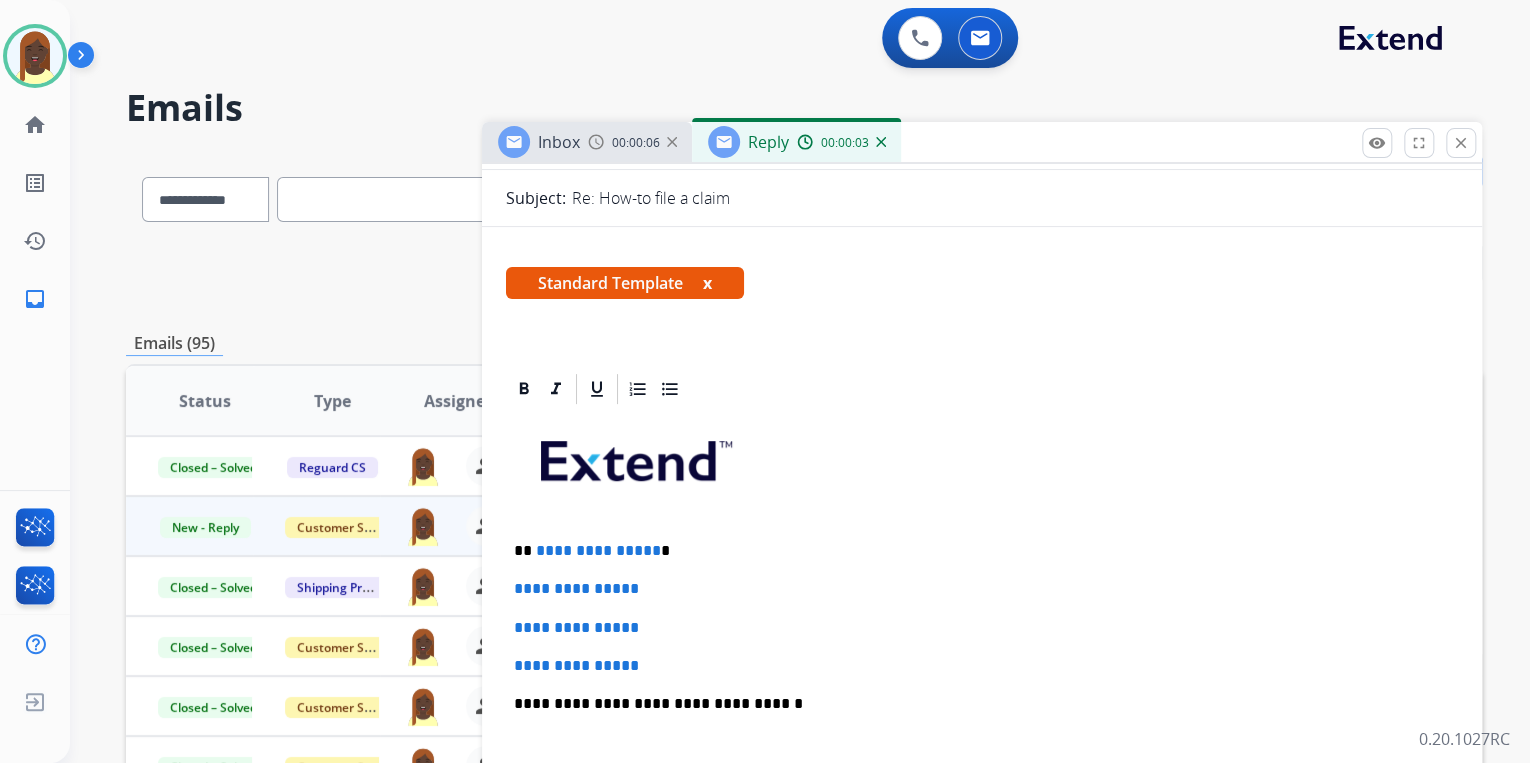 scroll, scrollTop: 320, scrollLeft: 0, axis: vertical 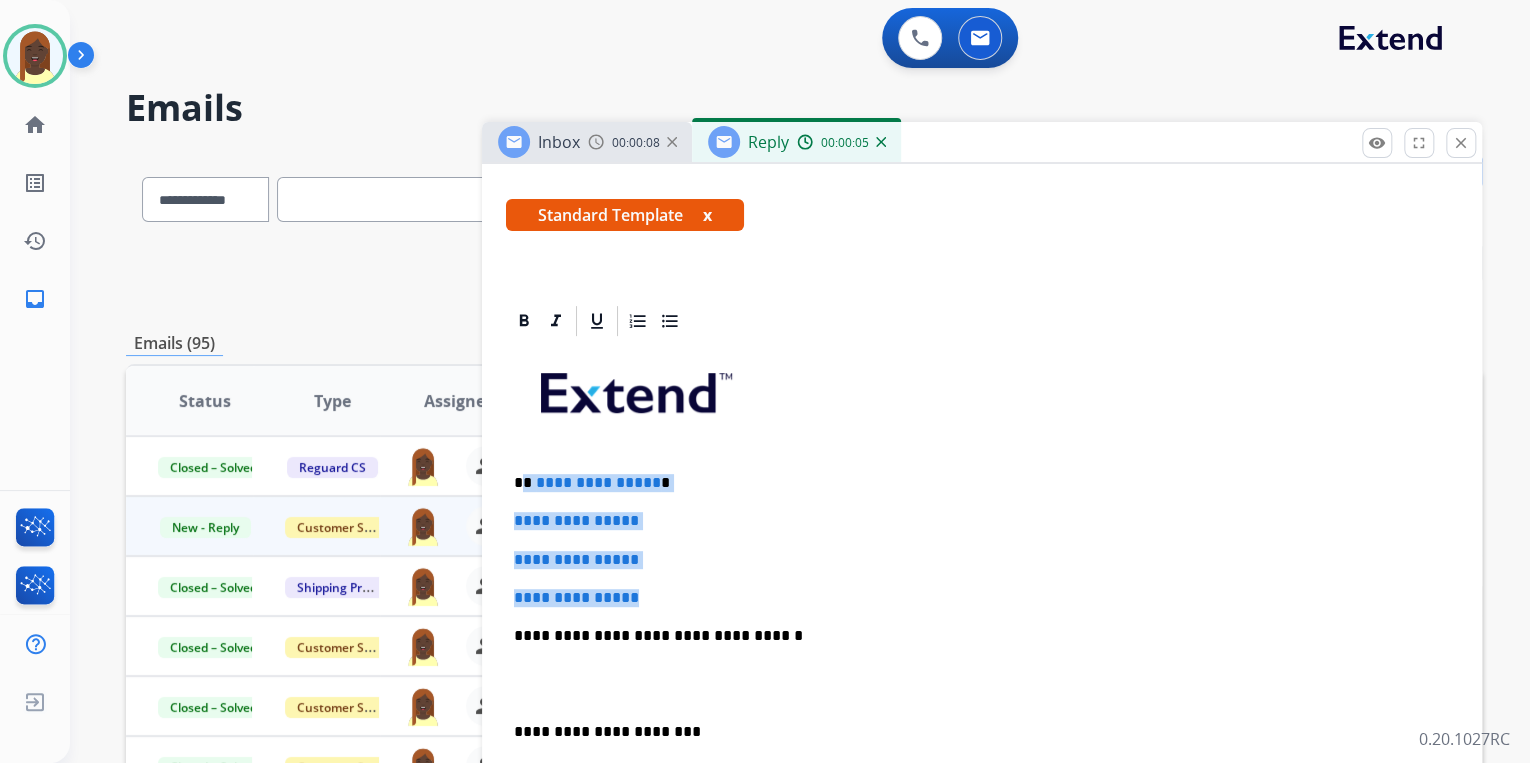 drag, startPoint x: 525, startPoint y: 478, endPoint x: 678, endPoint y: 581, distance: 184.4397 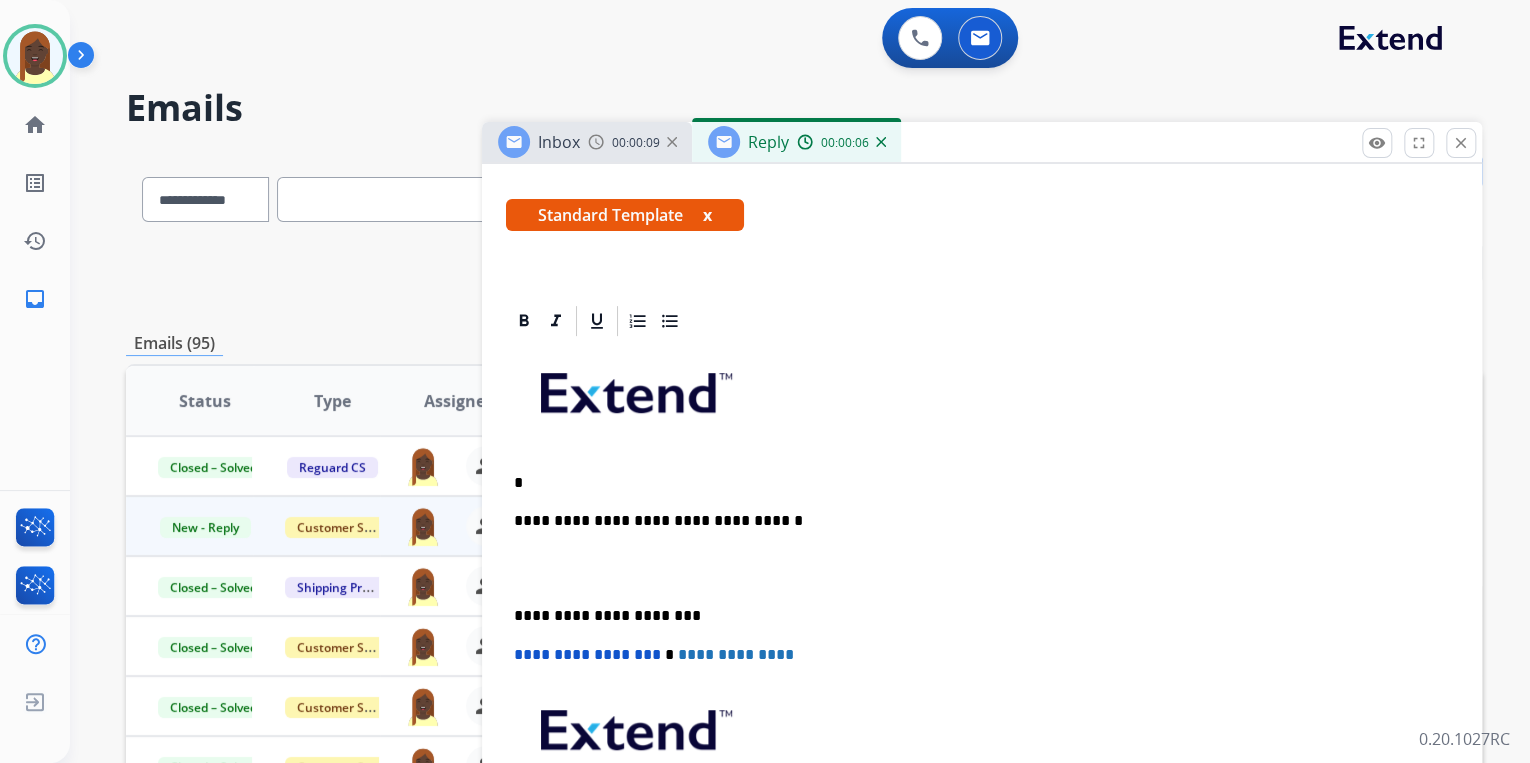 type 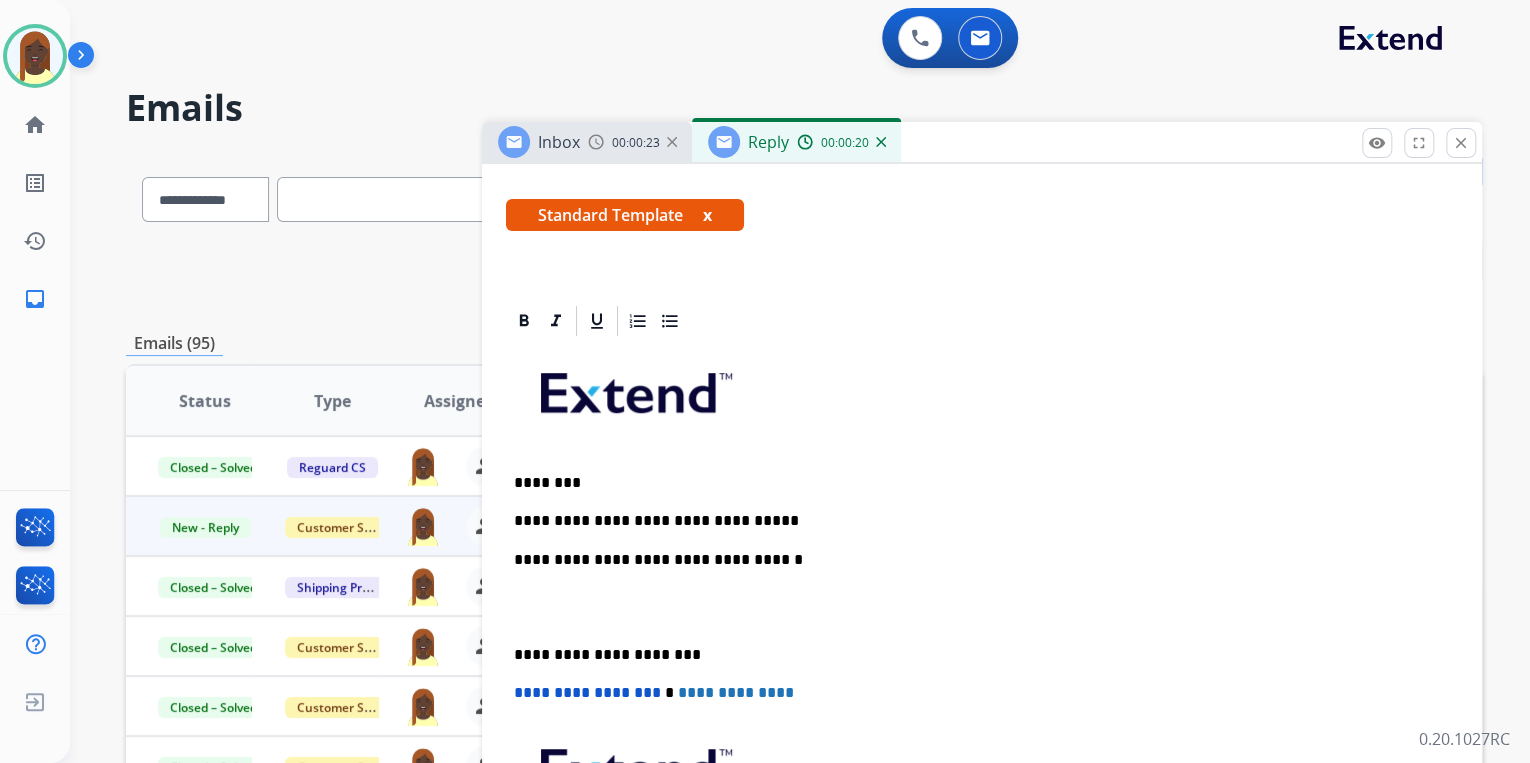 click on "**********" at bounding box center [974, 521] 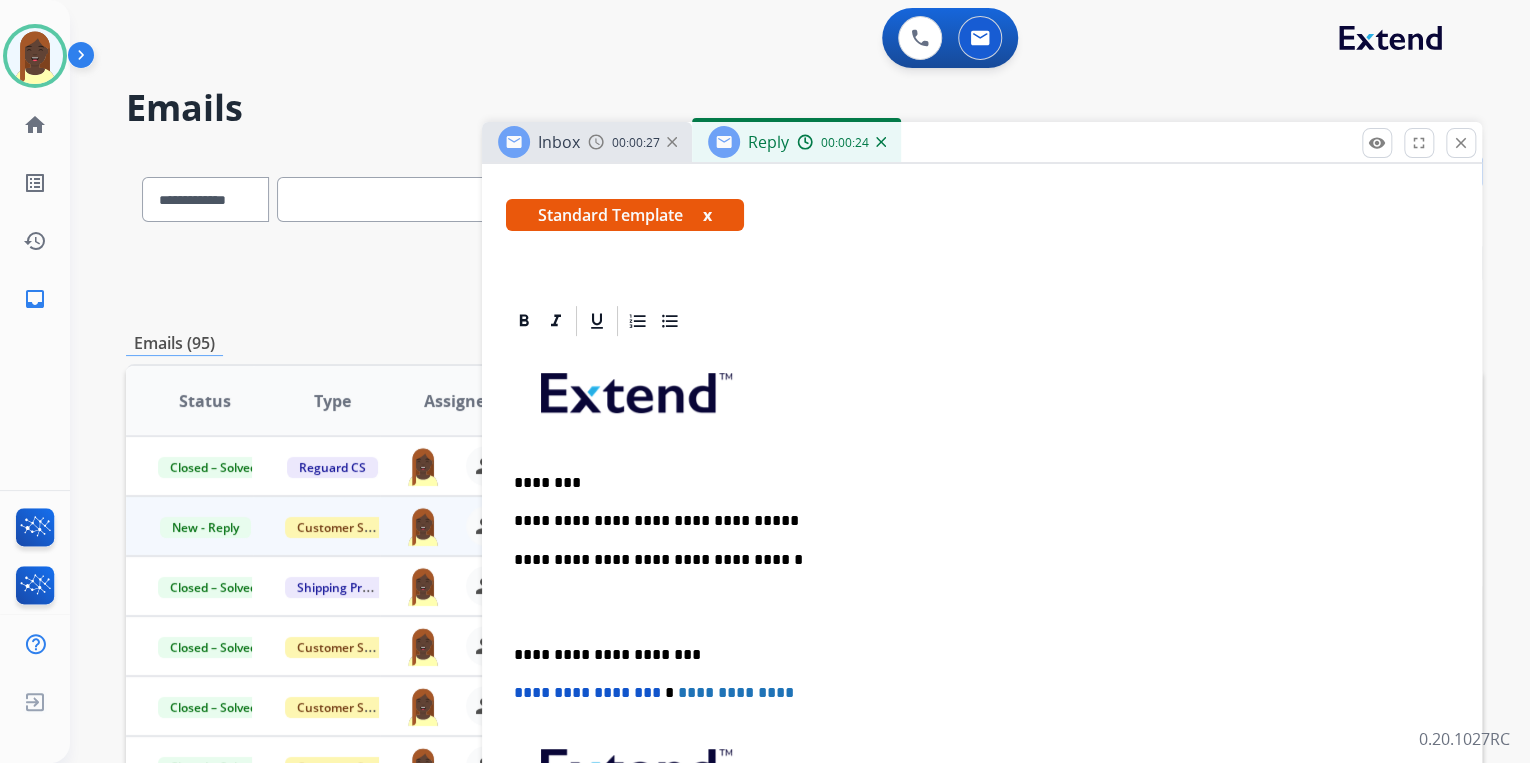 click on "**********" at bounding box center (974, 521) 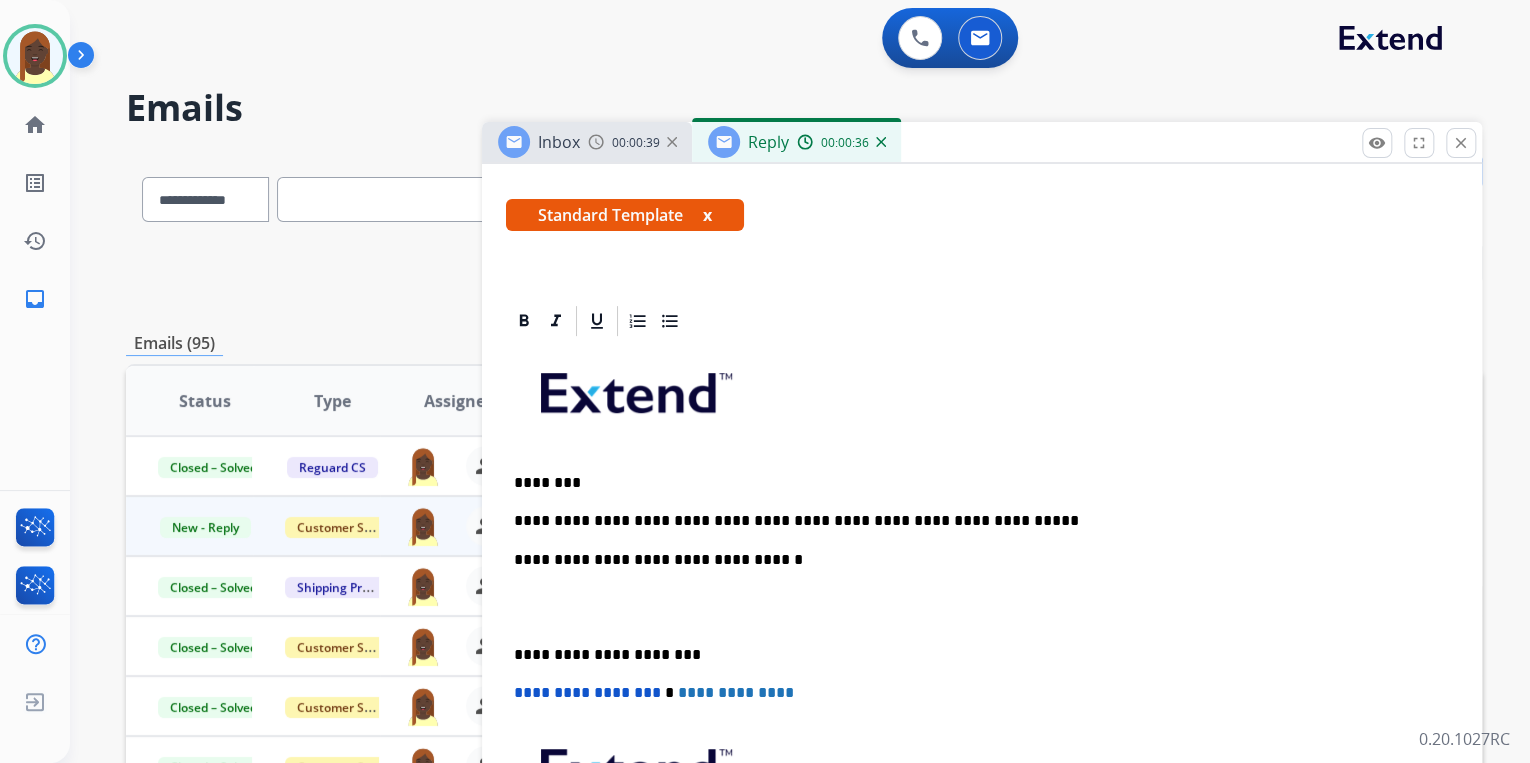 click on "**********" at bounding box center [974, 521] 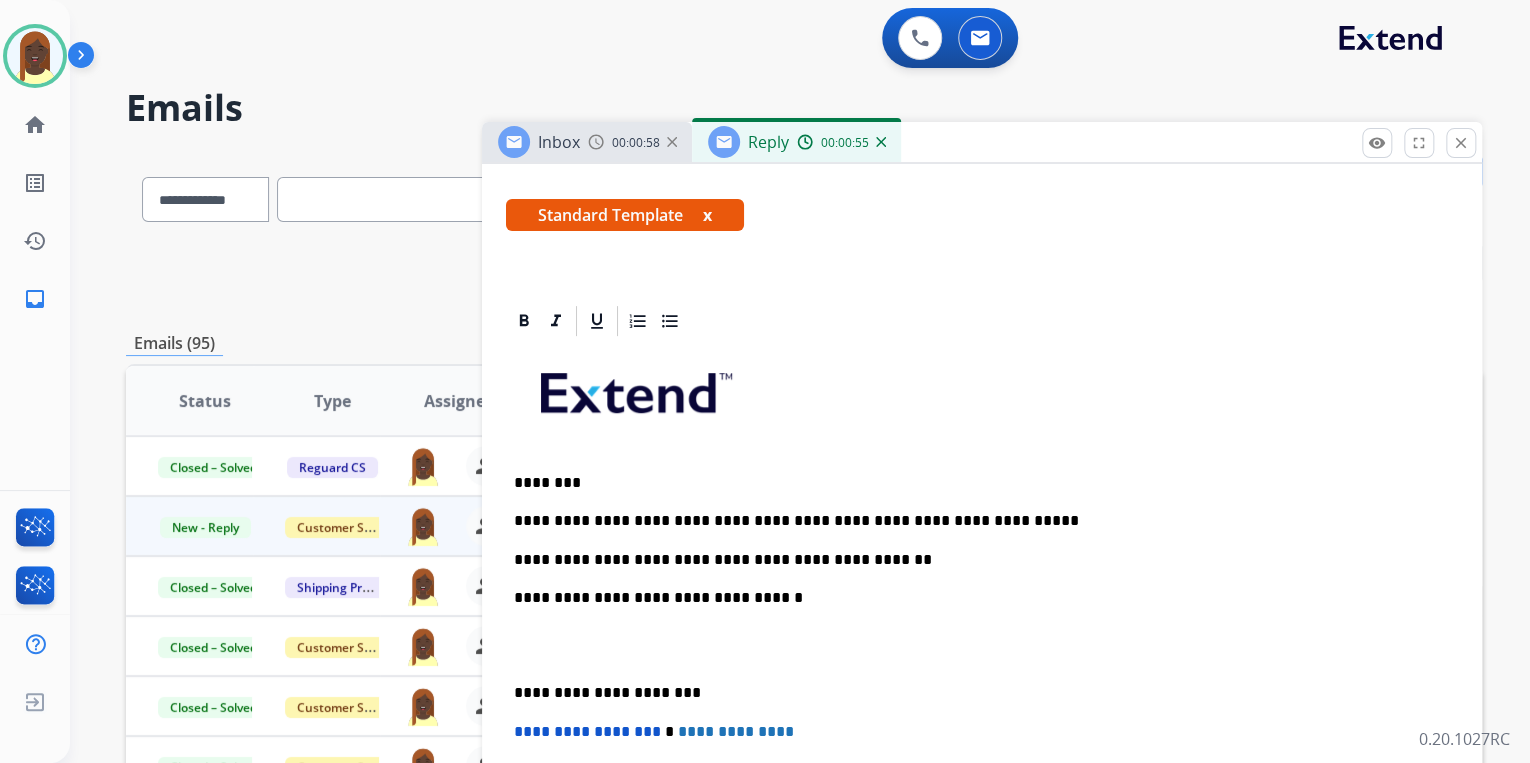 click on "**********" at bounding box center (974, 560) 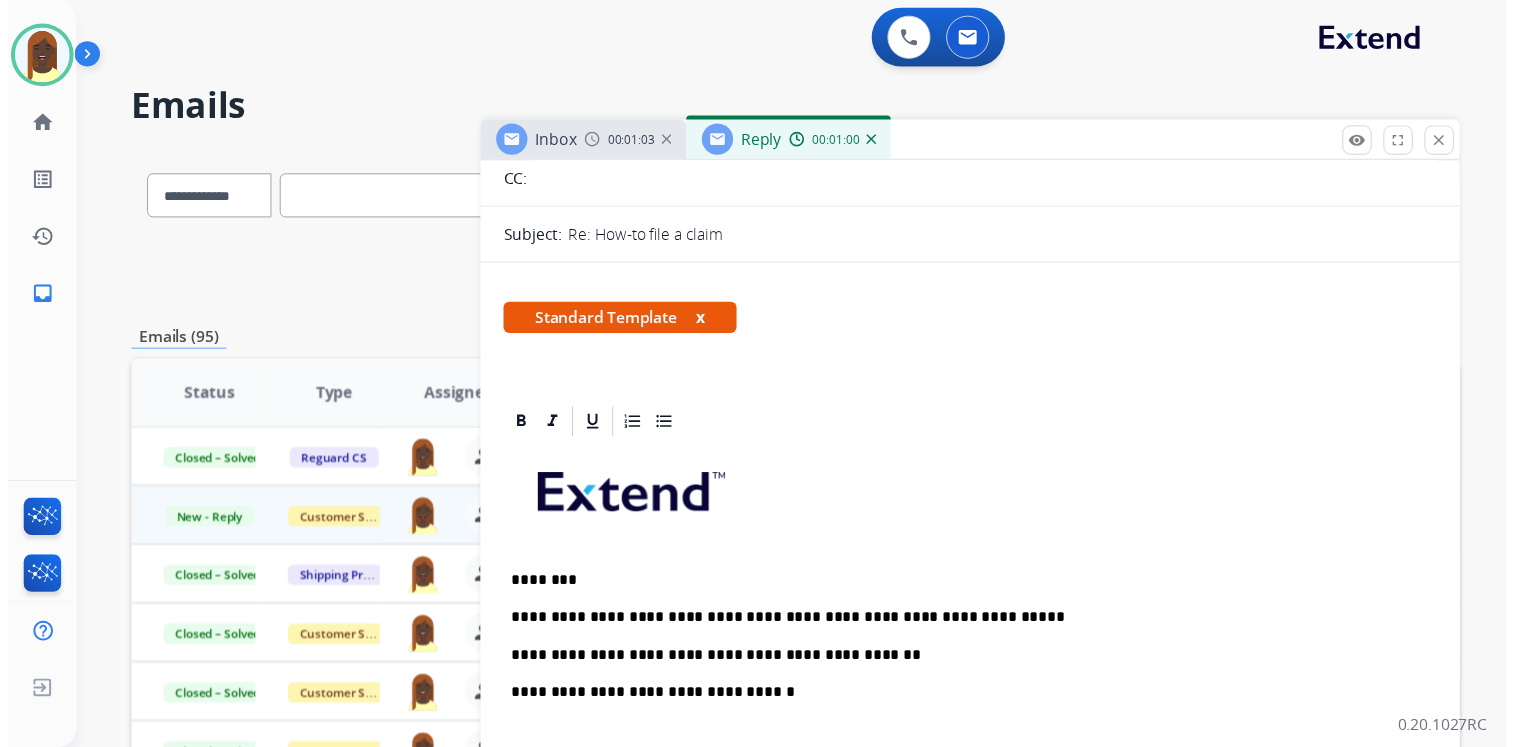scroll, scrollTop: 0, scrollLeft: 0, axis: both 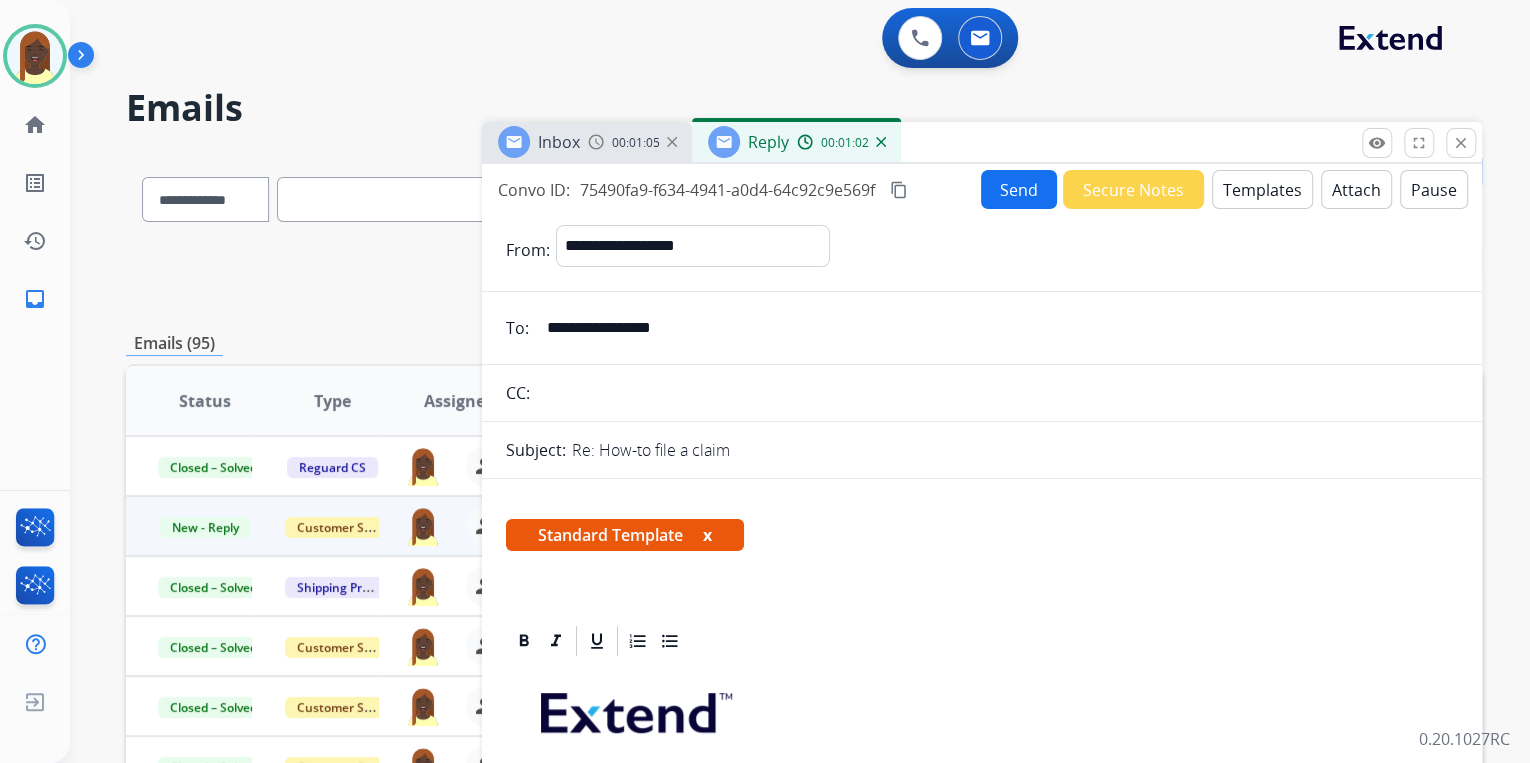 click on "Send" at bounding box center (1019, 189) 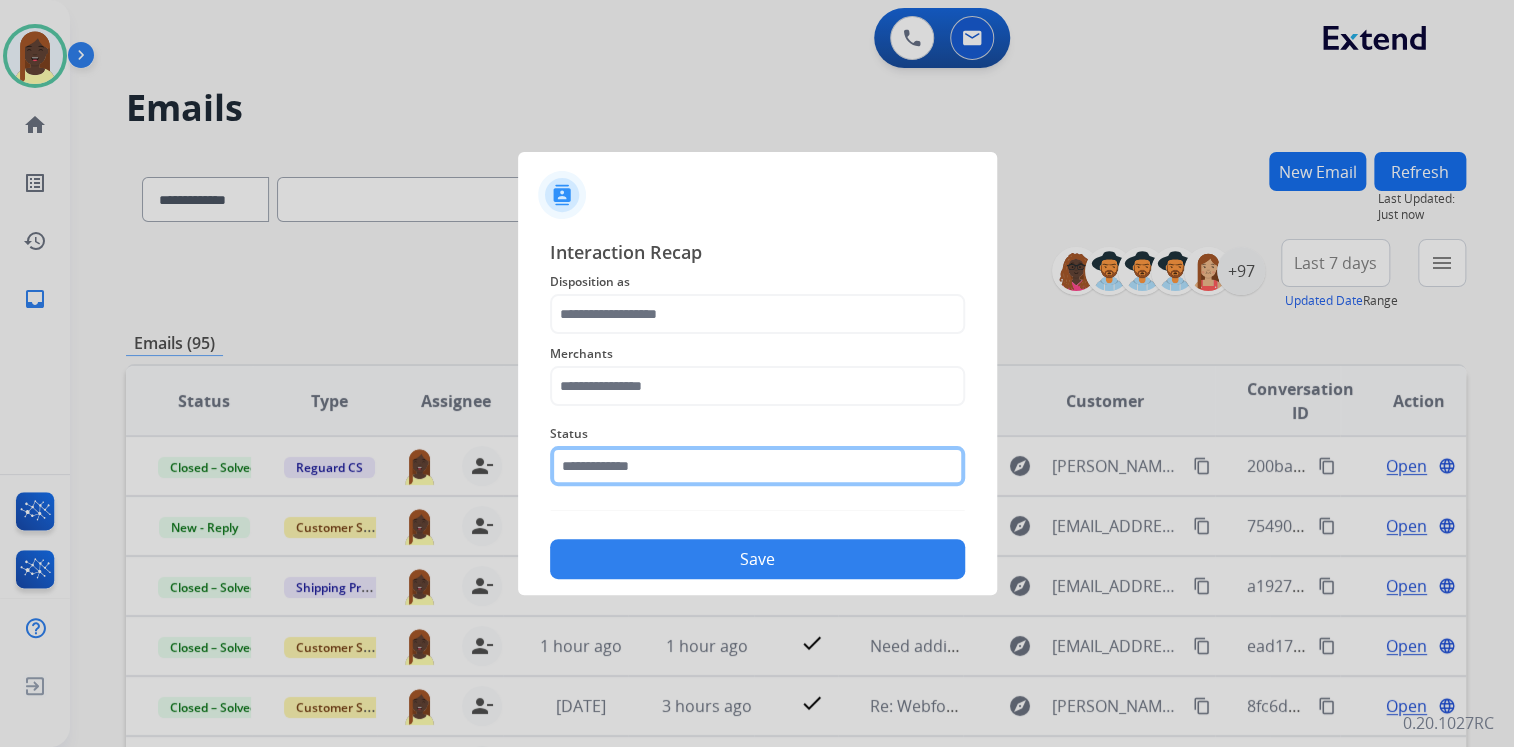 click 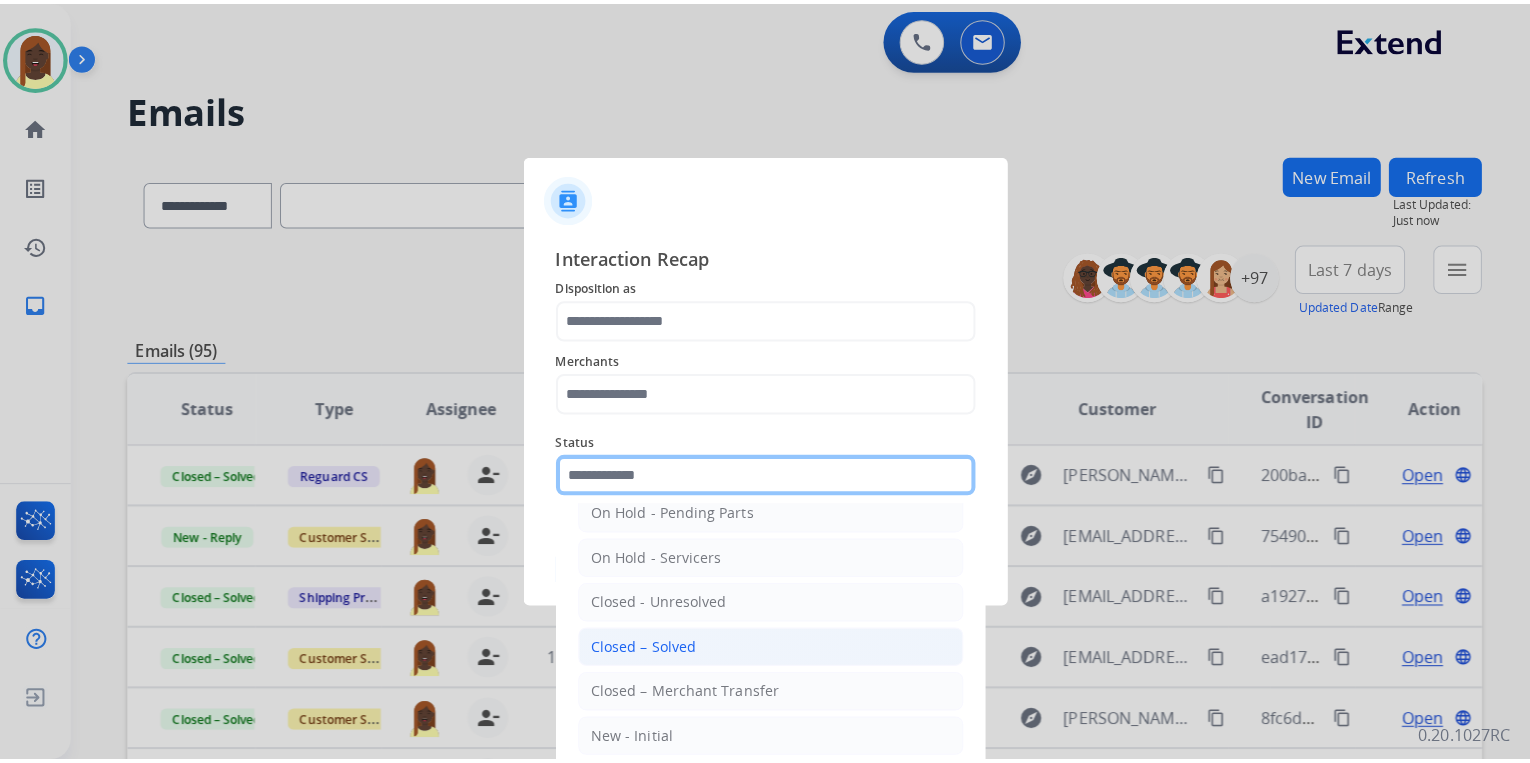 scroll, scrollTop: 116, scrollLeft: 0, axis: vertical 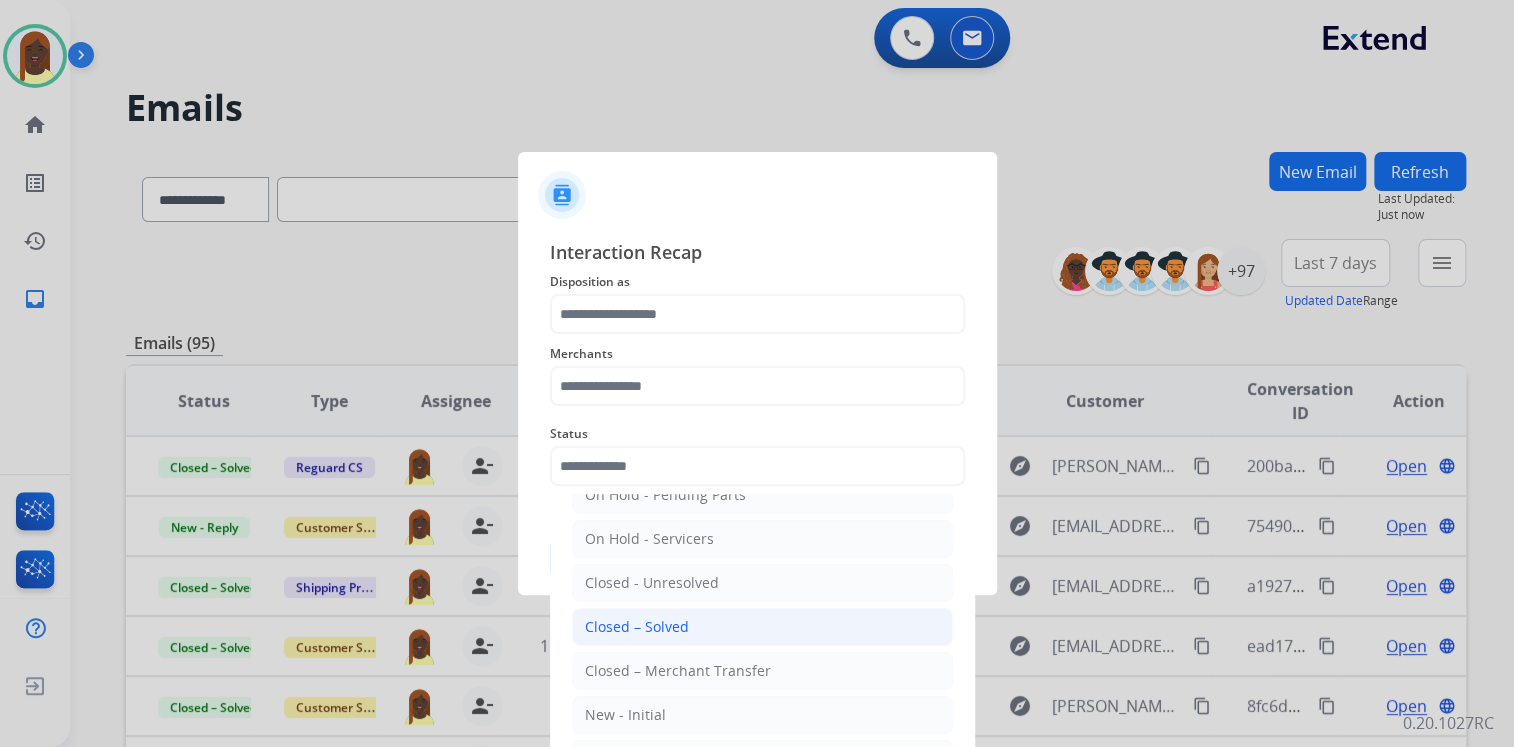 click on "Closed – Solved" 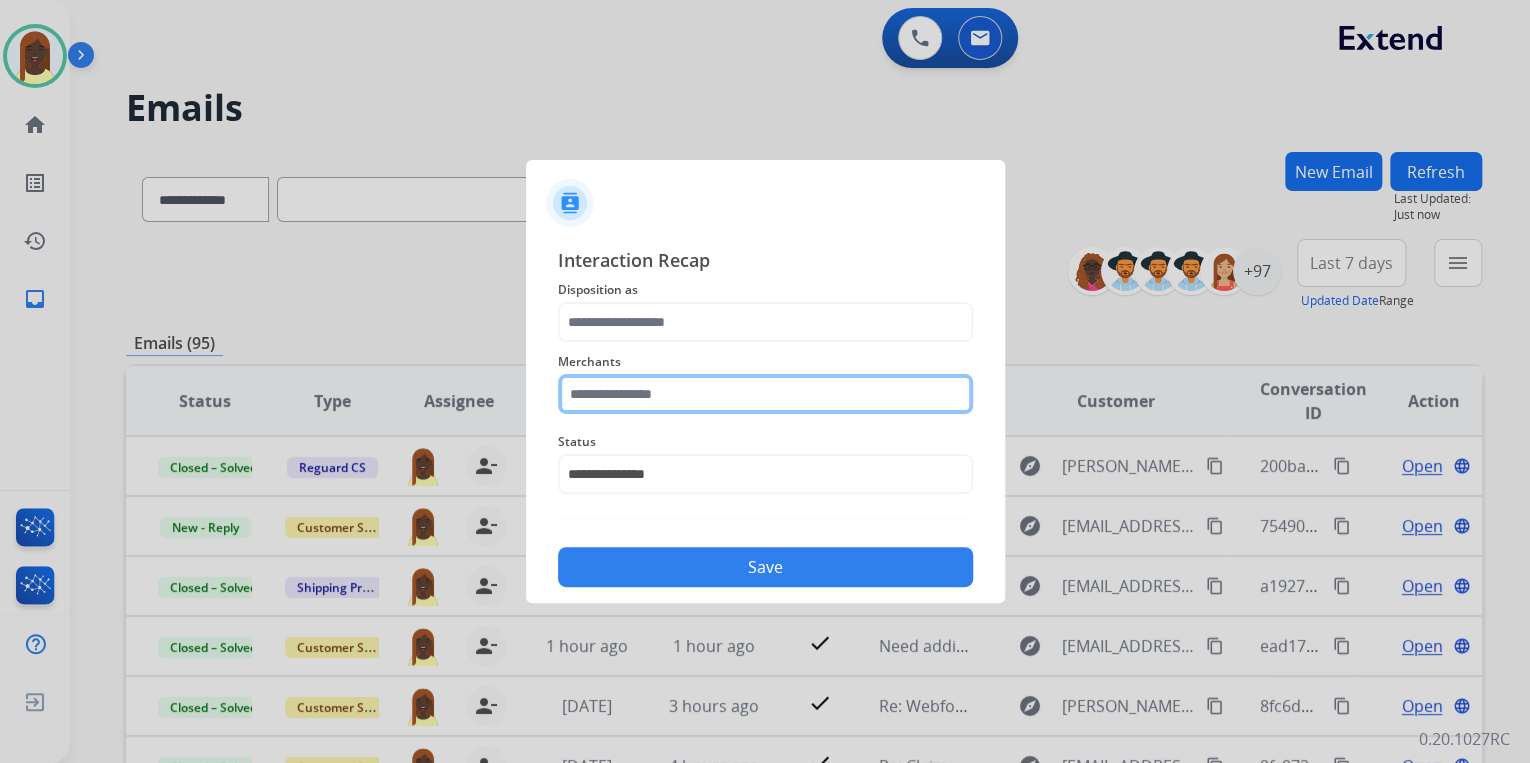 click 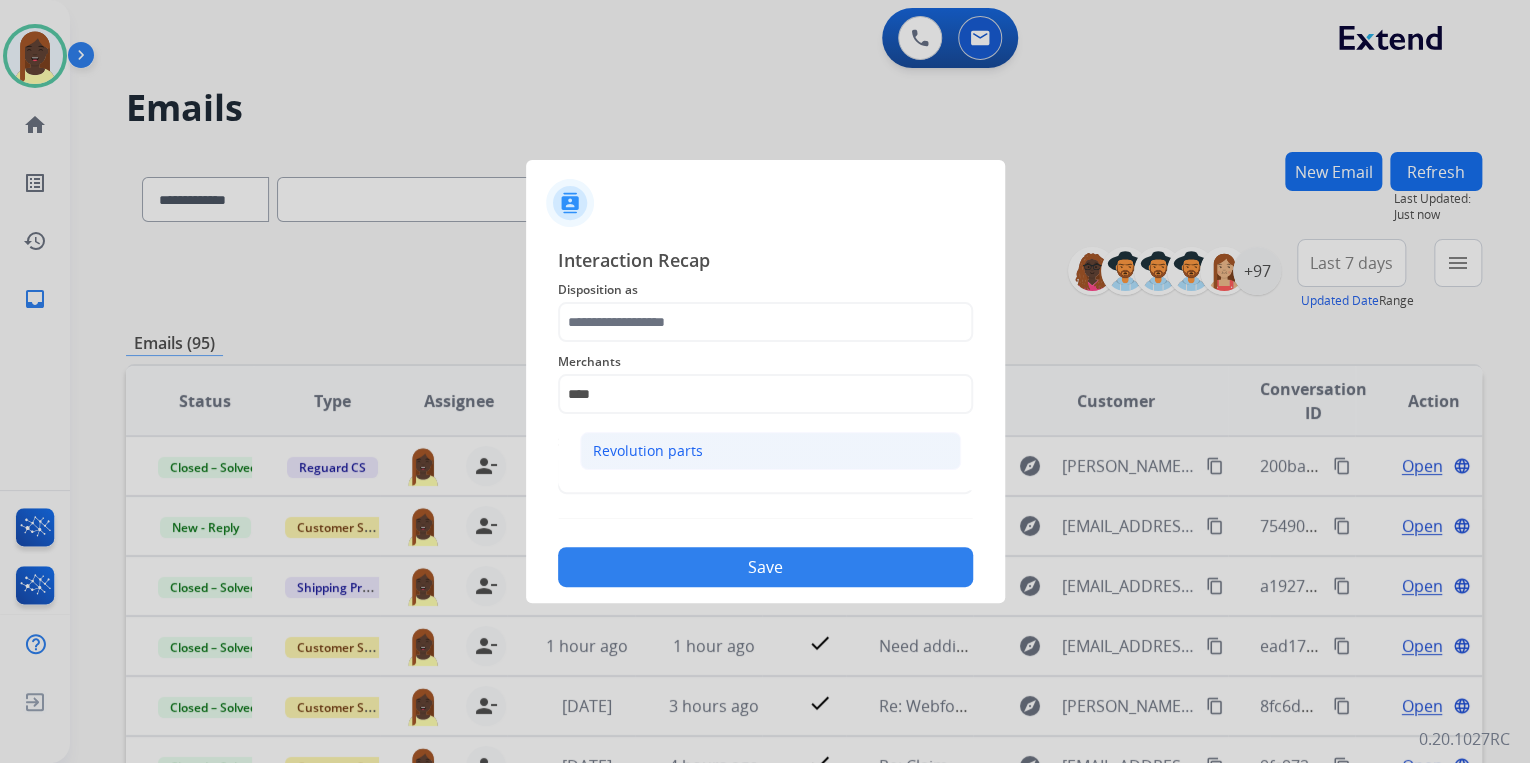 click on "Revolution parts" 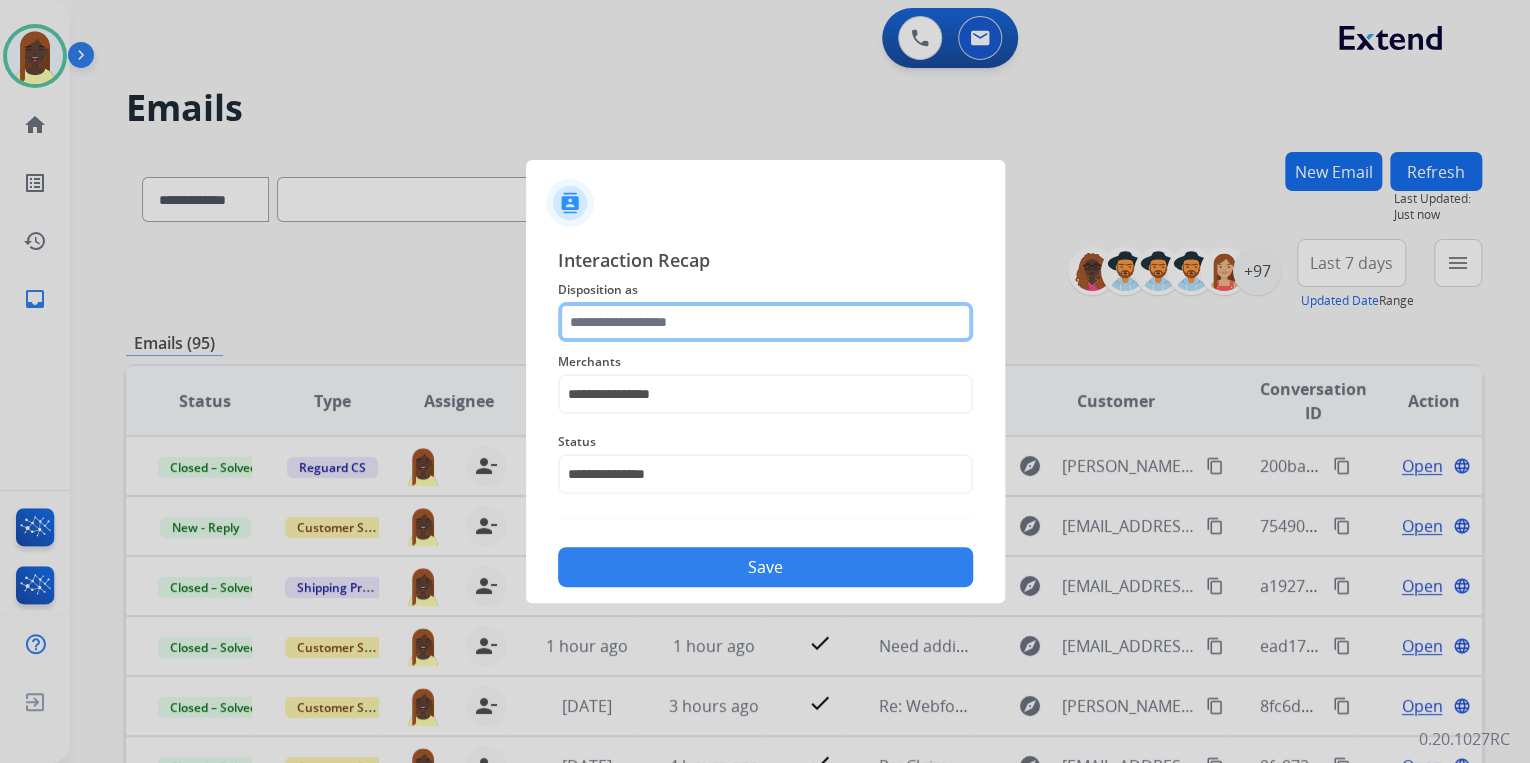 click 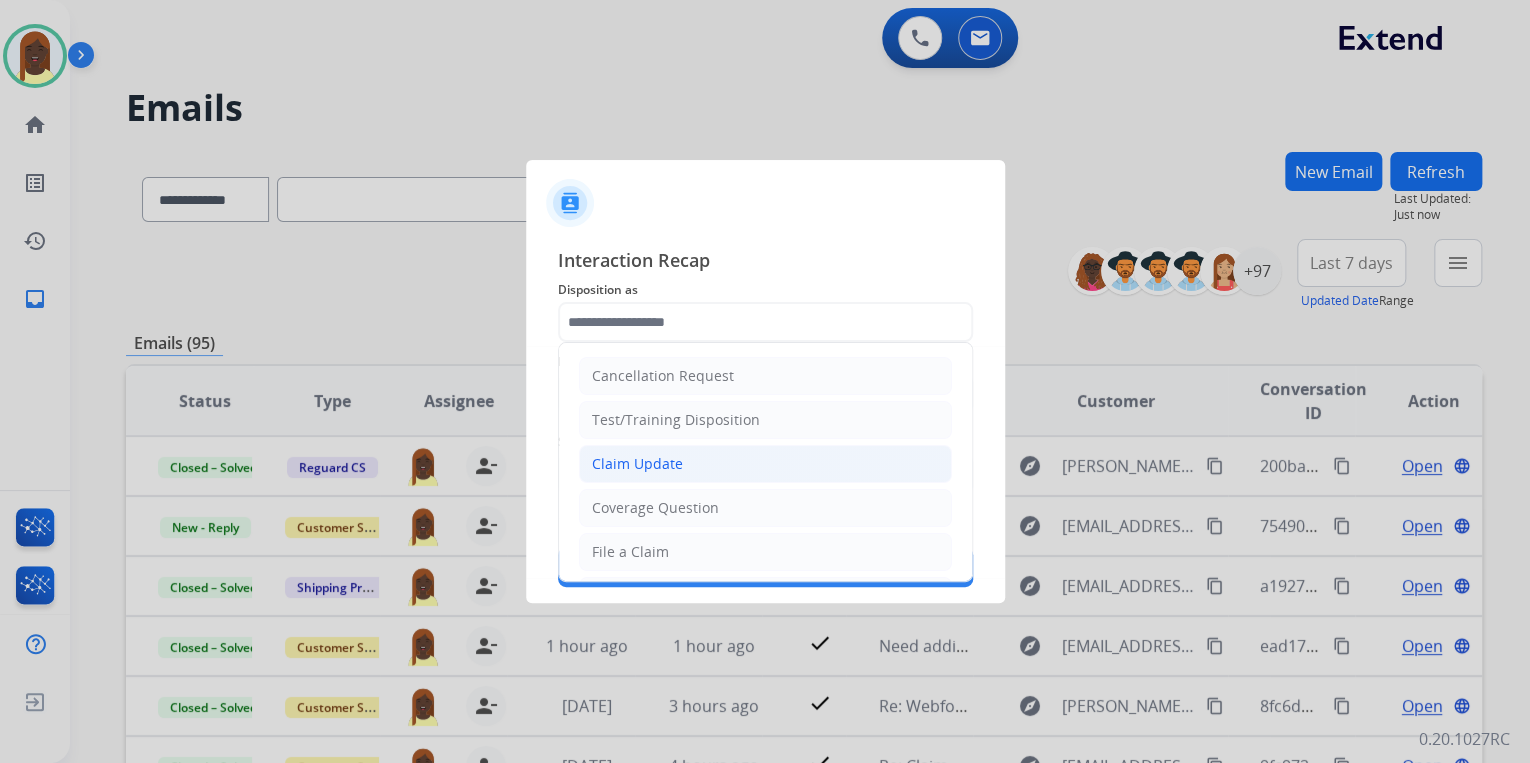 click on "Claim Update" 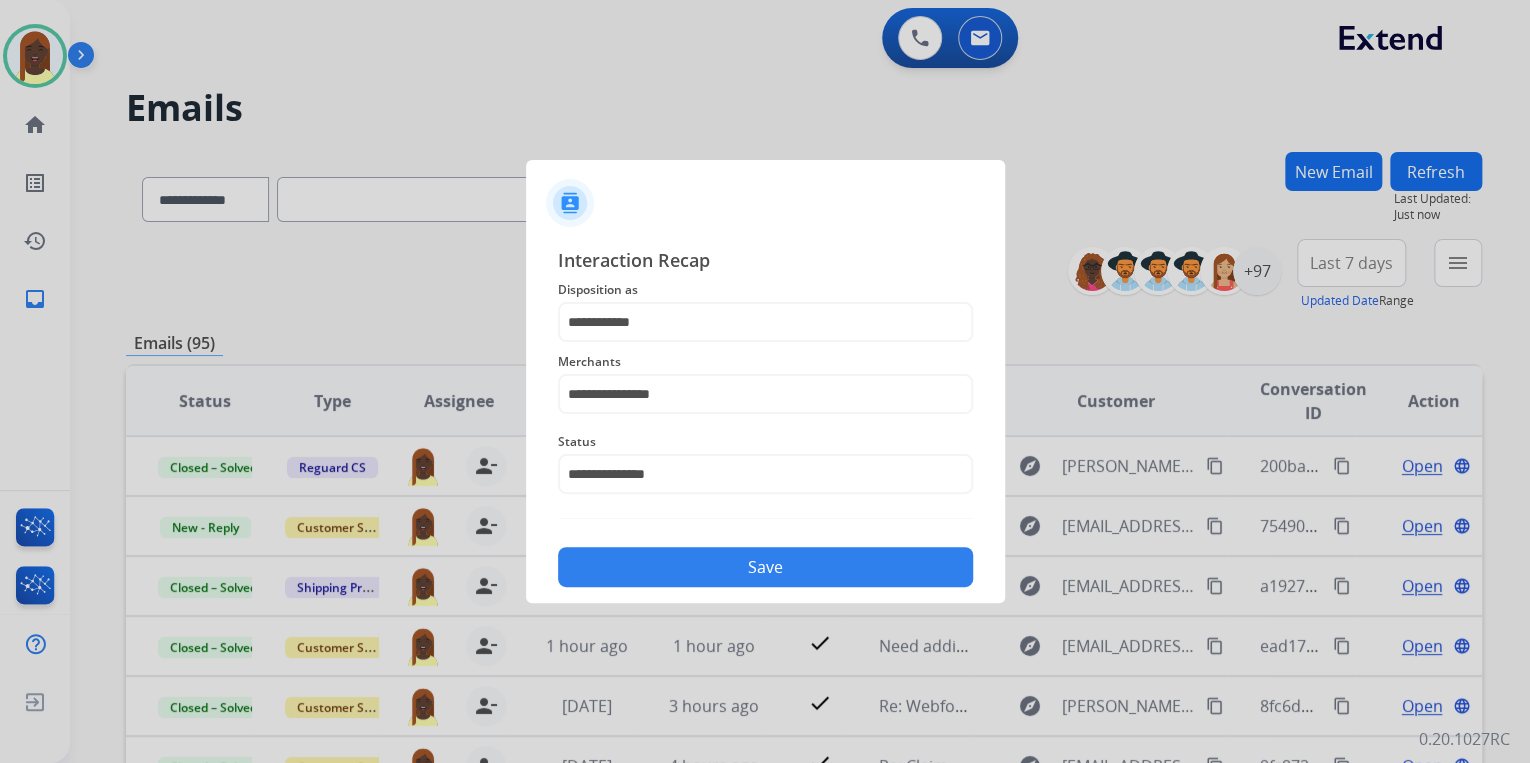 drag, startPoint x: 714, startPoint y: 573, endPoint x: 725, endPoint y: 504, distance: 69.87131 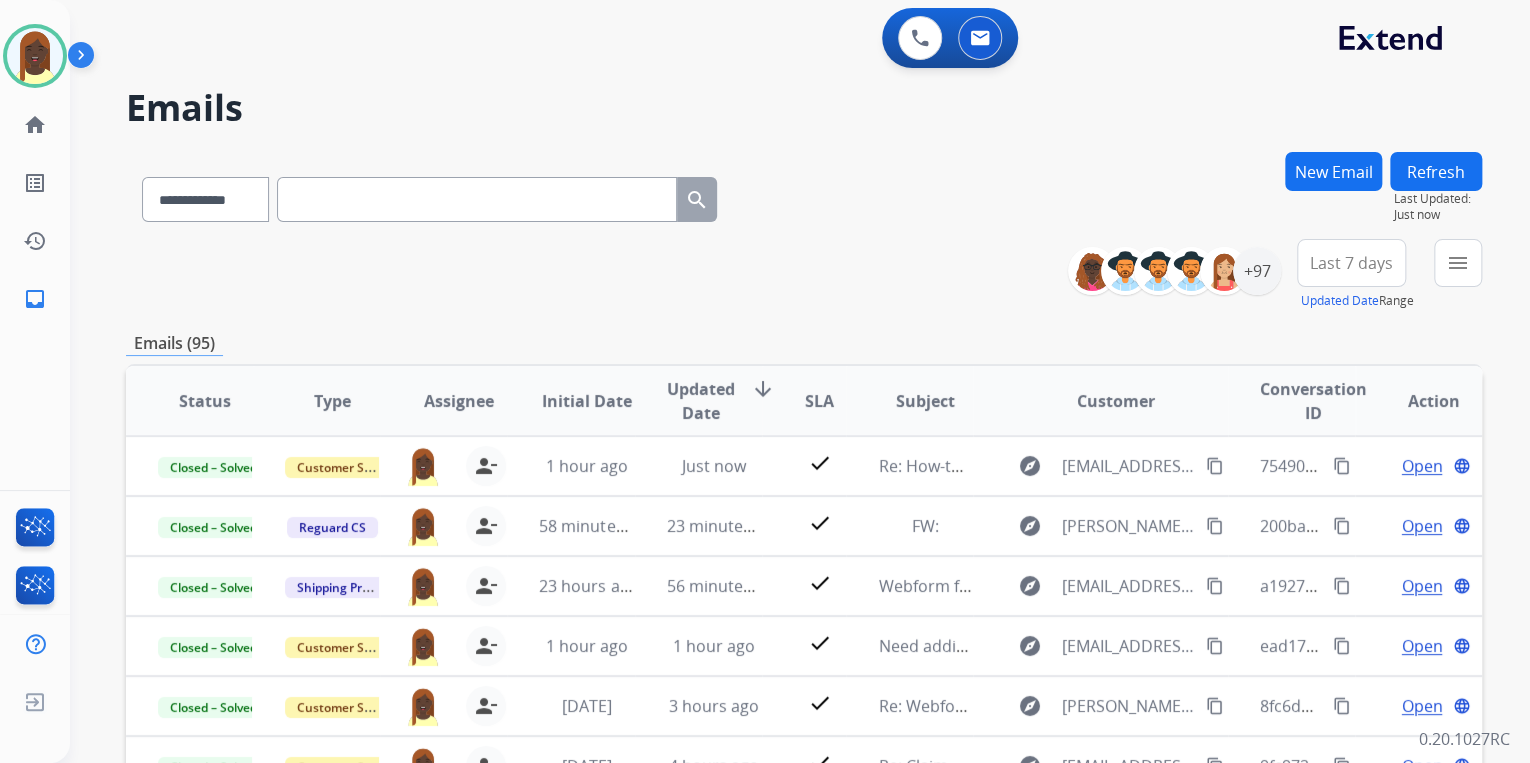 click on "**********" at bounding box center [804, 645] 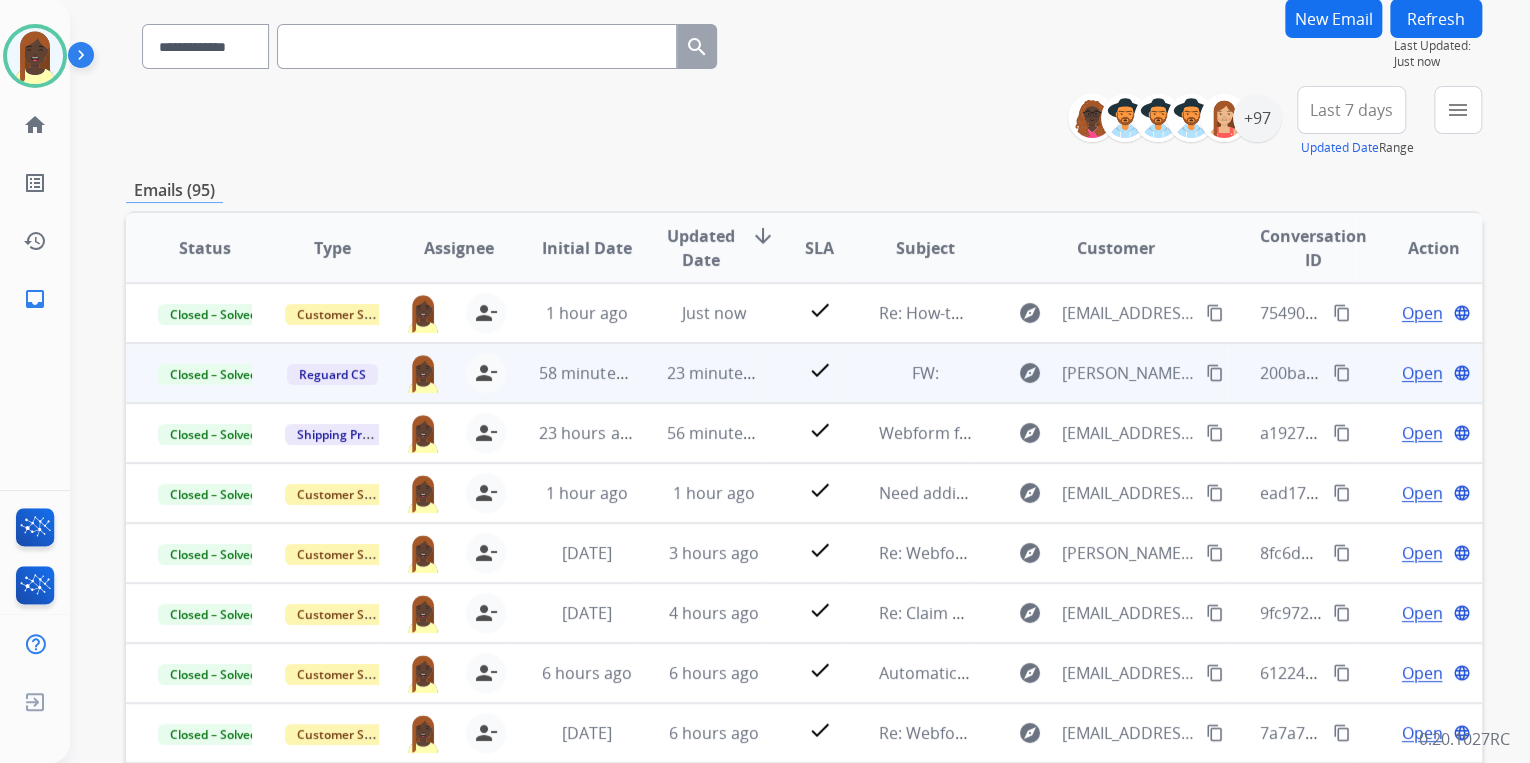 scroll, scrollTop: 160, scrollLeft: 0, axis: vertical 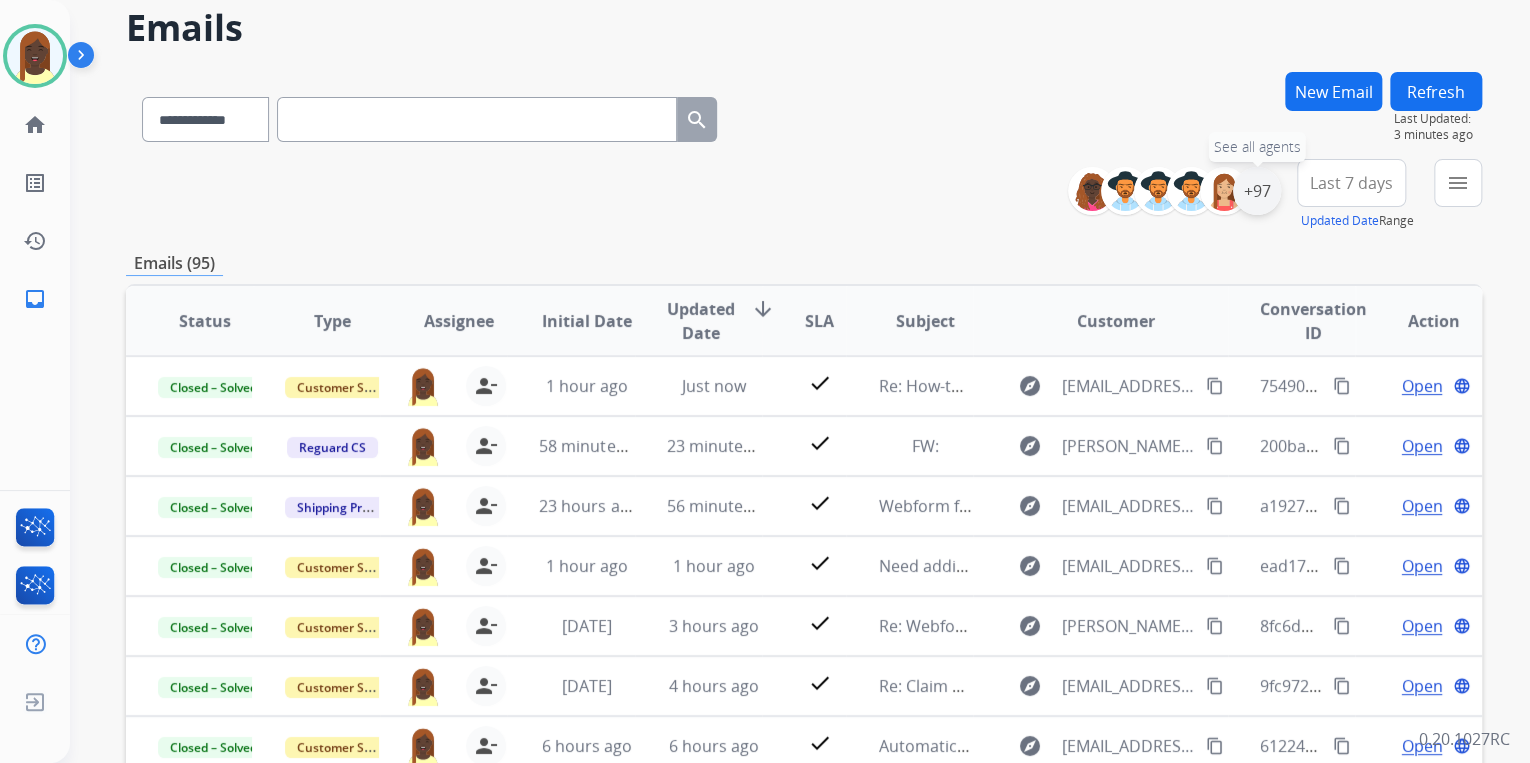 click on "+97" at bounding box center [1257, 191] 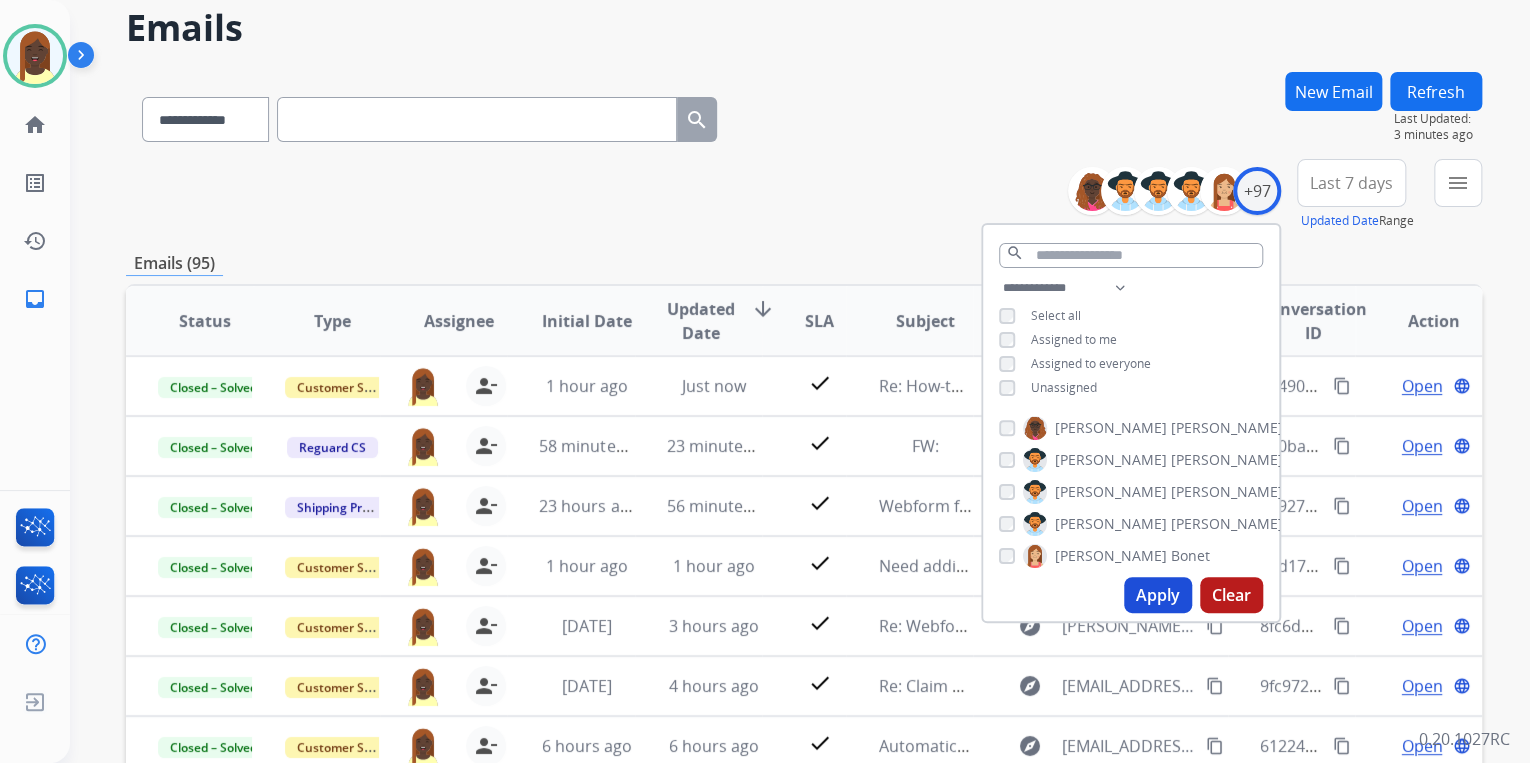 click on "Apply" at bounding box center (1158, 595) 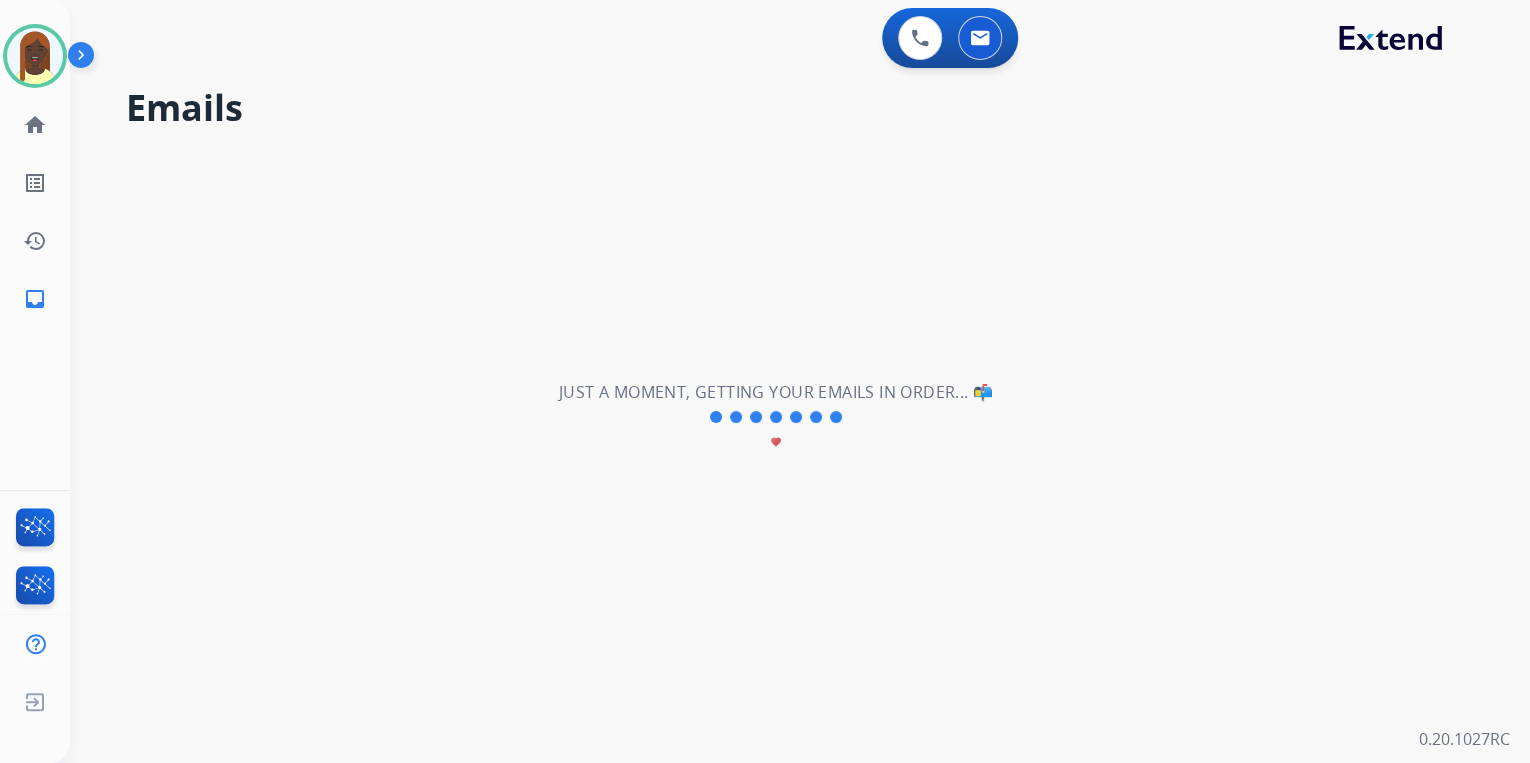 scroll, scrollTop: 0, scrollLeft: 0, axis: both 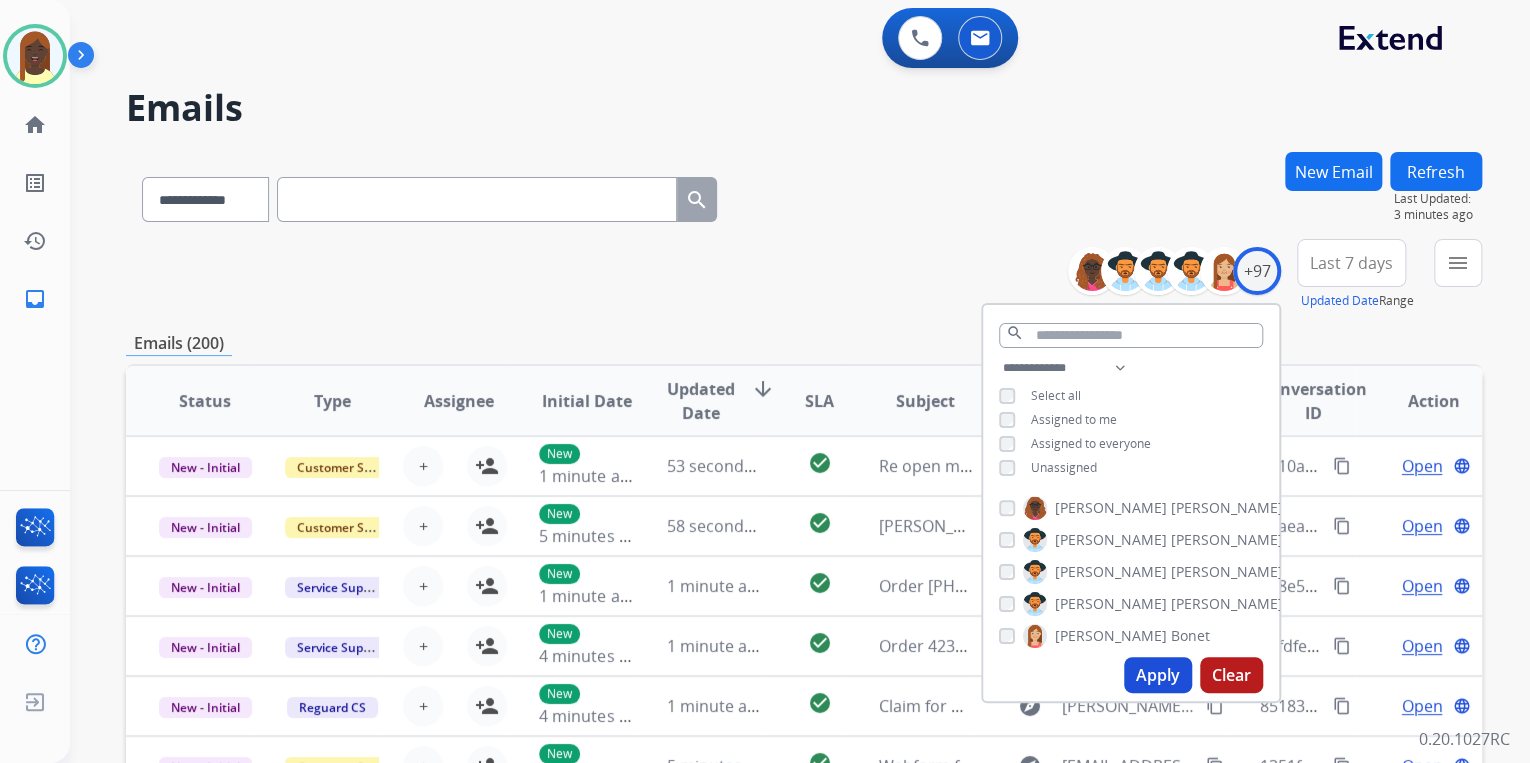 click on "**********" at bounding box center (804, 195) 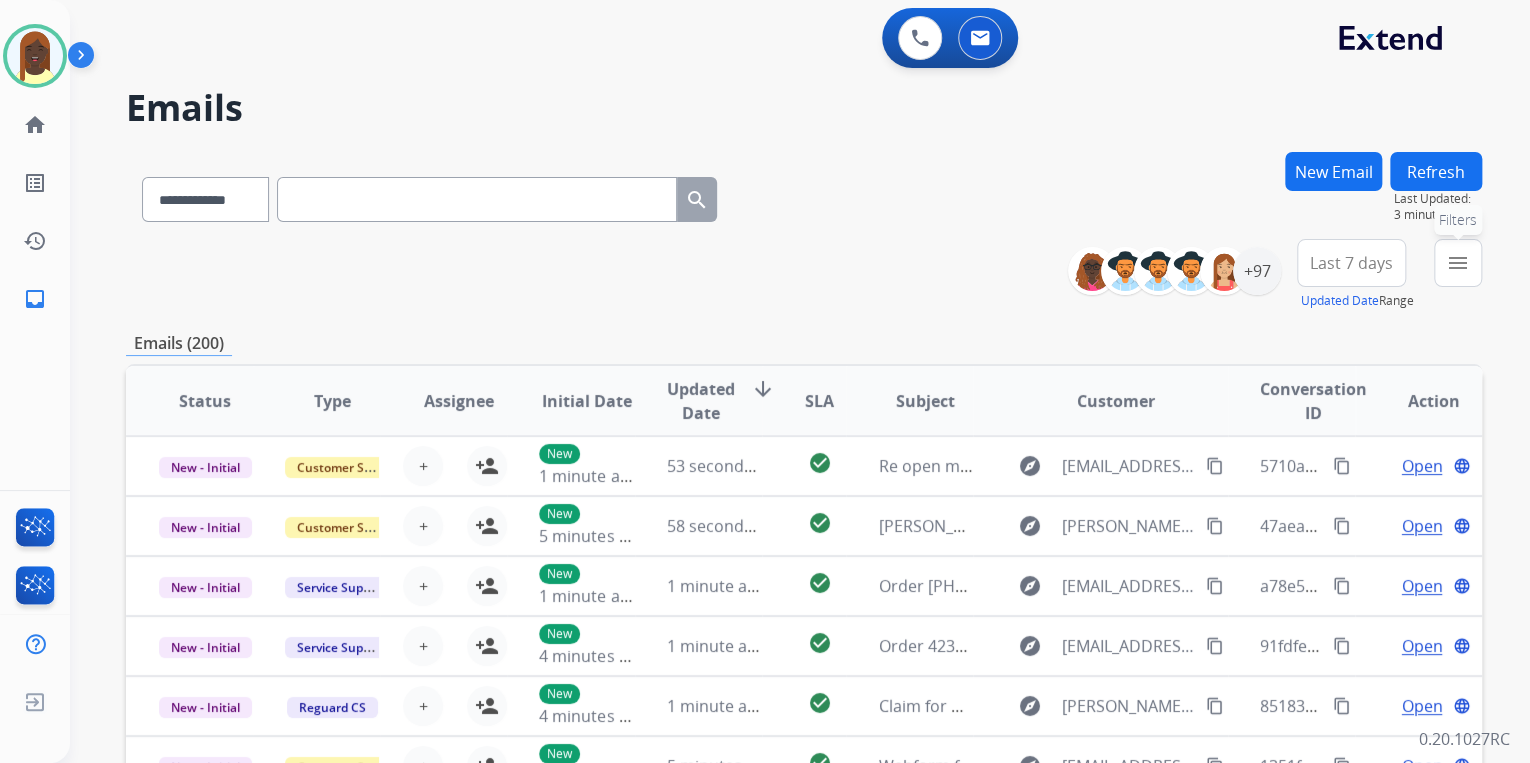 click on "menu  Filters" at bounding box center [1458, 263] 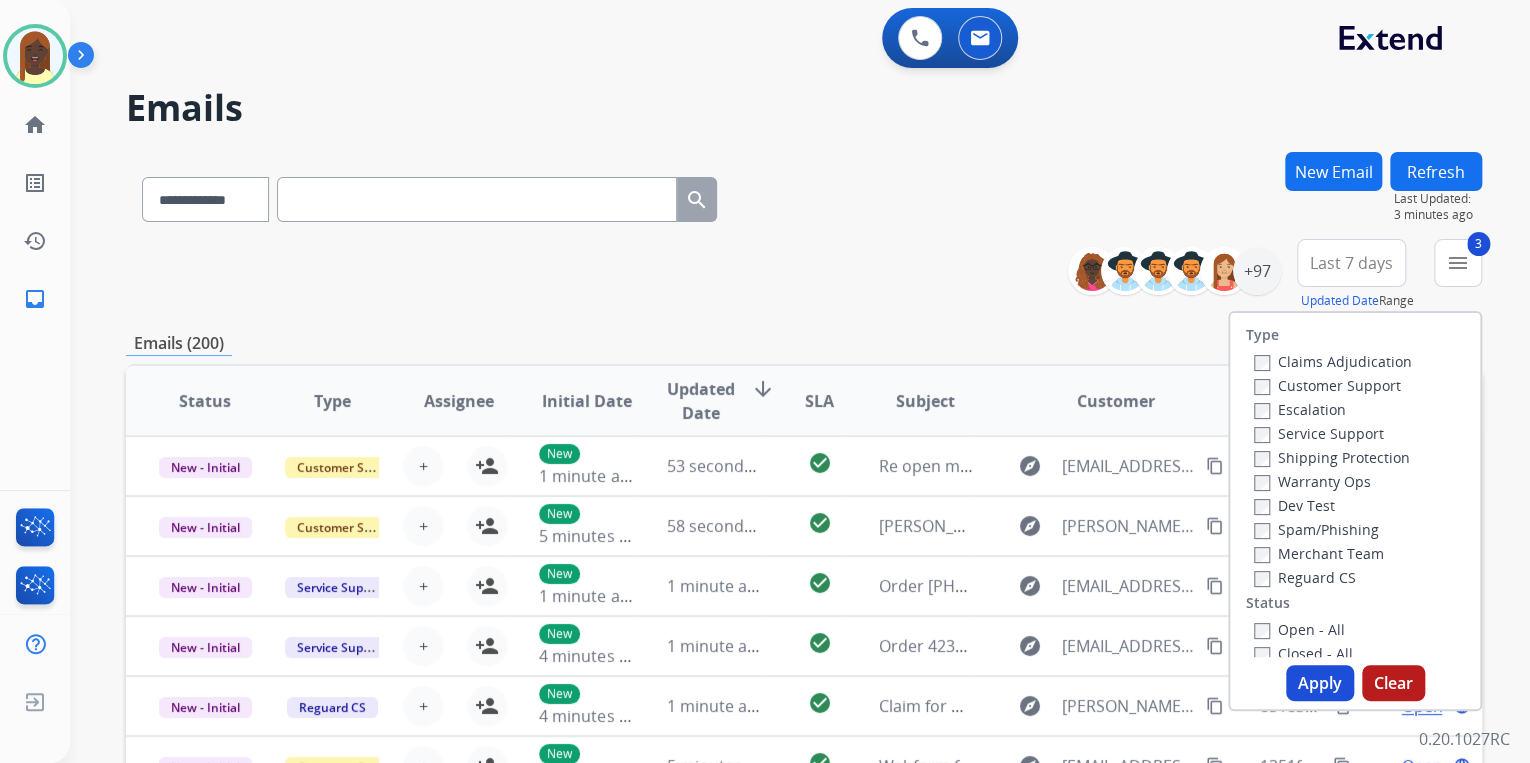 drag, startPoint x: 1307, startPoint y: 680, endPoint x: 1199, endPoint y: 562, distance: 159.9625 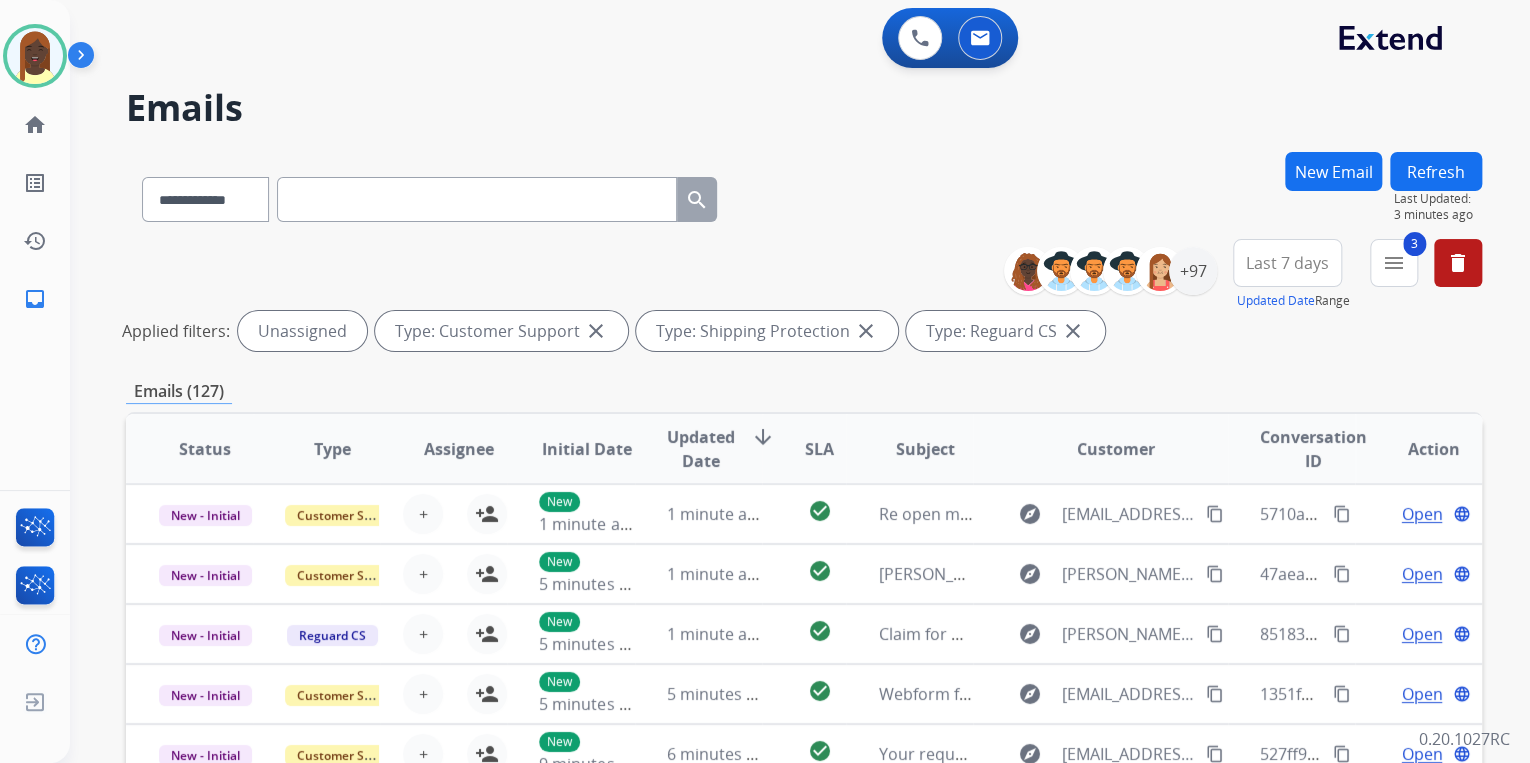 click on "**********" at bounding box center (804, 195) 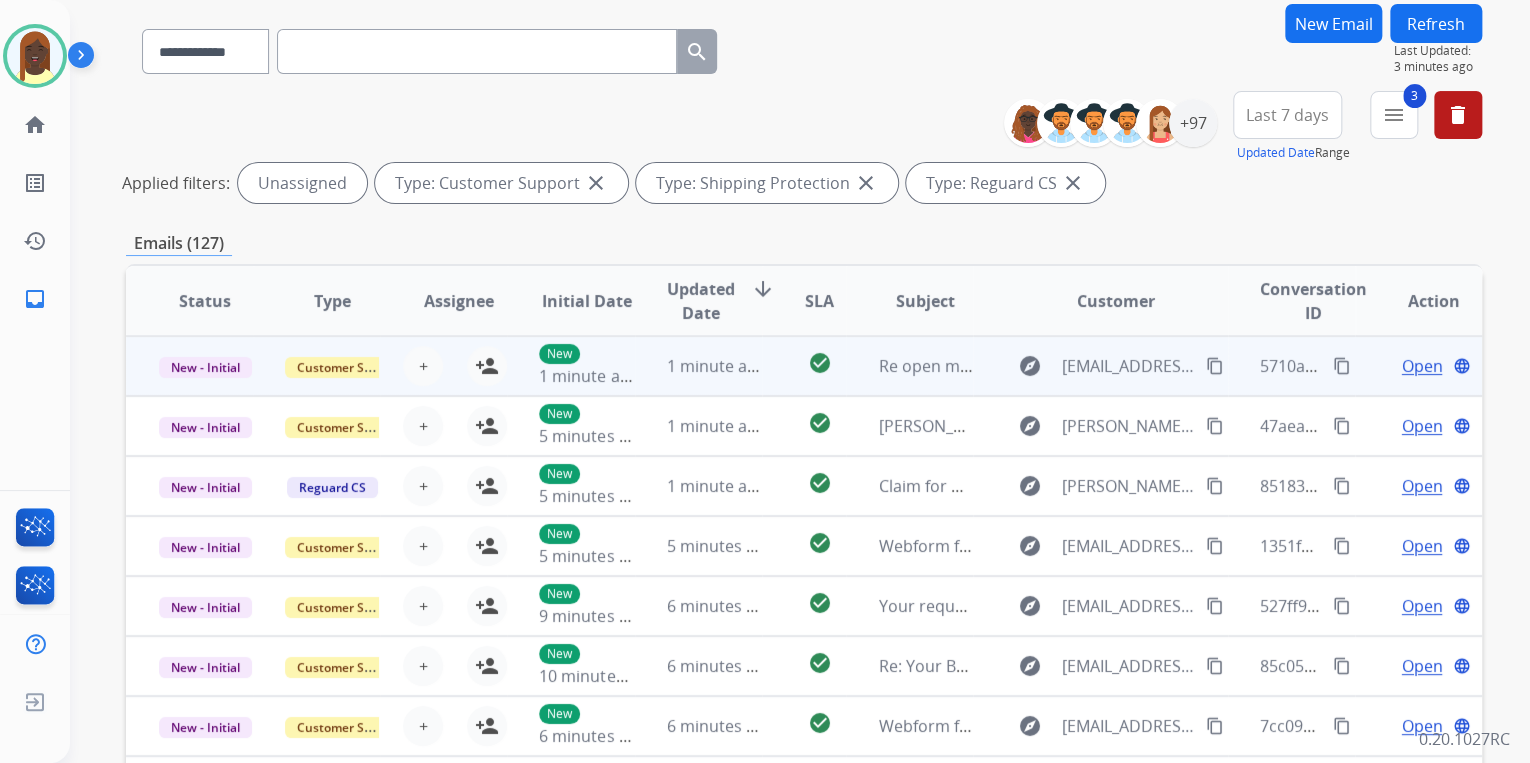 scroll, scrollTop: 240, scrollLeft: 0, axis: vertical 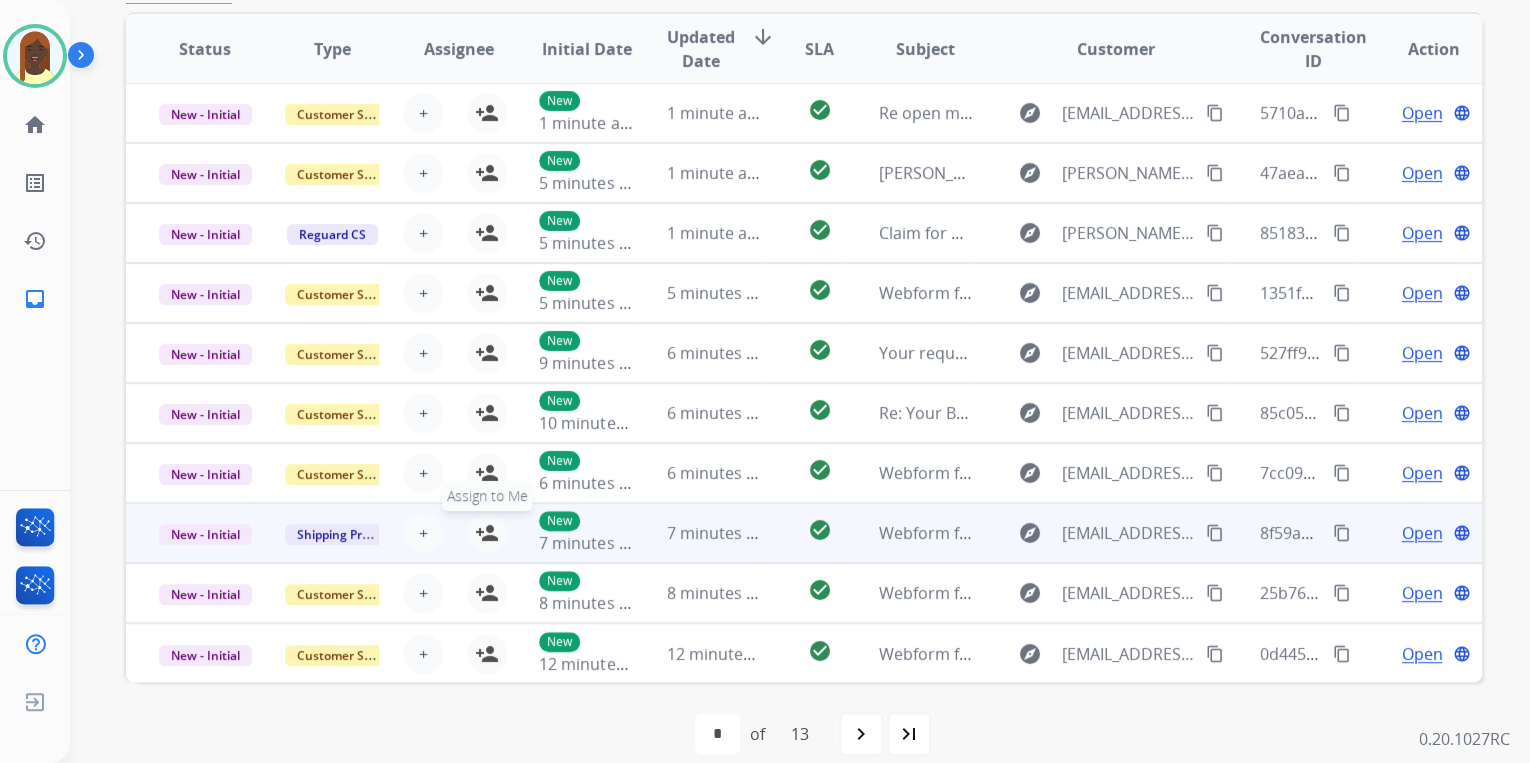 click on "person_add" at bounding box center [487, 533] 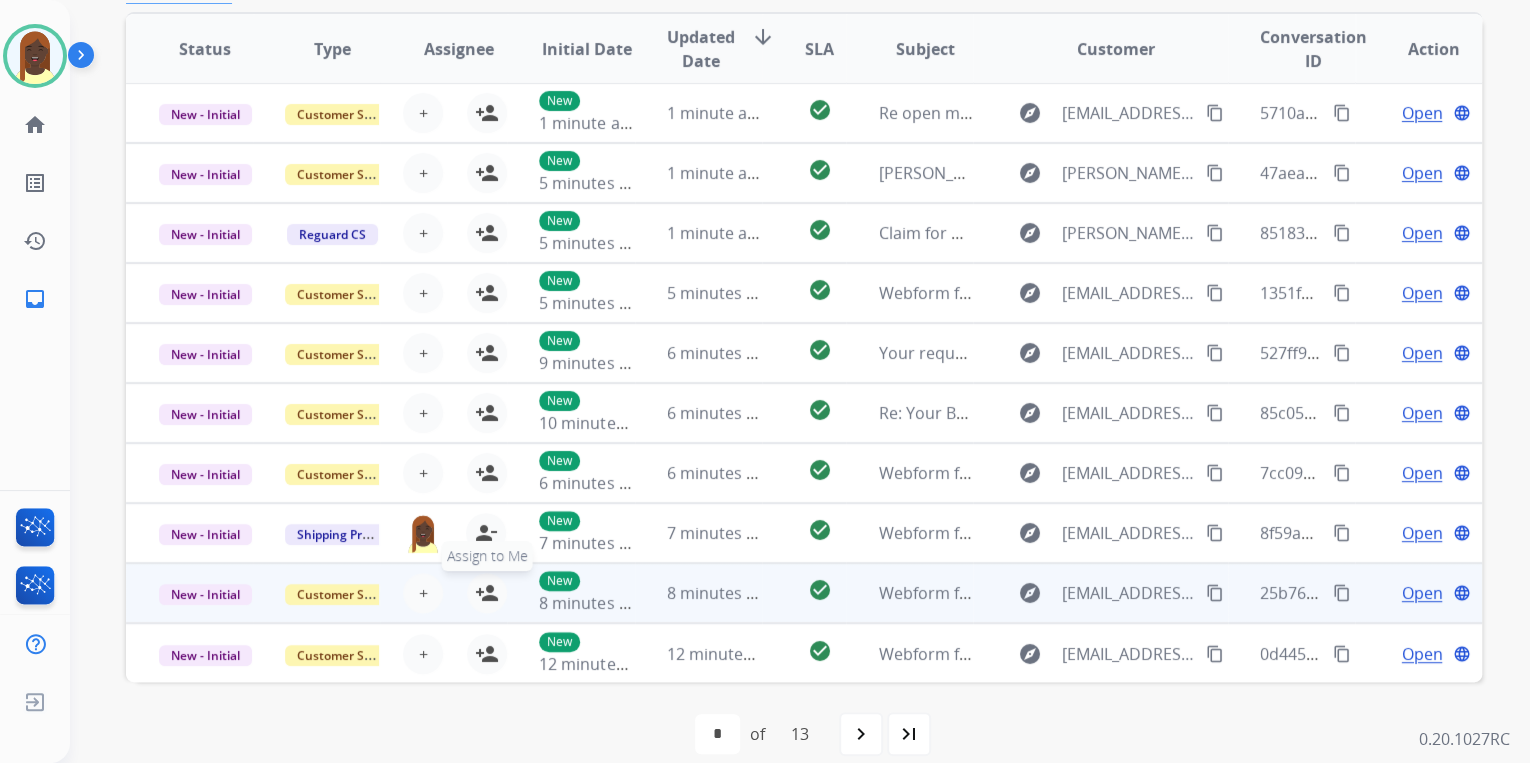 click on "person_add" at bounding box center [487, 593] 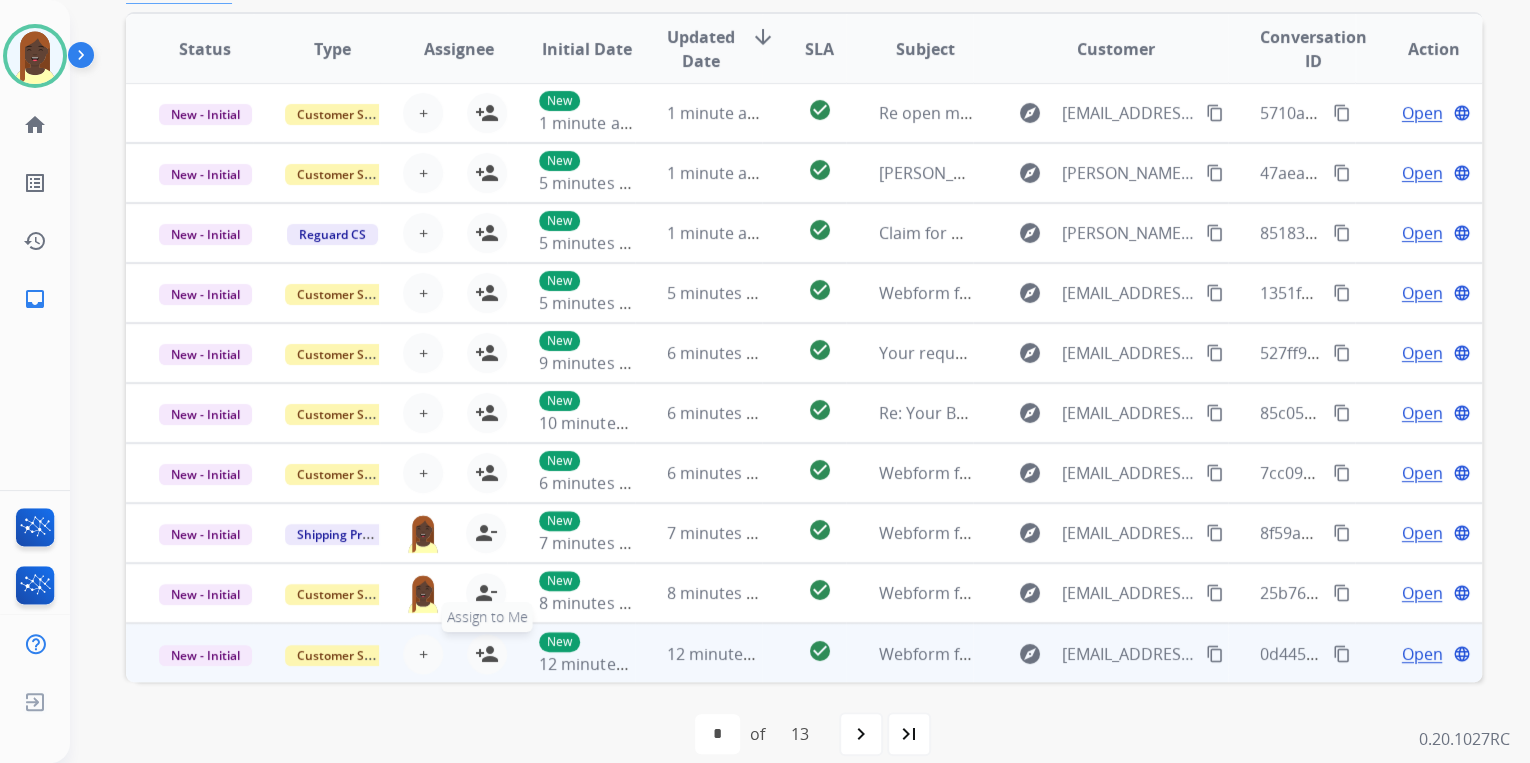 drag, startPoint x: 482, startPoint y: 656, endPoint x: 478, endPoint y: 632, distance: 24.33105 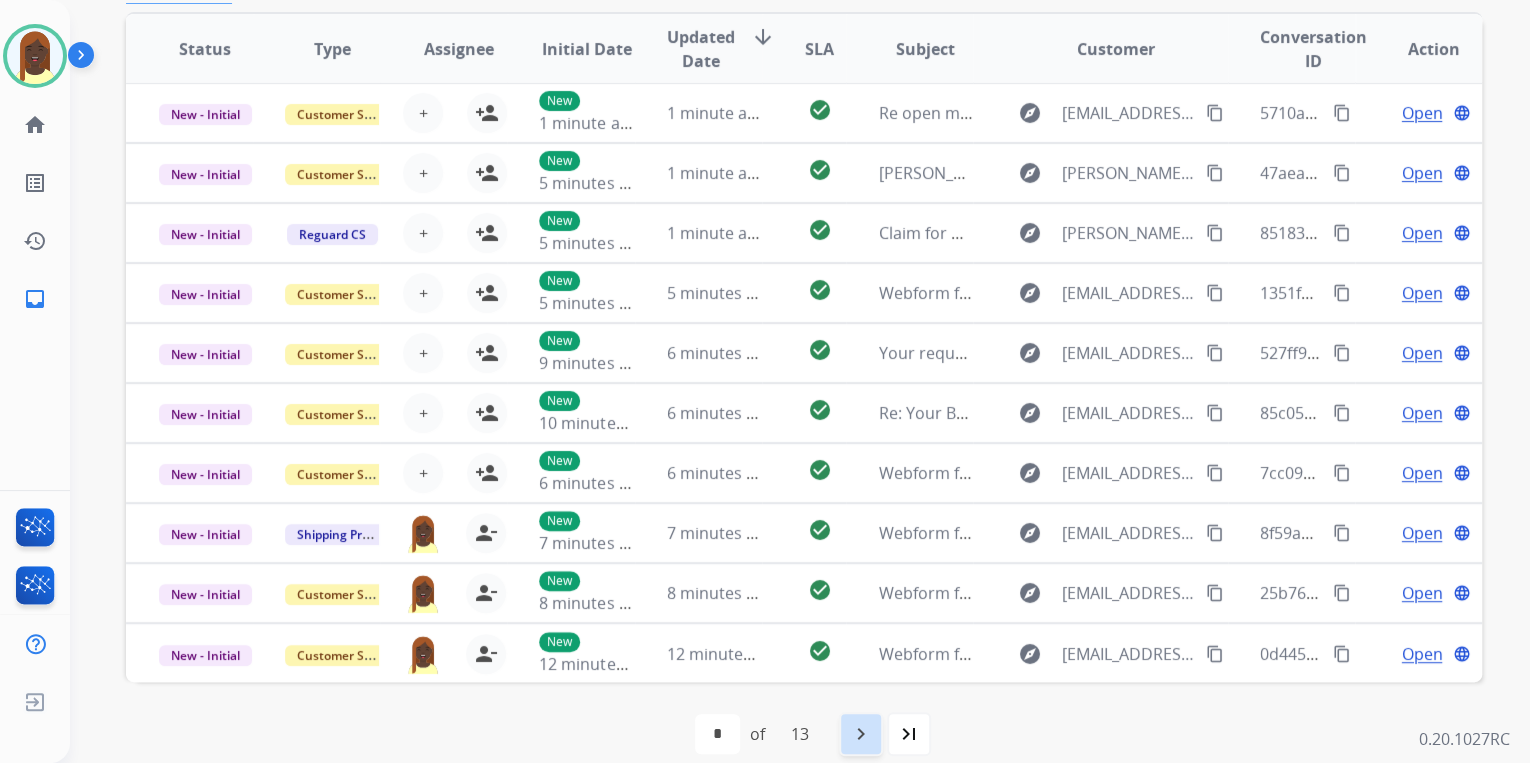 click on "navigate_next" at bounding box center (861, 734) 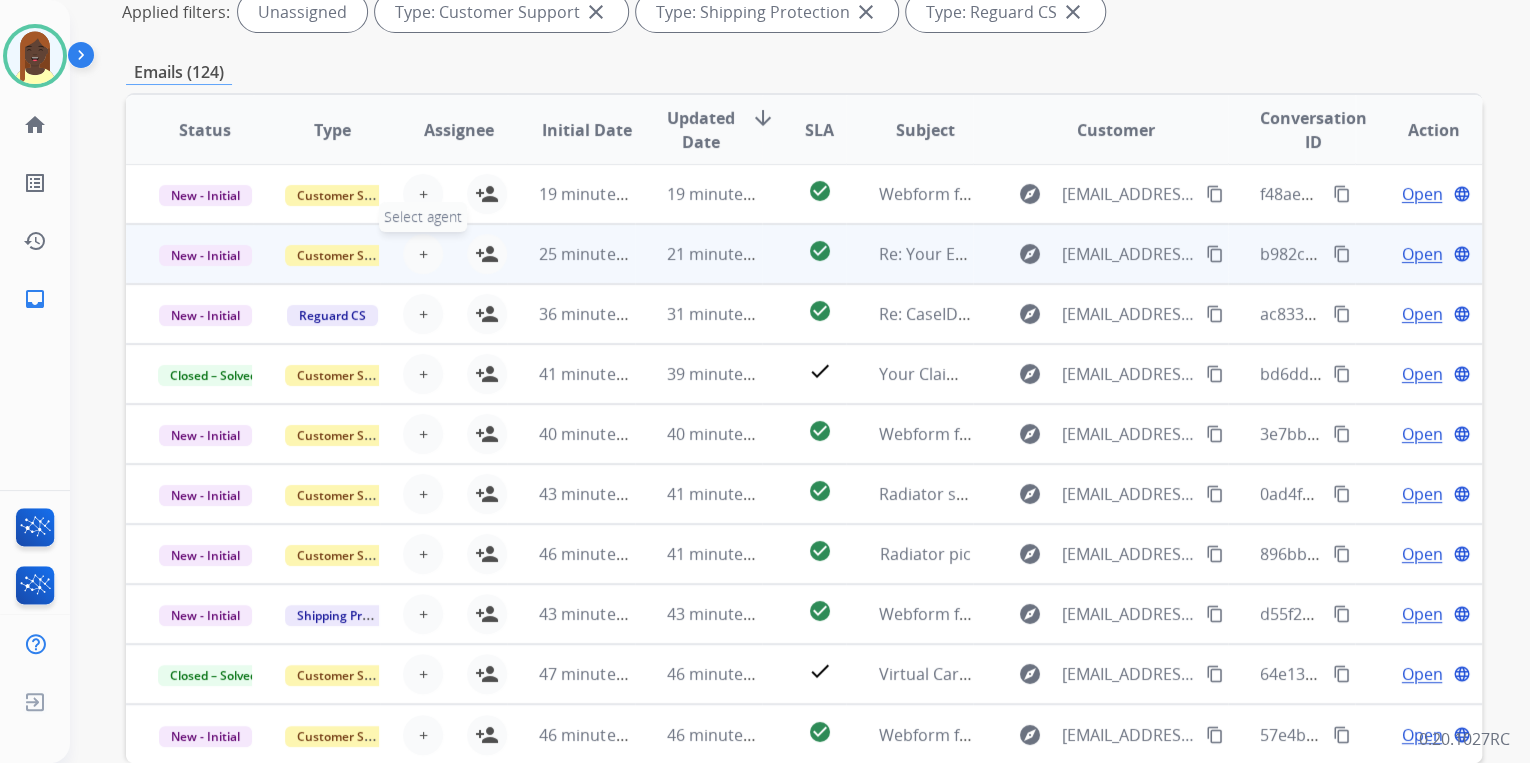 scroll, scrollTop: 320, scrollLeft: 0, axis: vertical 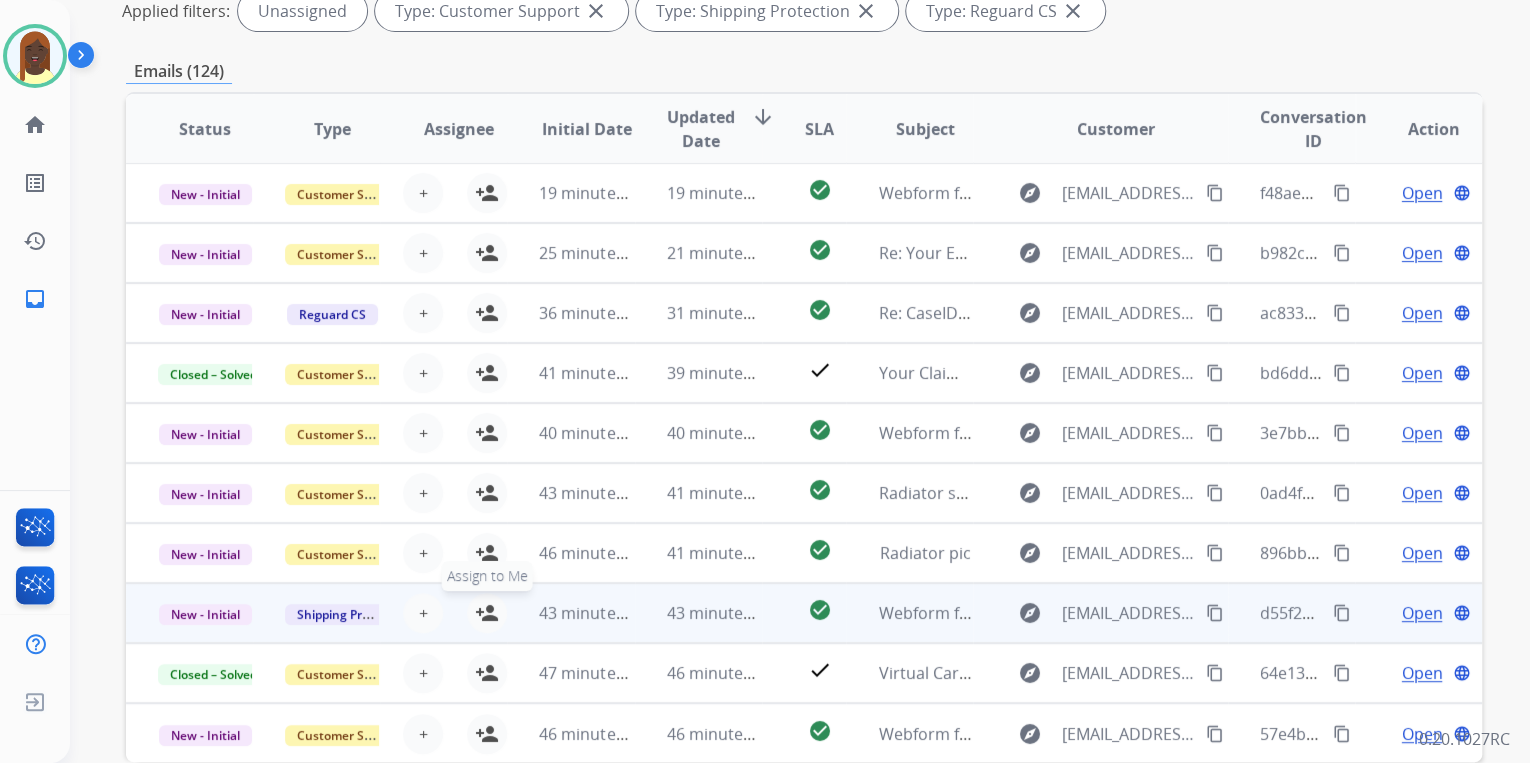 click on "person_add" at bounding box center (487, 613) 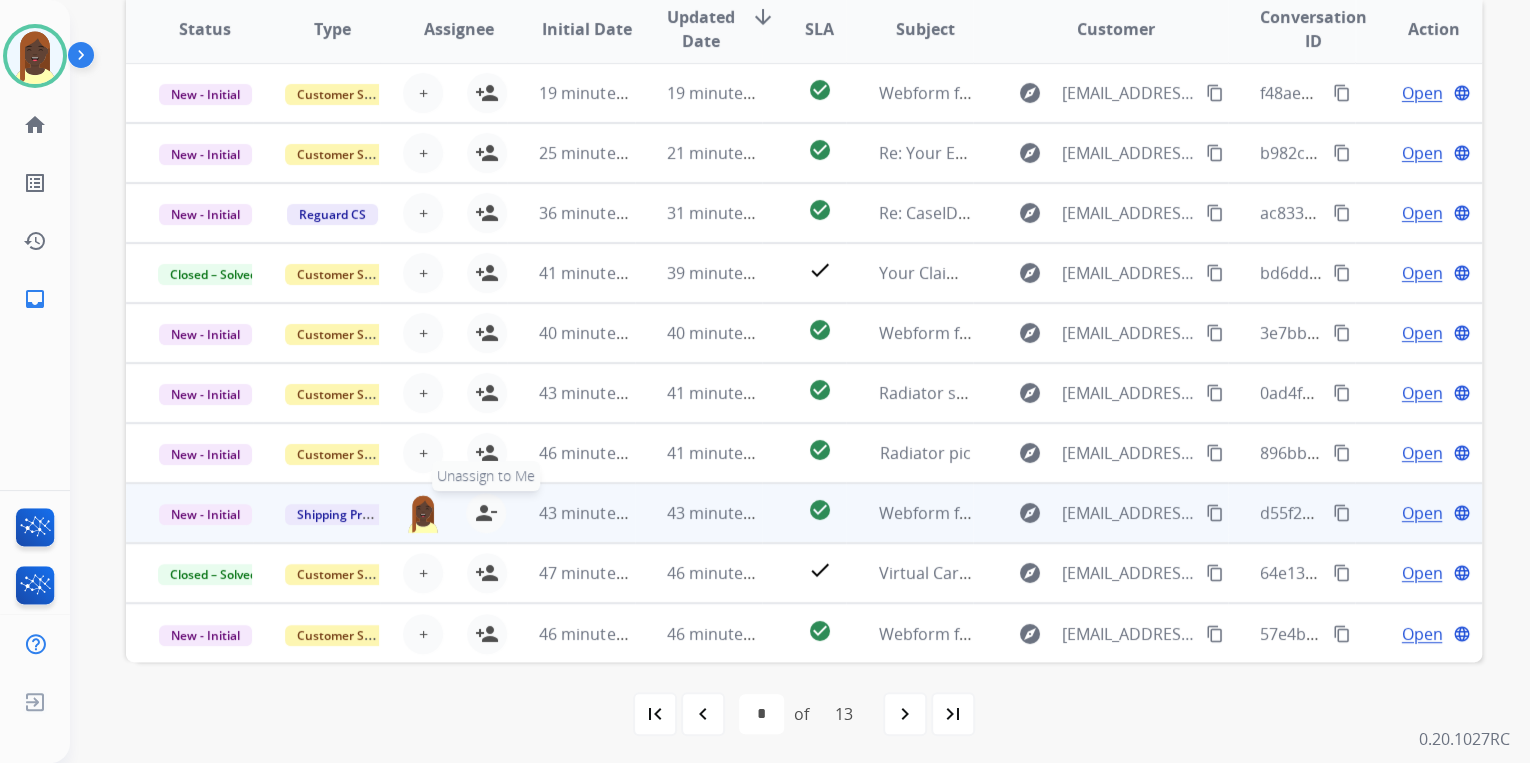 scroll, scrollTop: 422, scrollLeft: 0, axis: vertical 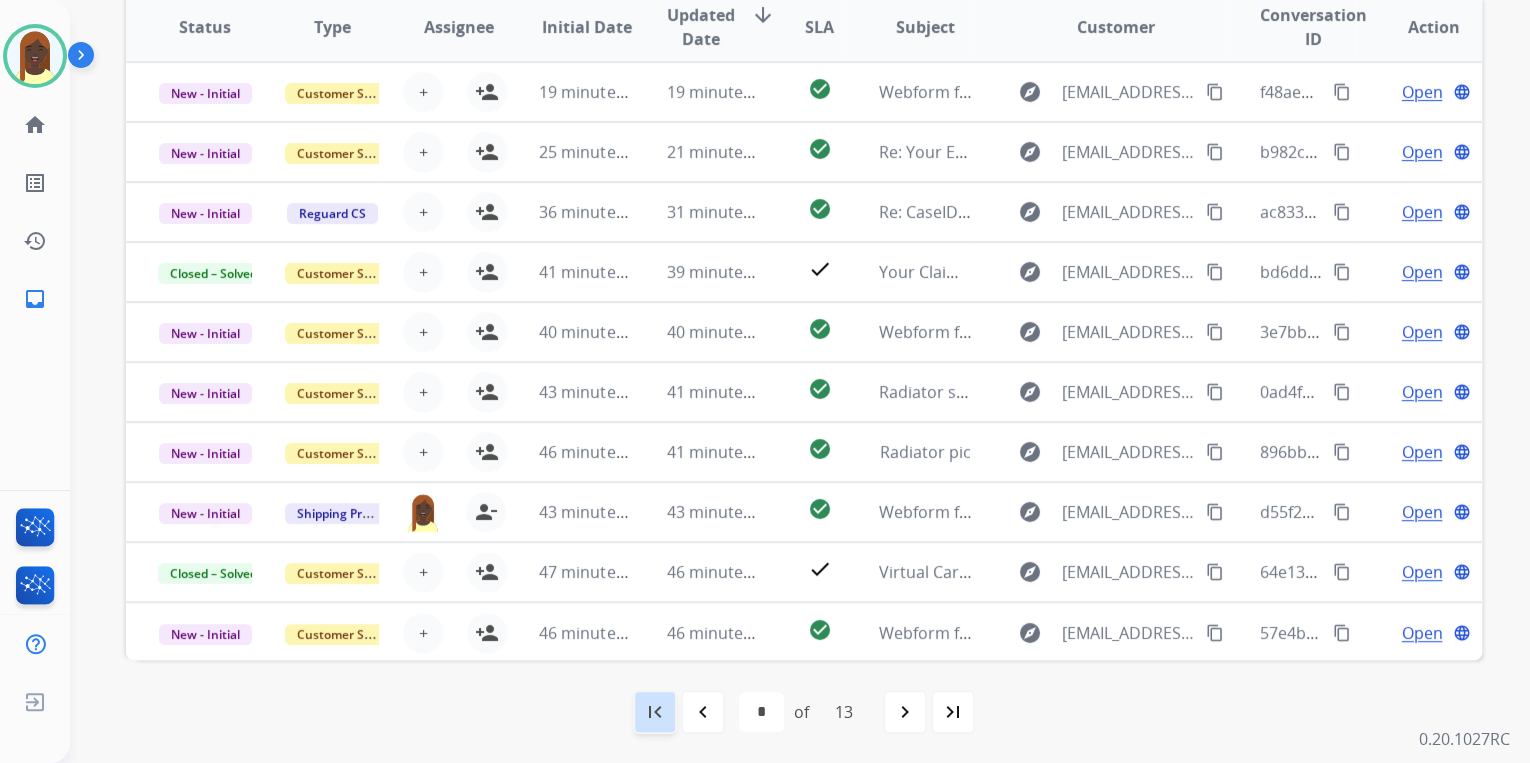 click on "first_page" at bounding box center (655, 712) 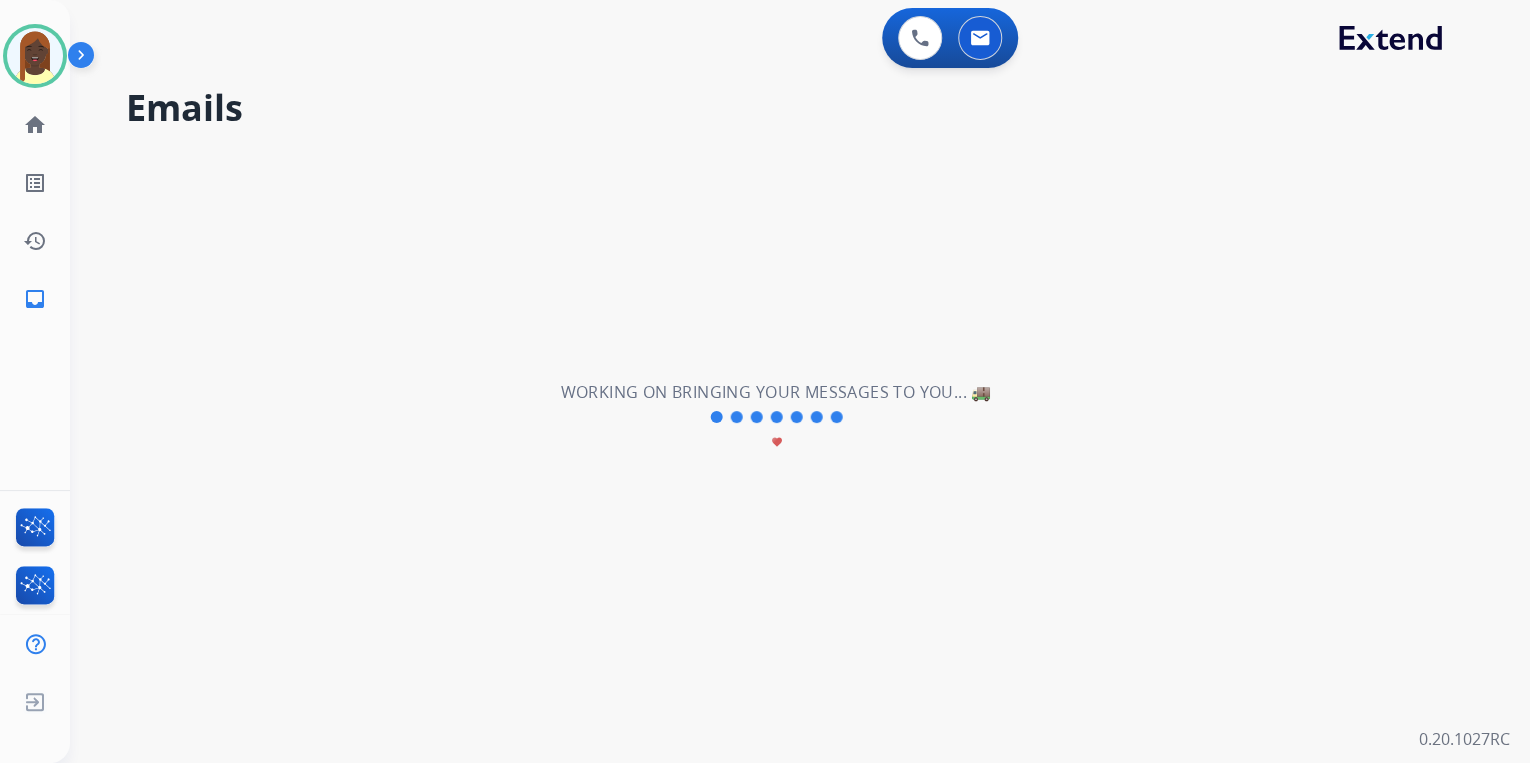 scroll, scrollTop: 0, scrollLeft: 0, axis: both 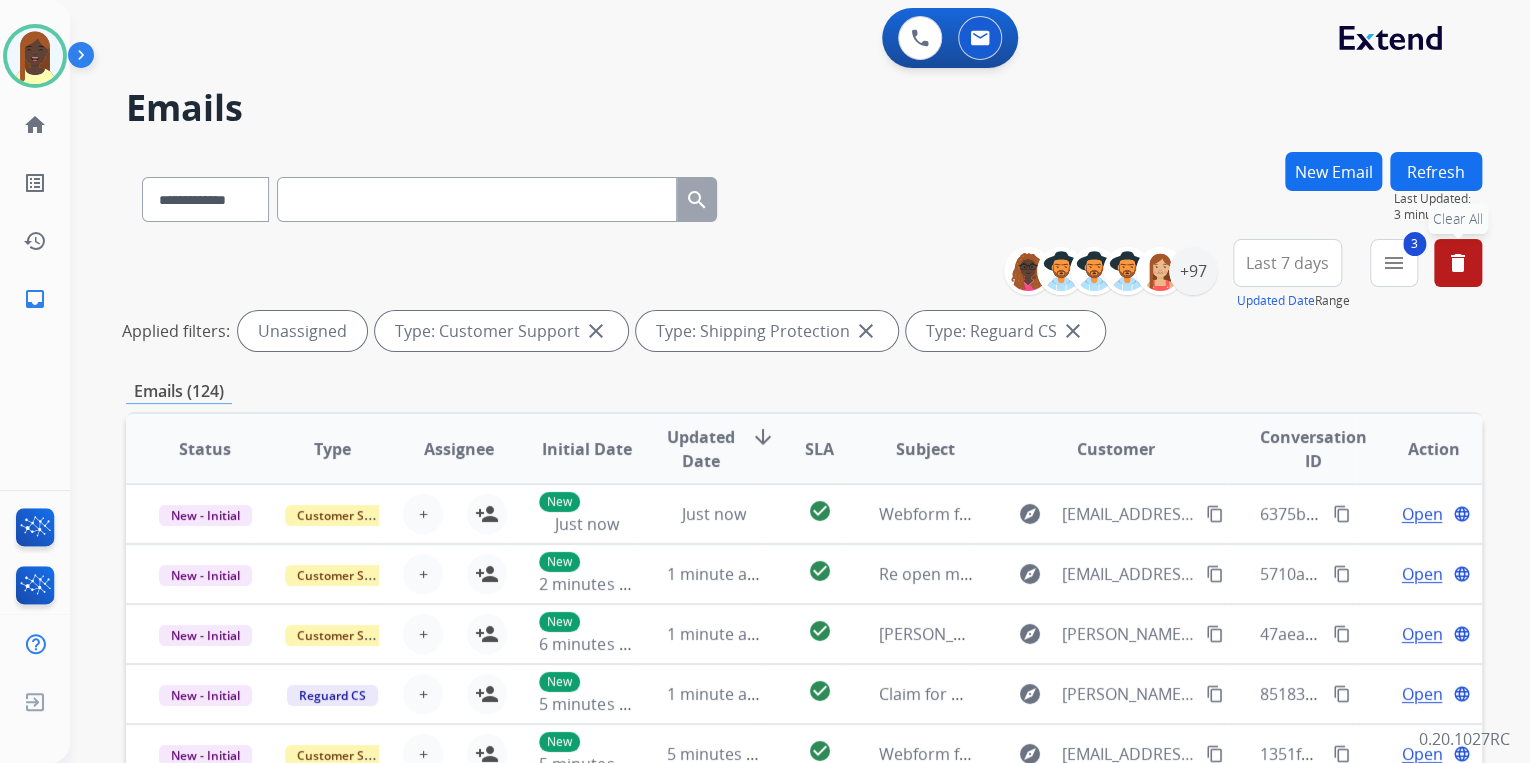 click on "delete" at bounding box center [1458, 263] 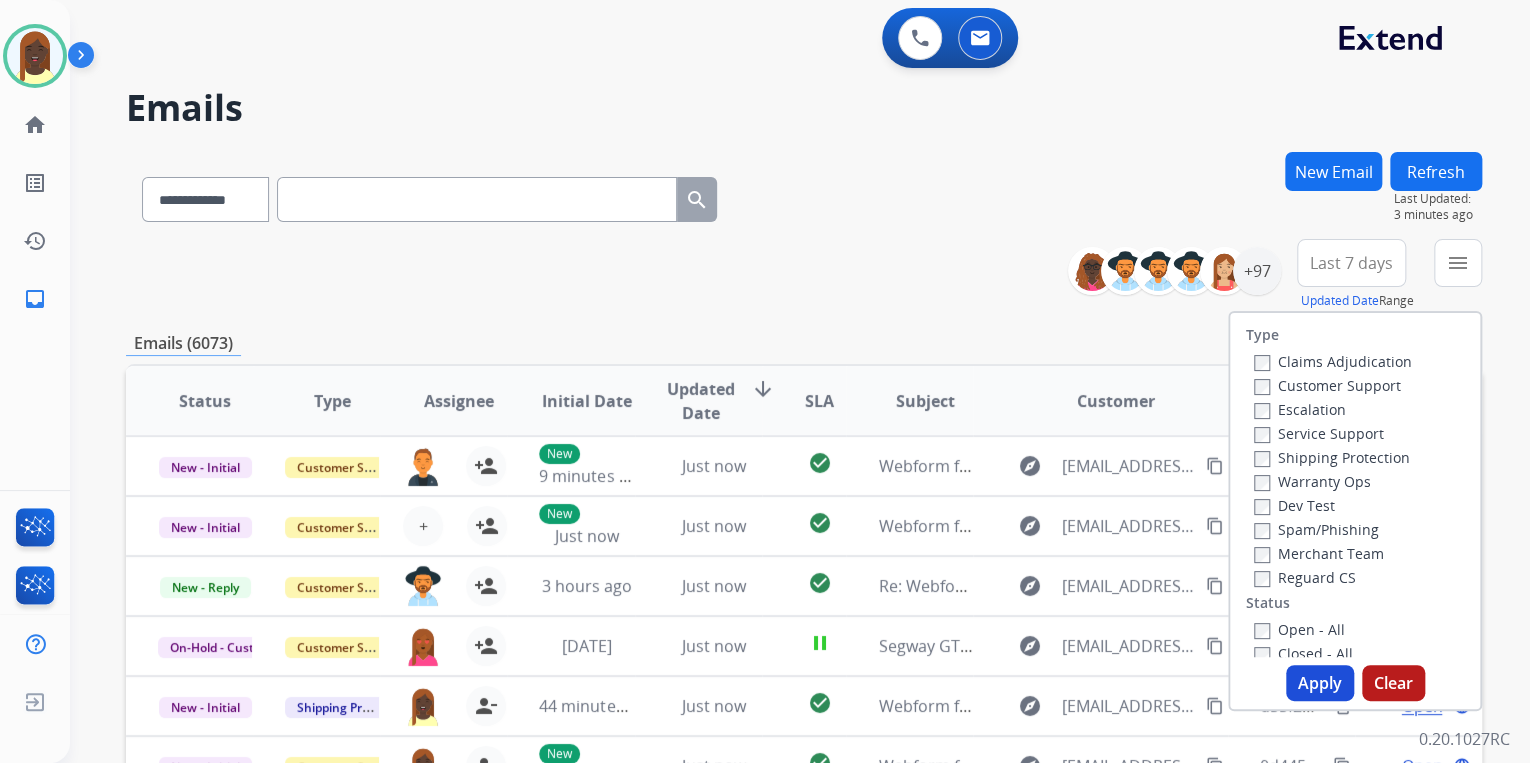click on "**********" at bounding box center (804, 645) 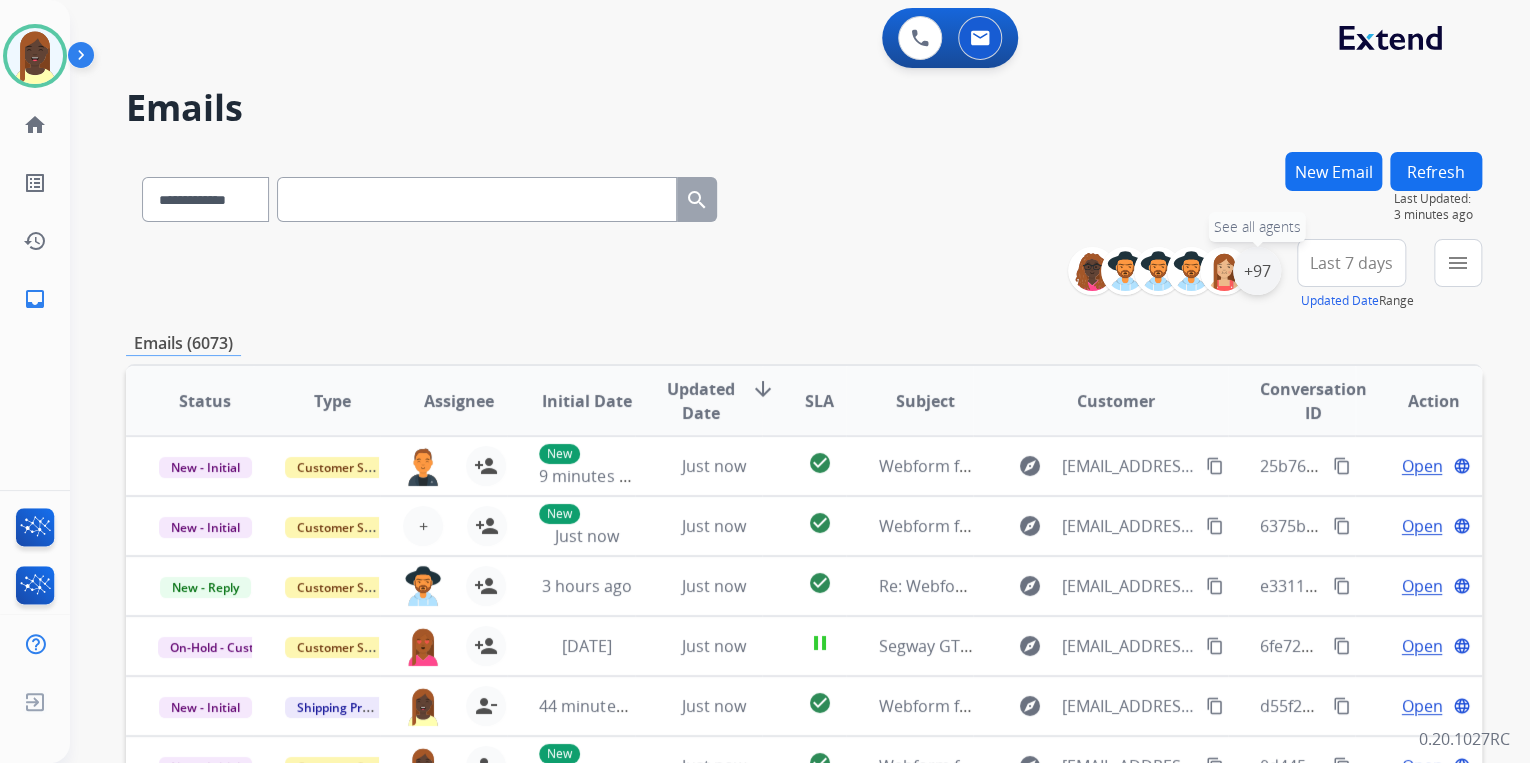 click on "+97" at bounding box center (1257, 271) 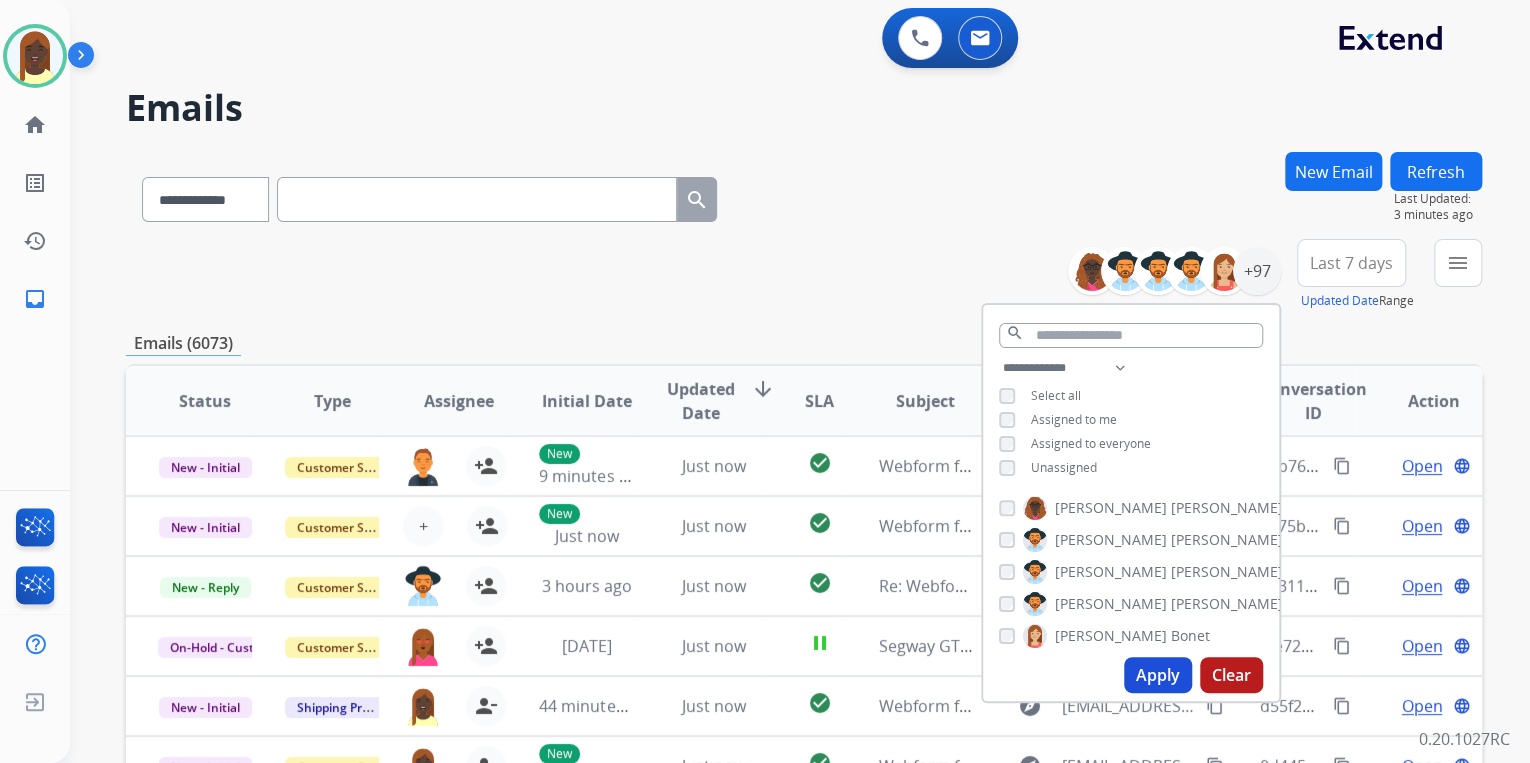 drag, startPoint x: 1143, startPoint y: 679, endPoint x: 1123, endPoint y: 644, distance: 40.311287 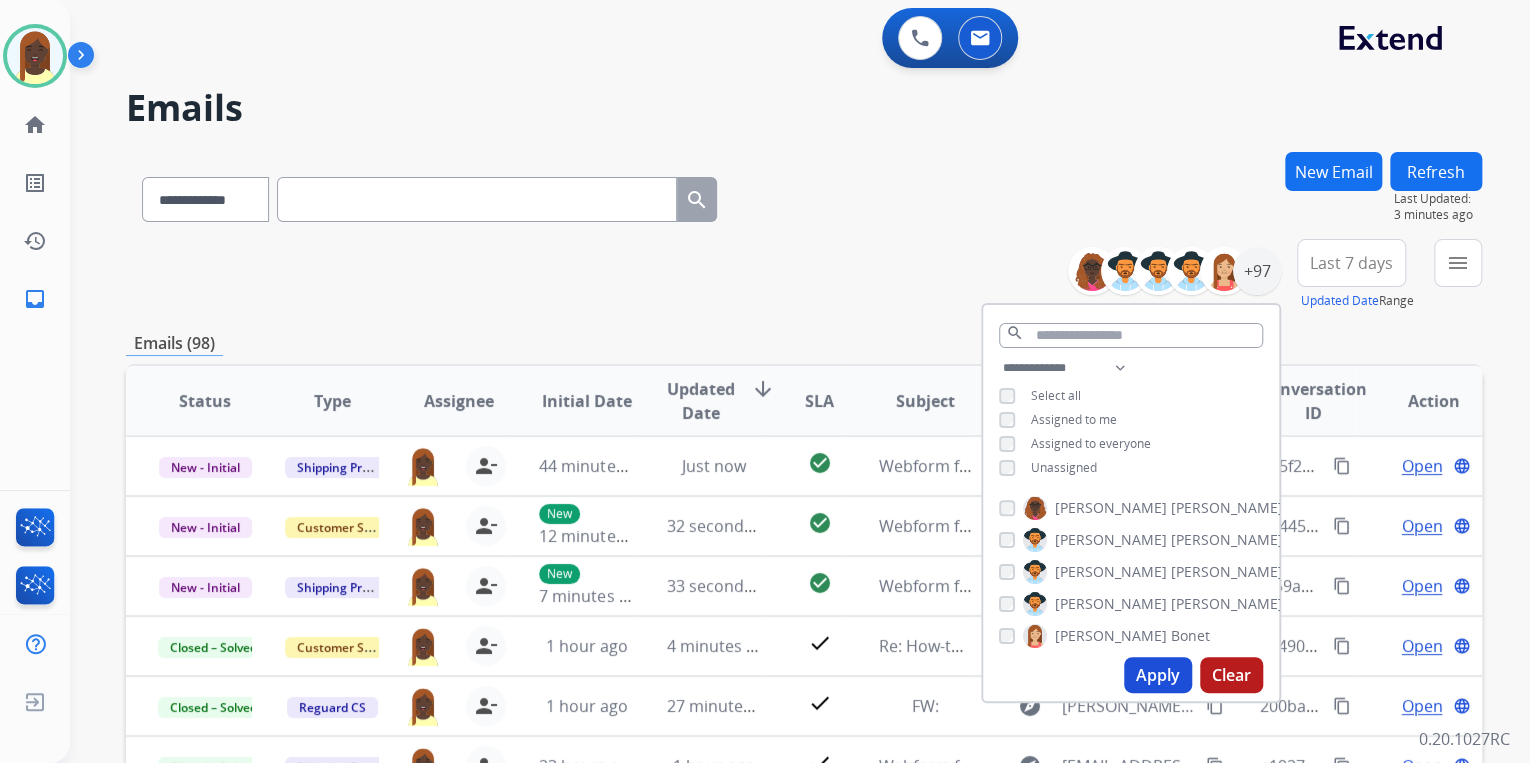 click on "**********" at bounding box center (804, 275) 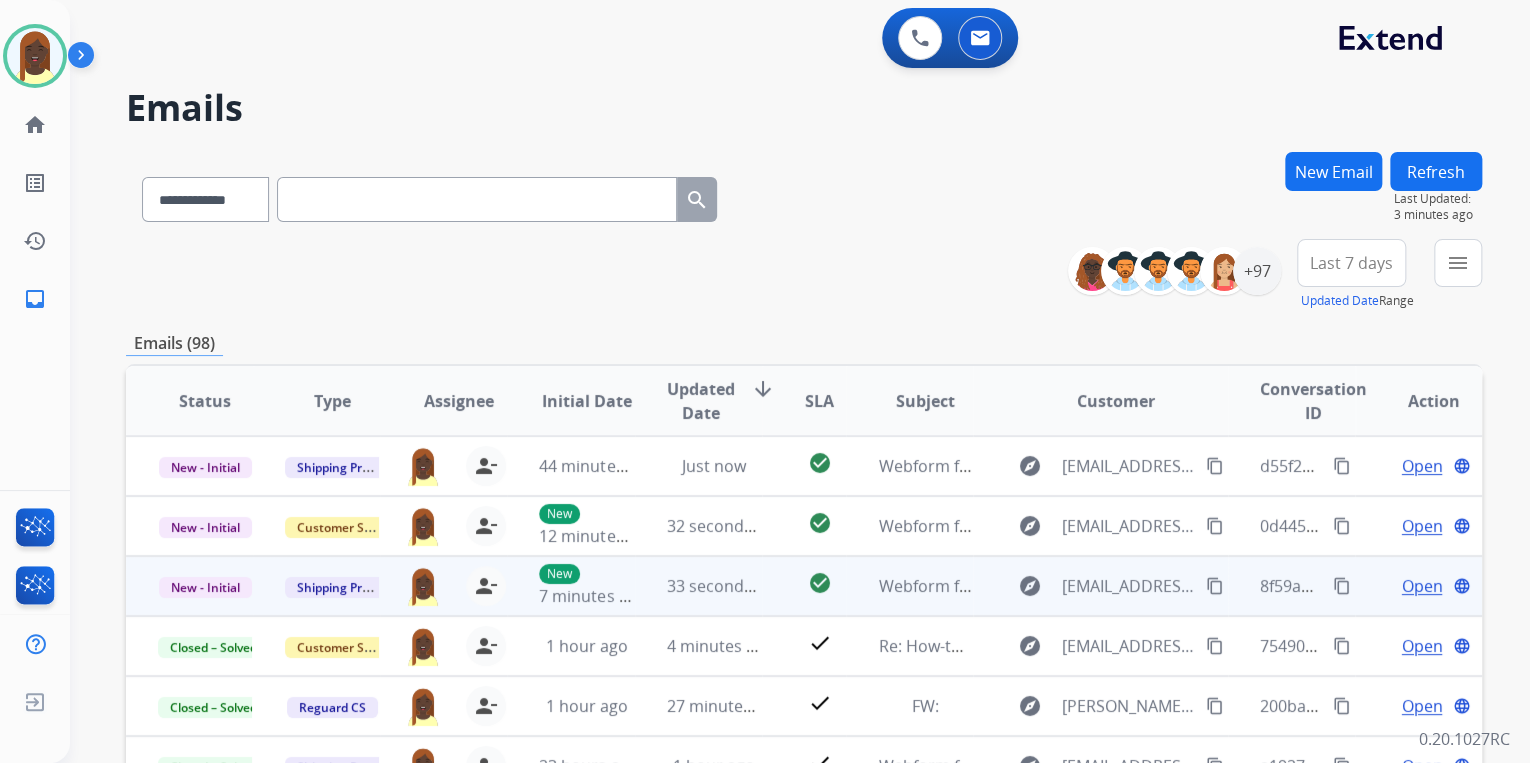 click on "content_copy" at bounding box center [1342, 586] 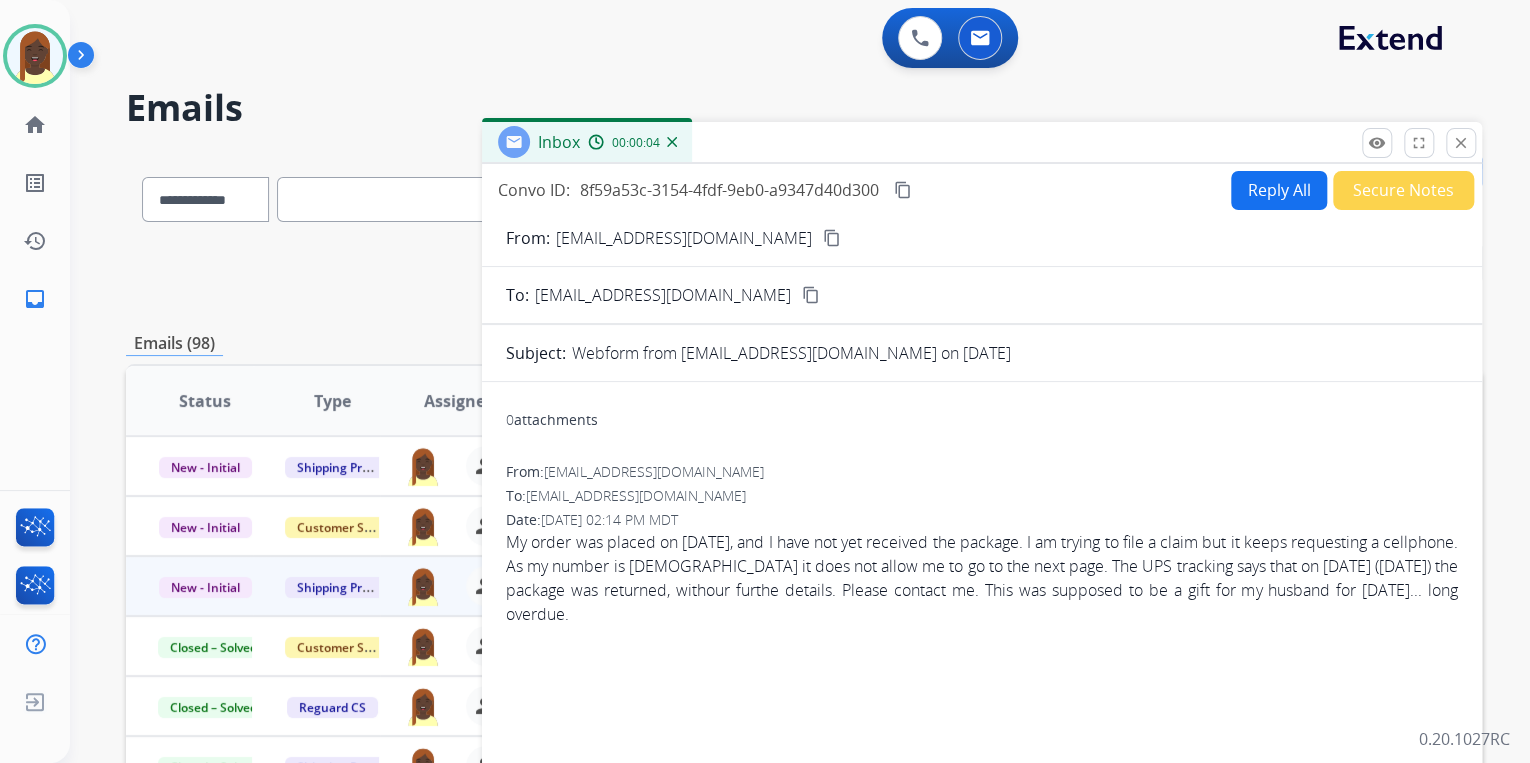 drag, startPoint x: 497, startPoint y: 540, endPoint x: 651, endPoint y: 624, distance: 175.4195 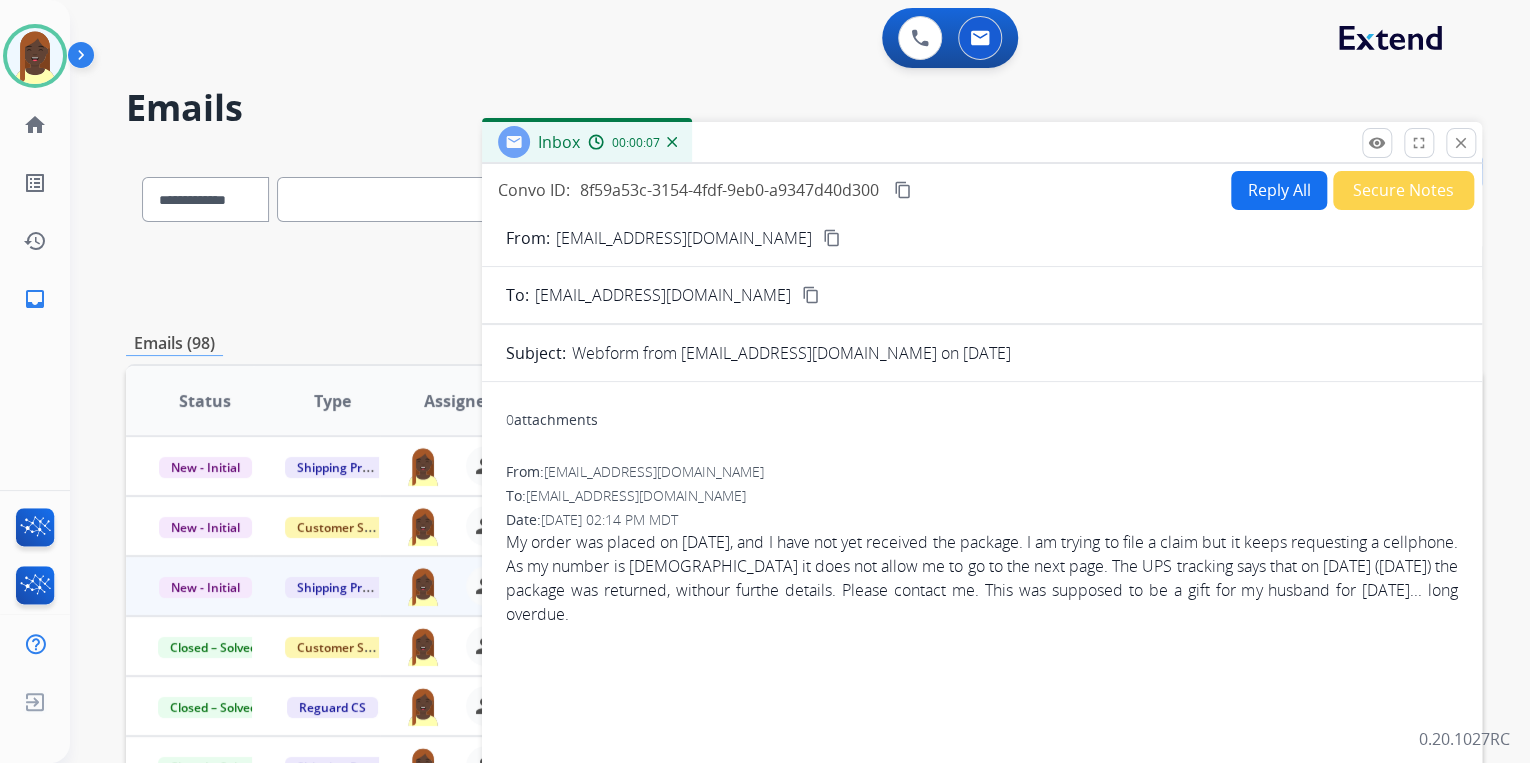 copy on "My order was placed on [DATE], and I have not yet received the package. I am trying to file a claim but it keeps requesting a cellphone. As my number is [DEMOGRAPHIC_DATA] it does not allow me to go to the next page. The UPS tracking says that on [DATE] ([DATE]) the package was returned, withour furthe details. Please contact me. This was supposed to be a gift for my husband for [DATE]... long overdue." 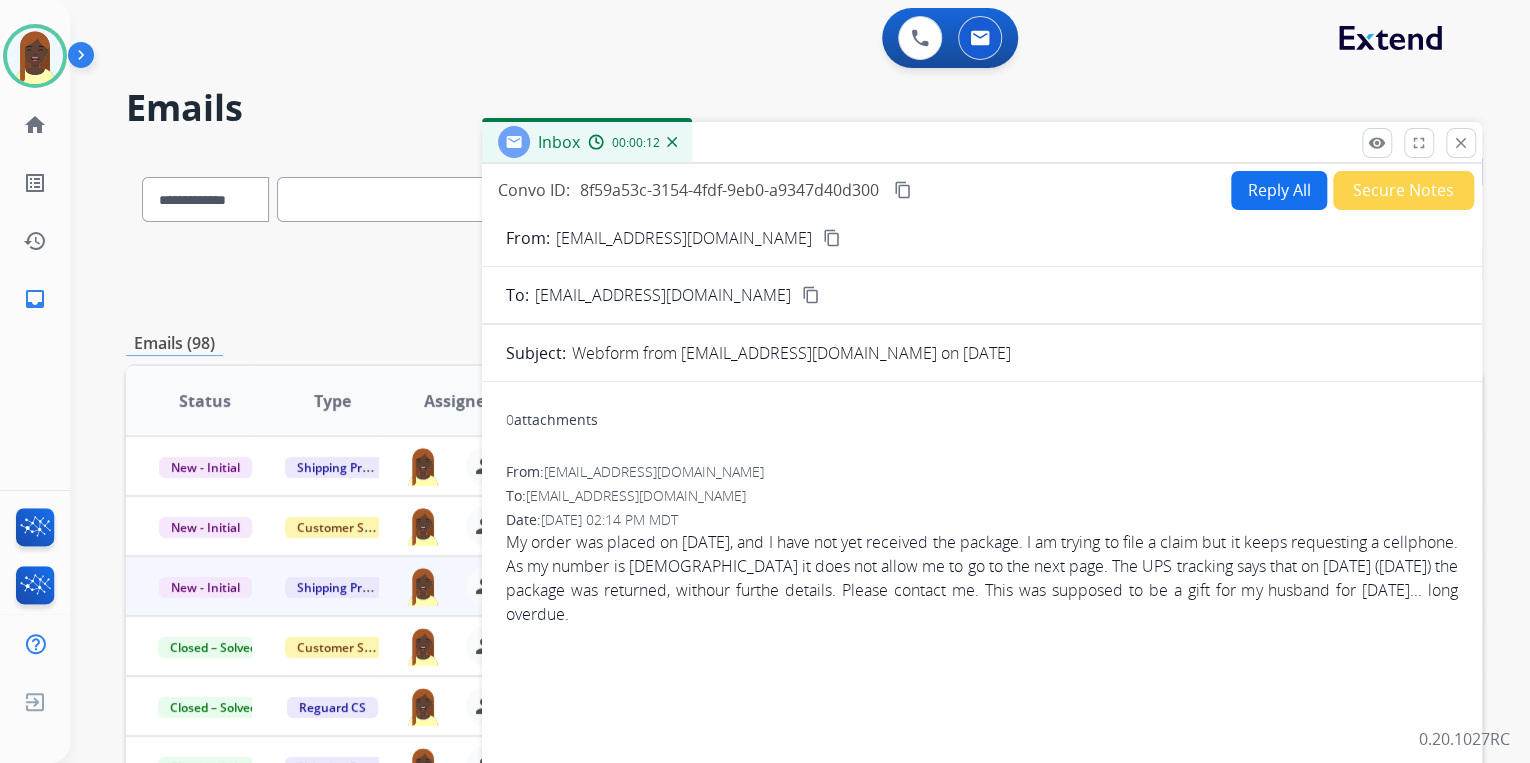 click on "From:  [EMAIL_ADDRESS][DOMAIN_NAME]" at bounding box center [982, 472] 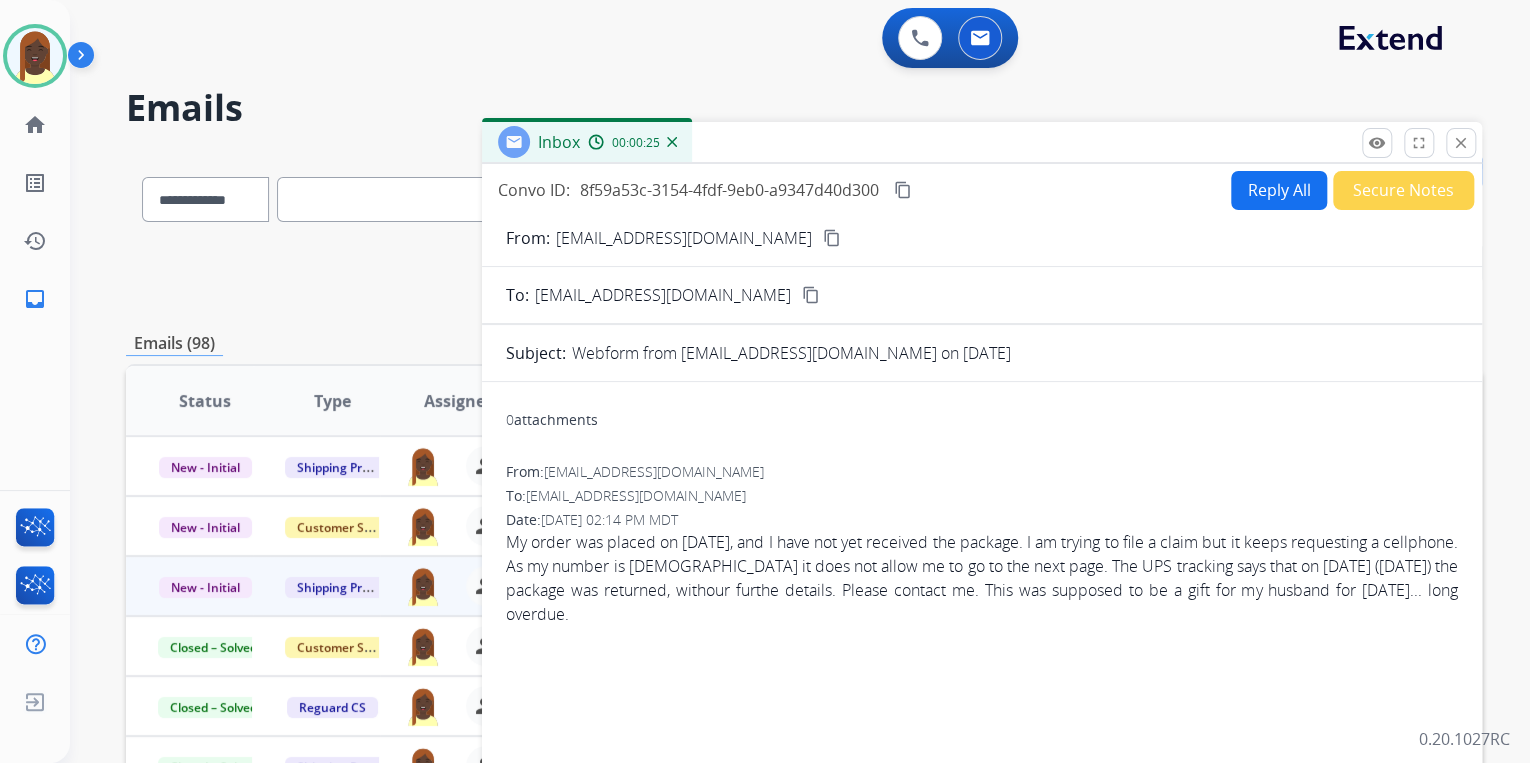 click on "content_copy" at bounding box center (832, 238) 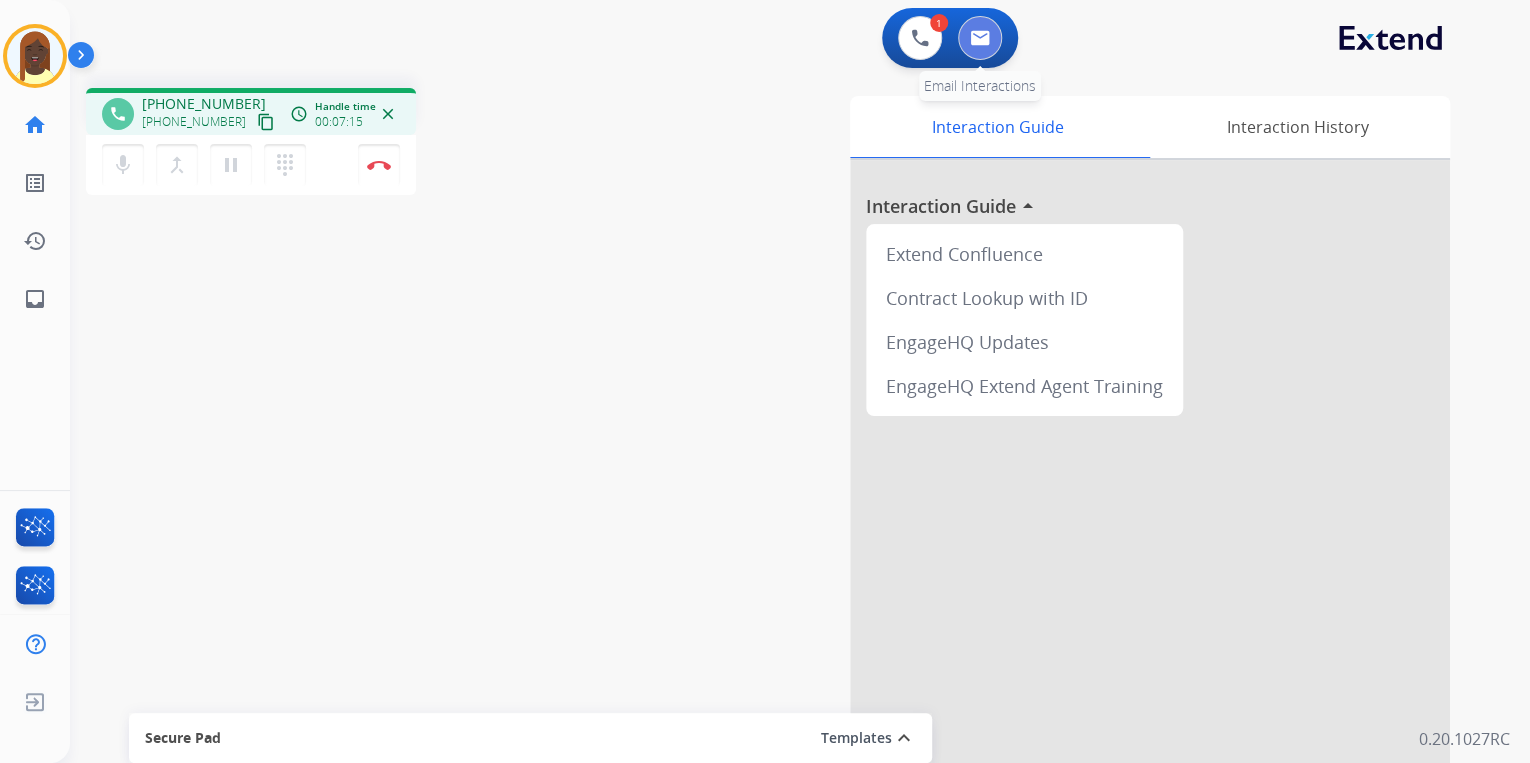 click at bounding box center [980, 38] 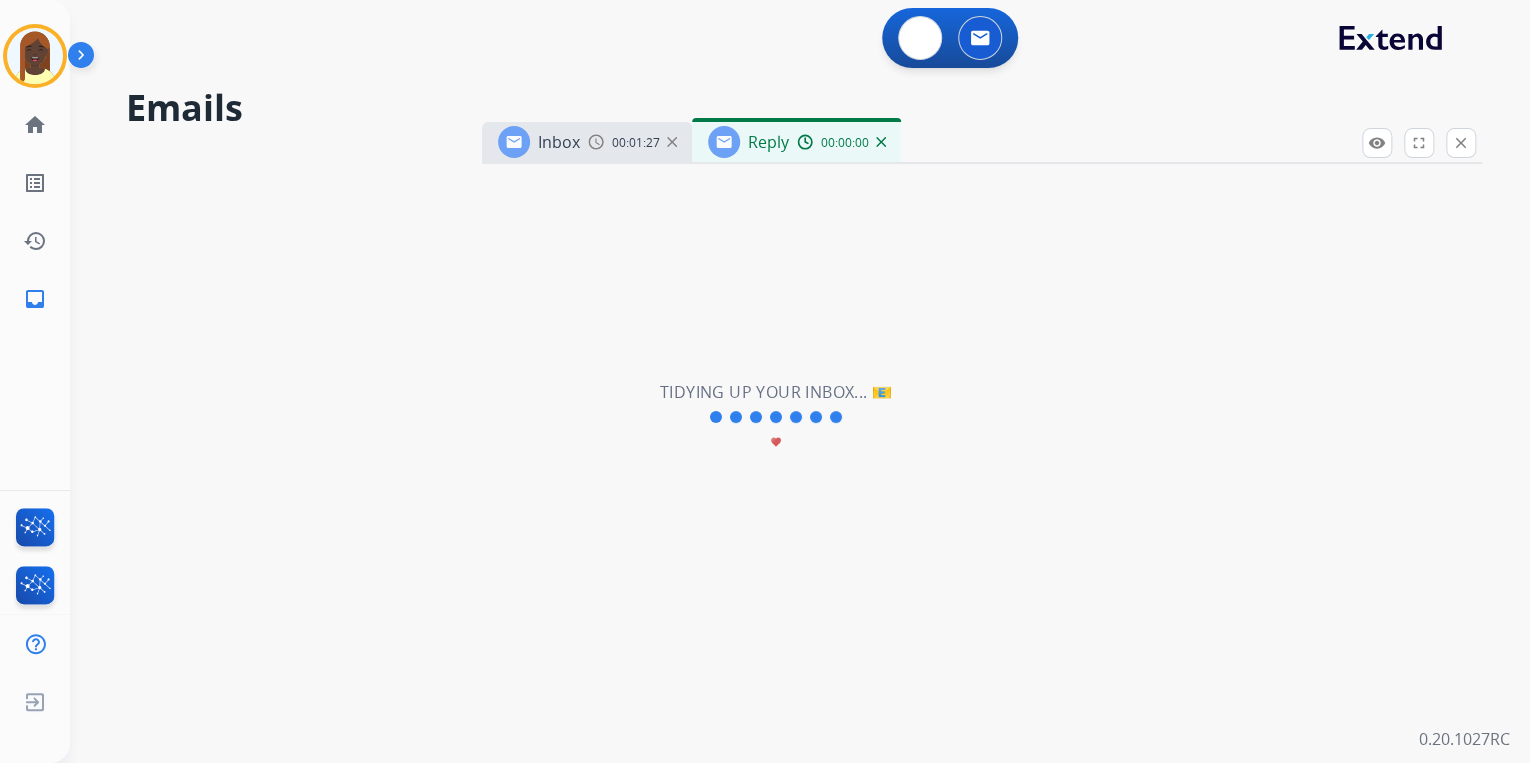 select on "**********" 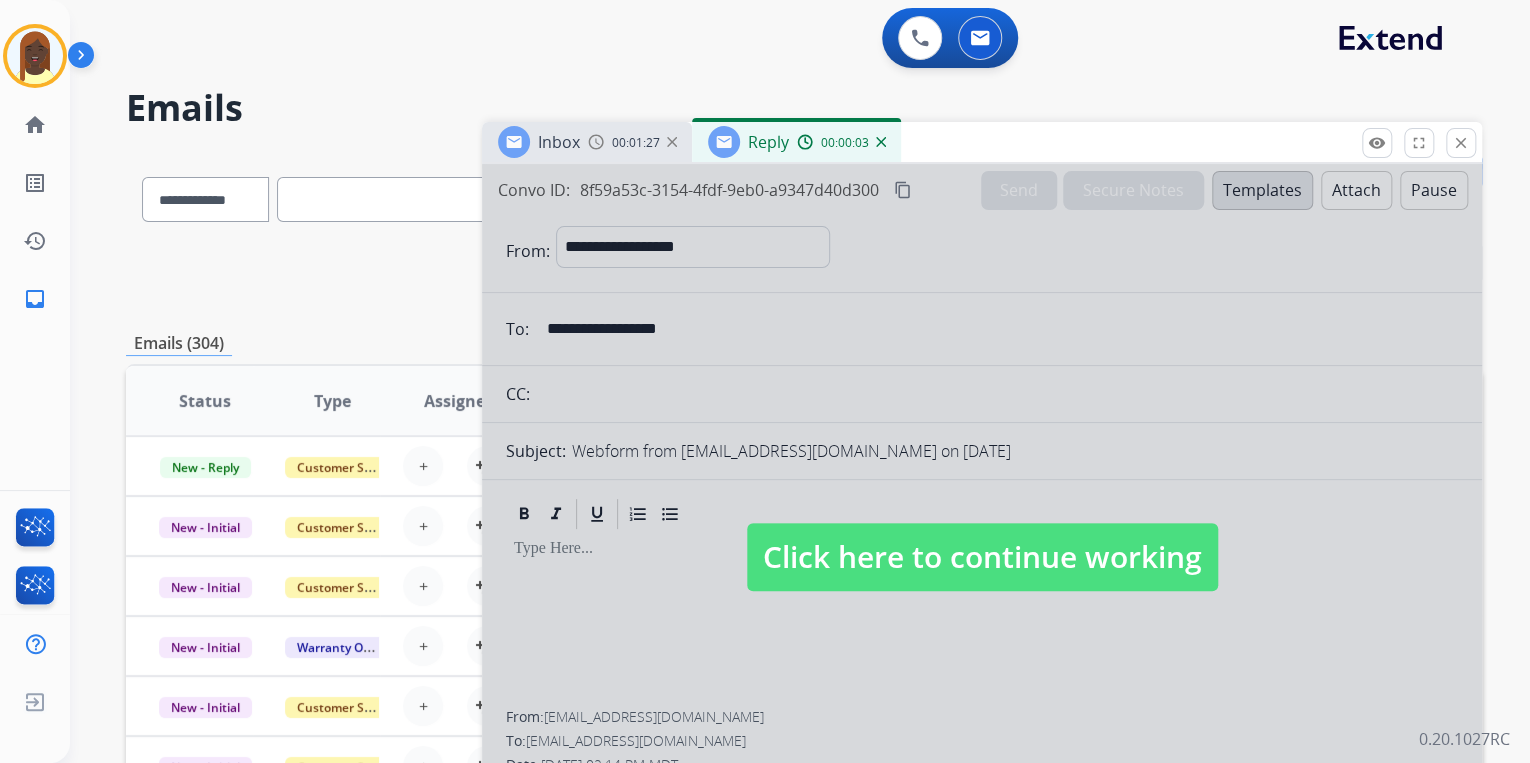 click on "Click here to continue working" at bounding box center (982, 557) 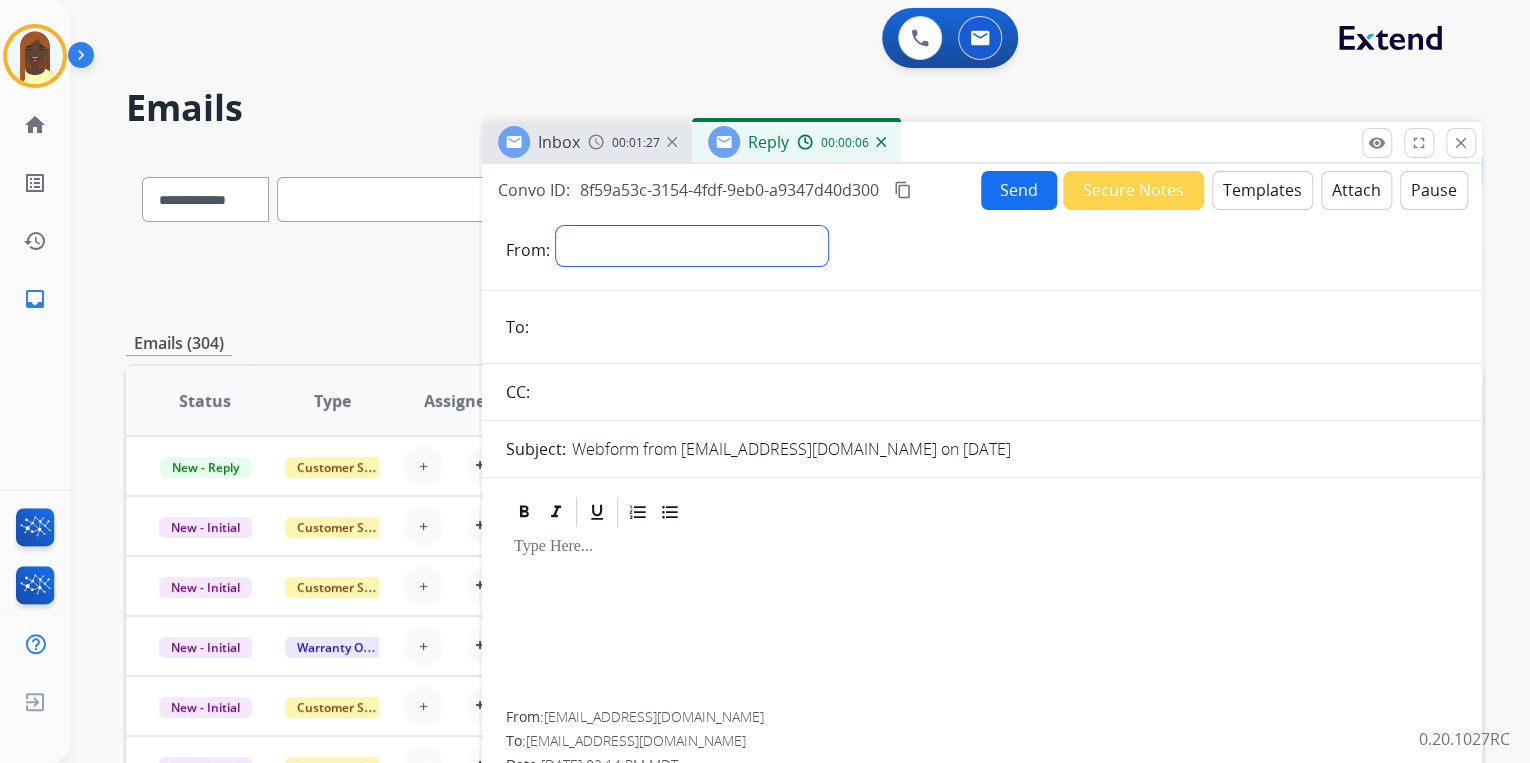 click on "**********" at bounding box center [692, 246] 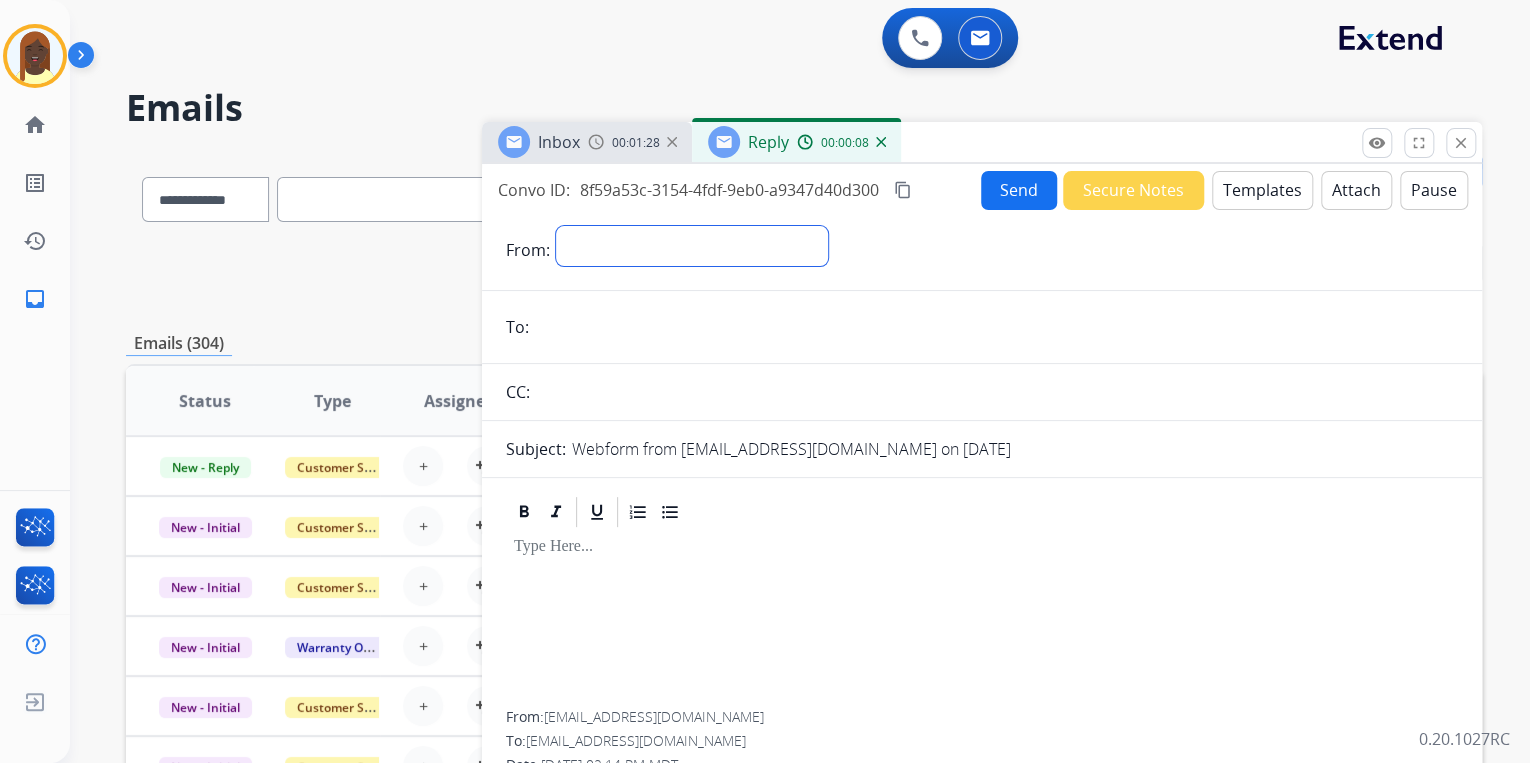 select on "**********" 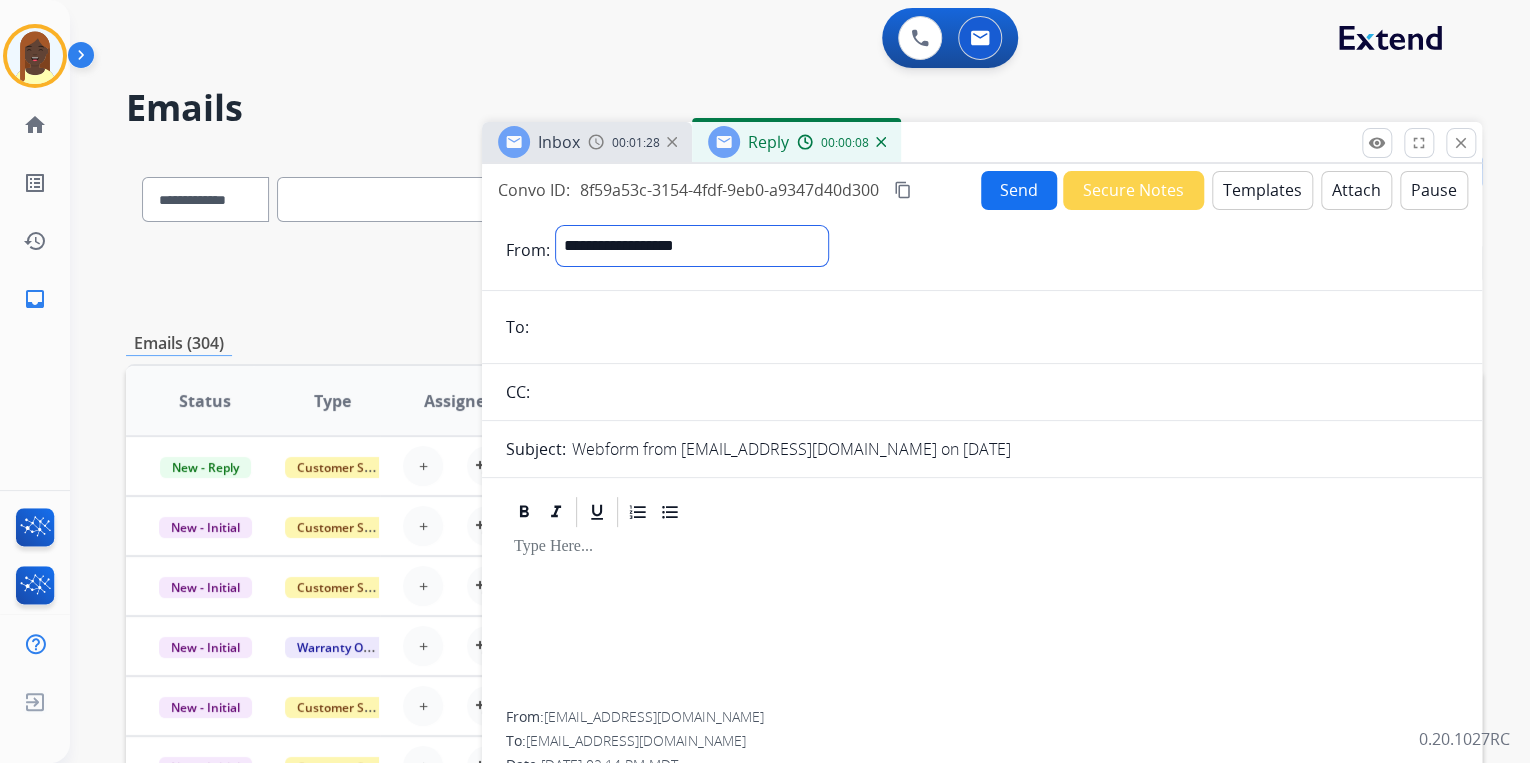 click on "**********" at bounding box center (692, 246) 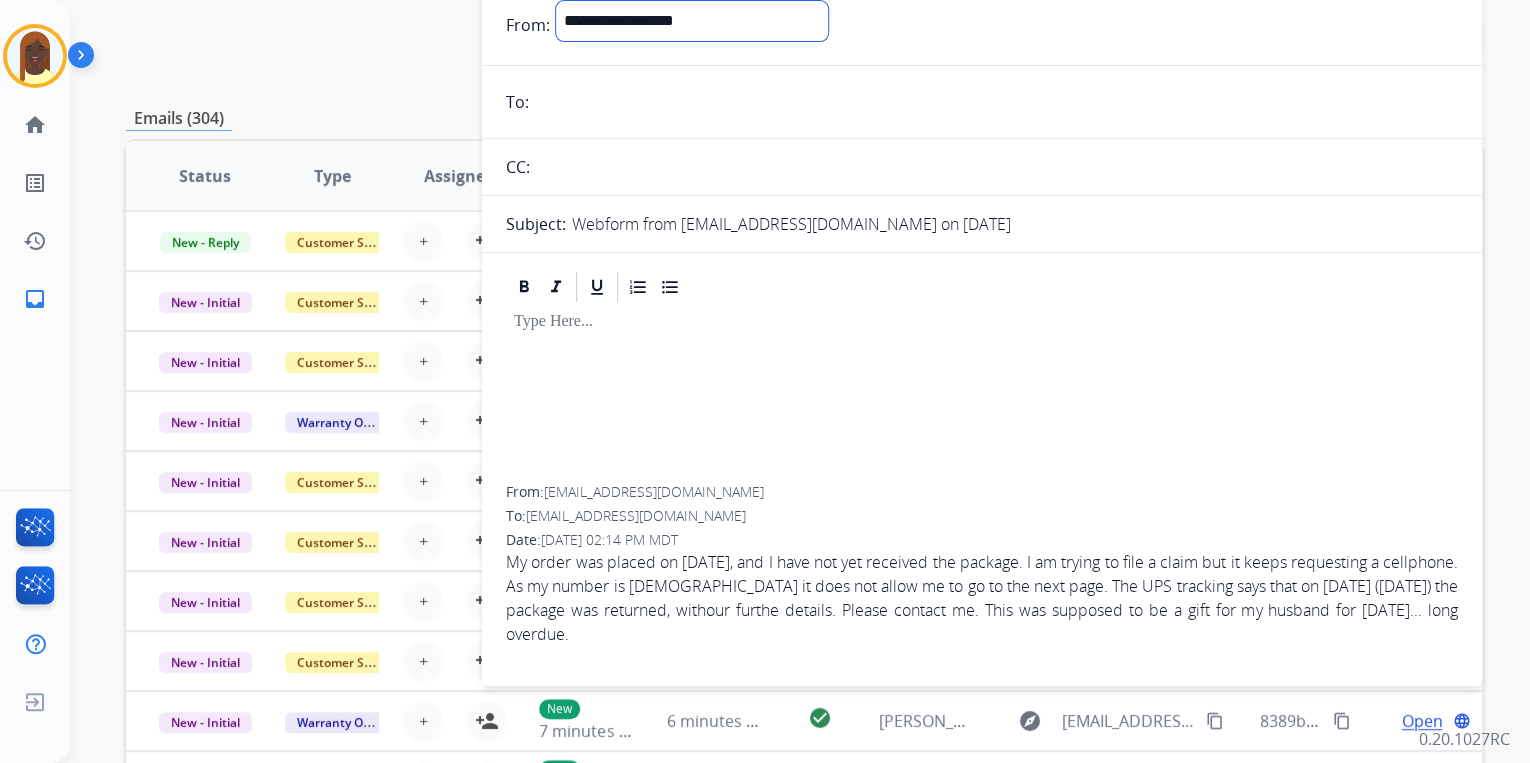 scroll, scrollTop: 240, scrollLeft: 0, axis: vertical 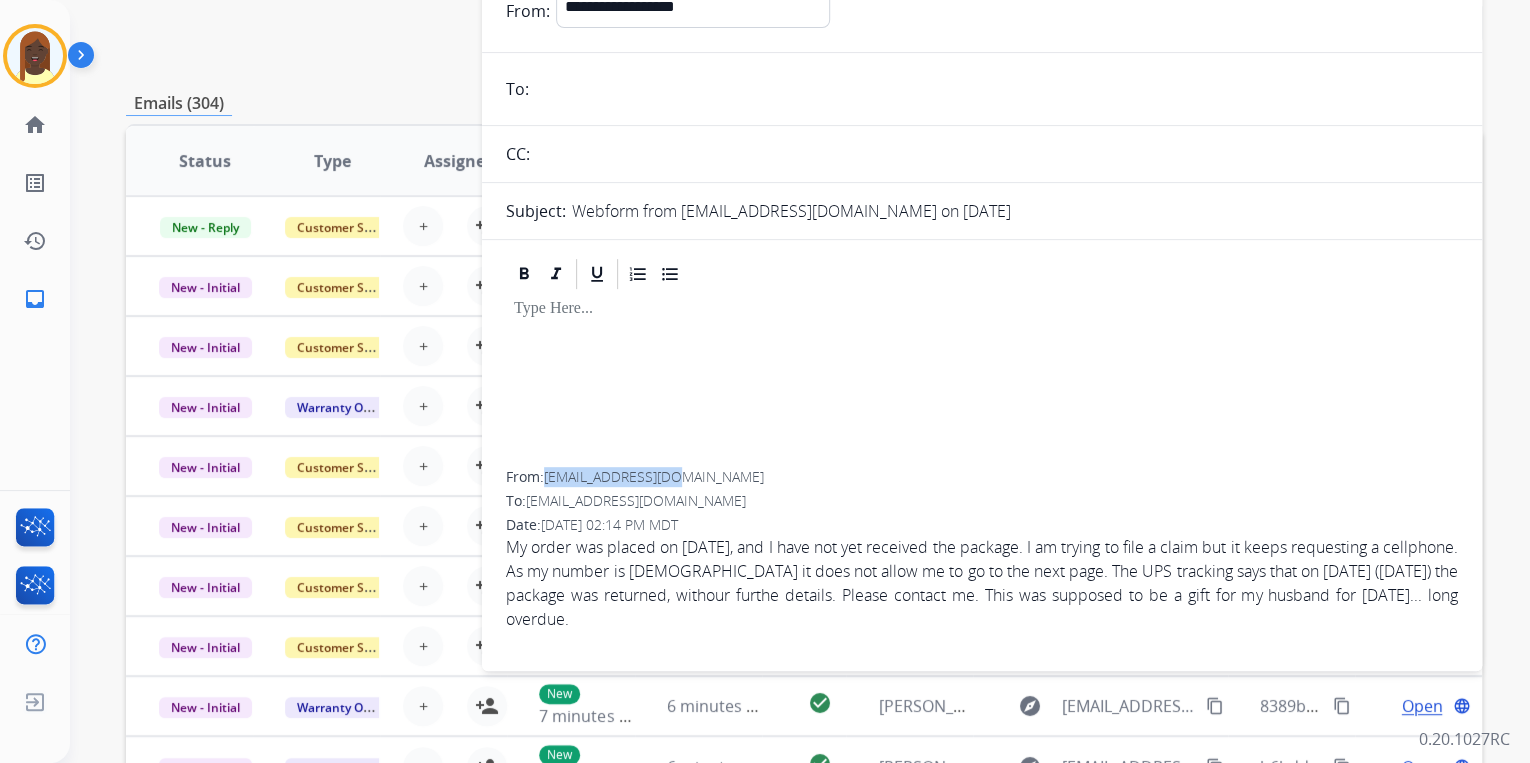 drag, startPoint x: 688, startPoint y: 482, endPoint x: 550, endPoint y: 480, distance: 138.0145 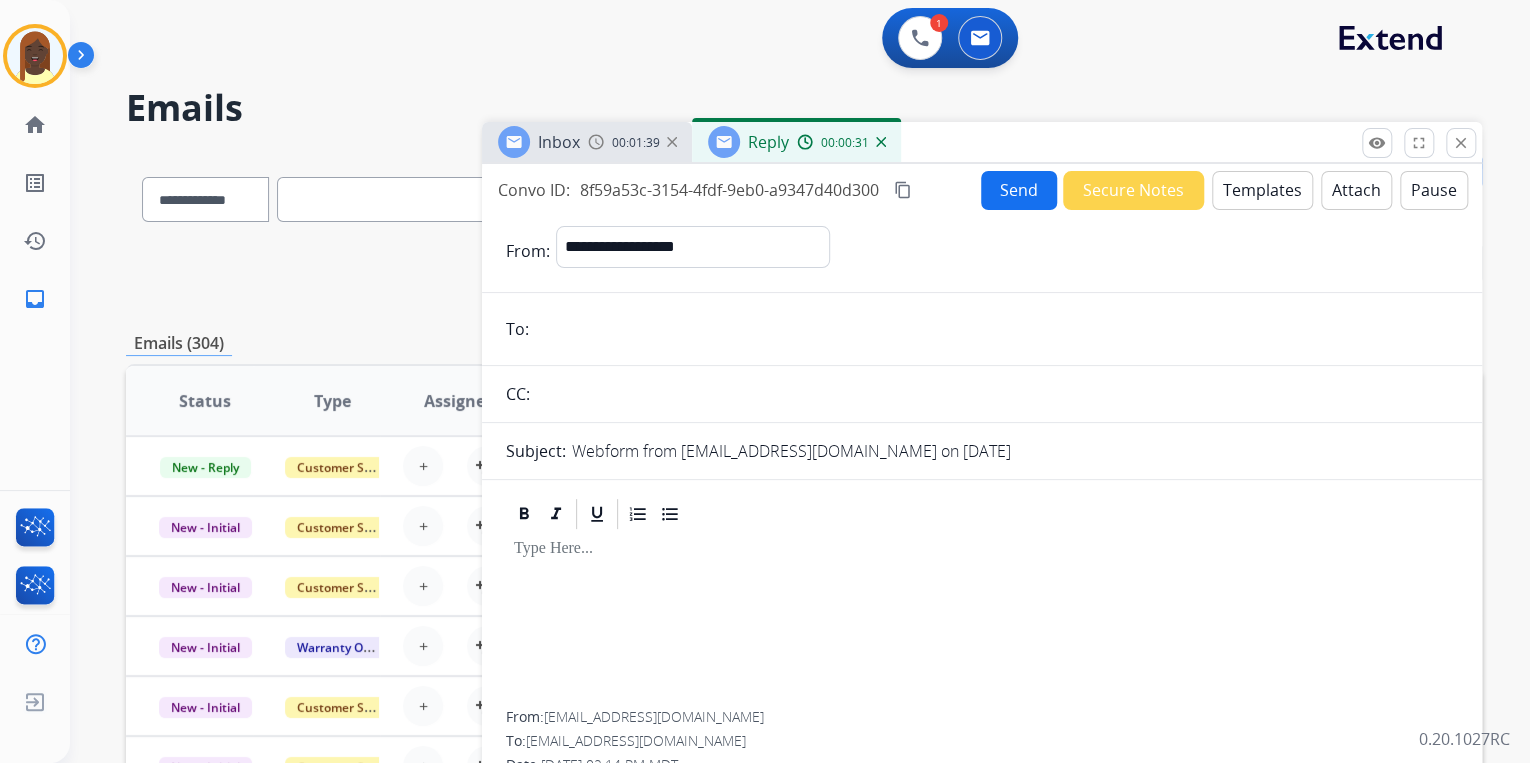 click at bounding box center [996, 329] 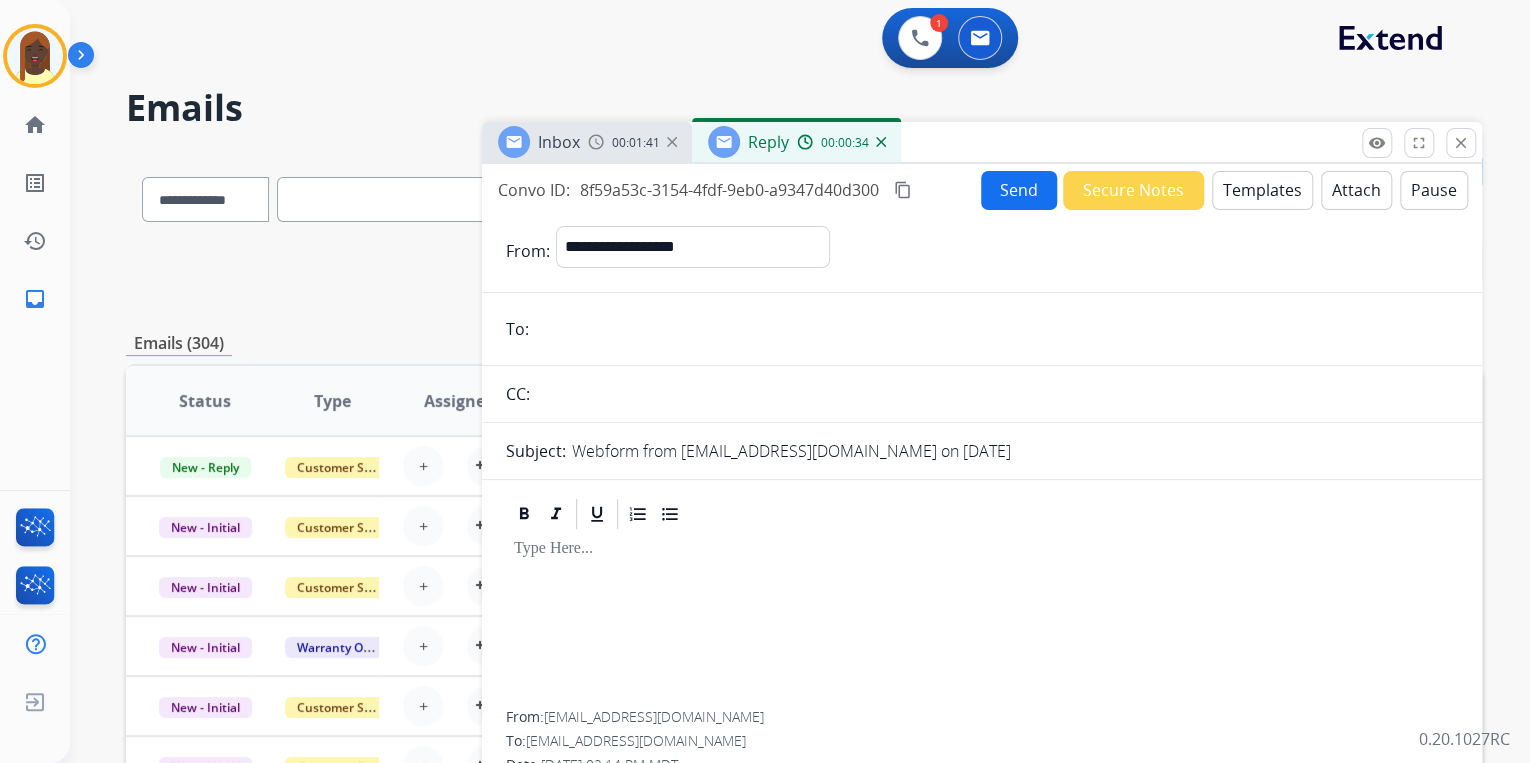 paste on "**********" 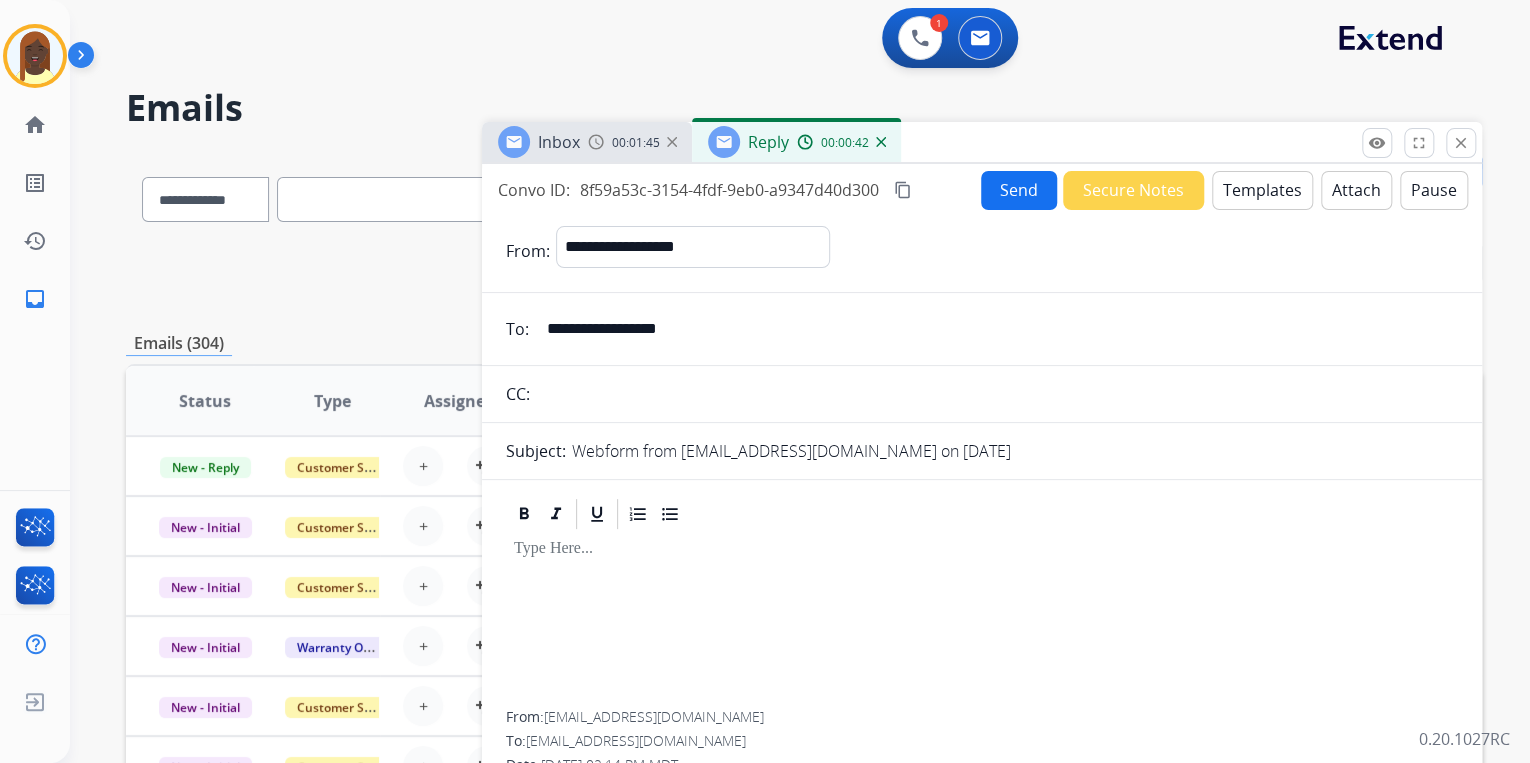type on "**********" 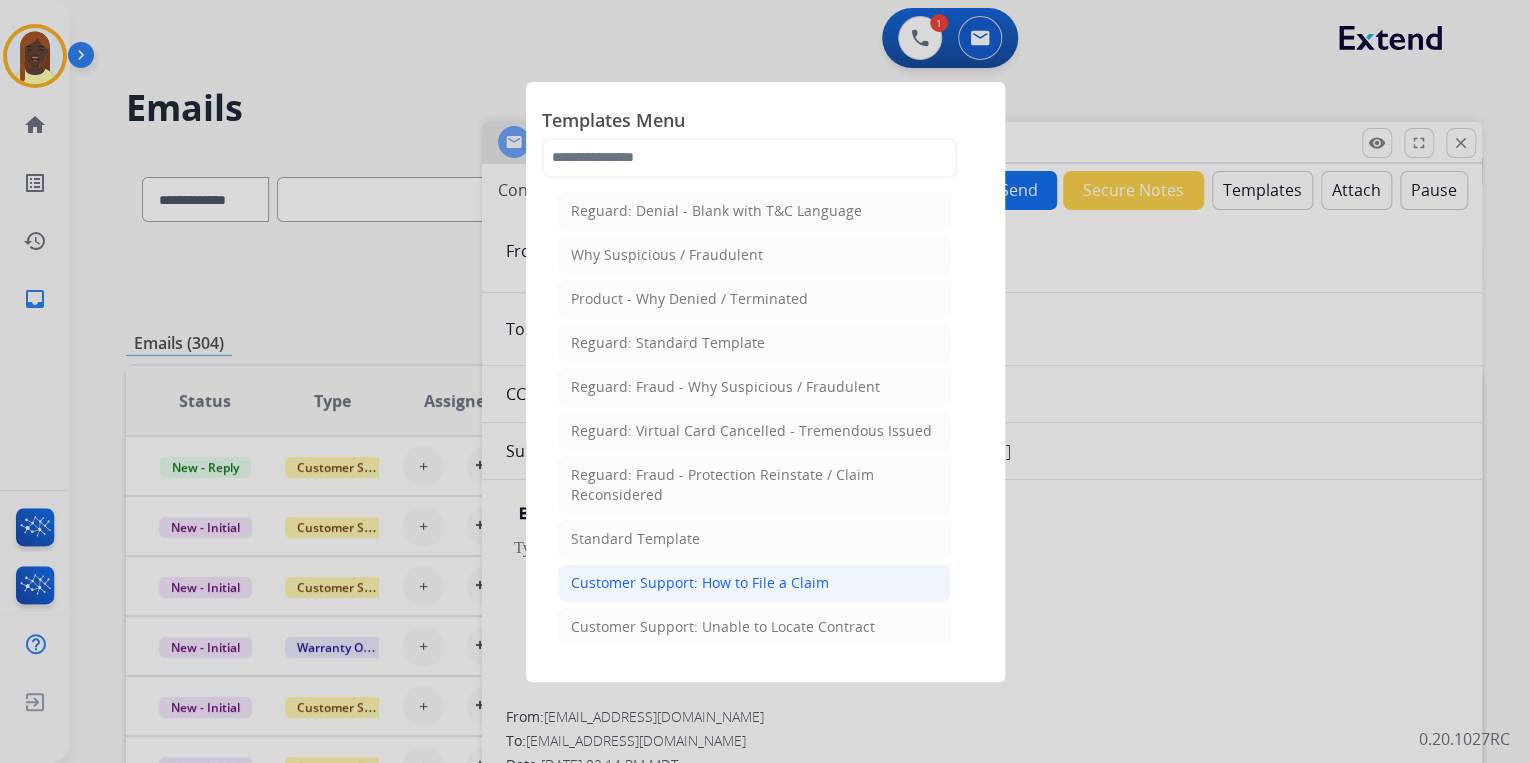 click on "Customer Support: How to File a Claim" 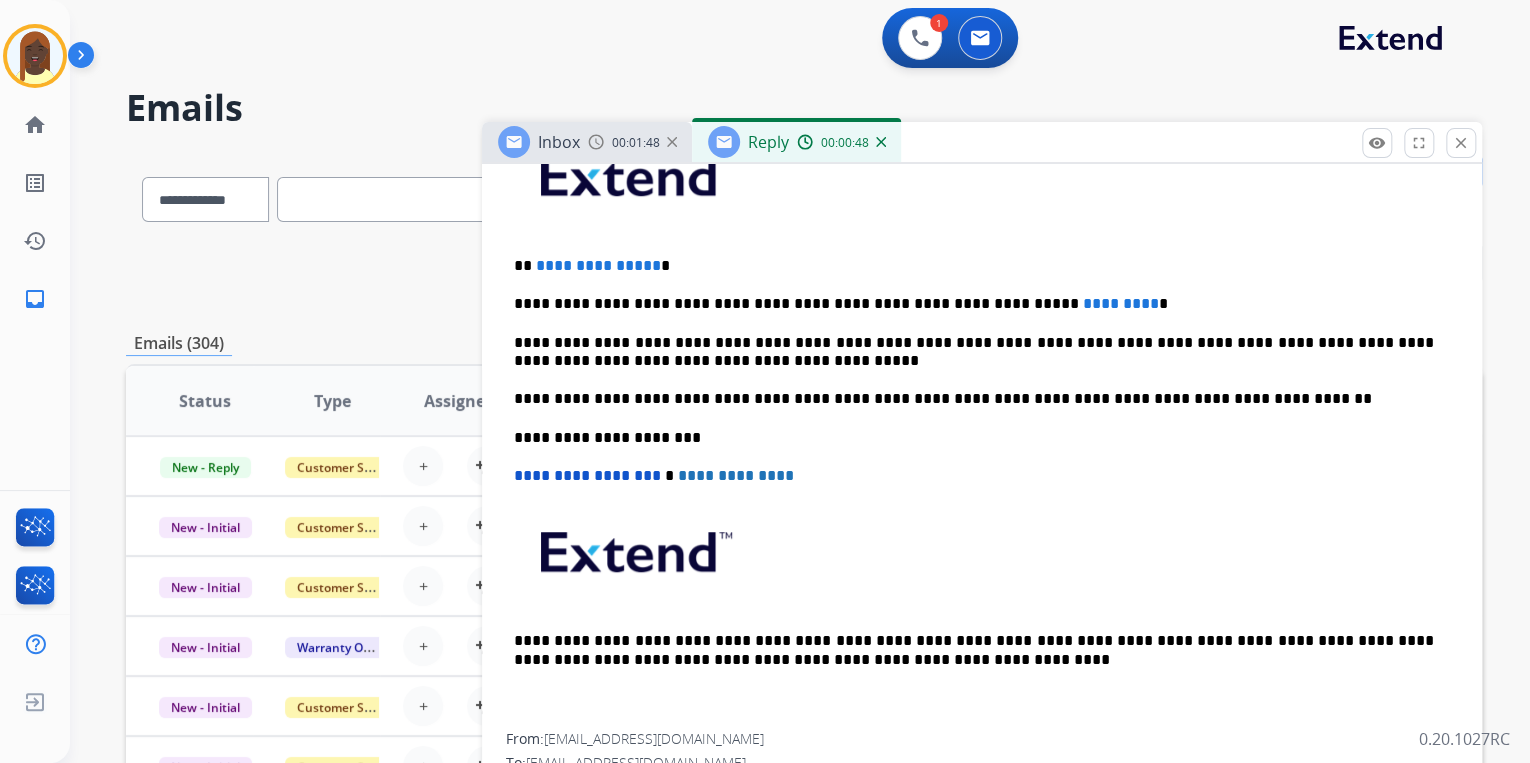 scroll, scrollTop: 547, scrollLeft: 0, axis: vertical 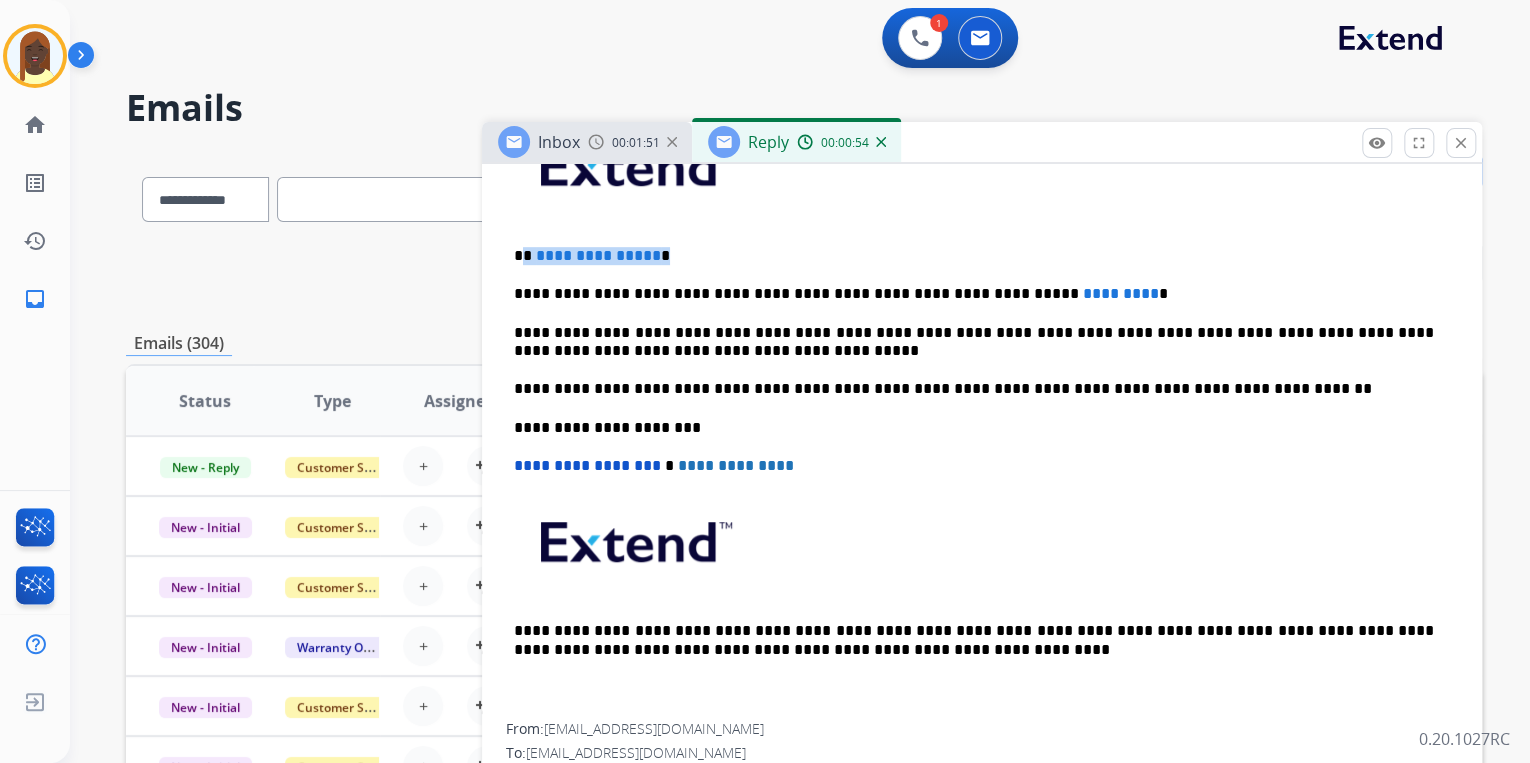 drag, startPoint x: 526, startPoint y: 252, endPoint x: 671, endPoint y: 257, distance: 145.08618 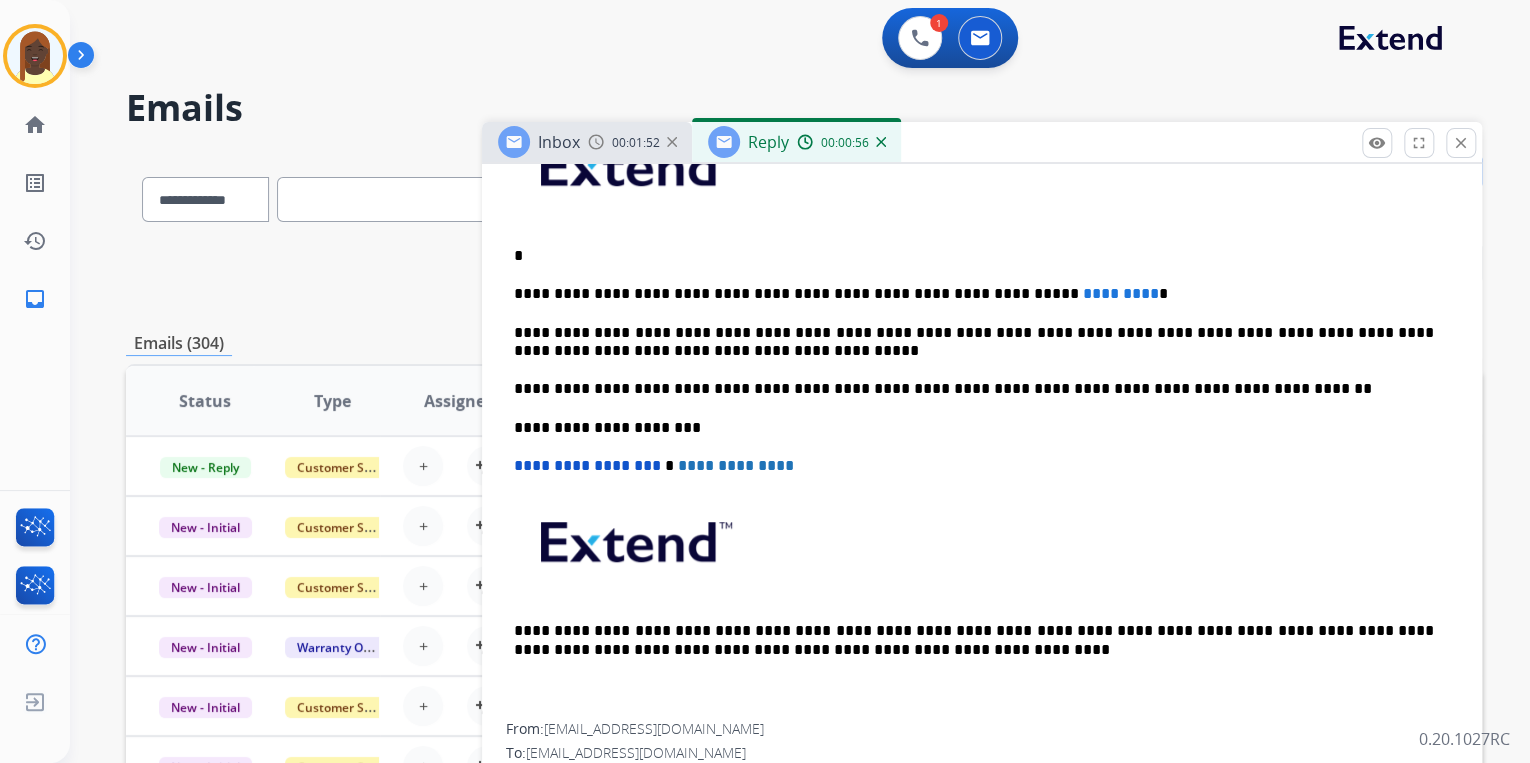 type 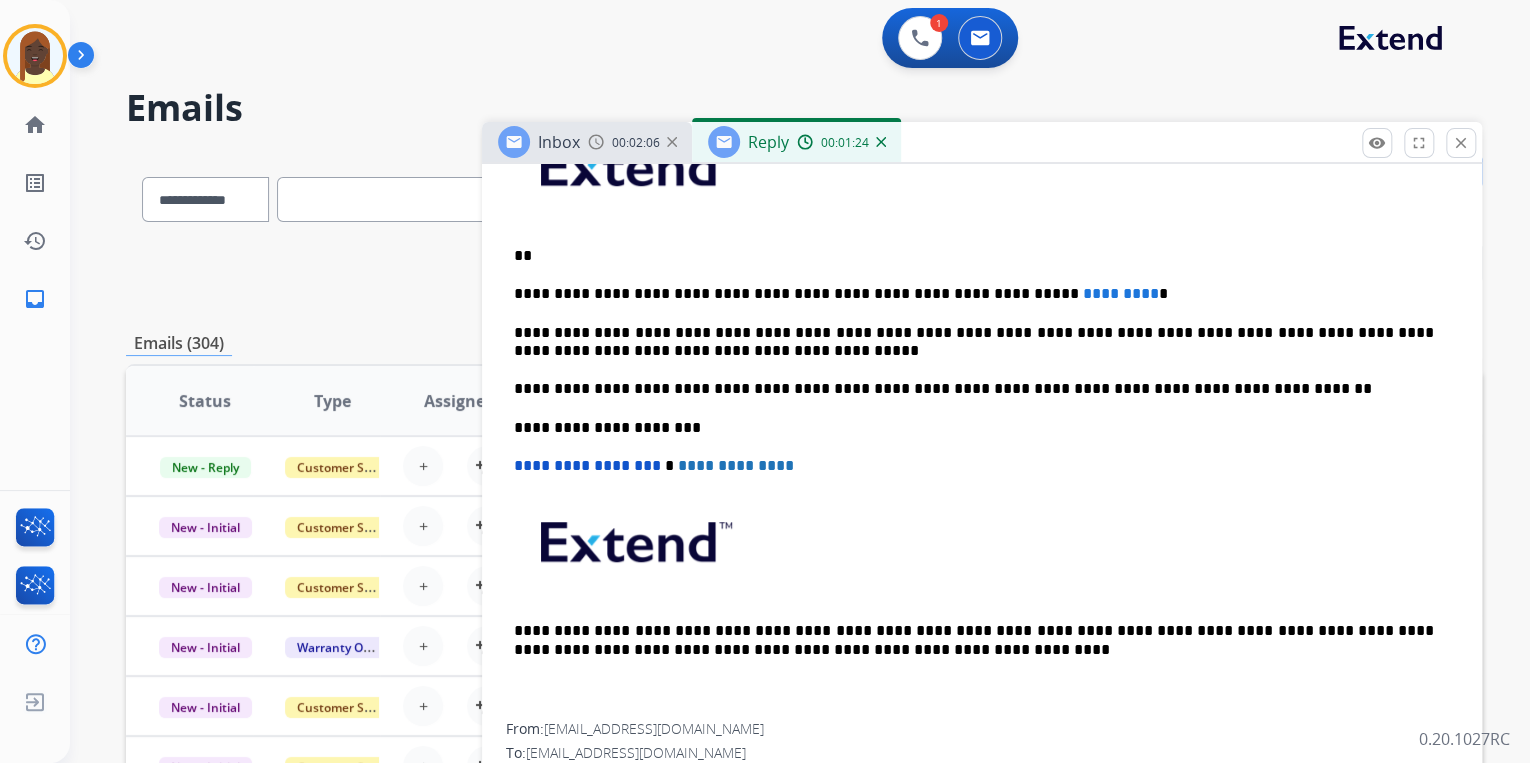 click on "**" at bounding box center (974, 256) 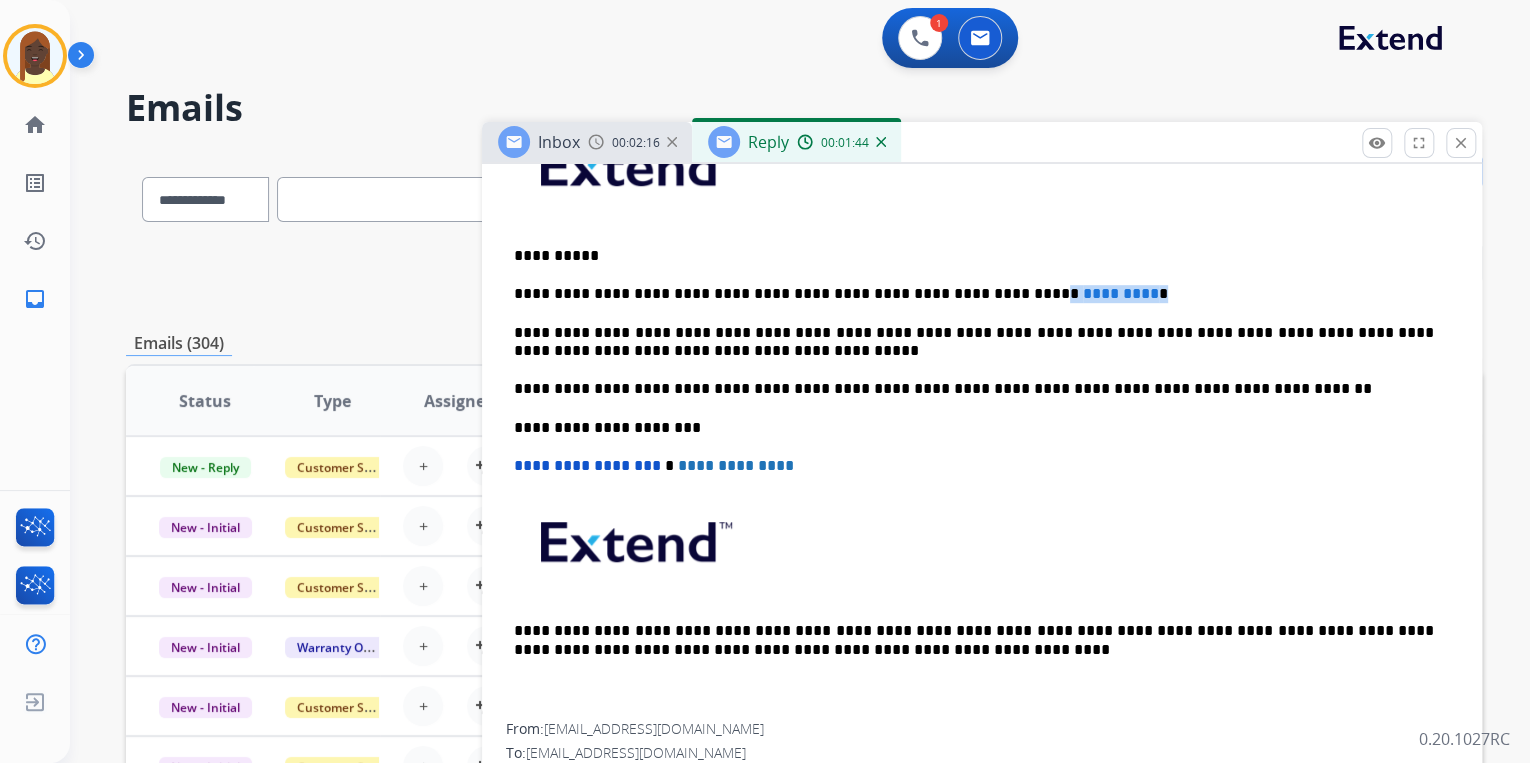 drag, startPoint x: 962, startPoint y: 292, endPoint x: 1084, endPoint y: 288, distance: 122.06556 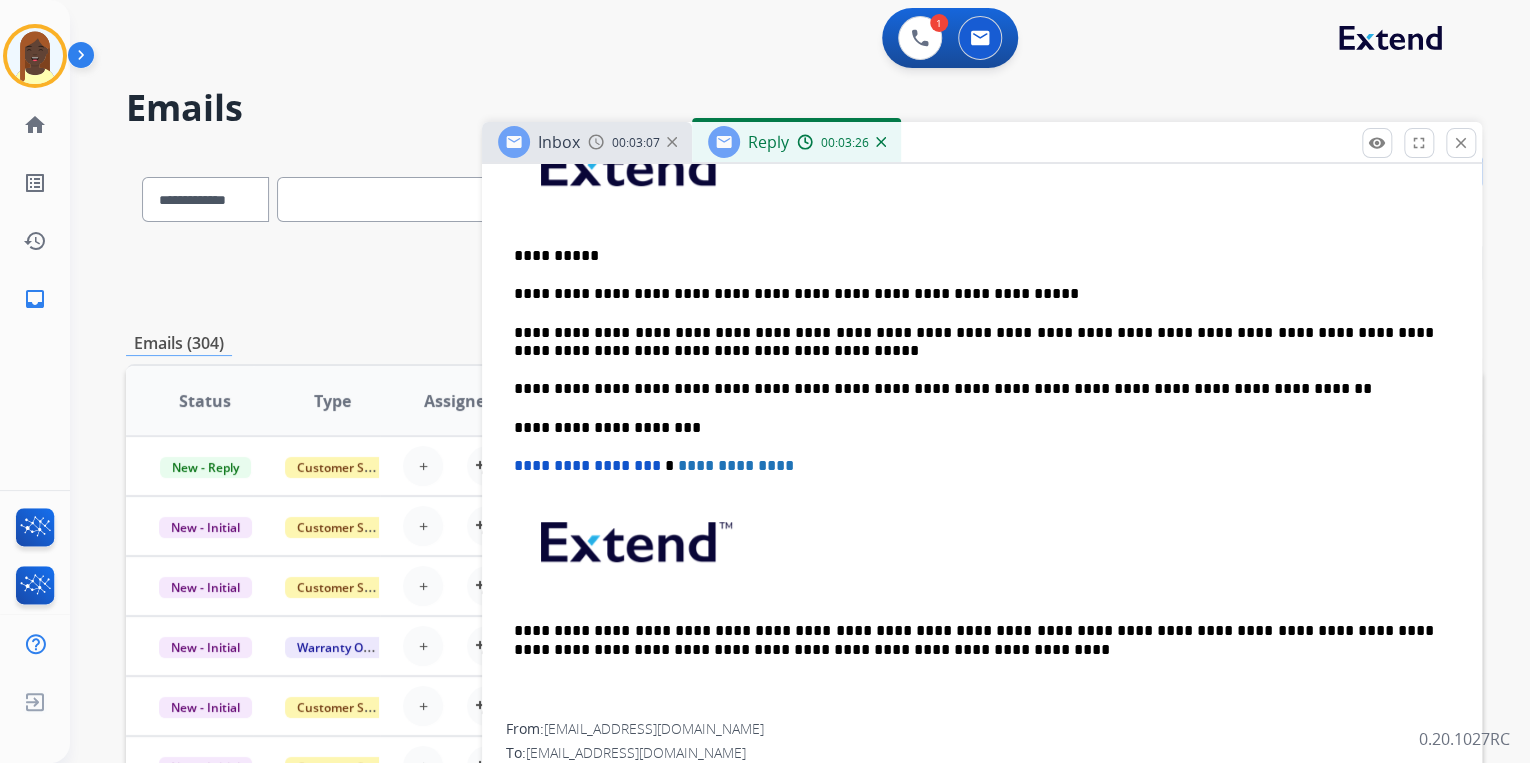 click on "**********" at bounding box center (974, 294) 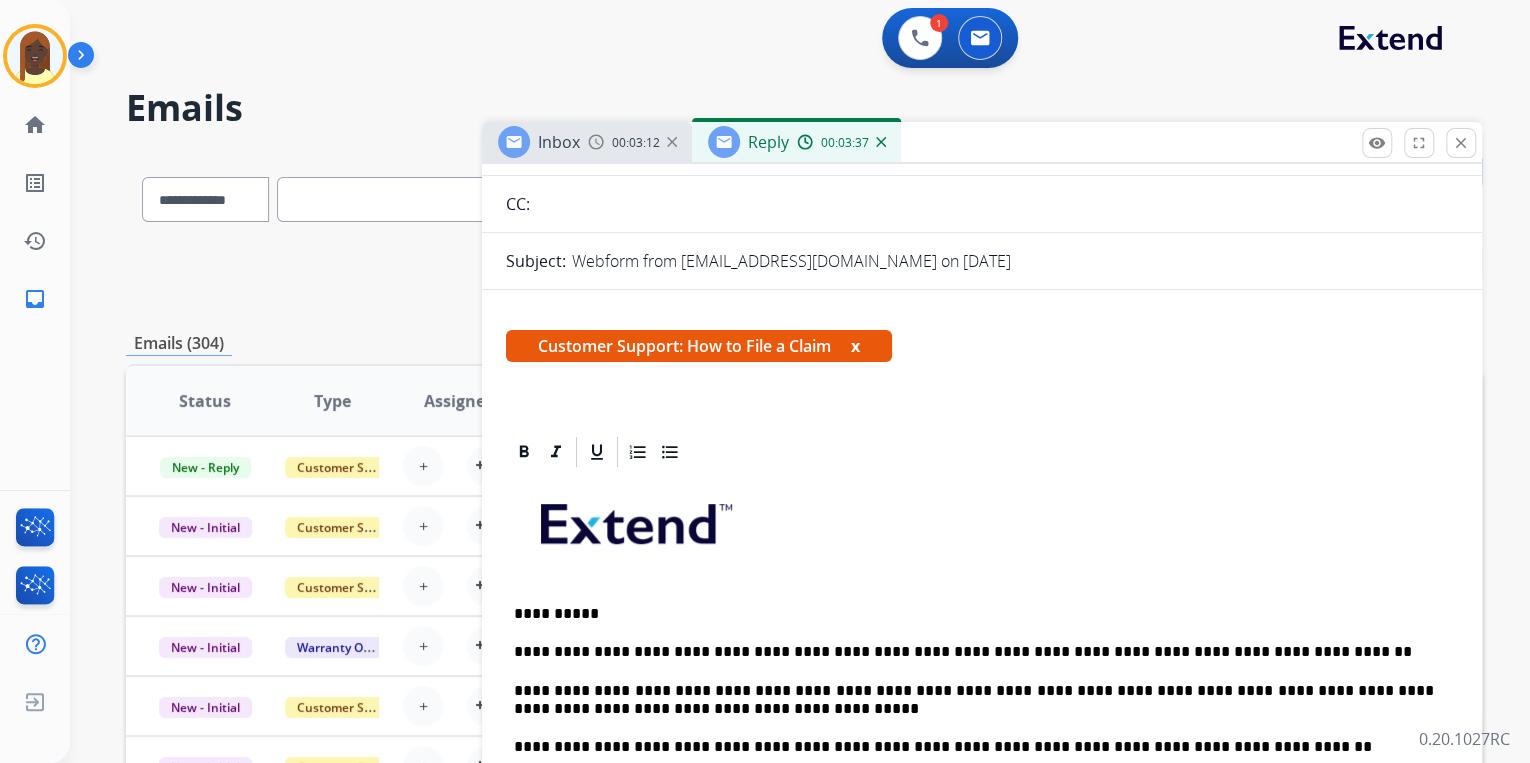 scroll, scrollTop: 67, scrollLeft: 0, axis: vertical 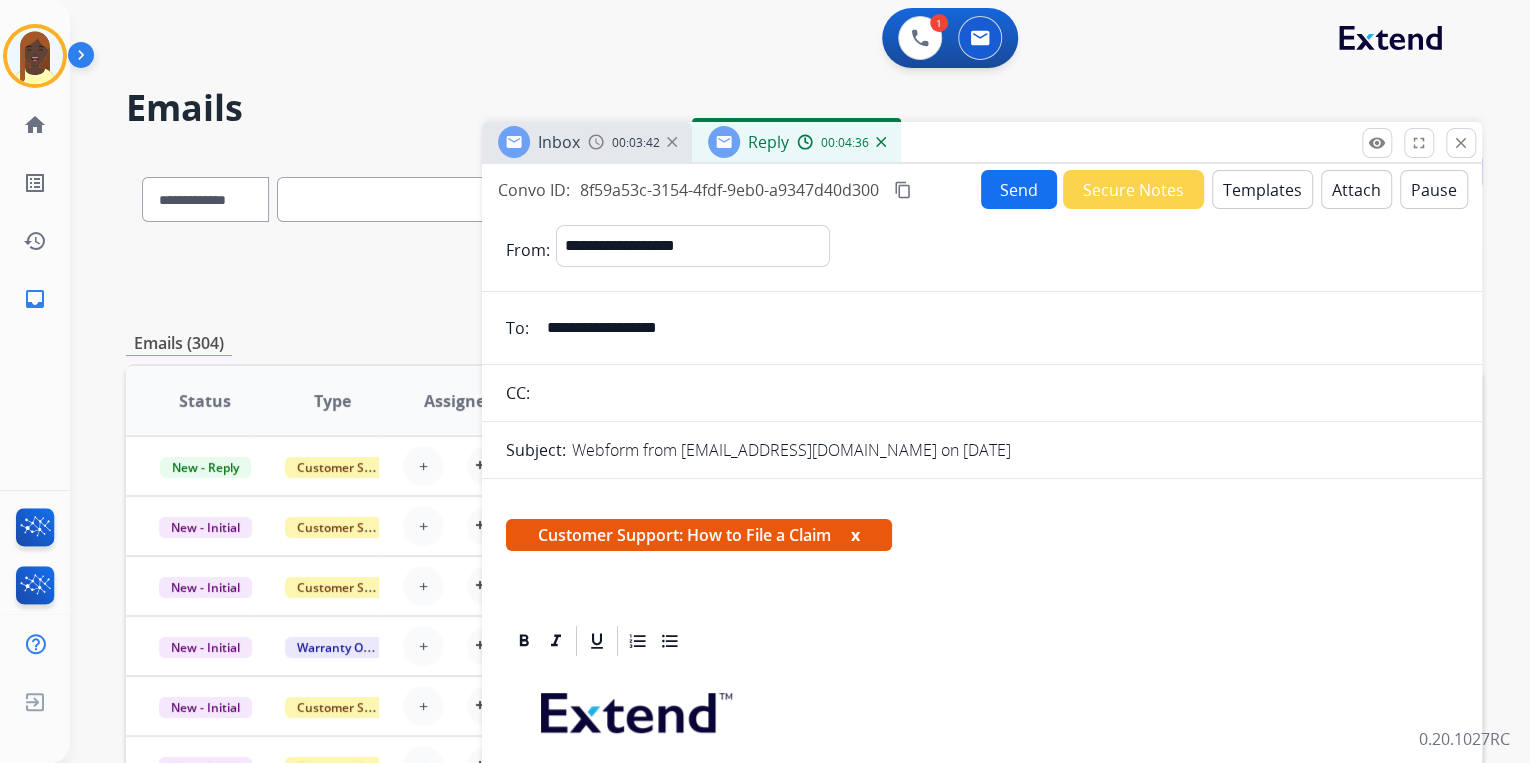 click on "Send" at bounding box center [1019, 189] 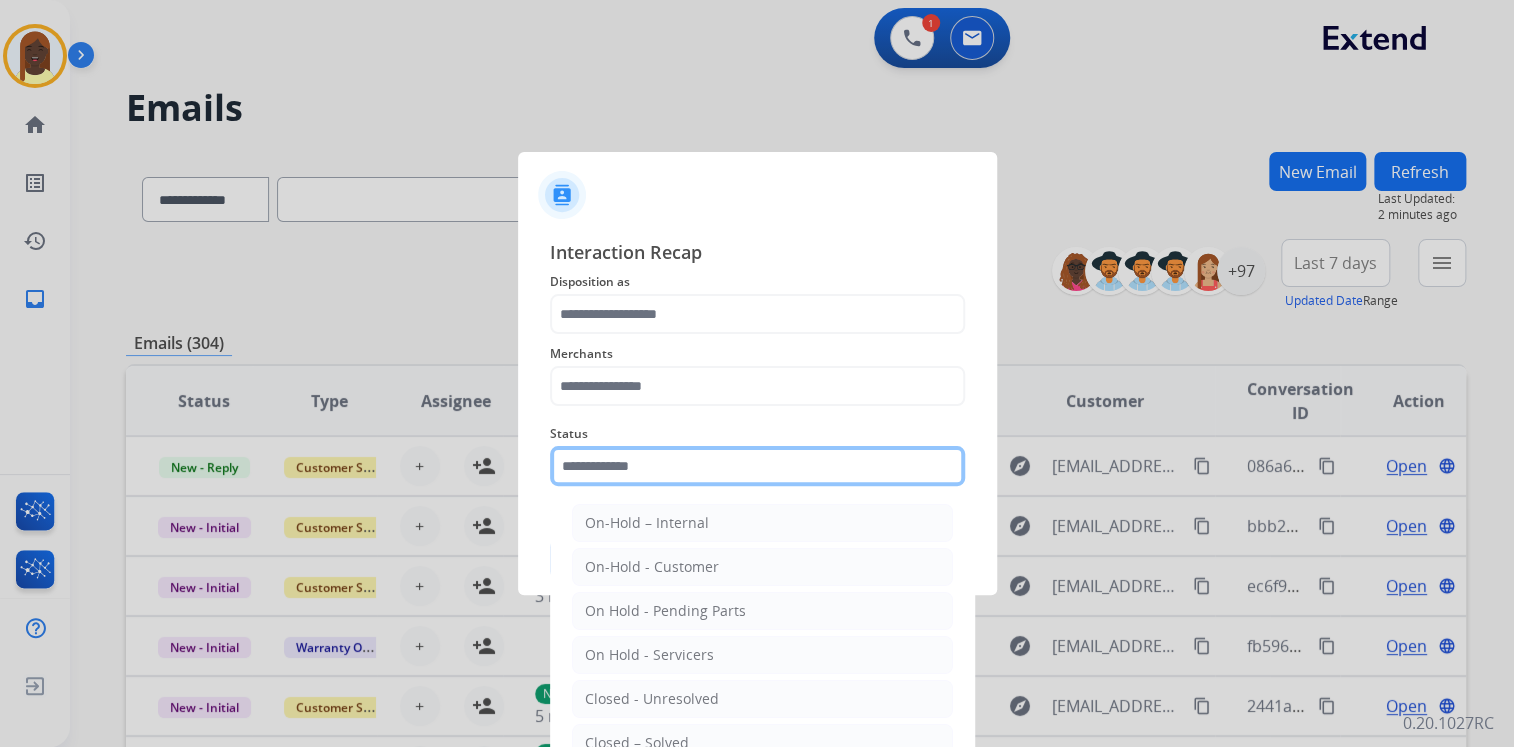 click 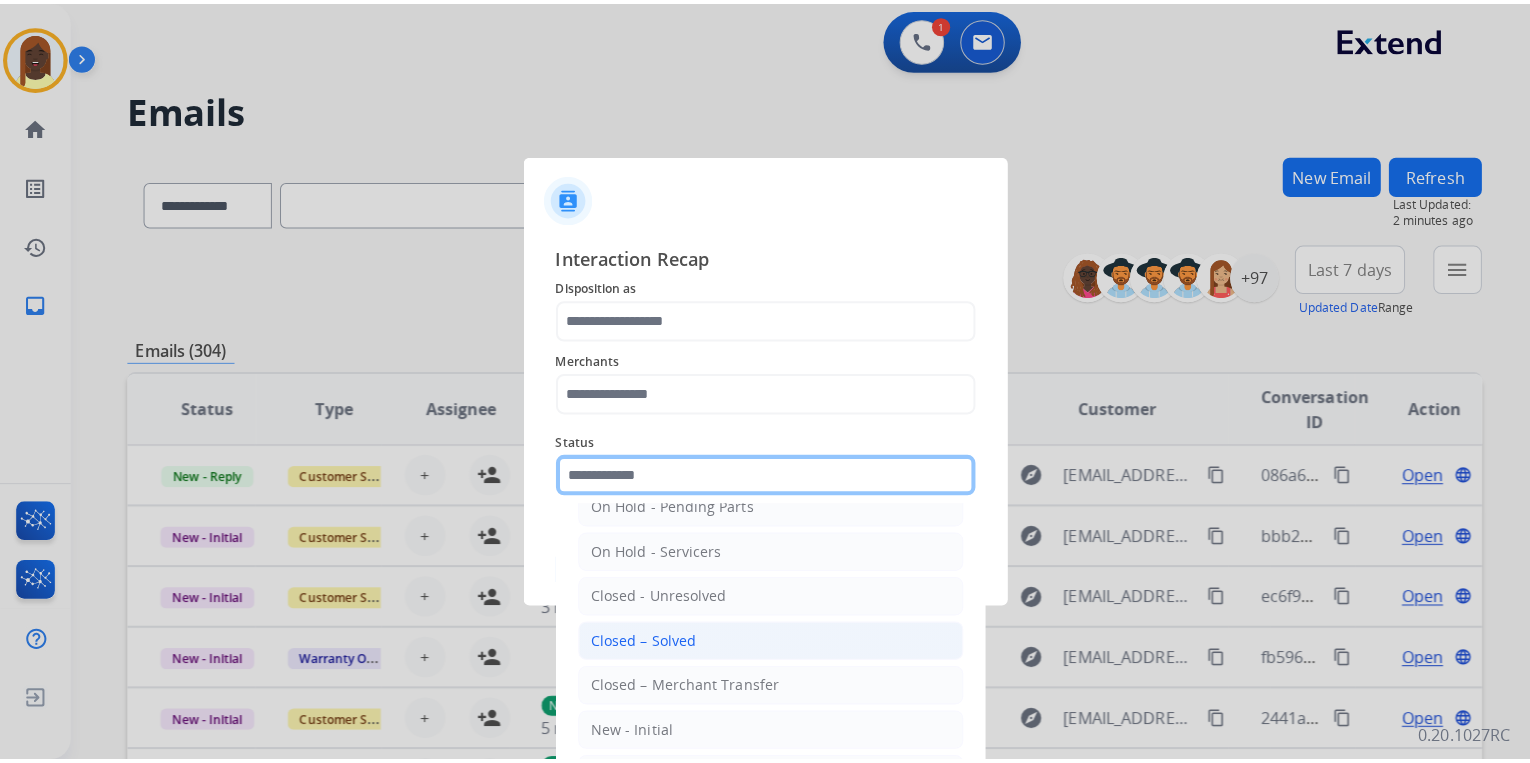 scroll, scrollTop: 116, scrollLeft: 0, axis: vertical 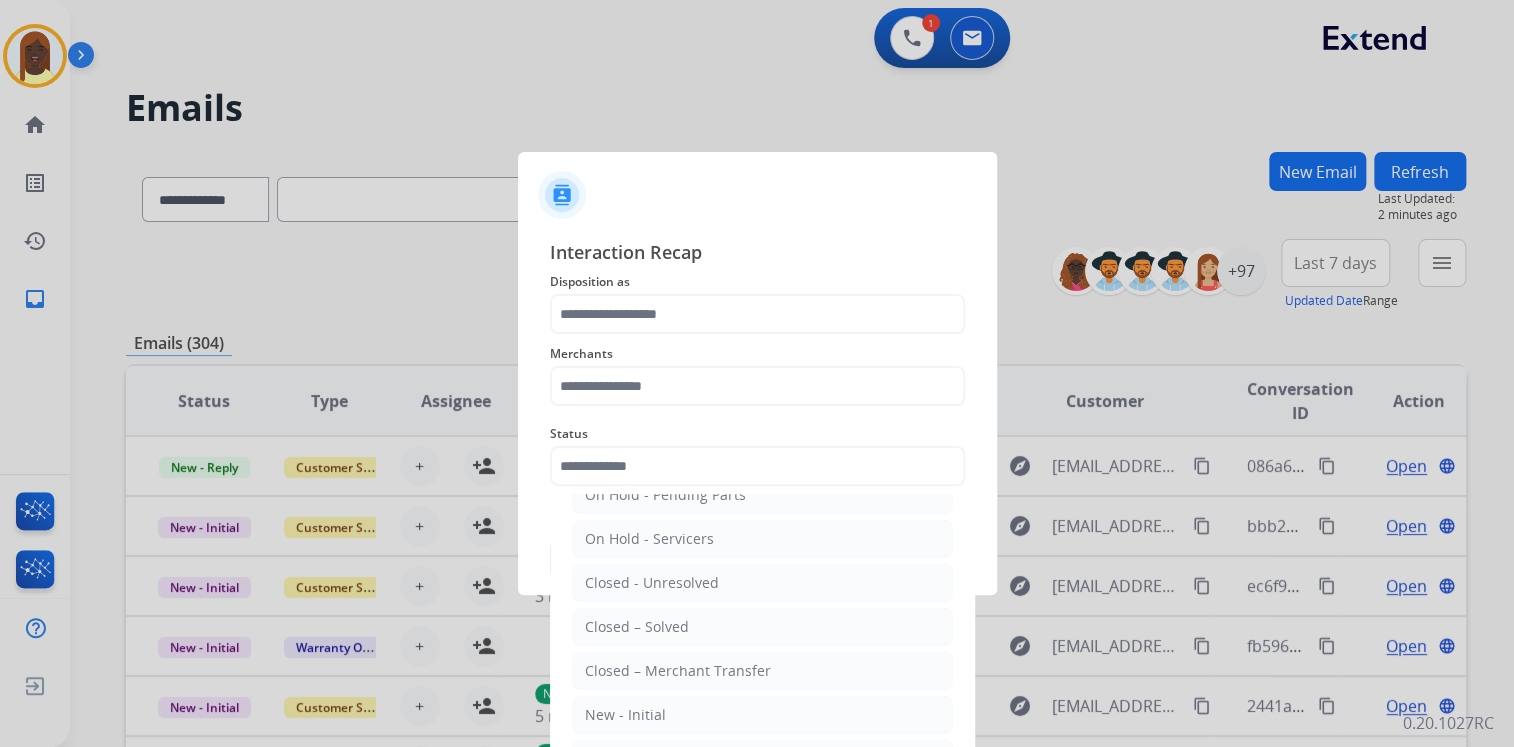 click on "Closed – Solved" 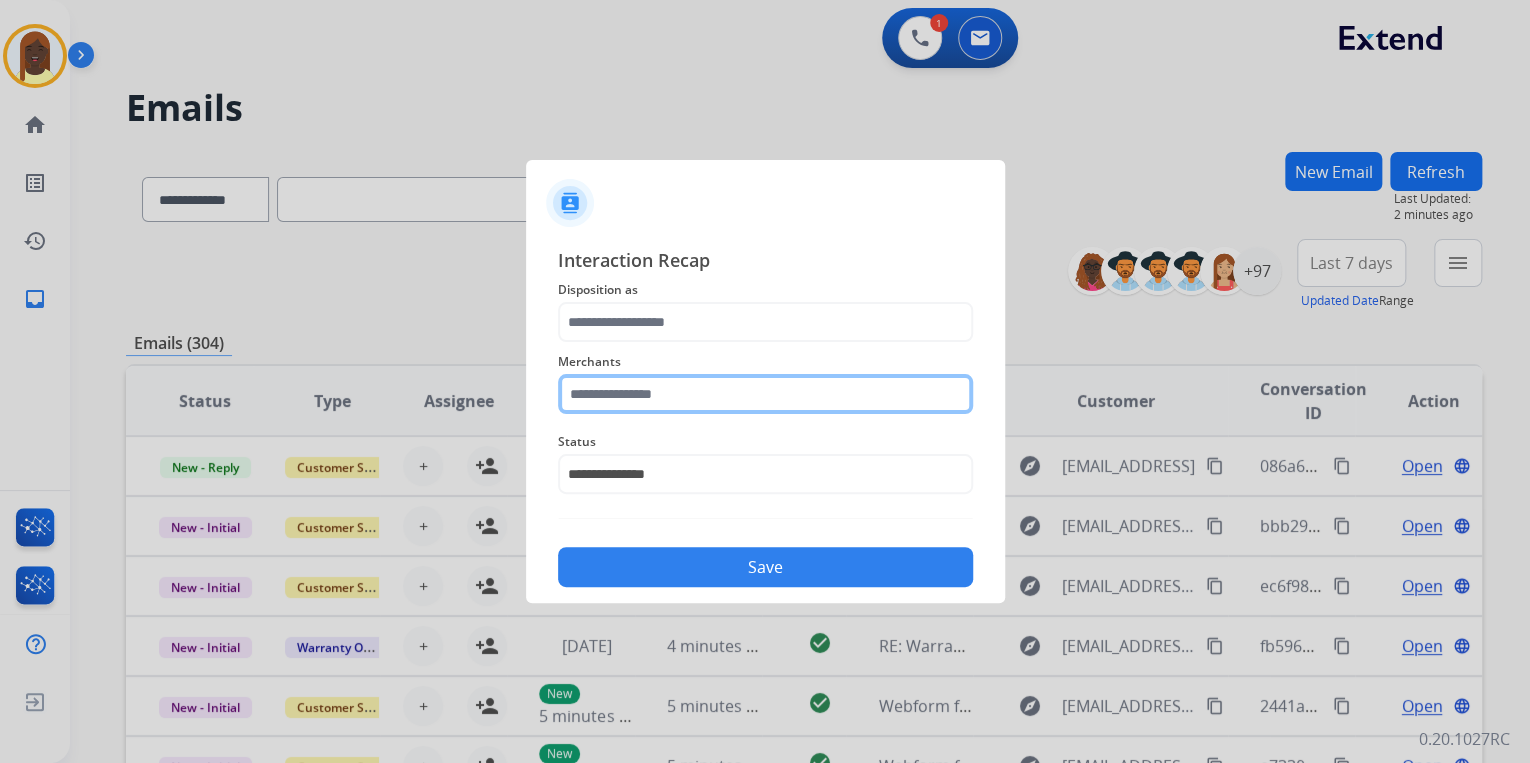 click 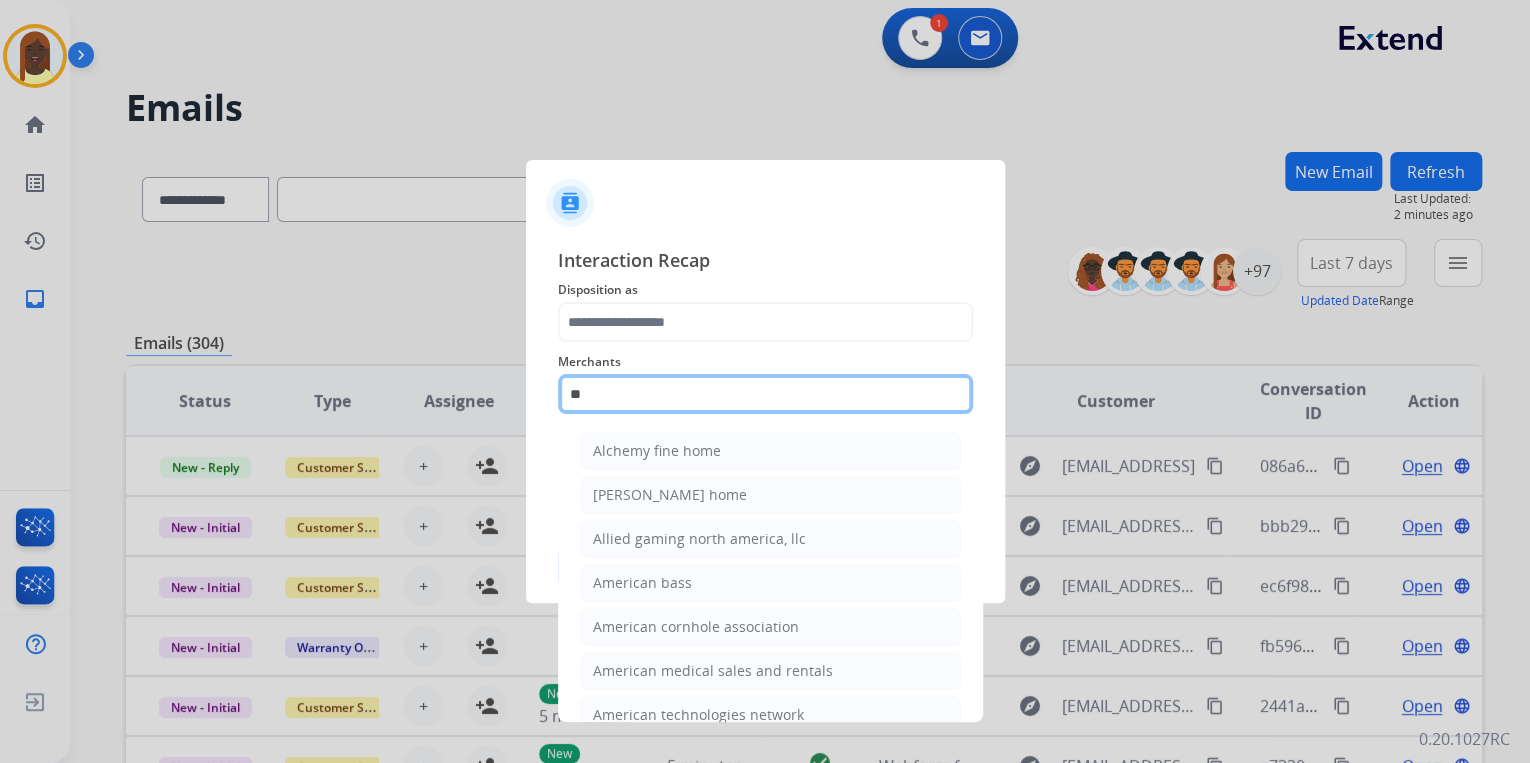 type on "*" 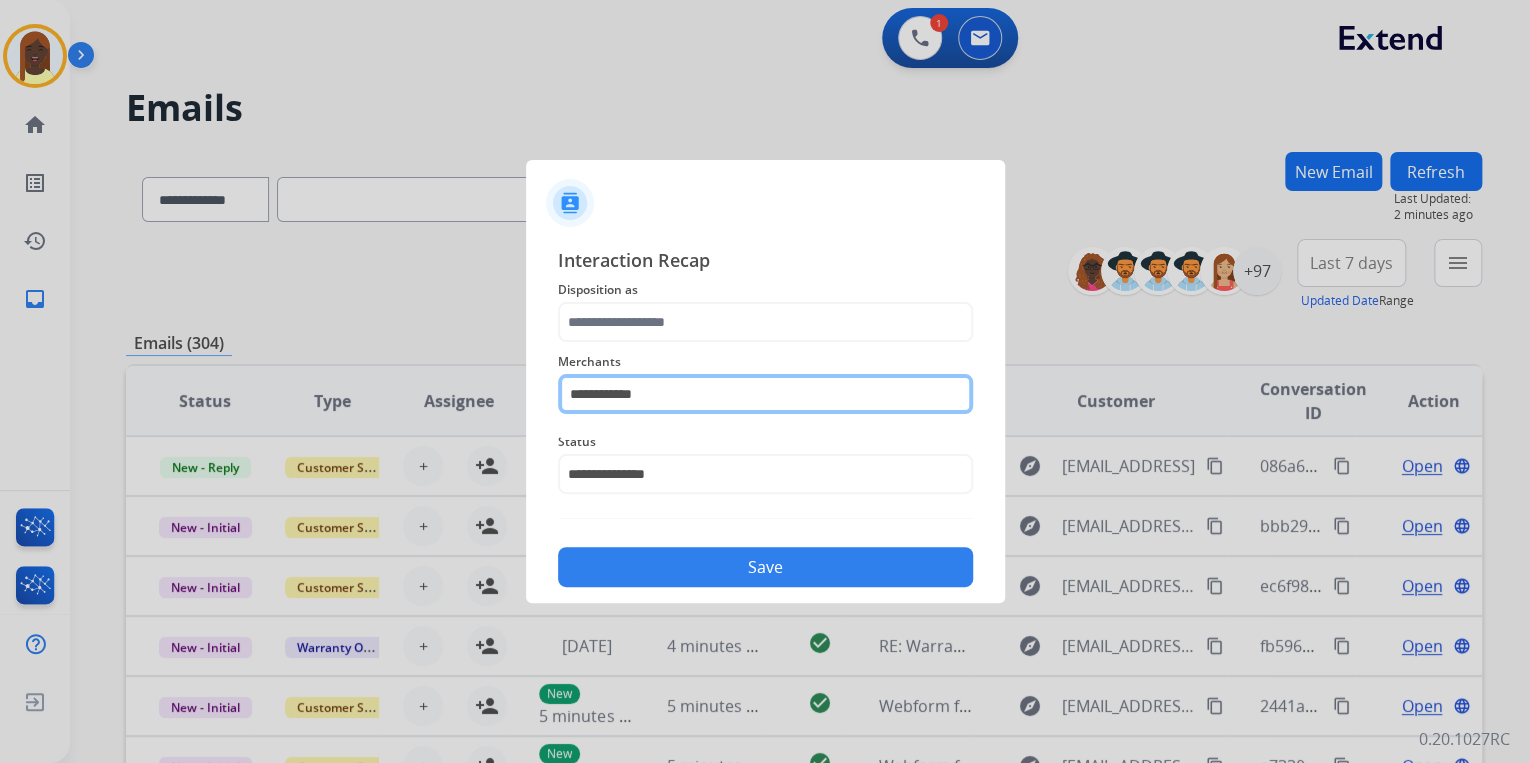 type on "**********" 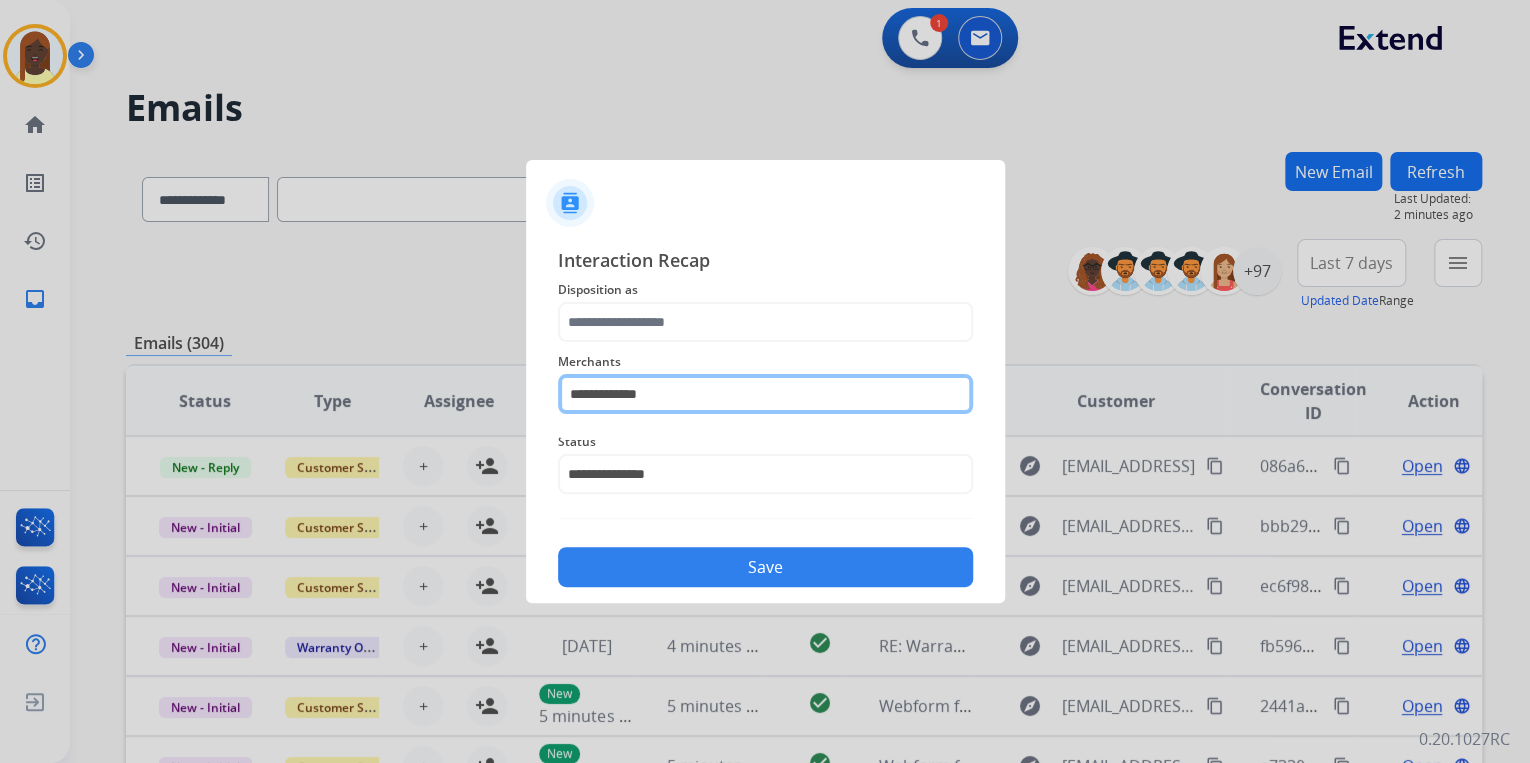 drag, startPoint x: 672, startPoint y: 396, endPoint x: 566, endPoint y: 396, distance: 106 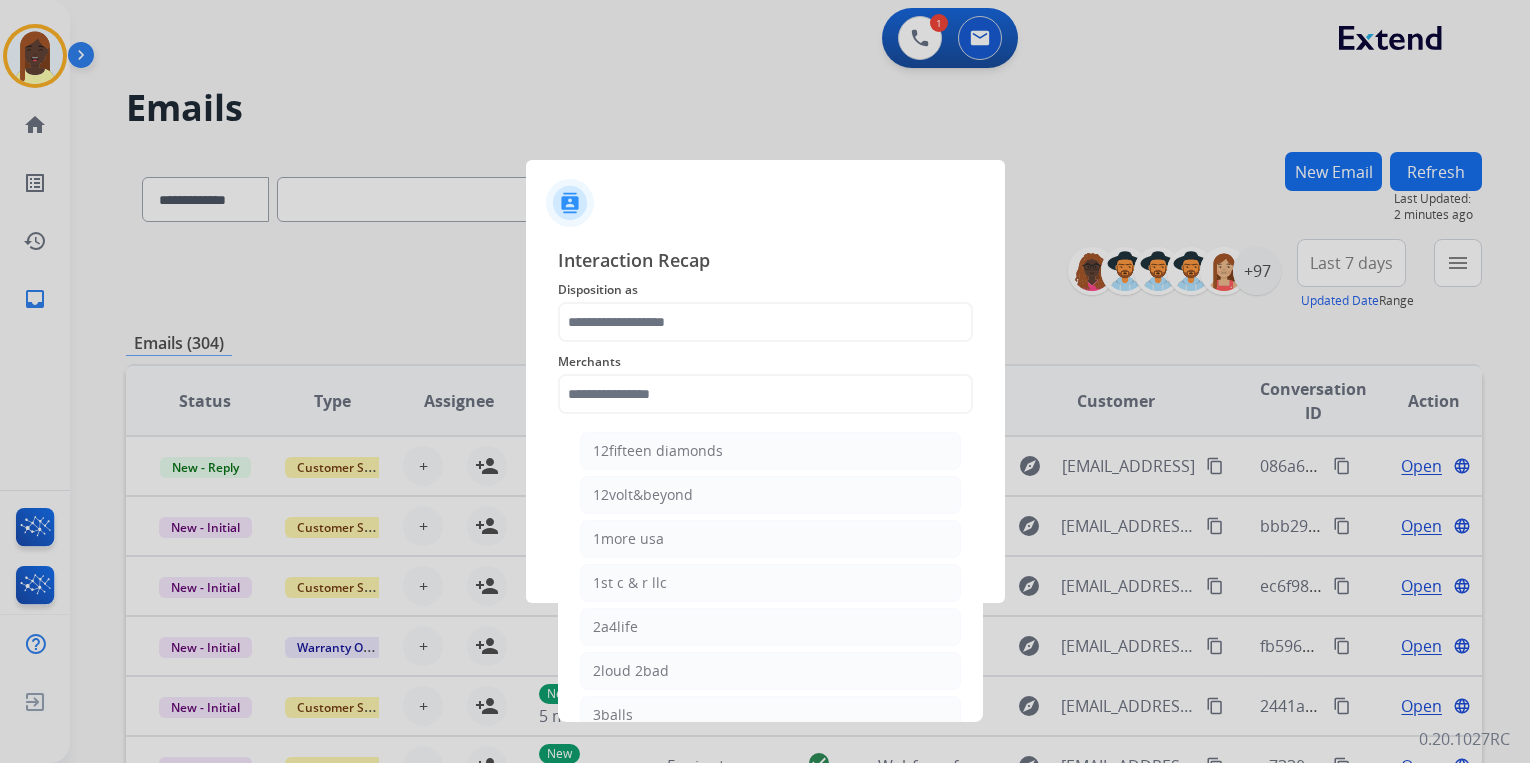 scroll, scrollTop: 0, scrollLeft: 0, axis: both 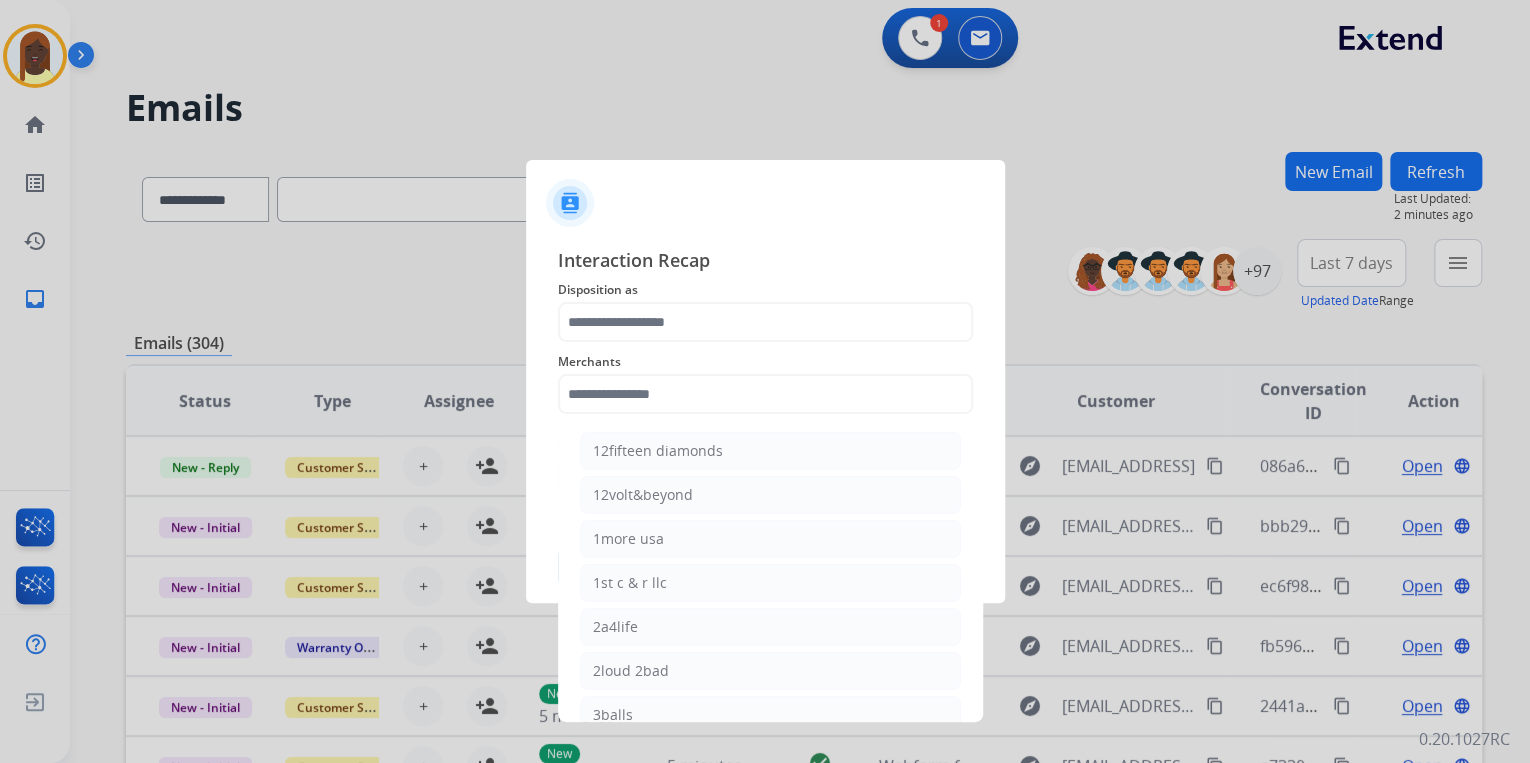 click 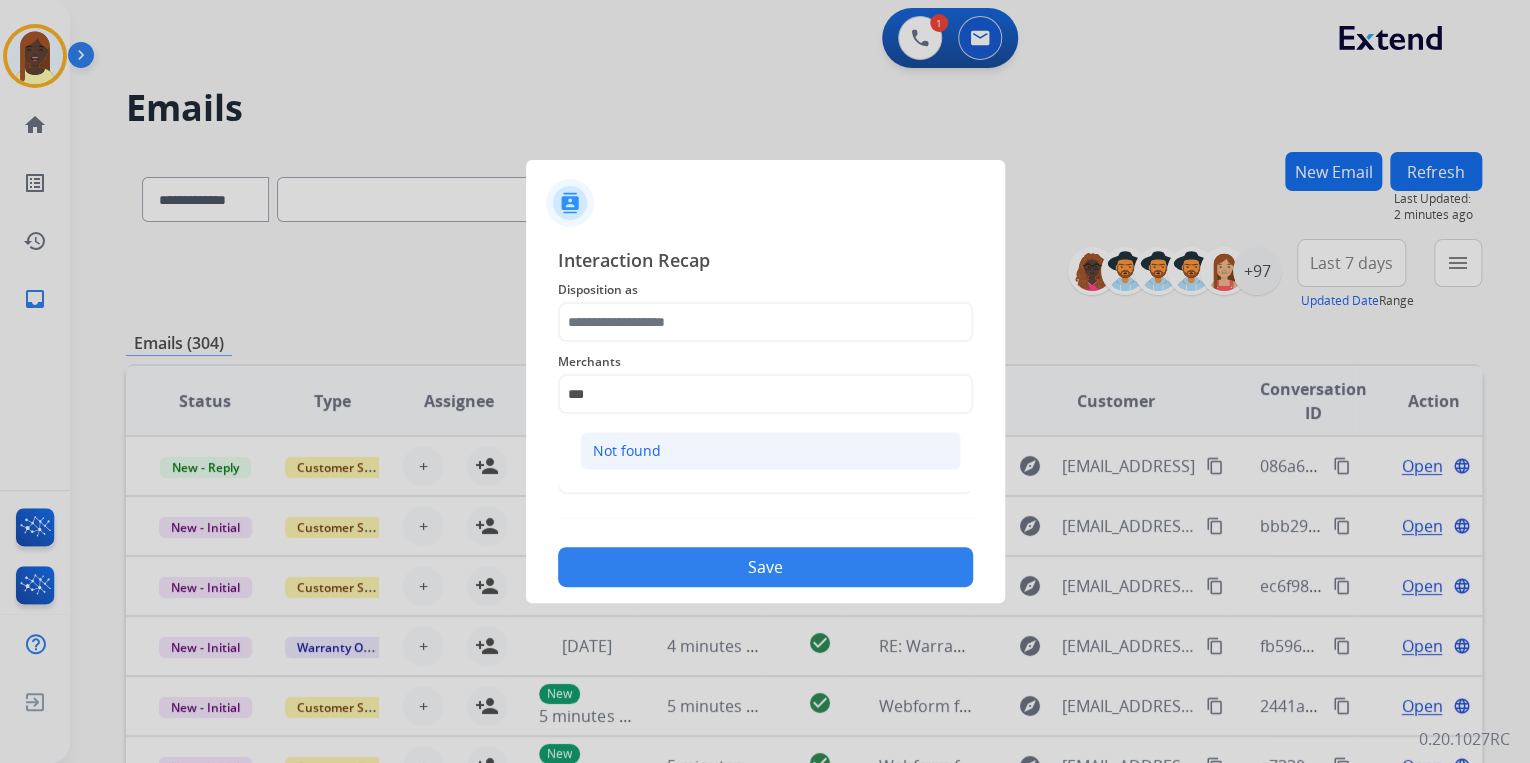 click on "Not found" 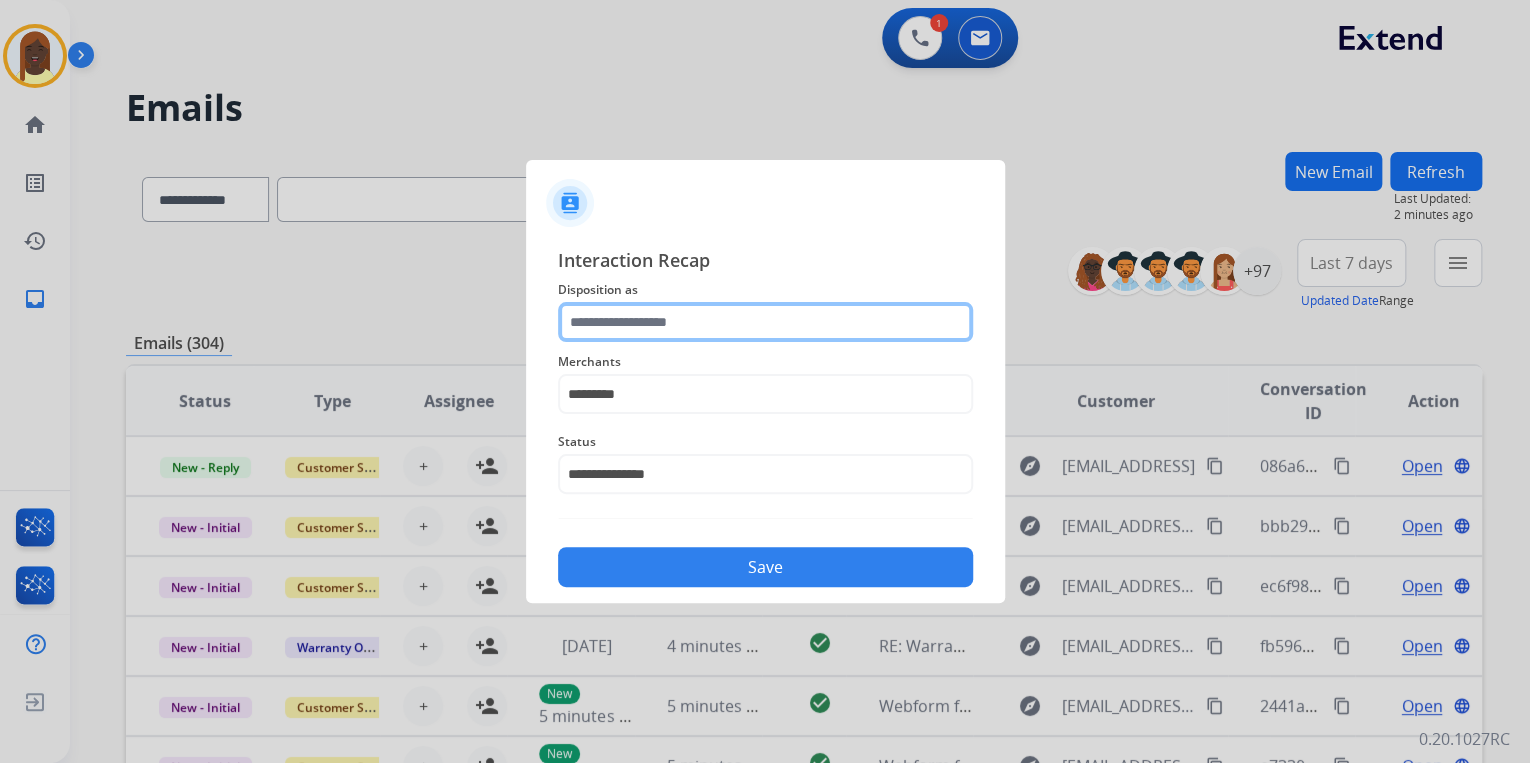 click 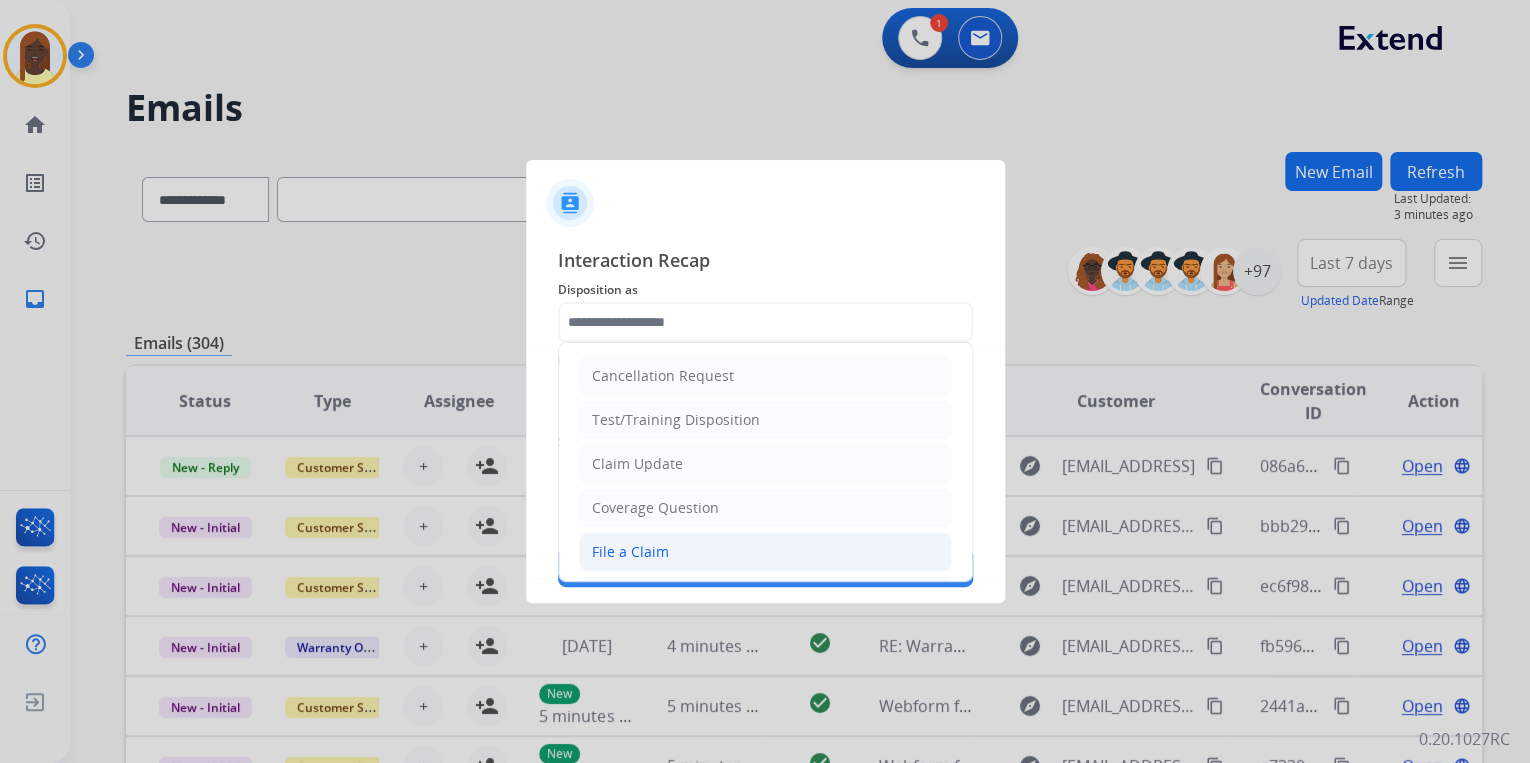click on "File a Claim" 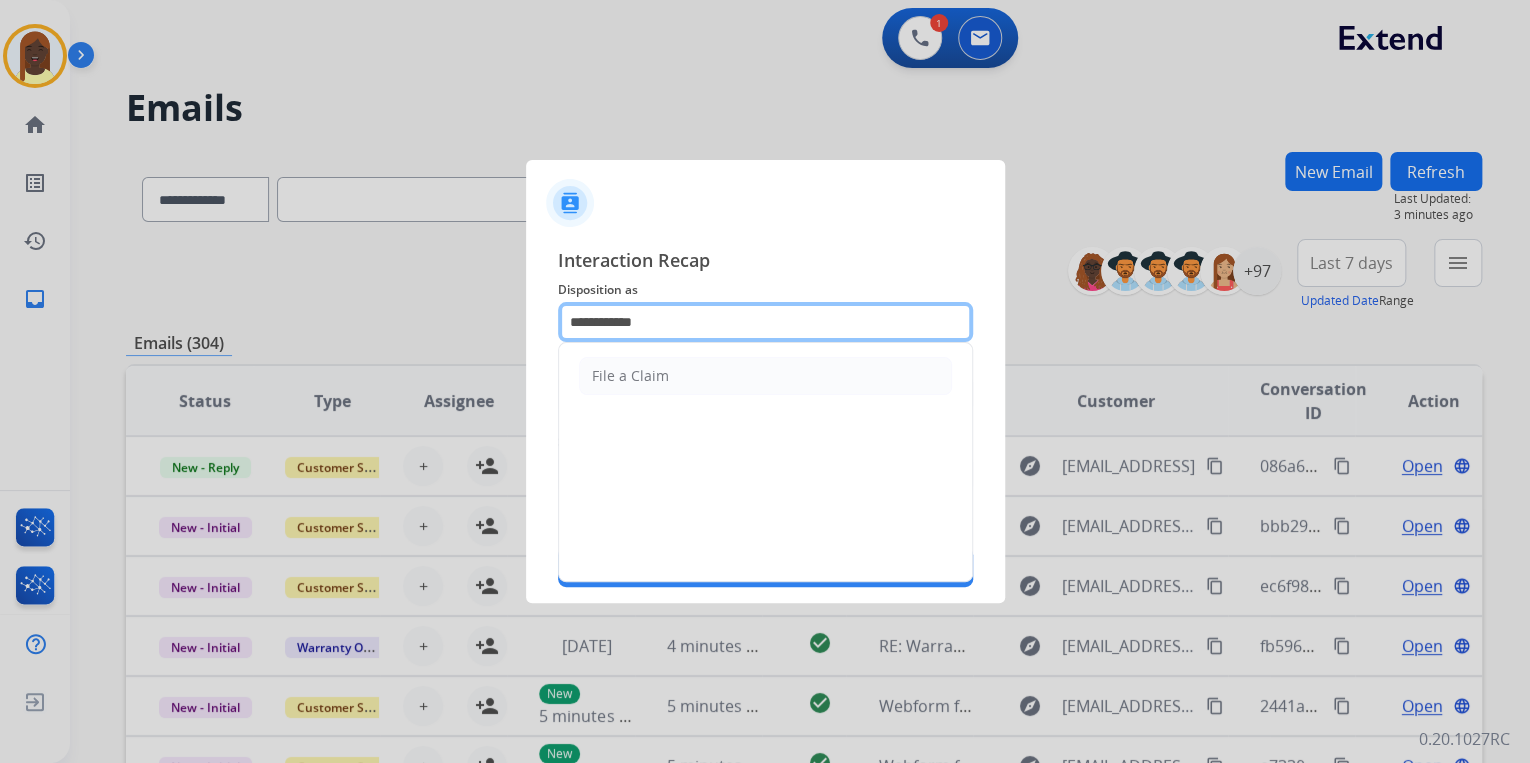 drag, startPoint x: 667, startPoint y: 324, endPoint x: 676, endPoint y: 395, distance: 71.568146 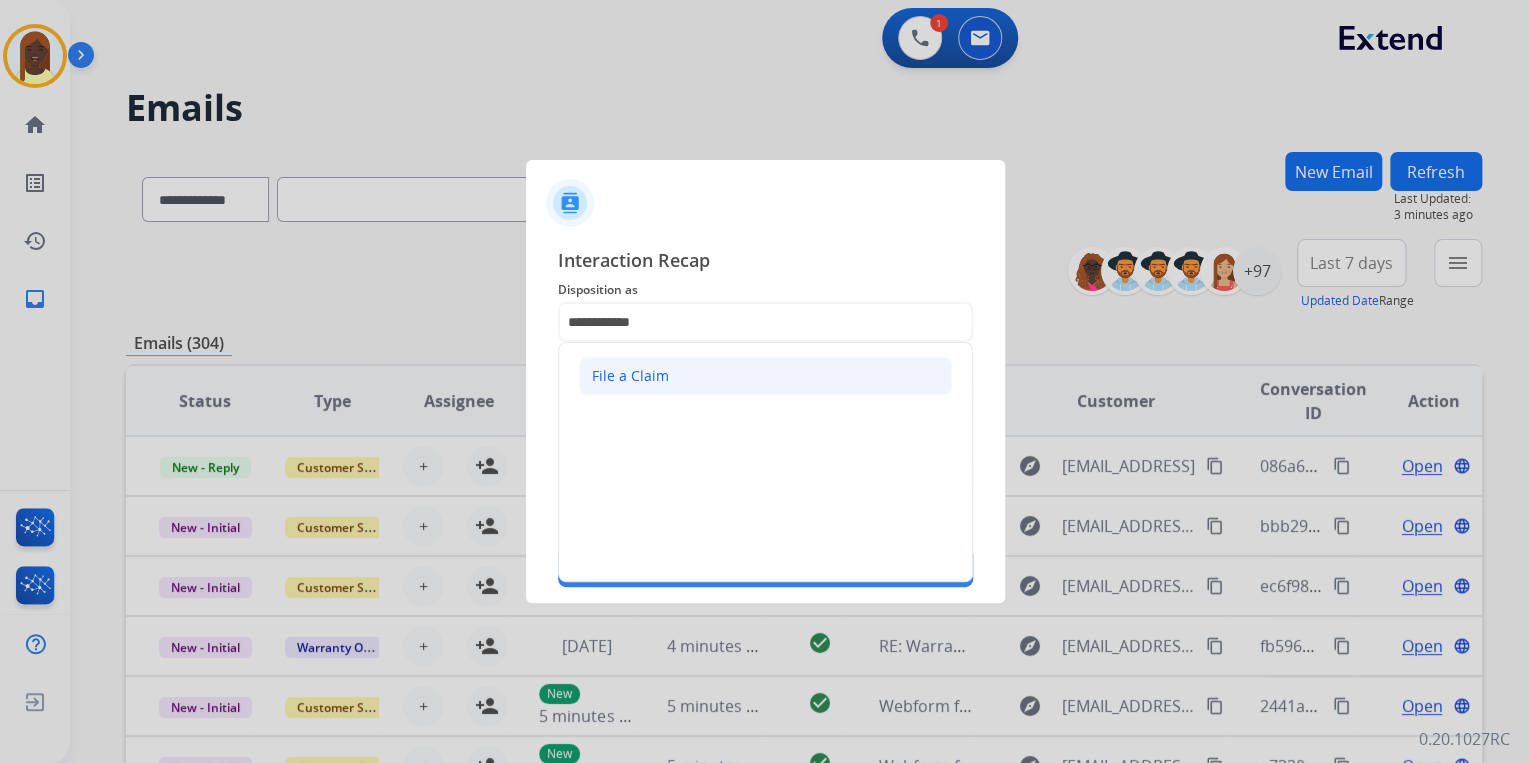 click on "File a Claim" 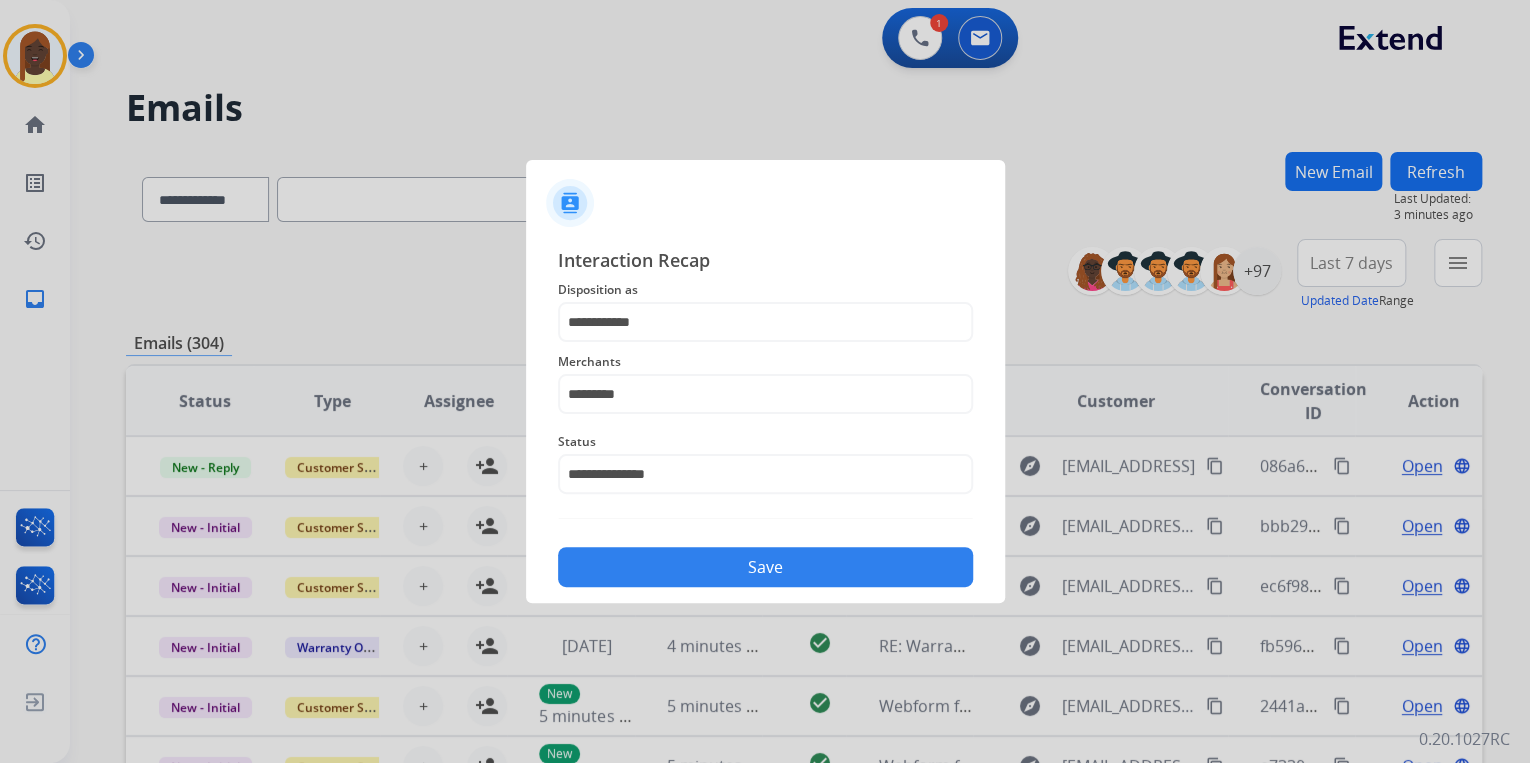 drag, startPoint x: 692, startPoint y: 572, endPoint x: 754, endPoint y: 444, distance: 142.22517 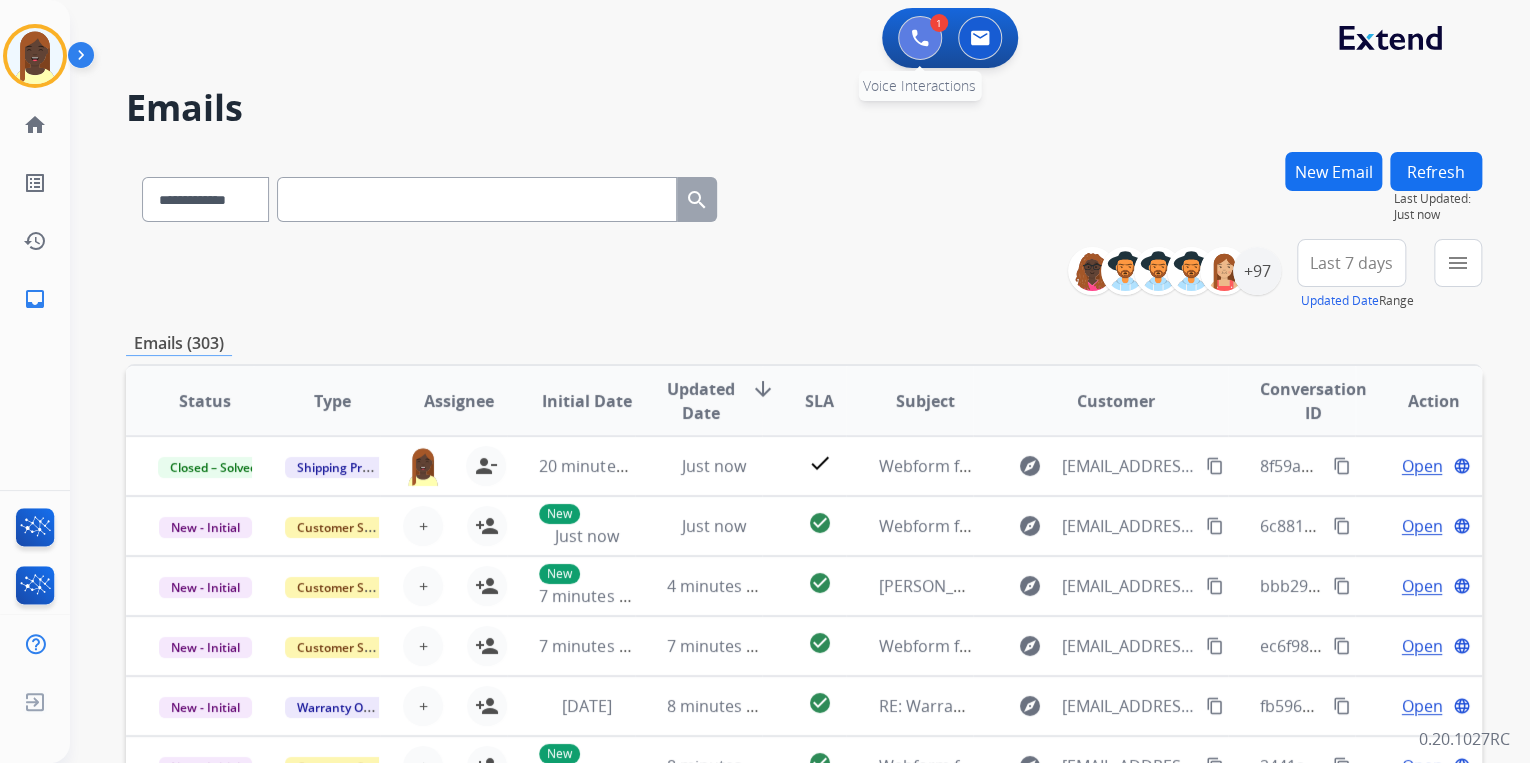 click at bounding box center (920, 38) 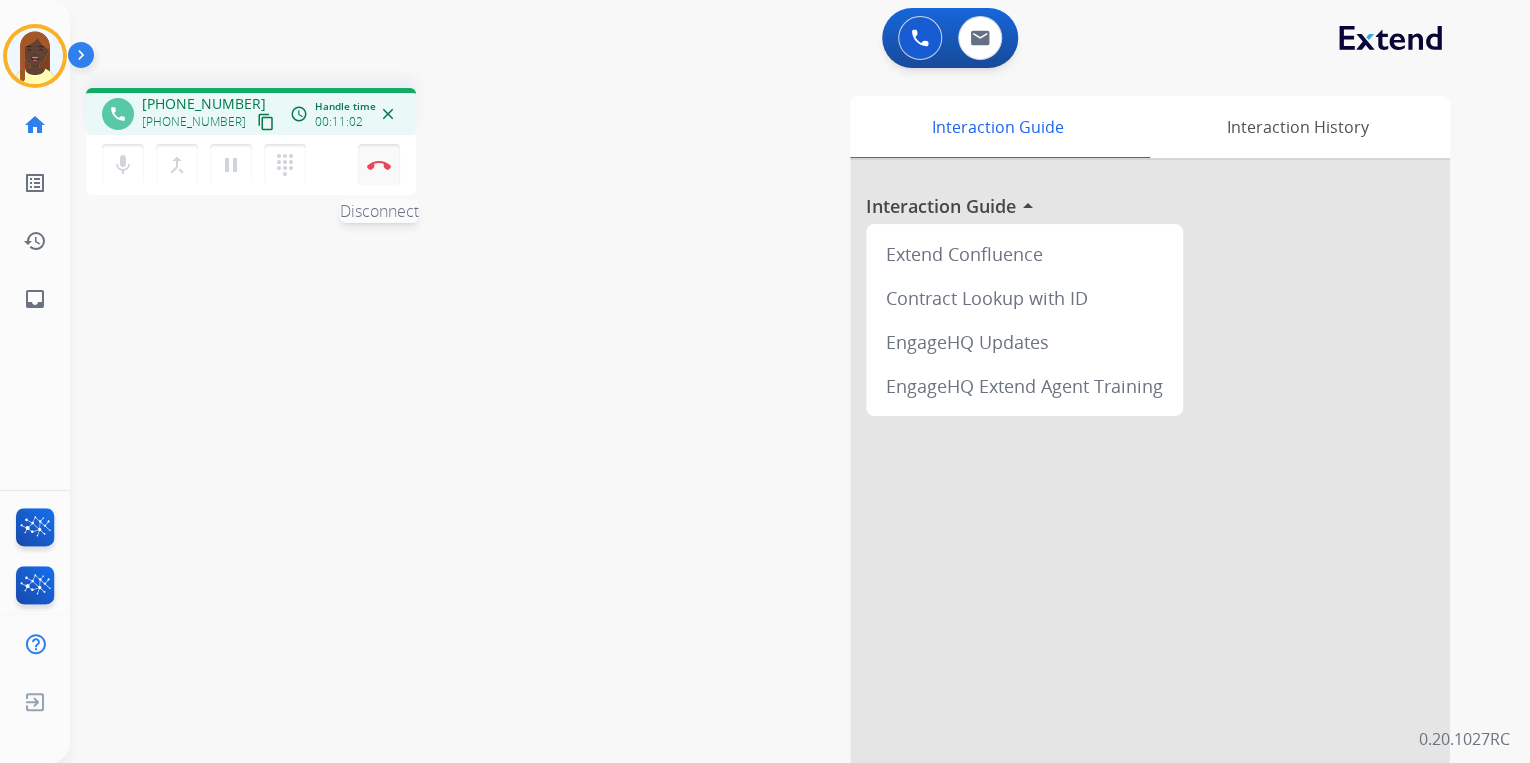 click at bounding box center (379, 165) 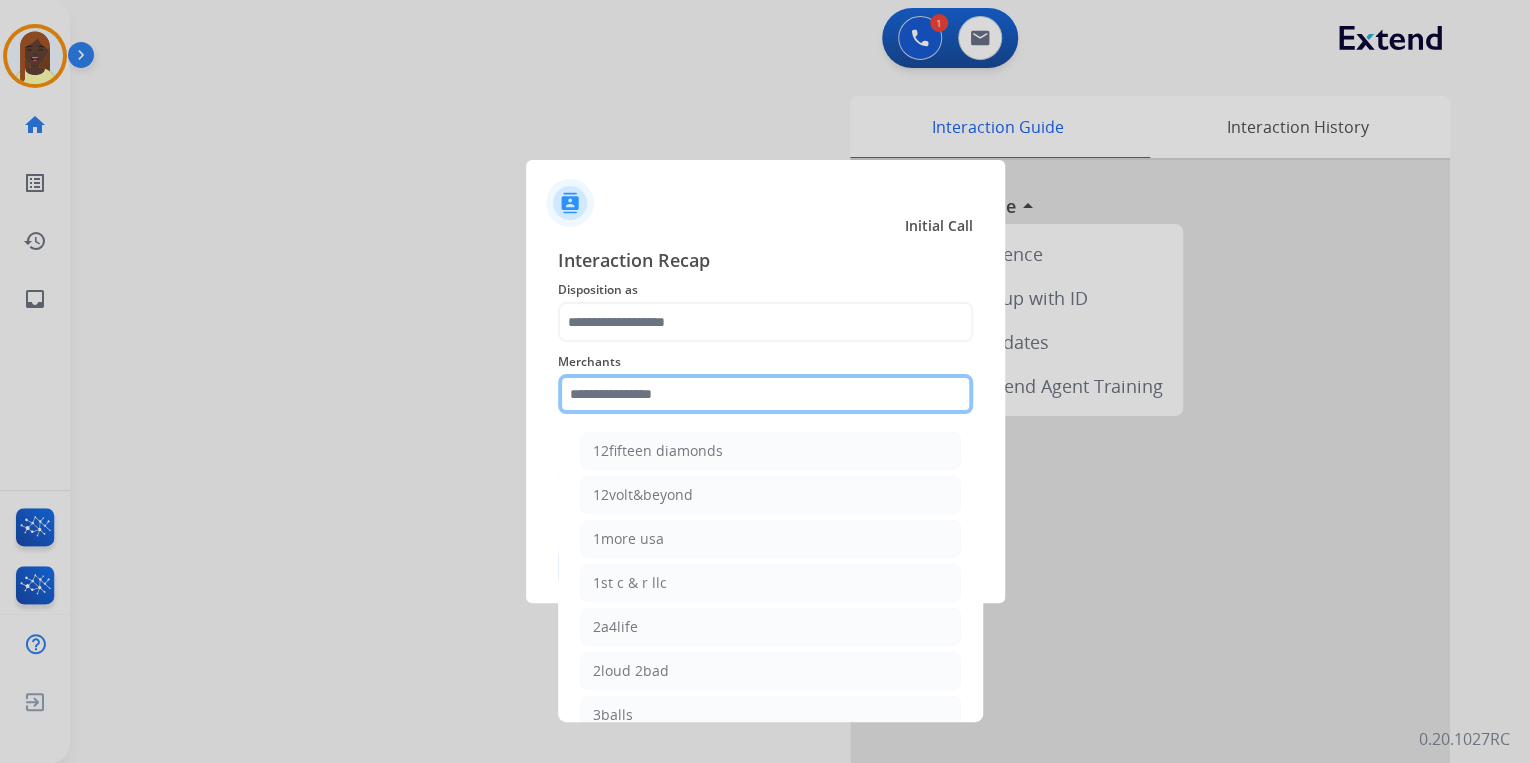 click 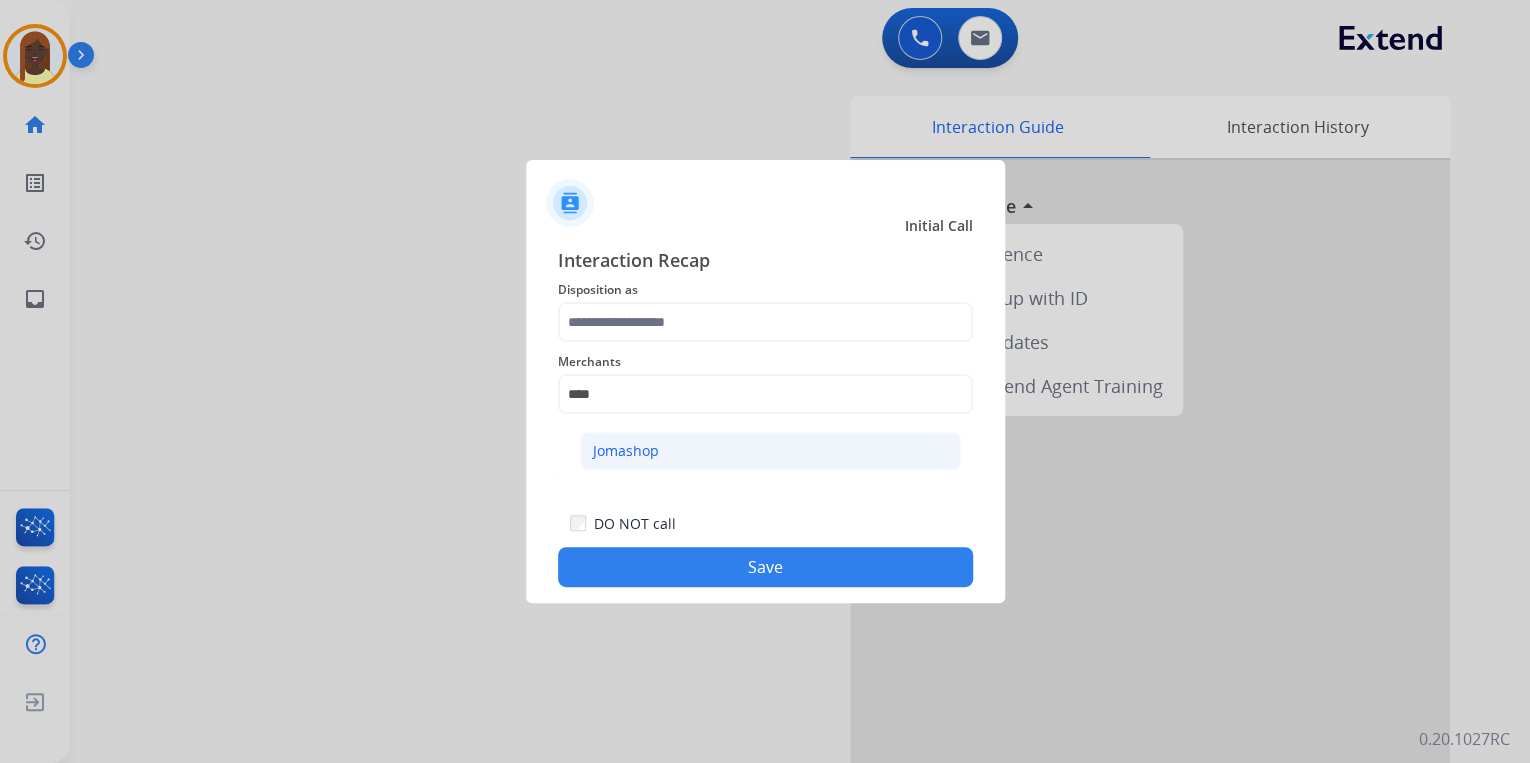 click on "Jomashop" 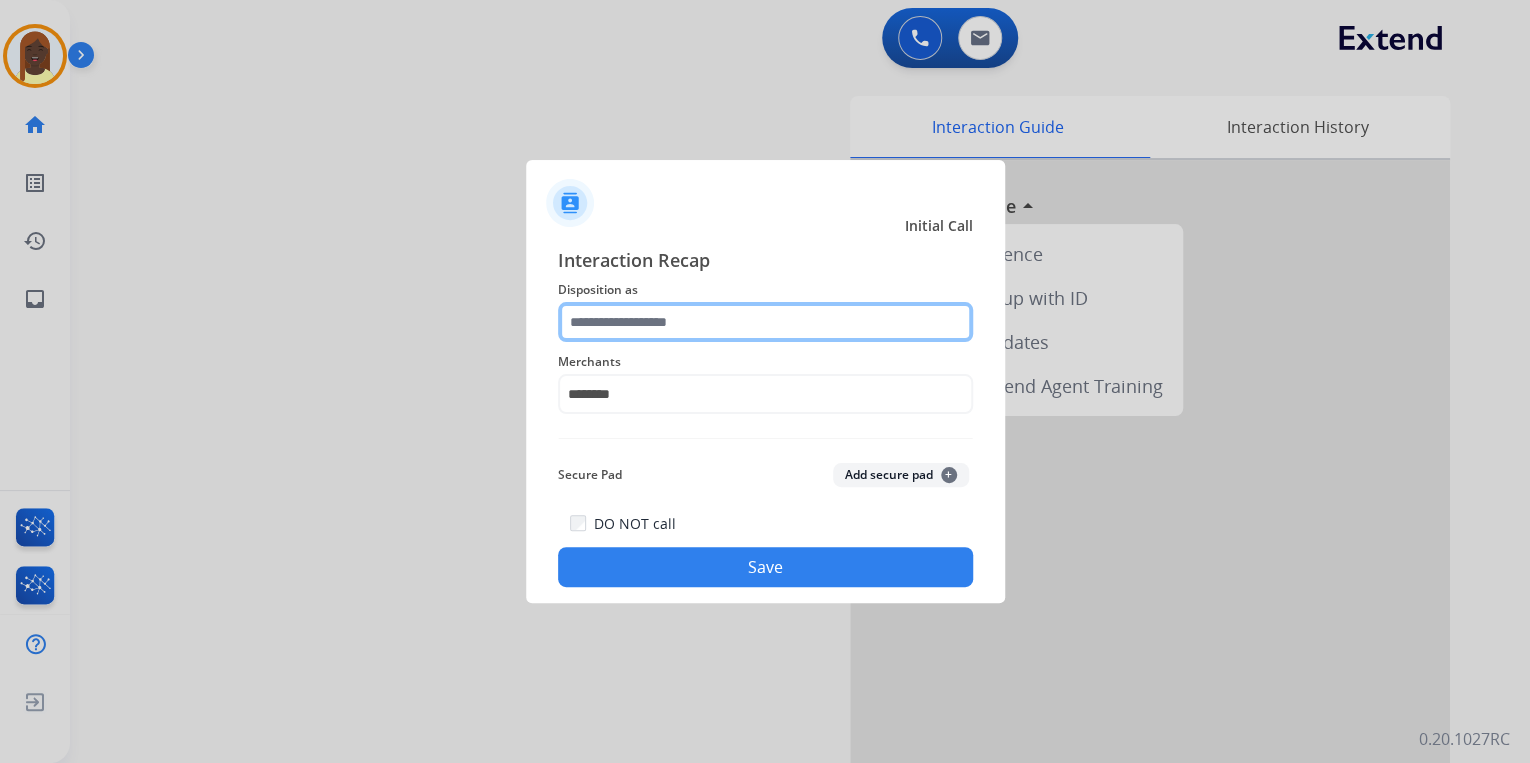 click 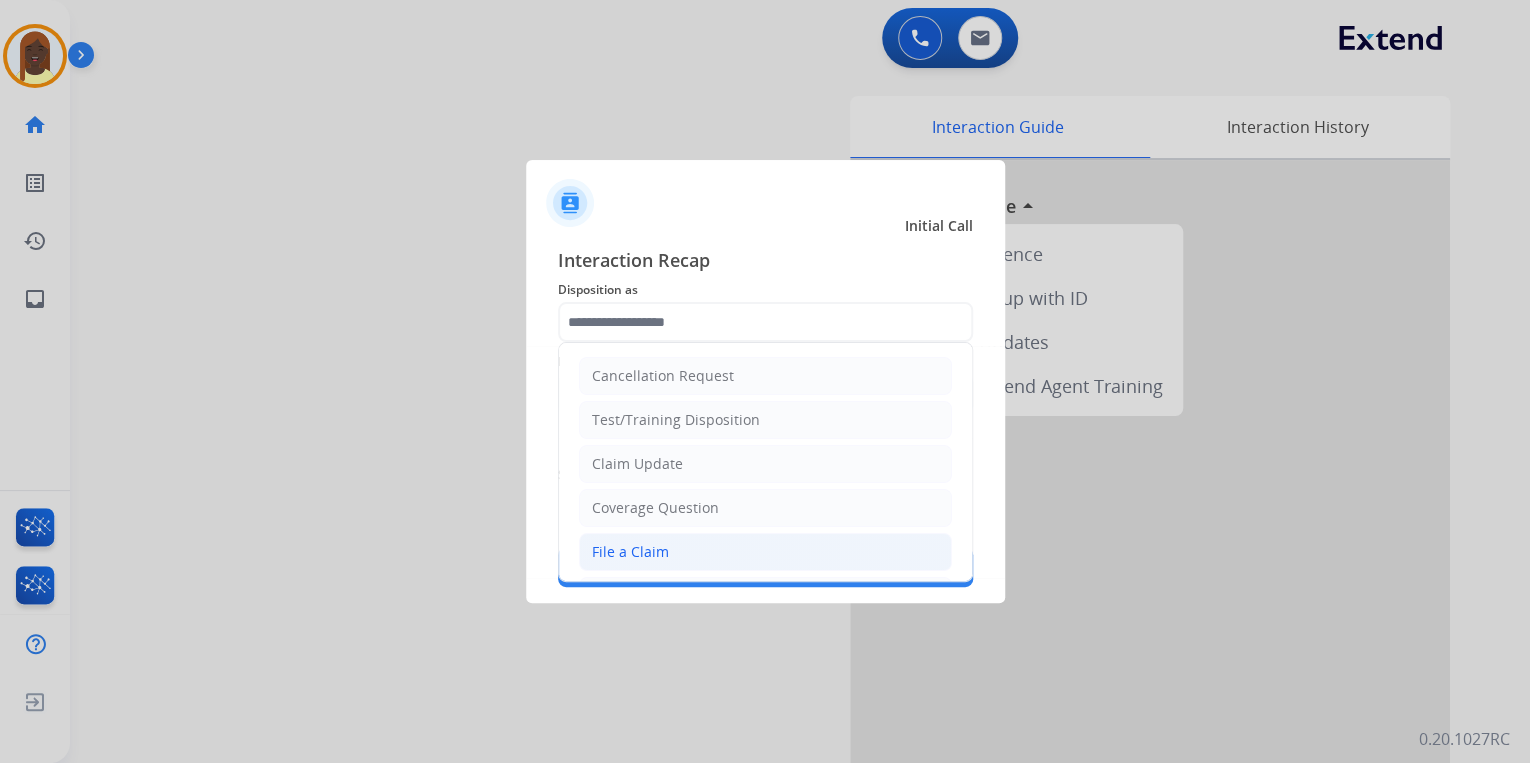 click on "File a Claim" 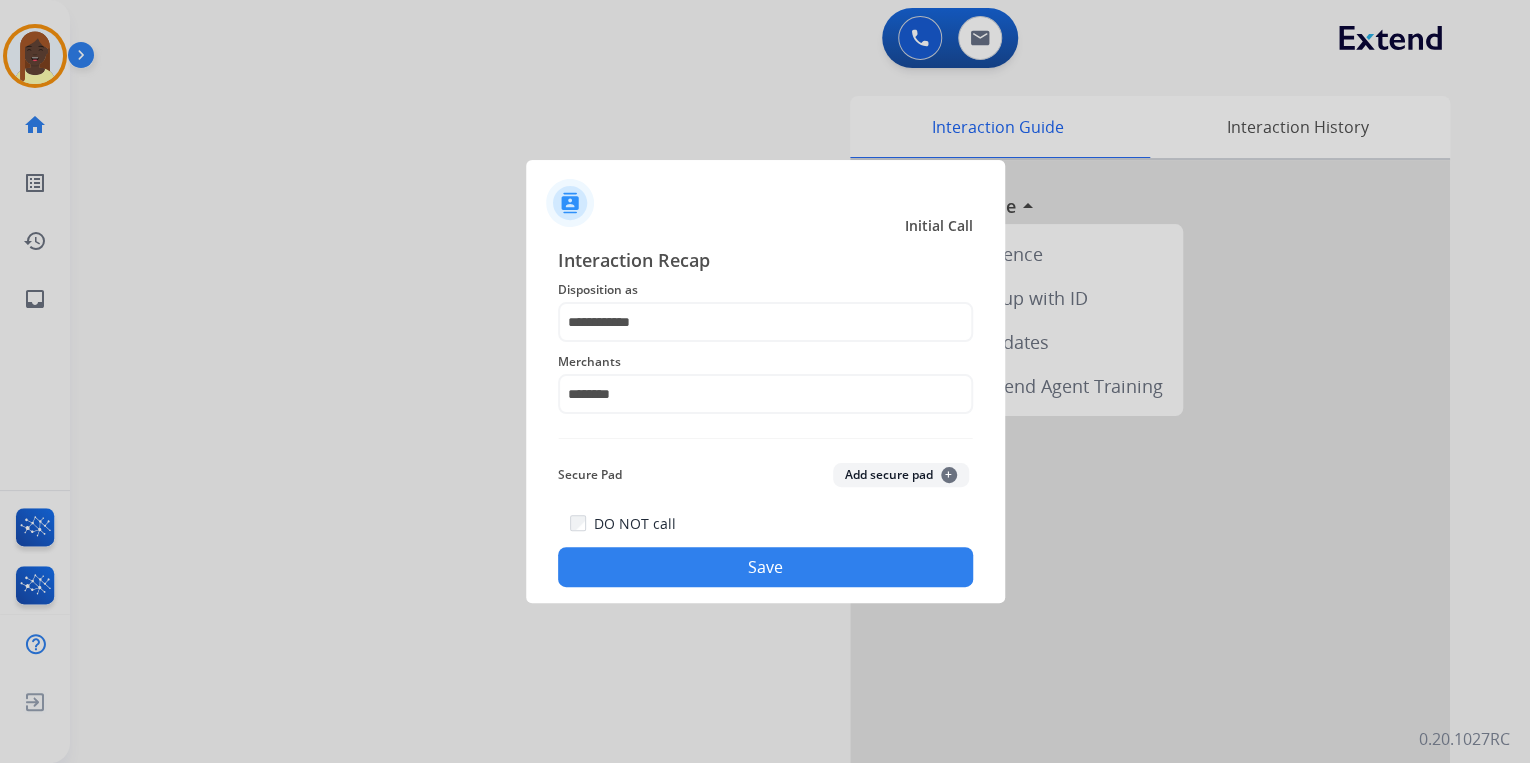 click on "Save" 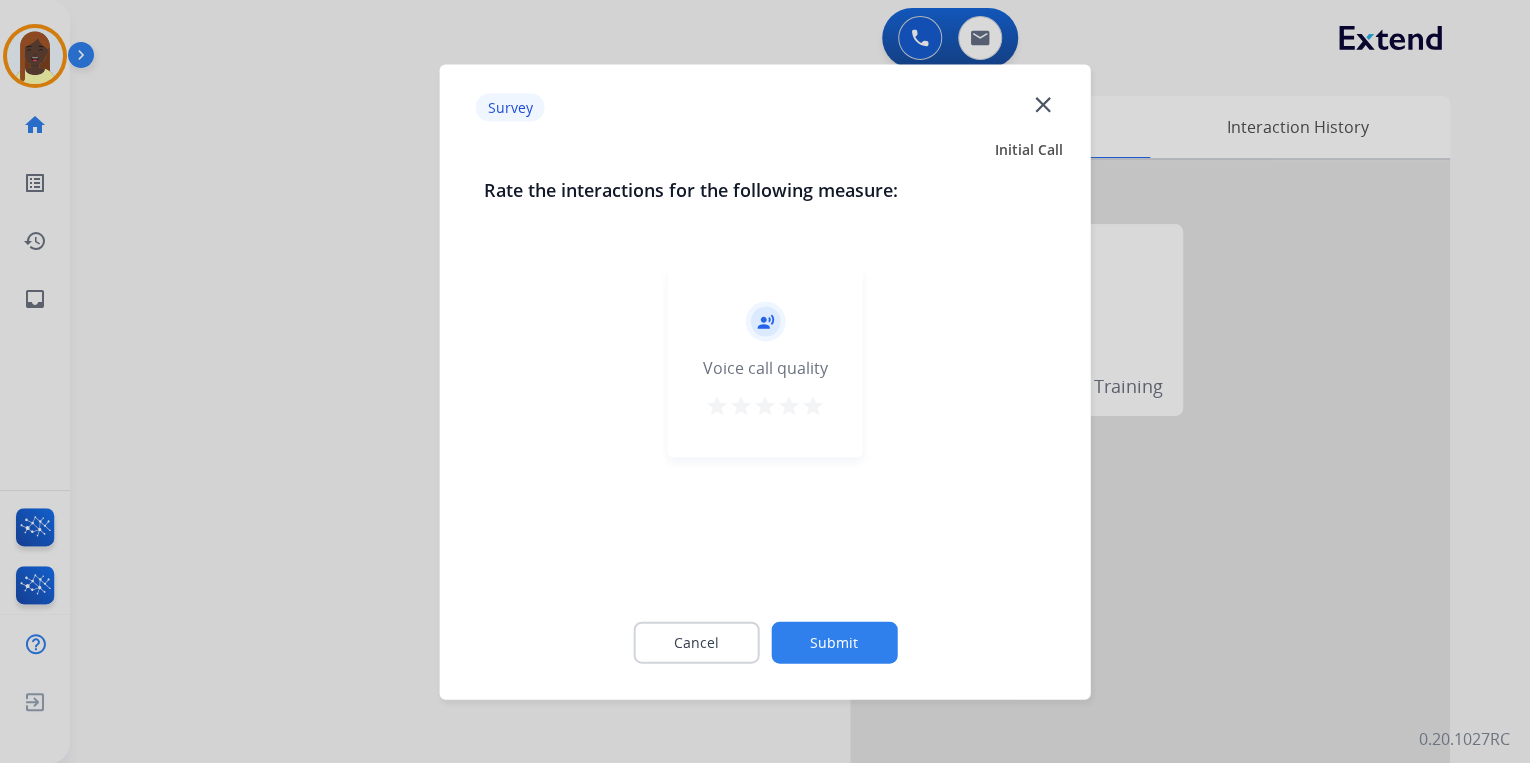 drag, startPoint x: 817, startPoint y: 408, endPoint x: 817, endPoint y: 456, distance: 48 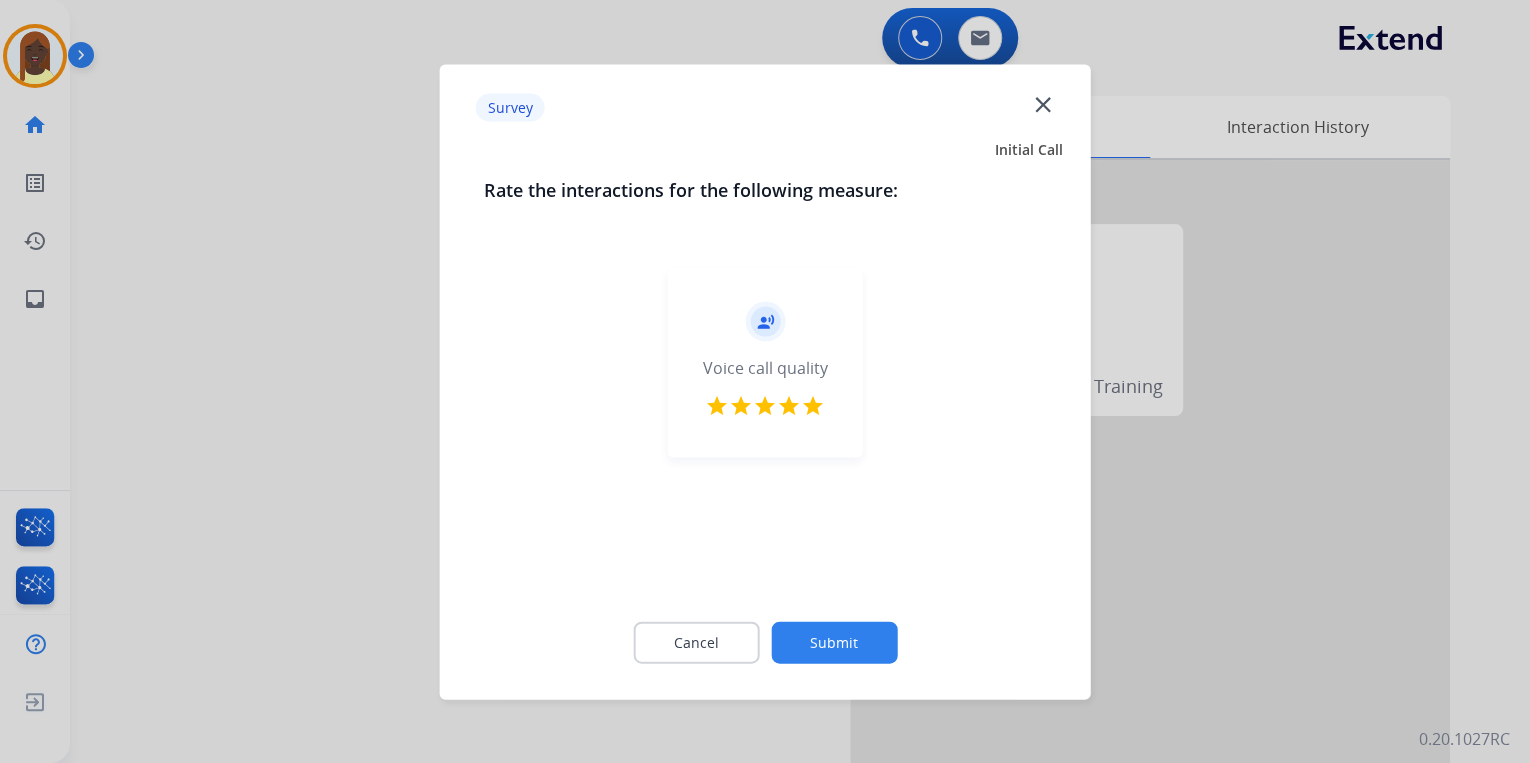 click on "Submit" 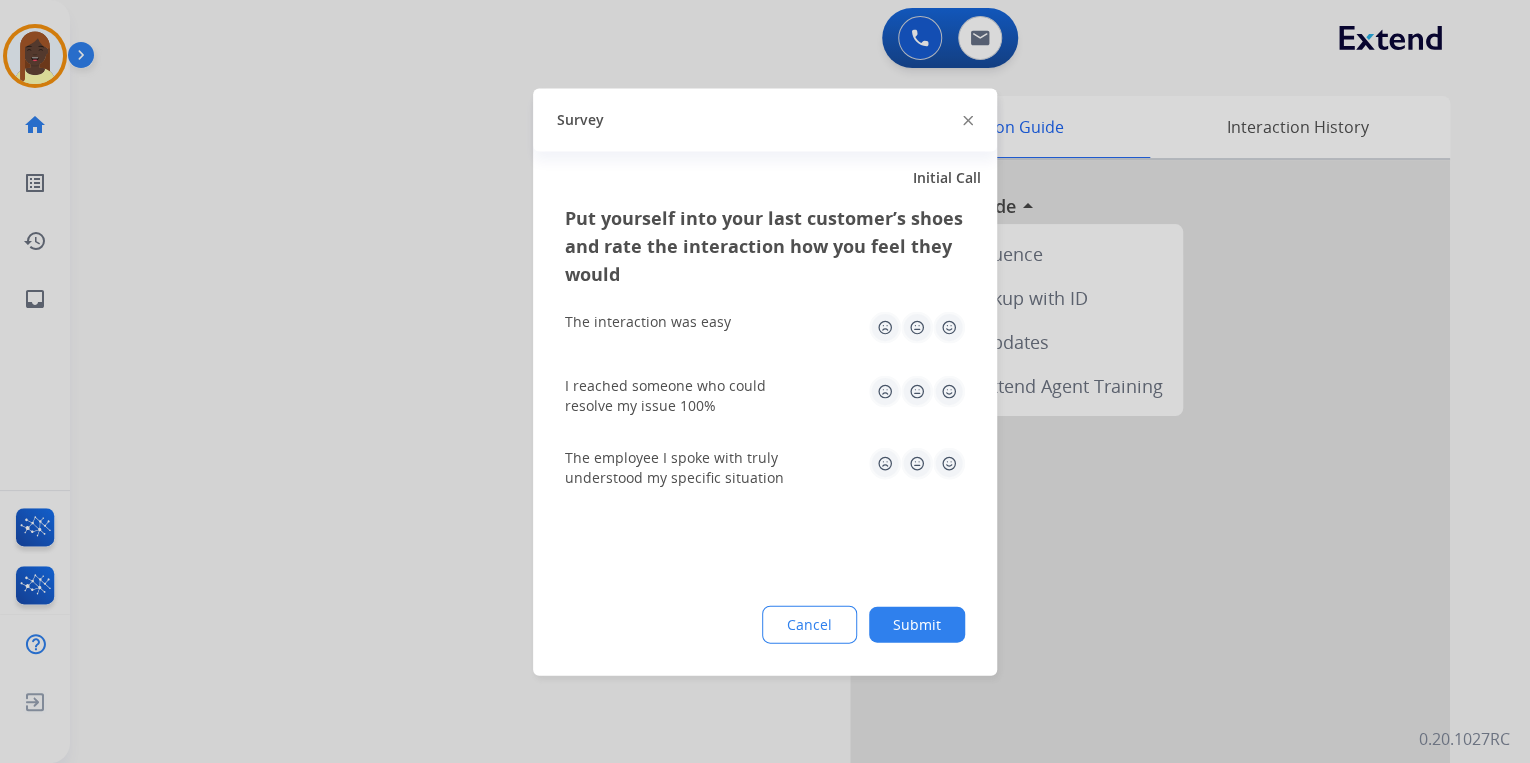 click 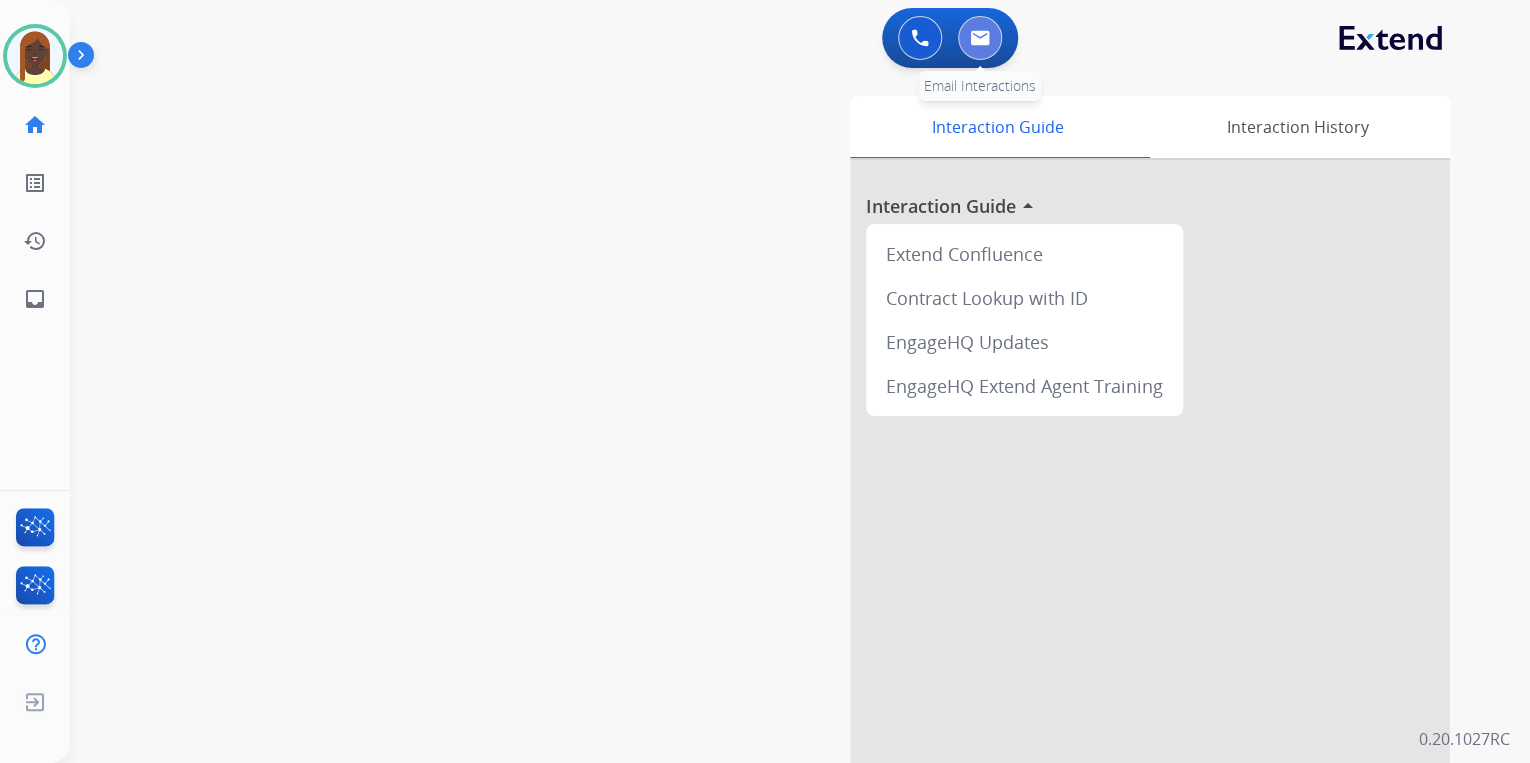click at bounding box center (980, 38) 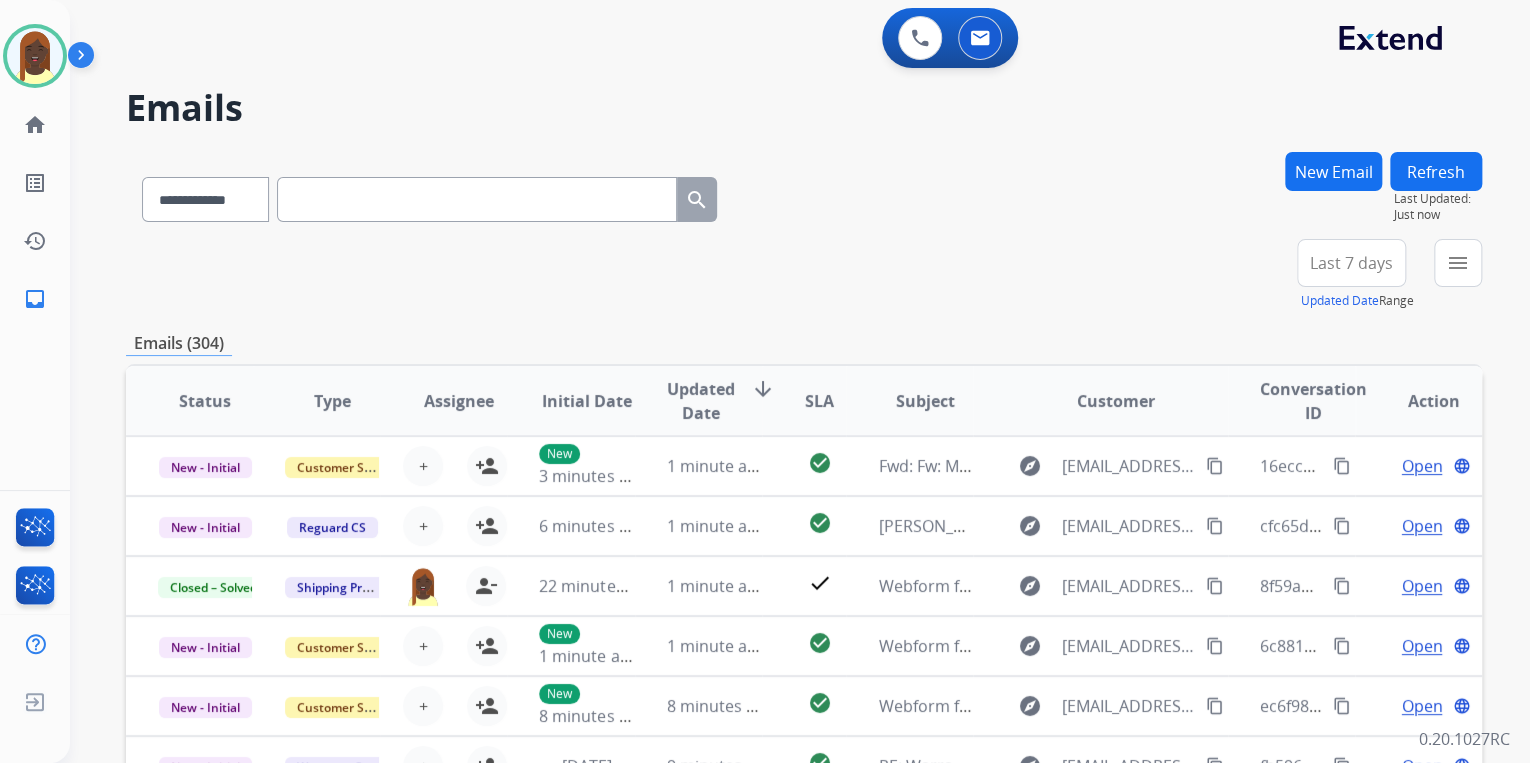 click on "**********" at bounding box center (804, 645) 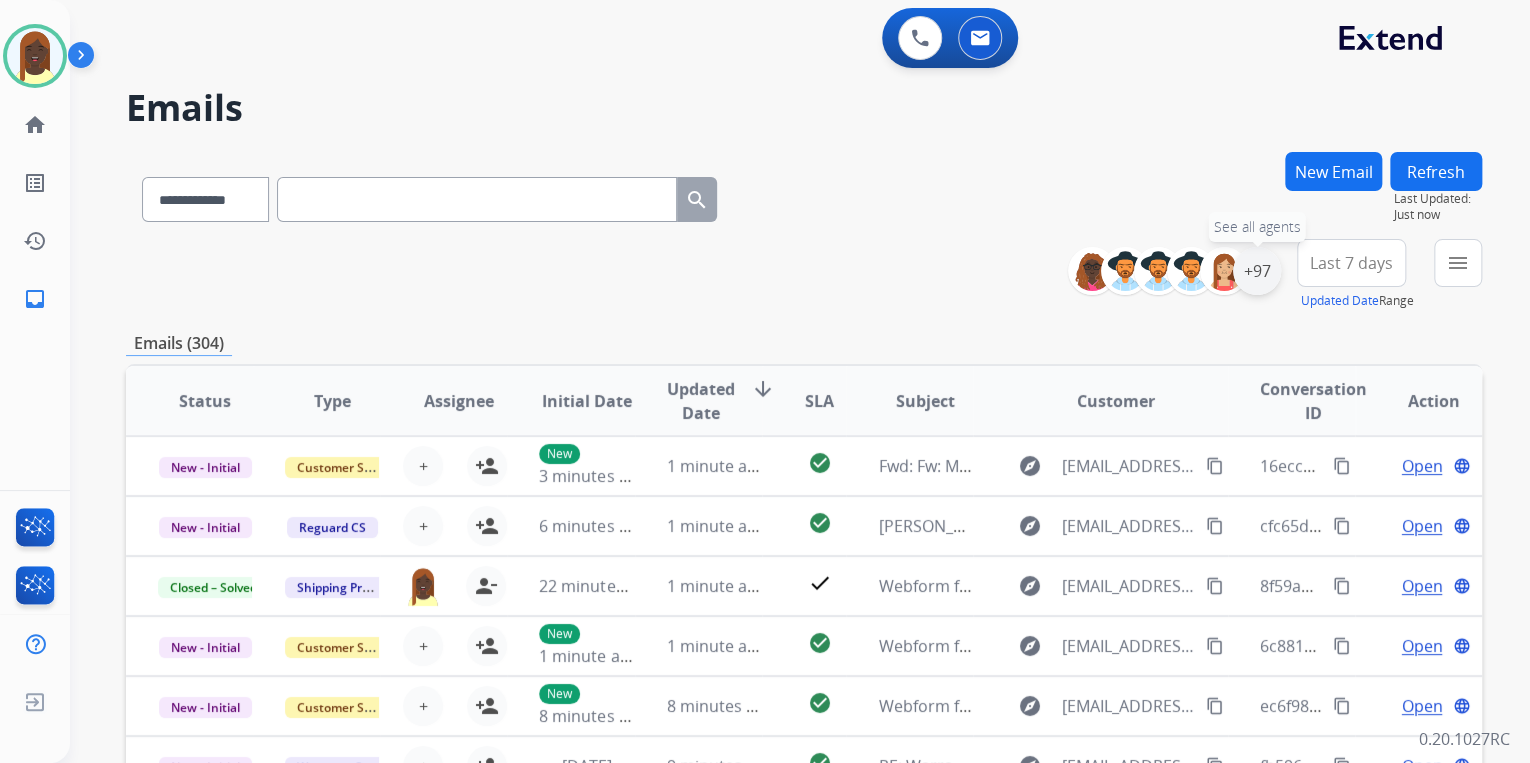 click on "+97" at bounding box center (1257, 271) 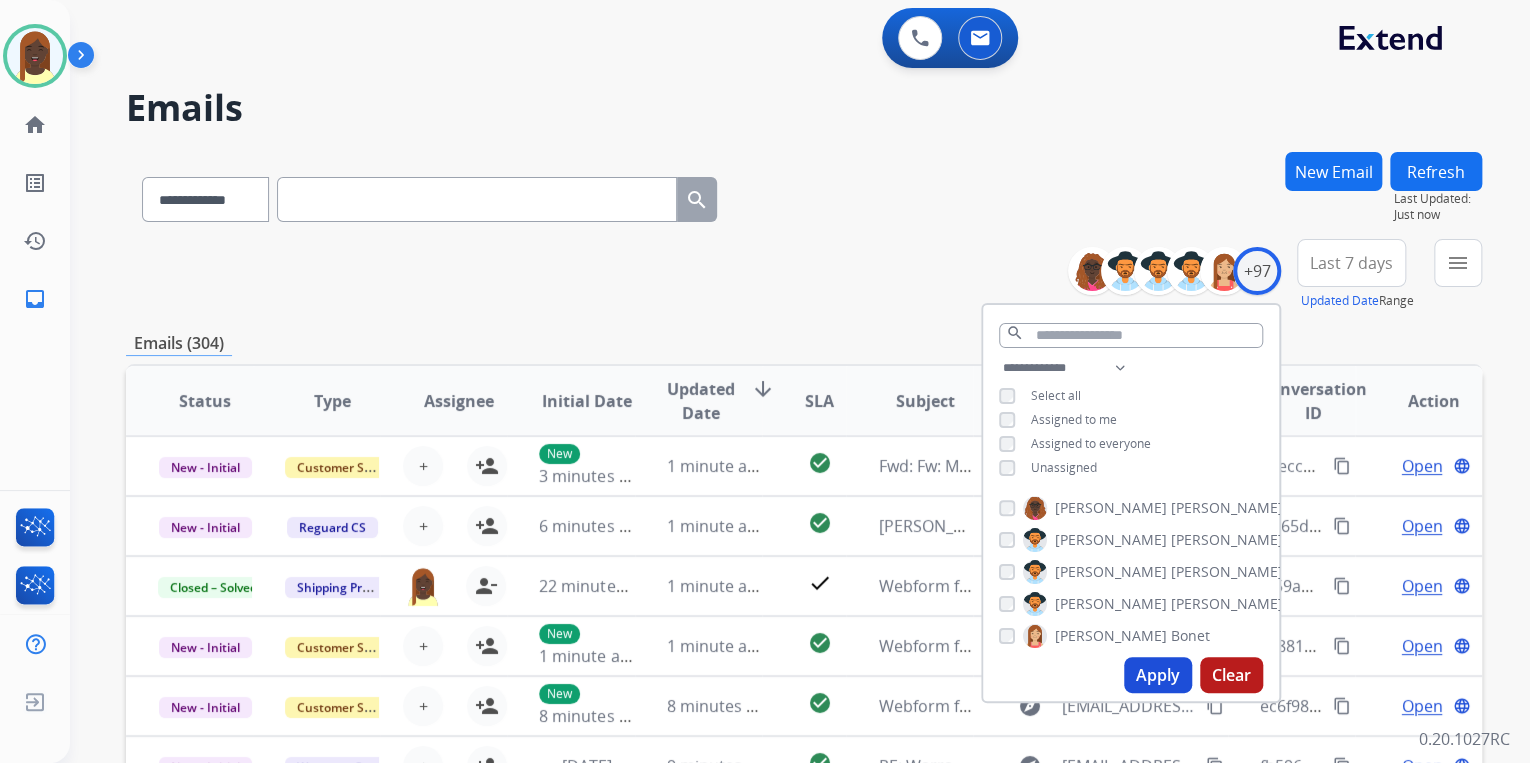 click on "Apply" at bounding box center [1158, 675] 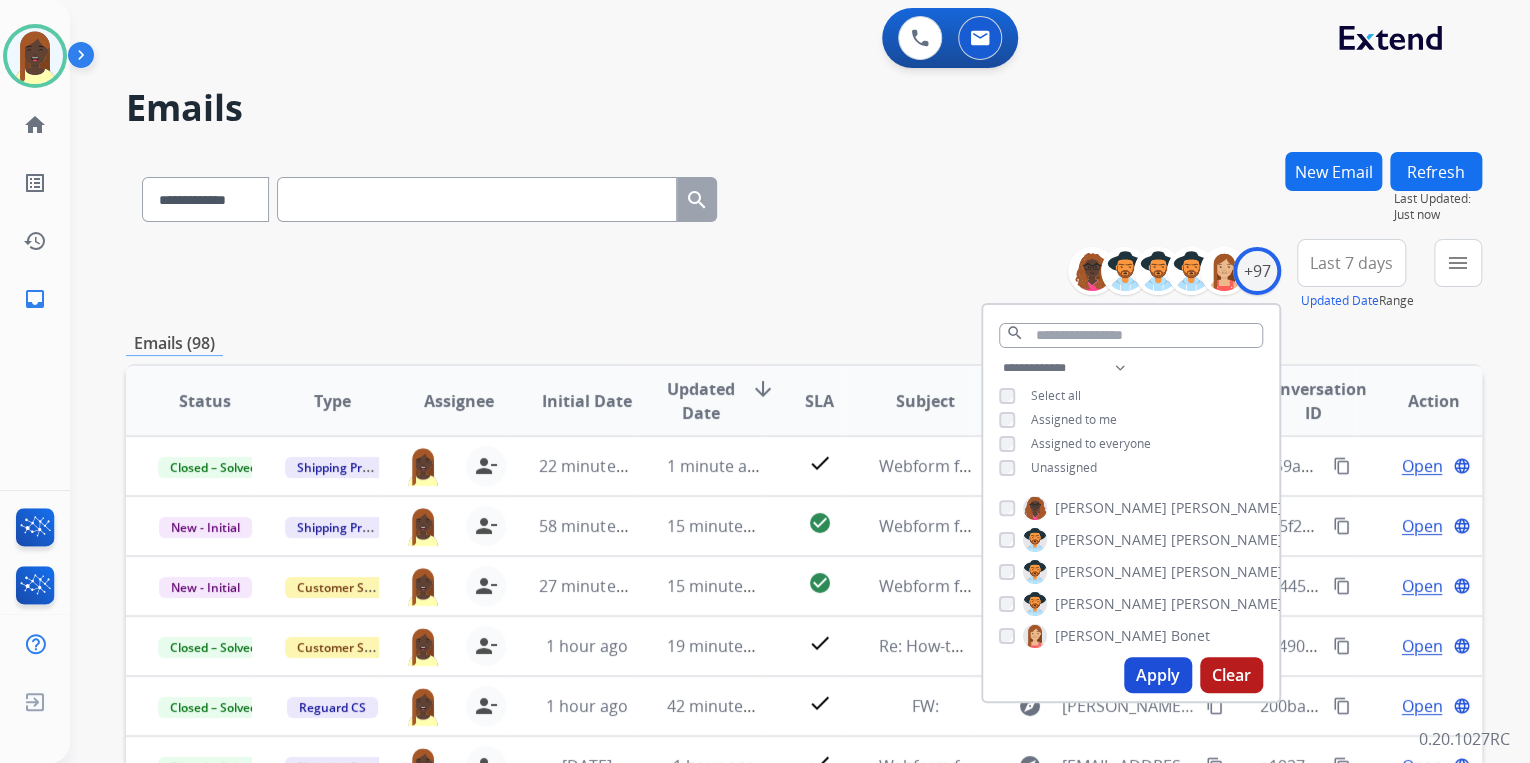 click on "**********" at bounding box center [804, 645] 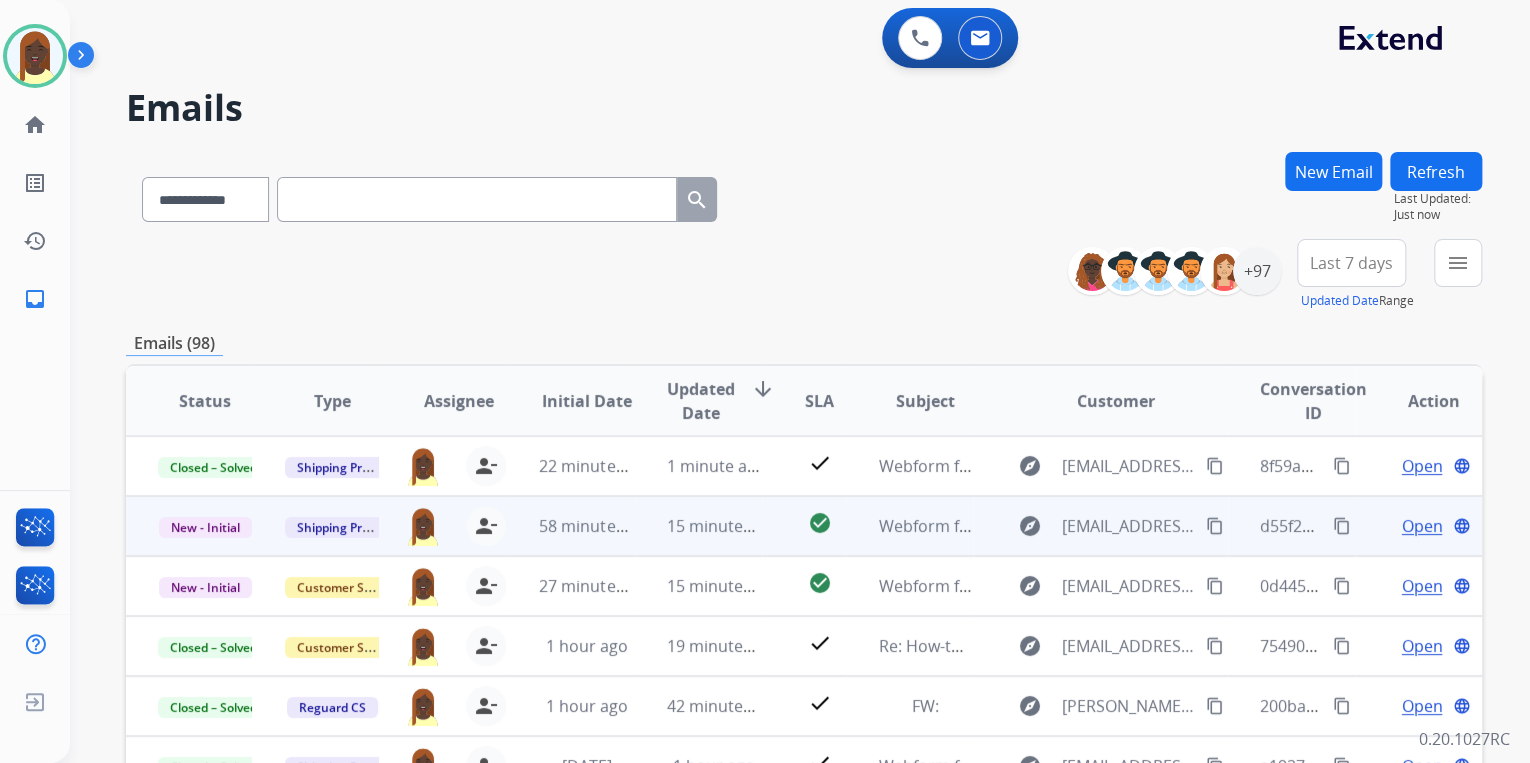 click on "content_copy" at bounding box center (1342, 526) 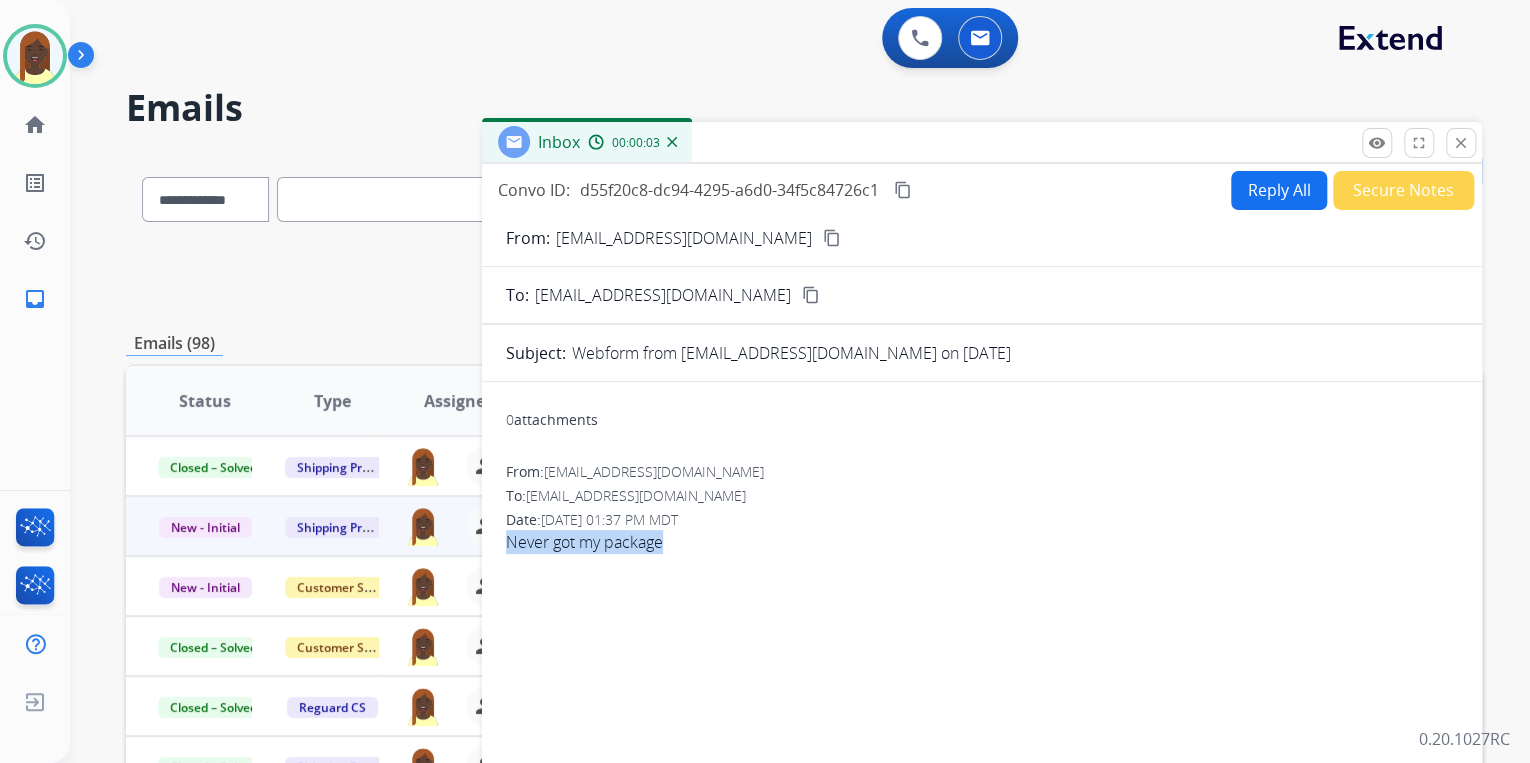 drag, startPoint x: 496, startPoint y: 546, endPoint x: 661, endPoint y: 540, distance: 165.10905 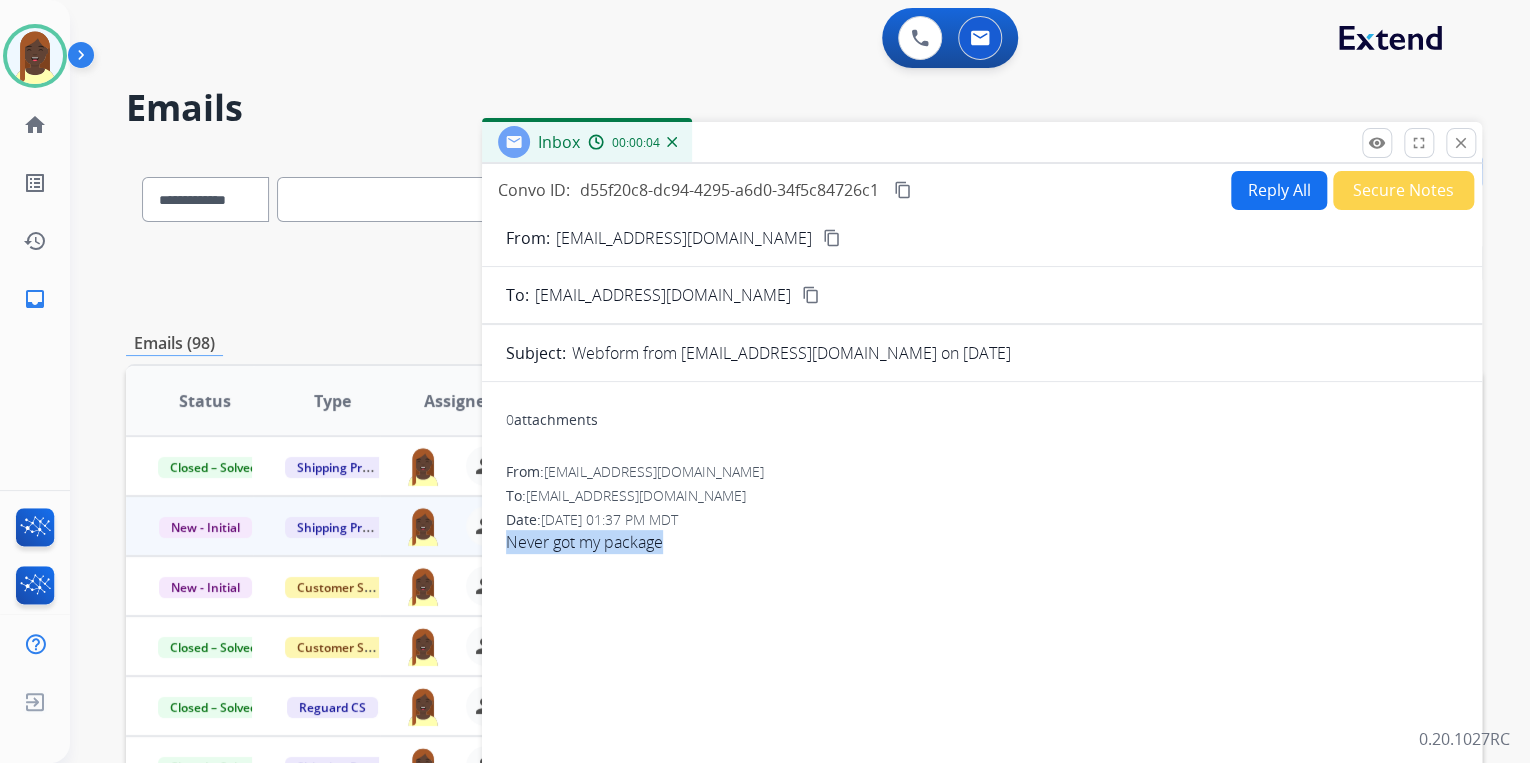 drag, startPoint x: 661, startPoint y: 540, endPoint x: 642, endPoint y: 541, distance: 19.026299 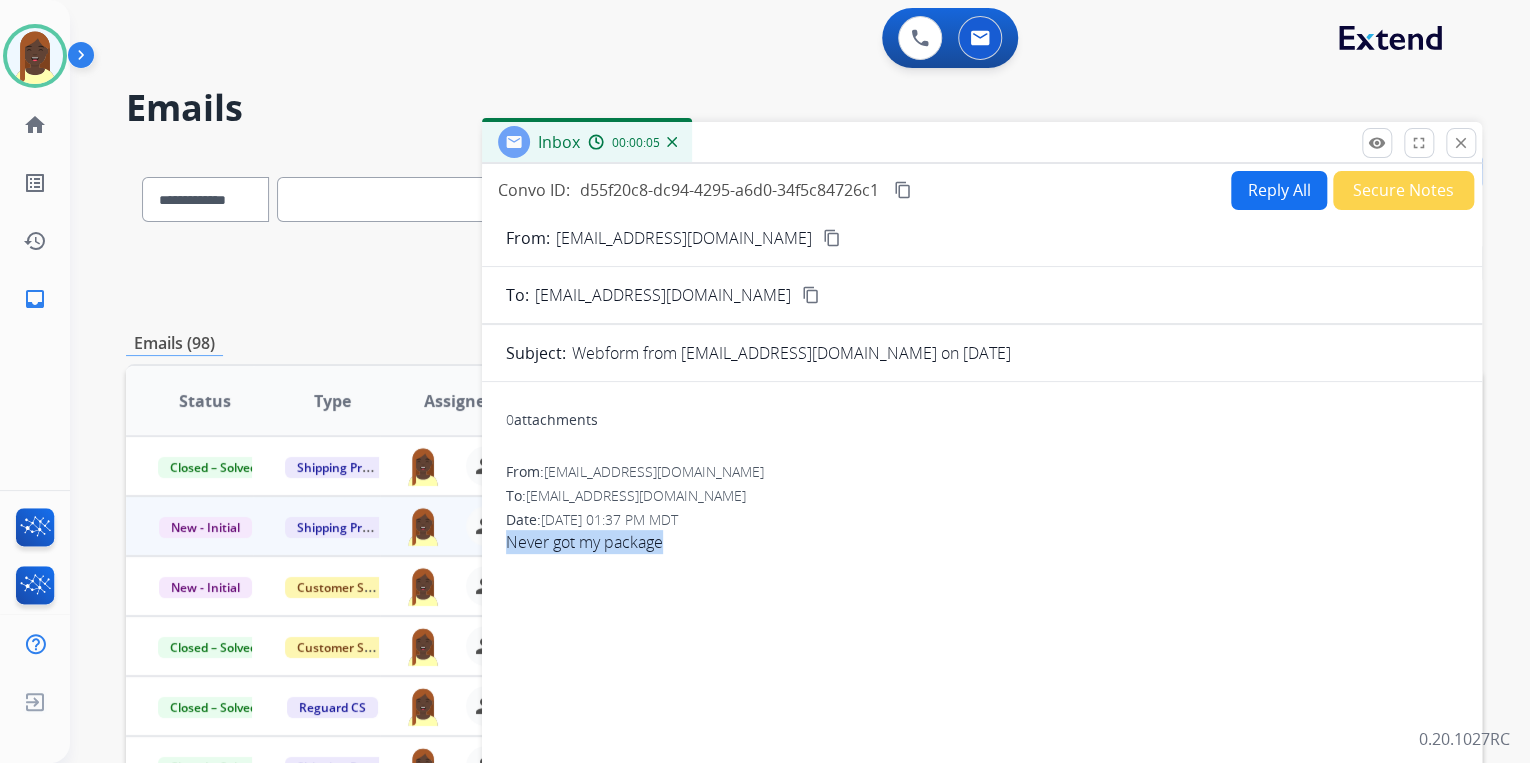 copy on "Never got my package" 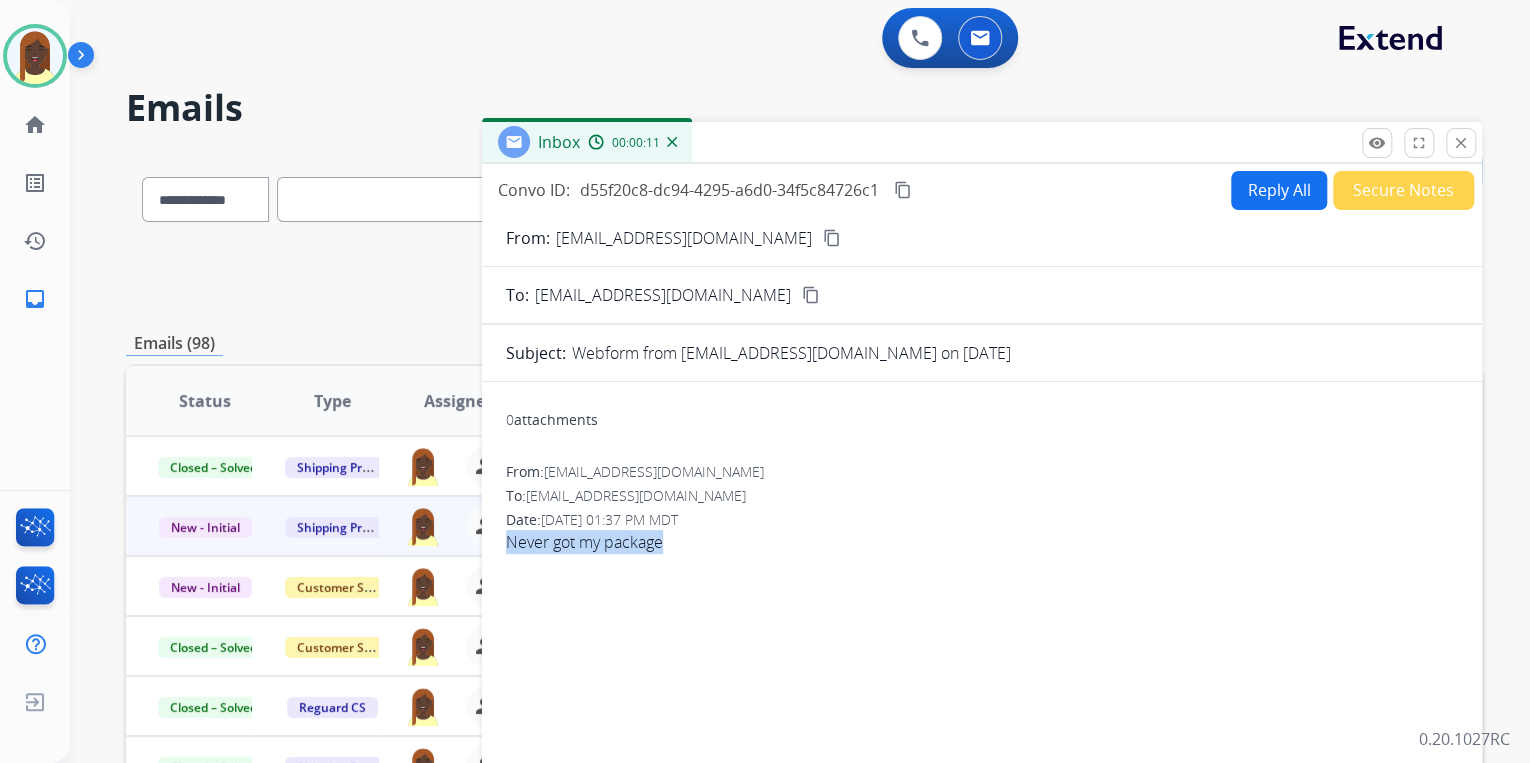 click on "Never got my package" at bounding box center (982, 542) 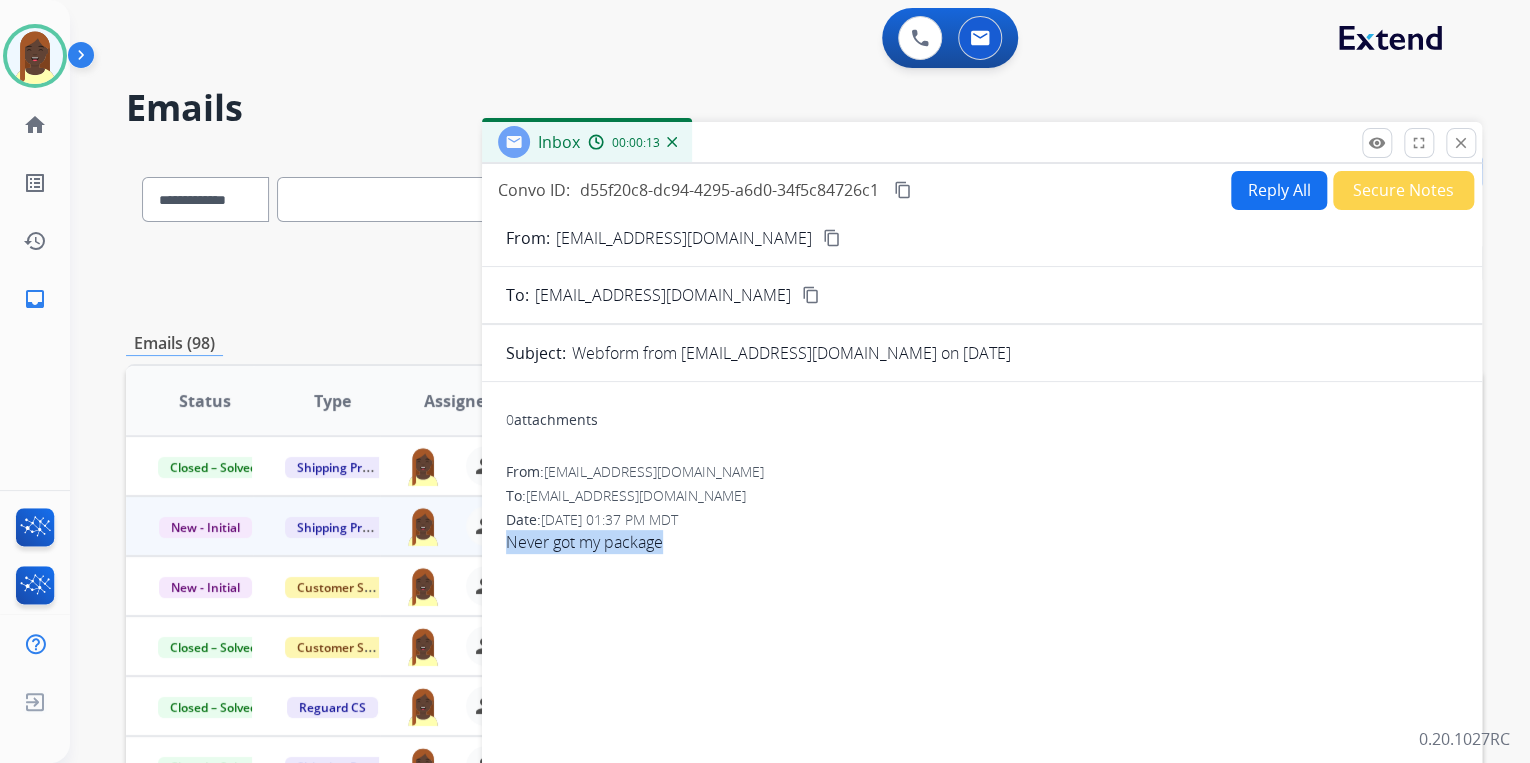 click on "content_copy" at bounding box center [832, 238] 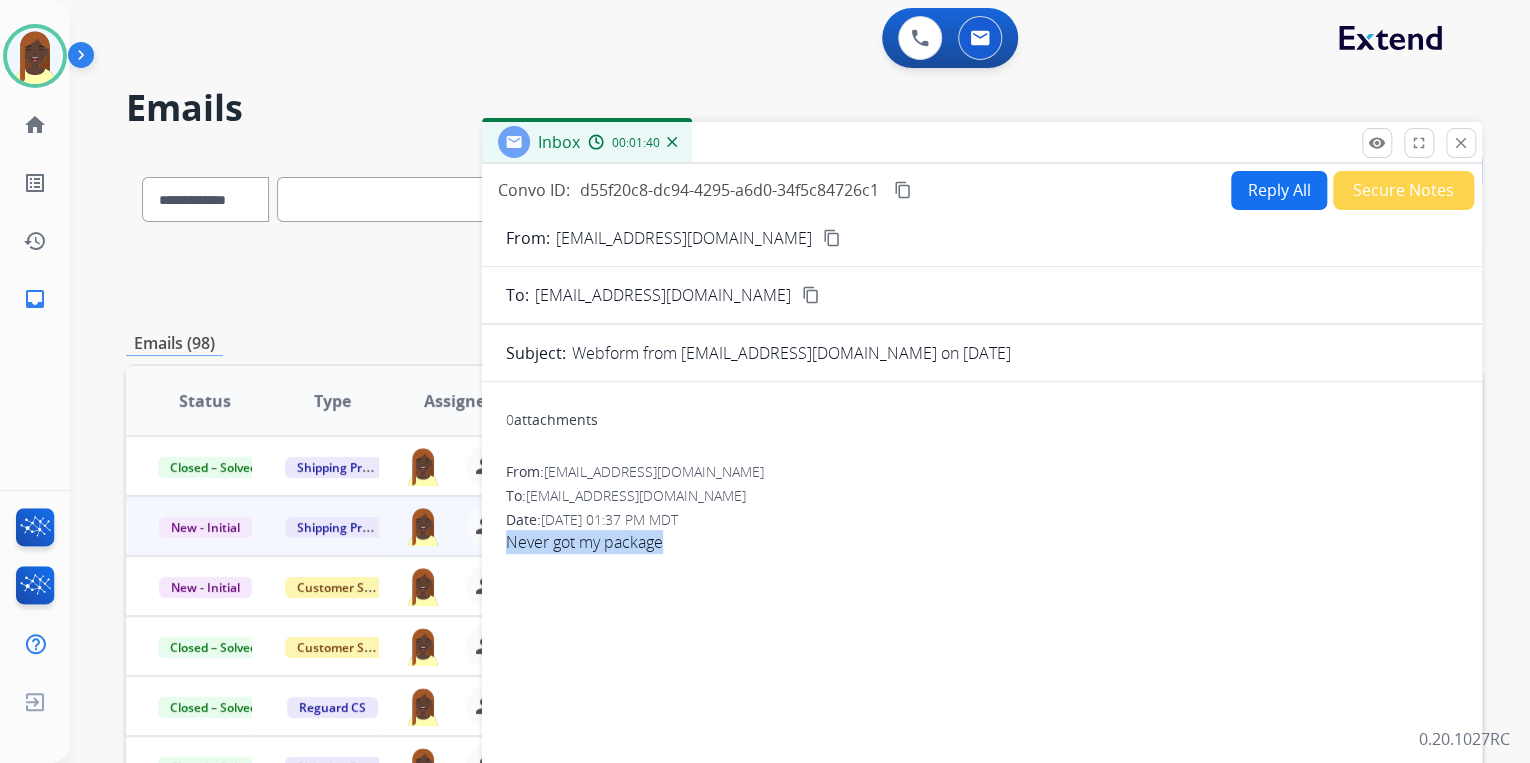 click on "content_copy" at bounding box center (832, 238) 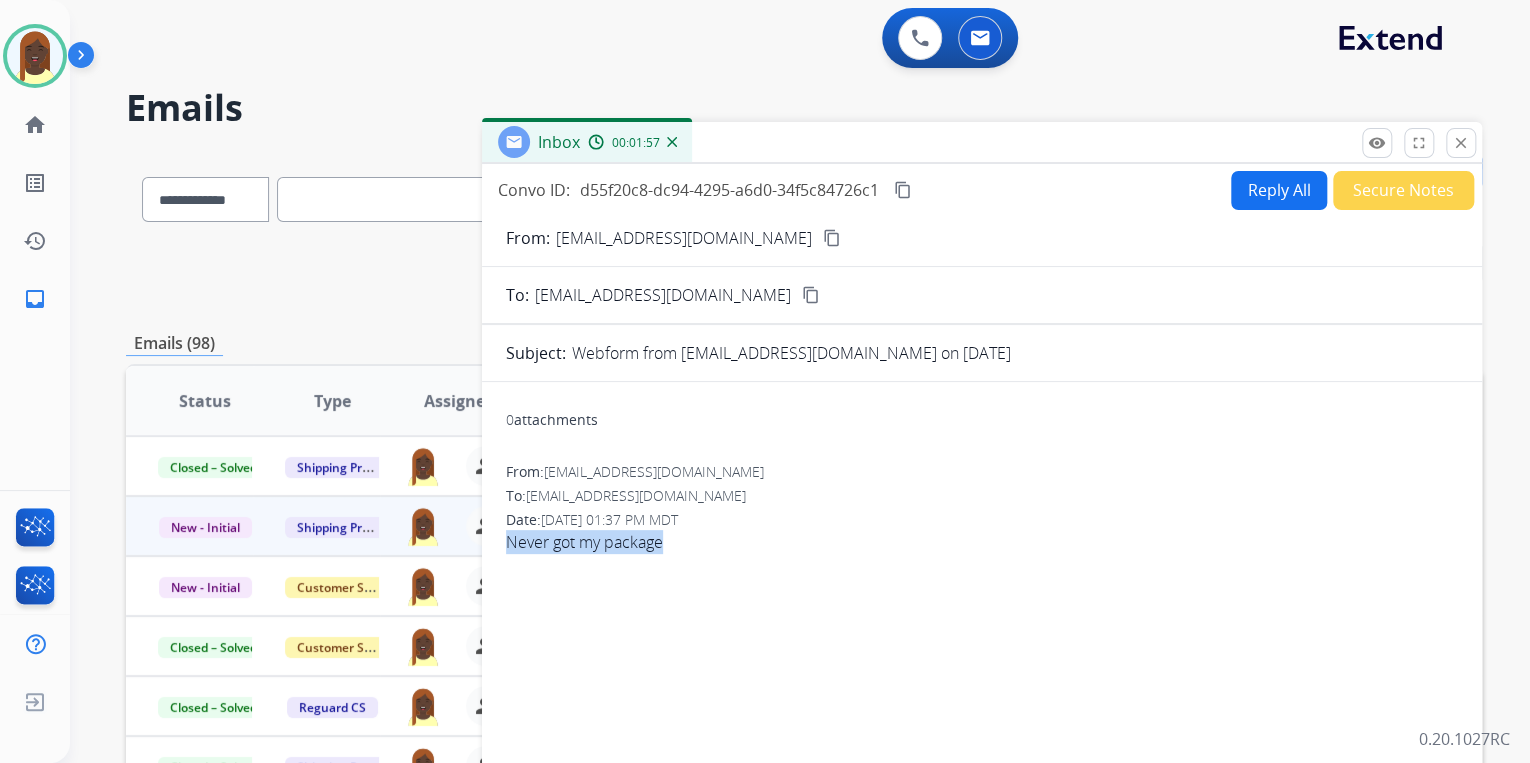 click on "Reply All" at bounding box center (1279, 190) 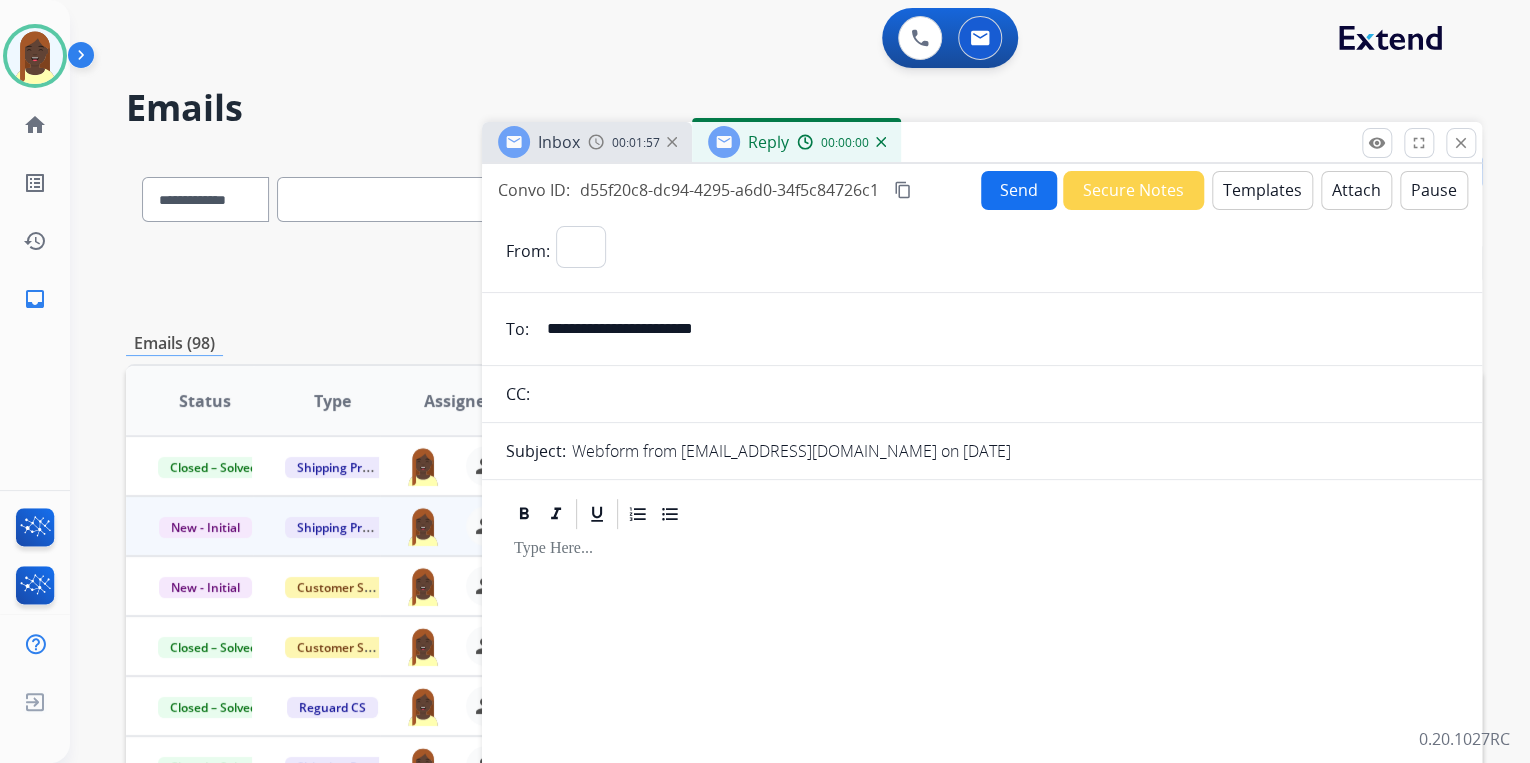 select on "**********" 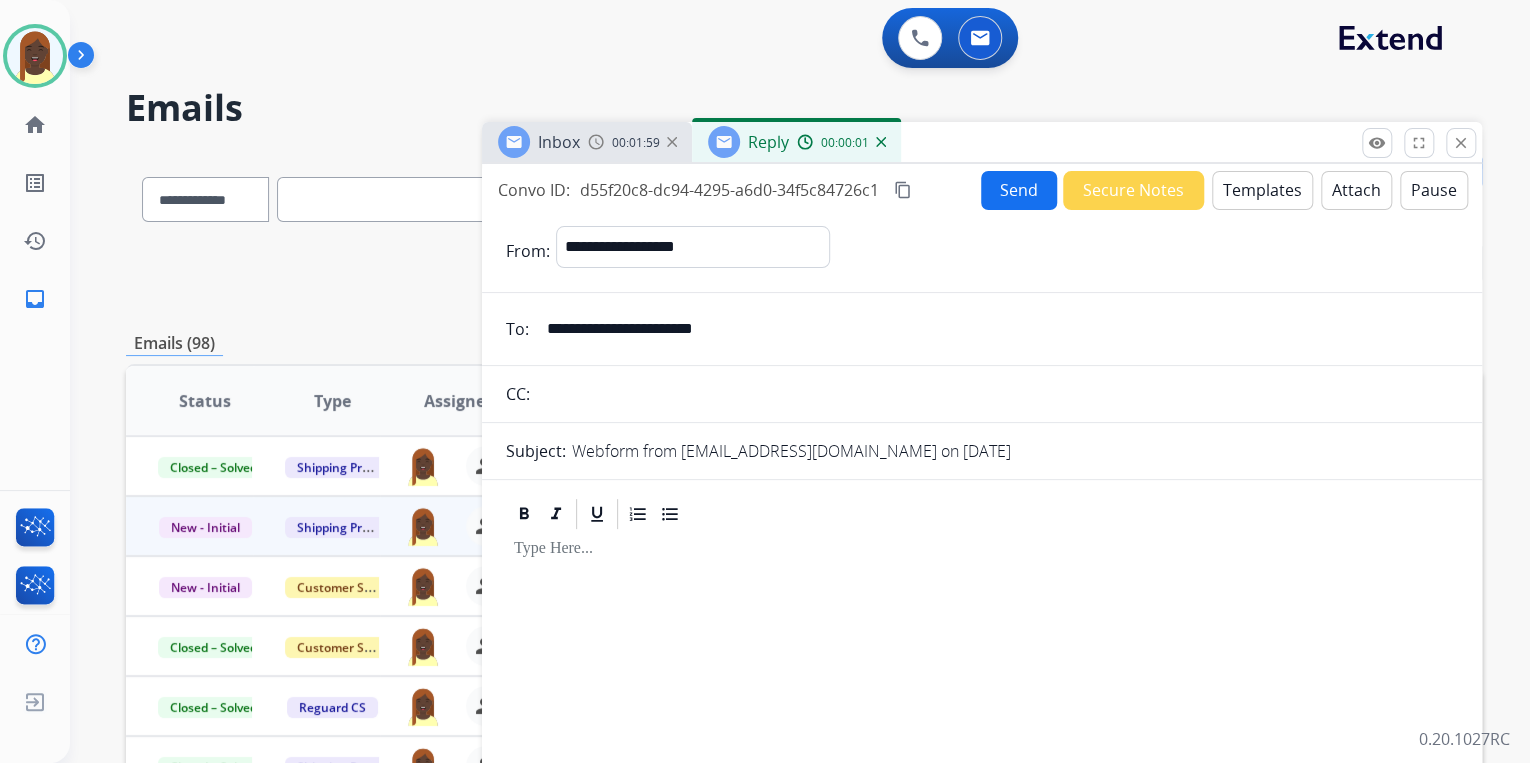 click on "Templates" at bounding box center (1262, 190) 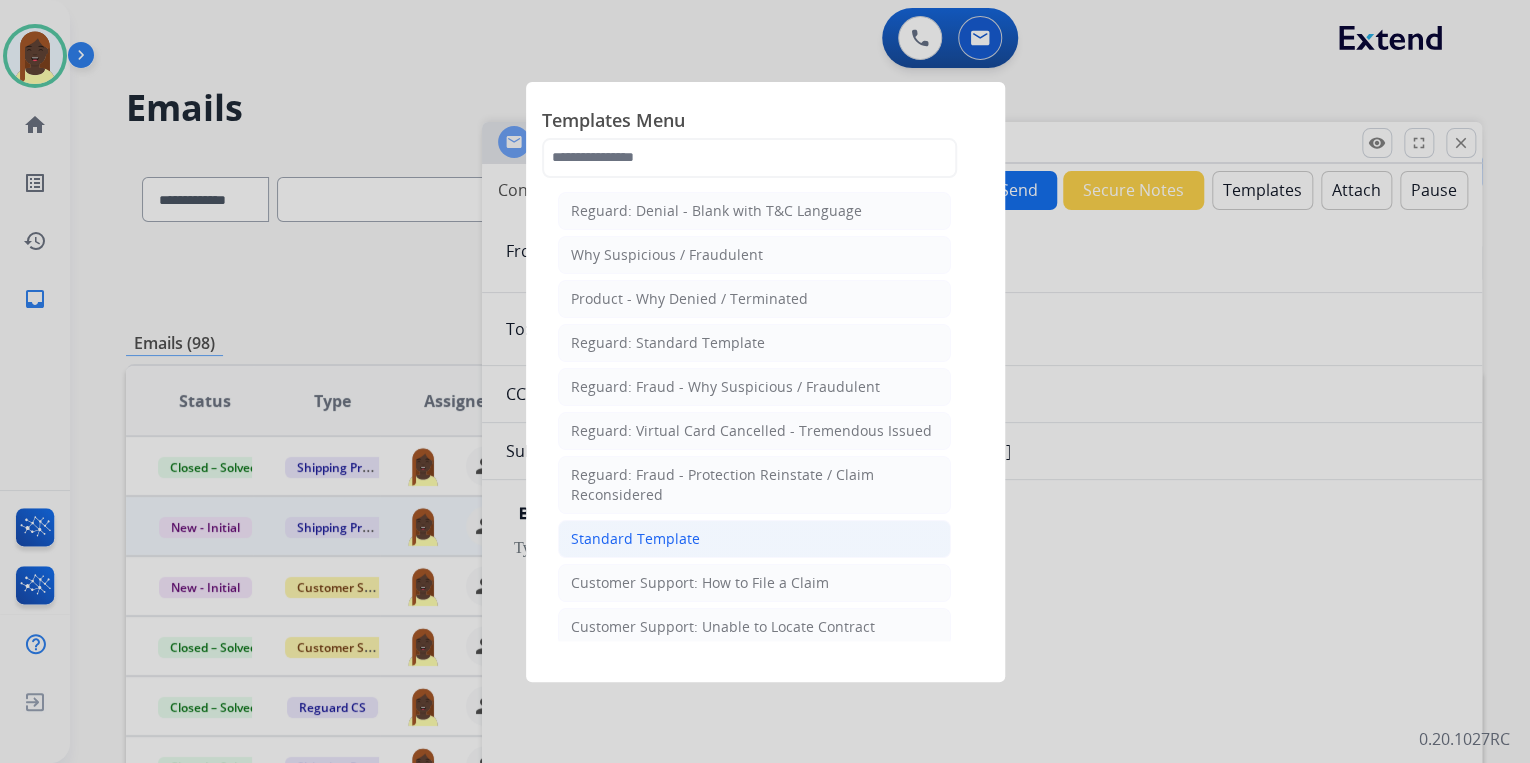 click on "Standard Template" 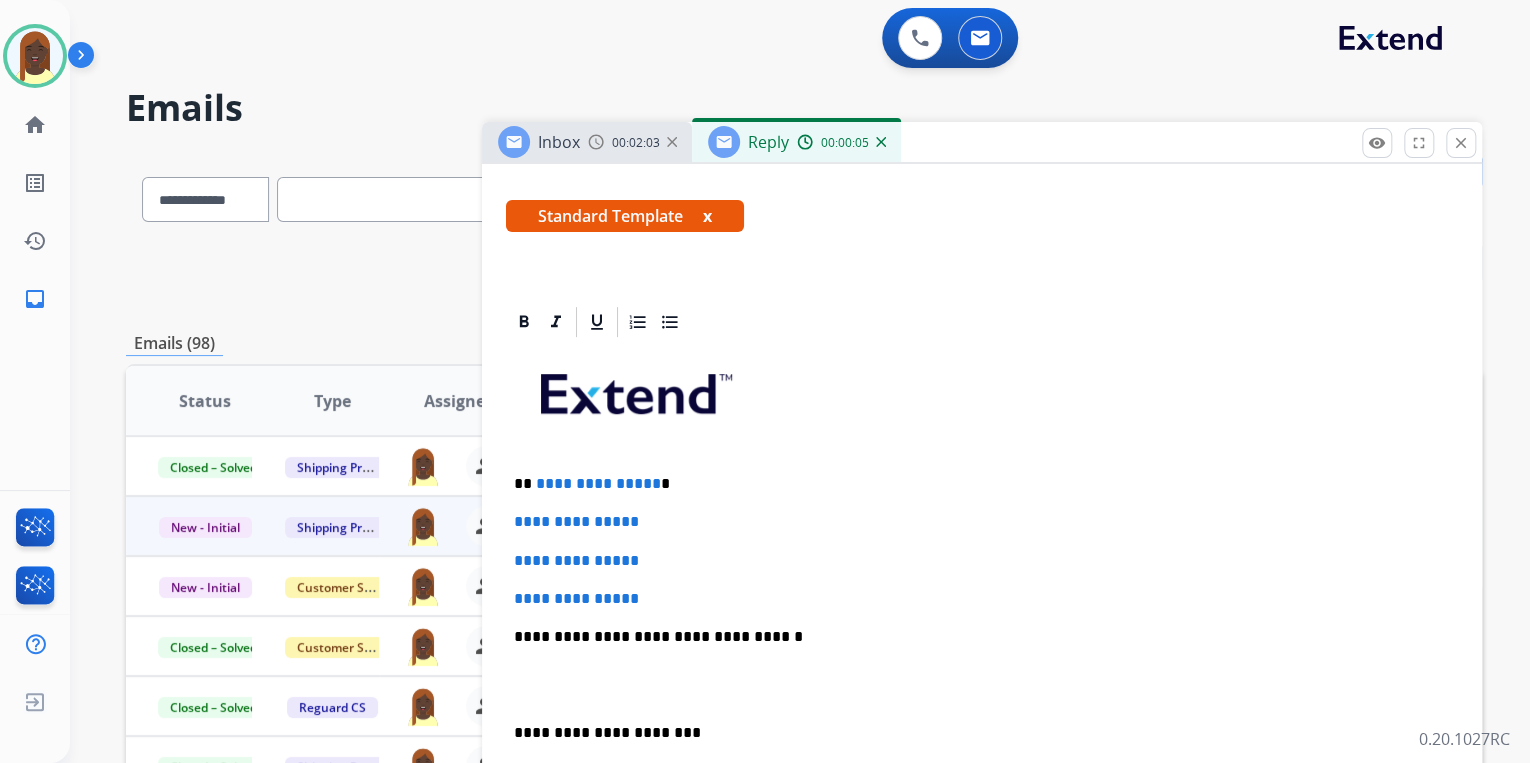 scroll, scrollTop: 320, scrollLeft: 0, axis: vertical 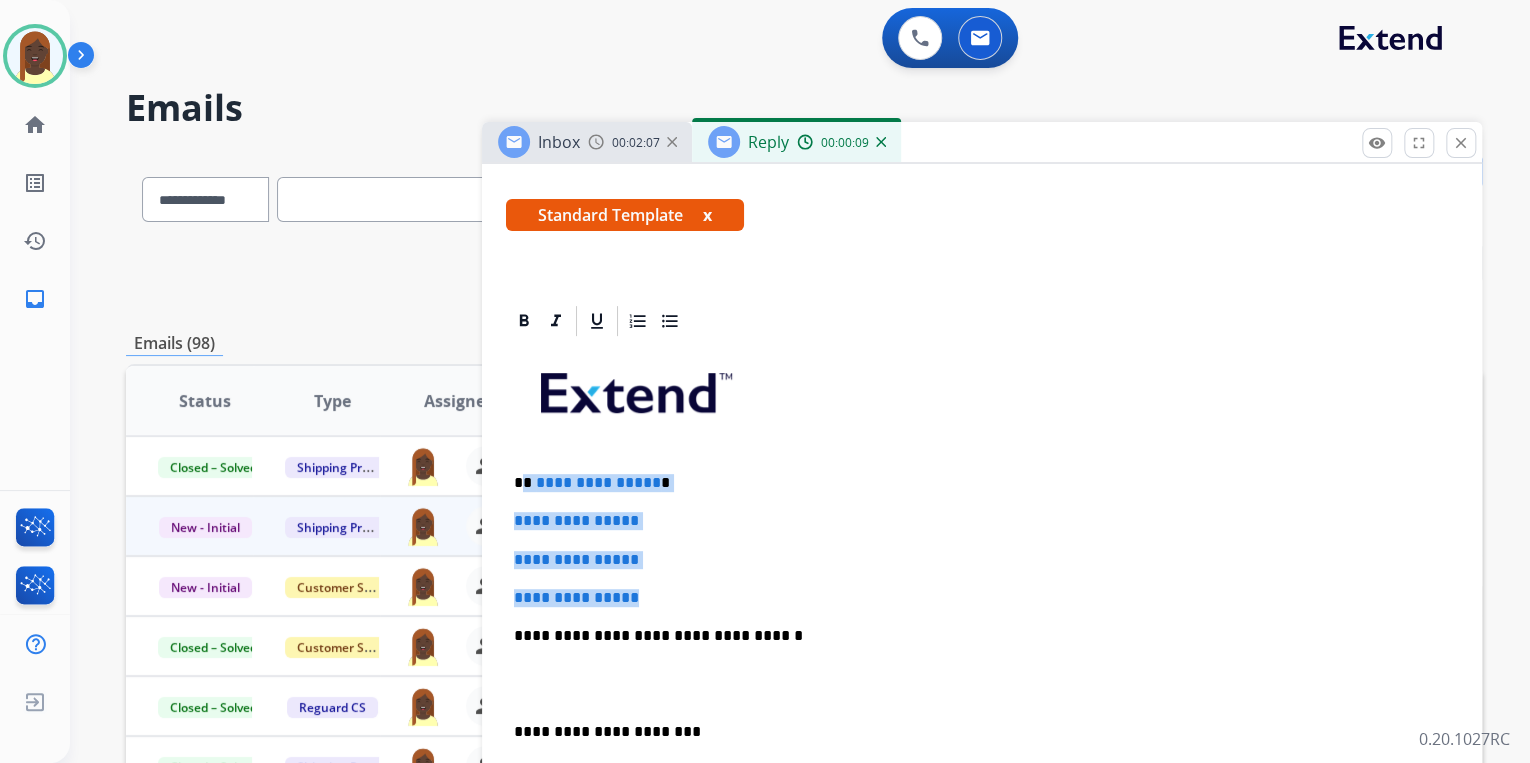 drag, startPoint x: 527, startPoint y: 479, endPoint x: 658, endPoint y: 584, distance: 167.88687 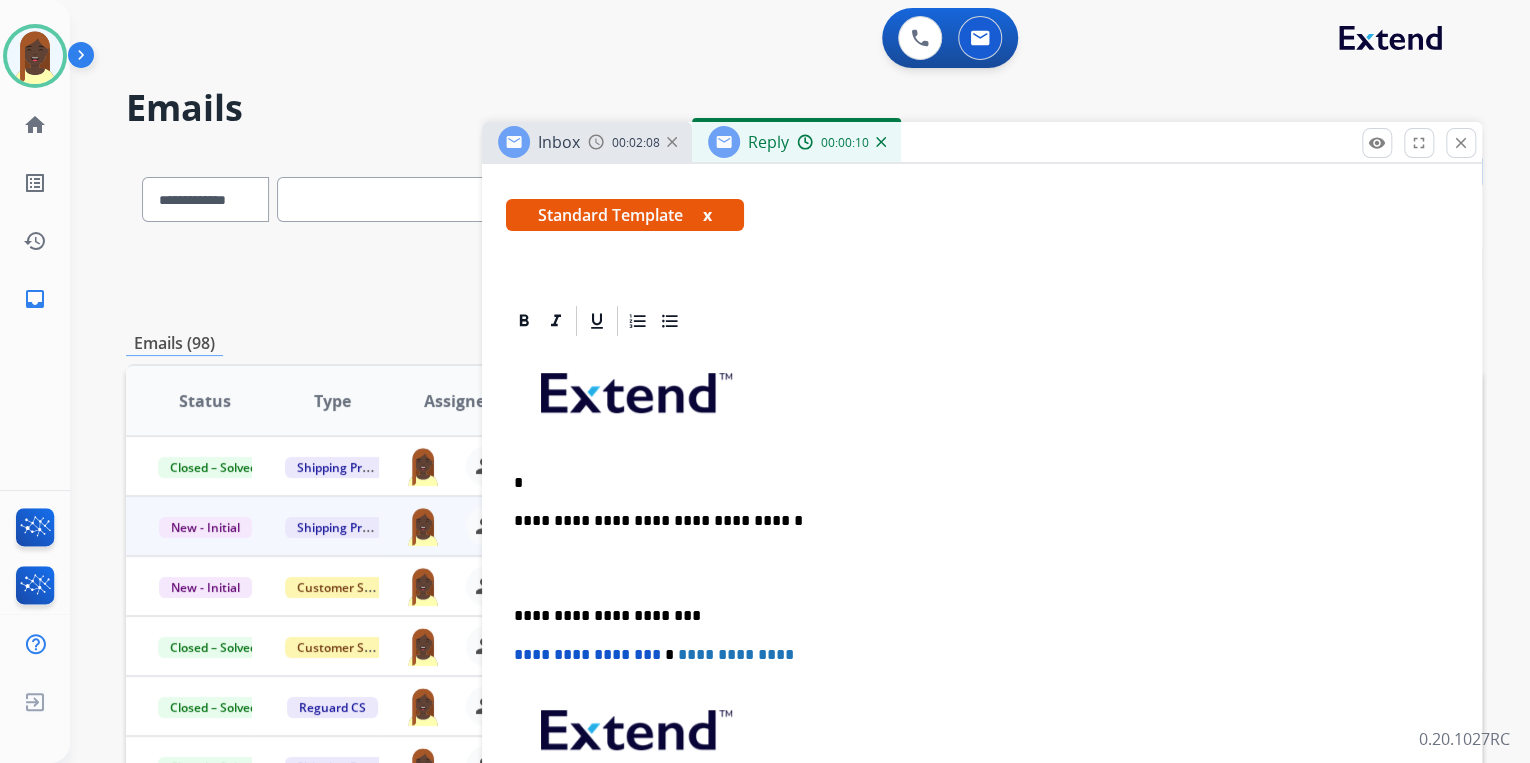 type 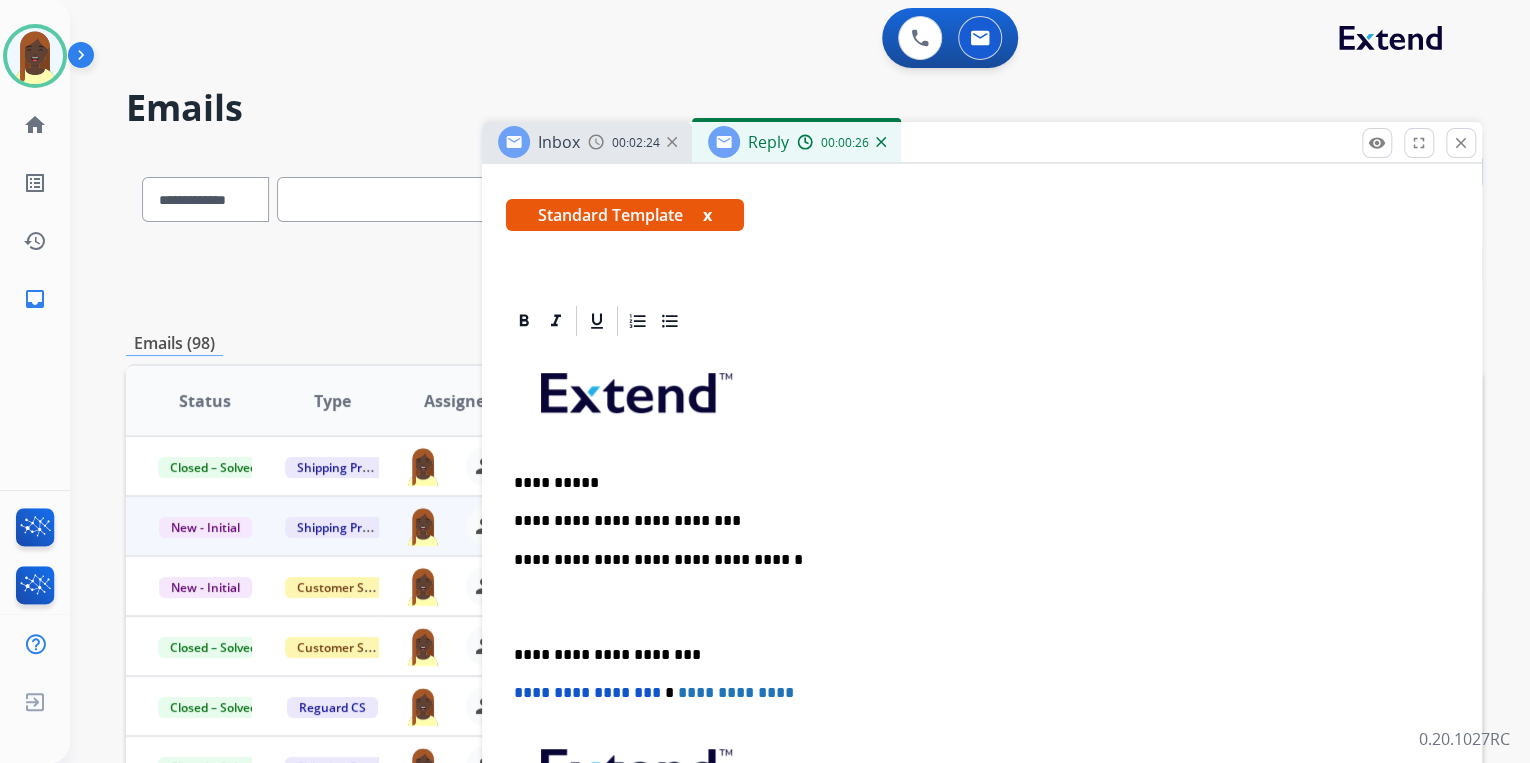 click on "**********" at bounding box center [974, 521] 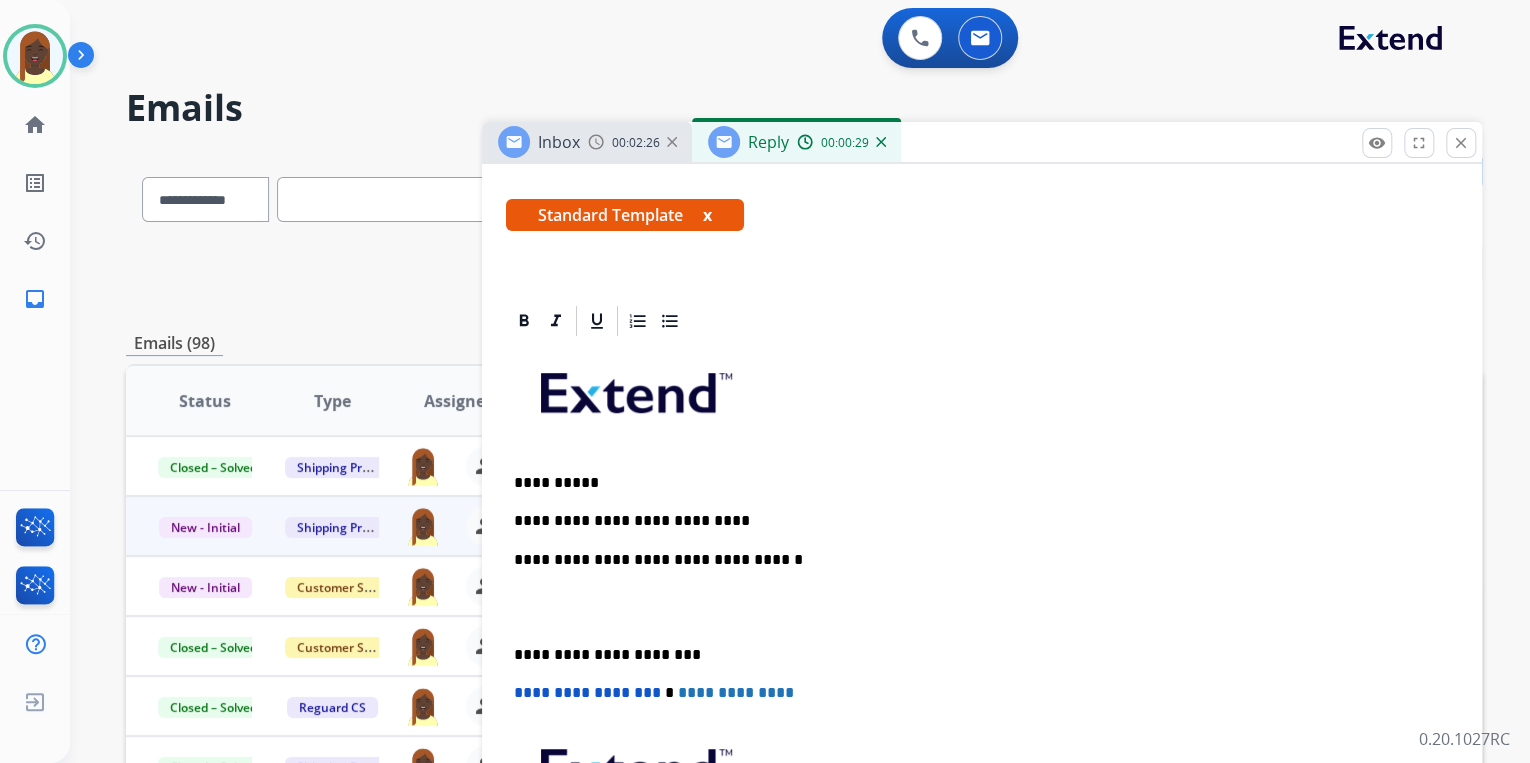 click on "**********" at bounding box center (974, 521) 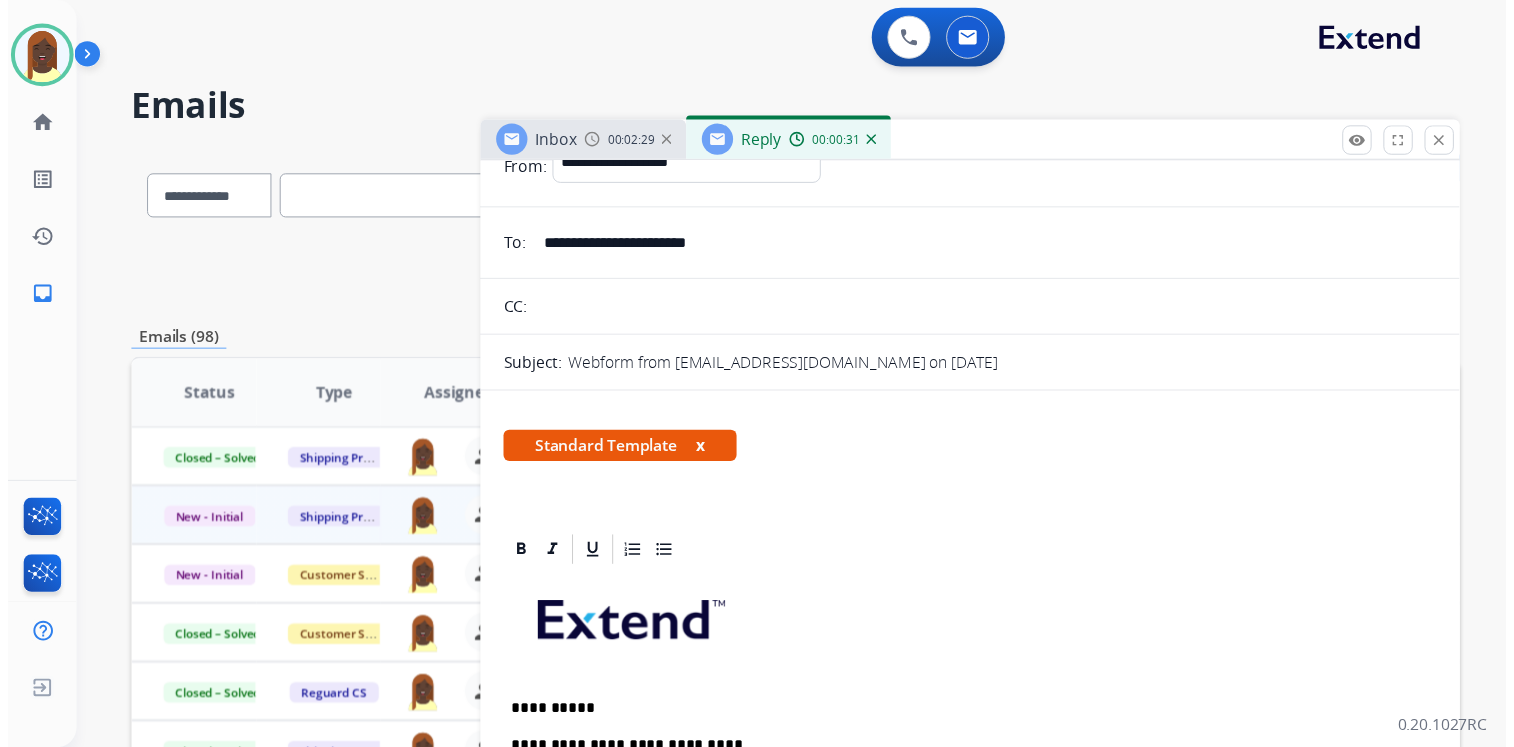 scroll, scrollTop: 0, scrollLeft: 0, axis: both 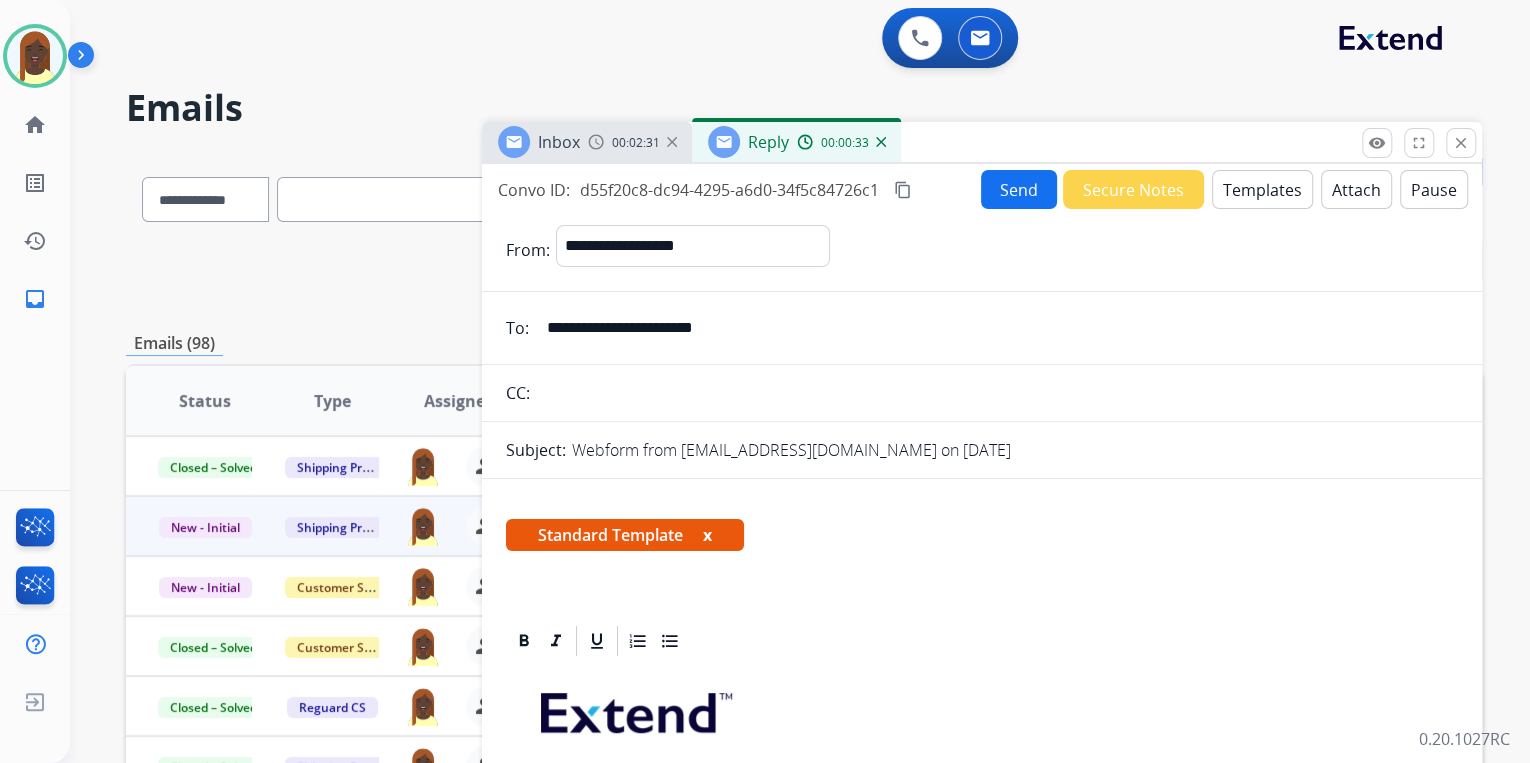 click on "Send" at bounding box center (1019, 189) 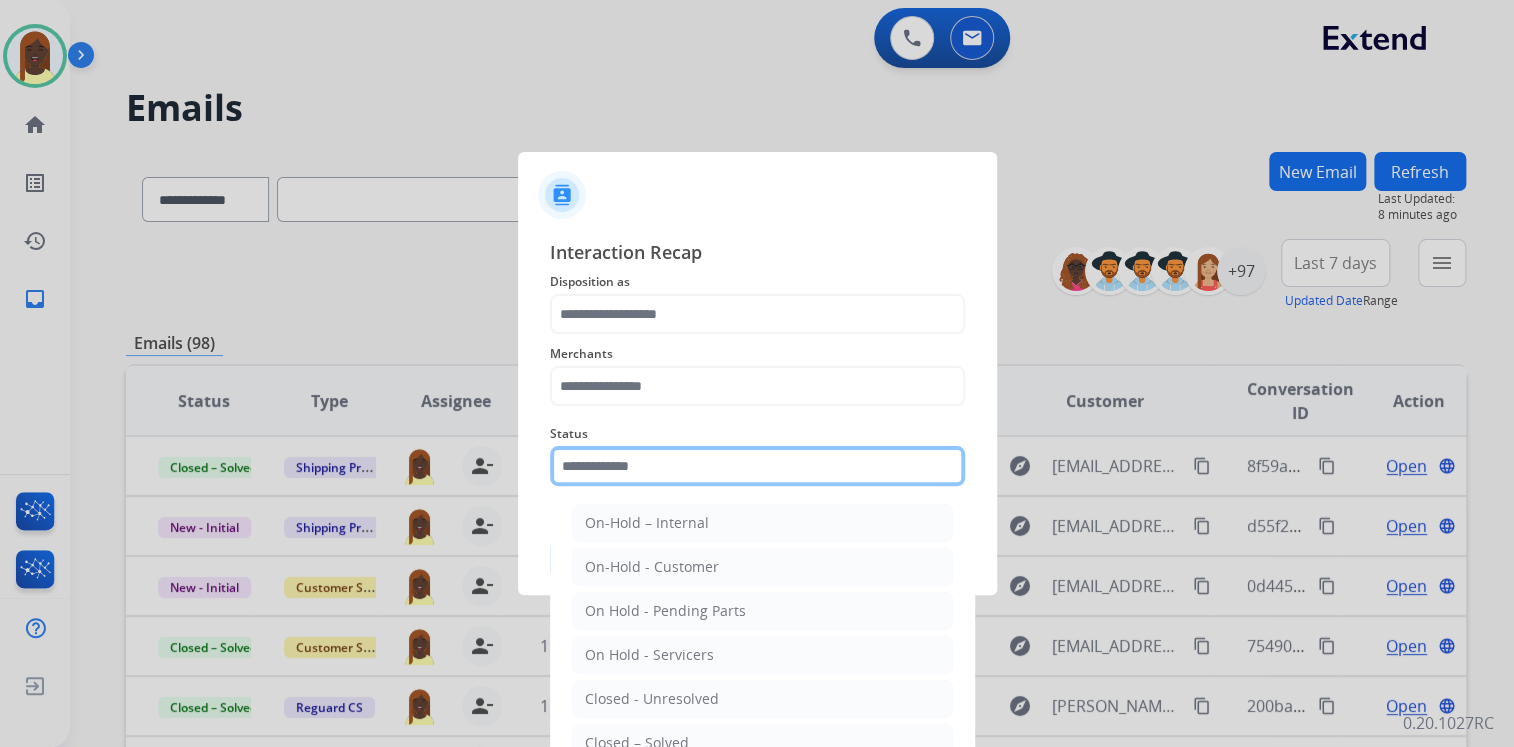 click 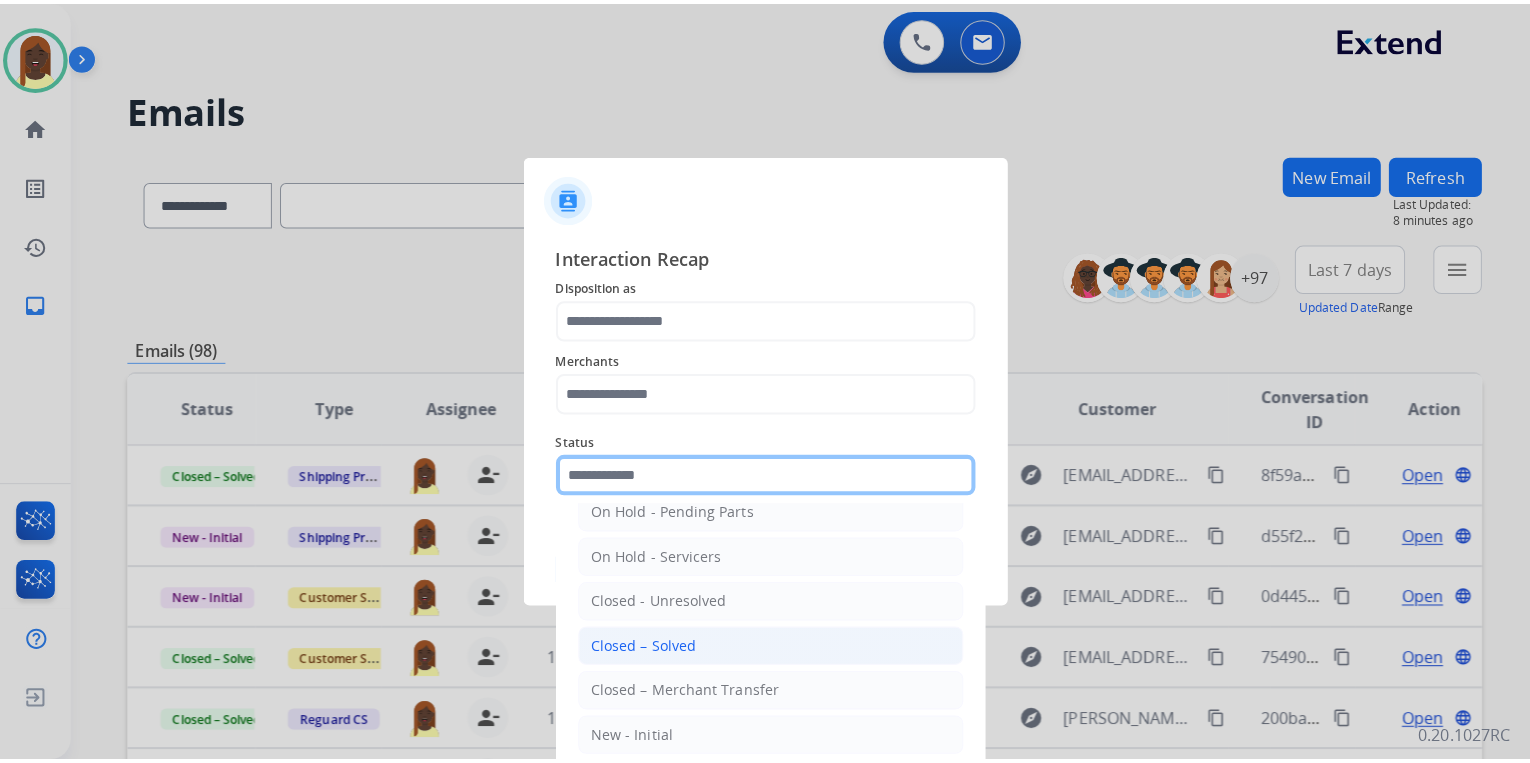 scroll, scrollTop: 116, scrollLeft: 0, axis: vertical 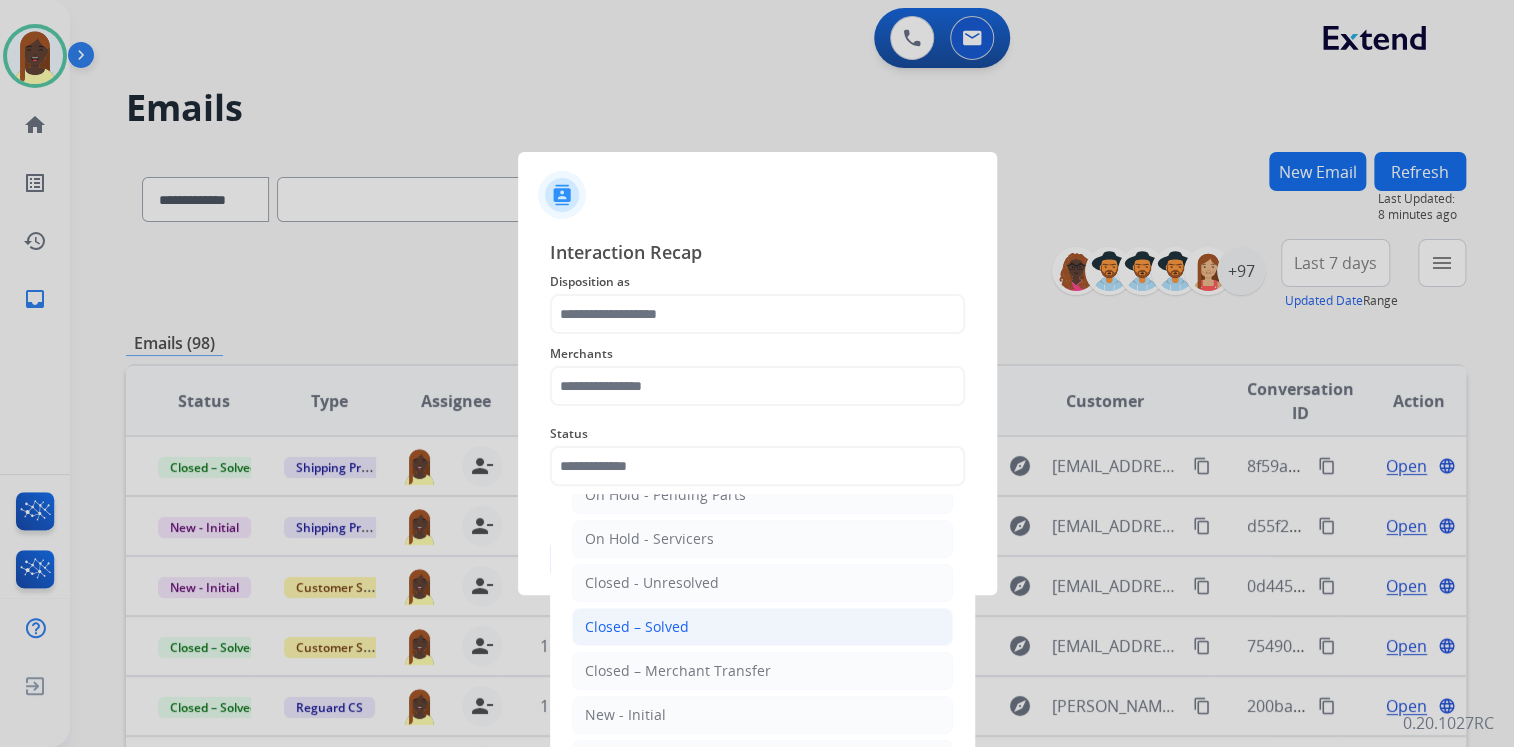 click on "Closed – Solved" 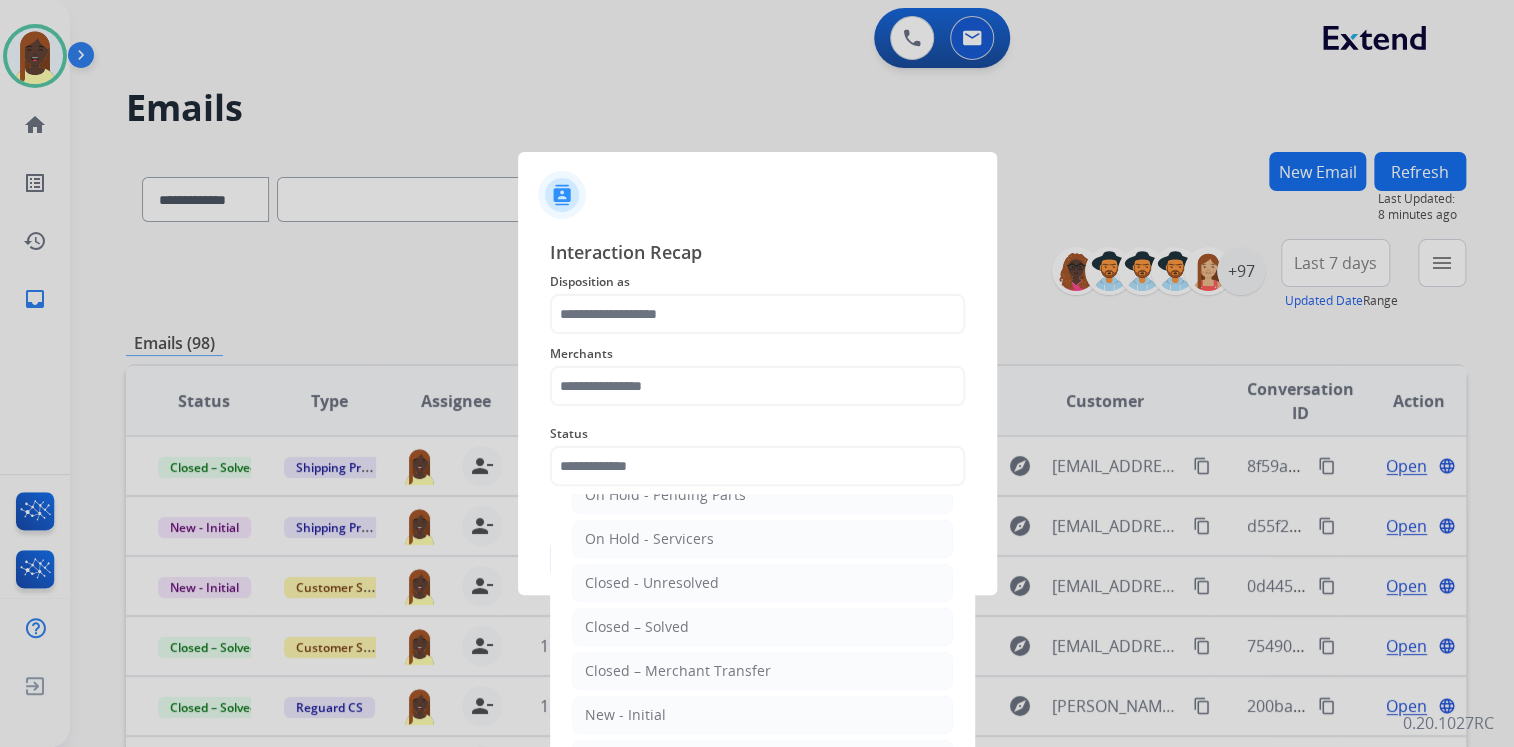 type on "**********" 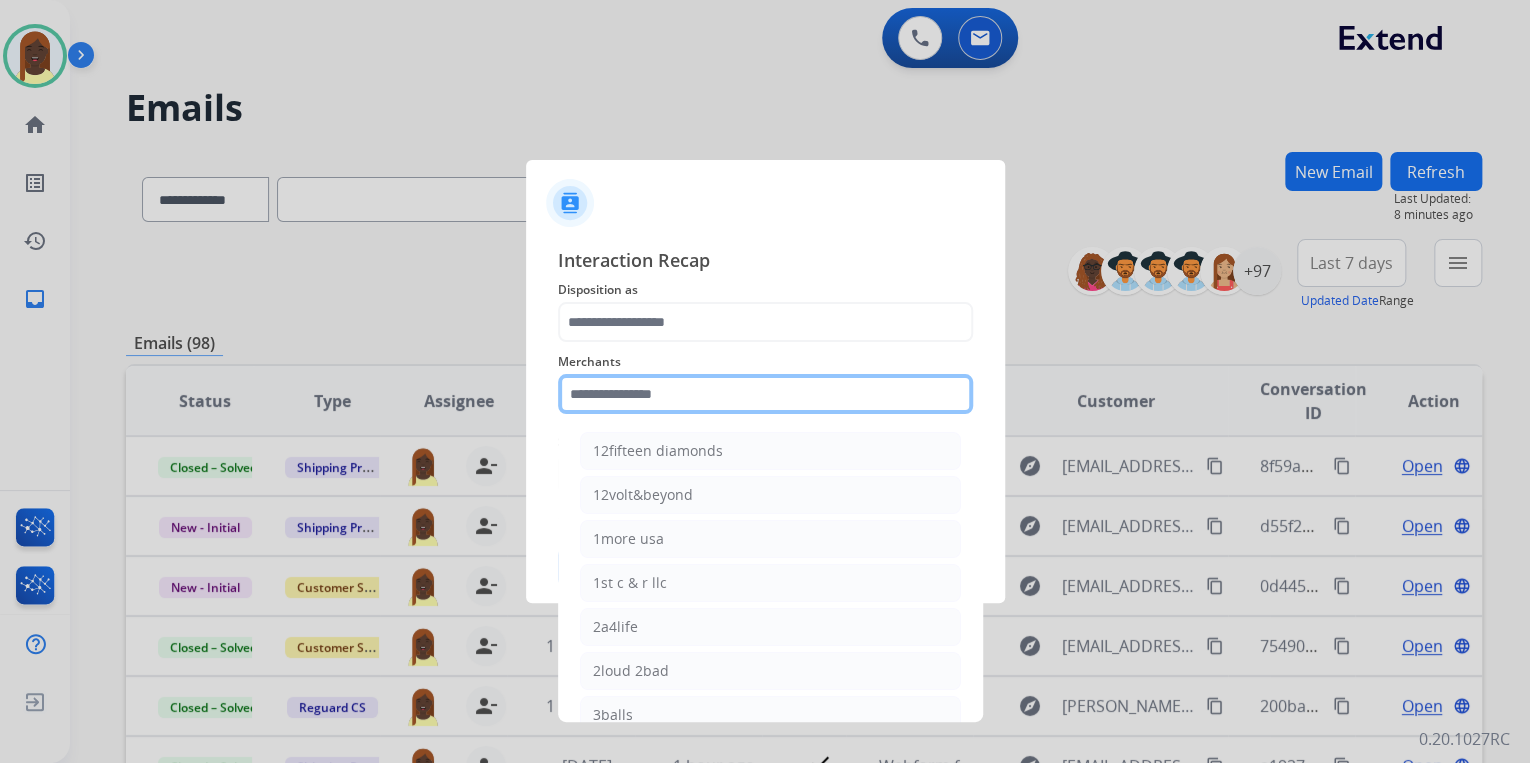 click 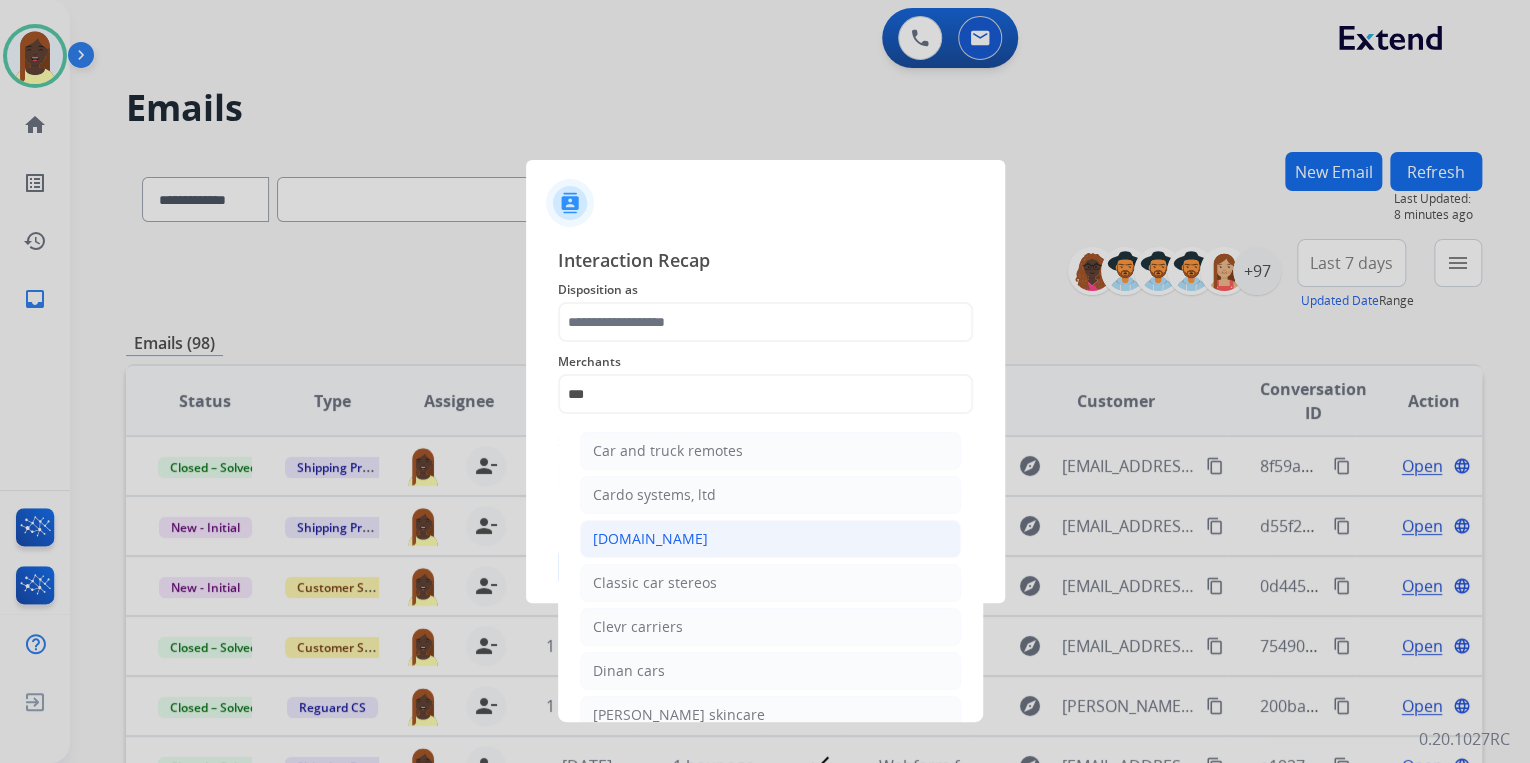 click on "[DOMAIN_NAME]" 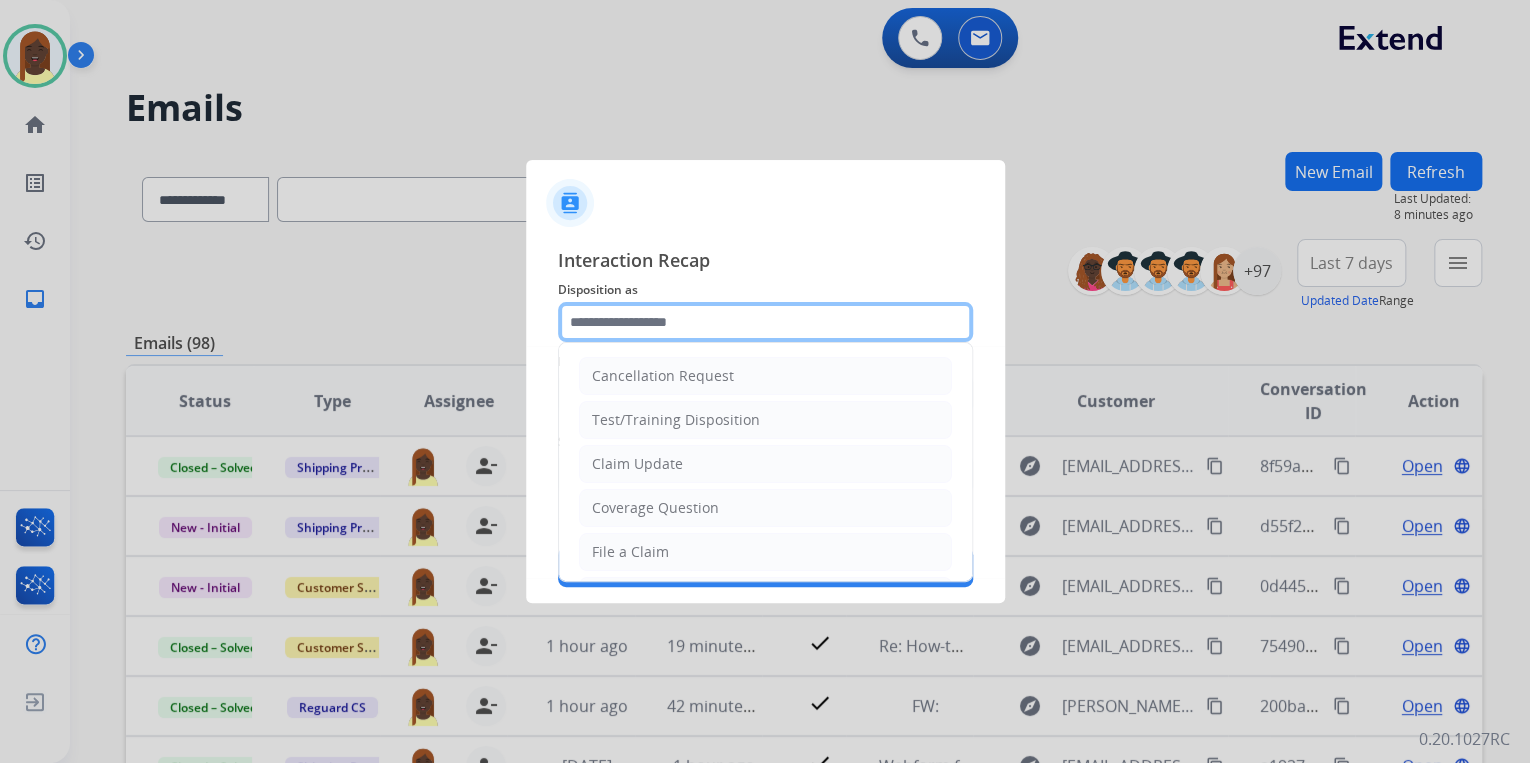 click 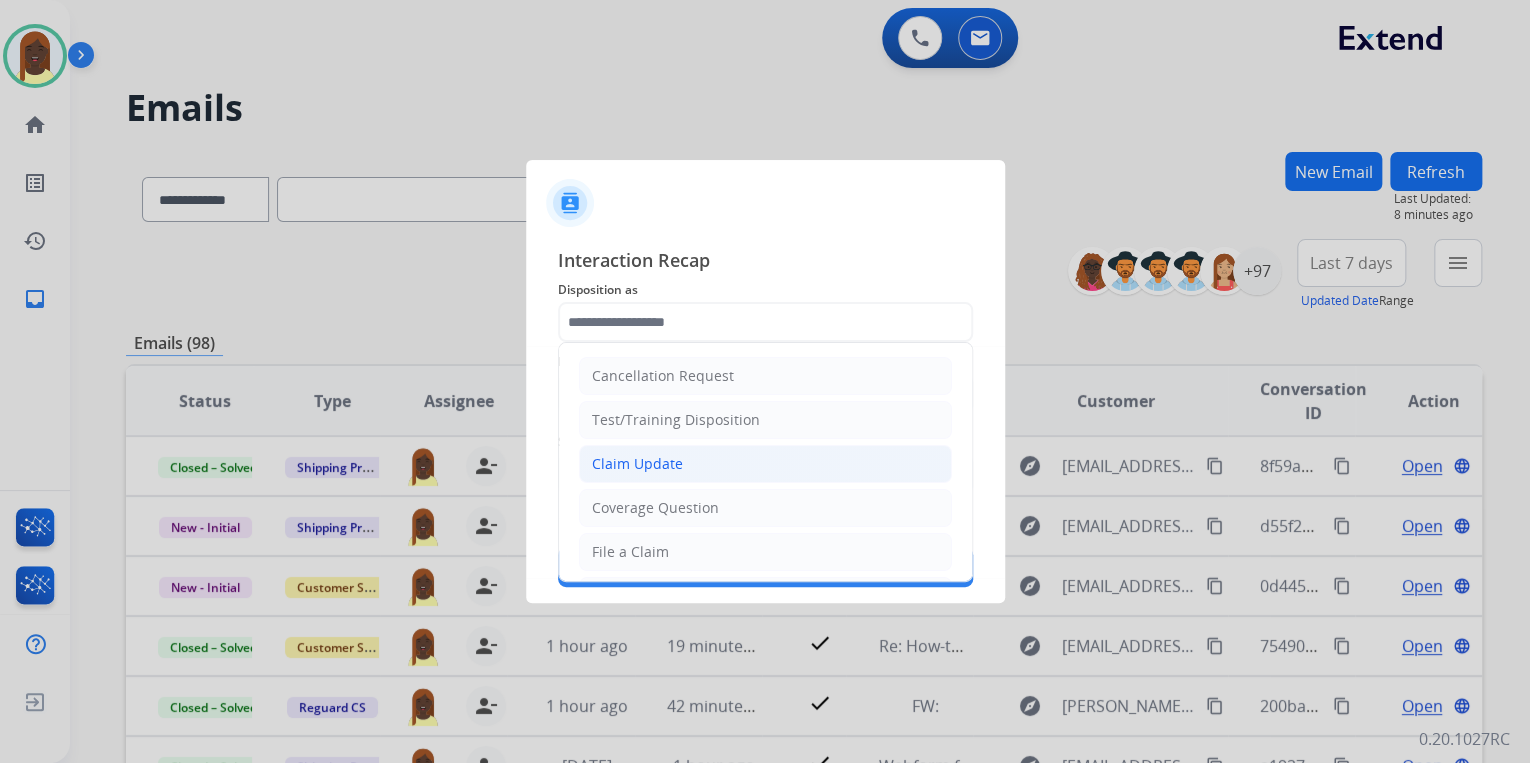 click on "Claim Update" 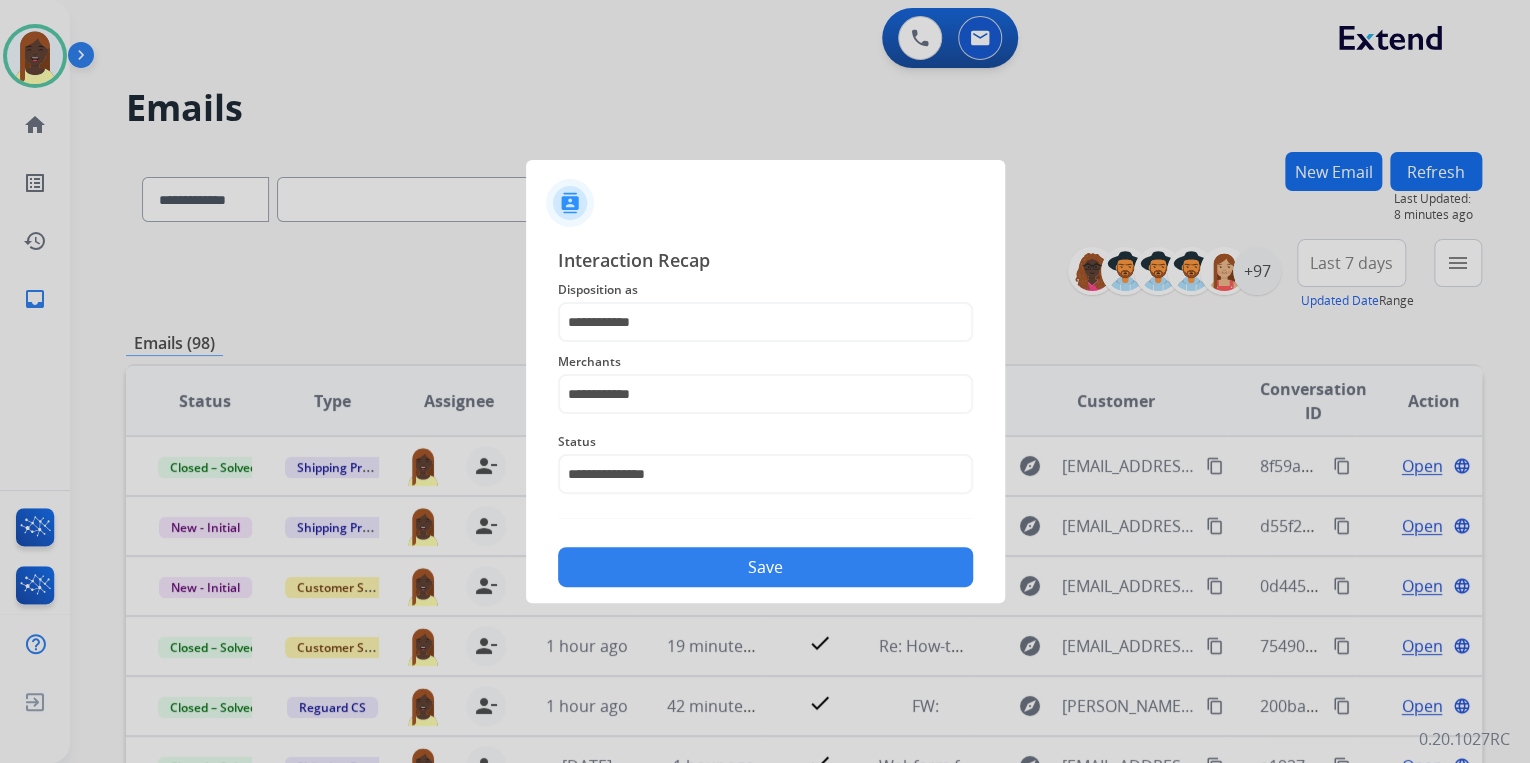 click on "Save" 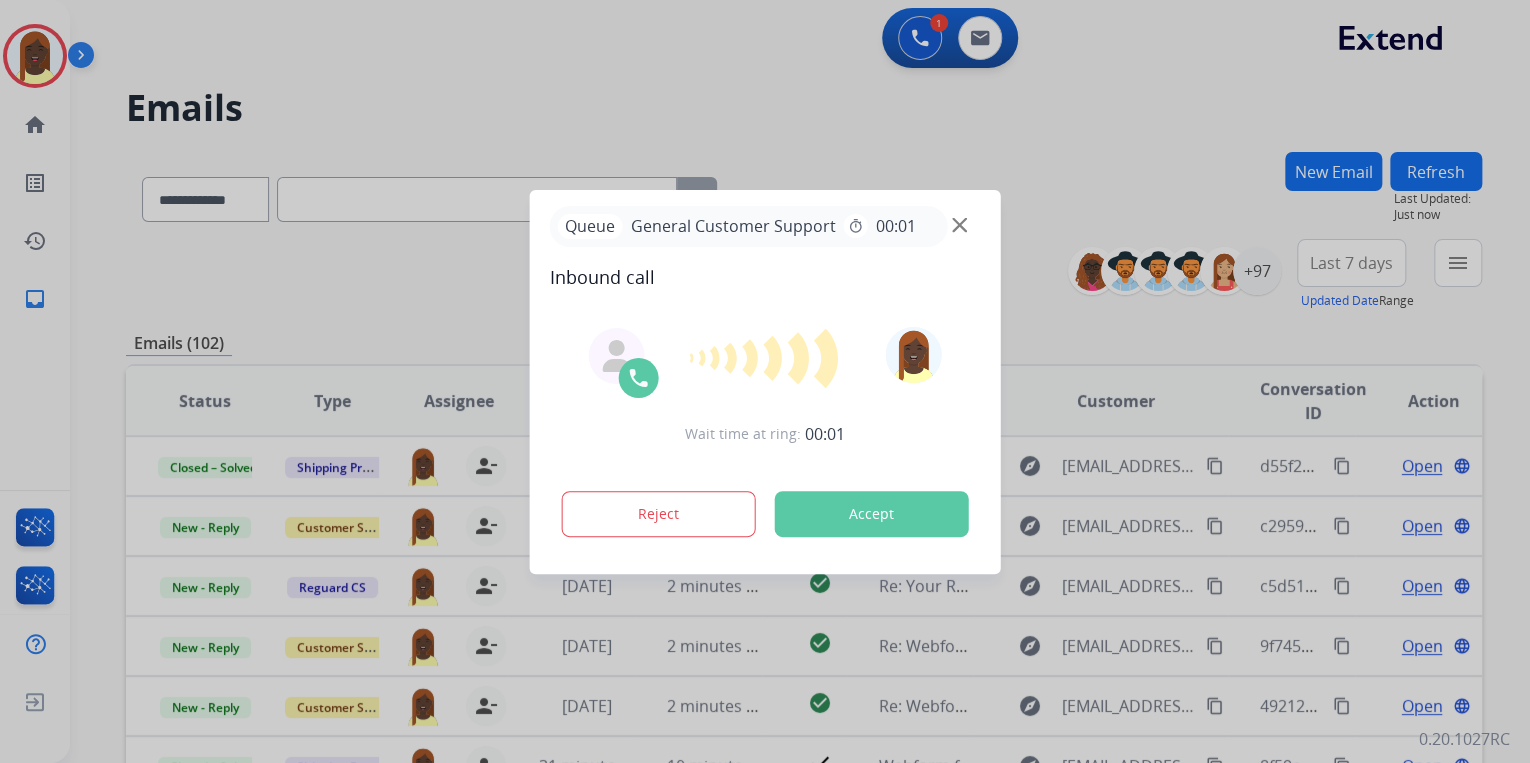 click at bounding box center (765, 381) 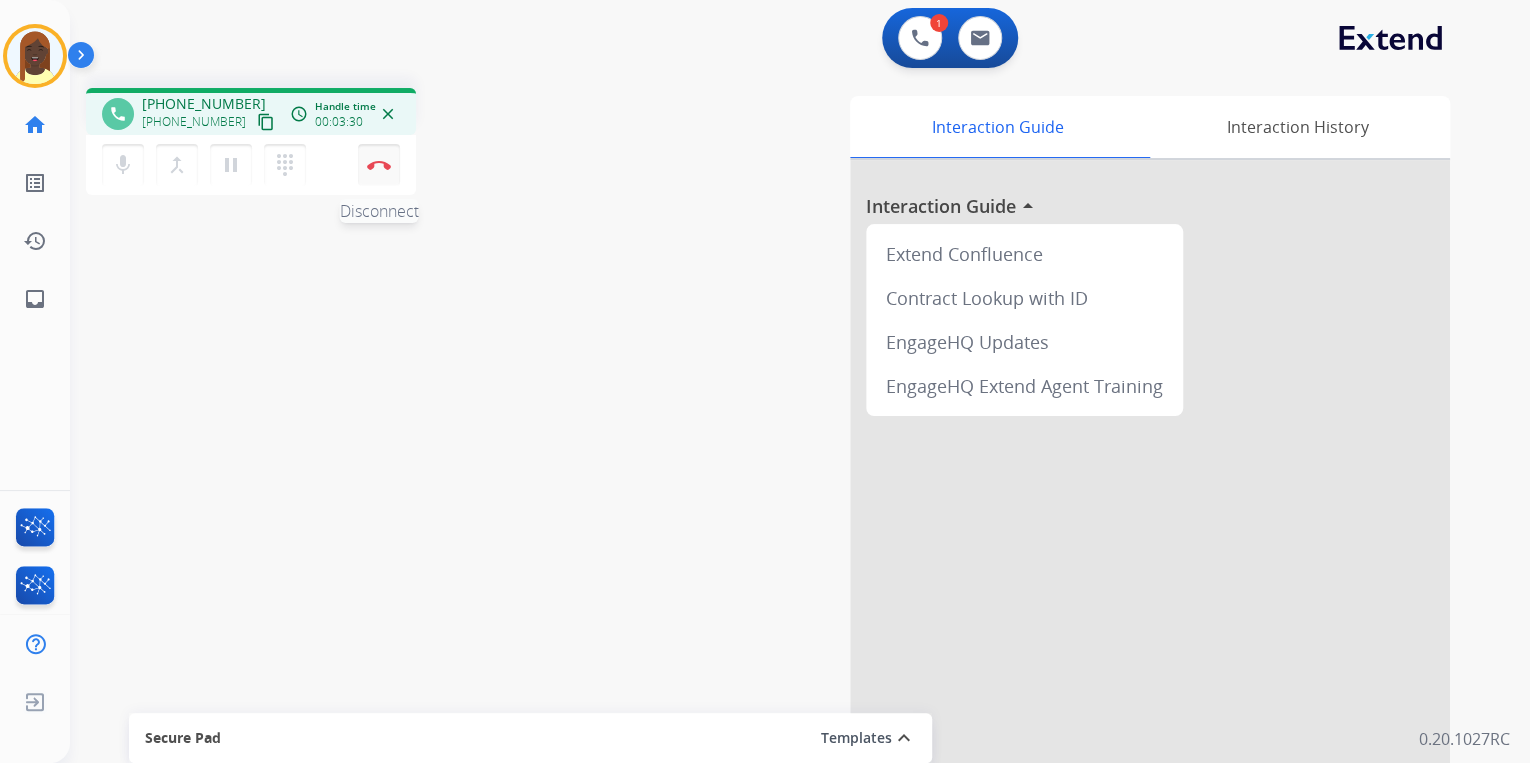 click on "Disconnect" at bounding box center [379, 165] 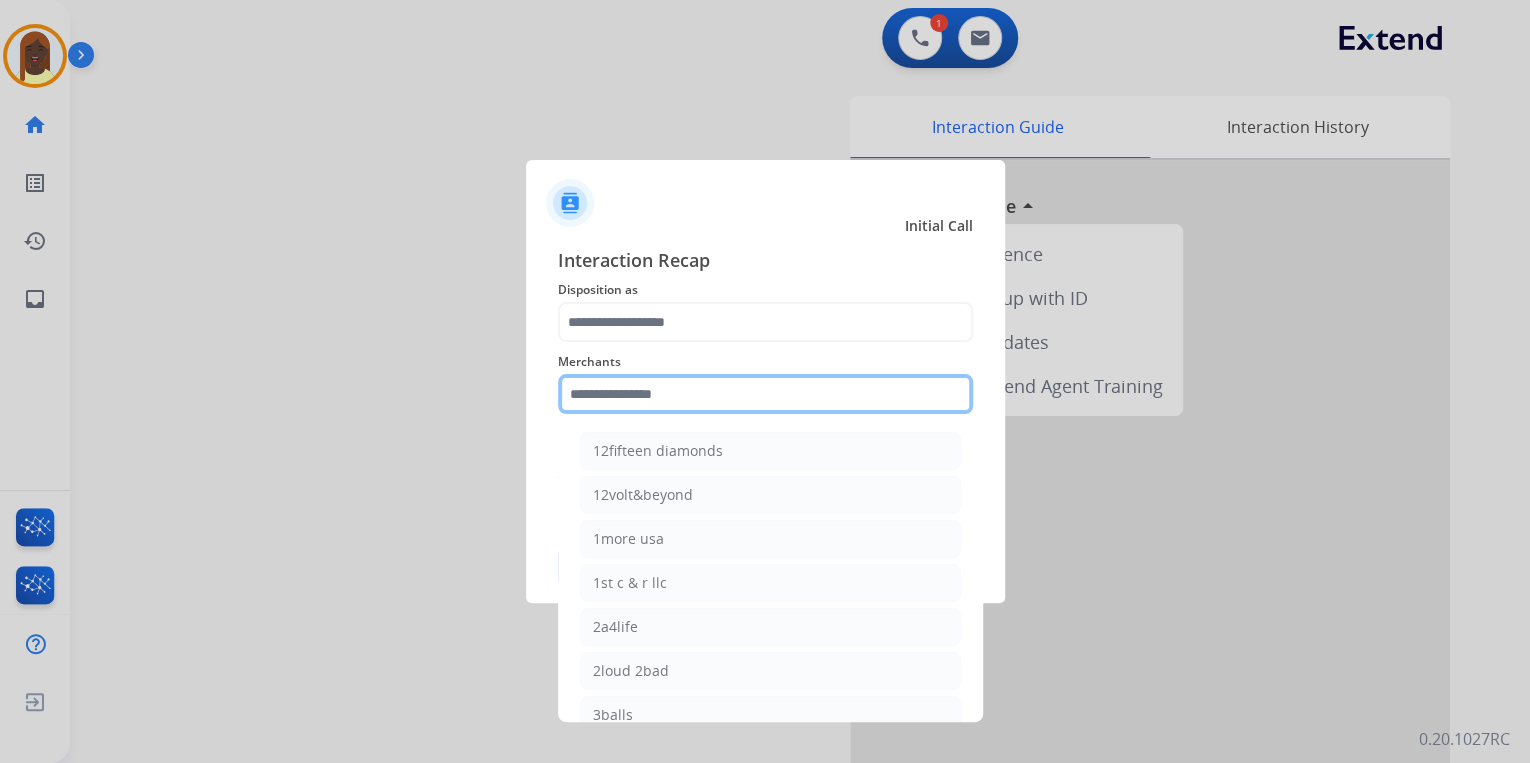 click 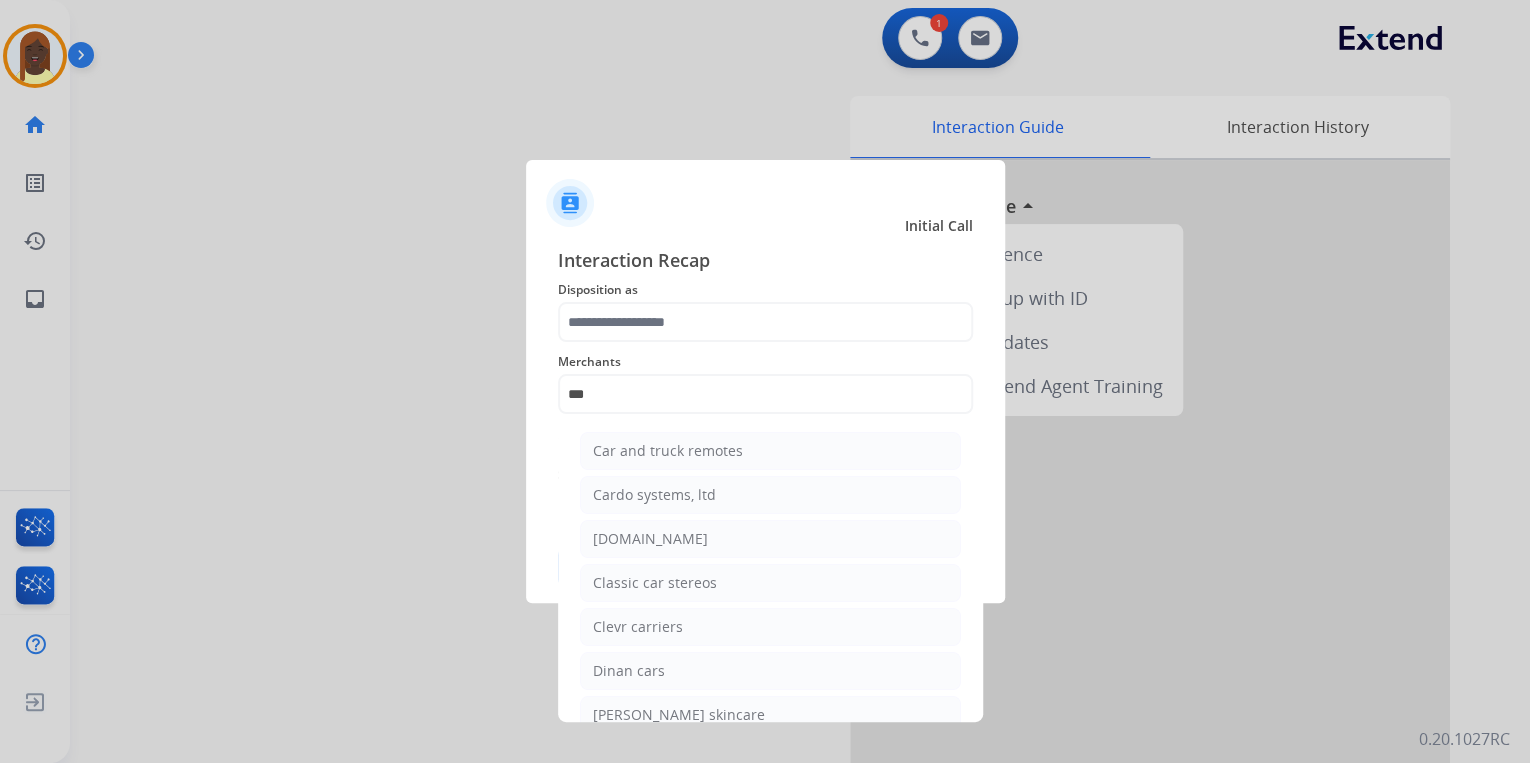 drag, startPoint x: 631, startPoint y: 533, endPoint x: 647, endPoint y: 440, distance: 94.36631 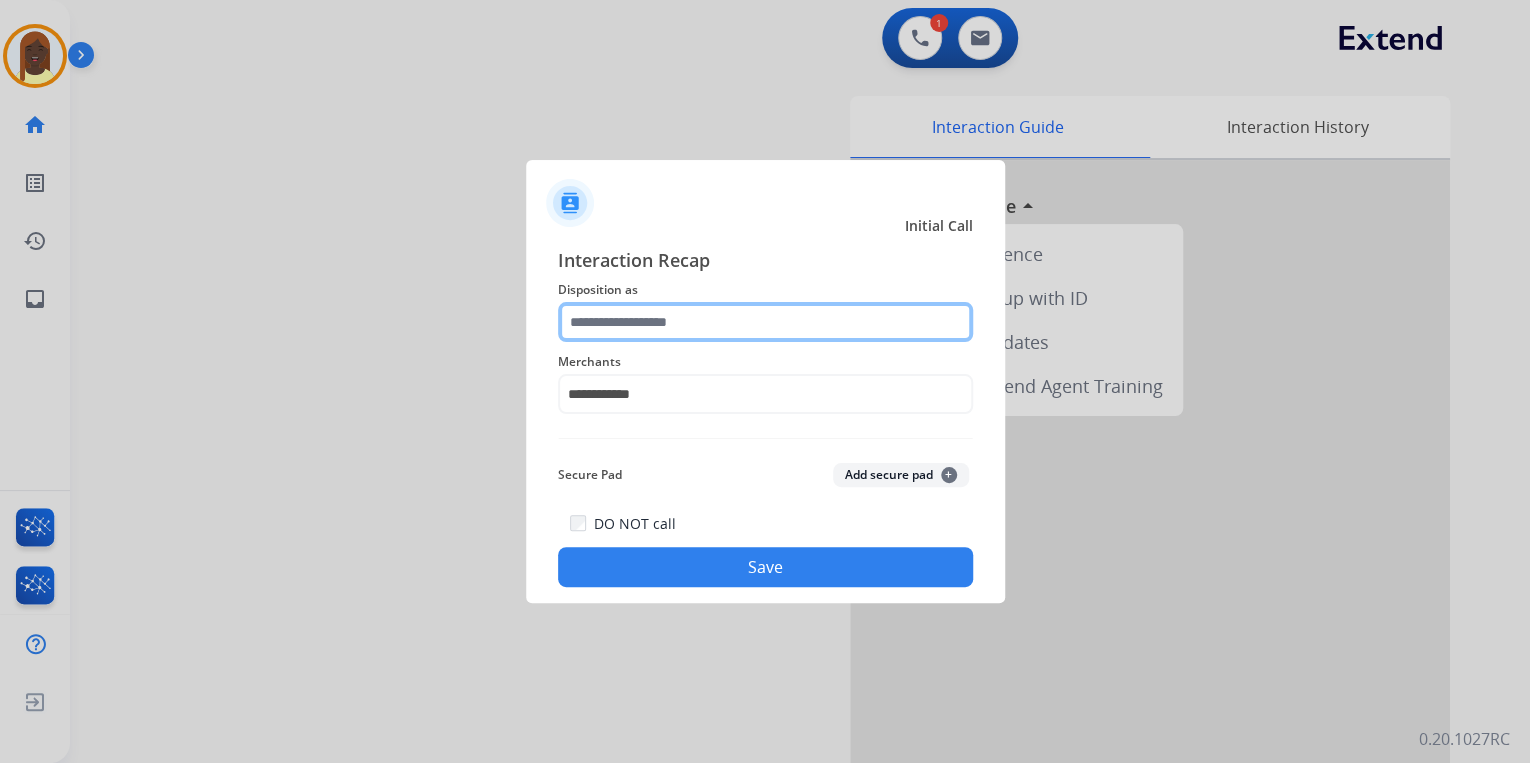 click 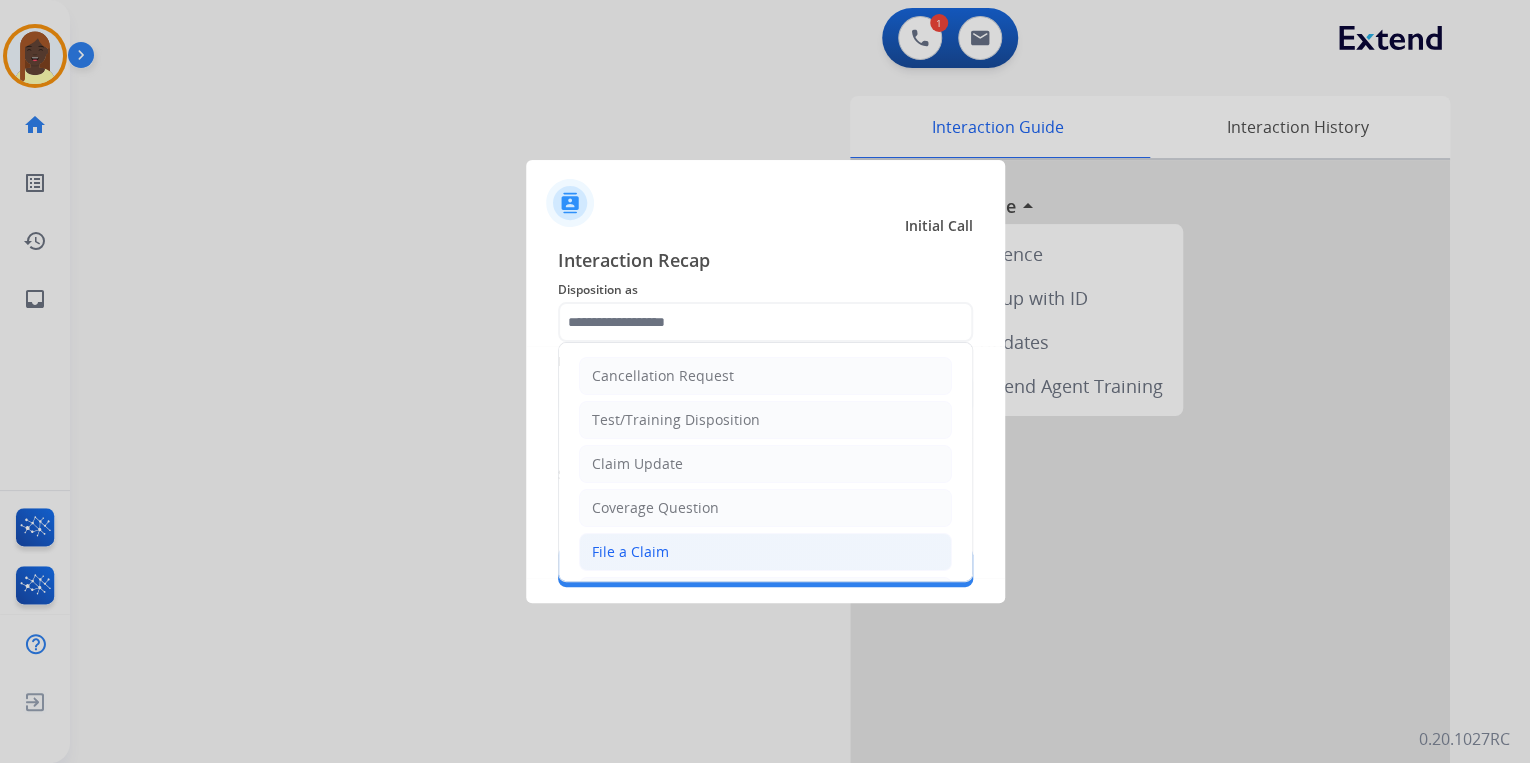 click on "File a Claim" 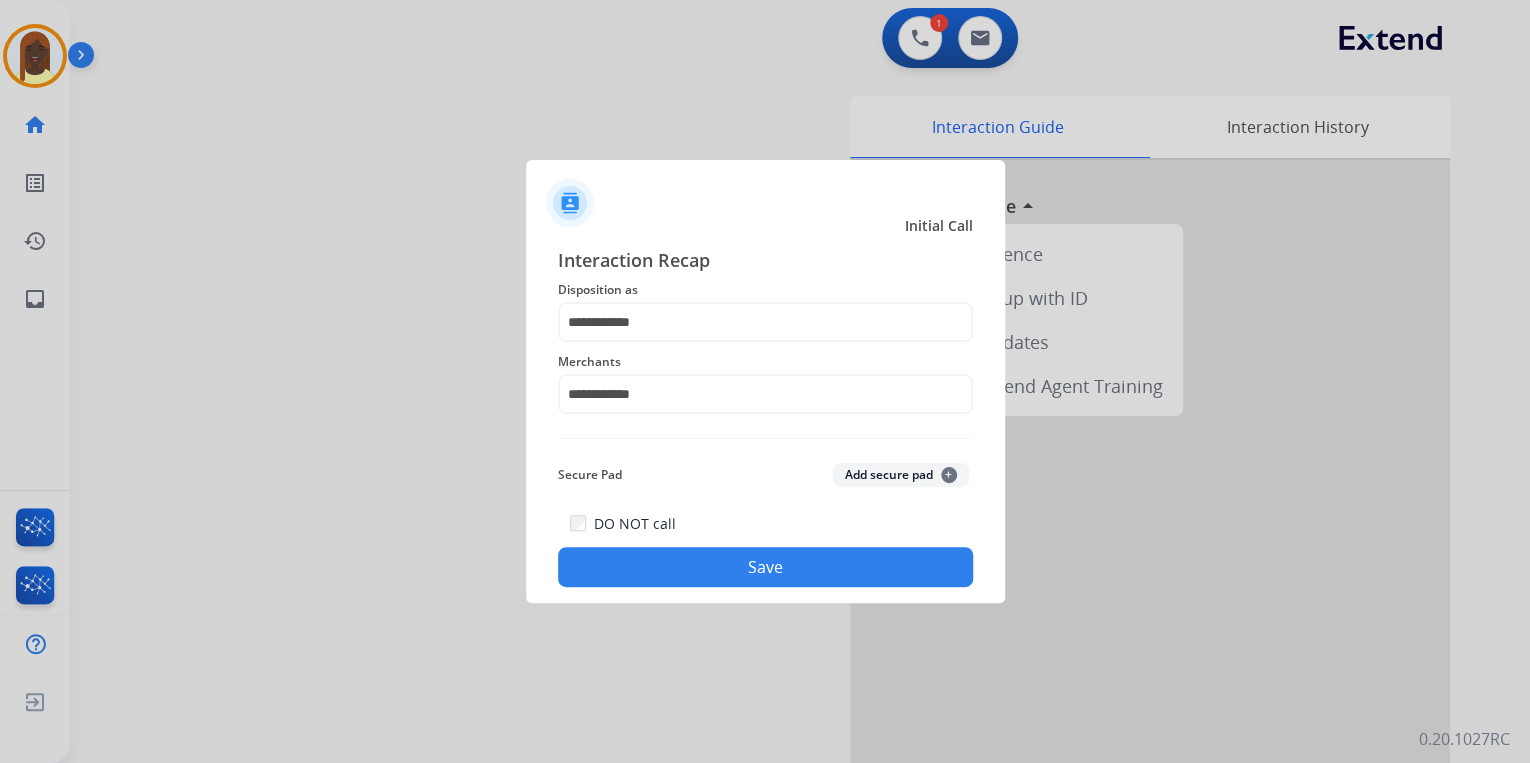 click on "Save" 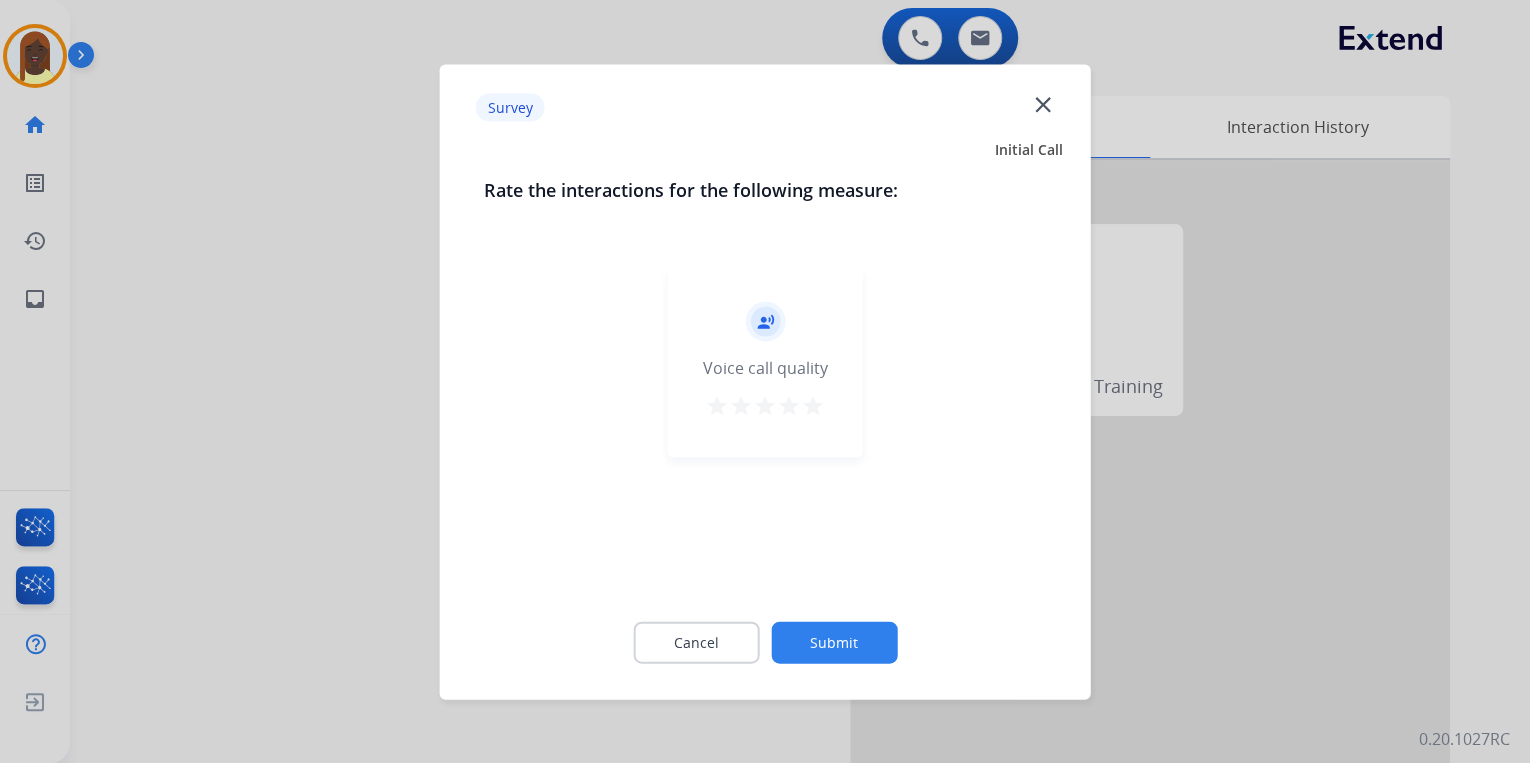 click on "star" at bounding box center [813, 405] 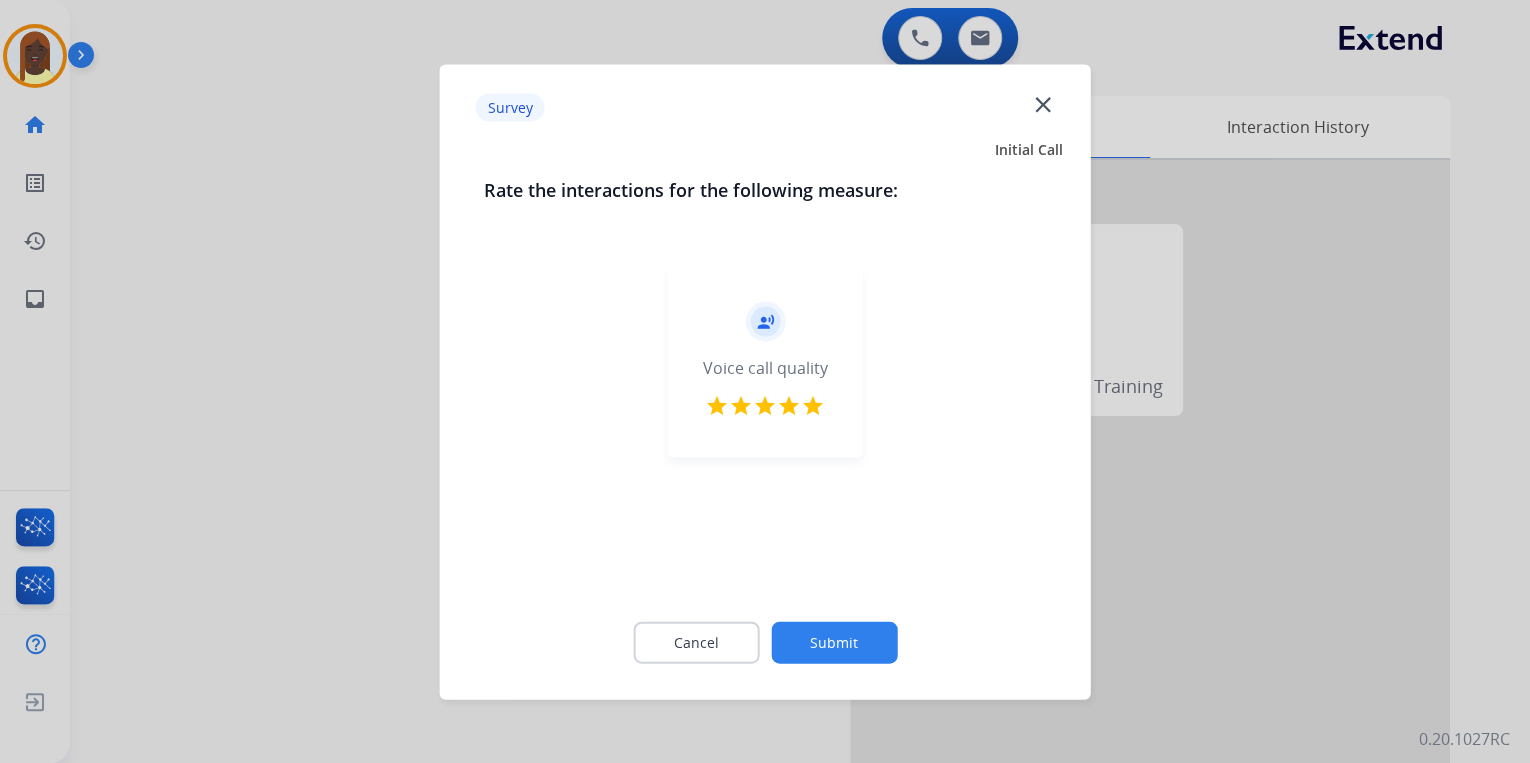click on "Submit" 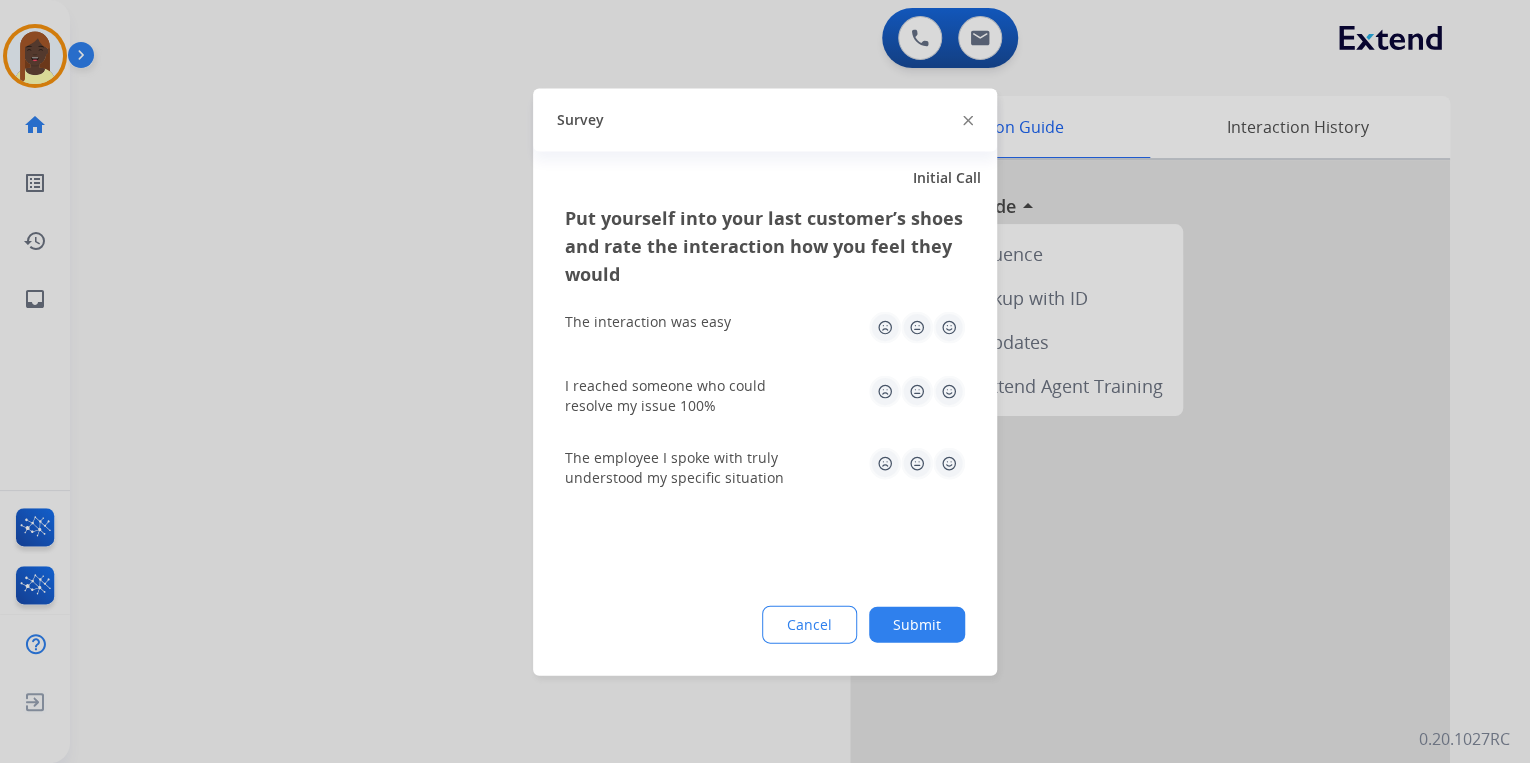 click 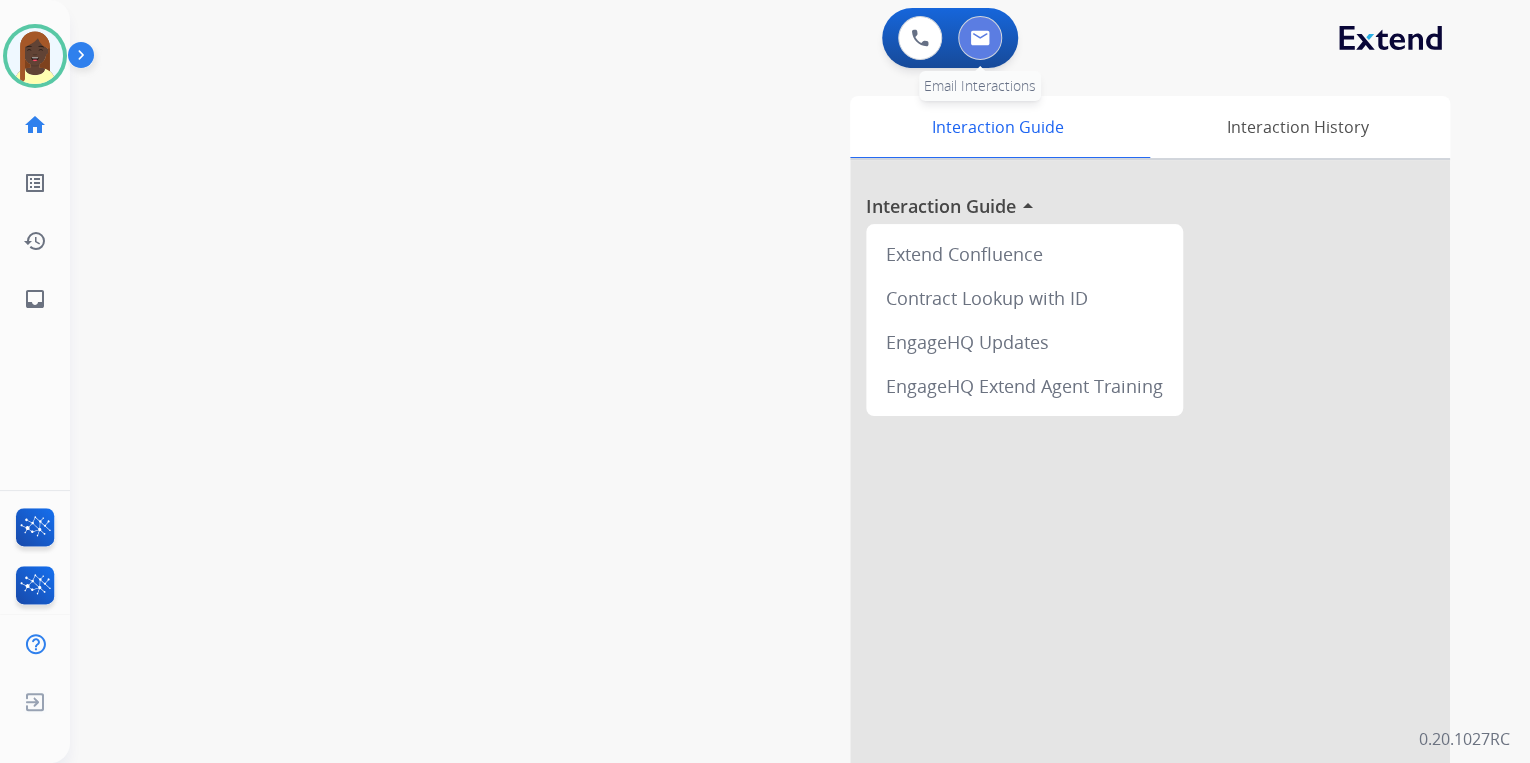 click at bounding box center (980, 38) 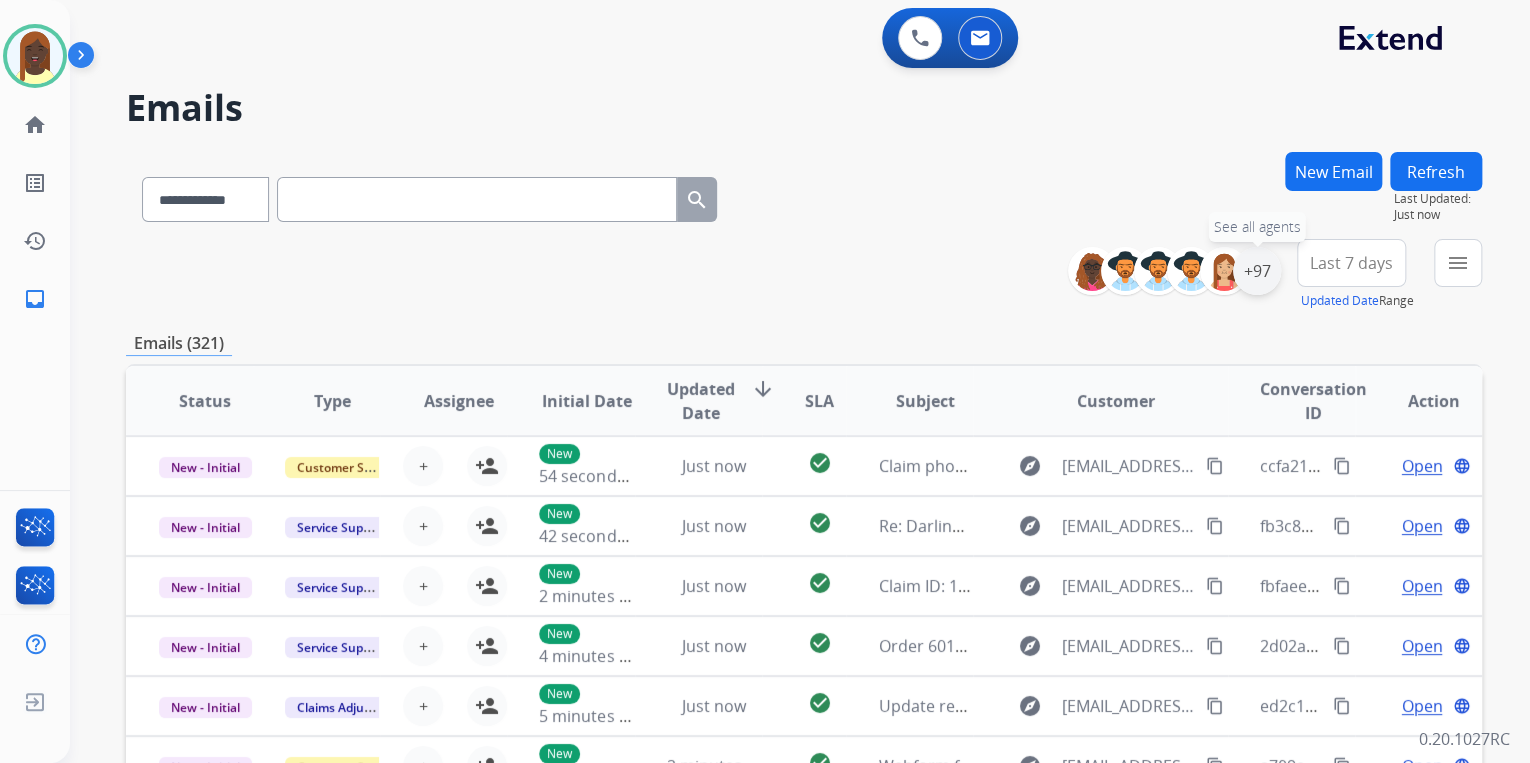 click on "+97" at bounding box center [1257, 271] 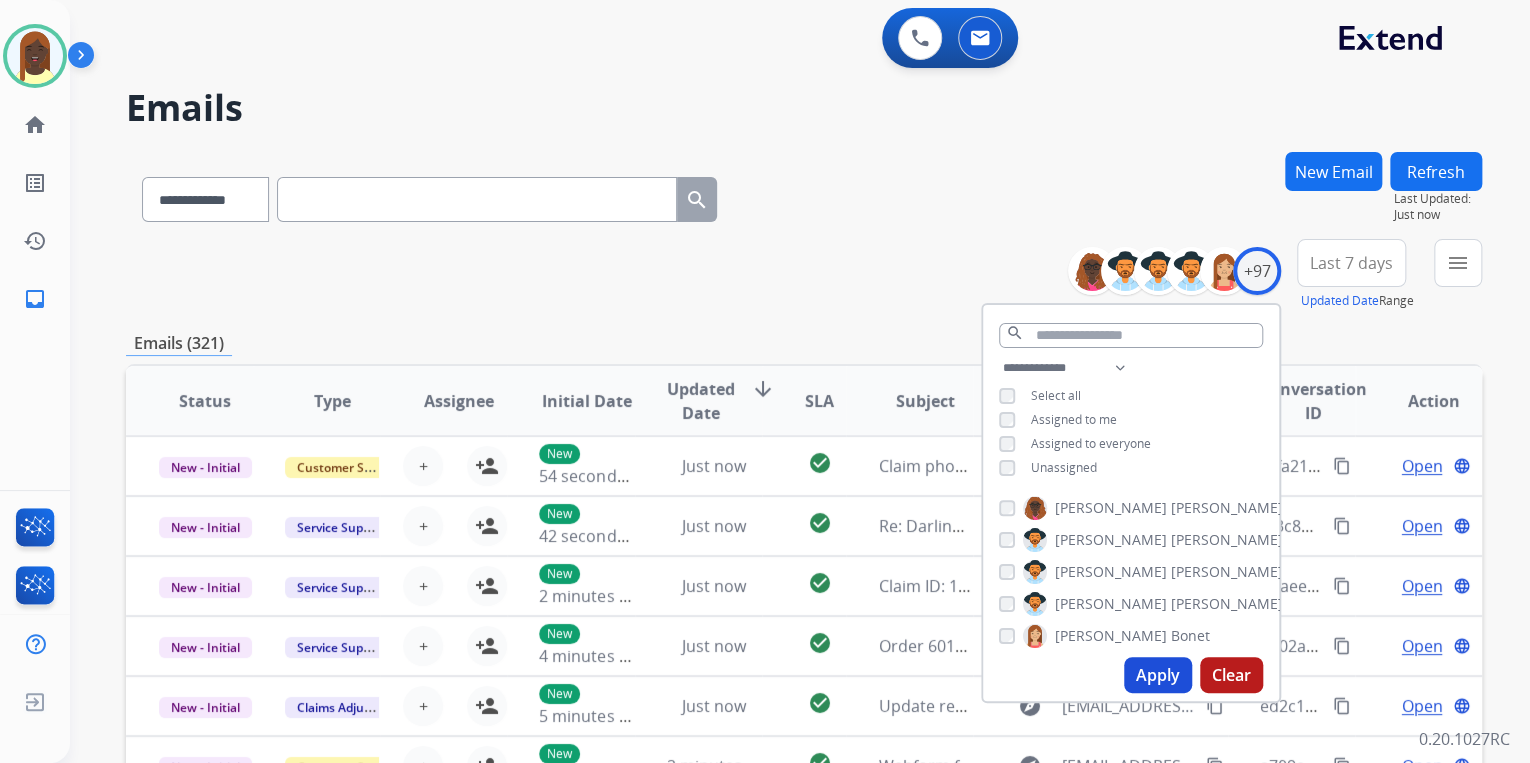 drag, startPoint x: 1145, startPoint y: 684, endPoint x: 1133, endPoint y: 638, distance: 47.539455 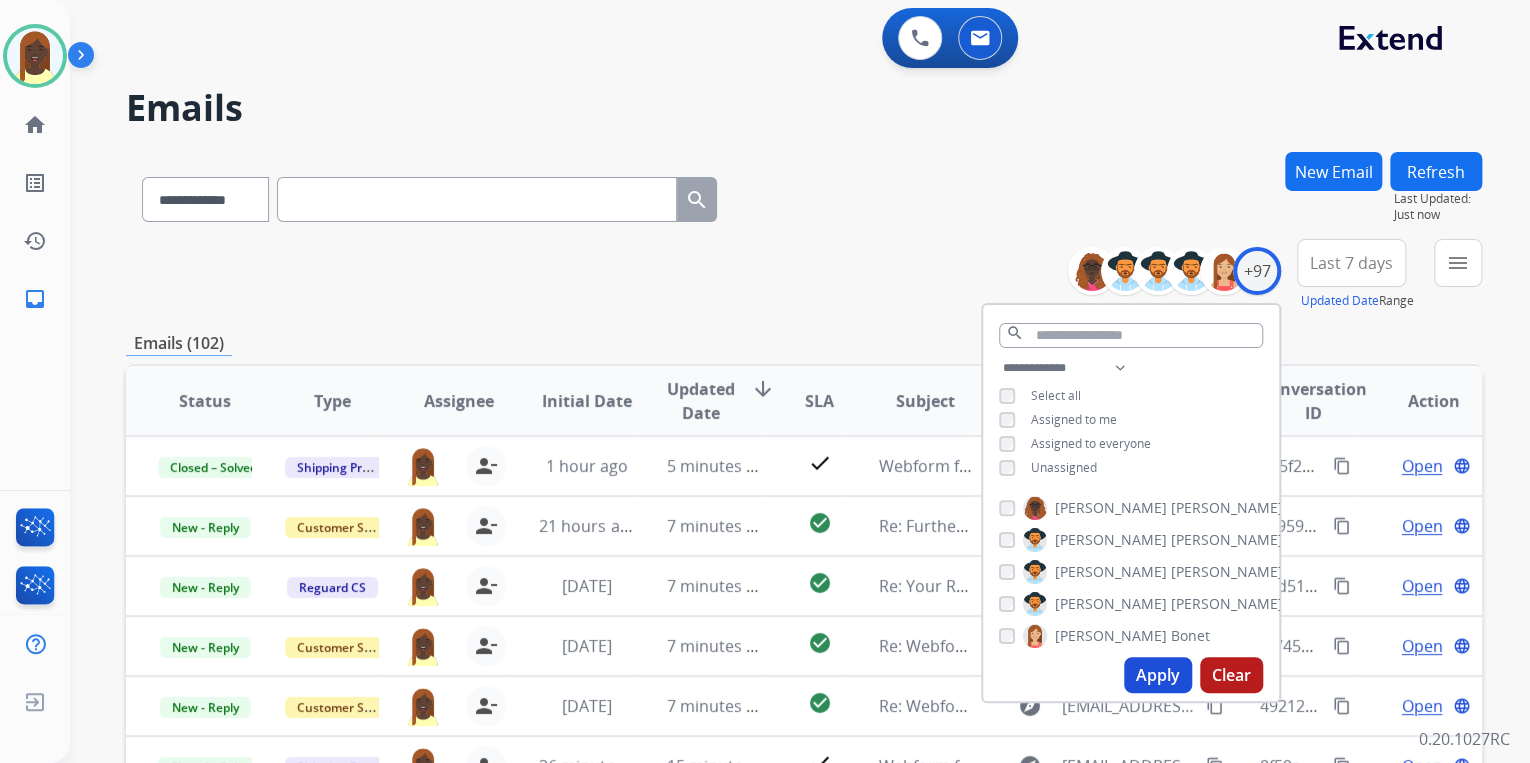 click on "**********" at bounding box center (804, 275) 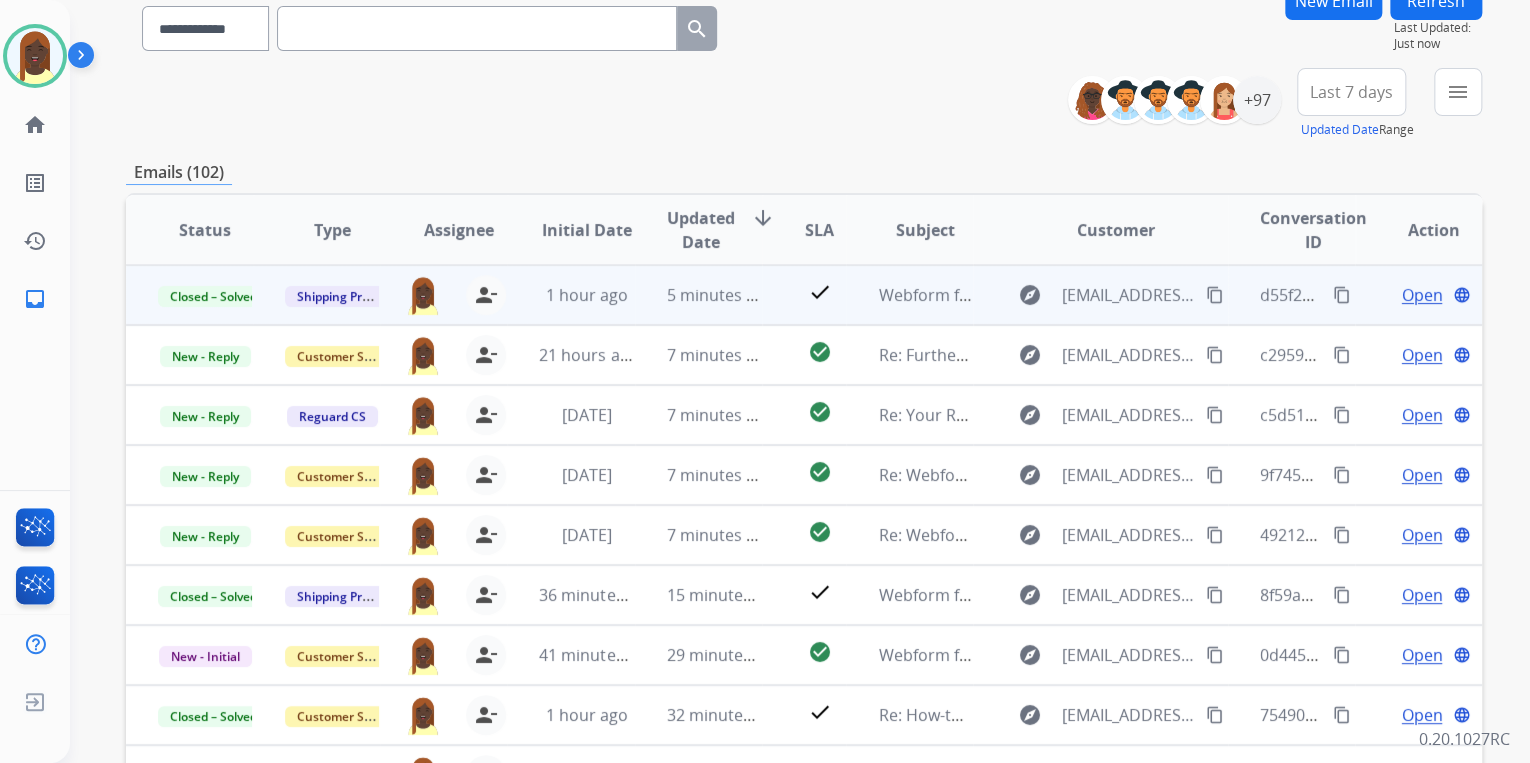 scroll, scrollTop: 240, scrollLeft: 0, axis: vertical 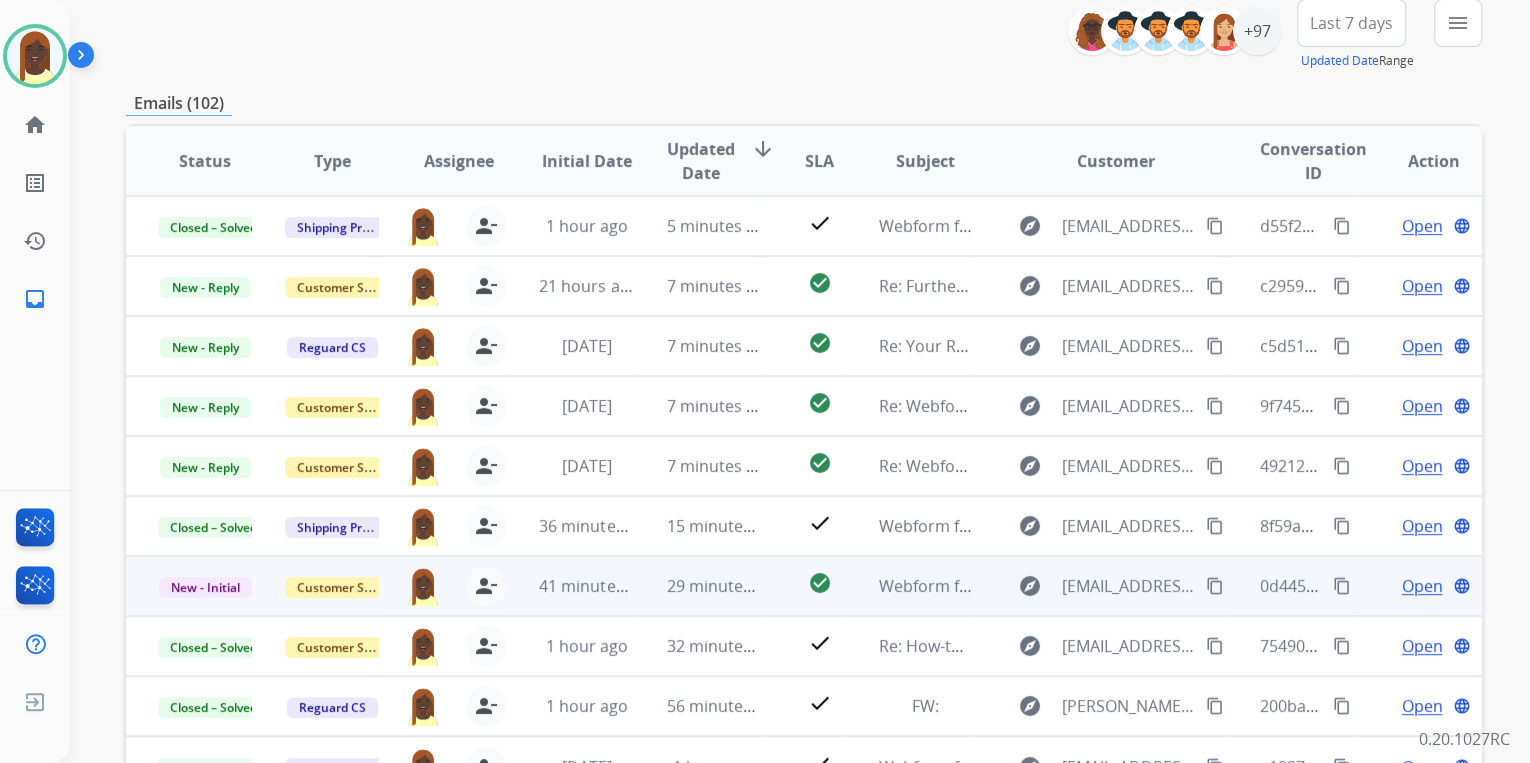 click on "content_copy" at bounding box center [1342, 586] 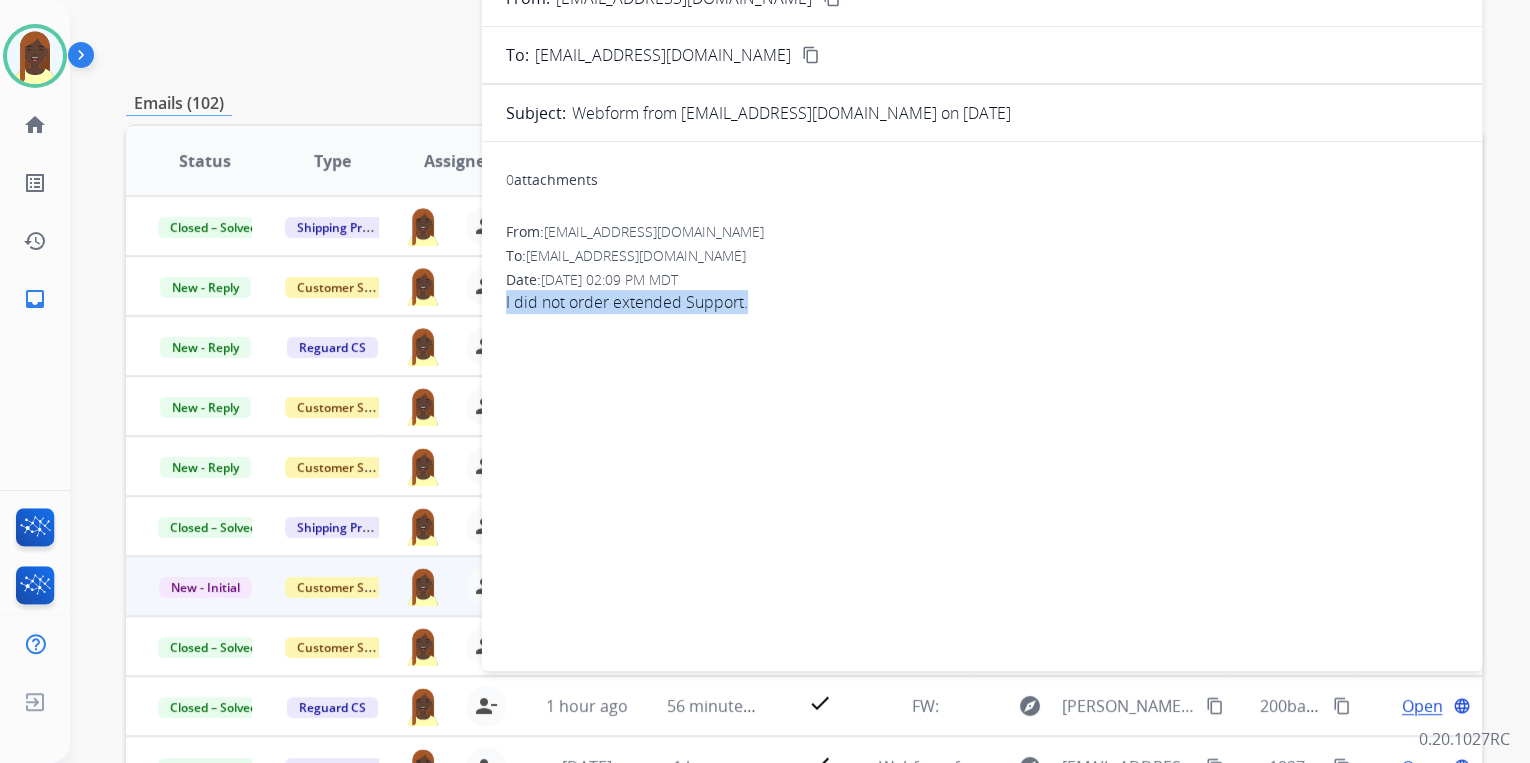 drag, startPoint x: 504, startPoint y: 303, endPoint x: 751, endPoint y: 318, distance: 247.45505 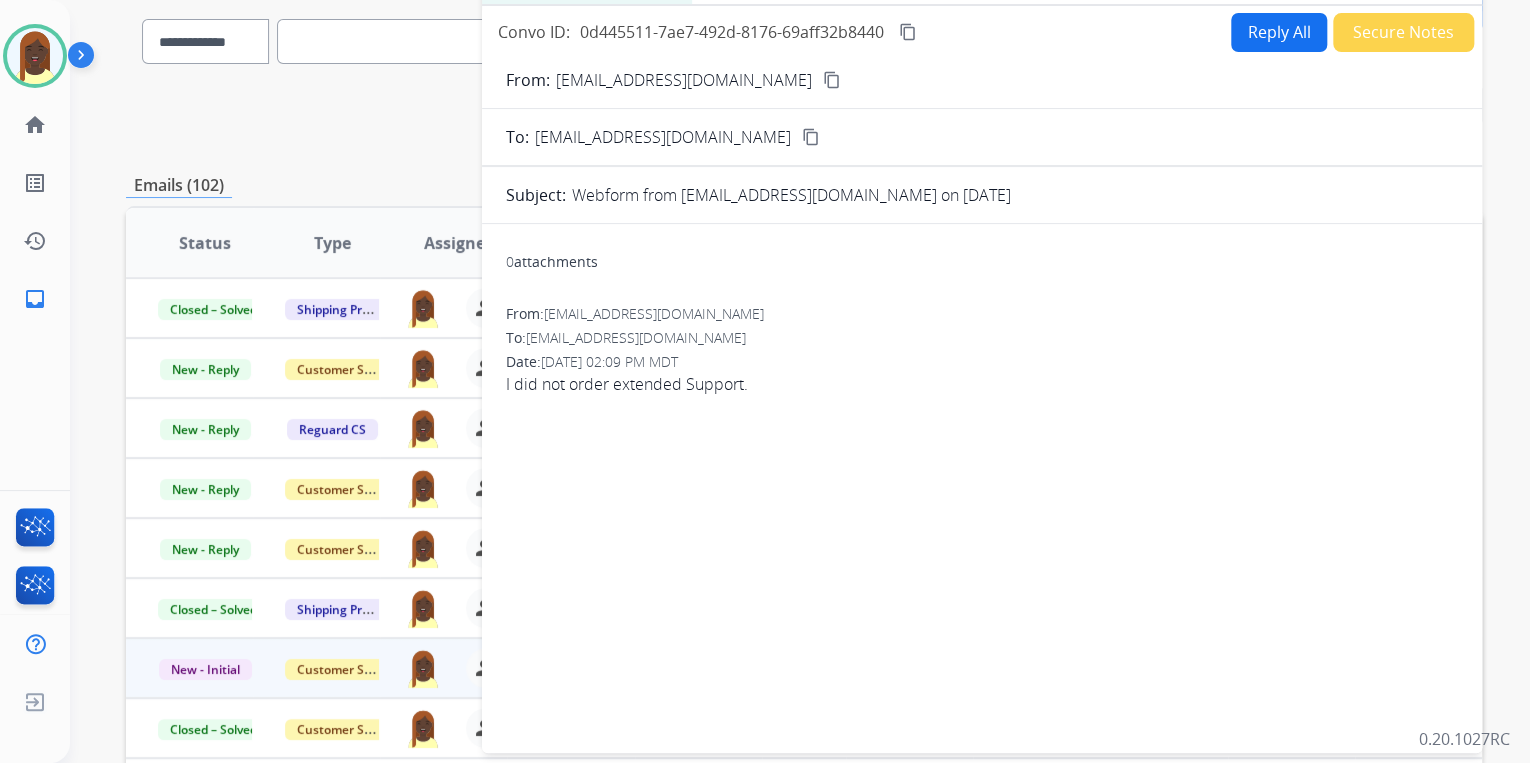 scroll, scrollTop: 80, scrollLeft: 0, axis: vertical 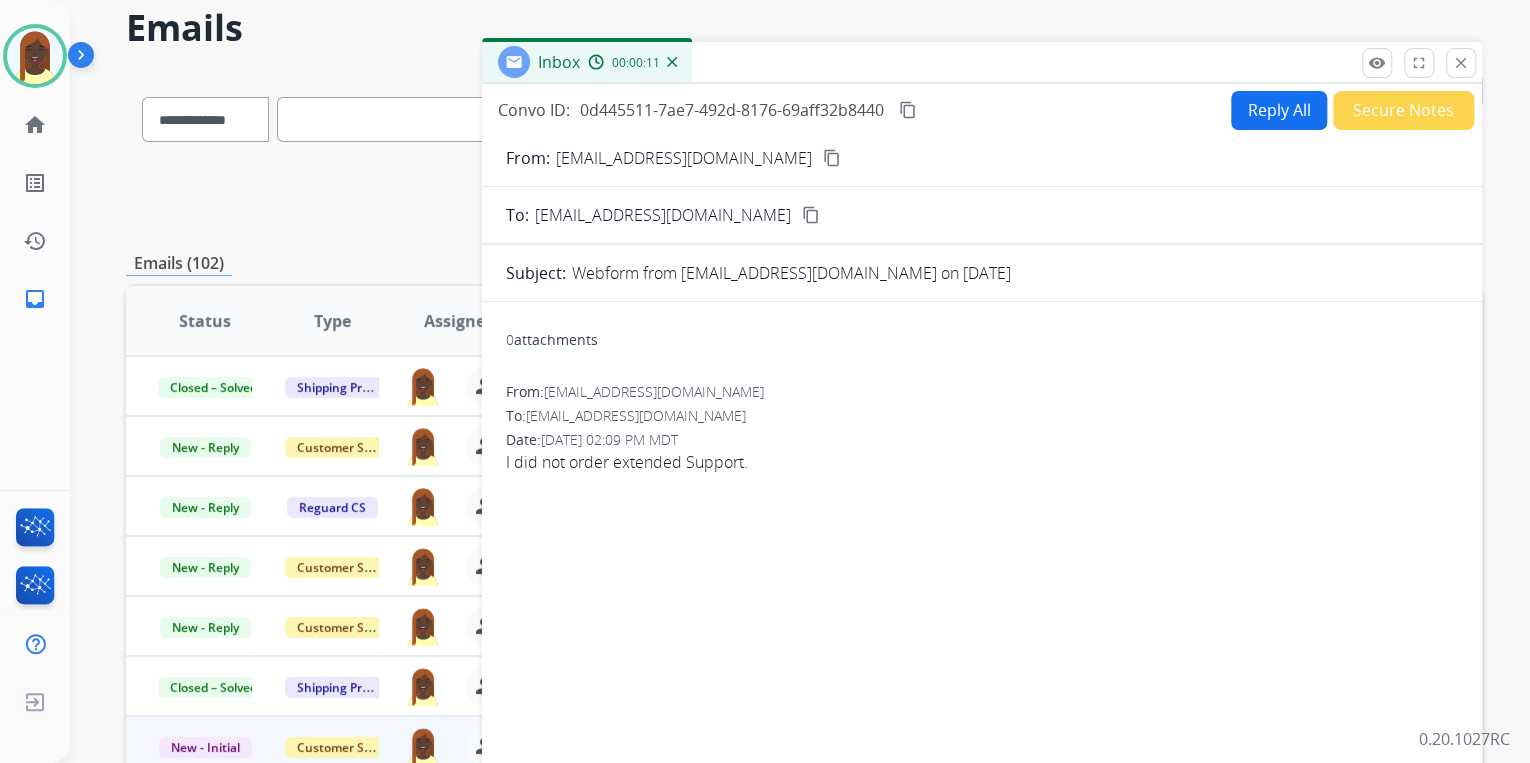 click on "content_copy" at bounding box center (832, 158) 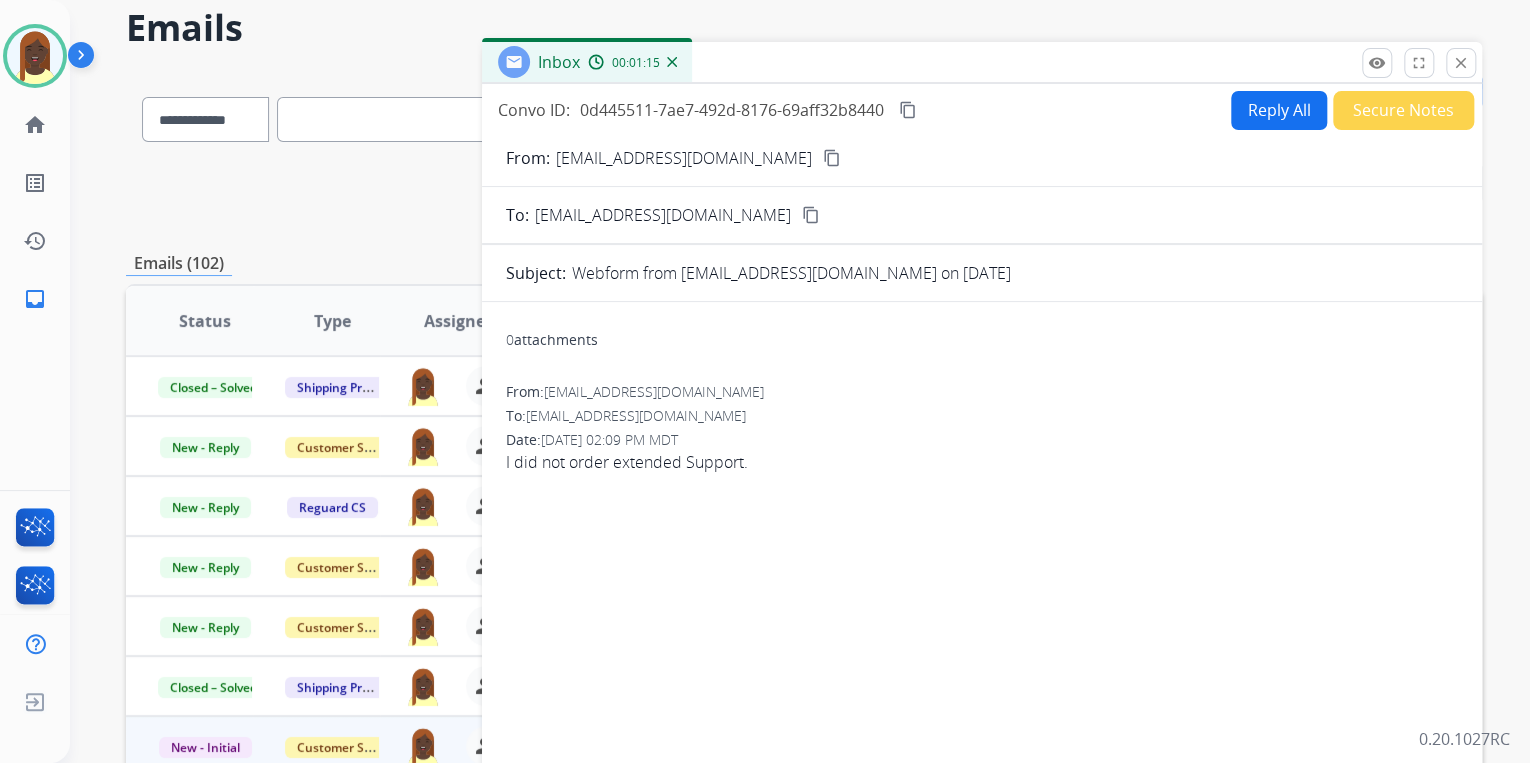 click on "Reply All" at bounding box center (1279, 110) 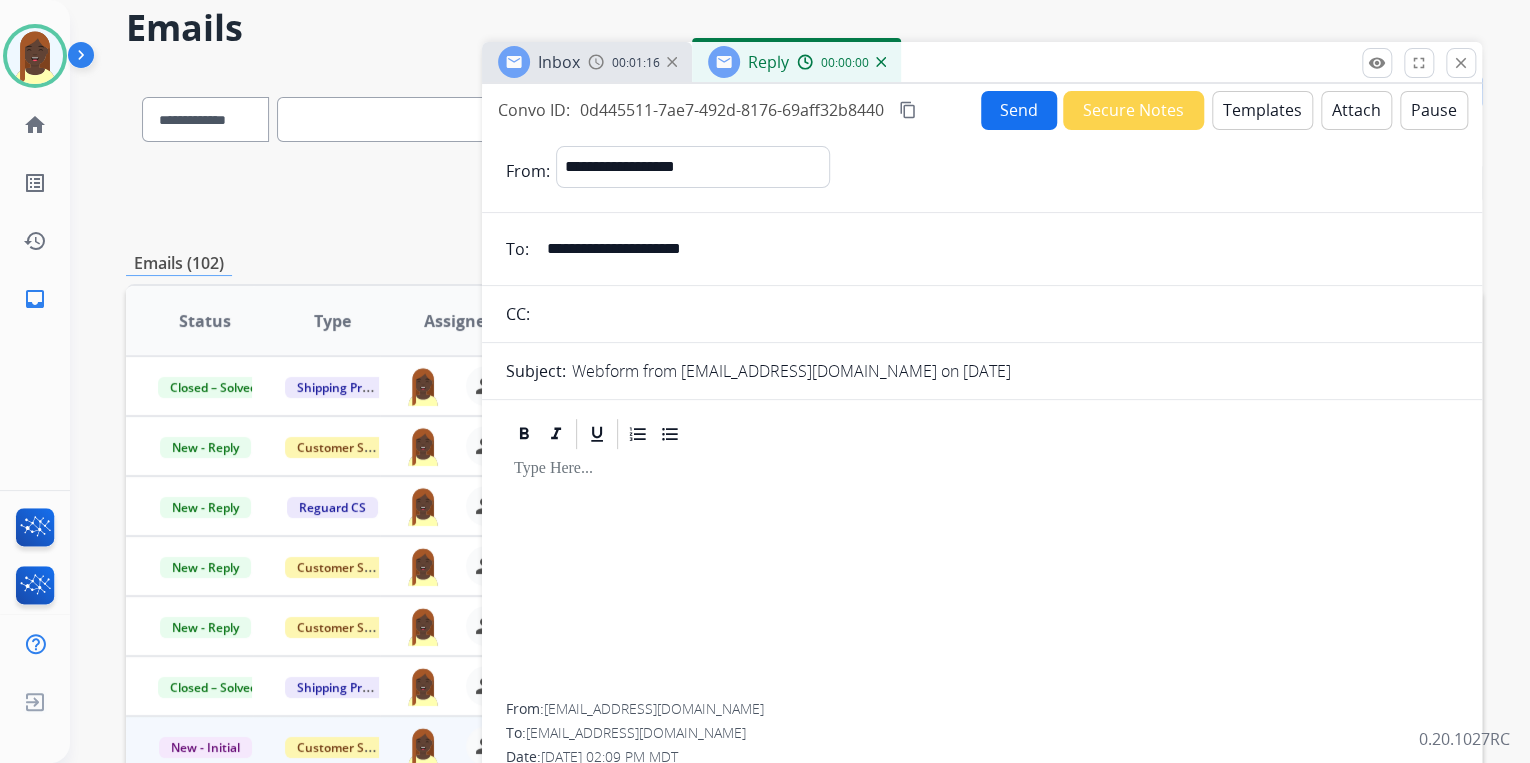 click on "Templates" at bounding box center (1262, 110) 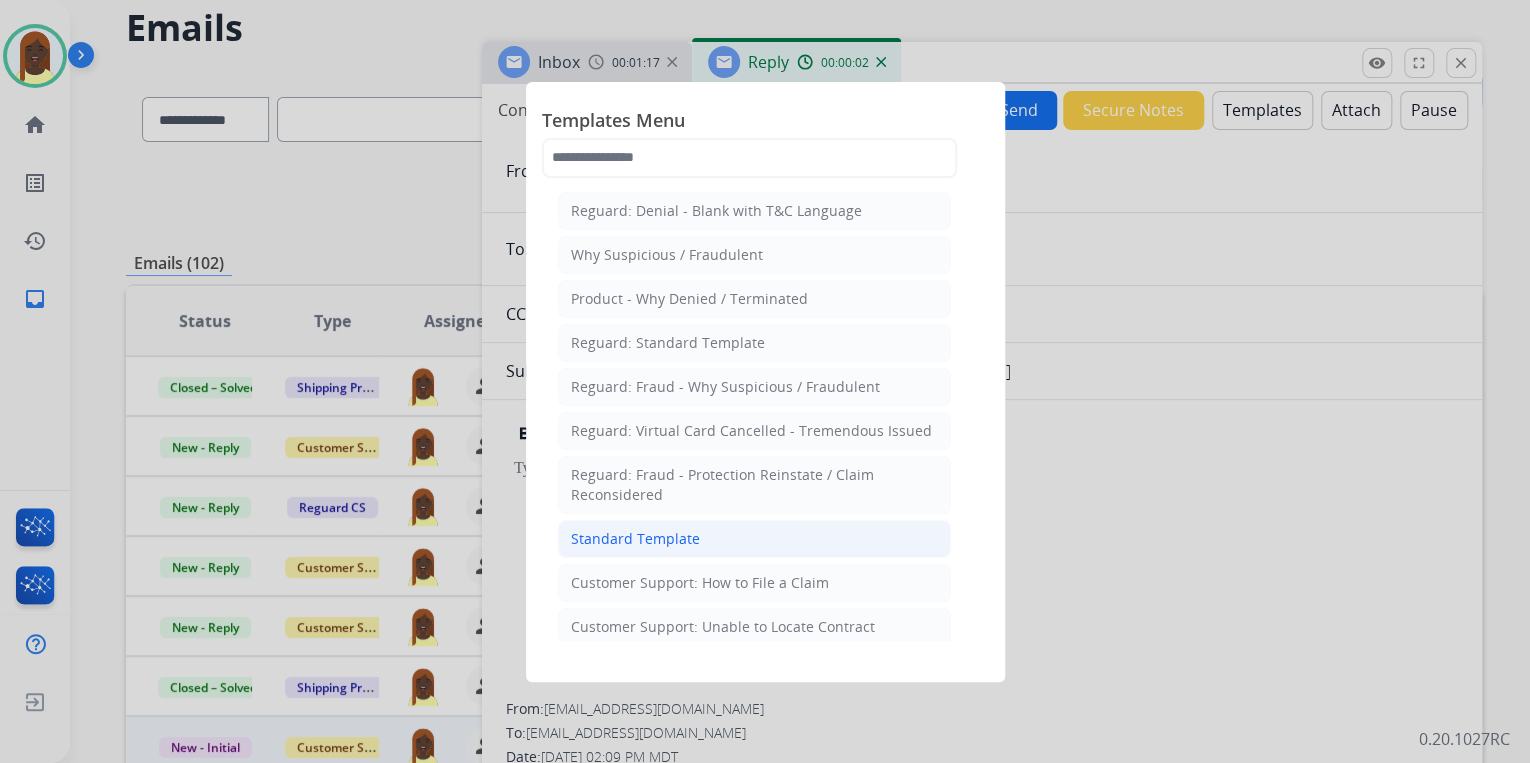 click on "Standard Template" 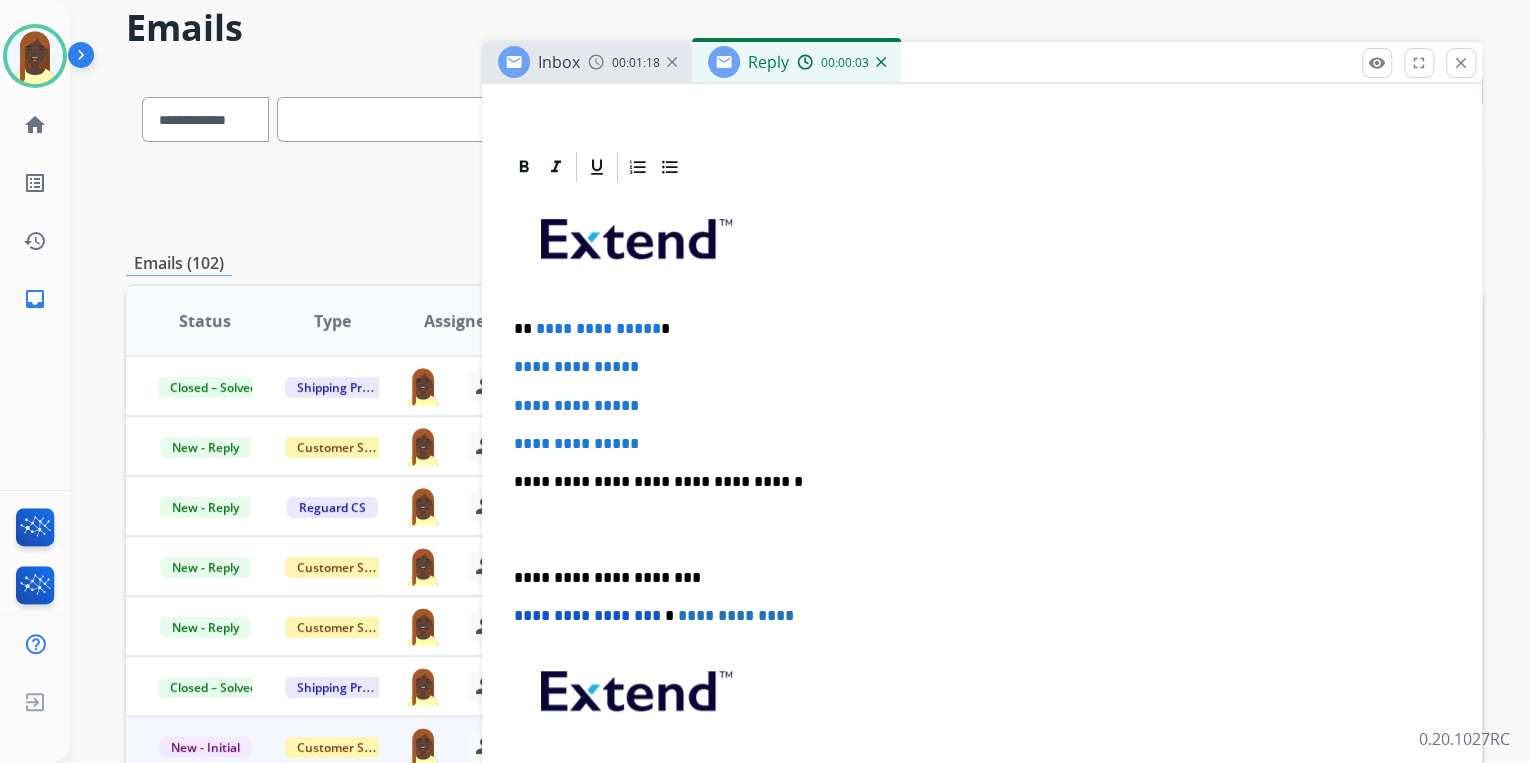 scroll, scrollTop: 400, scrollLeft: 0, axis: vertical 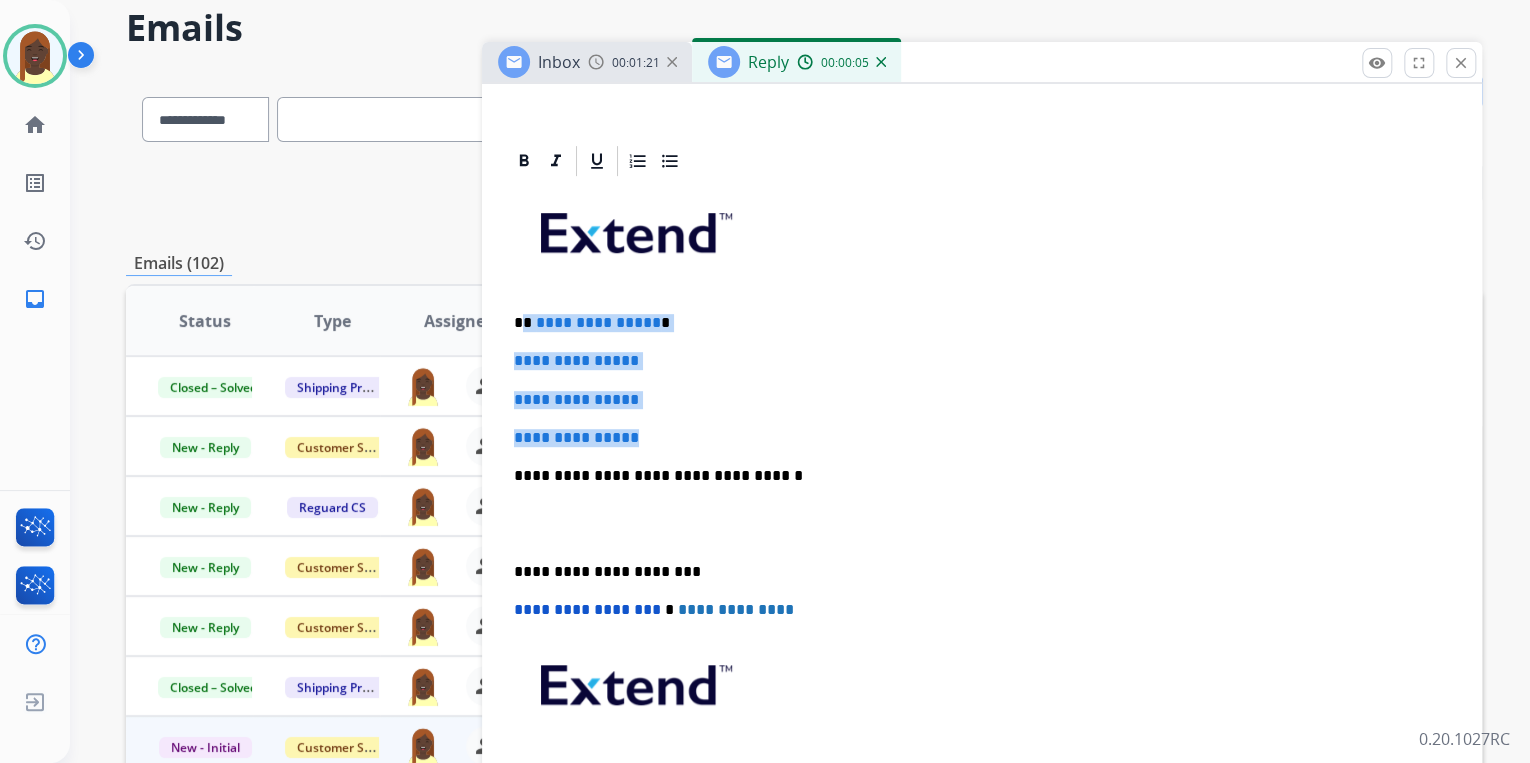 drag, startPoint x: 522, startPoint y: 320, endPoint x: 658, endPoint y: 431, distance: 175.54771 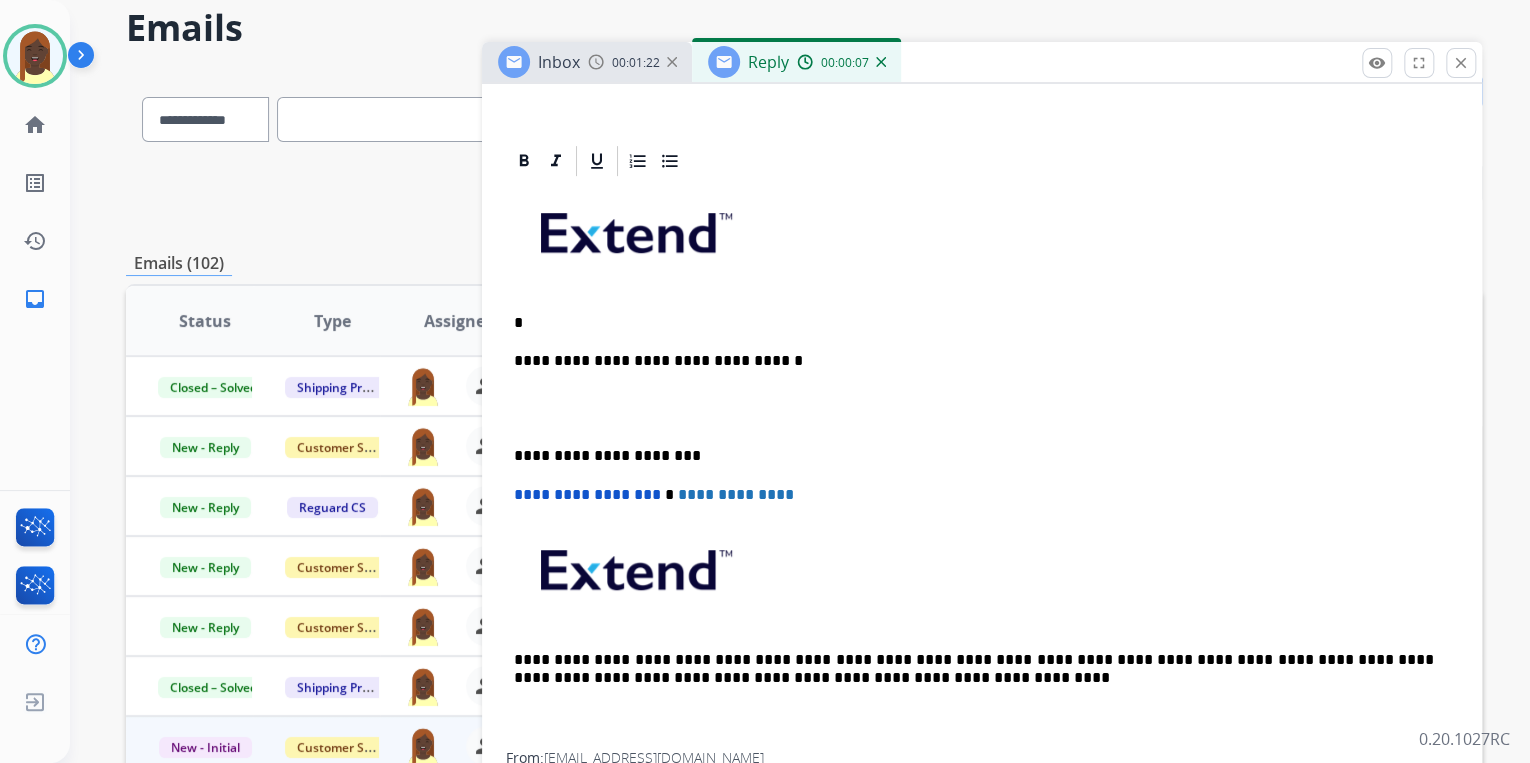 type 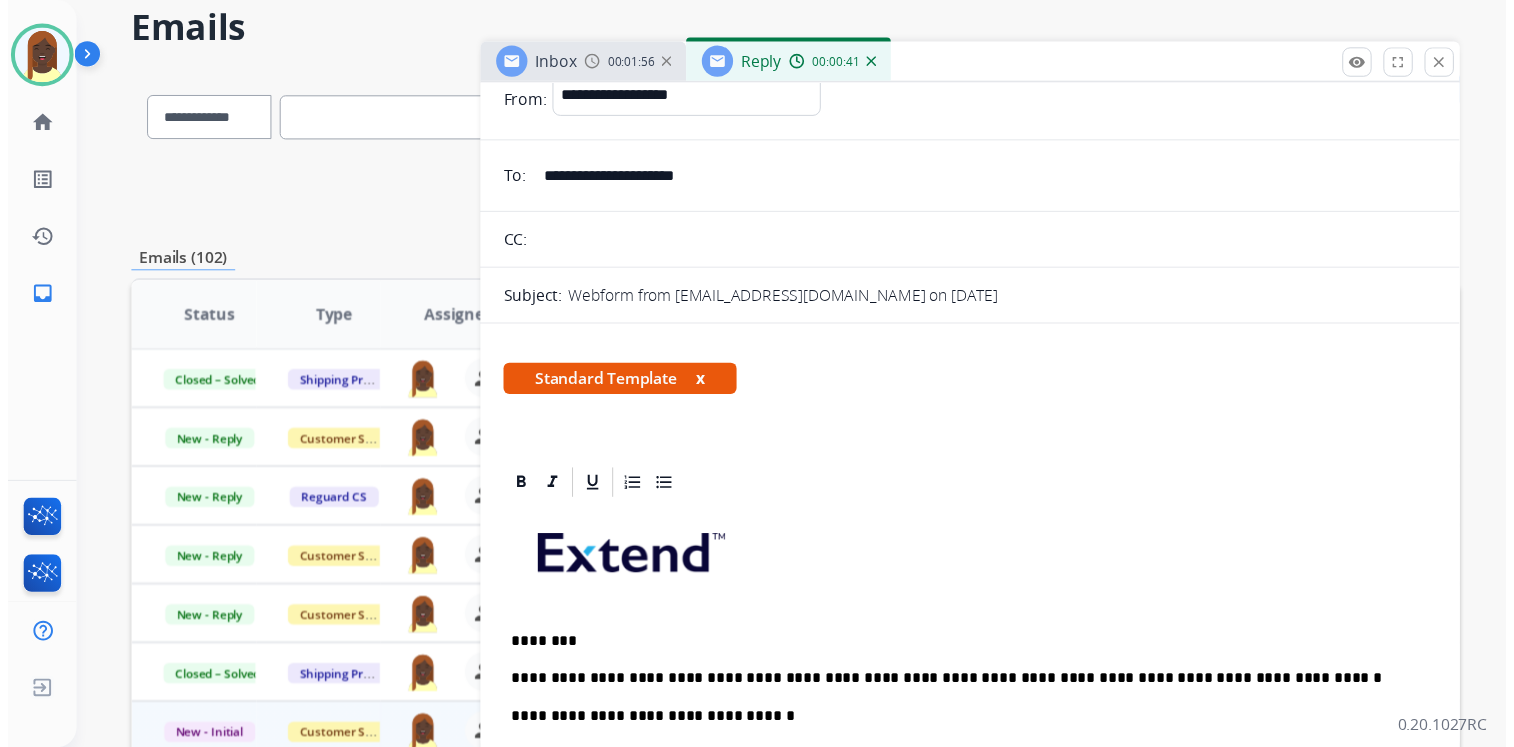 scroll, scrollTop: 0, scrollLeft: 0, axis: both 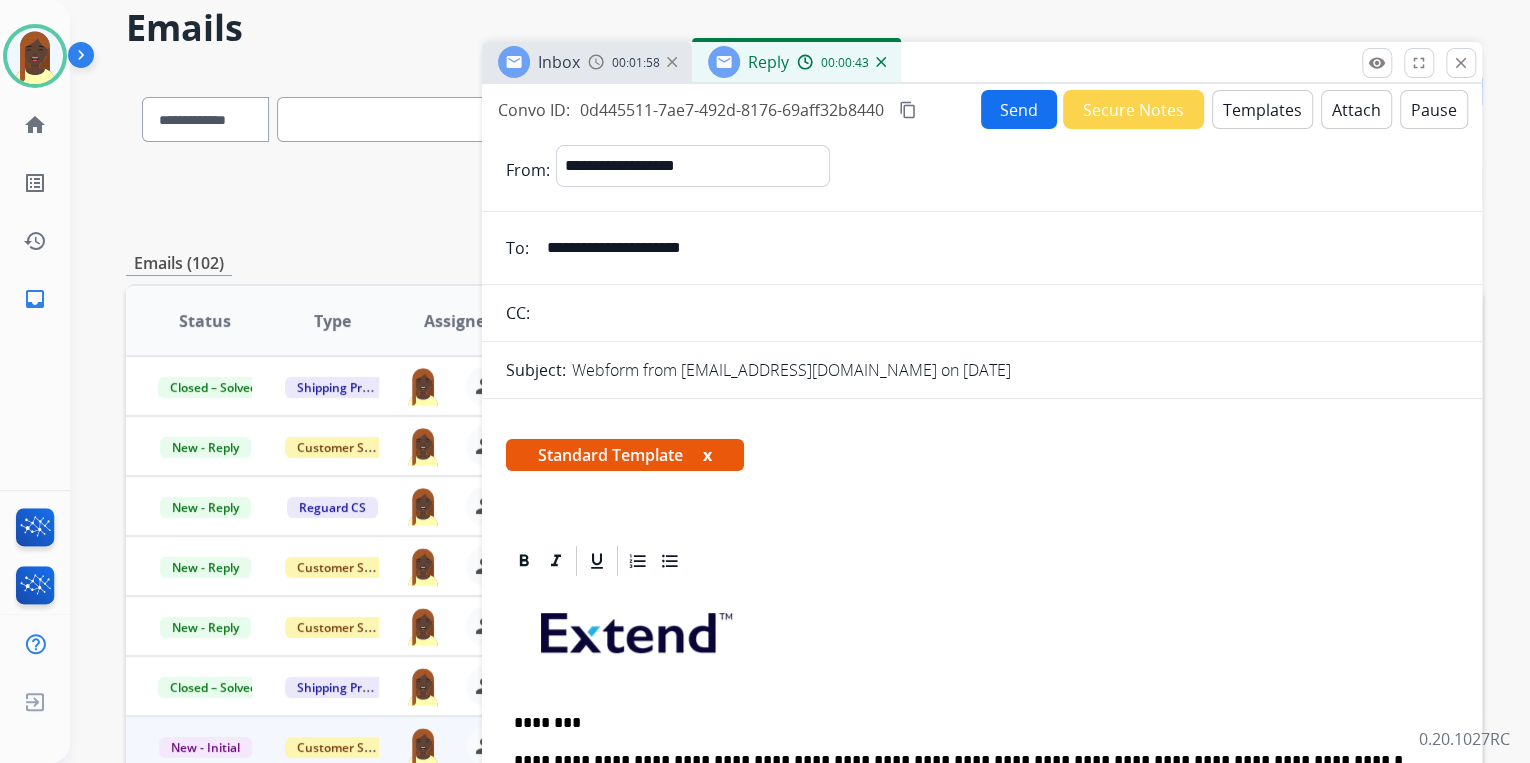 click on "Send" at bounding box center [1019, 109] 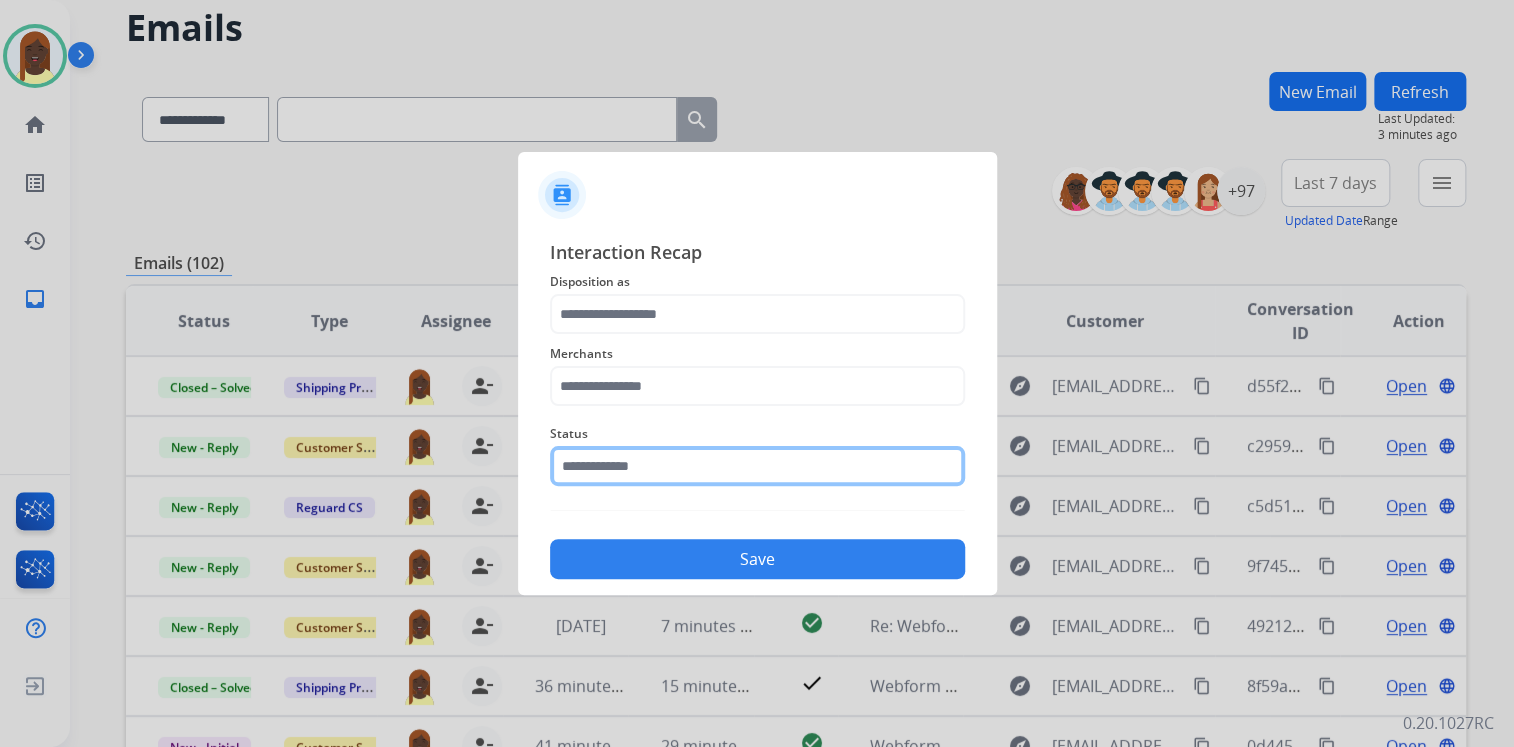 click 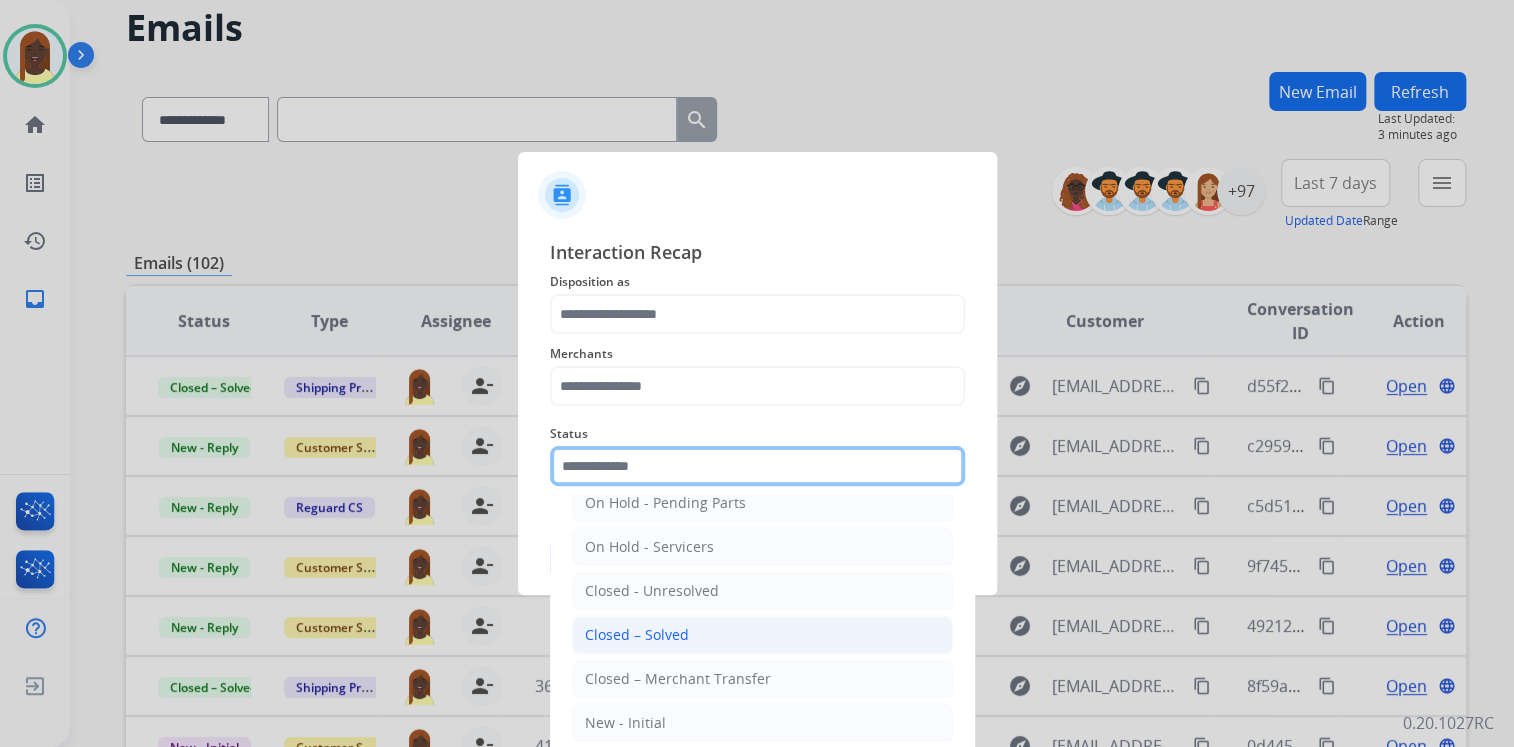 scroll, scrollTop: 116, scrollLeft: 0, axis: vertical 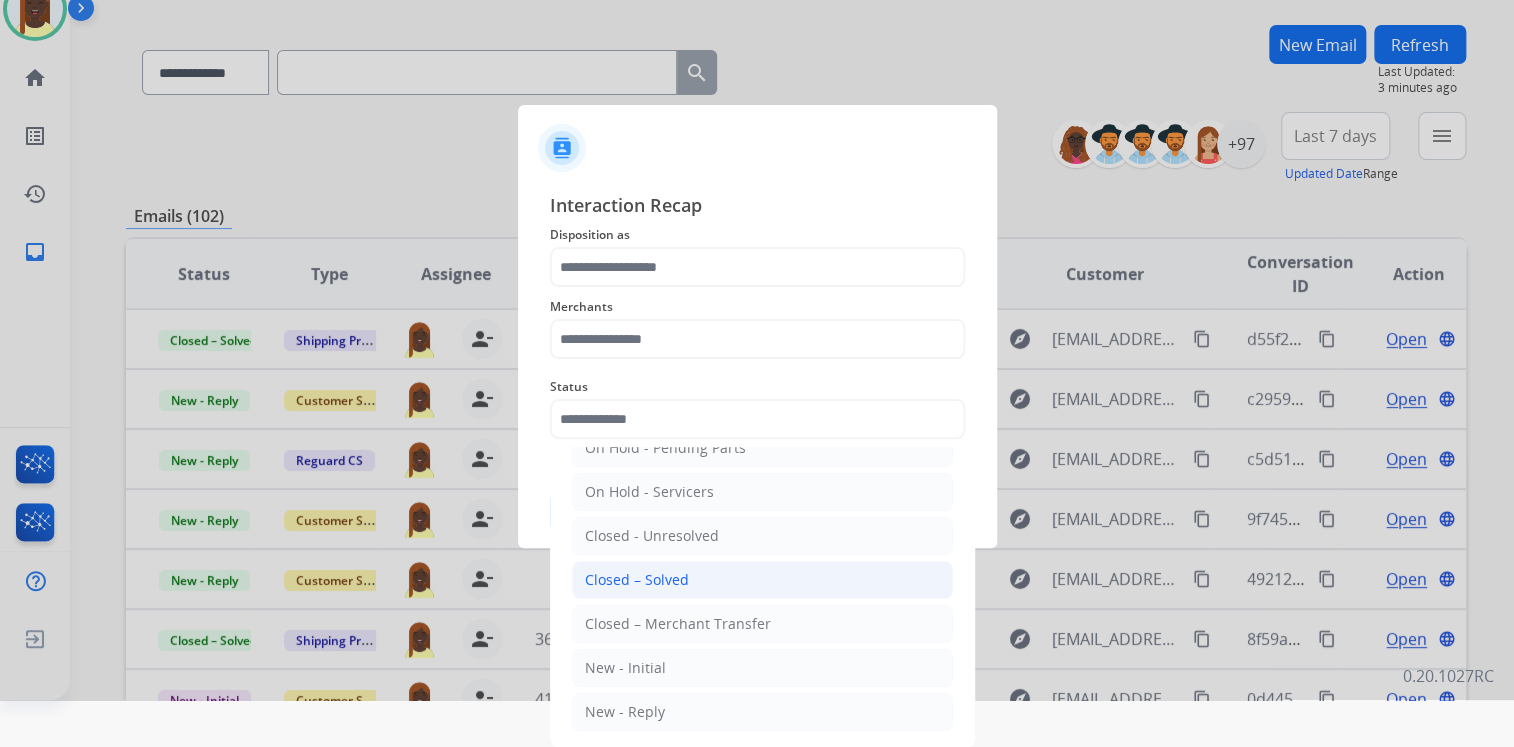 click on "Closed – Solved" 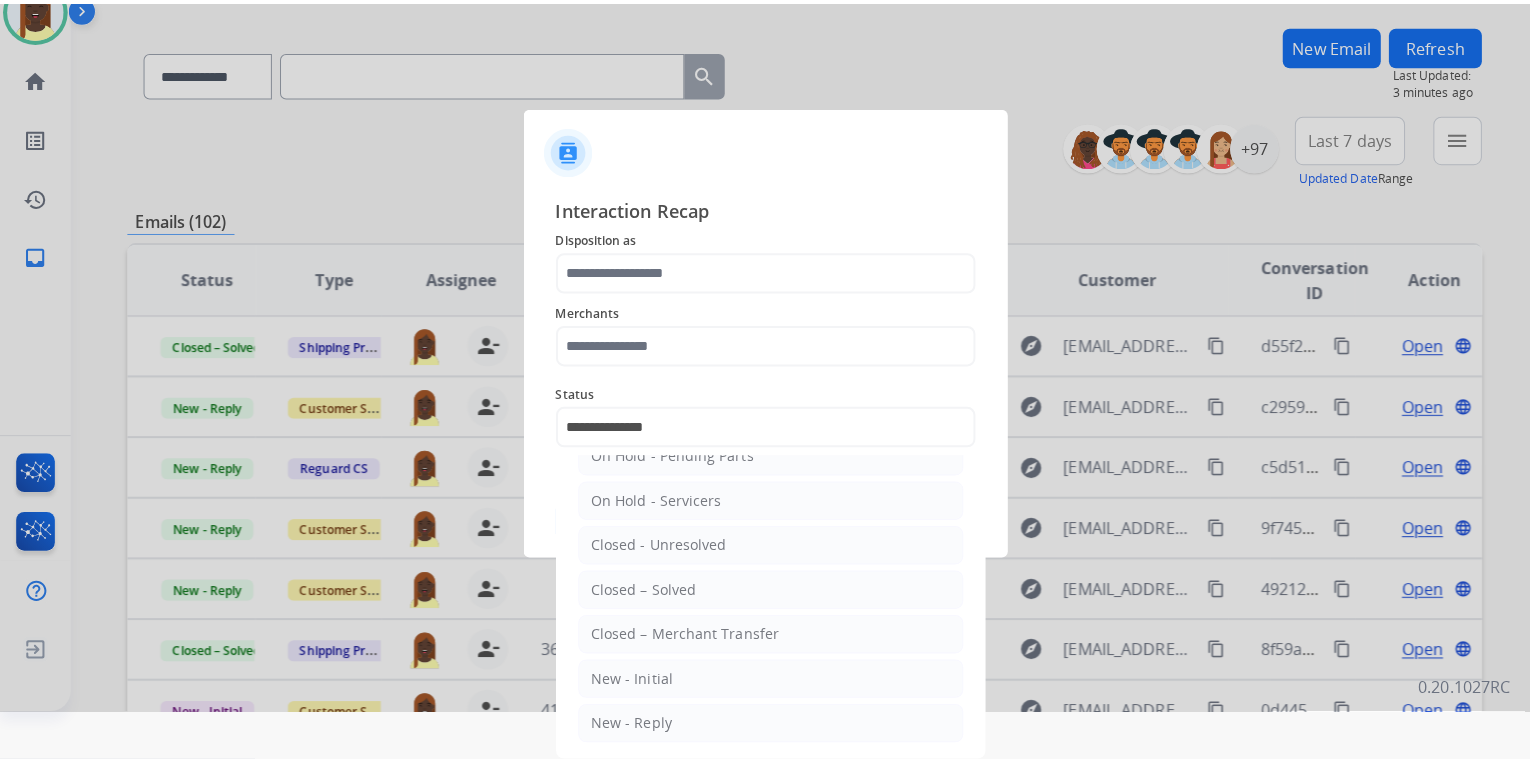 scroll, scrollTop: 0, scrollLeft: 0, axis: both 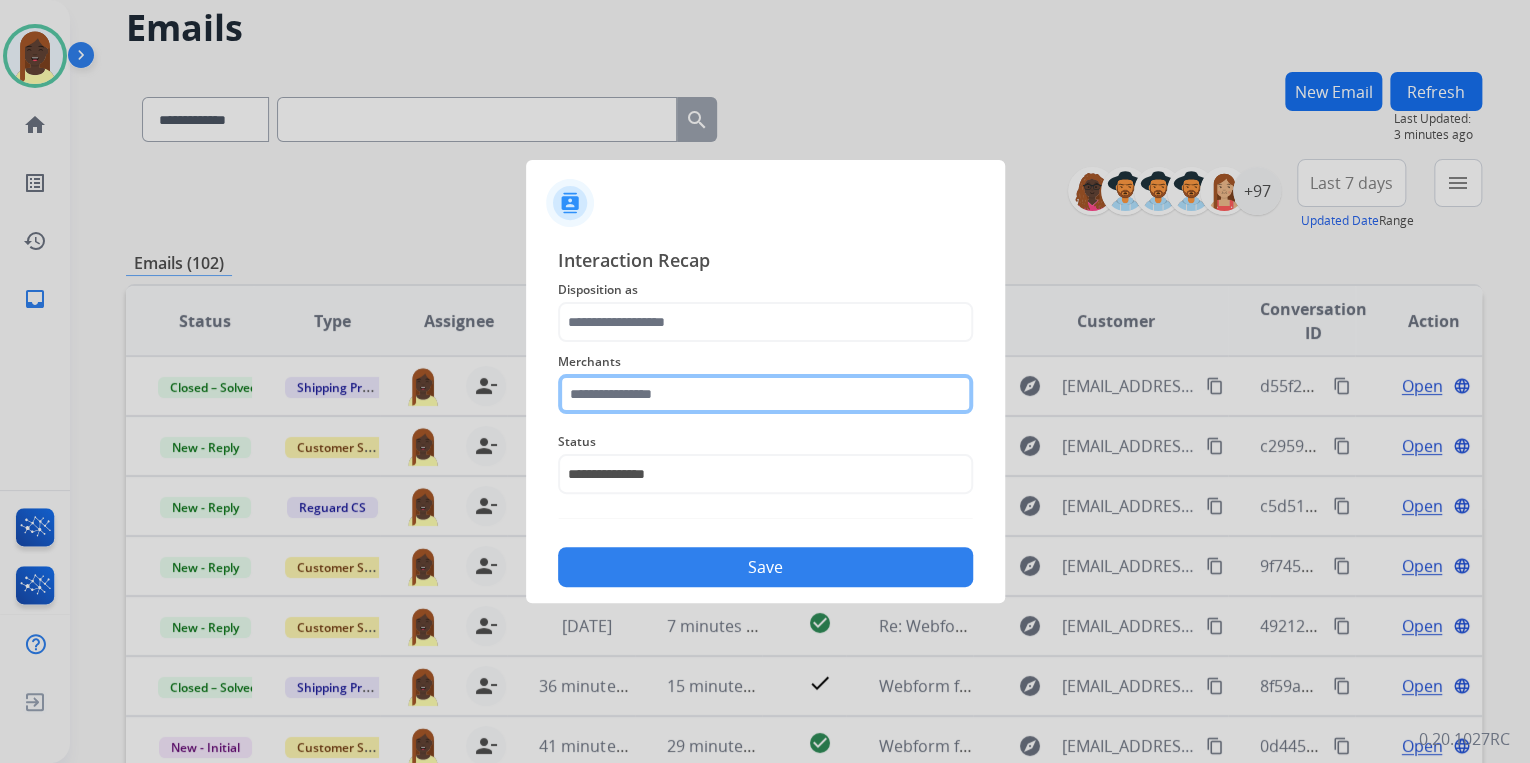 click 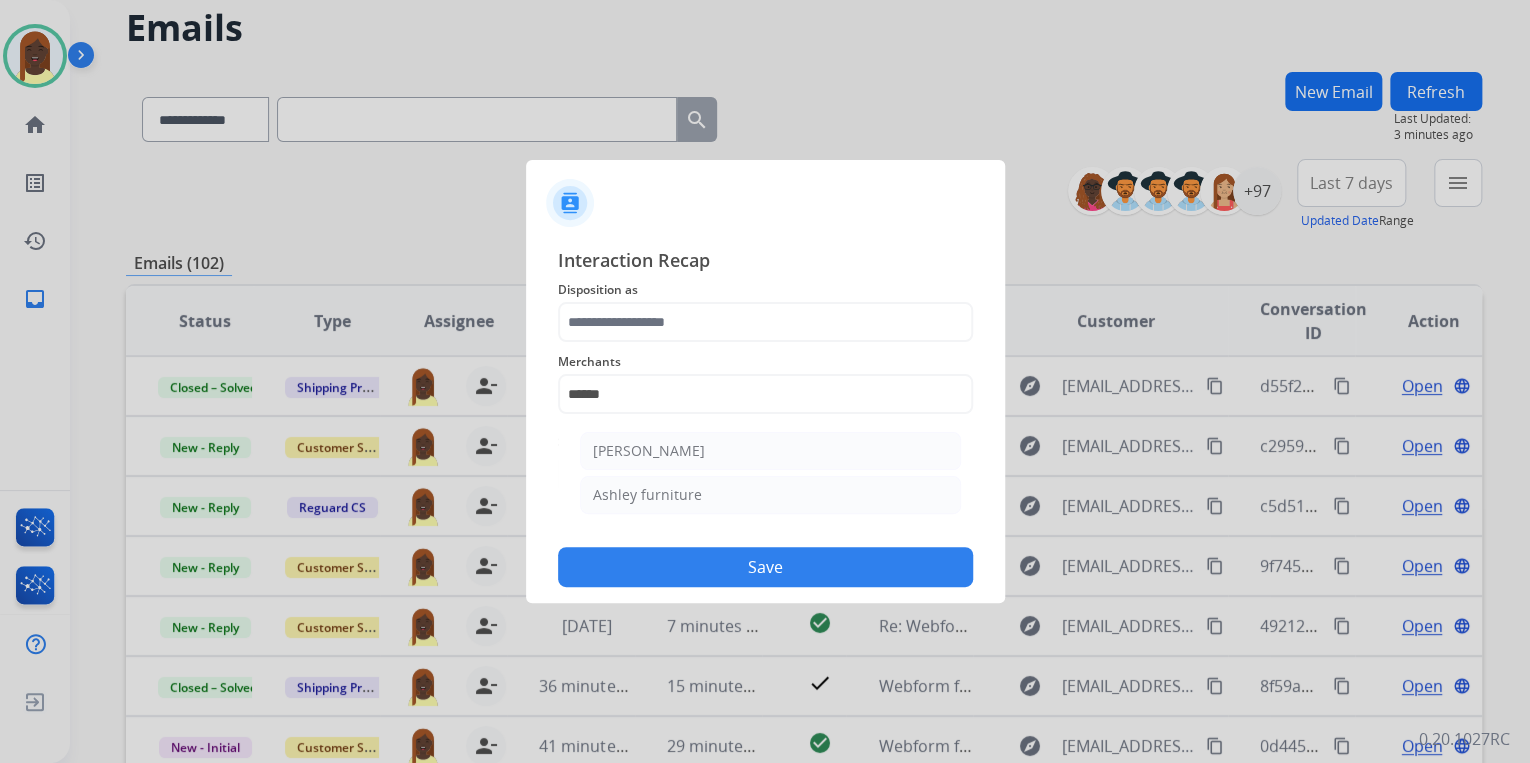 drag, startPoint x: 696, startPoint y: 501, endPoint x: 688, endPoint y: 452, distance: 49.648766 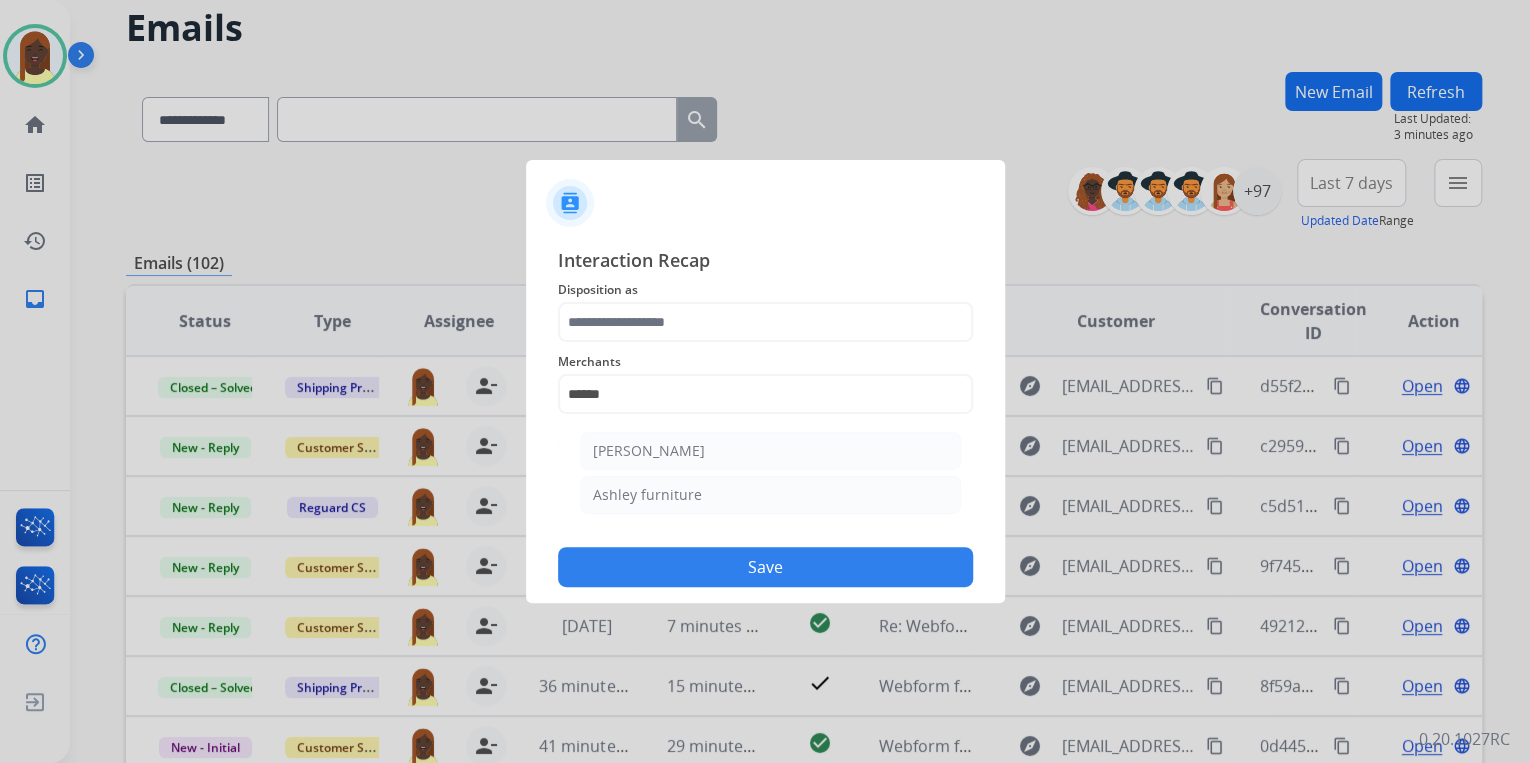 click on "Ashley furniture" 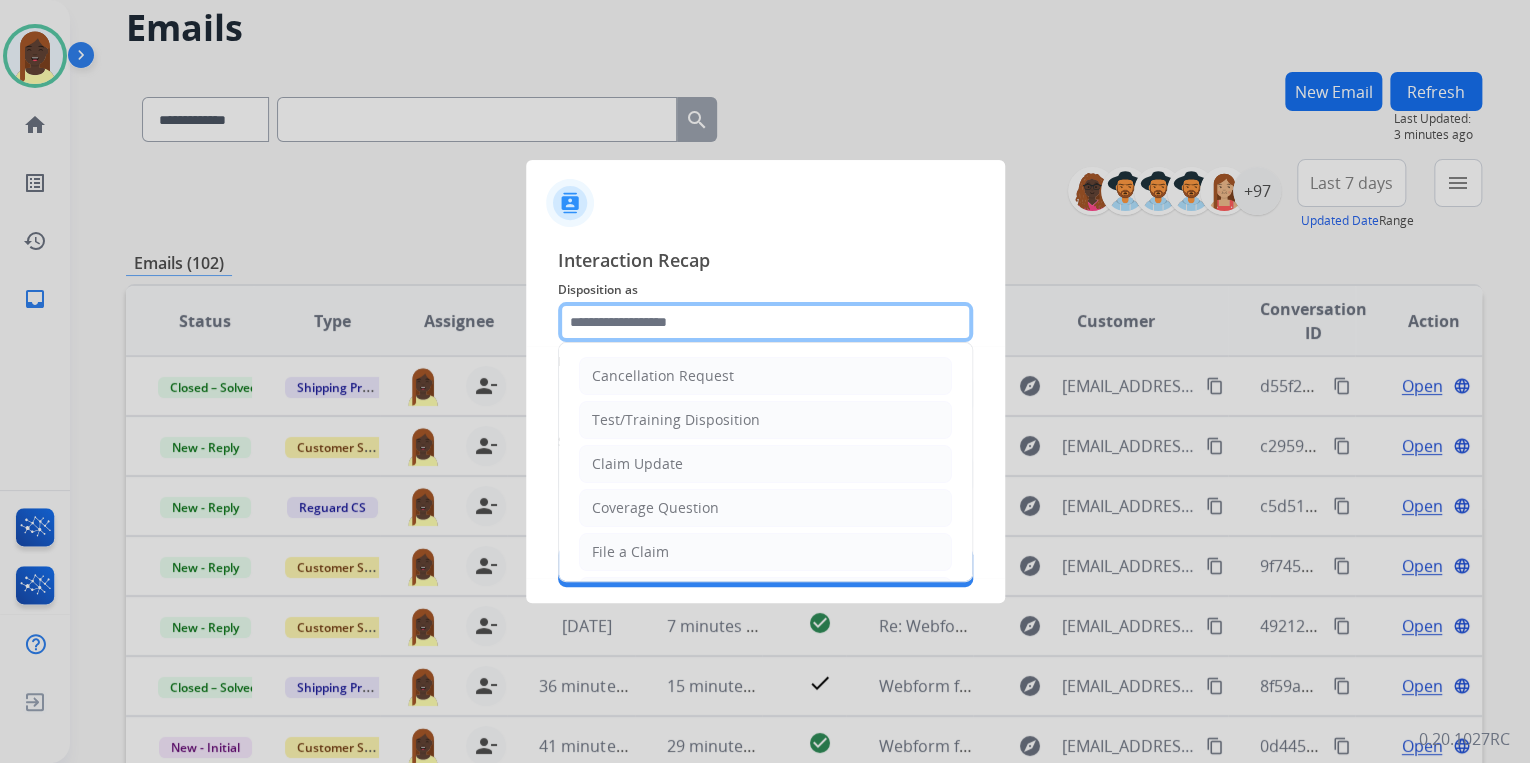 click 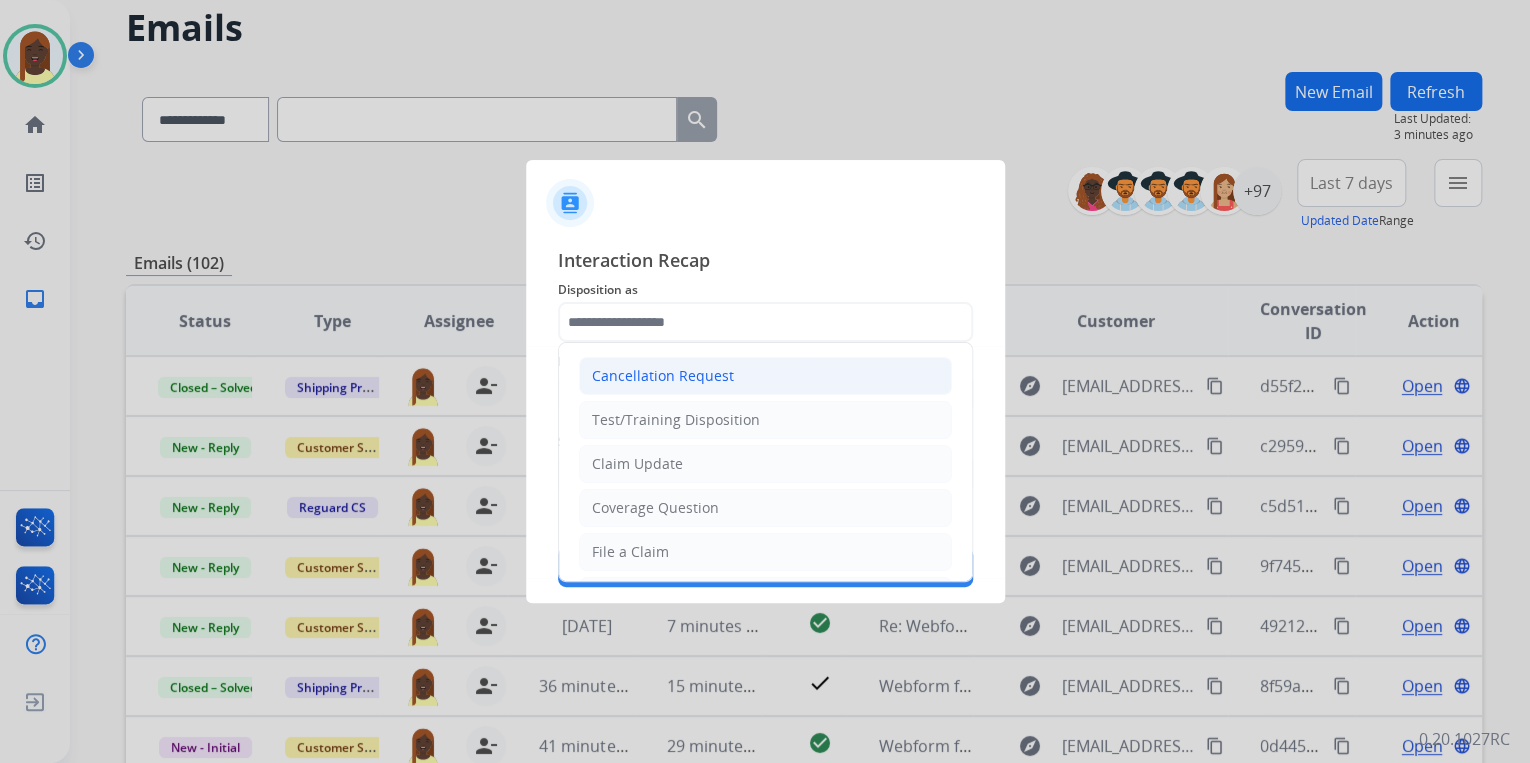 click on "Cancellation Request" 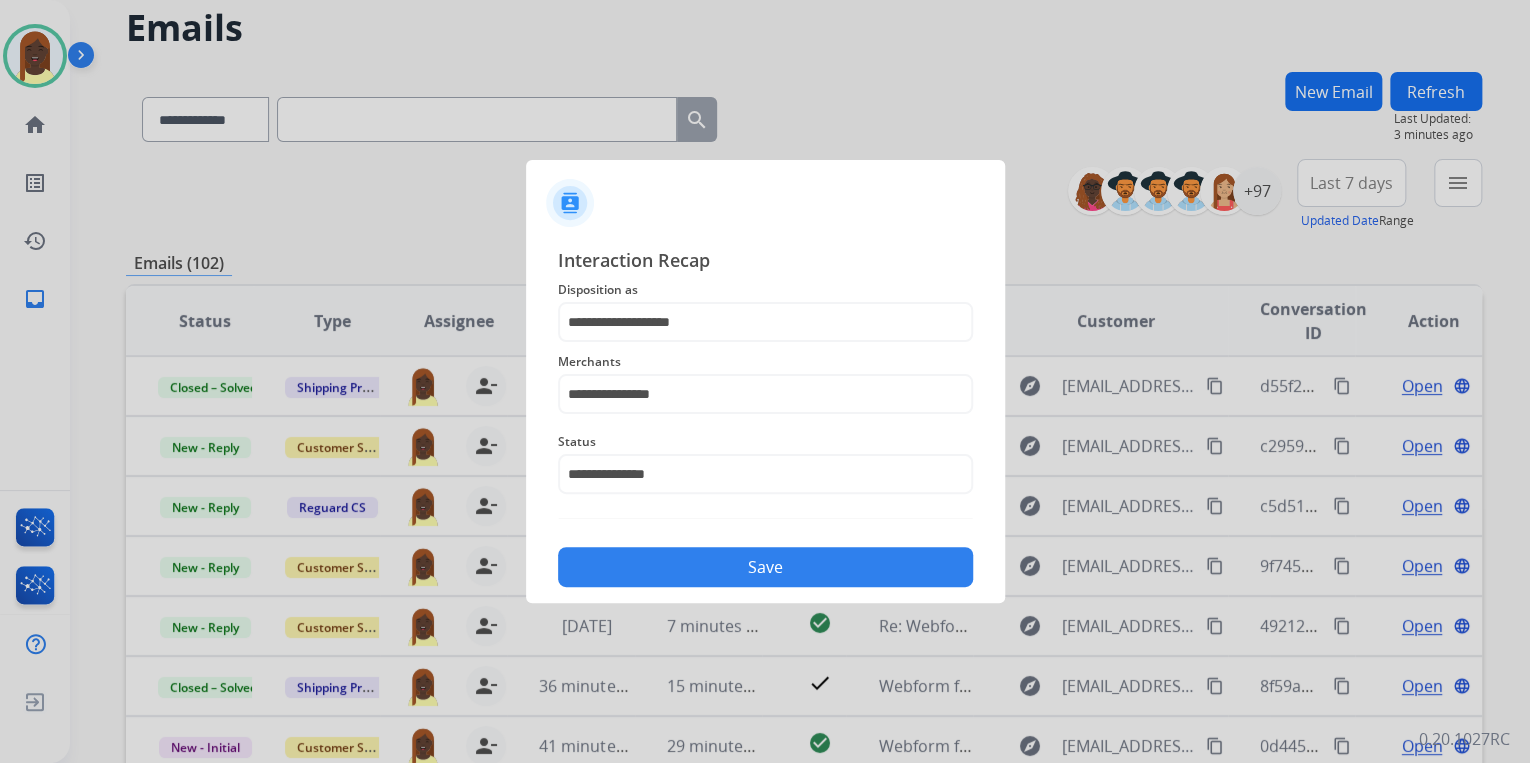 click on "Save" 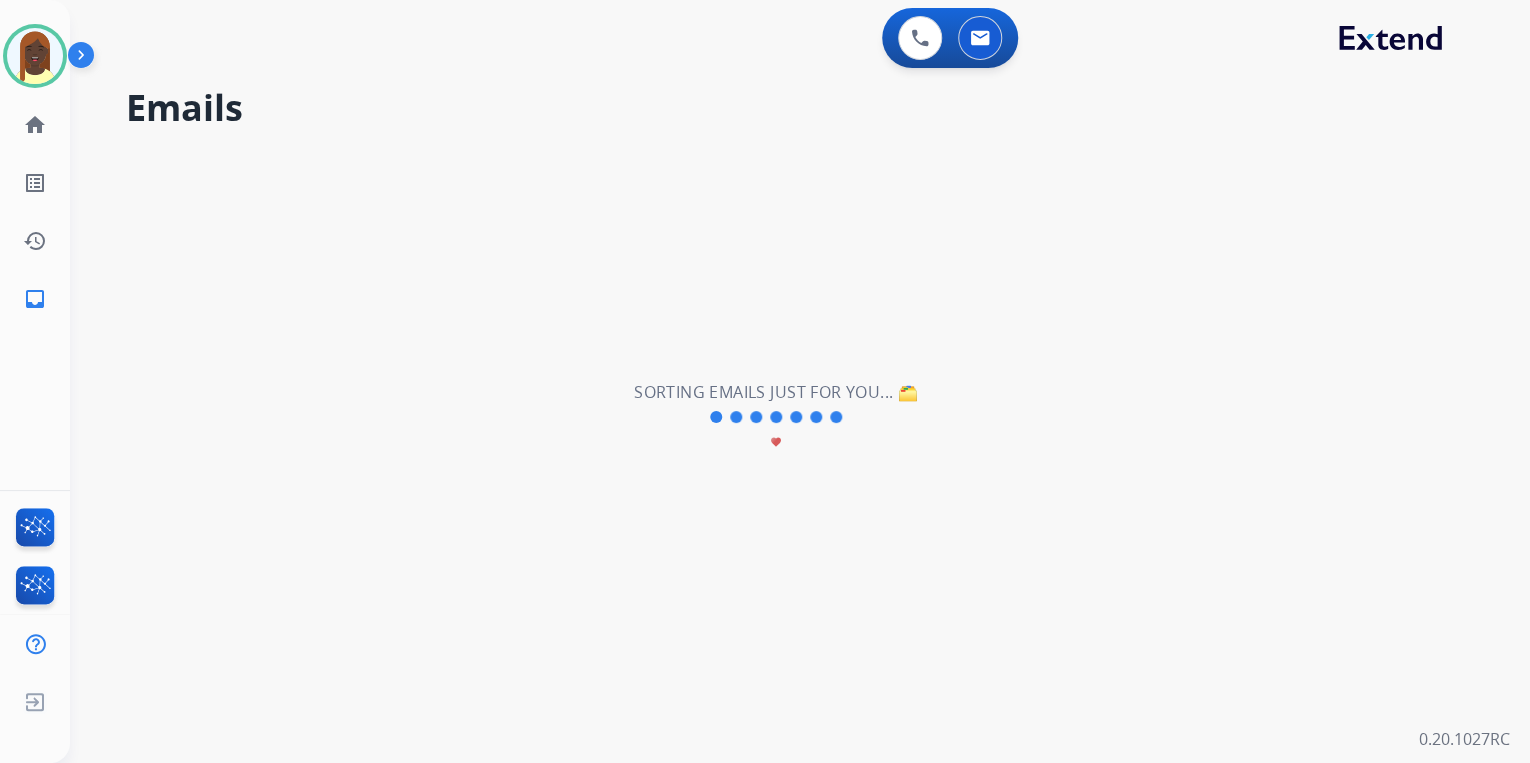 scroll, scrollTop: 0, scrollLeft: 0, axis: both 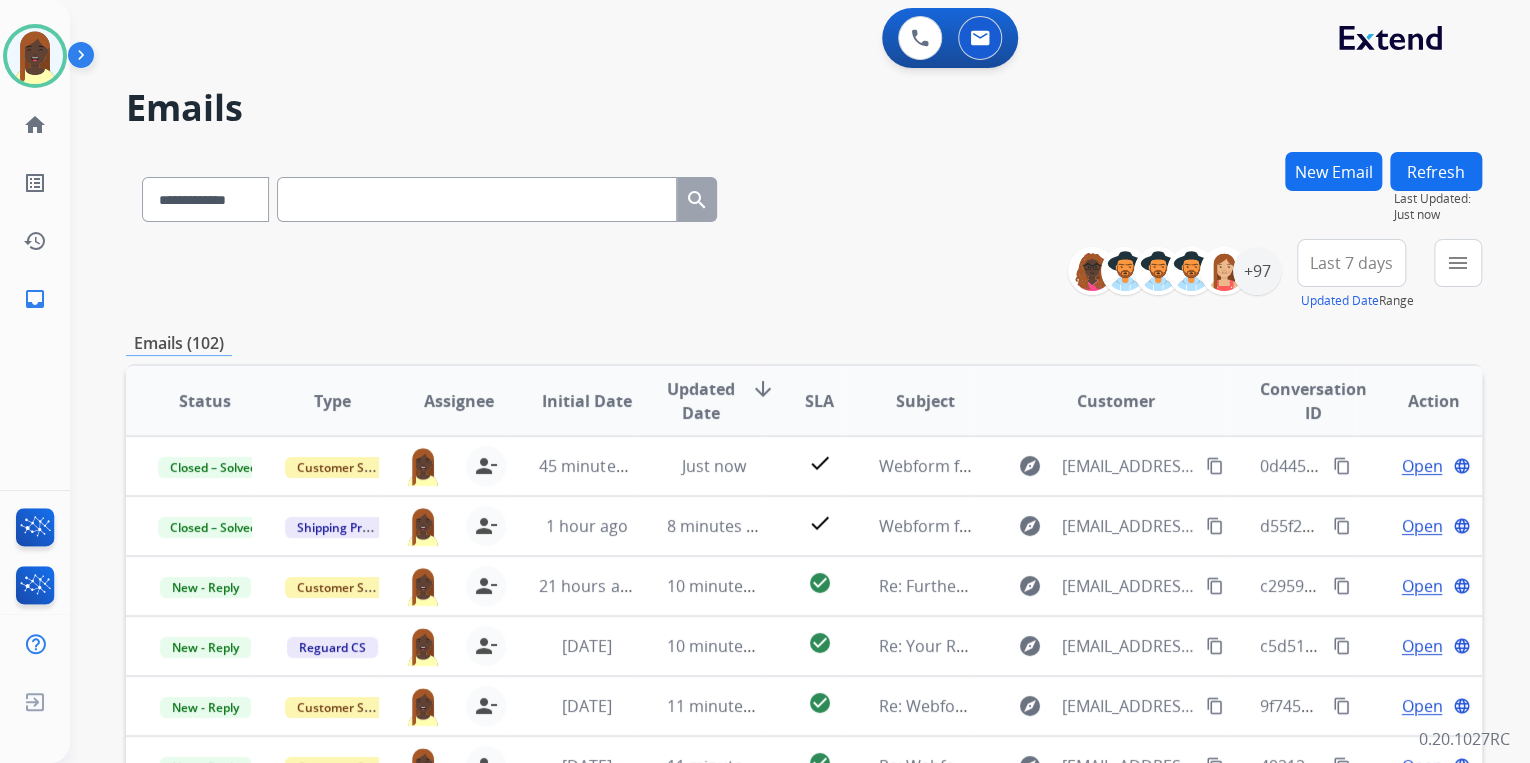 click on "**********" at bounding box center (804, 275) 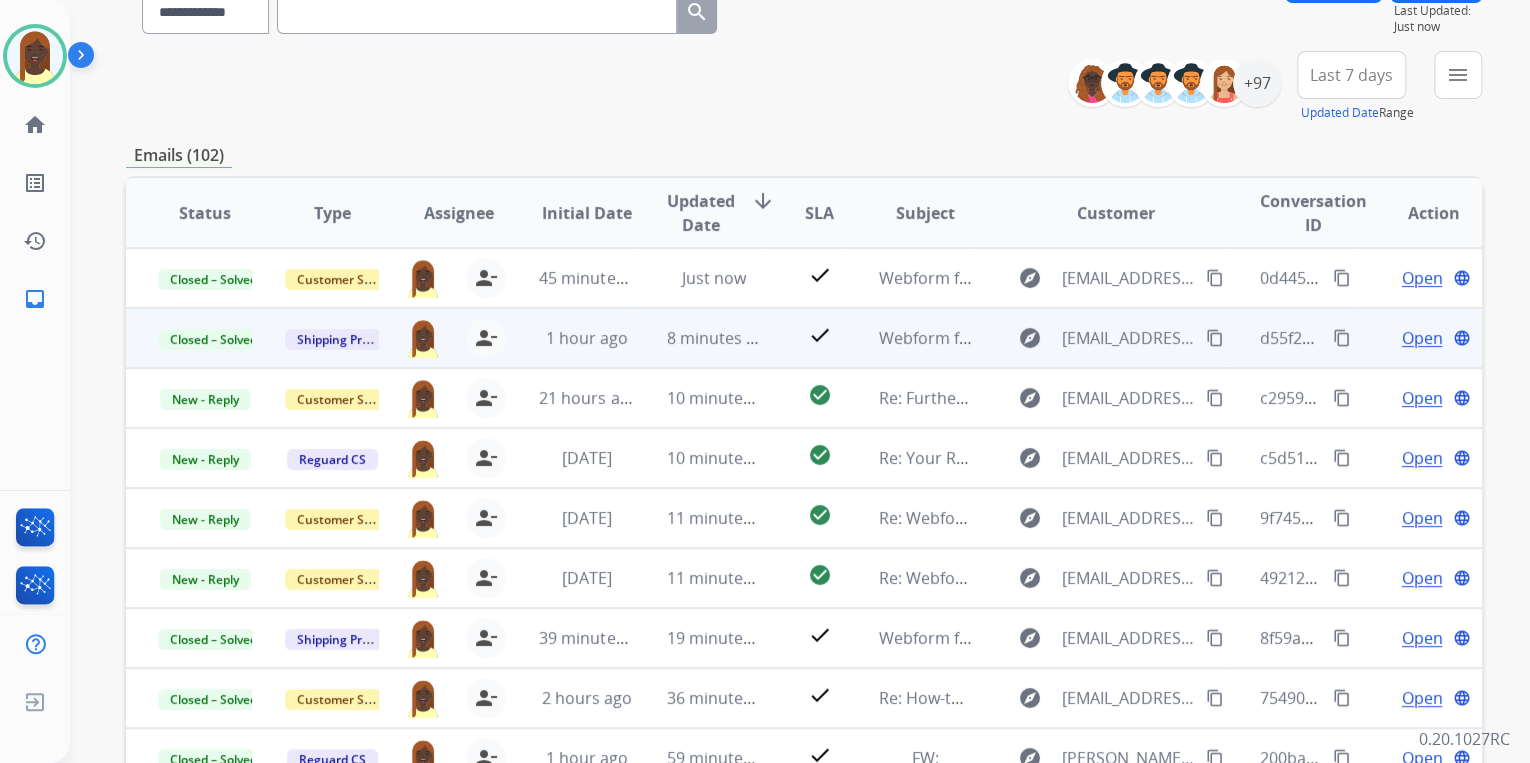 scroll, scrollTop: 240, scrollLeft: 0, axis: vertical 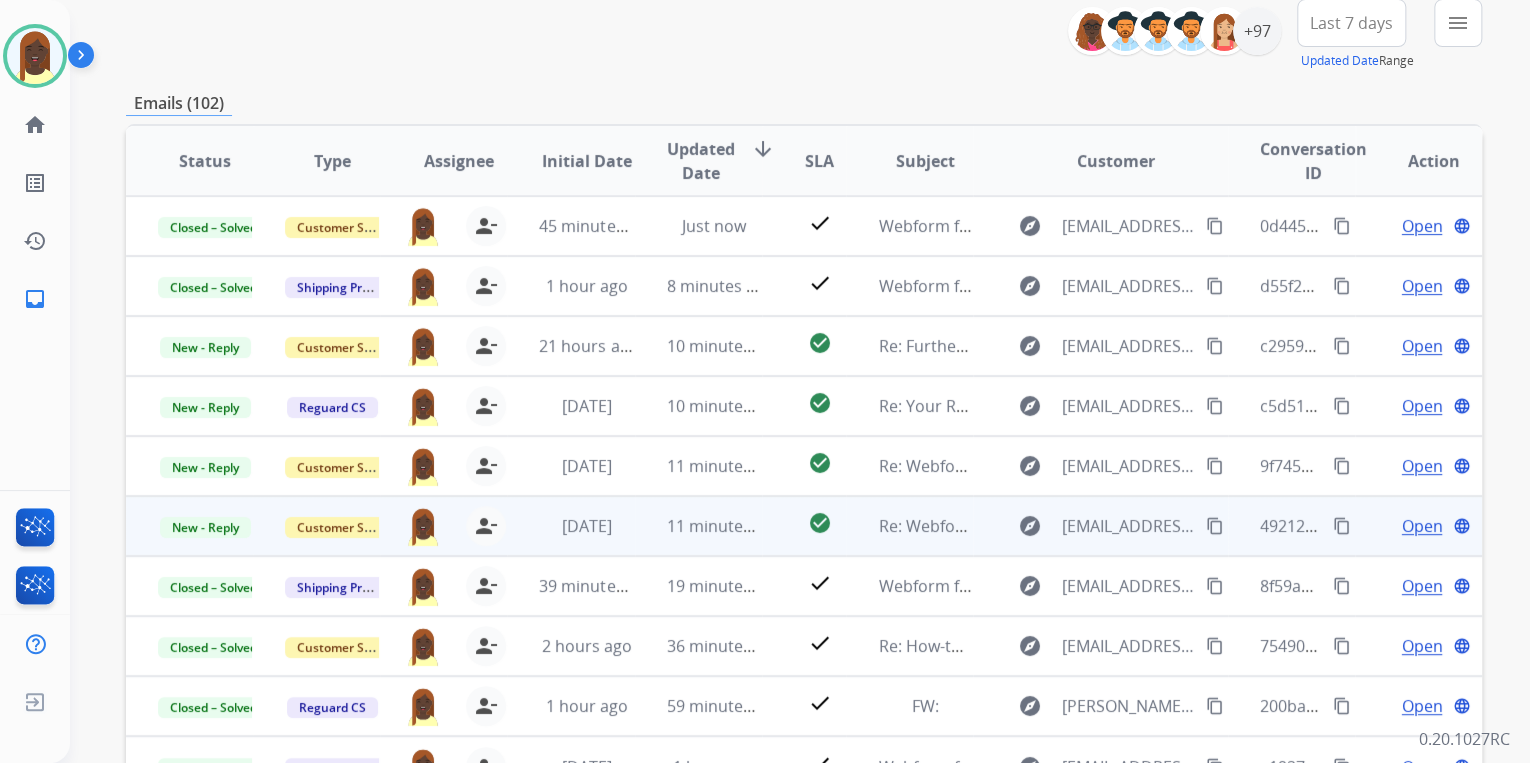 click on "content_copy" at bounding box center [1342, 526] 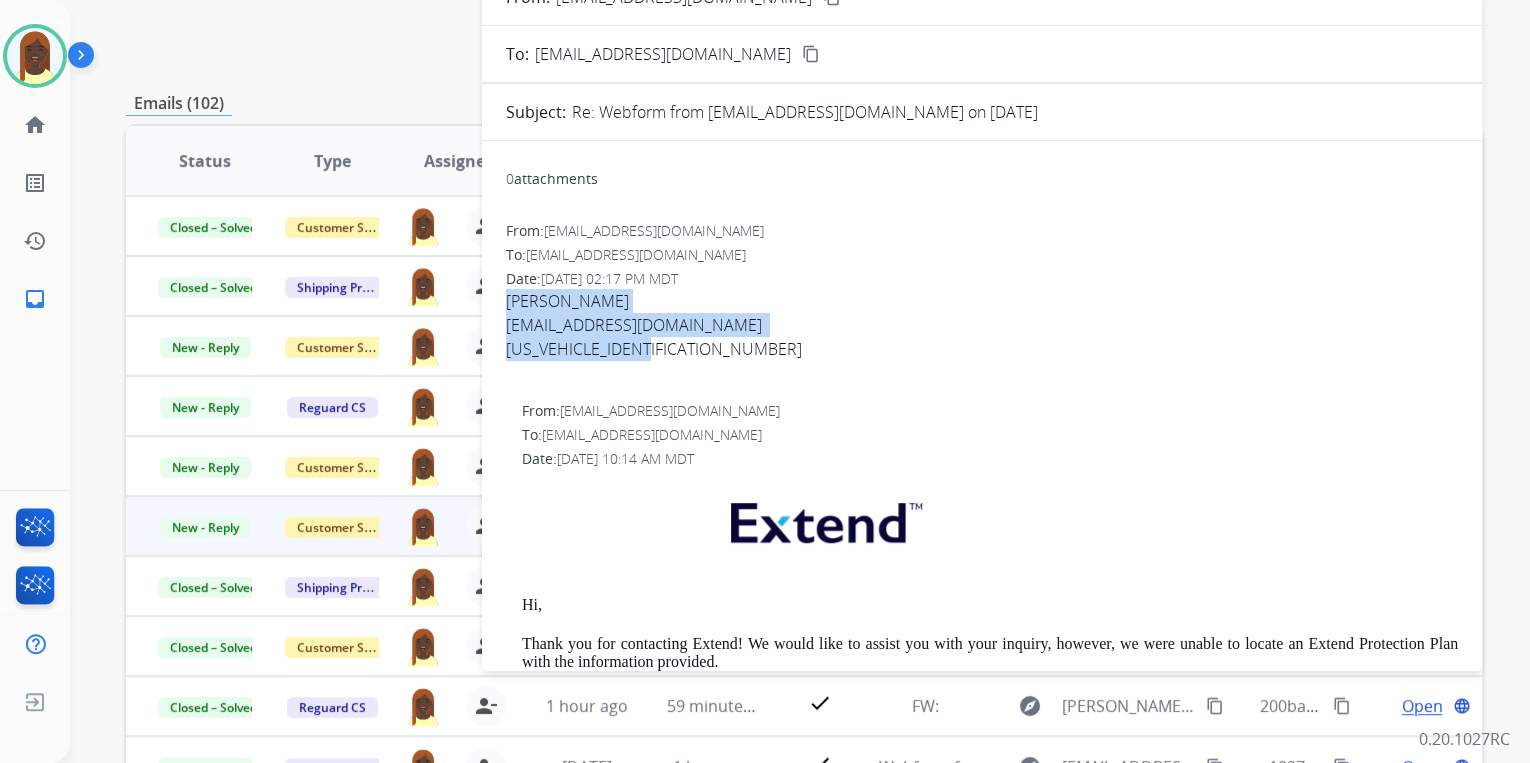 drag, startPoint x: 498, startPoint y: 297, endPoint x: 668, endPoint y: 352, distance: 178.67569 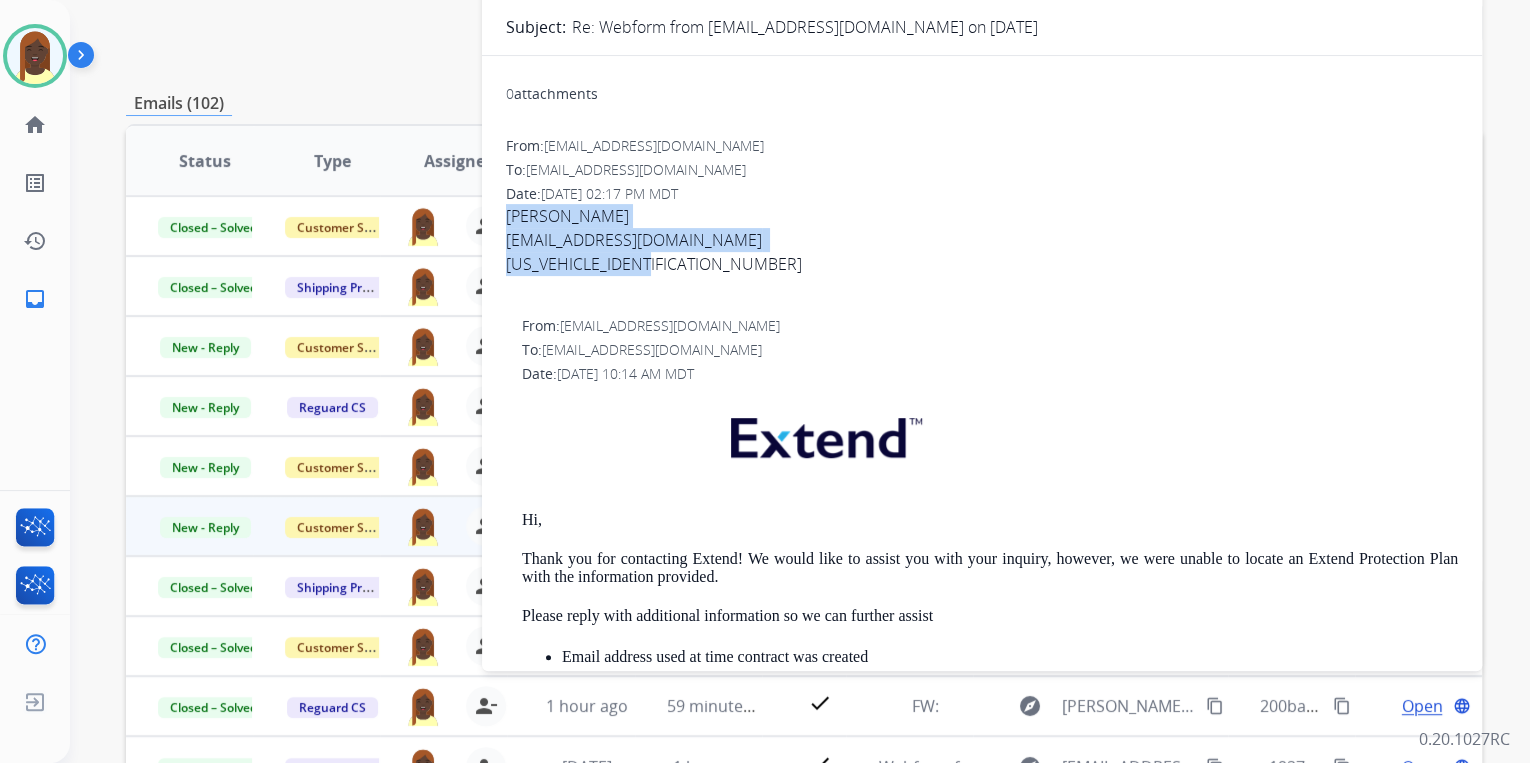 scroll, scrollTop: 0, scrollLeft: 0, axis: both 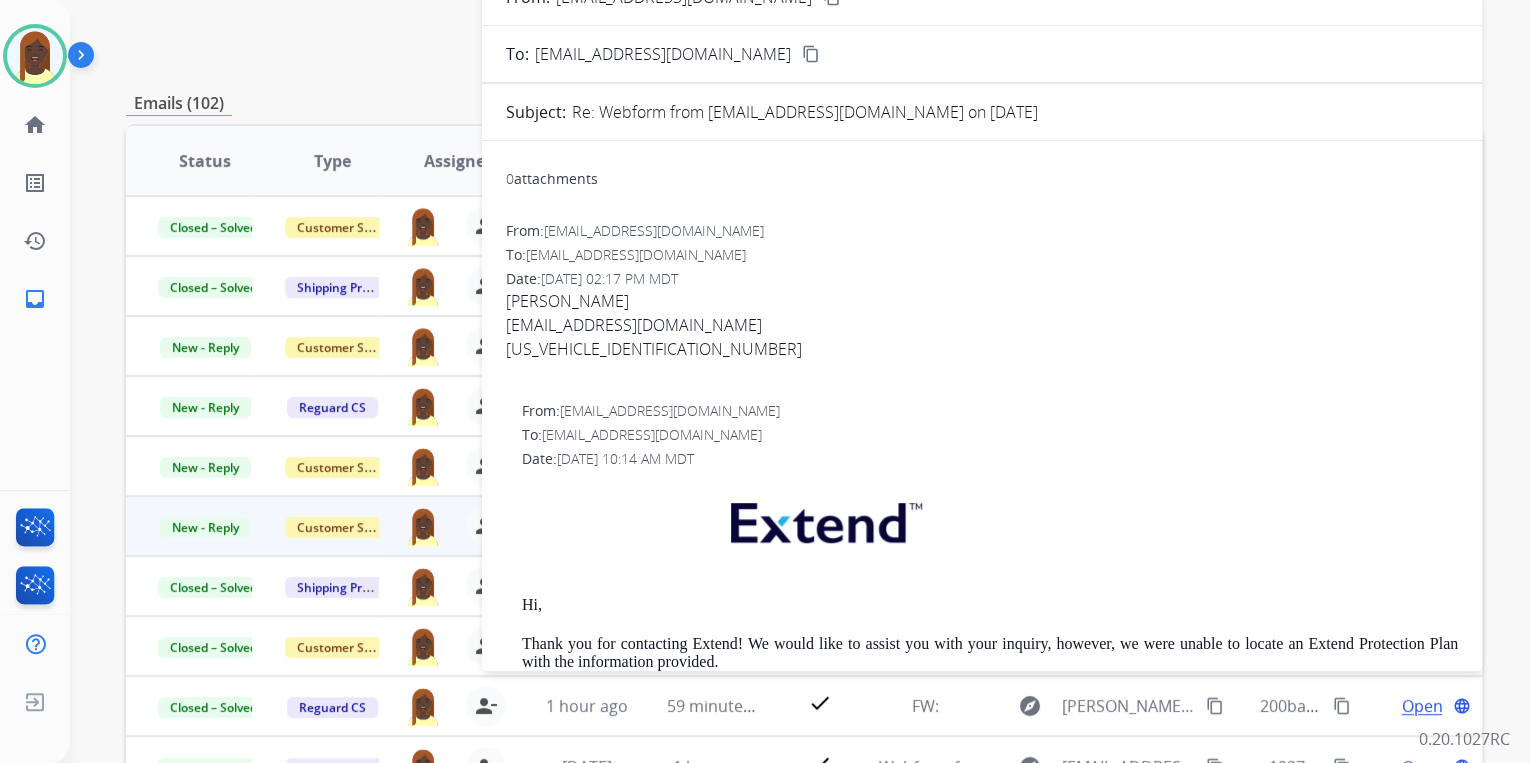 click on "To:  fudicab@gmail.com" at bounding box center [990, 435] 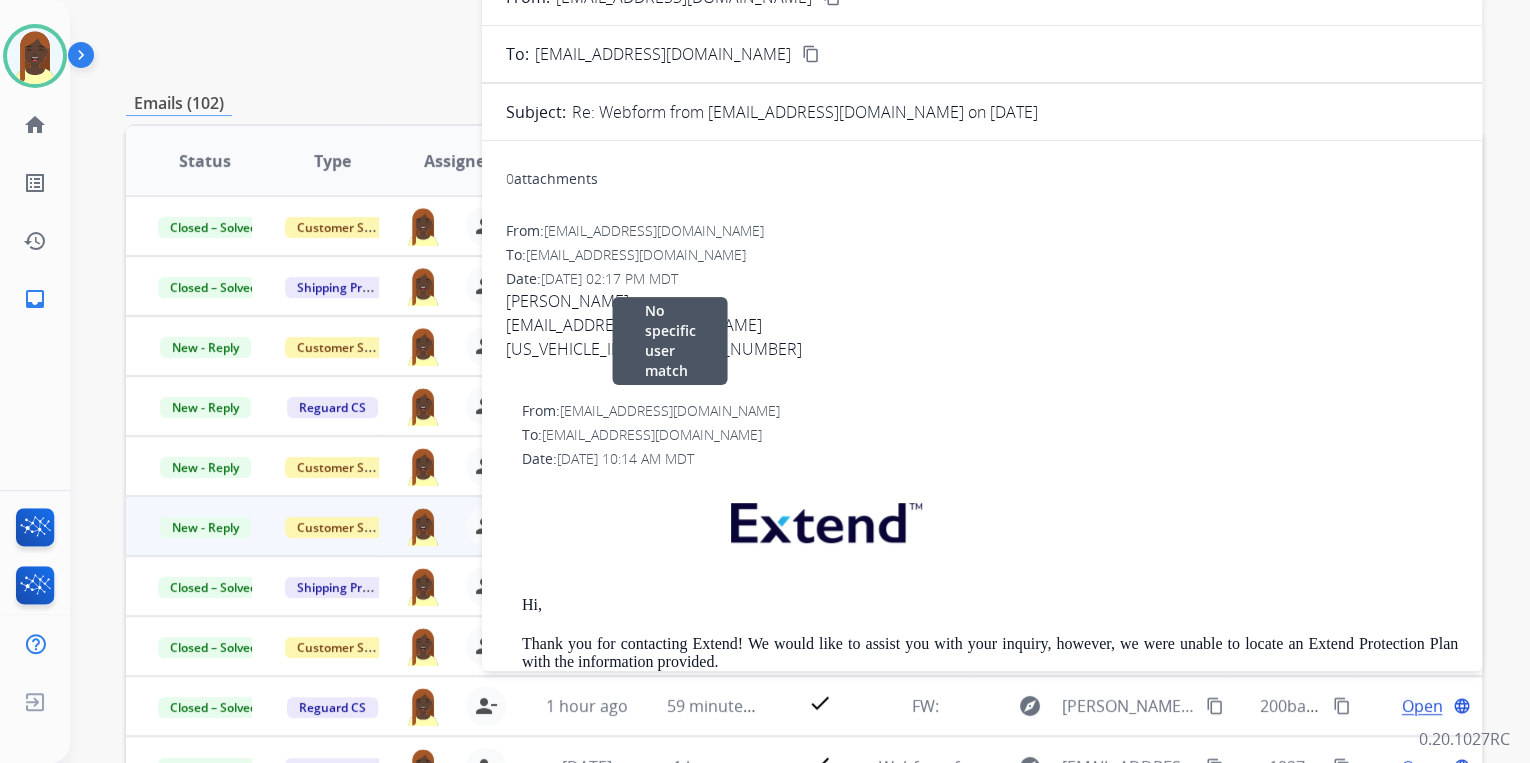 scroll, scrollTop: 0, scrollLeft: 0, axis: both 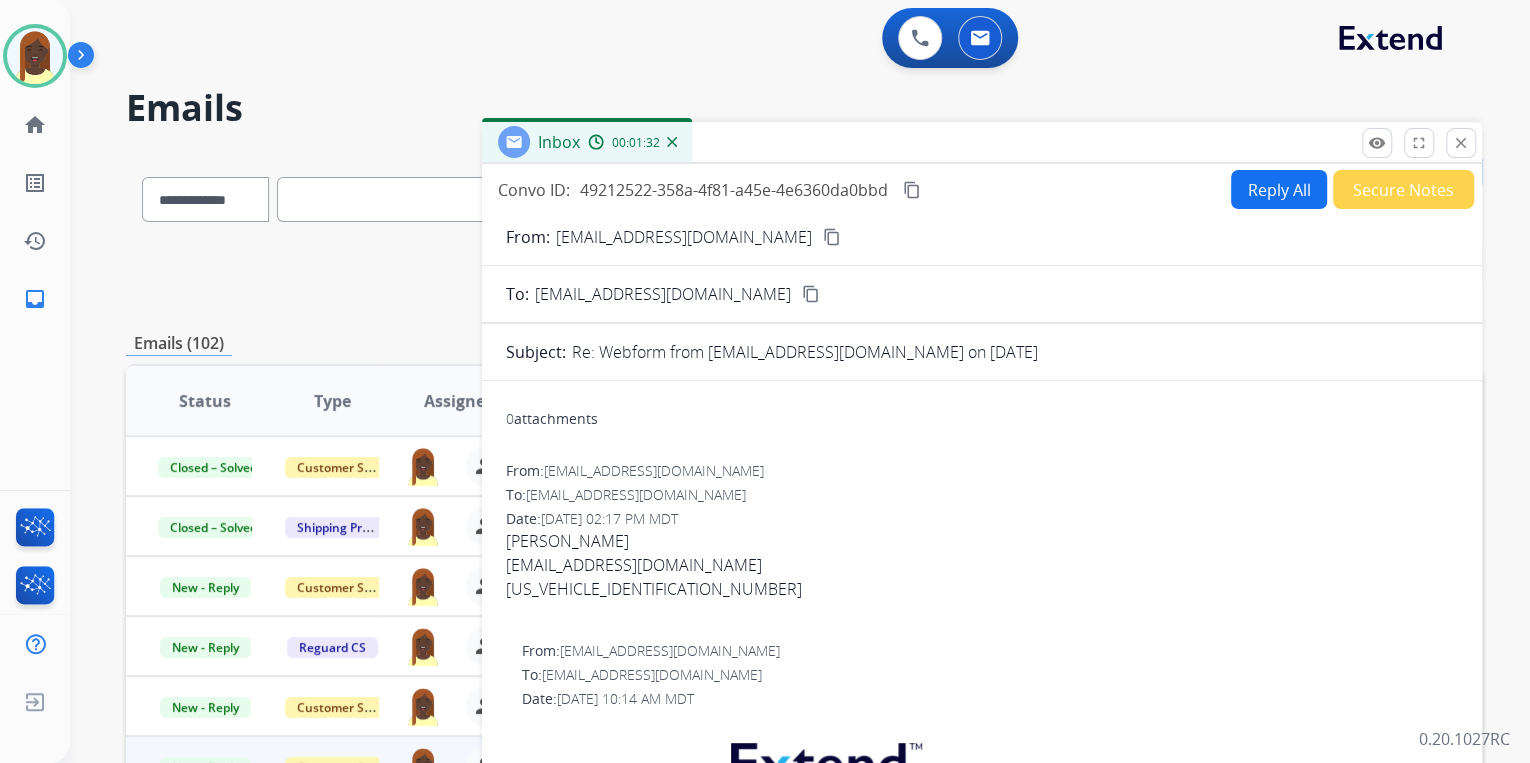 click on "Reply All" at bounding box center (1279, 189) 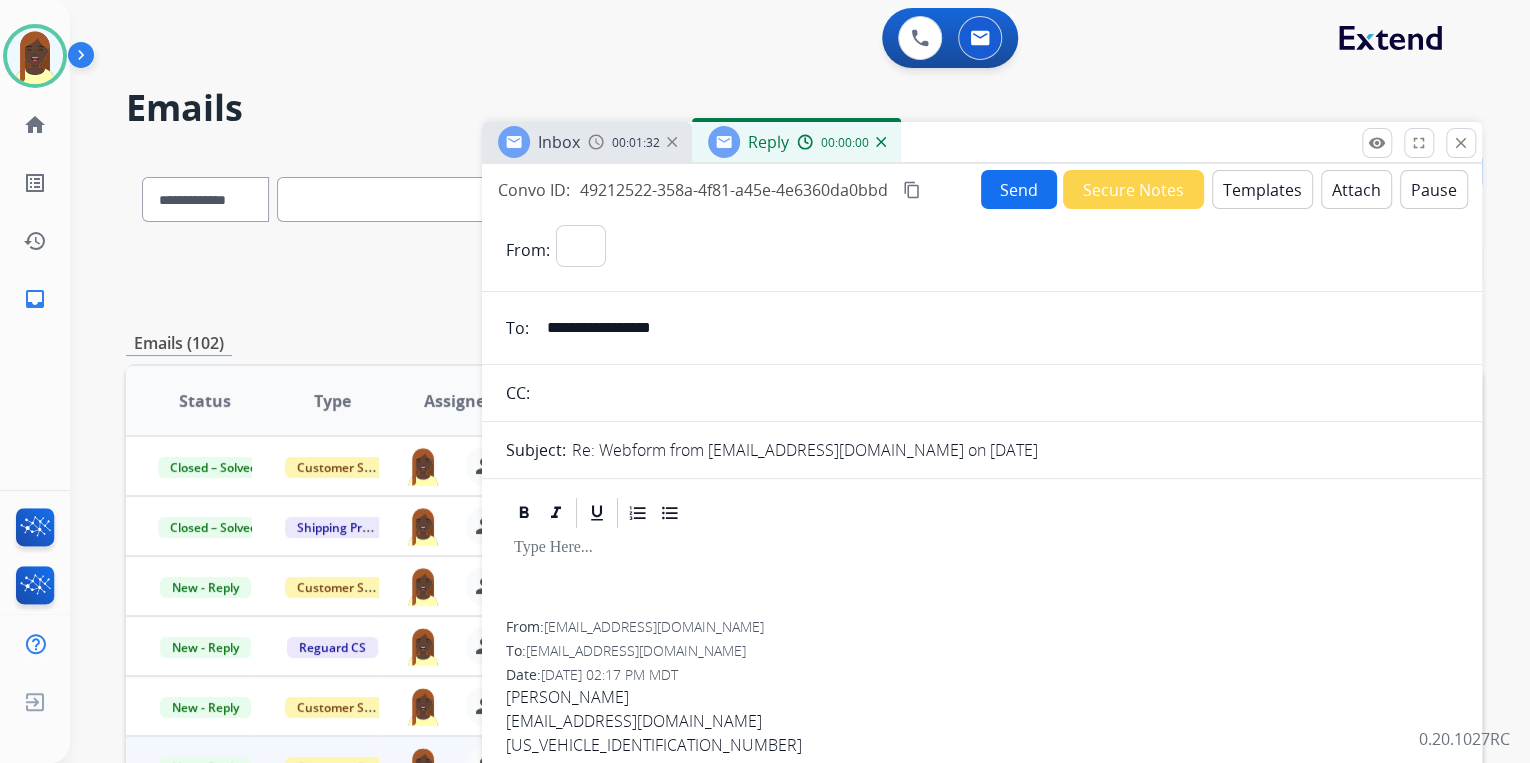 select on "**********" 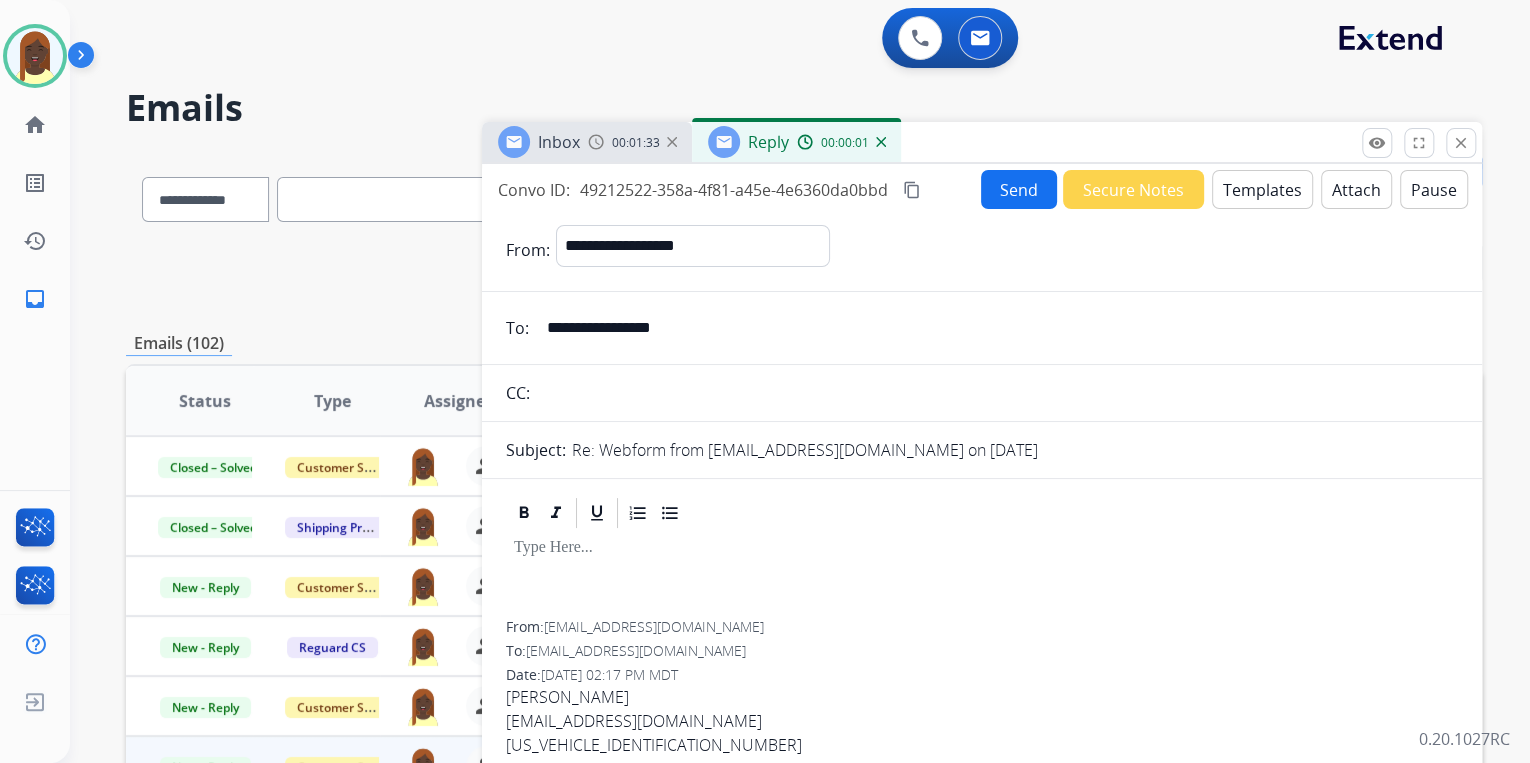 click on "Templates" at bounding box center [1262, 189] 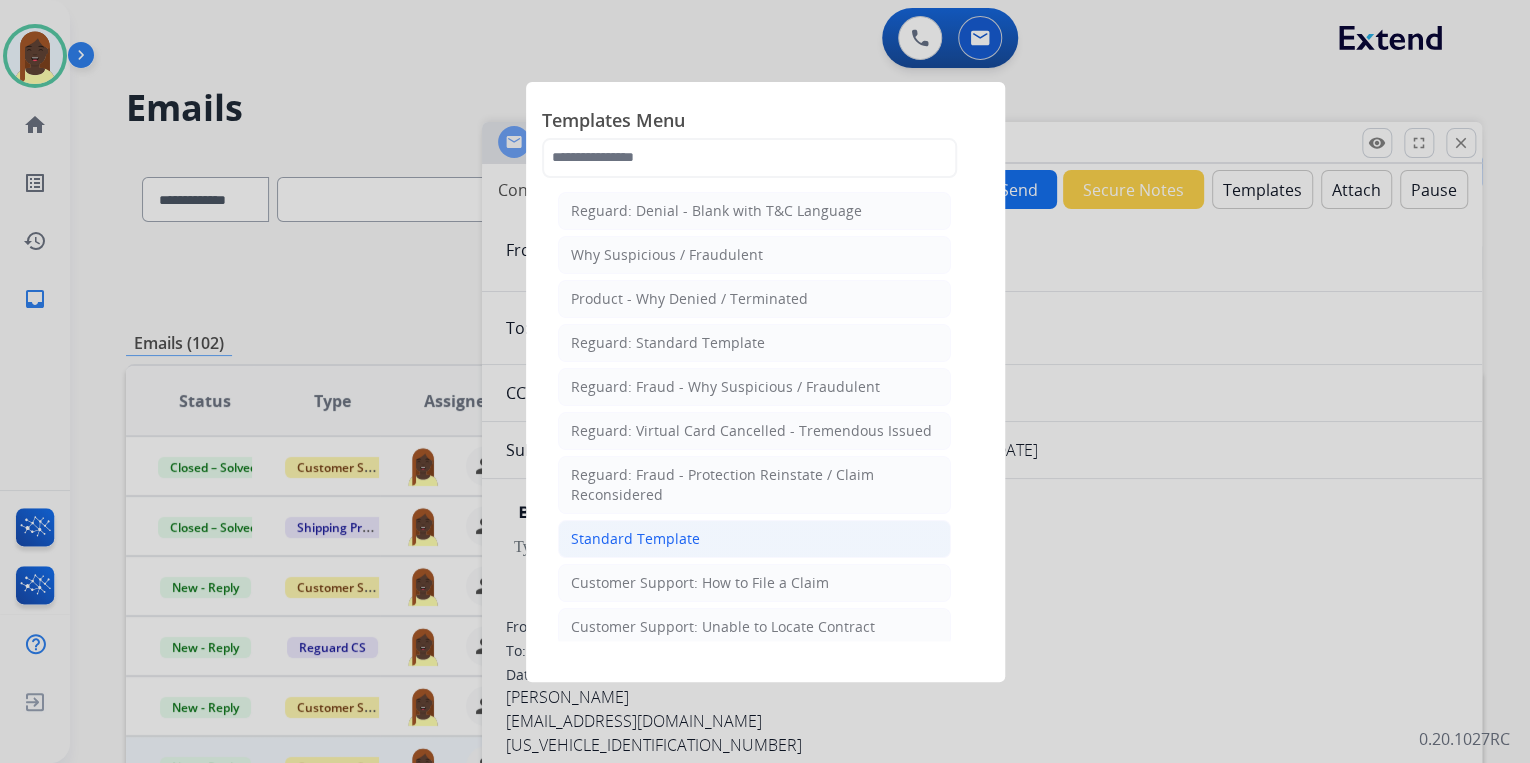 click on "Standard Template" 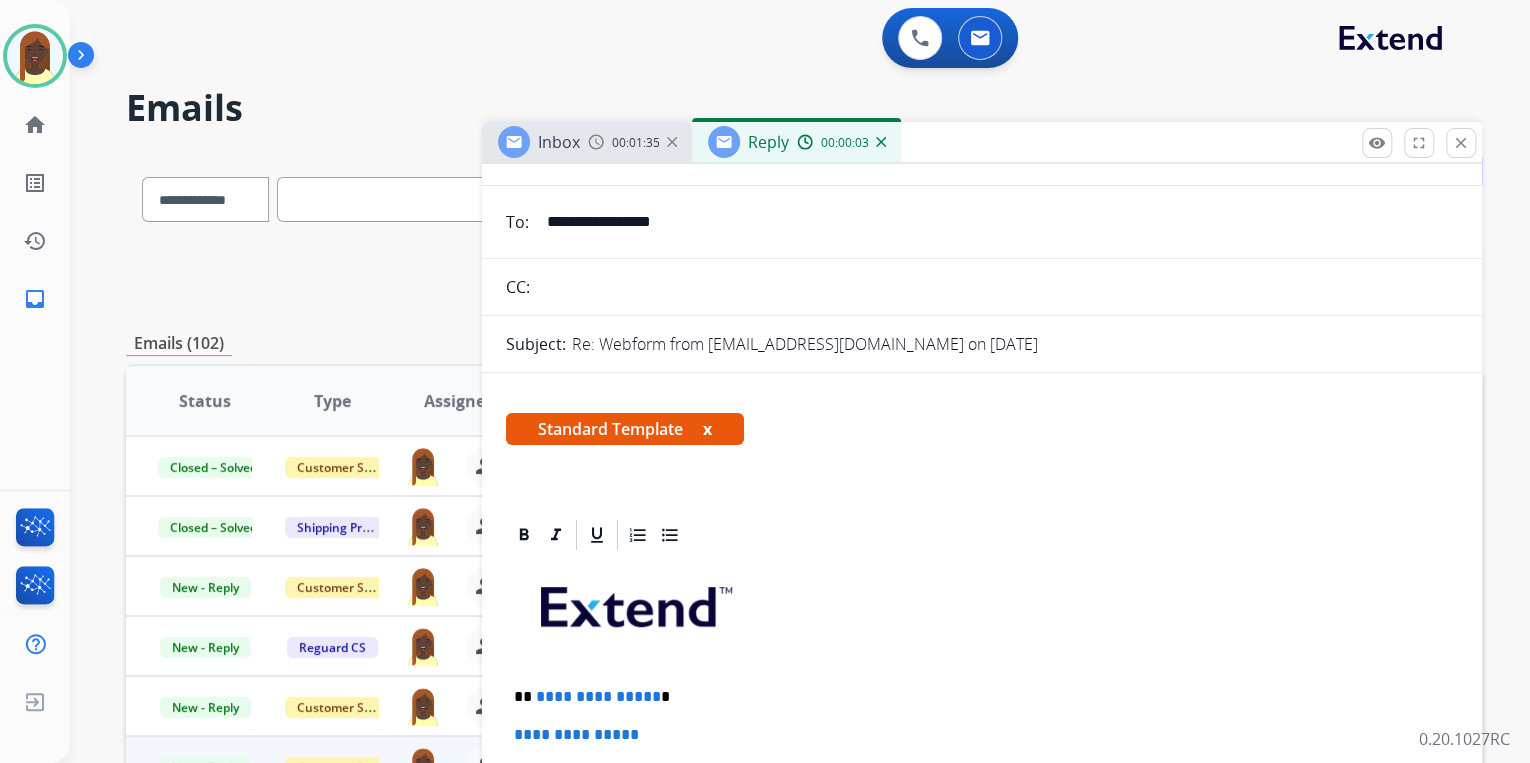scroll, scrollTop: 320, scrollLeft: 0, axis: vertical 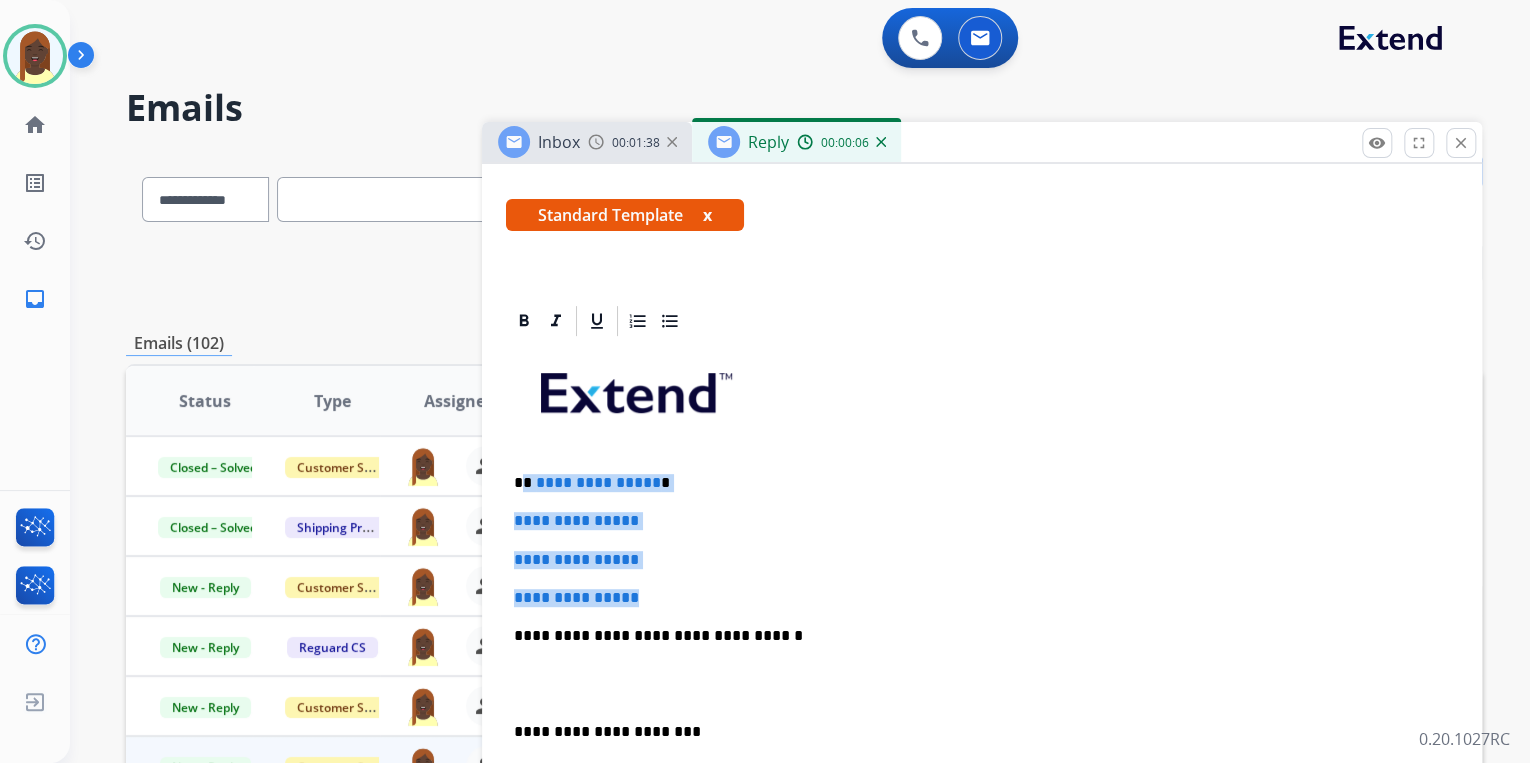 drag, startPoint x: 543, startPoint y: 492, endPoint x: 653, endPoint y: 592, distance: 148.66069 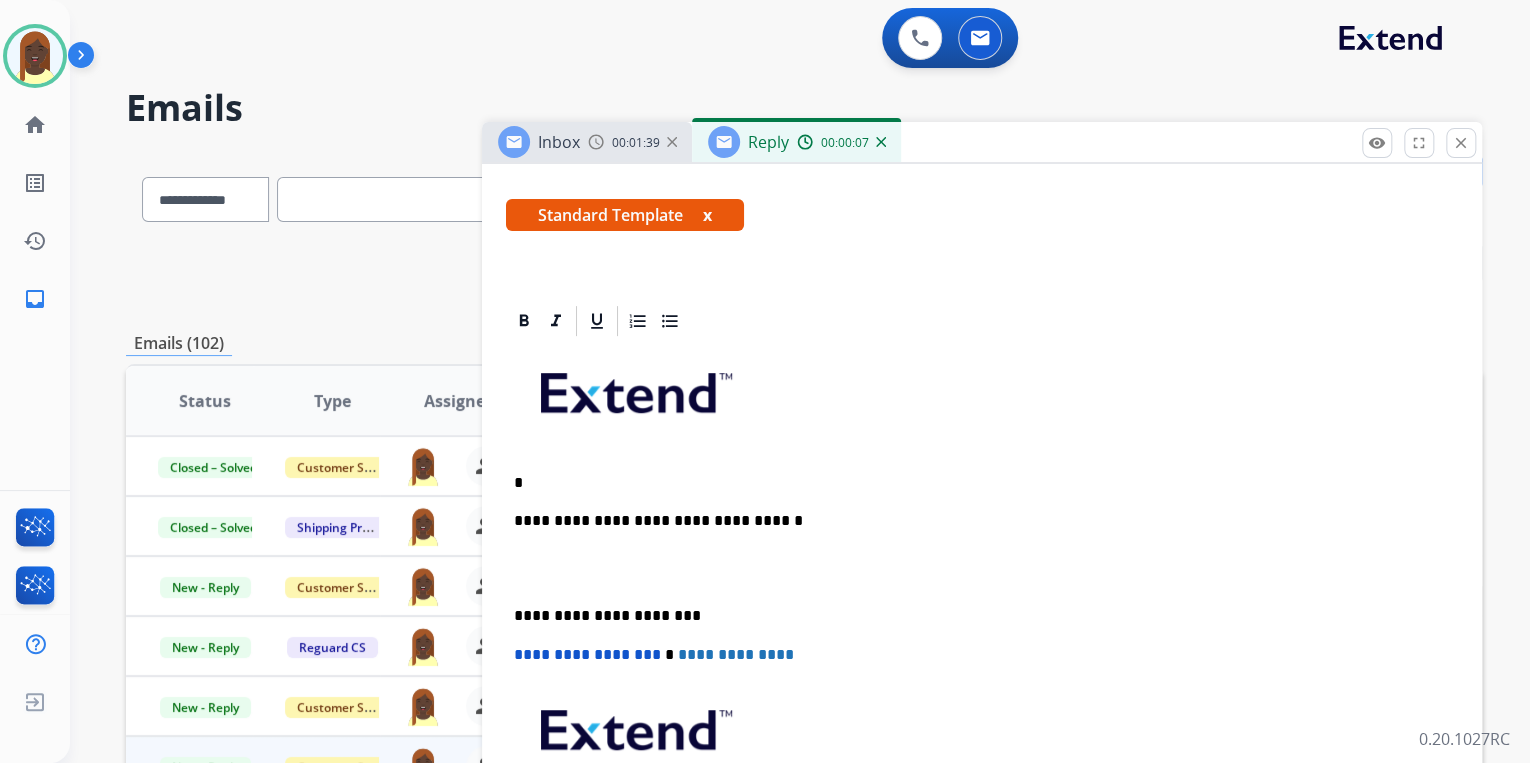 type 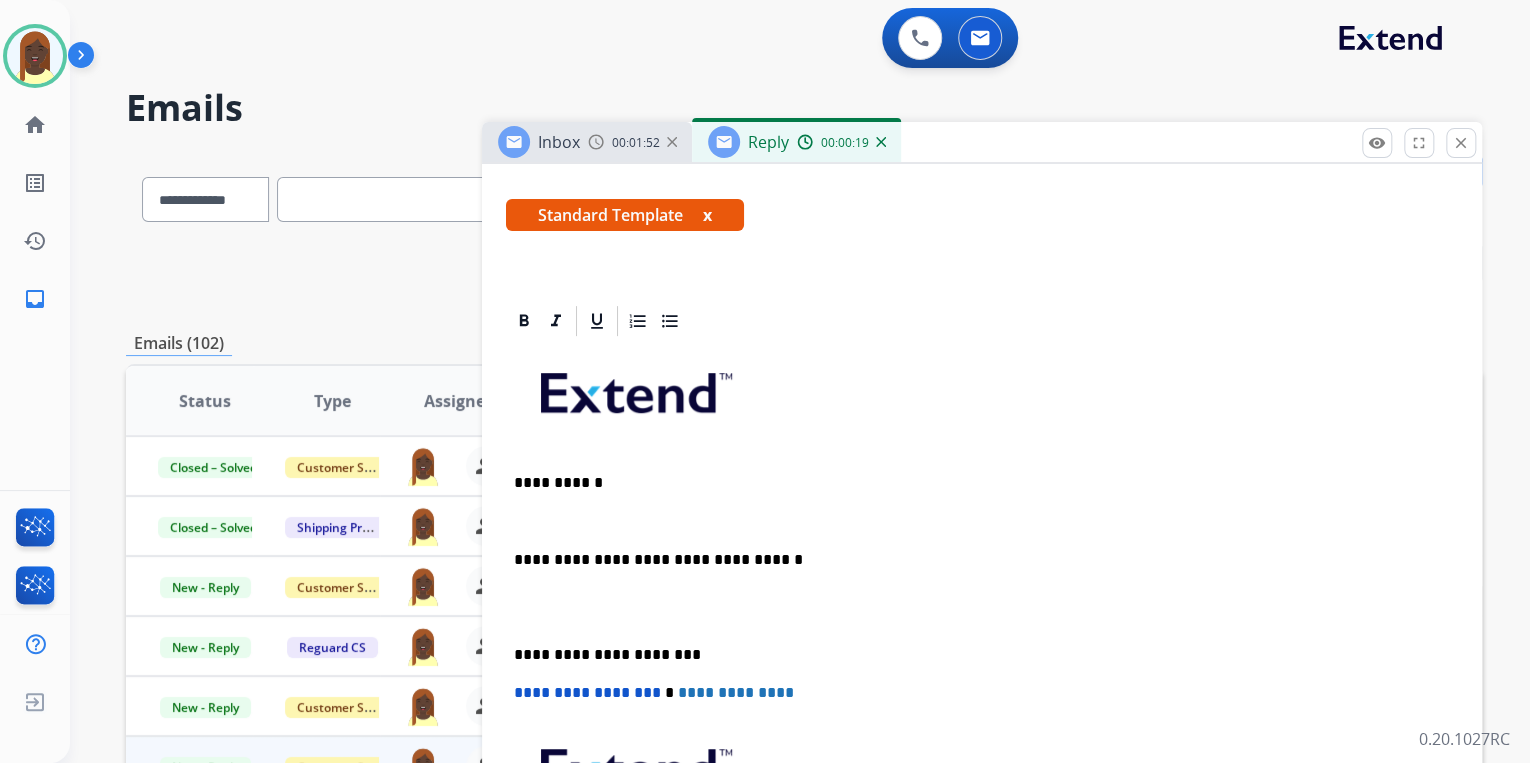 click on "**********" at bounding box center (982, 644) 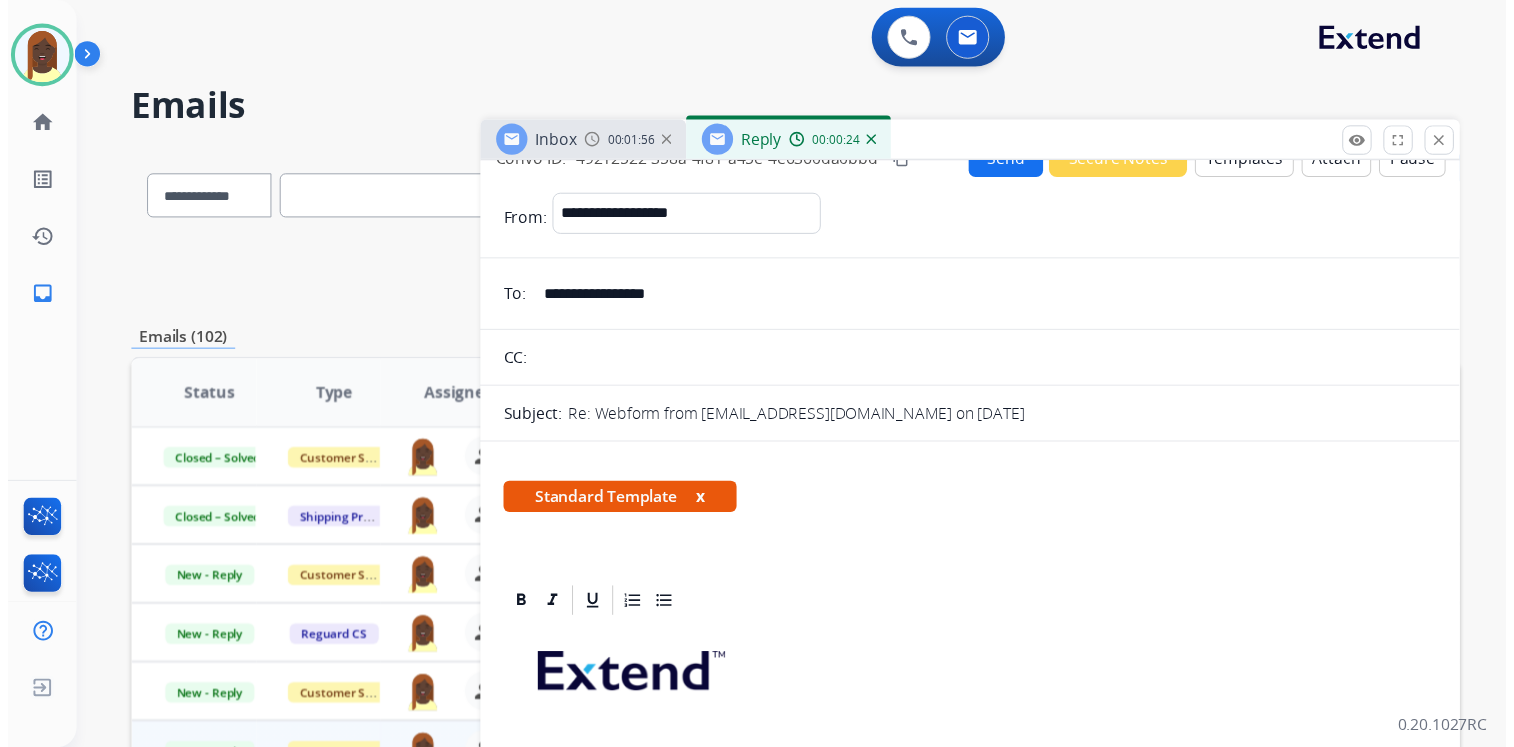 scroll, scrollTop: 0, scrollLeft: 0, axis: both 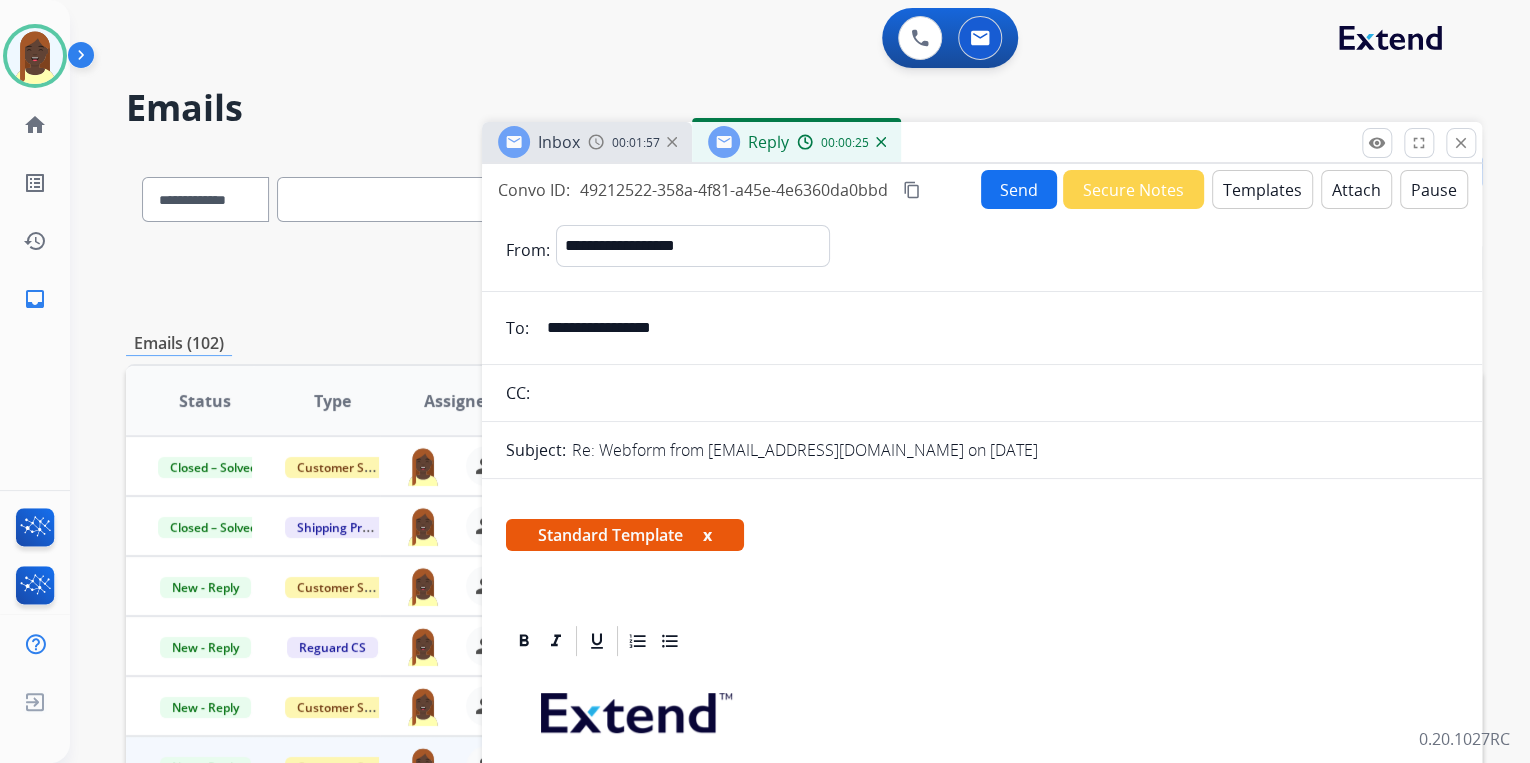 click on "Send" at bounding box center (1019, 189) 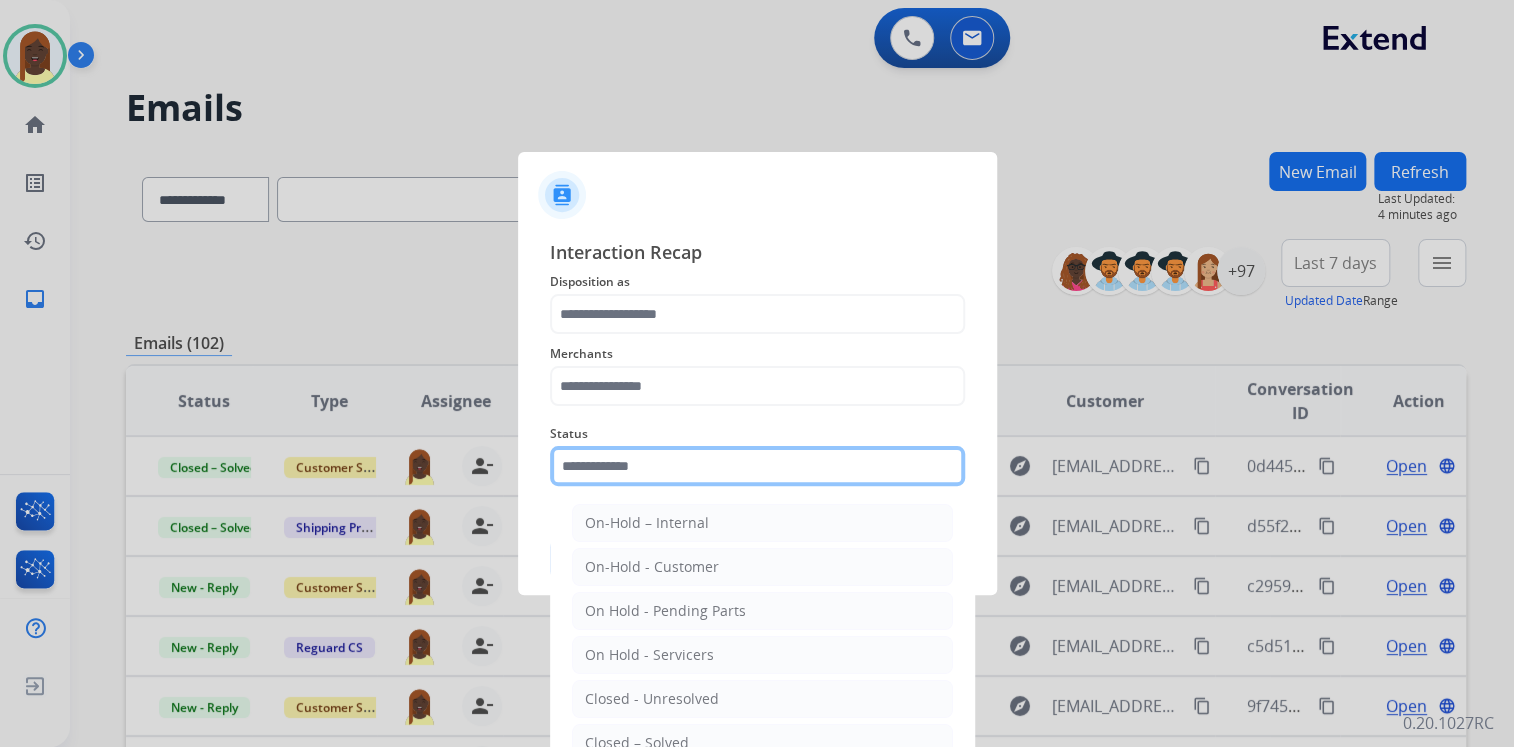click 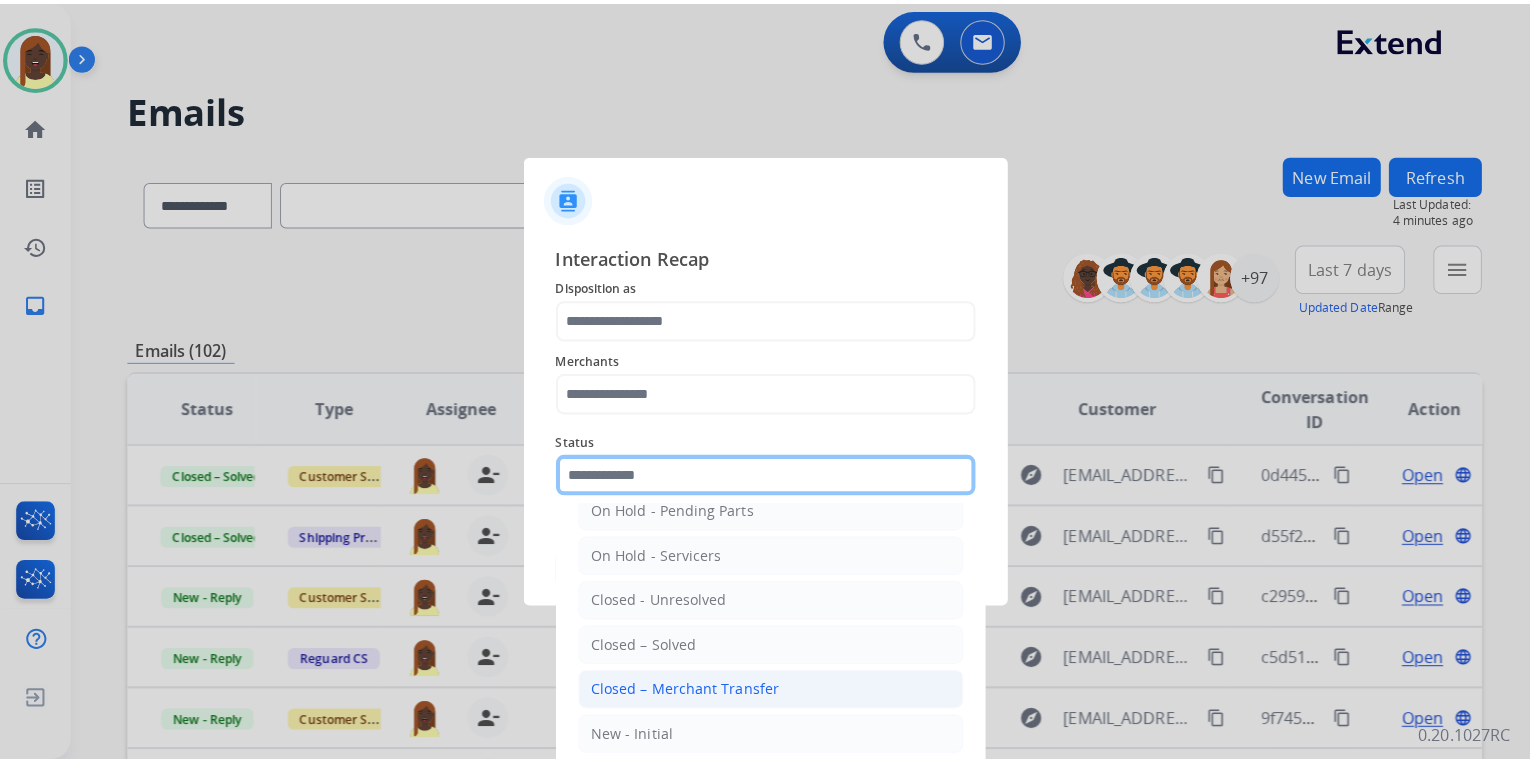 scroll, scrollTop: 116, scrollLeft: 0, axis: vertical 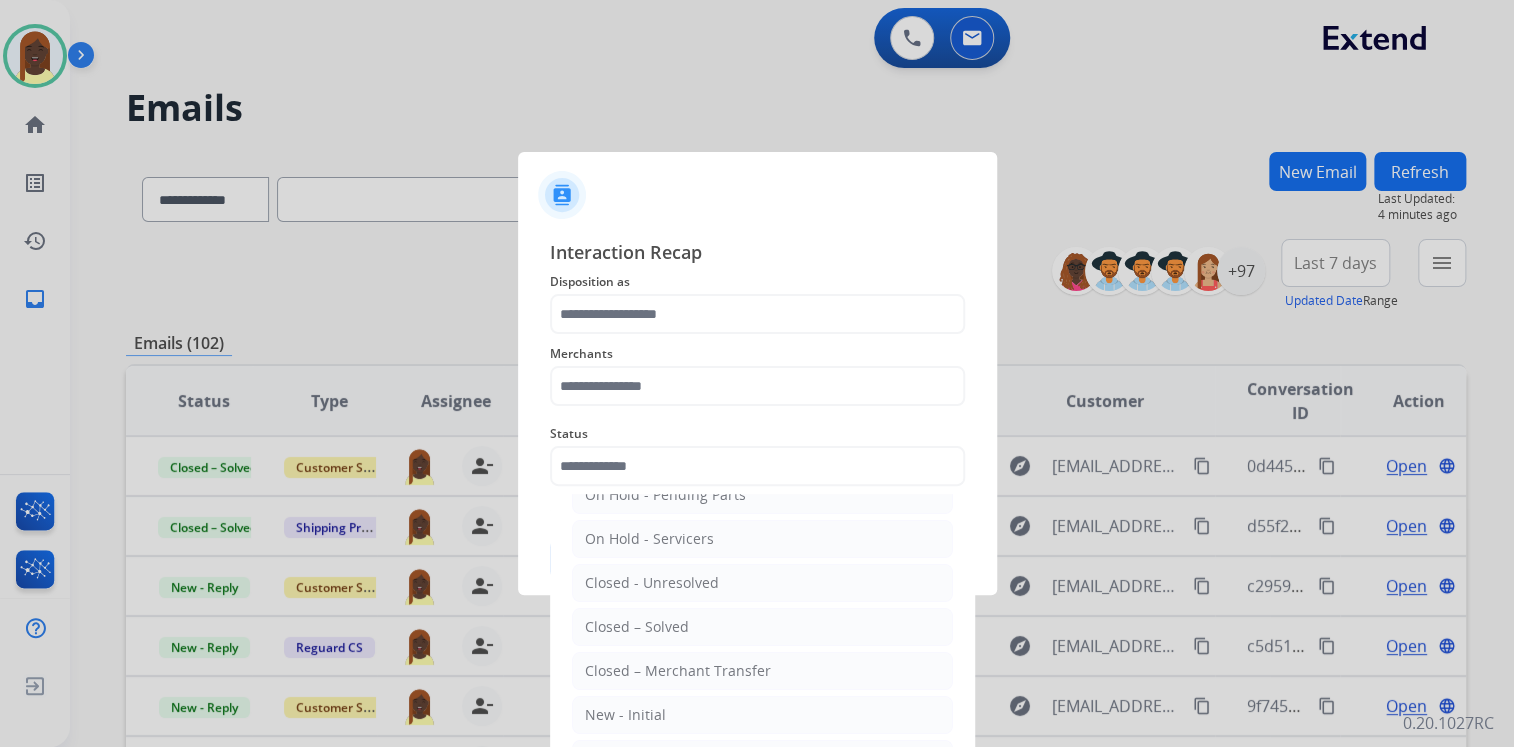 drag, startPoint x: 647, startPoint y: 626, endPoint x: 632, endPoint y: 548, distance: 79.429214 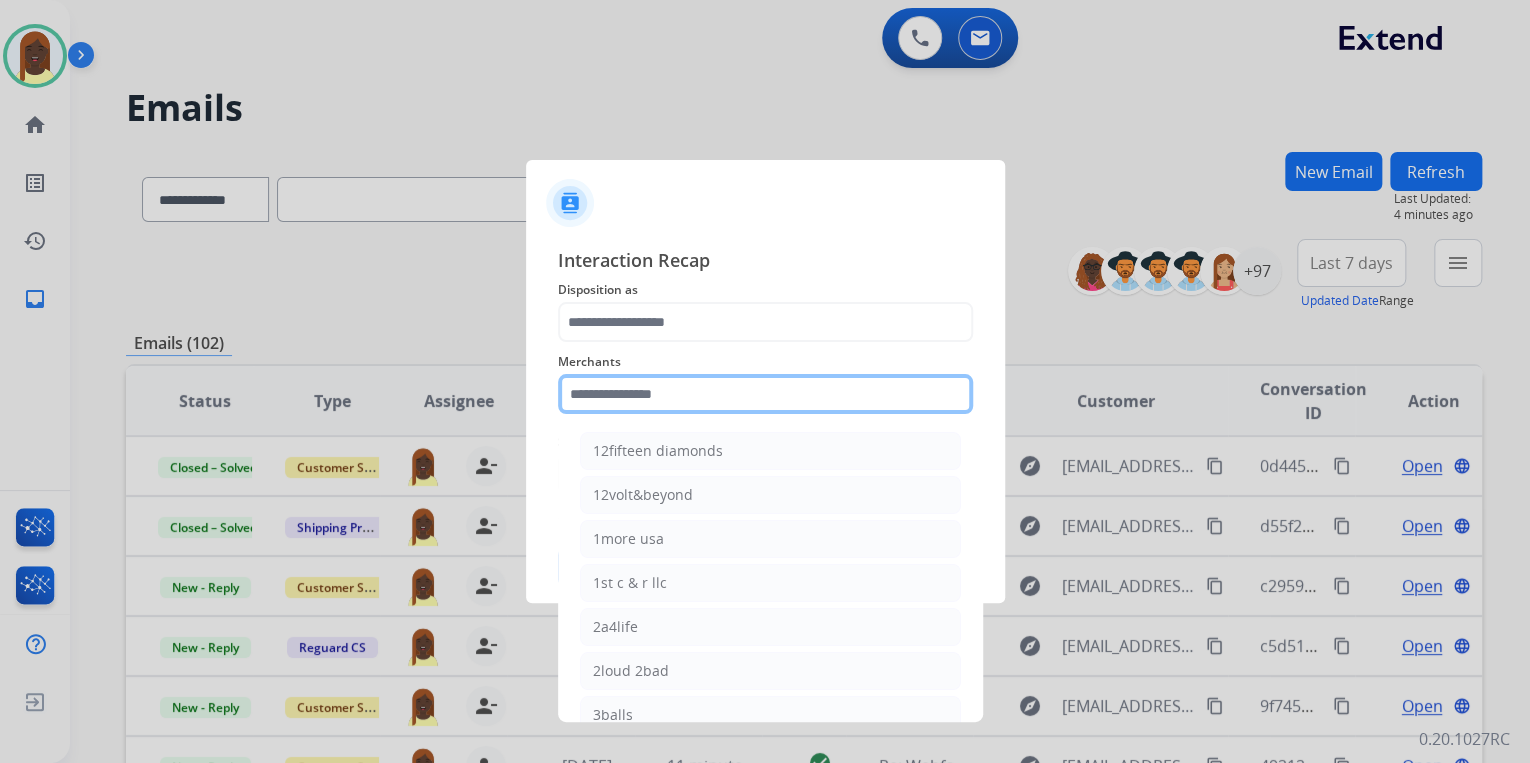 click 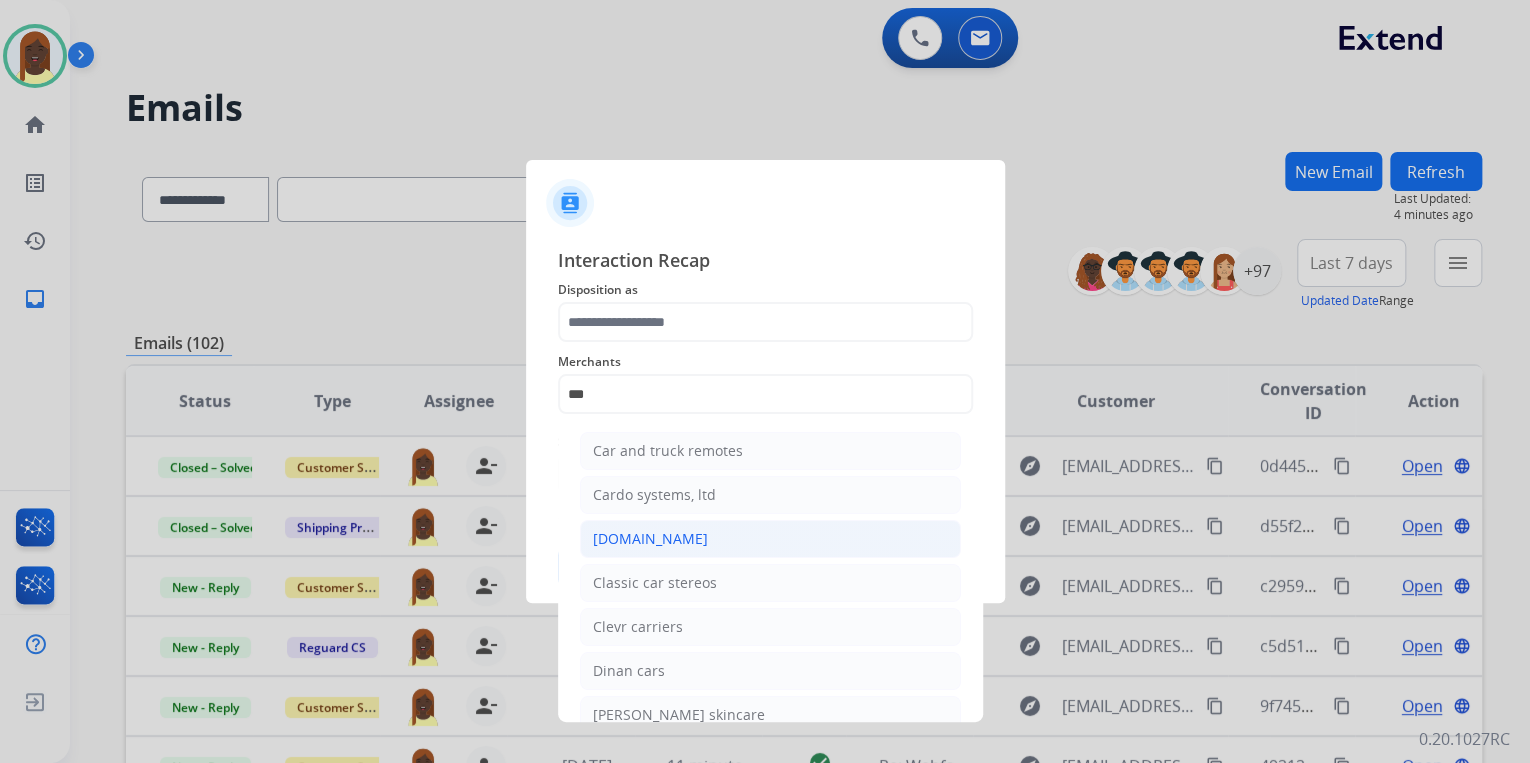 click on "[DOMAIN_NAME]" 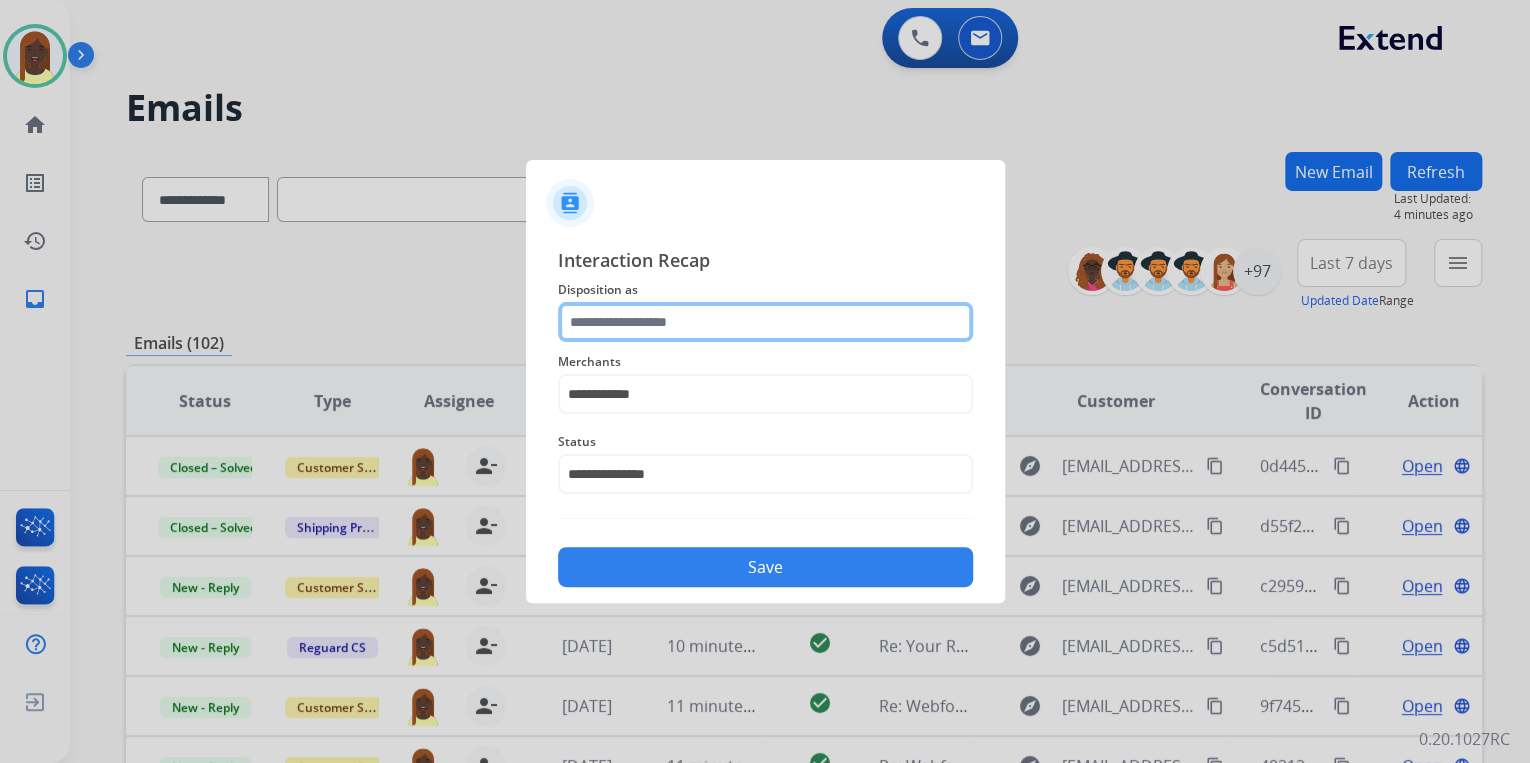click 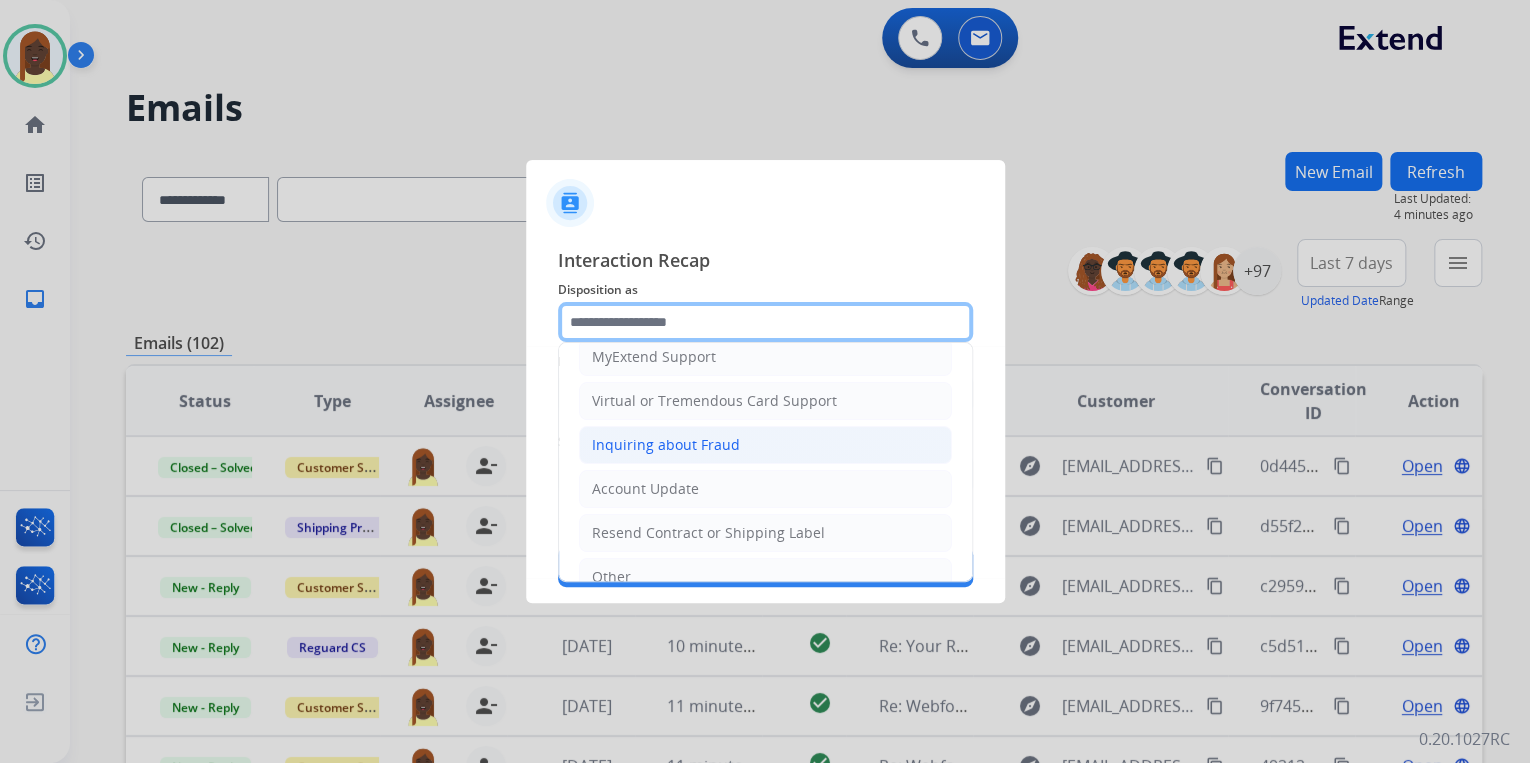 scroll, scrollTop: 240, scrollLeft: 0, axis: vertical 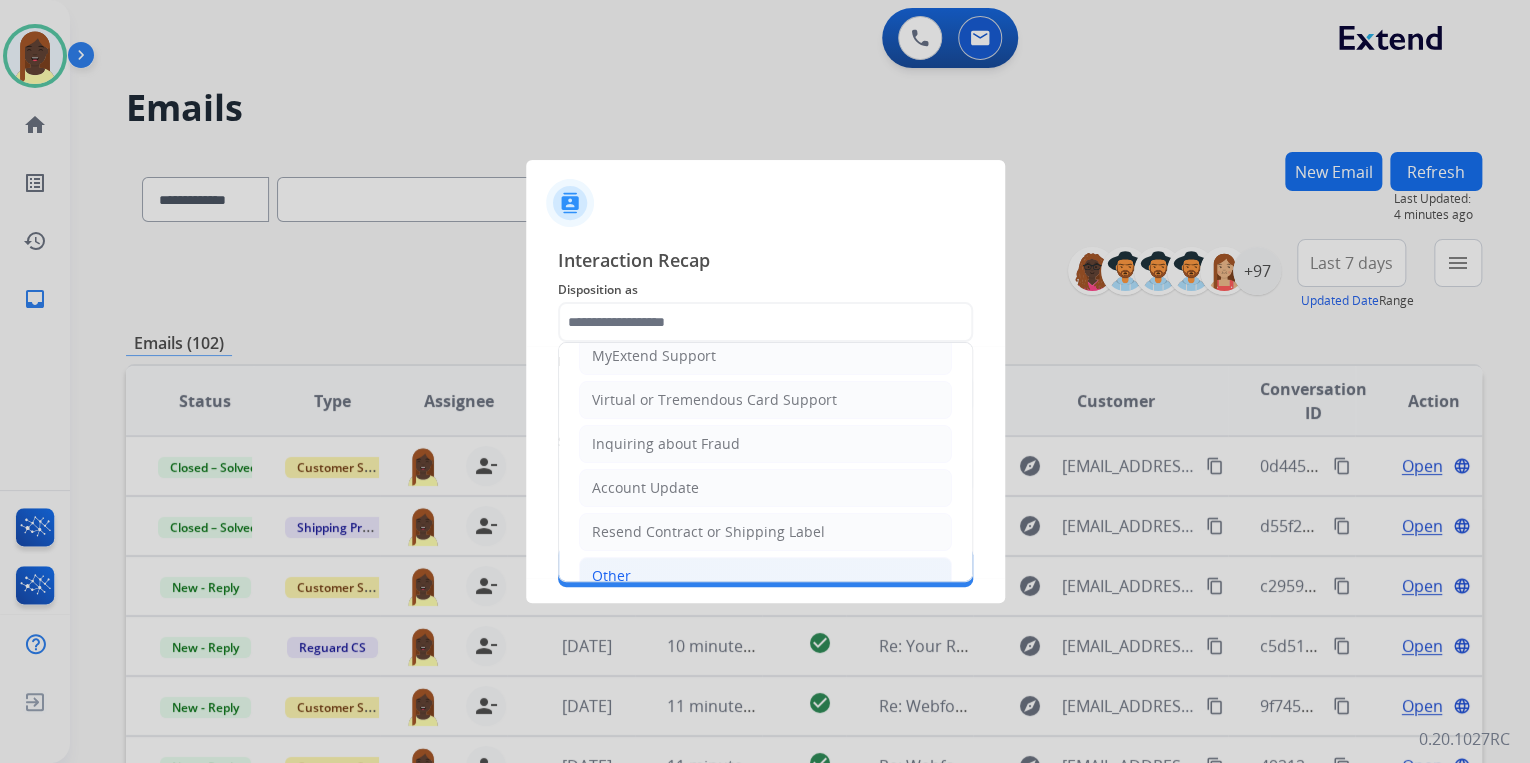 click on "Other" 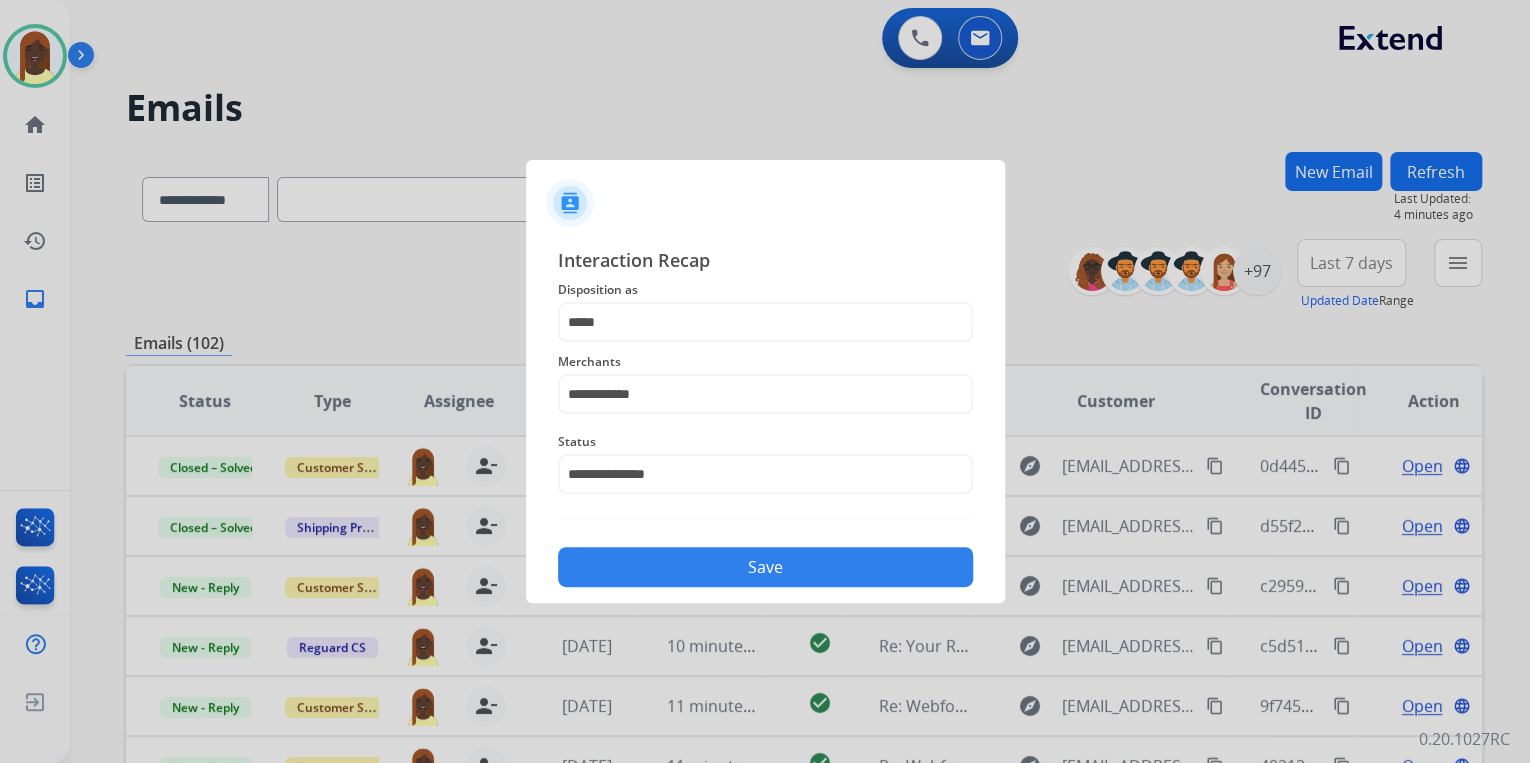 click on "Save" 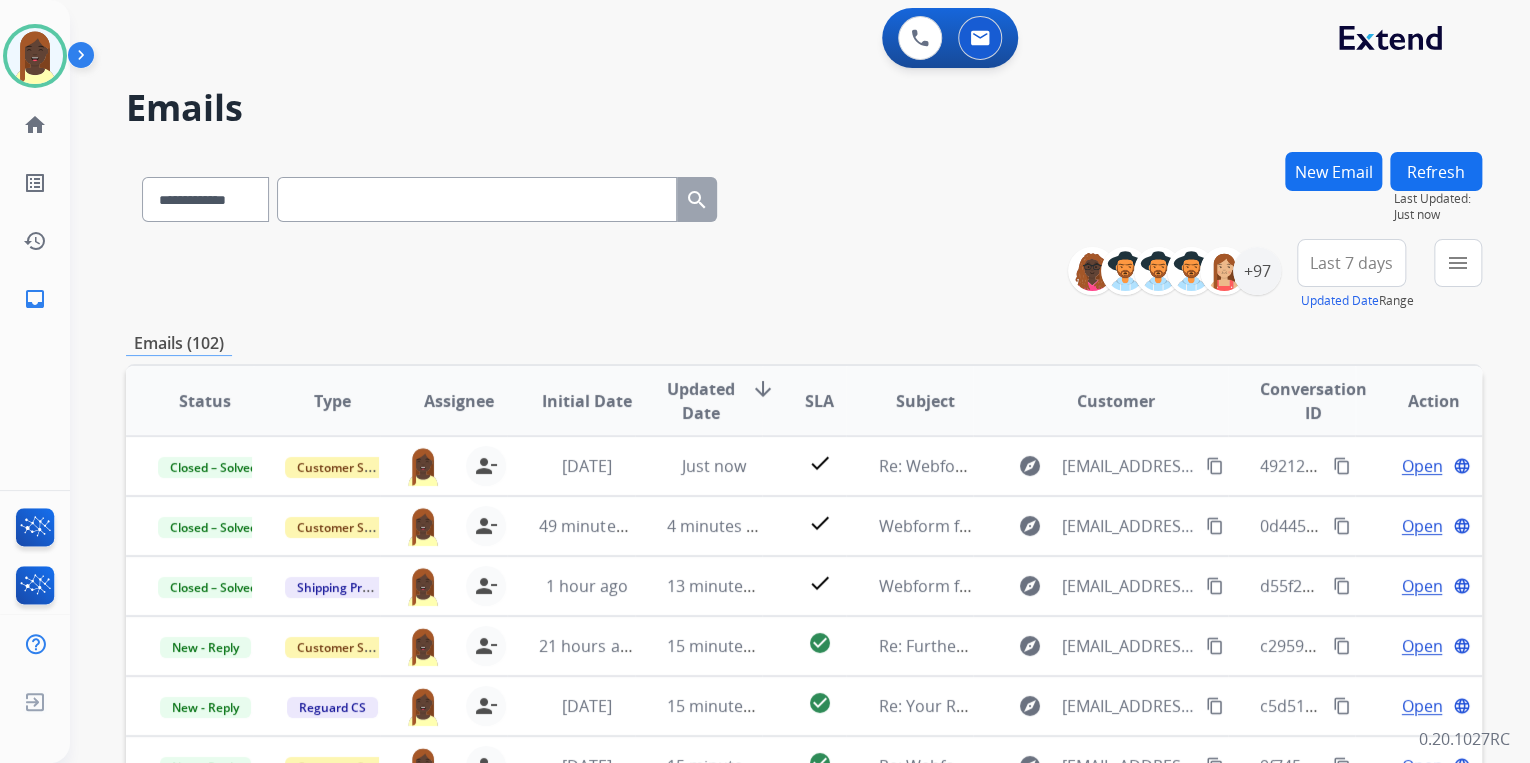 click on "**********" at bounding box center (804, 275) 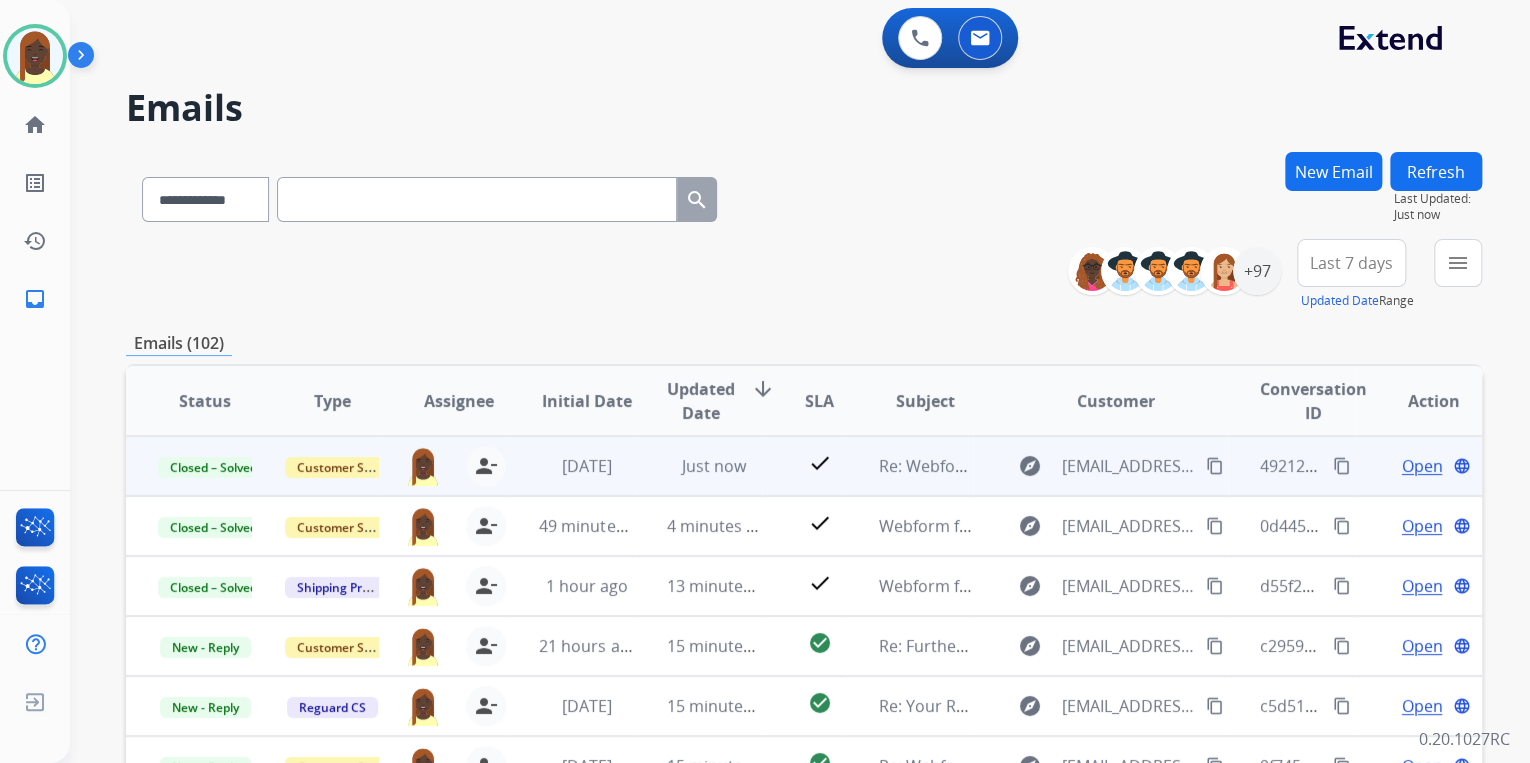 scroll, scrollTop: 1, scrollLeft: 0, axis: vertical 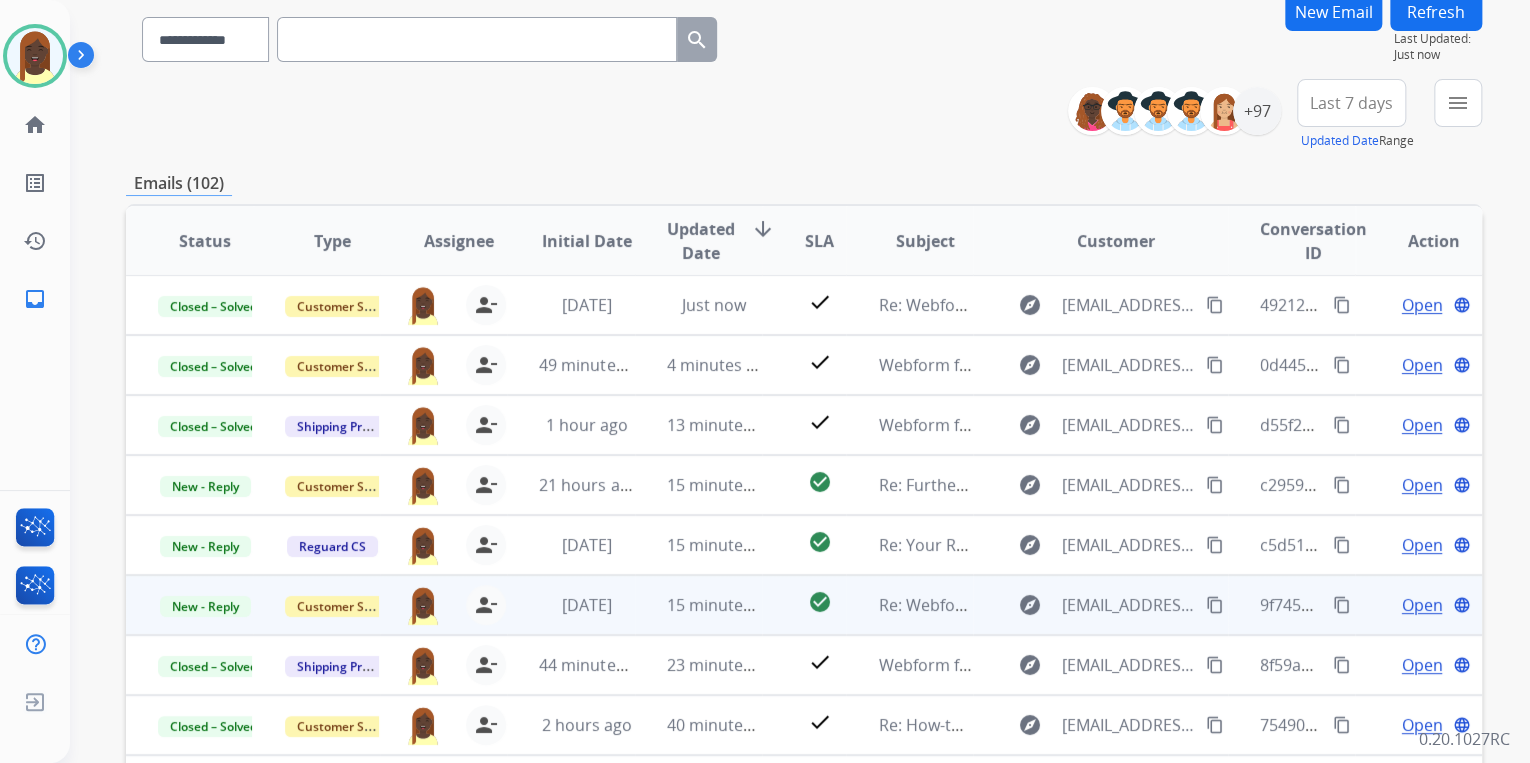 click on "content_copy" at bounding box center (1342, 605) 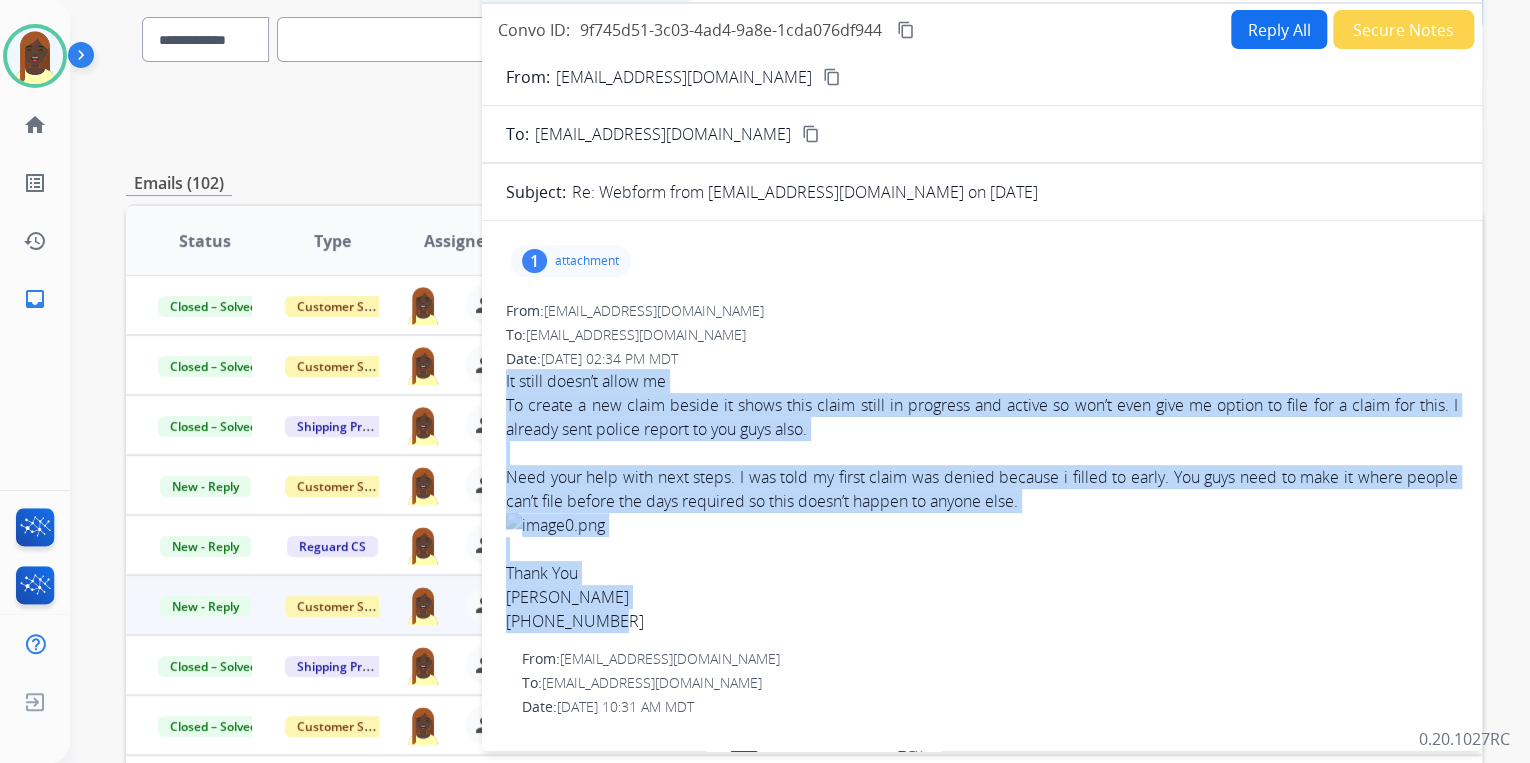 drag, startPoint x: 498, startPoint y: 372, endPoint x: 633, endPoint y: 615, distance: 277.98203 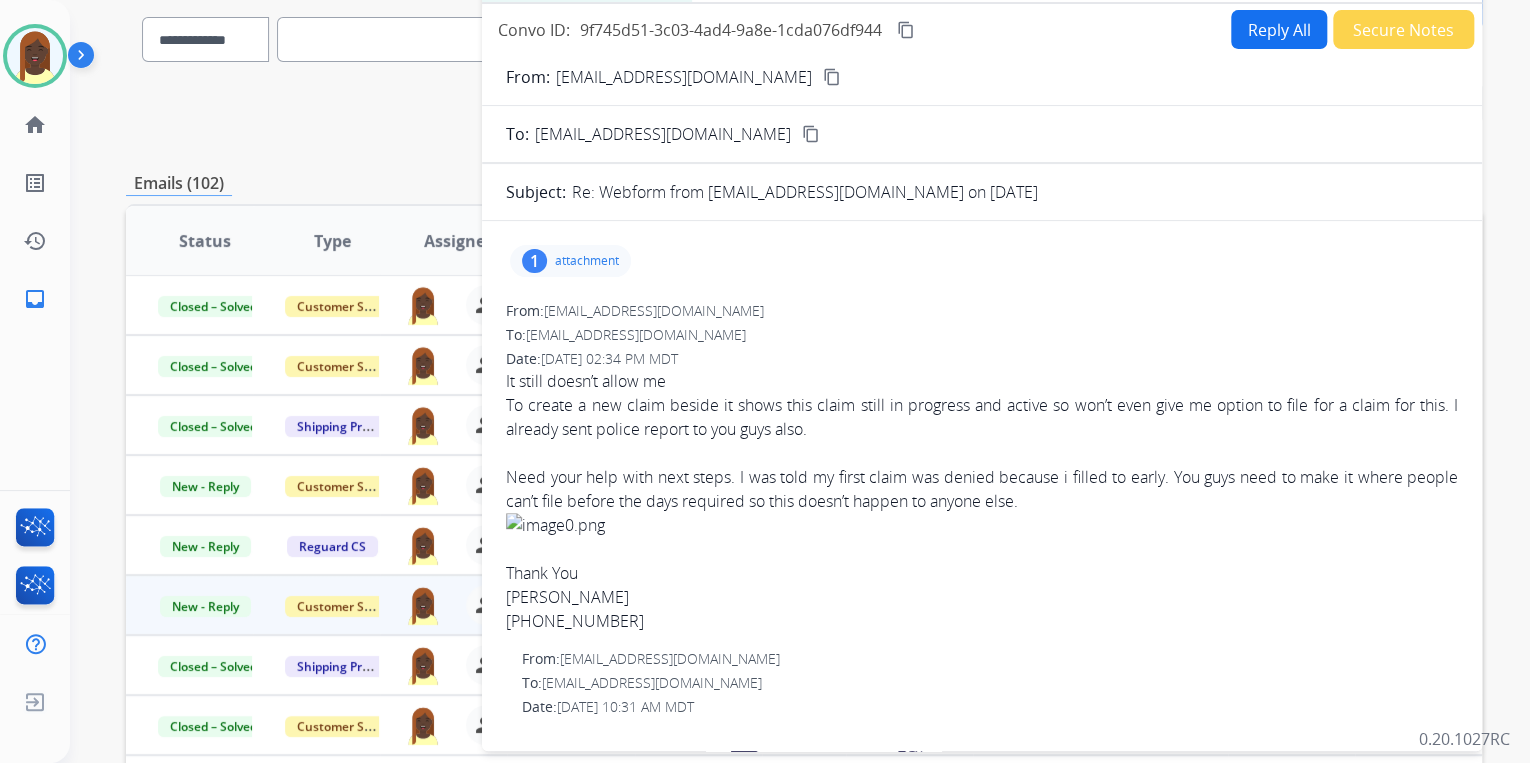 click on "From:  dmanfre89@gmail.com" at bounding box center [982, 311] 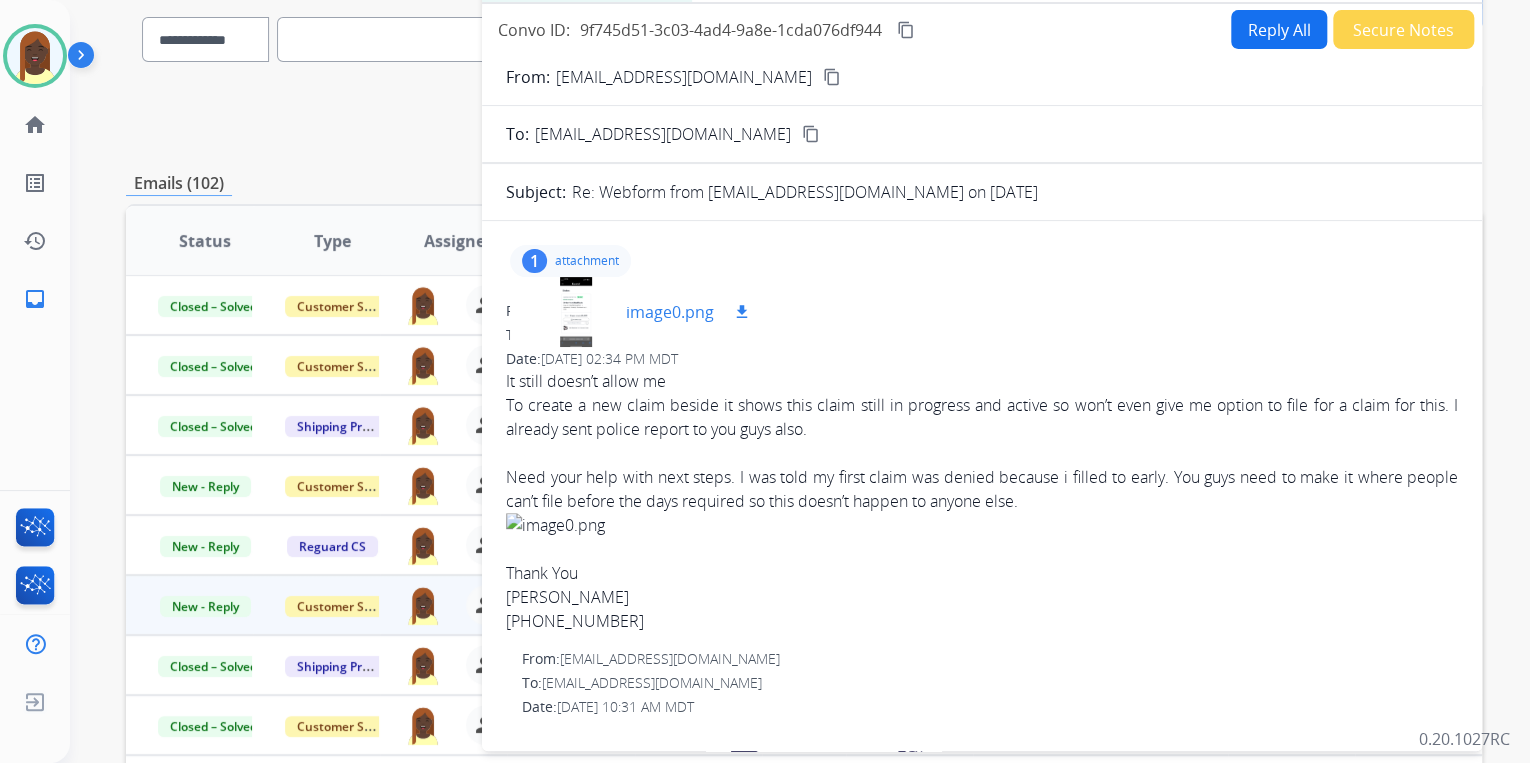 click on "download" at bounding box center (742, 312) 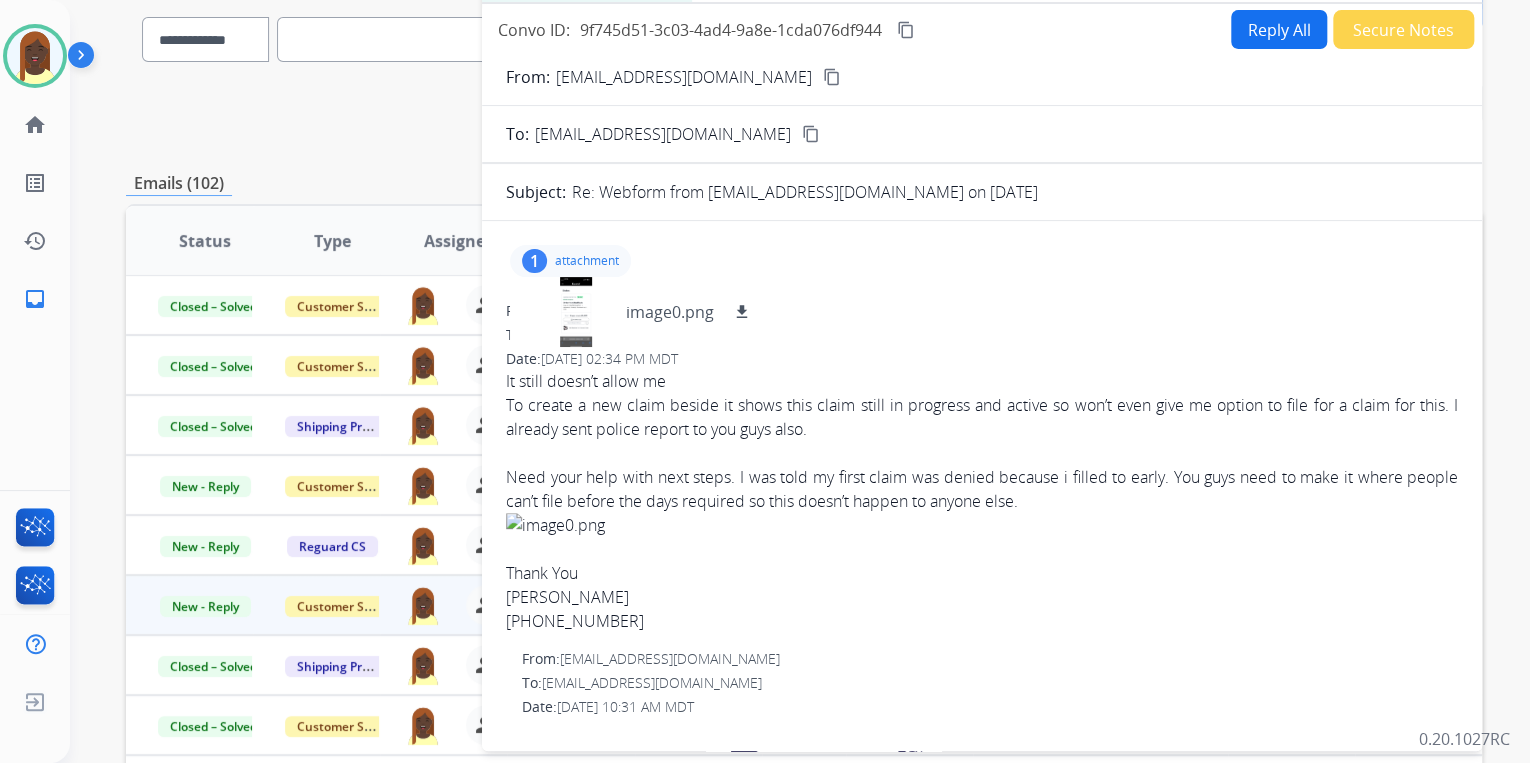 click on "content_copy" at bounding box center (832, 77) 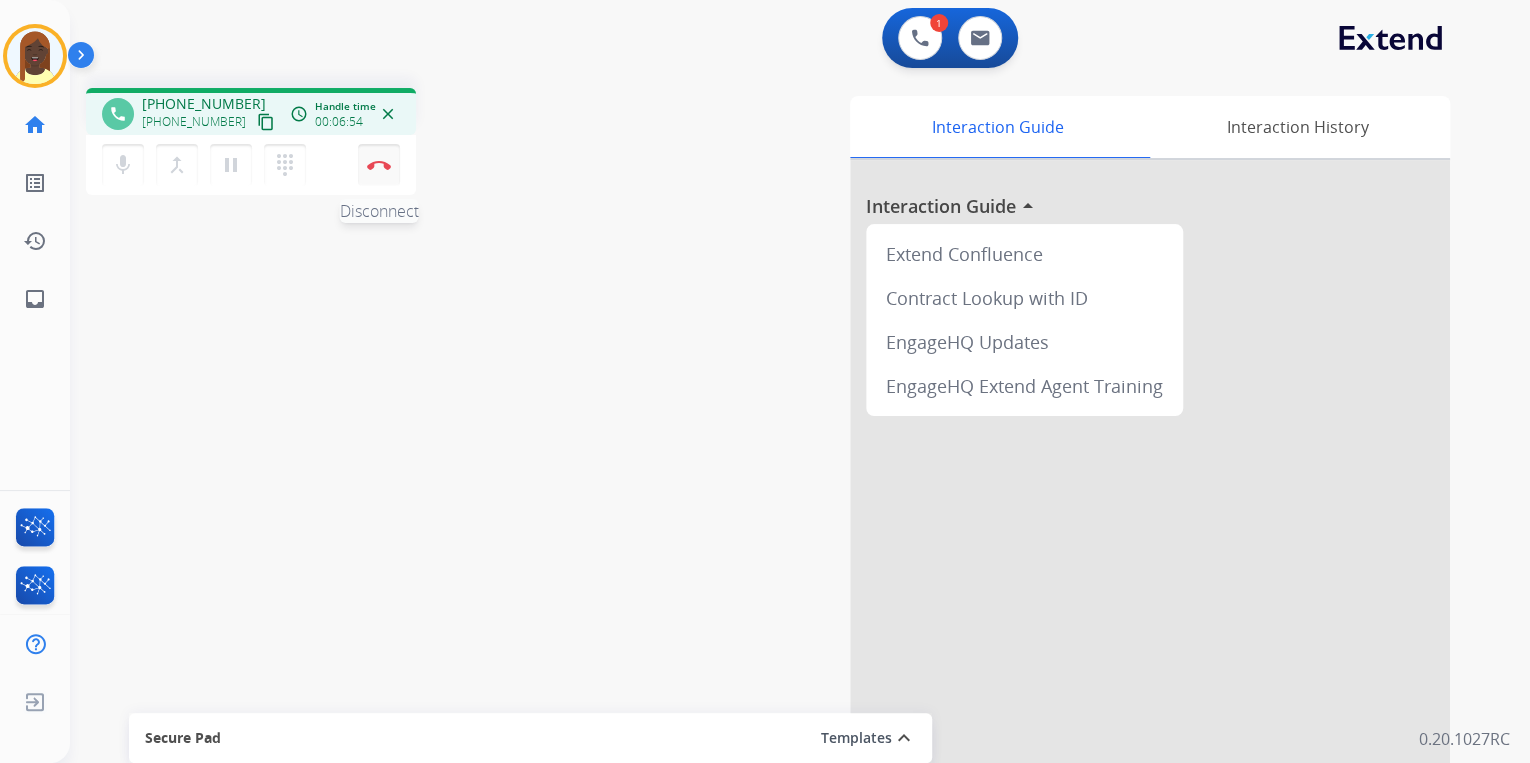 click at bounding box center (379, 165) 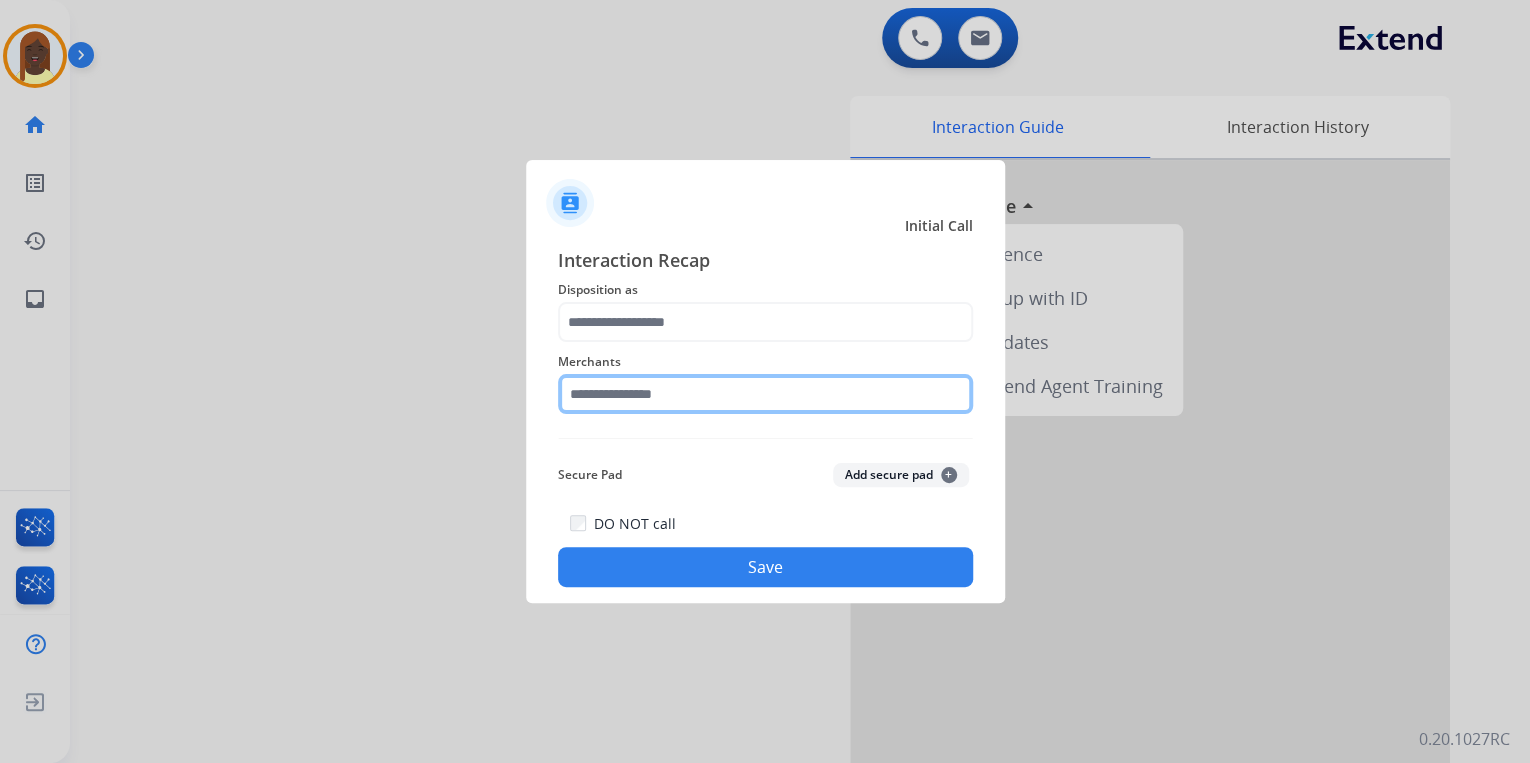 click 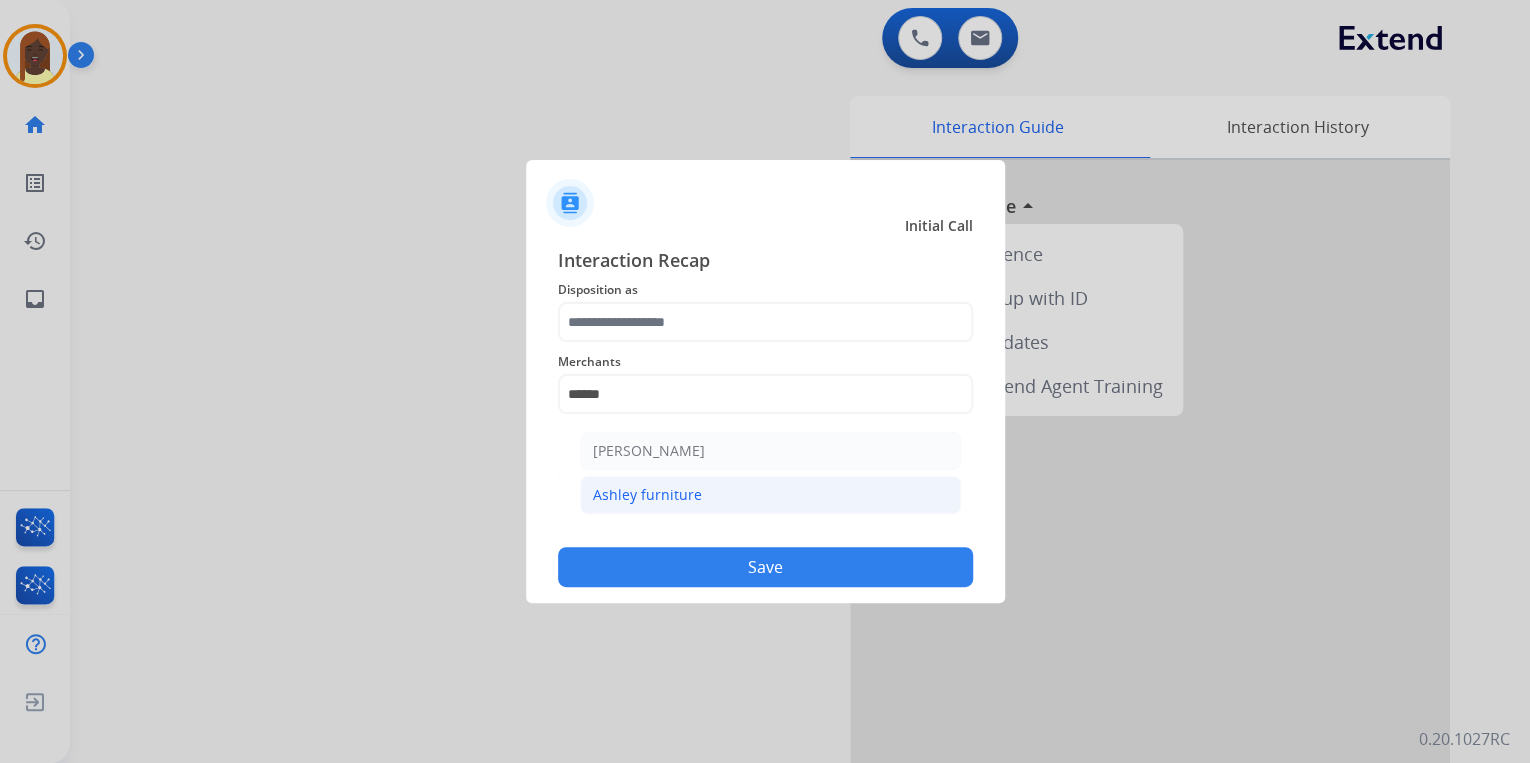 click on "Ashley furniture" 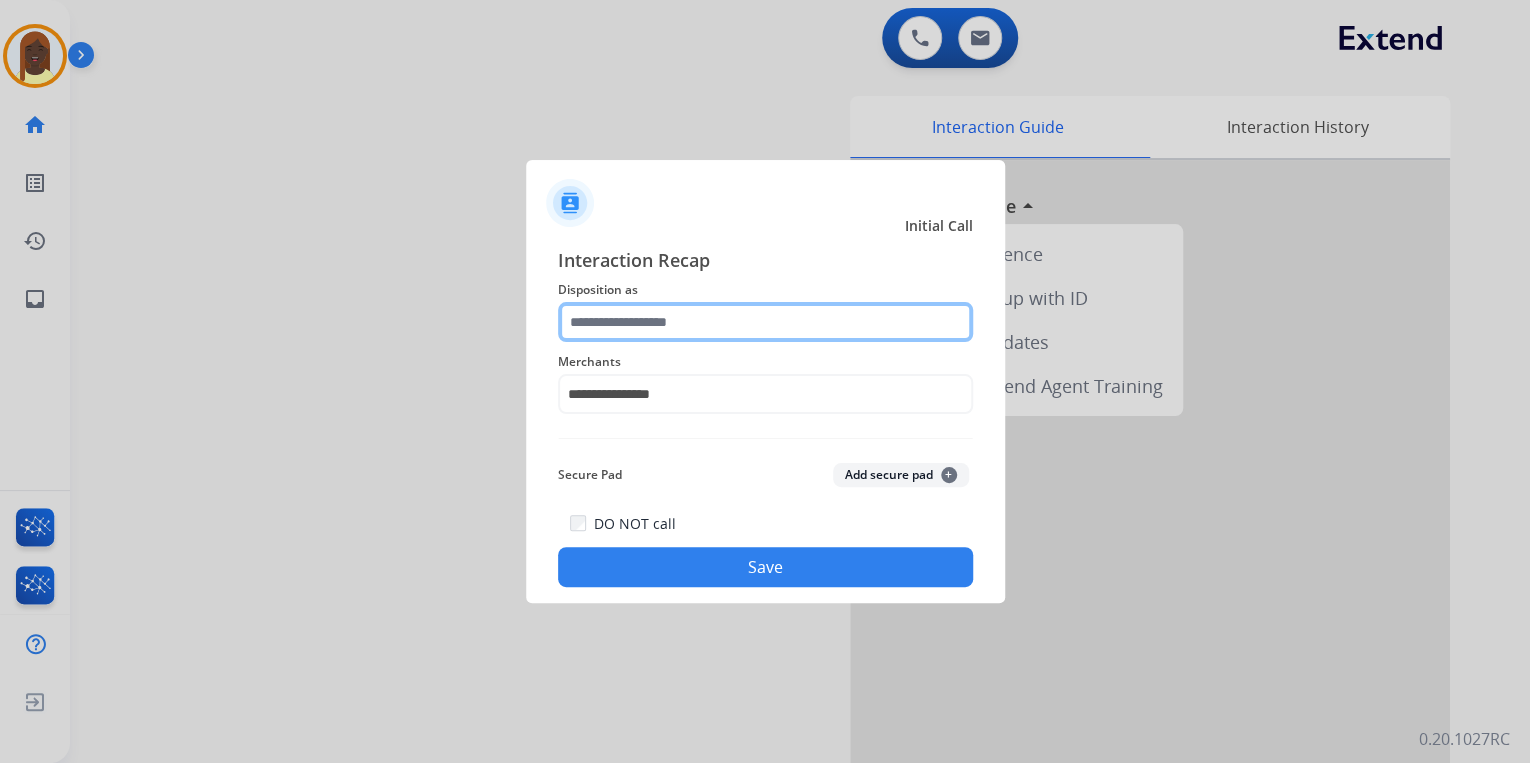 click 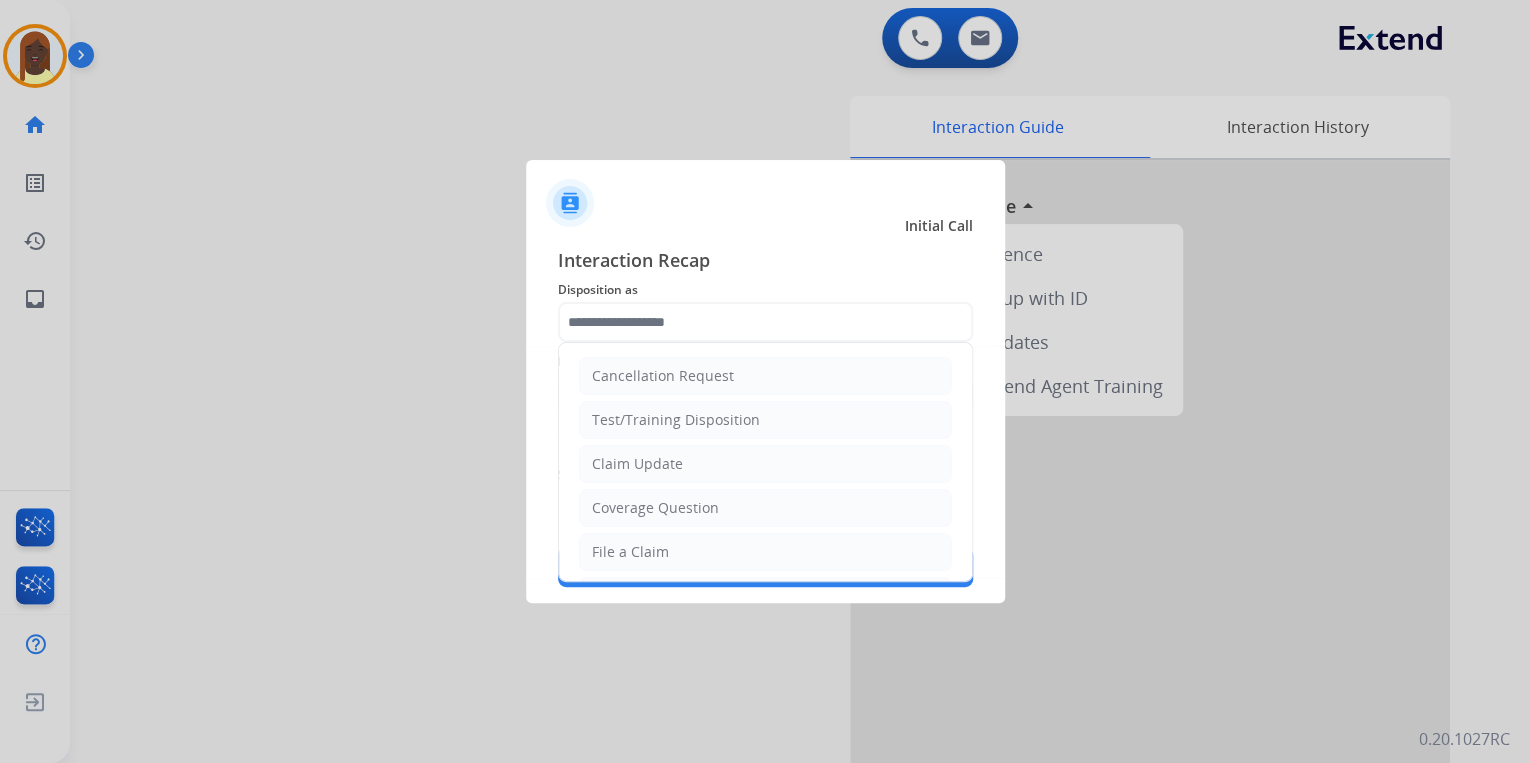 click on "Claim Update" 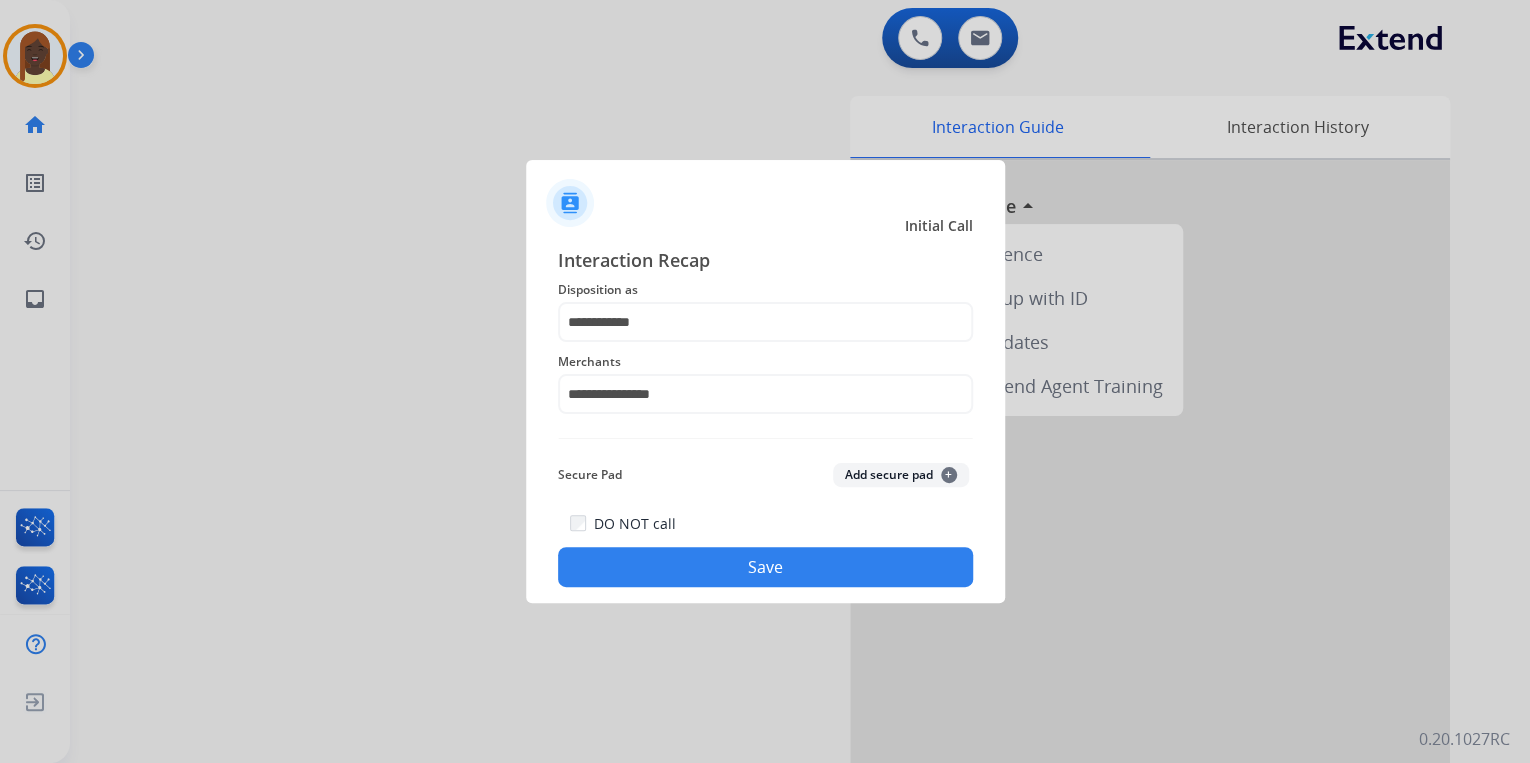 click on "Save" 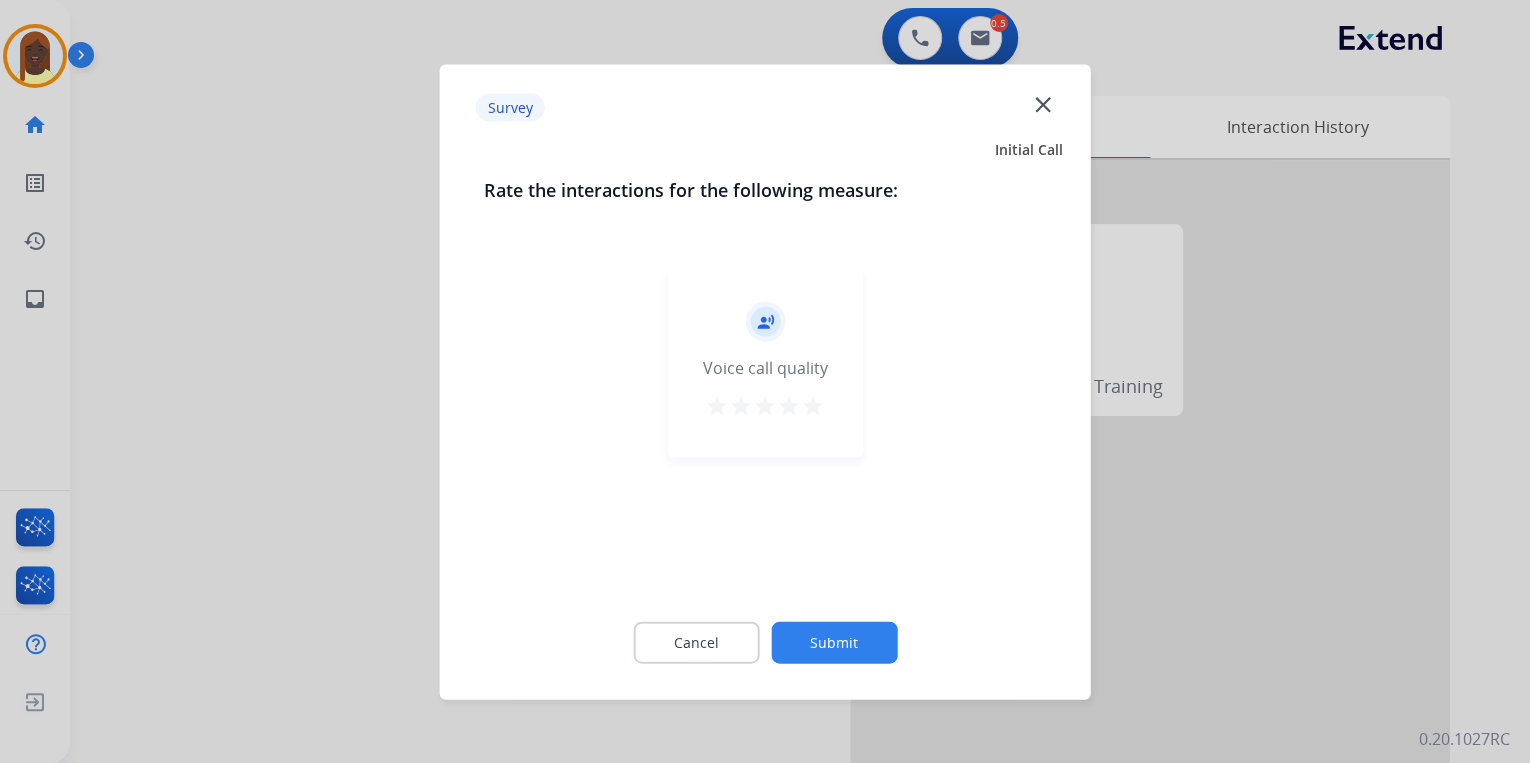 drag, startPoint x: 816, startPoint y: 407, endPoint x: 887, endPoint y: 594, distance: 200.025 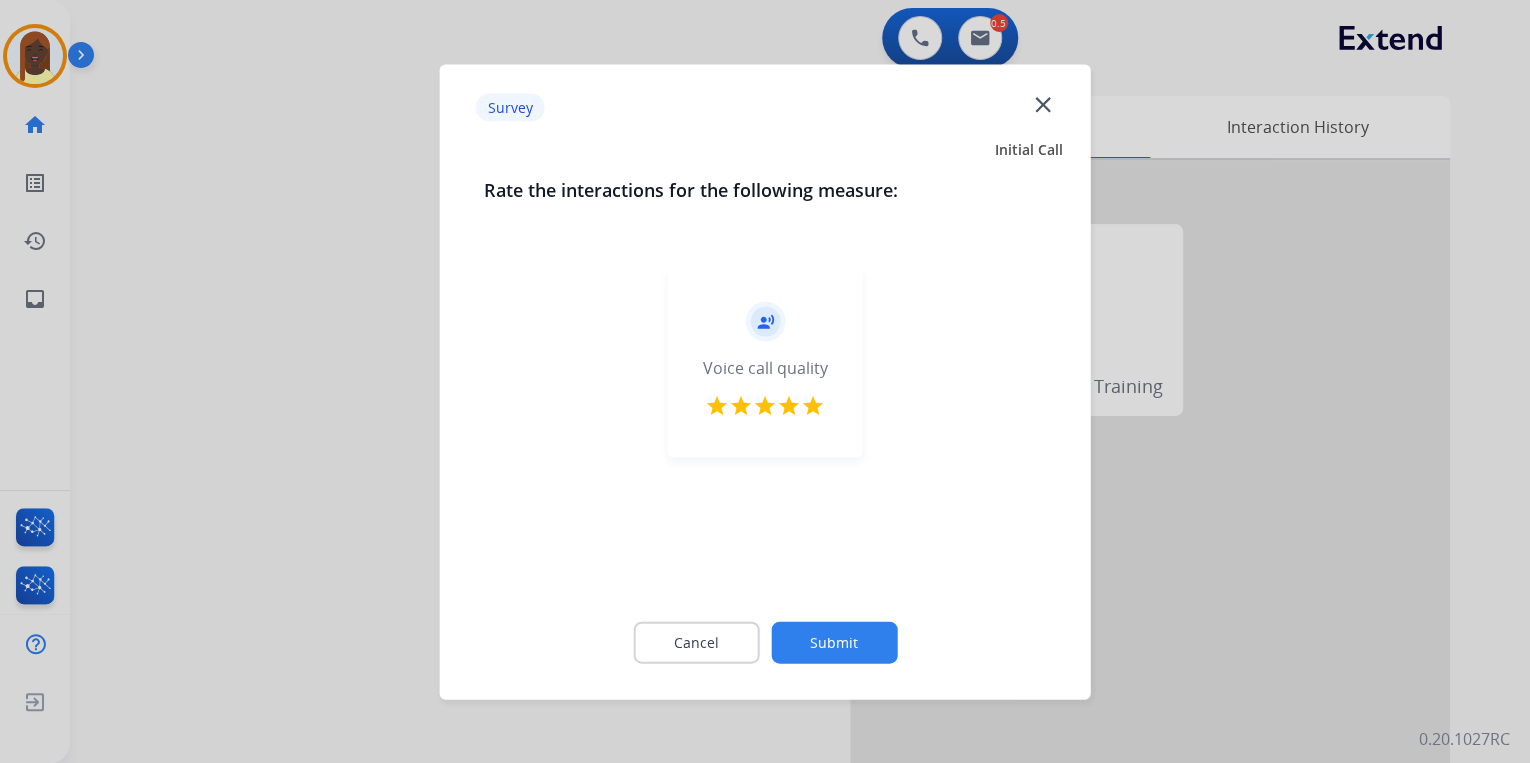 click on "Submit" 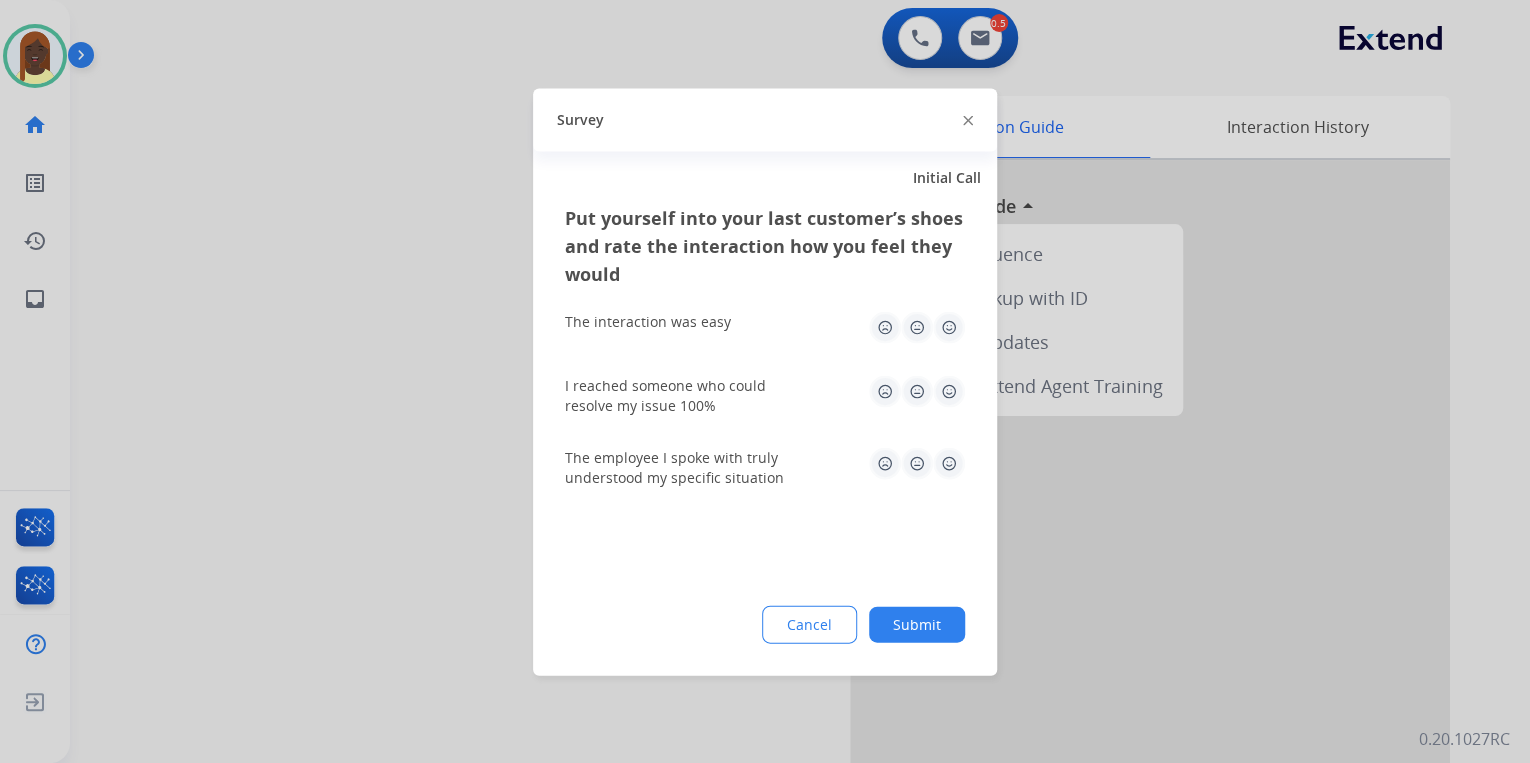 click 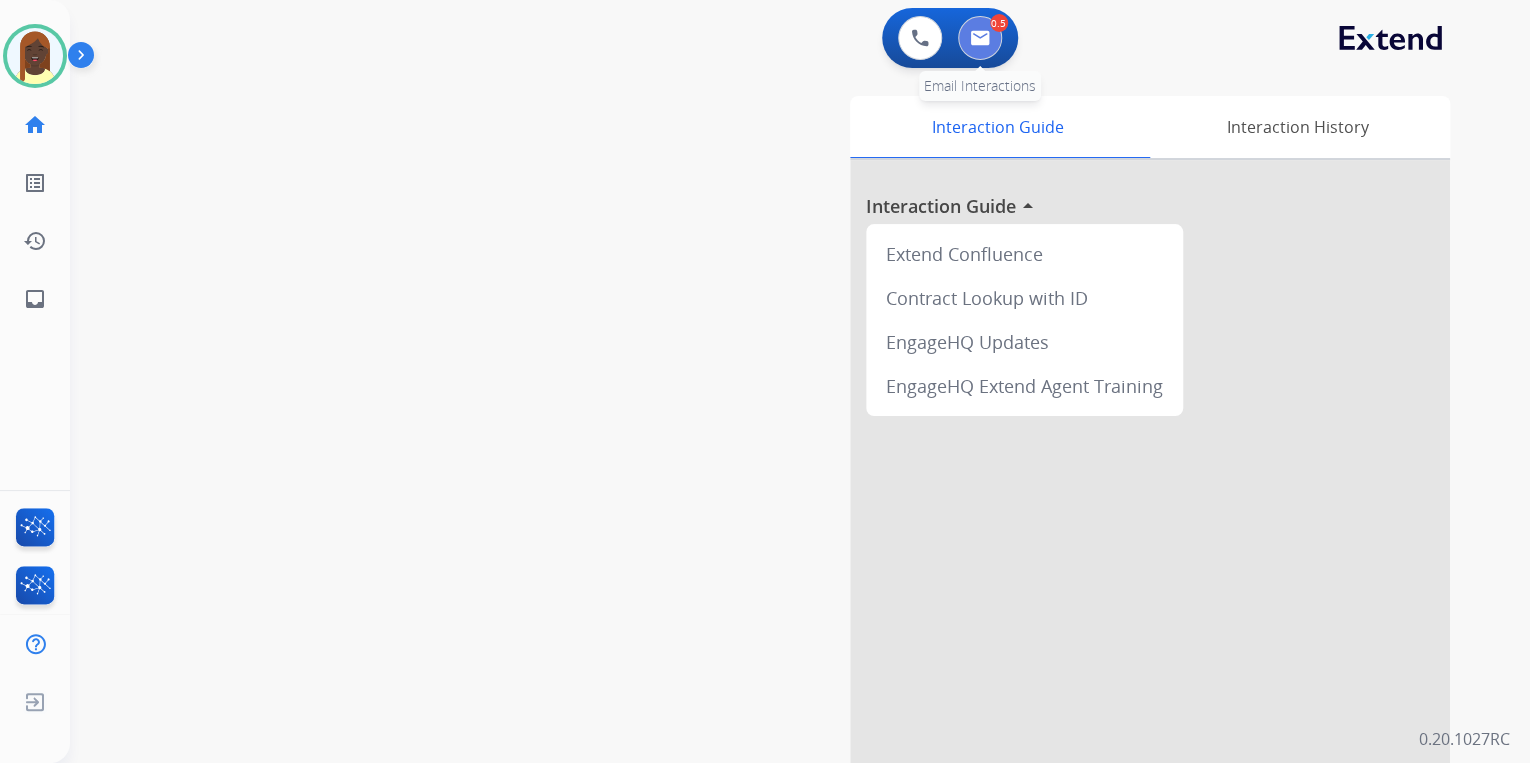 click at bounding box center (980, 38) 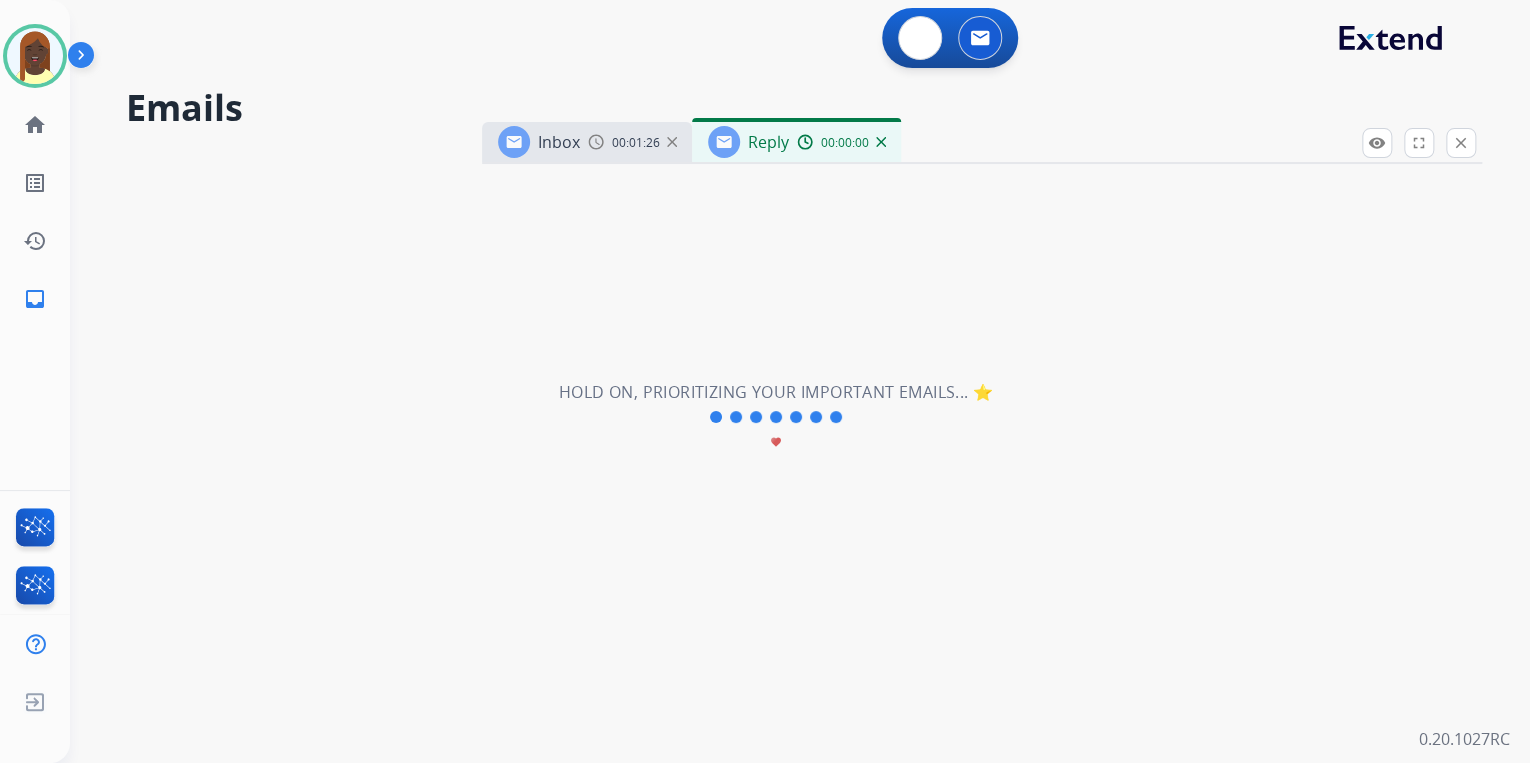 select on "**********" 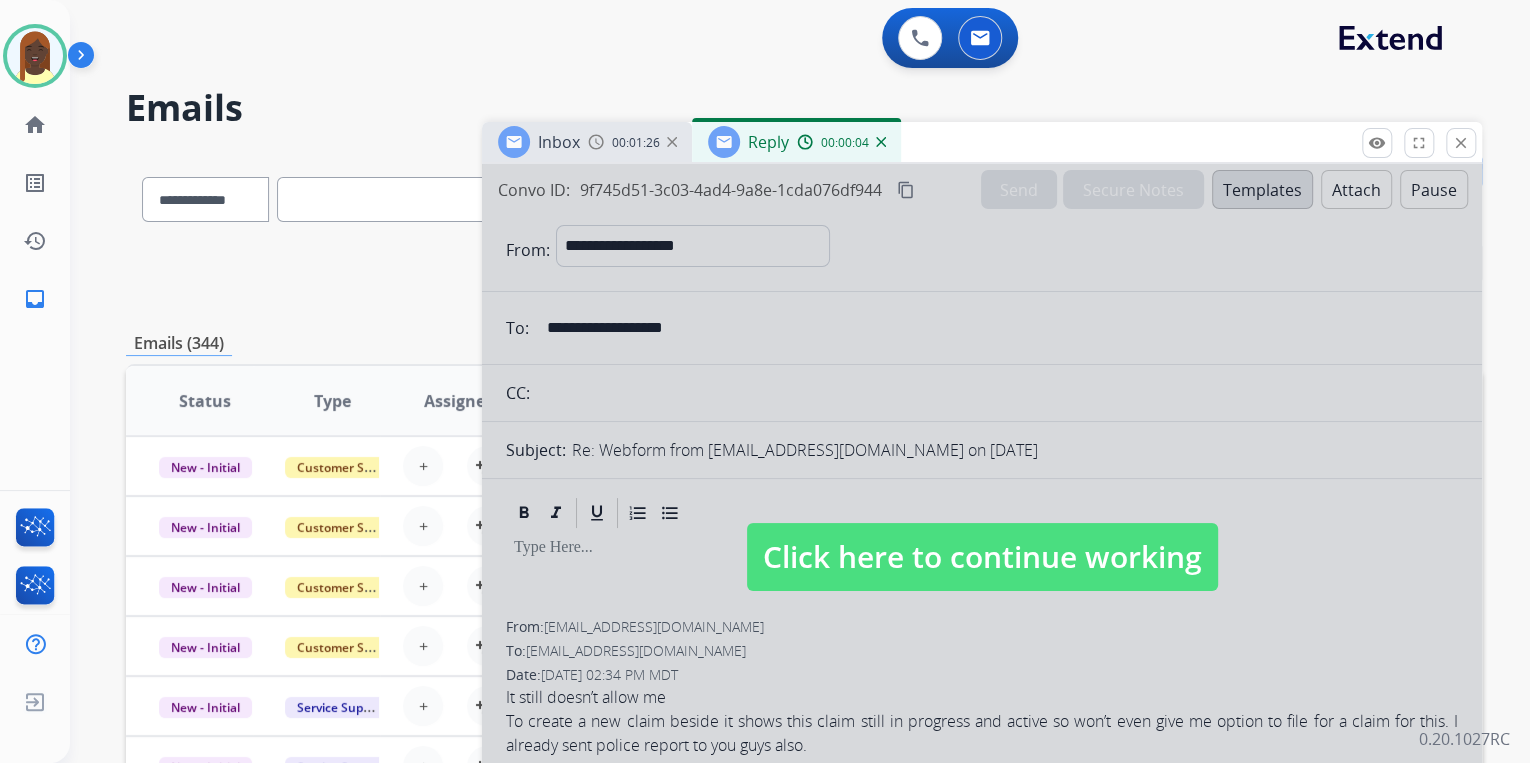 click on "Click here to continue working" at bounding box center [982, 557] 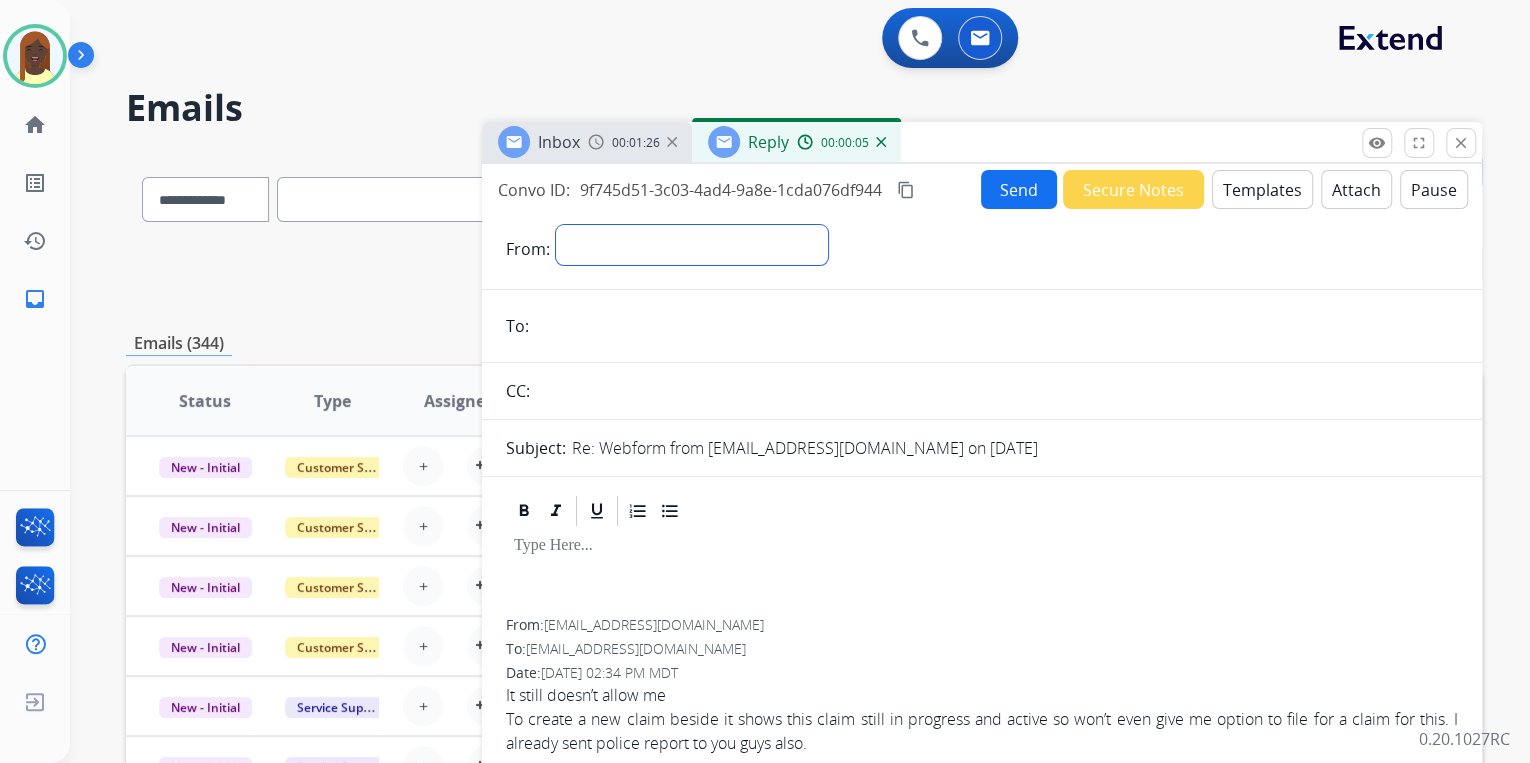 click on "**********" at bounding box center (692, 245) 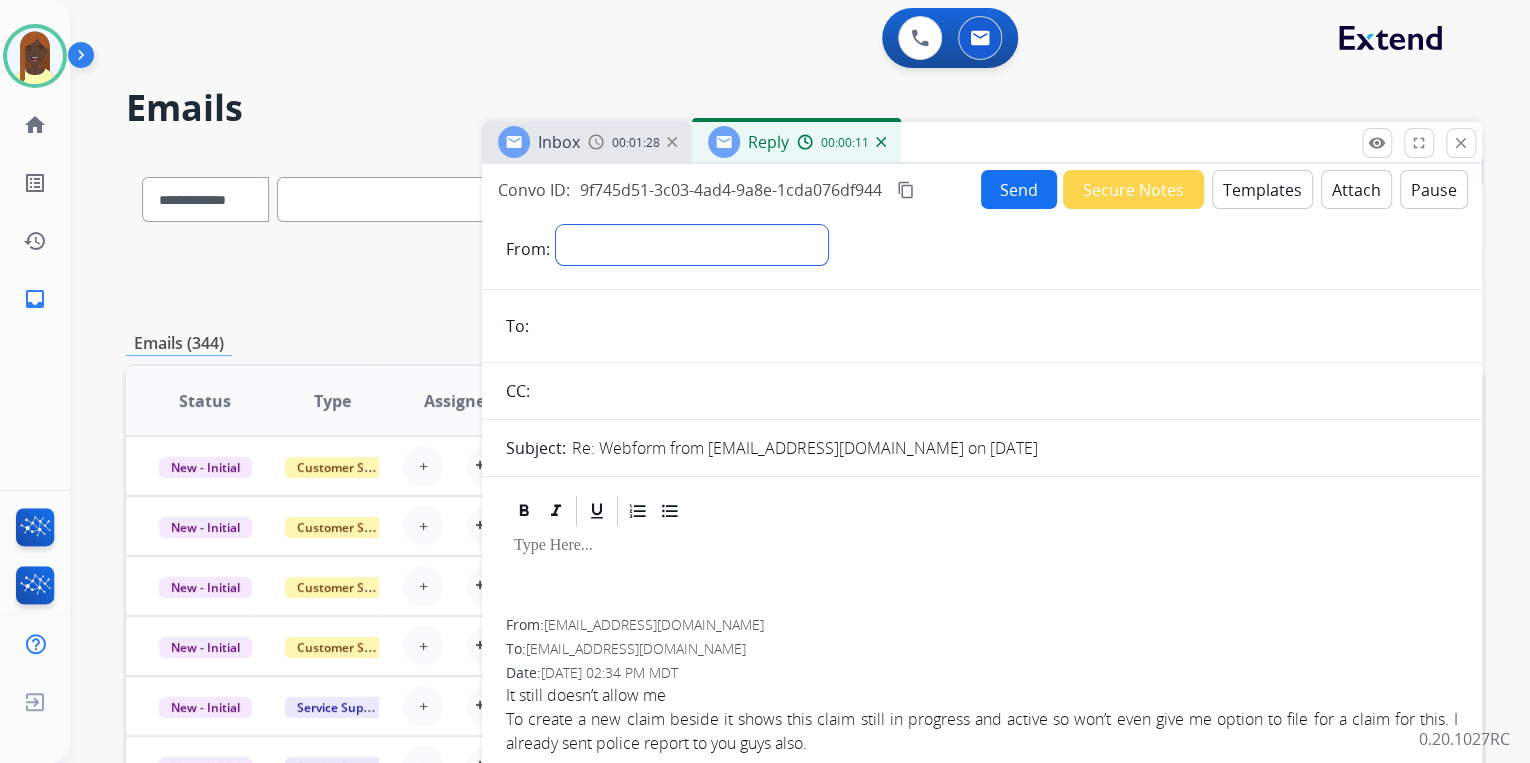 select on "**********" 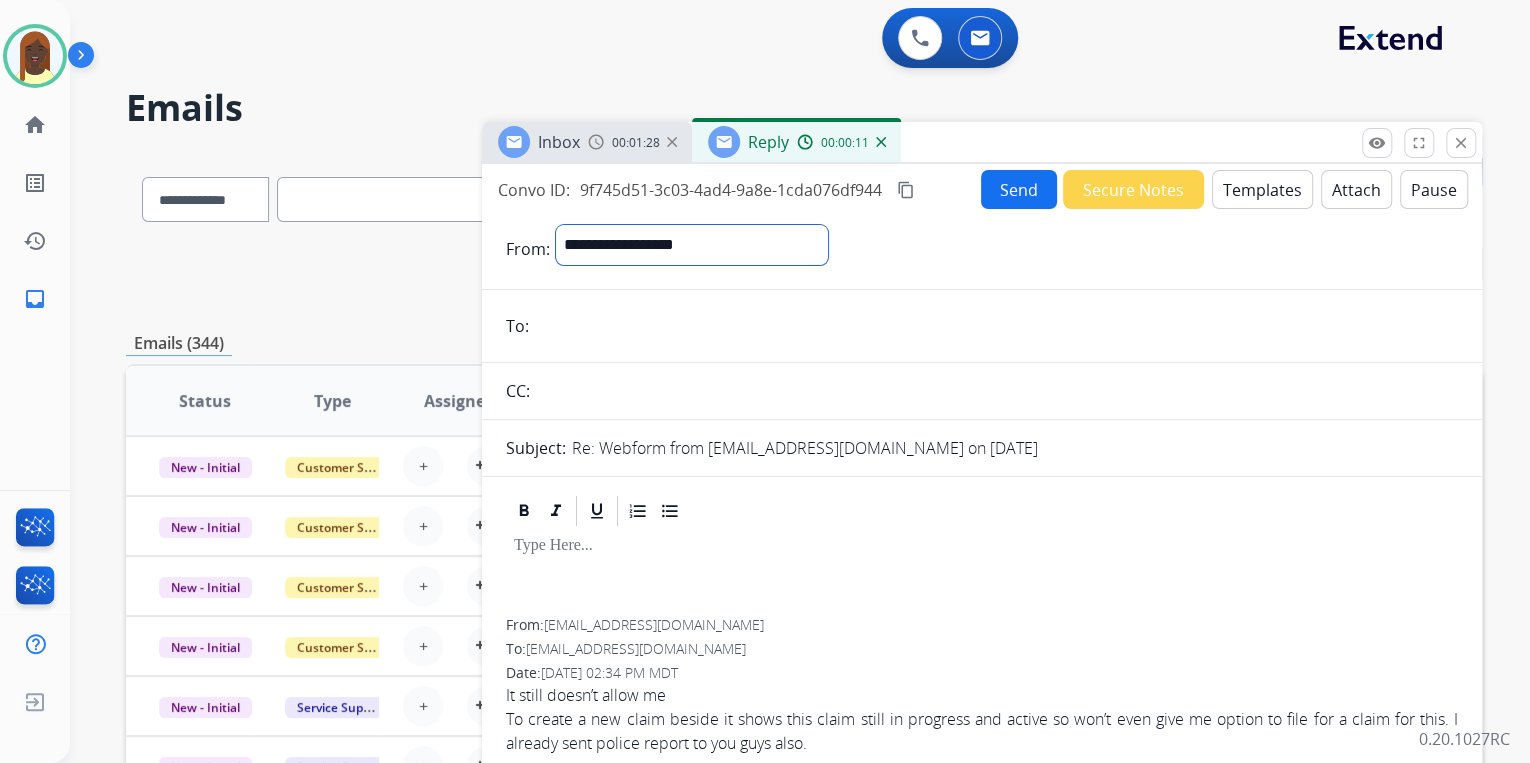 click on "**********" at bounding box center (692, 245) 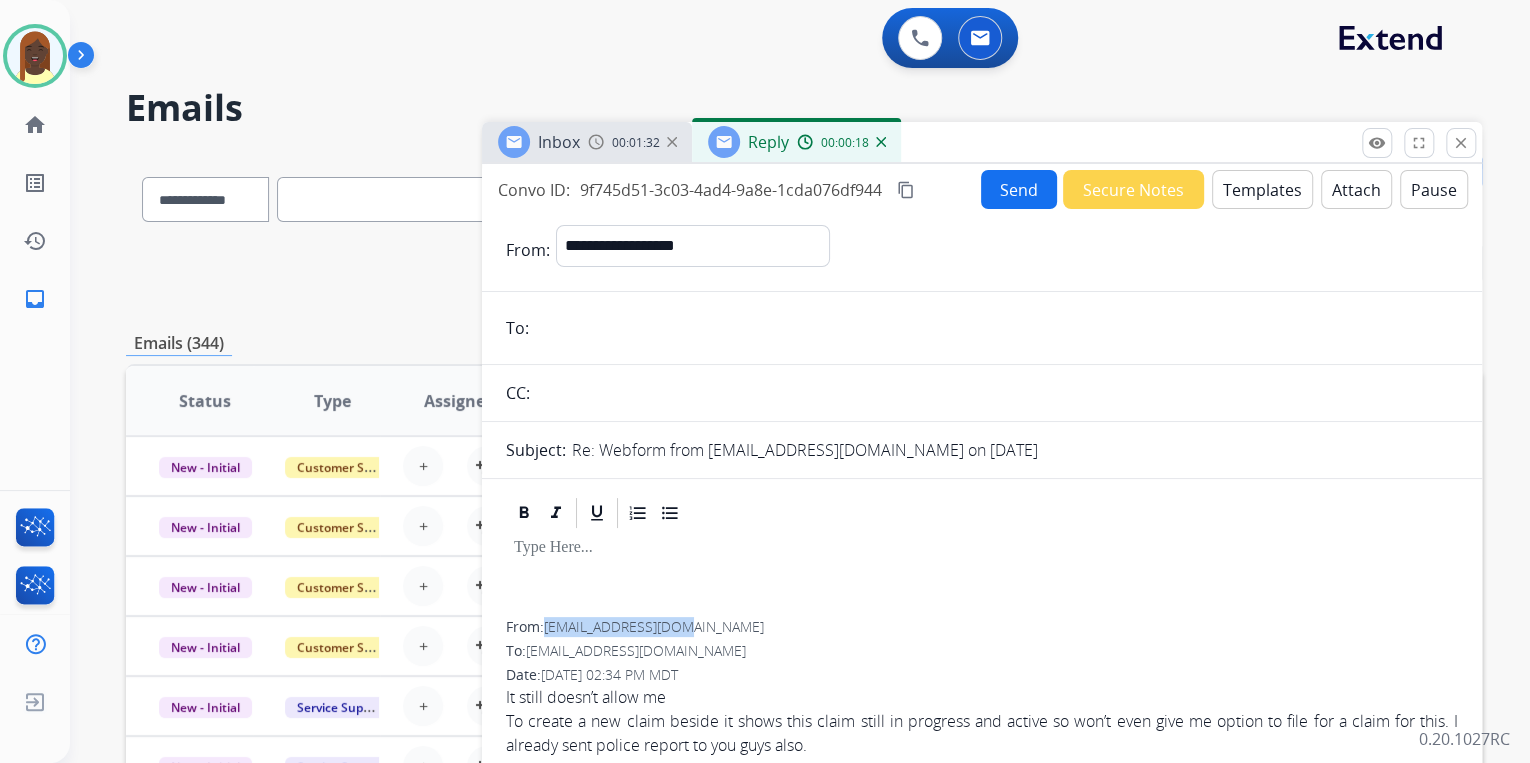drag, startPoint x: 694, startPoint y: 625, endPoint x: 551, endPoint y: 631, distance: 143.12582 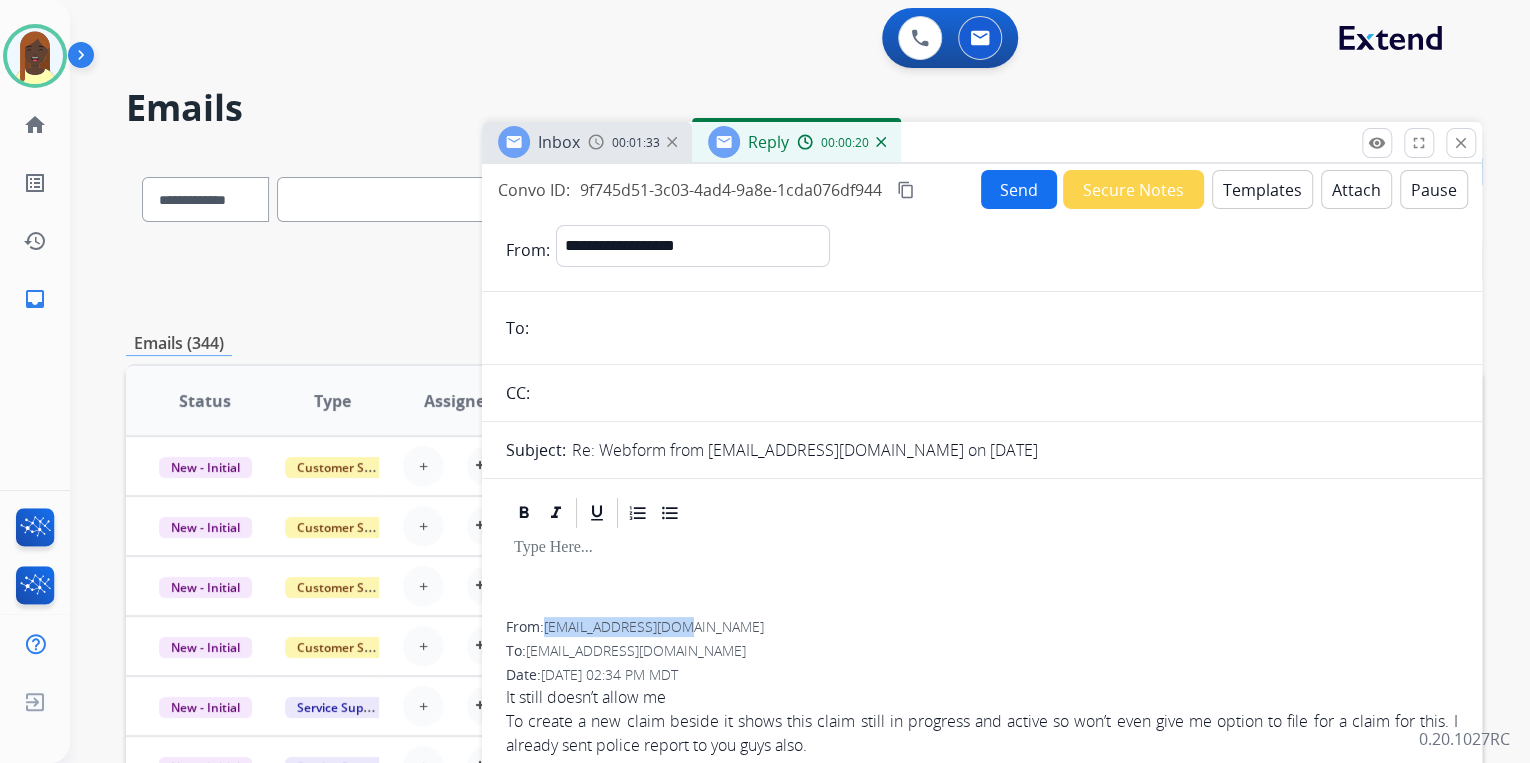 drag, startPoint x: 551, startPoint y: 631, endPoint x: 576, endPoint y: 623, distance: 26.24881 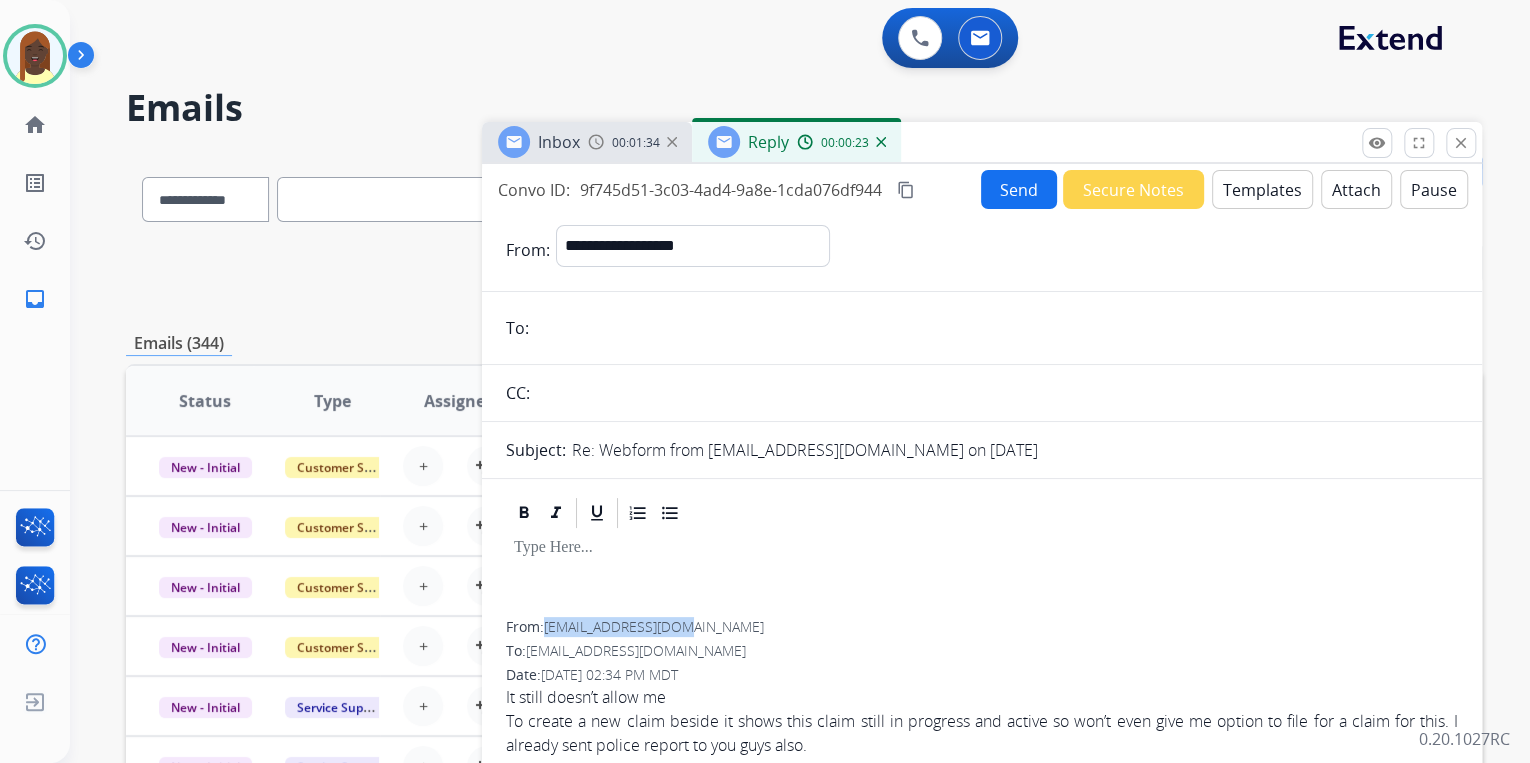 copy on "dmanfre89@gmail.com" 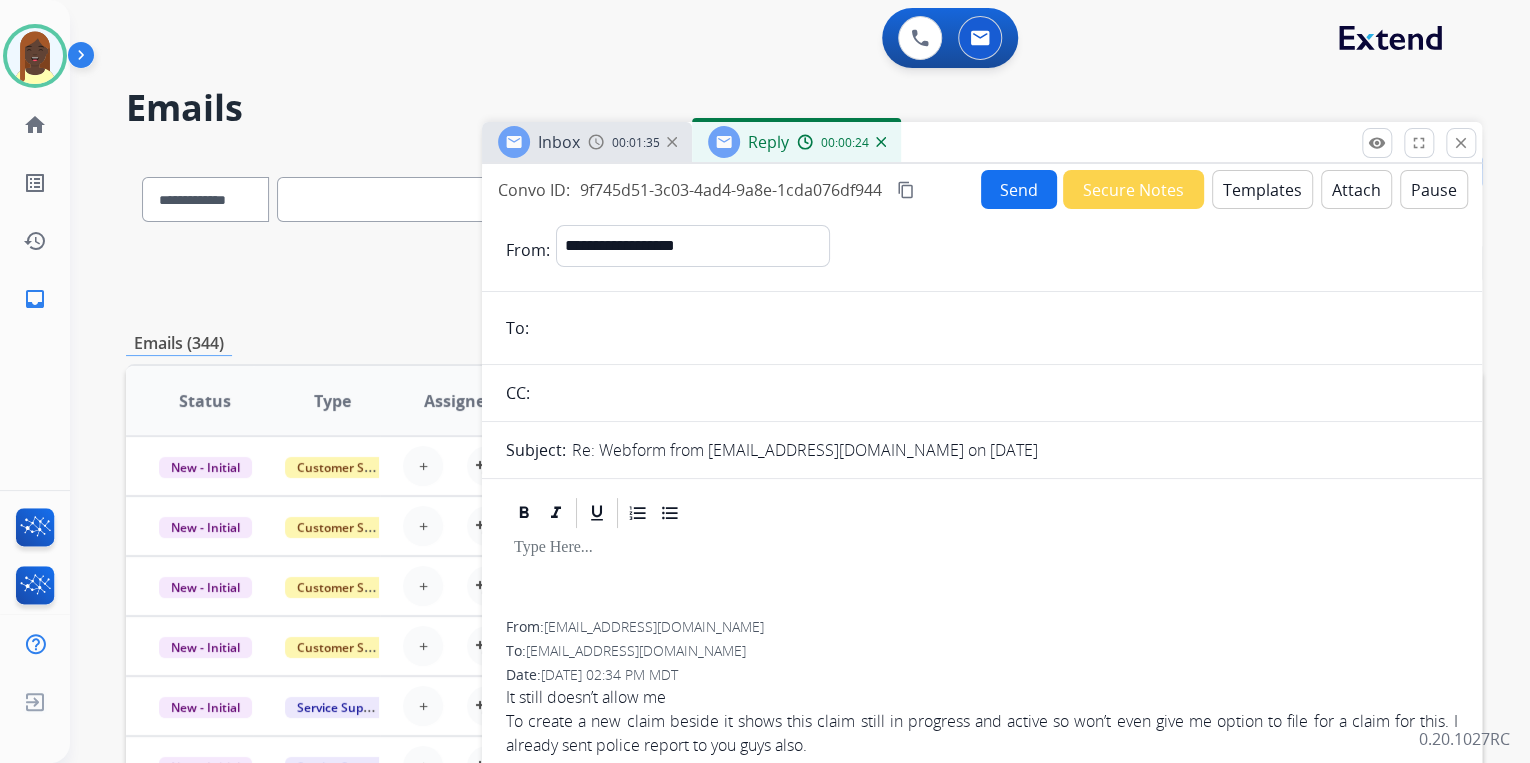 click at bounding box center (996, 328) 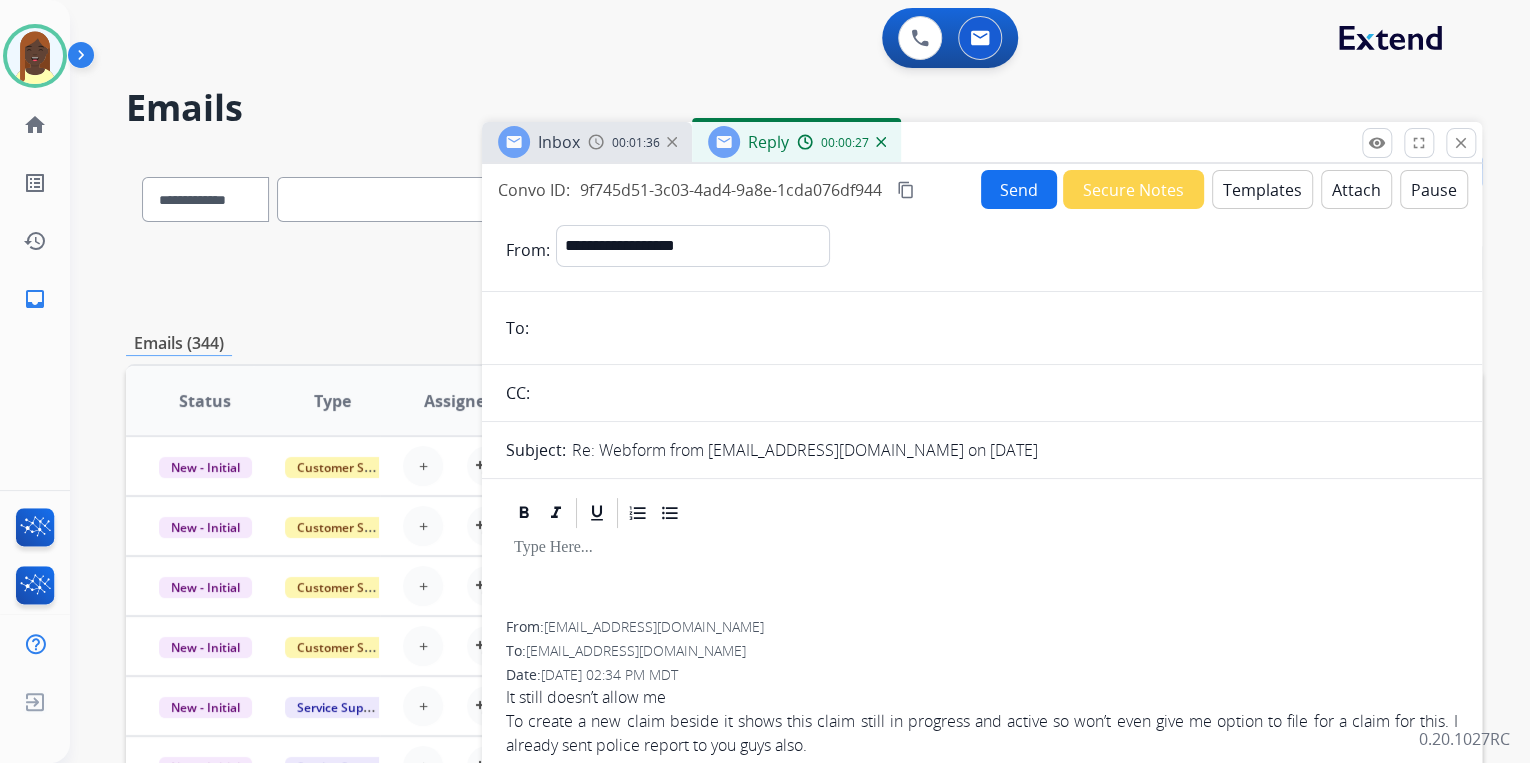 paste on "**********" 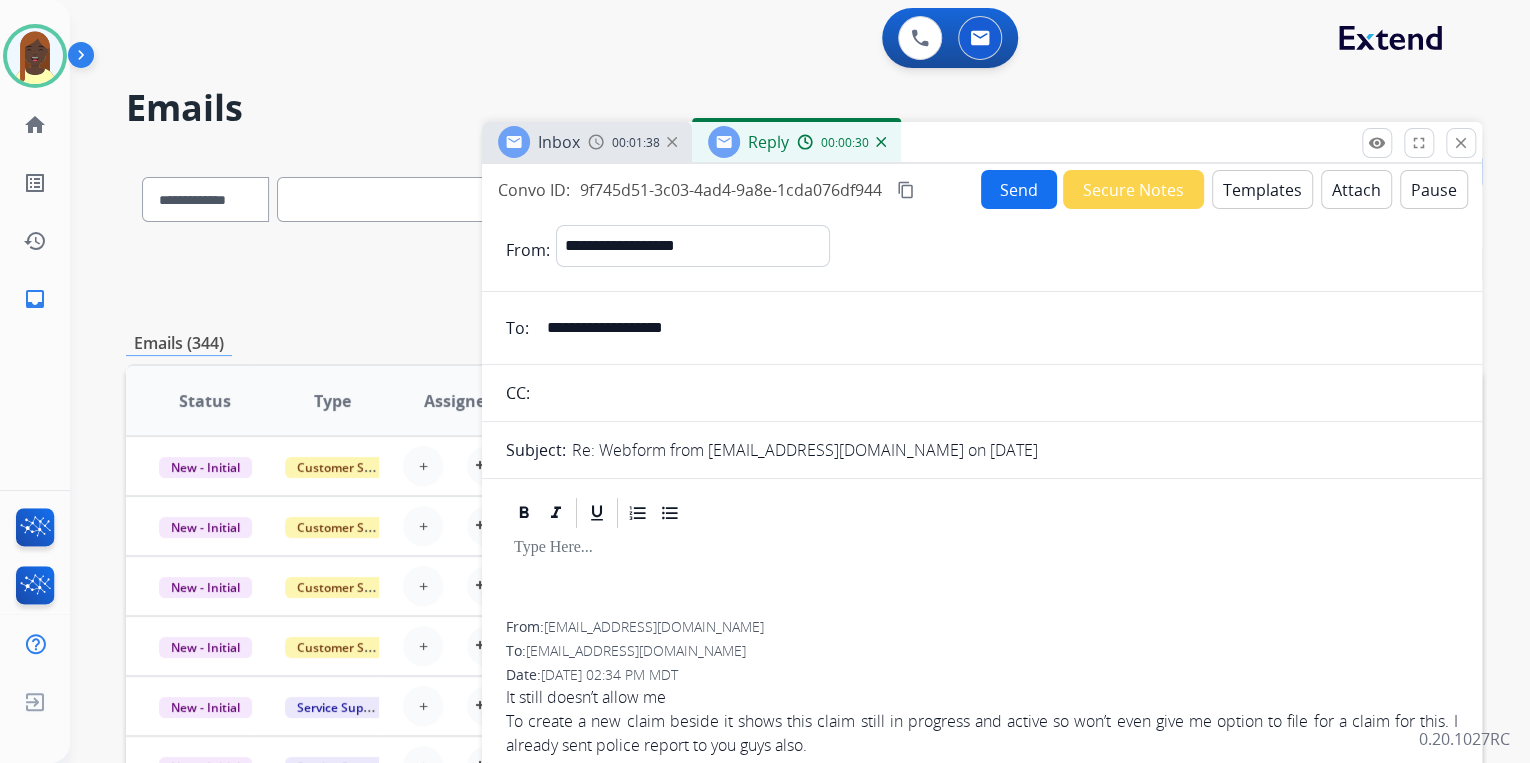 type on "**********" 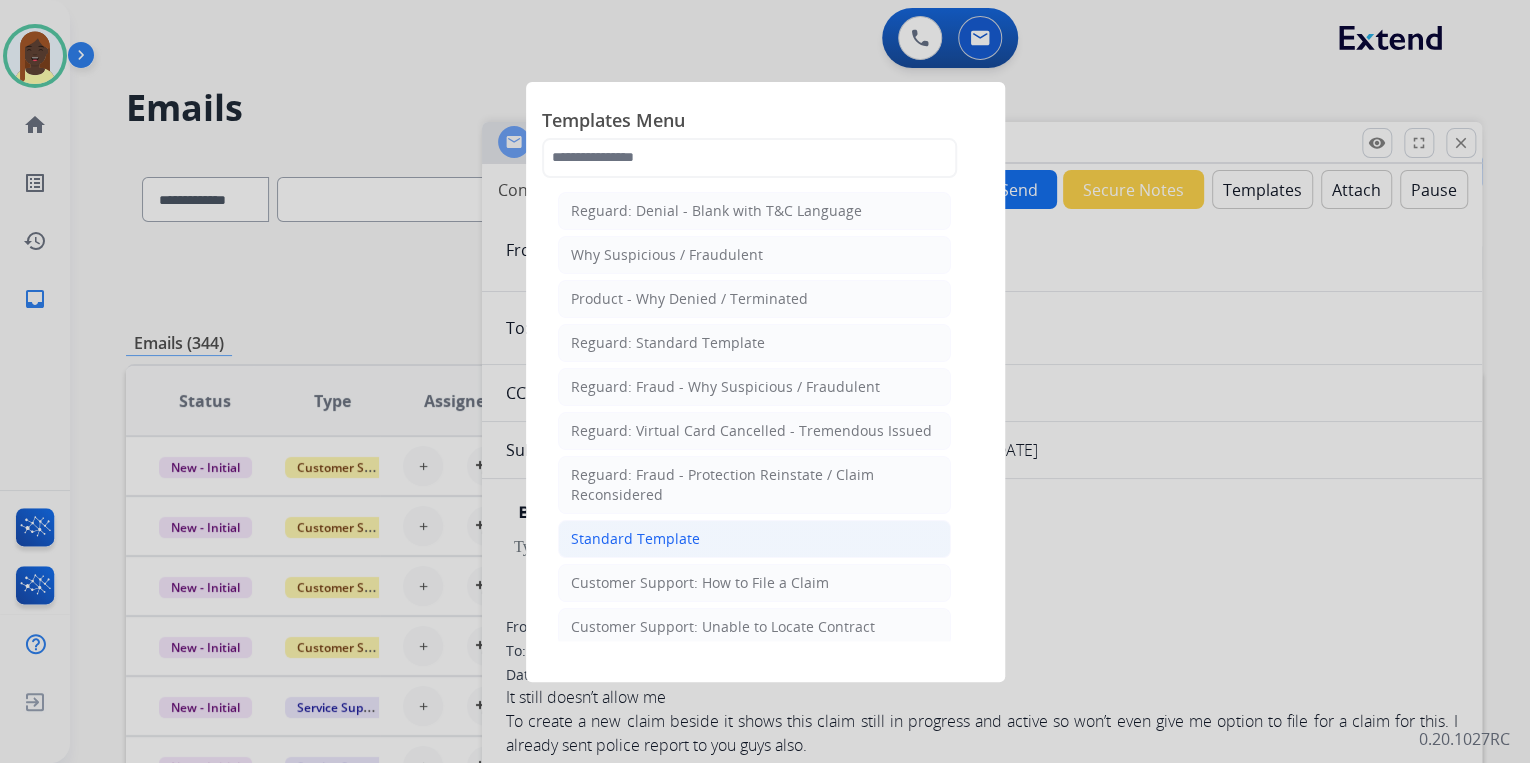 click on "Standard Template" 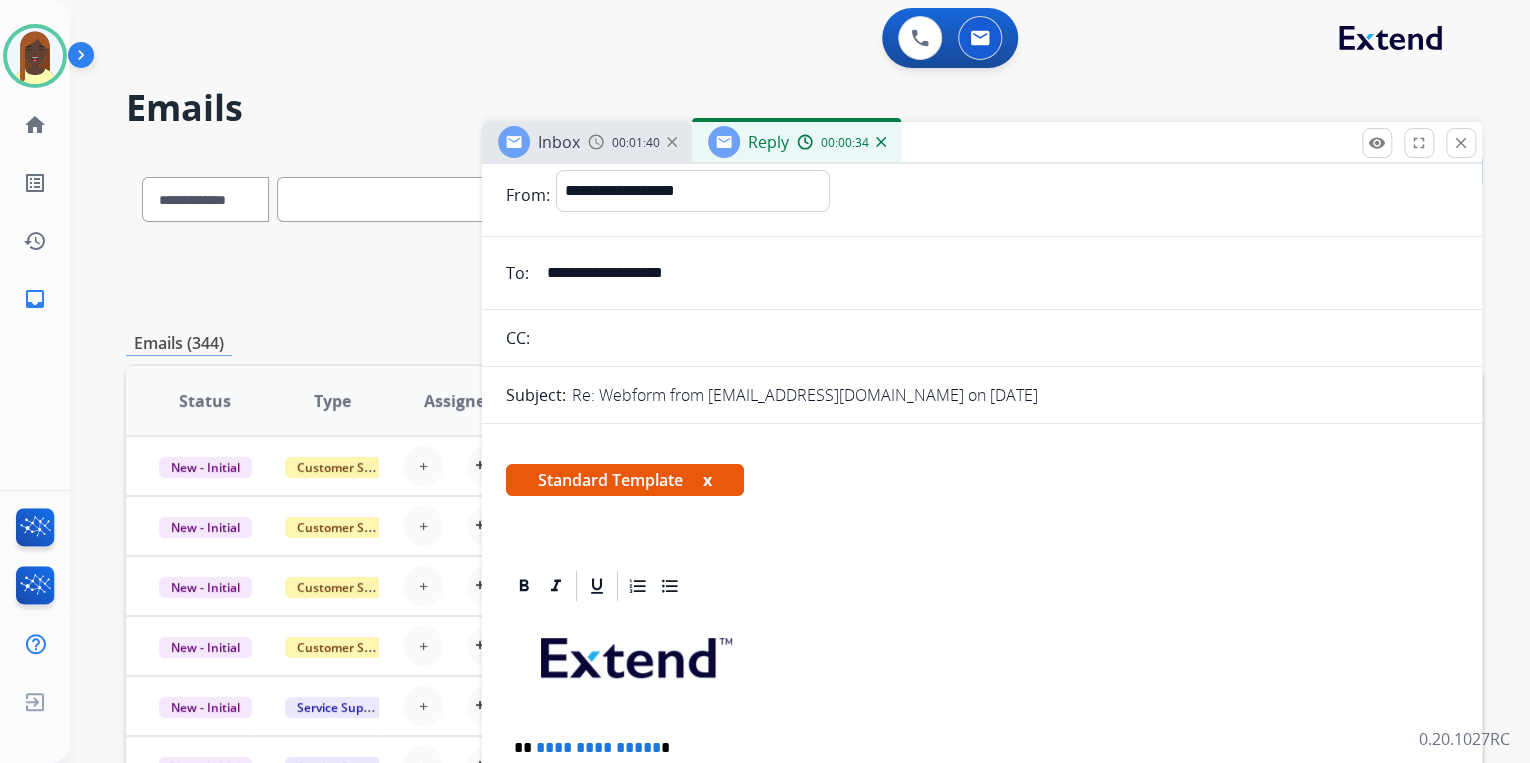 scroll, scrollTop: 400, scrollLeft: 0, axis: vertical 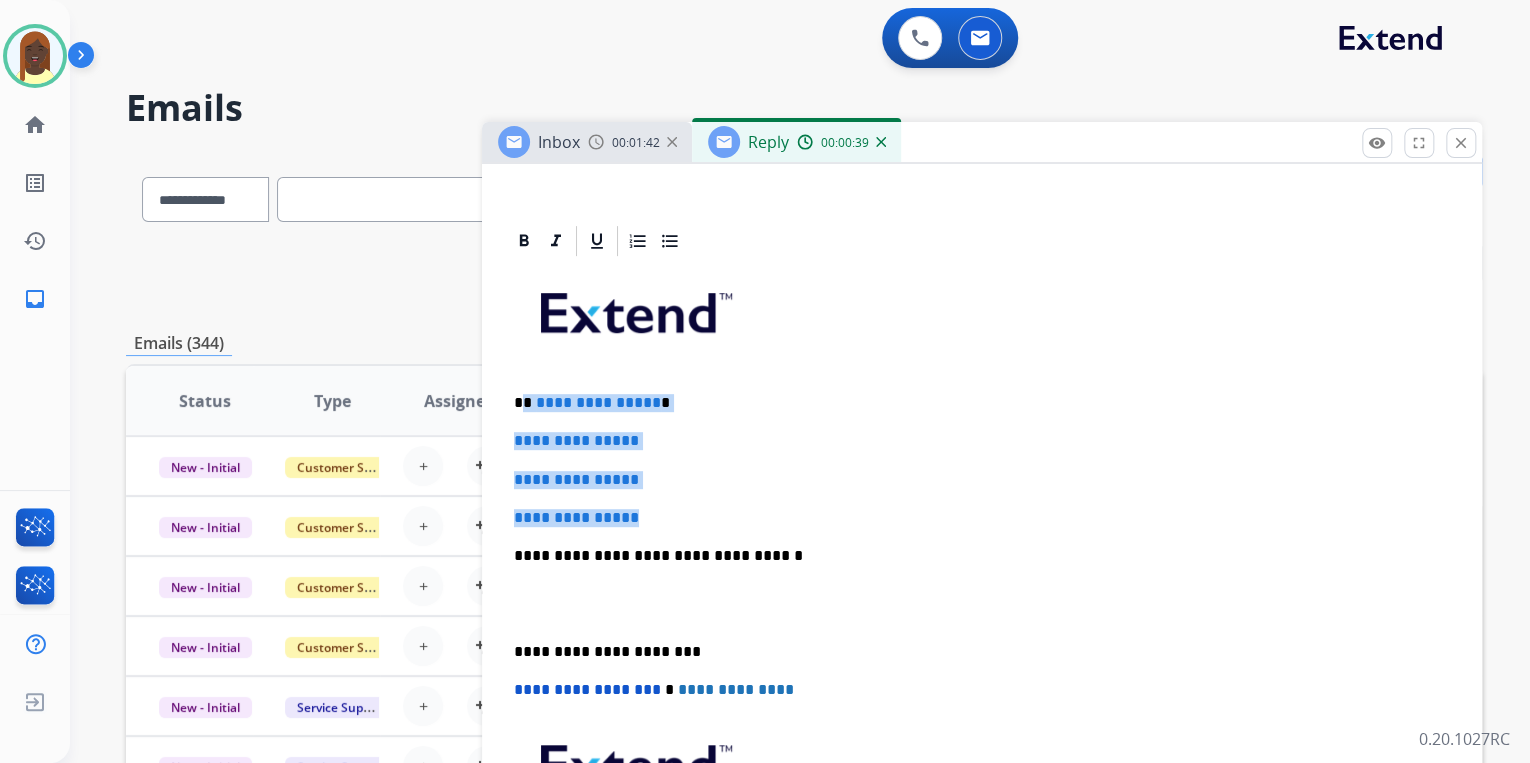 drag, startPoint x: 526, startPoint y: 399, endPoint x: 654, endPoint y: 510, distance: 169.4255 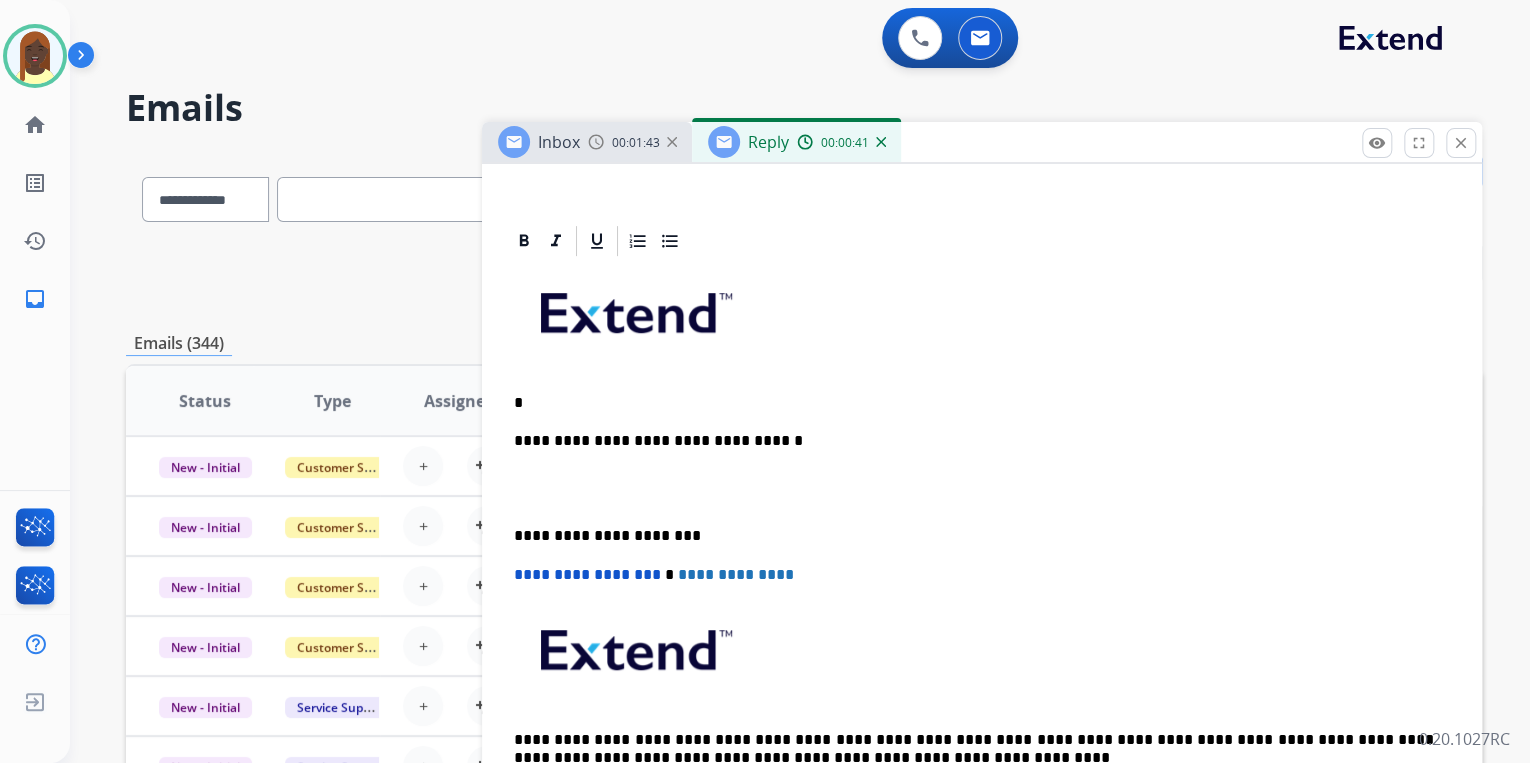 type 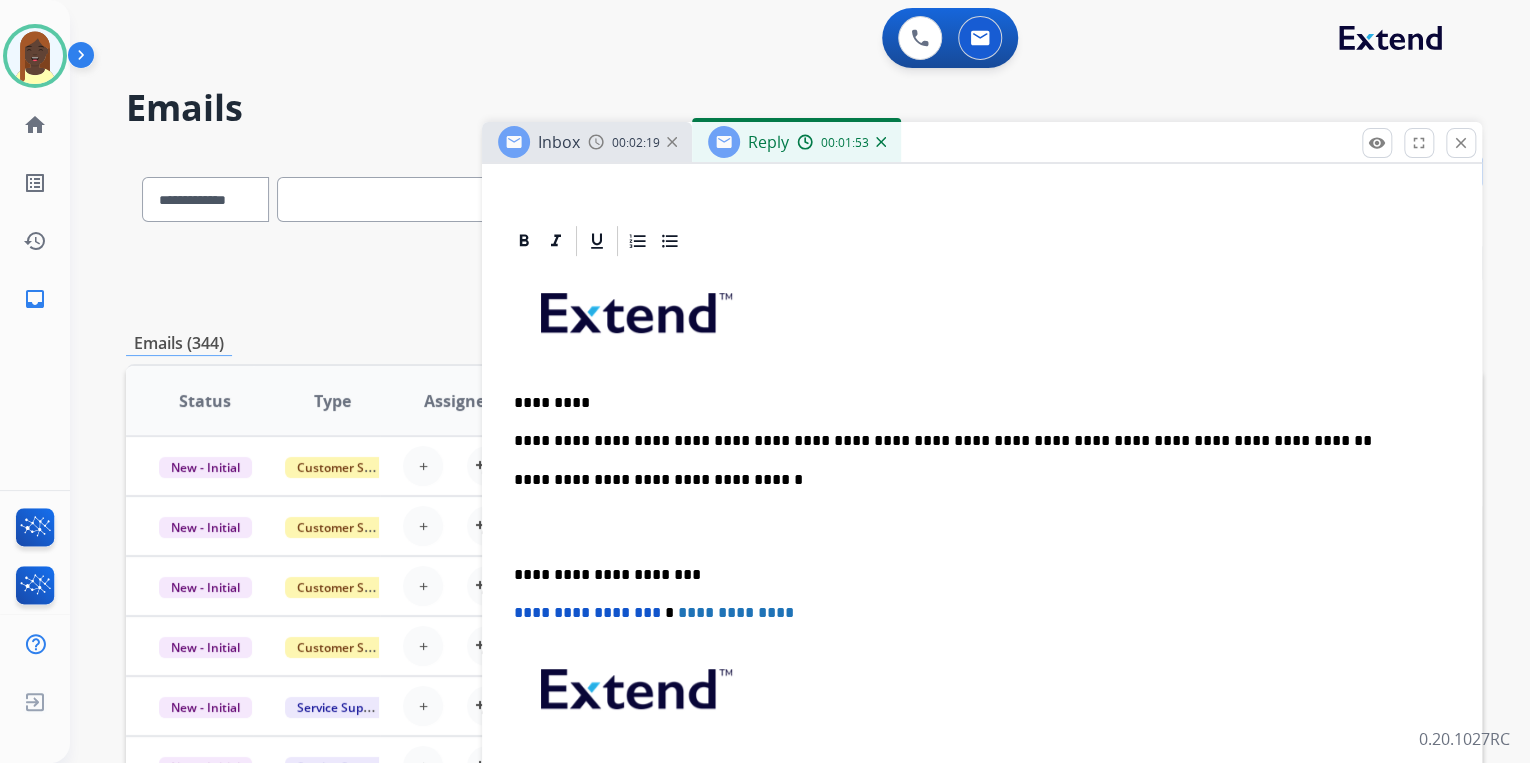 click on "**********" at bounding box center (974, 441) 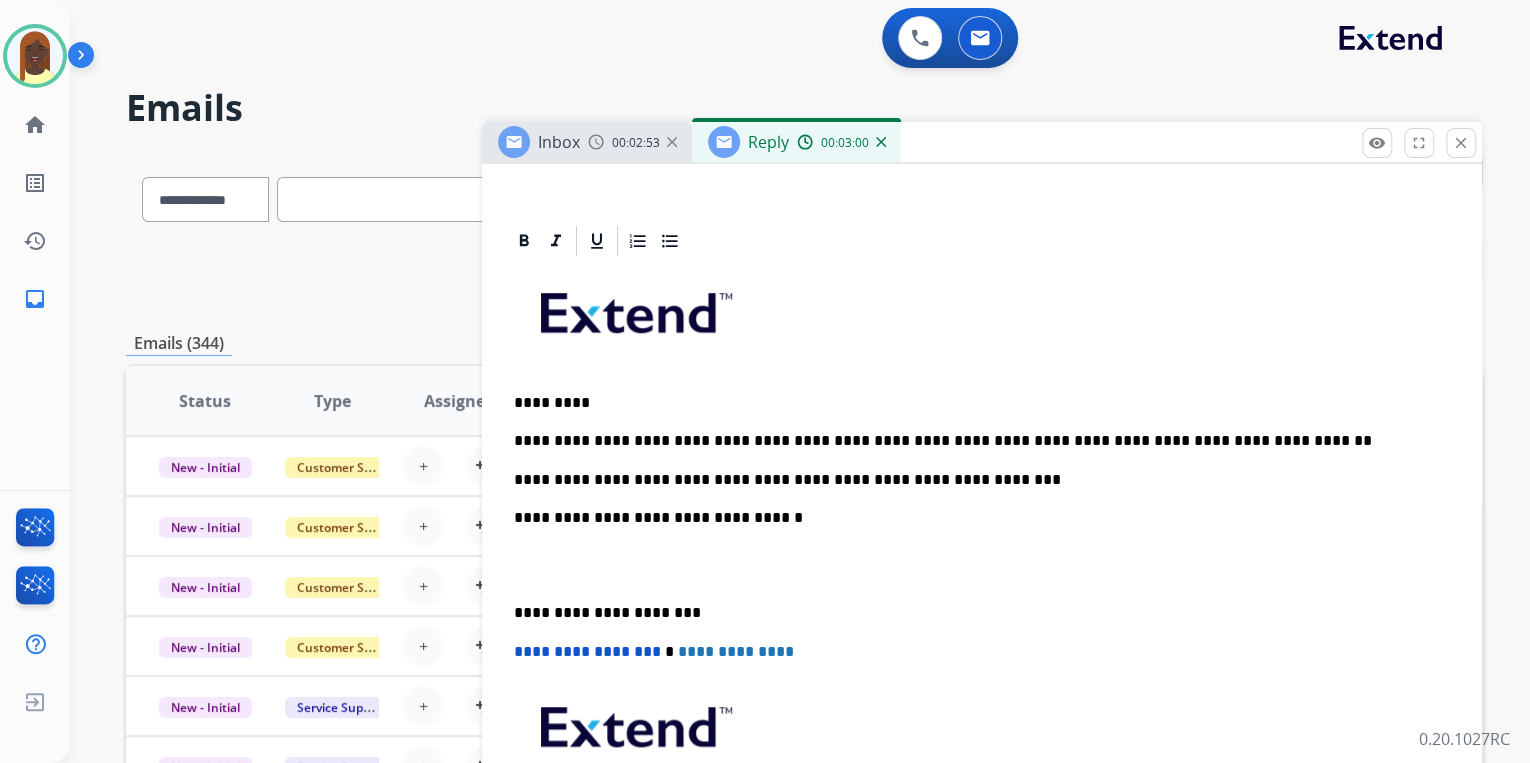 click on "**********" at bounding box center (974, 480) 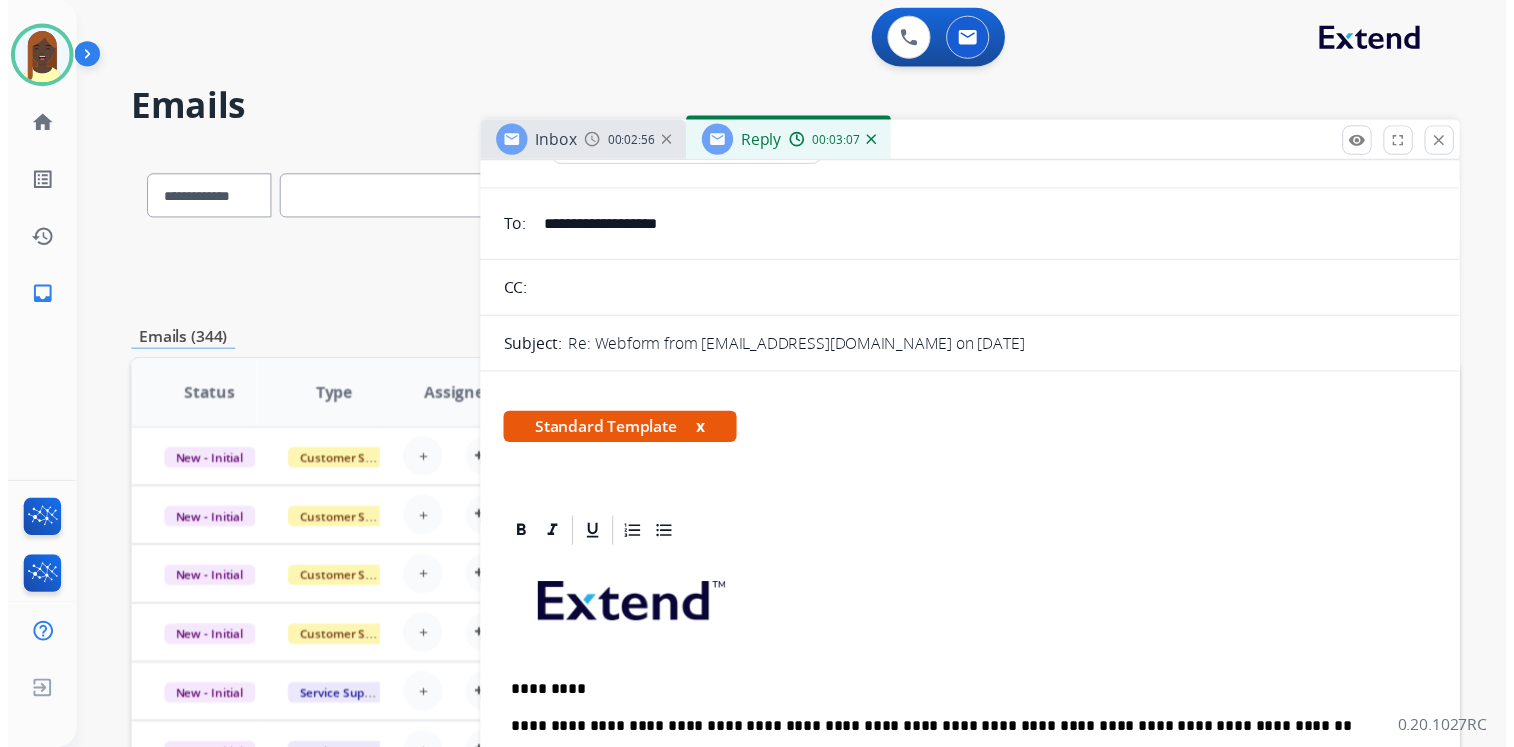 scroll, scrollTop: 0, scrollLeft: 0, axis: both 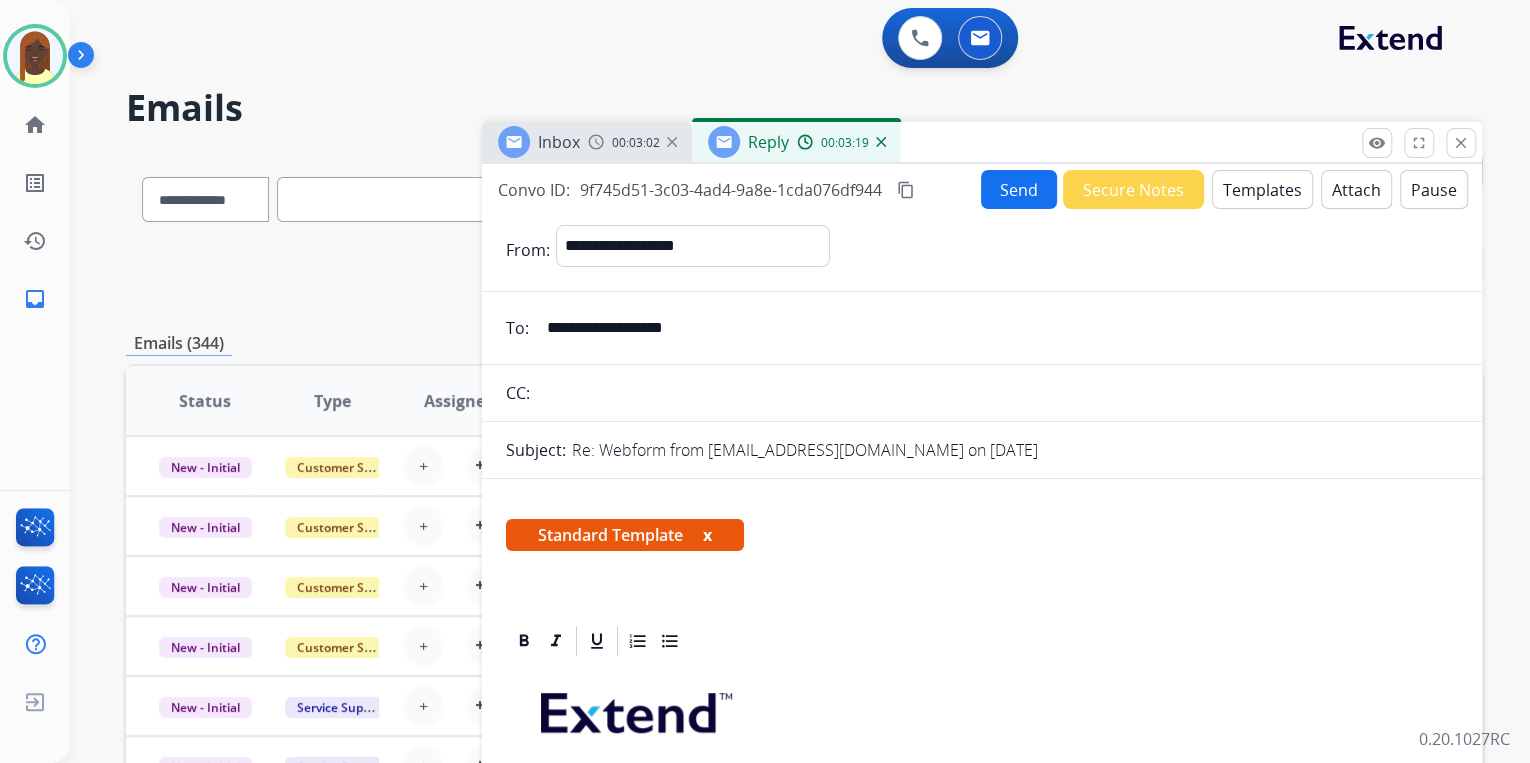 click on "Send" at bounding box center (1019, 189) 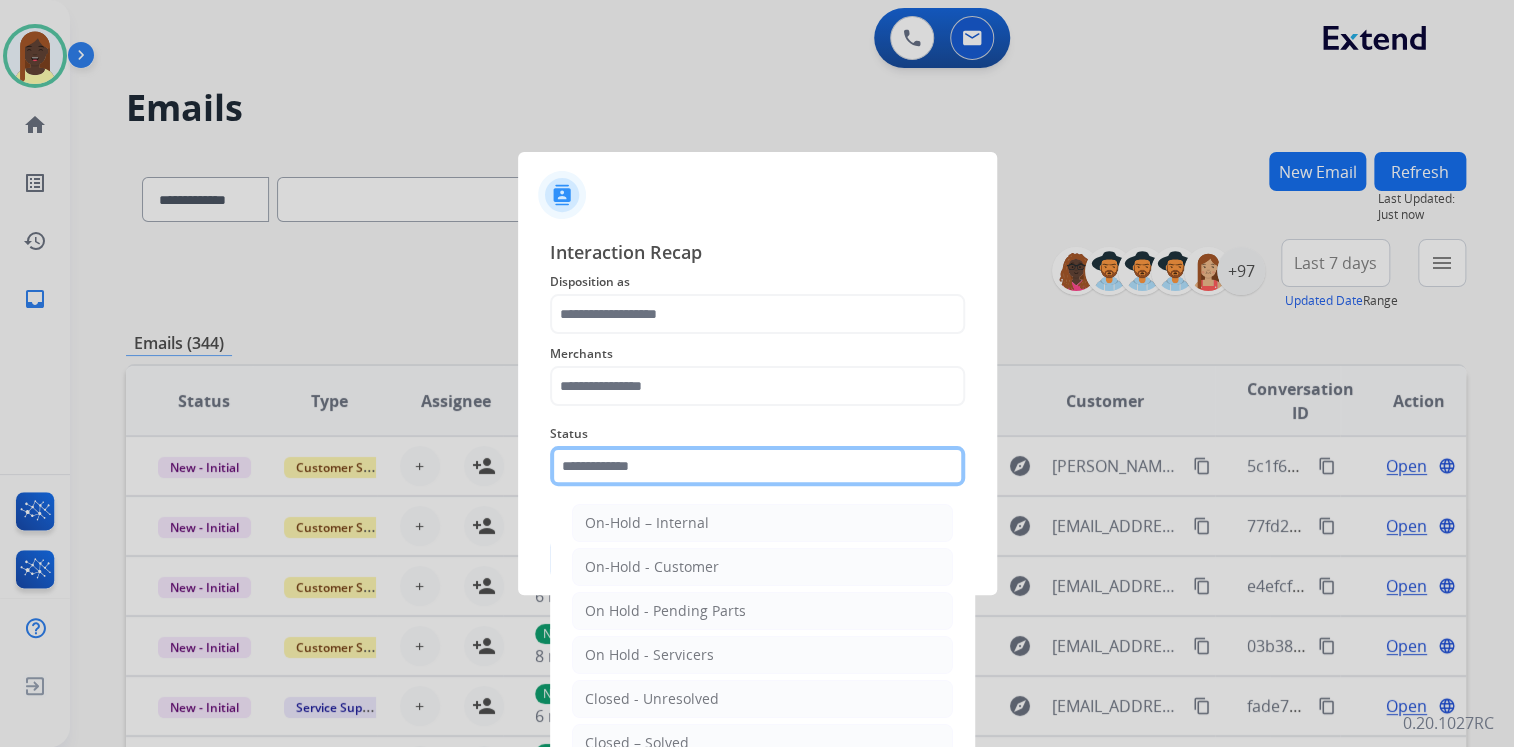 click 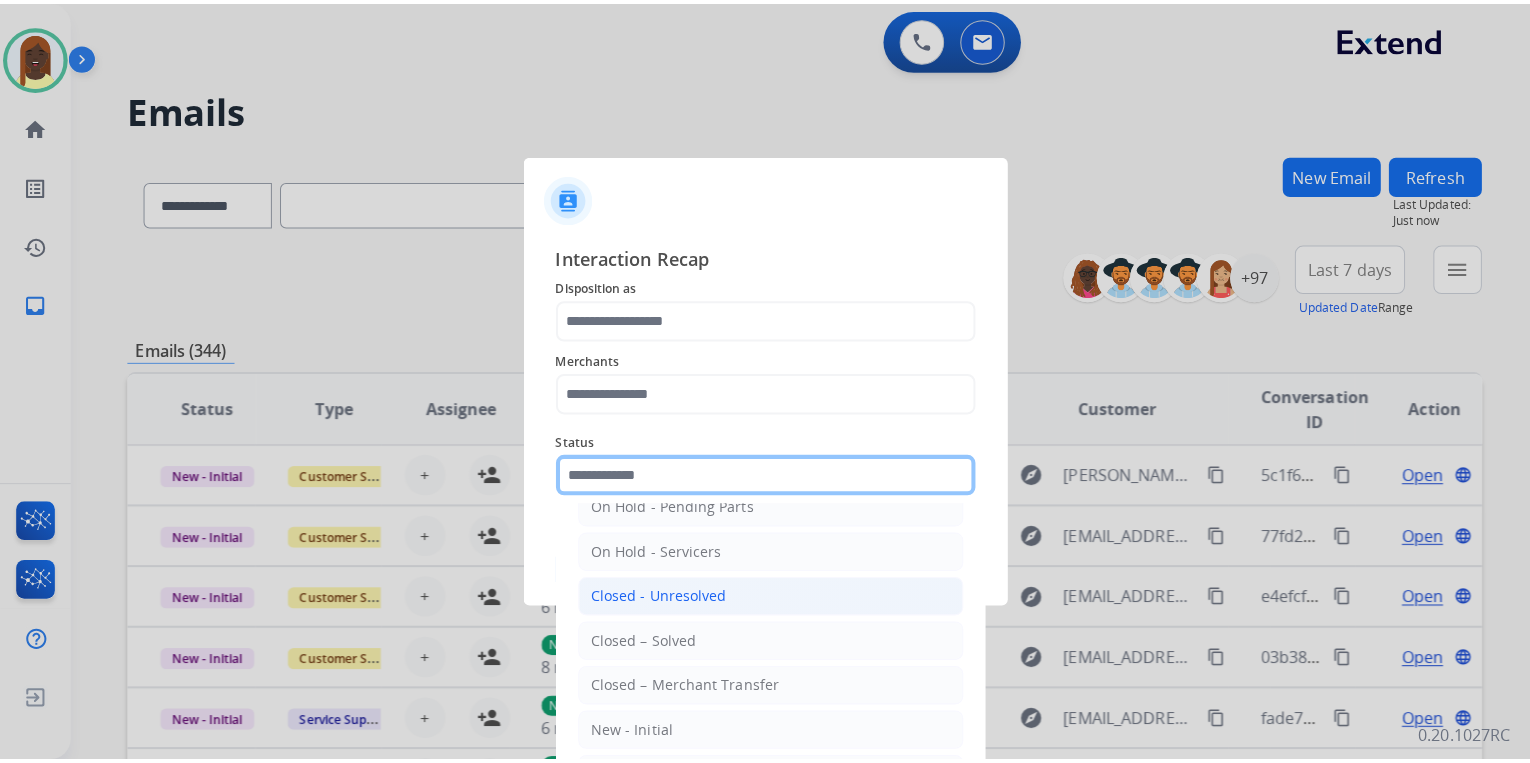 scroll, scrollTop: 116, scrollLeft: 0, axis: vertical 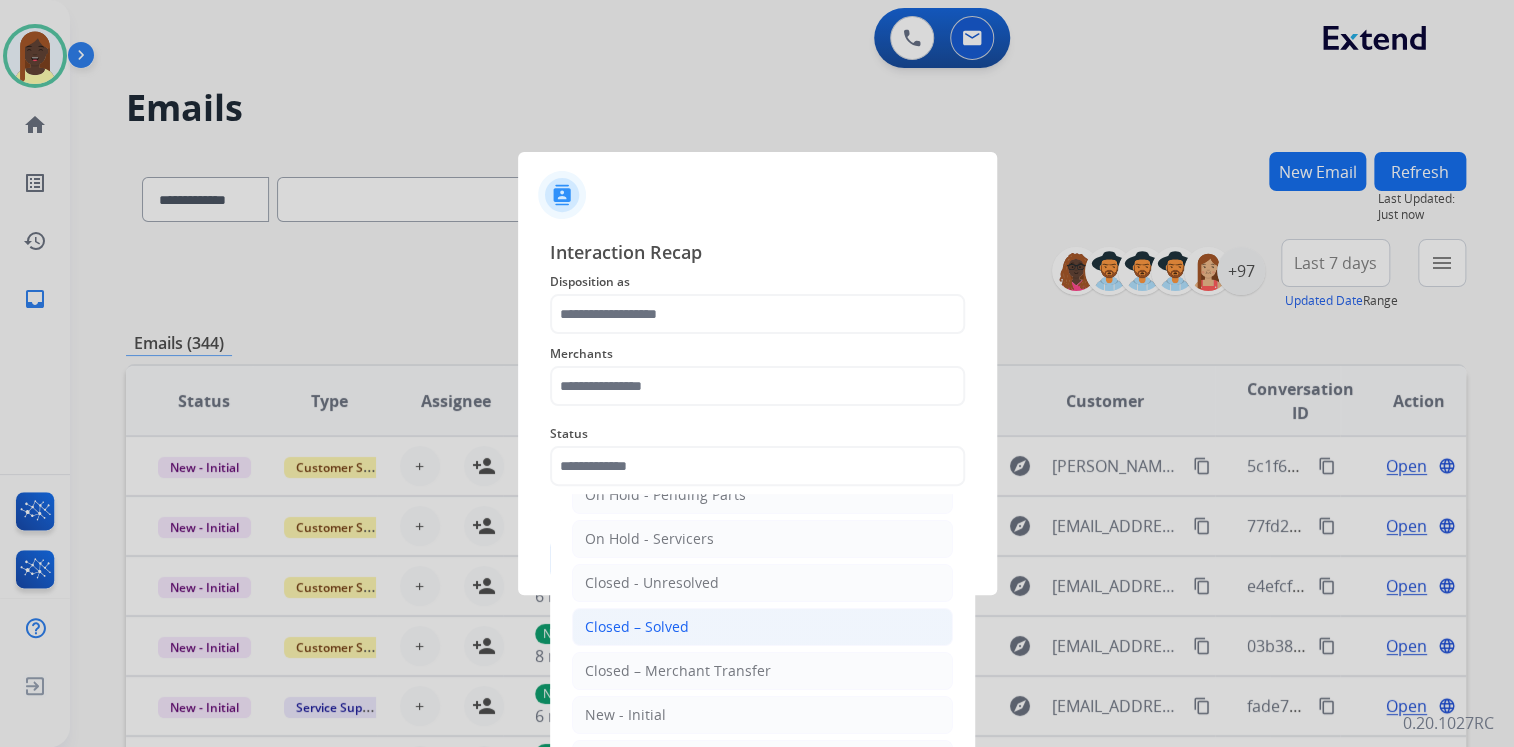 click on "Closed – Solved" 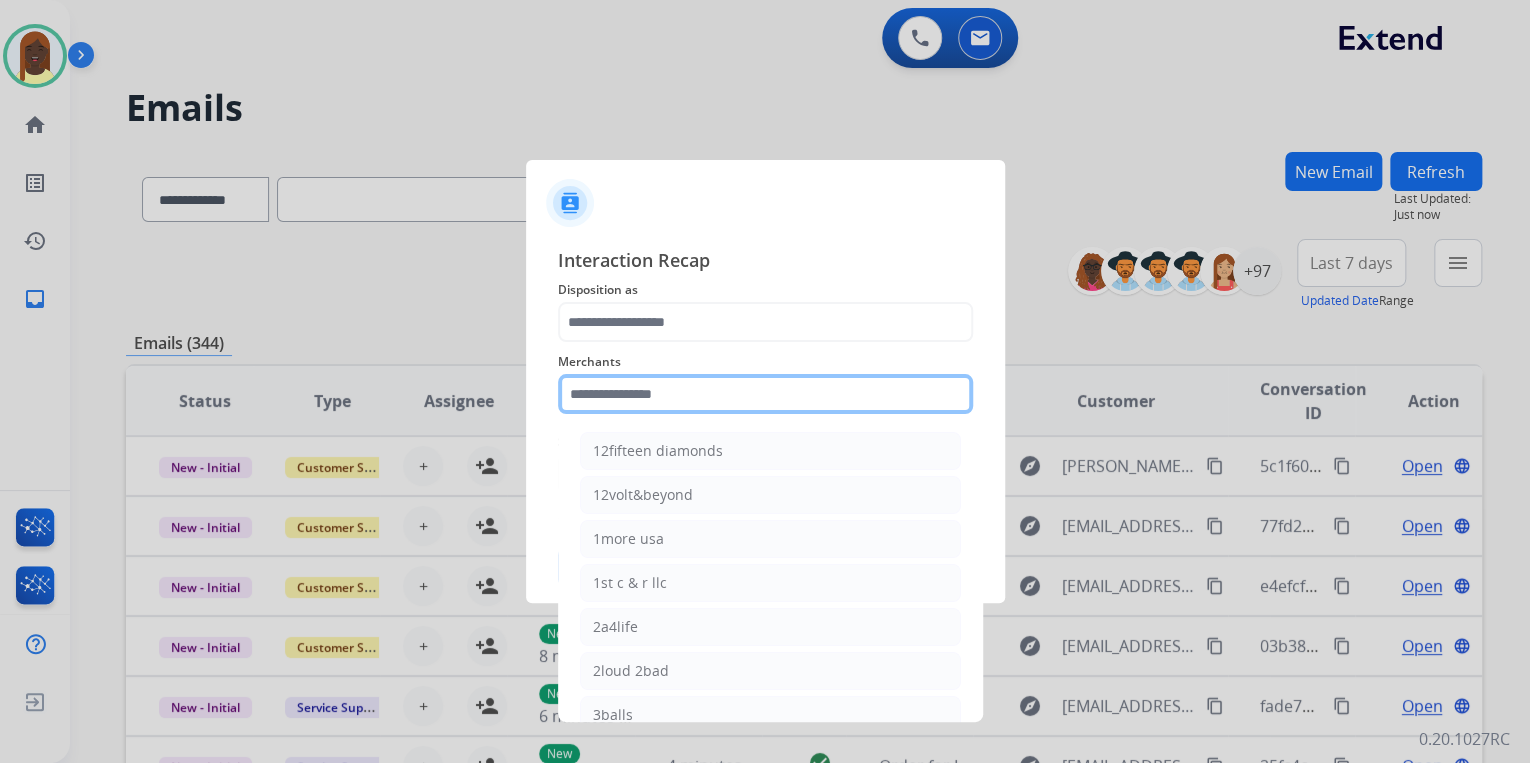 click 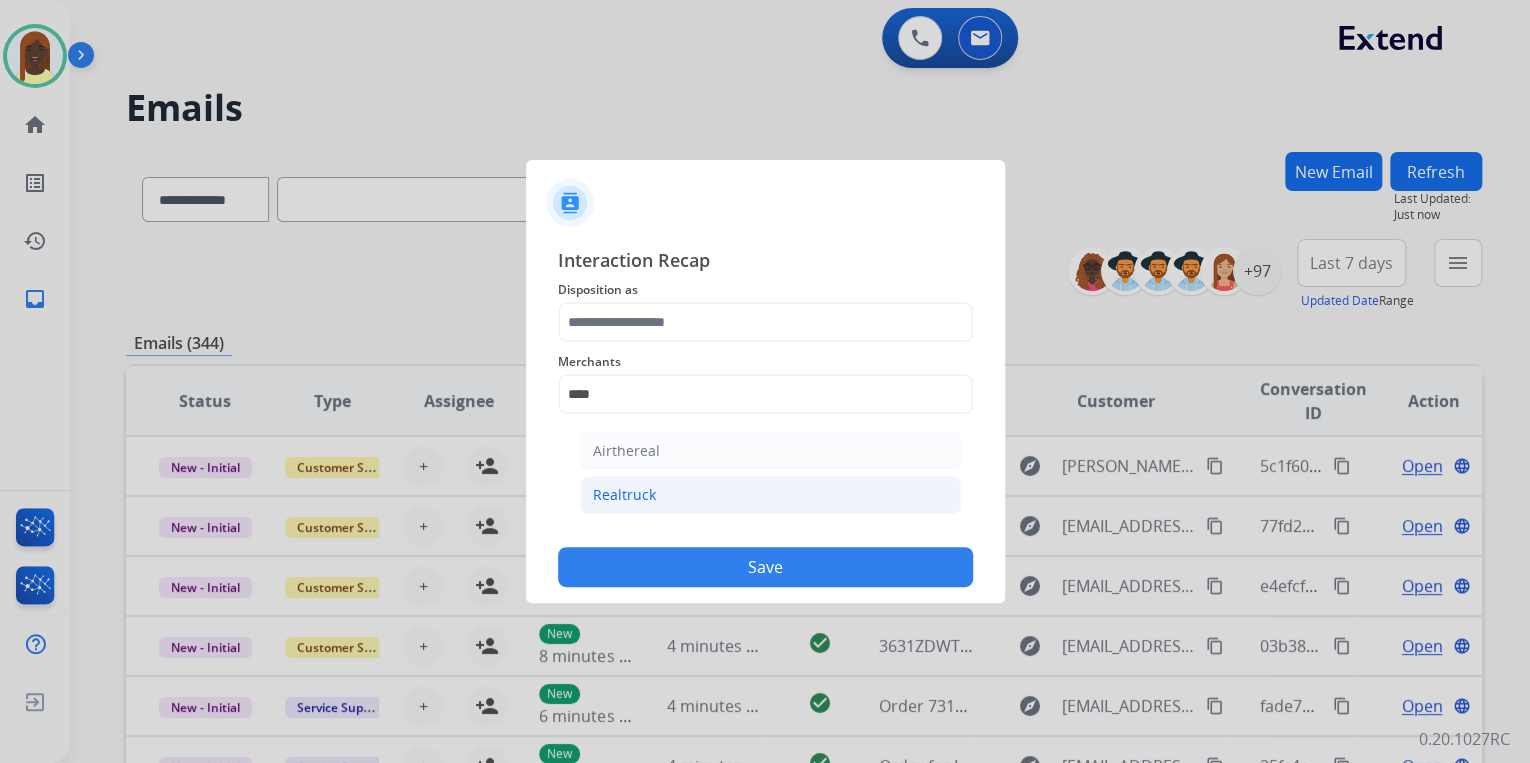 click on "Realtruck" 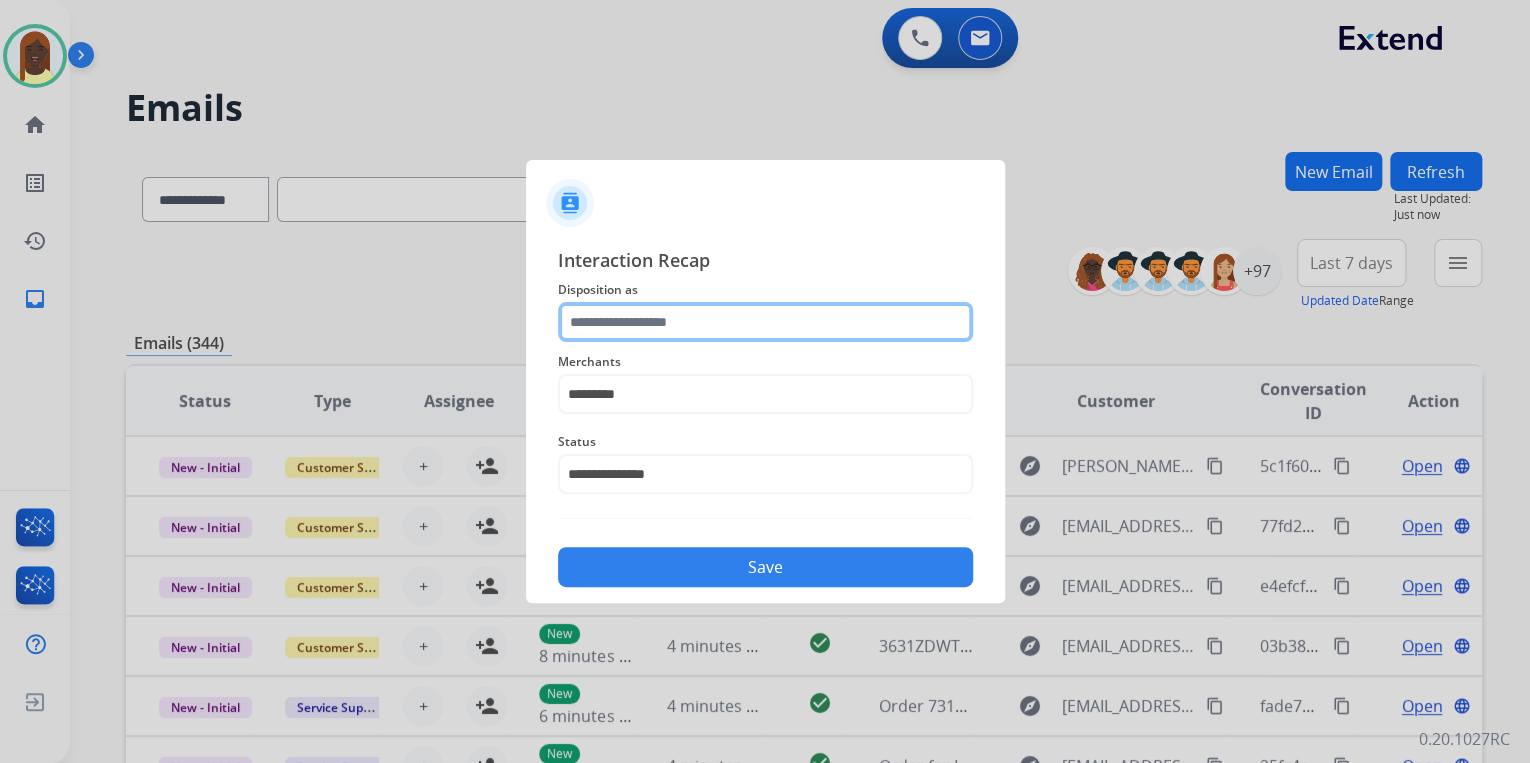 click 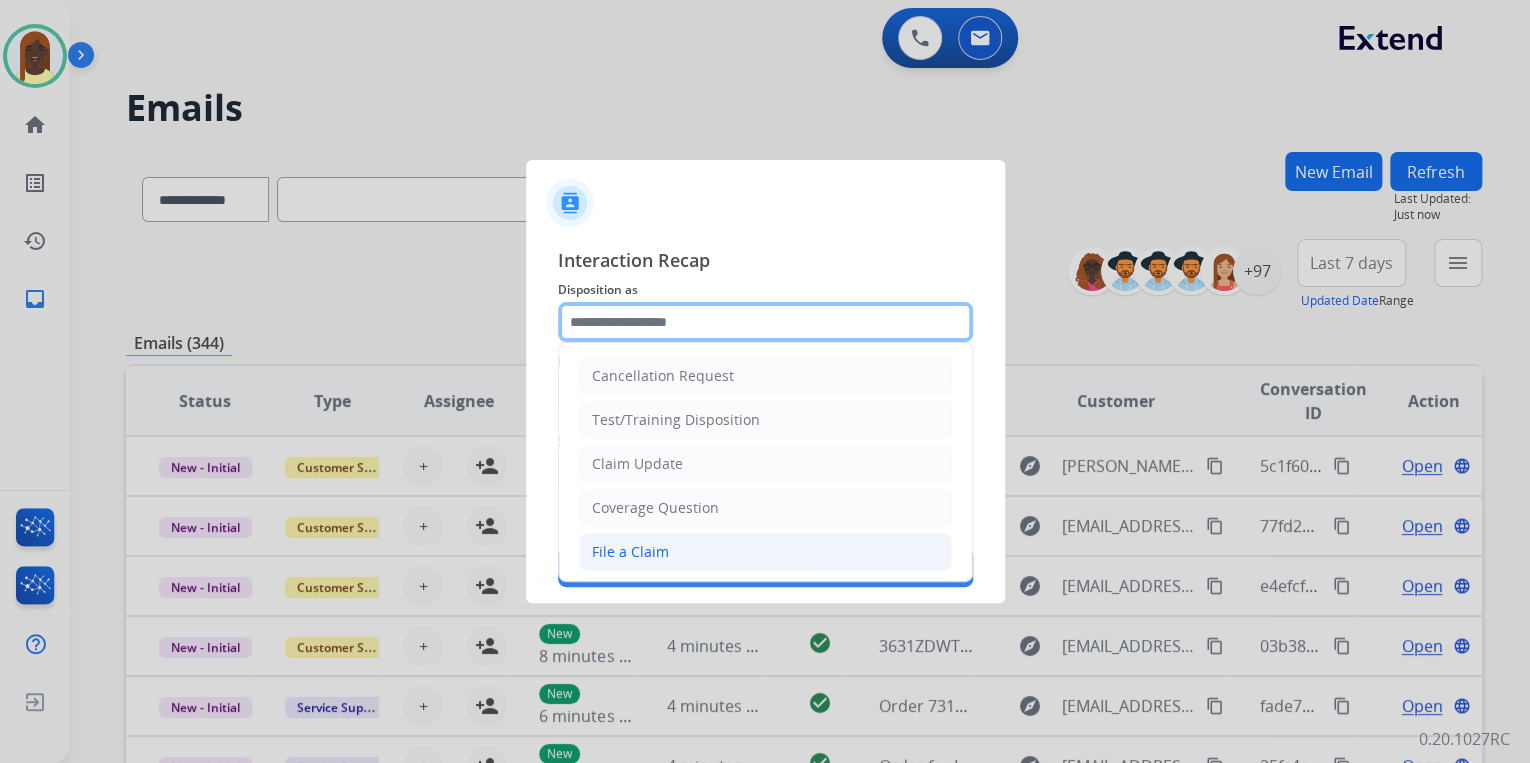 scroll, scrollTop: 80, scrollLeft: 0, axis: vertical 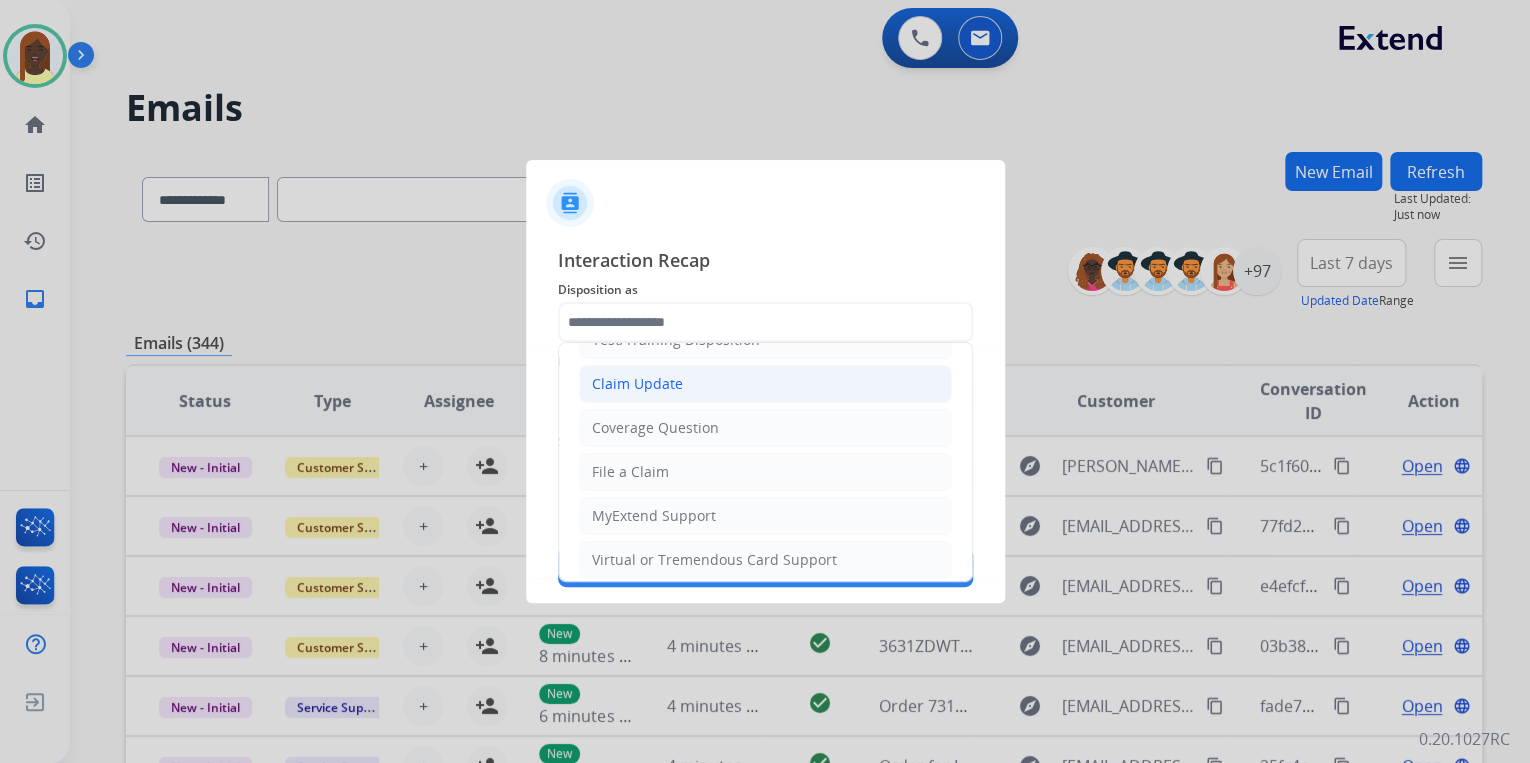 click on "Claim Update" 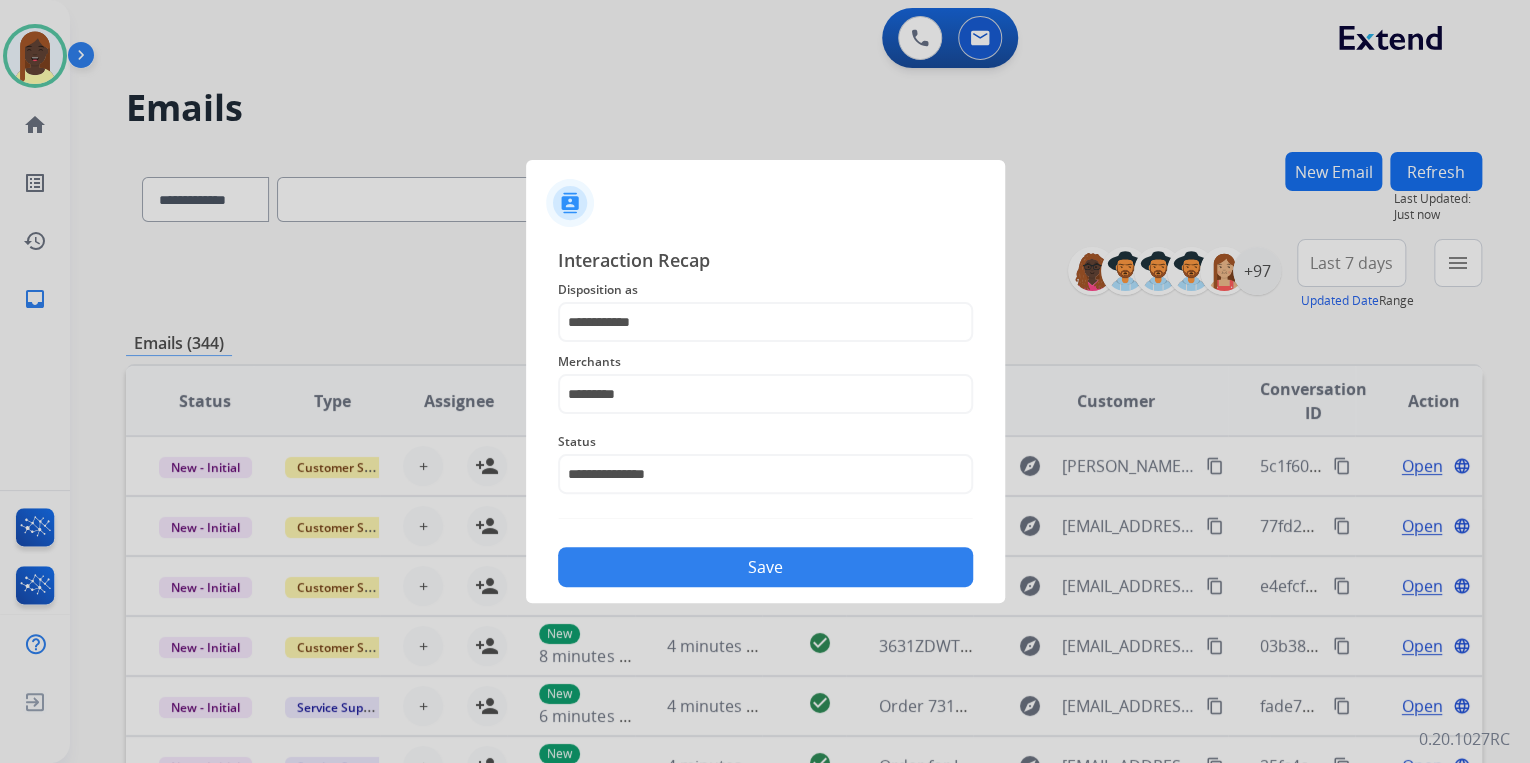 click on "Save" 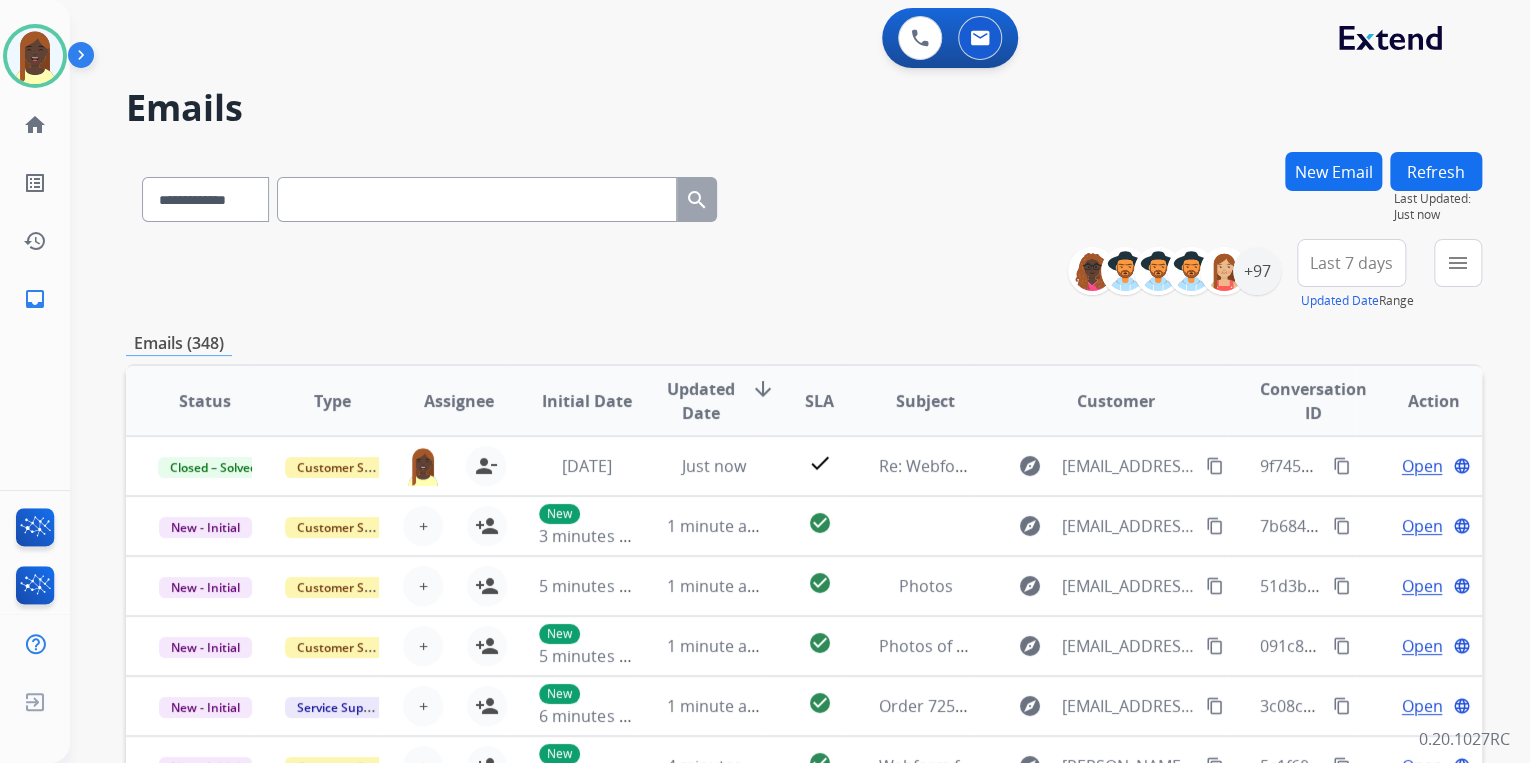 click on "Emails (348)" at bounding box center [804, 343] 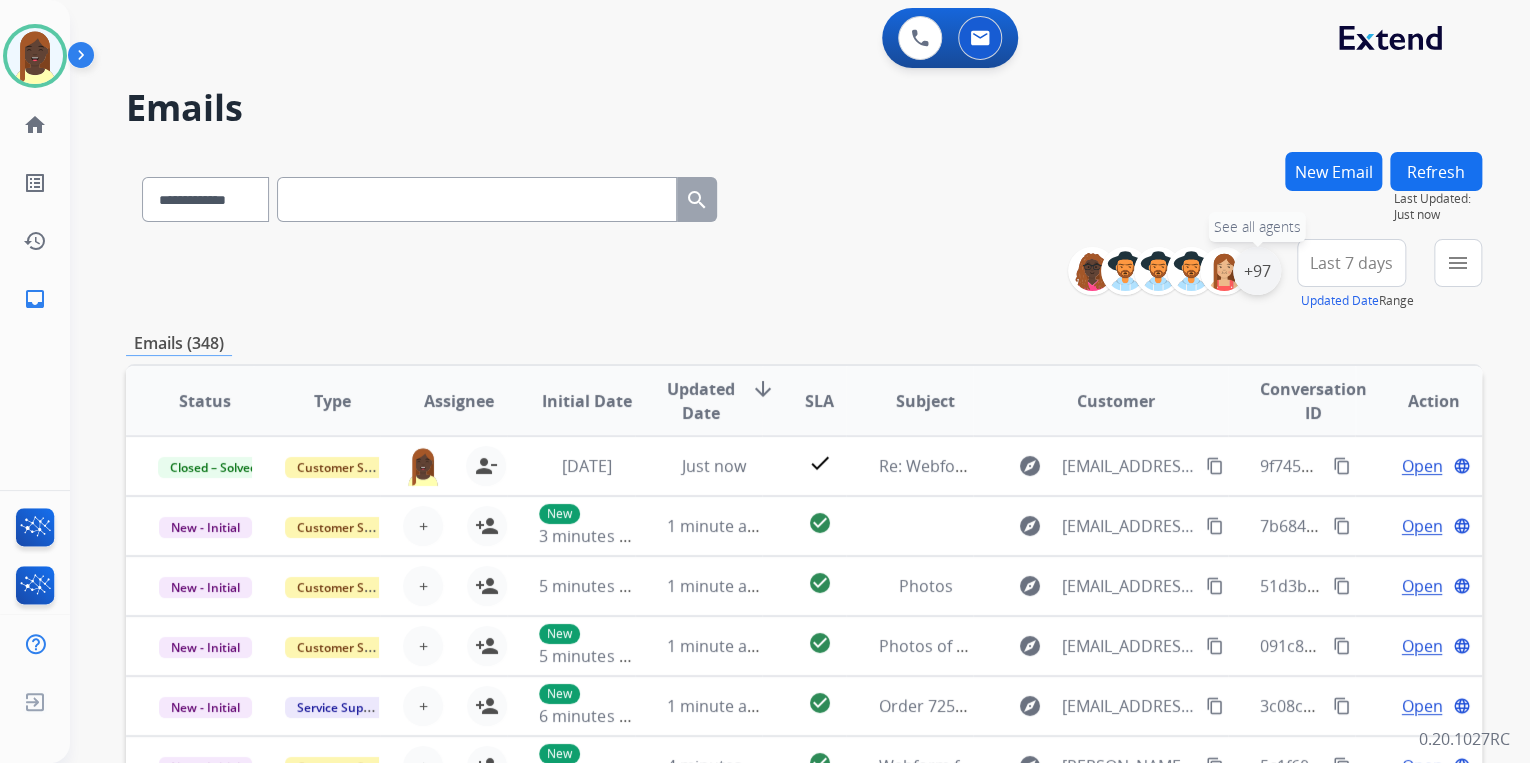 click on "+97" at bounding box center [1257, 271] 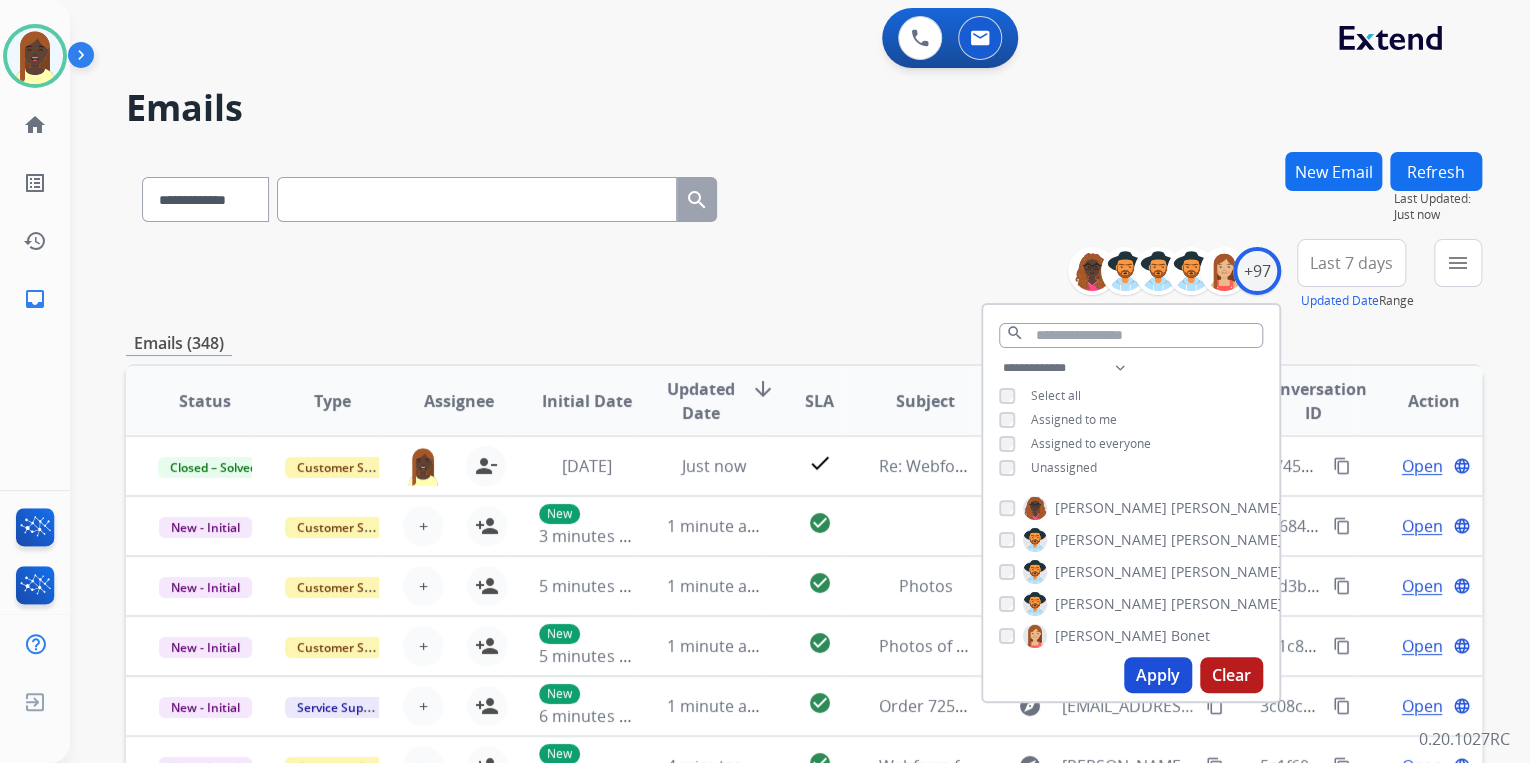 click on "Apply" at bounding box center (1158, 675) 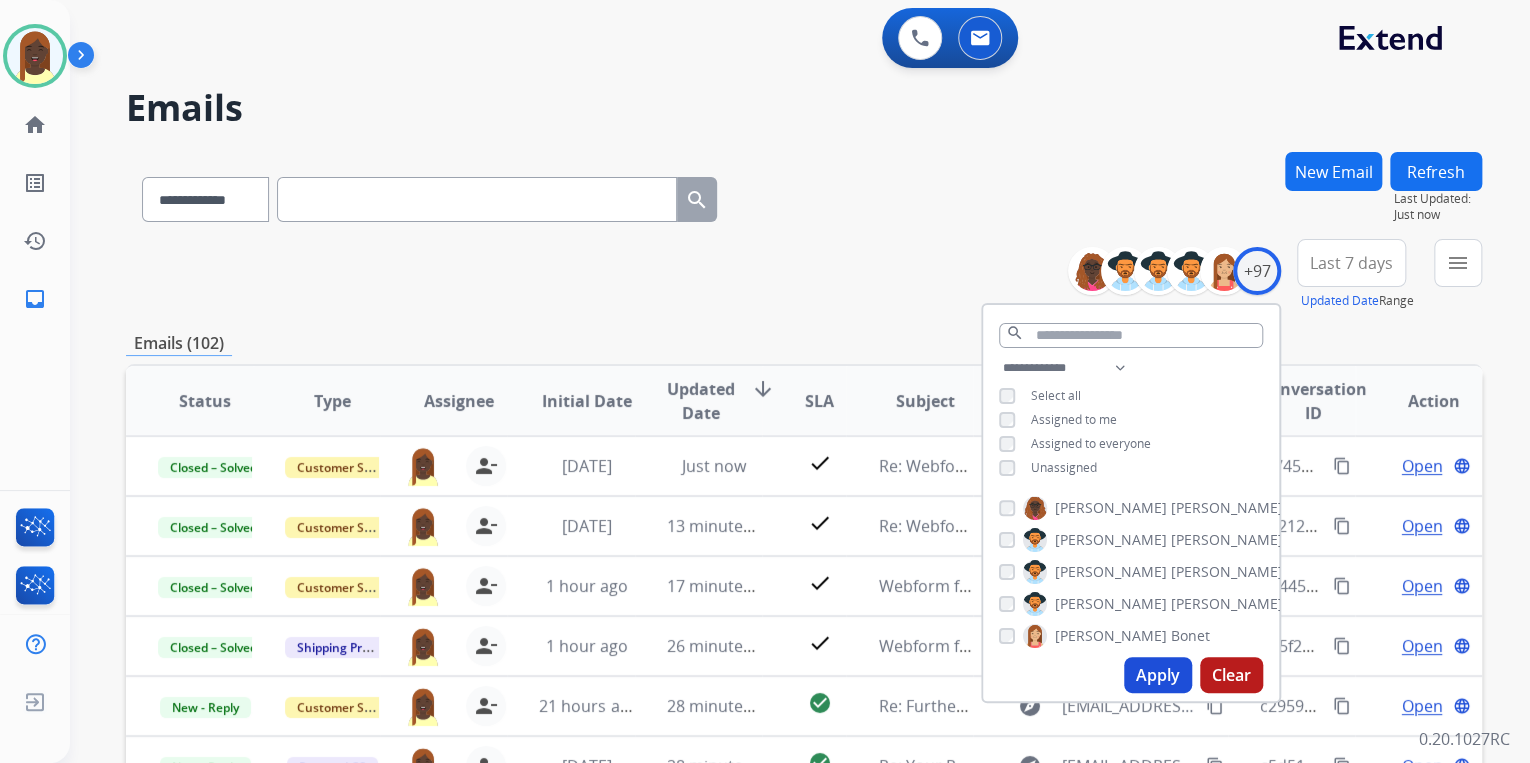 click on "**********" at bounding box center [804, 275] 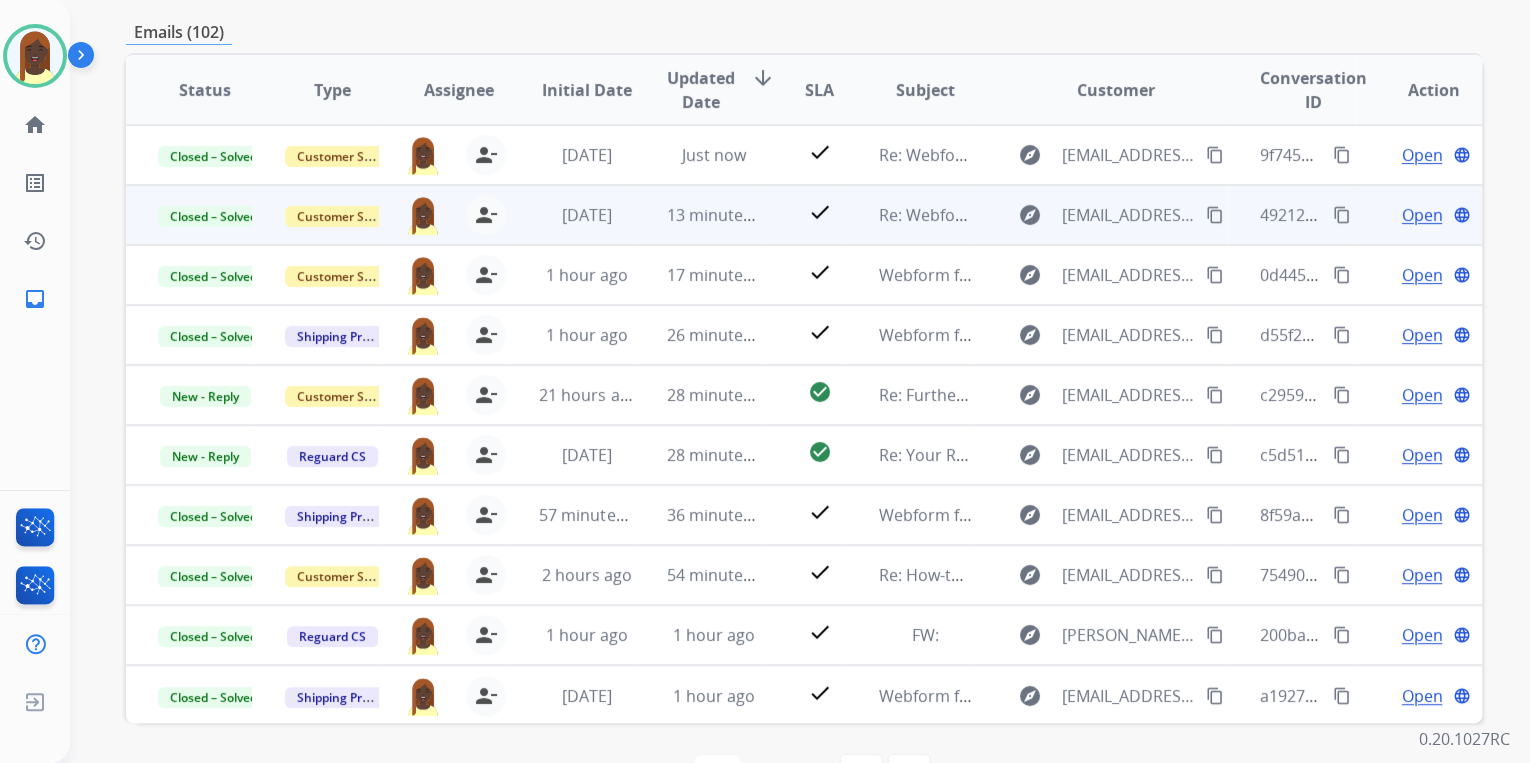 scroll, scrollTop: 320, scrollLeft: 0, axis: vertical 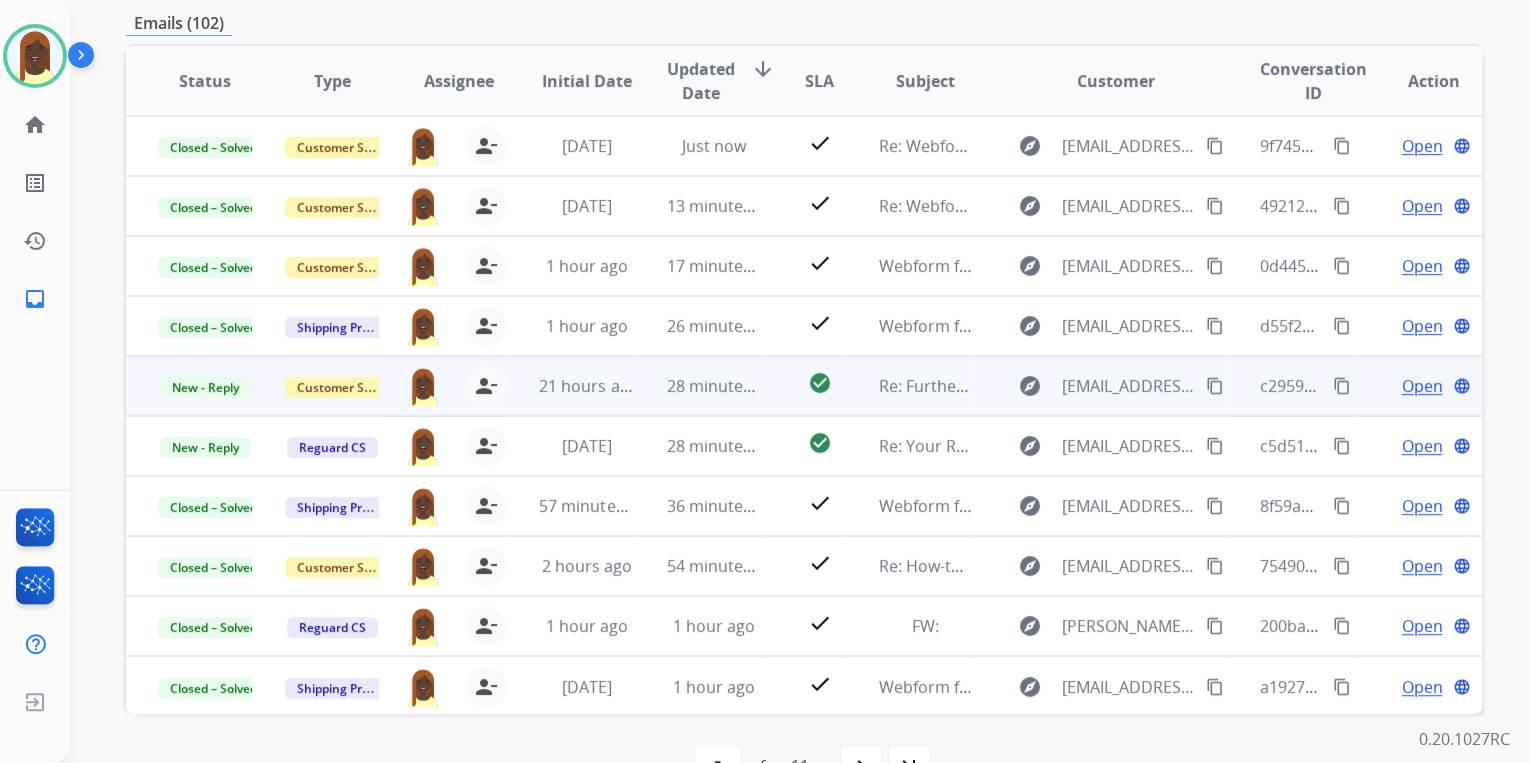 click on "content_copy" at bounding box center (1342, 386) 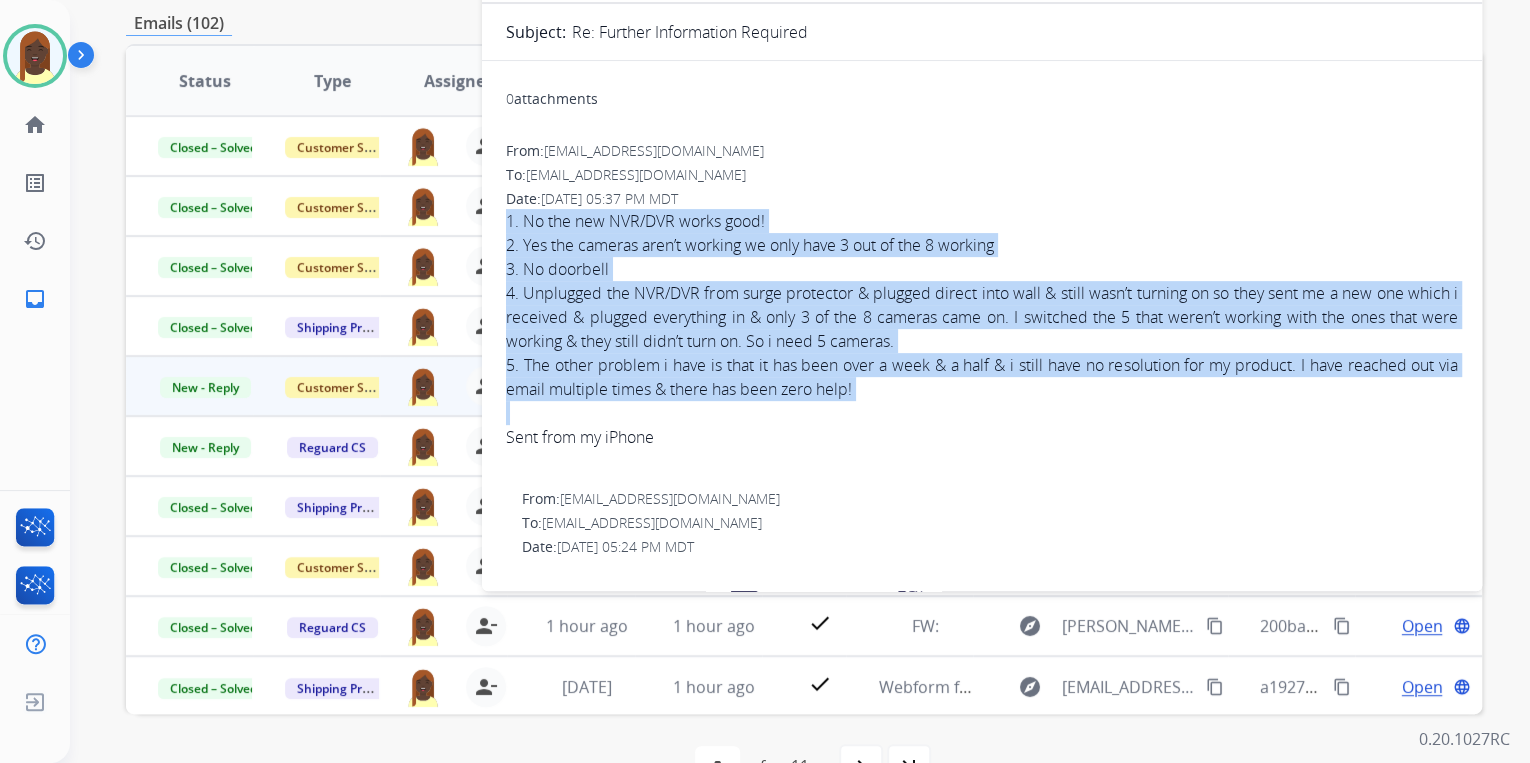 drag, startPoint x: 499, startPoint y: 213, endPoint x: 824, endPoint y: 400, distance: 374.95868 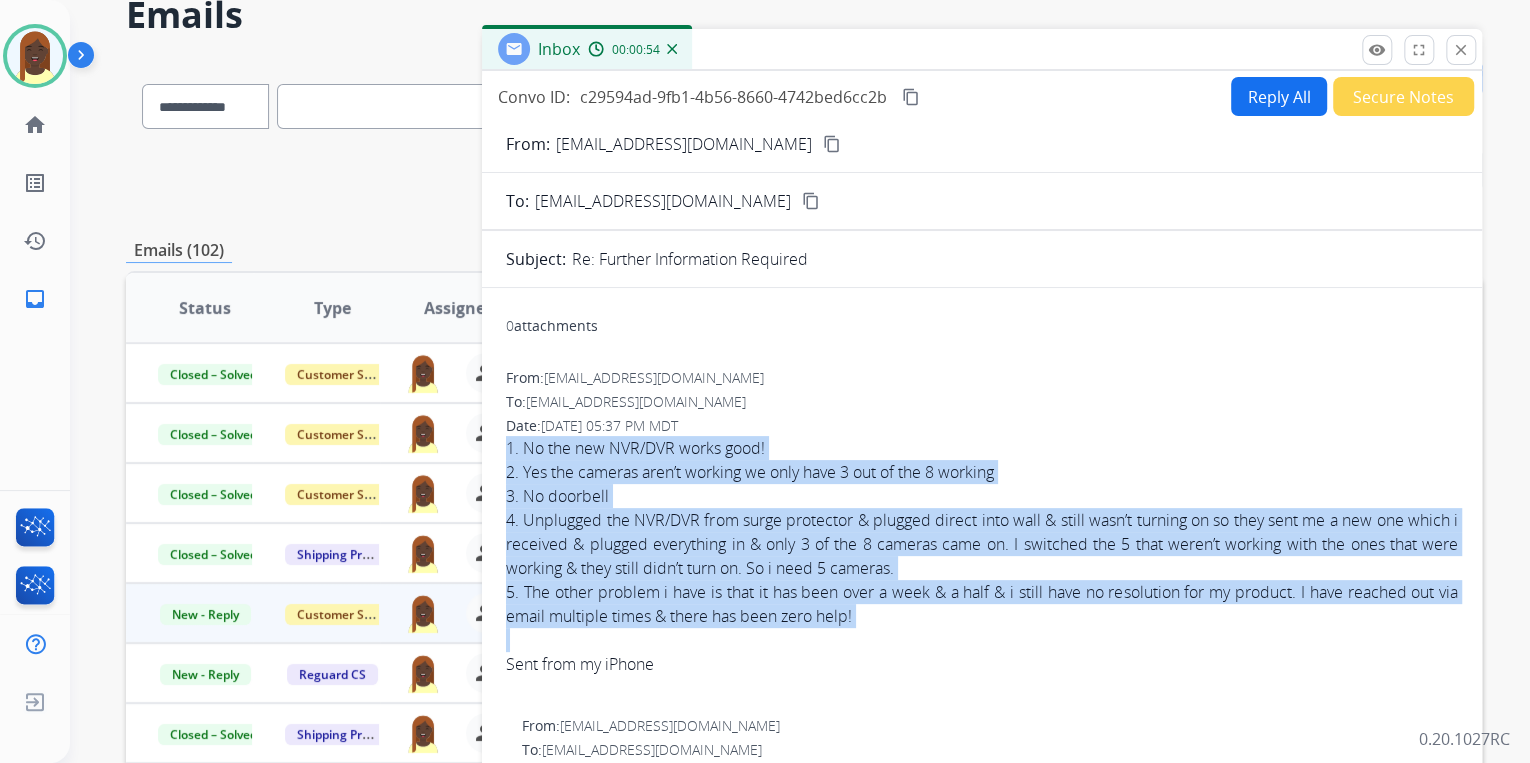 scroll, scrollTop: 80, scrollLeft: 0, axis: vertical 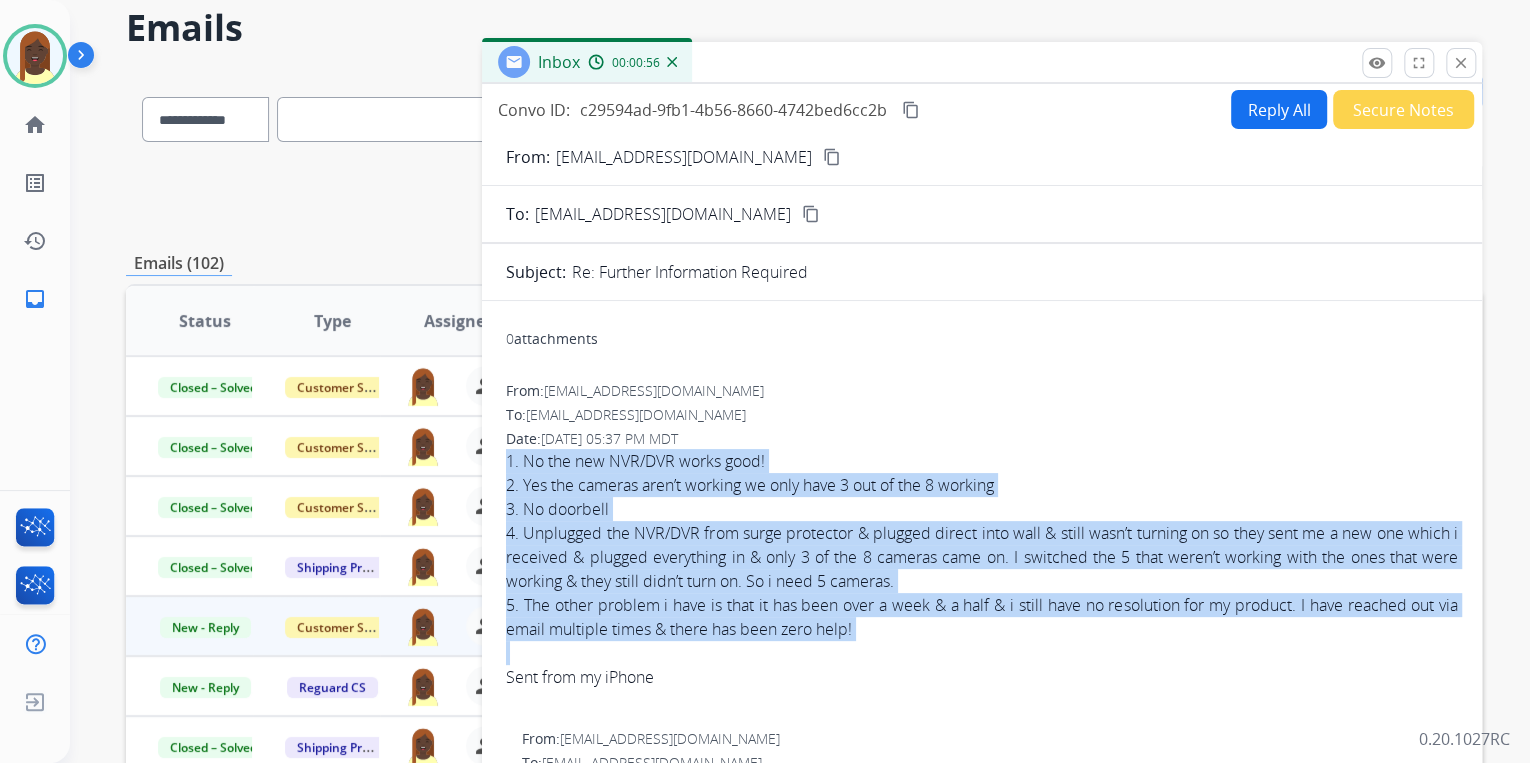 click on "content_copy" at bounding box center [832, 157] 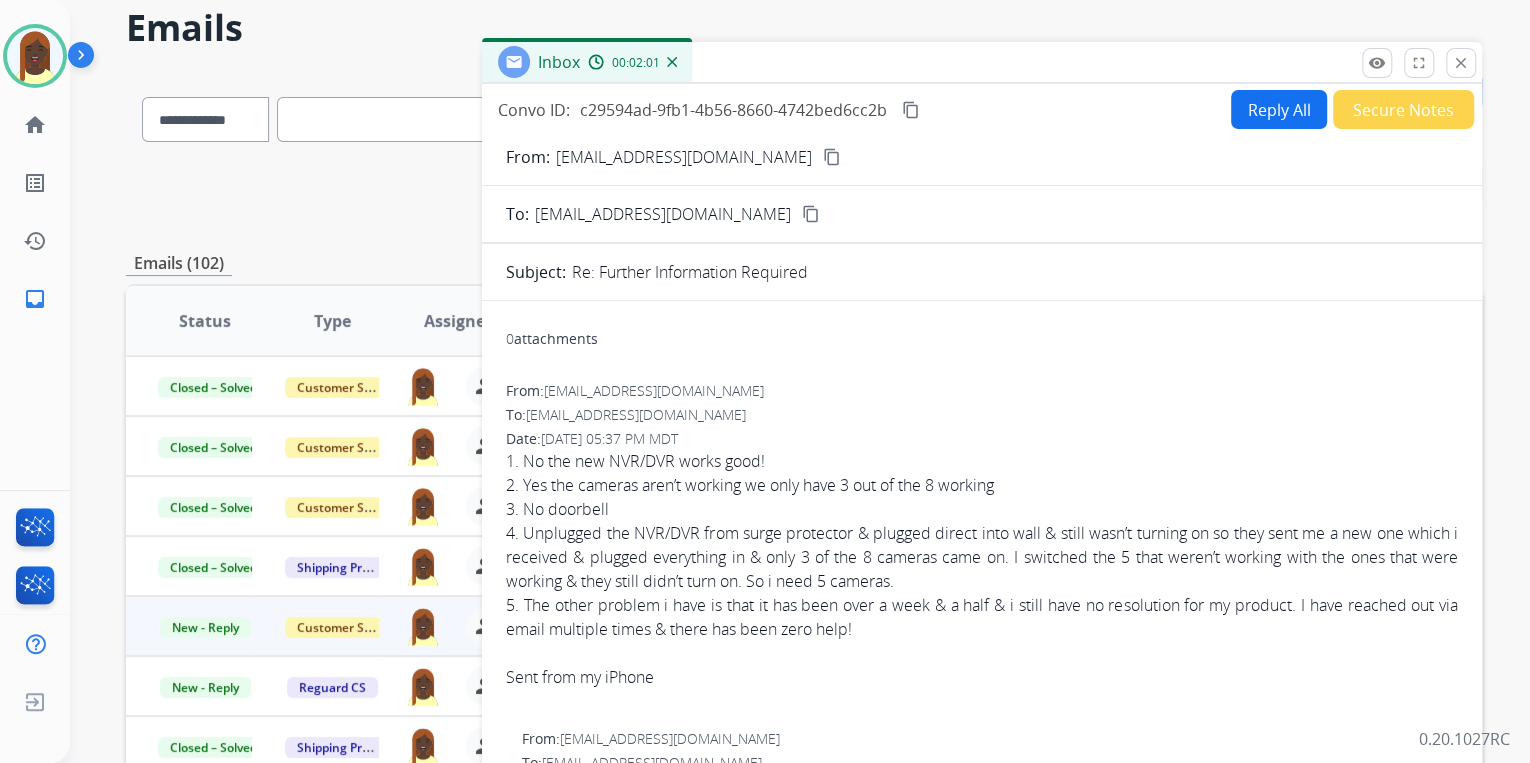 drag, startPoint x: 1084, startPoint y: 440, endPoint x: 1100, endPoint y: 416, distance: 28.84441 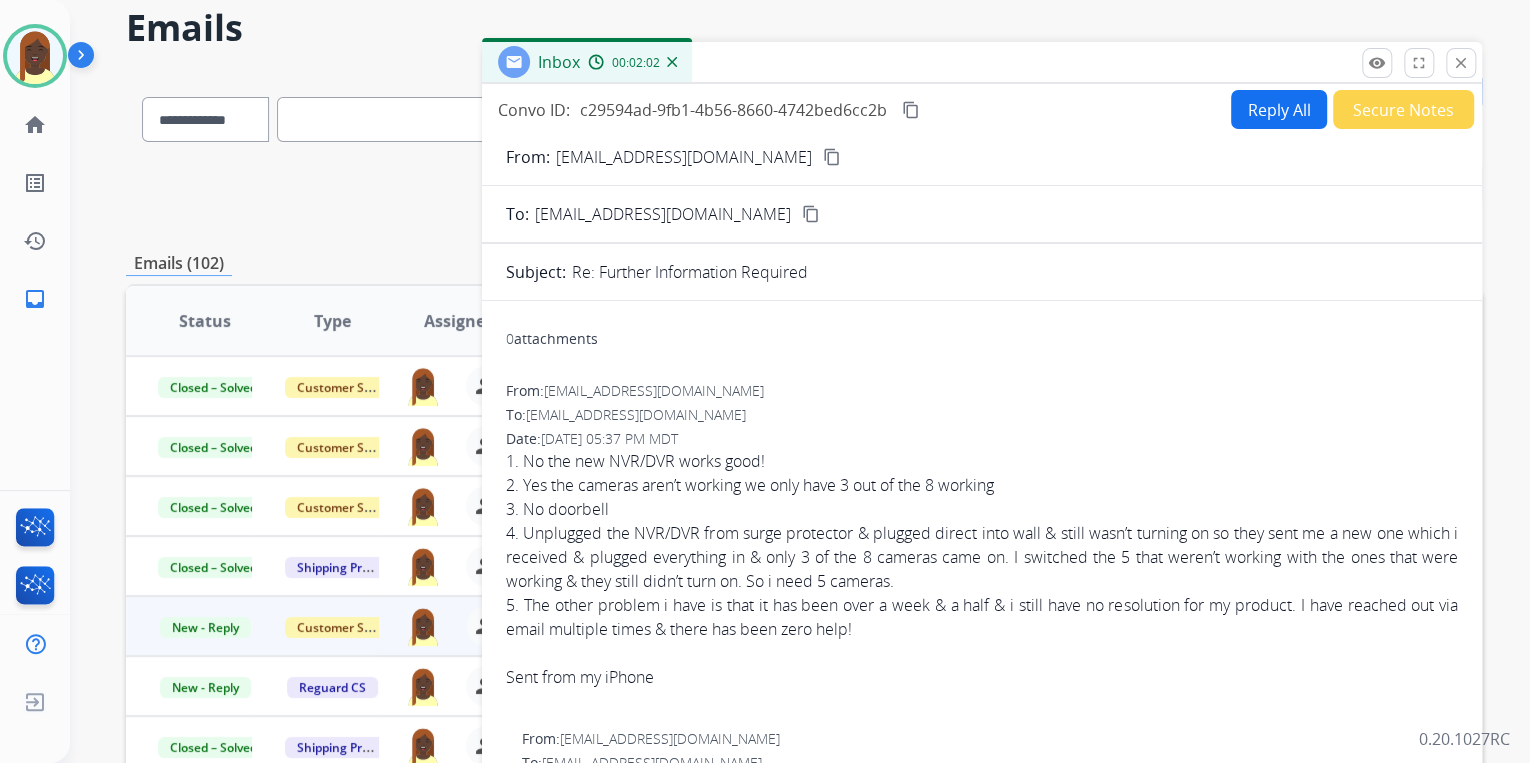 click on "Reply All" at bounding box center (1279, 109) 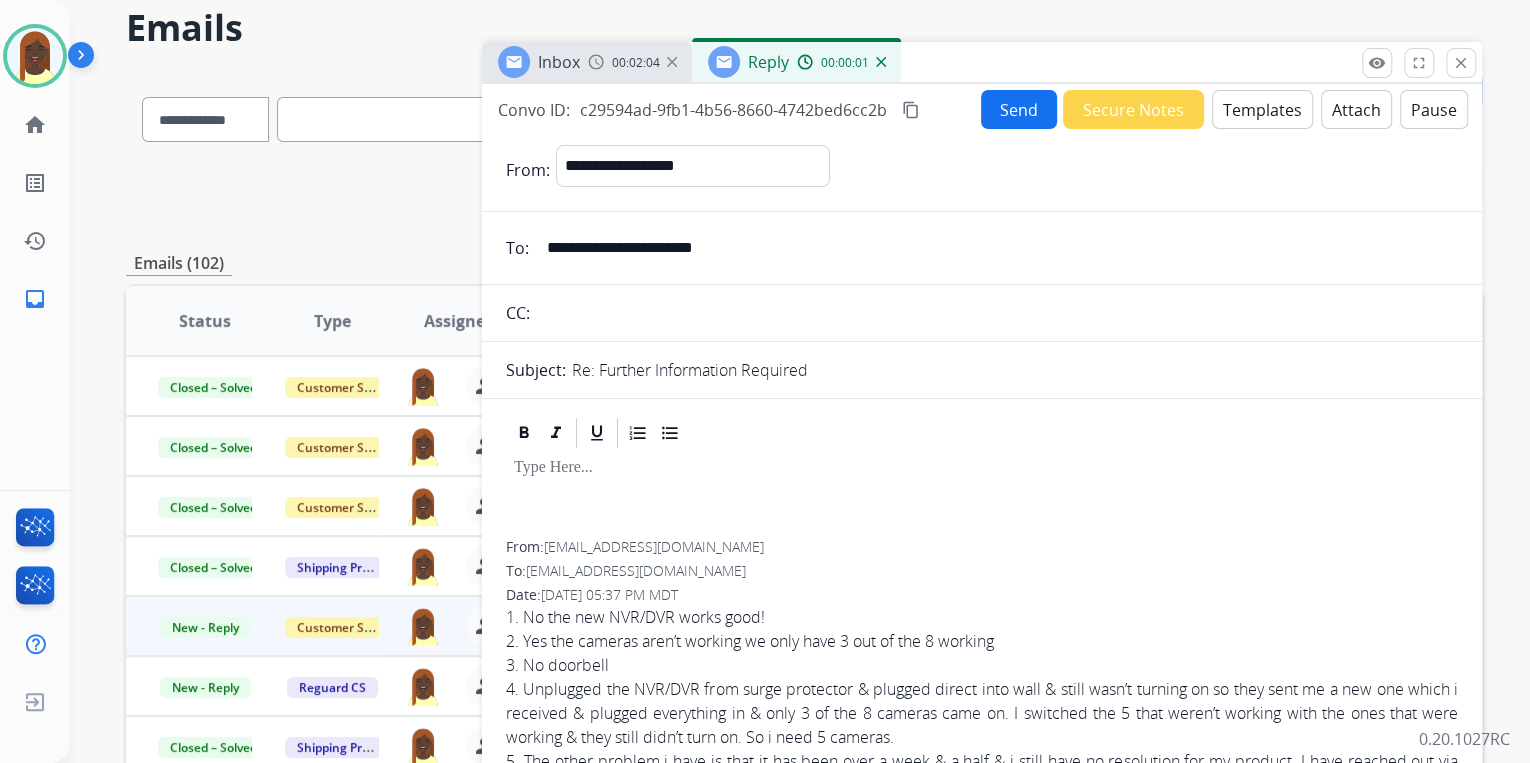 click on "Templates" at bounding box center (1262, 109) 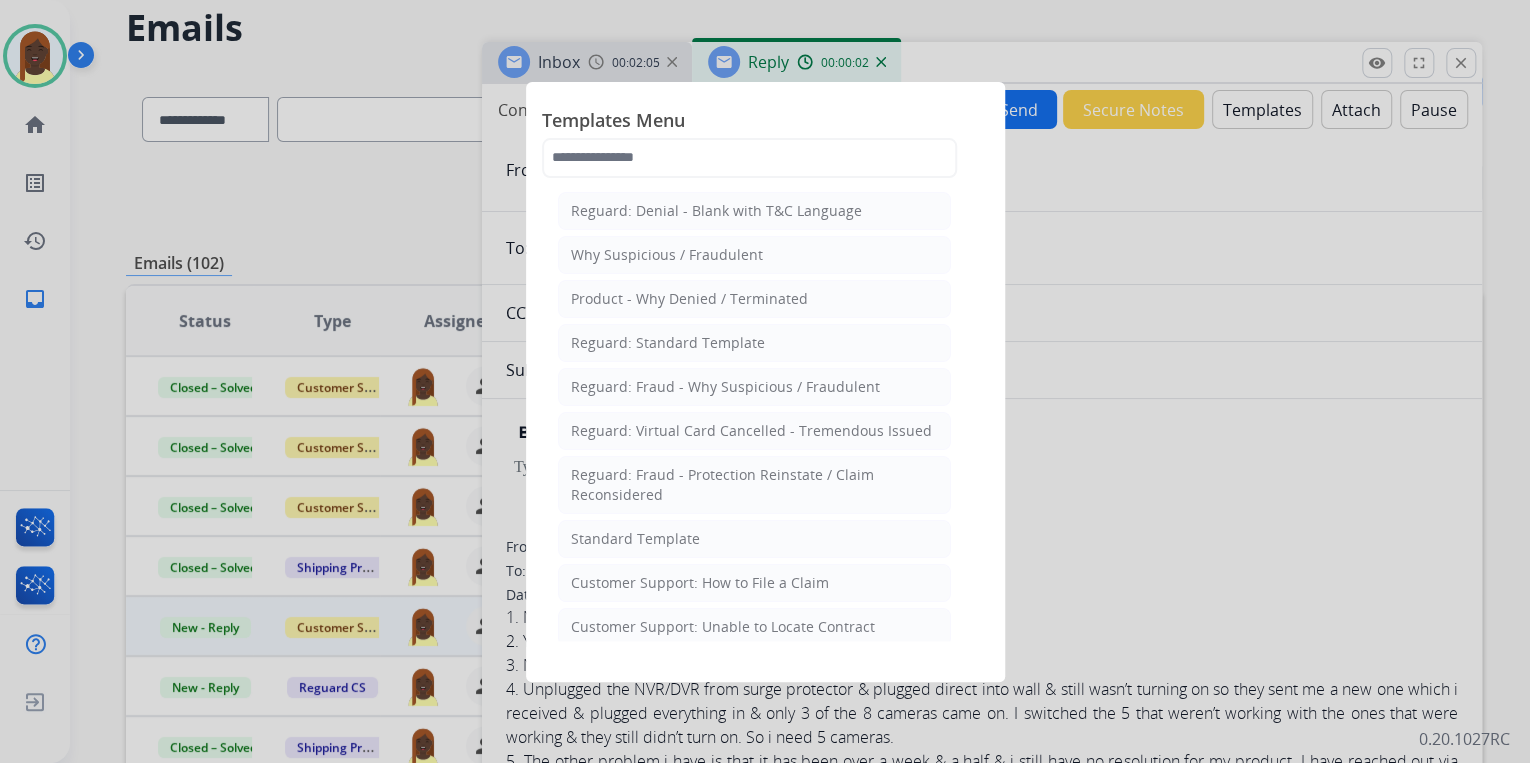 drag, startPoint x: 655, startPoint y: 528, endPoint x: 681, endPoint y: 516, distance: 28.635643 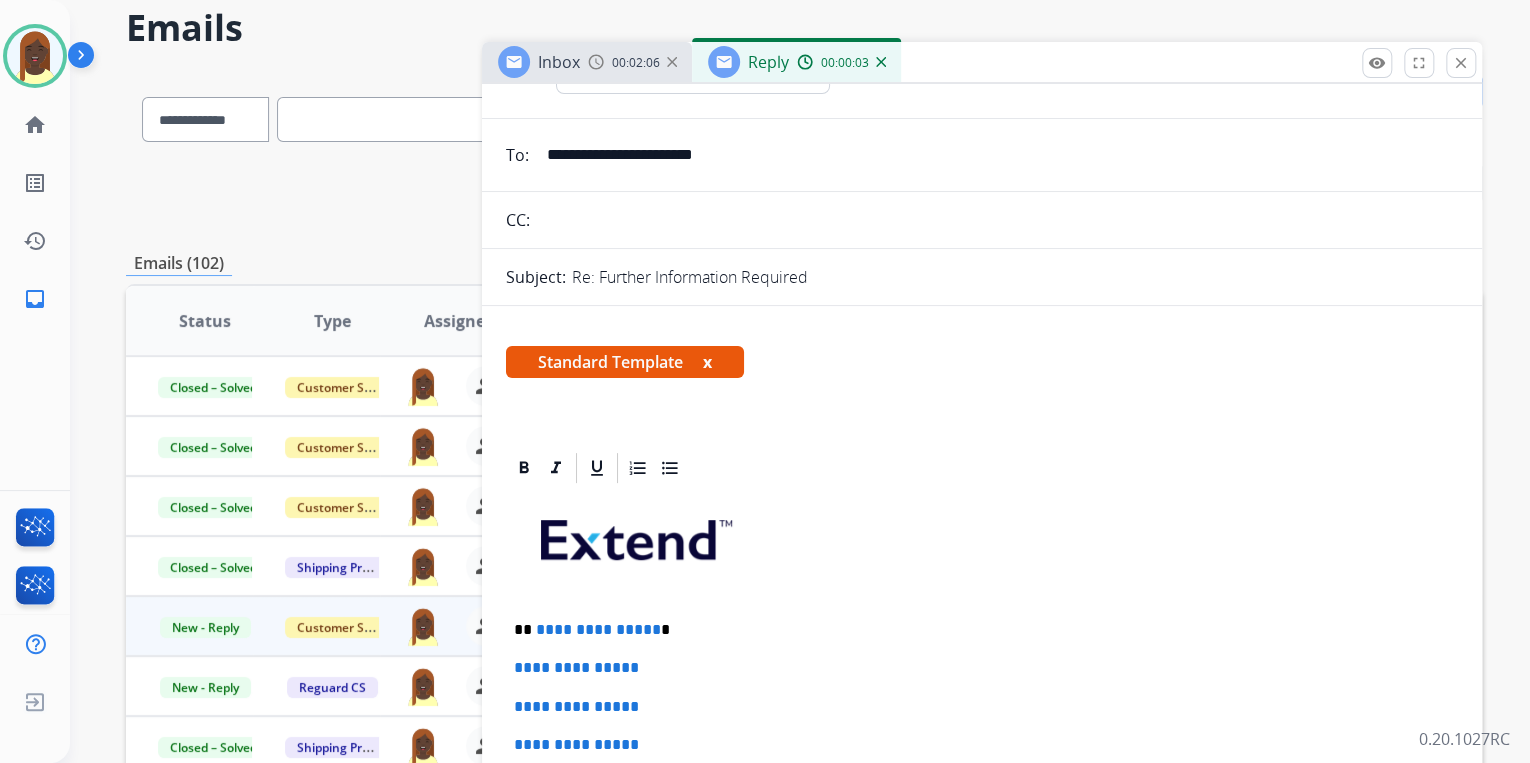 scroll, scrollTop: 320, scrollLeft: 0, axis: vertical 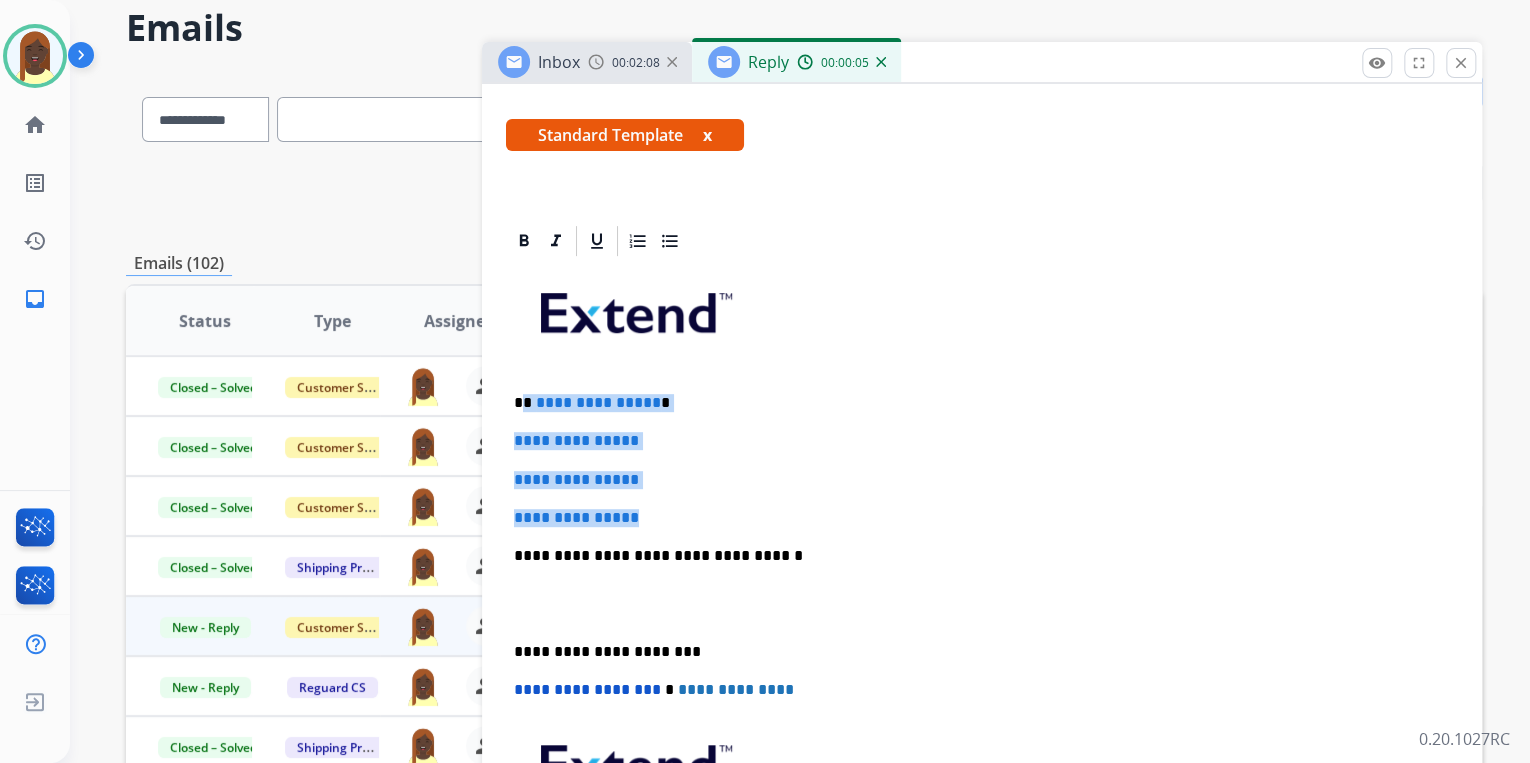 drag, startPoint x: 524, startPoint y: 400, endPoint x: 661, endPoint y: 502, distance: 170.80106 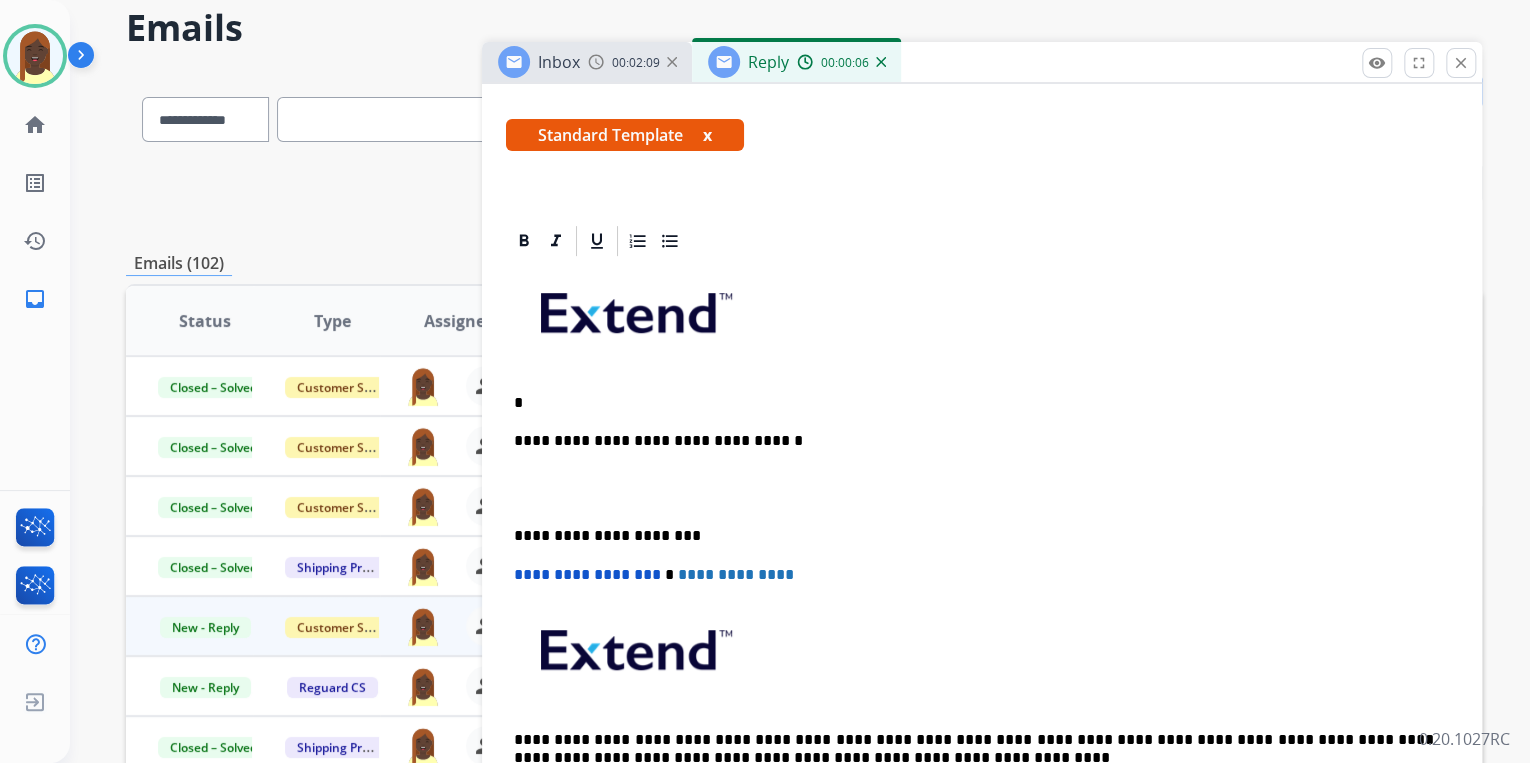 type 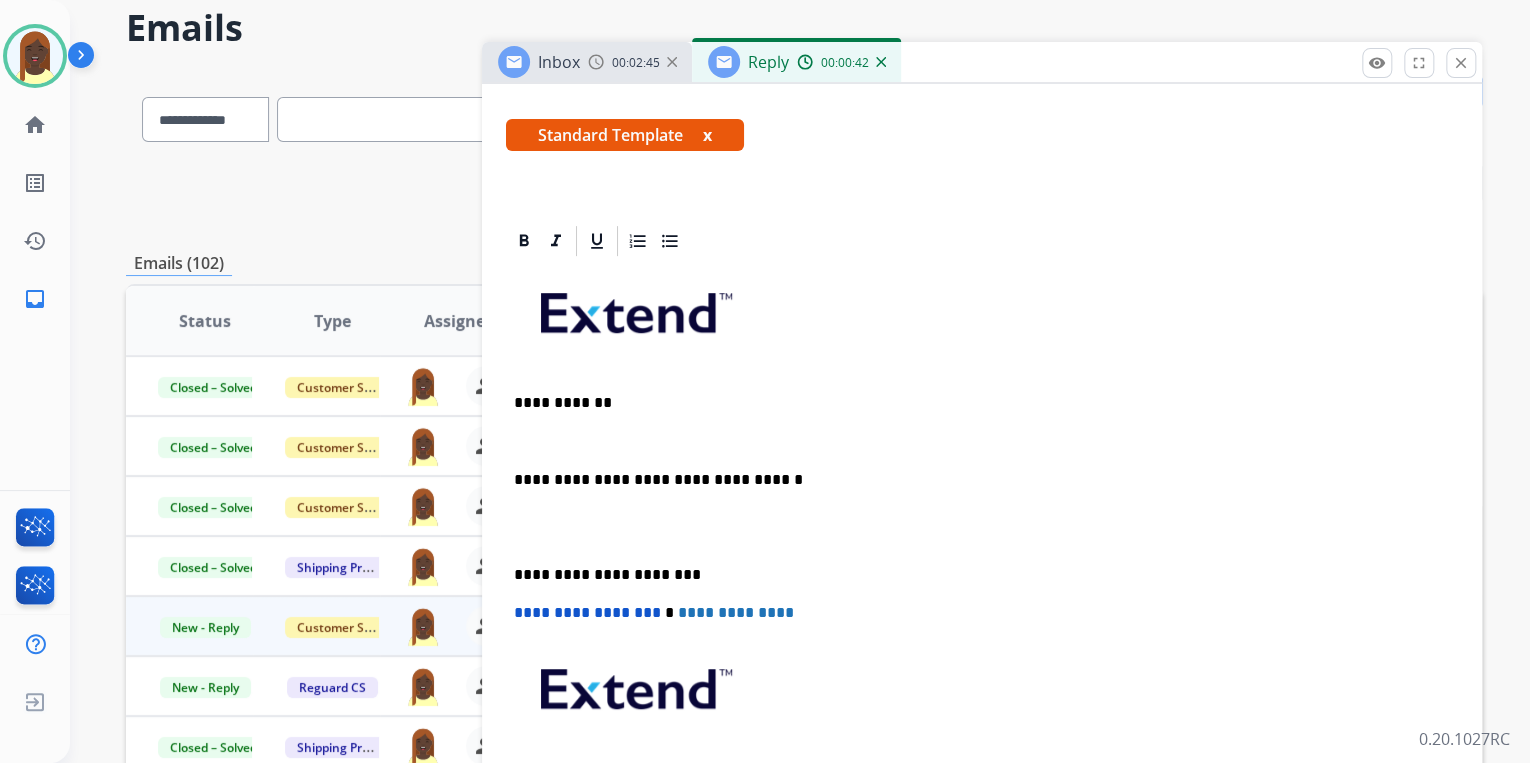 click on "**********" at bounding box center [982, 564] 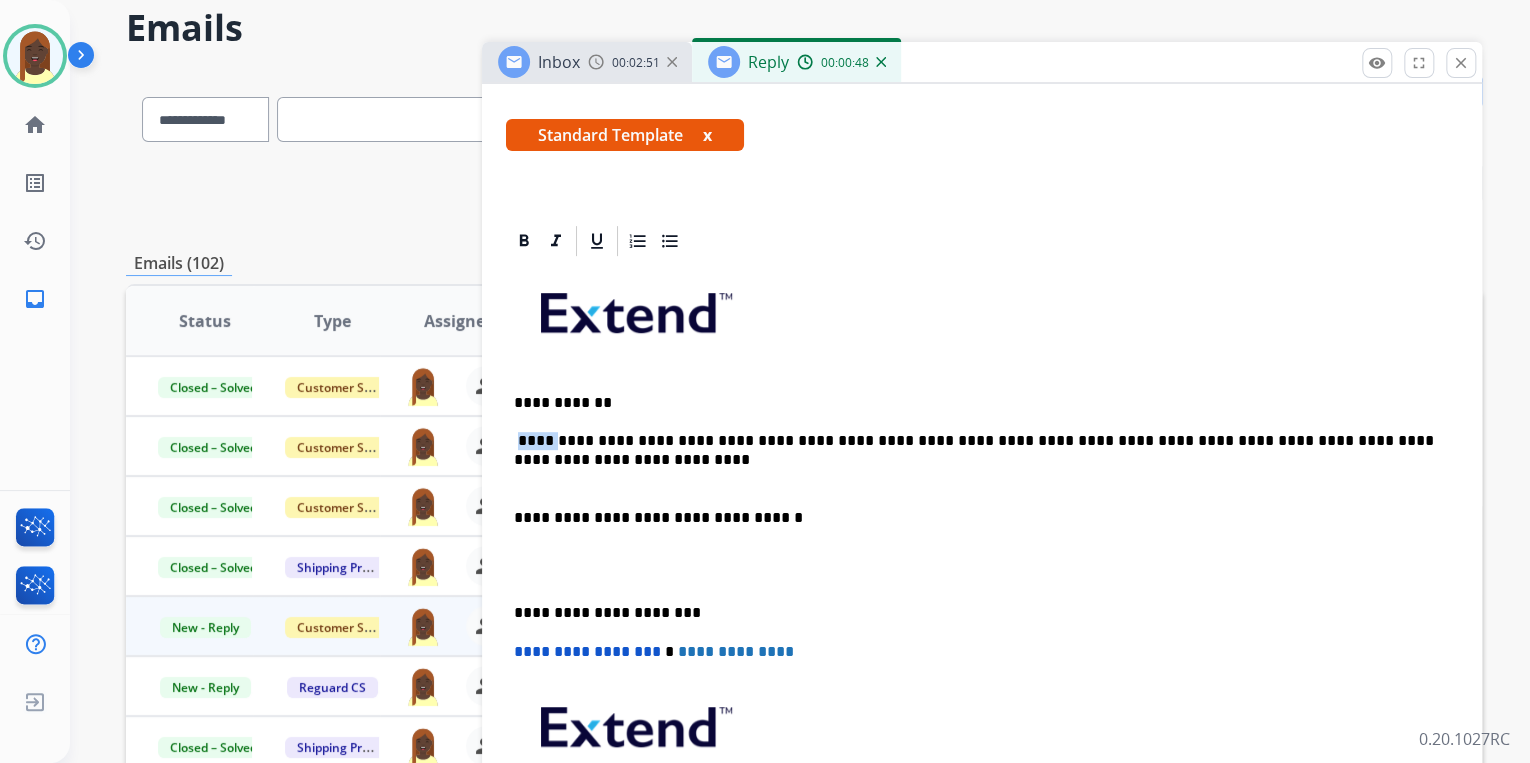 drag, startPoint x: 547, startPoint y: 438, endPoint x: 518, endPoint y: 439, distance: 29.017237 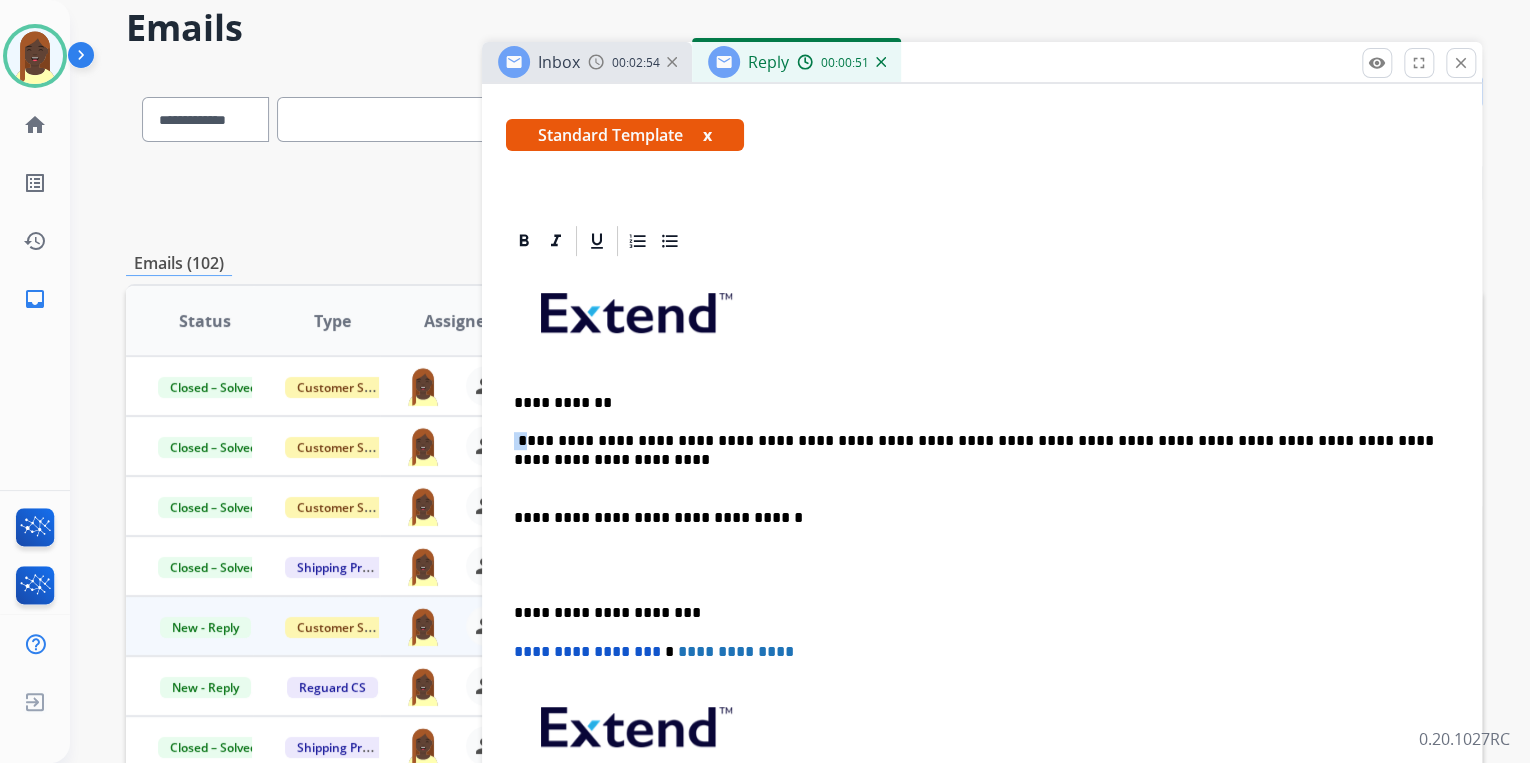 drag, startPoint x: 520, startPoint y: 439, endPoint x: 504, endPoint y: 438, distance: 16.03122 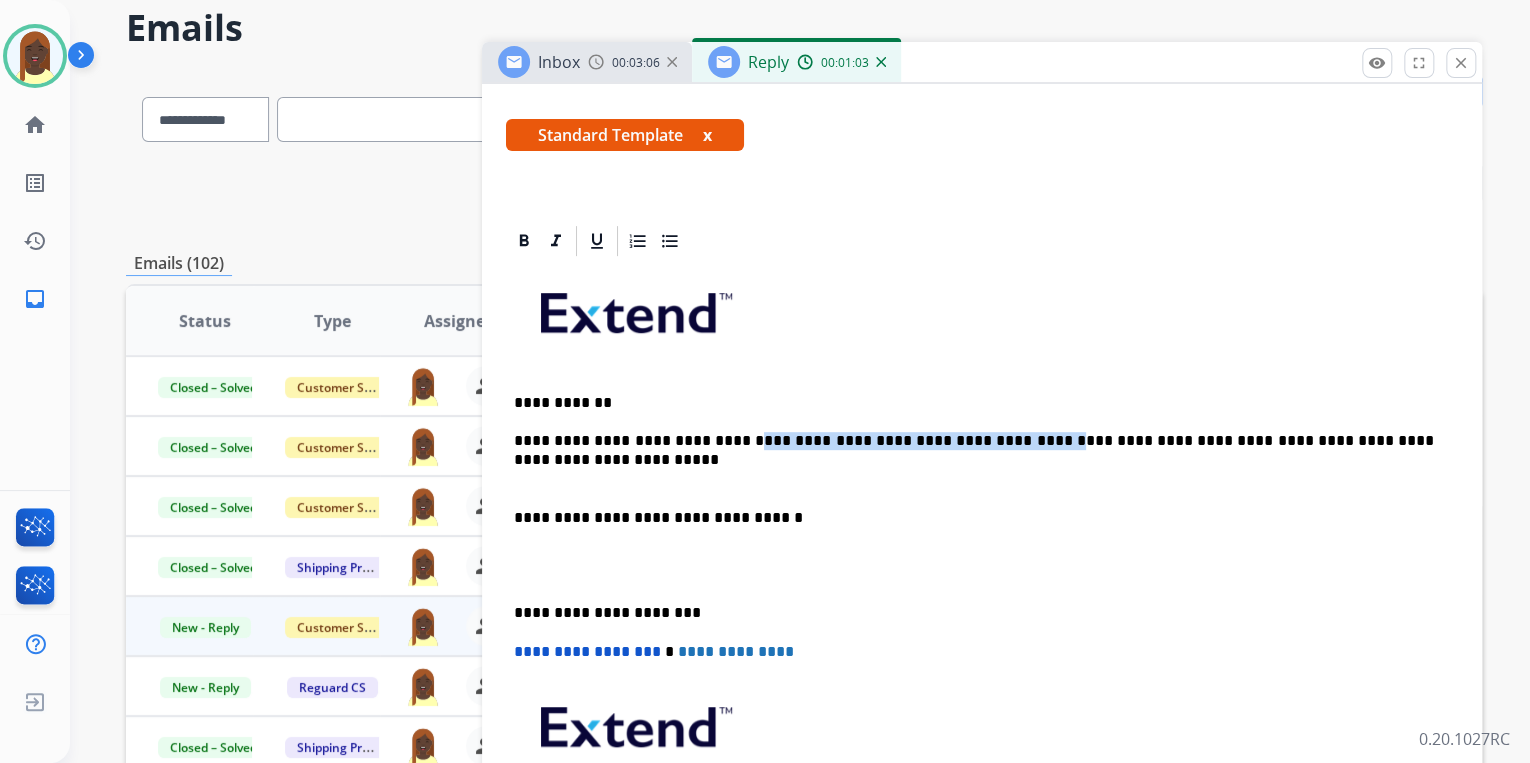 drag, startPoint x: 722, startPoint y: 440, endPoint x: 825, endPoint y: 384, distance: 117.239075 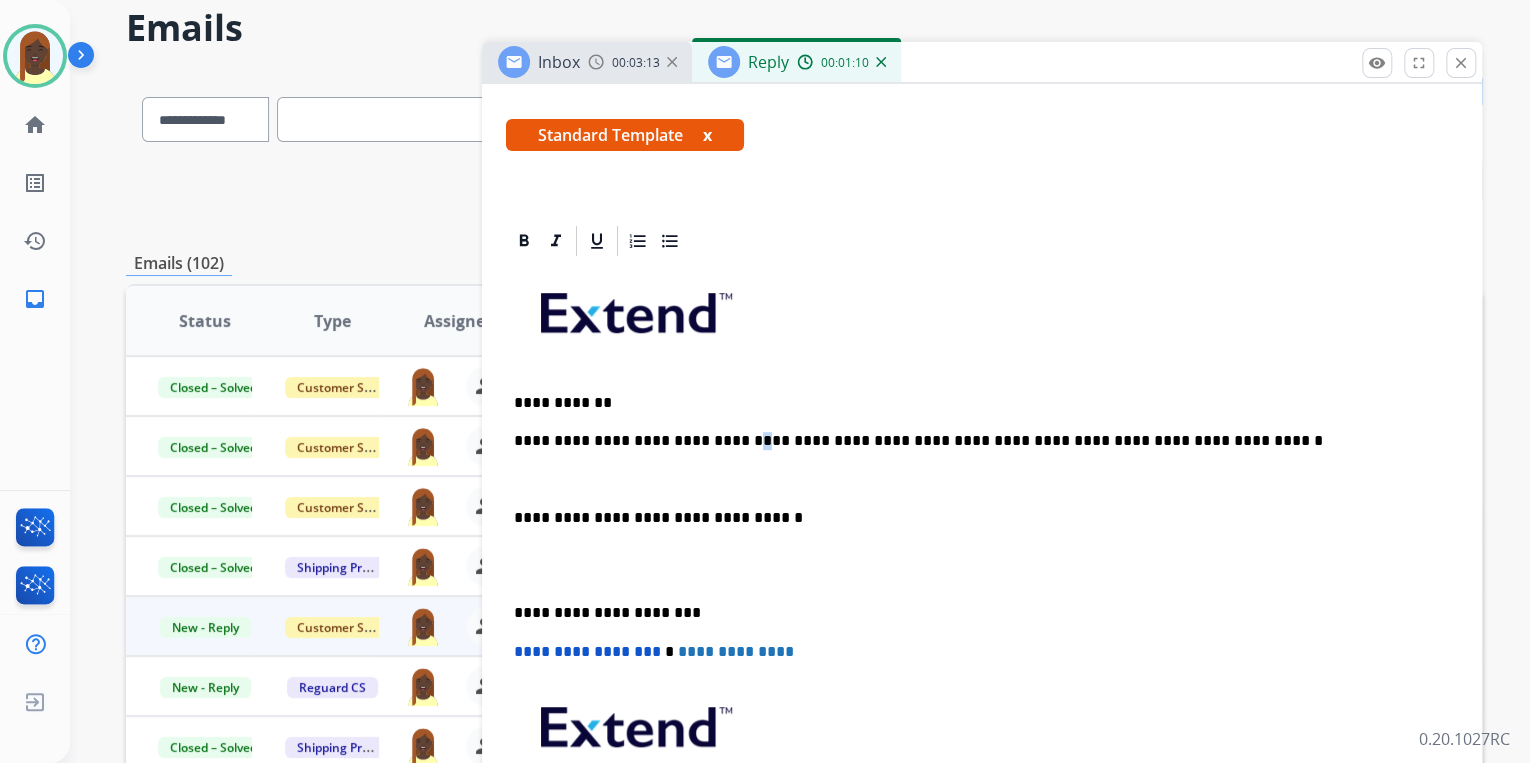 click on "**********" at bounding box center [974, 441] 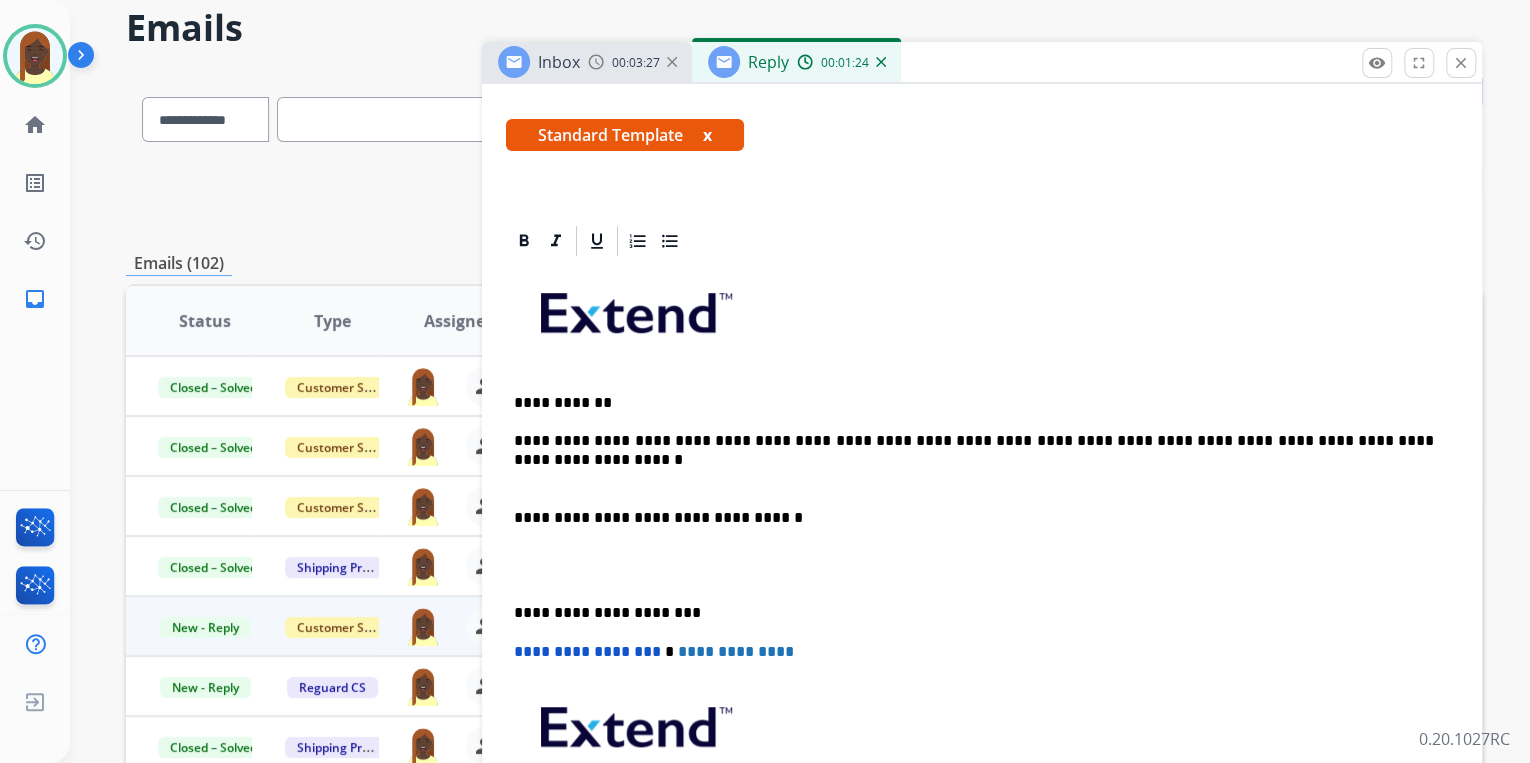 click on "**********" at bounding box center [974, 441] 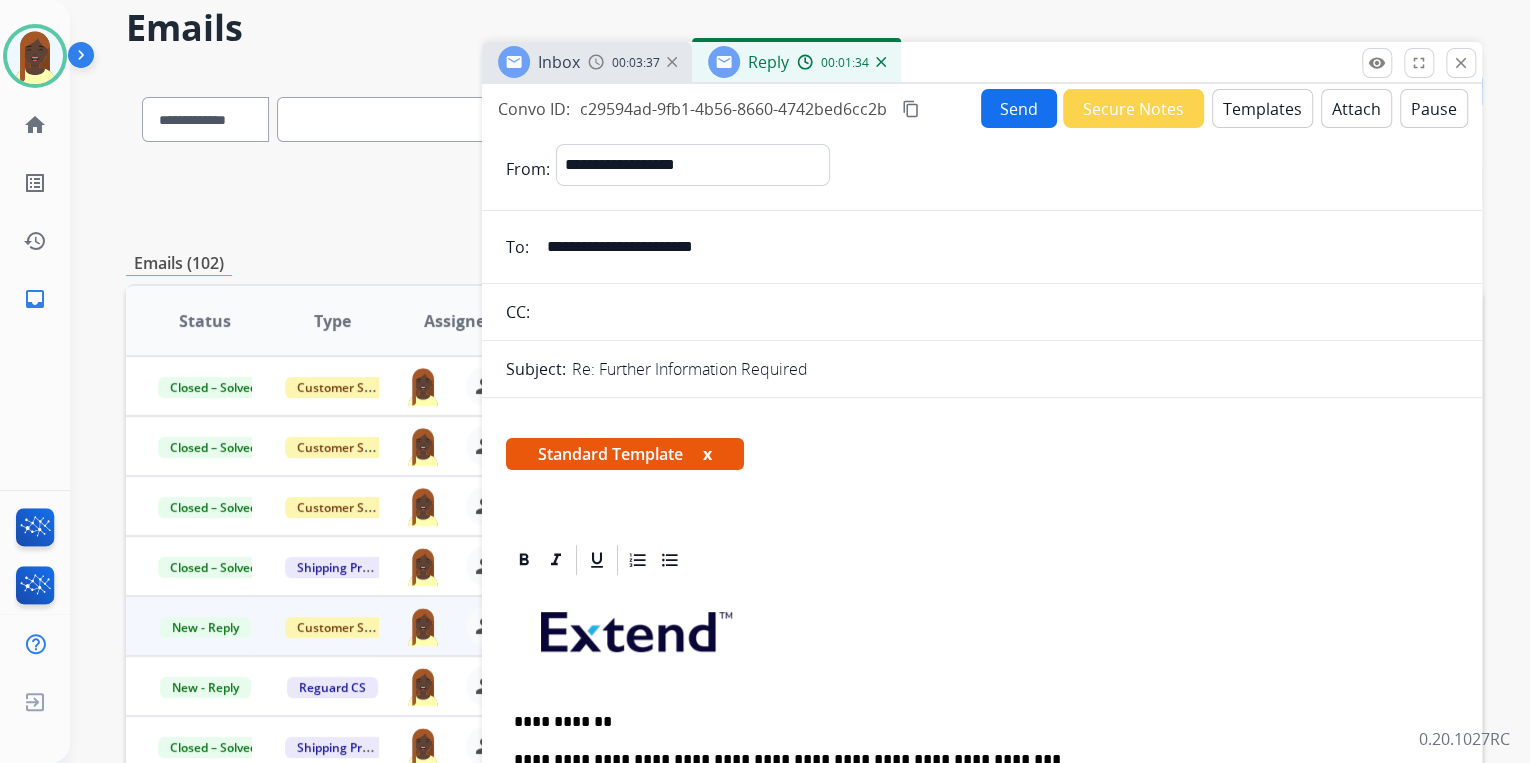 scroll, scrollTop: 0, scrollLeft: 0, axis: both 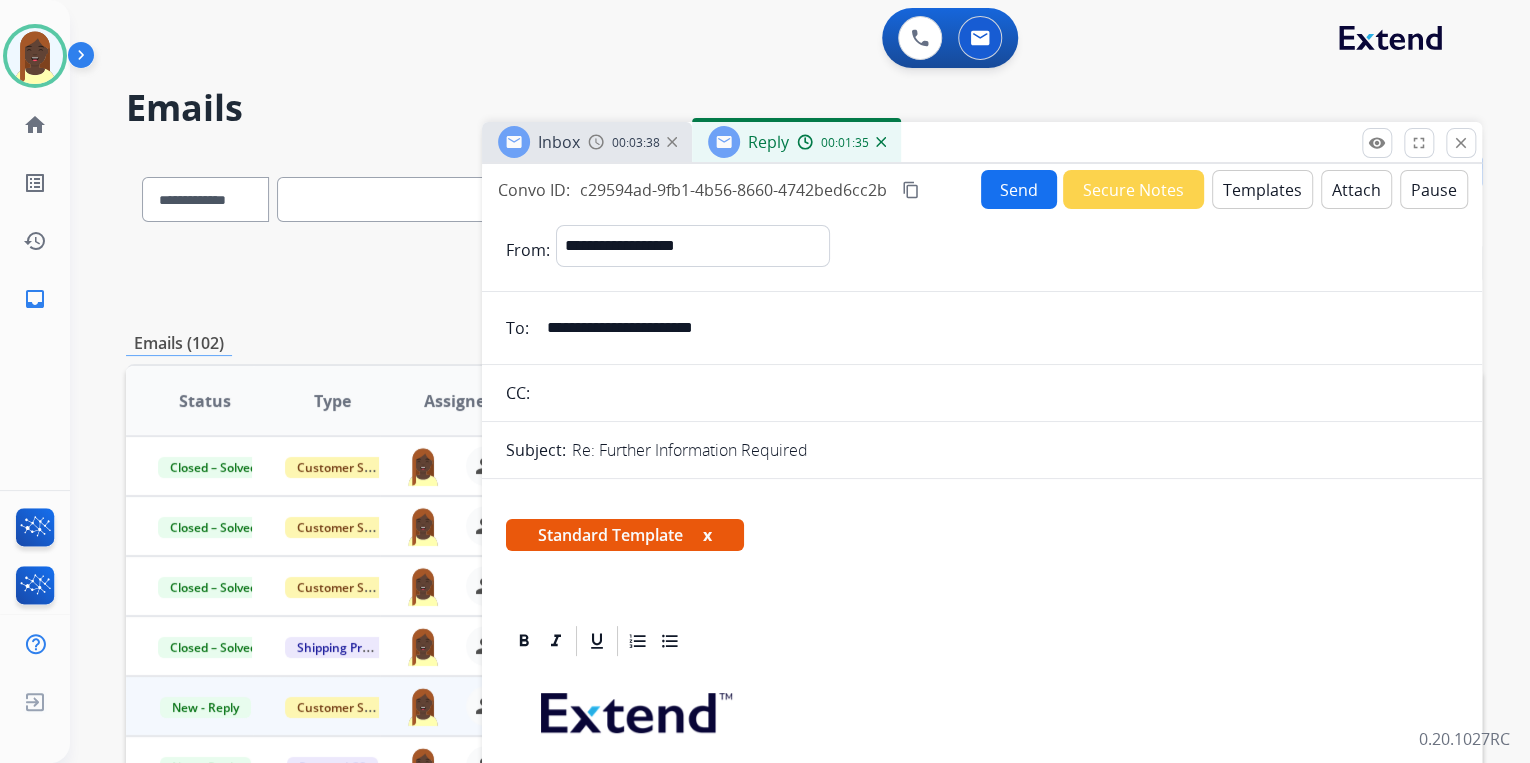 click on "Send" at bounding box center [1019, 189] 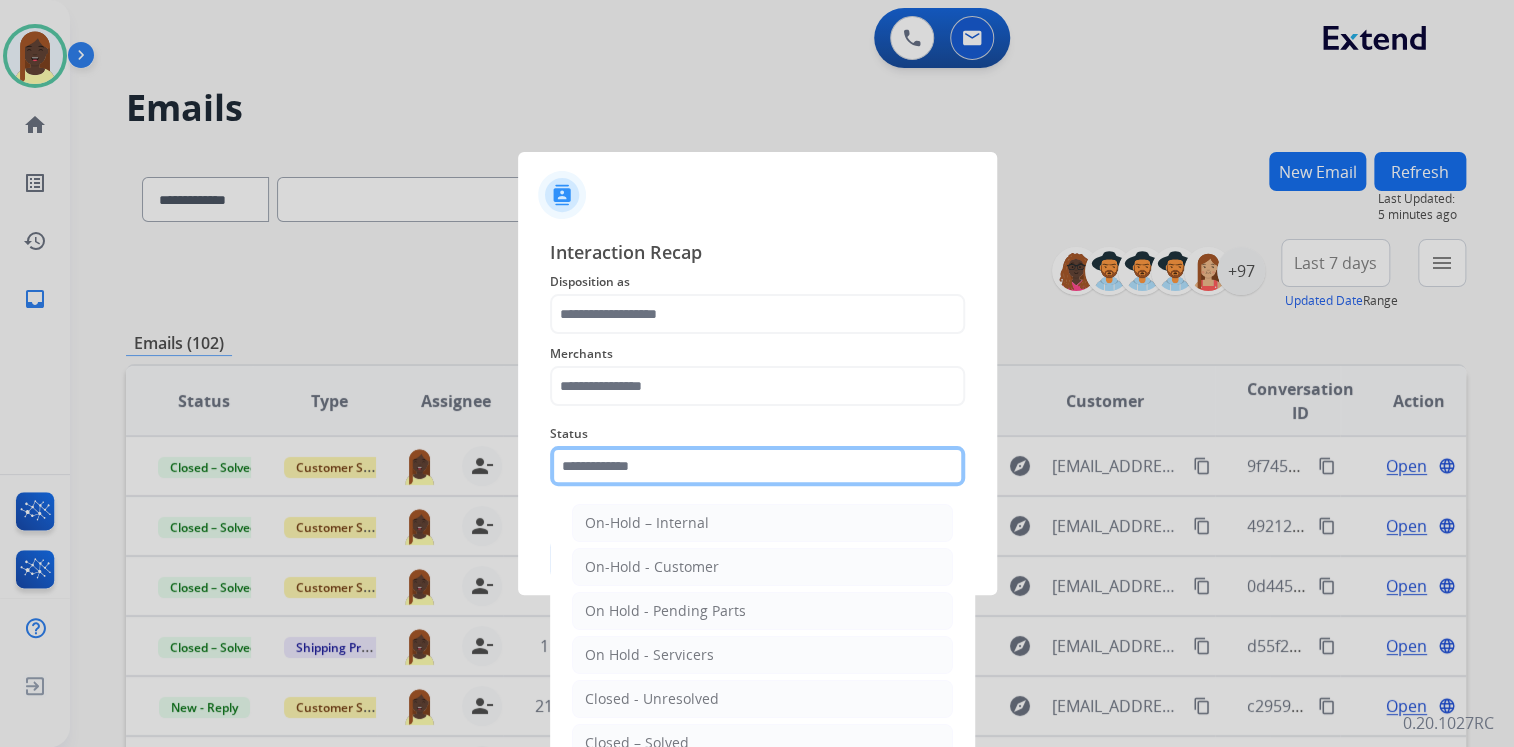 click 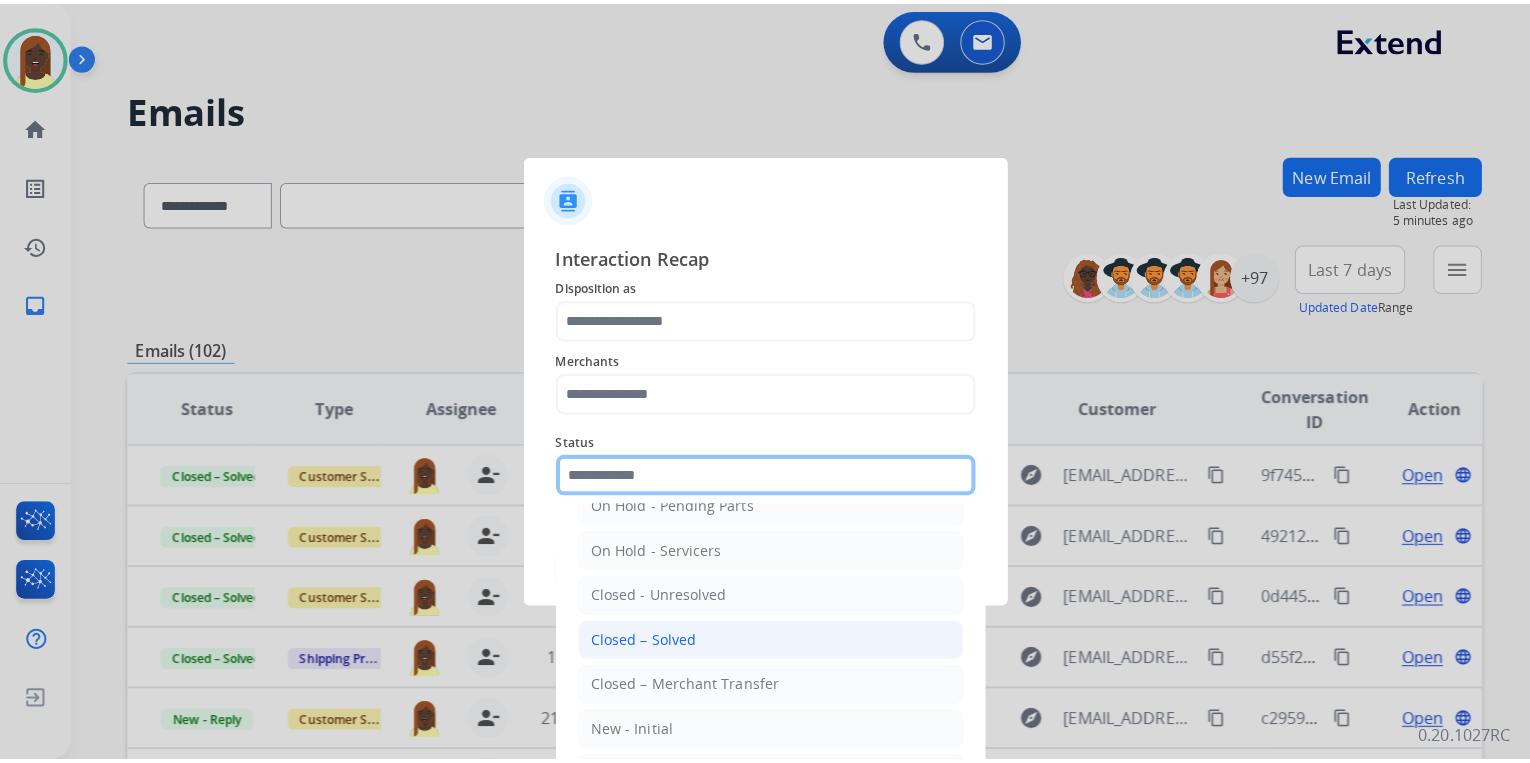 scroll, scrollTop: 116, scrollLeft: 0, axis: vertical 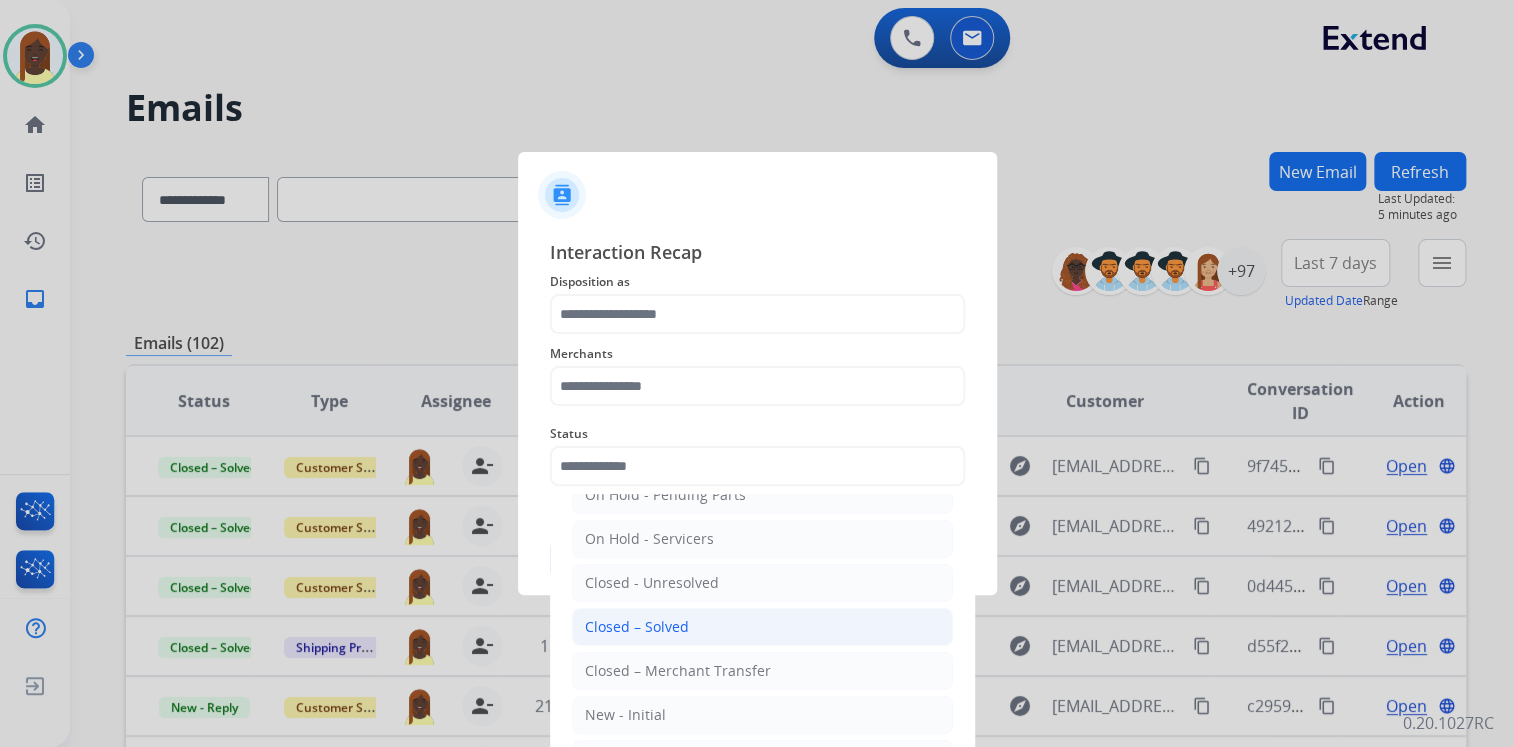 click on "Closed – Solved" 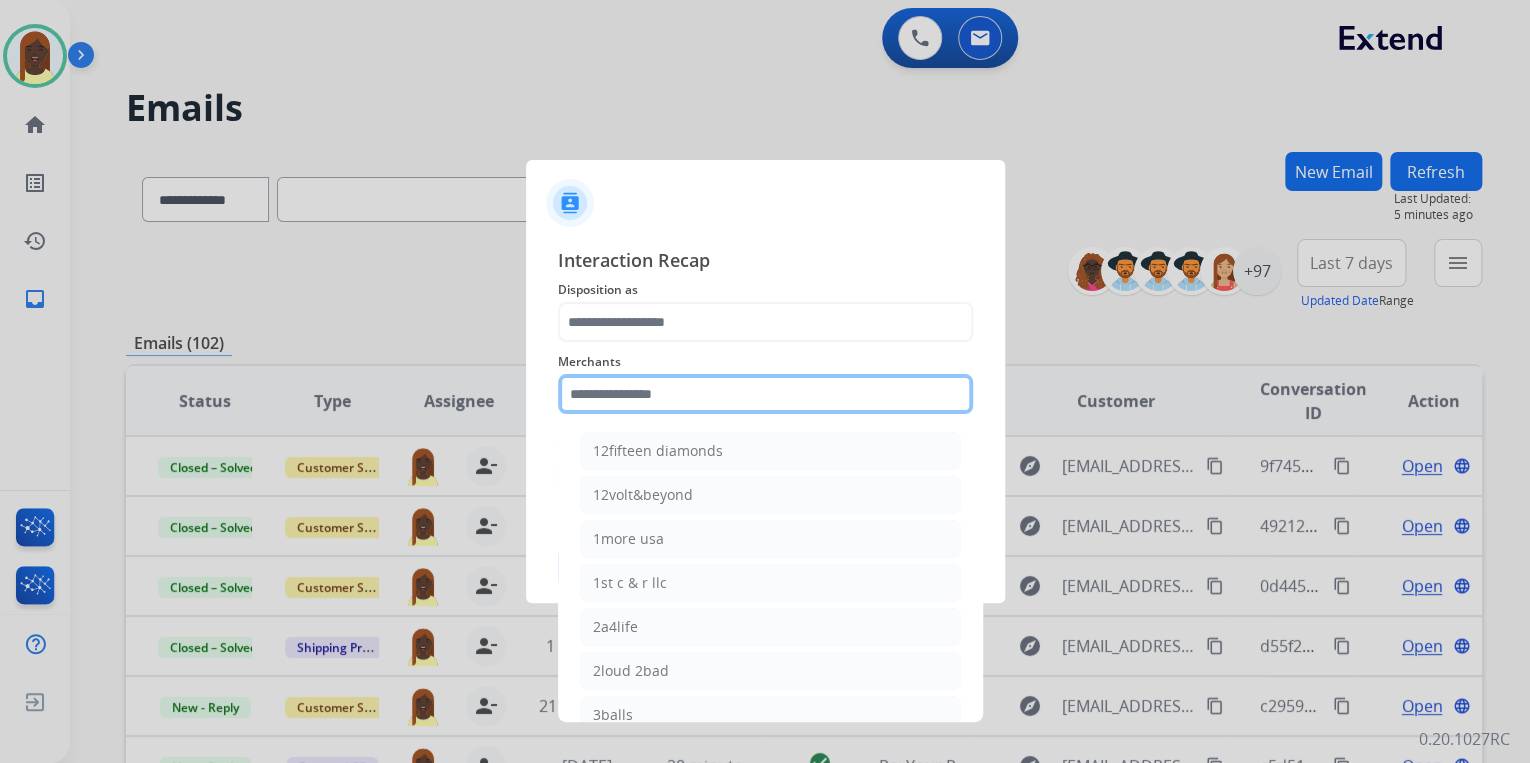click 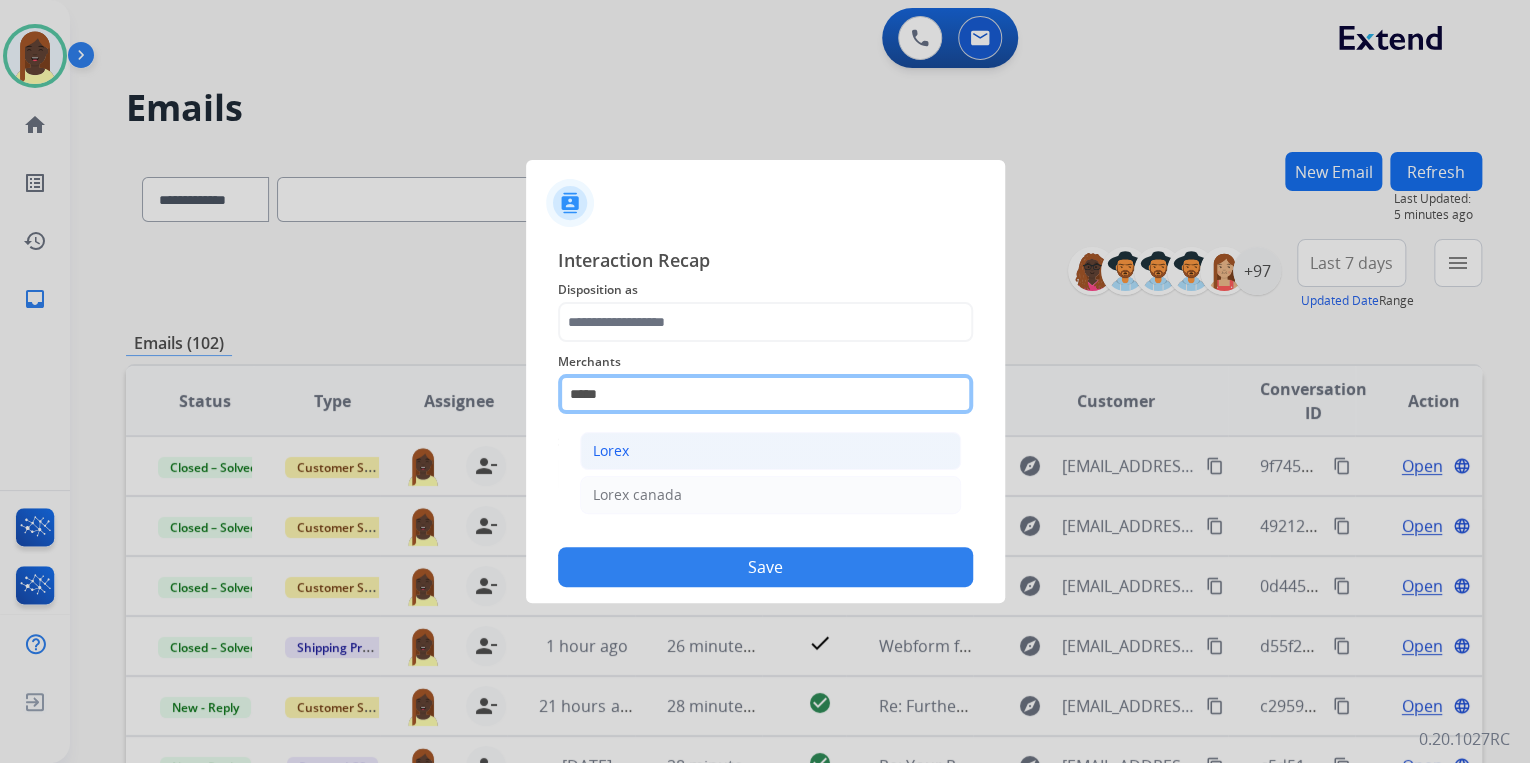 type on "*****" 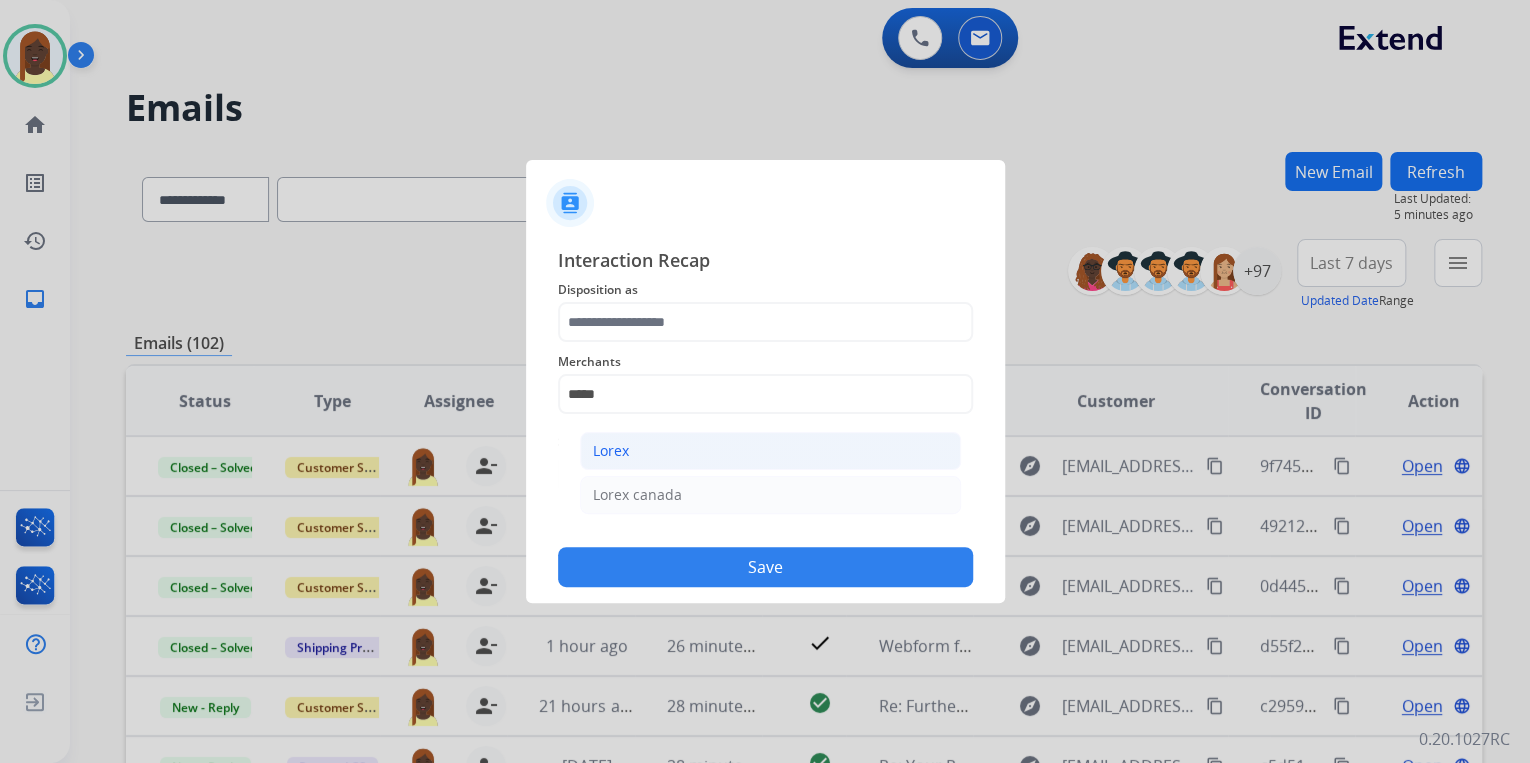 click on "Lorex" 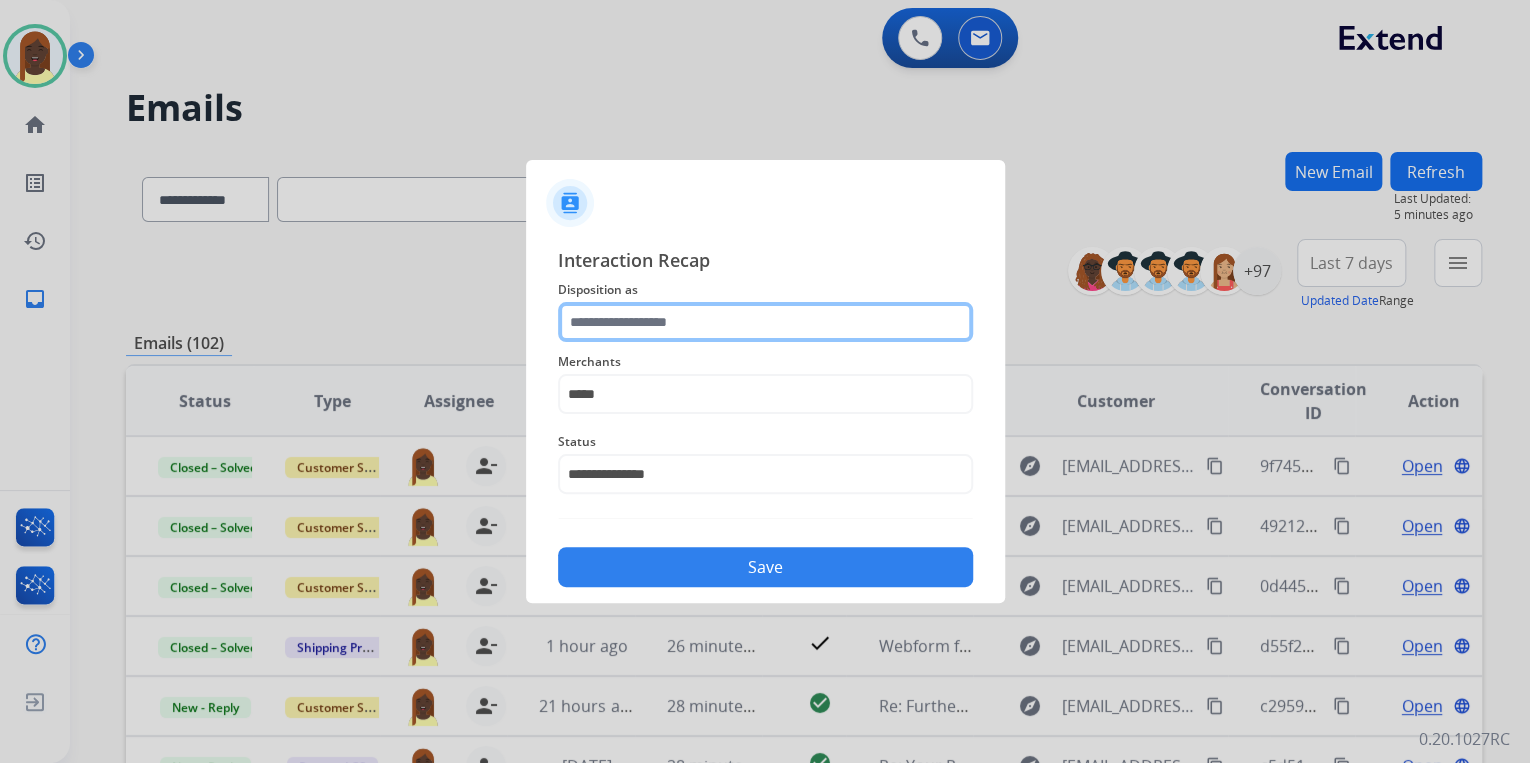 click 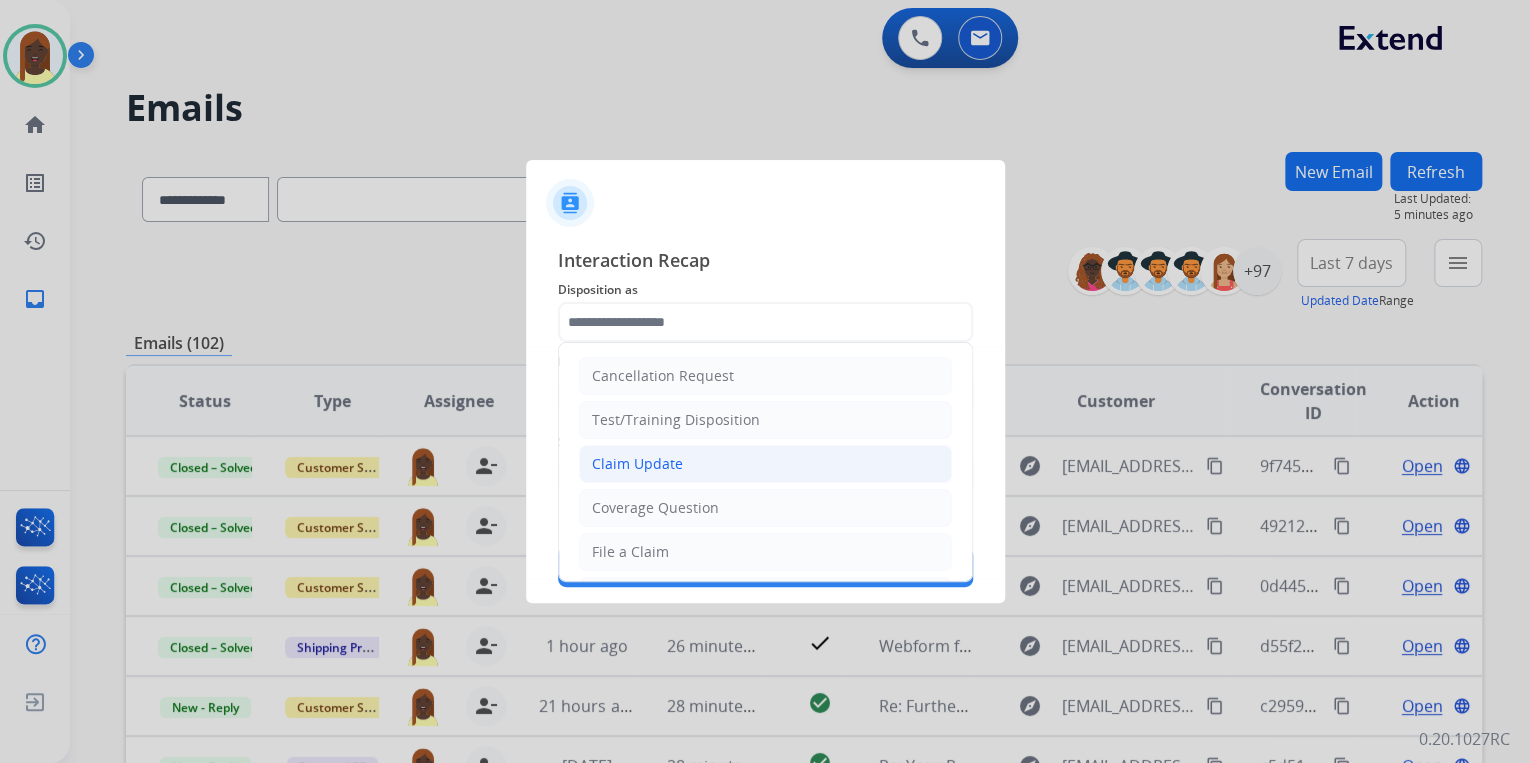 click on "Claim Update" 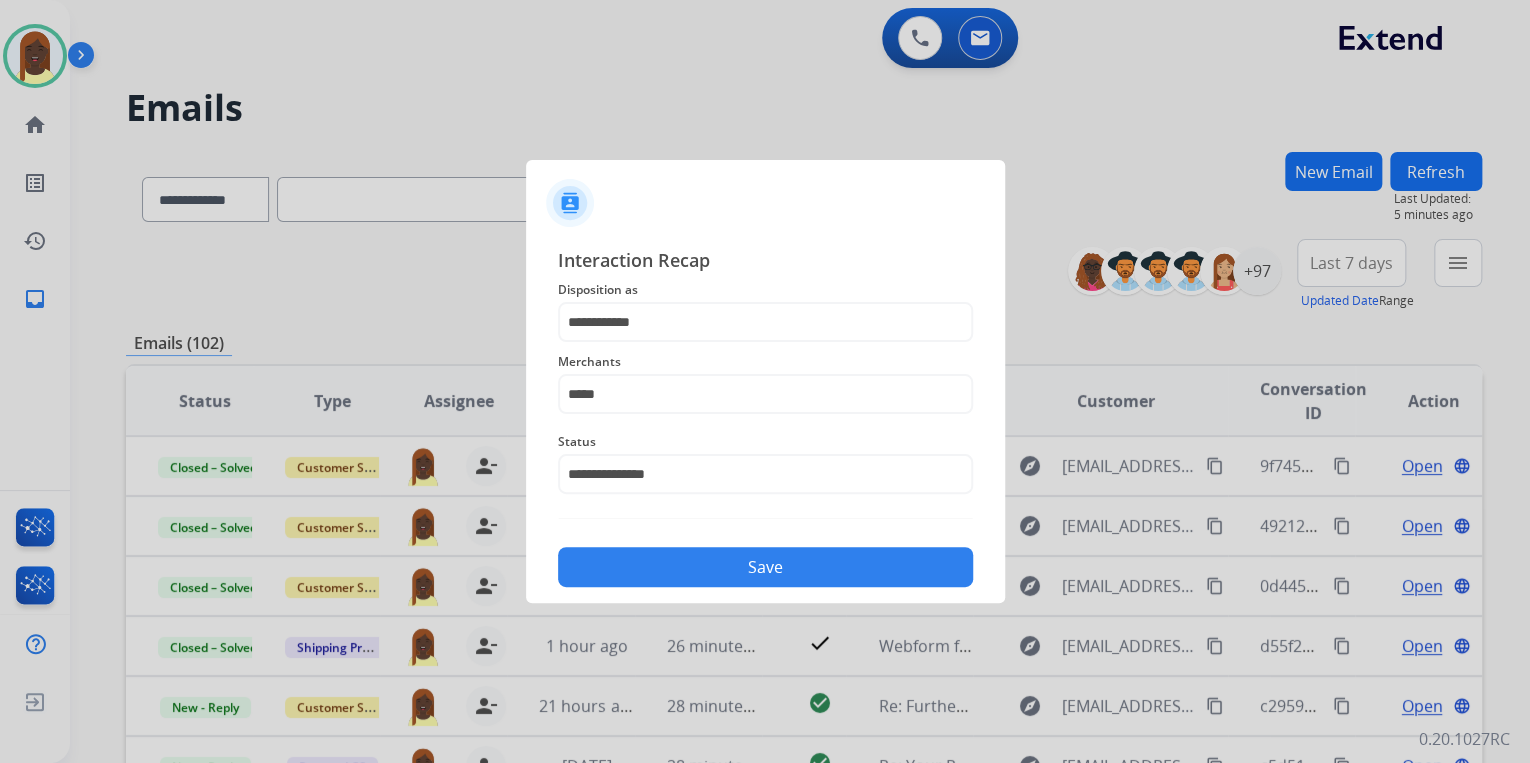 click on "Save" 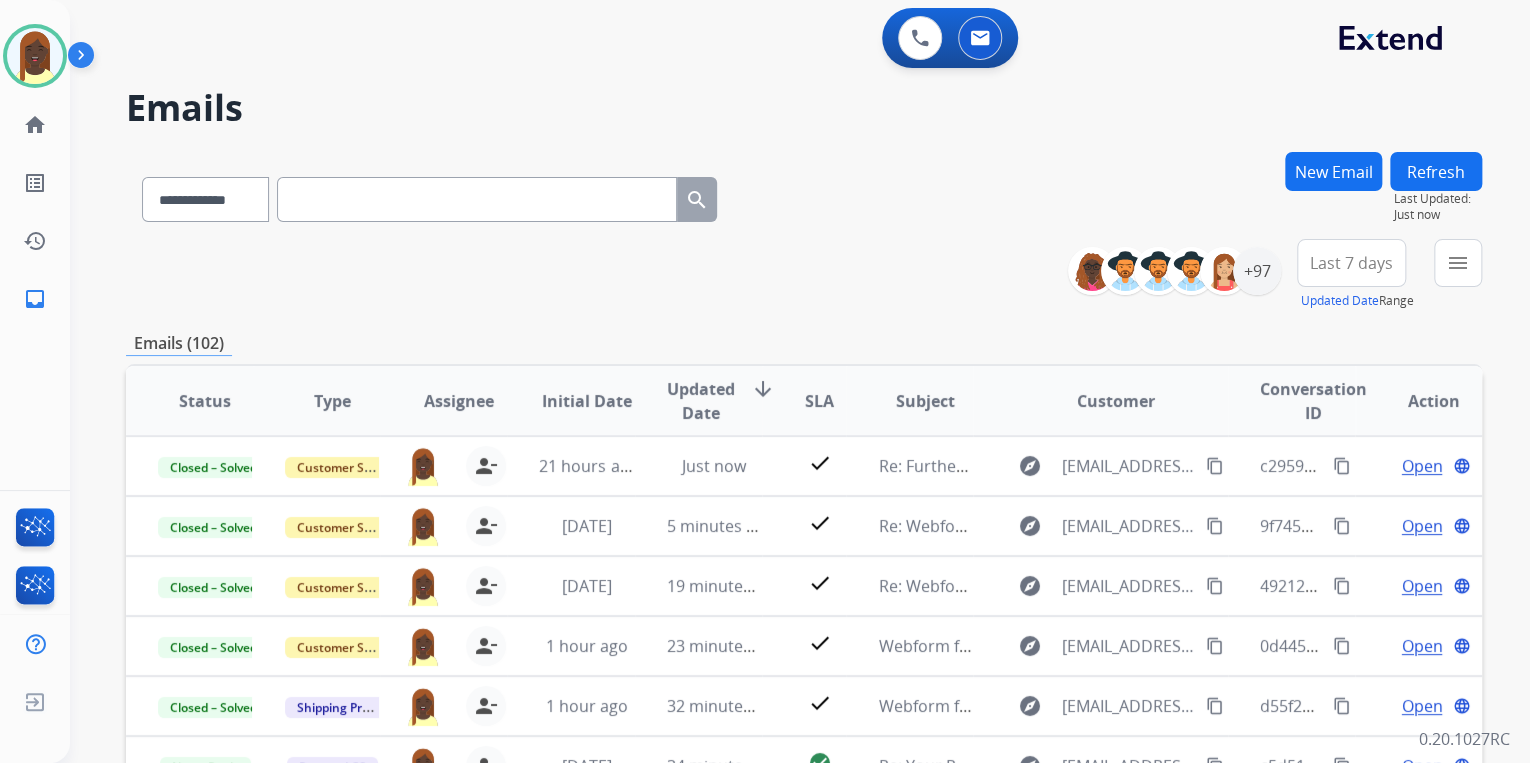 click on "**********" at bounding box center (804, 275) 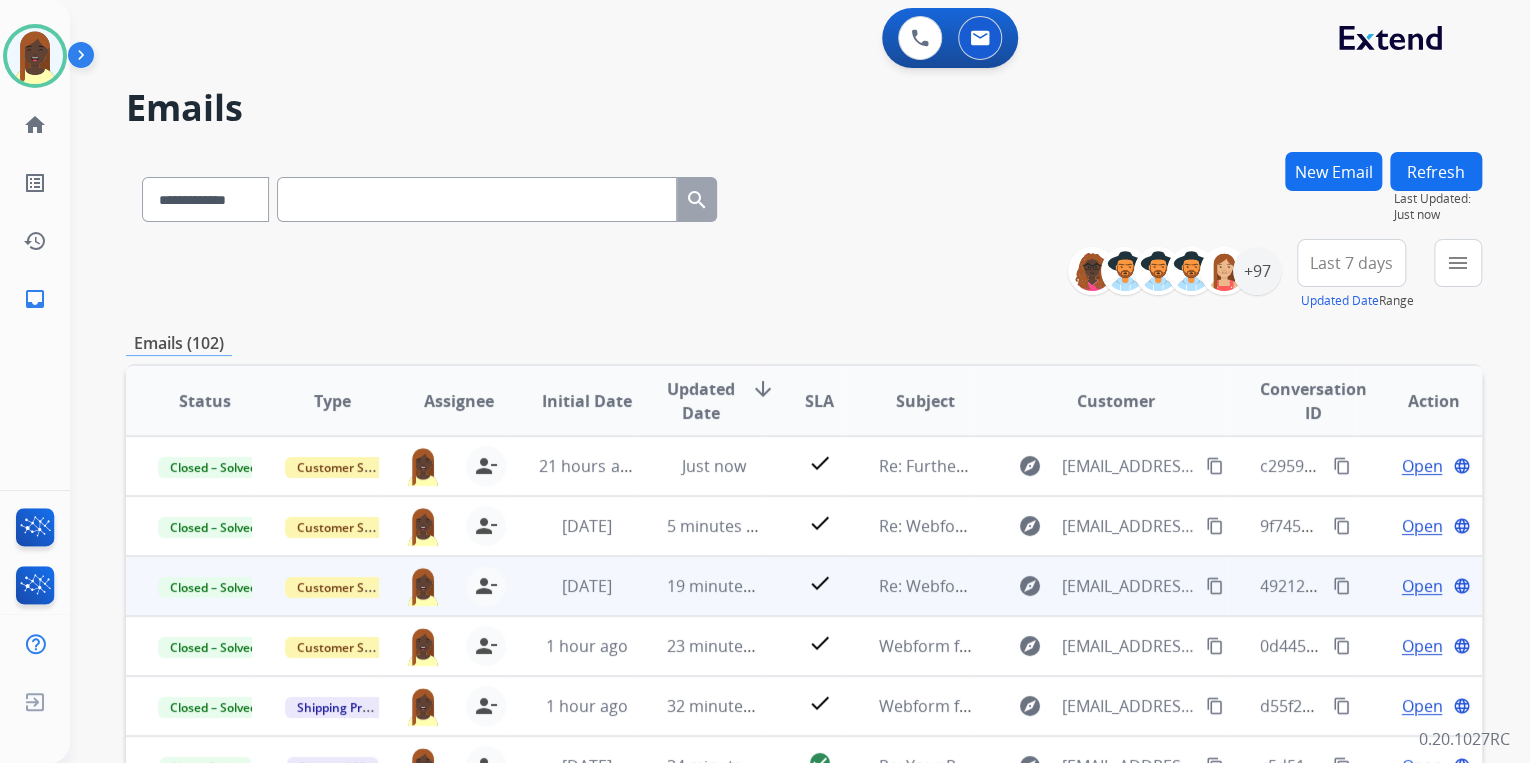 scroll, scrollTop: 1, scrollLeft: 0, axis: vertical 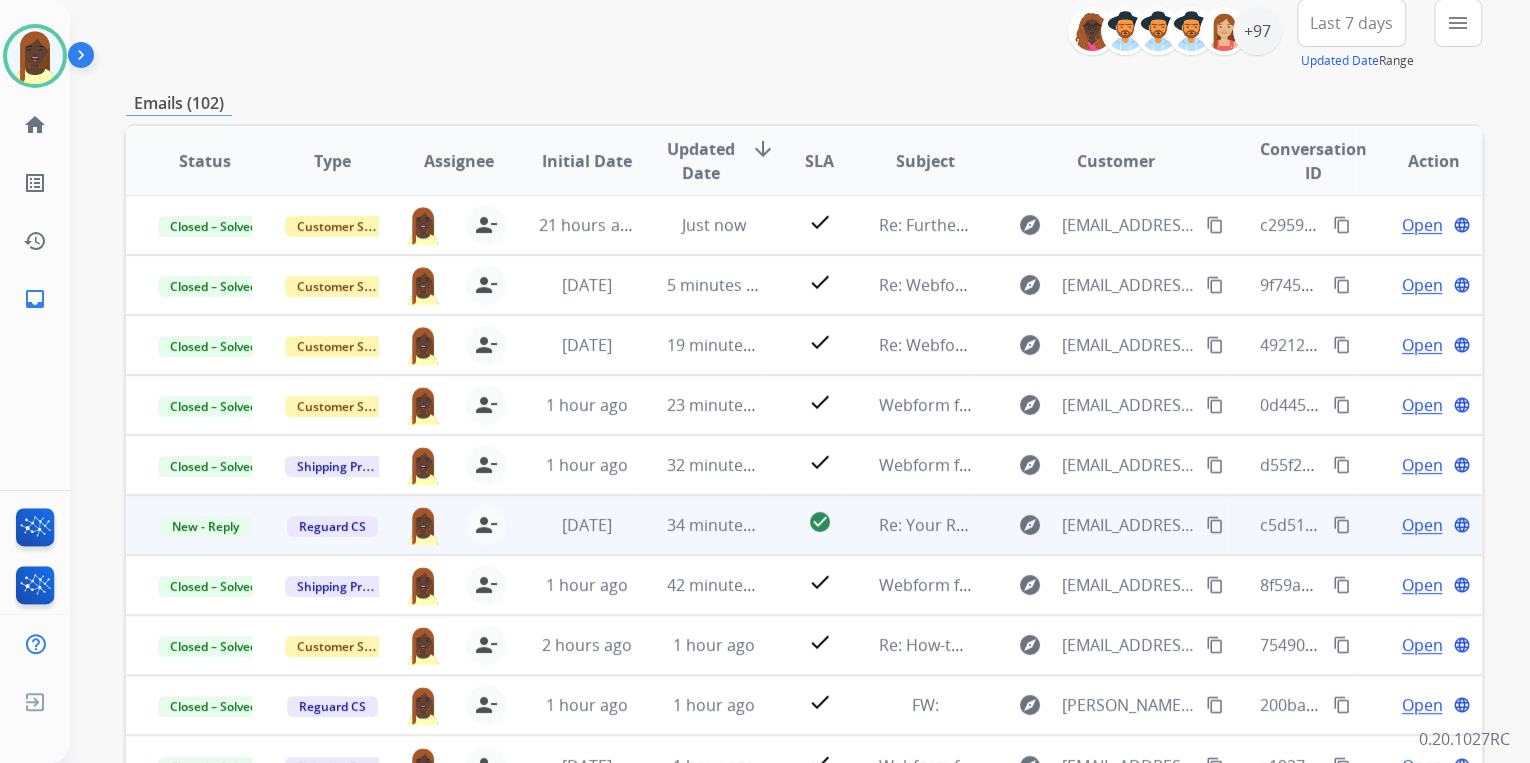click on "content_copy" at bounding box center (1342, 525) 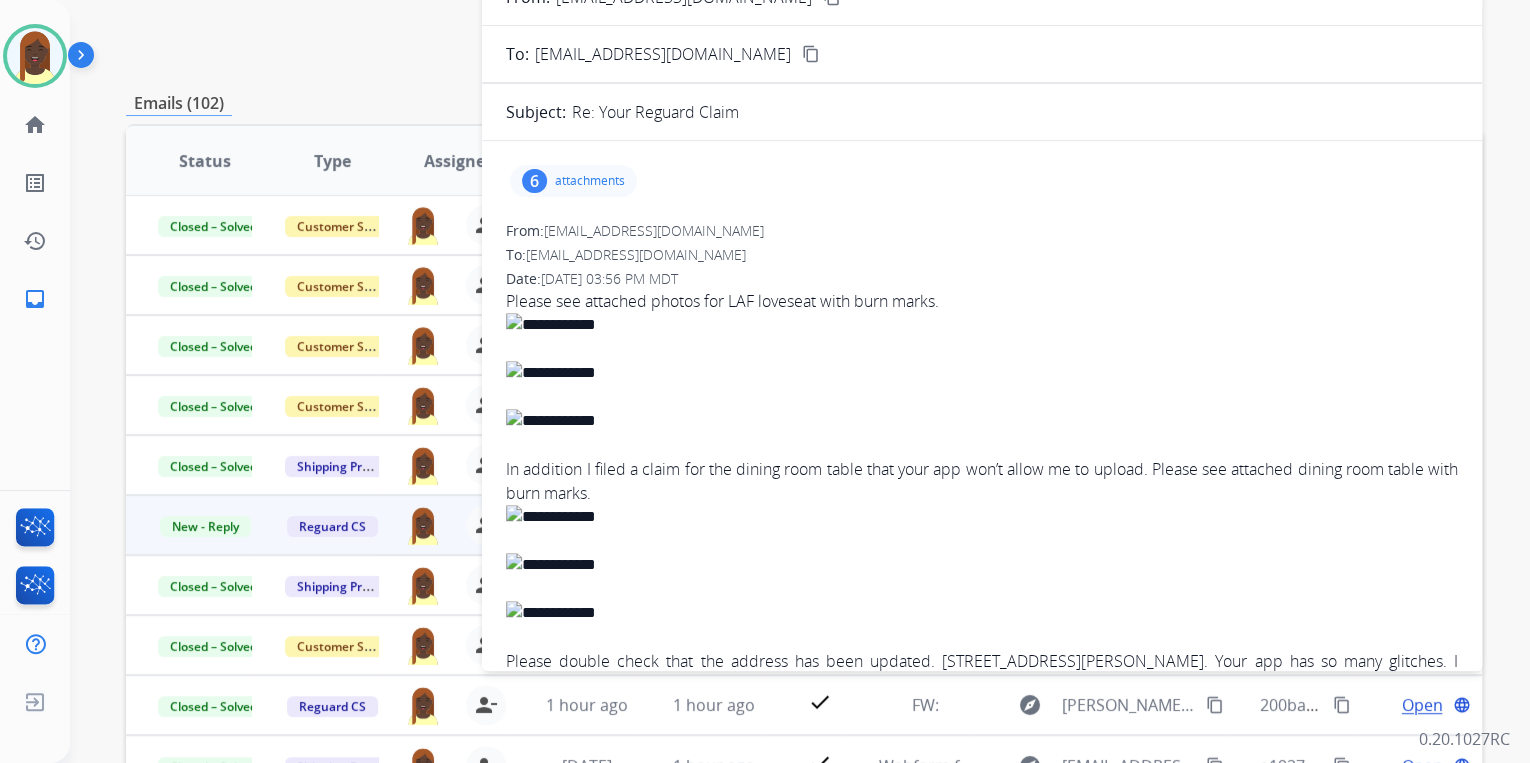click on "attachments" at bounding box center [590, 181] 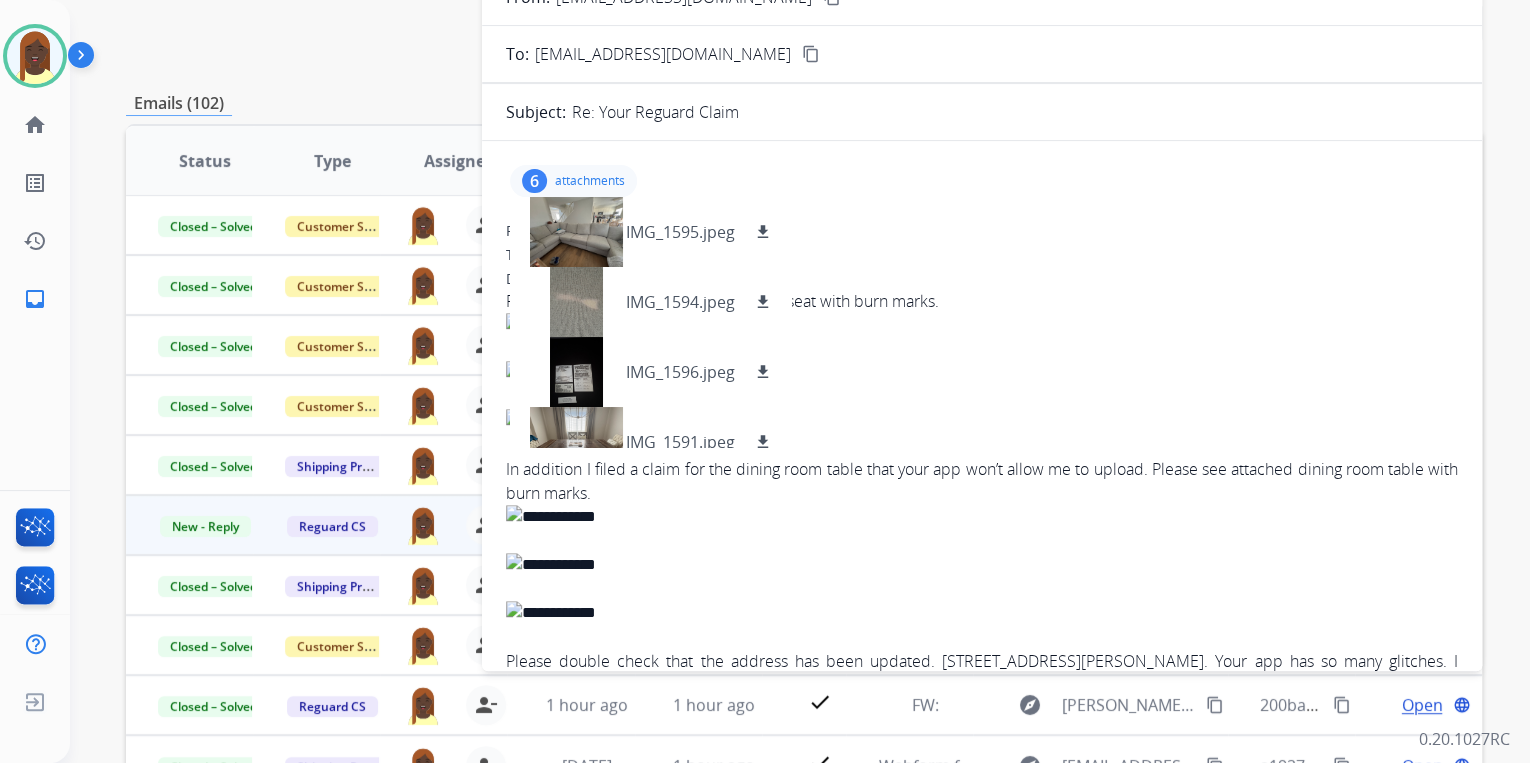 drag, startPoint x: 501, startPoint y: 465, endPoint x: 633, endPoint y: 498, distance: 136.06248 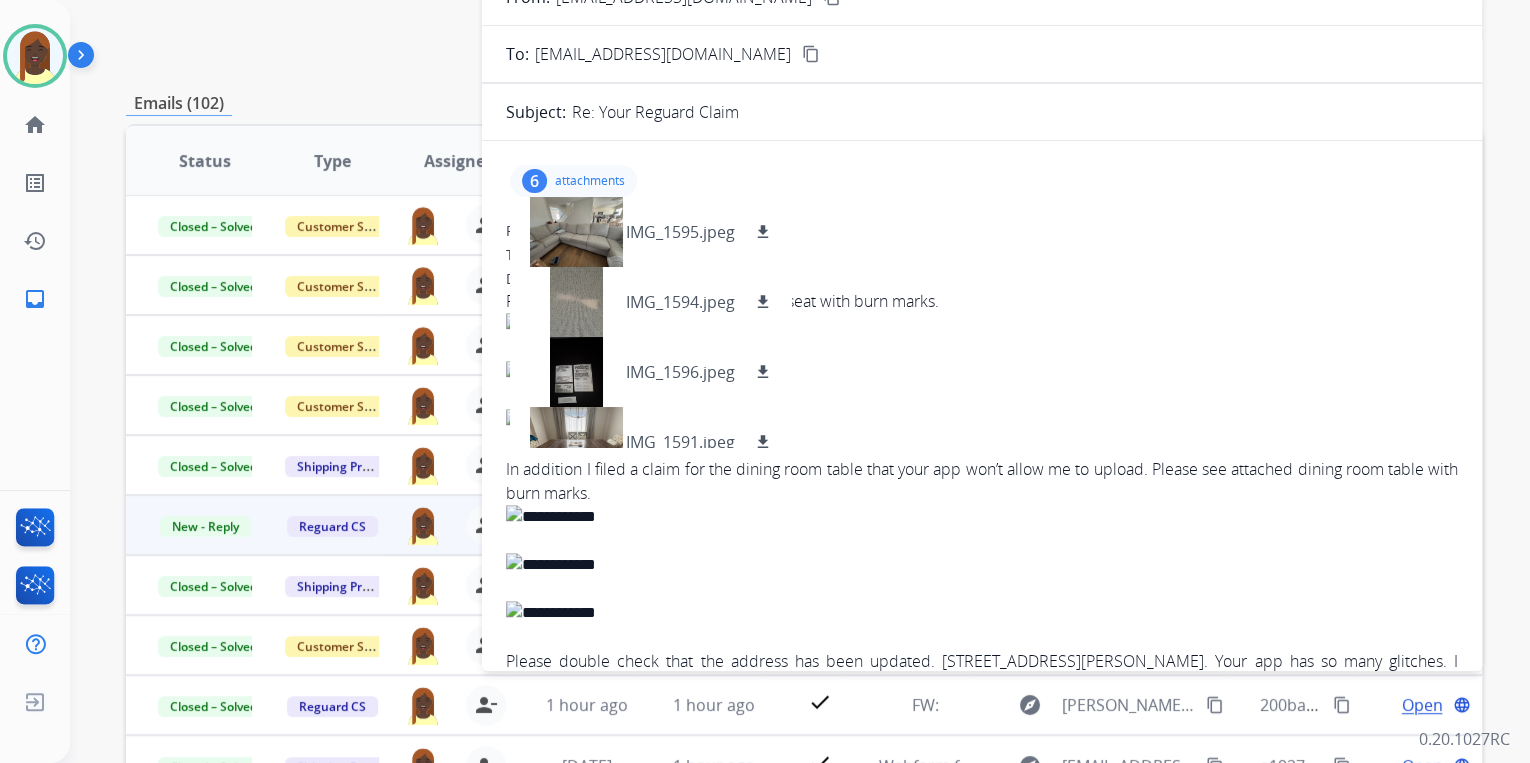 click on "6 attachments  IMG_1595.jpeg  download  IMG_1594.jpeg  download  IMG_1596.jpeg  download  IMG_1591.jpeg  download  IMG_1592.jpeg  download  IMG_1593.jpeg  download  From:  donna_almoro@yahoo.com   To:  customerservice@reguardprotection.com  Date:  07/14/2025 - 03:56 PM MDT
Please see attached photos for LAF loveseat with burn marks.  In addition I filed a claim for the dining room table that your app won’t allow me to upload. Please see attached dining room table with burn marks.  Please double check that the address has been updated. 2622 Aspinwall Ct Fairfield Ca 94534. Your app has so many glitches. I updated the address but the address from another claim did not save.  Please let me know if you have other questions. Thank you.  Best Regards;  Donna Riturban Sent from Yahoo Mail for iPhone  From:  customerservice@reguardprotection.com   To:  donna_almoro@yahoo.com  Date:  07/14/2025 - 12:46 PM MDT   Hi Donna, Thank you, The Reguard Customer Service Team  From:   To:  donna_almoro@yahoo.com  Date:" at bounding box center [982, 1131] 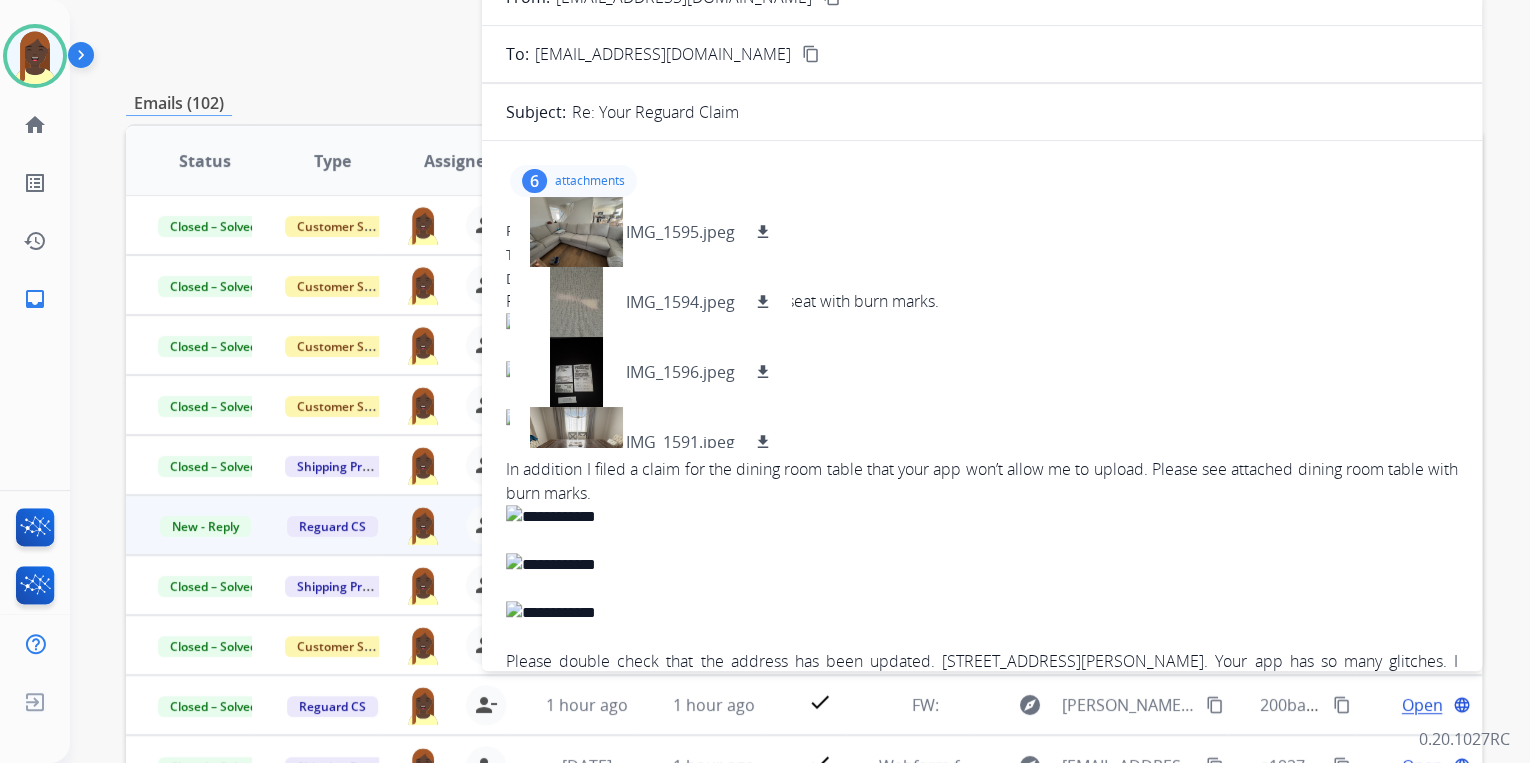 copy on "In addition I filed a claim for the dining room table that your app won’t allow me to upload. Please see attached dining room table with burn marks." 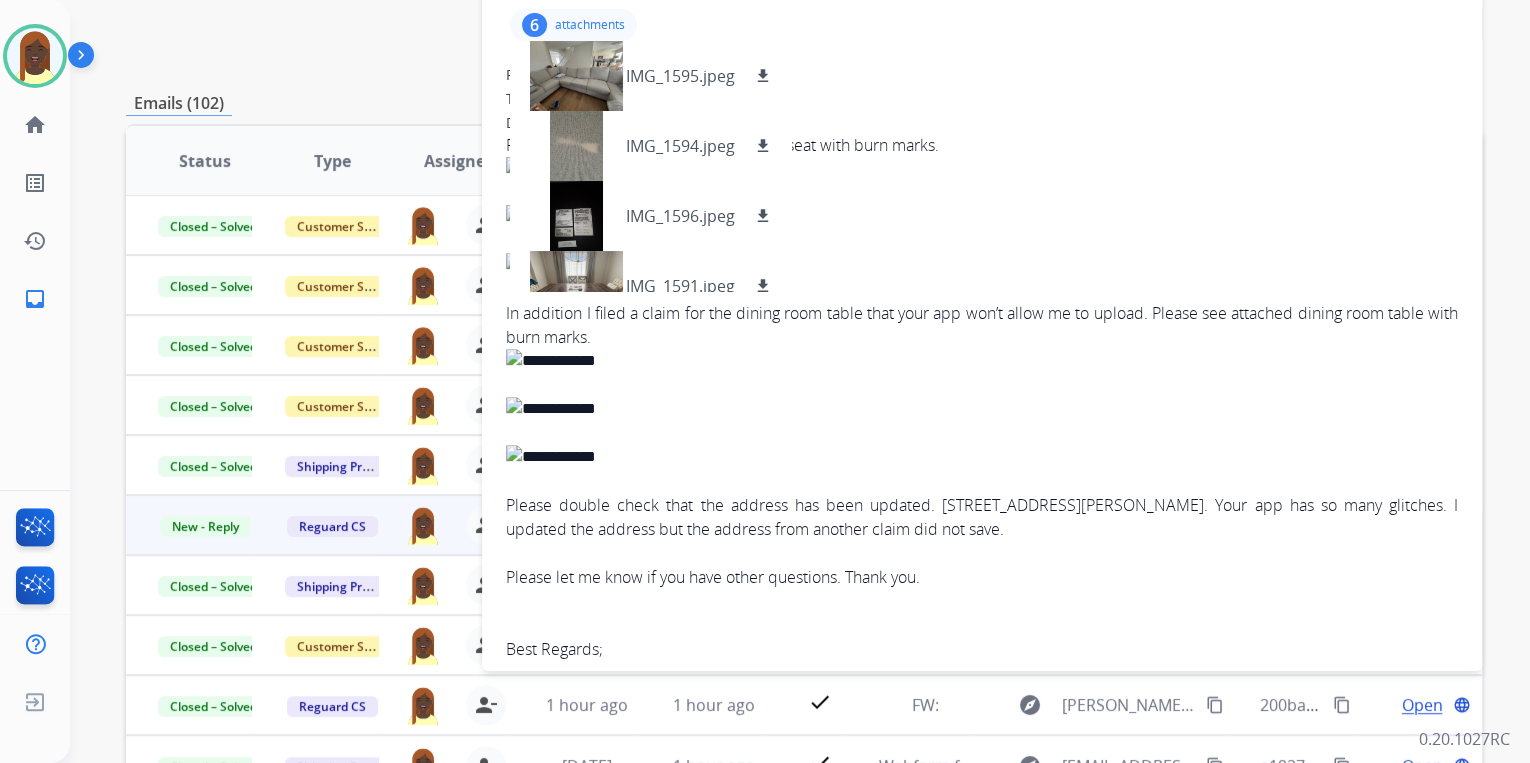scroll, scrollTop: 160, scrollLeft: 0, axis: vertical 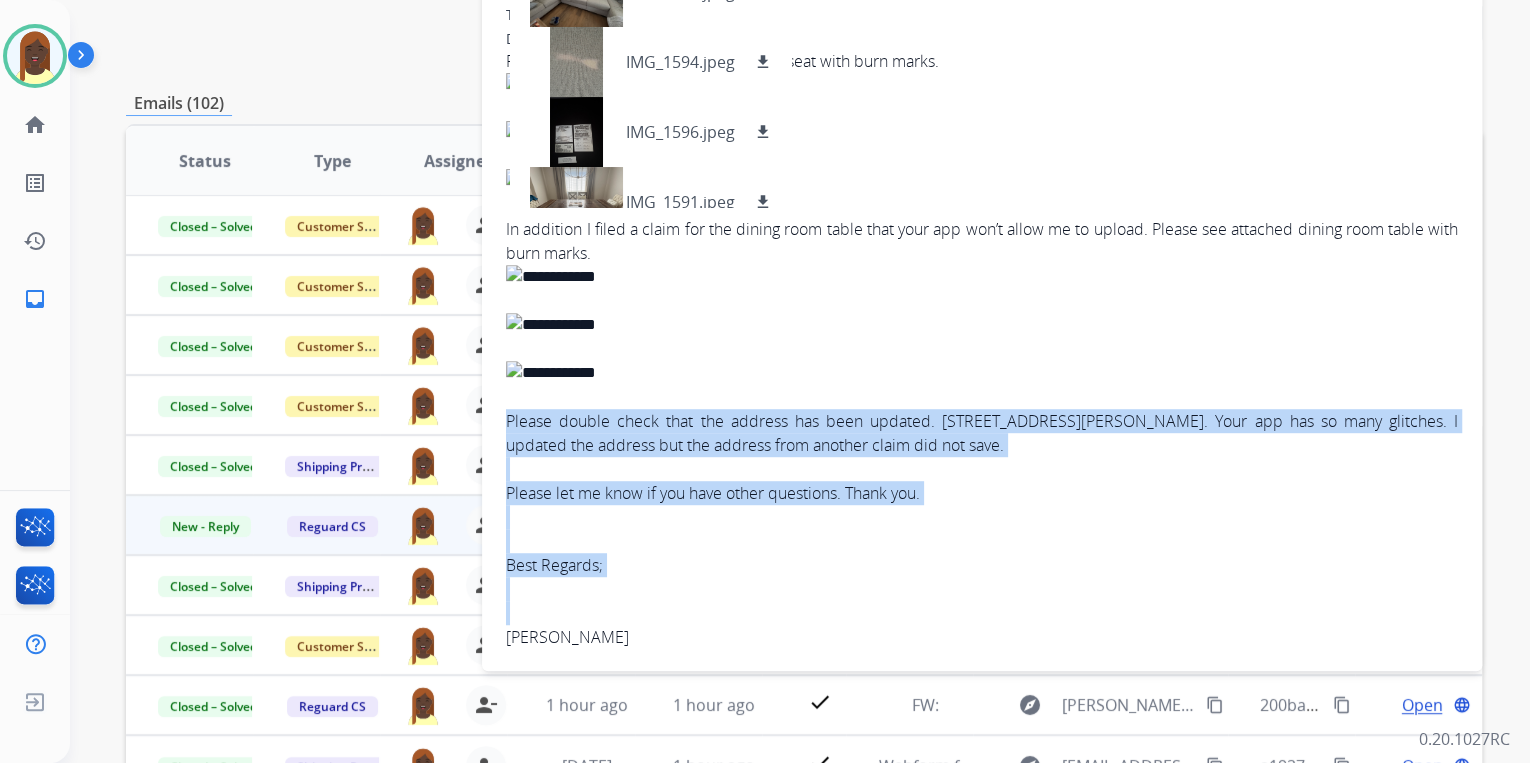 drag, startPoint x: 502, startPoint y: 500, endPoint x: 647, endPoint y: 615, distance: 185.06755 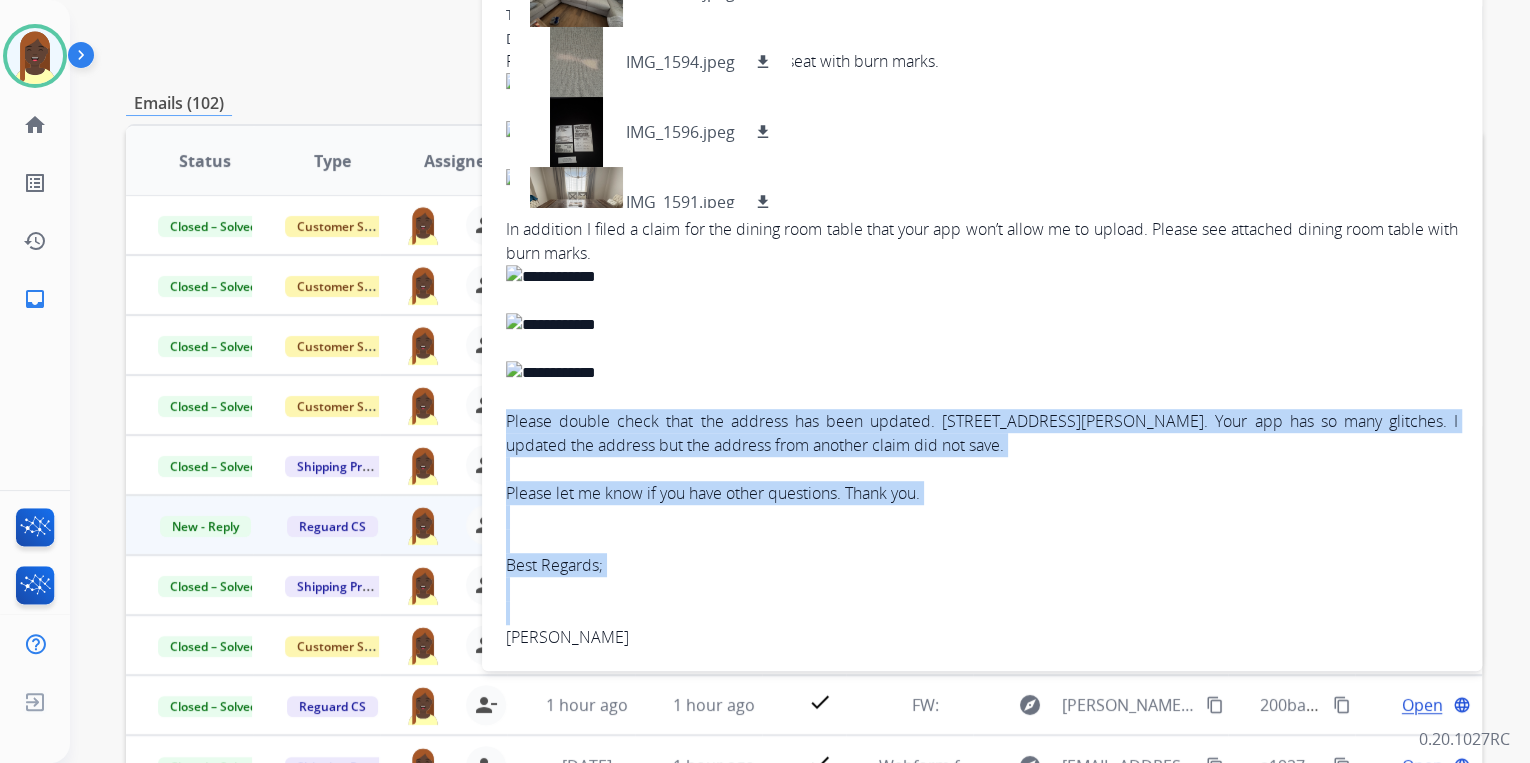 click on "6 attachments  IMG_1595.jpeg  download  IMG_1594.jpeg  download  IMG_1596.jpeg  download  IMG_1591.jpeg  download  IMG_1592.jpeg  download  IMG_1593.jpeg  download  From:  donna_almoro@yahoo.com   To:  customerservice@reguardprotection.com  Date:  07/14/2025 - 03:56 PM MDT
Please see attached photos for LAF loveseat with burn marks.  In addition I filed a claim for the dining room table that your app won’t allow me to upload. Please see attached dining room table with burn marks.  Please double check that the address has been updated. 2622 Aspinwall Ct Fairfield Ca 94534. Your app has so many glitches. I updated the address but the address from another claim did not save.  Please let me know if you have other questions. Thank you.  Best Regards;  Donna Riturban Sent from Yahoo Mail for iPhone  From:  customerservice@reguardprotection.com   To:  donna_almoro@yahoo.com  Date:  07/14/2025 - 12:46 PM MDT   Hi Donna, Thank you, The Reguard Customer Service Team  From:   To:  donna_almoro@yahoo.com  Date:" at bounding box center (982, 891) 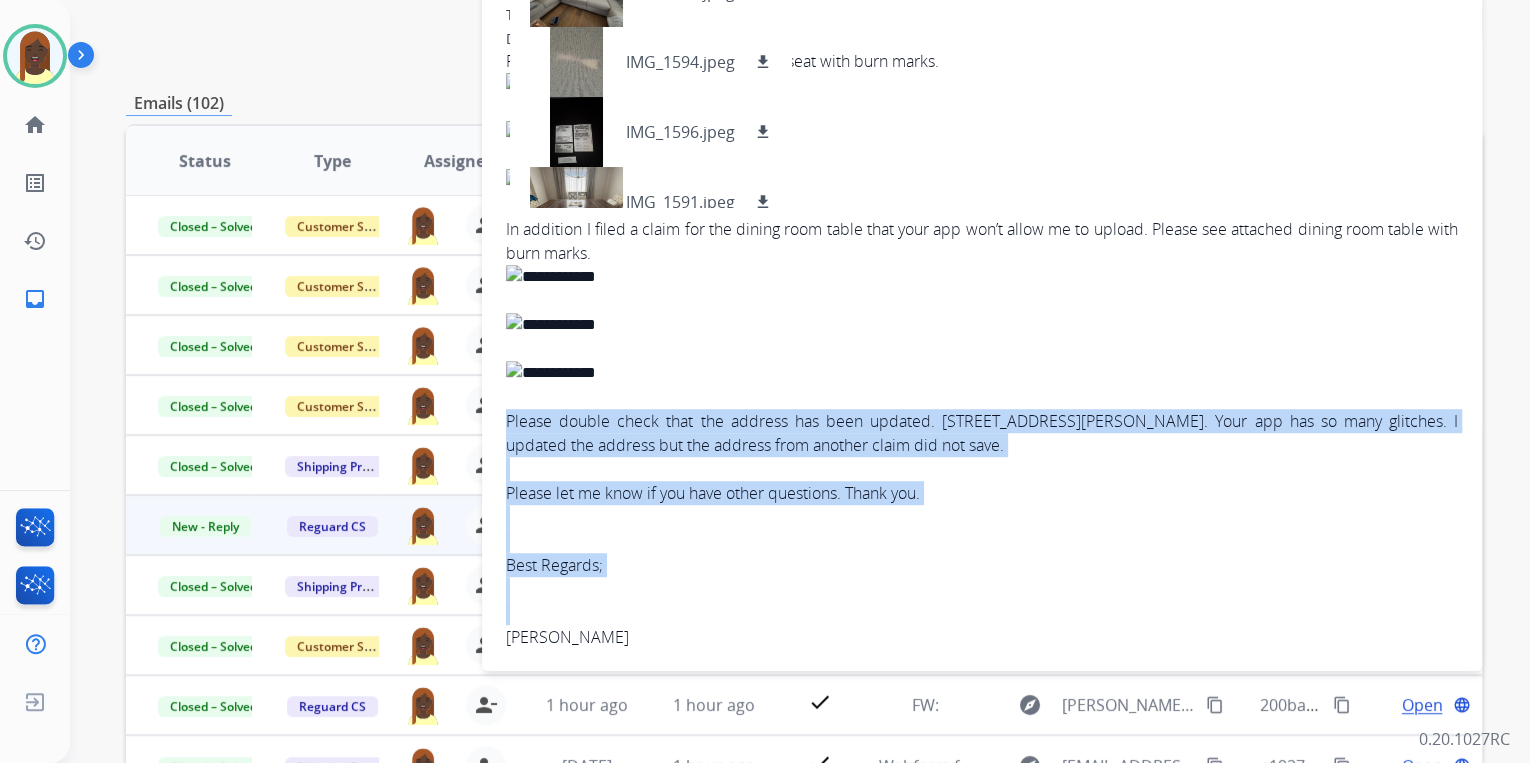 copy on "Please double check that the address has been updated. 2622 Aspinwall Ct Fairfield Ca 94534. Your app has so many glitches. I updated the address but the address from another claim did not save.  Please let me know if you have other questions. Thank you.  Best Regards;" 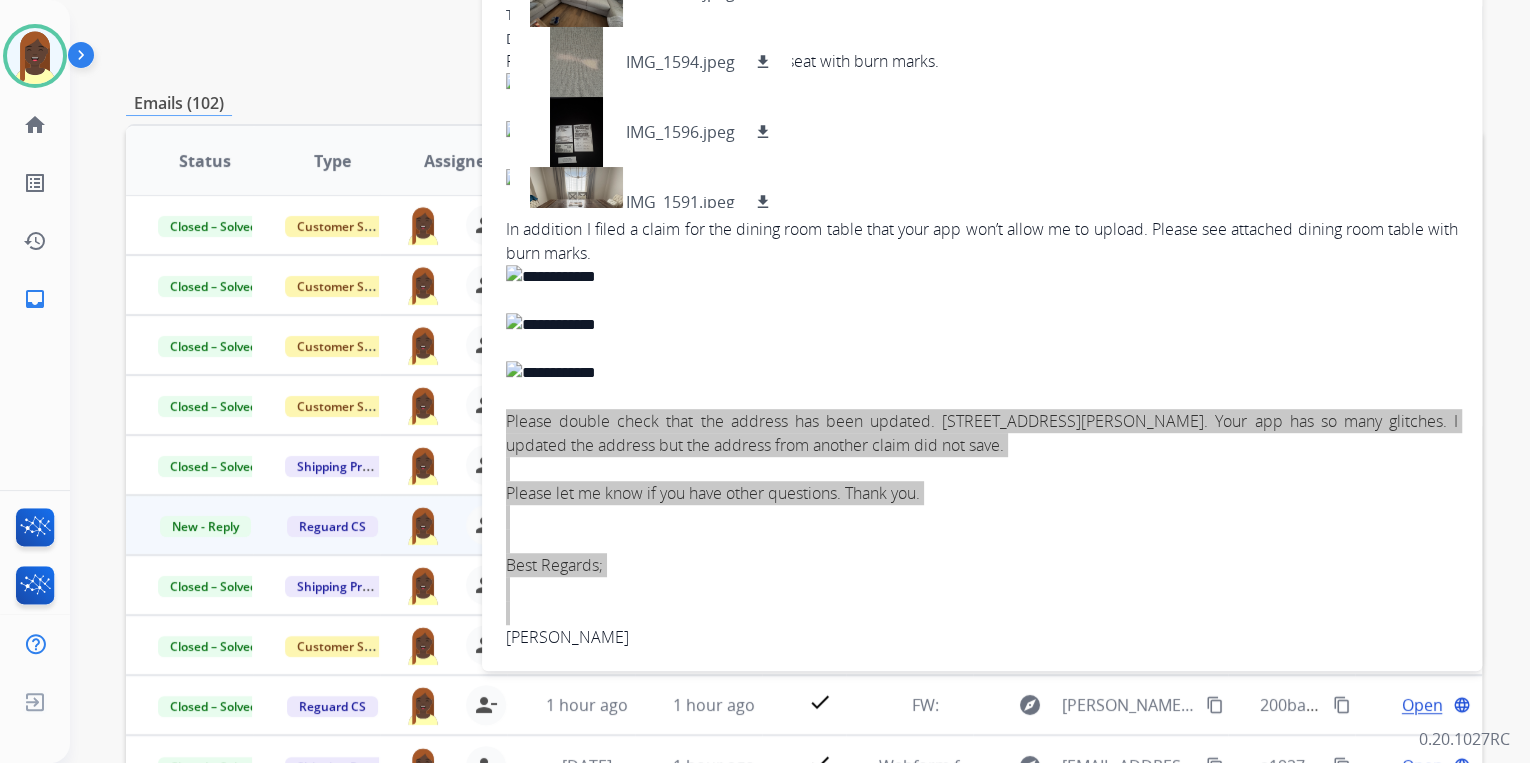 scroll, scrollTop: 80, scrollLeft: 0, axis: vertical 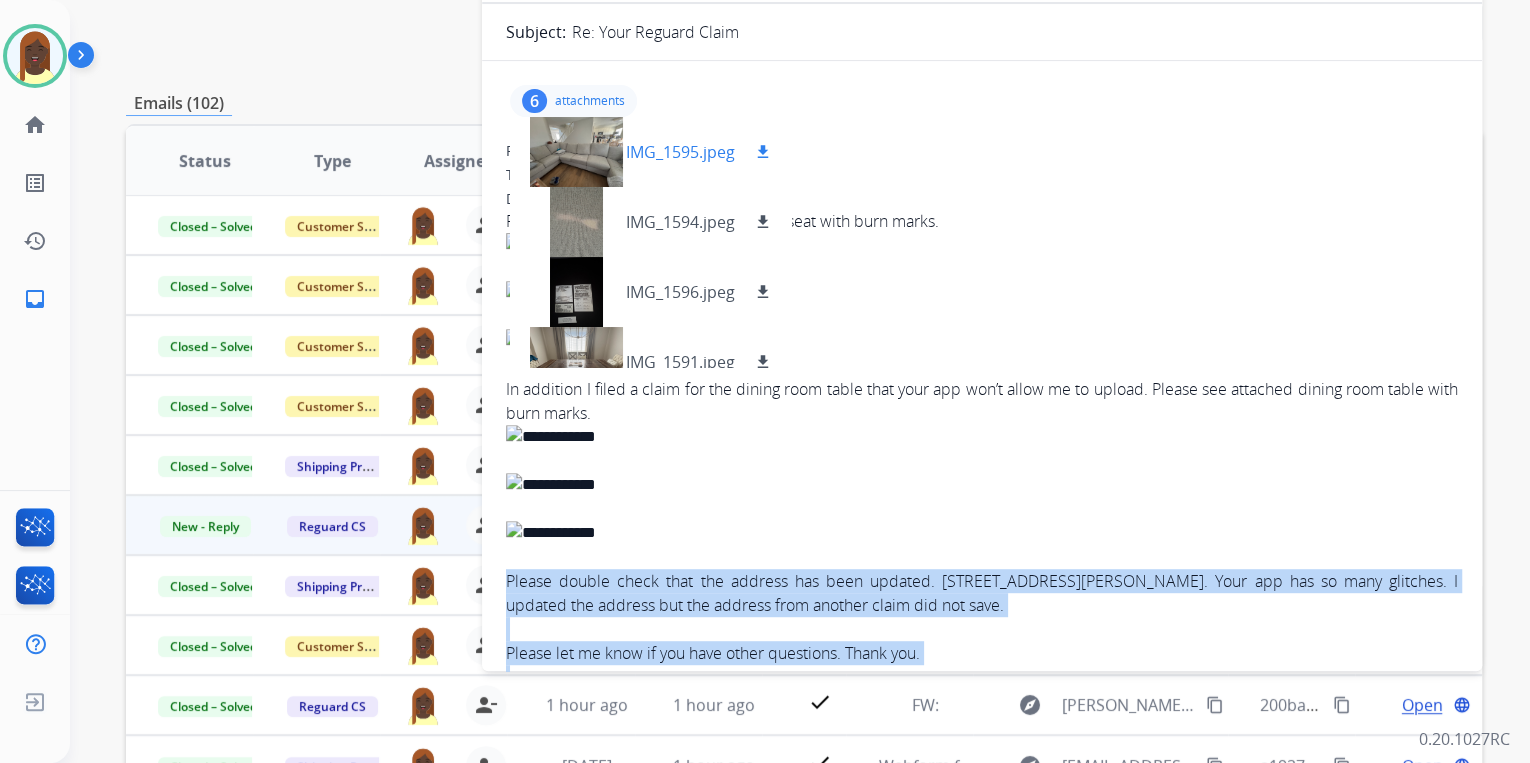 click on "download" at bounding box center [763, 152] 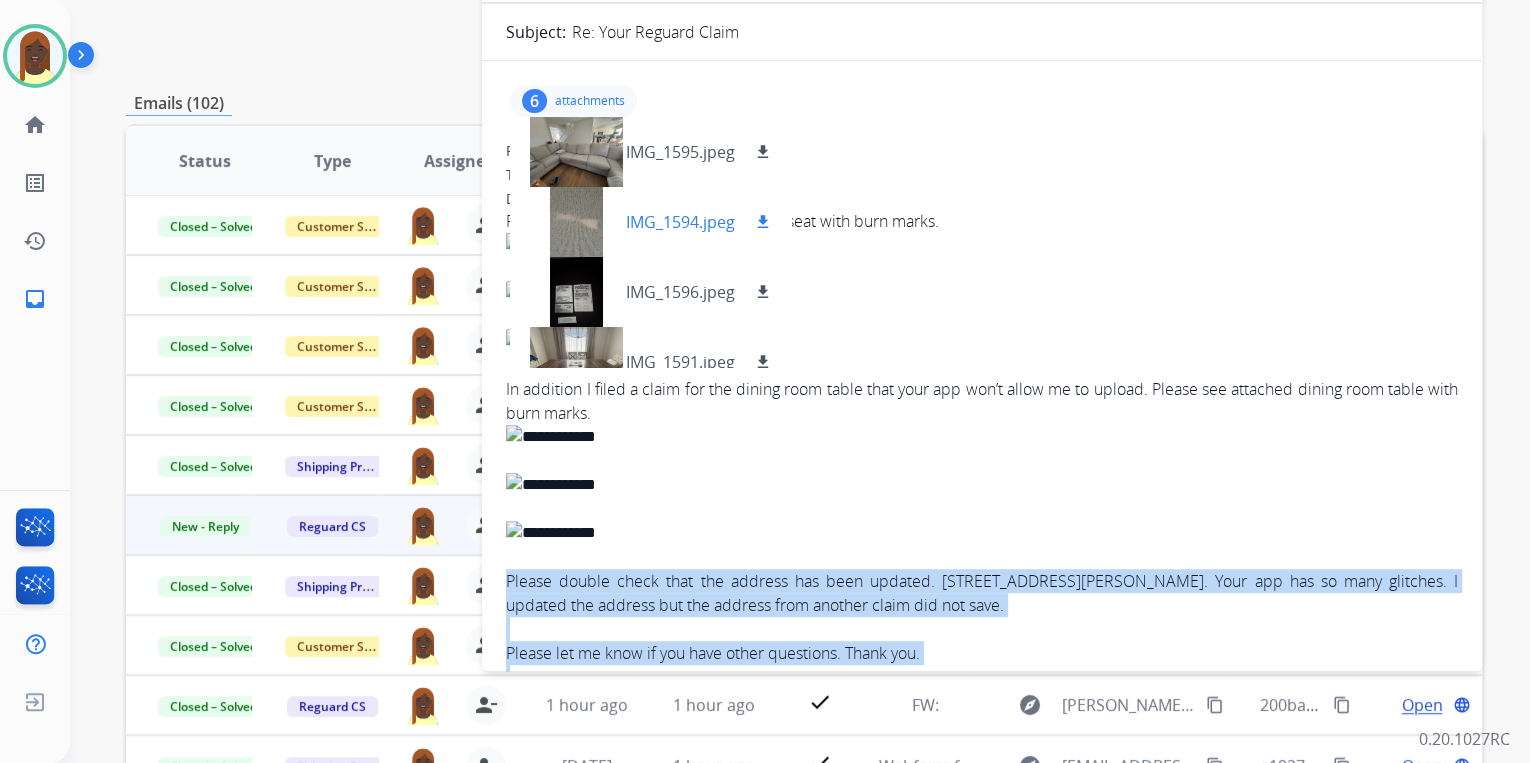 click on "download" at bounding box center [763, 222] 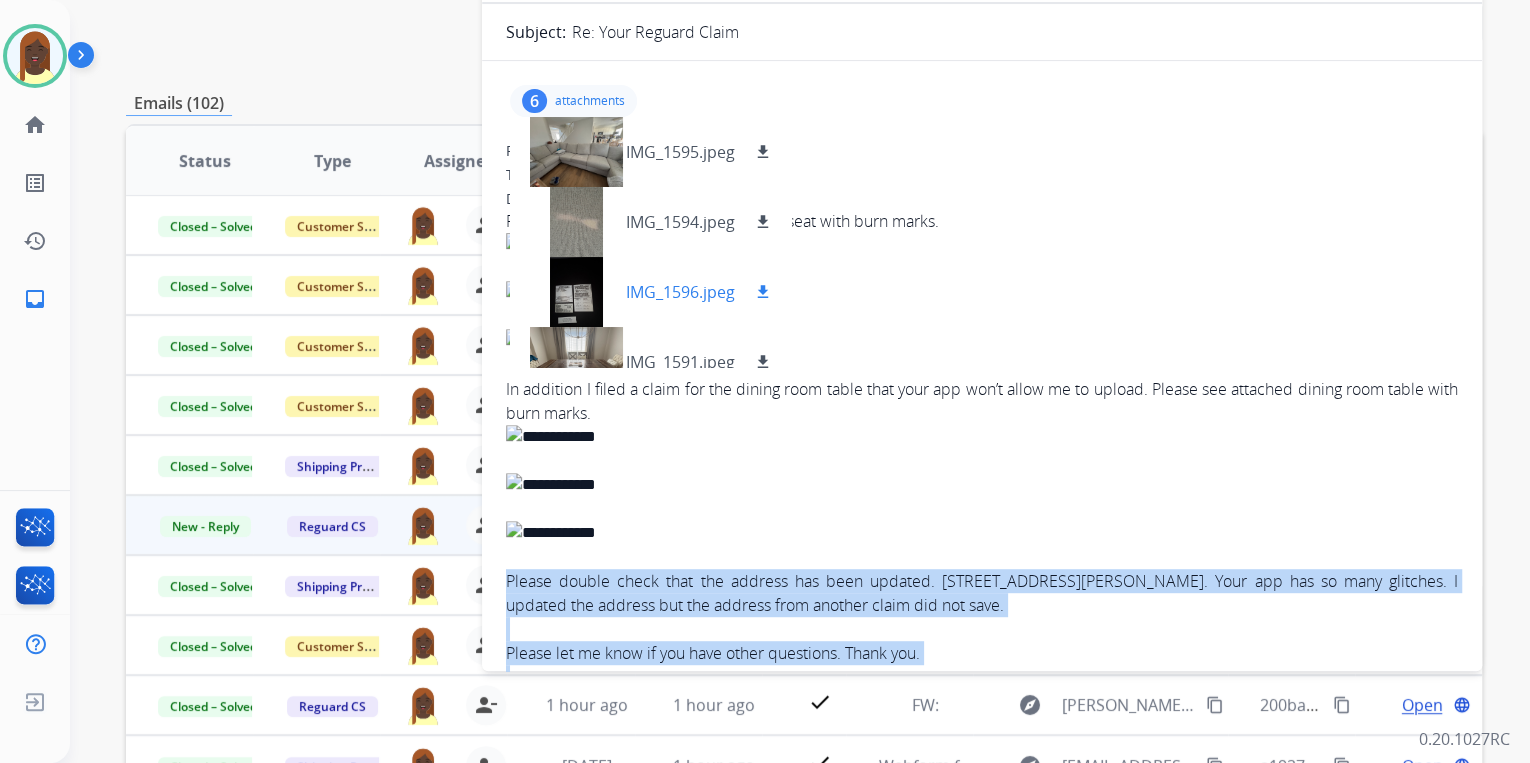 click on "download" at bounding box center (763, 292) 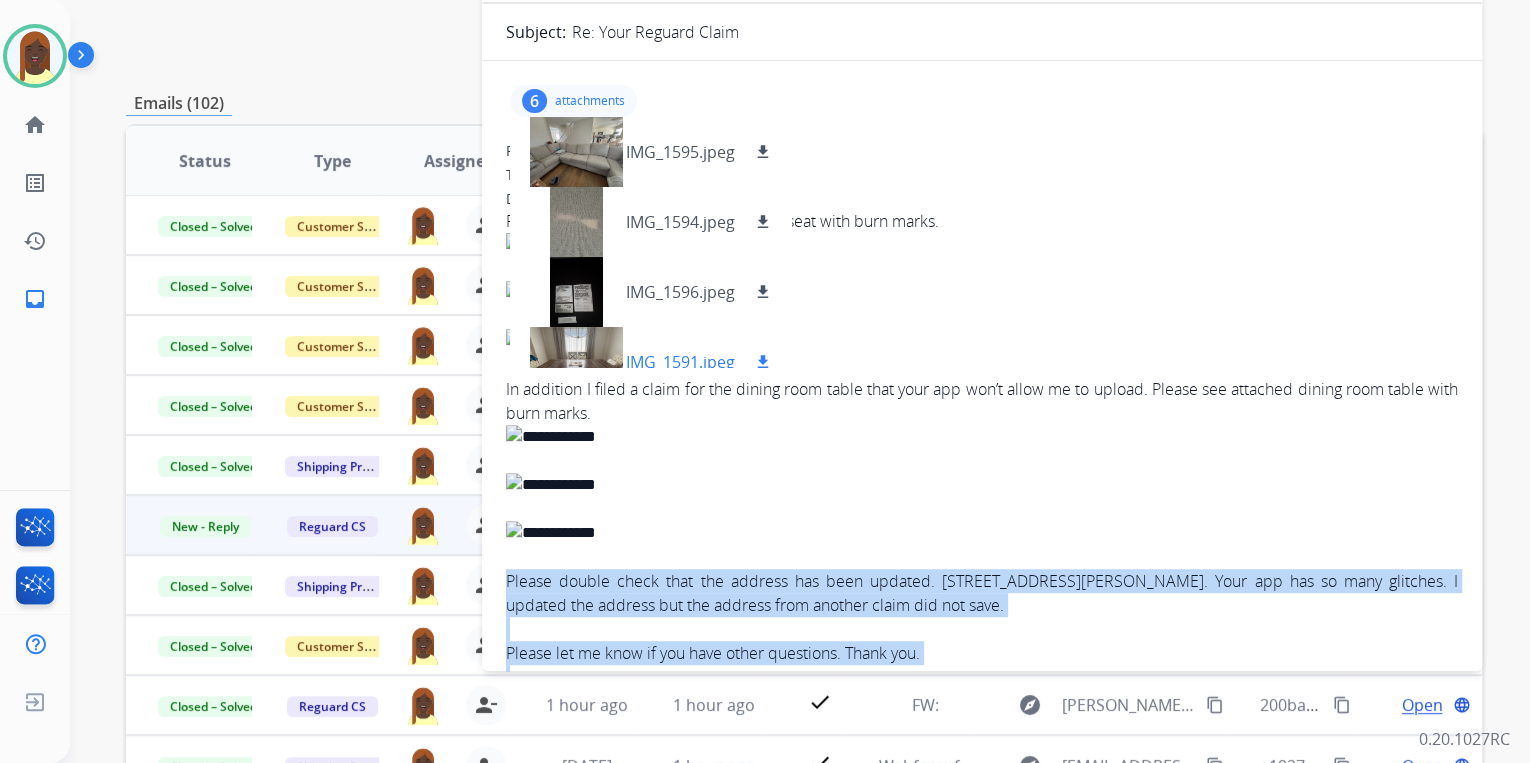 click on "download" at bounding box center (763, 362) 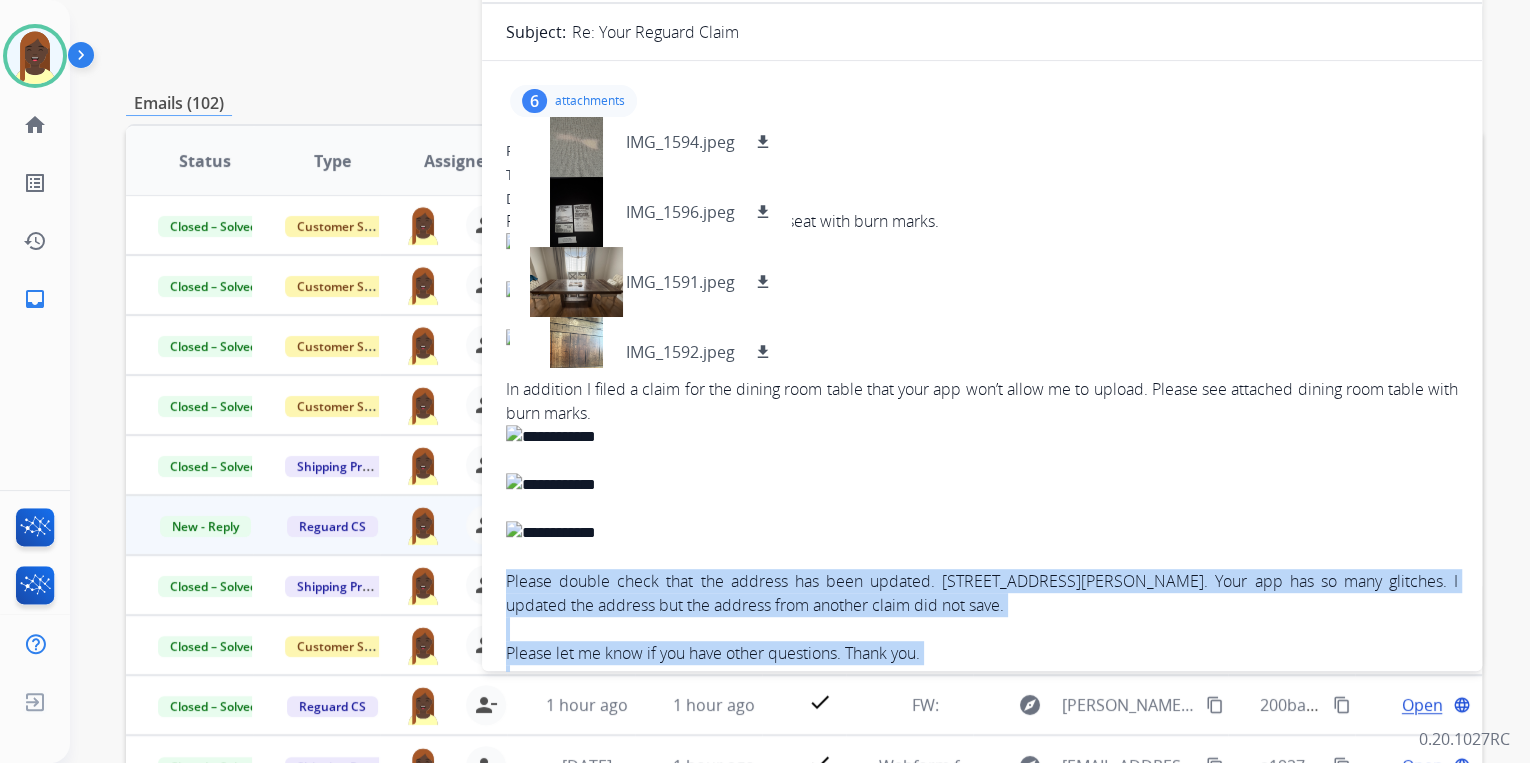 scroll, scrollTop: 160, scrollLeft: 0, axis: vertical 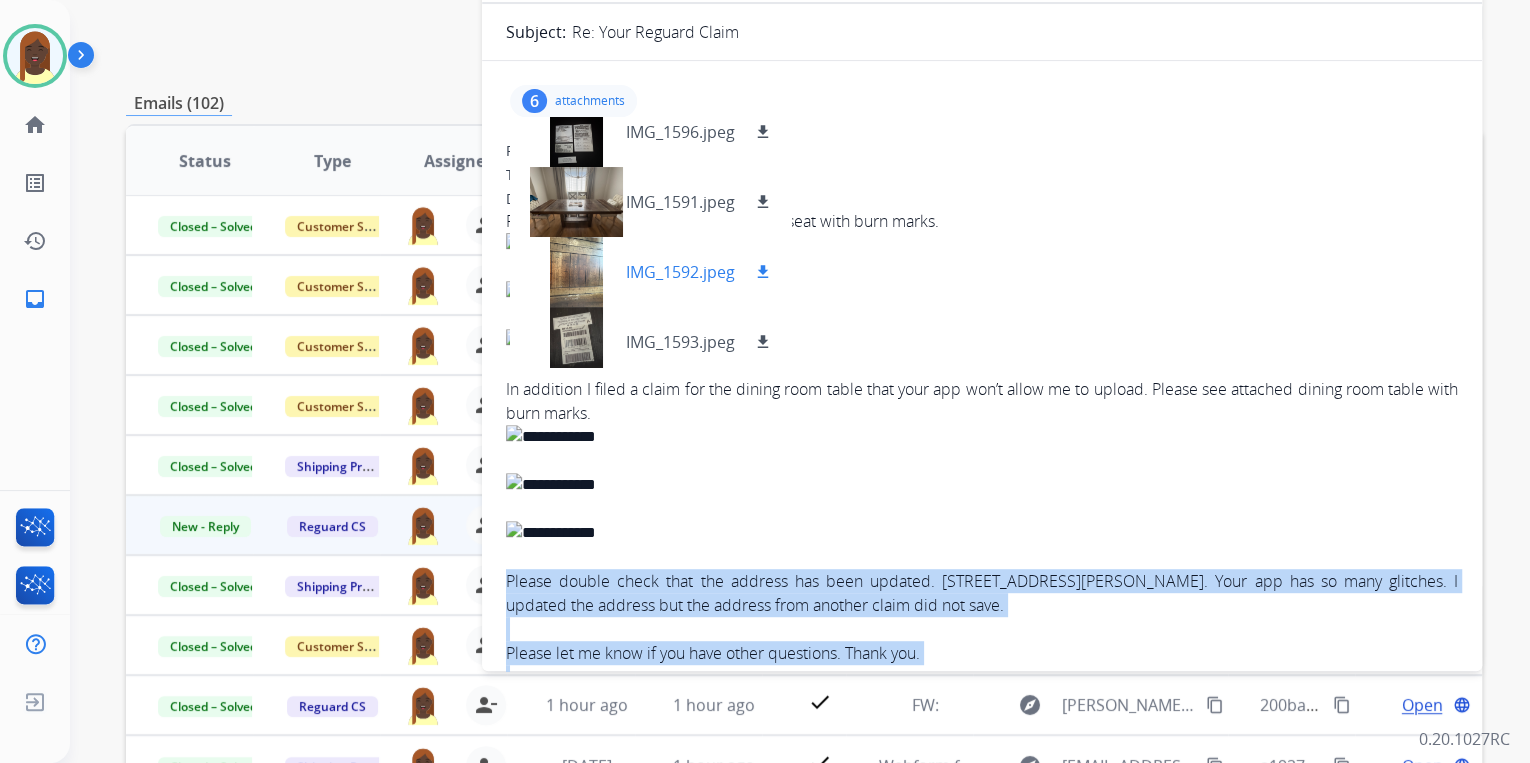 click on "download" at bounding box center (763, 272) 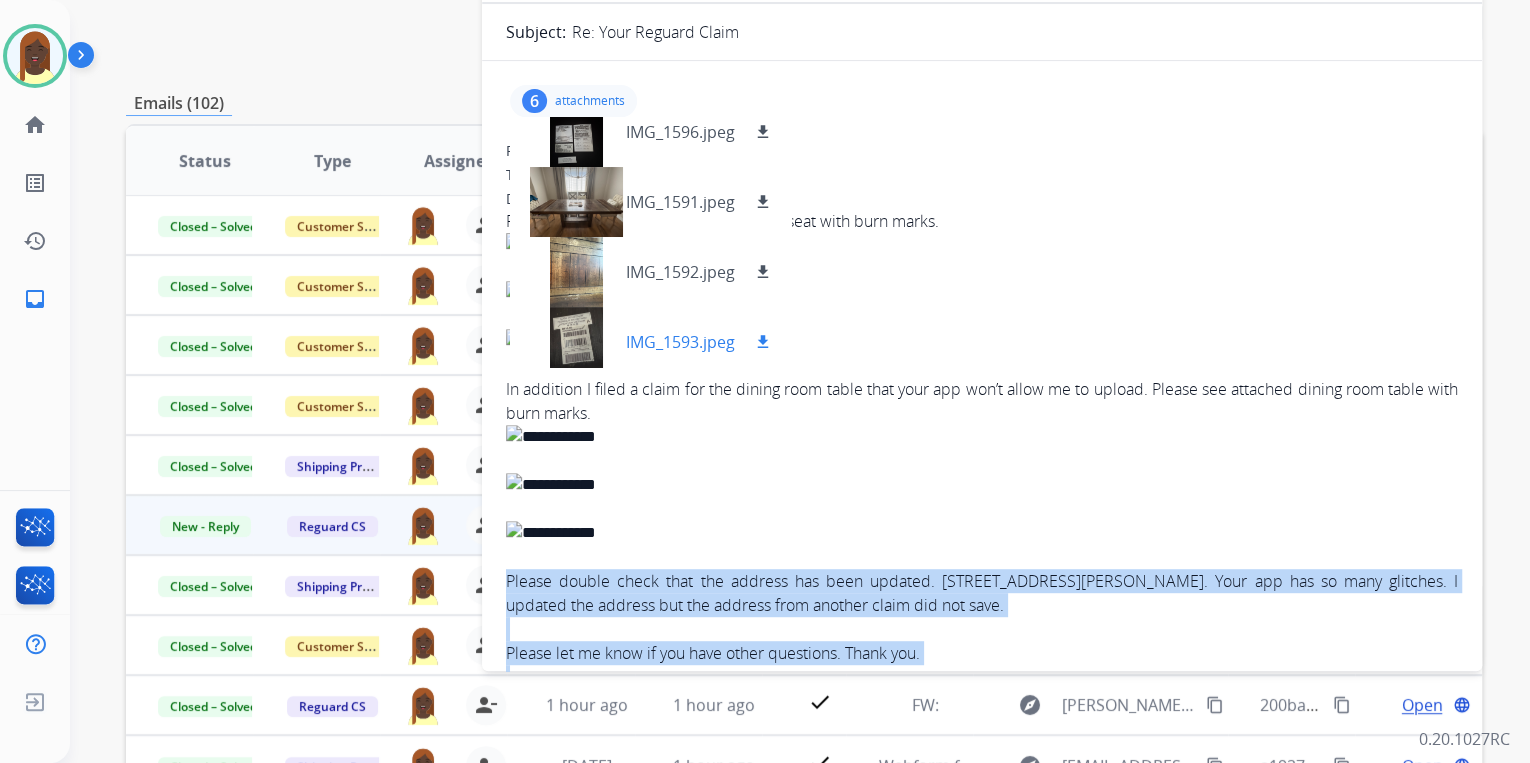 click on "download" at bounding box center [763, 342] 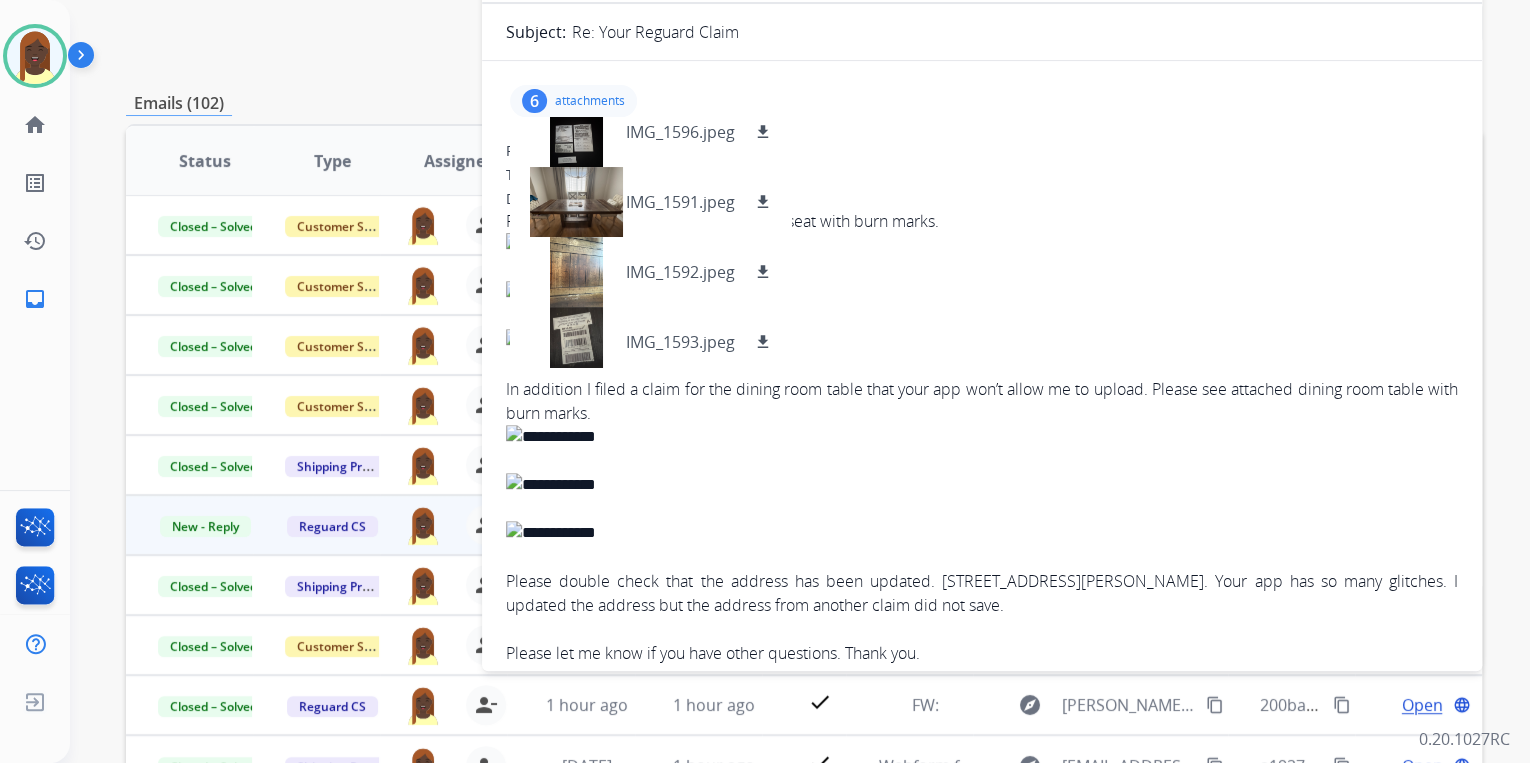 click at bounding box center (982, 269) 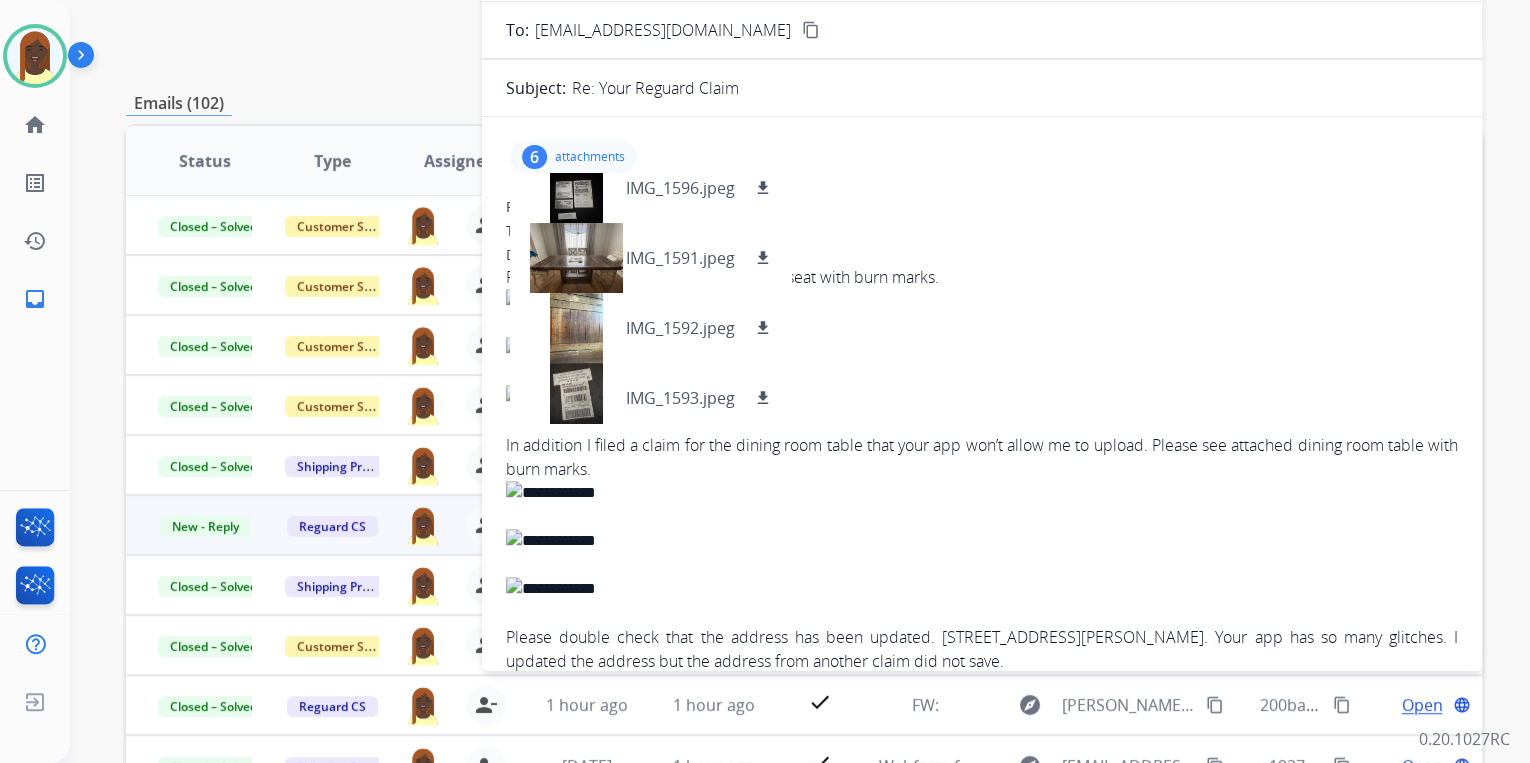 scroll, scrollTop: 0, scrollLeft: 0, axis: both 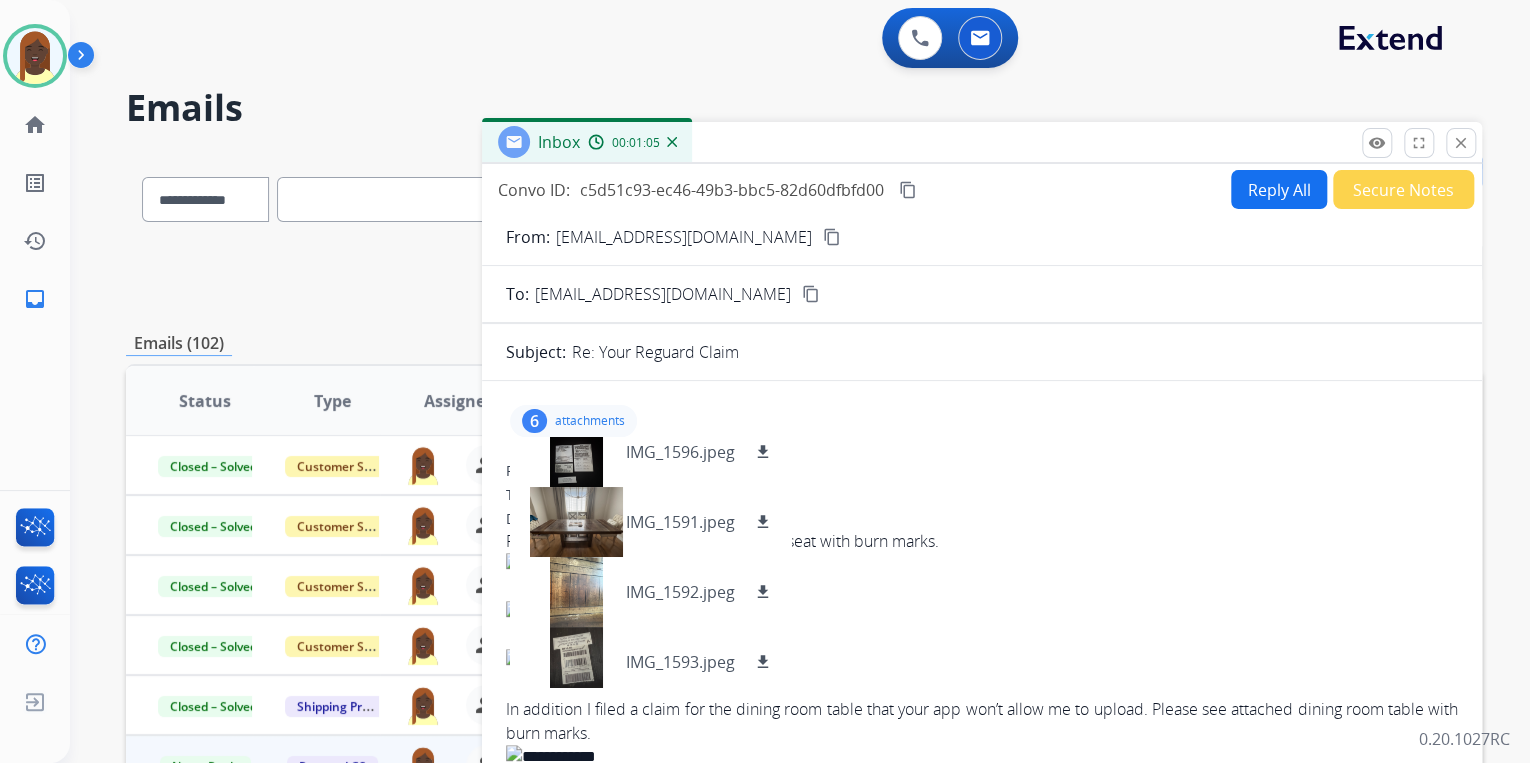 click on "content_copy" at bounding box center (832, 237) 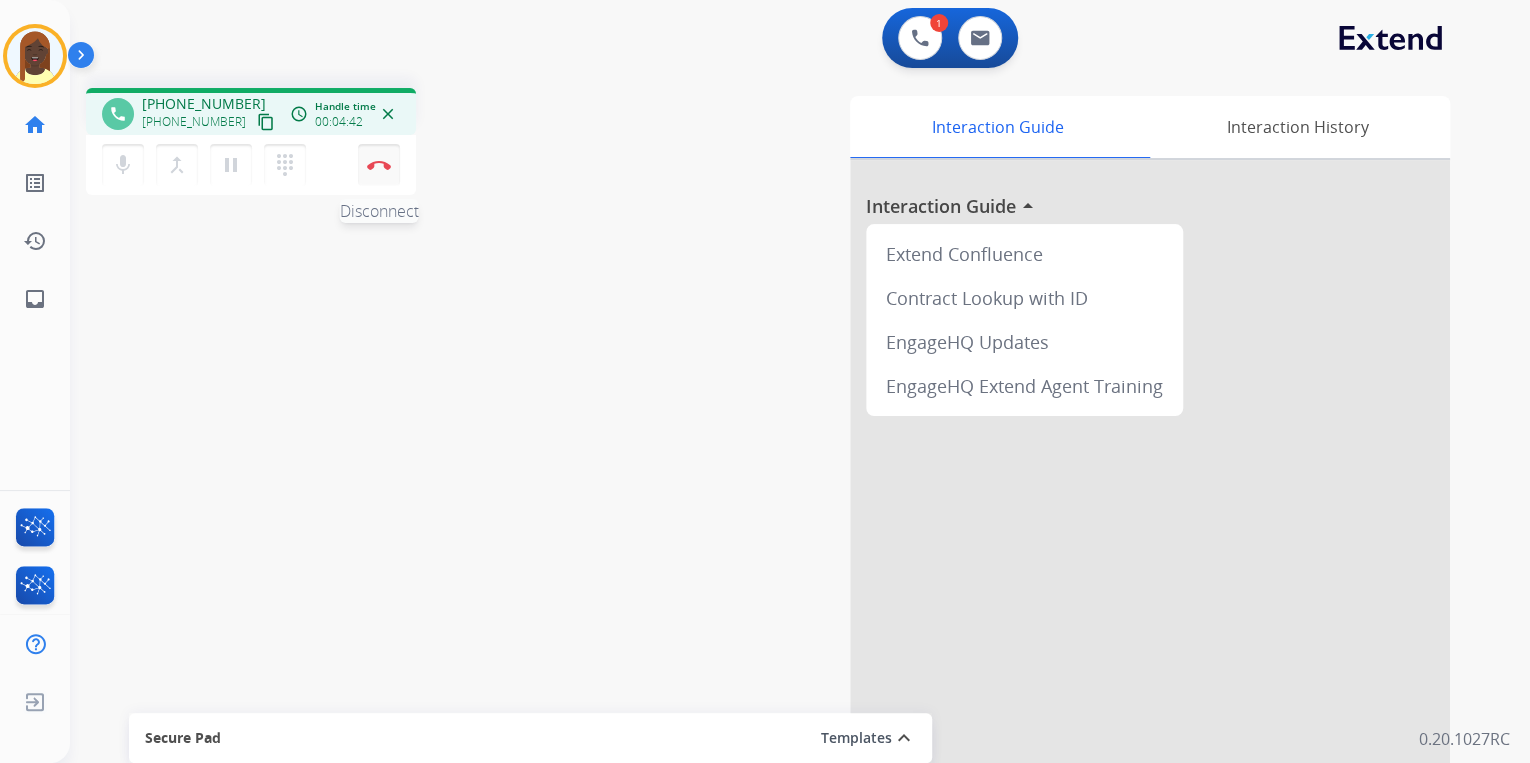 click at bounding box center (379, 165) 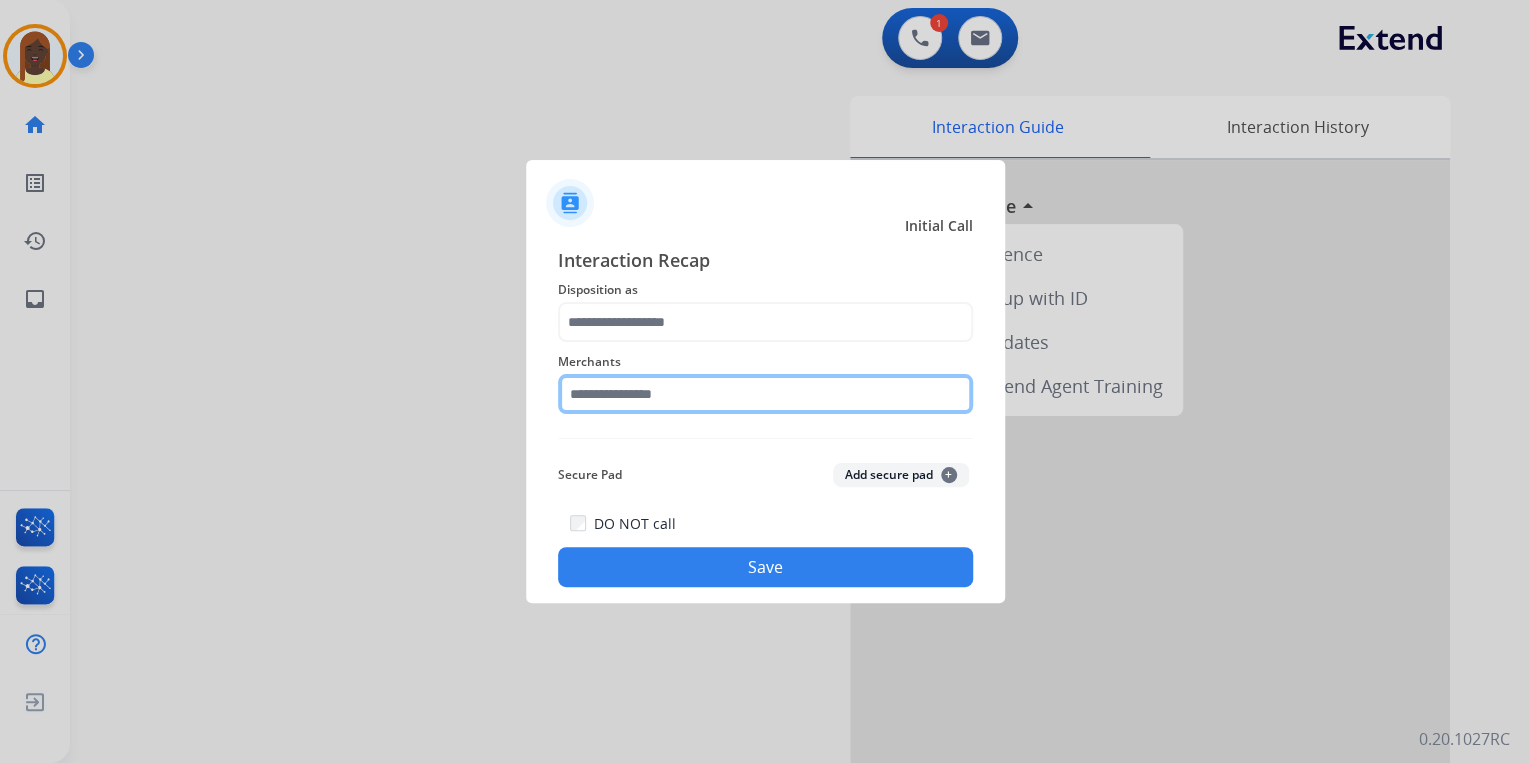 click 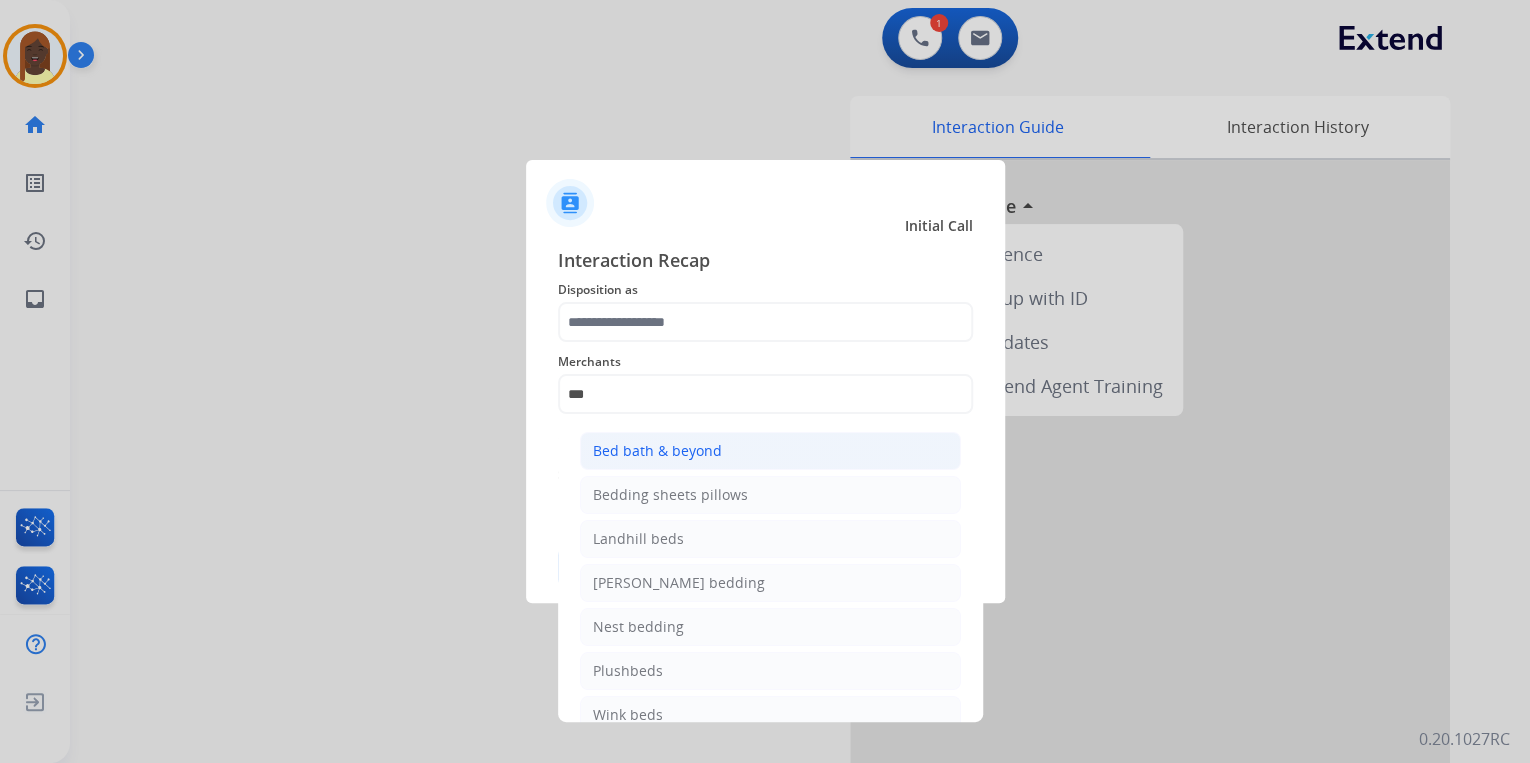click on "Bed bath & beyond" 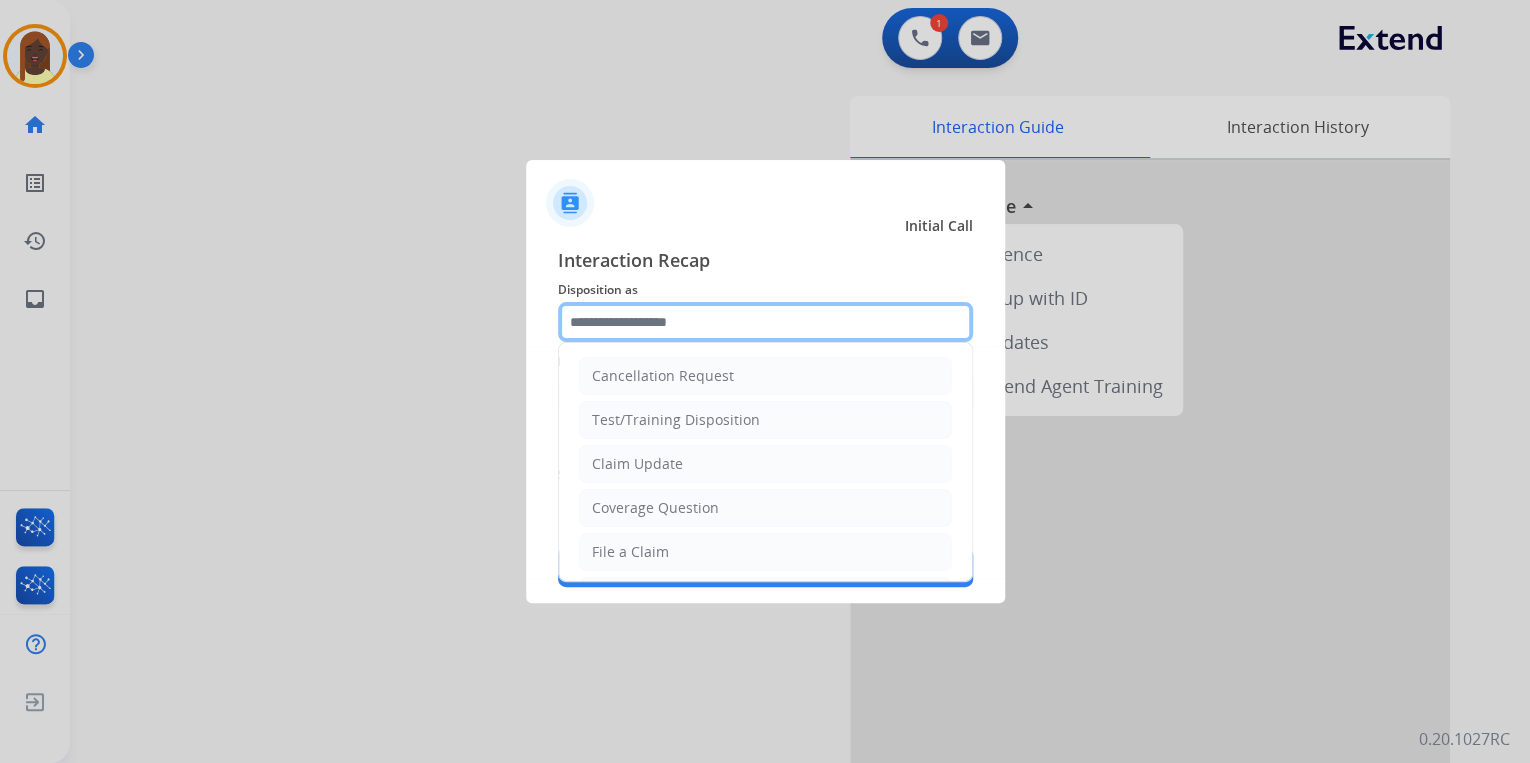 click 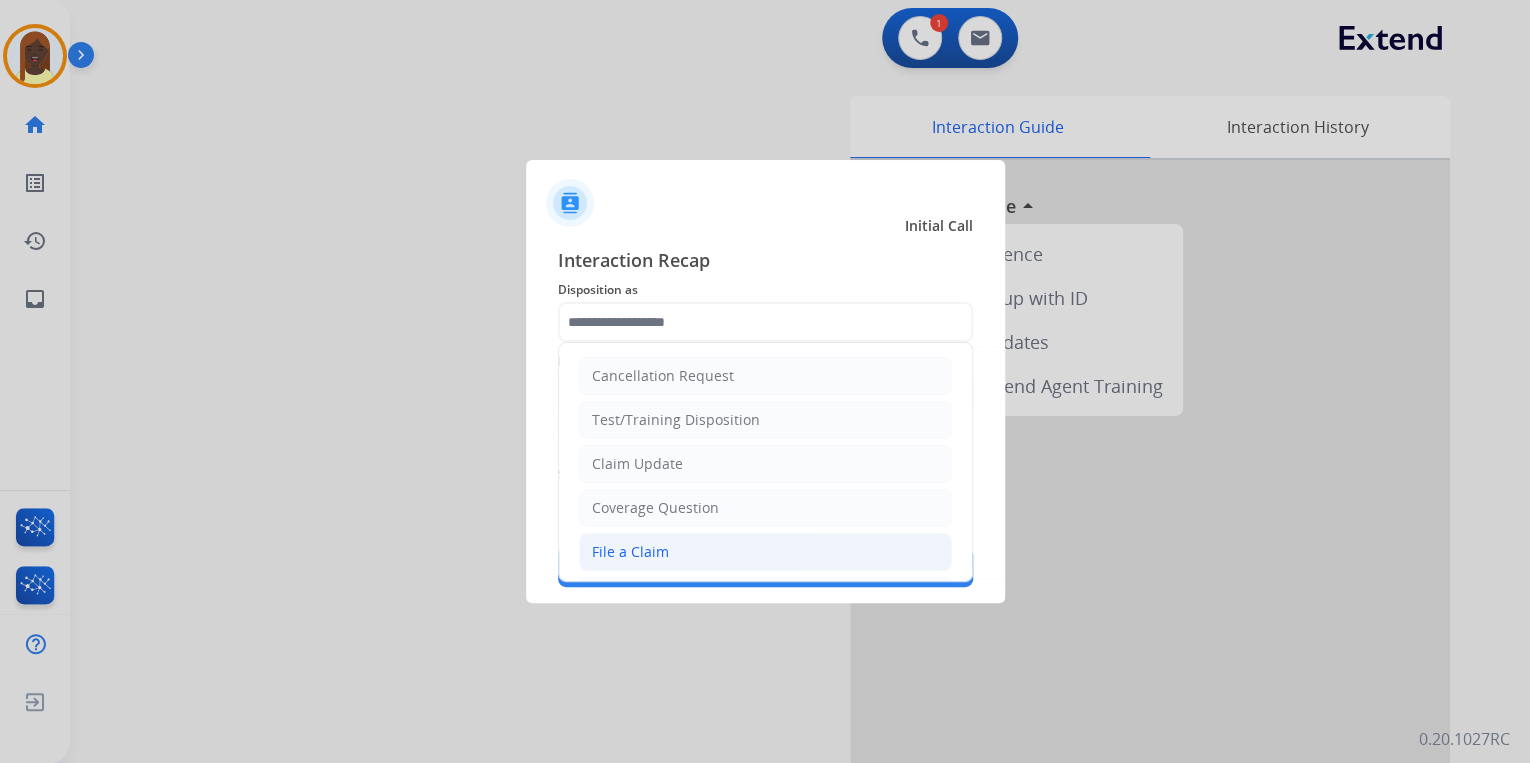 click on "File a Claim" 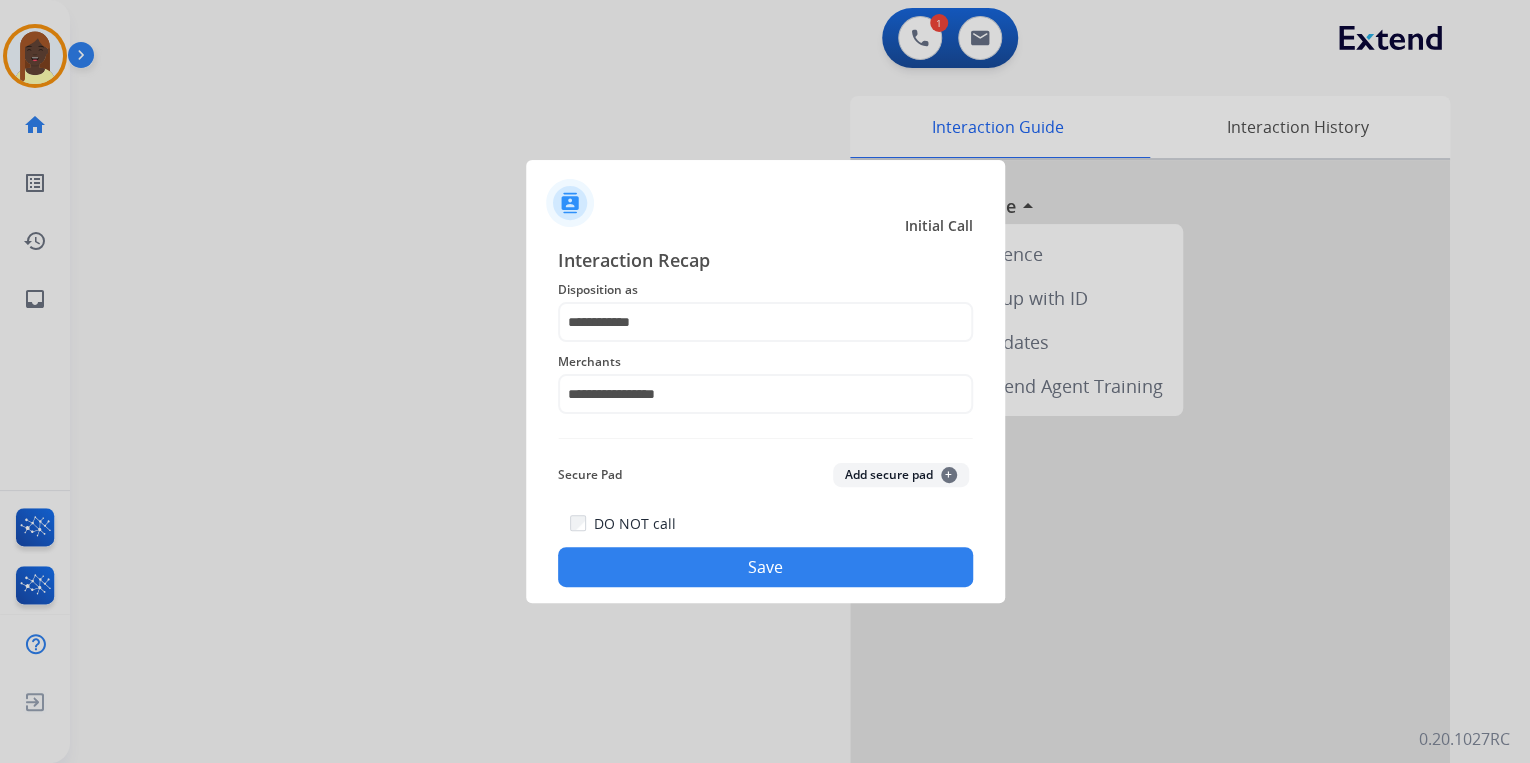 click on "Save" 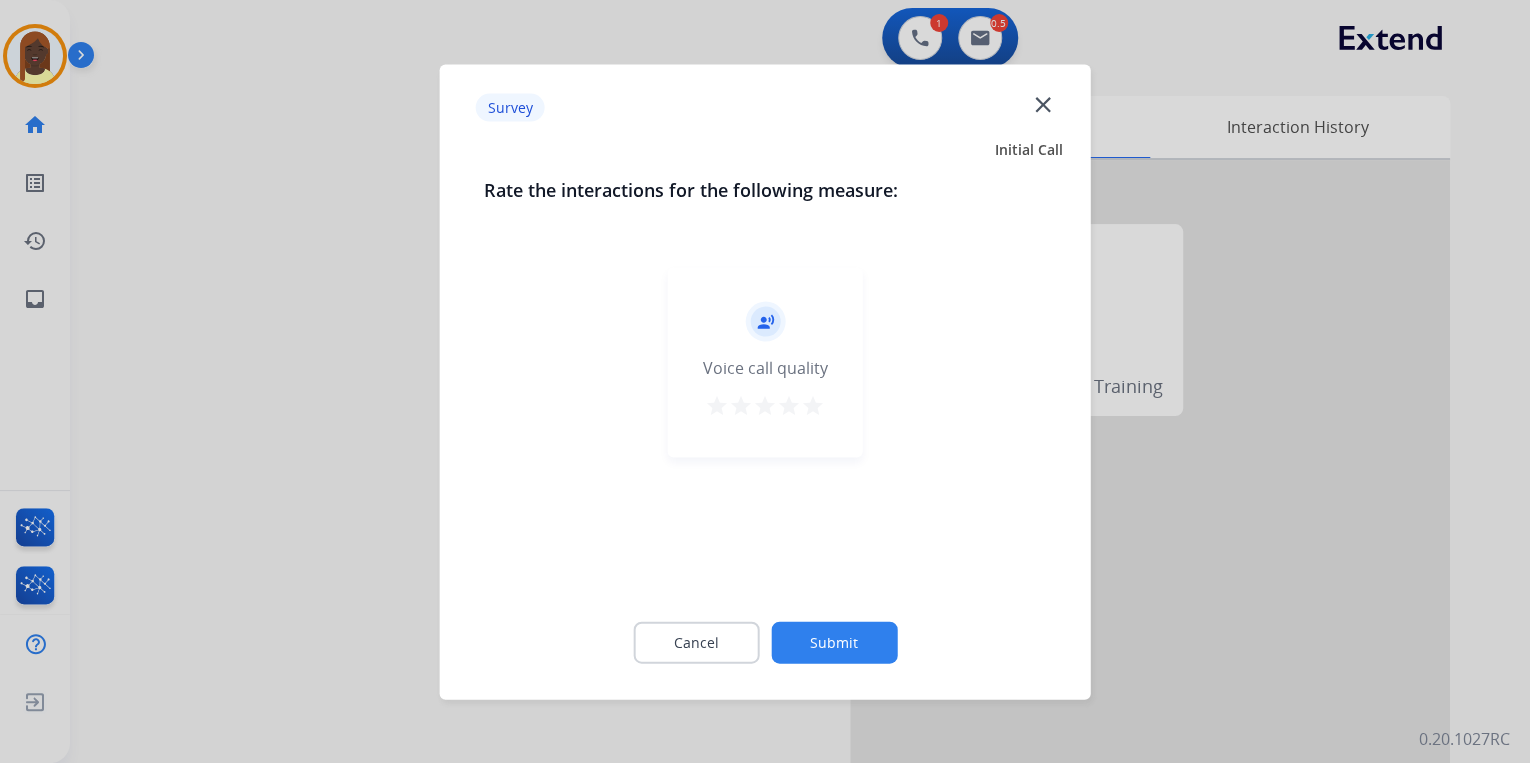 click on "star" at bounding box center (813, 405) 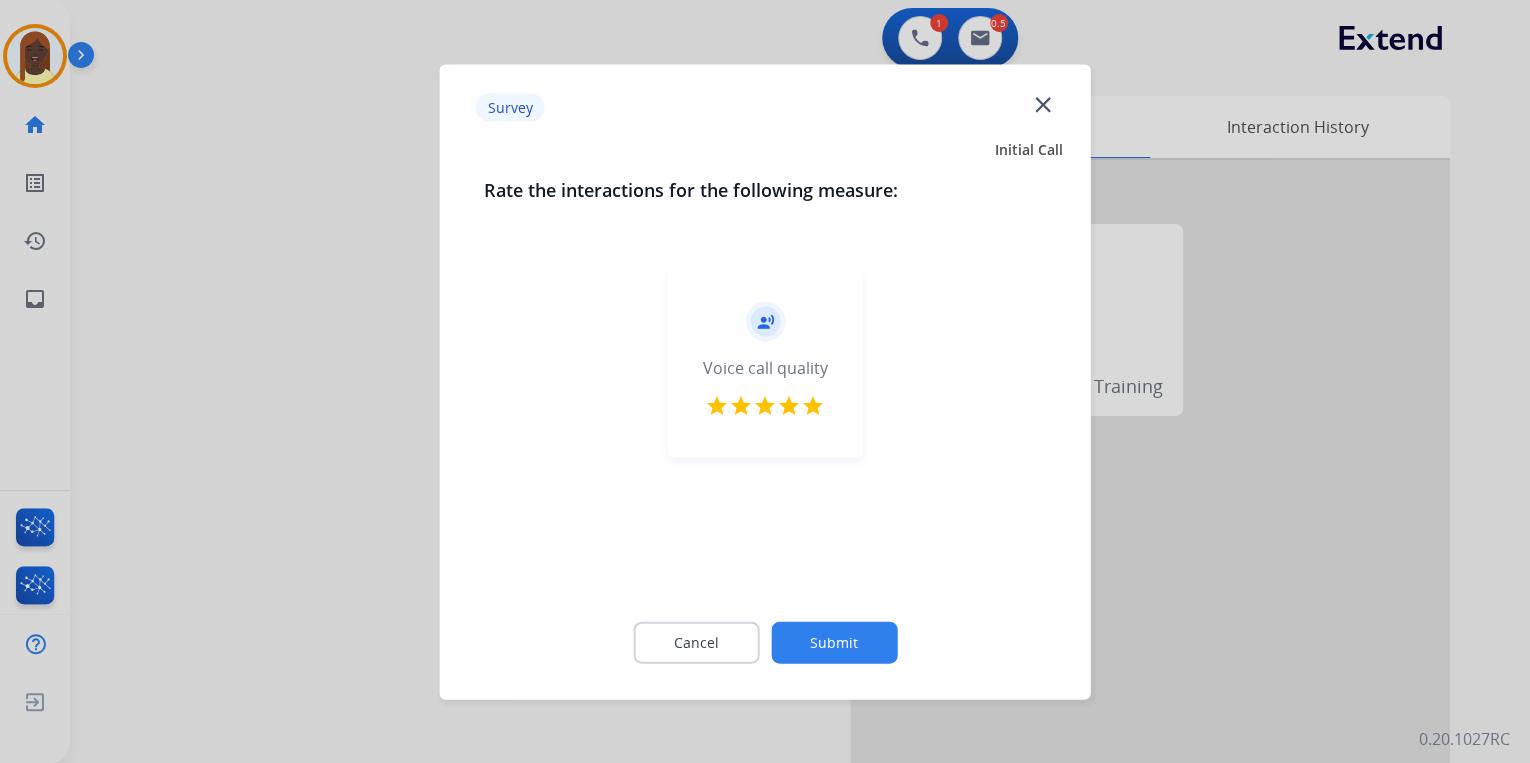 click on "Submit" 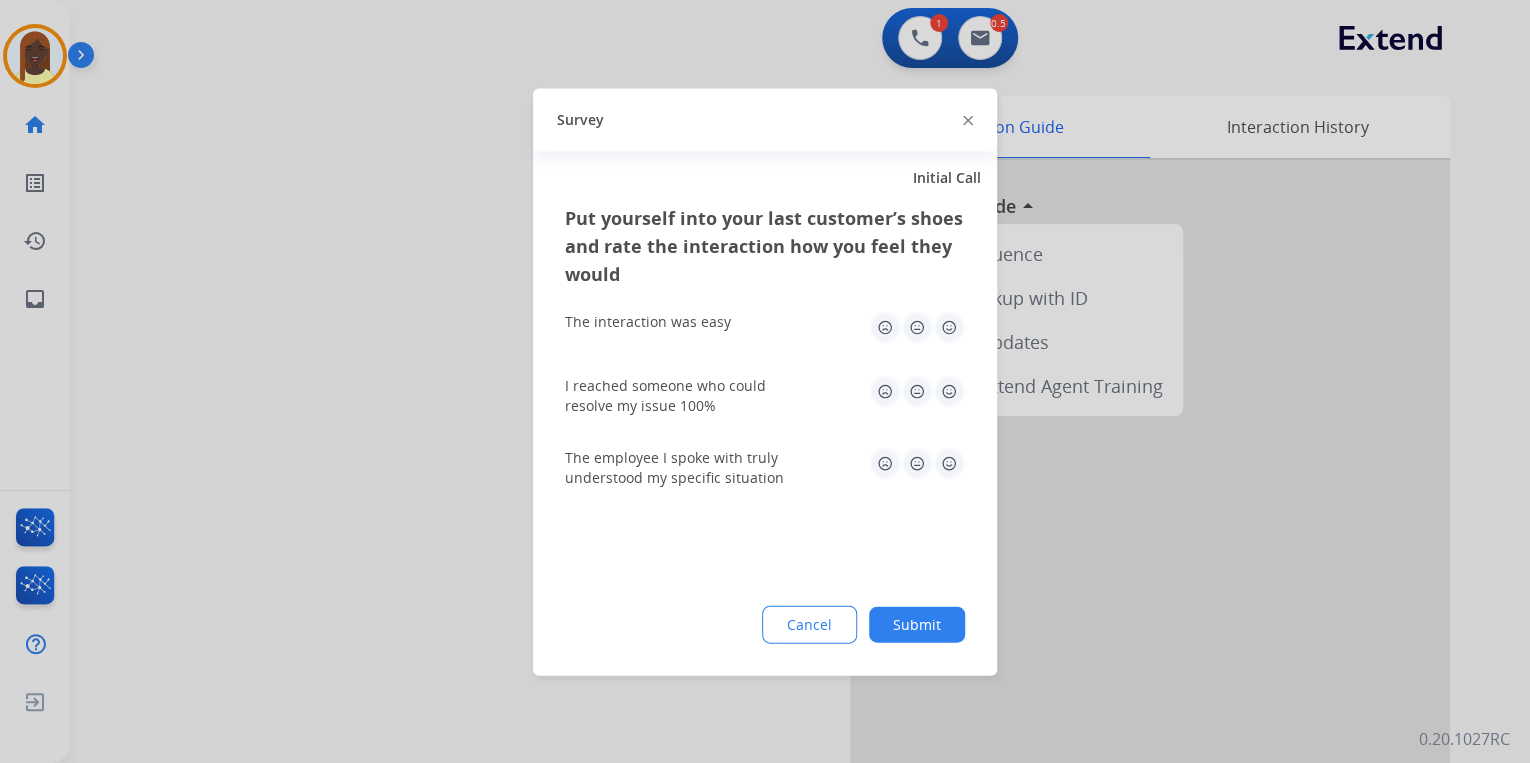 click 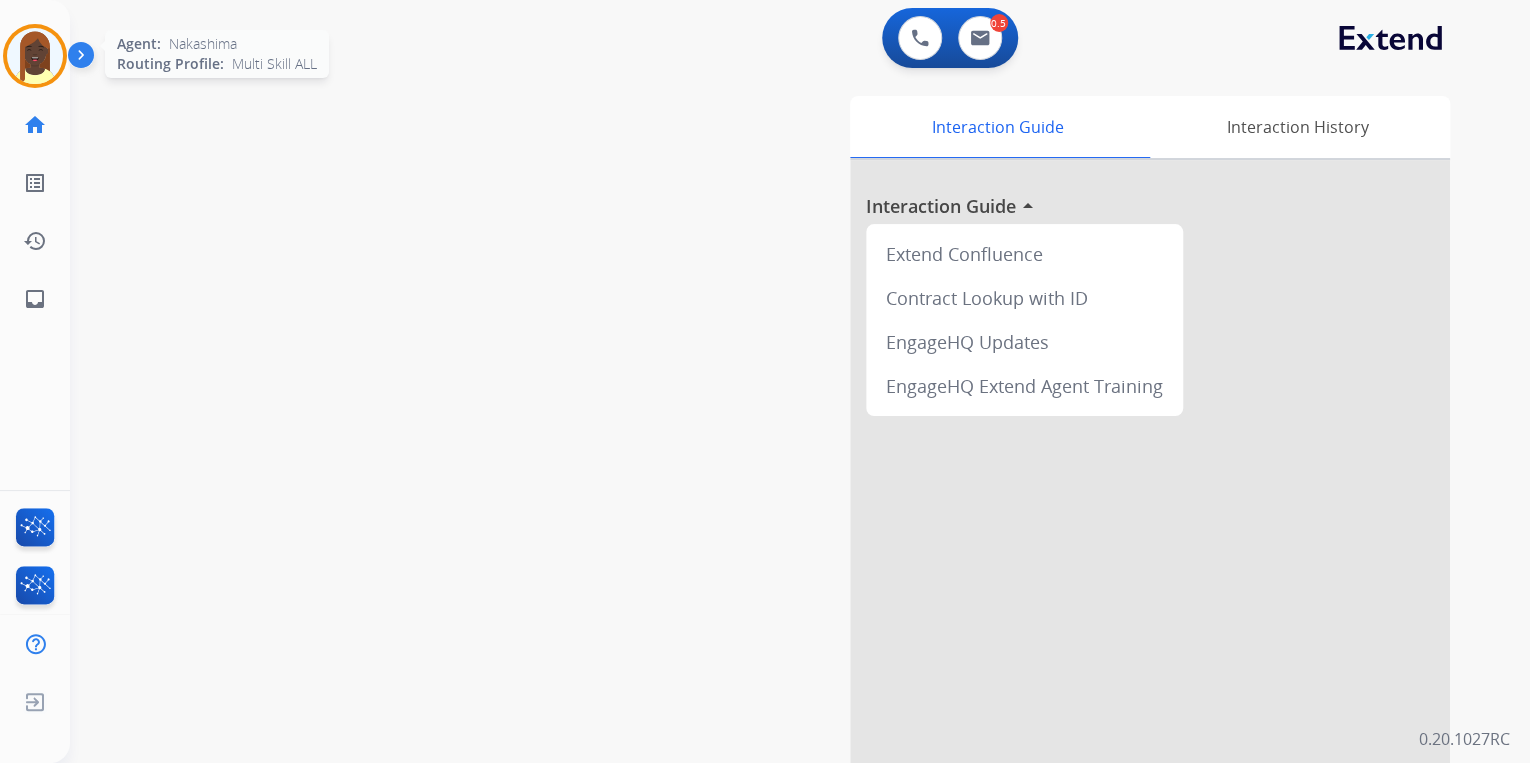 click at bounding box center (35, 56) 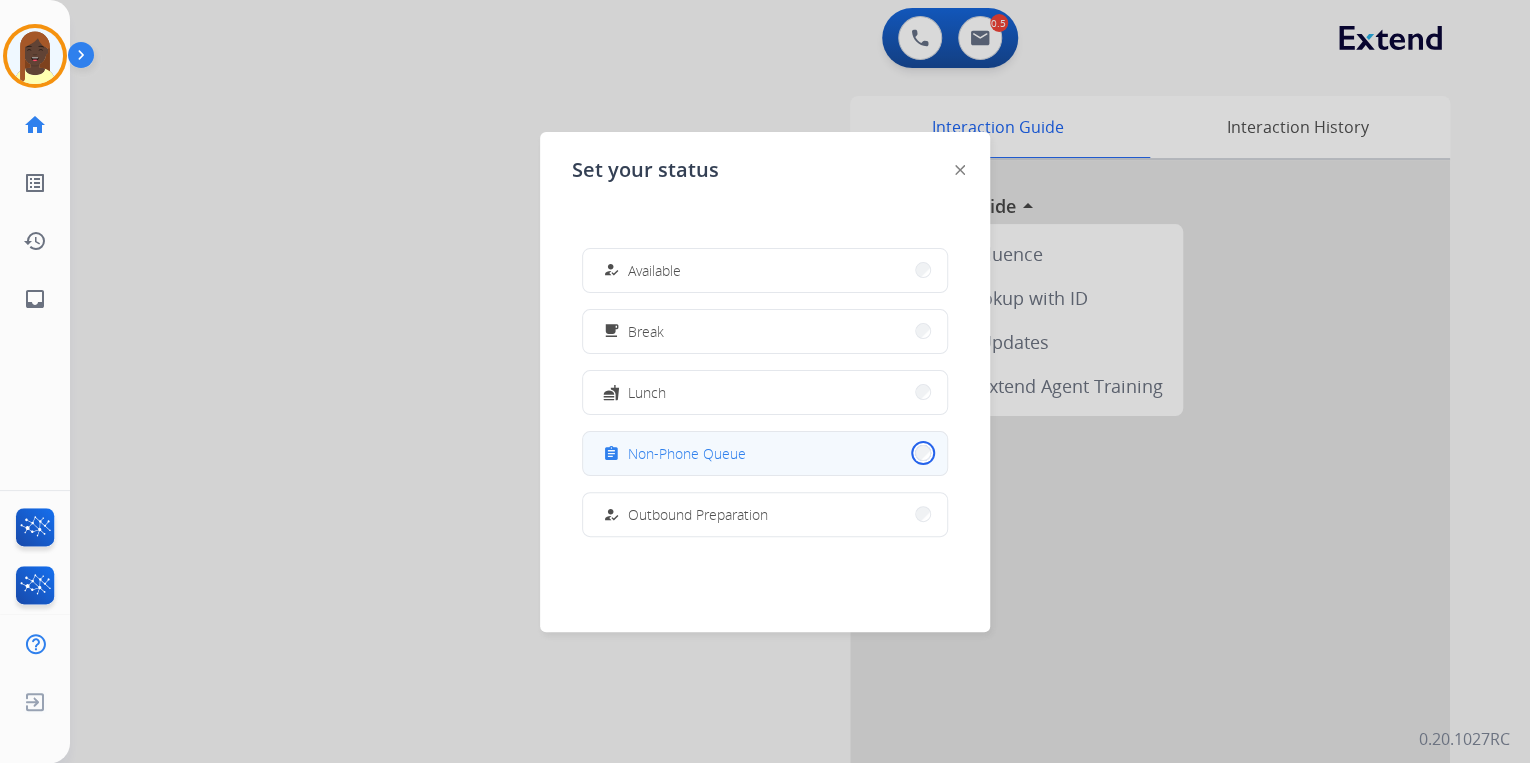 click on "assignment Non-Phone Queue" at bounding box center [765, 453] 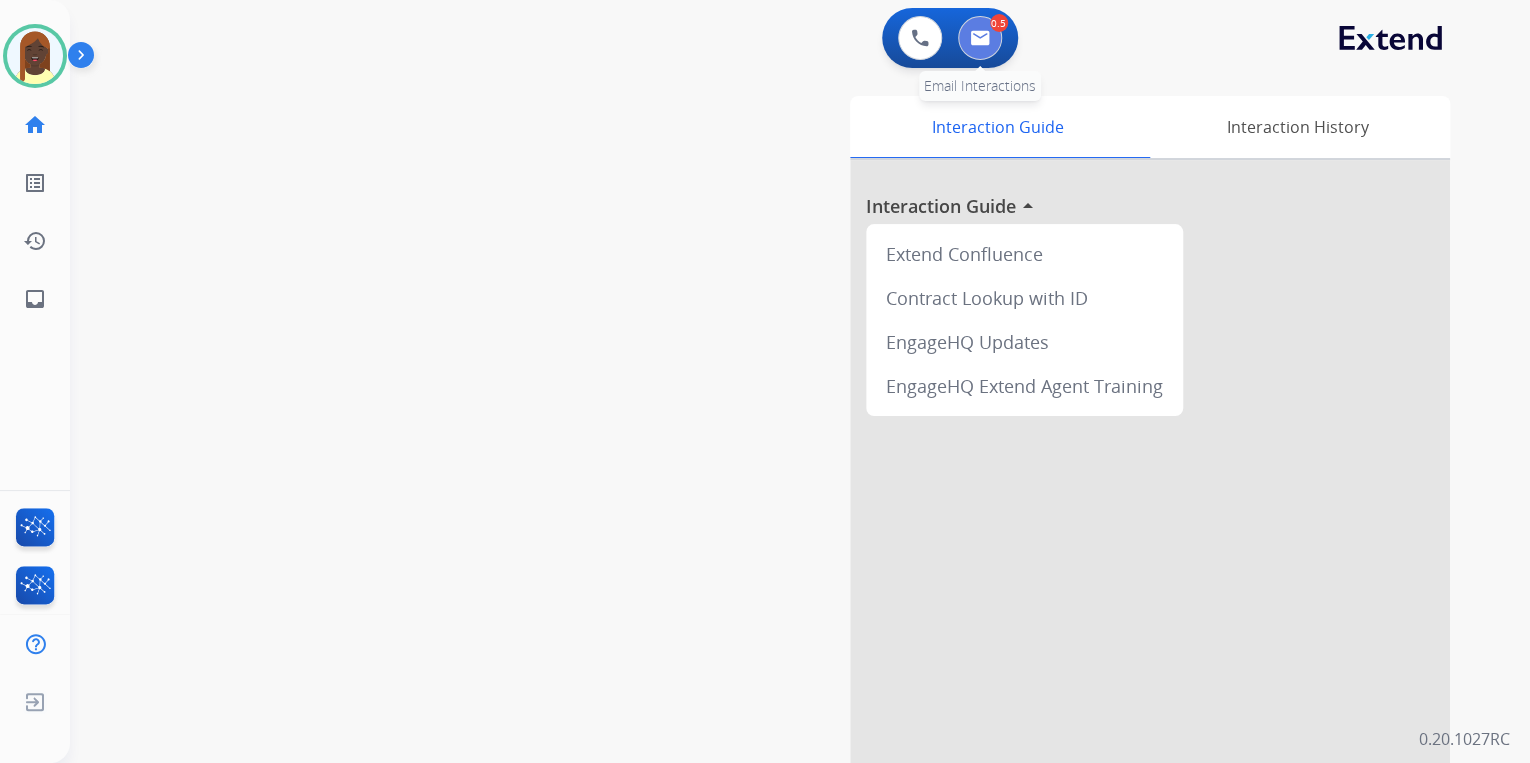 click at bounding box center (980, 38) 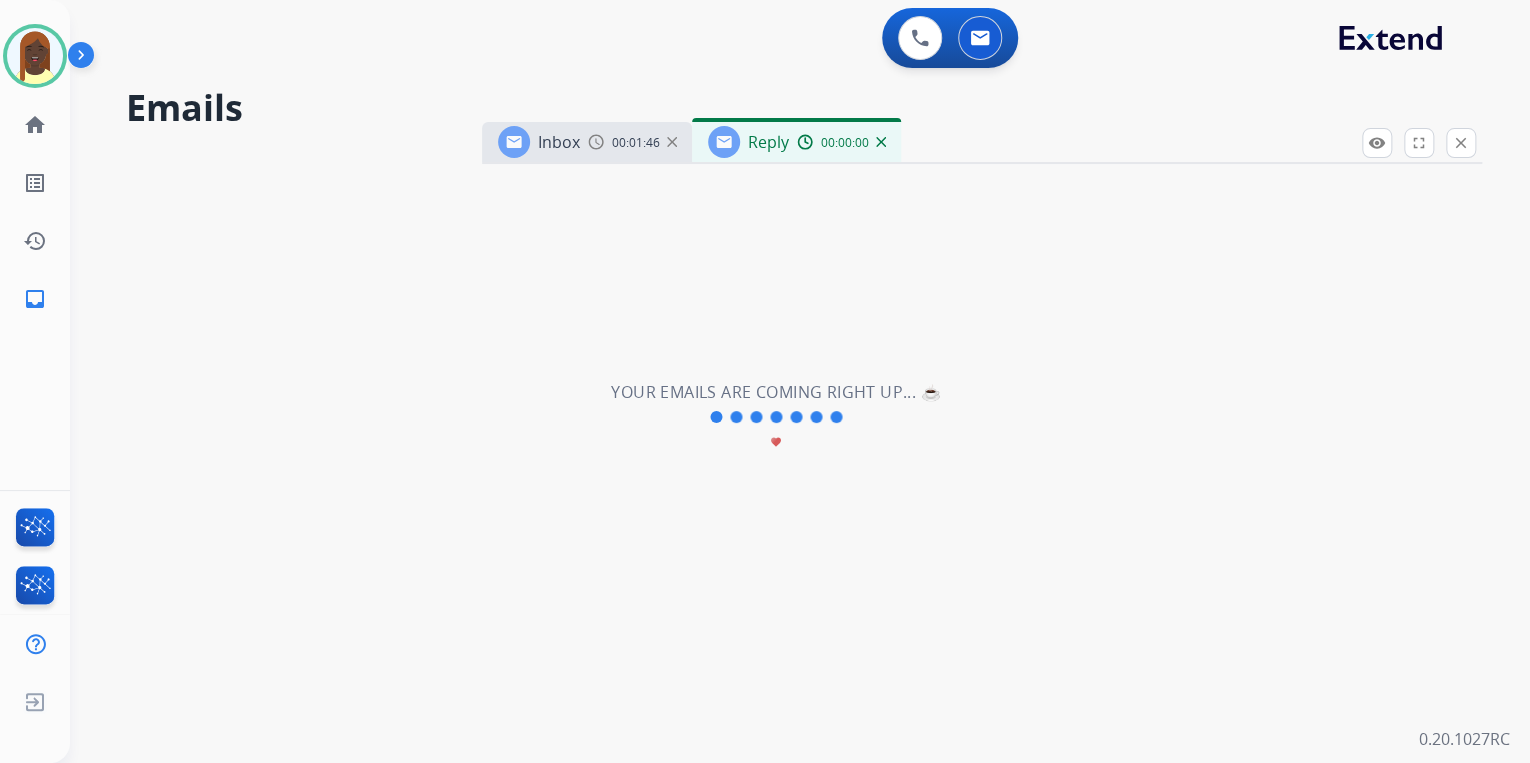 select on "**********" 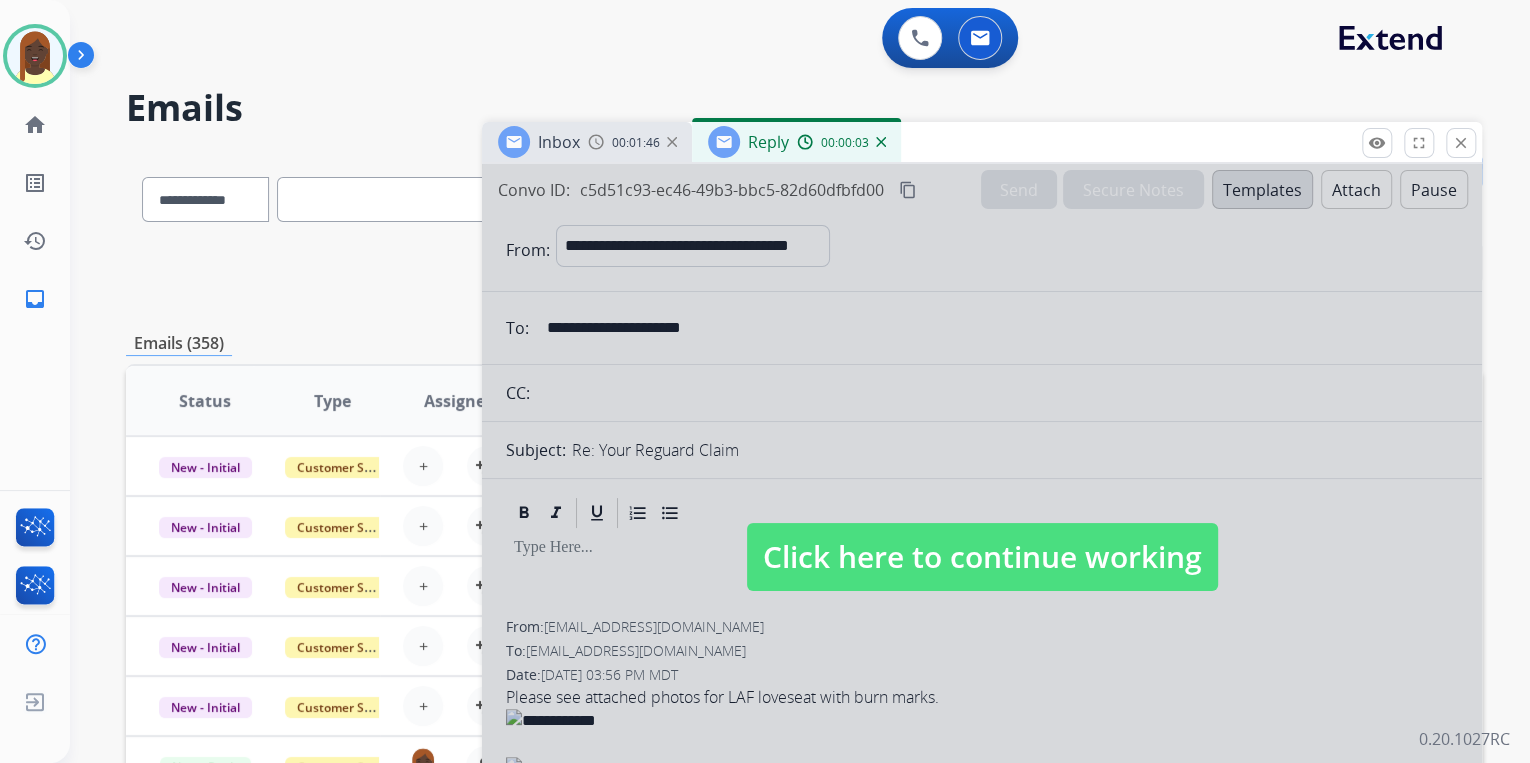 click on "Click here to continue working" at bounding box center [982, 557] 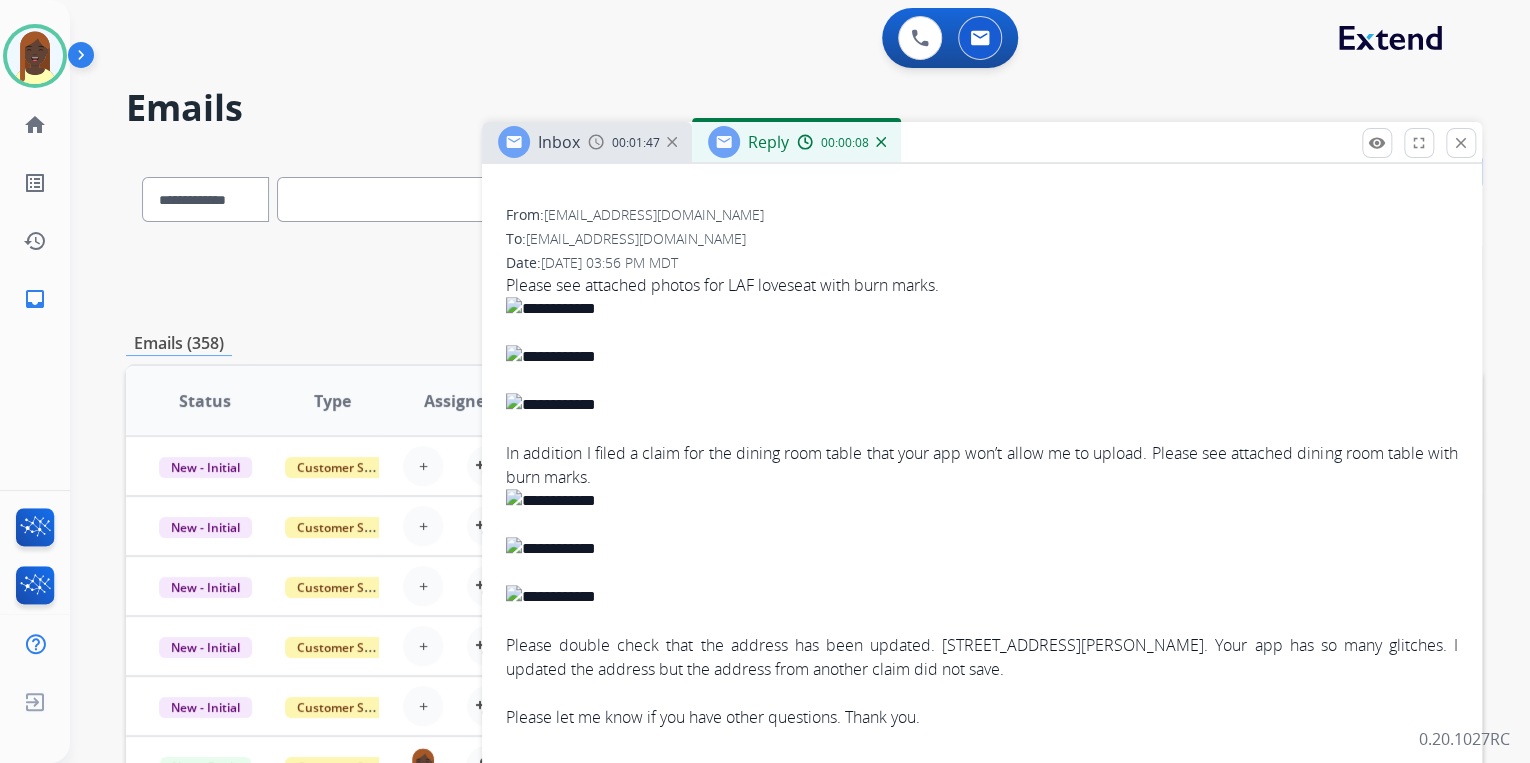 scroll, scrollTop: 400, scrollLeft: 0, axis: vertical 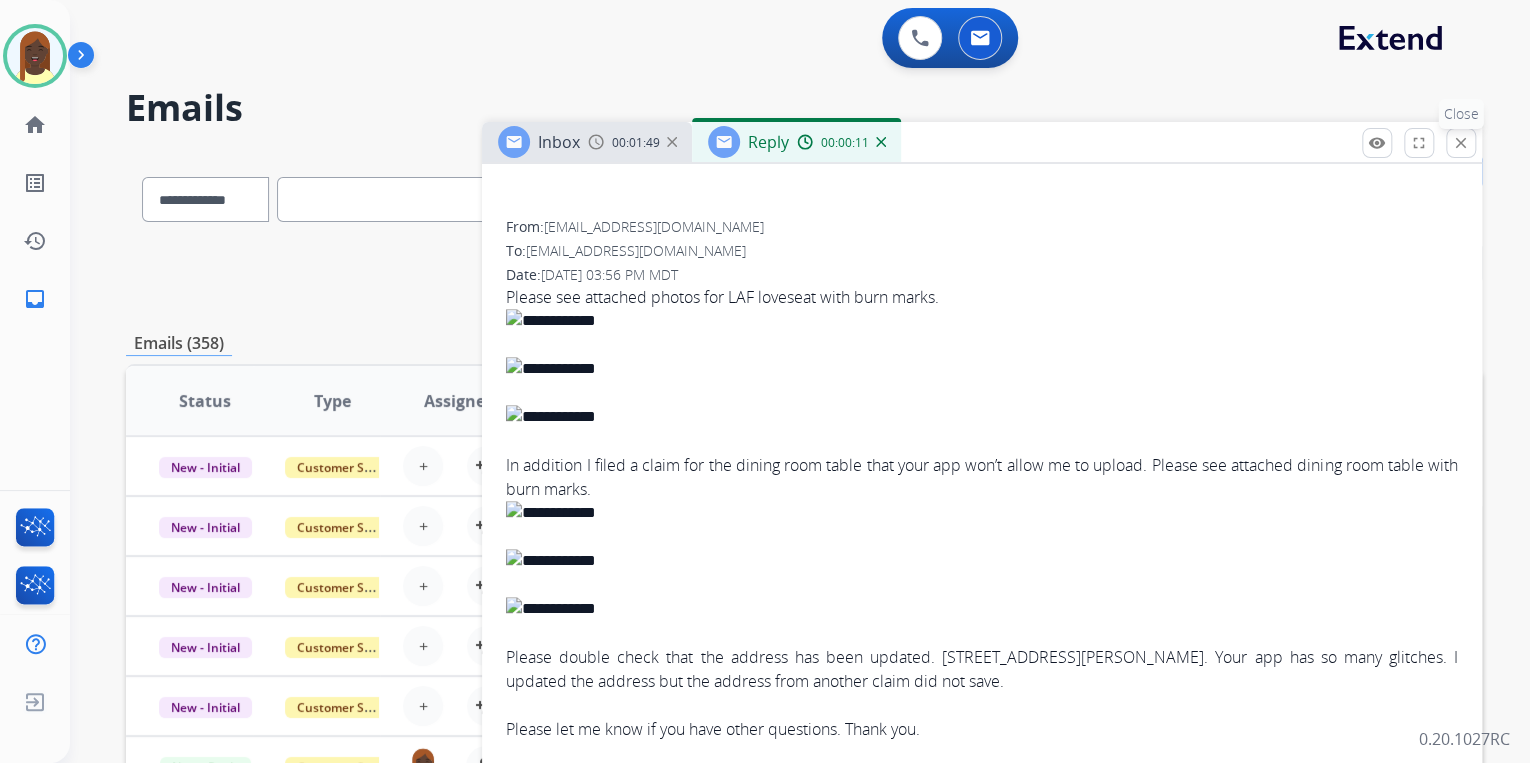 click on "close" at bounding box center [1461, 143] 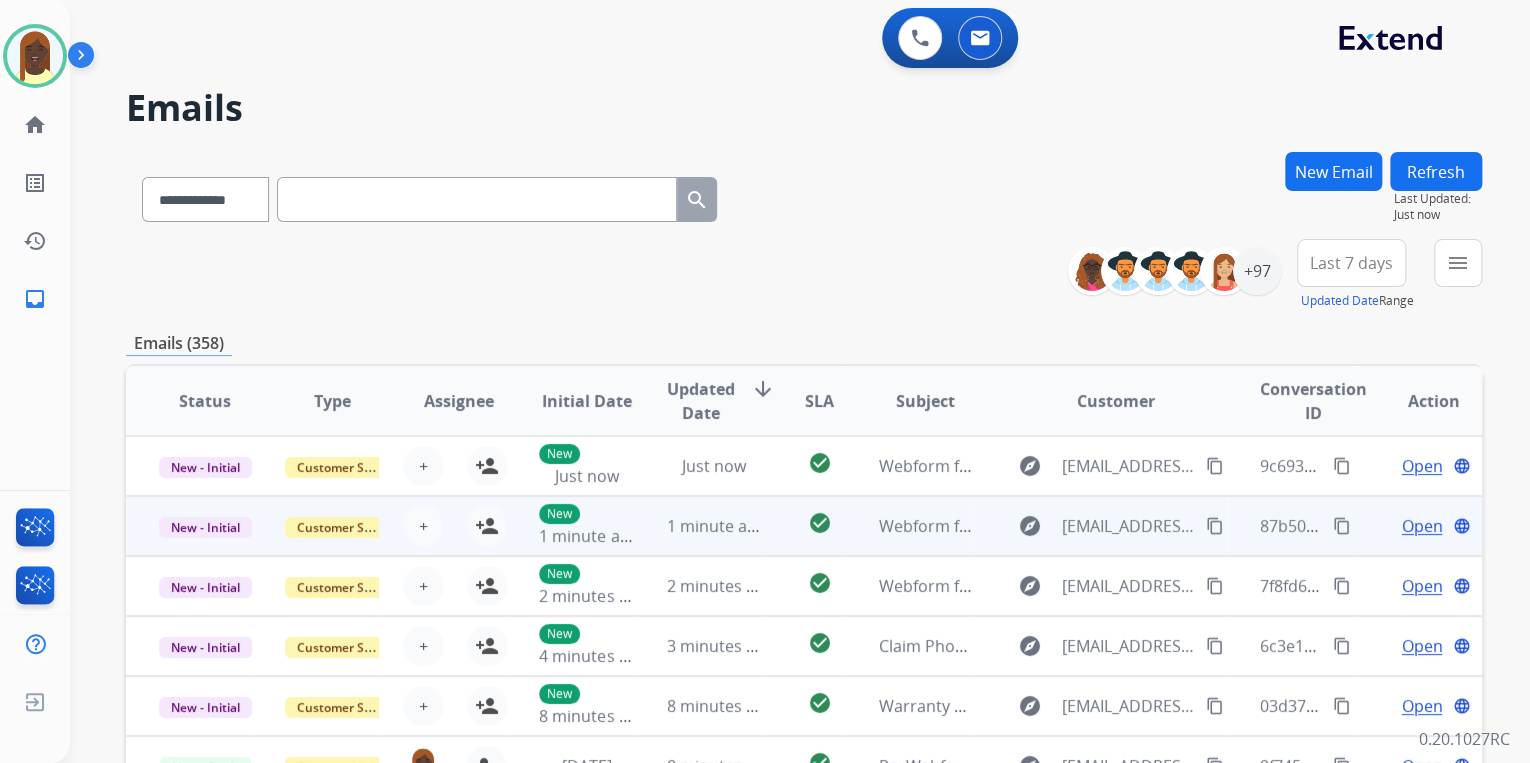 scroll, scrollTop: 1, scrollLeft: 0, axis: vertical 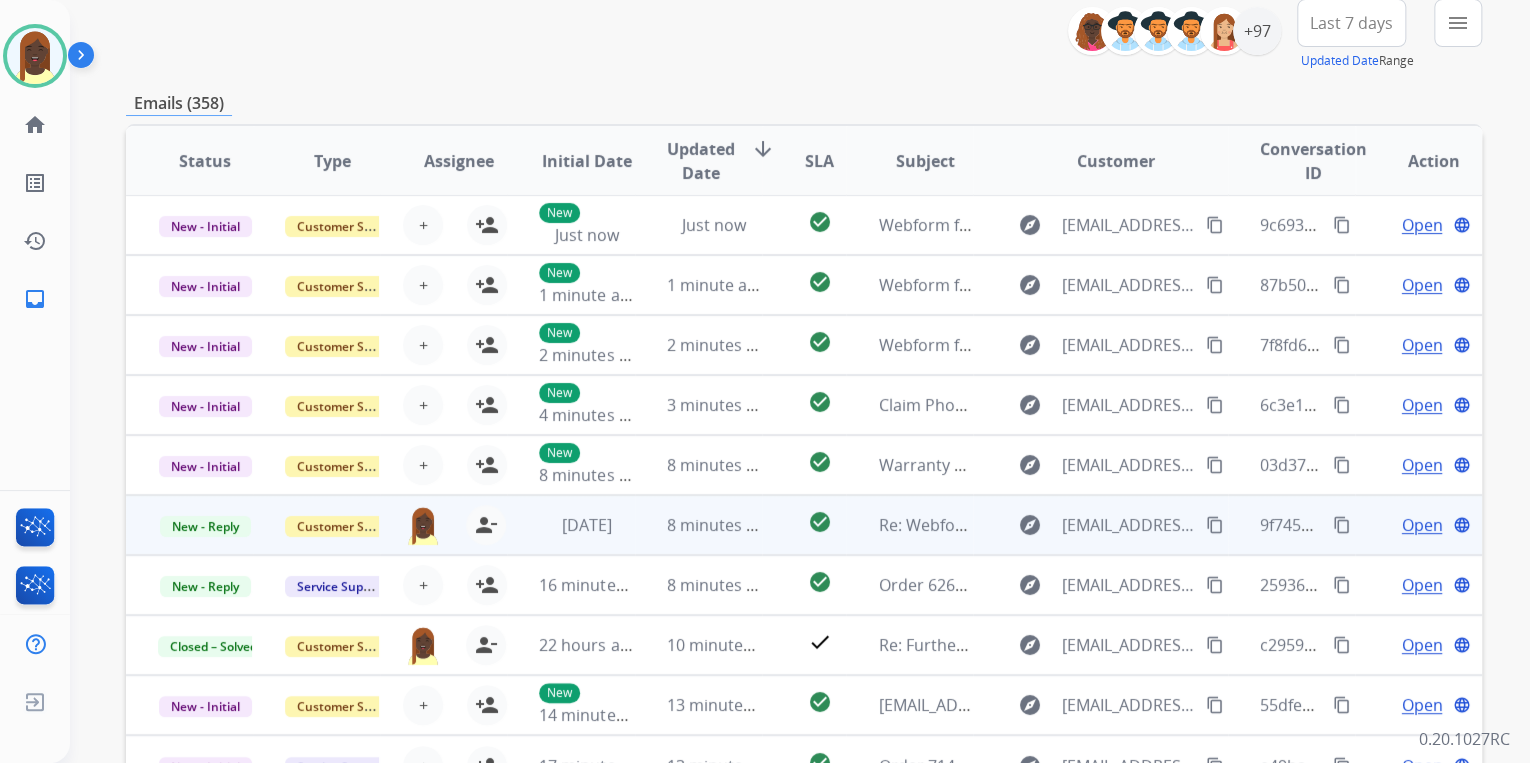 click on "Open" at bounding box center [1421, 525] 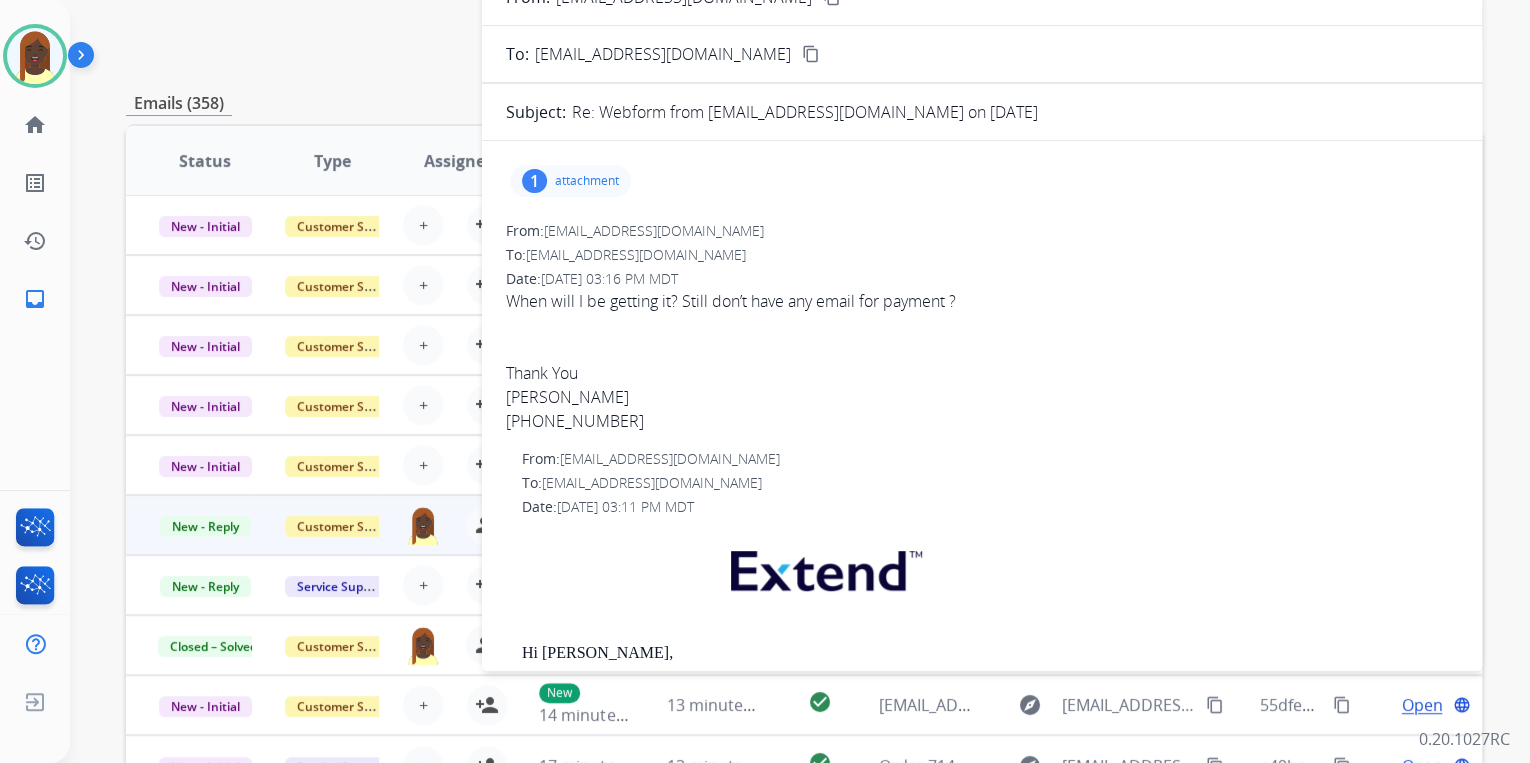 click on "attachment" at bounding box center (587, 181) 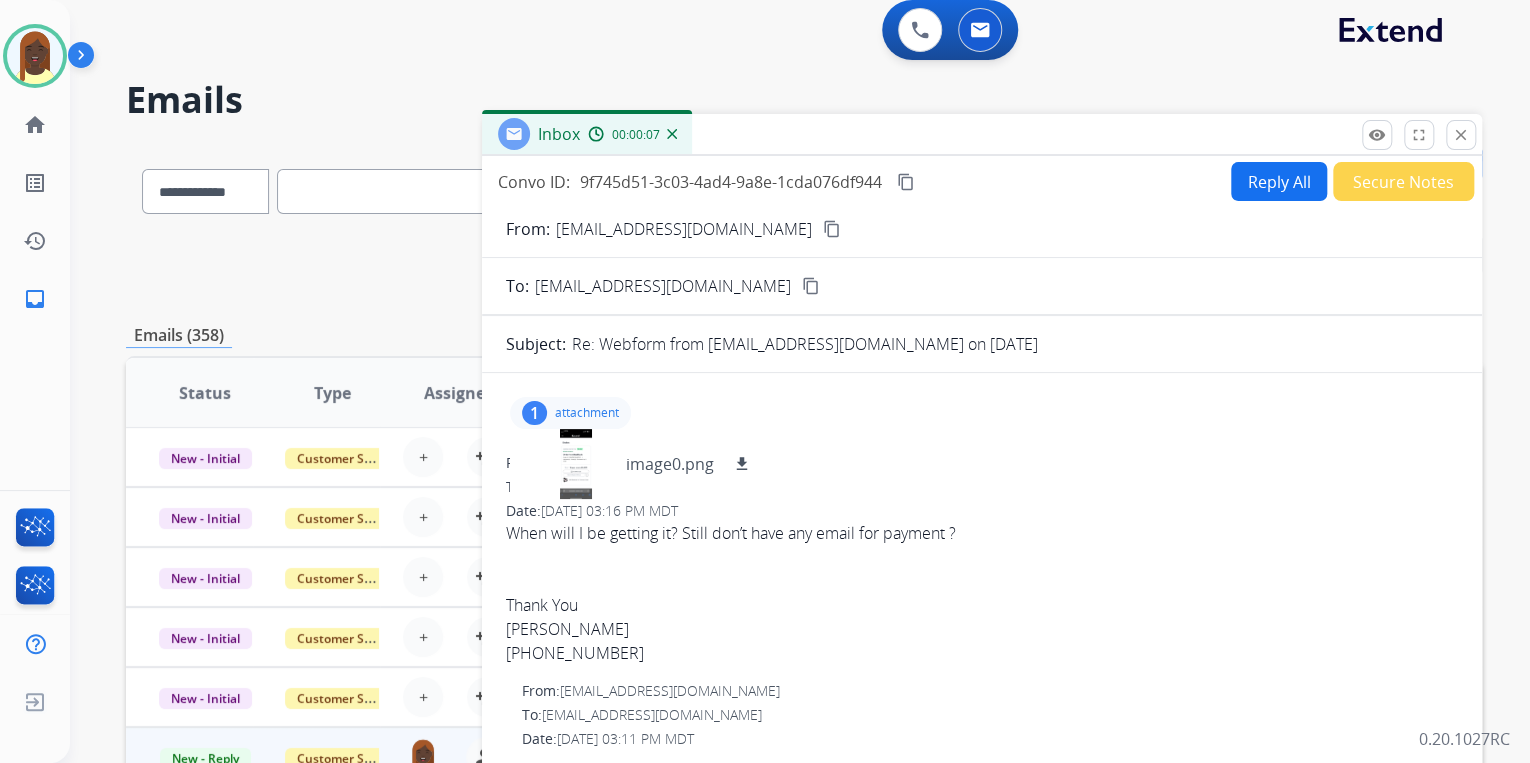 scroll, scrollTop: 0, scrollLeft: 0, axis: both 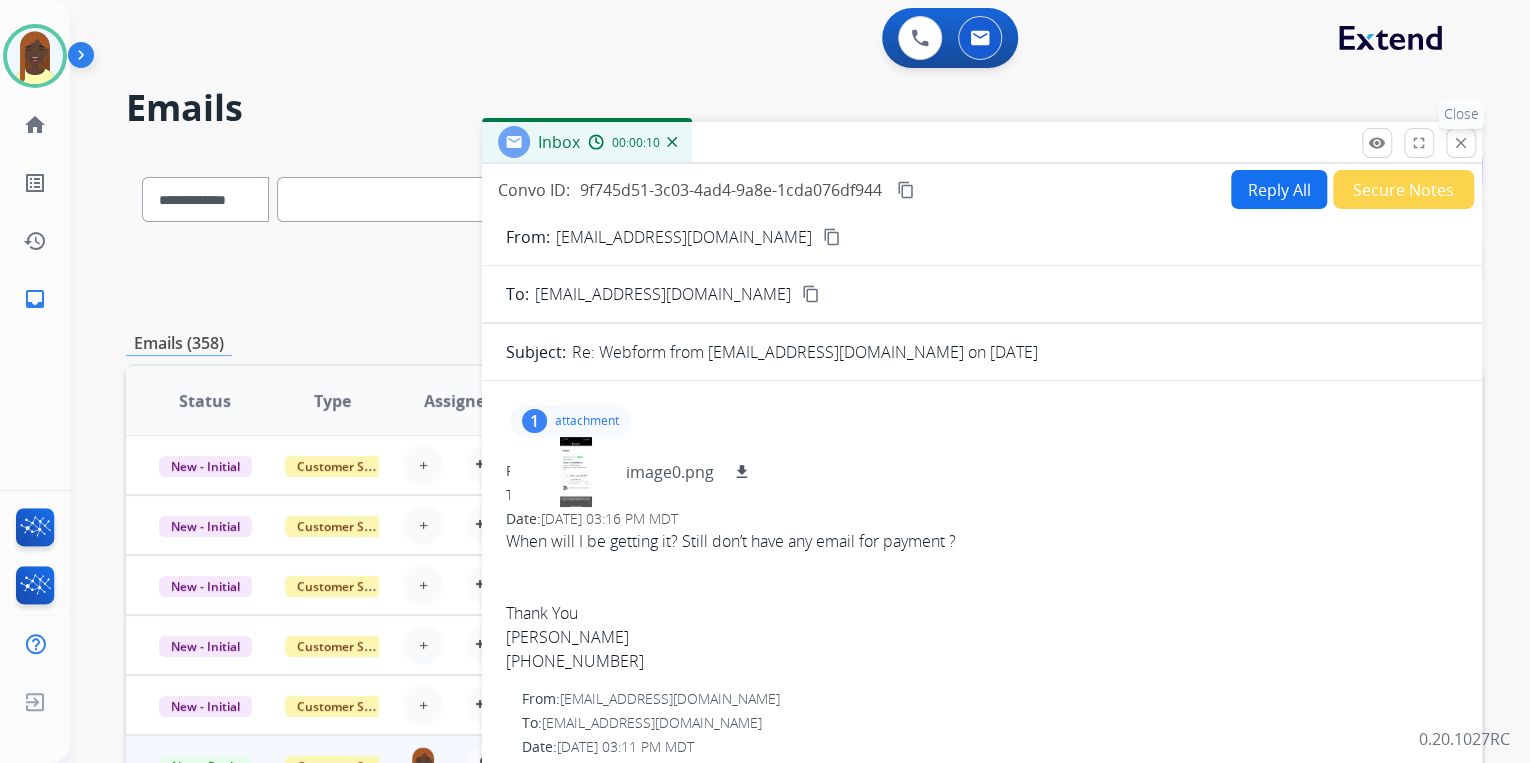 drag, startPoint x: 1464, startPoint y: 149, endPoint x: 1392, endPoint y: 374, distance: 236.23929 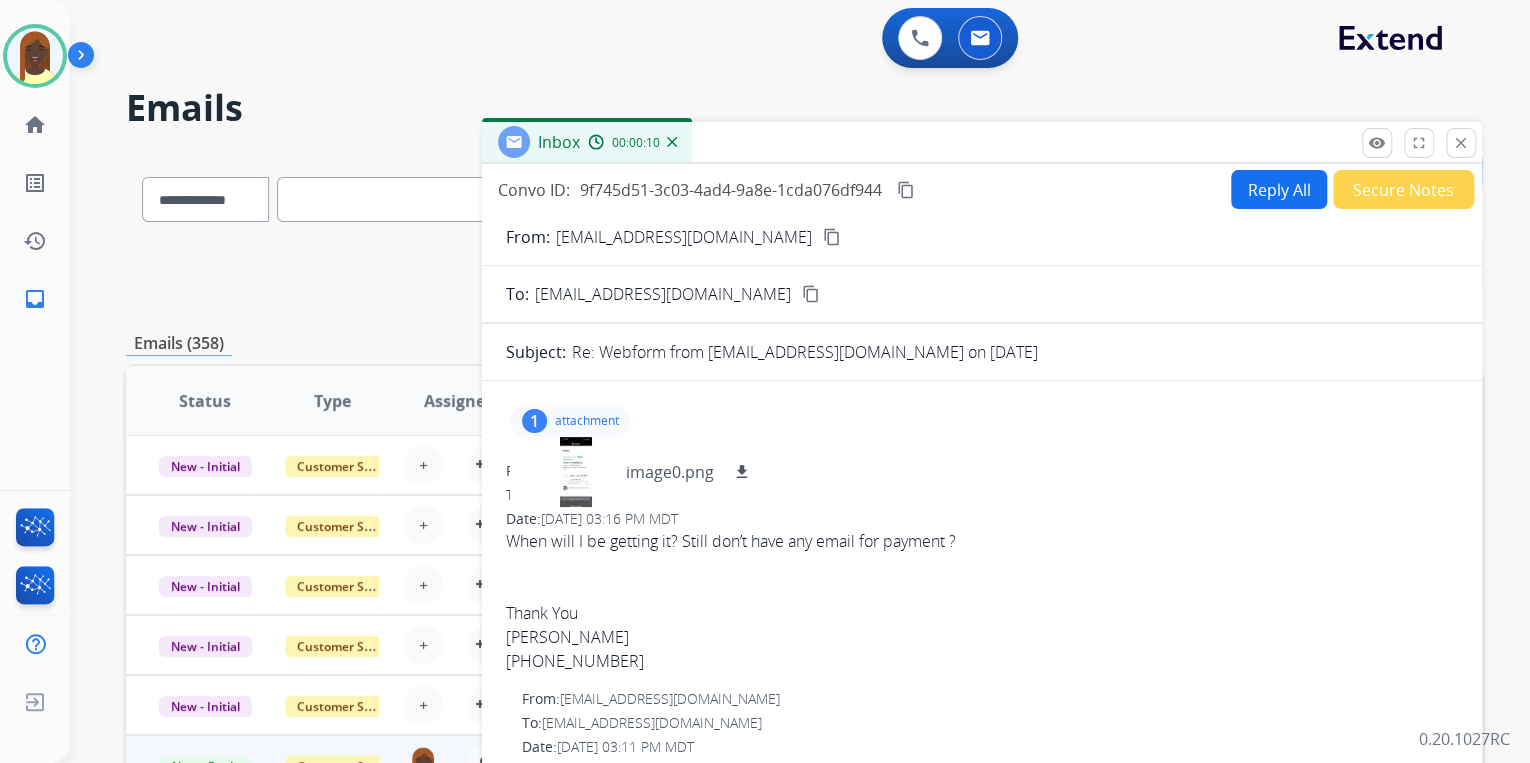 click on "close" at bounding box center (1461, 143) 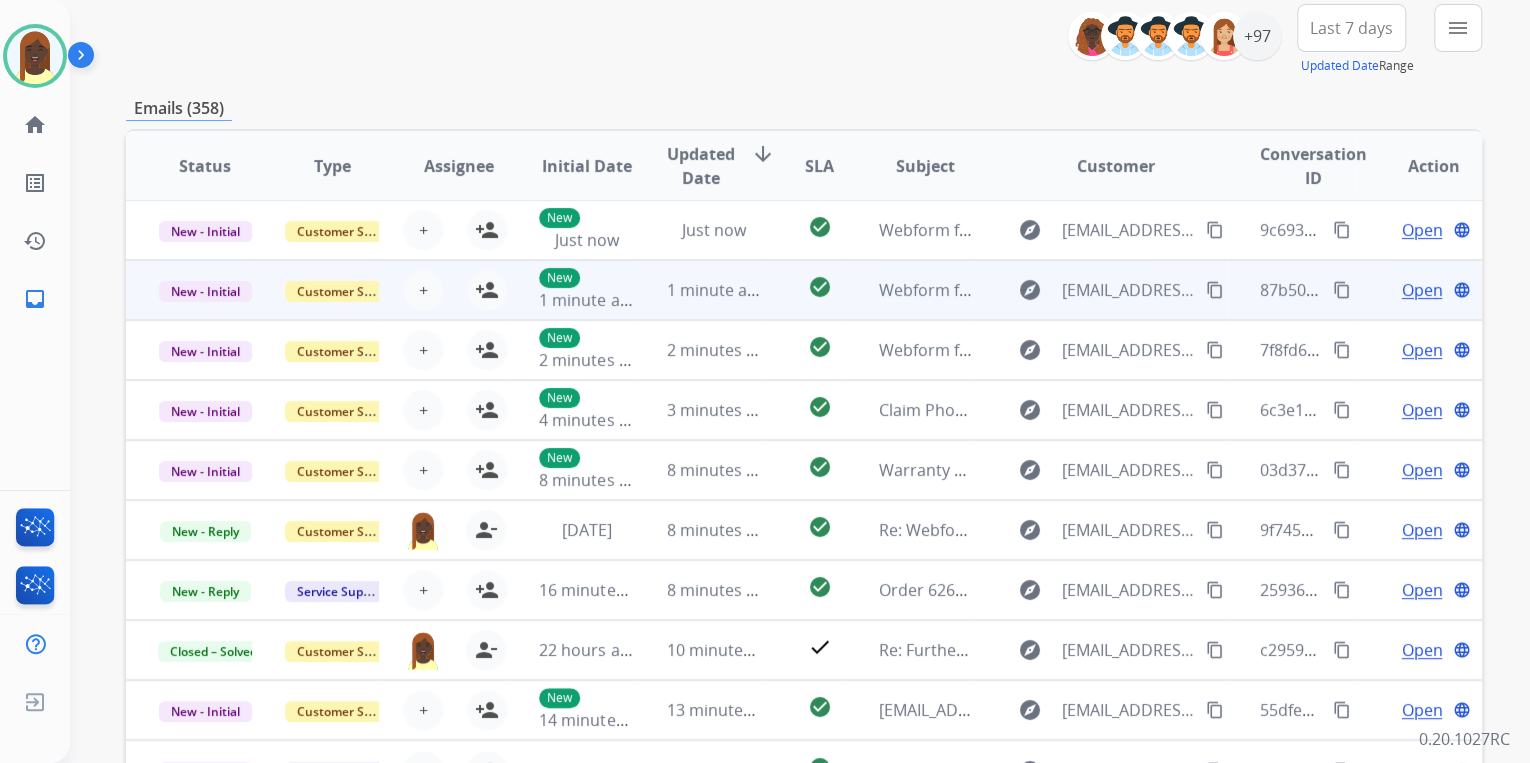scroll, scrollTop: 240, scrollLeft: 0, axis: vertical 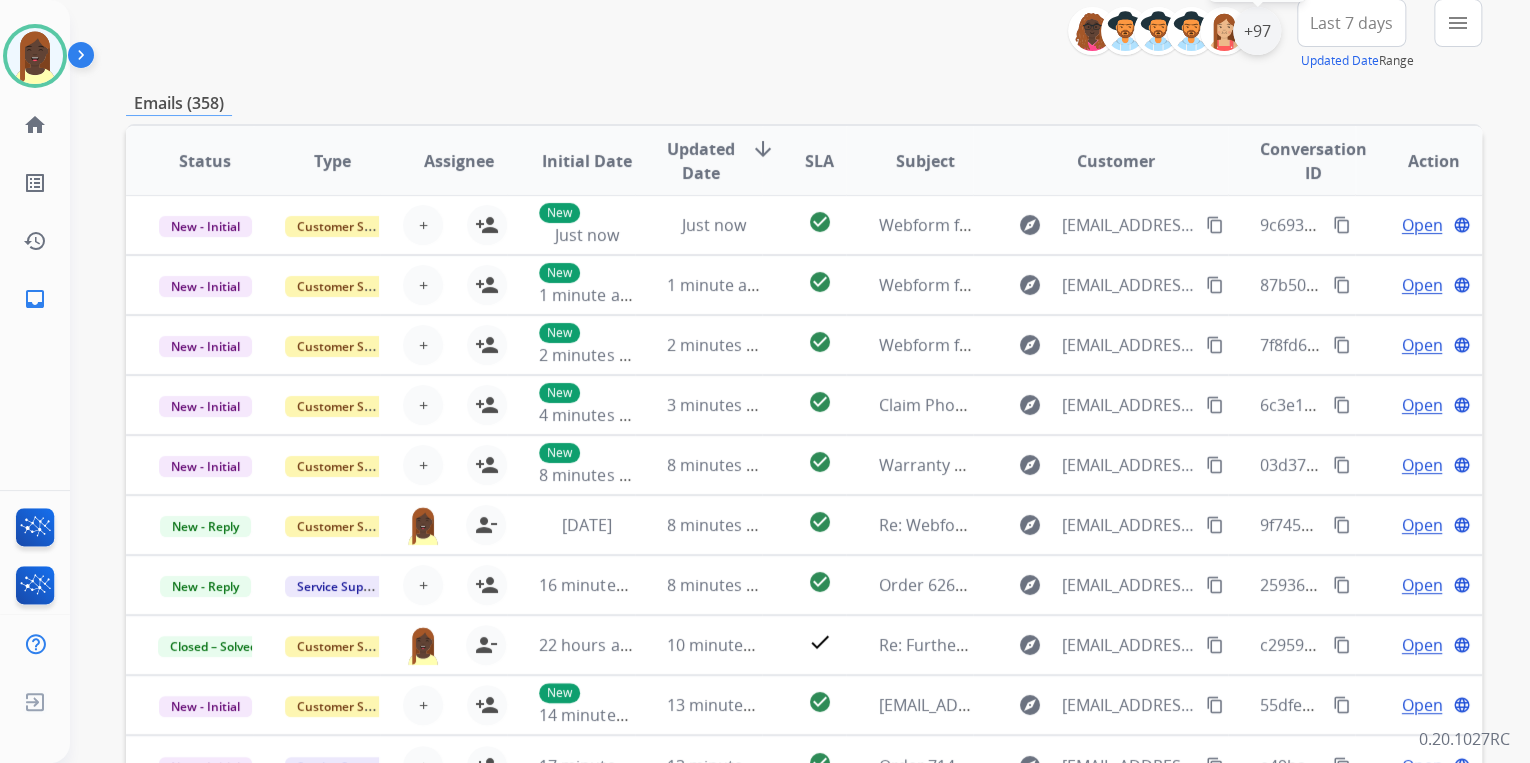 click on "+97" at bounding box center (1257, 31) 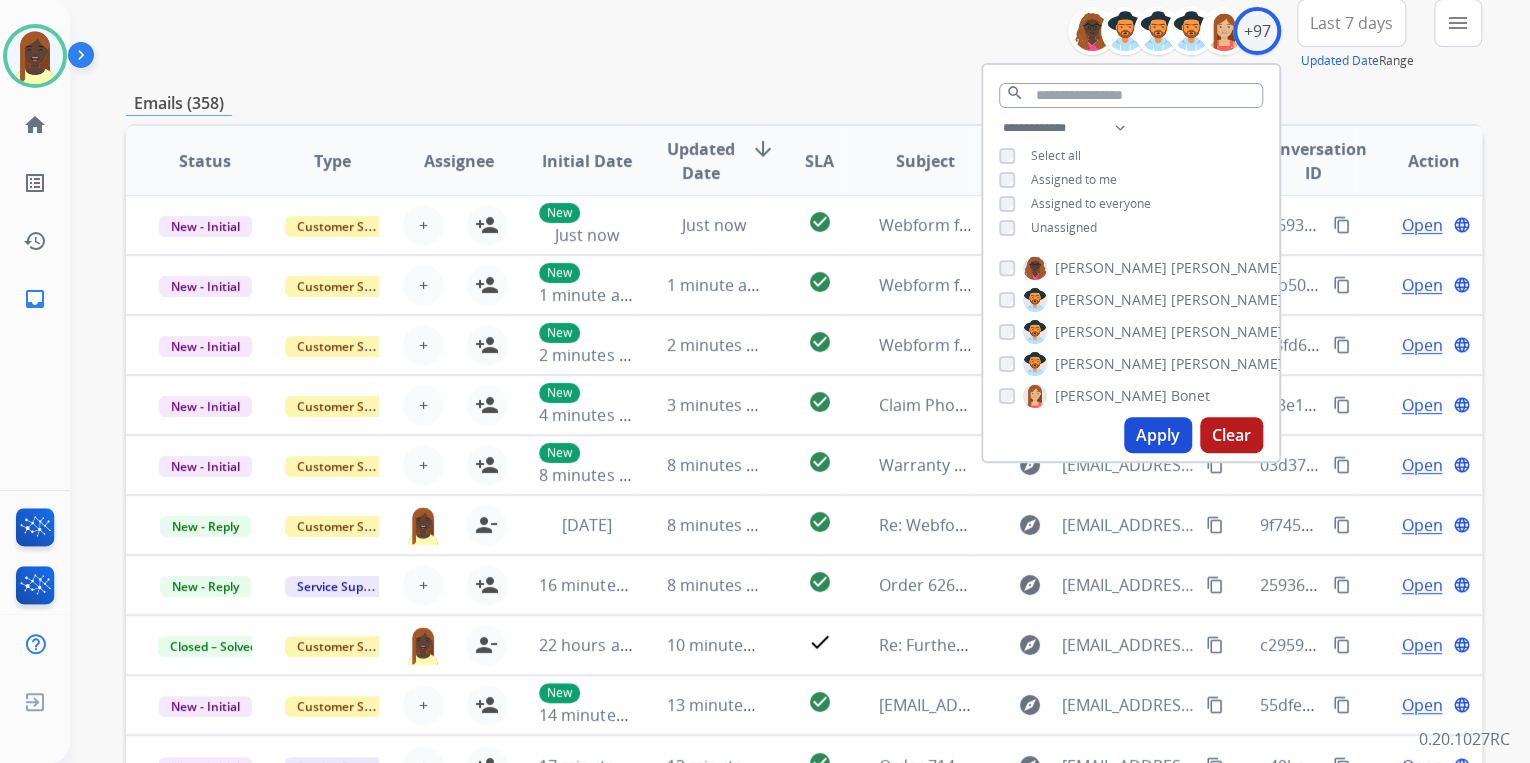 click on "Apply" at bounding box center (1158, 435) 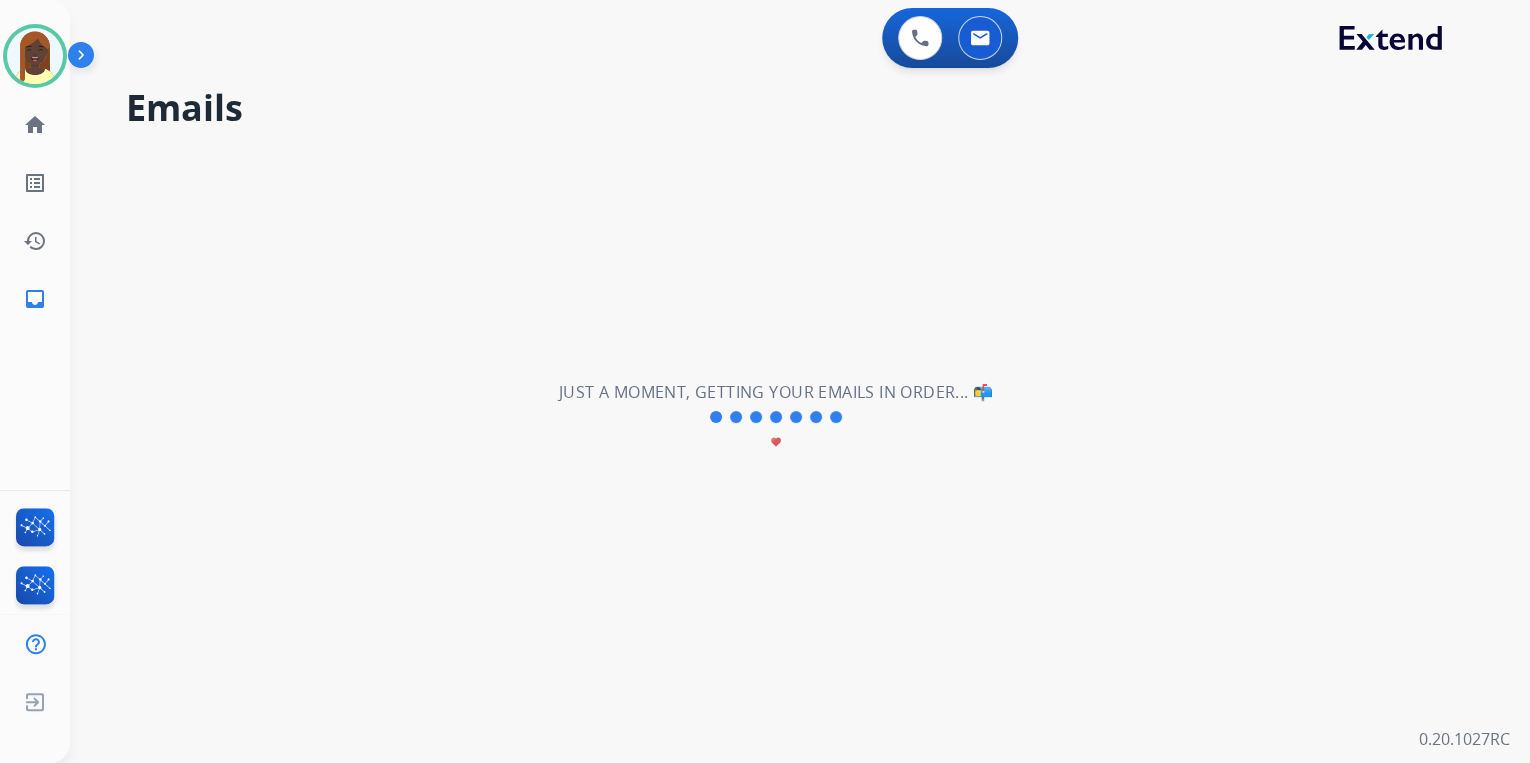 scroll, scrollTop: 0, scrollLeft: 0, axis: both 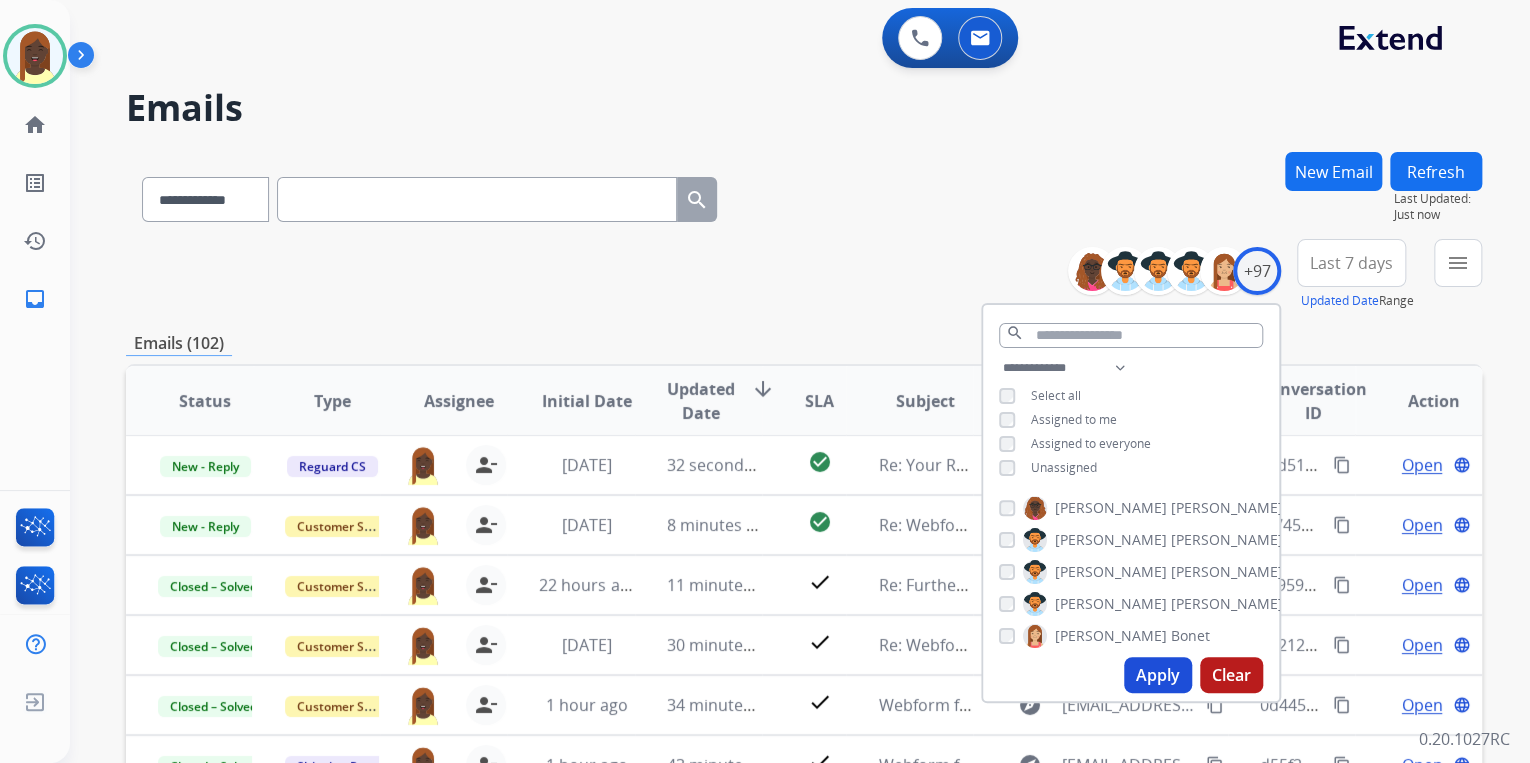 click on "**********" at bounding box center (804, 275) 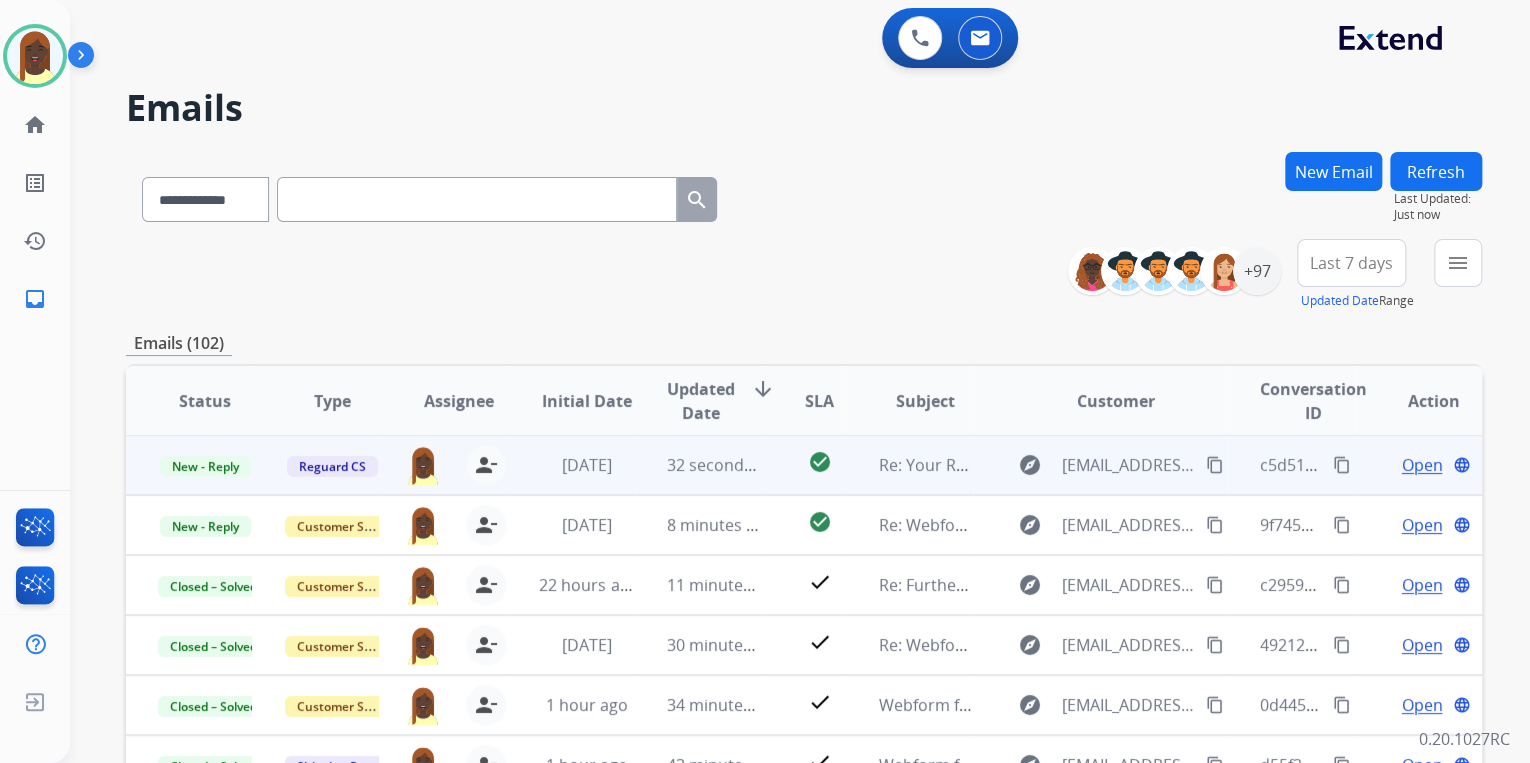 click on "Open" at bounding box center [1421, 465] 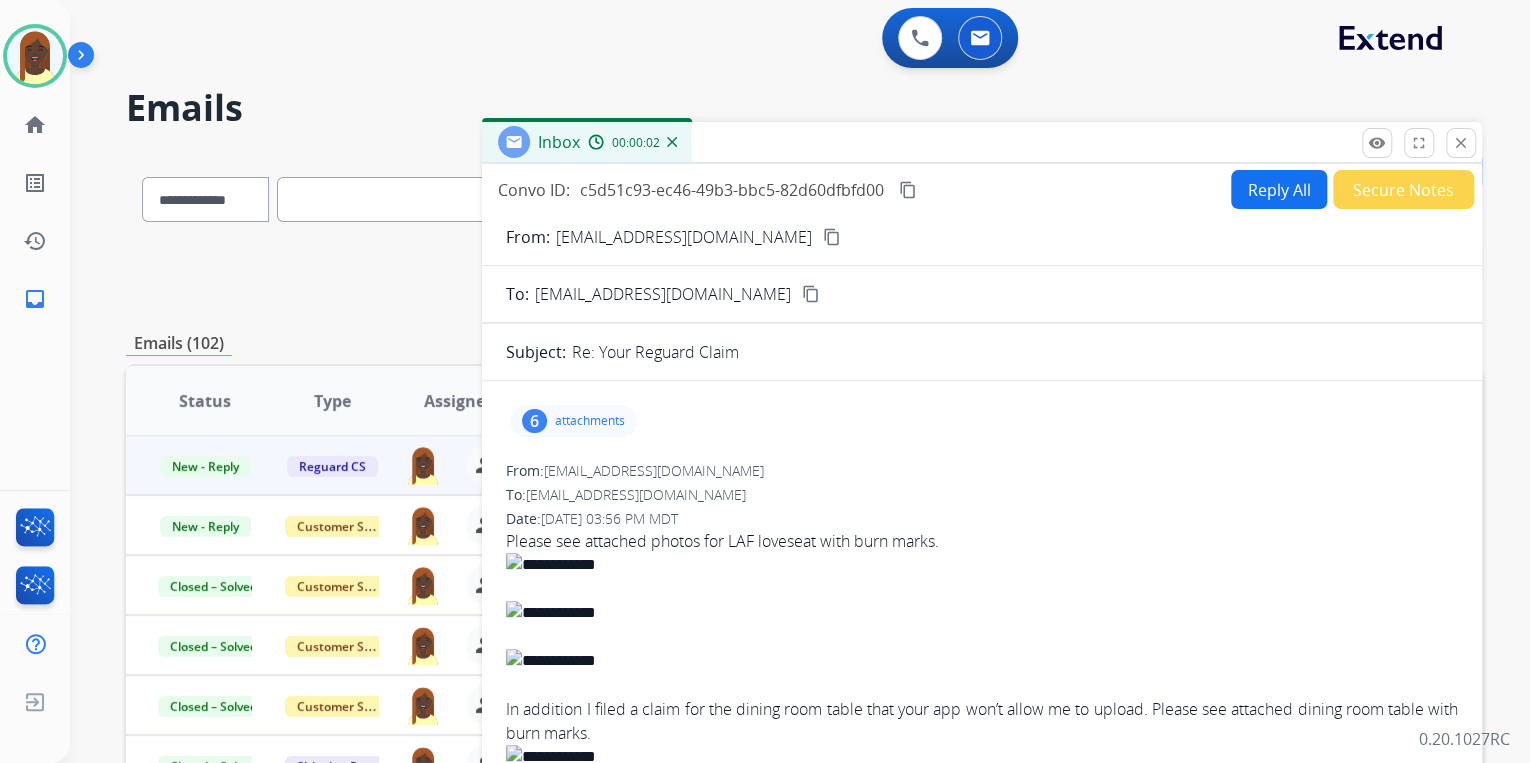 click on "attachments" at bounding box center [590, 421] 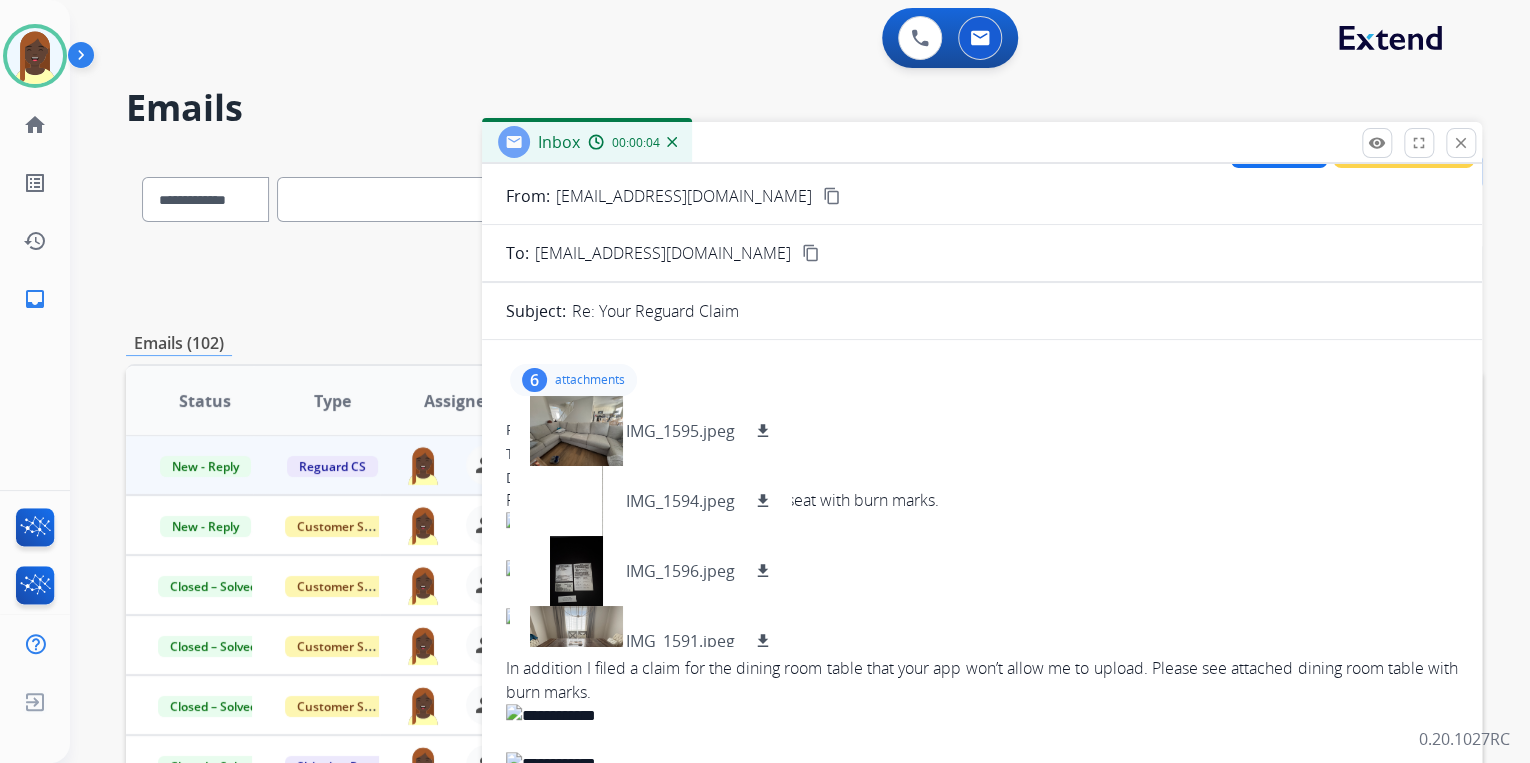 scroll, scrollTop: 80, scrollLeft: 0, axis: vertical 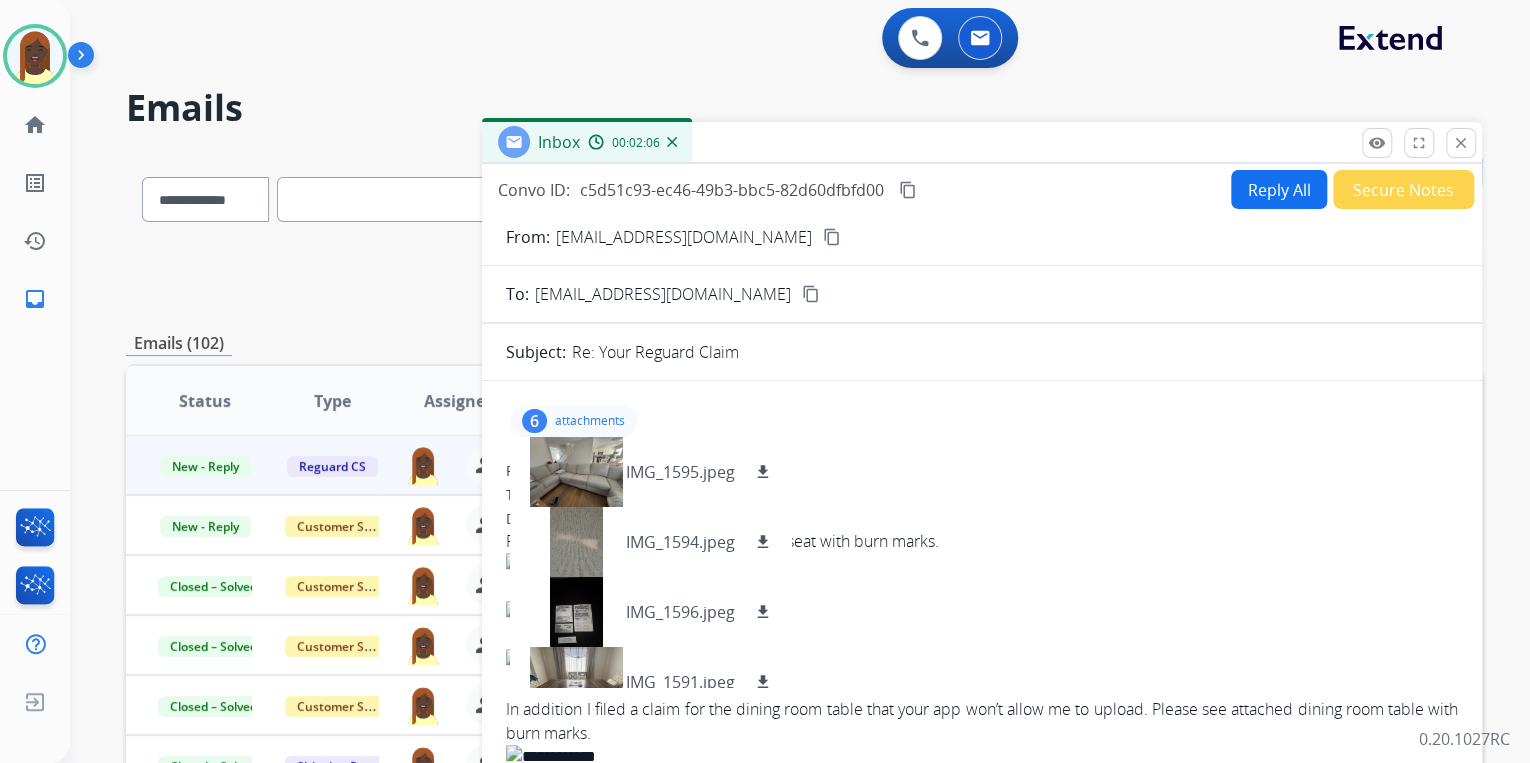 click on "Reply All" at bounding box center [1279, 189] 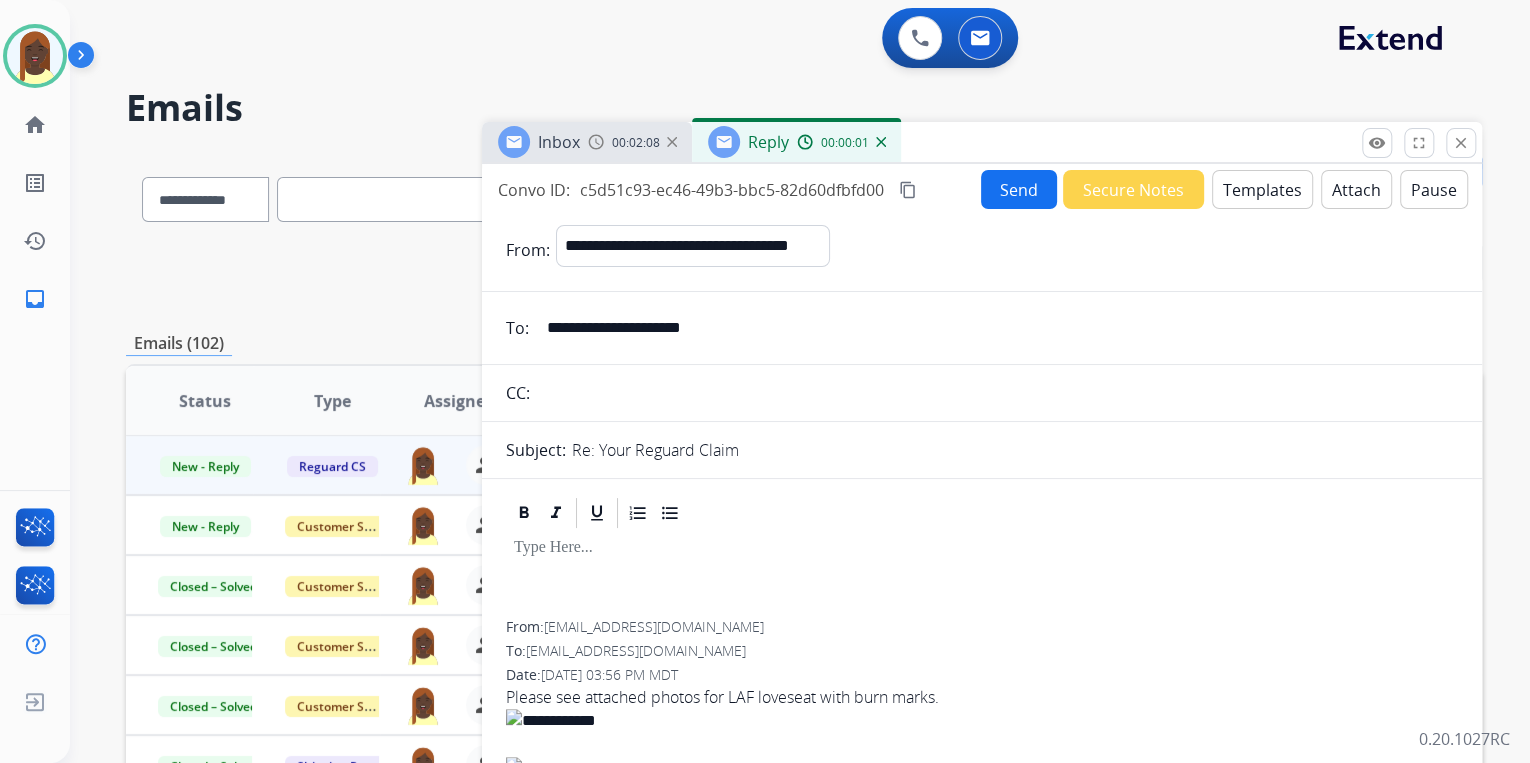 click on "Templates" at bounding box center (1262, 189) 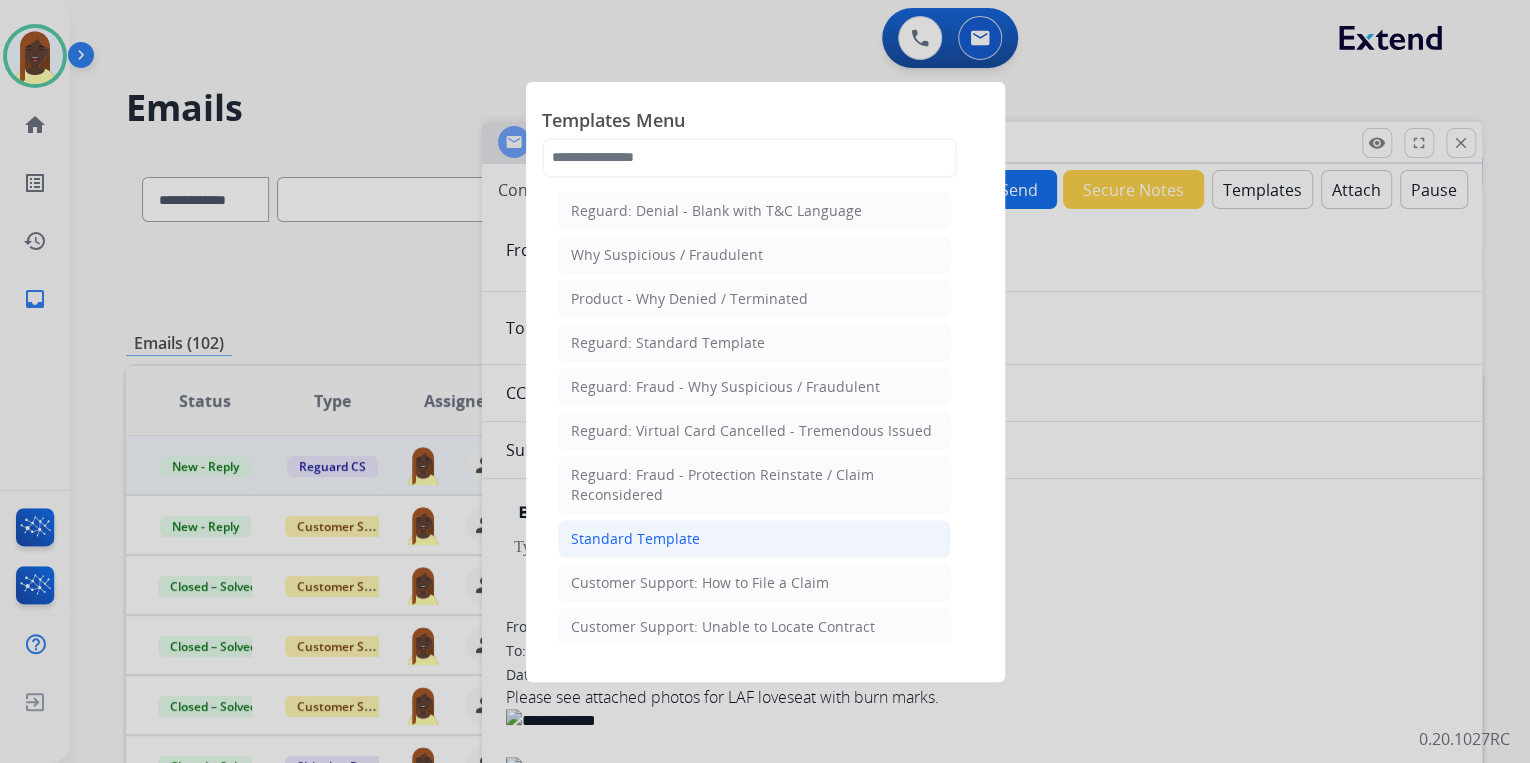click on "Standard Template" 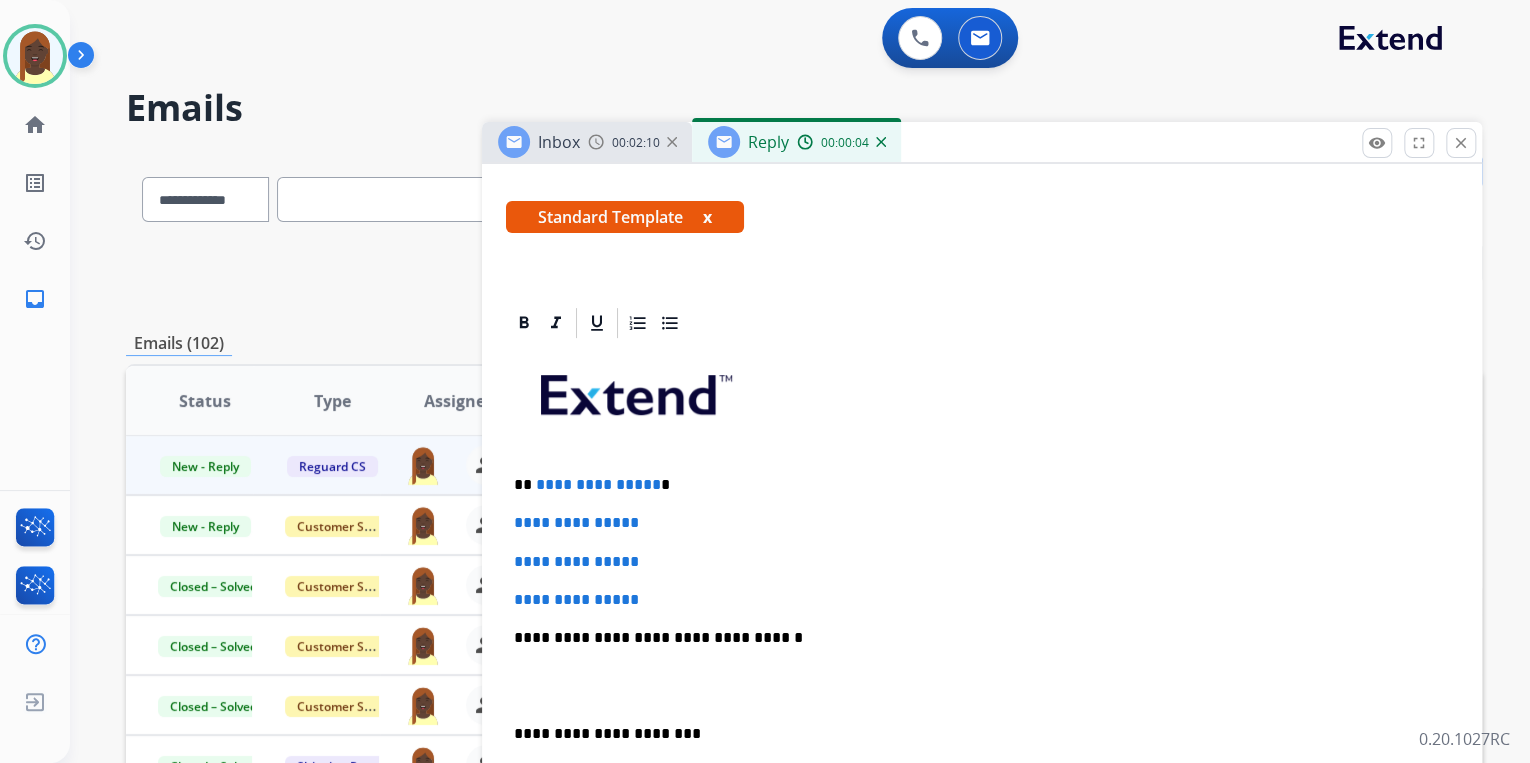 scroll, scrollTop: 320, scrollLeft: 0, axis: vertical 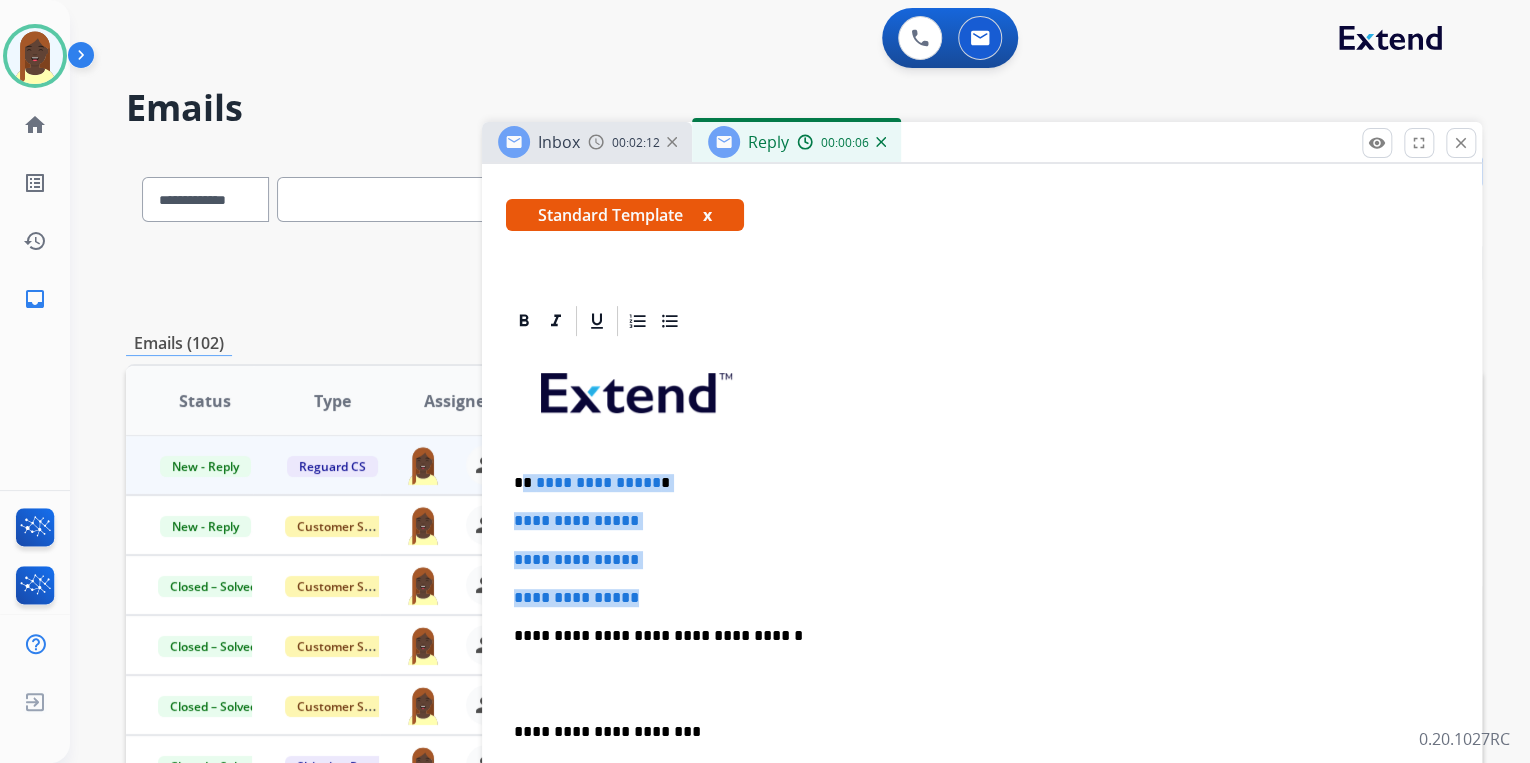 drag, startPoint x: 524, startPoint y: 482, endPoint x: 683, endPoint y: 582, distance: 187.83237 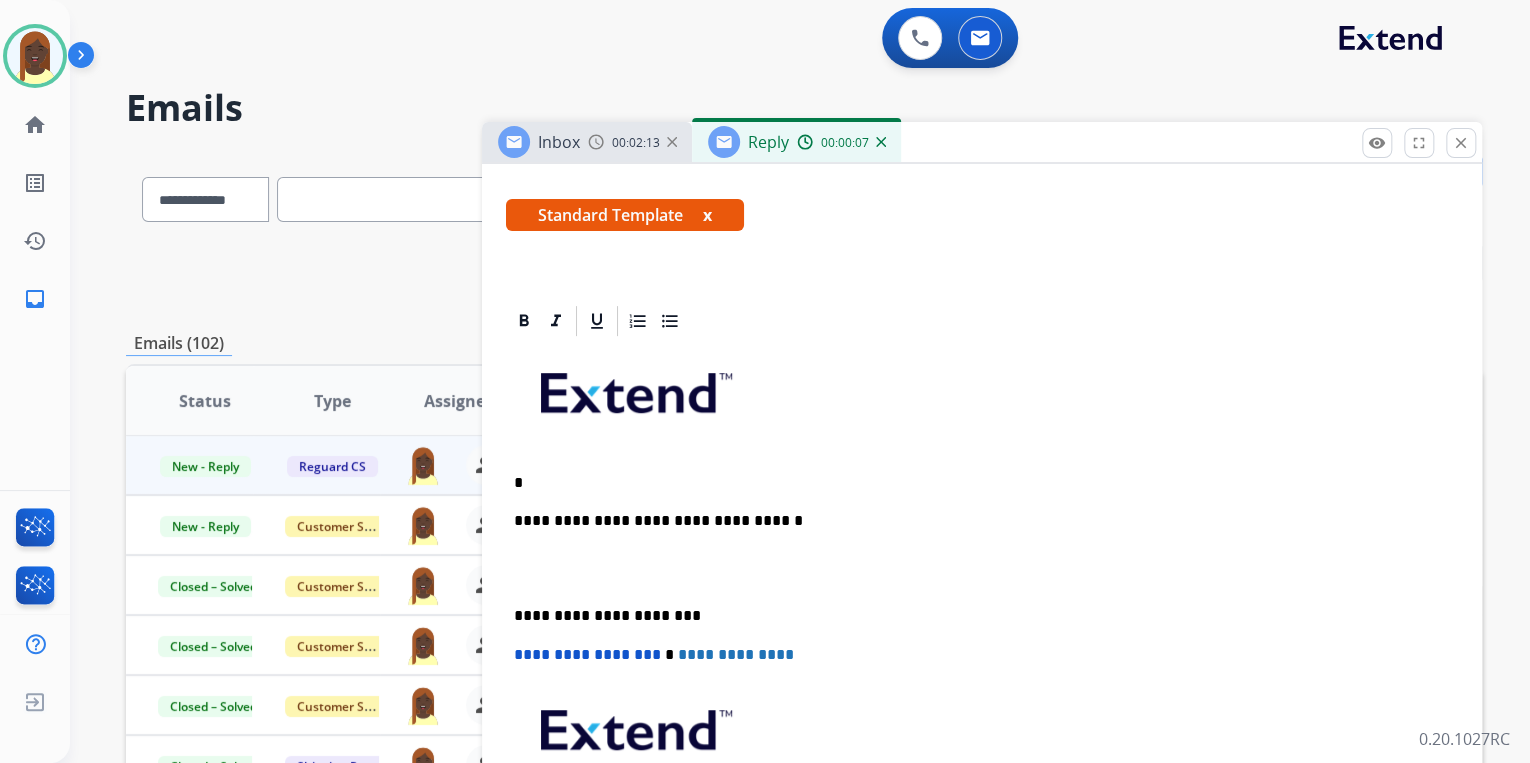 type 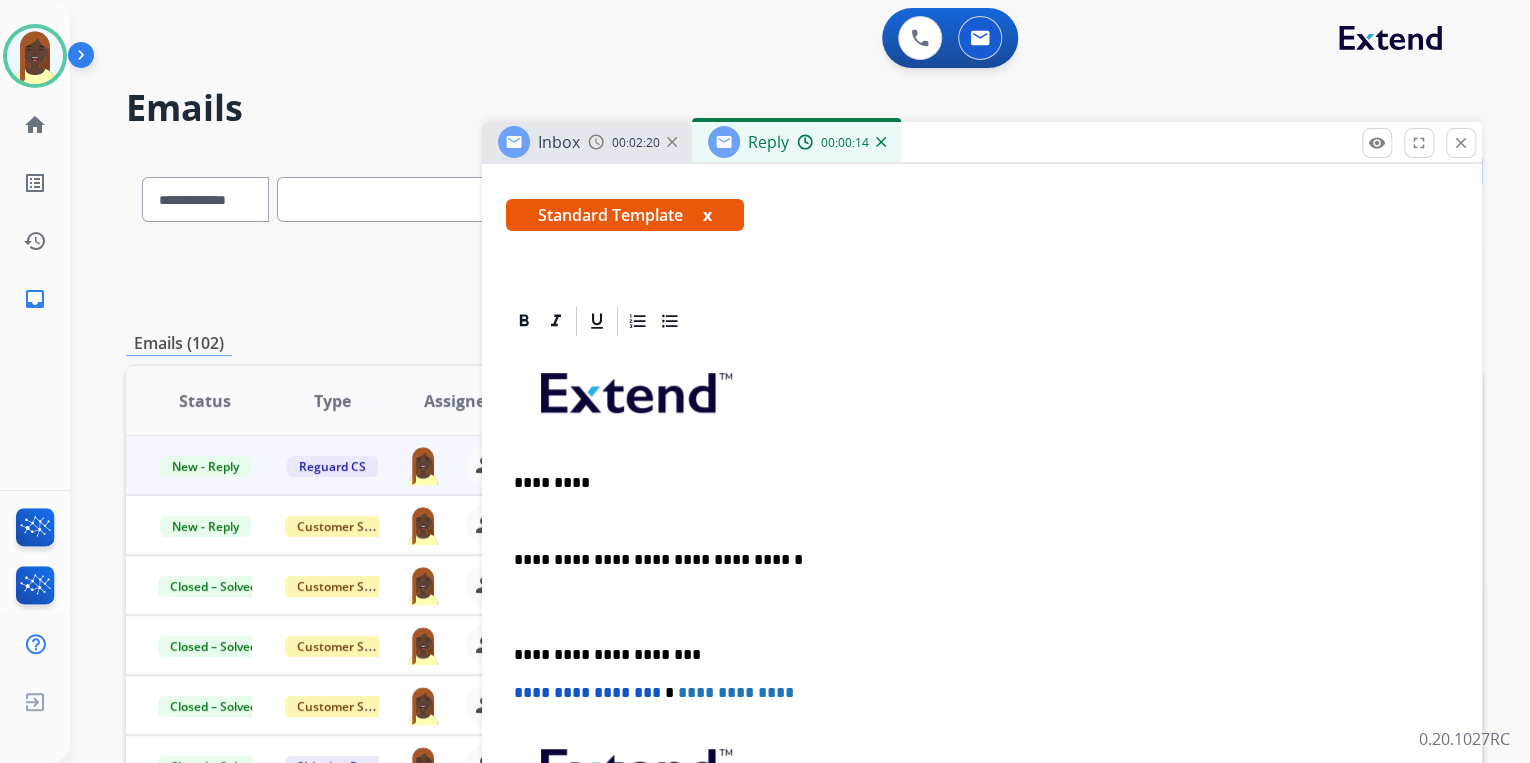 click on "*********" at bounding box center [974, 483] 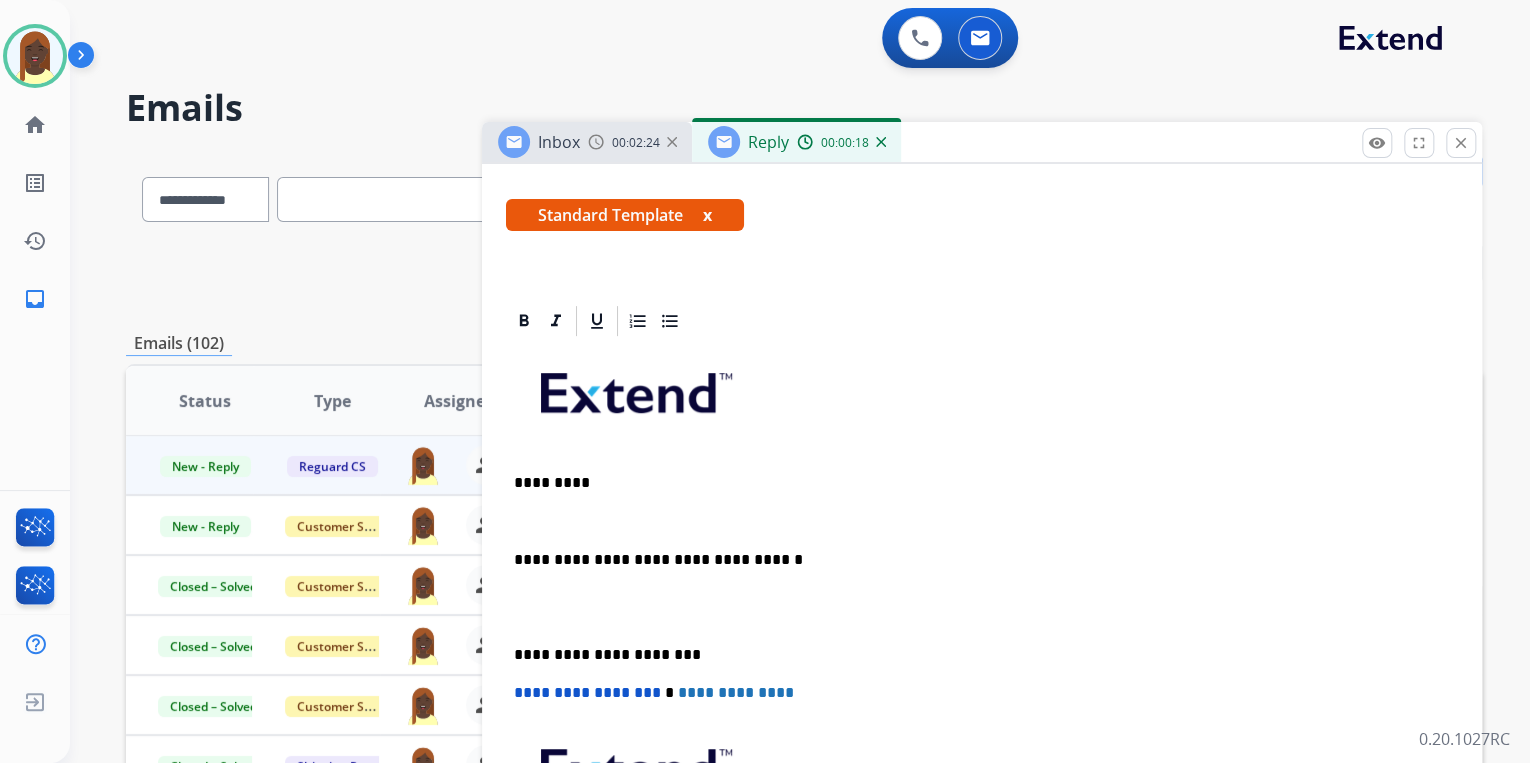 click on "*********" at bounding box center (974, 483) 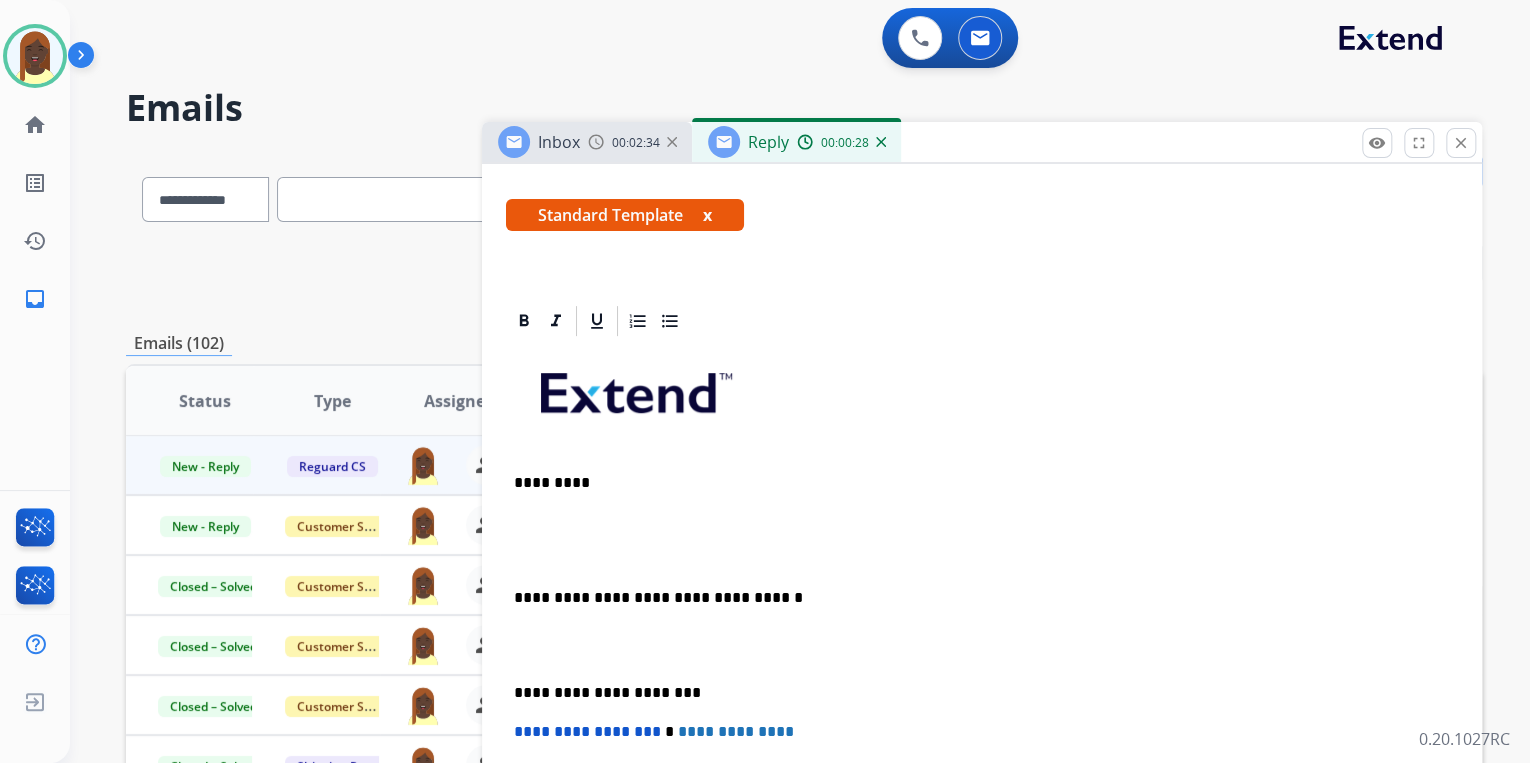click at bounding box center (982, 521) 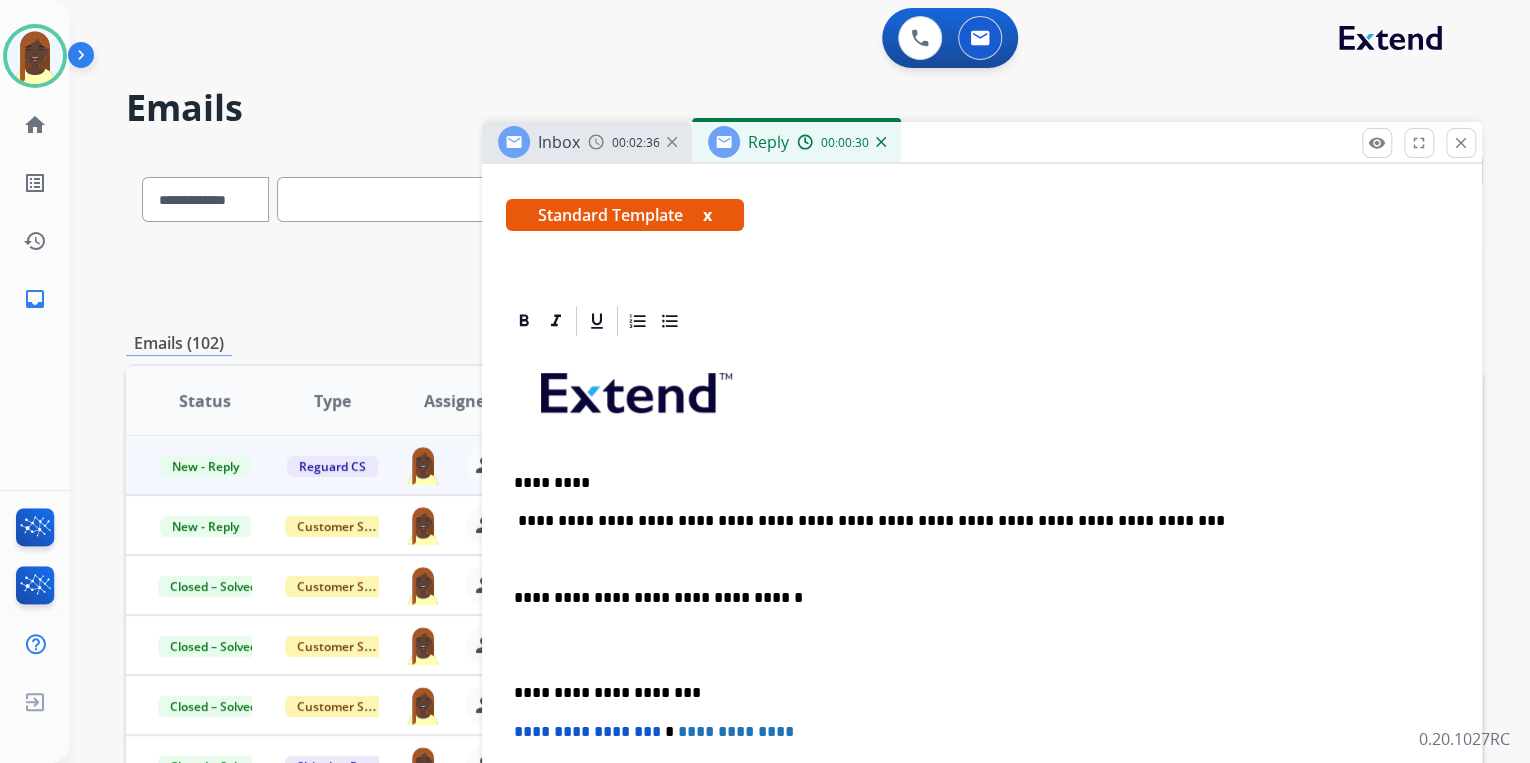 click on "*********" at bounding box center [974, 483] 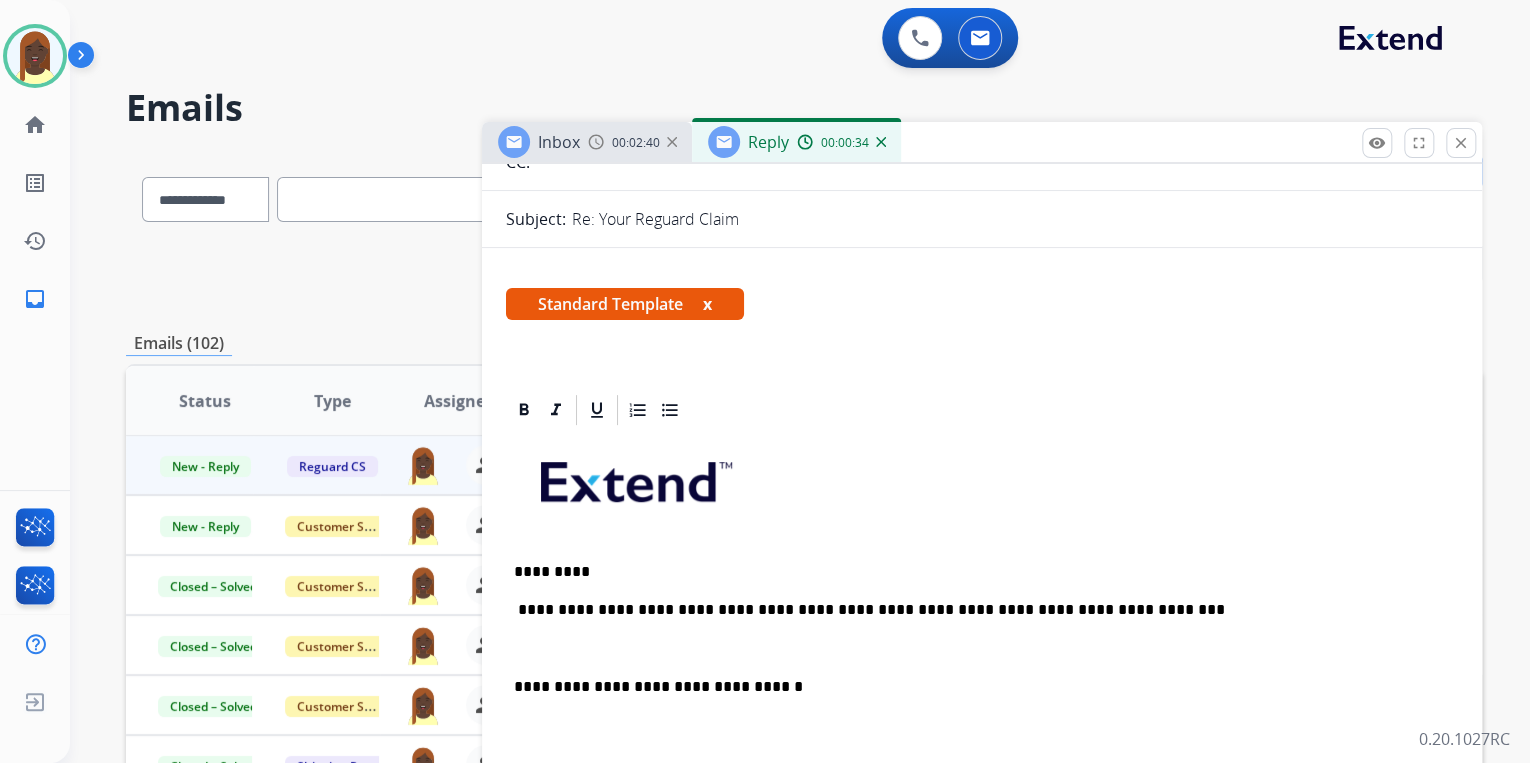 scroll, scrollTop: 240, scrollLeft: 0, axis: vertical 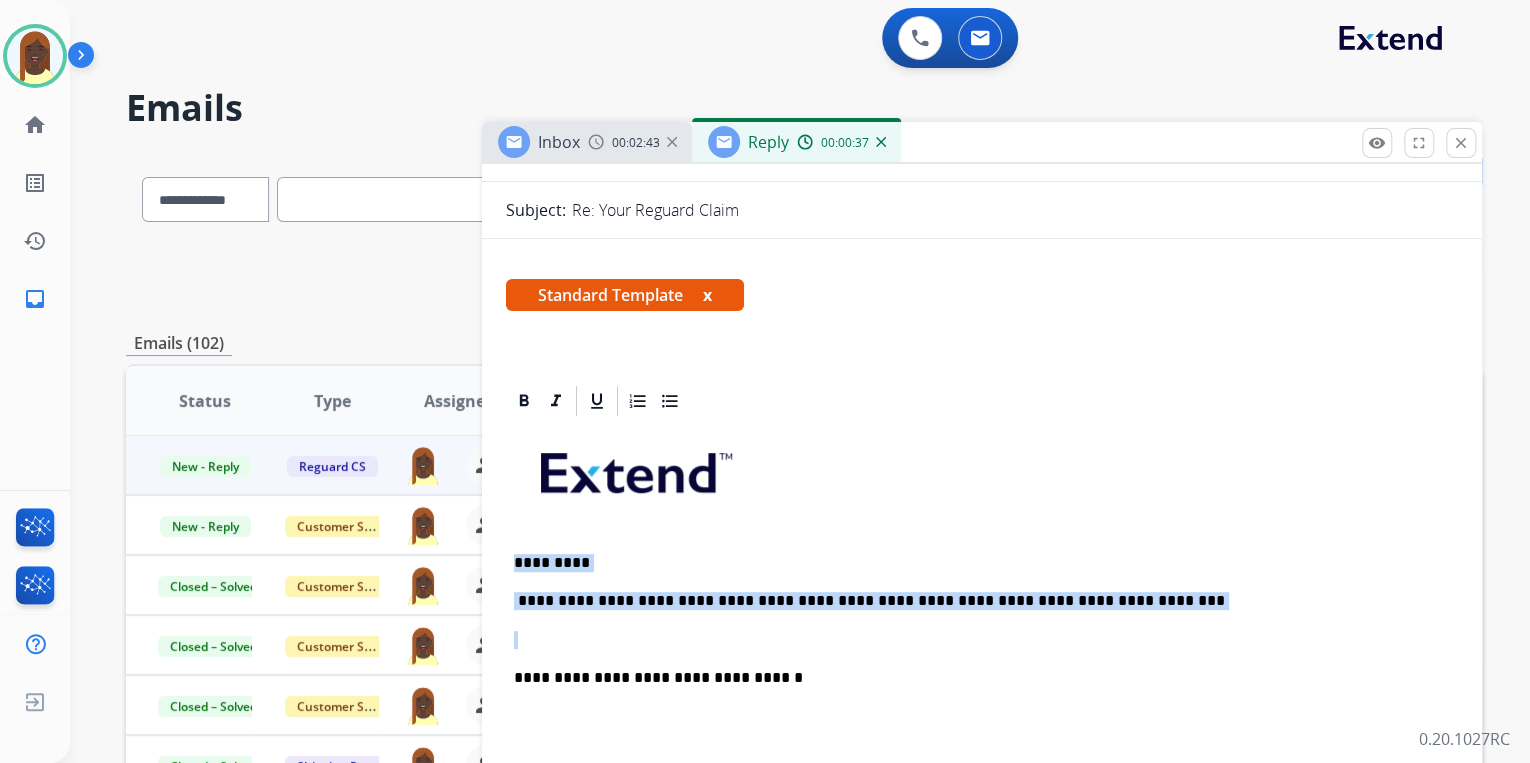 drag, startPoint x: 511, startPoint y: 557, endPoint x: 1040, endPoint y: 626, distance: 533.481 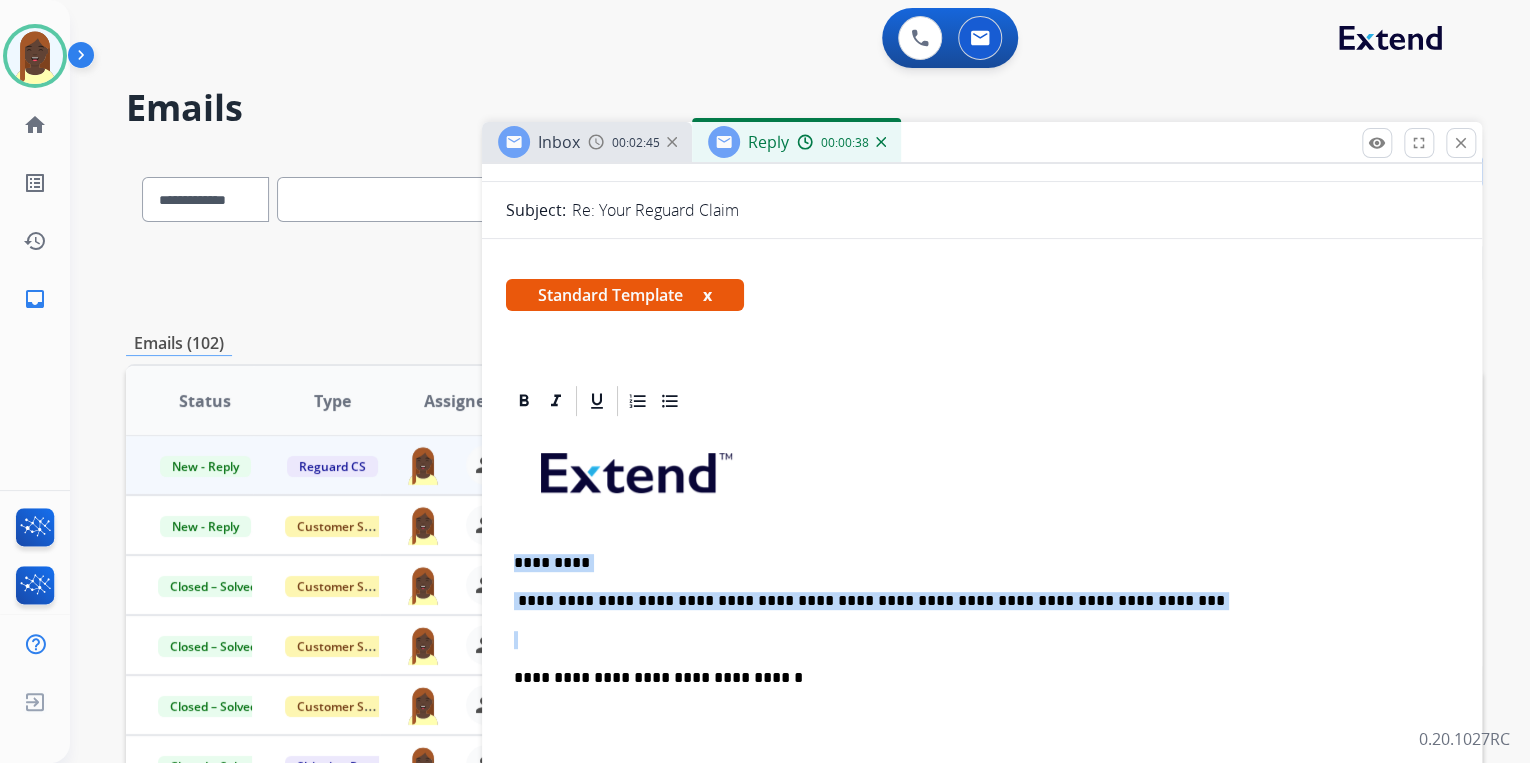 copy on "**********" 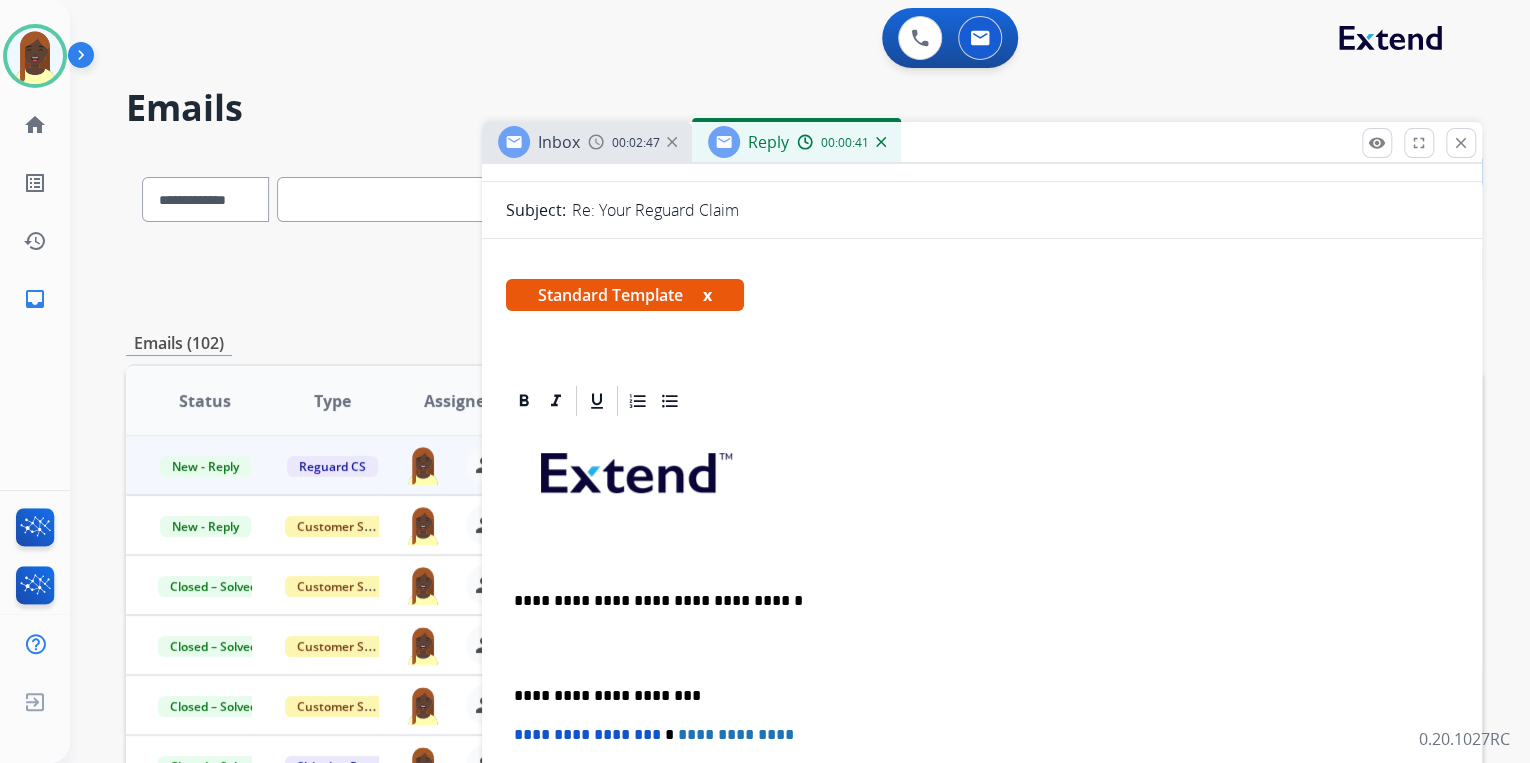 click on "x" at bounding box center (707, 295) 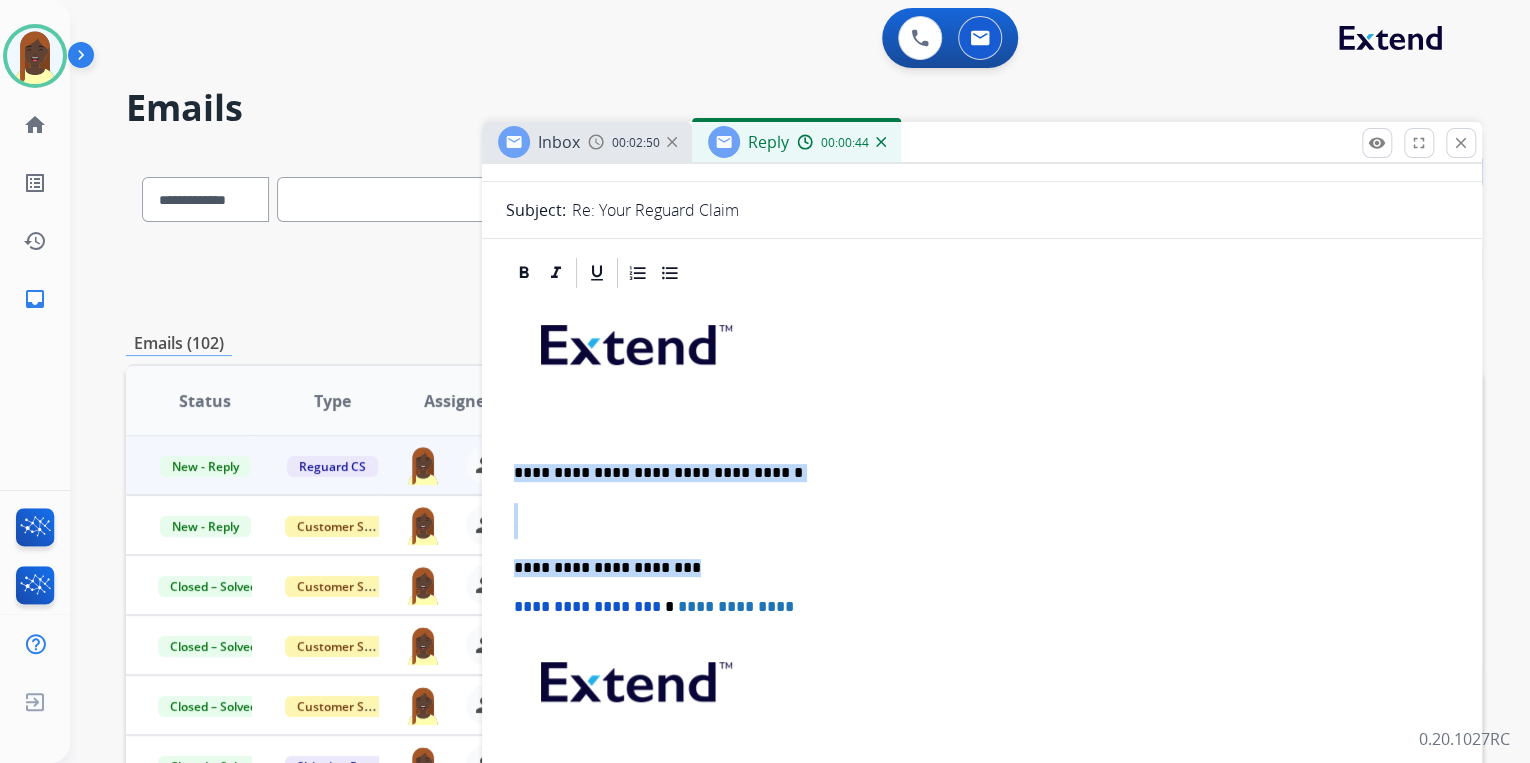 drag, startPoint x: 508, startPoint y: 466, endPoint x: 774, endPoint y: 552, distance: 279.5568 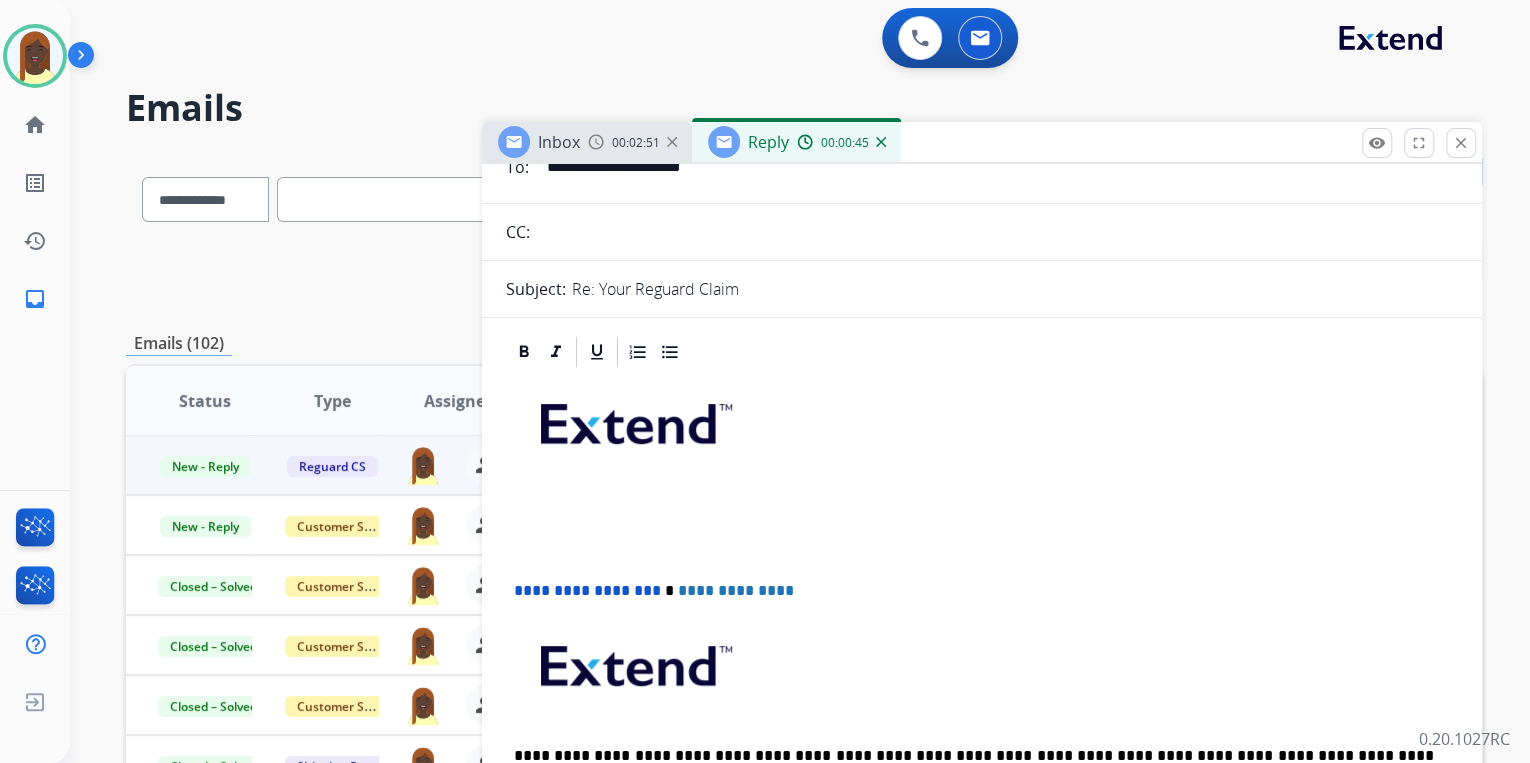 scroll, scrollTop: 0, scrollLeft: 0, axis: both 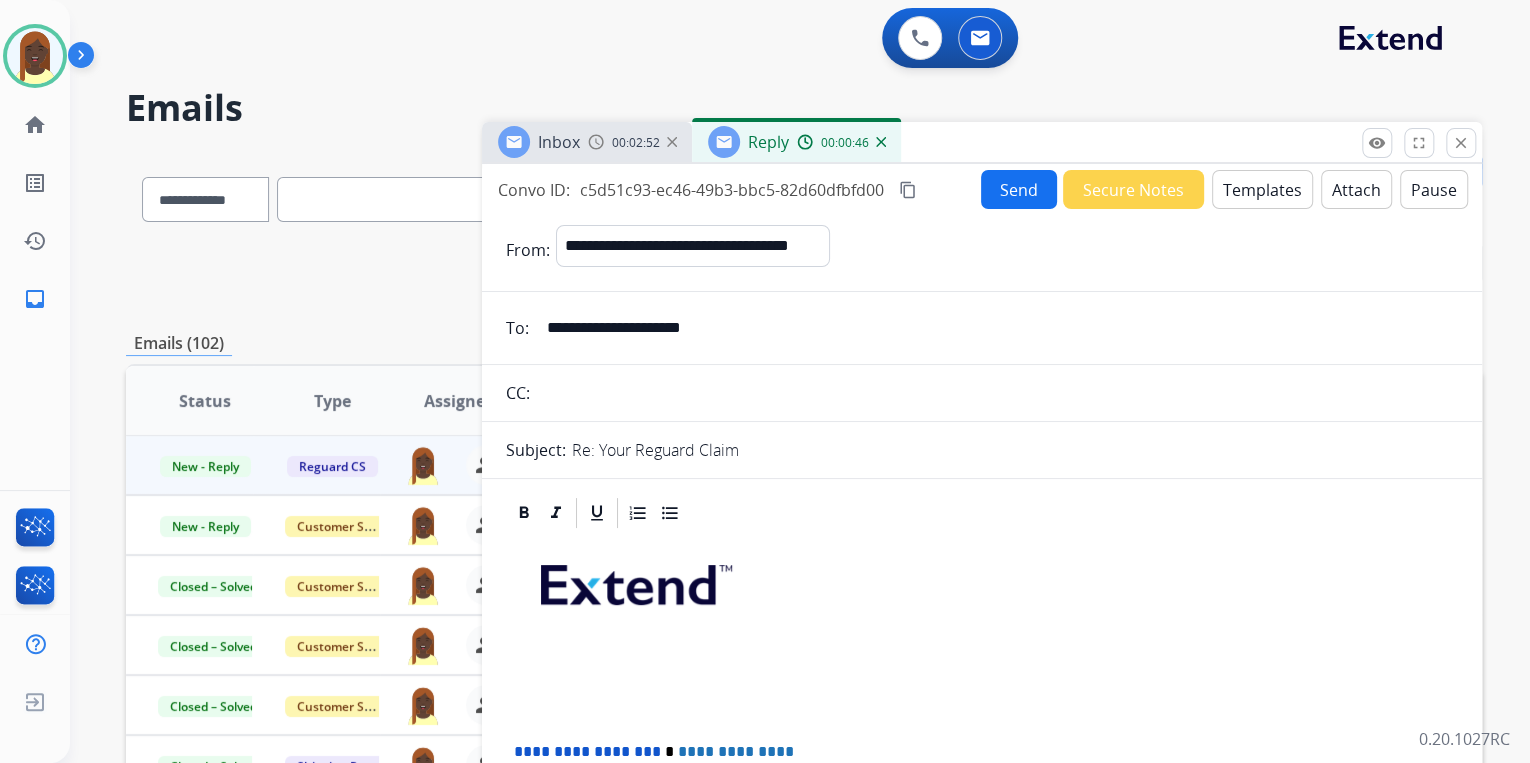 click on "Templates" at bounding box center (1262, 189) 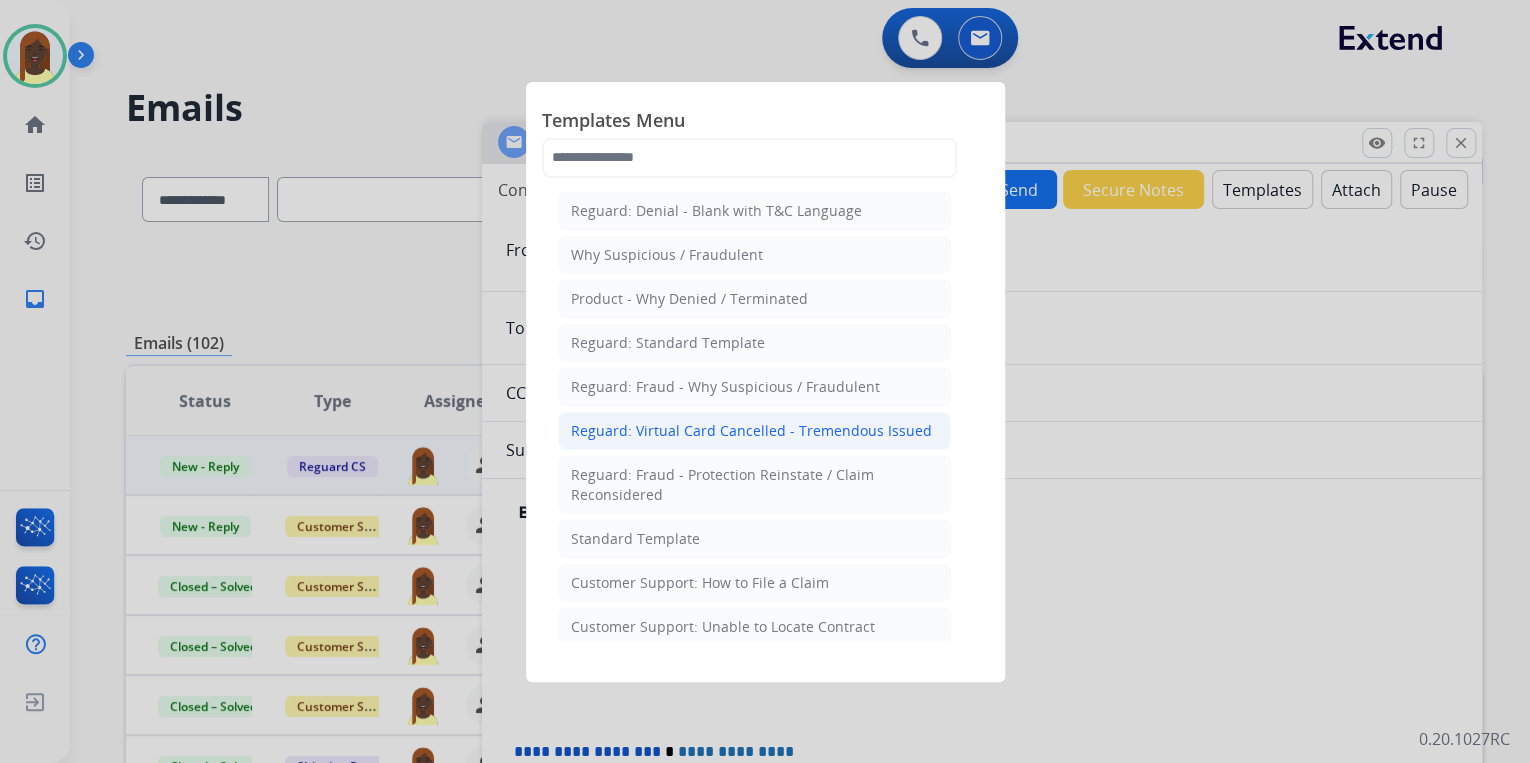scroll, scrollTop: 0, scrollLeft: 0, axis: both 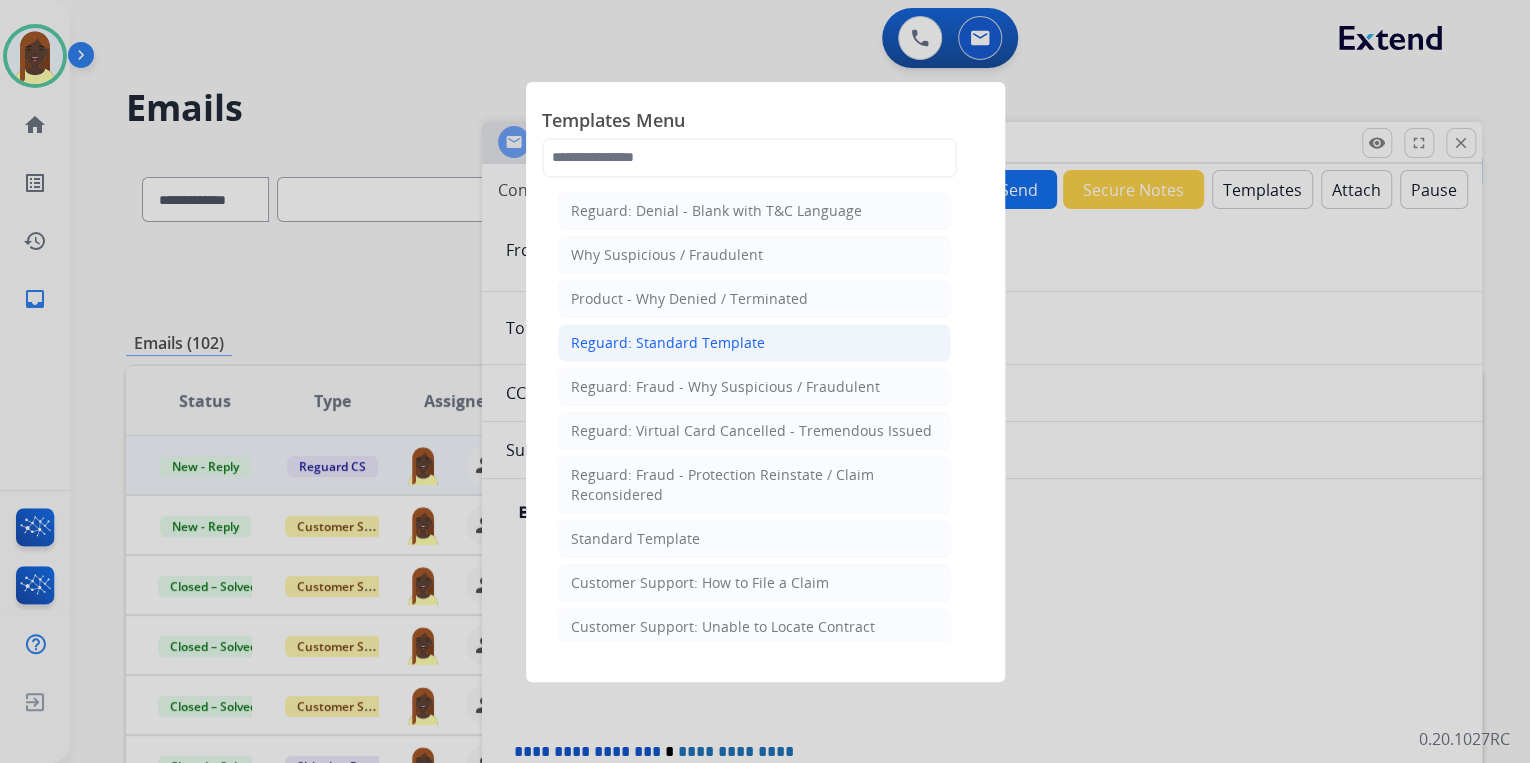 click on "Reguard: Standard Template" 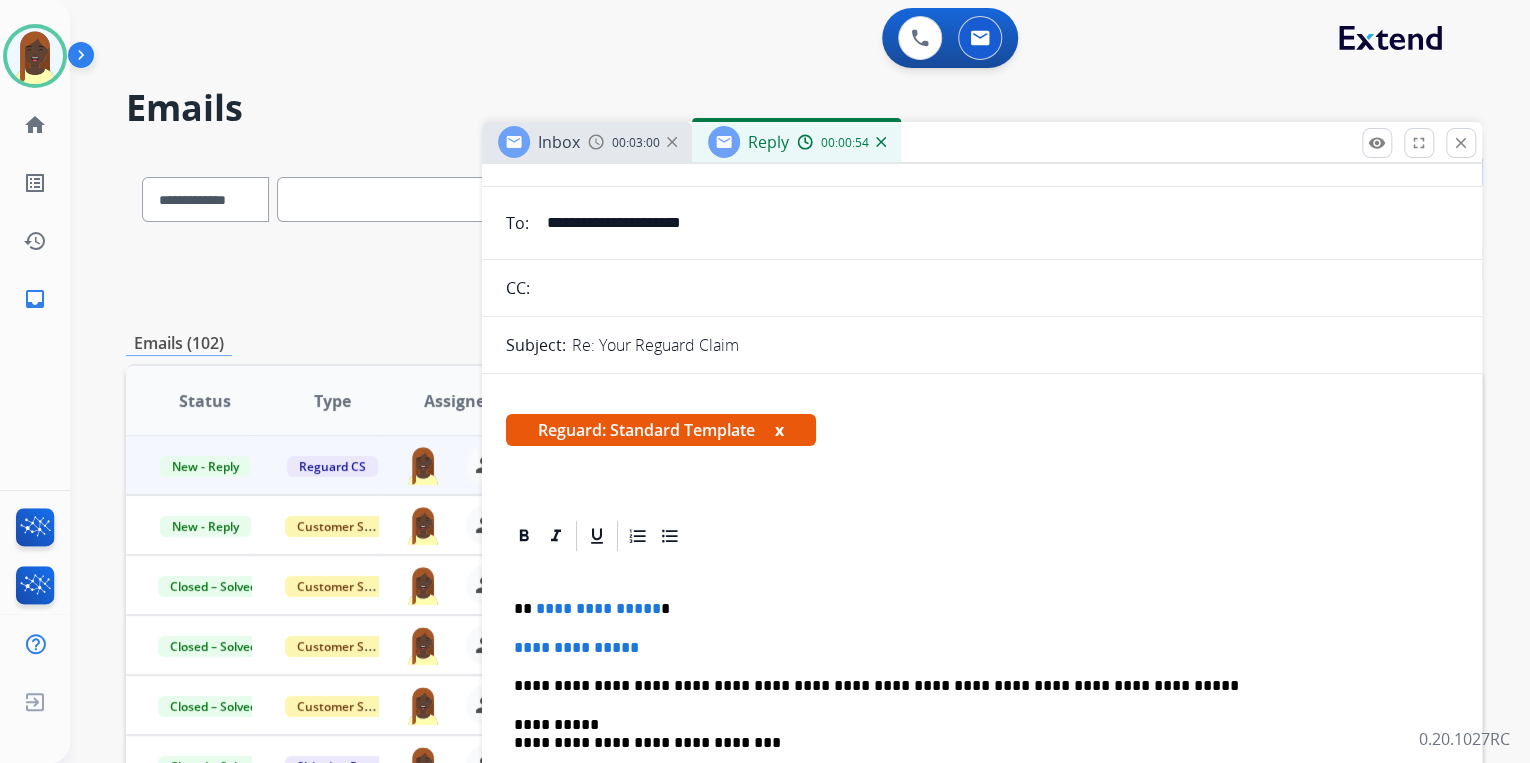 scroll, scrollTop: 400, scrollLeft: 0, axis: vertical 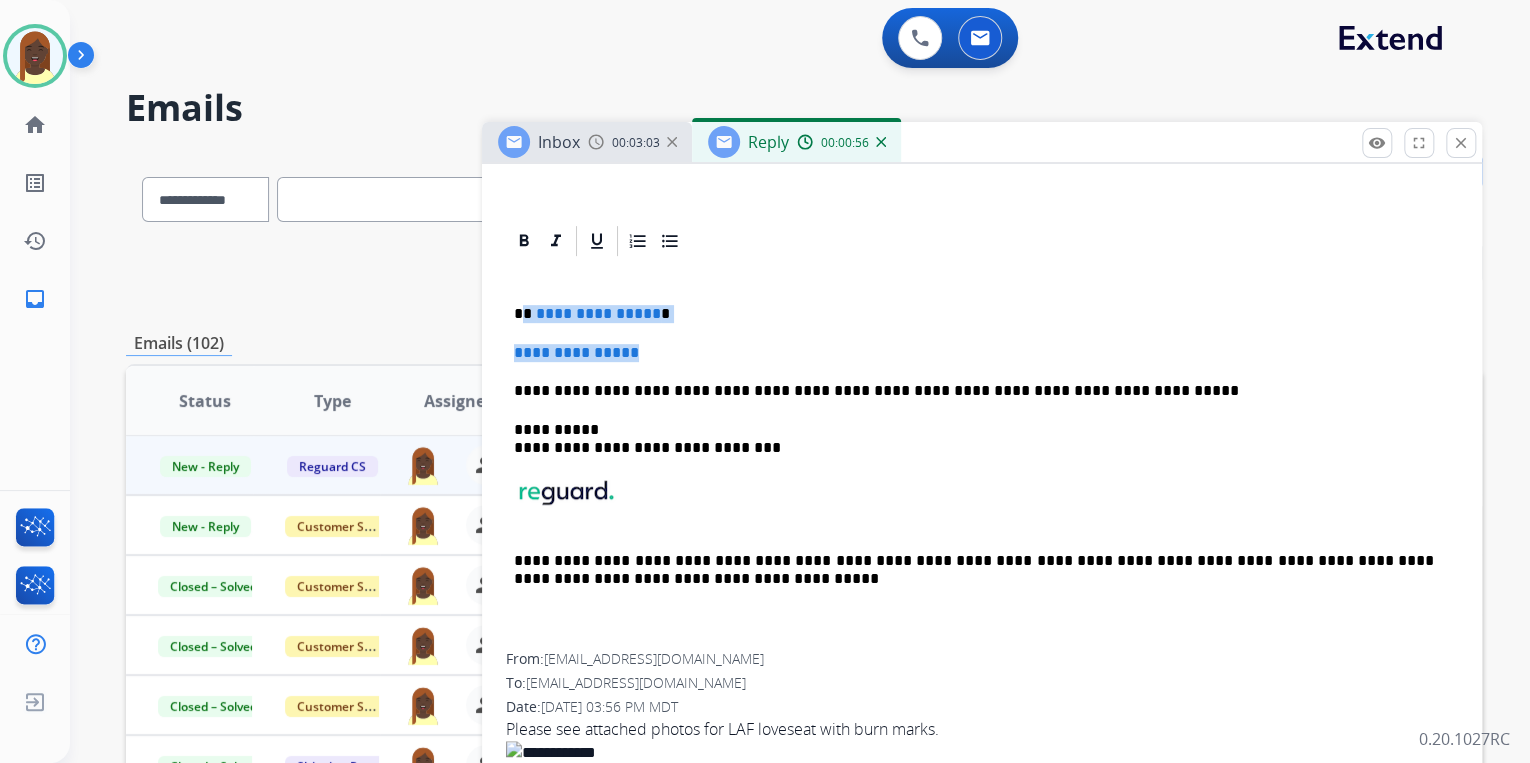 drag, startPoint x: 524, startPoint y: 316, endPoint x: 669, endPoint y: 356, distance: 150.41609 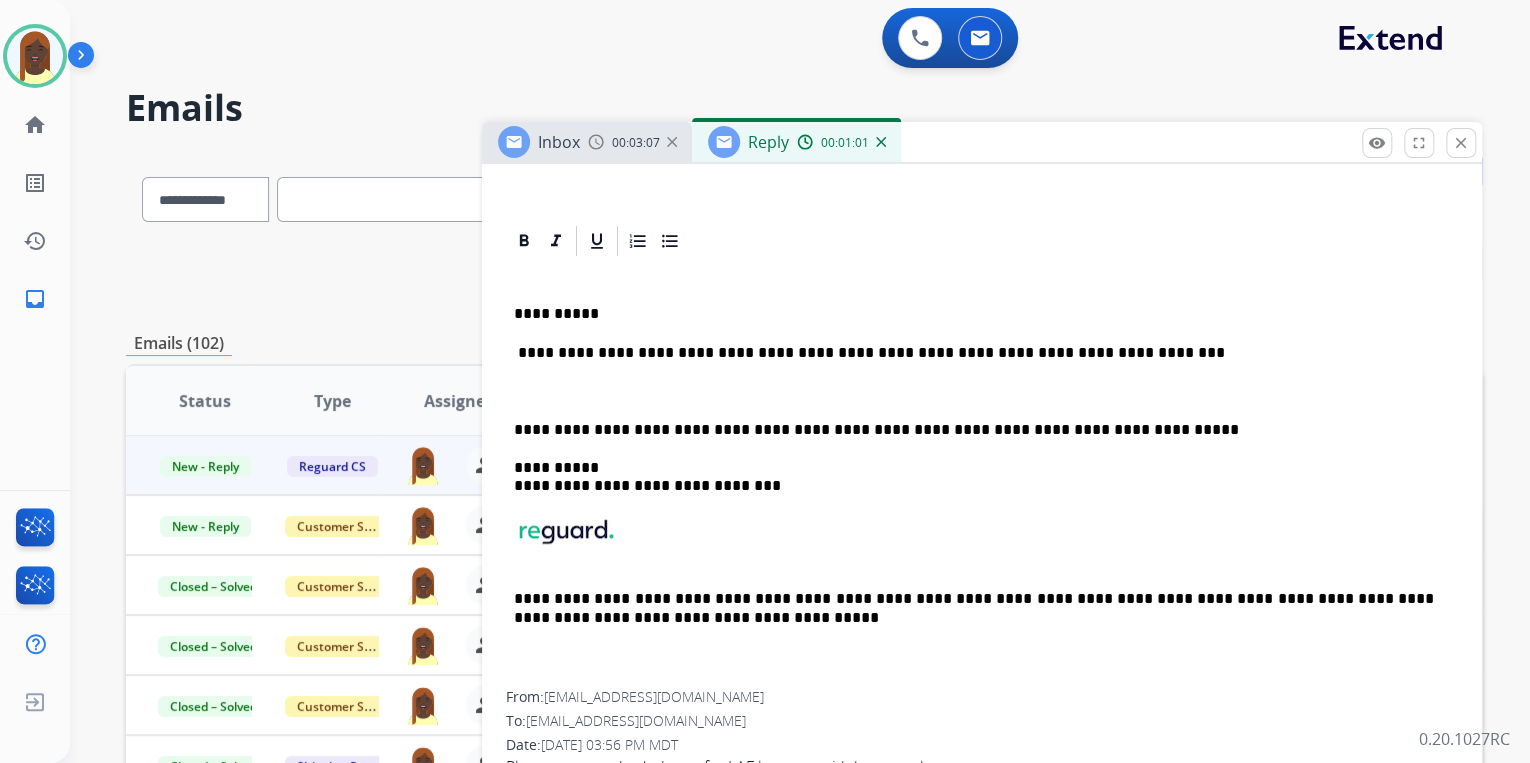 click on "**********" at bounding box center [974, 314] 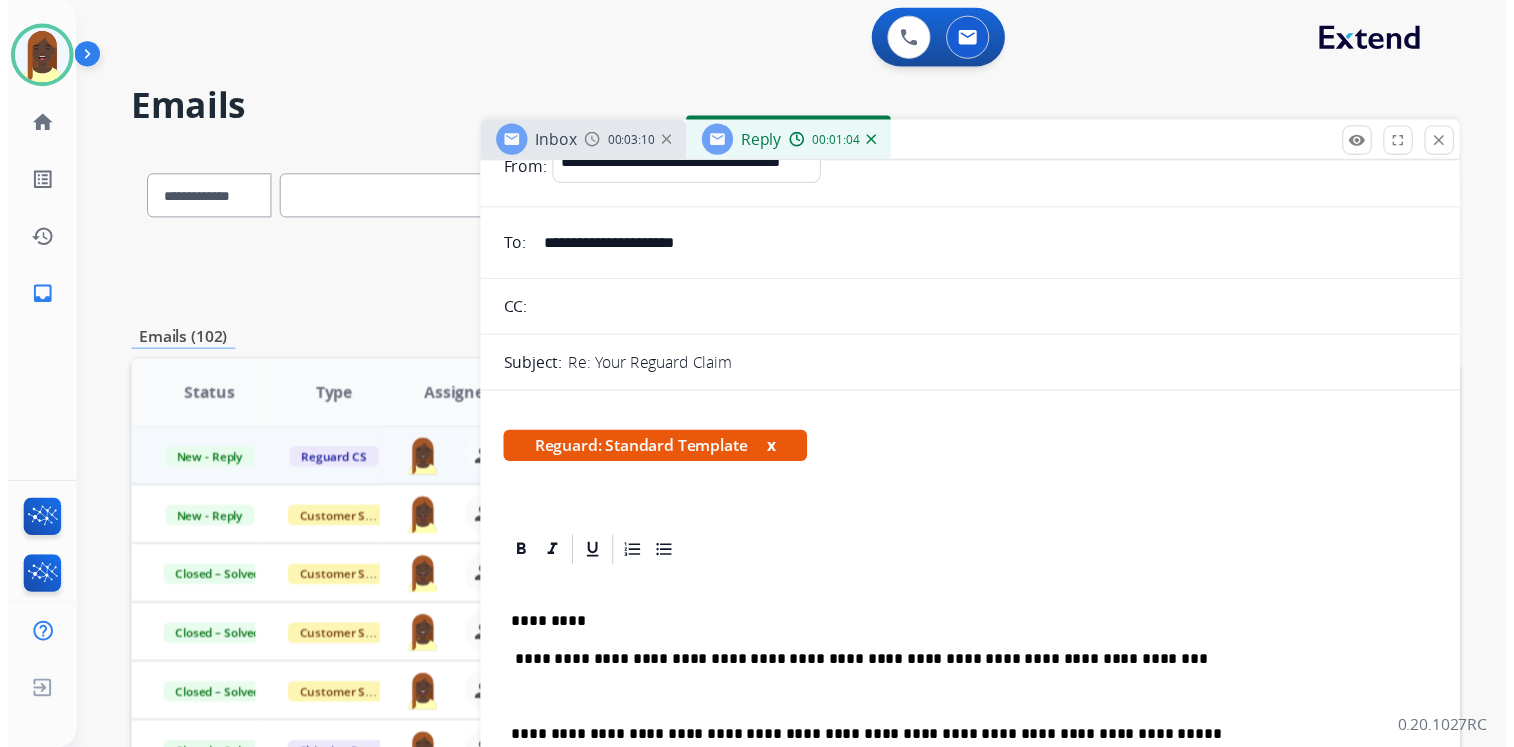 scroll, scrollTop: 0, scrollLeft: 0, axis: both 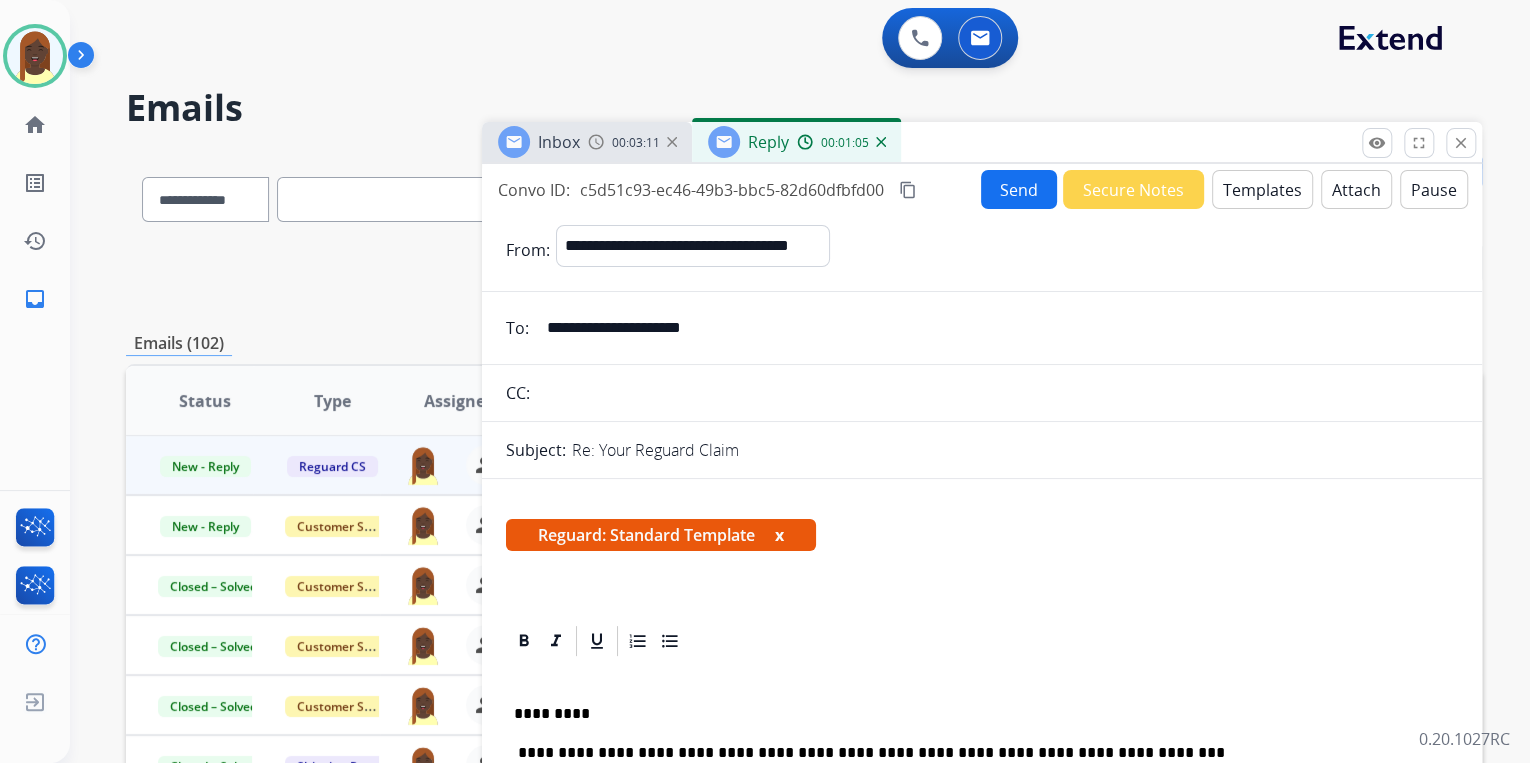 click on "Send" at bounding box center [1019, 189] 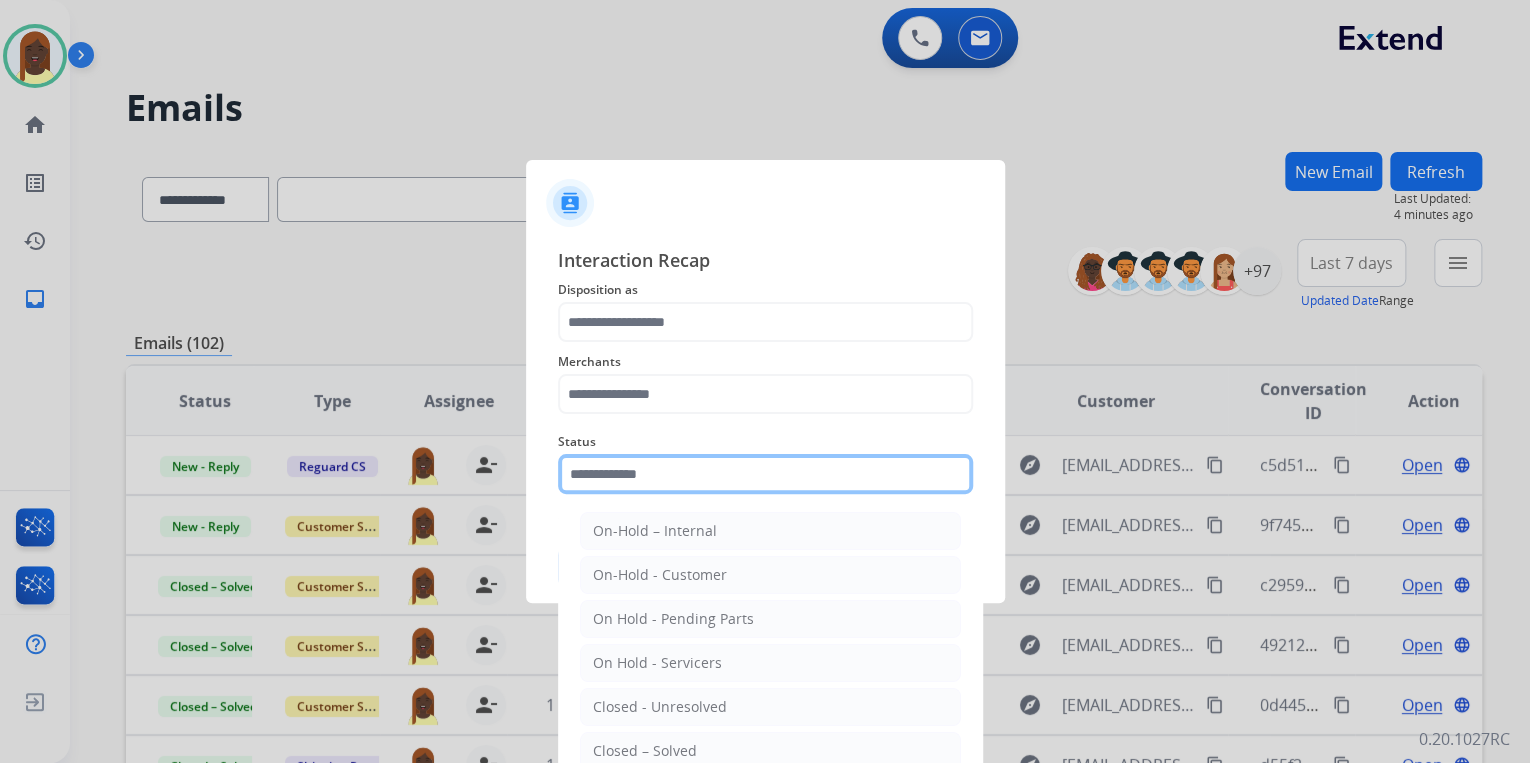 click 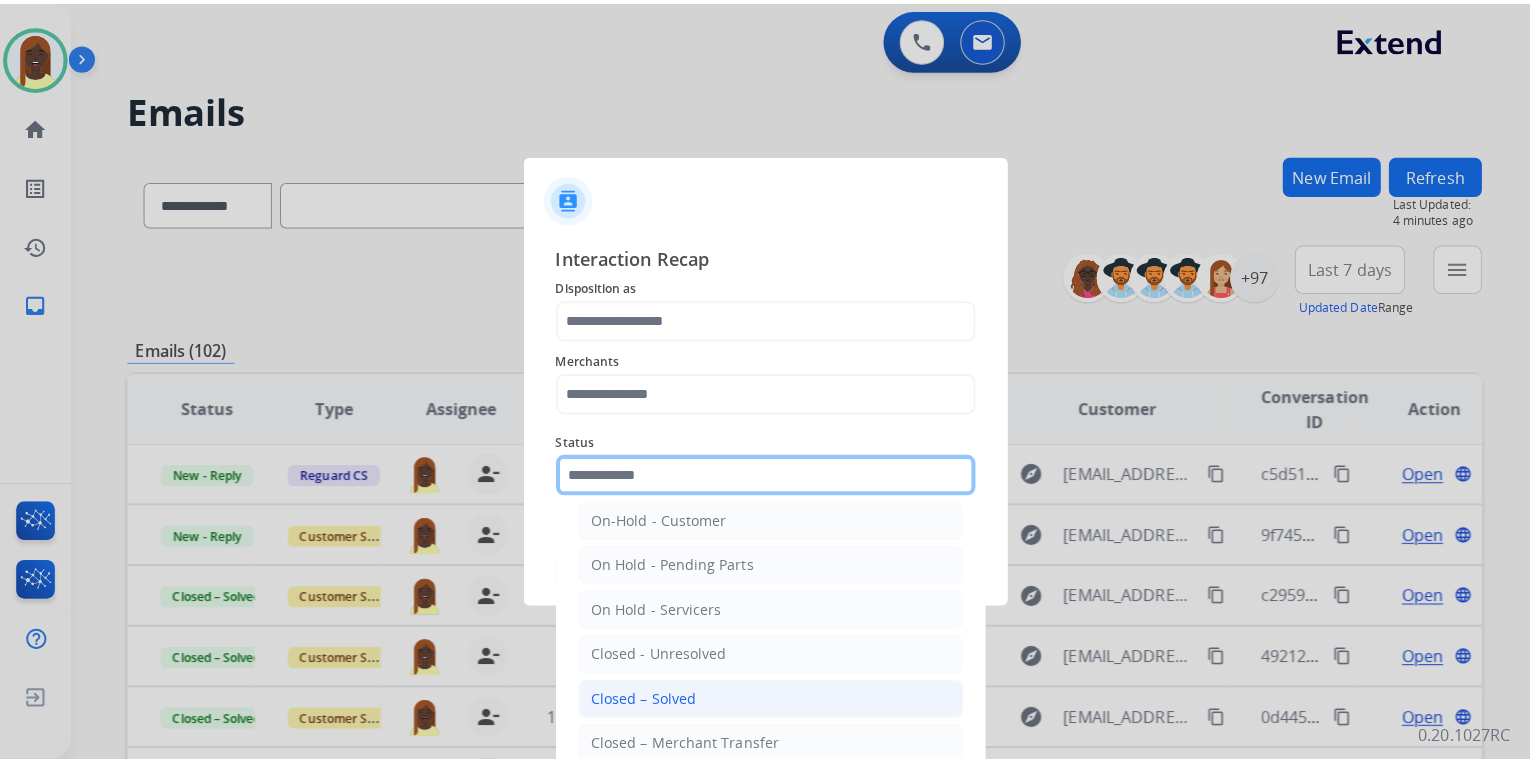 scroll, scrollTop: 116, scrollLeft: 0, axis: vertical 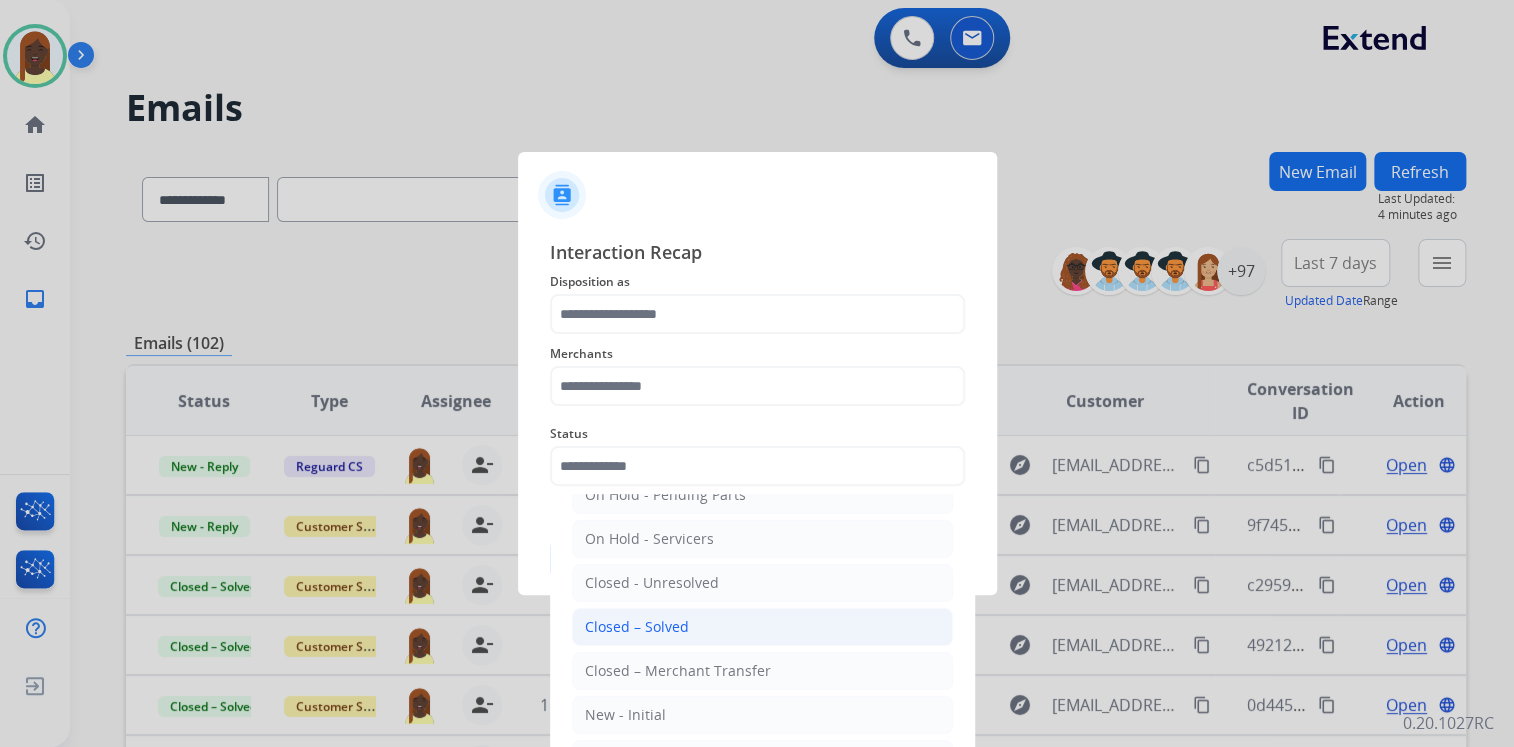 click on "Closed – Solved" 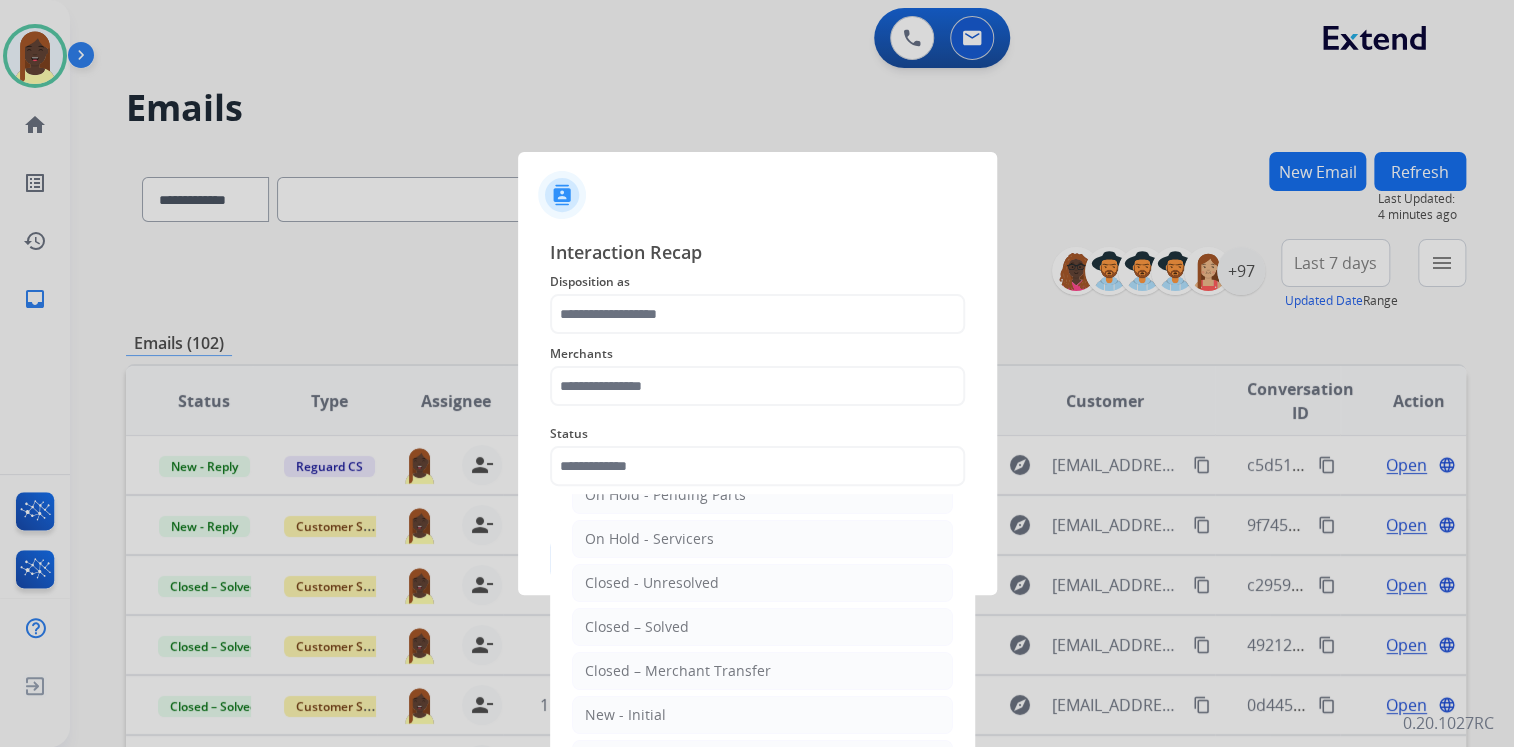 type on "**********" 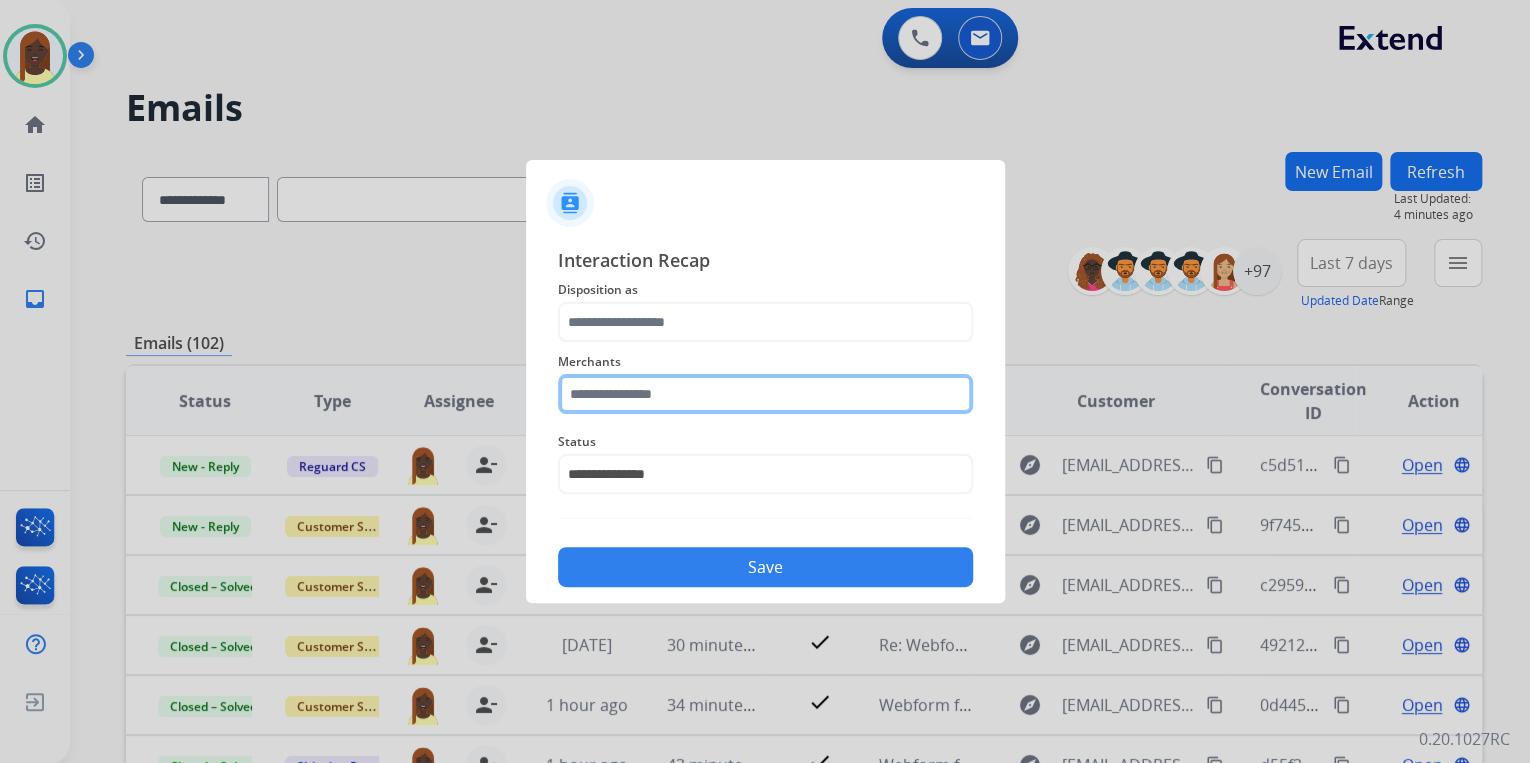 click 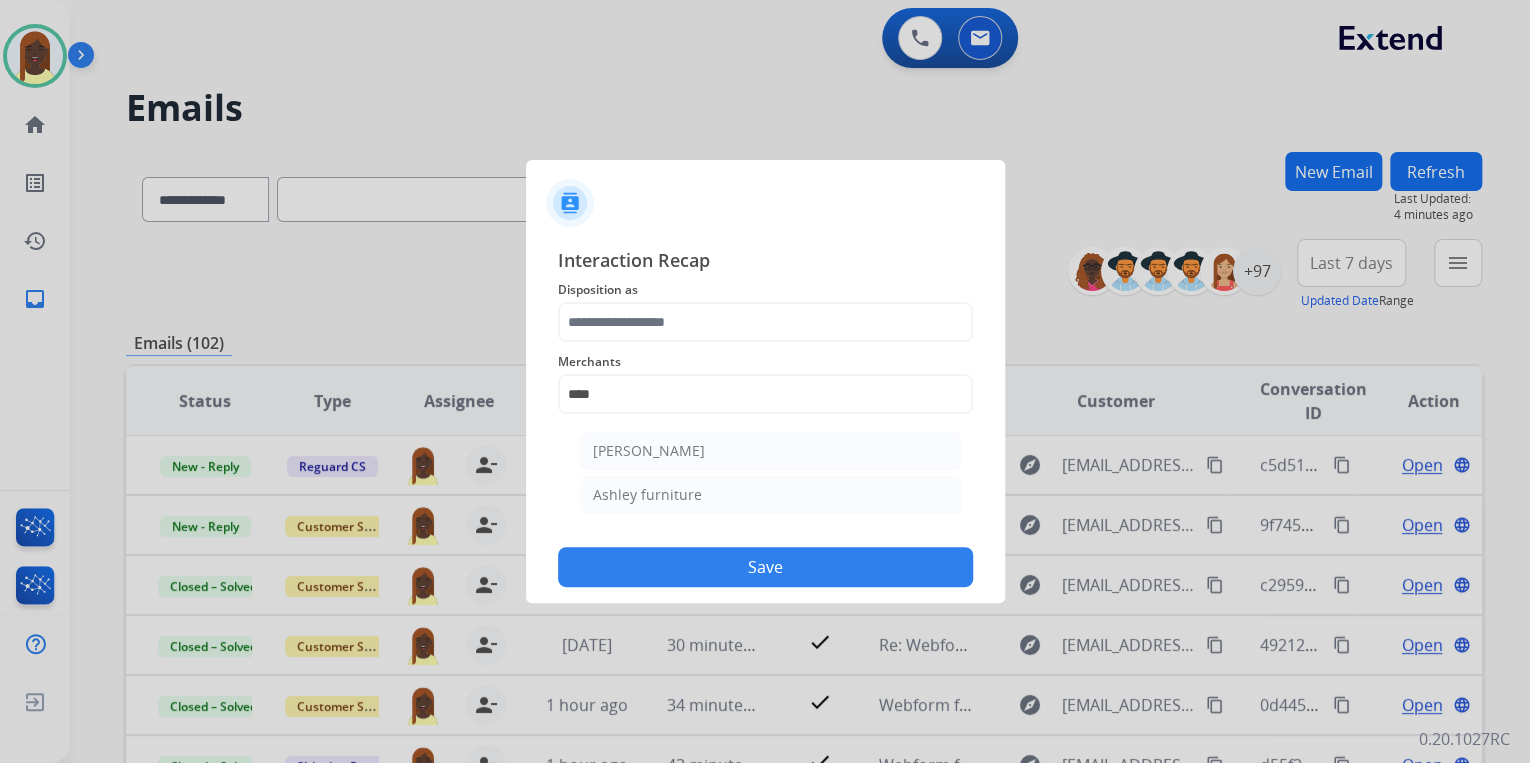 drag, startPoint x: 630, startPoint y: 451, endPoint x: 628, endPoint y: 400, distance: 51.0392 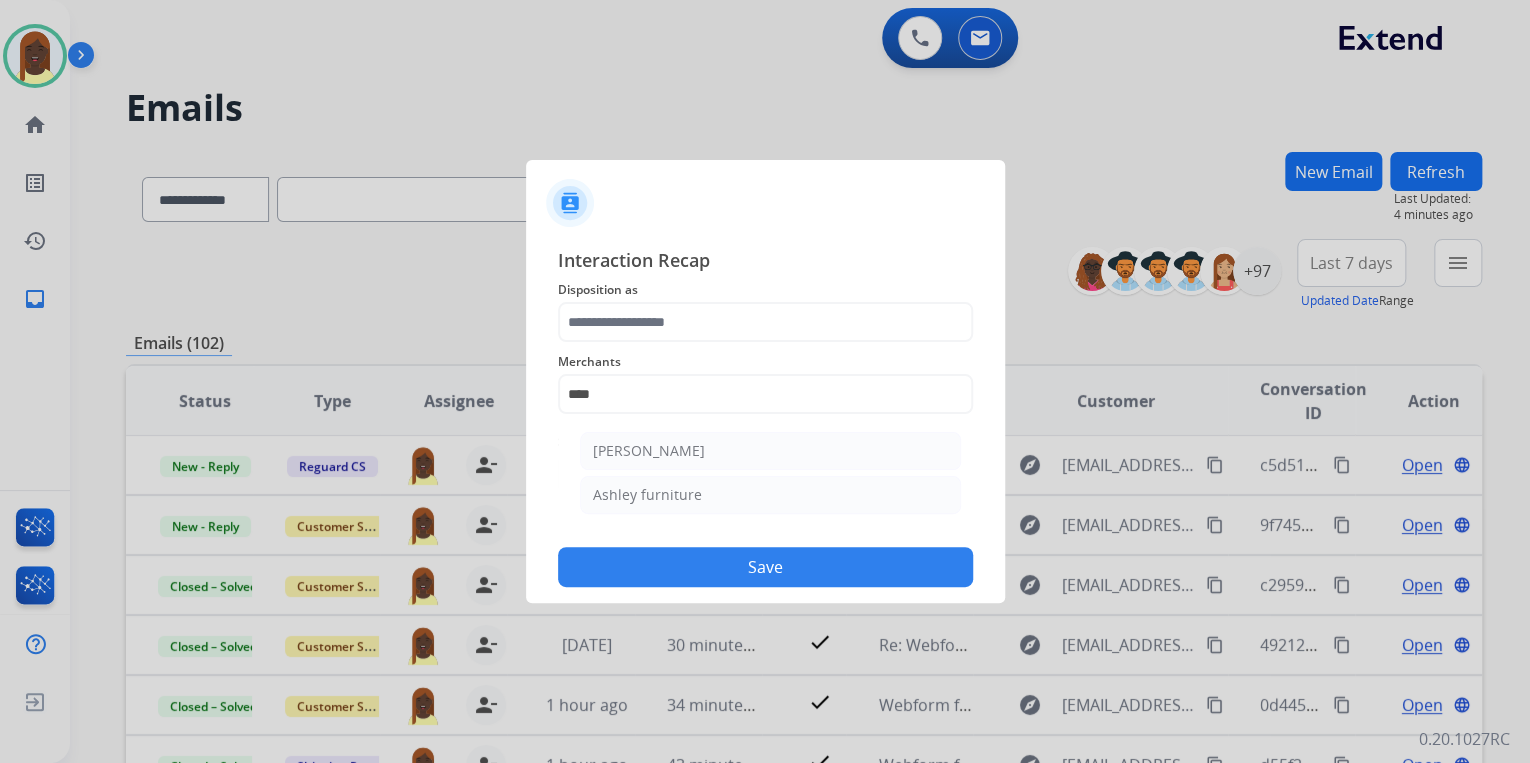 click on "[PERSON_NAME]" 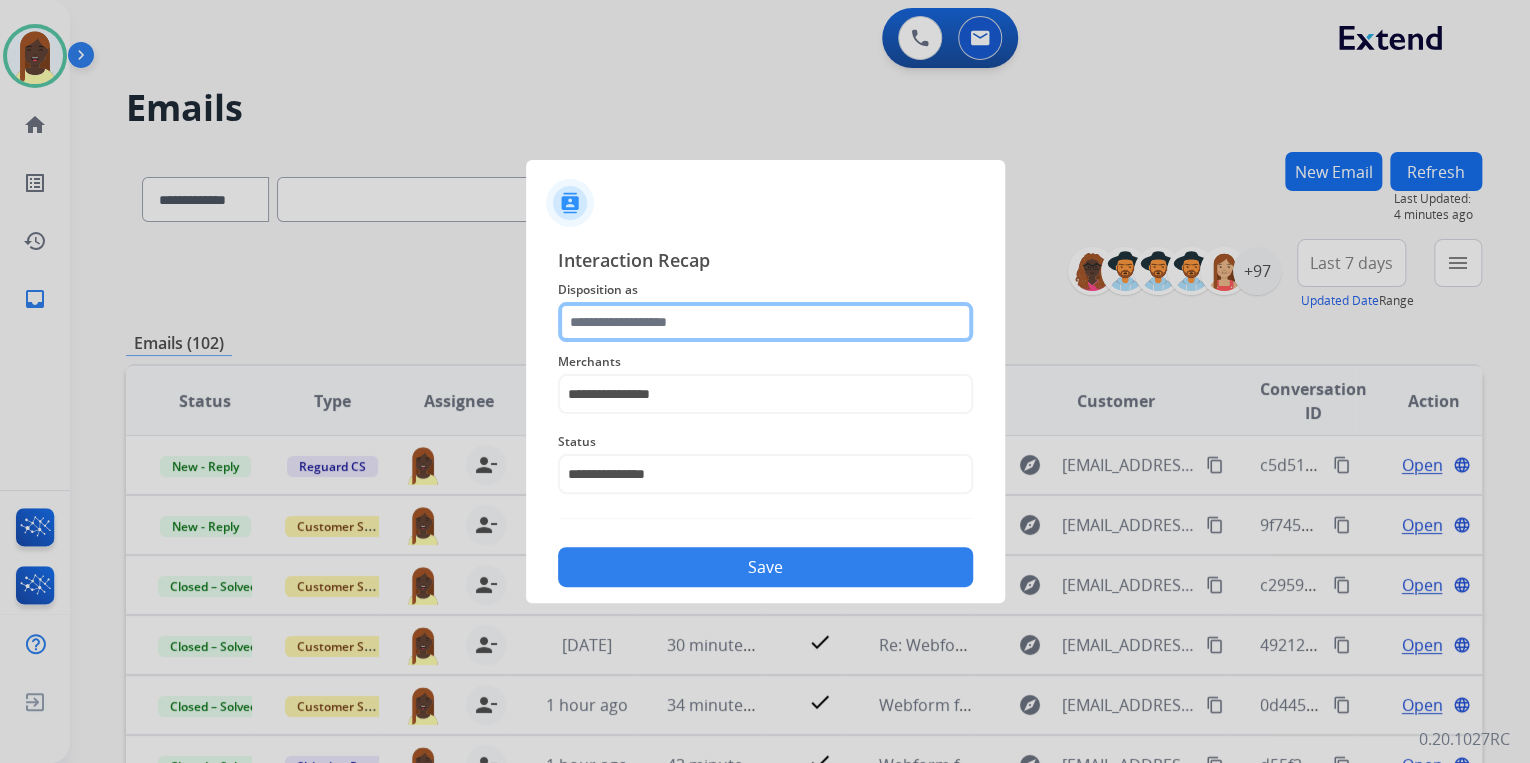 click 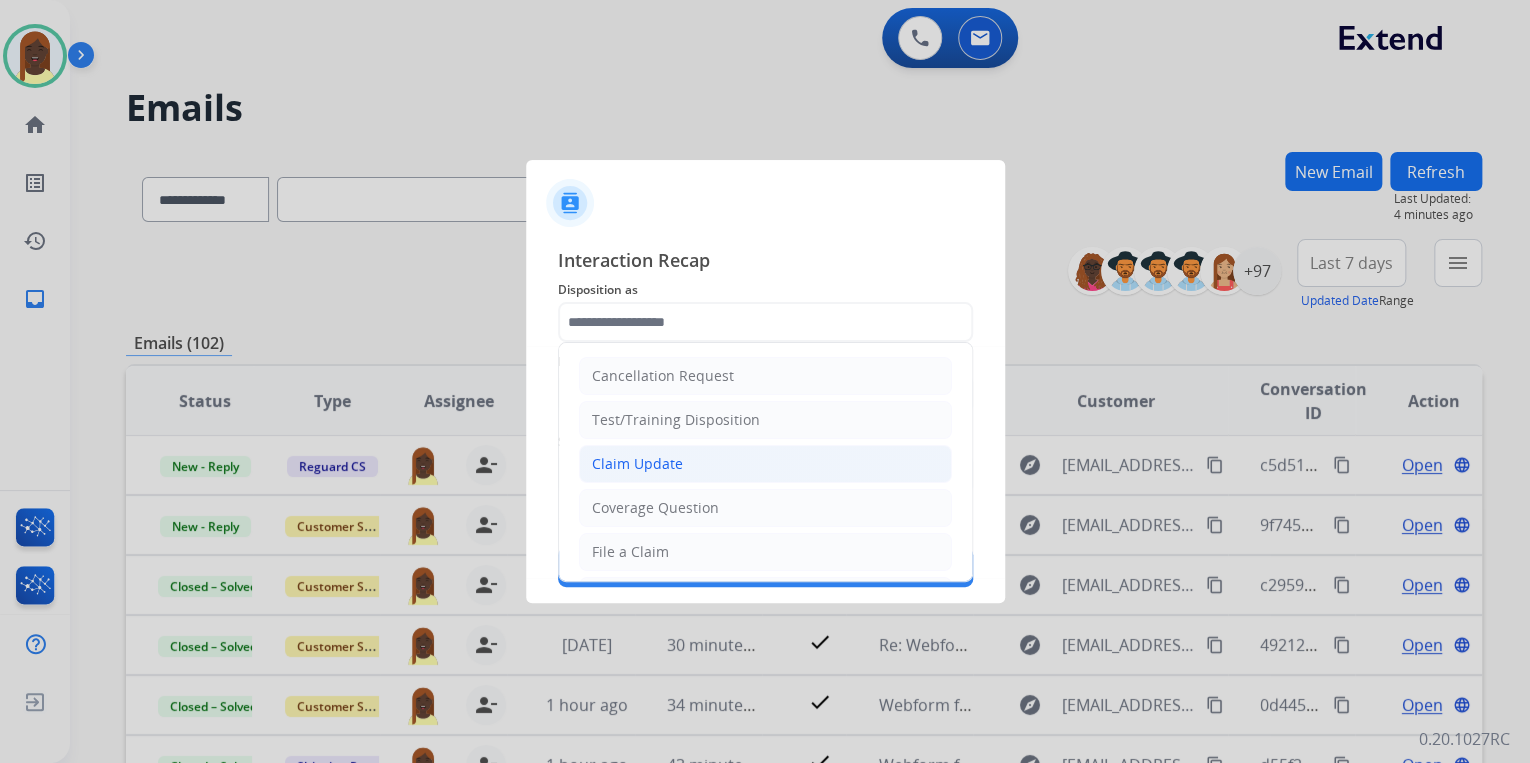 click on "Claim Update" 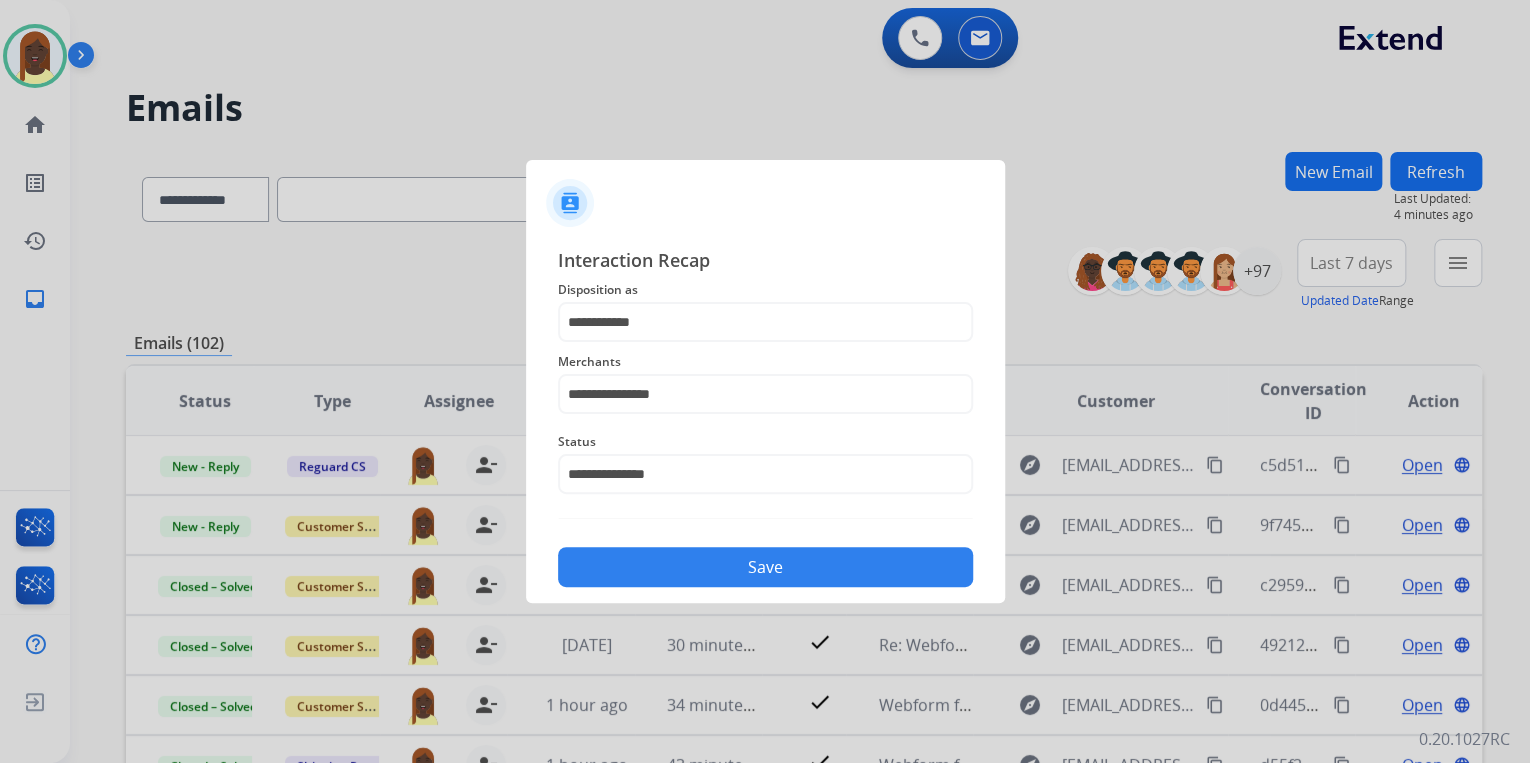 click on "Save" 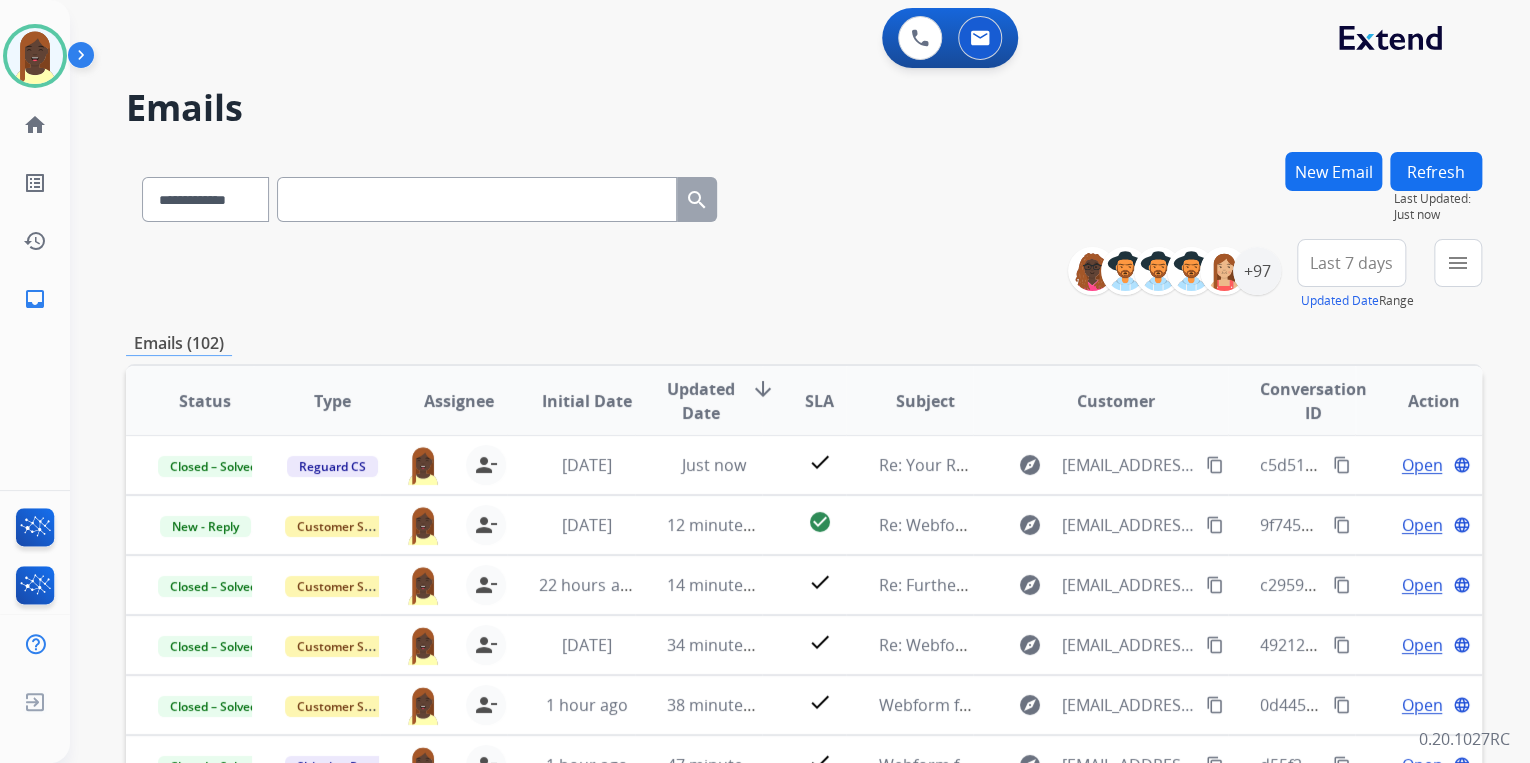 click on "Emails (102)" at bounding box center [804, 343] 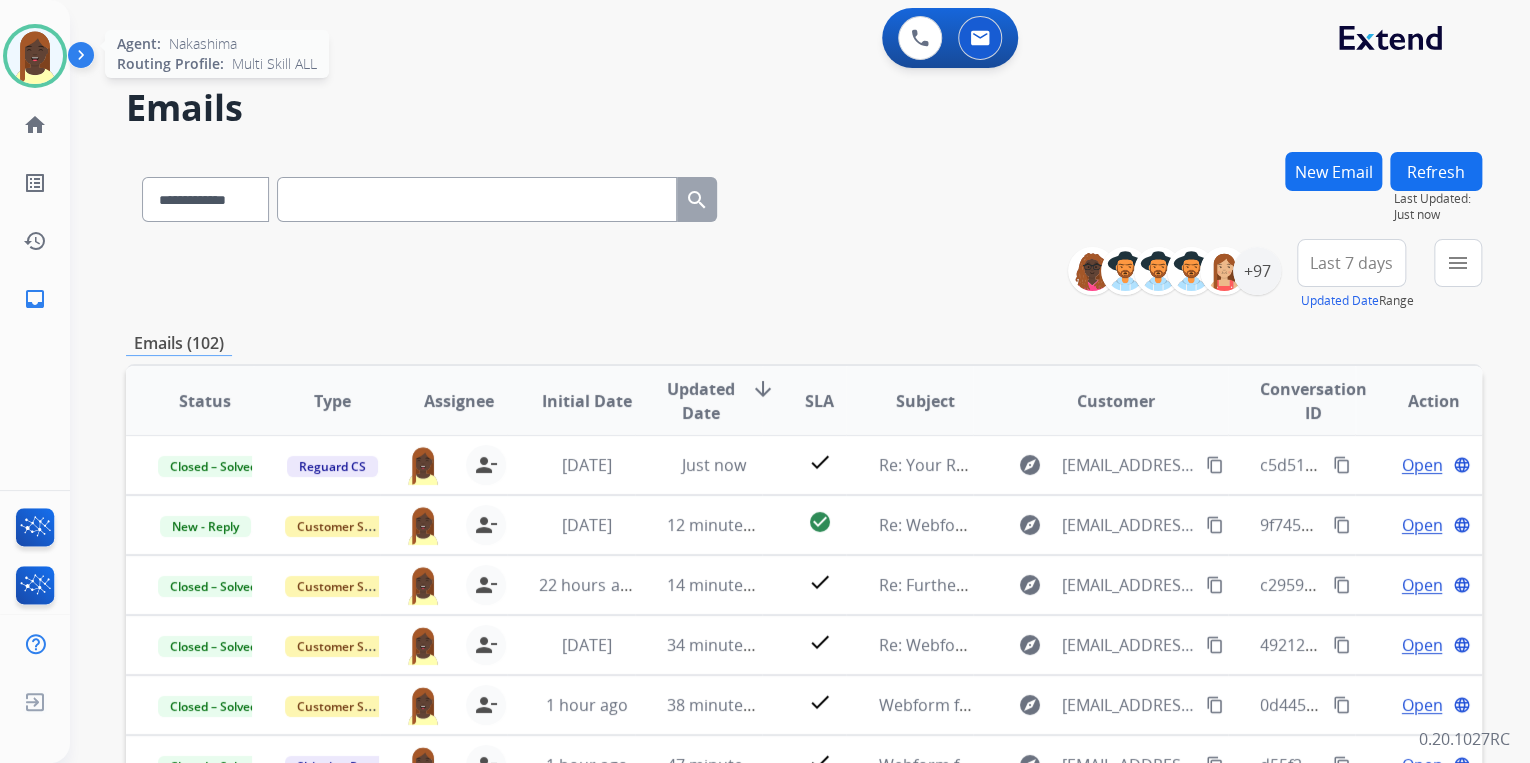 click at bounding box center (35, 56) 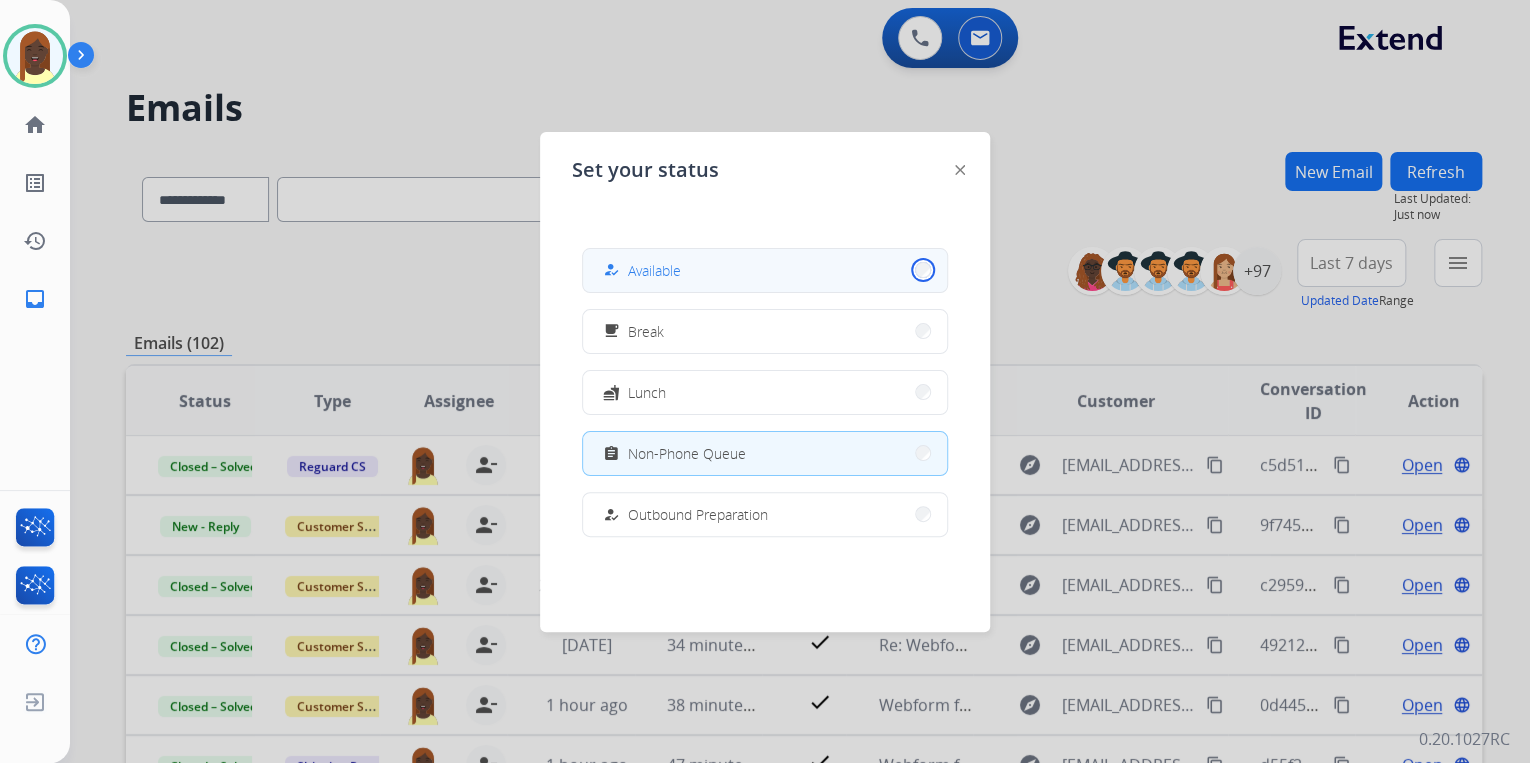 click on "how_to_reg Available" at bounding box center (765, 270) 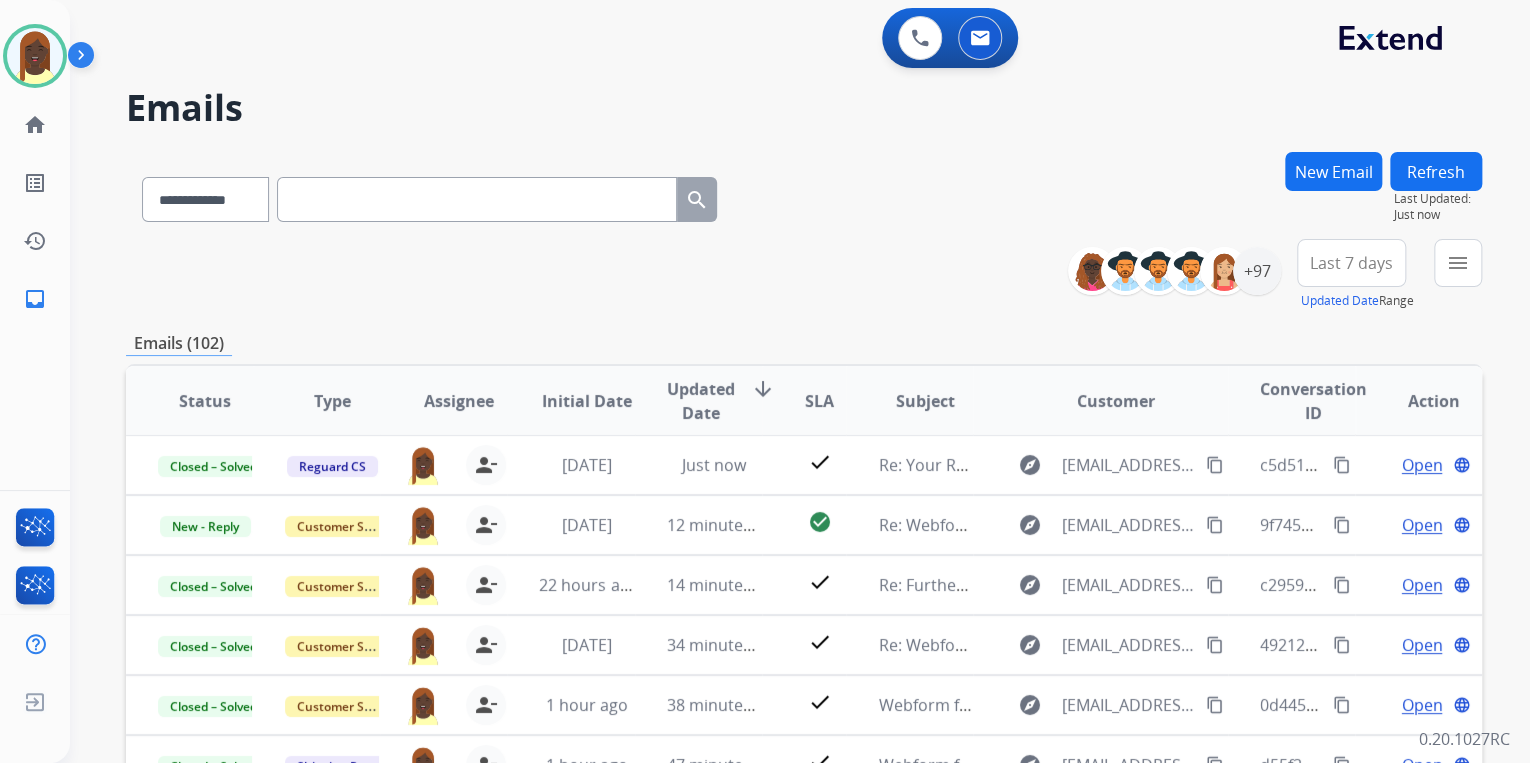 click on "**********" at bounding box center (804, 275) 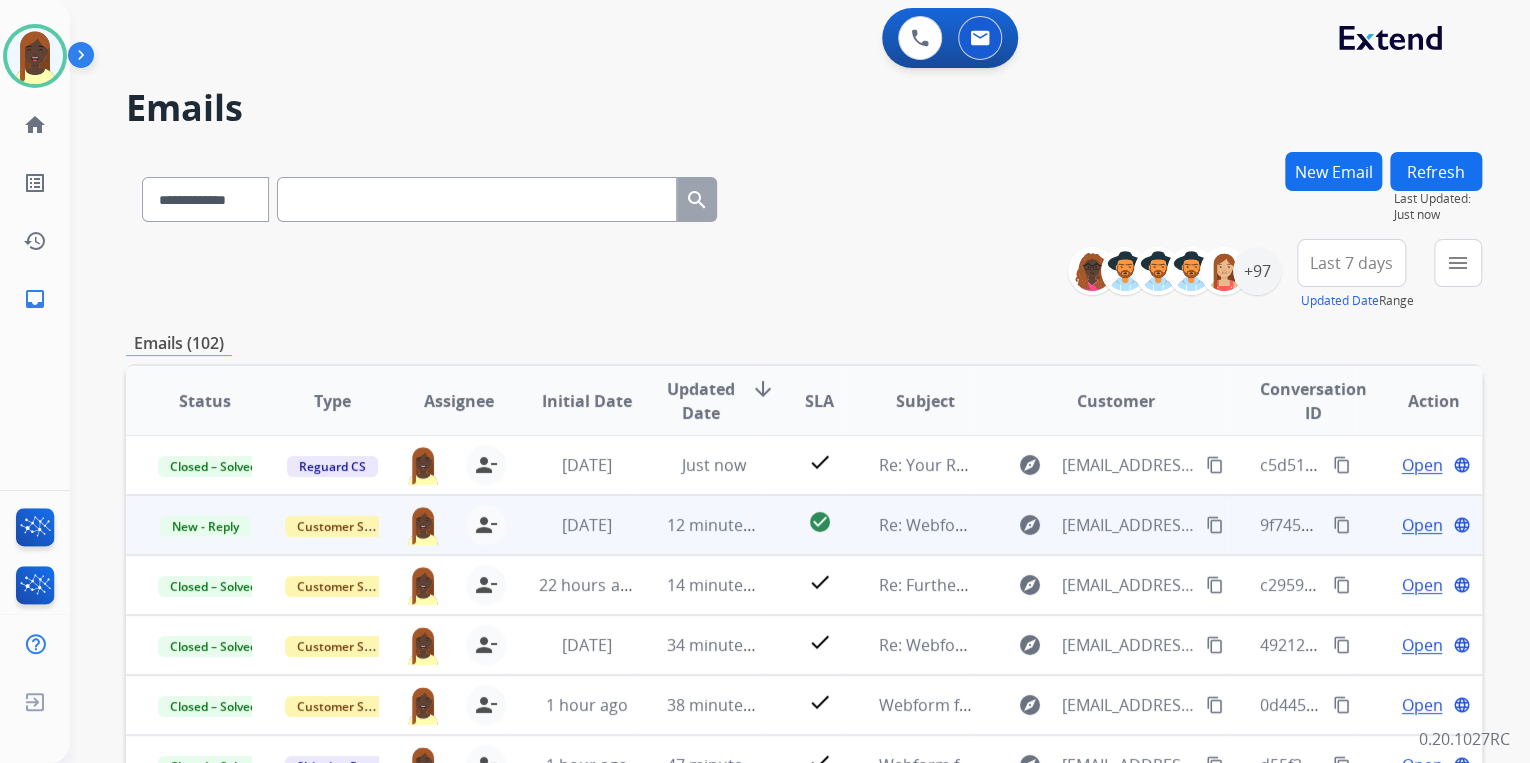 click on "content_copy" at bounding box center (1342, 525) 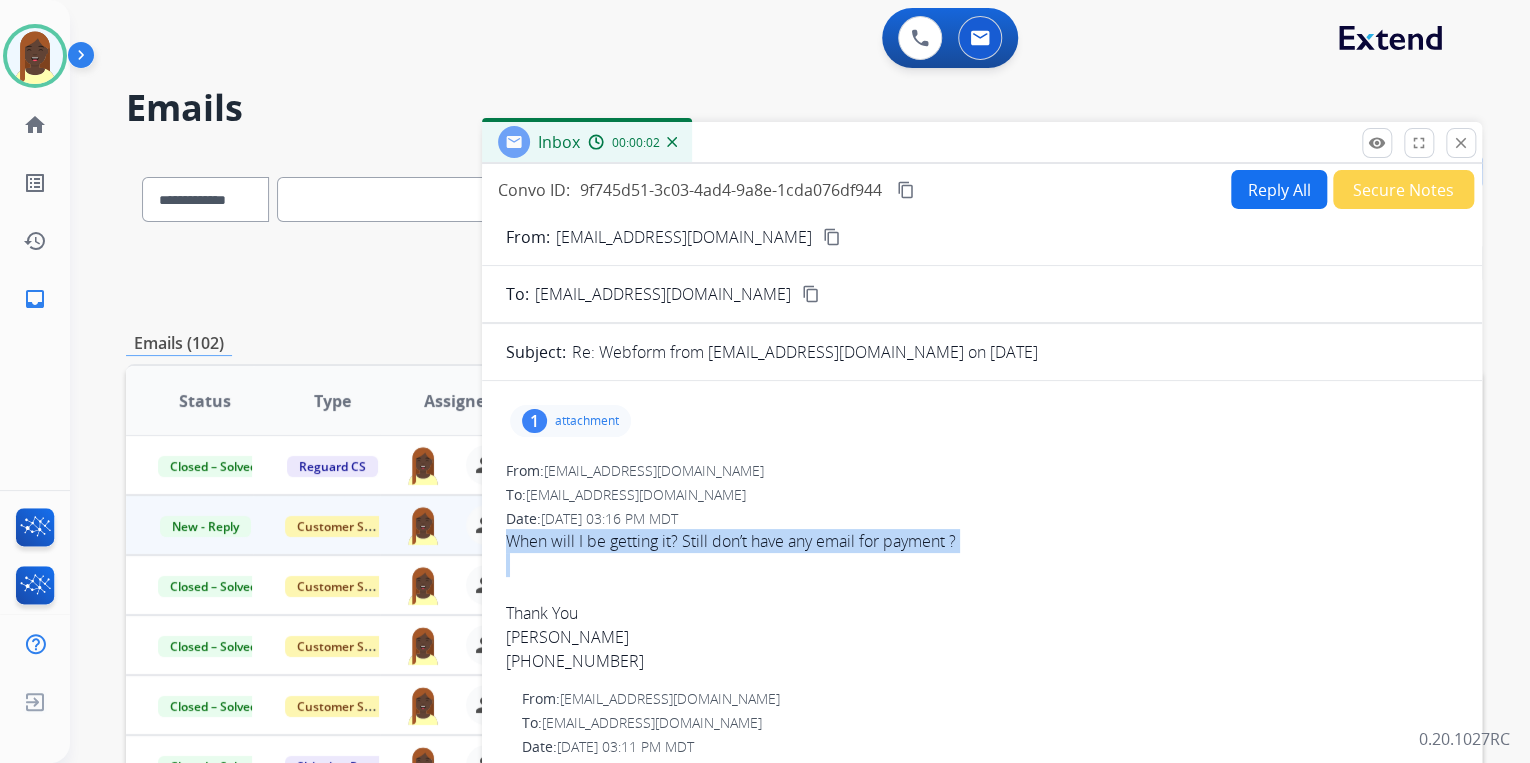 drag, startPoint x: 498, startPoint y: 540, endPoint x: 818, endPoint y: 569, distance: 321.31137 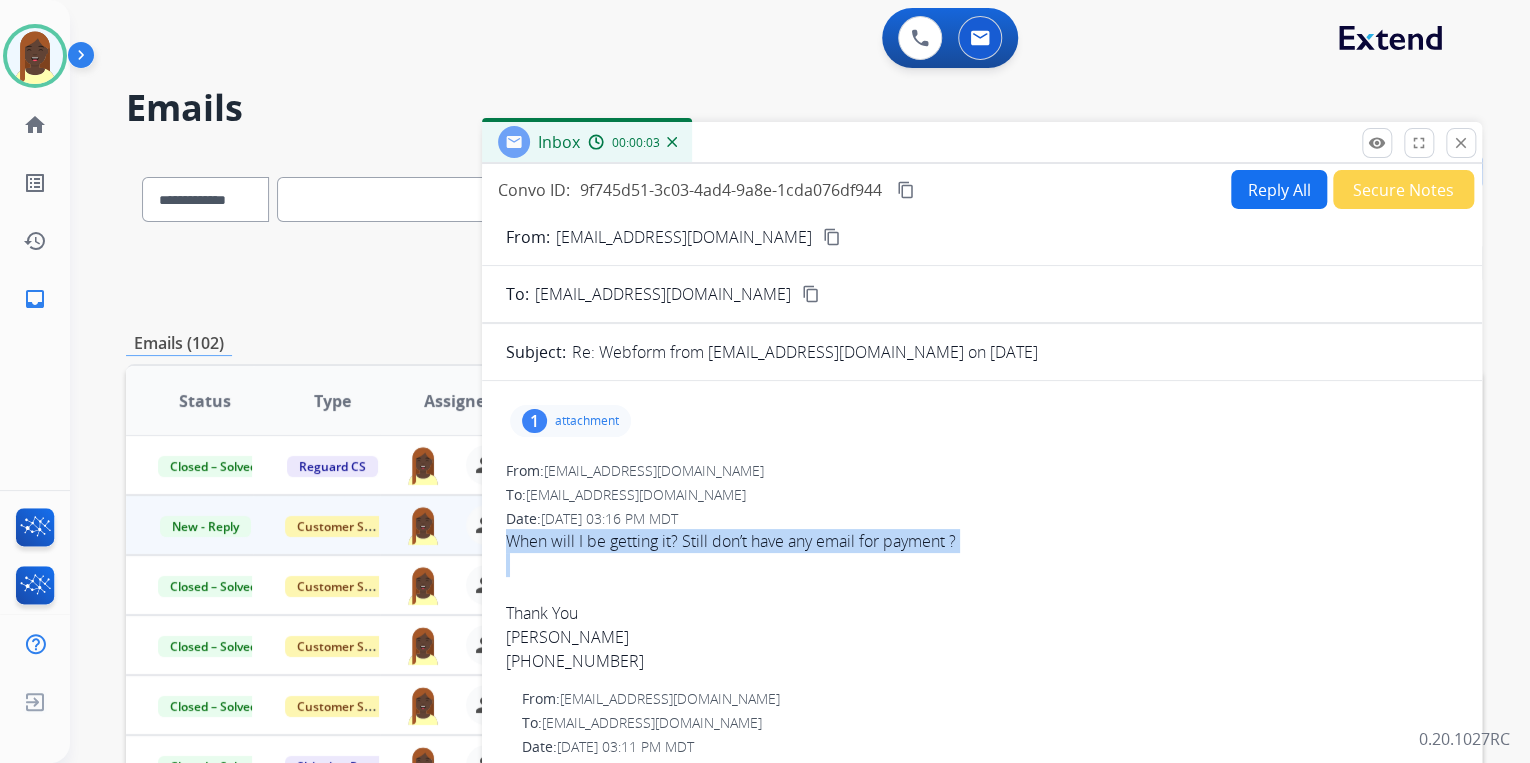 drag, startPoint x: 818, startPoint y: 569, endPoint x: 815, endPoint y: 544, distance: 25.179358 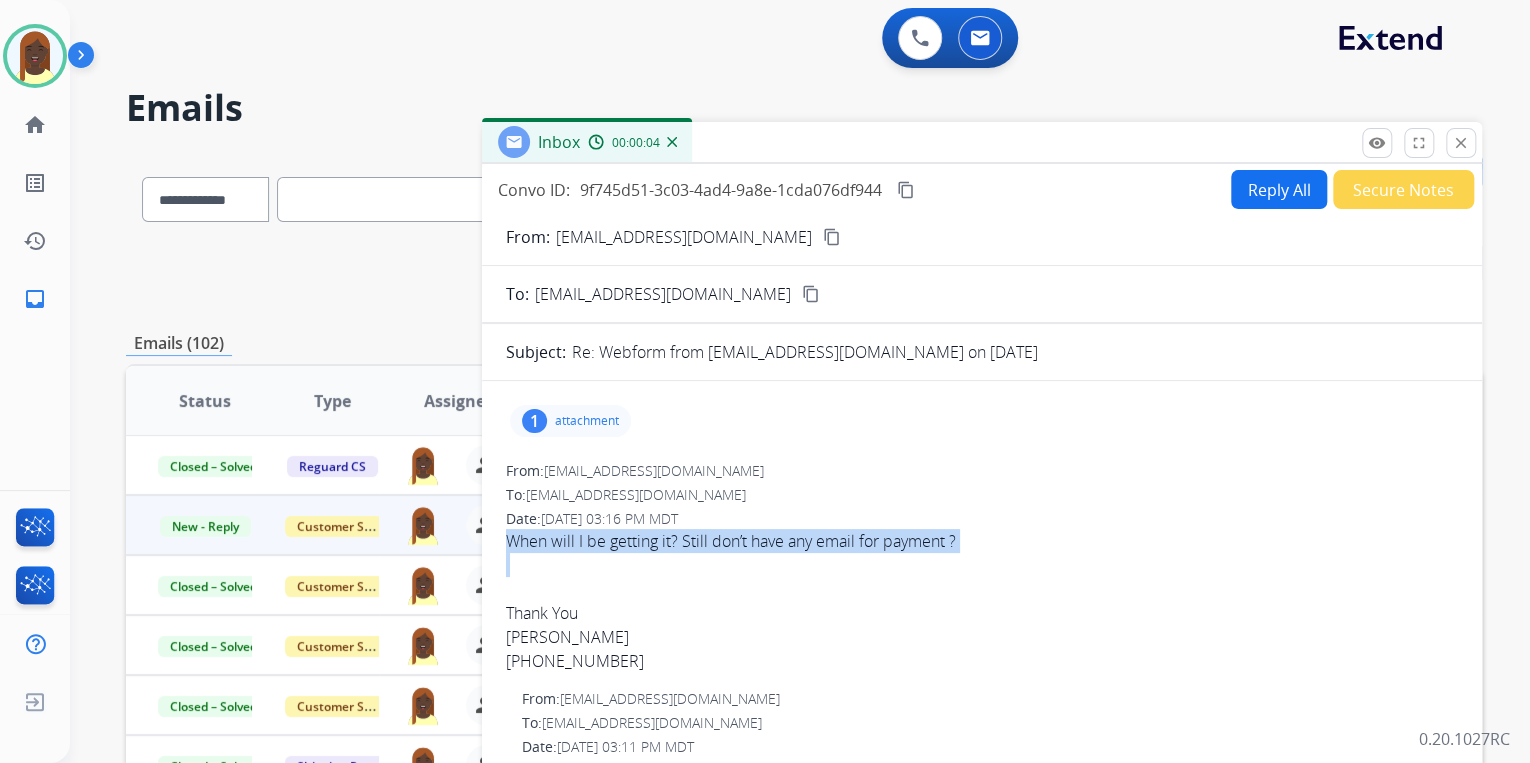 copy on "When will I be getting it? Still don’t have any email for payment ?" 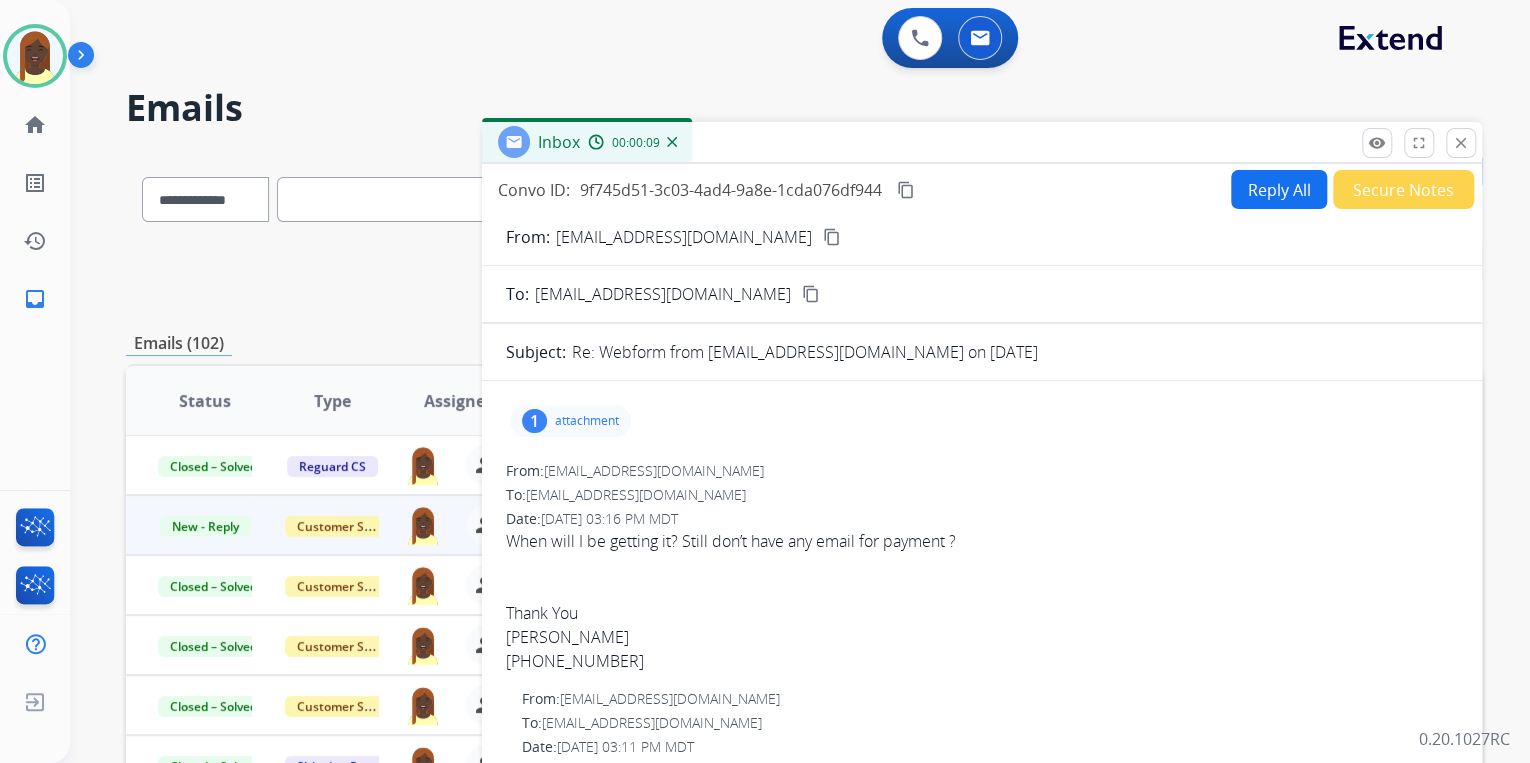 click on "attachment" at bounding box center (587, 421) 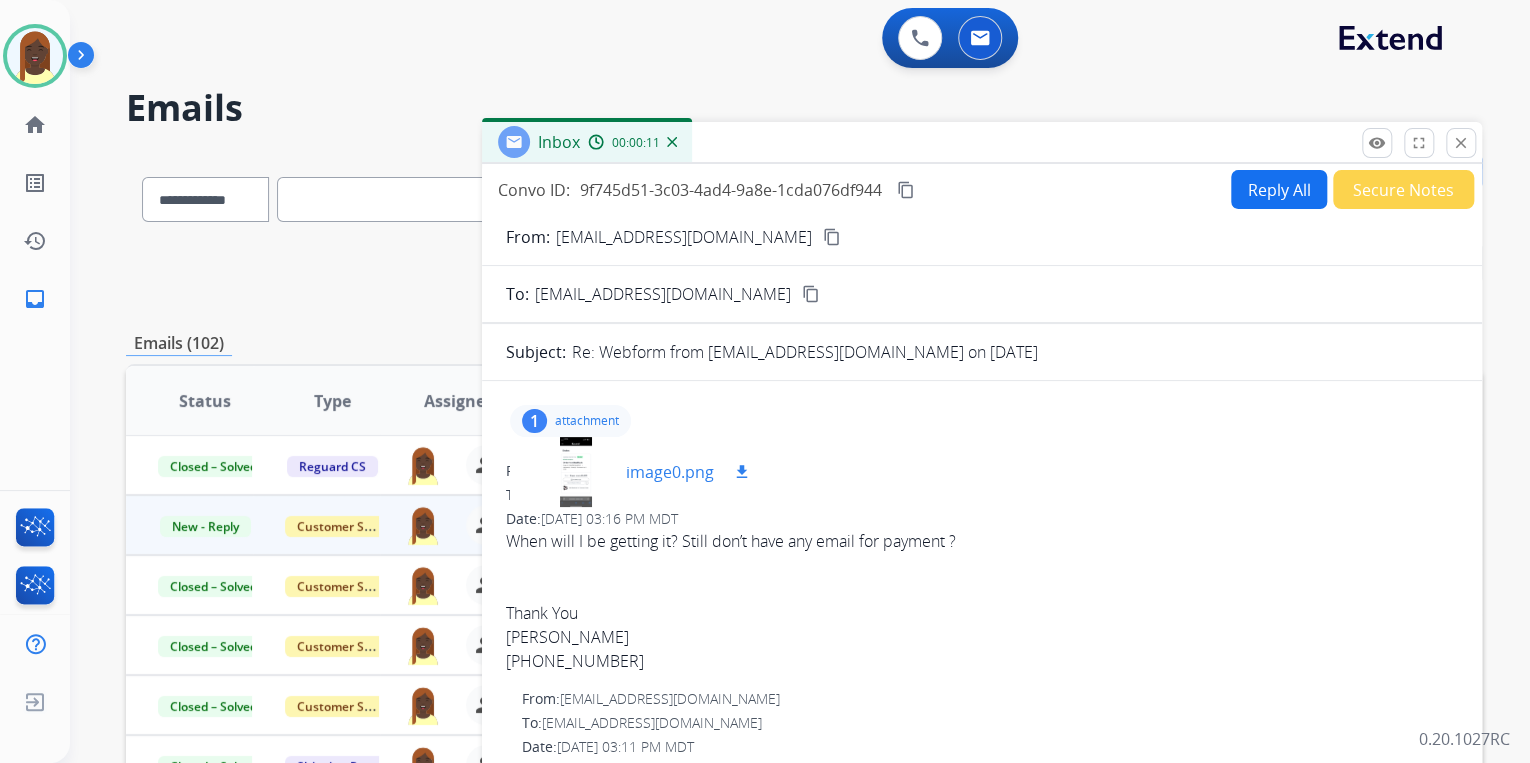 click on "download" at bounding box center (742, 472) 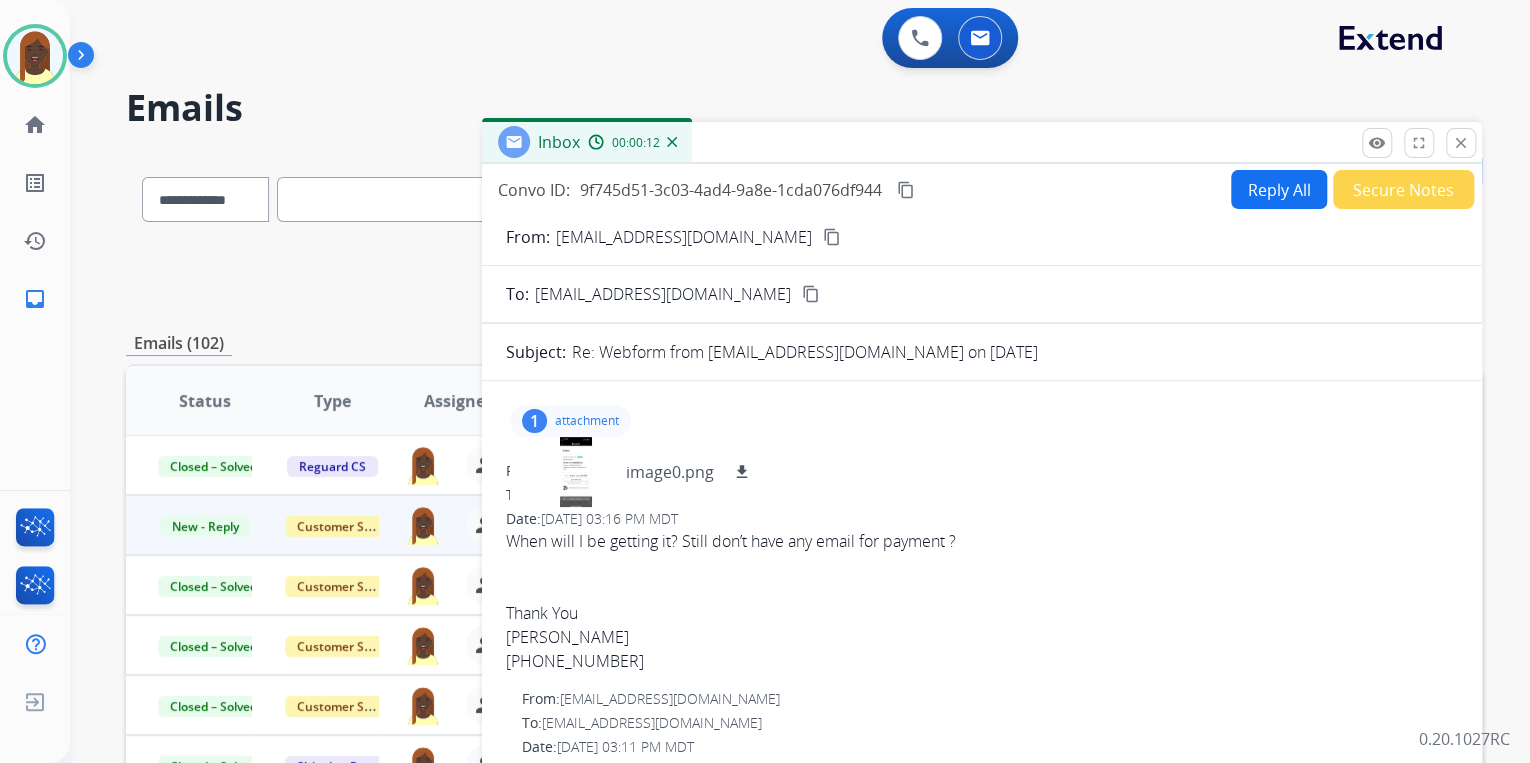 click on "content_copy" at bounding box center [832, 237] 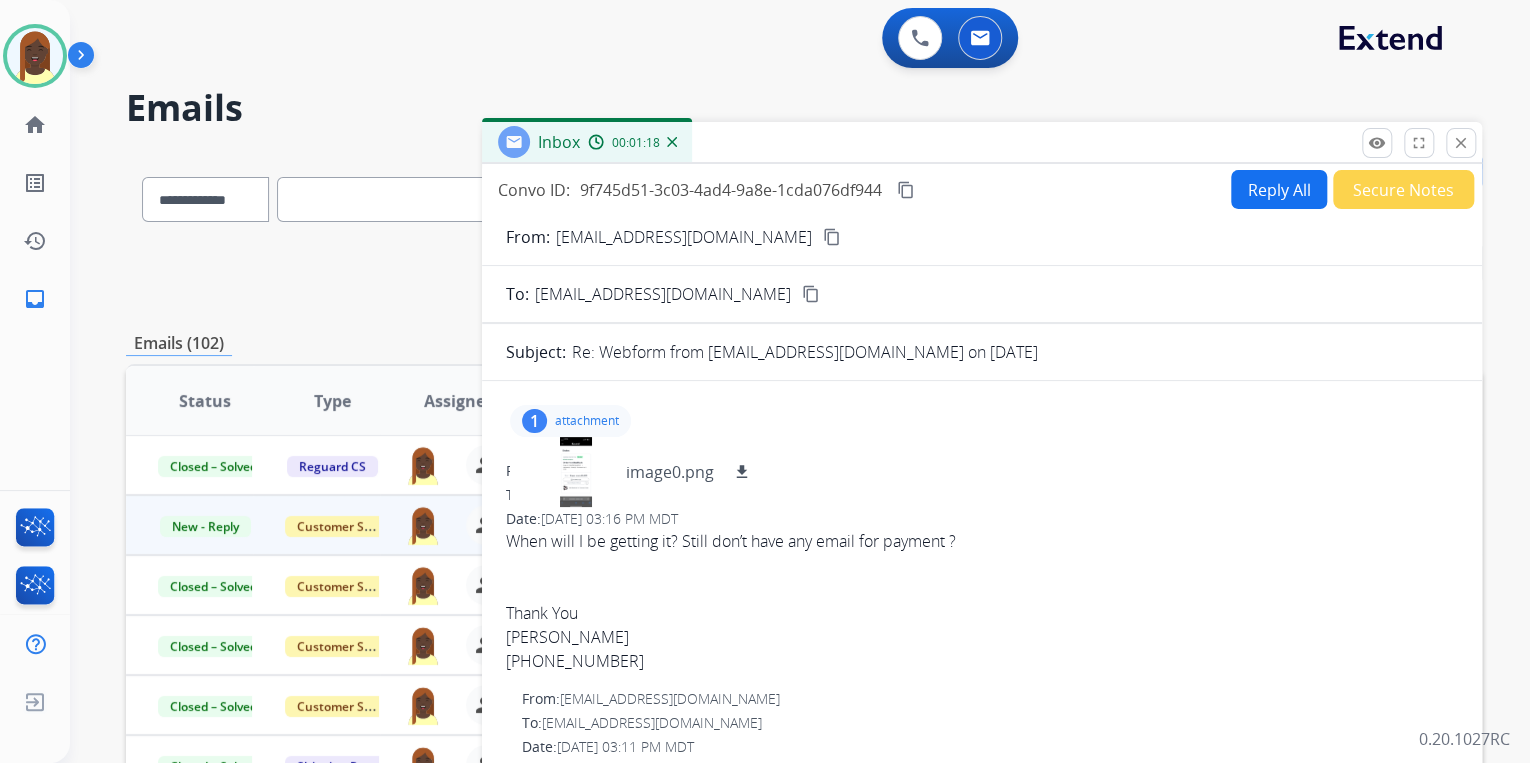 click on "Reply All" at bounding box center (1279, 189) 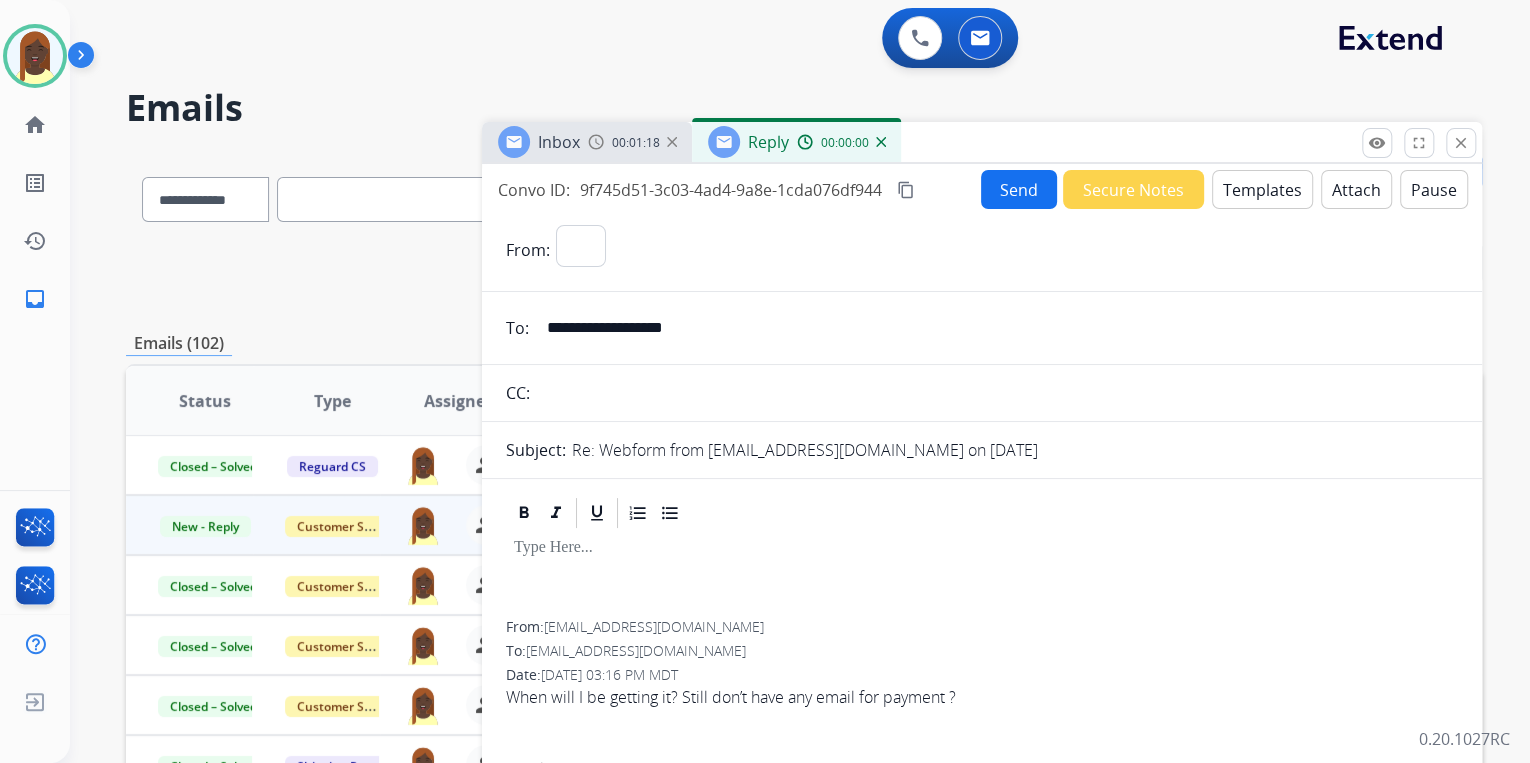 select on "**********" 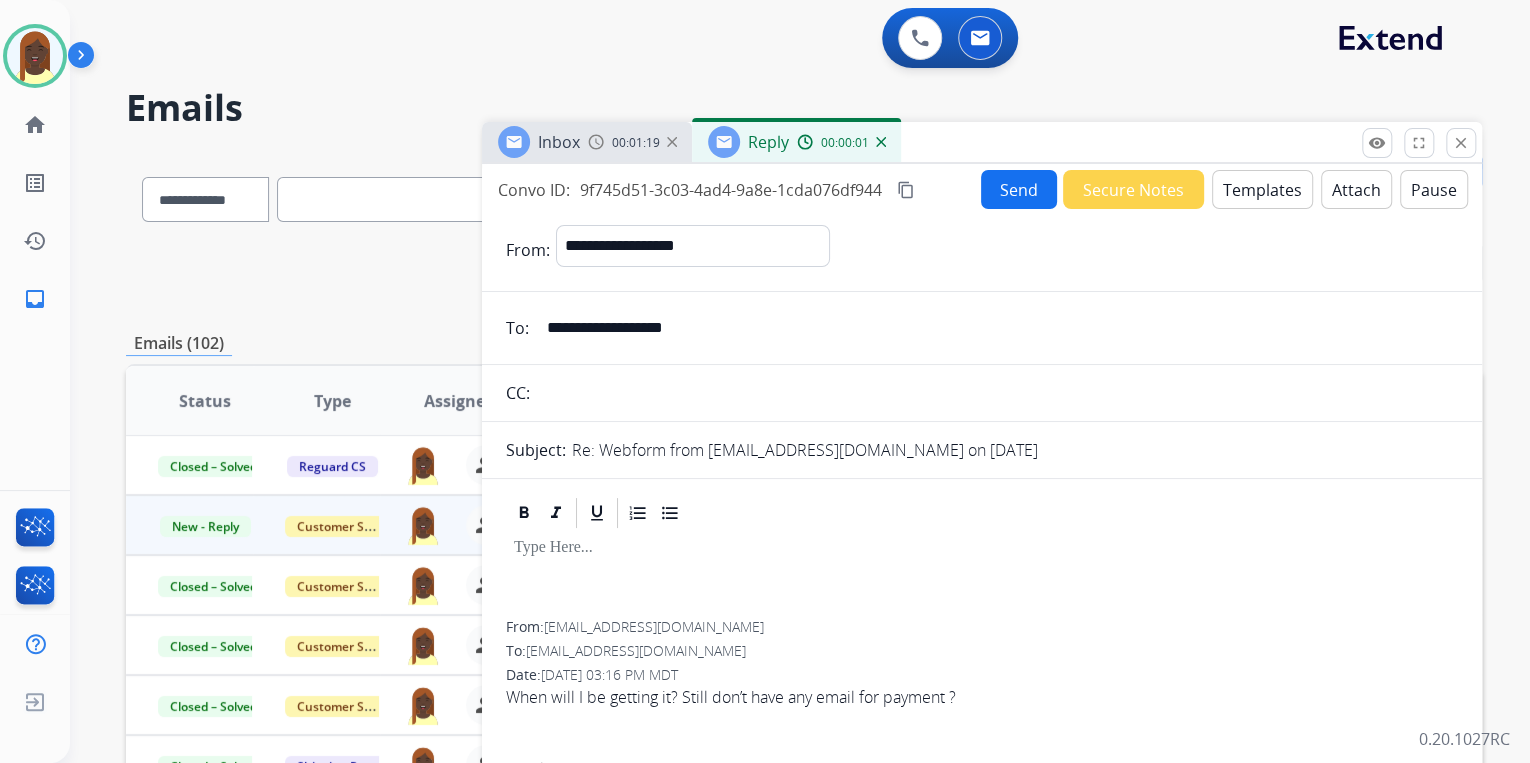 click on "Templates" at bounding box center [1262, 189] 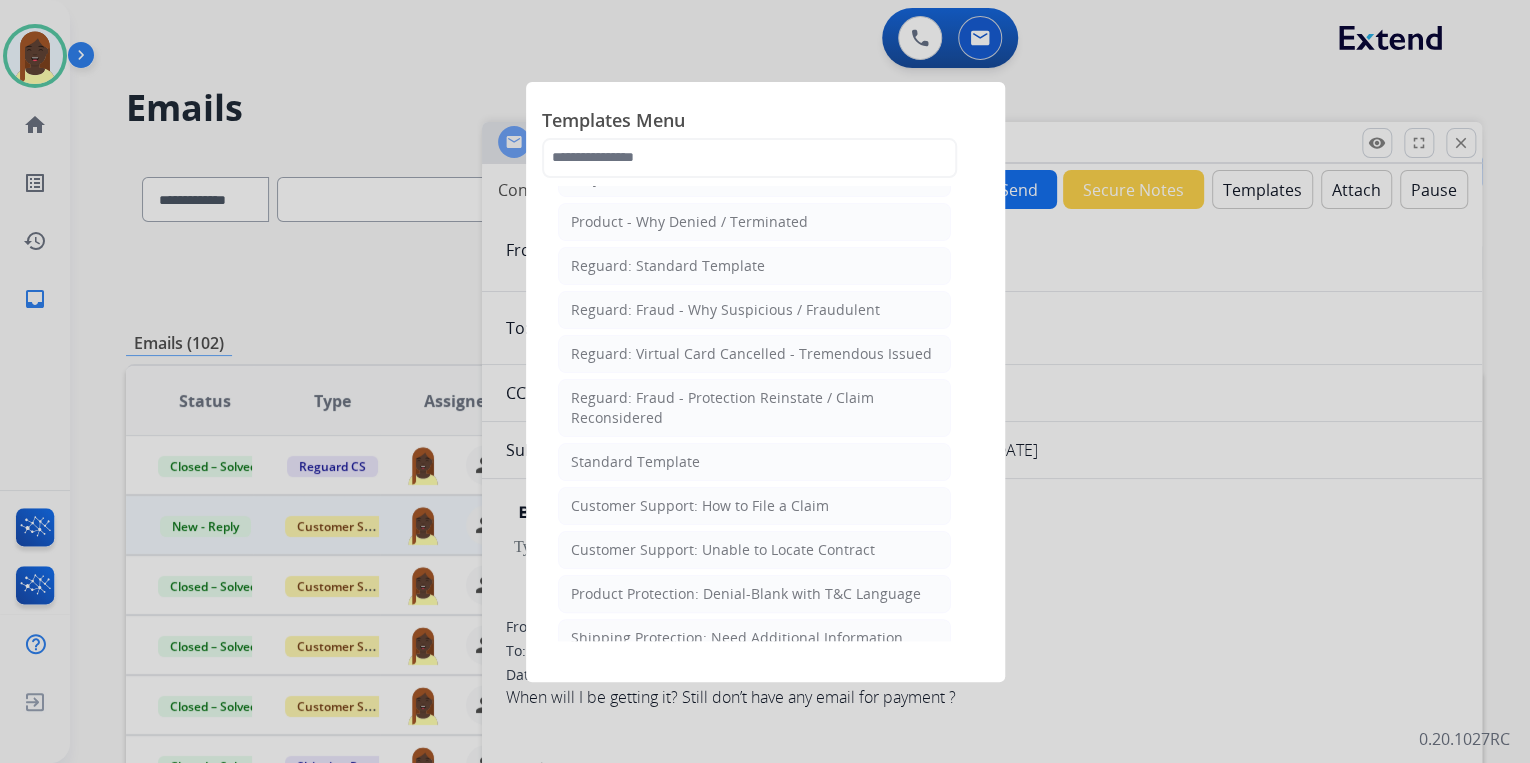 scroll, scrollTop: 80, scrollLeft: 0, axis: vertical 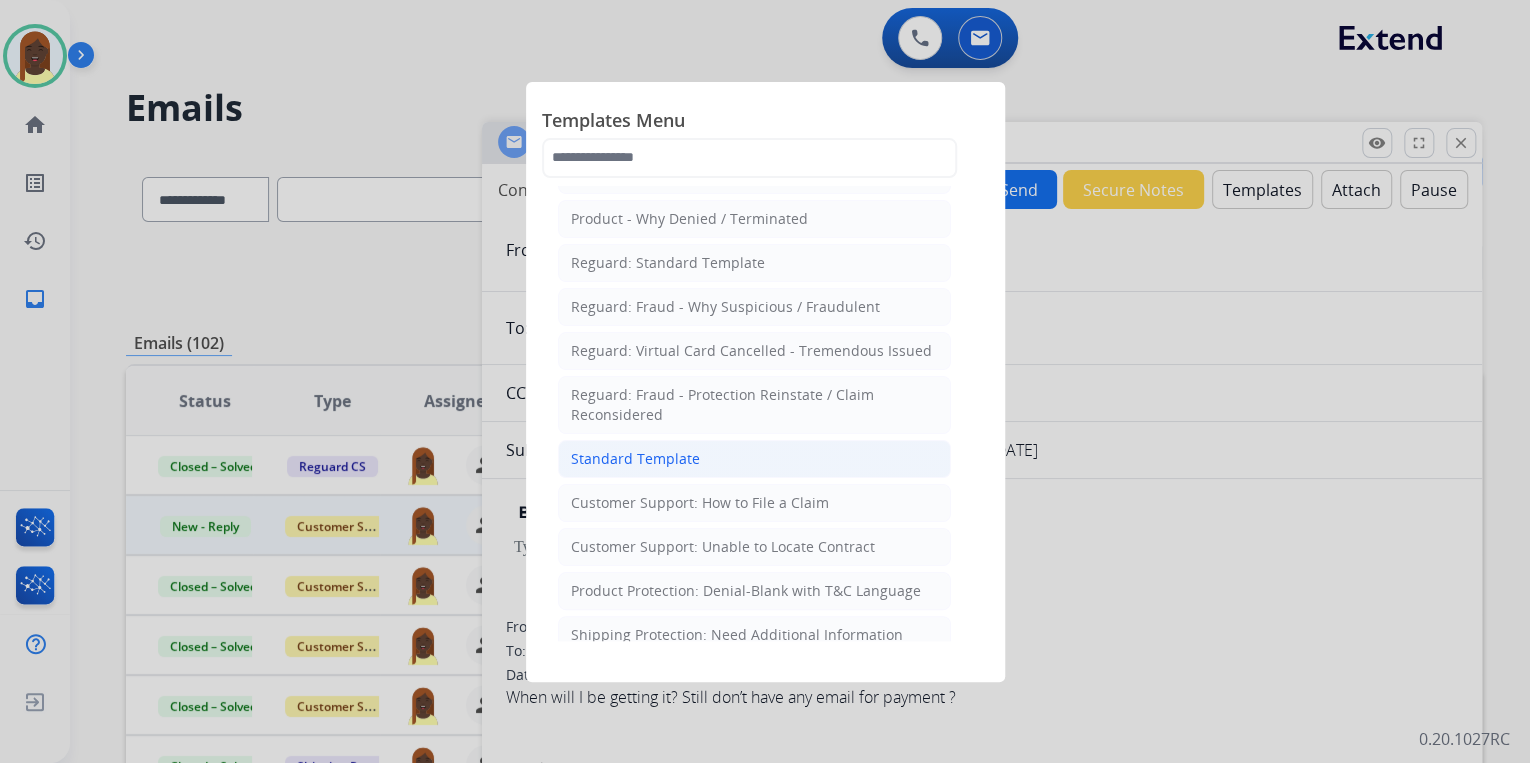 click on "Standard Template" 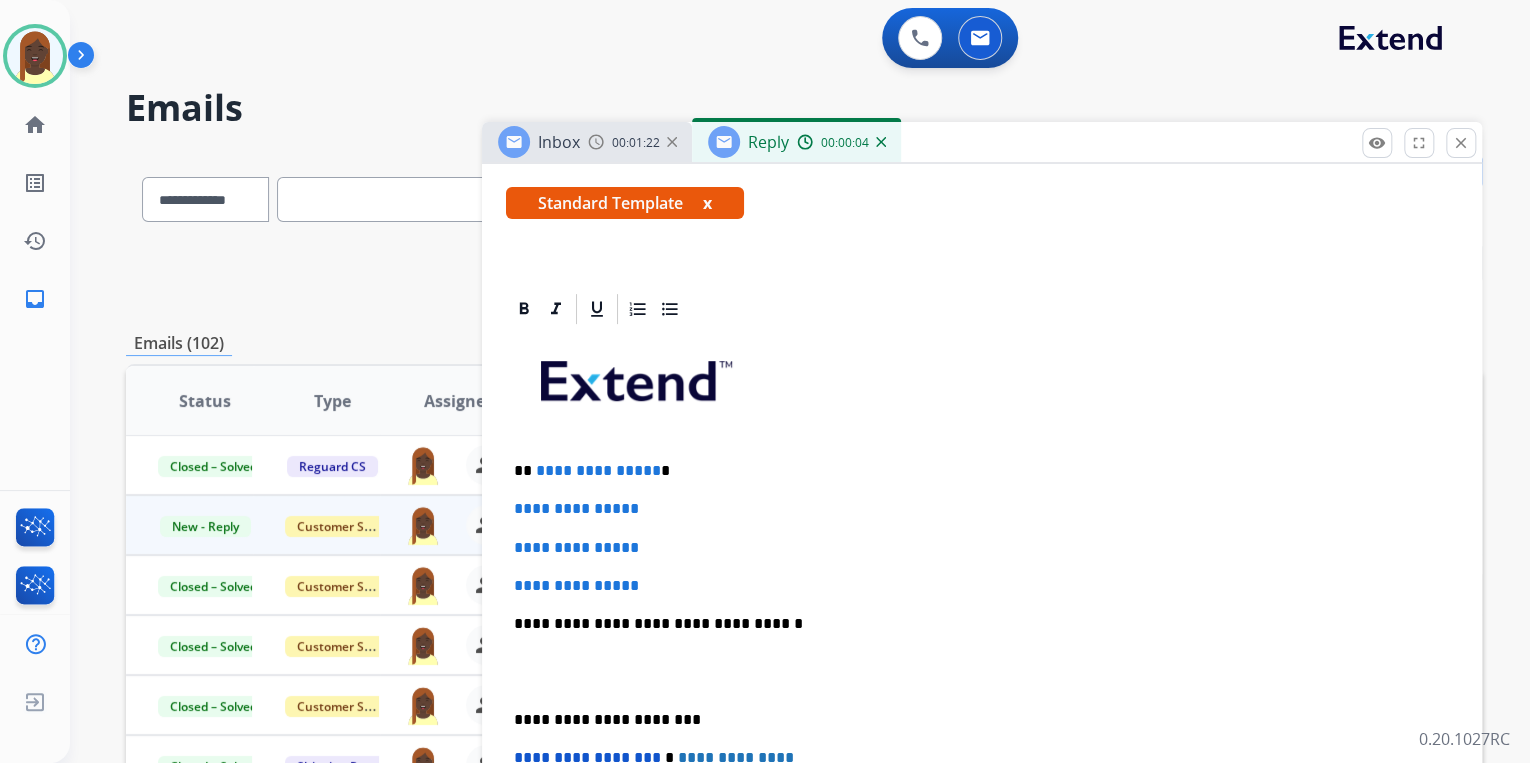 scroll, scrollTop: 400, scrollLeft: 0, axis: vertical 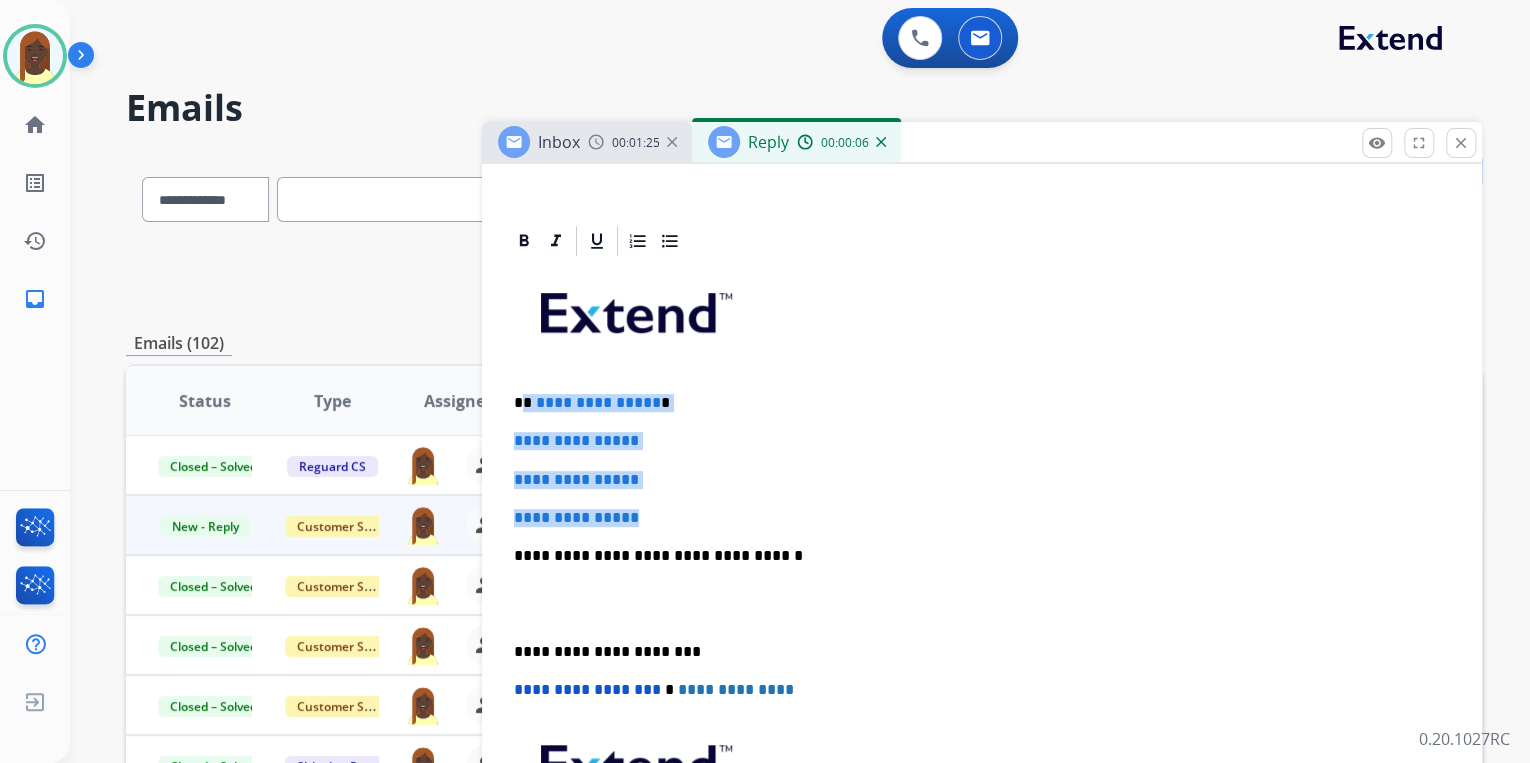 drag, startPoint x: 527, startPoint y: 402, endPoint x: 692, endPoint y: 502, distance: 192.93782 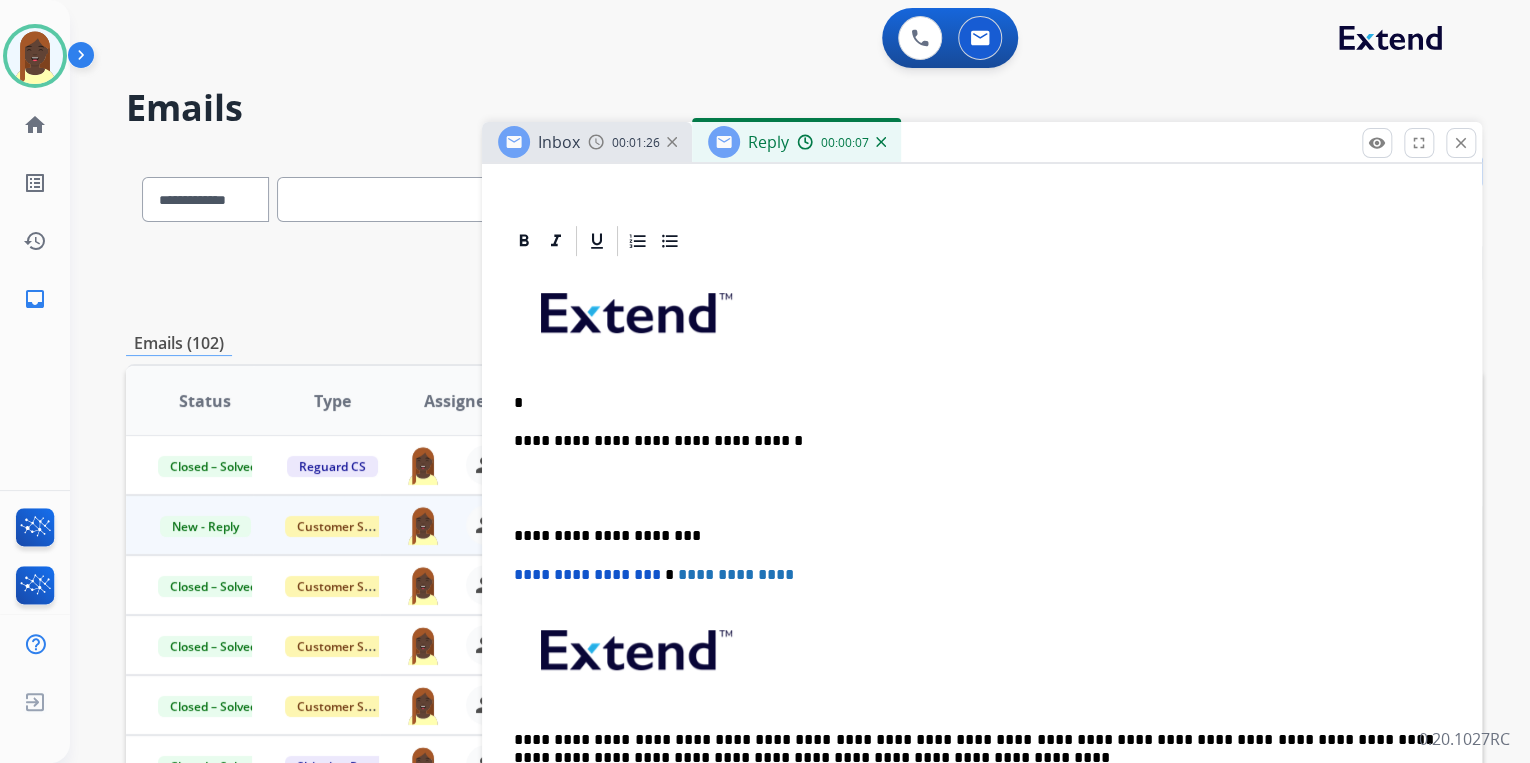 type 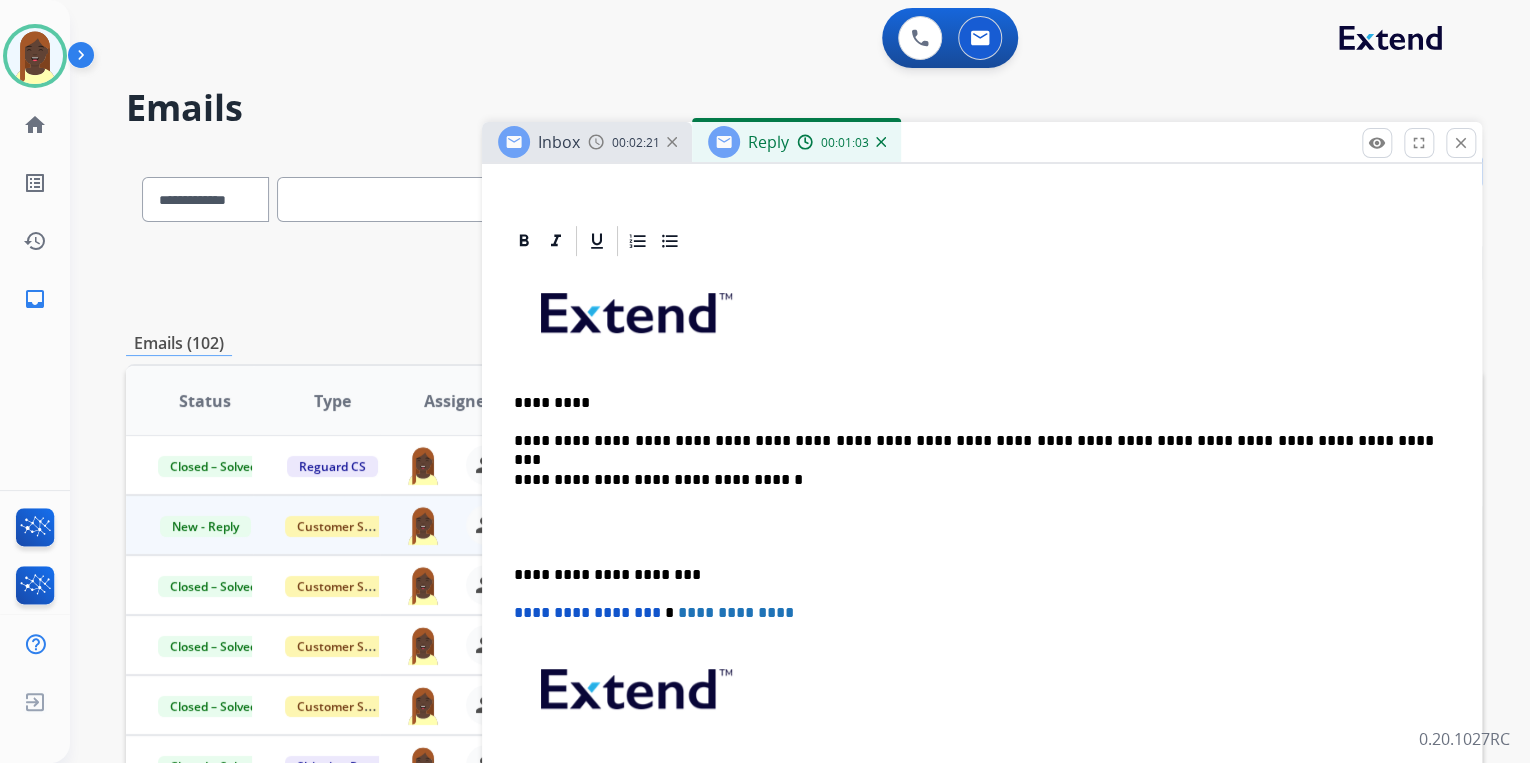 click on "**********" at bounding box center [974, 441] 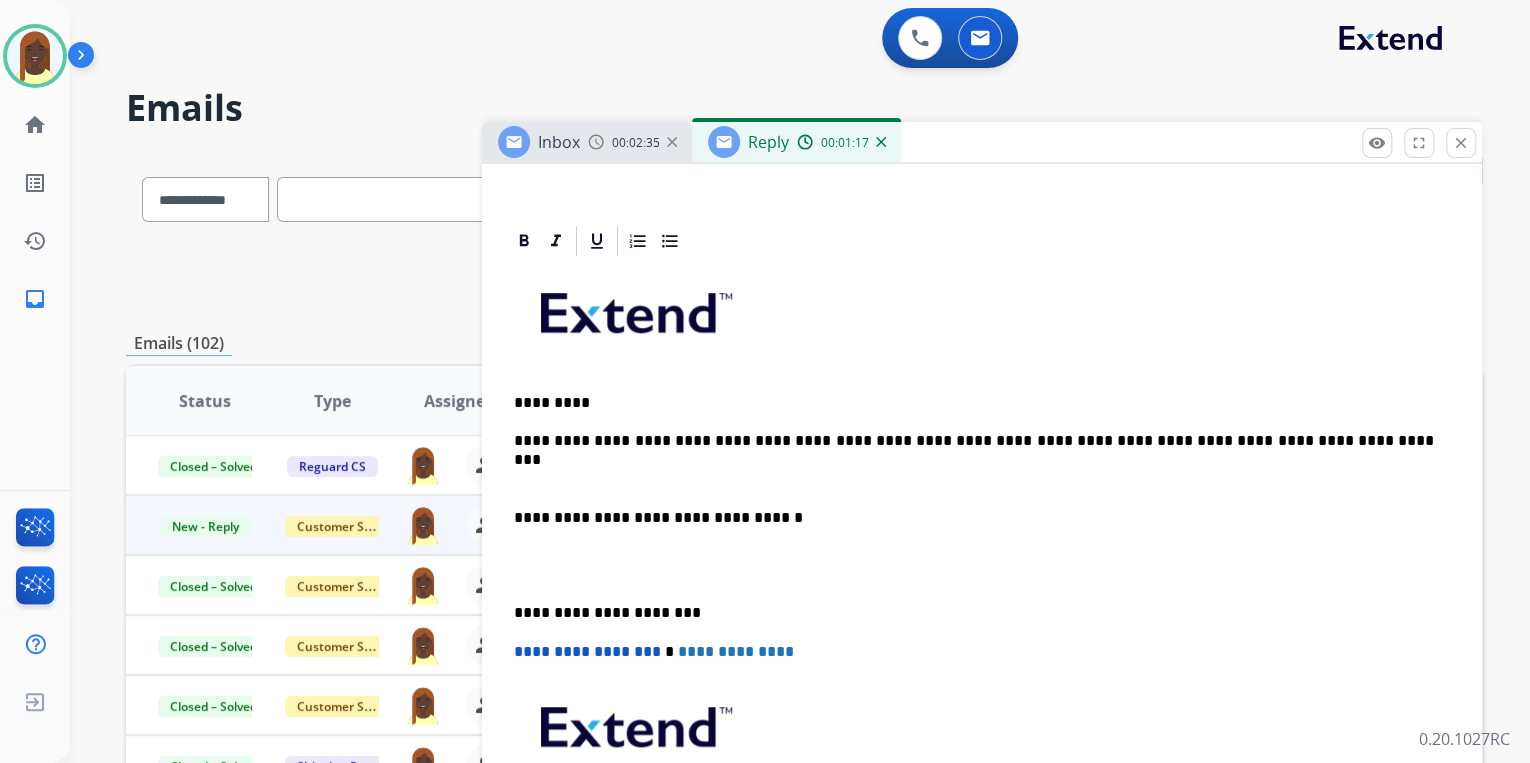 click at bounding box center [982, 480] 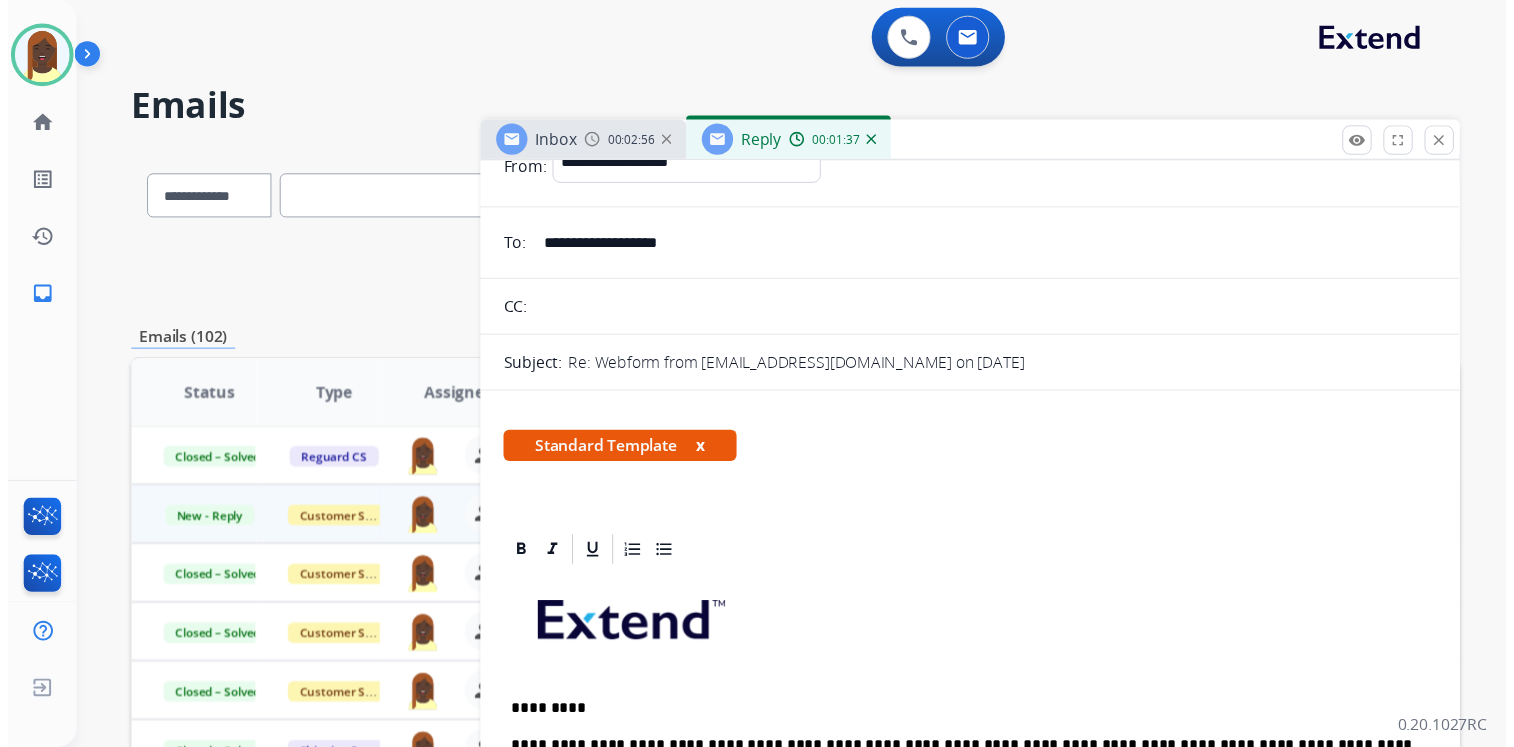 scroll, scrollTop: 0, scrollLeft: 0, axis: both 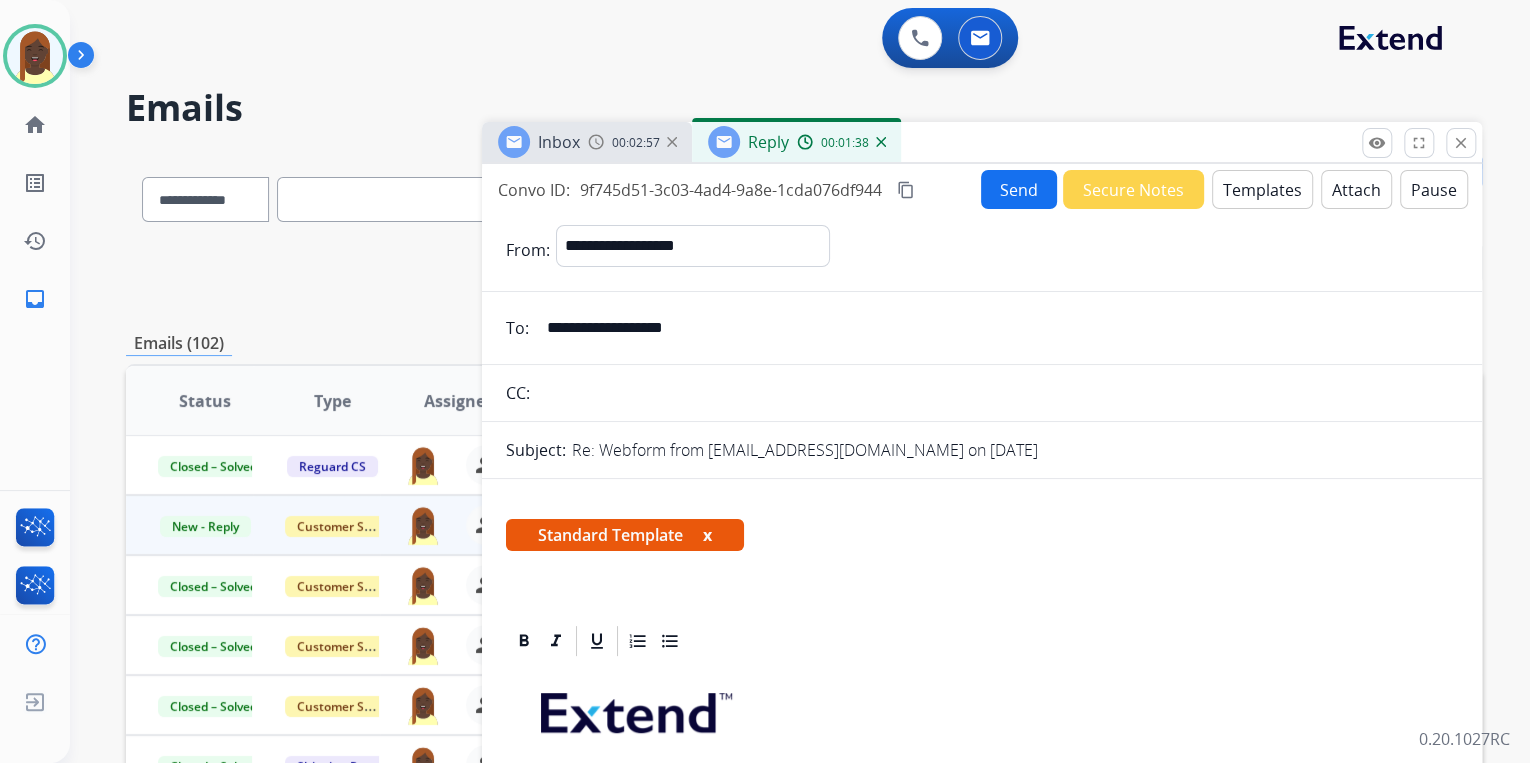 click on "Send" at bounding box center (1019, 189) 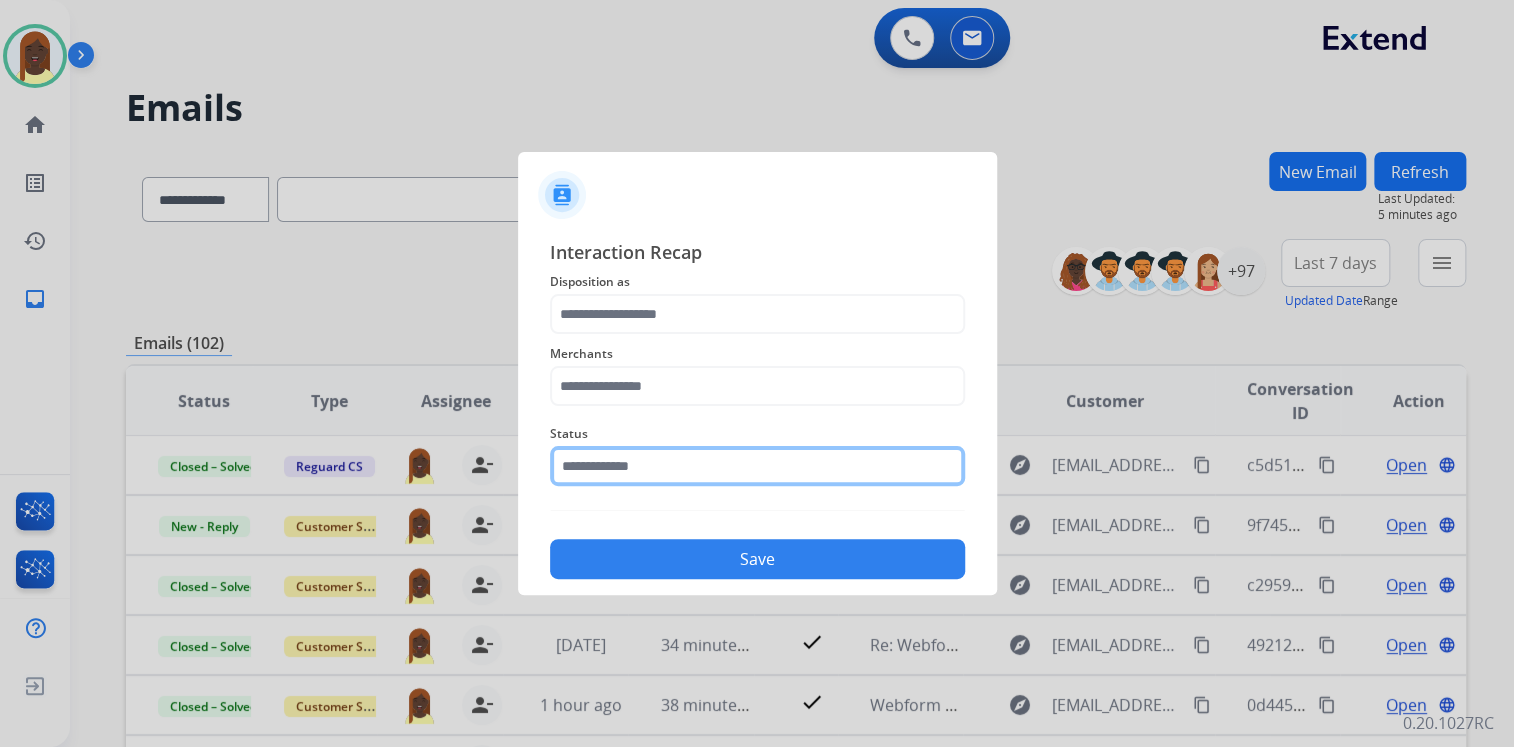 click 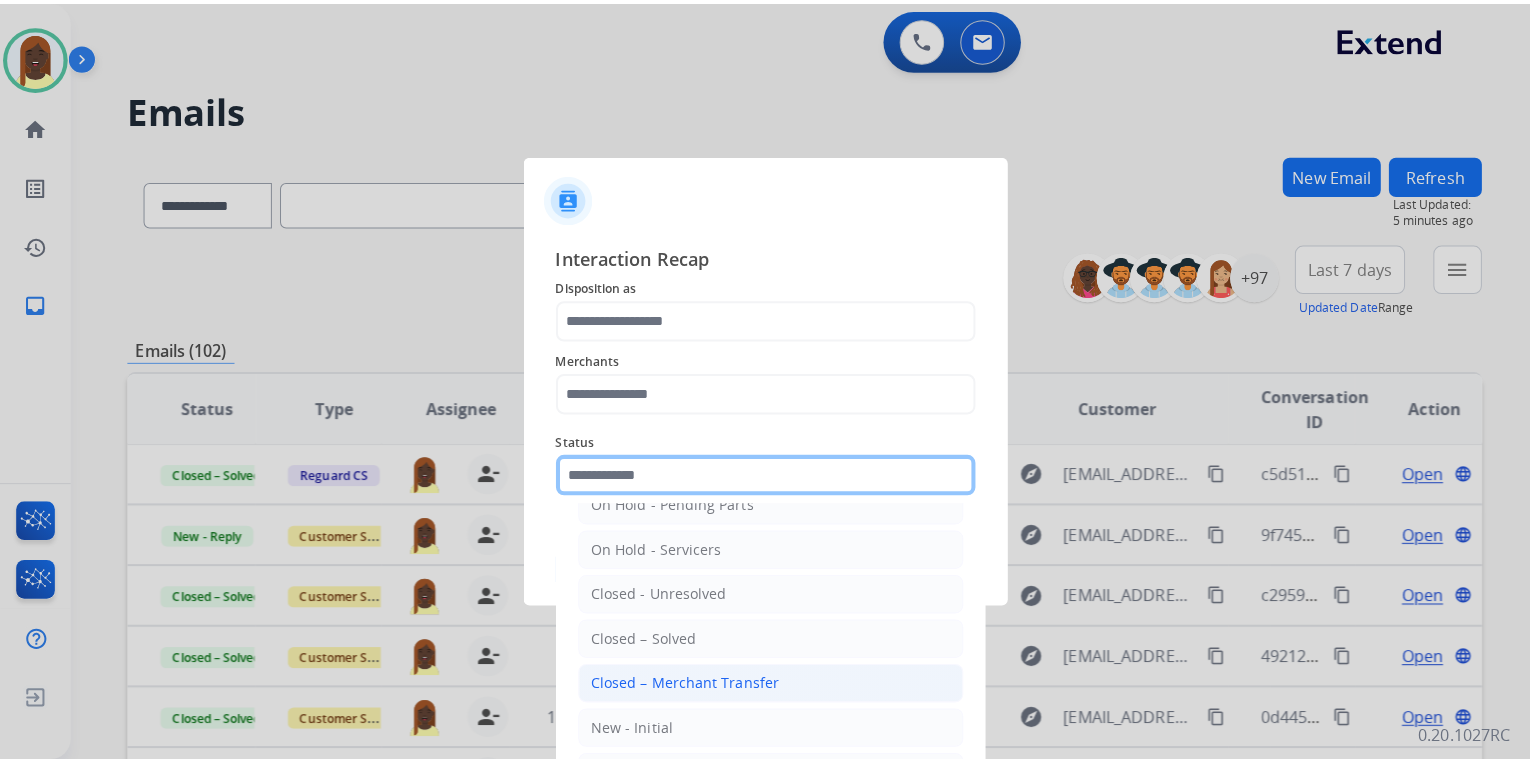 scroll, scrollTop: 116, scrollLeft: 0, axis: vertical 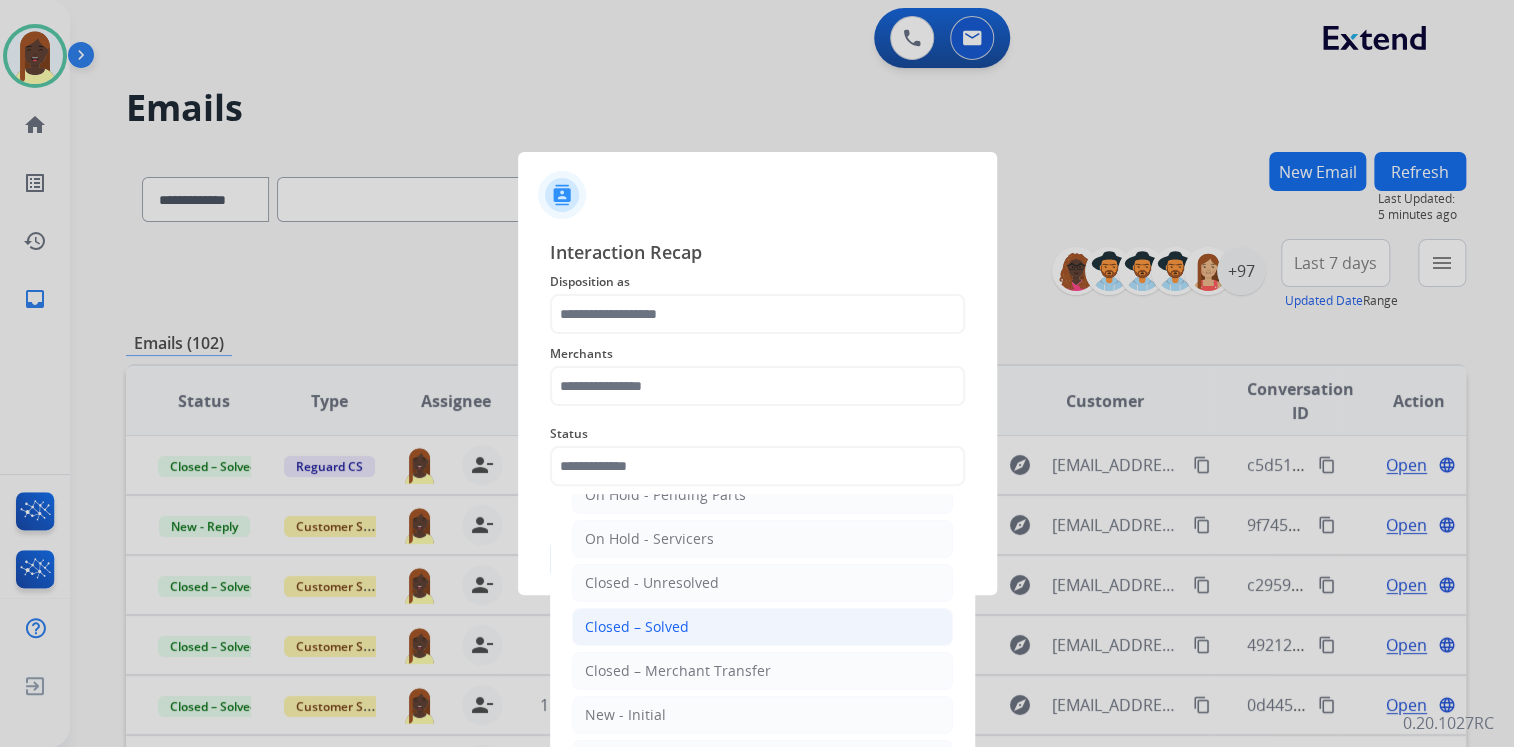 drag, startPoint x: 660, startPoint y: 624, endPoint x: 627, endPoint y: 497, distance: 131.21738 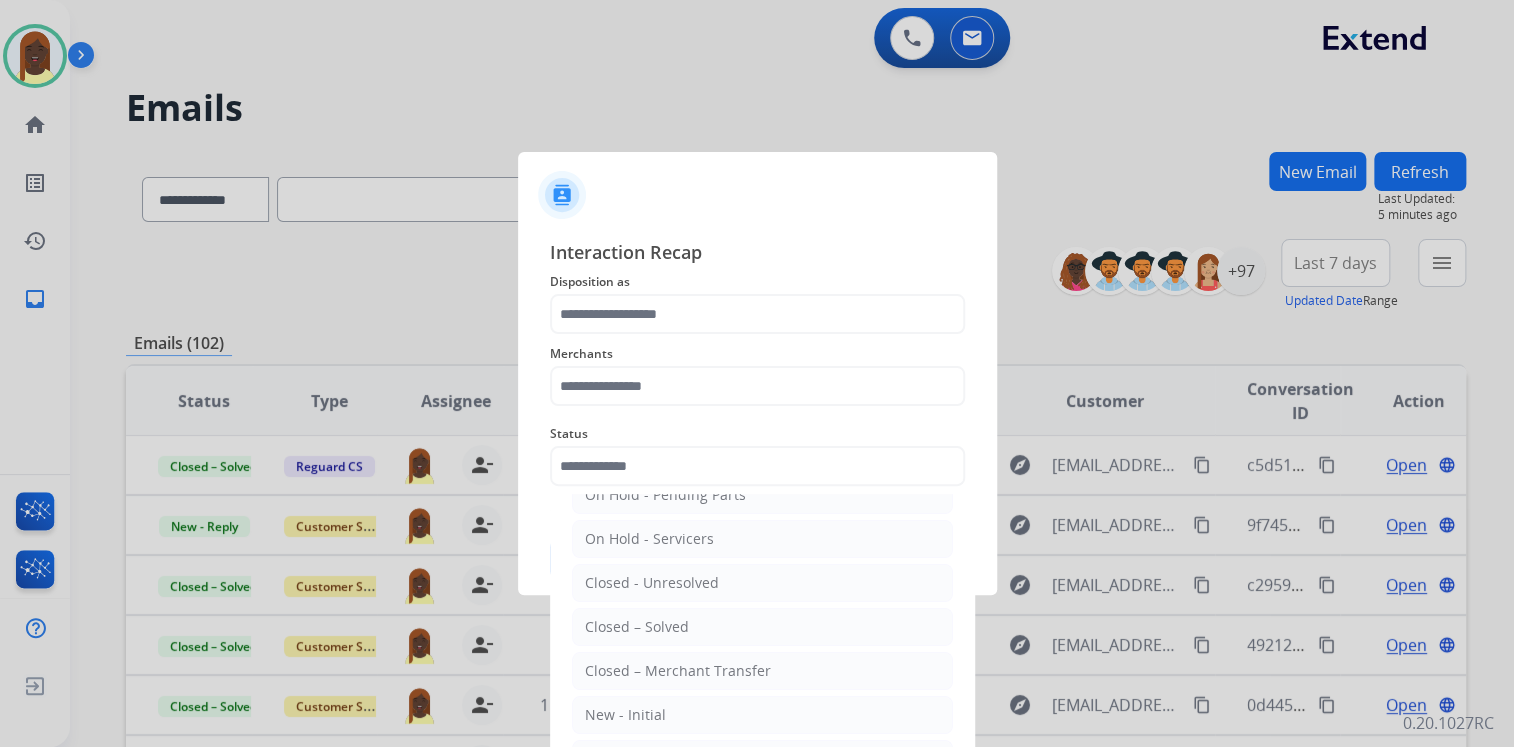 type on "**********" 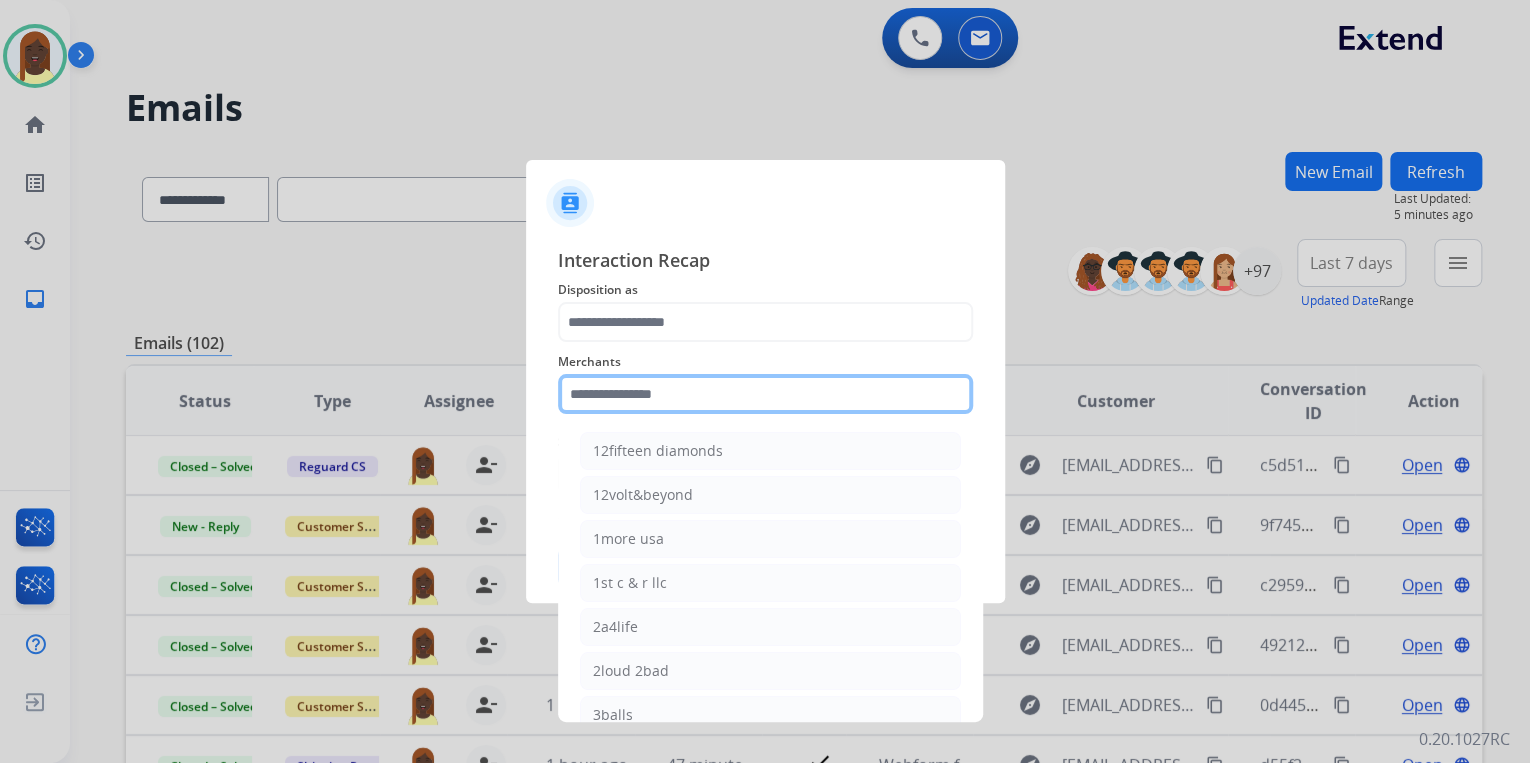 click 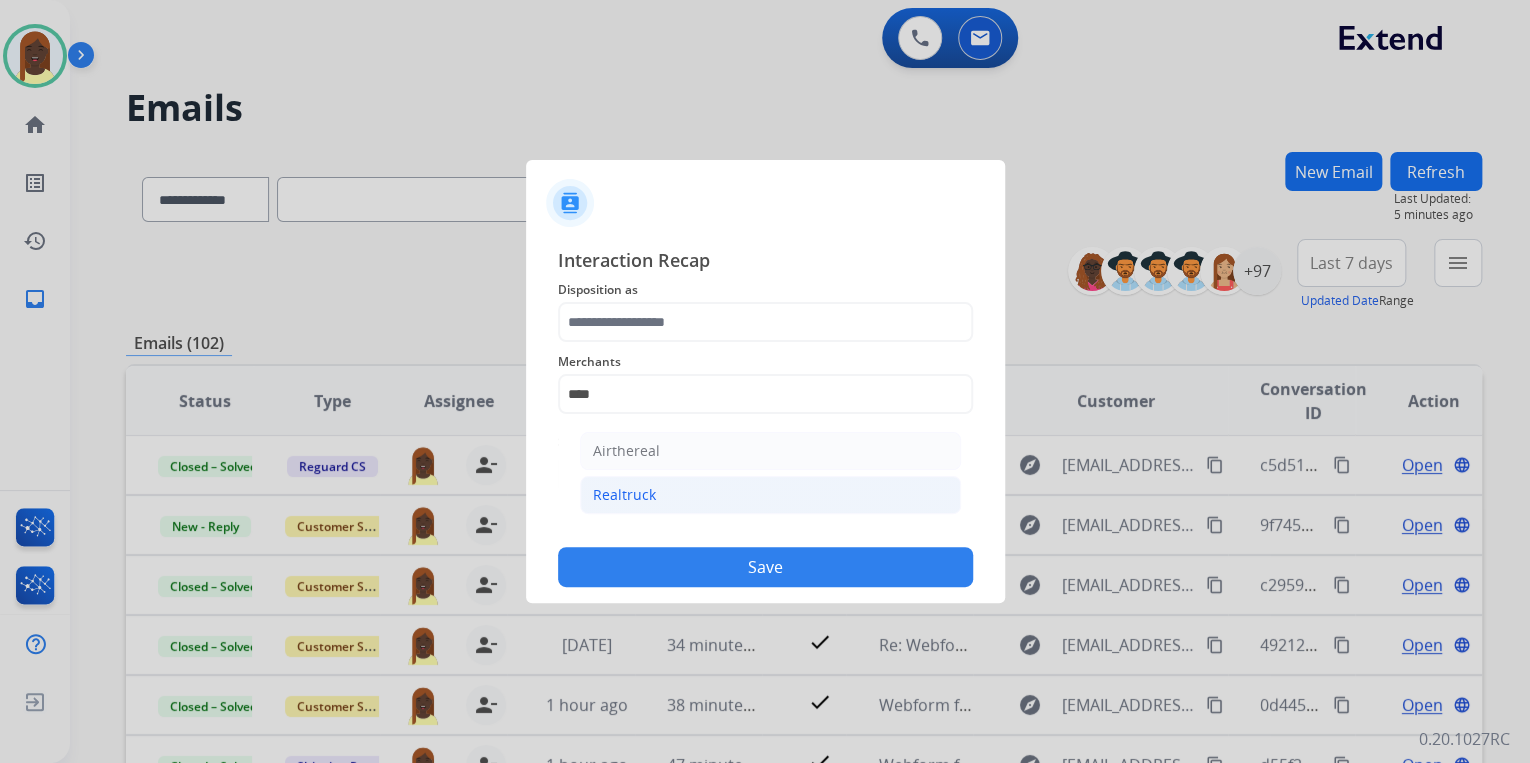 drag, startPoint x: 609, startPoint y: 493, endPoint x: 620, endPoint y: 458, distance: 36.687874 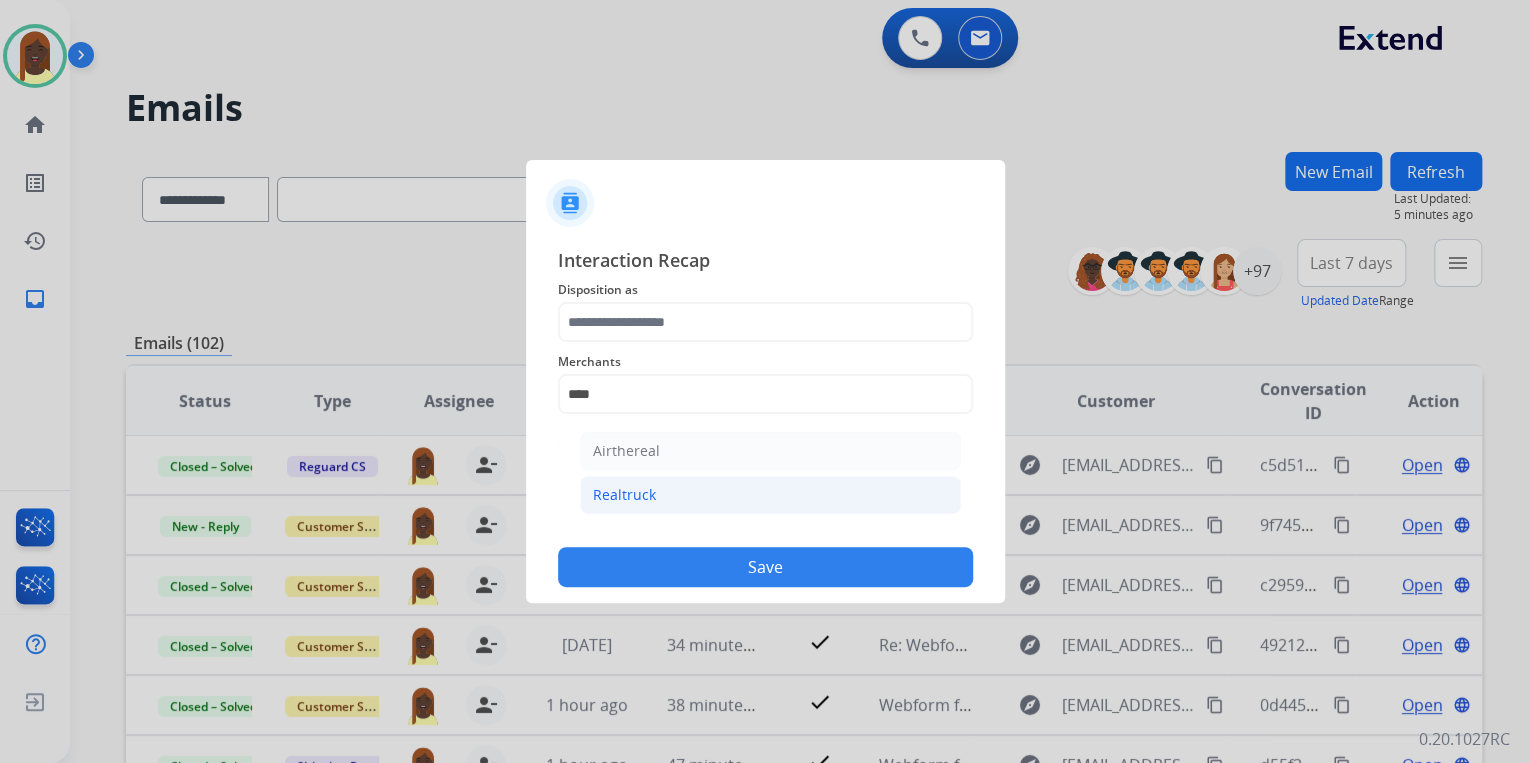 click on "Realtruck" 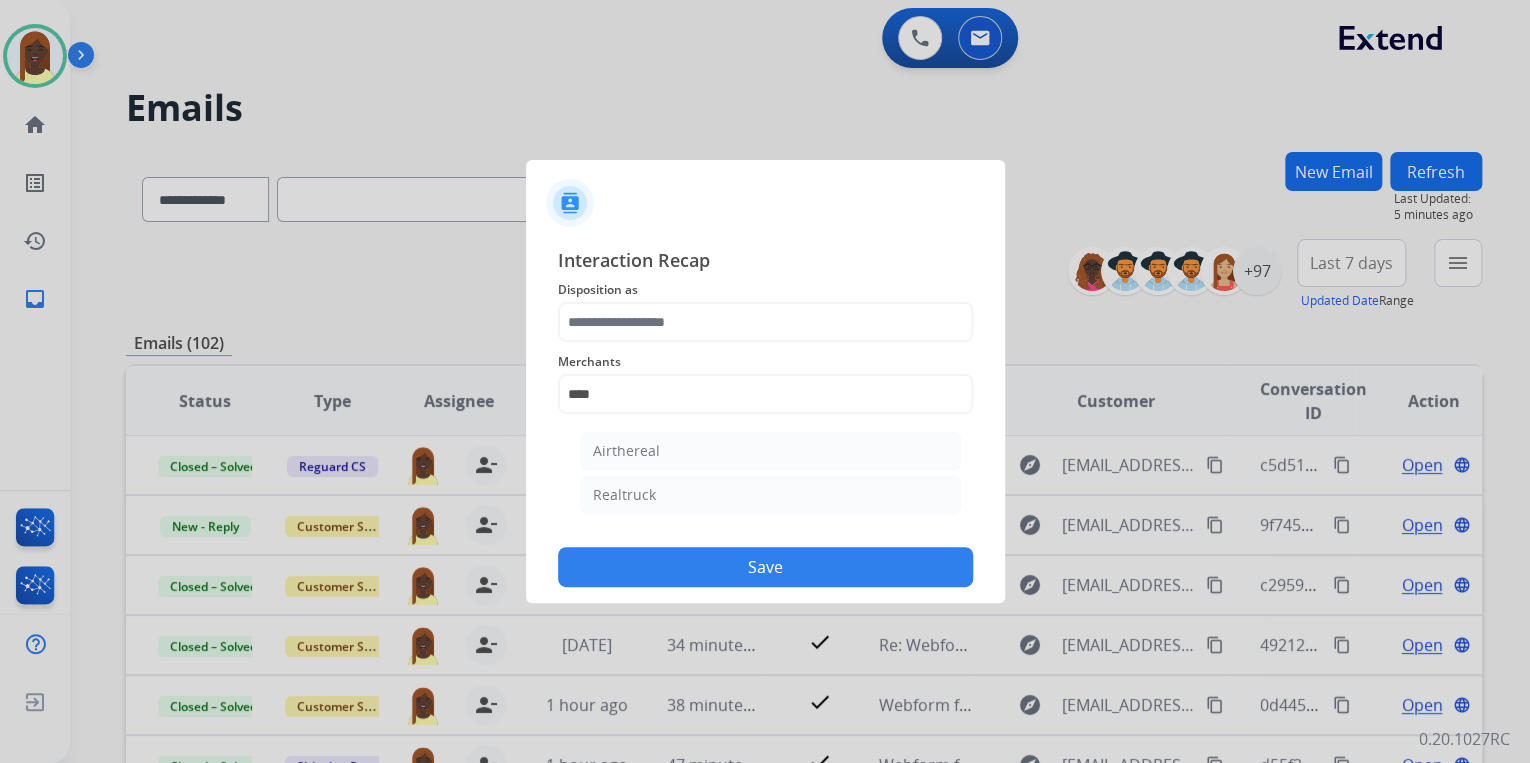 type on "*********" 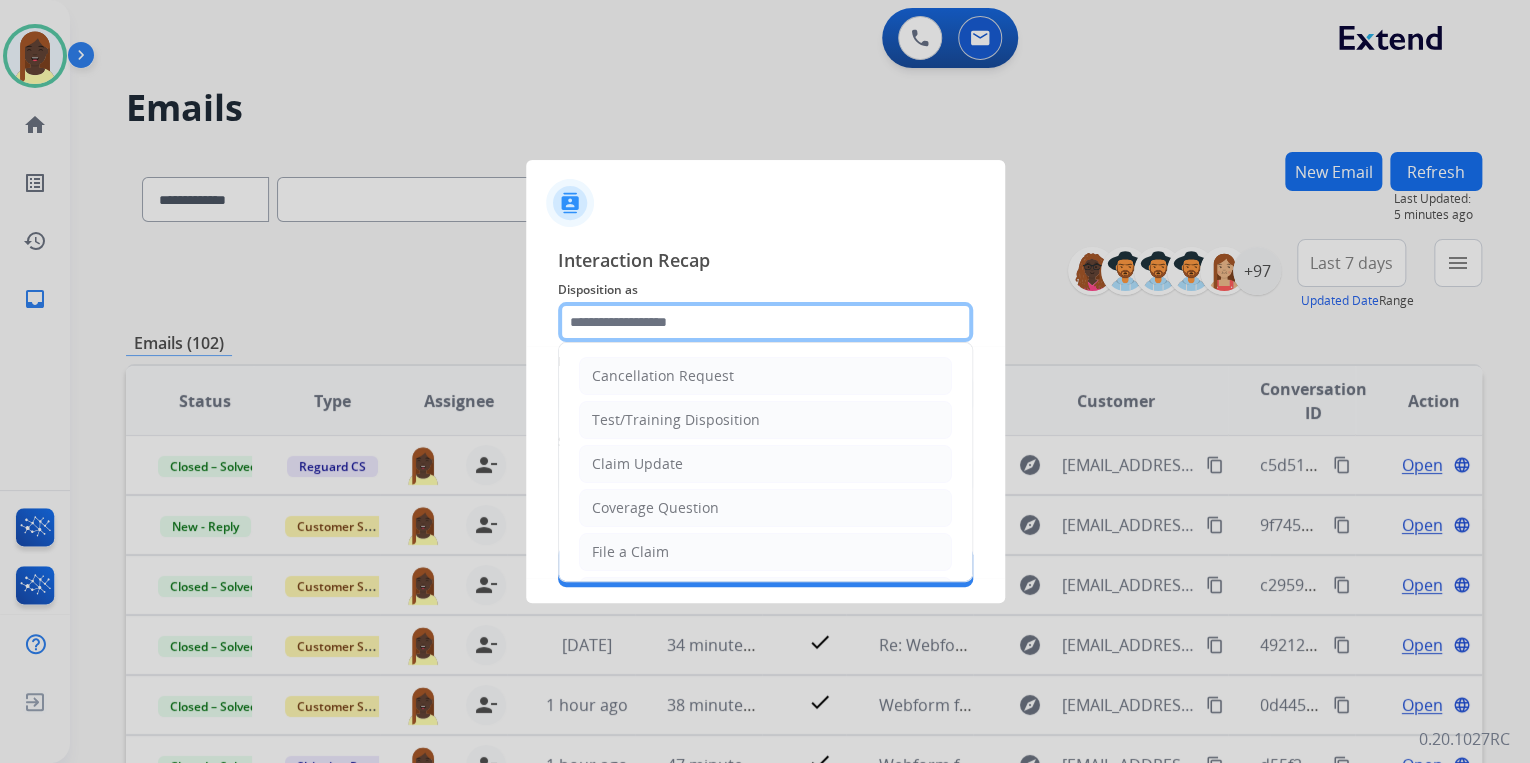 click 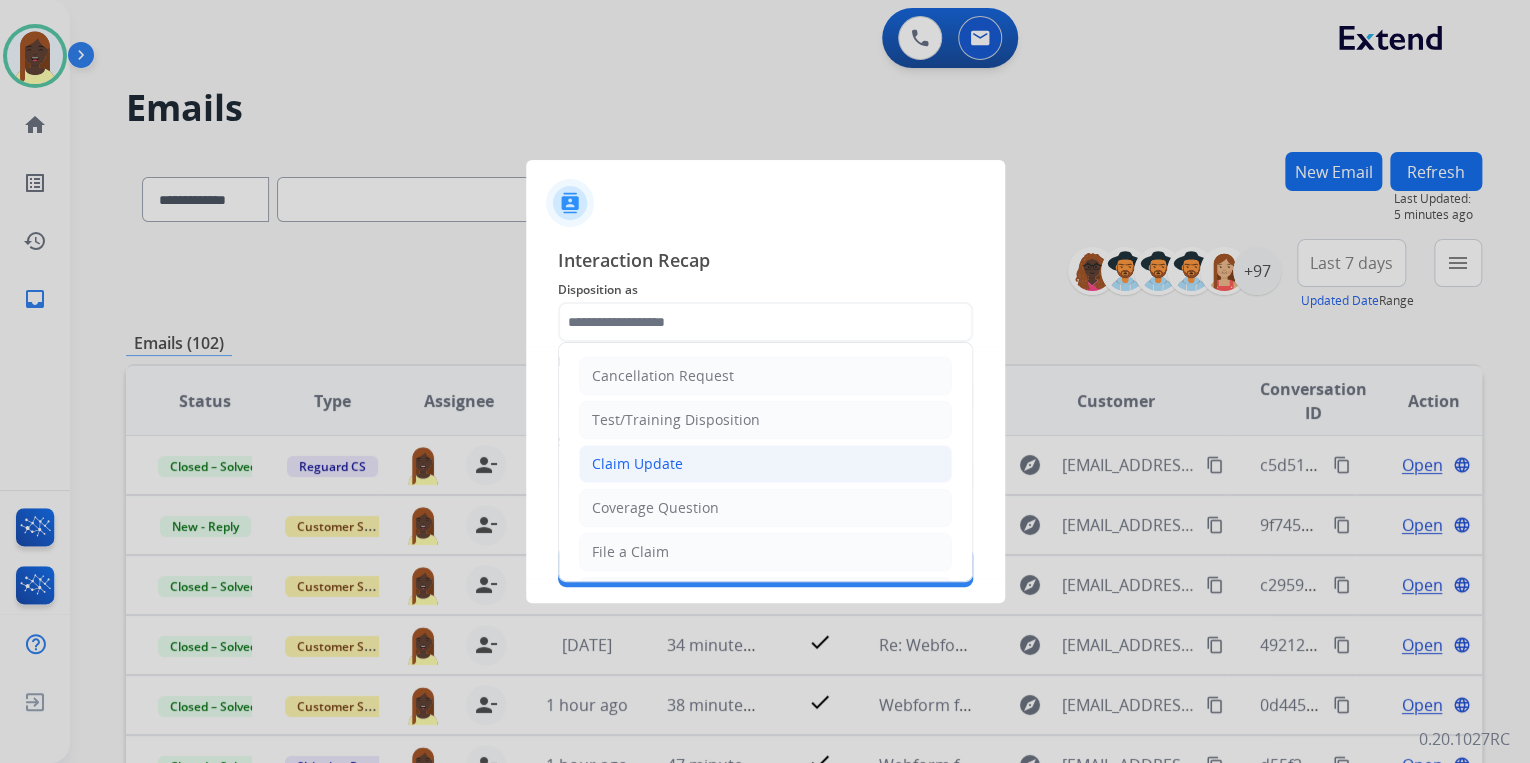 click on "Claim Update" 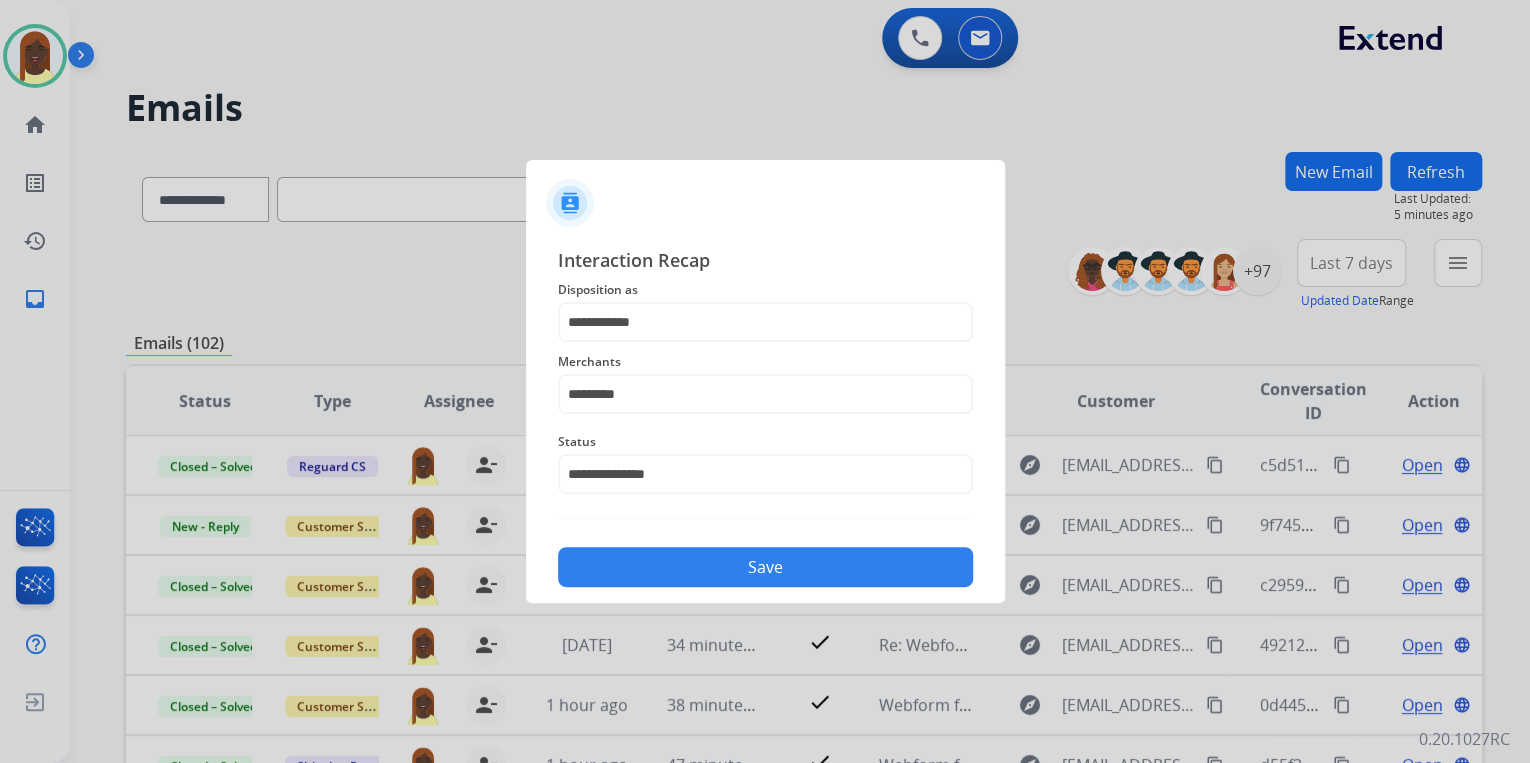 click on "Save" 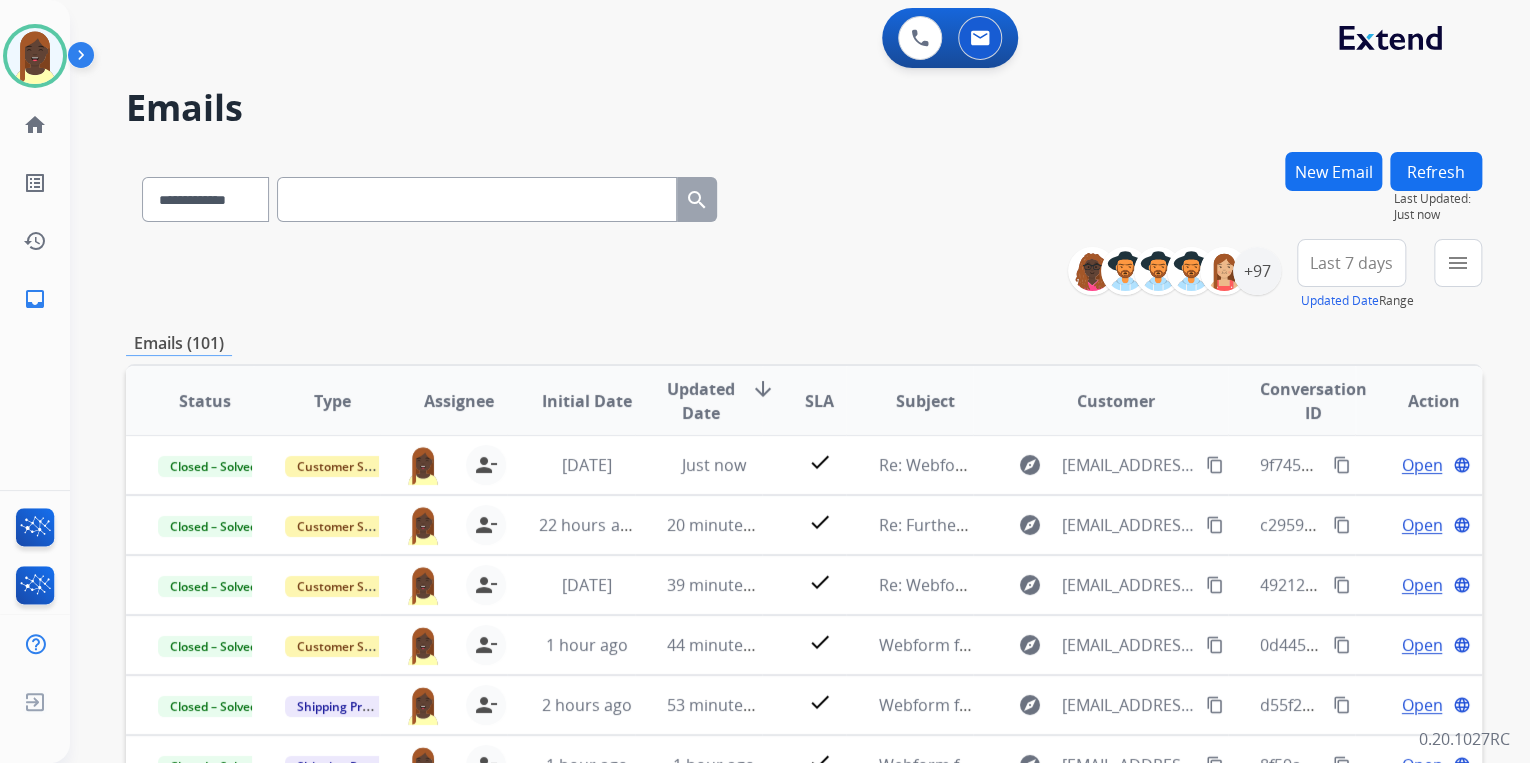 click on "**********" at bounding box center [804, 275] 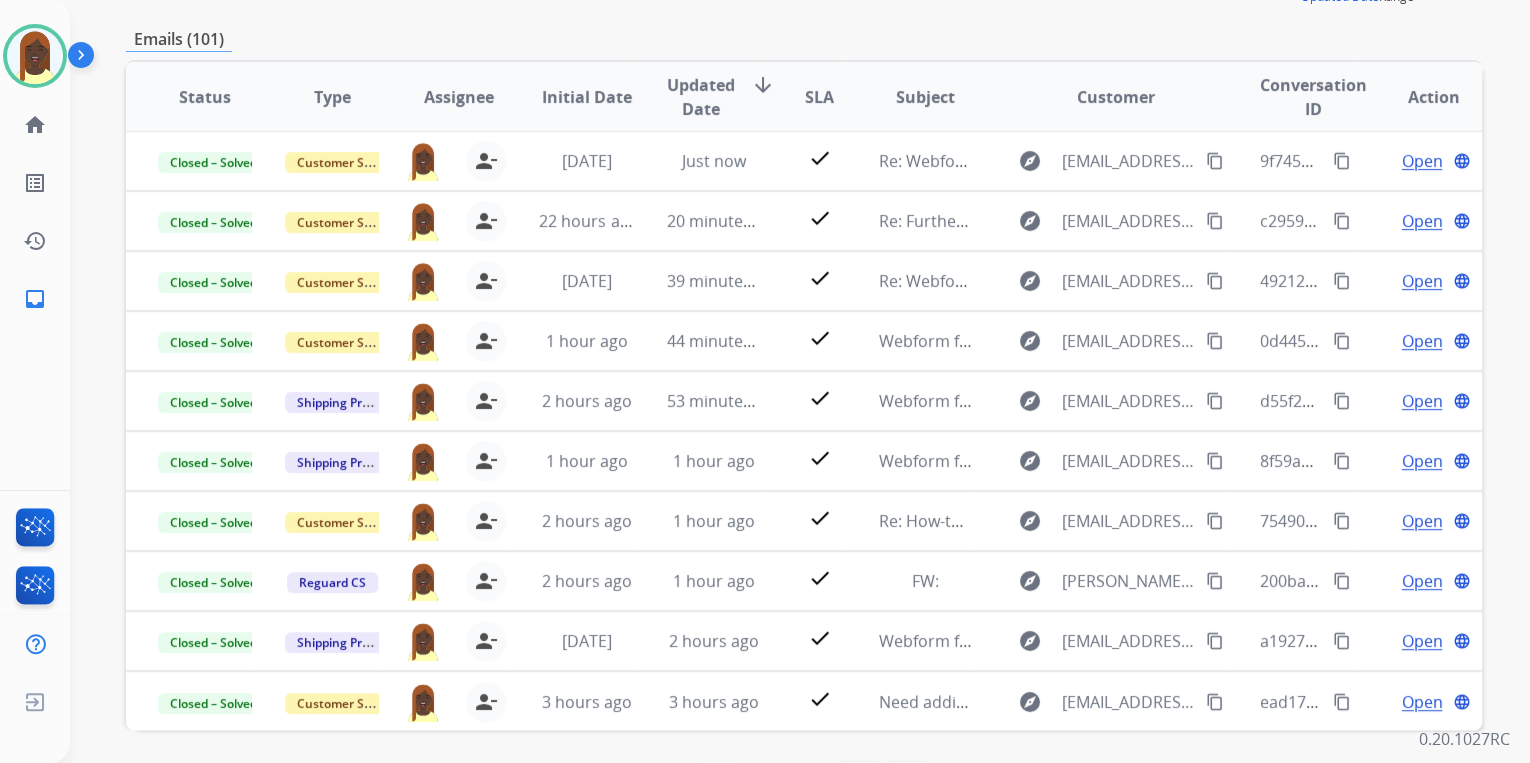 scroll, scrollTop: 320, scrollLeft: 0, axis: vertical 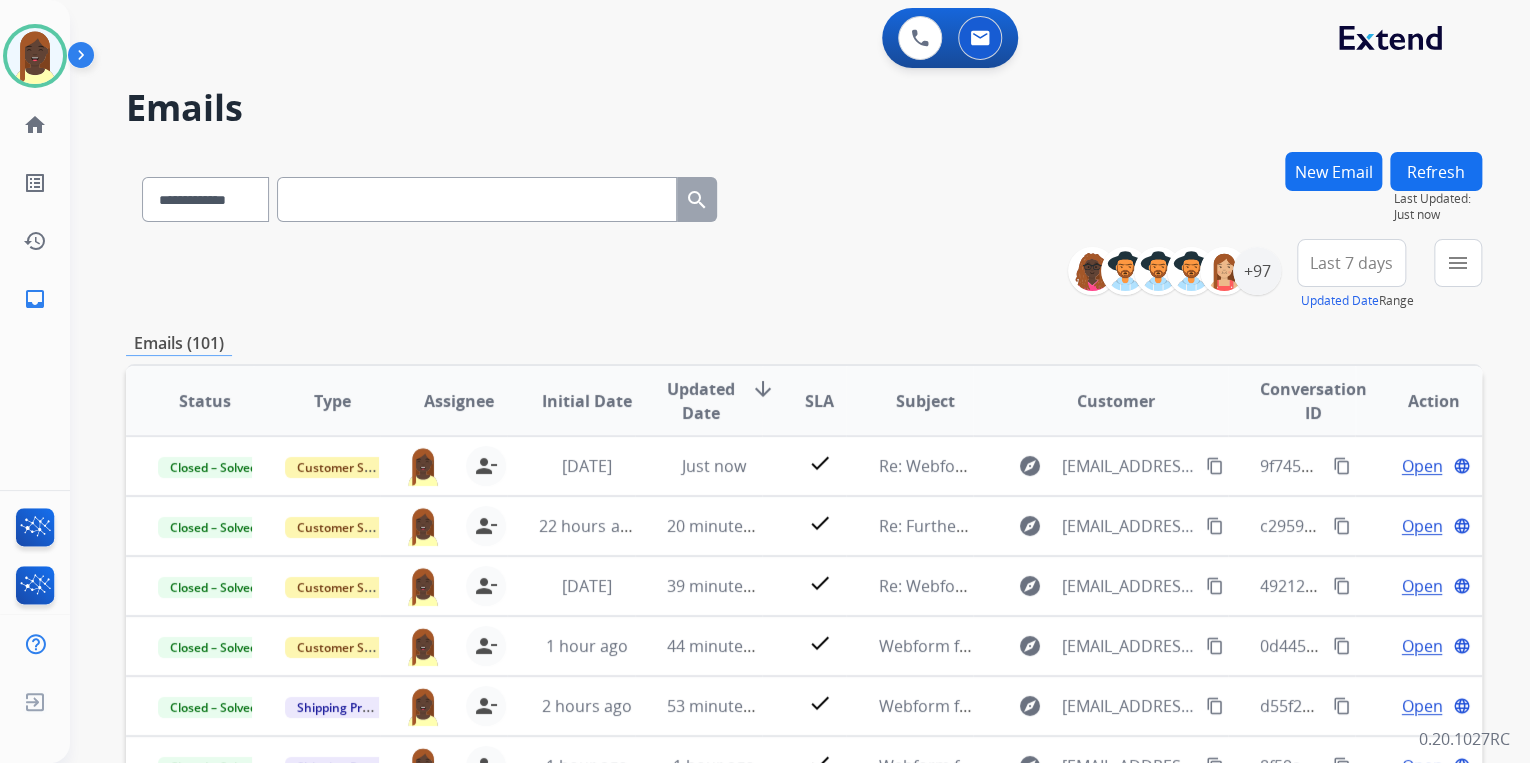 click on "**********" at bounding box center (804, 275) 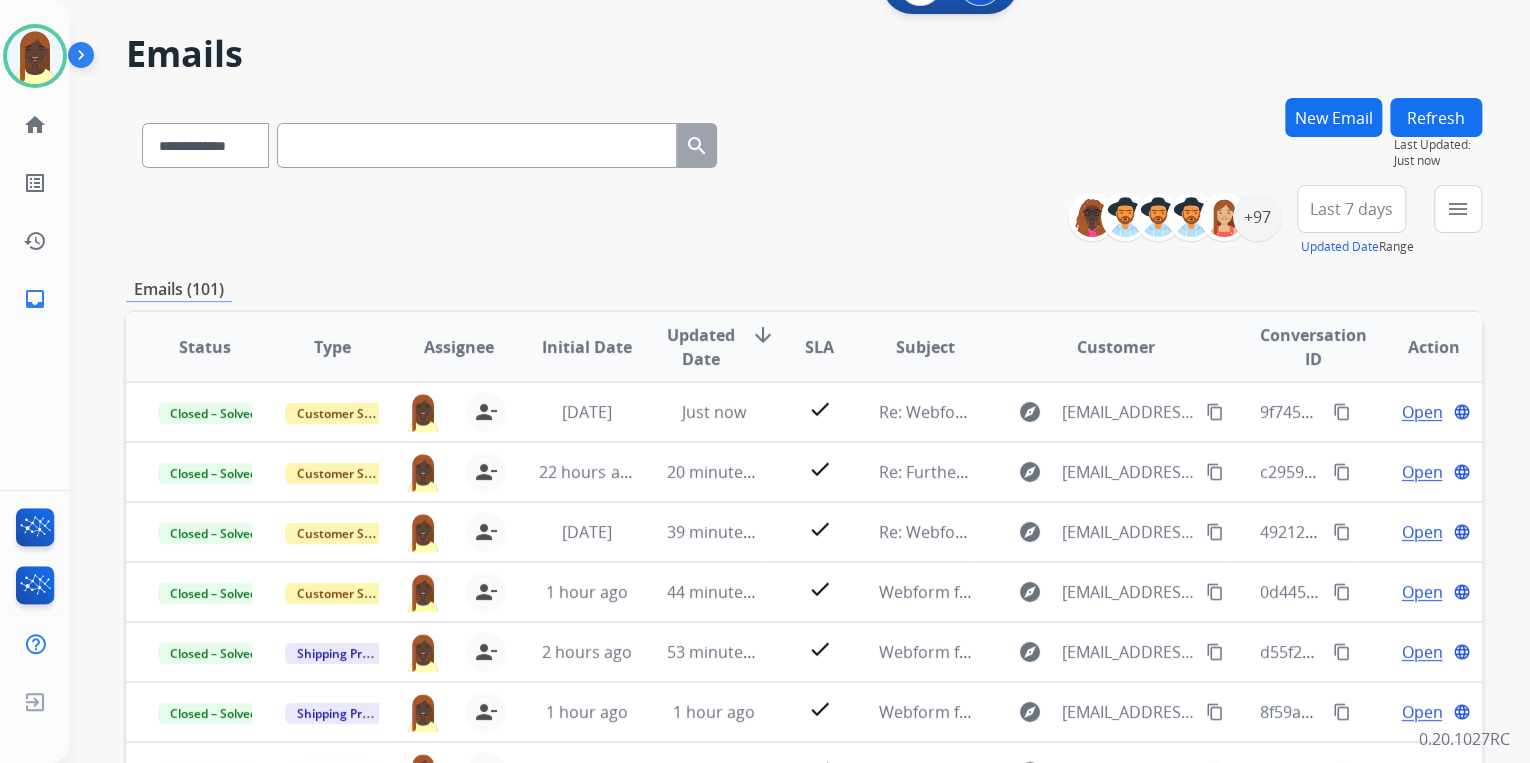 scroll, scrollTop: 0, scrollLeft: 0, axis: both 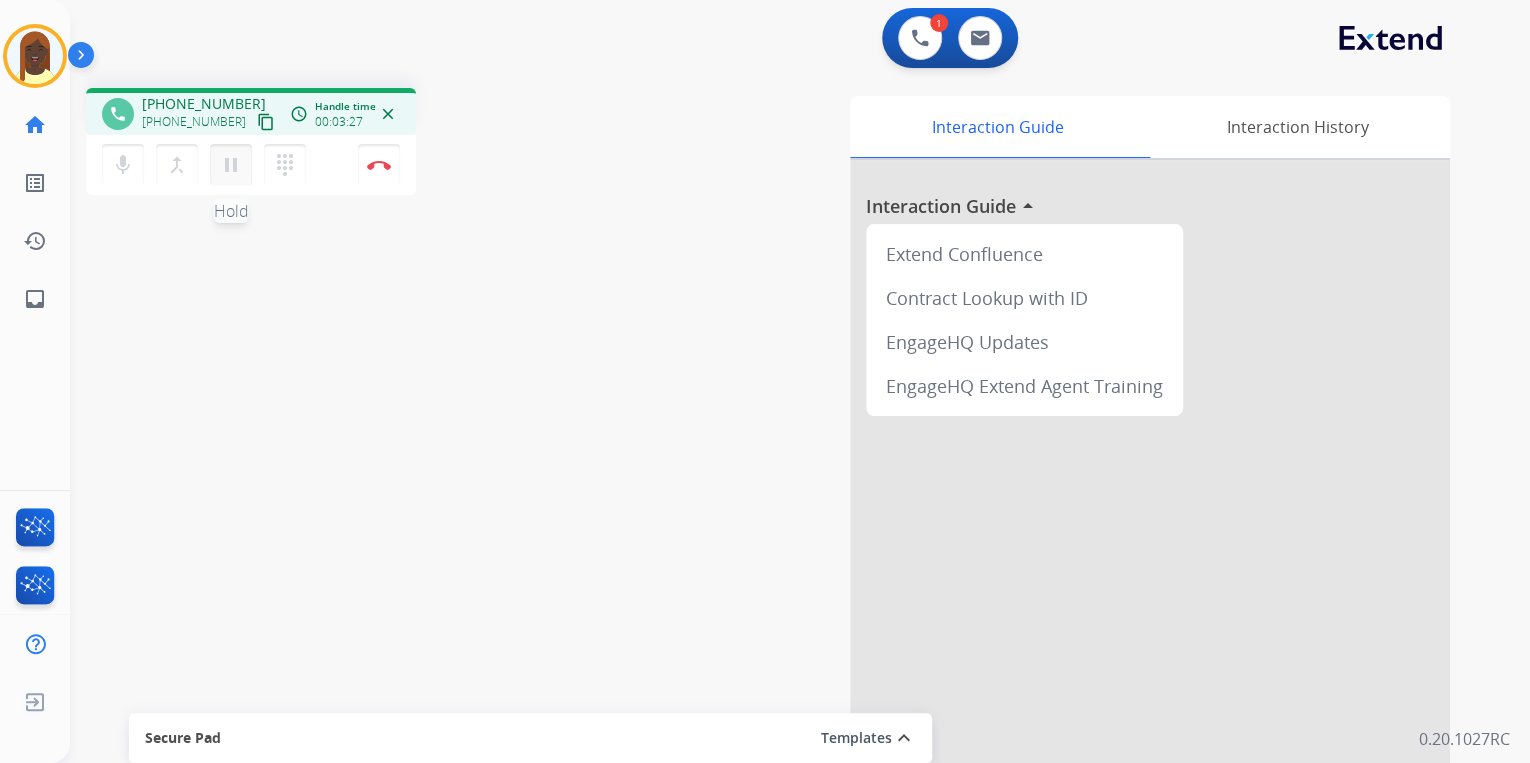 click on "pause" at bounding box center [231, 165] 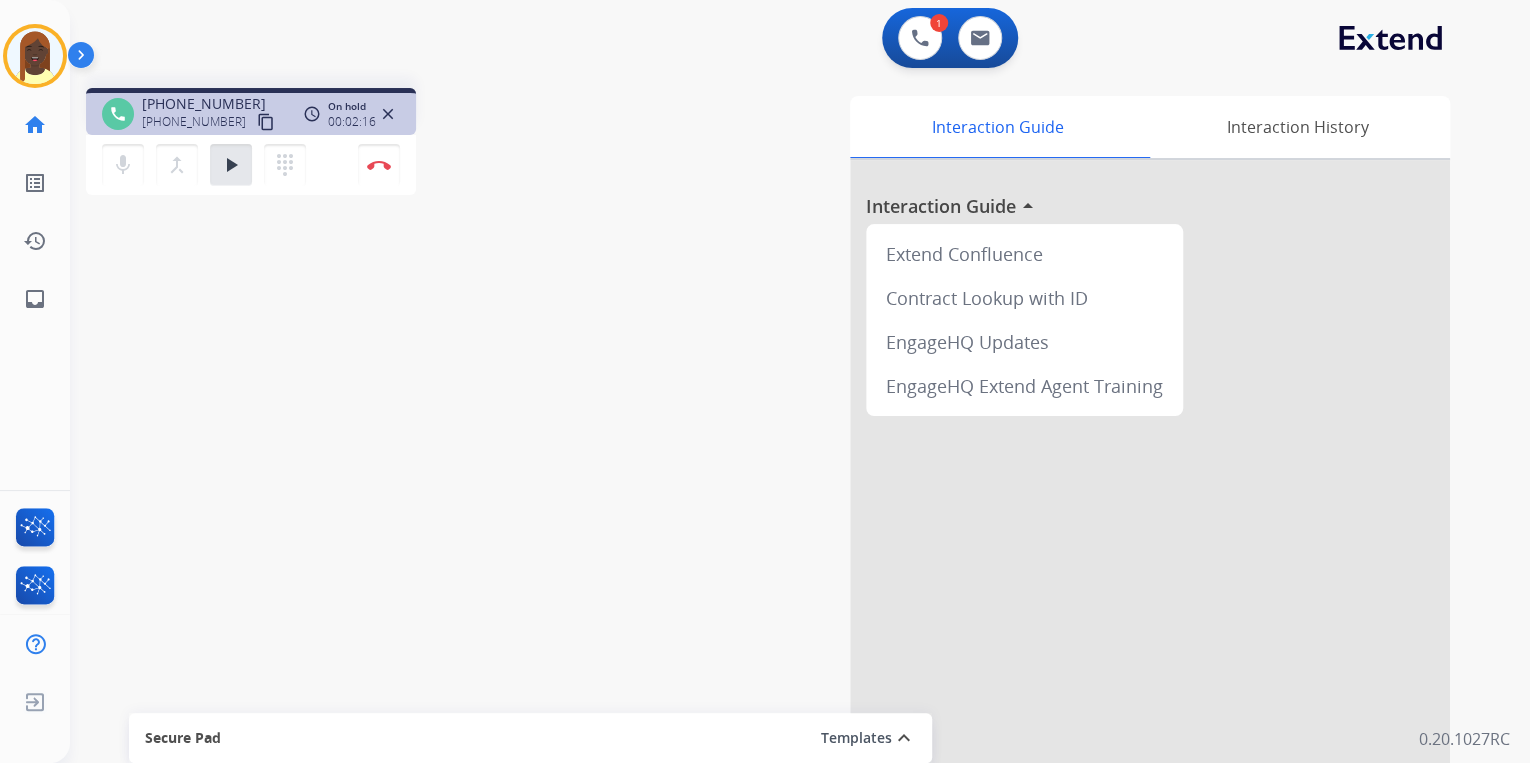 click on "phone +12109700931 +12109700931 content_copy access_time Call metrics Queue   00:10 Hold   02:16 Talk   03:18 Total   05:43 On hold 00:02:16 close mic Mute merge_type Bridge play_arrow Hold dialpad Dialpad Disconnect swap_horiz Break voice bridge close_fullscreen Connect 3-Way Call merge_type Separate 3-Way Call  Interaction Guide   Interaction History  Interaction Guide arrow_drop_up  Extend Confluence   Contract Lookup with ID   EngageHQ Updates   EngageHQ Extend Agent Training  Secure Pad Templates expand_less Choose a template Save" at bounding box center [776, 489] 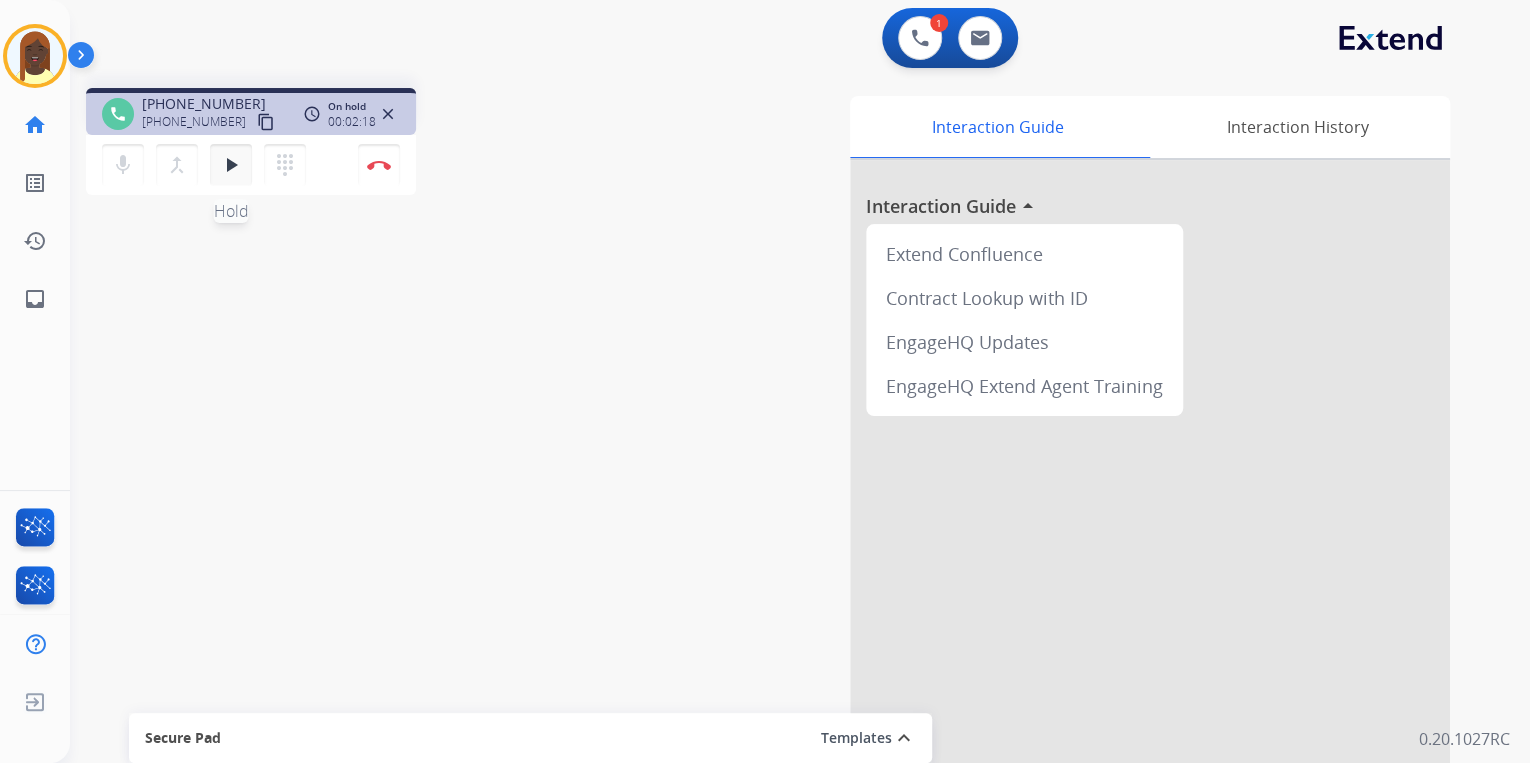 click on "play_arrow" at bounding box center [231, 165] 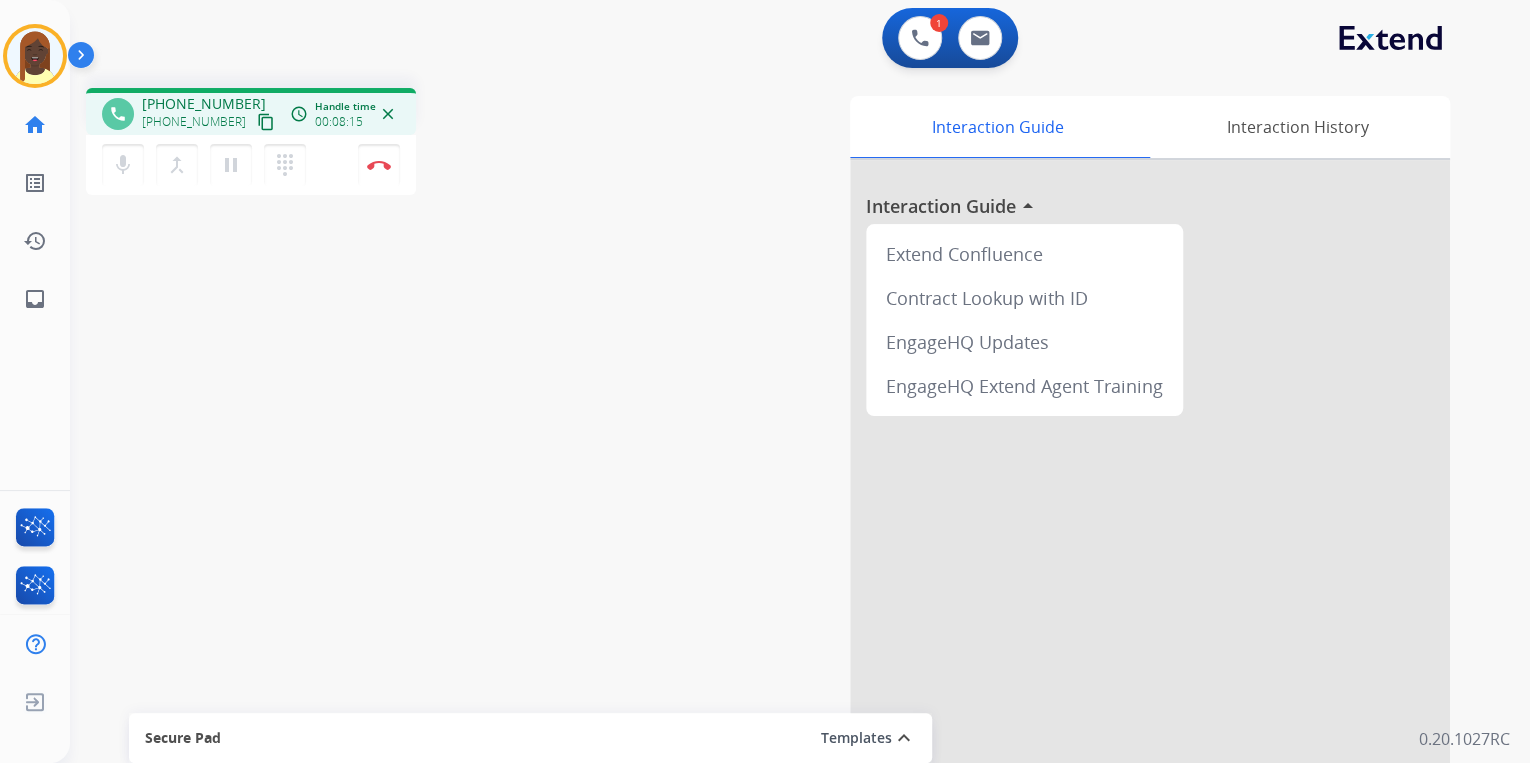 click on "Interaction Guide   Interaction History  Interaction Guide arrow_drop_up  Extend Confluence   Contract Lookup with ID   EngageHQ Updates   EngageHQ Extend Agent Training" at bounding box center (1032, 501) 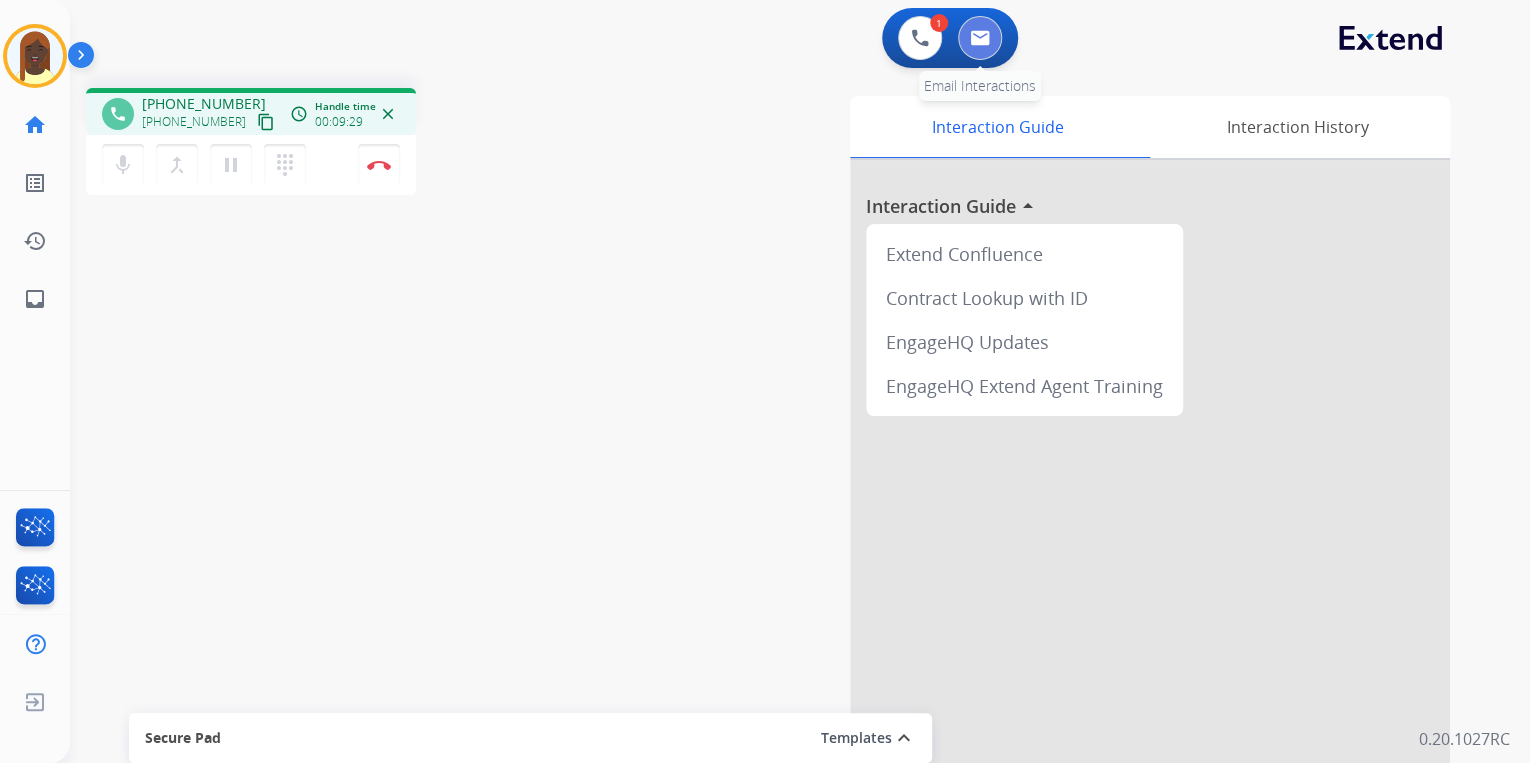 click at bounding box center [980, 38] 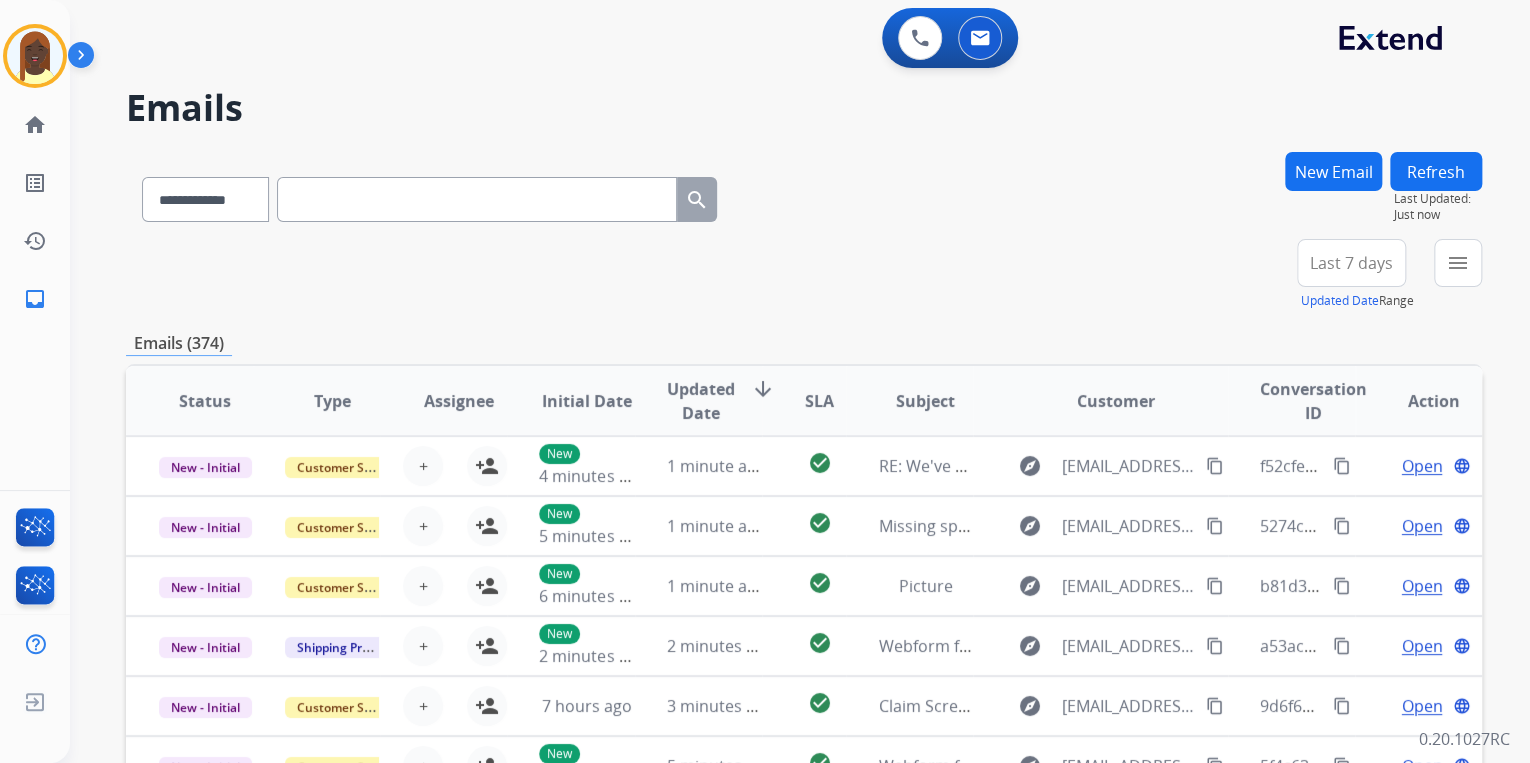 click on "New Email" at bounding box center [1333, 171] 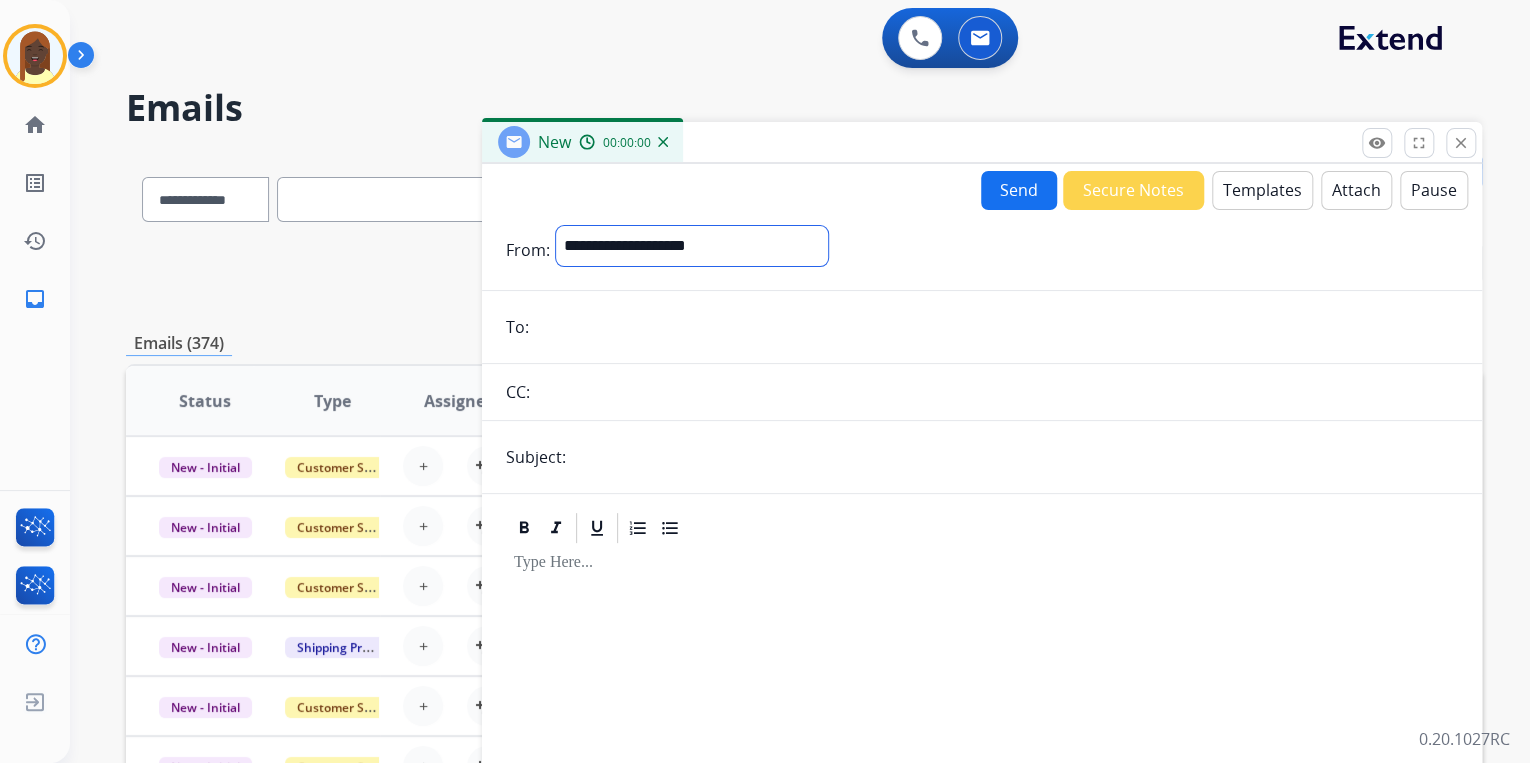 click on "**********" at bounding box center (692, 246) 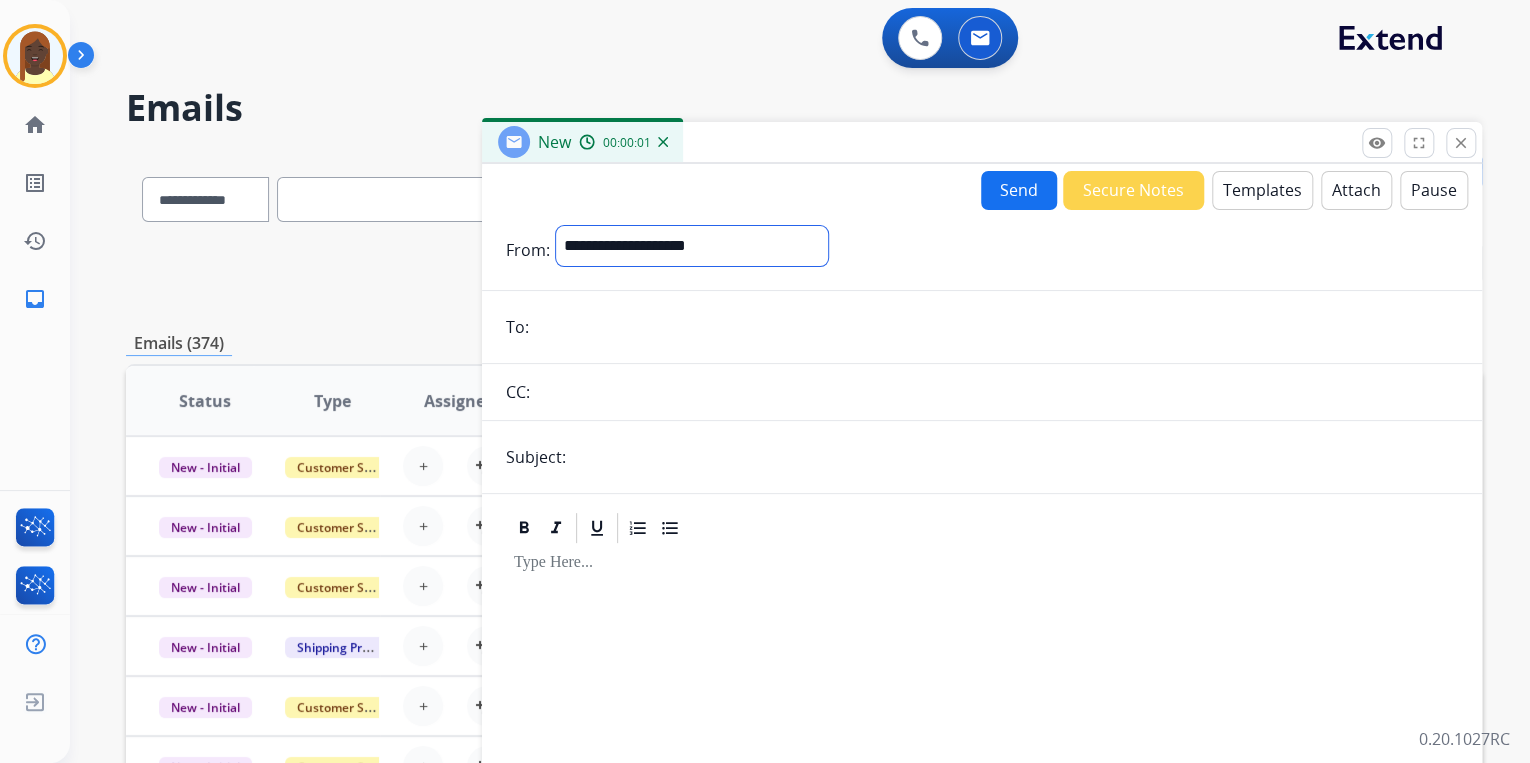 select on "**********" 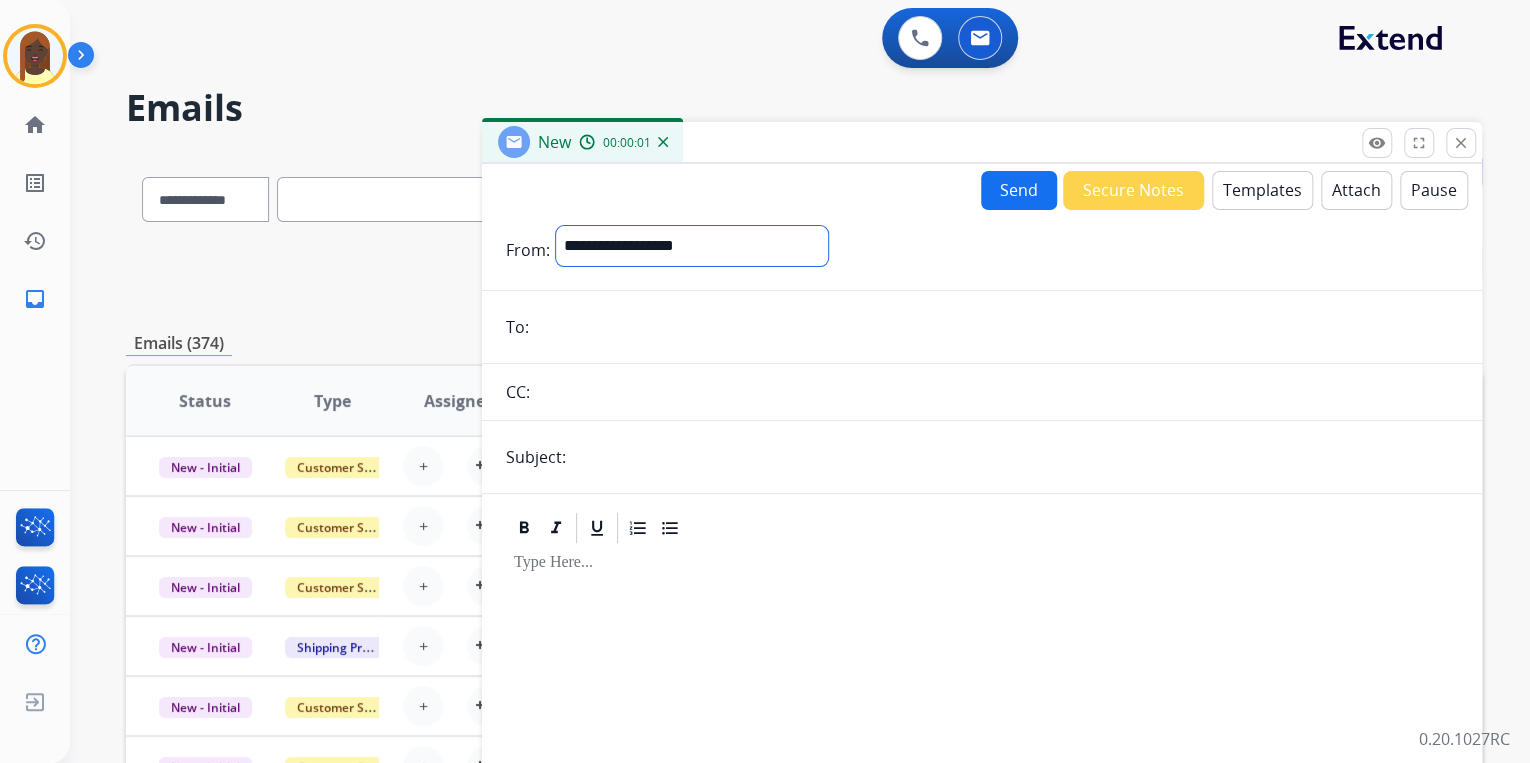 click on "**********" at bounding box center (692, 246) 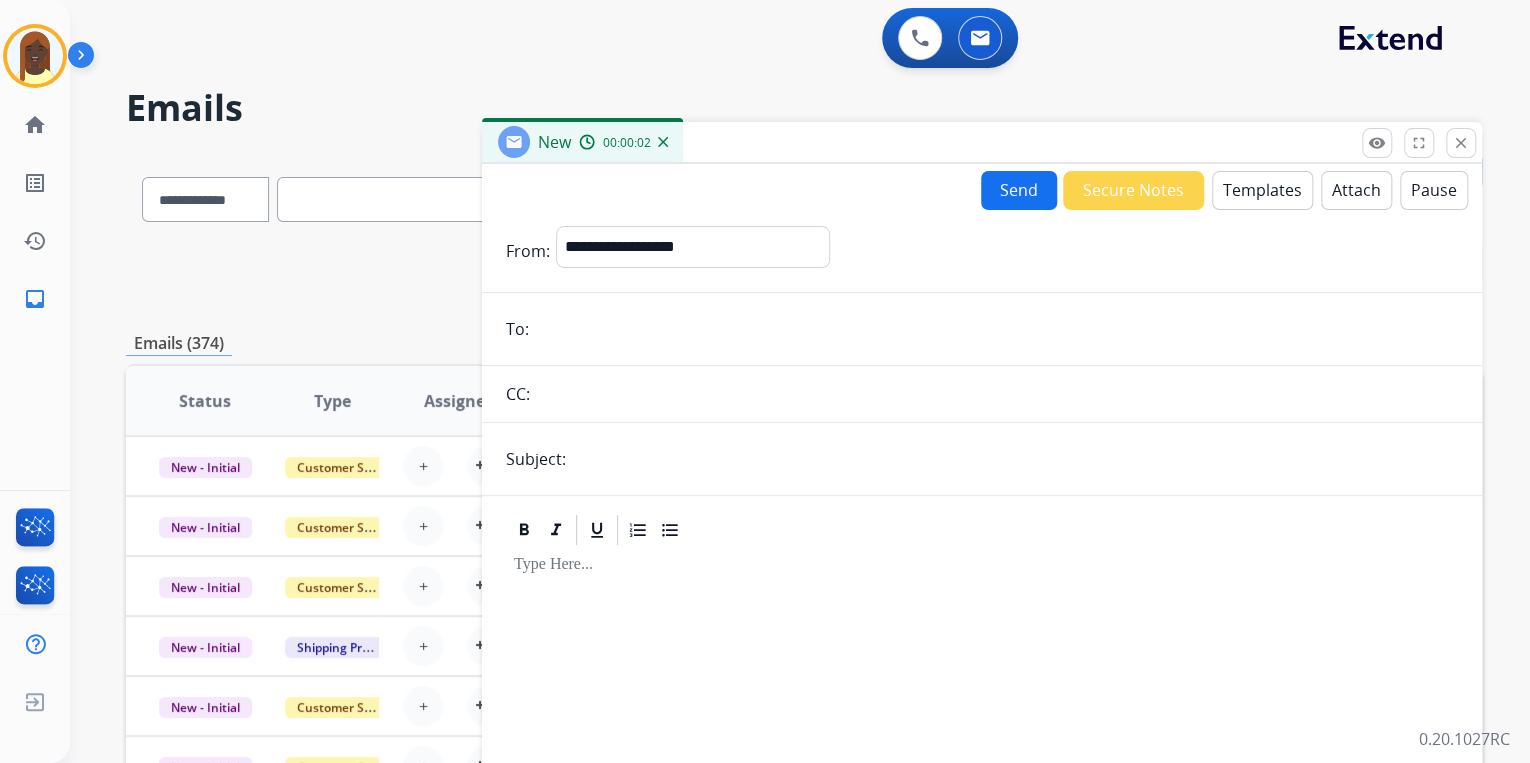 click at bounding box center [996, 329] 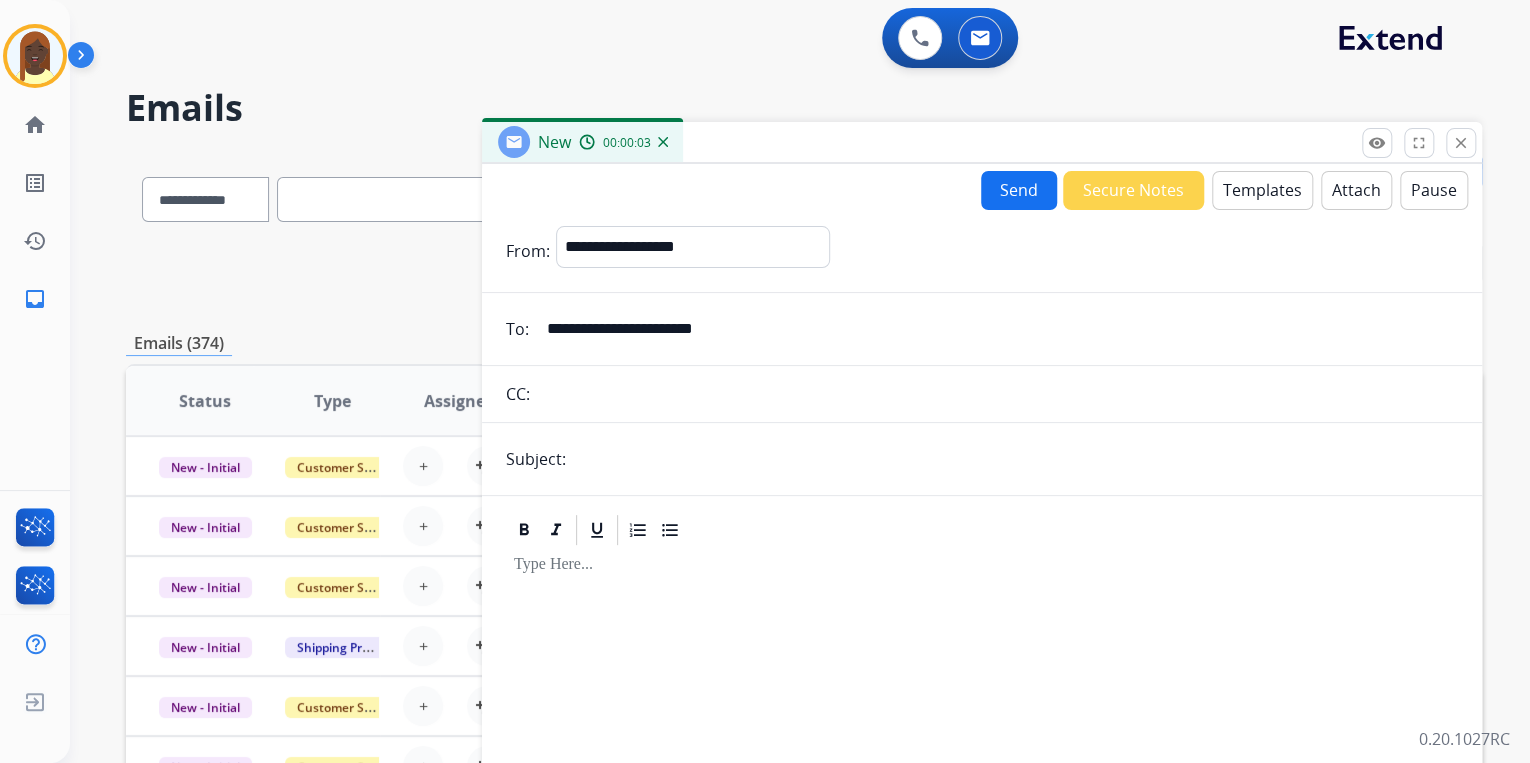 type on "**********" 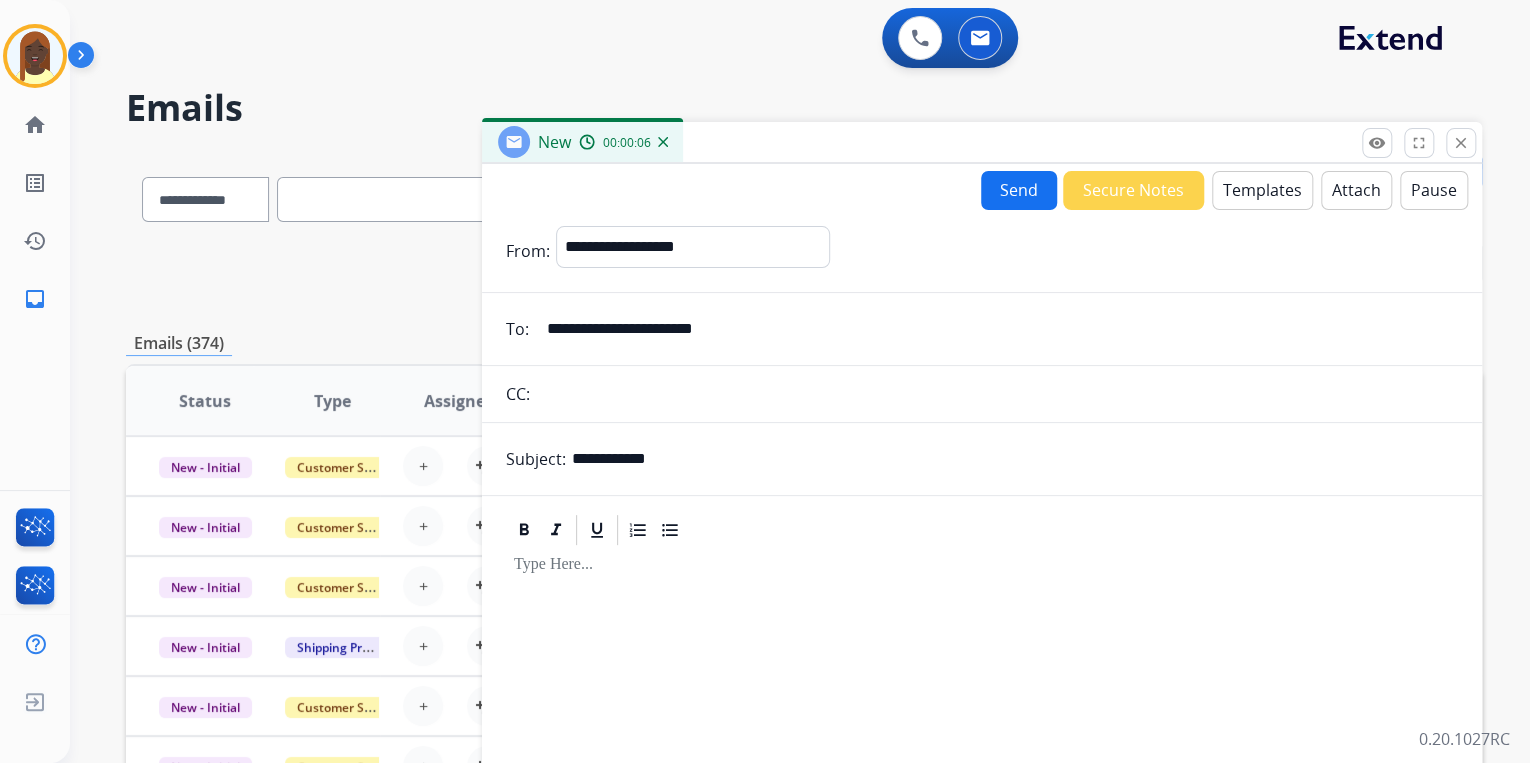type on "**********" 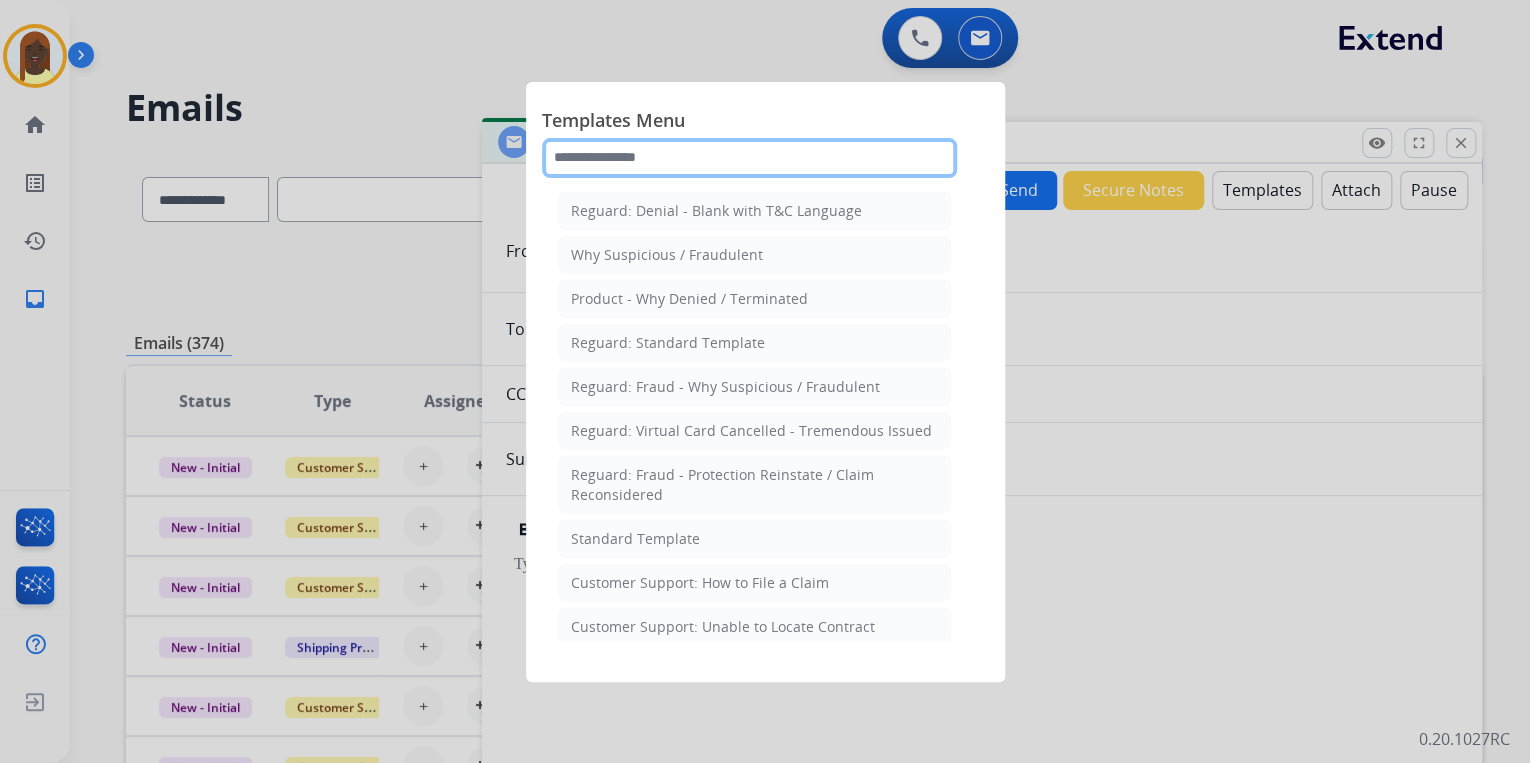 click 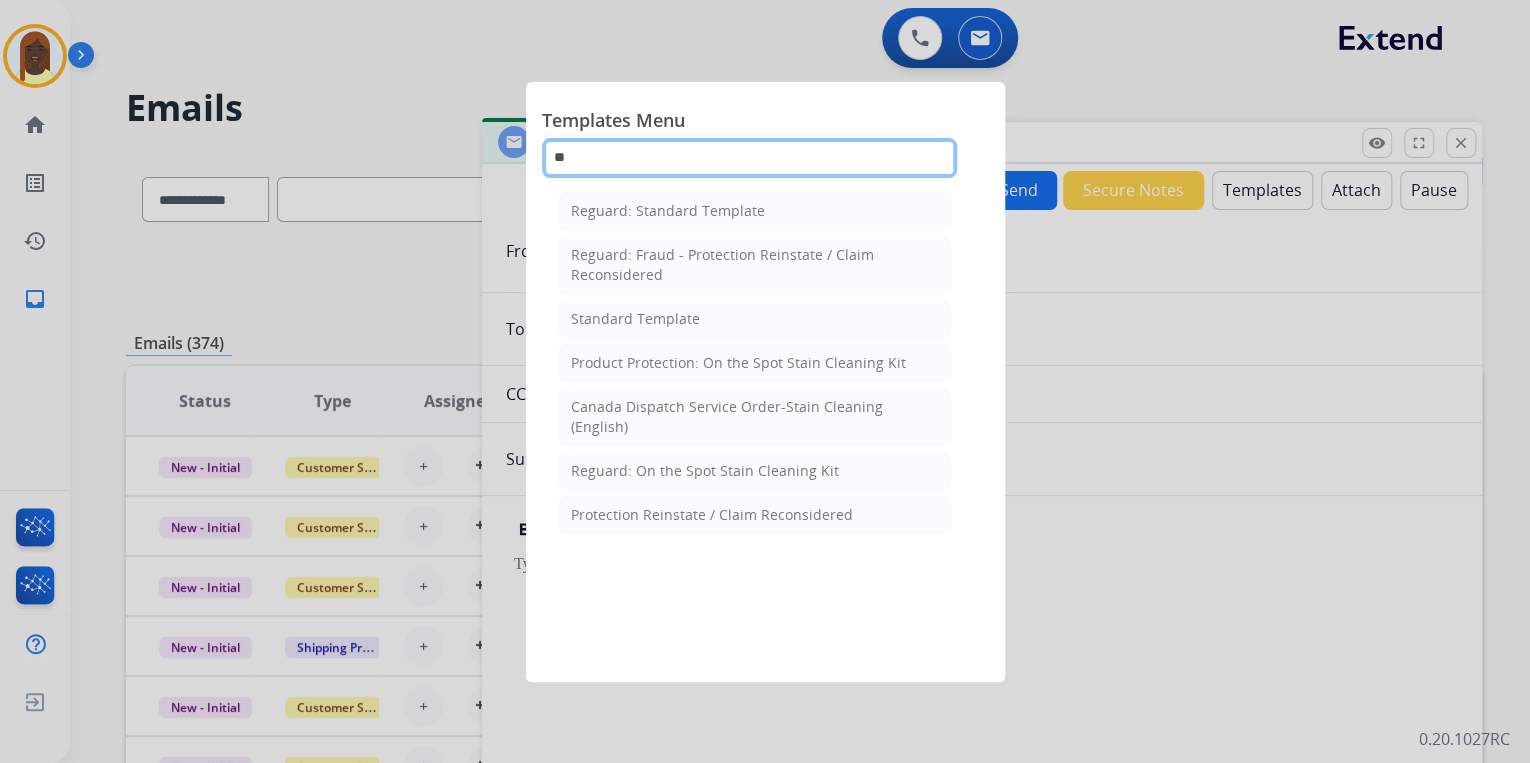 type on "*" 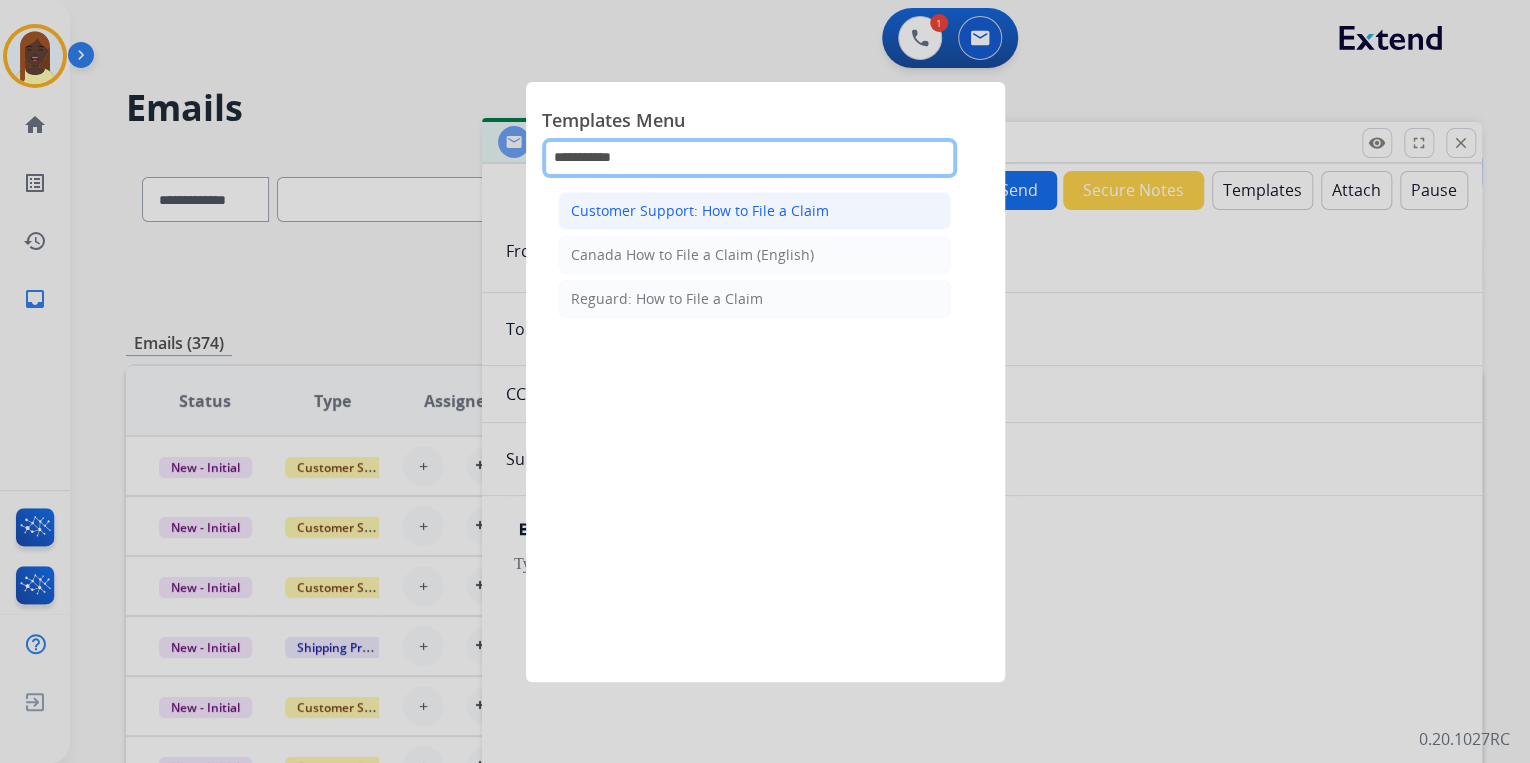 type on "**********" 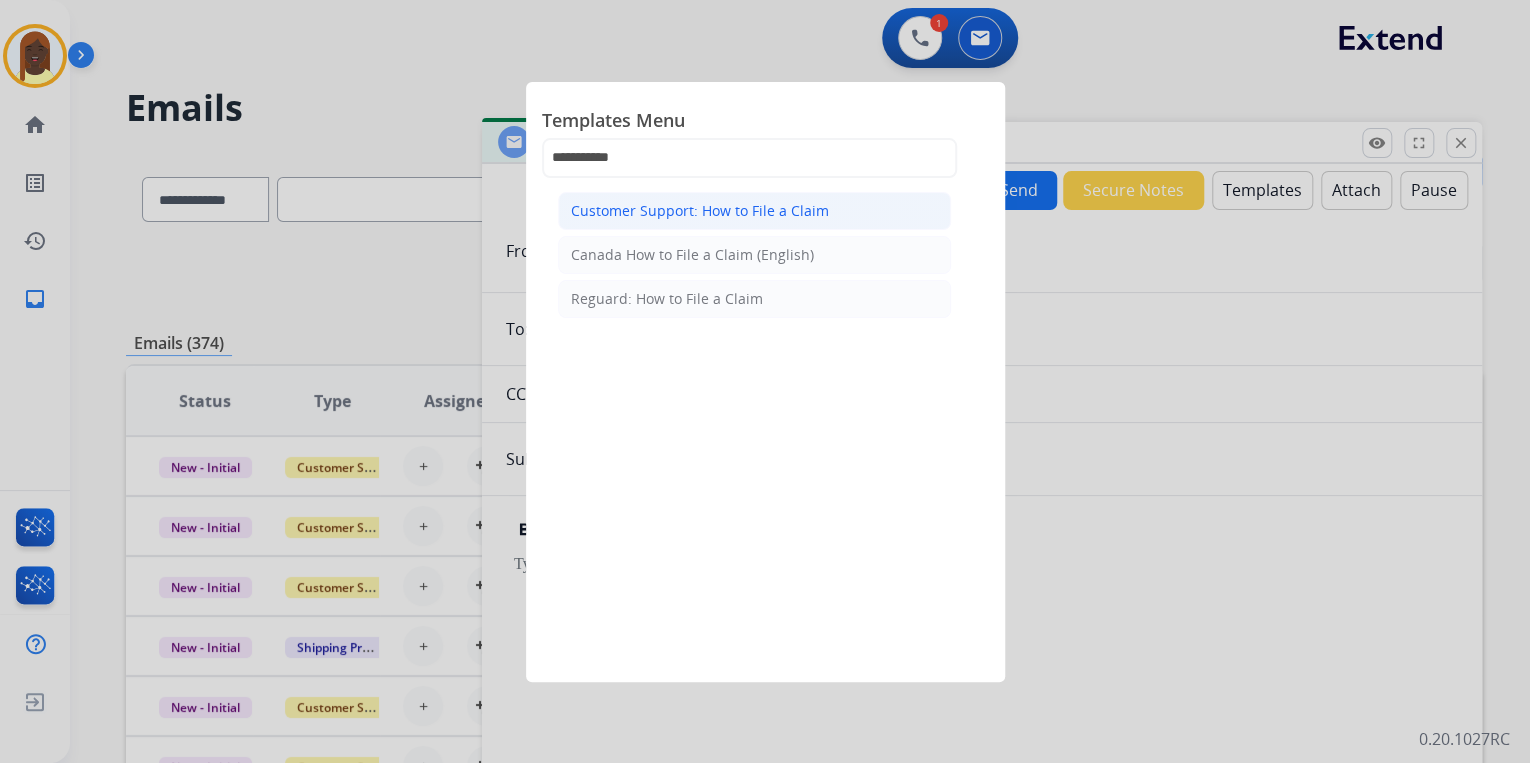 click on "Customer Support: How to File a Claim" 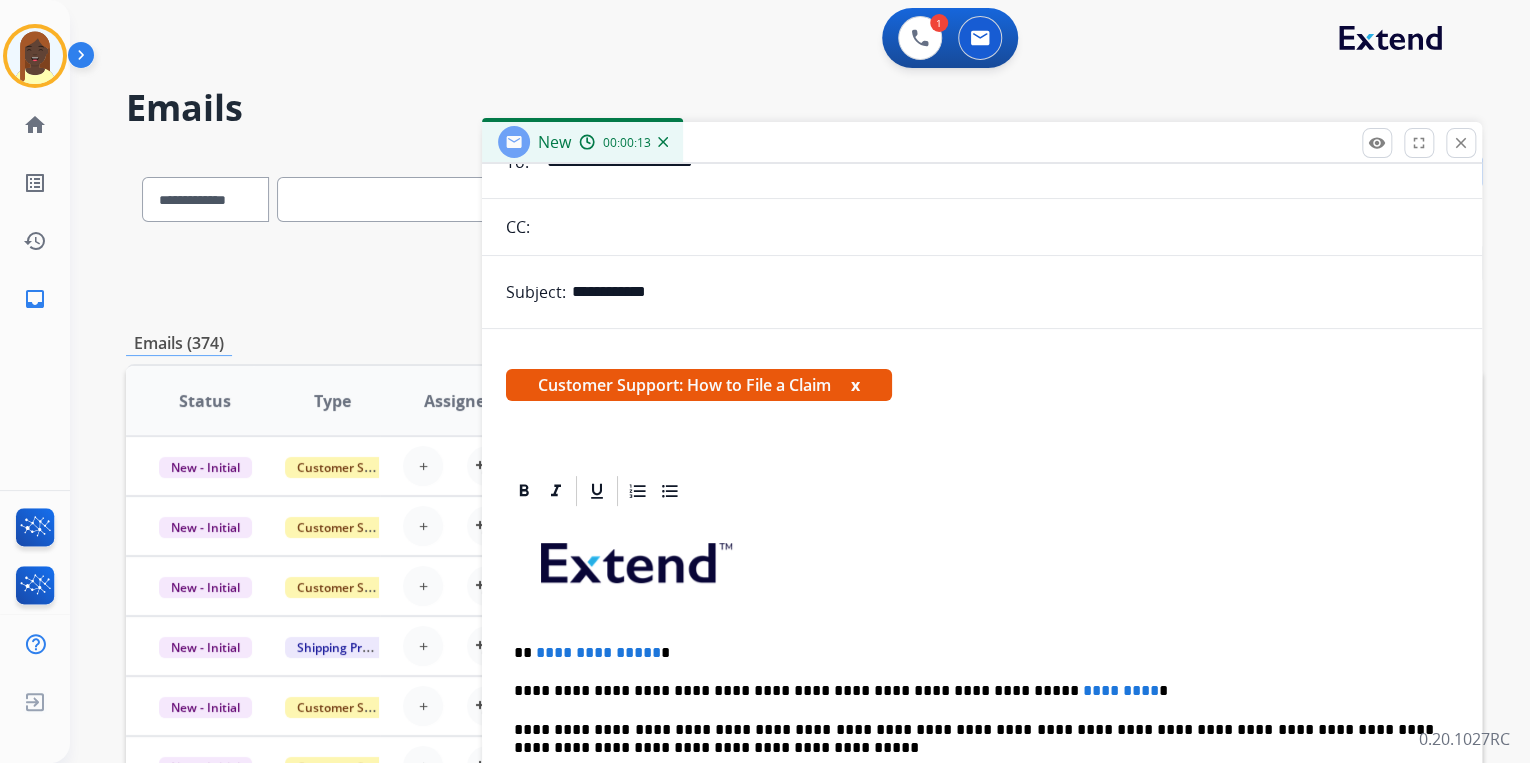 scroll, scrollTop: 320, scrollLeft: 0, axis: vertical 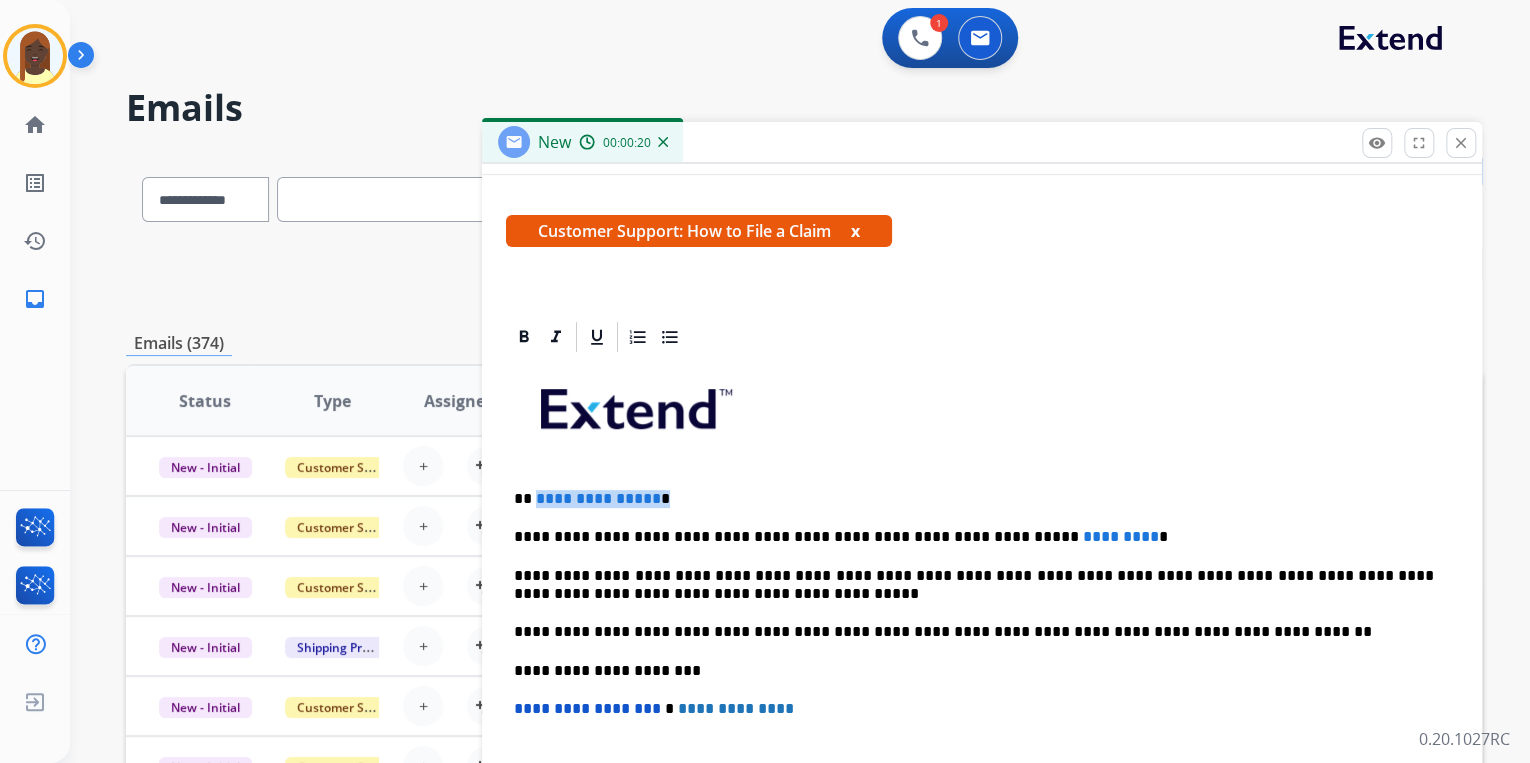 drag, startPoint x: 662, startPoint y: 497, endPoint x: 534, endPoint y: 492, distance: 128.09763 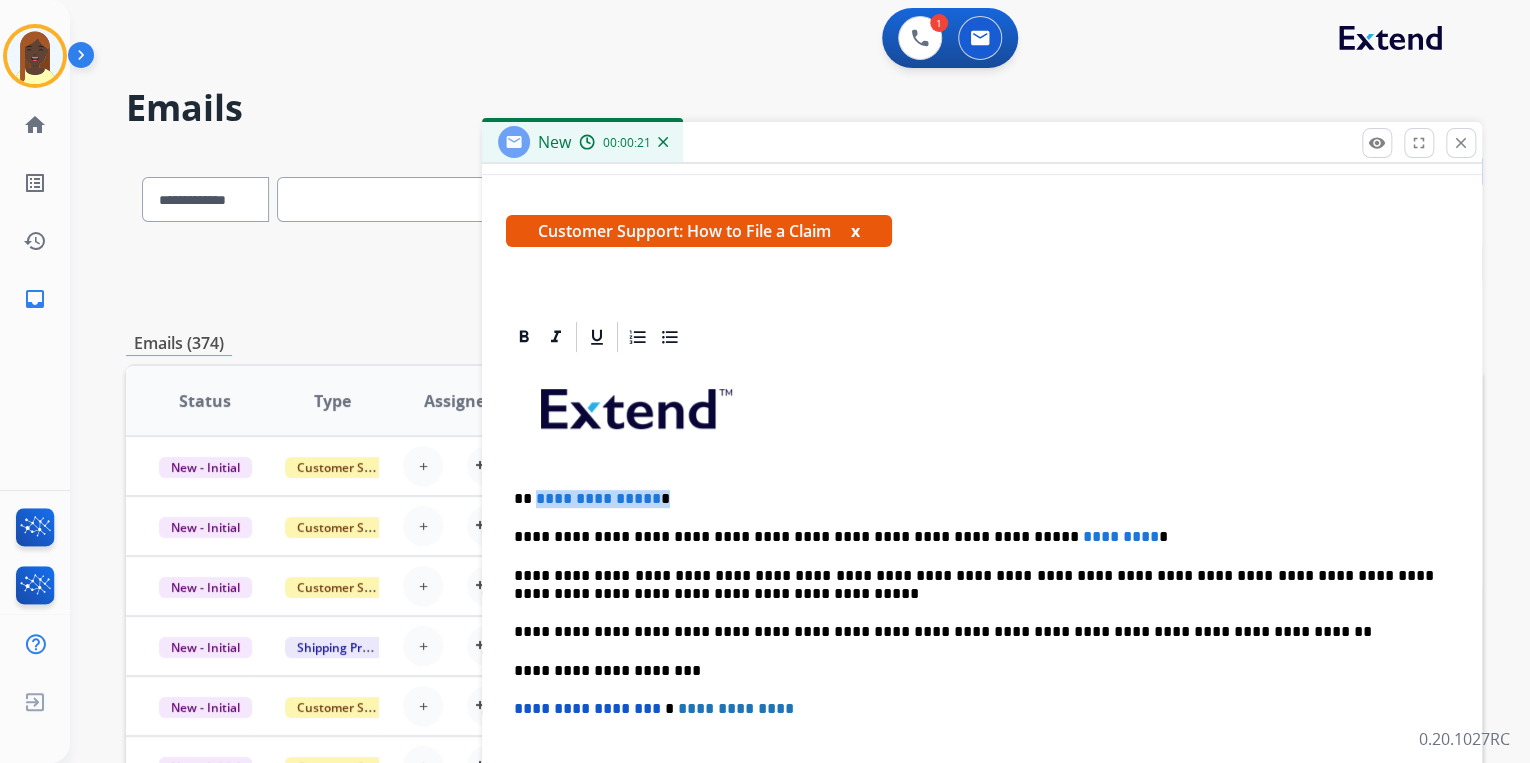type 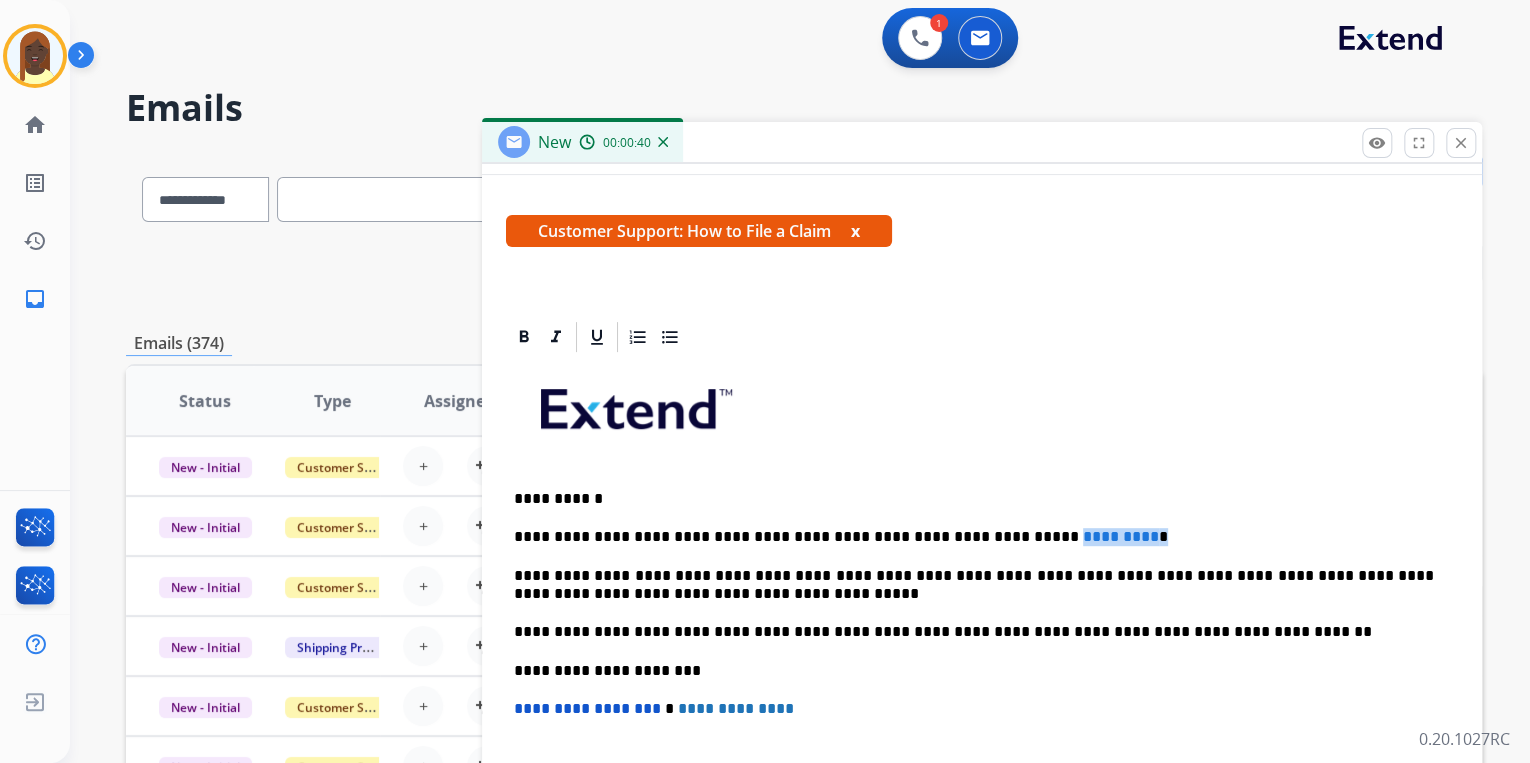 drag, startPoint x: 1067, startPoint y: 536, endPoint x: 972, endPoint y: 533, distance: 95.047356 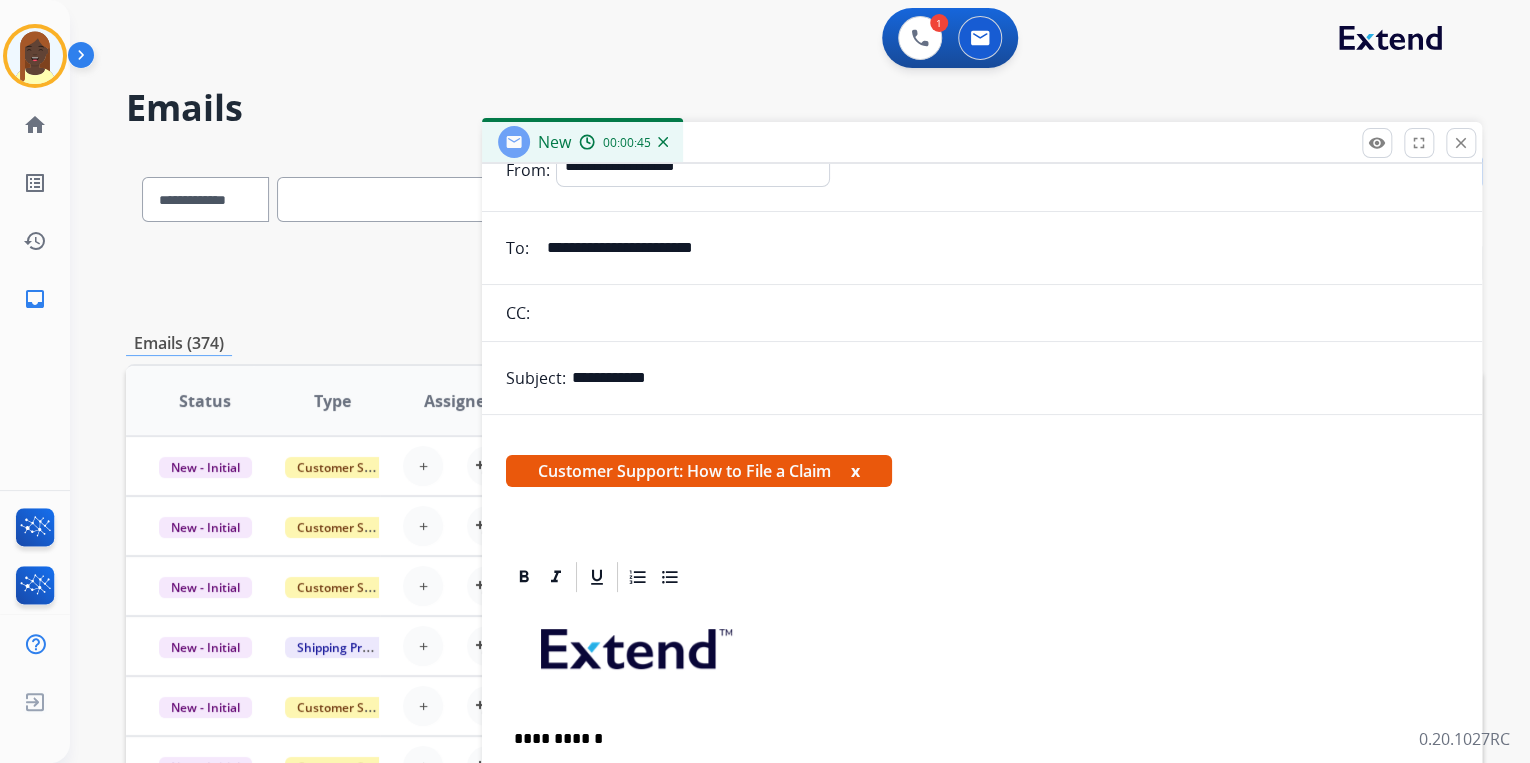 scroll, scrollTop: 0, scrollLeft: 0, axis: both 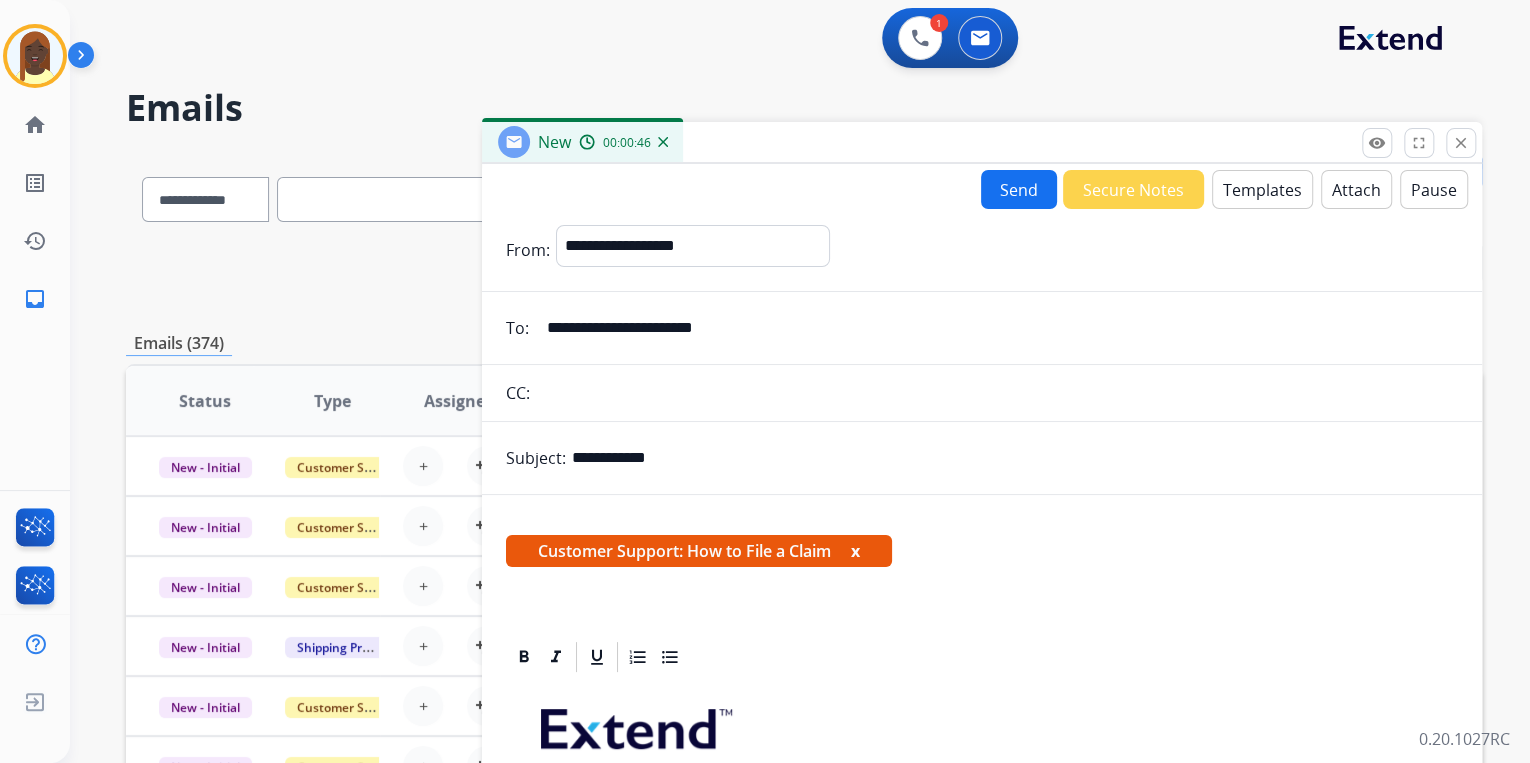 click on "**********" at bounding box center [996, 328] 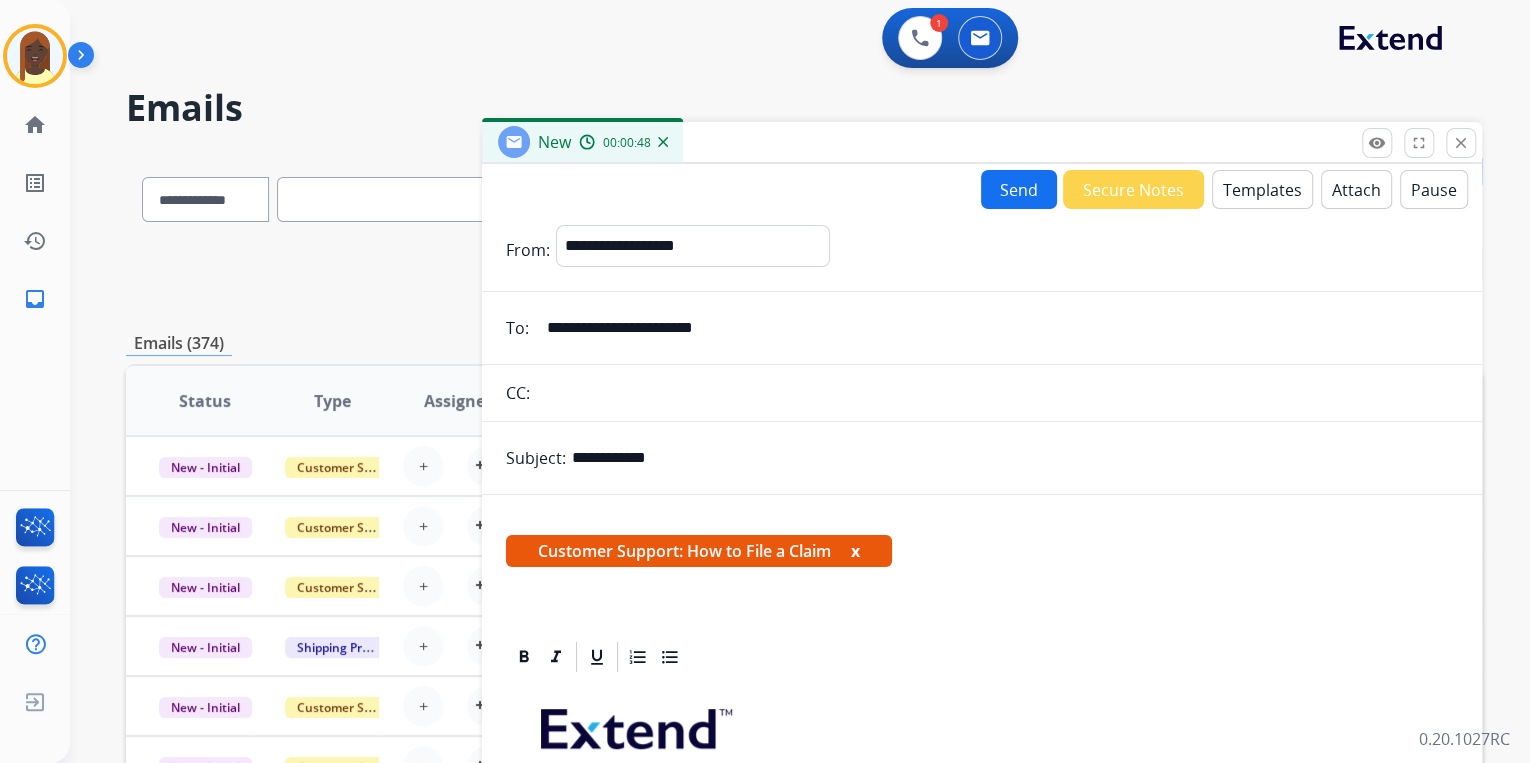 click on "Send" at bounding box center (1019, 189) 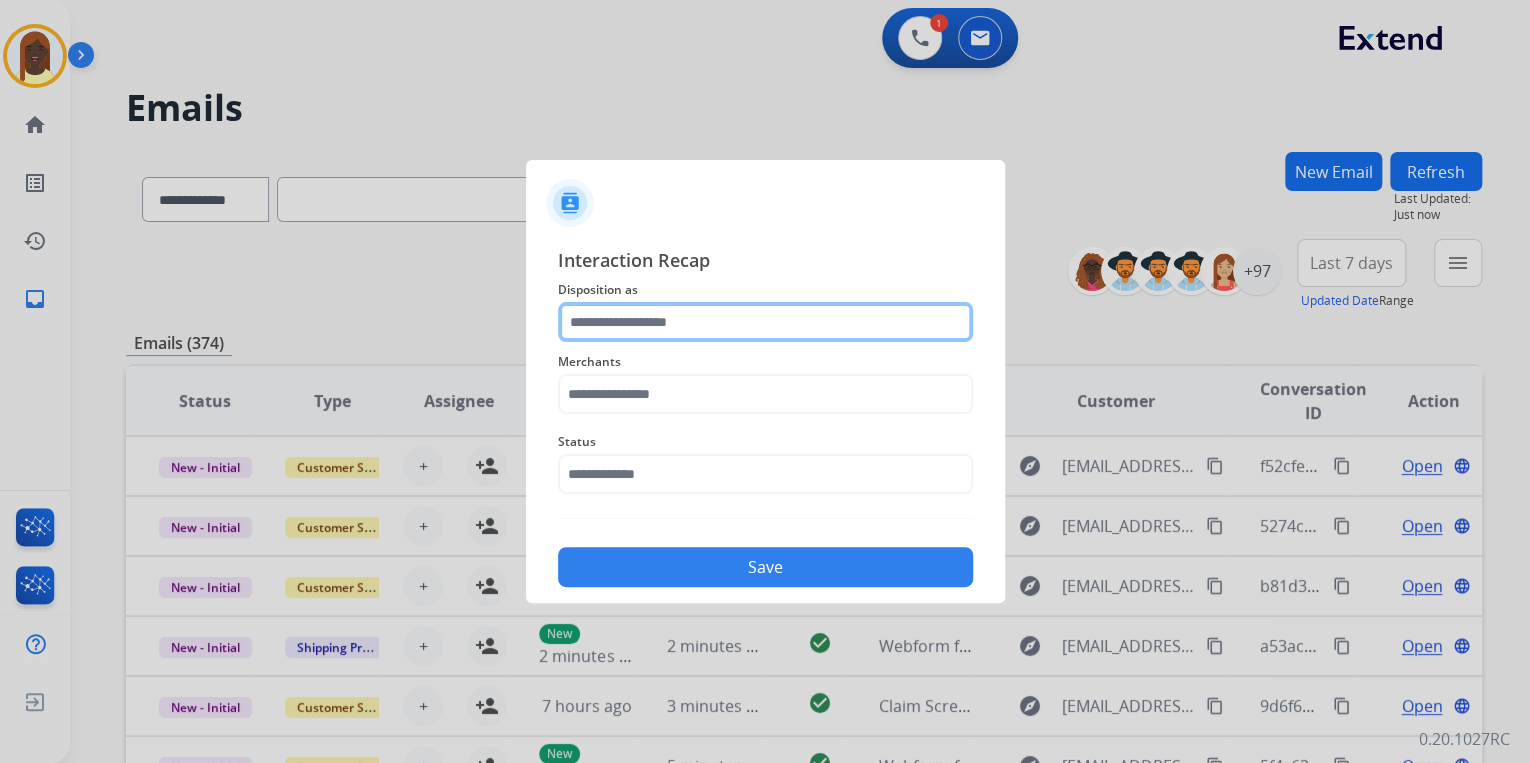 click 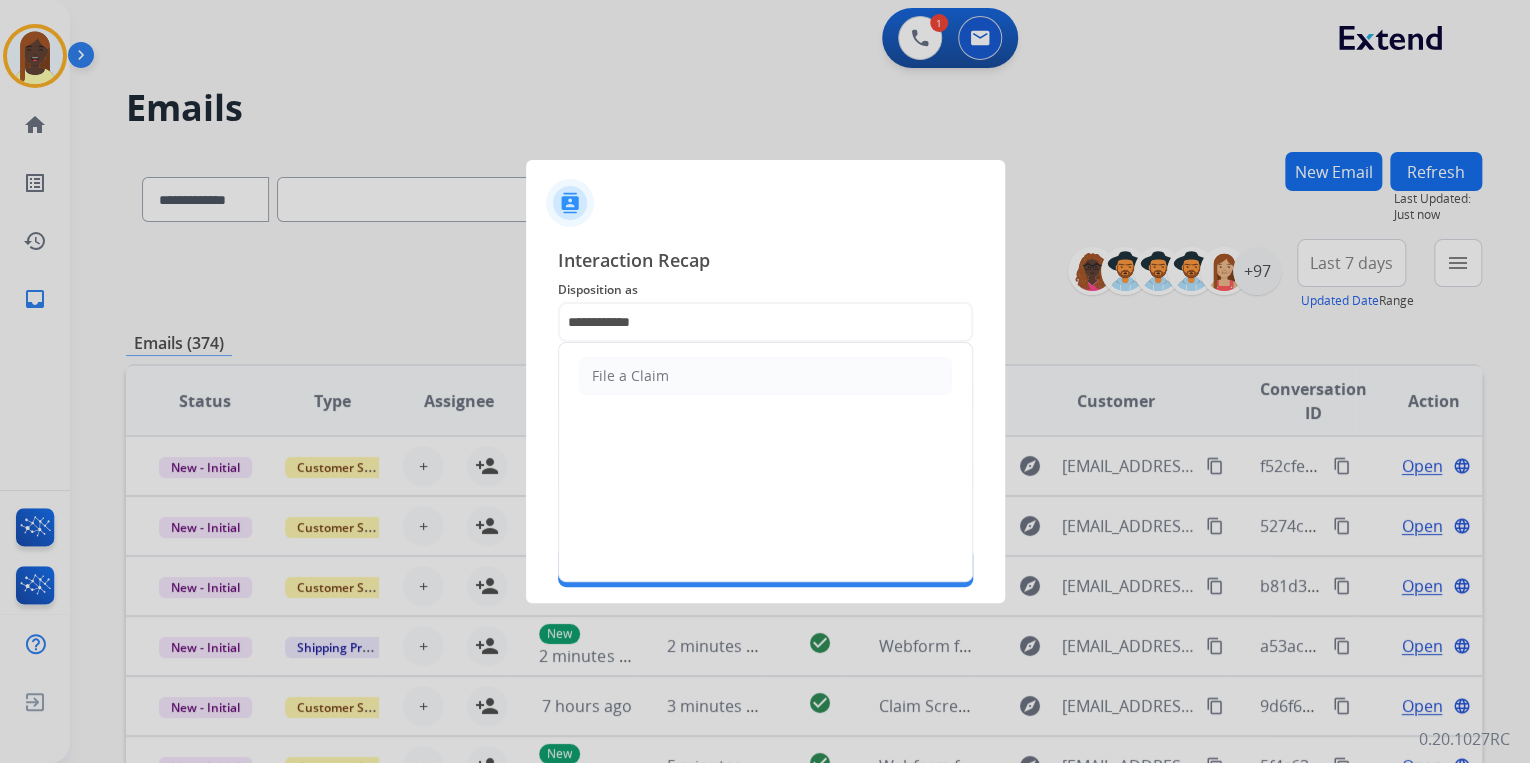 drag, startPoint x: 686, startPoint y: 383, endPoint x: 664, endPoint y: 388, distance: 22.561028 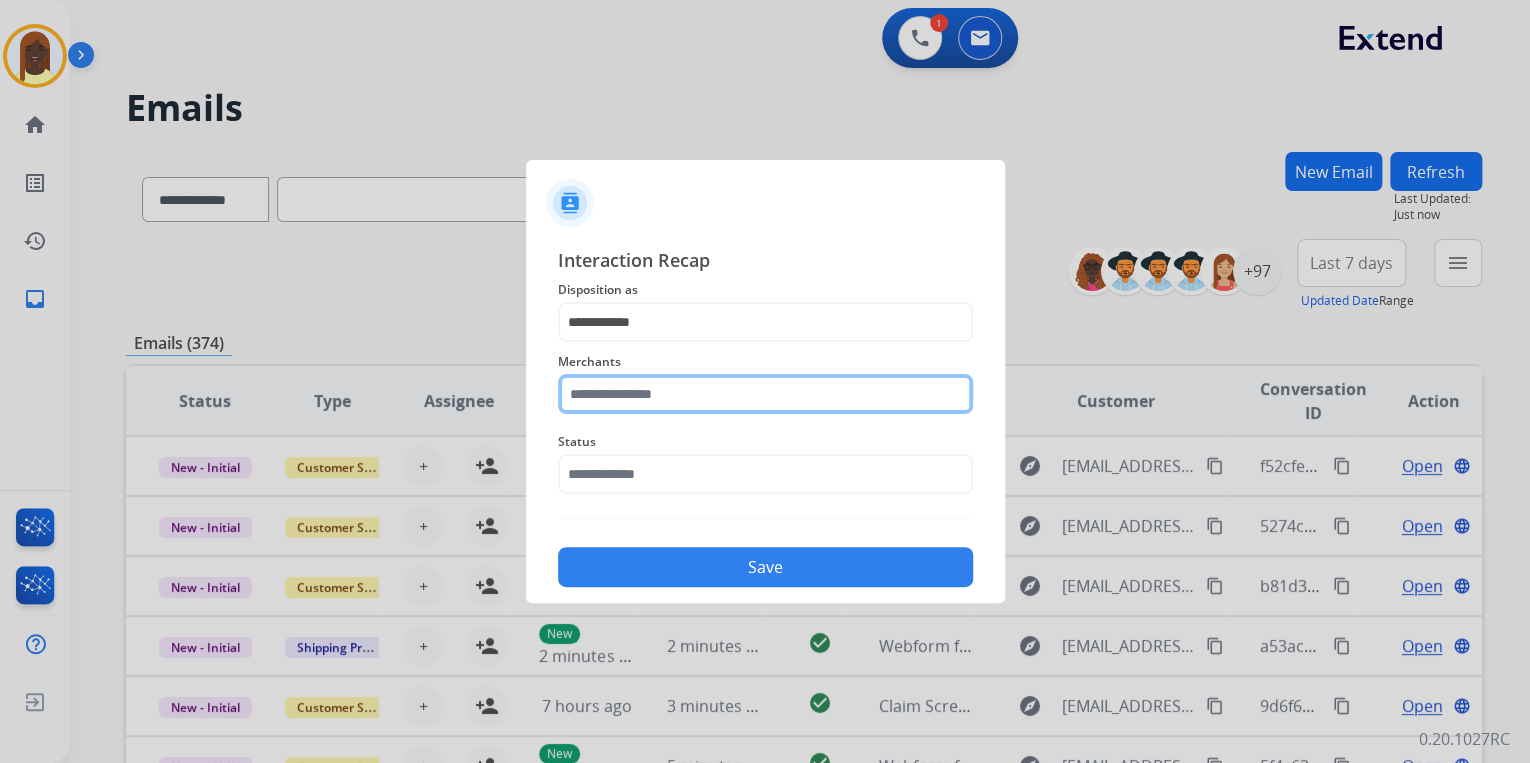 click 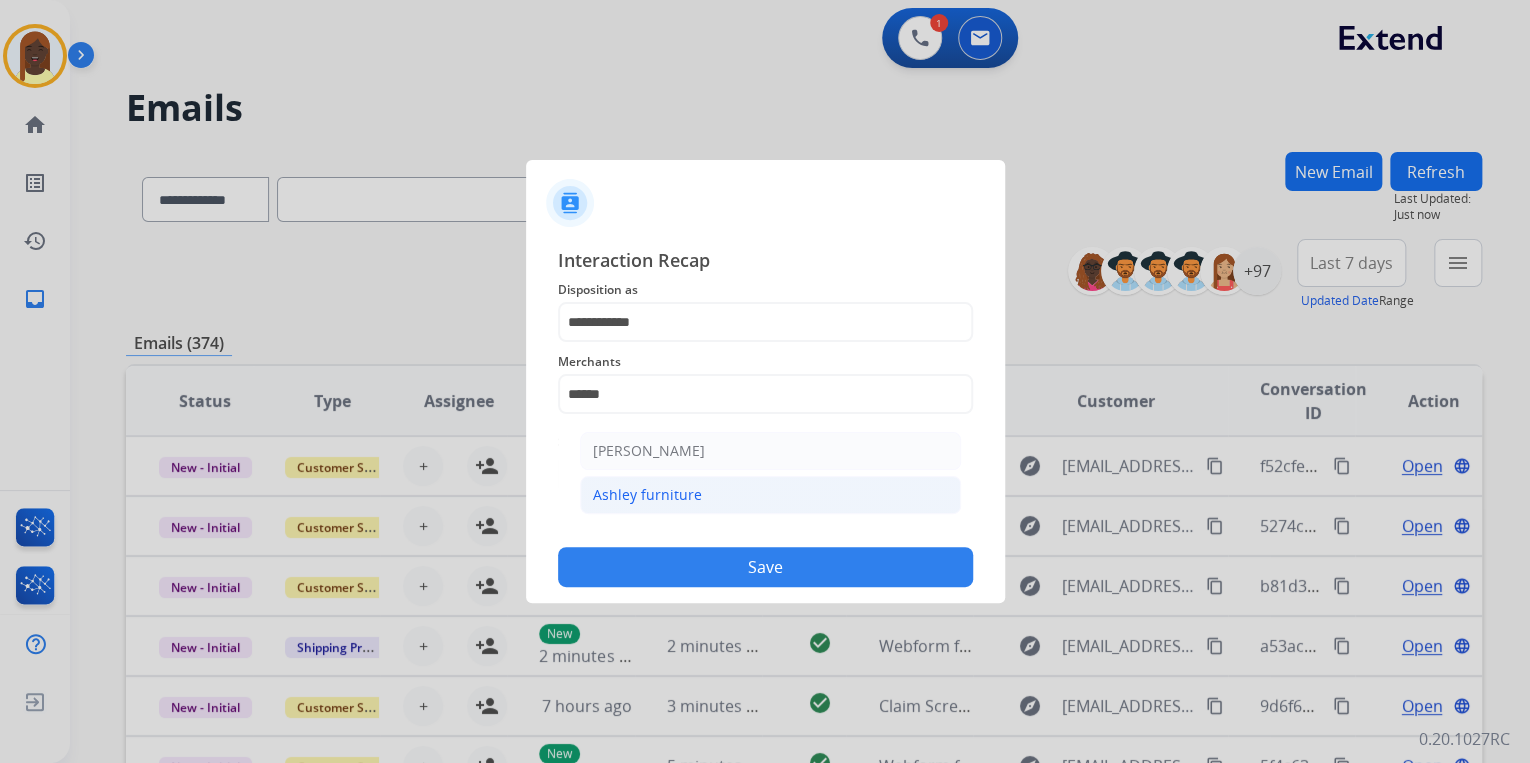 click on "Ashley furniture" 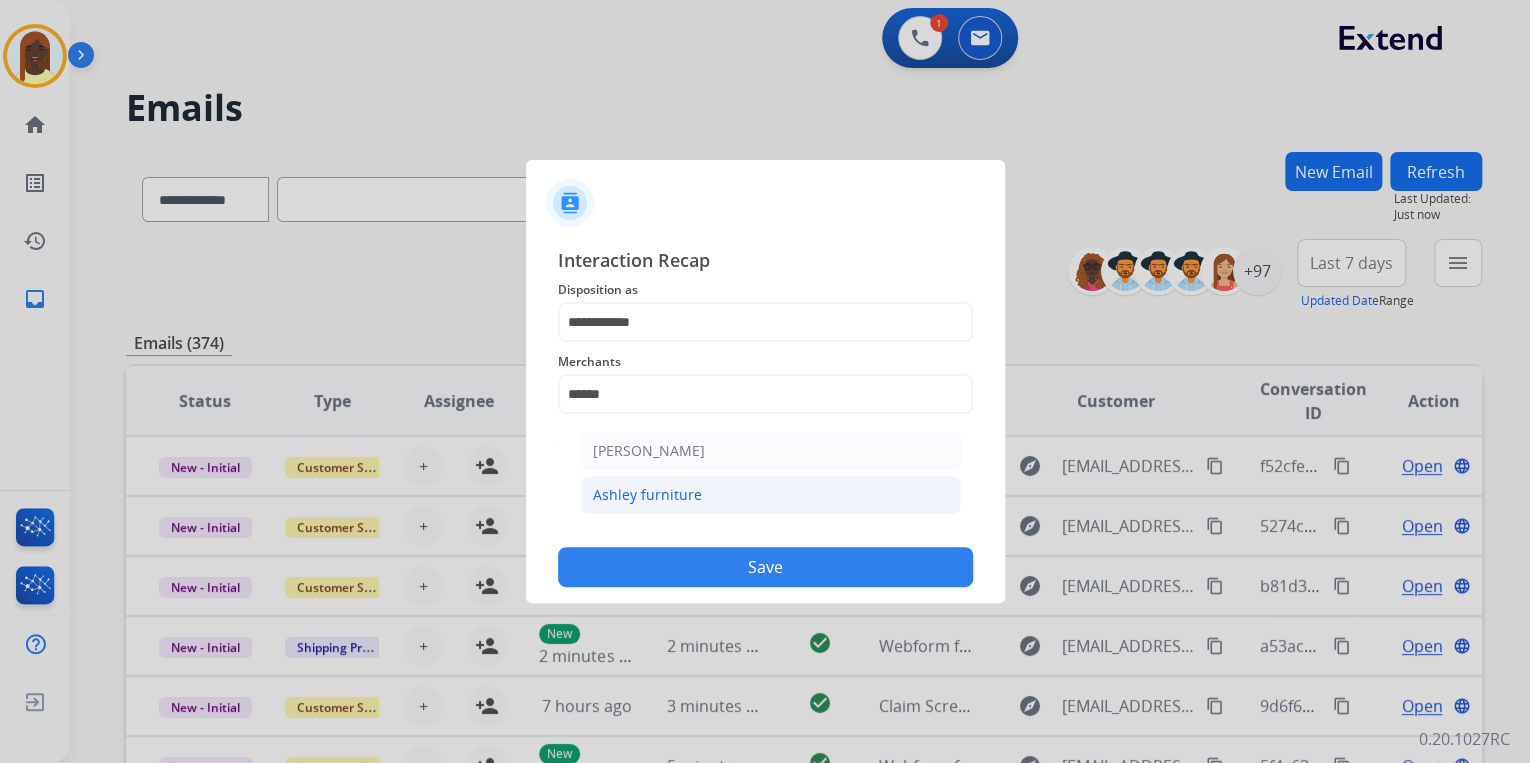 type on "**********" 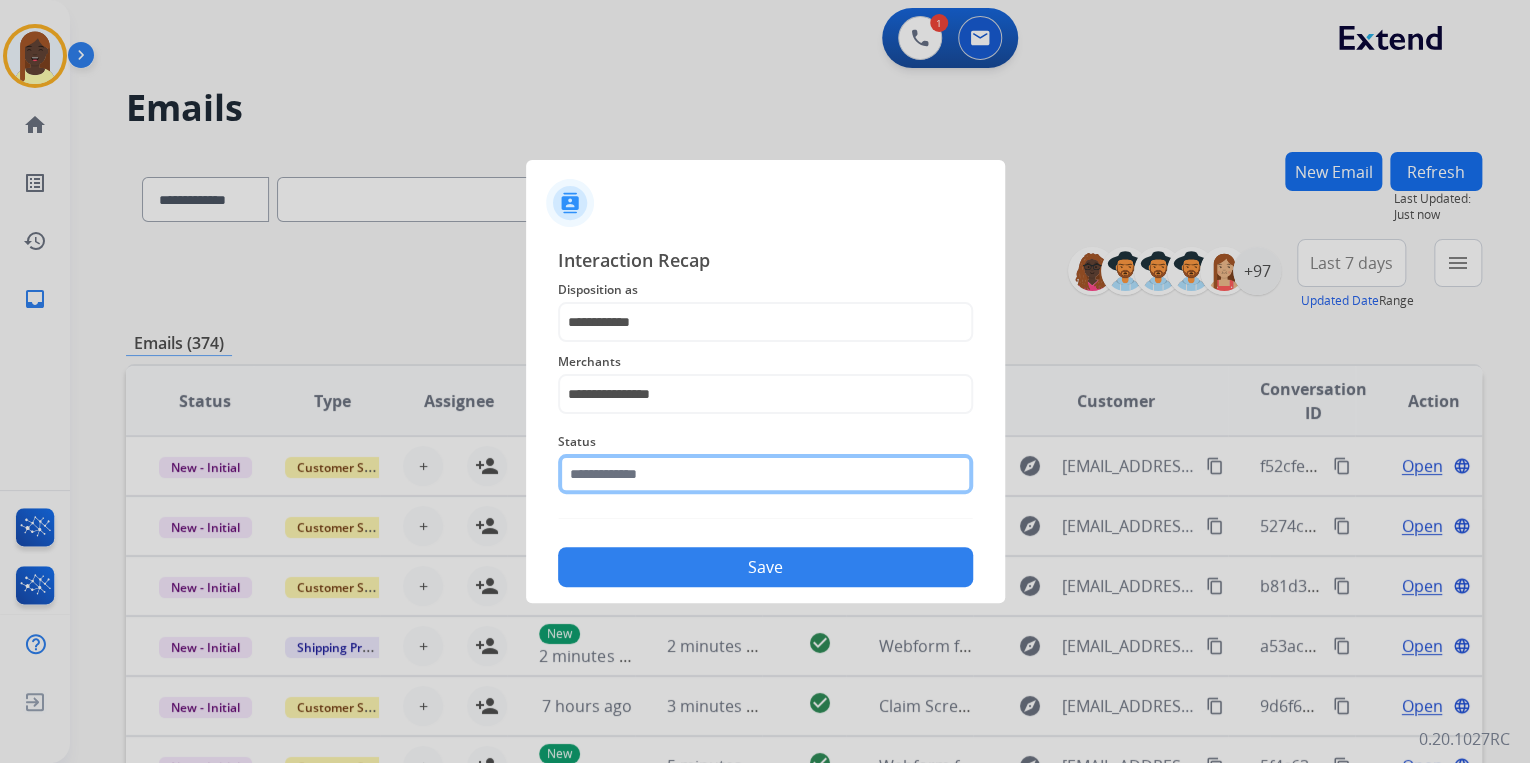 click 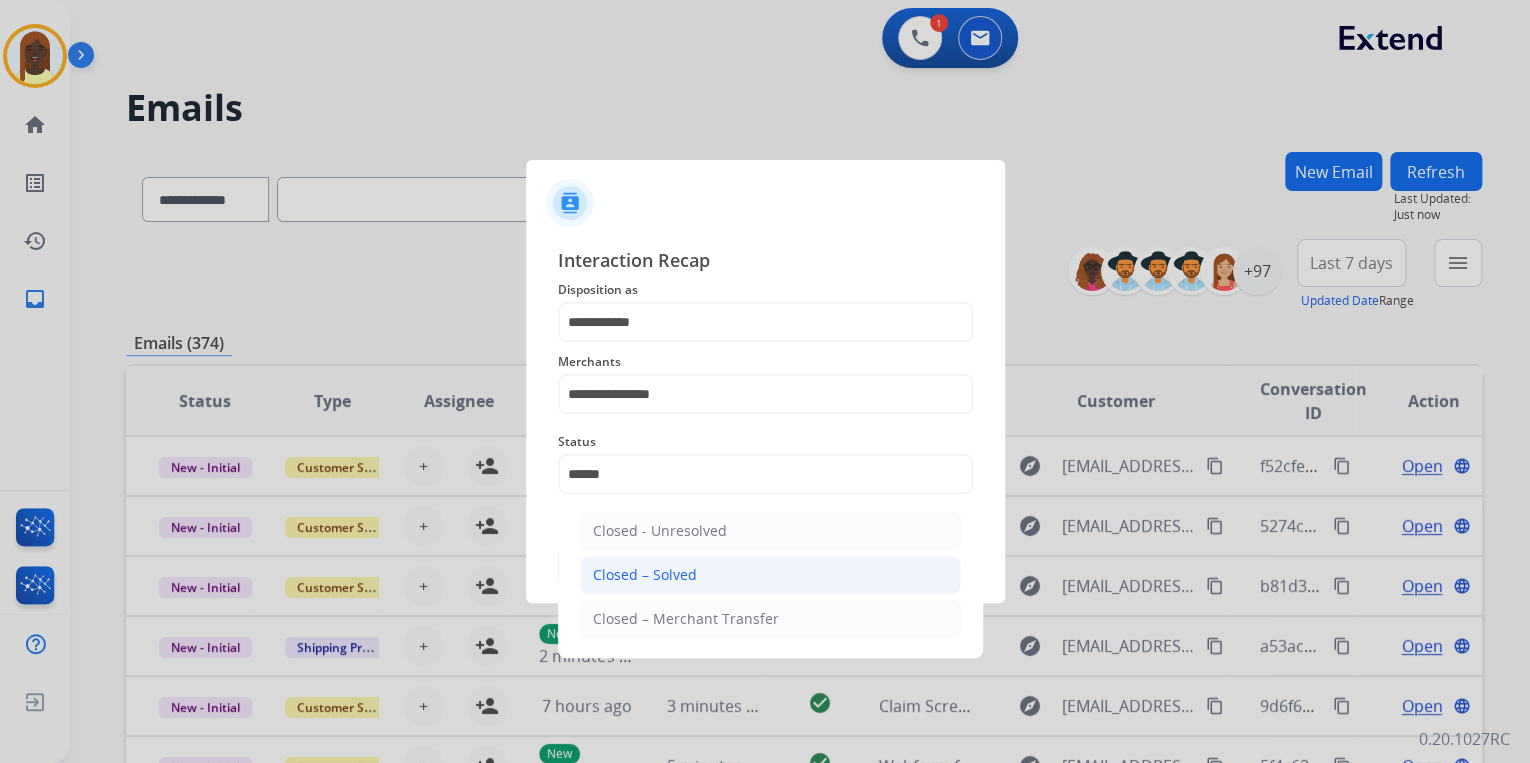 click on "Closed – Solved" 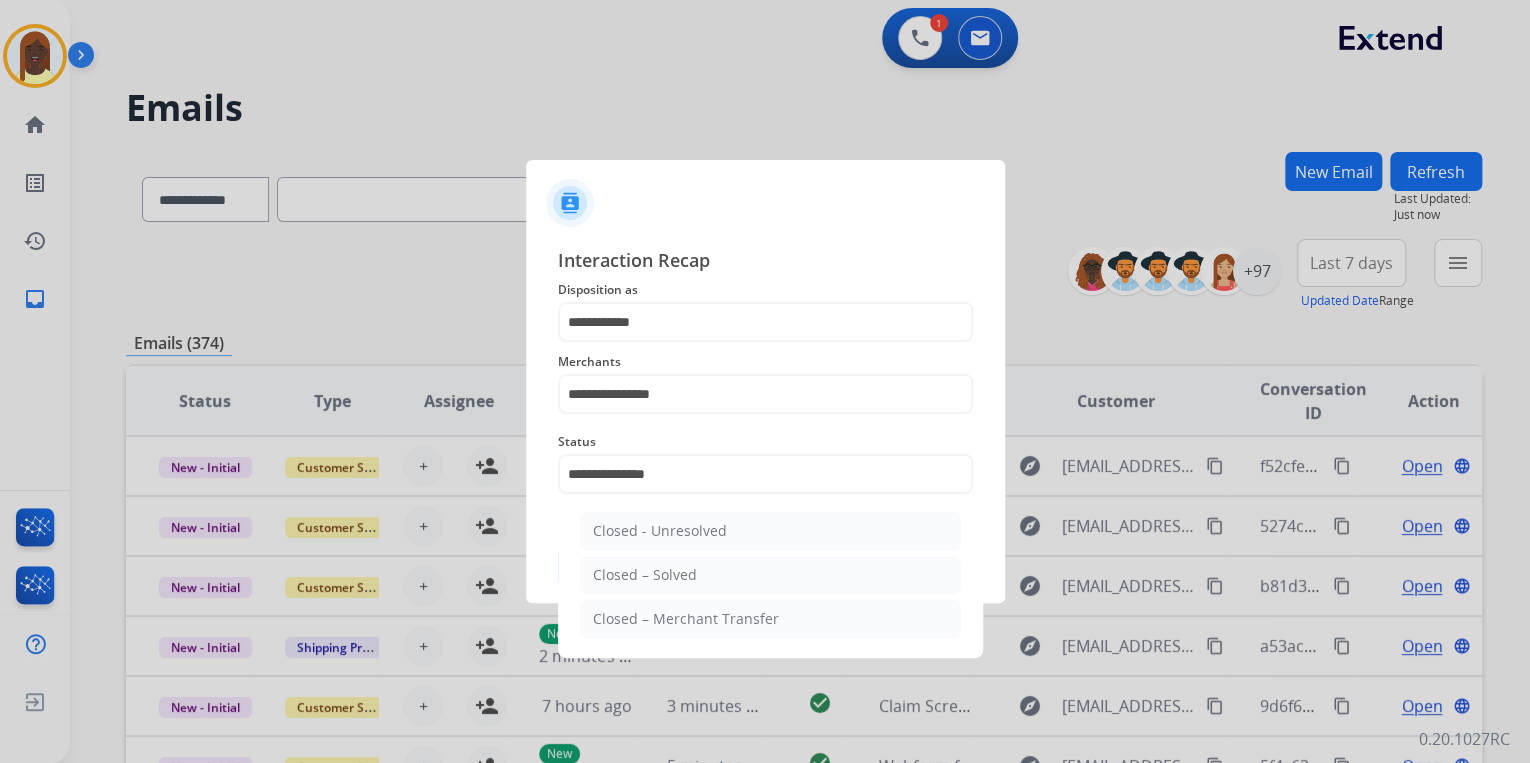 click on "Save" 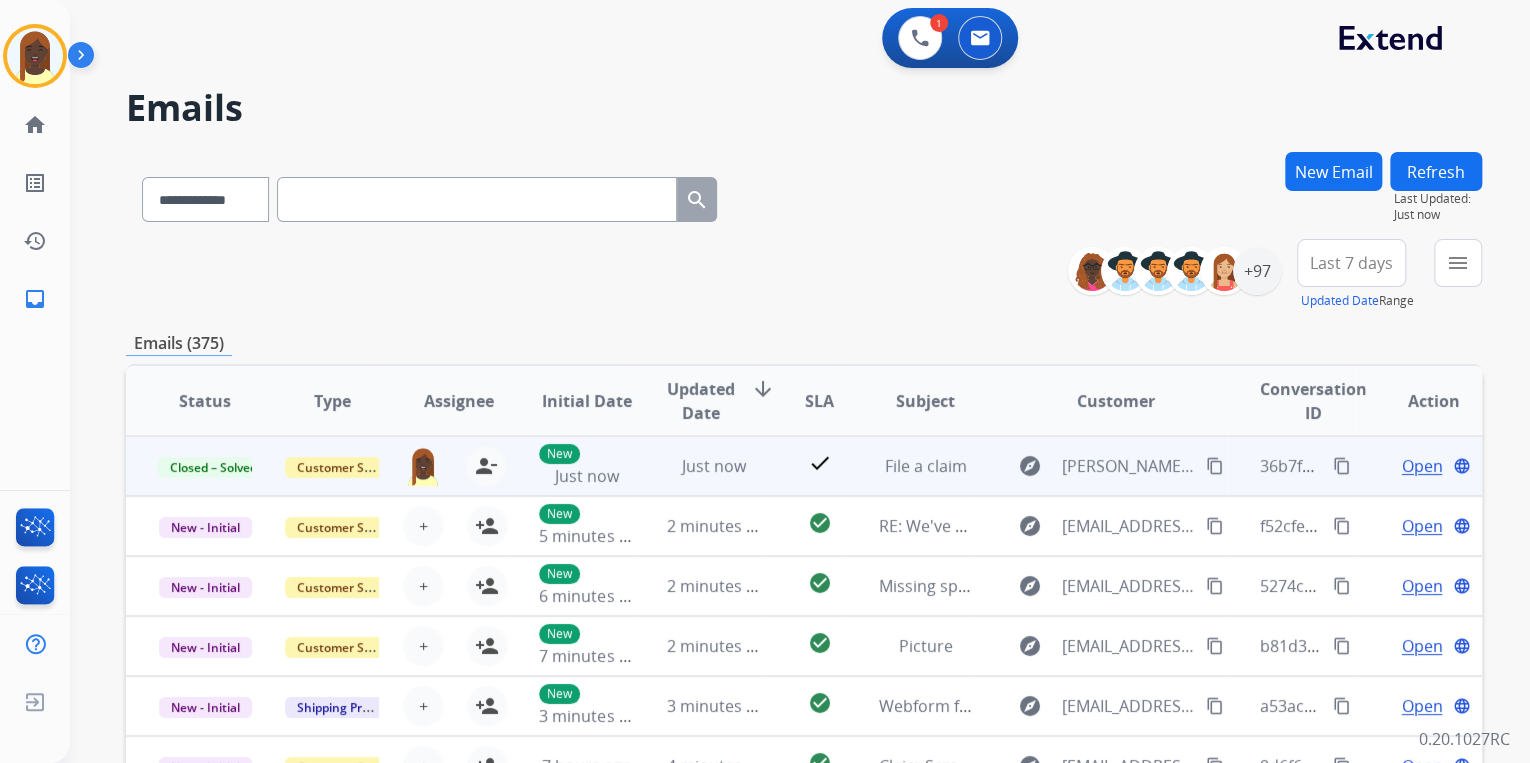 click on "content_copy" at bounding box center (1342, 466) 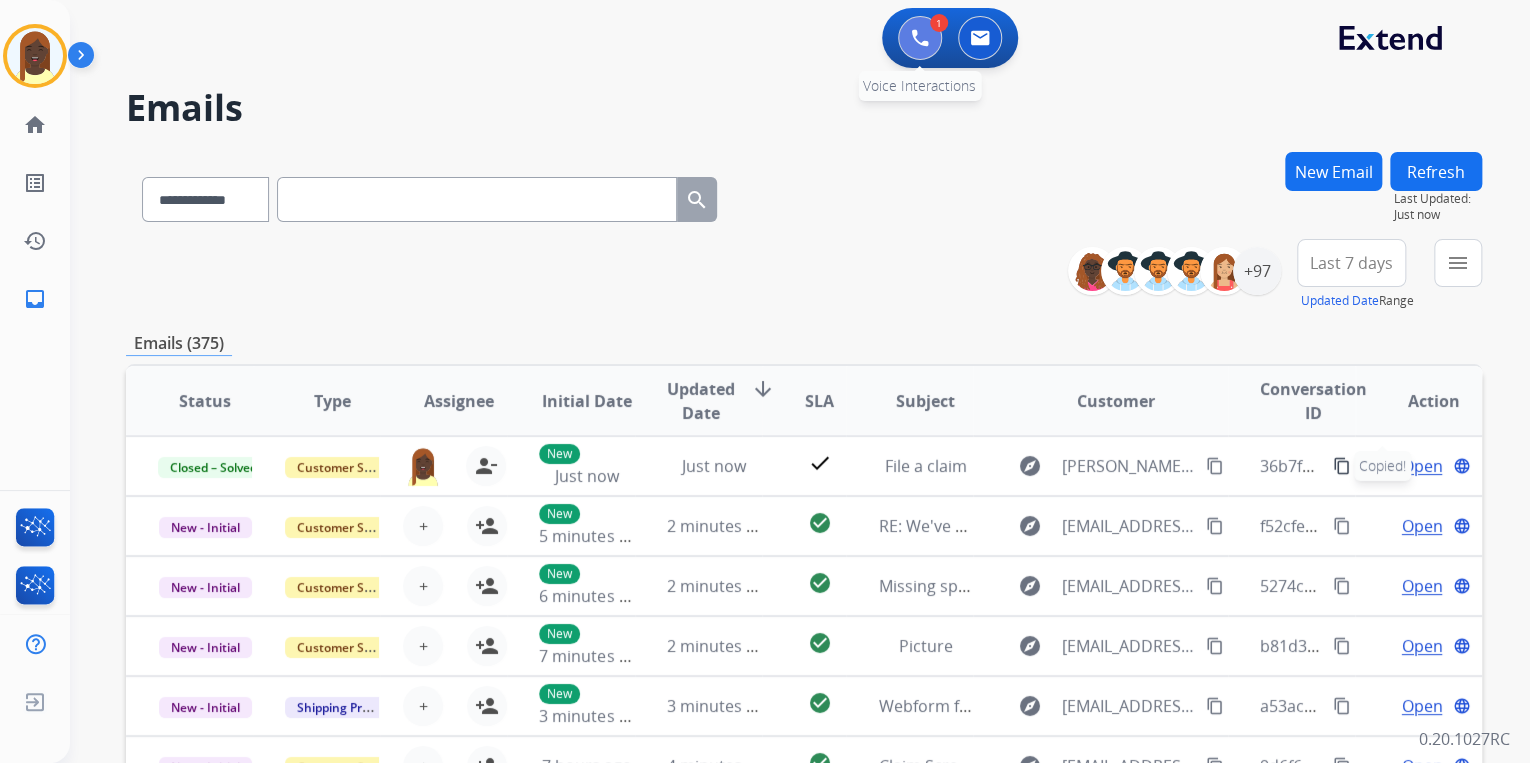click at bounding box center [920, 38] 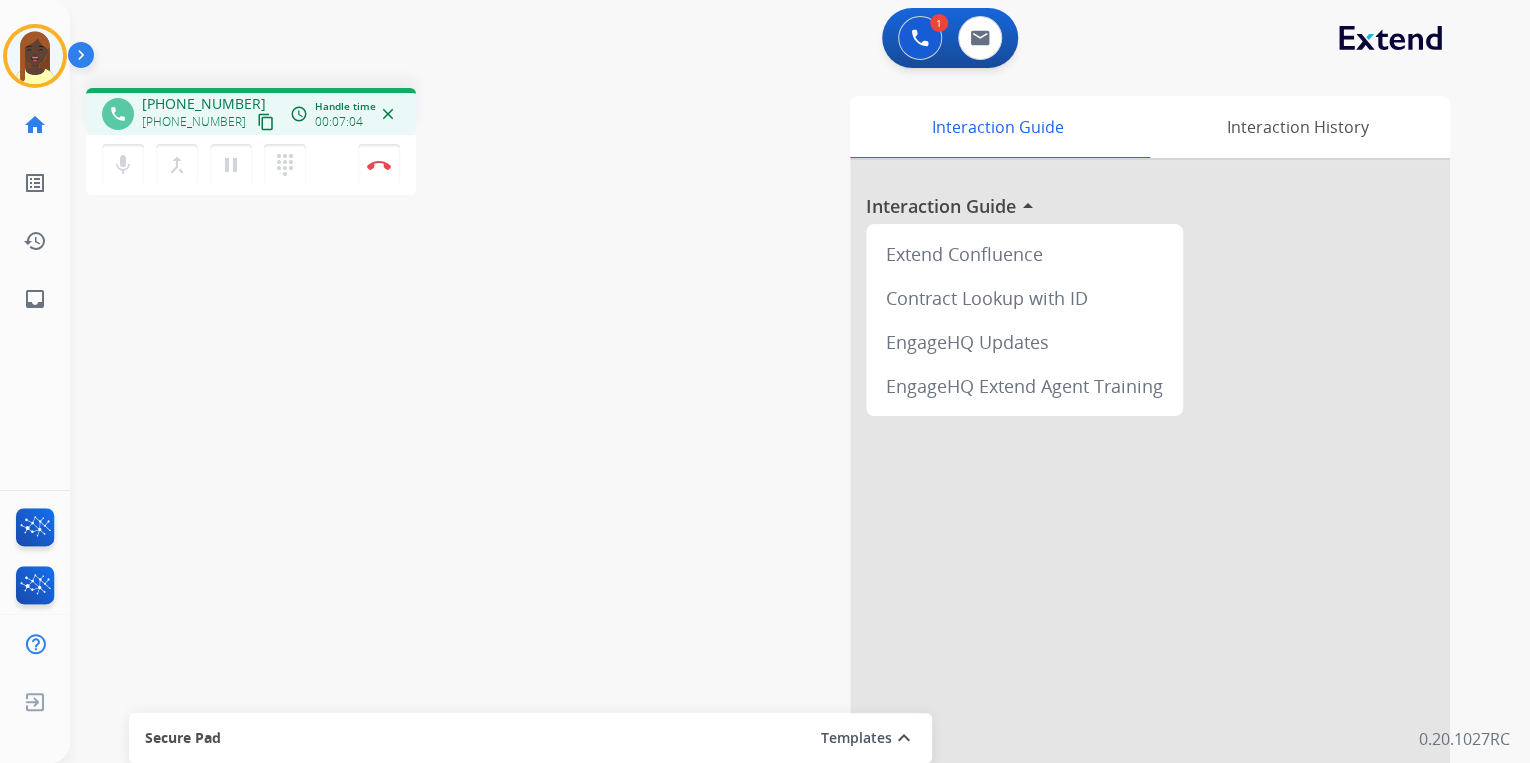 click on "content_copy" at bounding box center [266, 122] 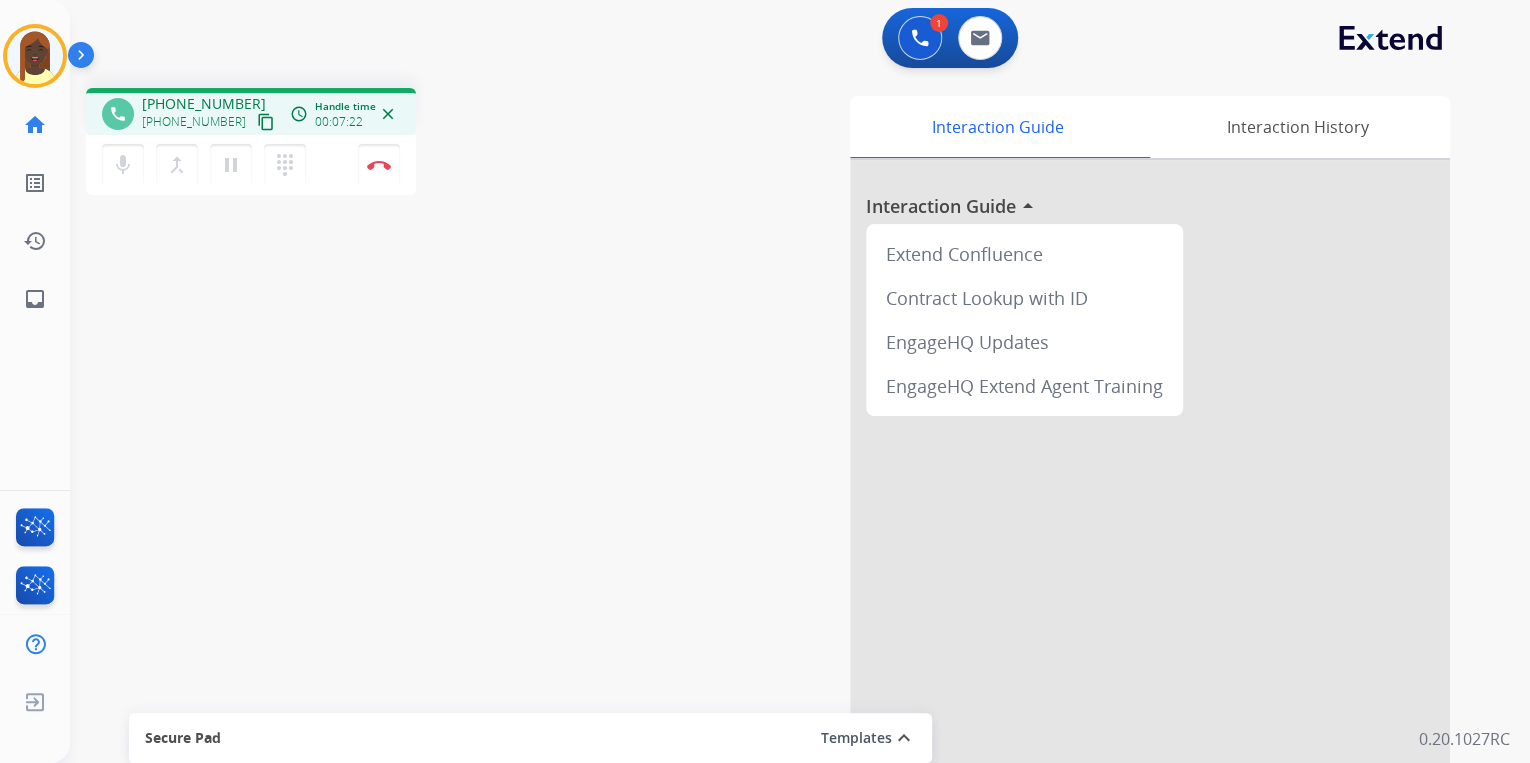 click on "Interaction Guide   Interaction History  Interaction Guide arrow_drop_up  Extend Confluence   Contract Lookup with ID   EngageHQ Updates   EngageHQ Extend Agent Training" at bounding box center (1032, 501) 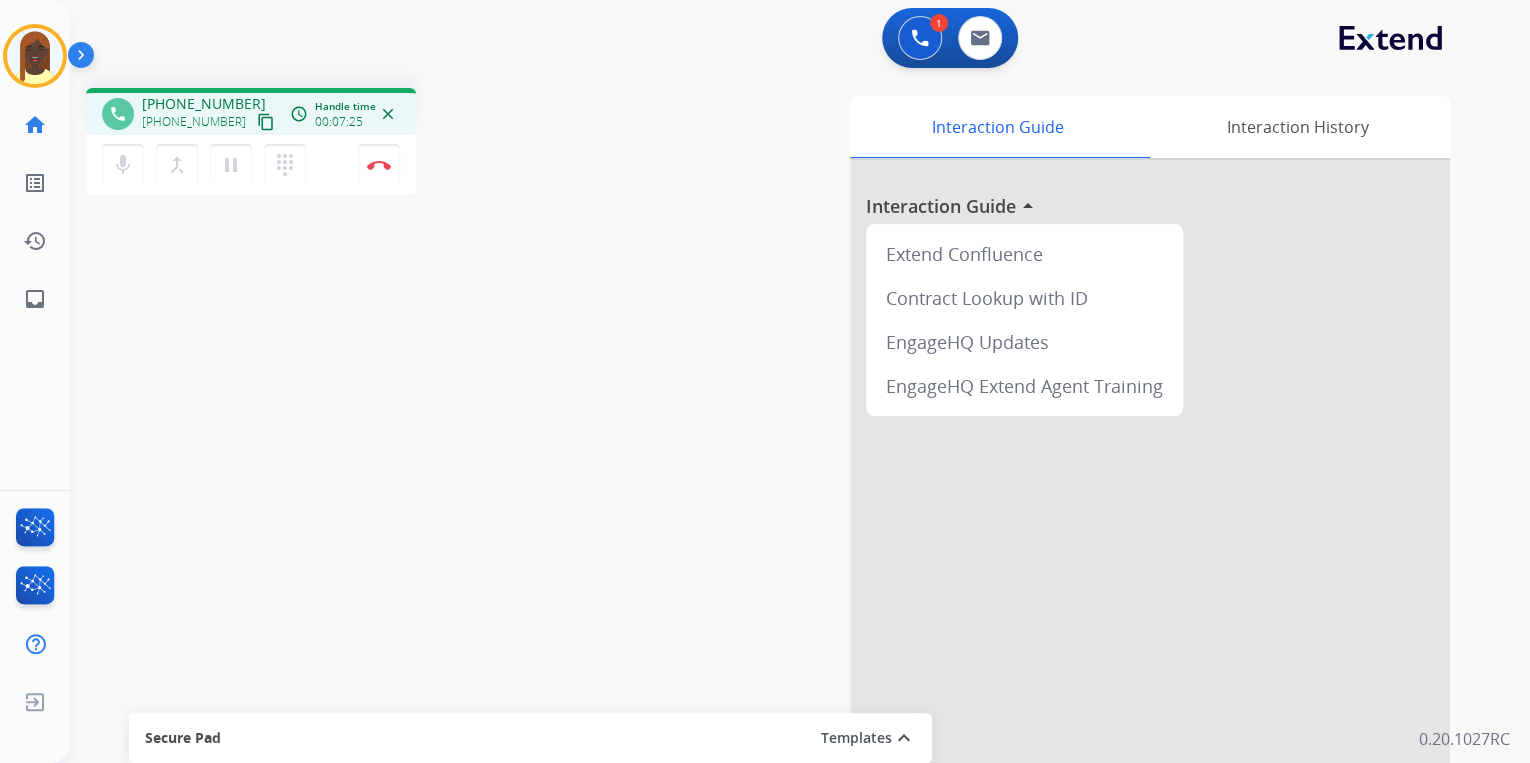 click on "Interaction Guide   Interaction History  Interaction Guide arrow_drop_up  Extend Confluence   Contract Lookup with ID   EngageHQ Updates   EngageHQ Extend Agent Training" at bounding box center (1032, 501) 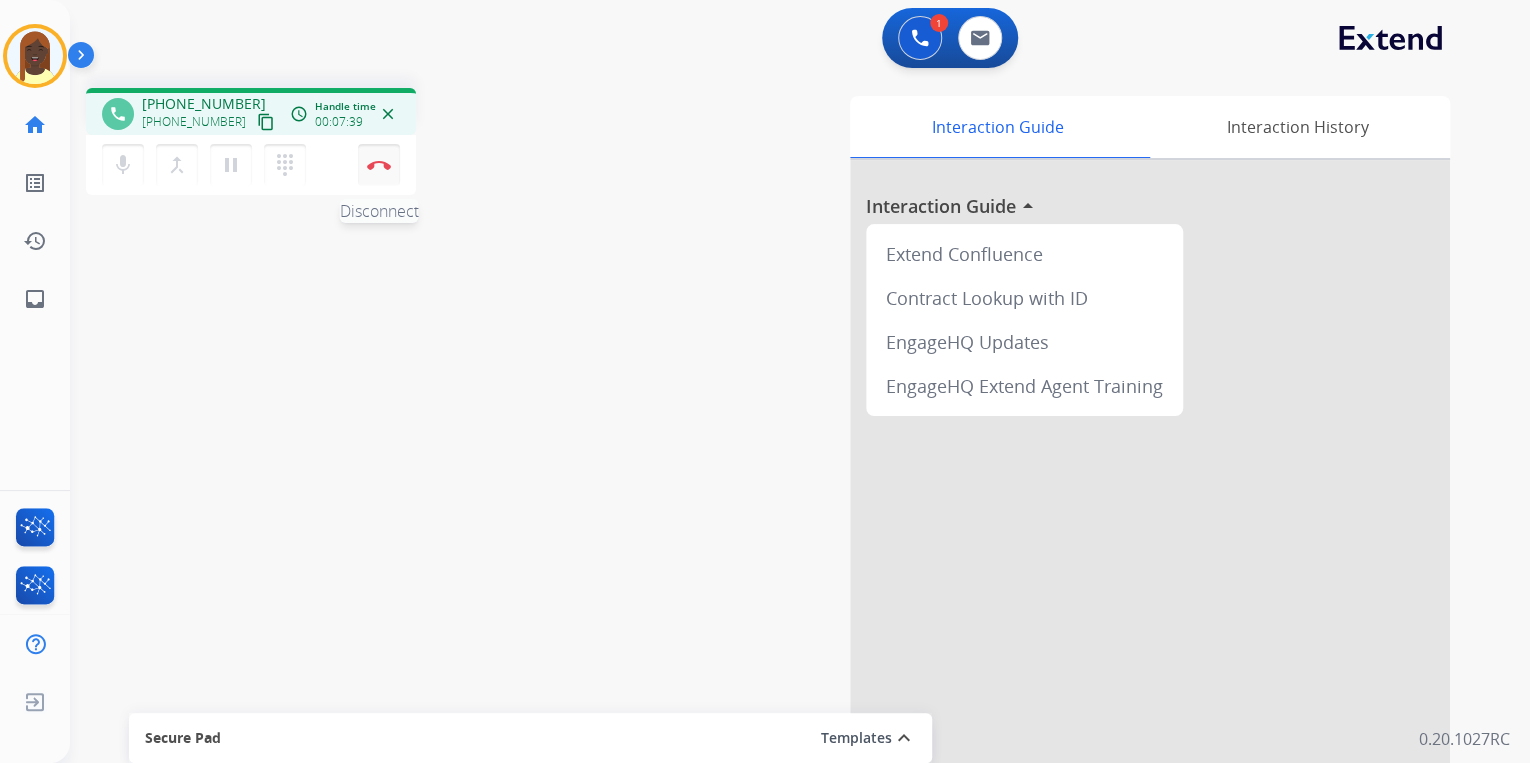click on "Disconnect" at bounding box center [379, 165] 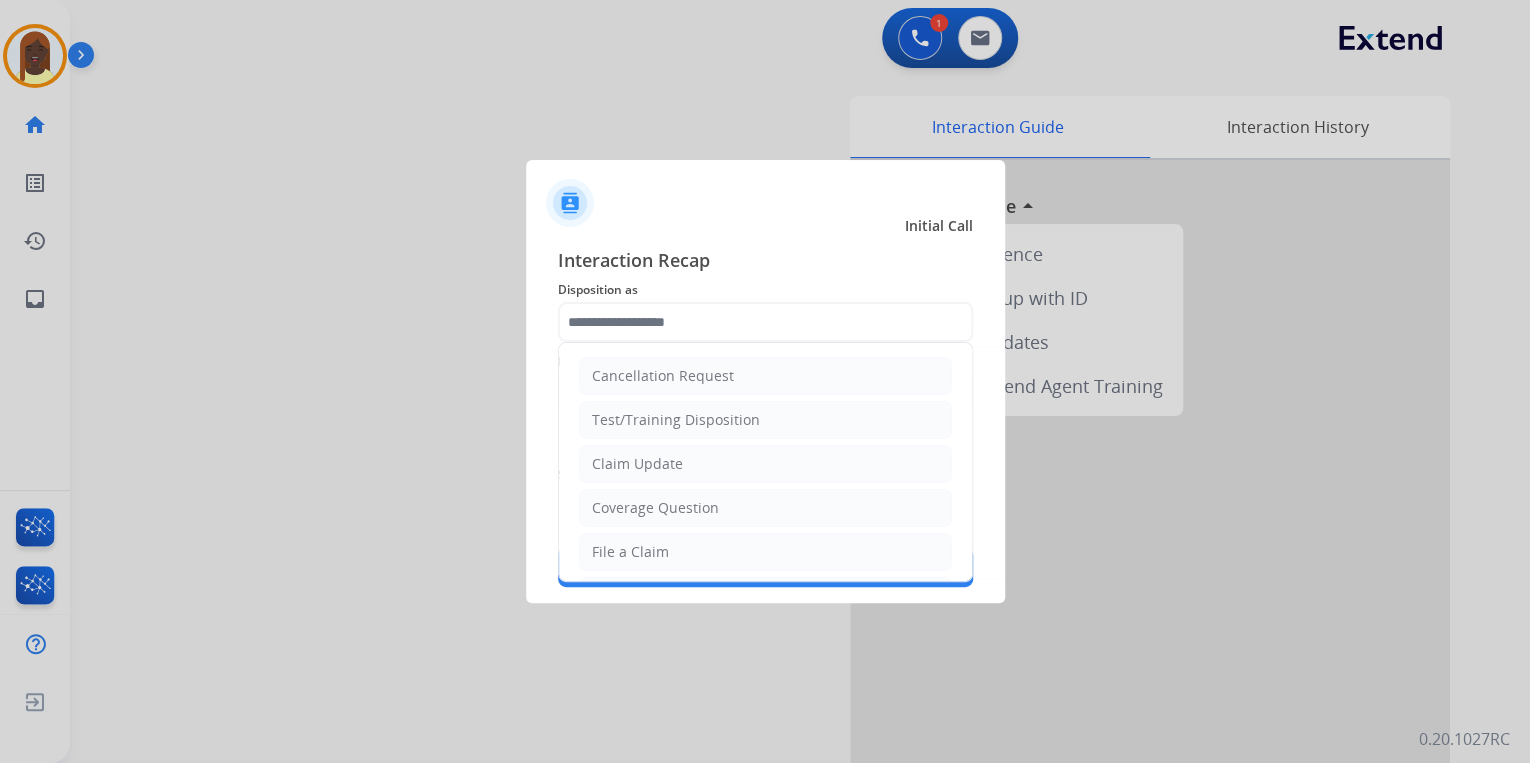 click 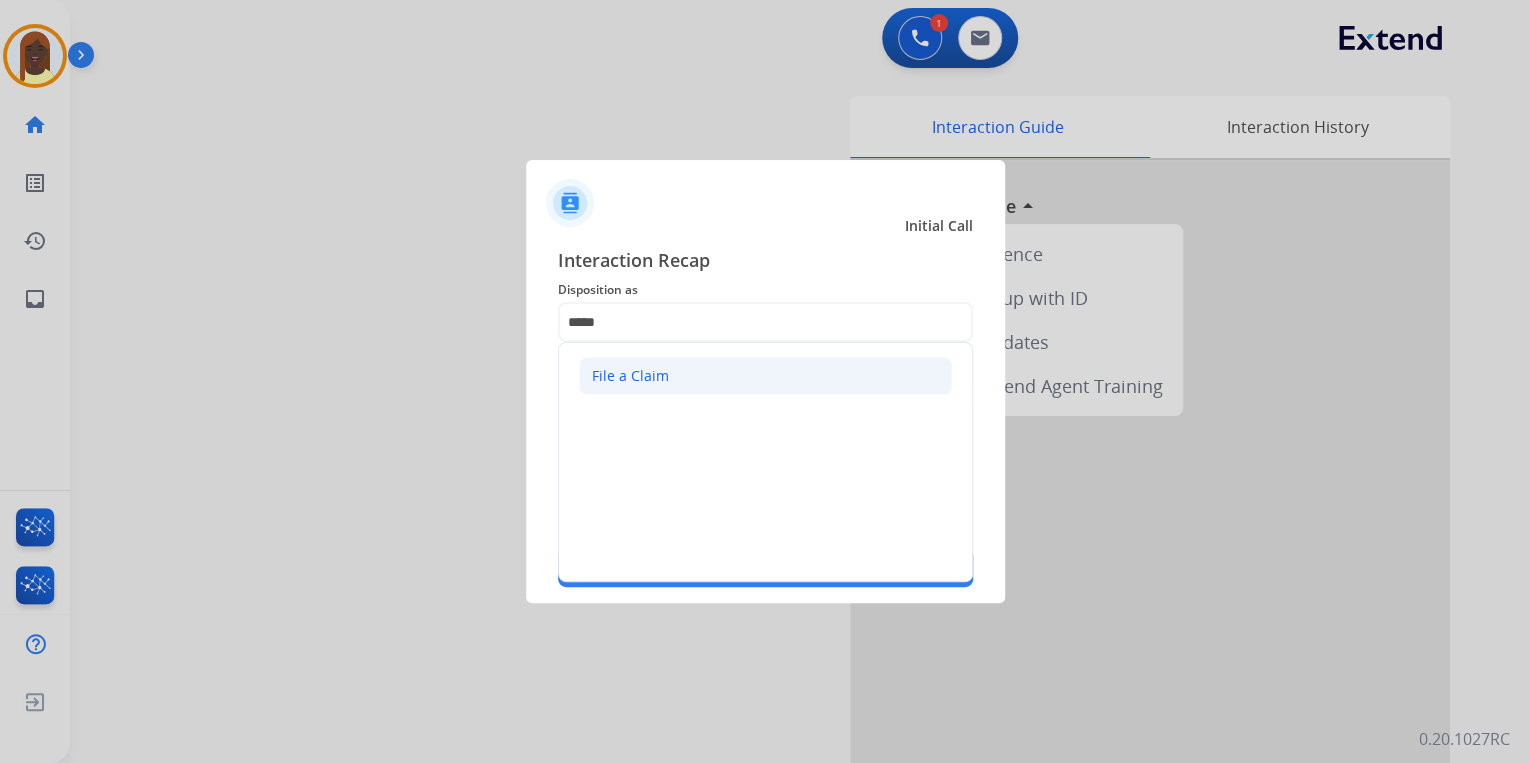 click on "File a Claim" 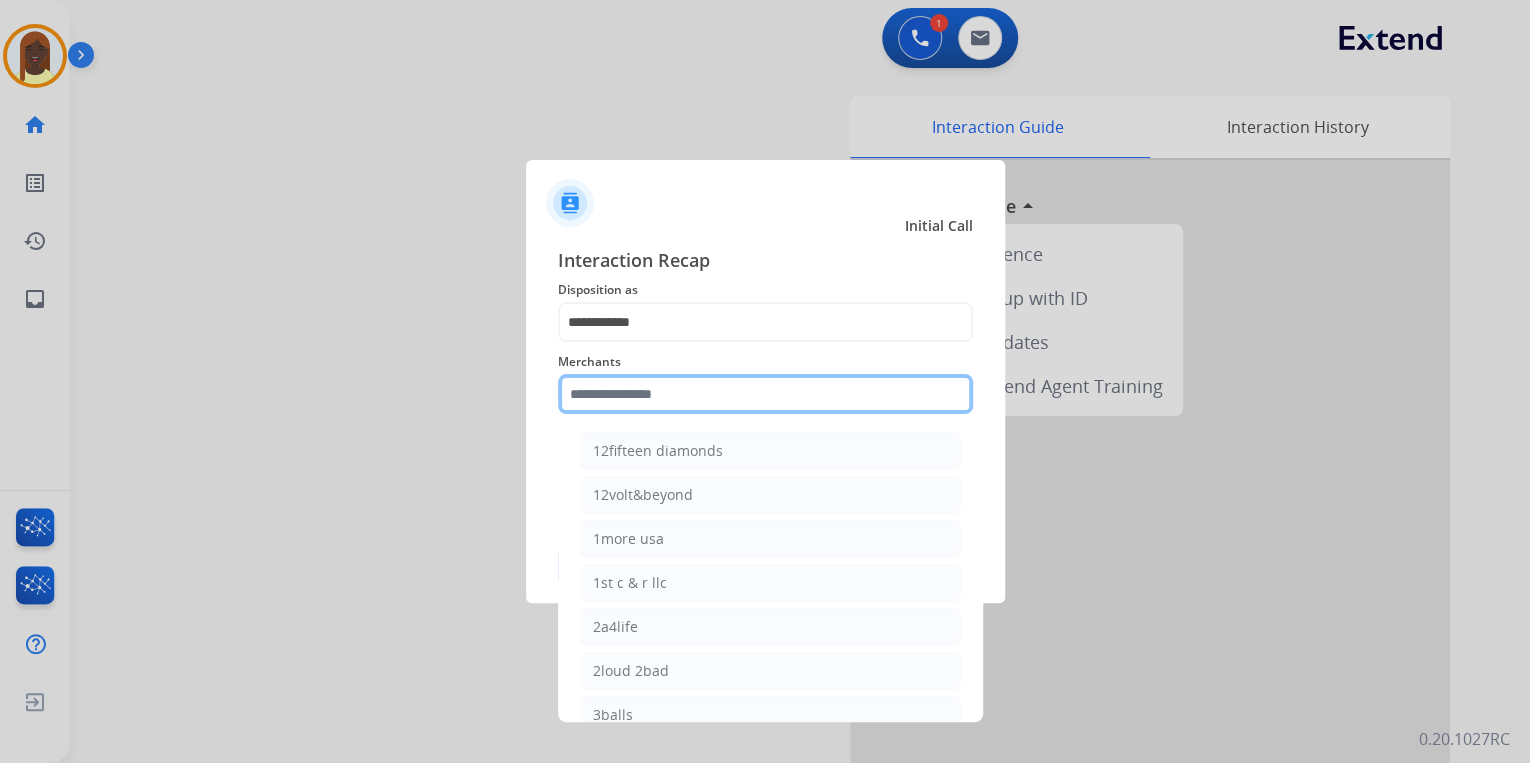 click 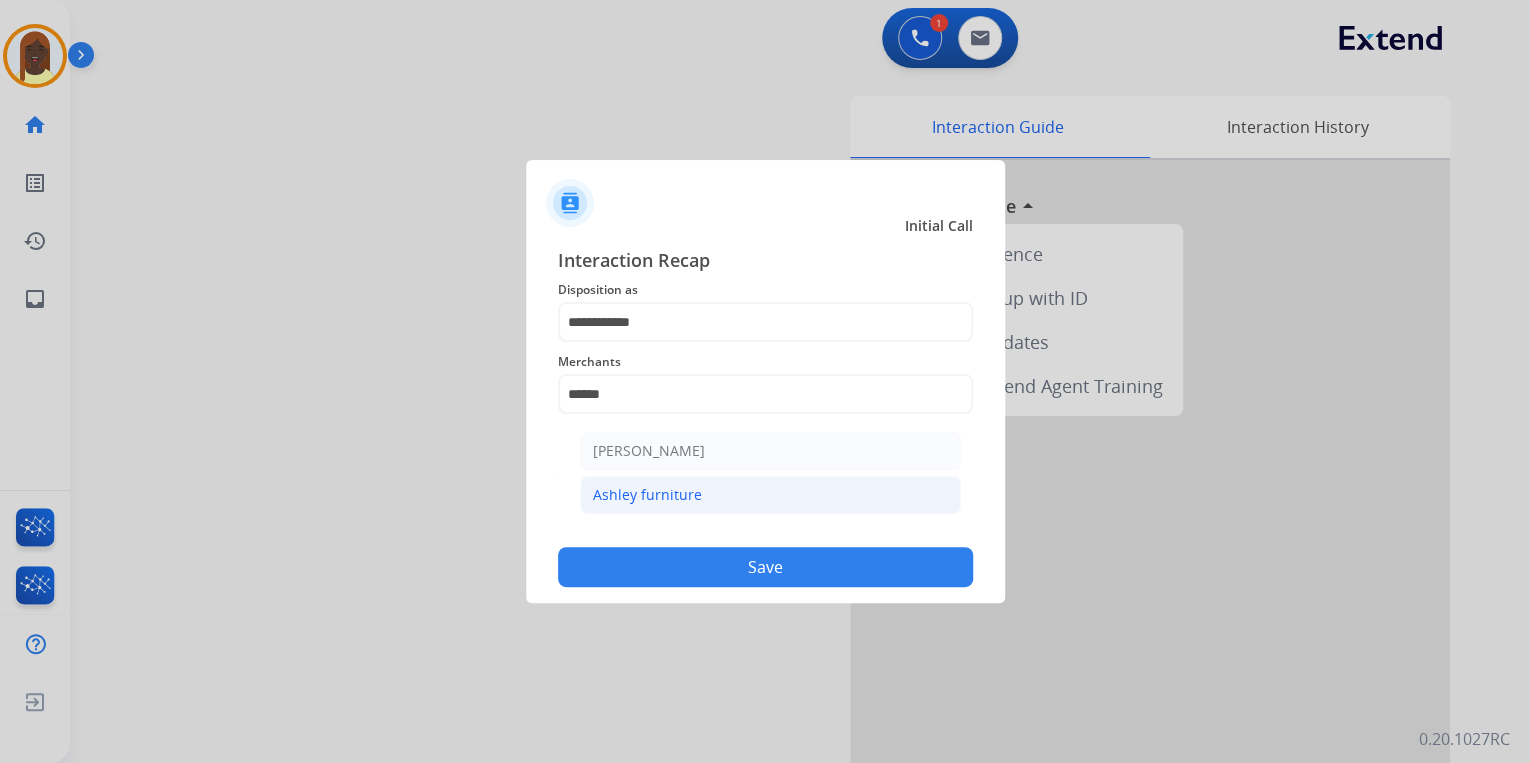 click on "Ashley furniture" 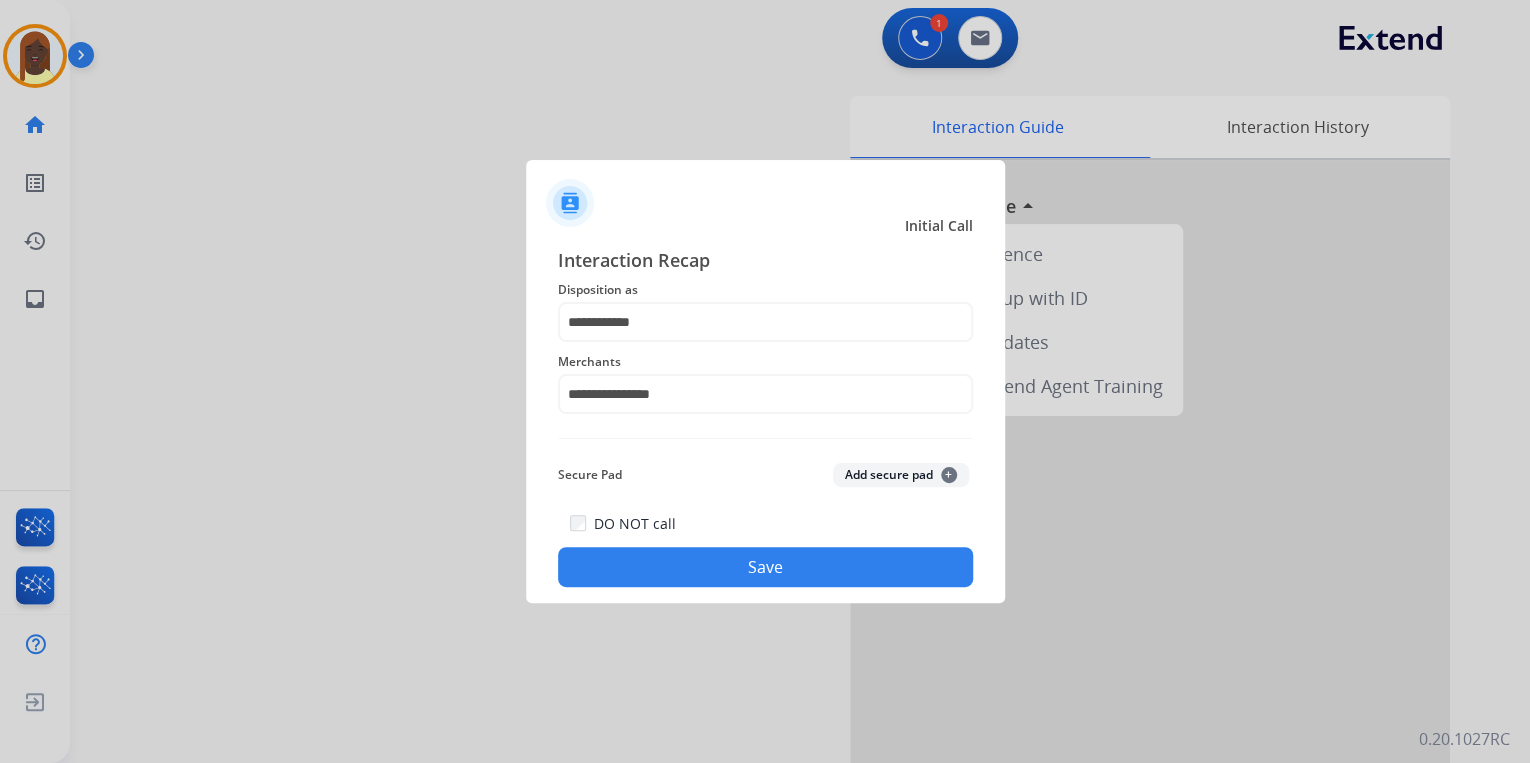 click on "Secure Pad  Add secure pad  +" 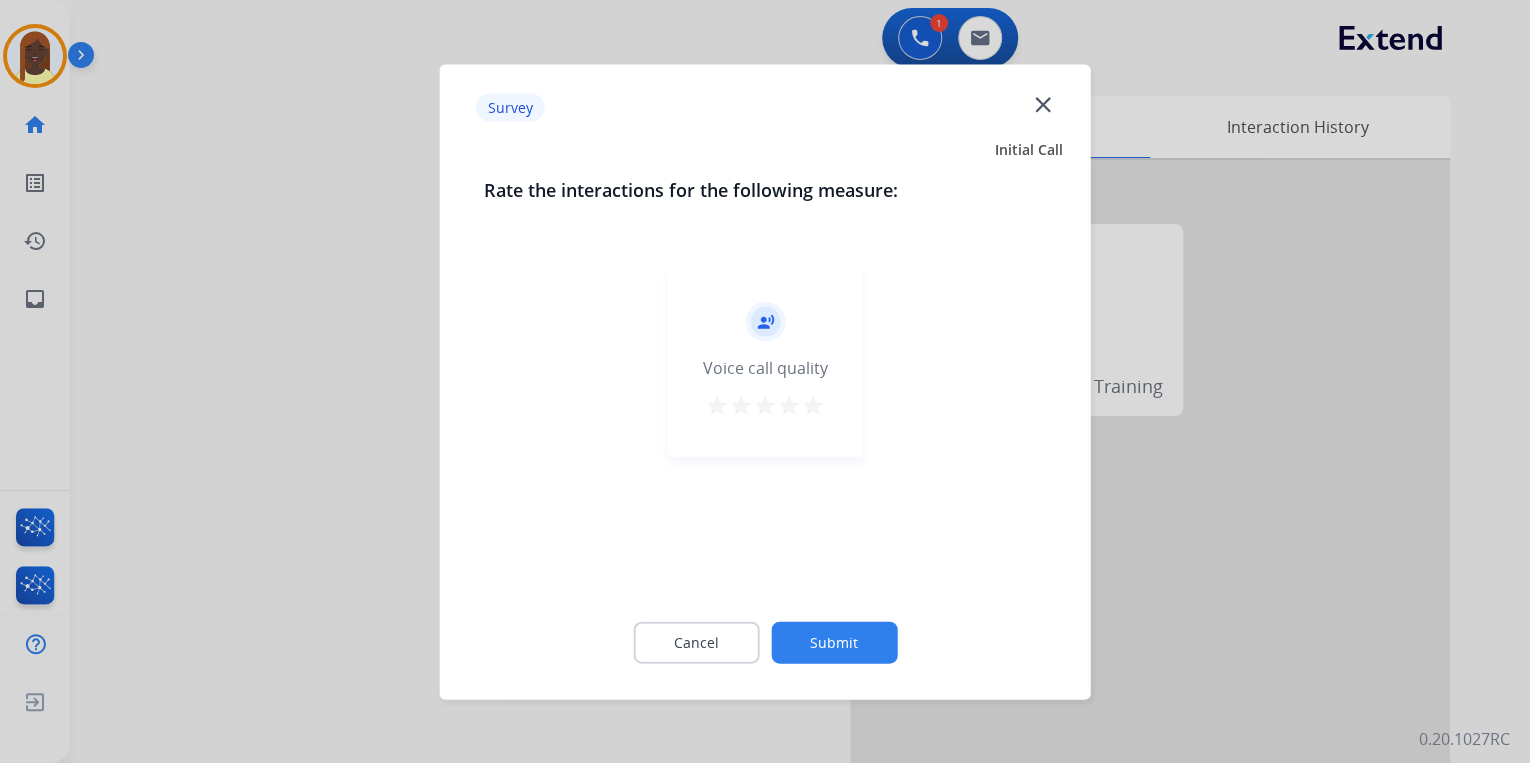 click on "star" at bounding box center [813, 408] 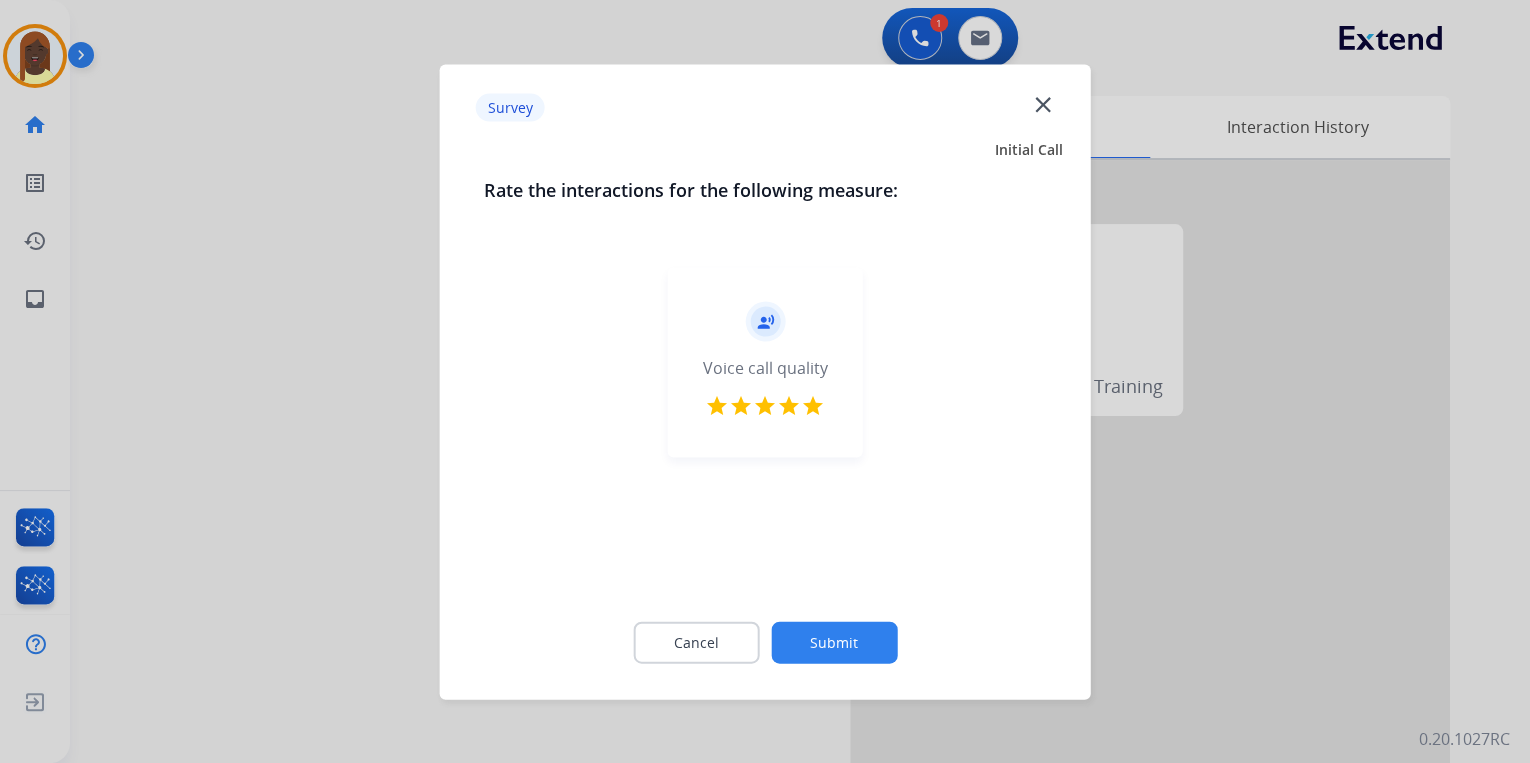 click on "Cancel Submit" 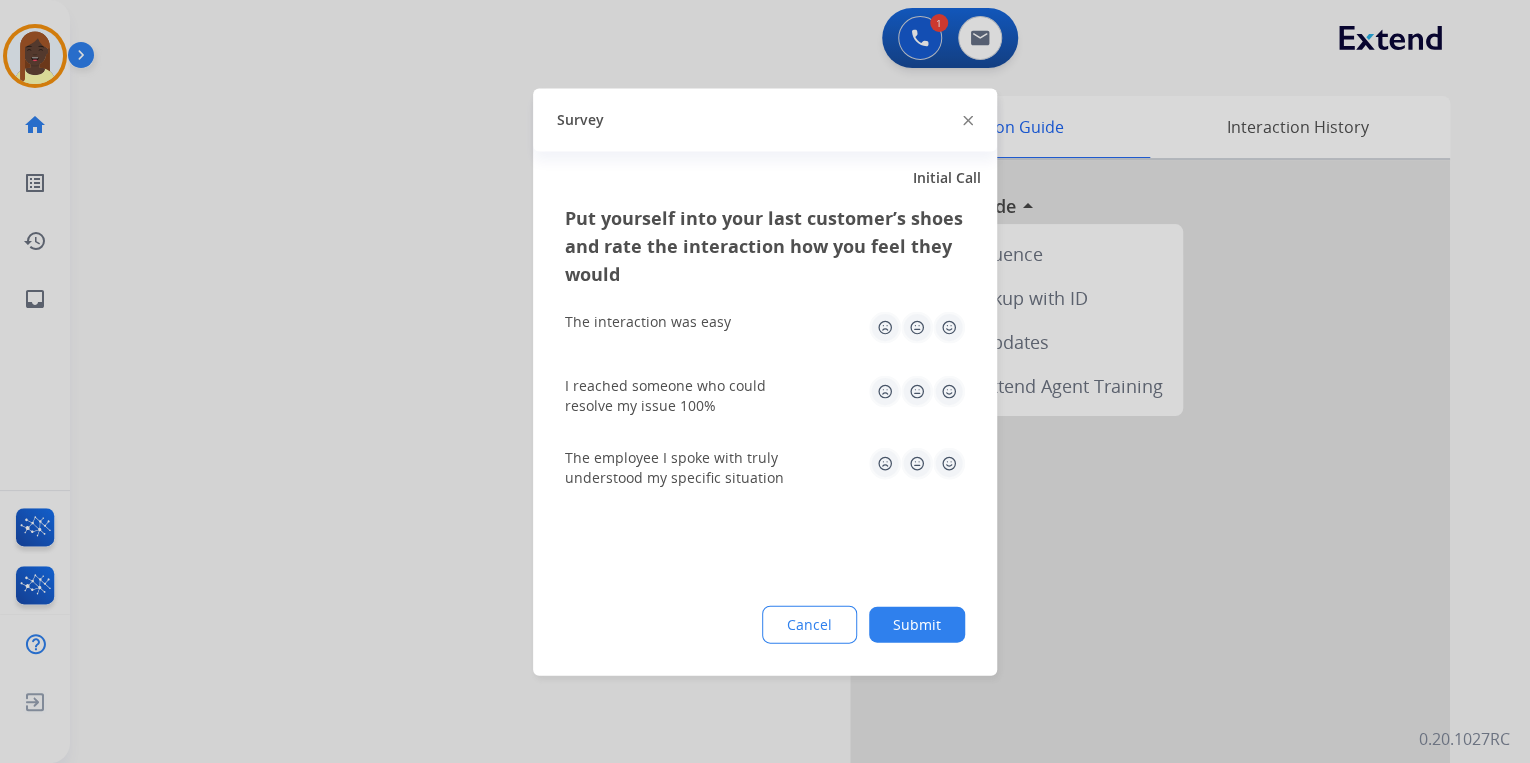 click 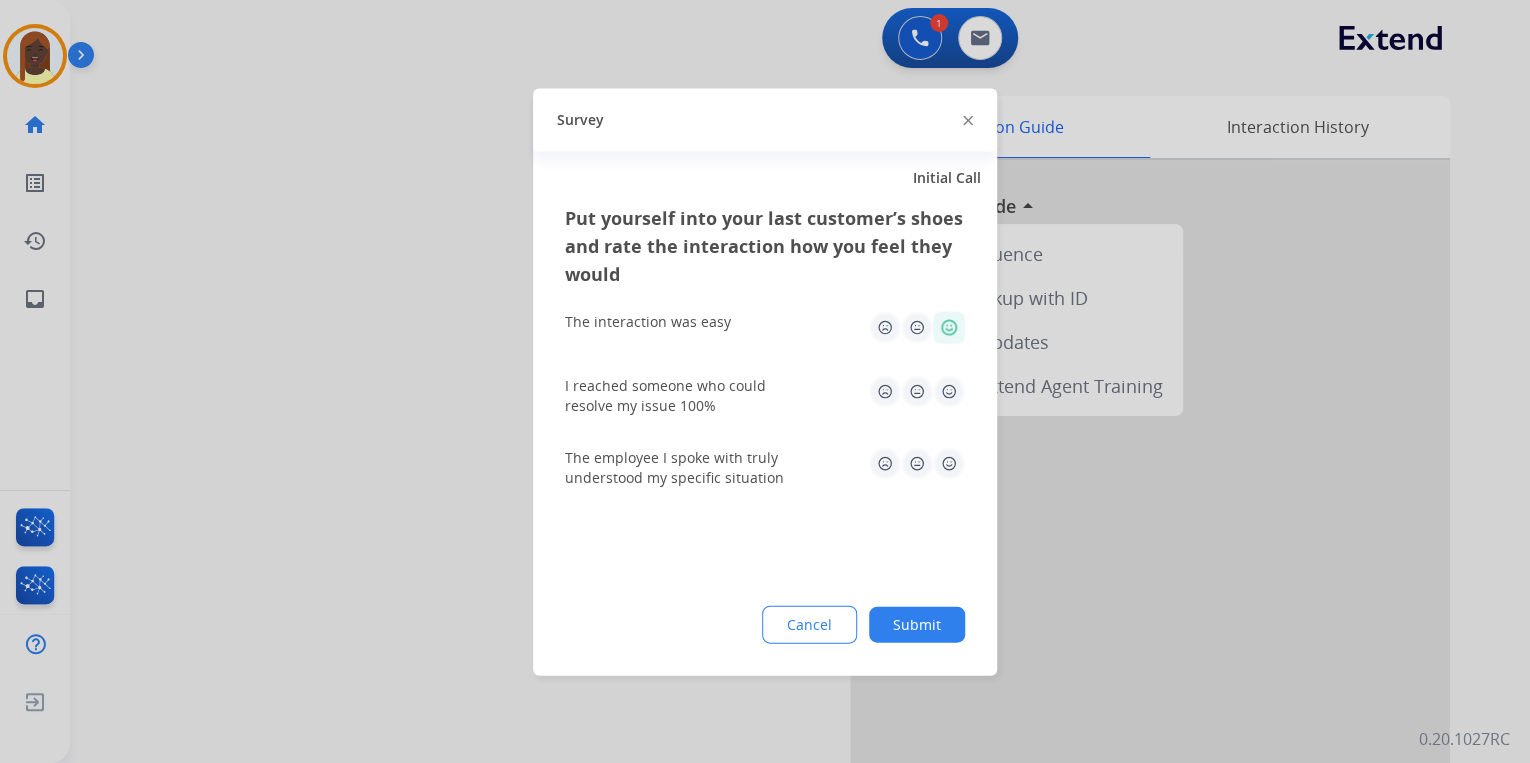 click 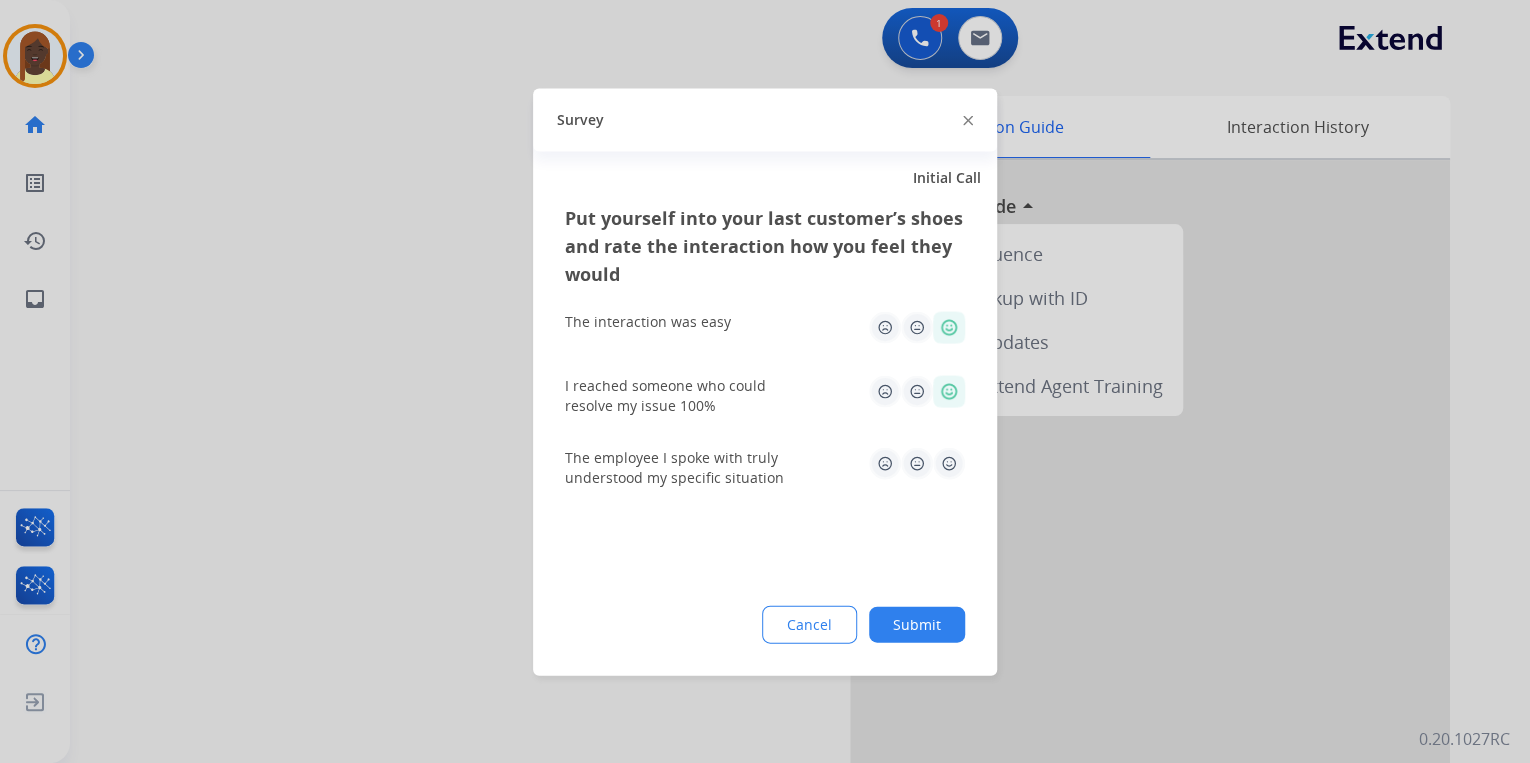 click on "Put yourself into your last customer’s shoes and rate the interaction how you feel they would  The interaction was easy   I reached someone who could resolve my issue 100%   The employee I spoke with truly understood my specific situation  Cancel Submit" 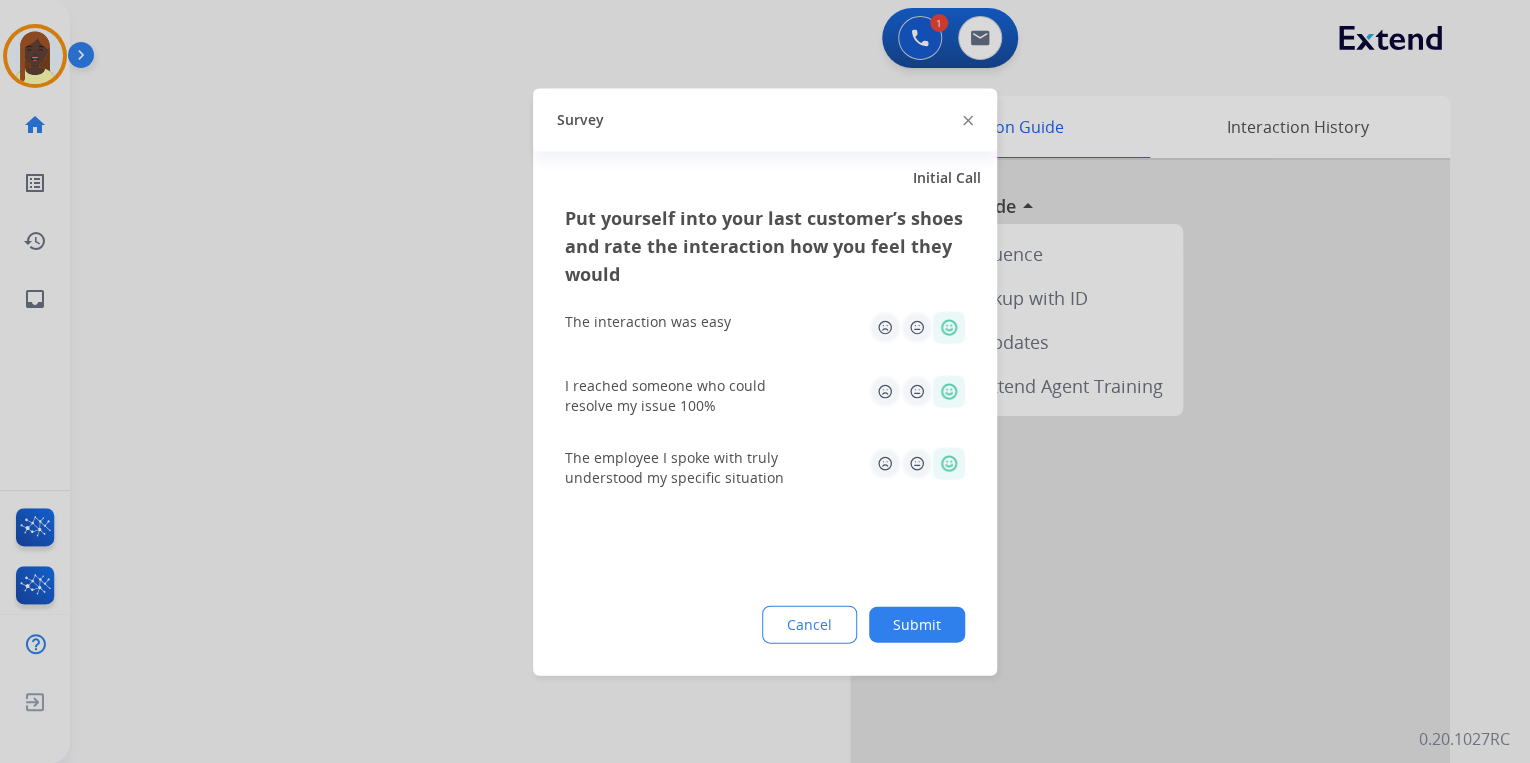 click on "Submit" 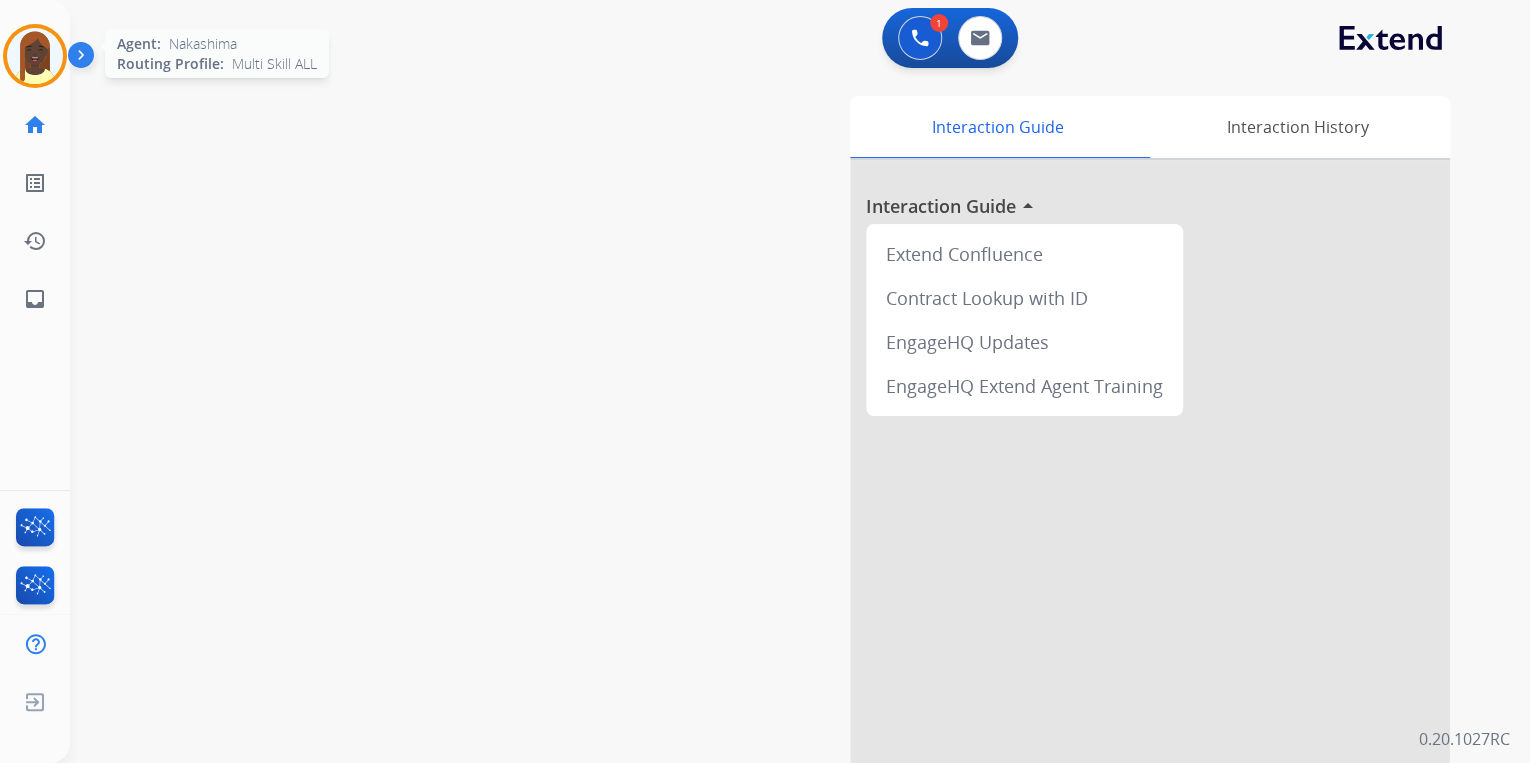 click at bounding box center [35, 56] 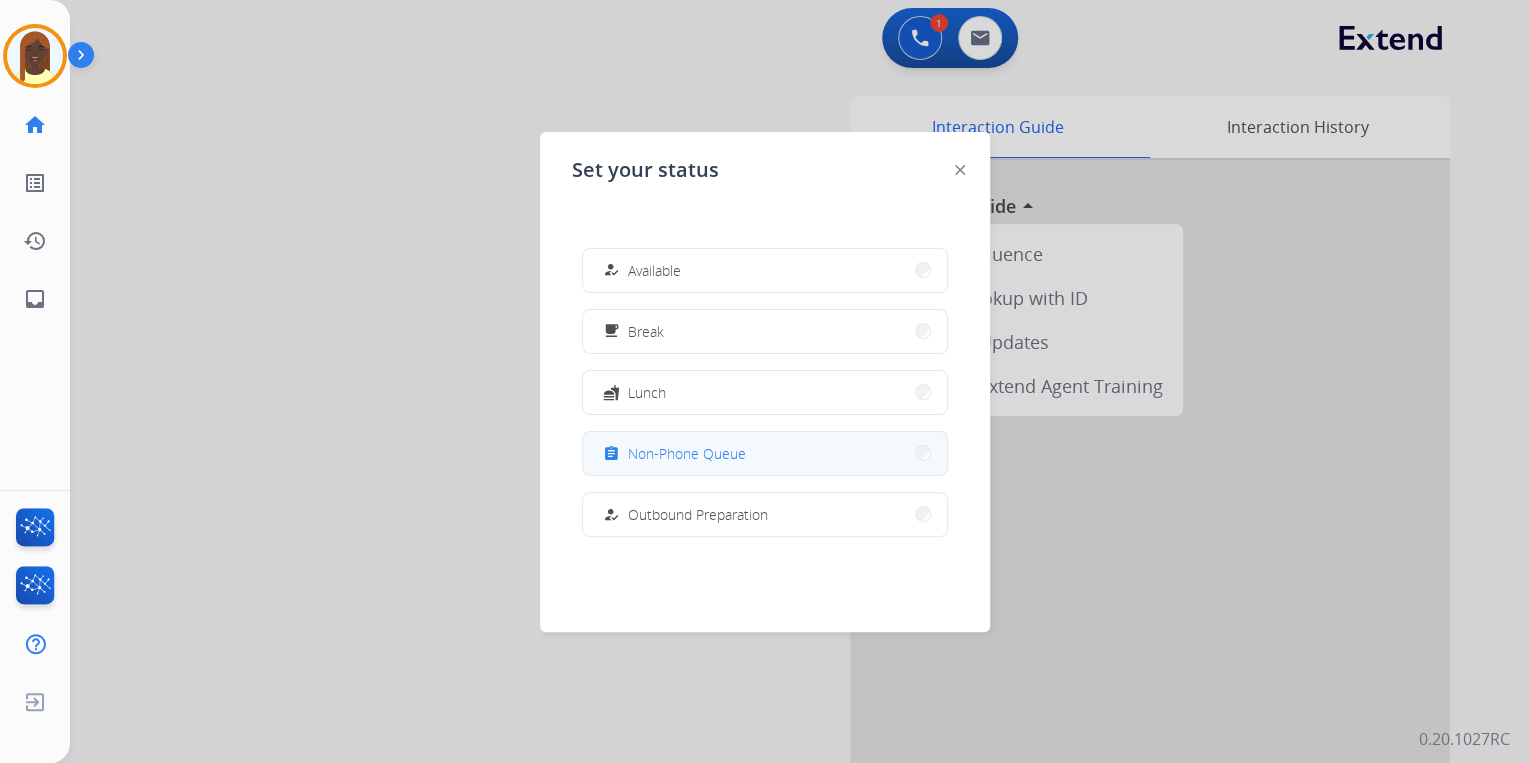 click on "Non-Phone Queue" at bounding box center (687, 453) 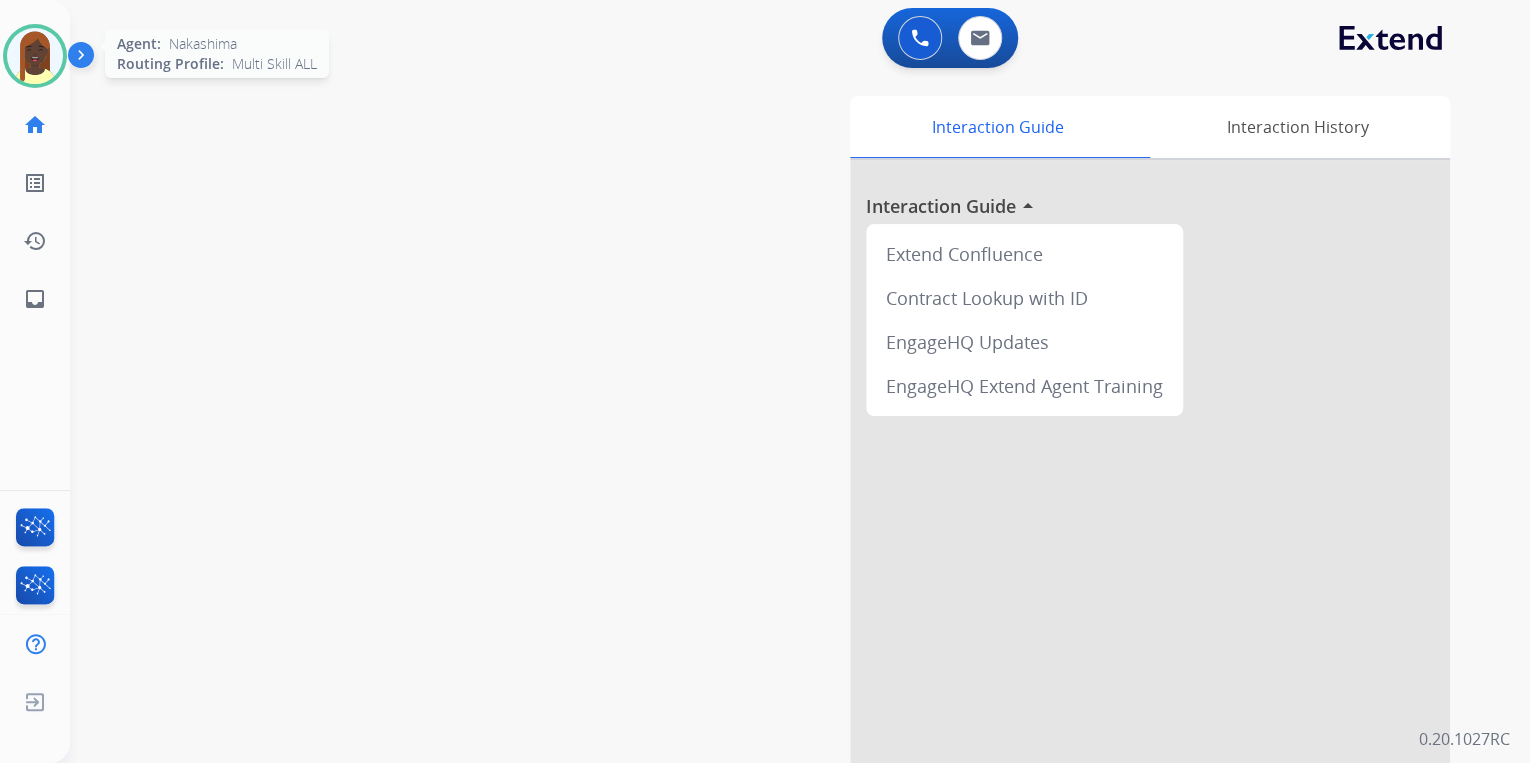 click at bounding box center (35, 56) 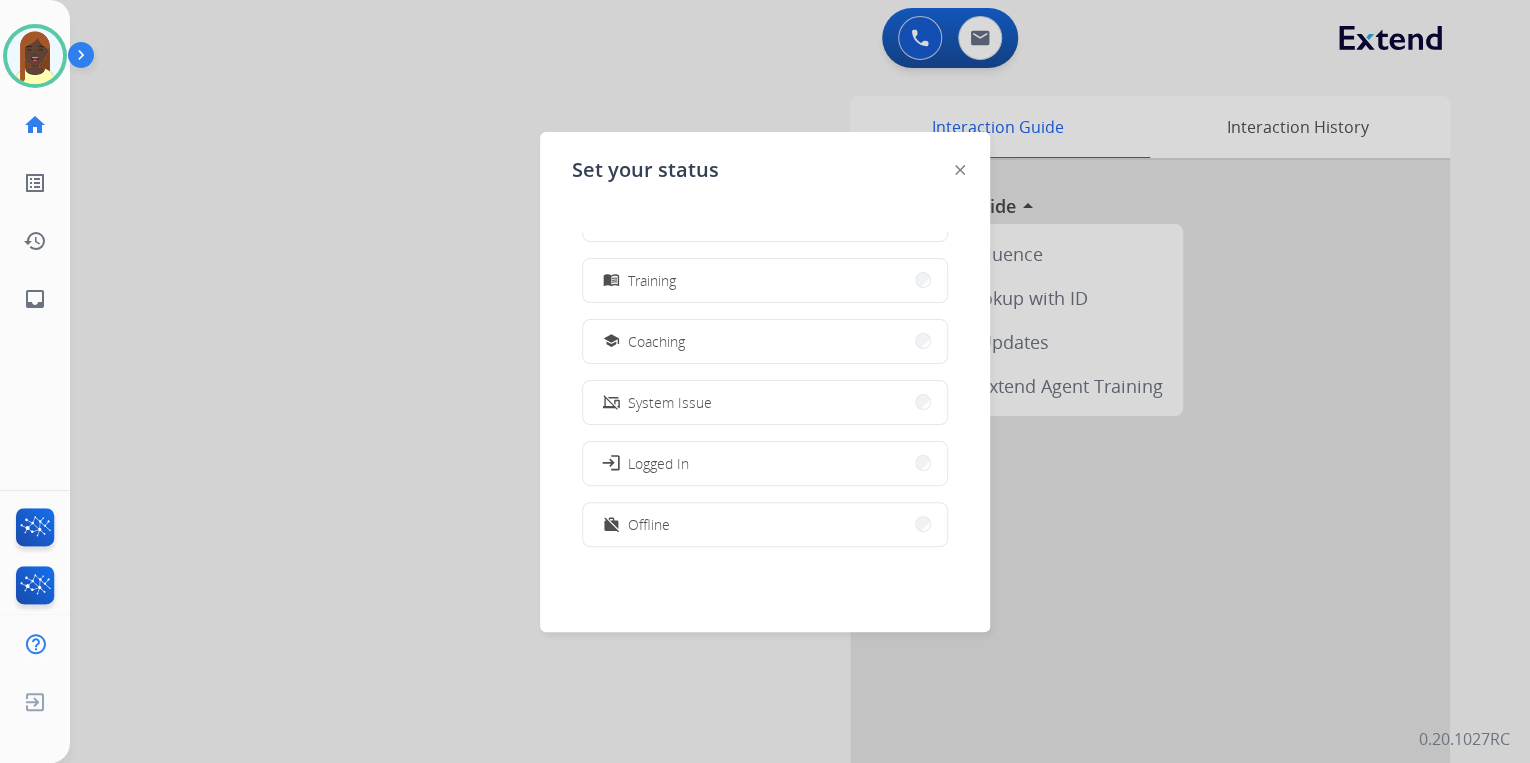 scroll, scrollTop: 376, scrollLeft: 0, axis: vertical 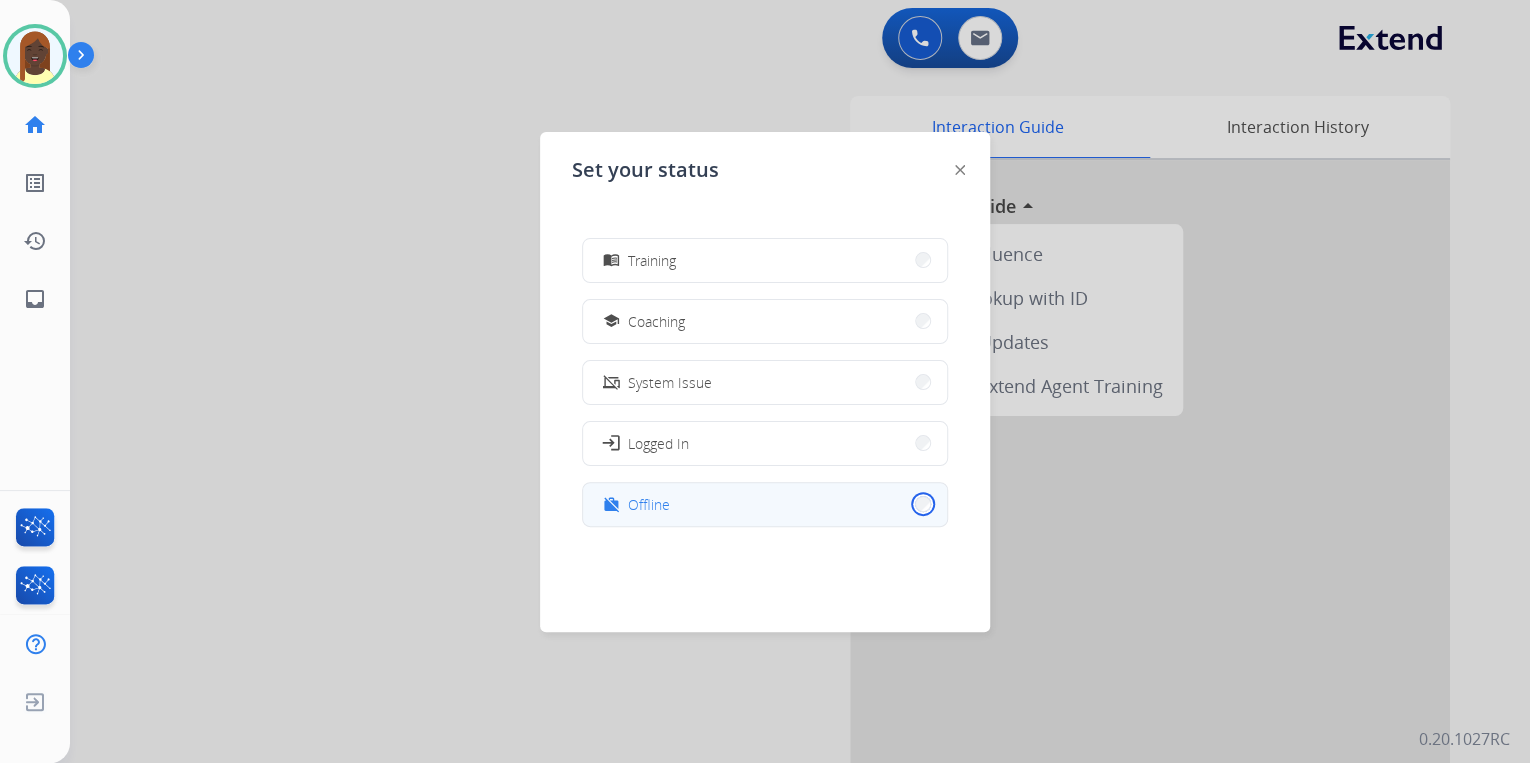 click on "work_off Offline" at bounding box center (765, 504) 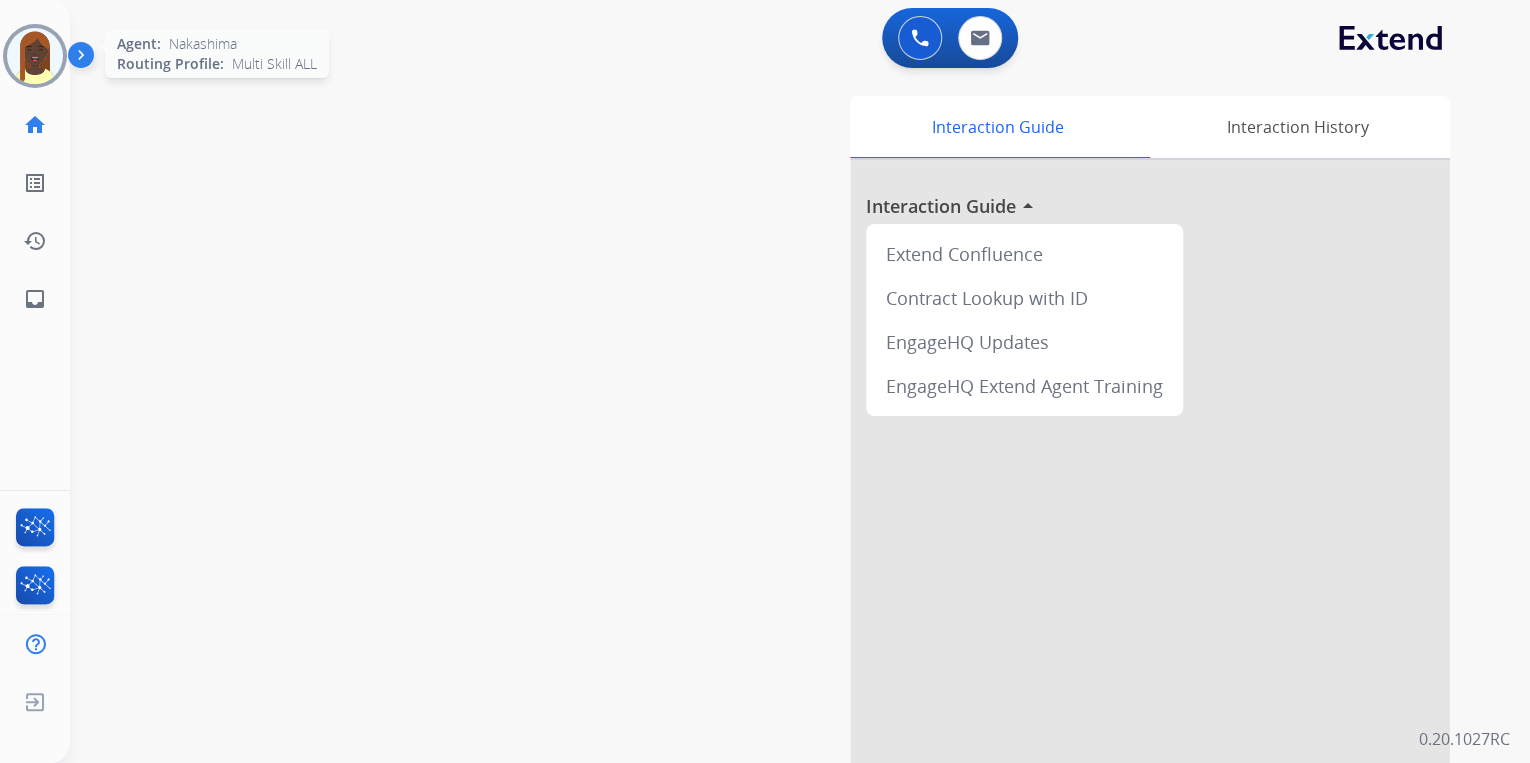 click at bounding box center (35, 56) 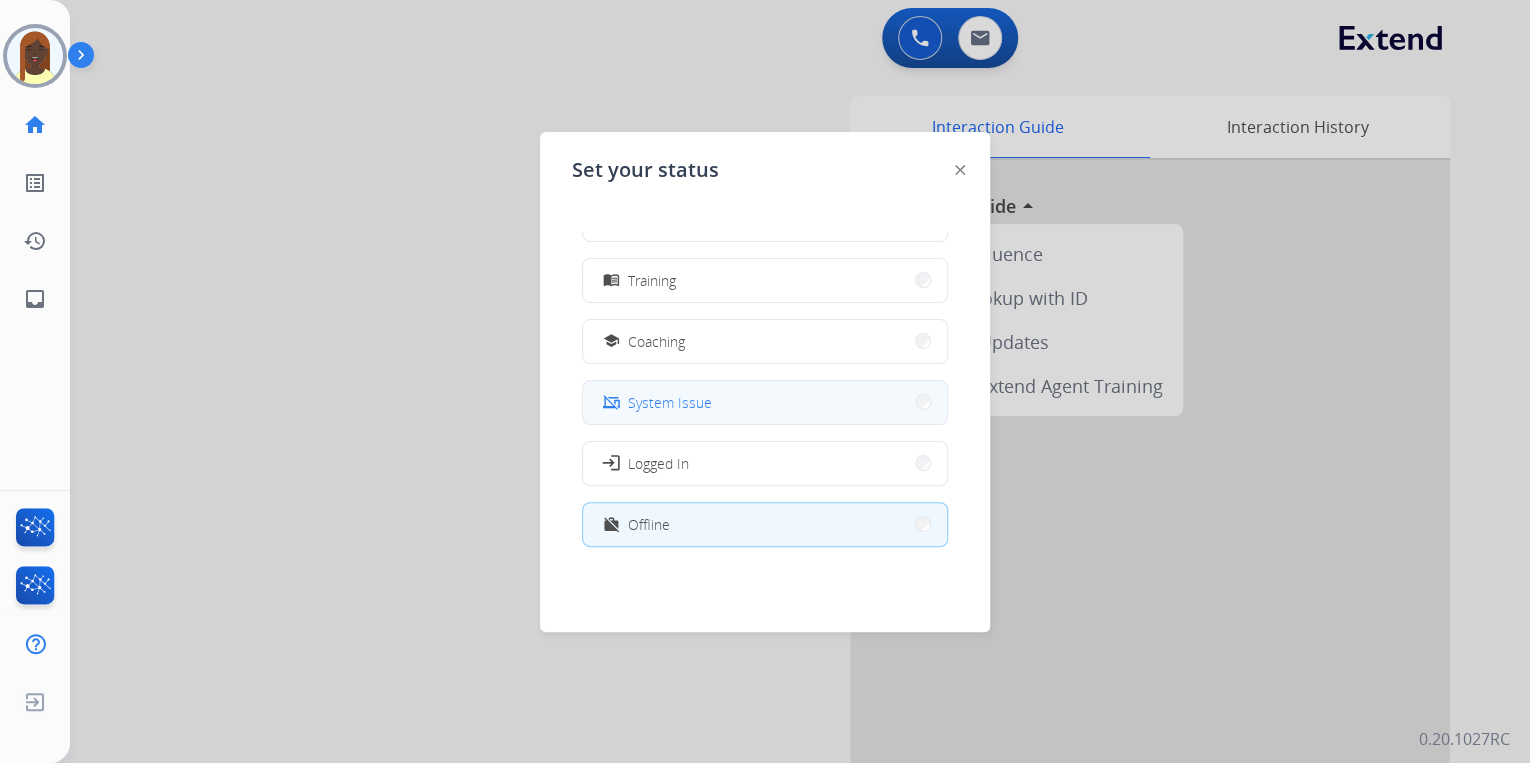 scroll, scrollTop: 376, scrollLeft: 0, axis: vertical 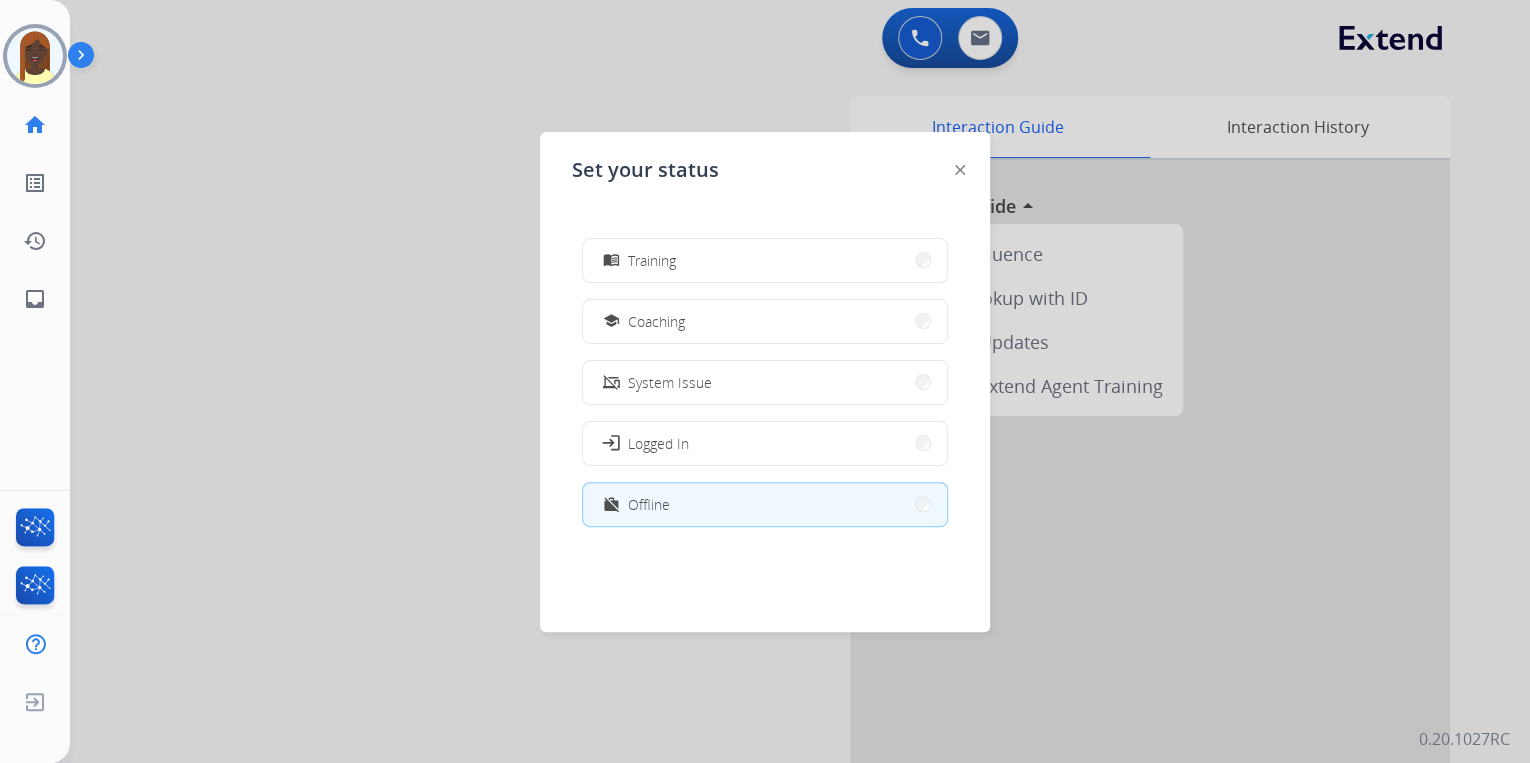 click at bounding box center (765, 381) 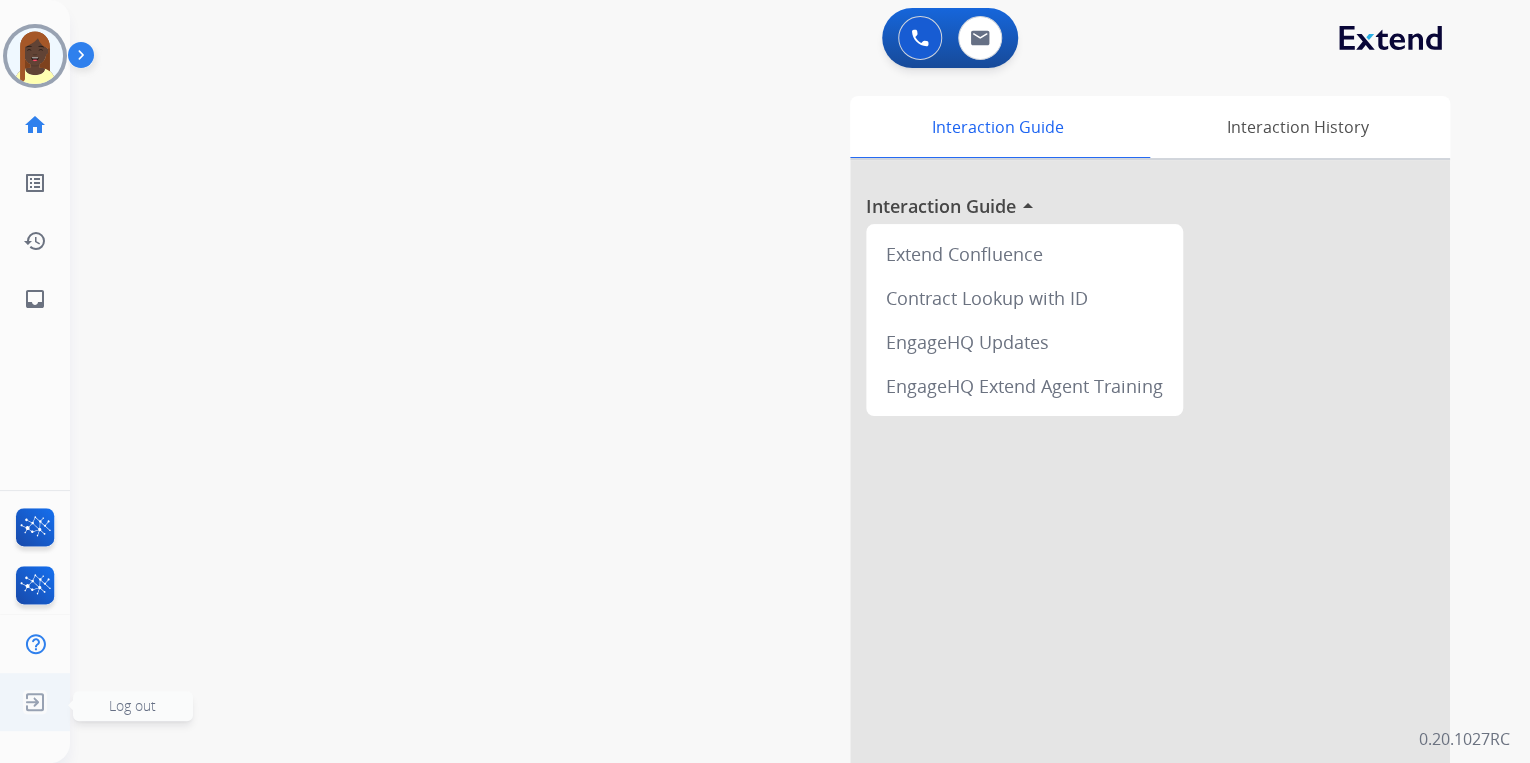 click 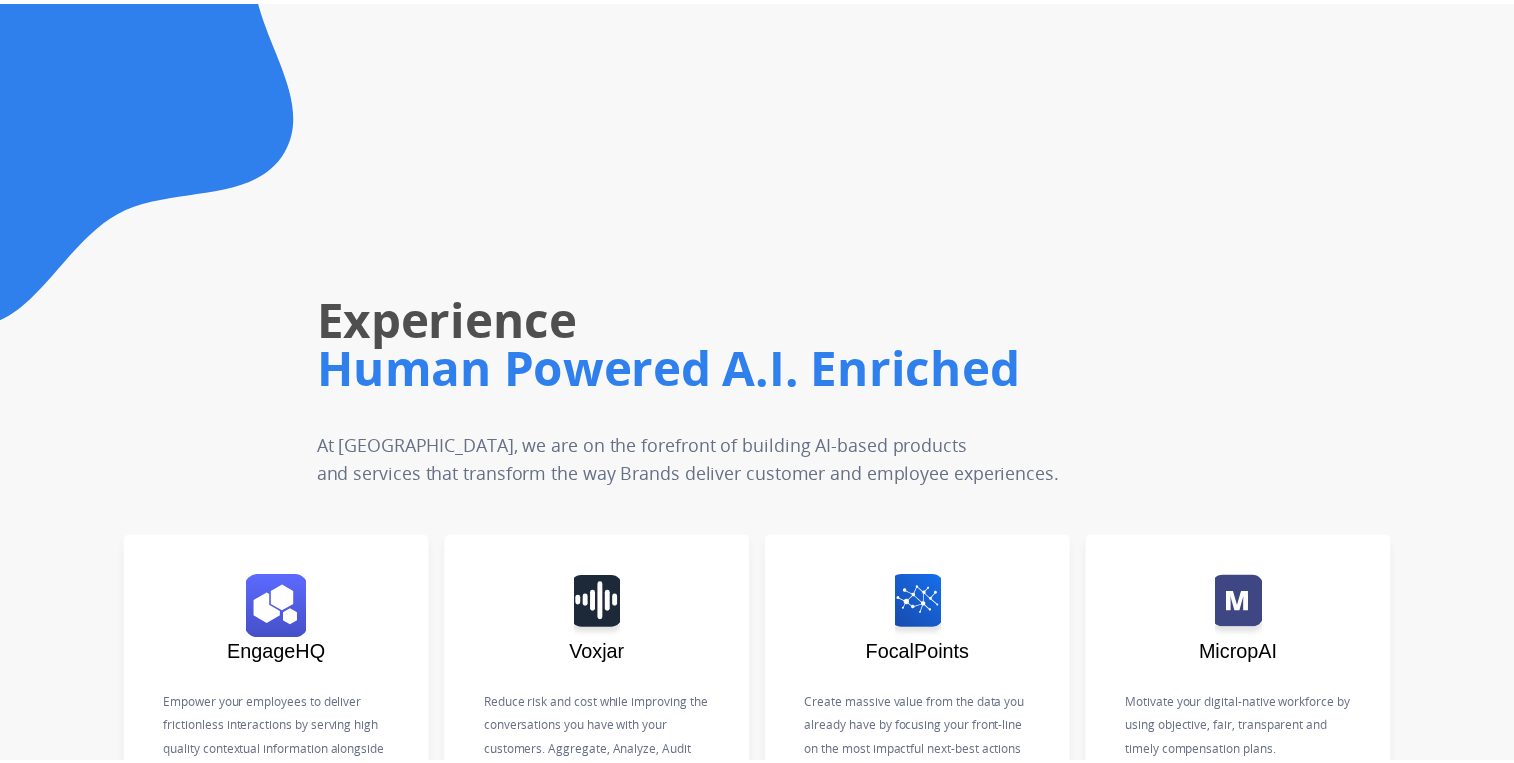 scroll, scrollTop: 0, scrollLeft: 0, axis: both 